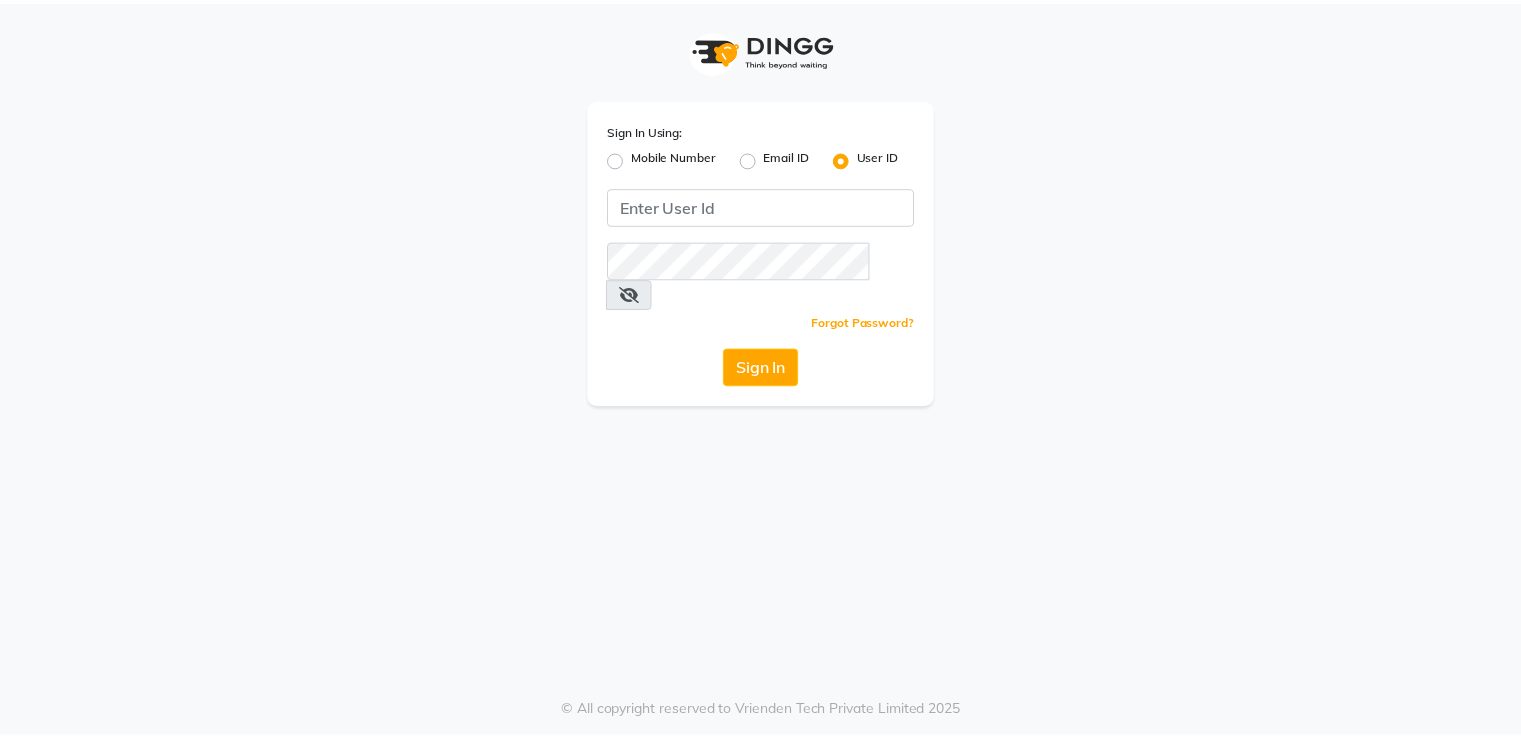 scroll, scrollTop: 0, scrollLeft: 0, axis: both 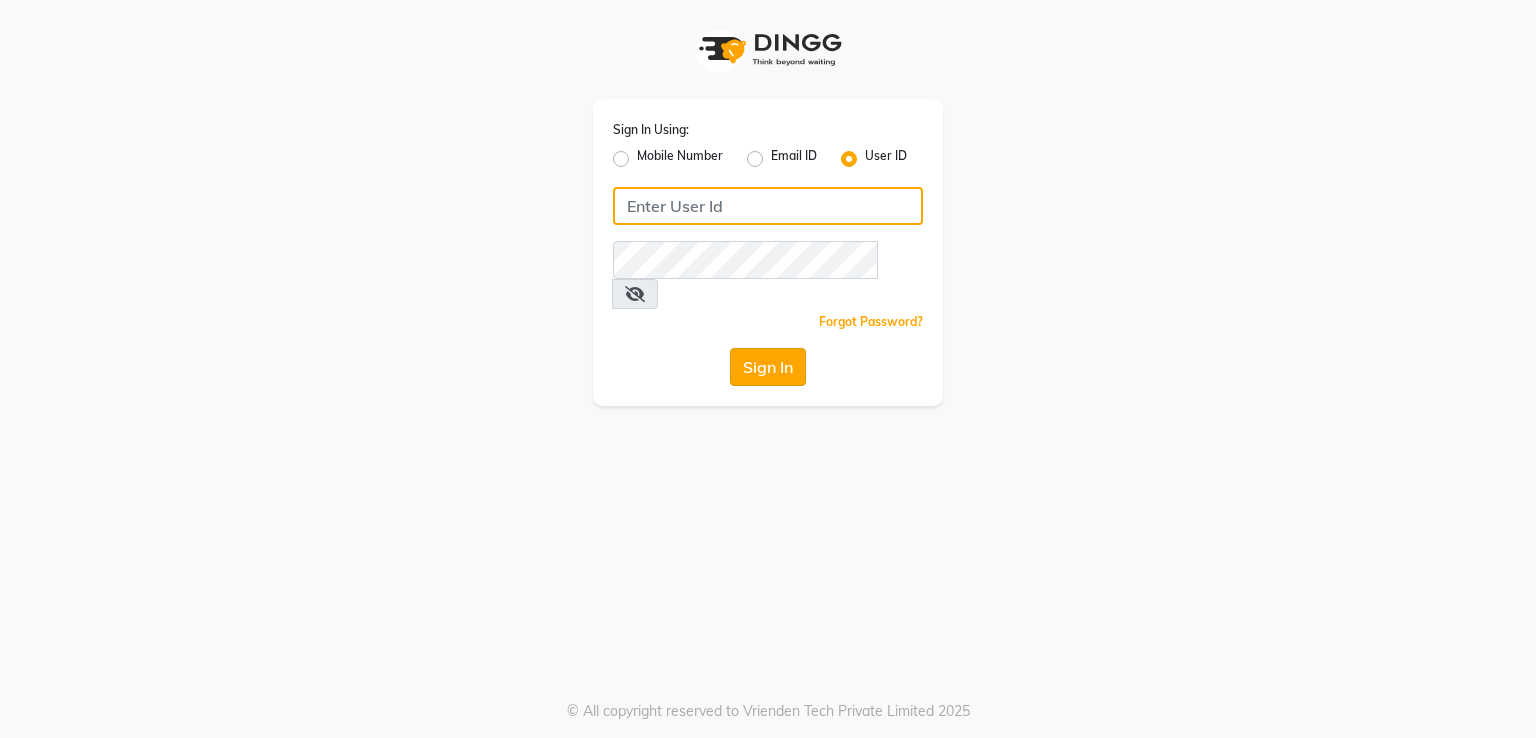 type on "e2691-01" 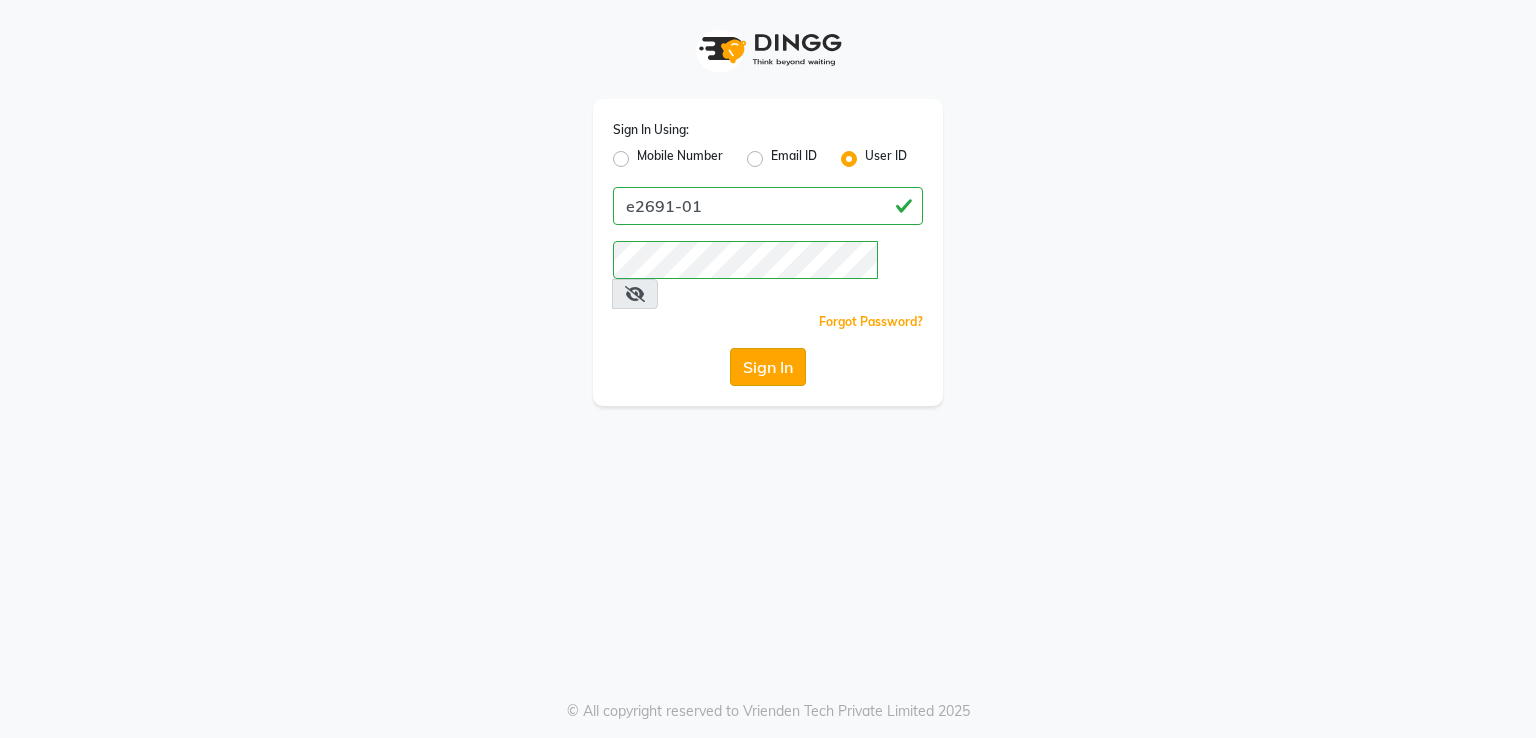 click on "Sign In" 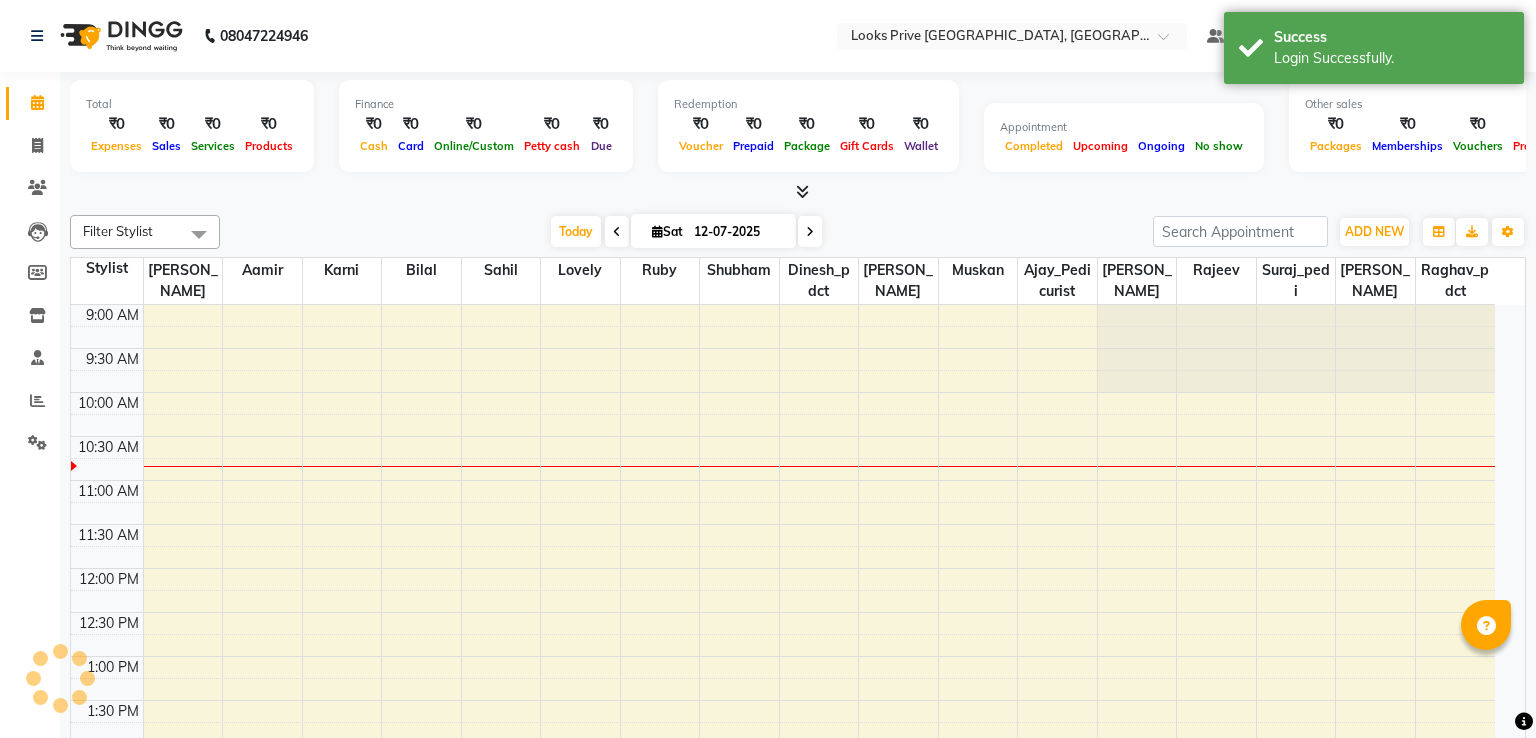 select on "en" 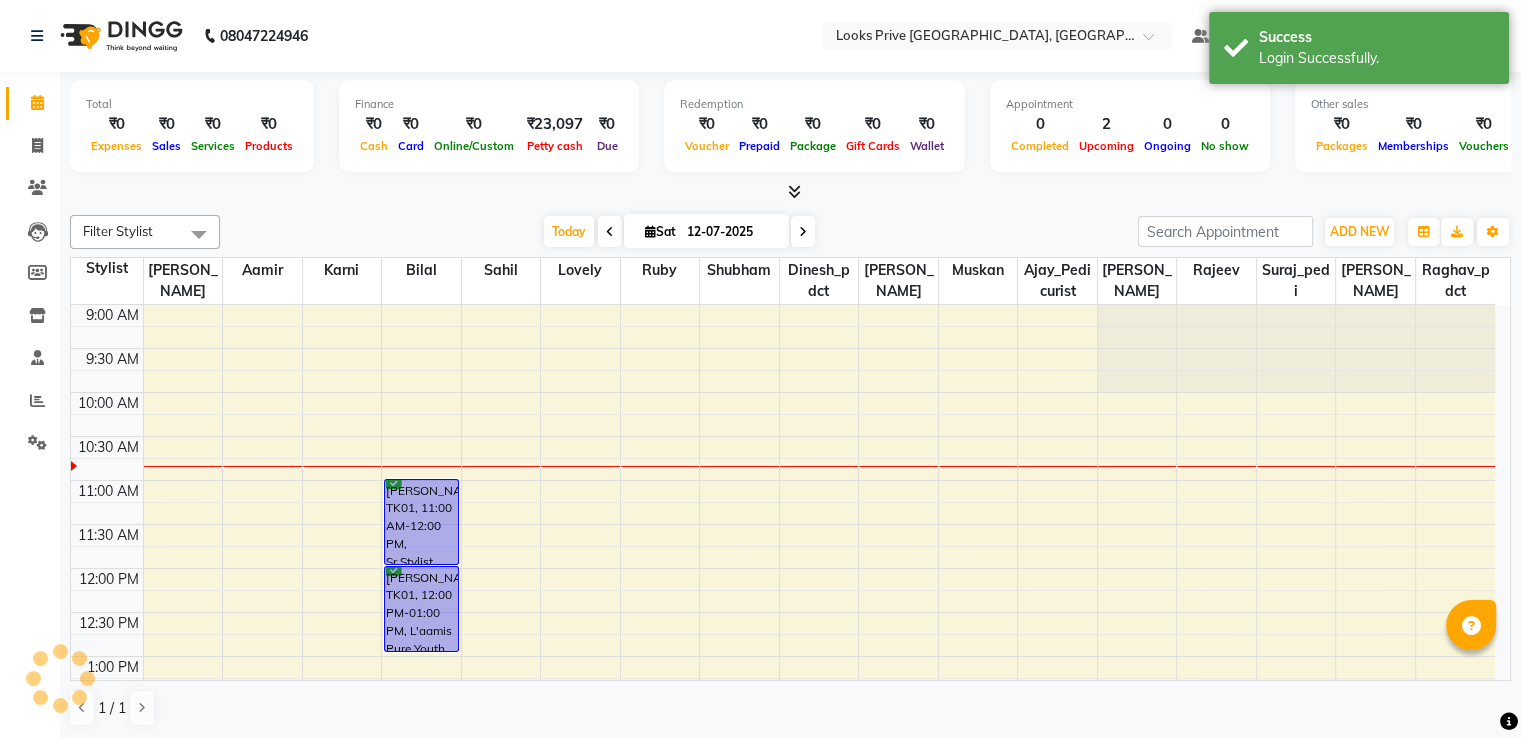 scroll, scrollTop: 0, scrollLeft: 0, axis: both 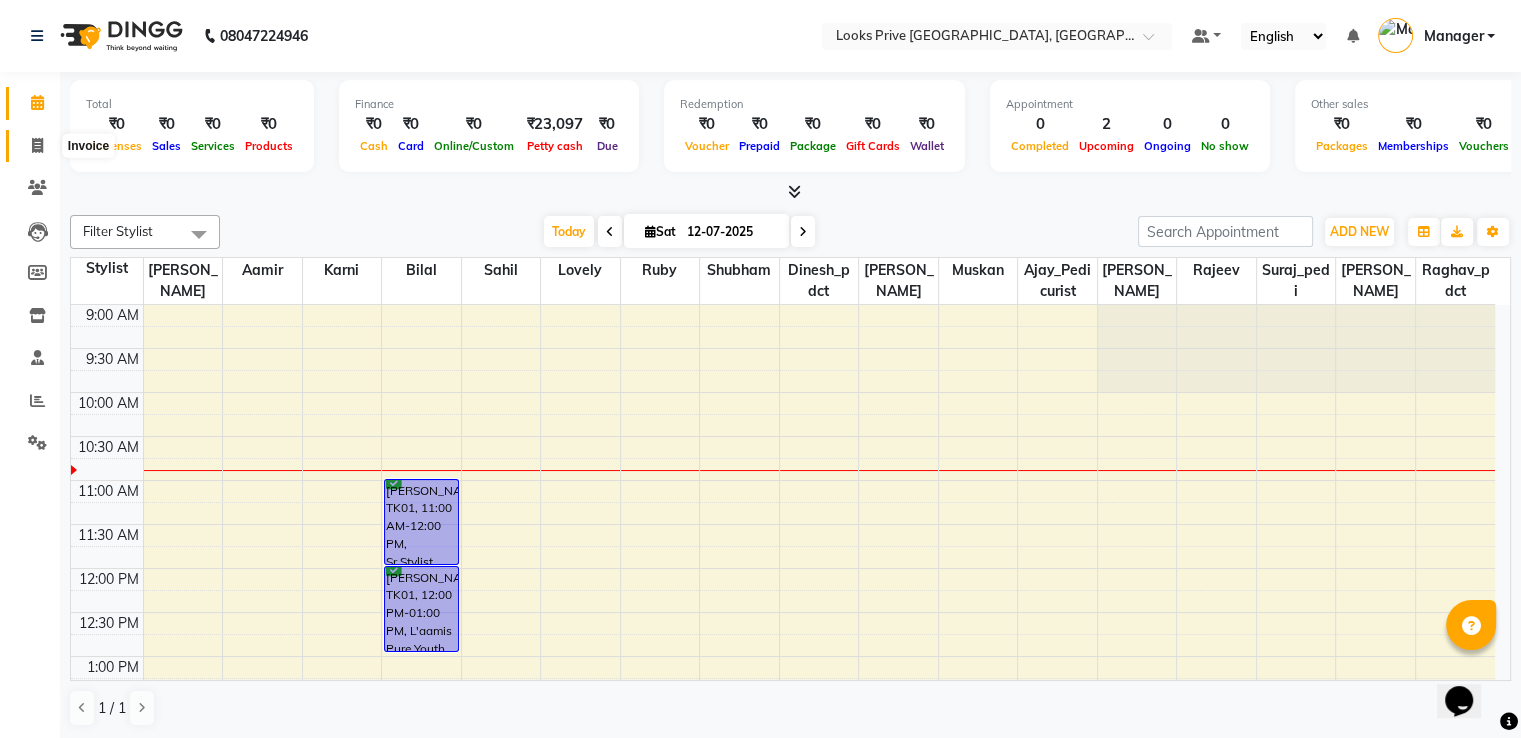 click 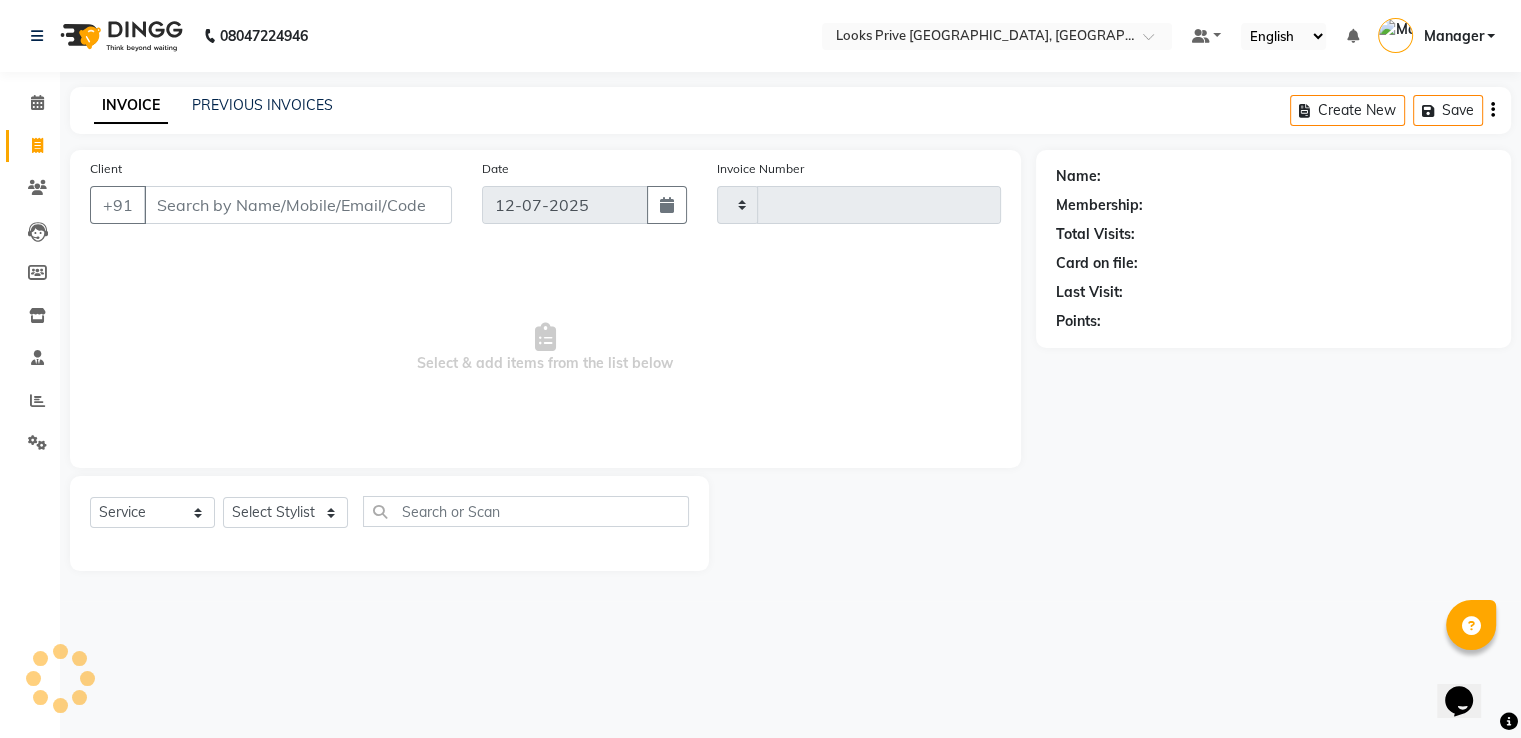type on "1830" 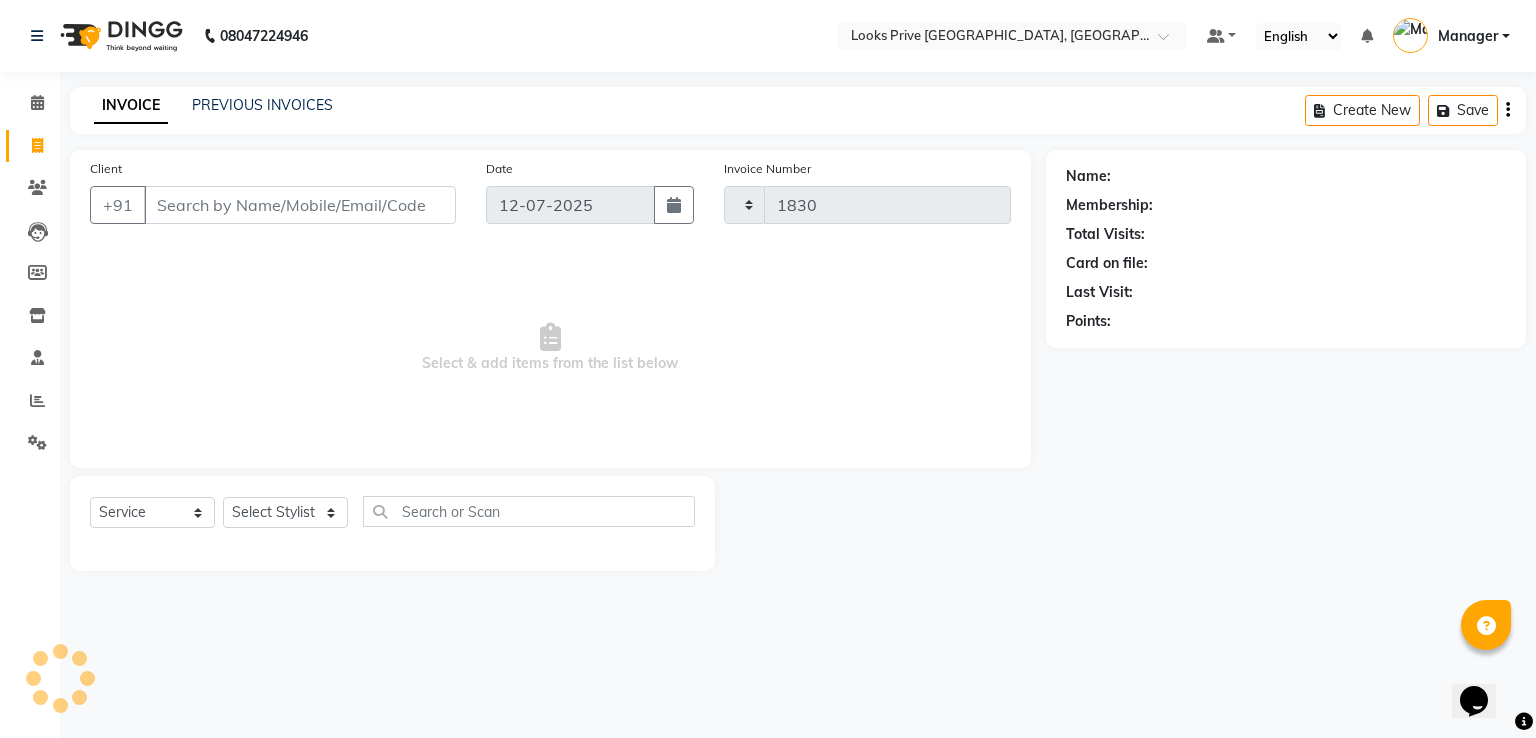 select on "6205" 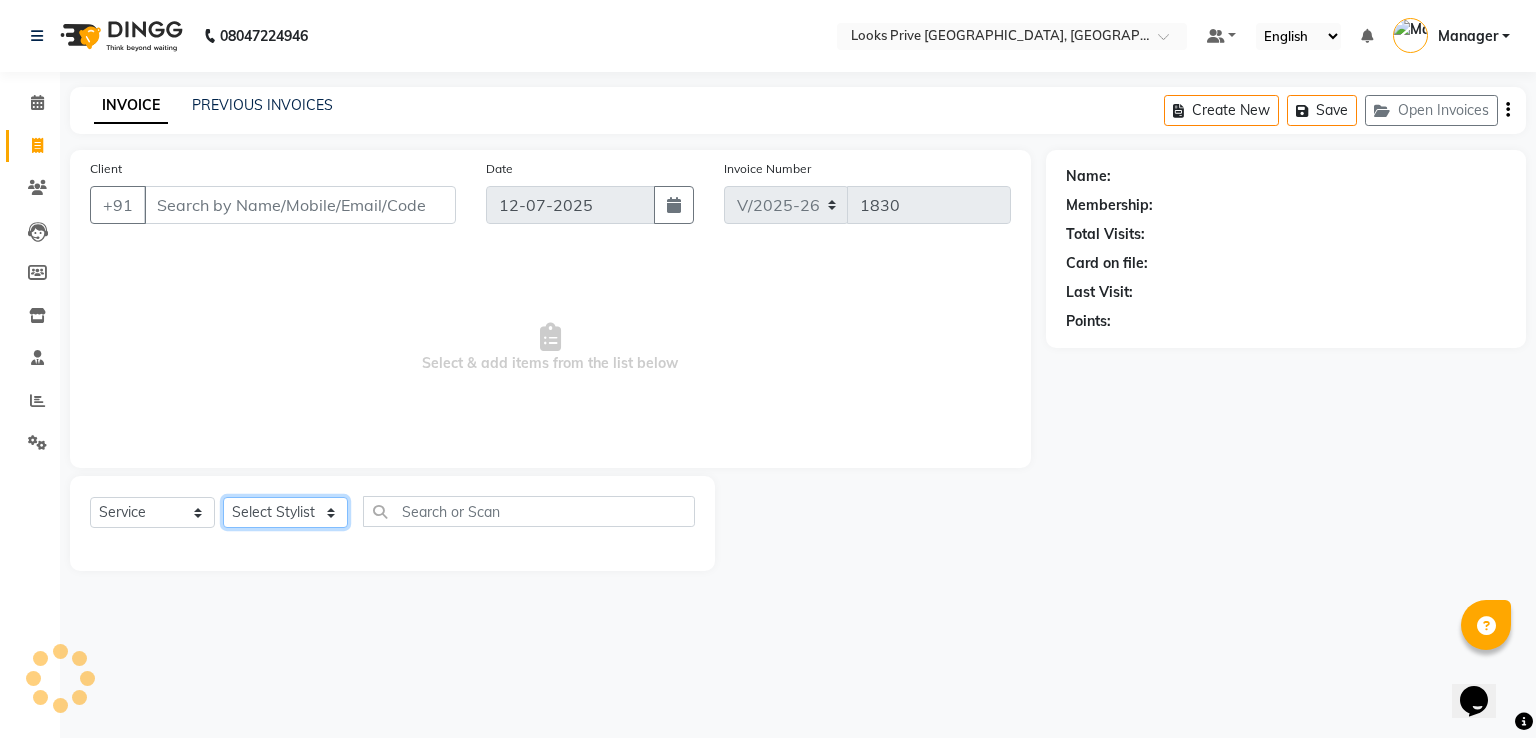 click on "Select Stylist" 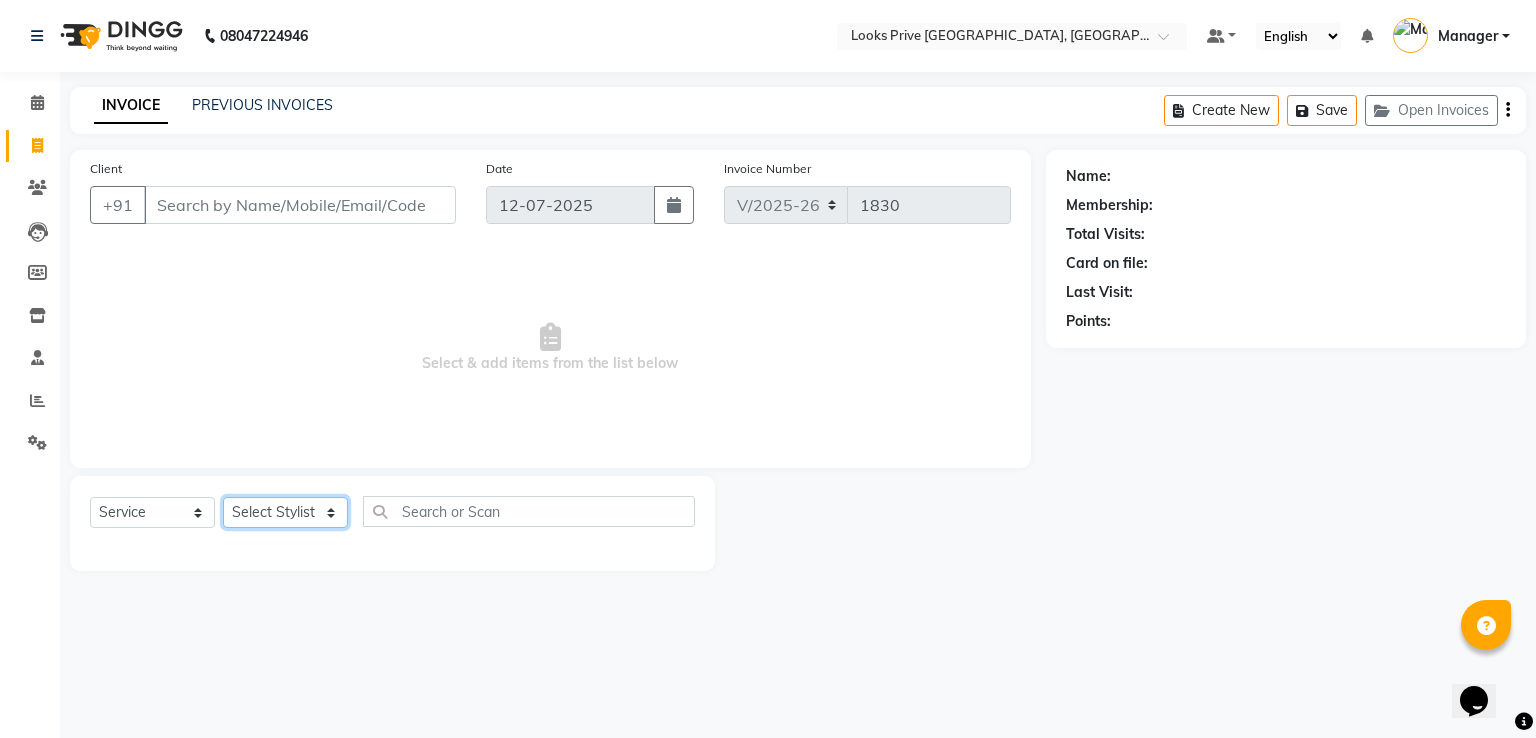 select on "45665" 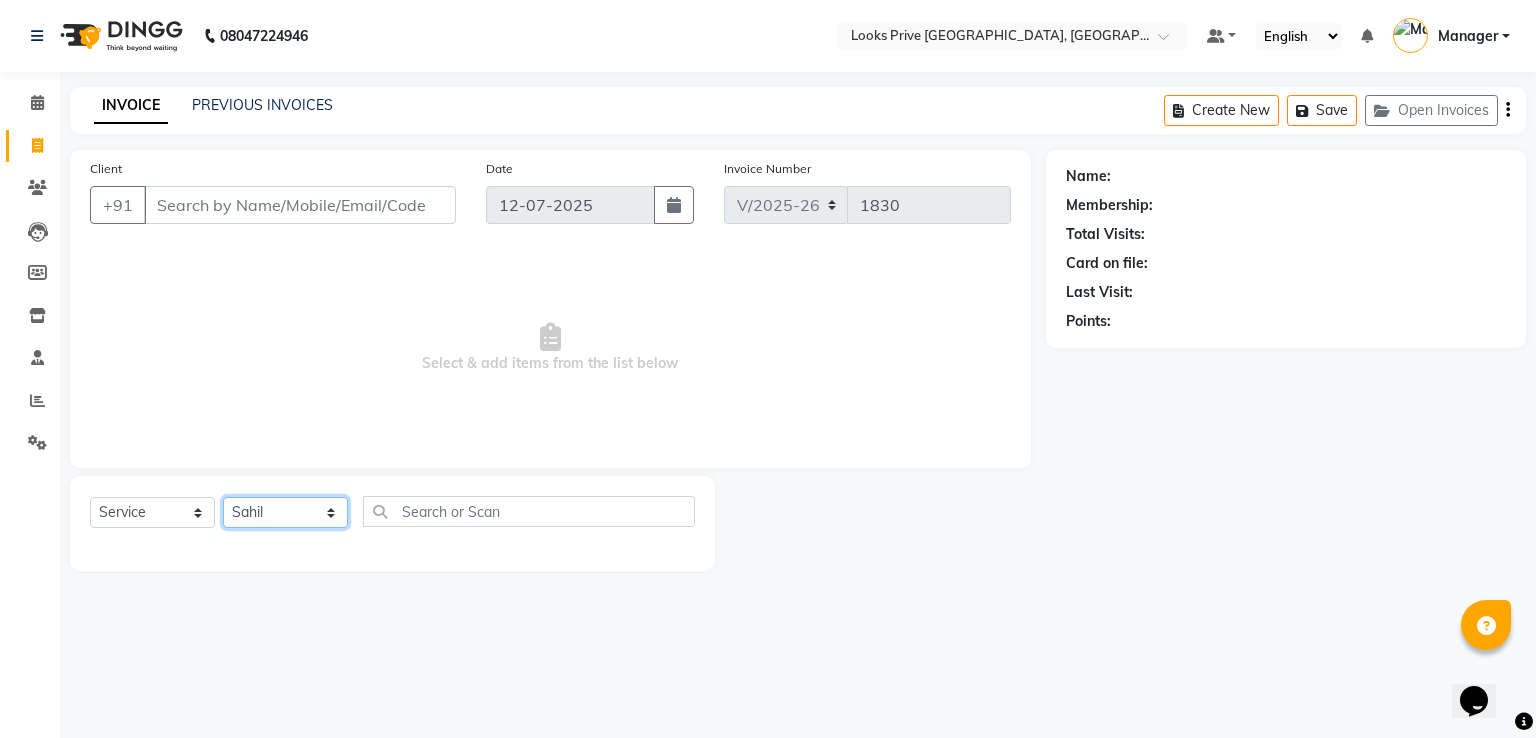 click on "Select Stylist A2R_Master [PERSON_NAME] [PERSON_NAME] [PERSON_NAME] Dinesh_pdct Karni Lovely Manager [PERSON_NAME] [PERSON_NAME] [PERSON_NAME] [PERSON_NAME] Suraj_pedi" 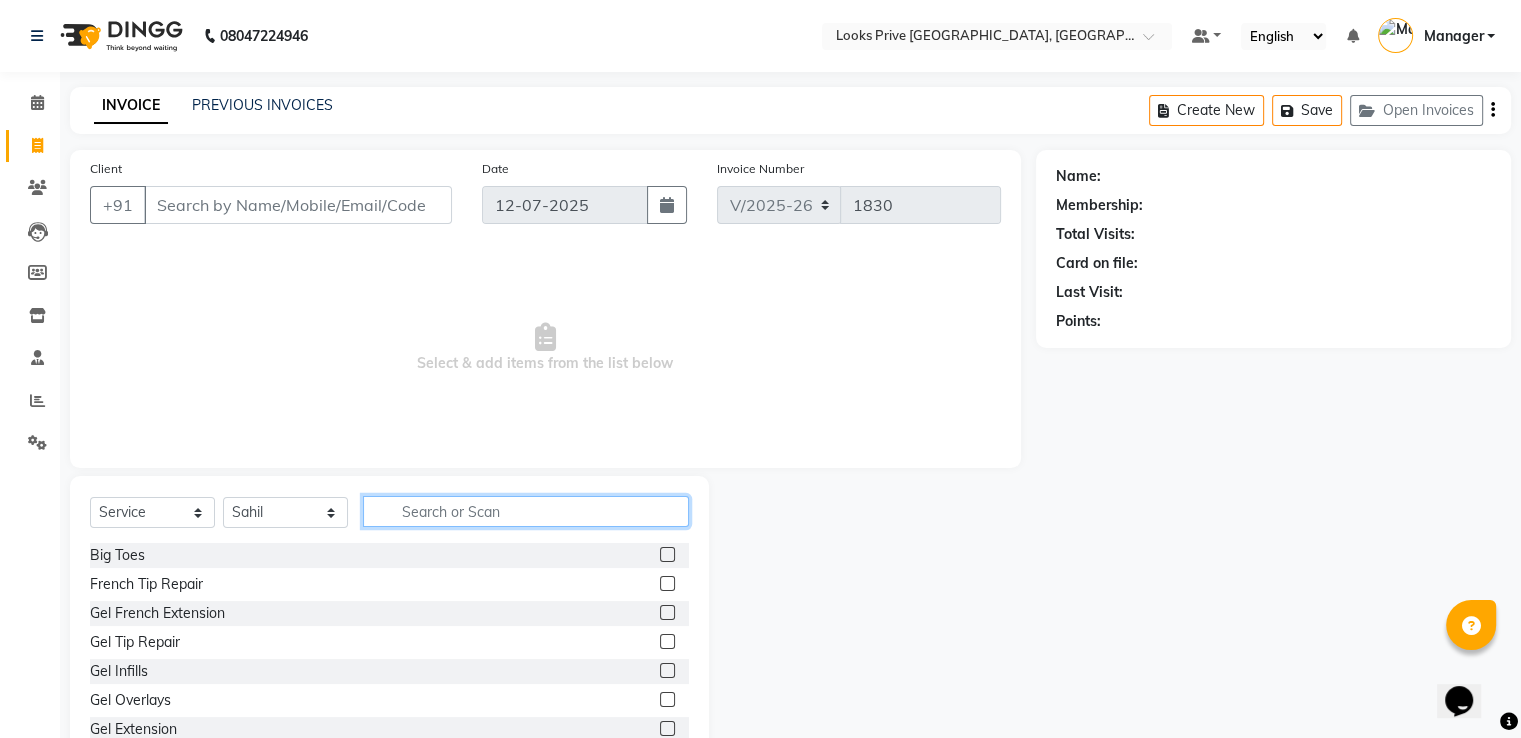 click 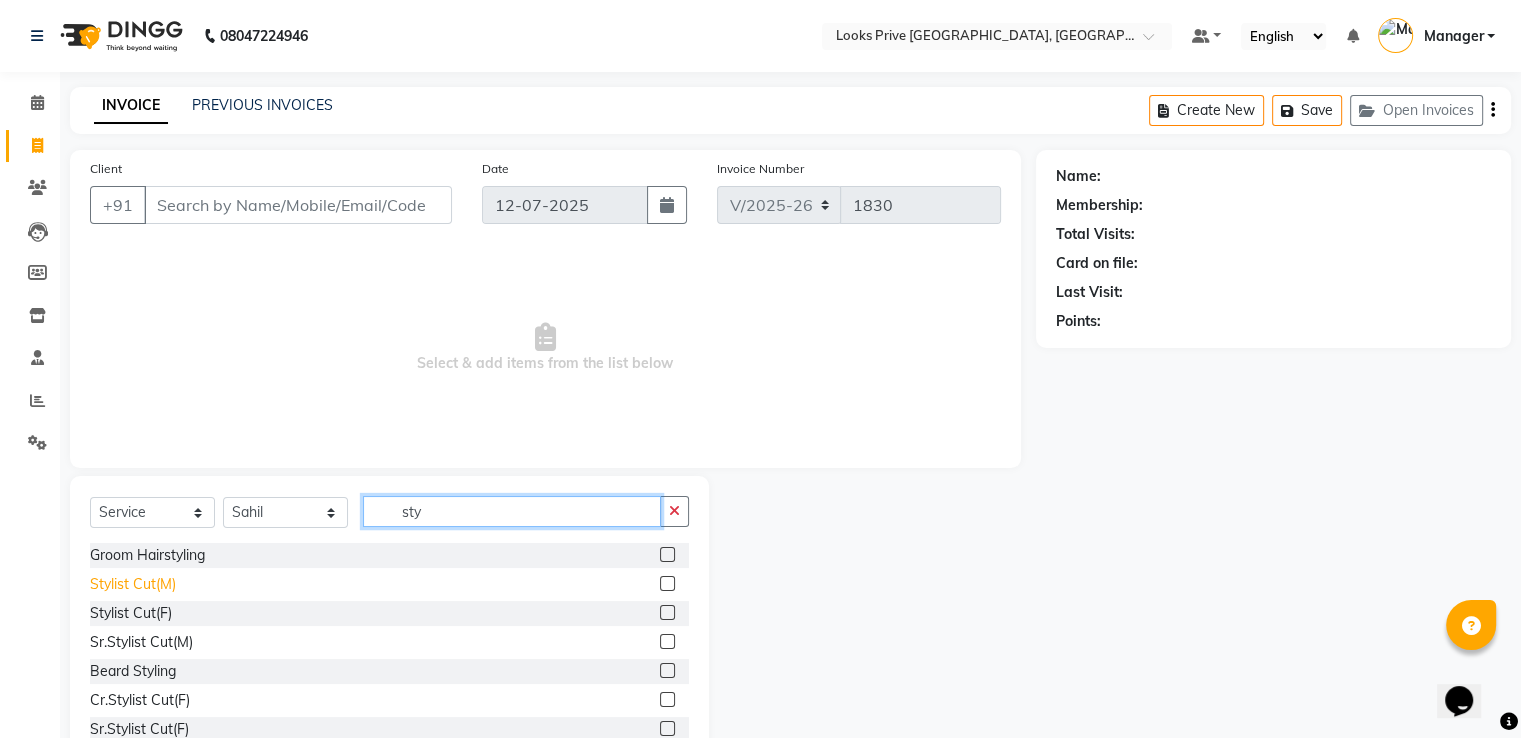 type on "sty" 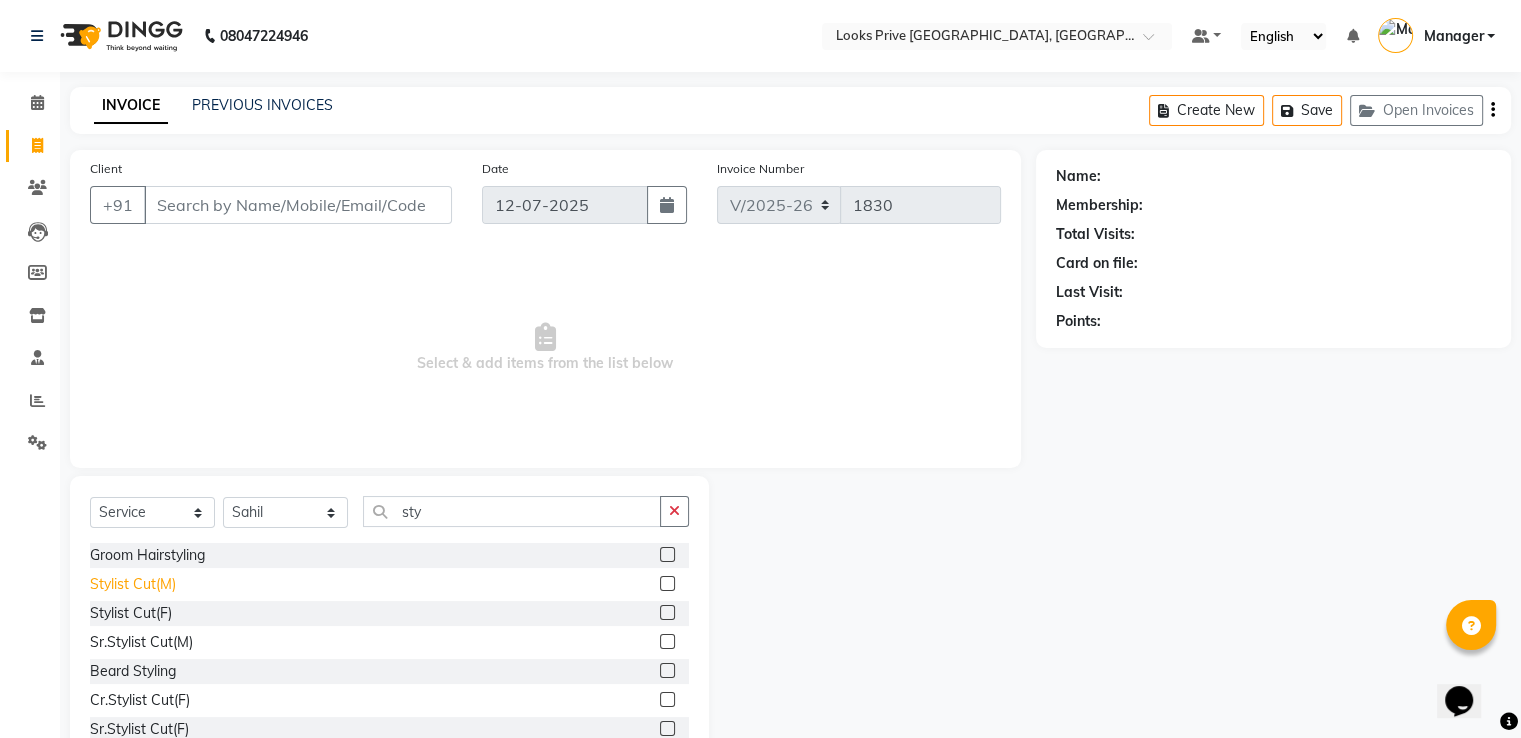 click on "Stylist Cut(M)" 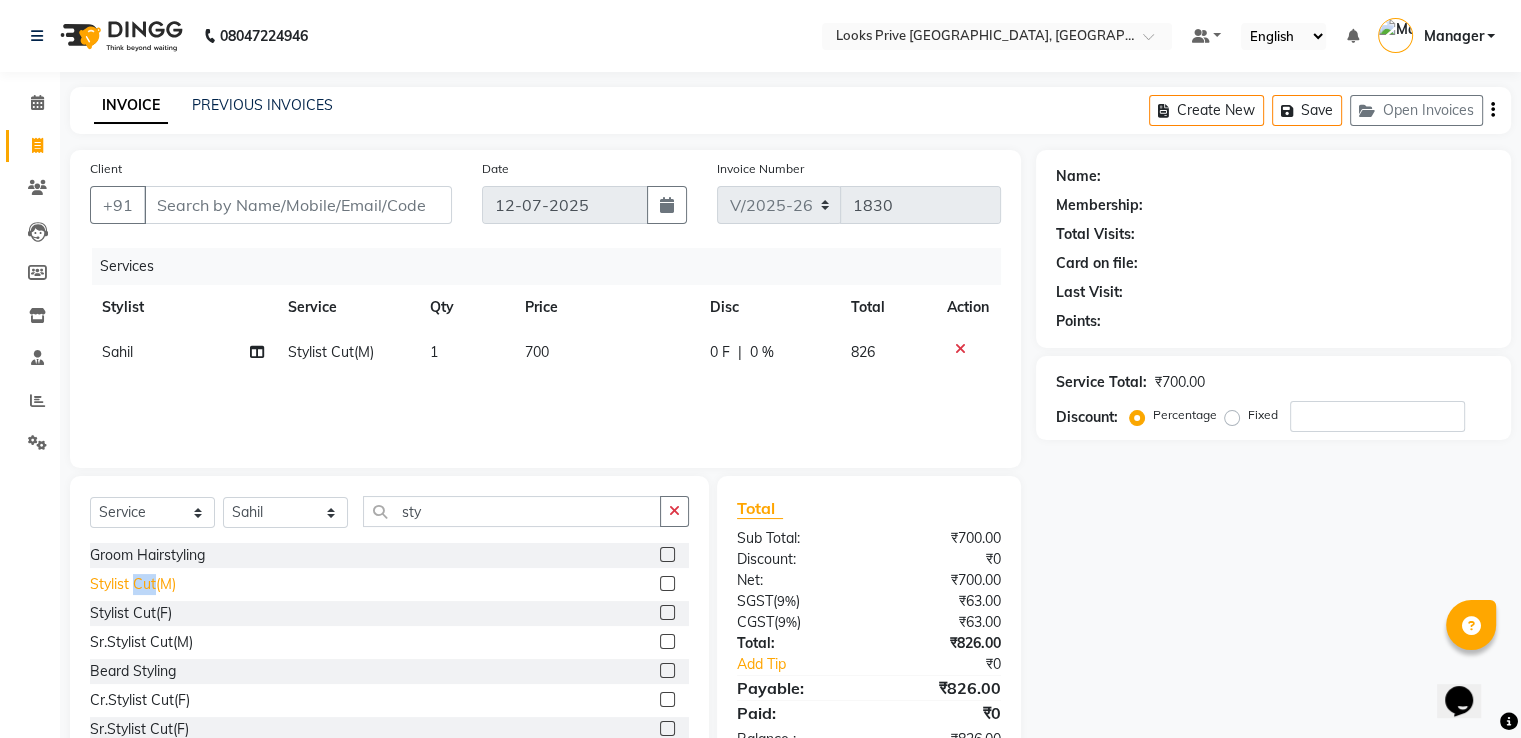 click on "Stylist Cut(M)" 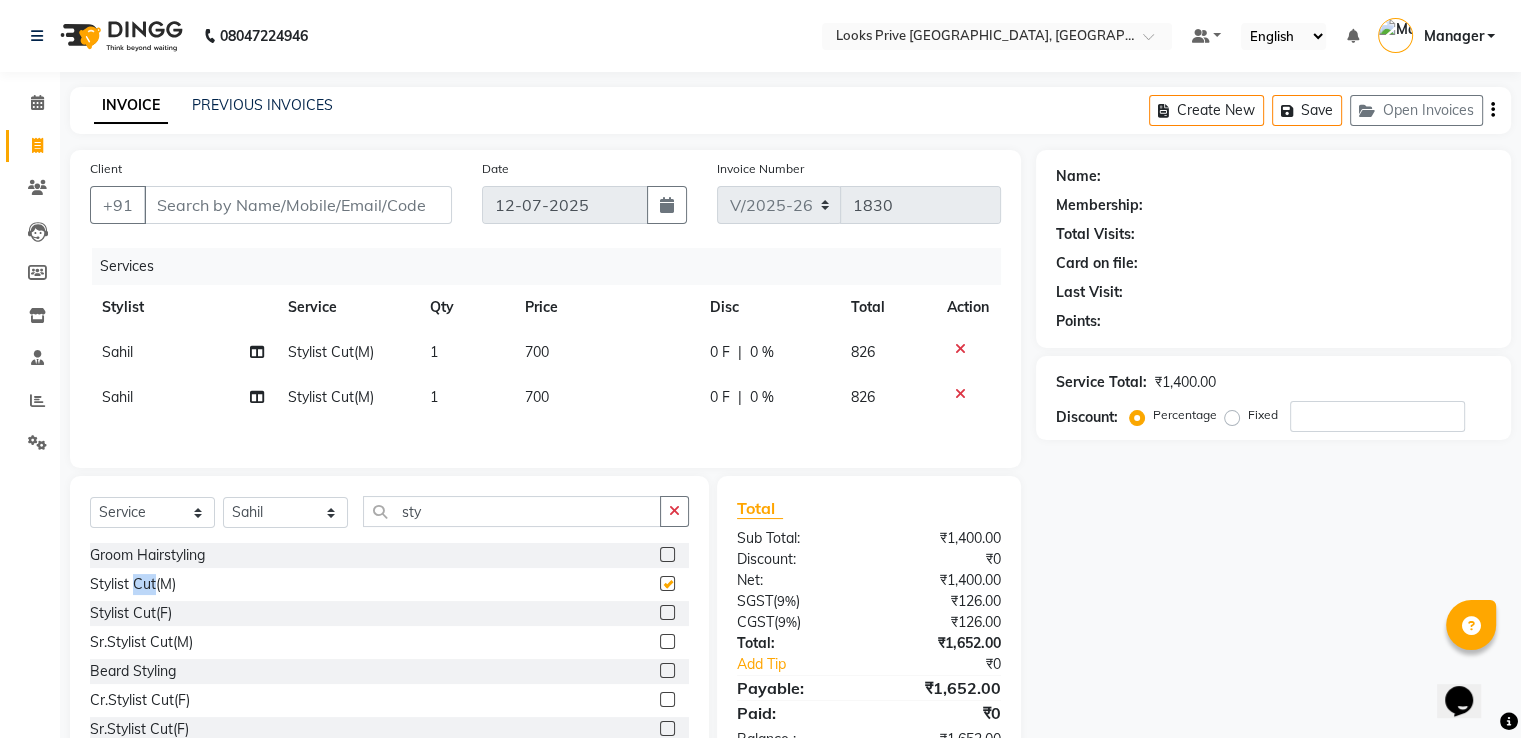 checkbox on "false" 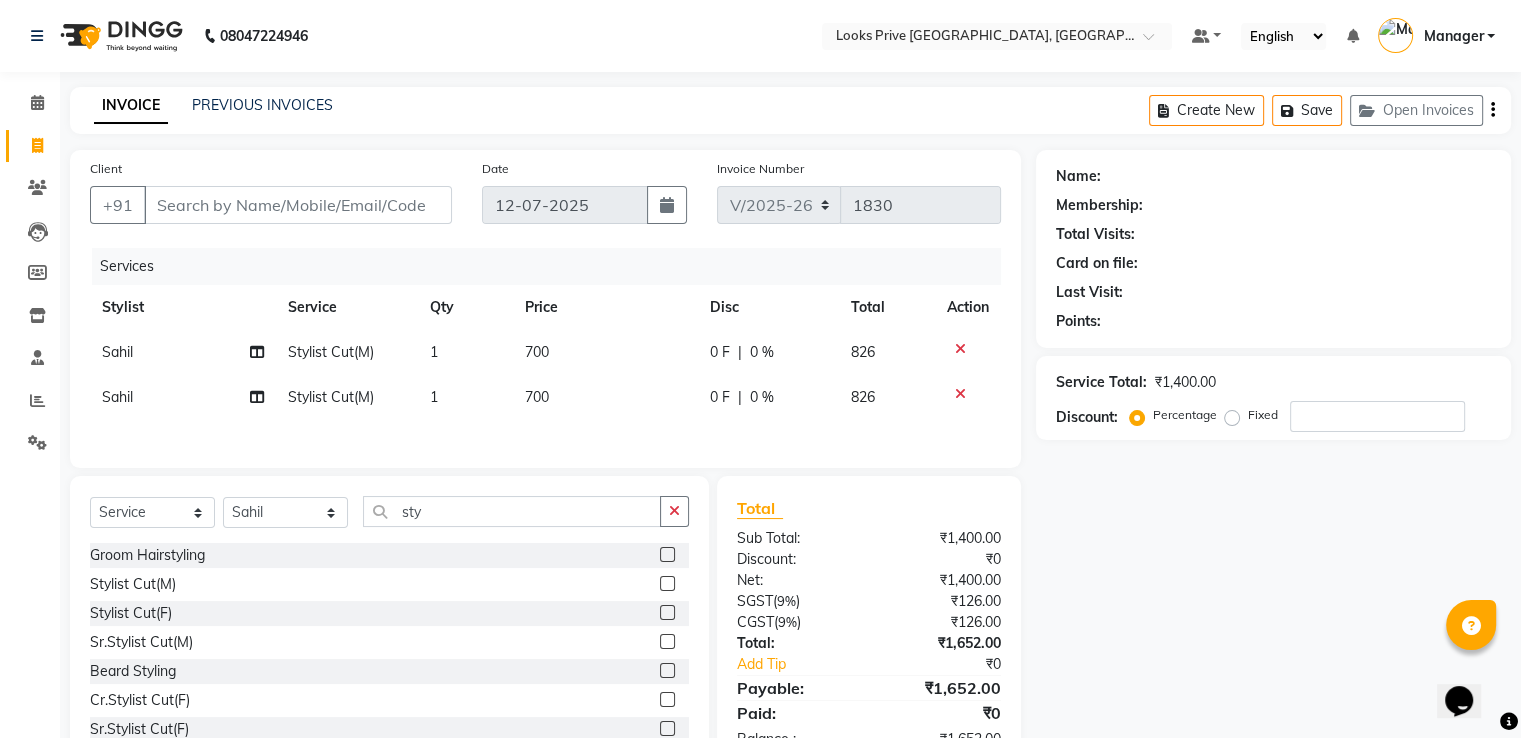 click on "Sahil" 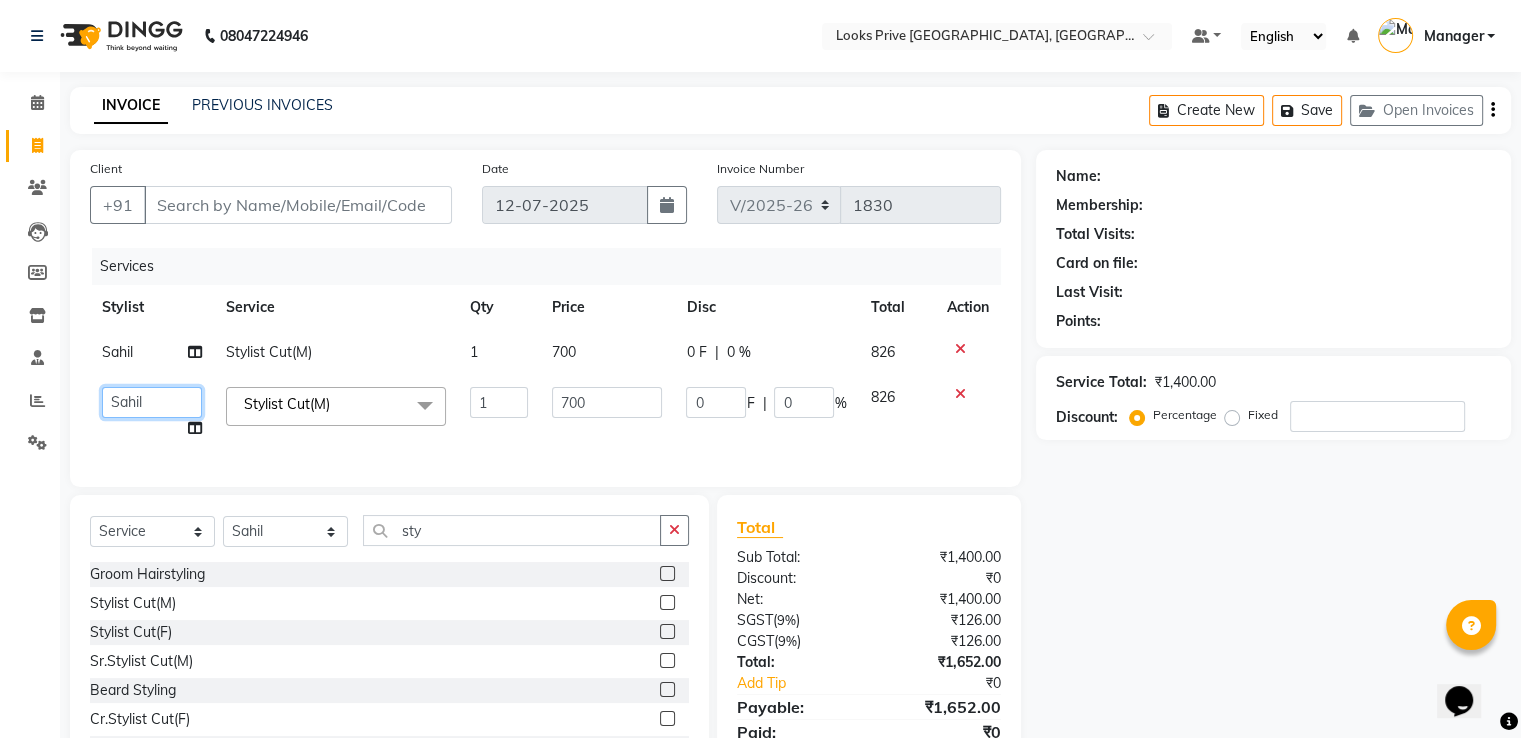 click on "A2R_Master   Aamir   Ajay_Pedicurist   Ashima   Ayesha   Bilal   Dinesh_pdct   Karni   Lovely   Manager   Muskan   Raghav_pdct   Rajeev   Ruby   Sahil   Salman   Shahjad   Shubham   Suraj_pedi" 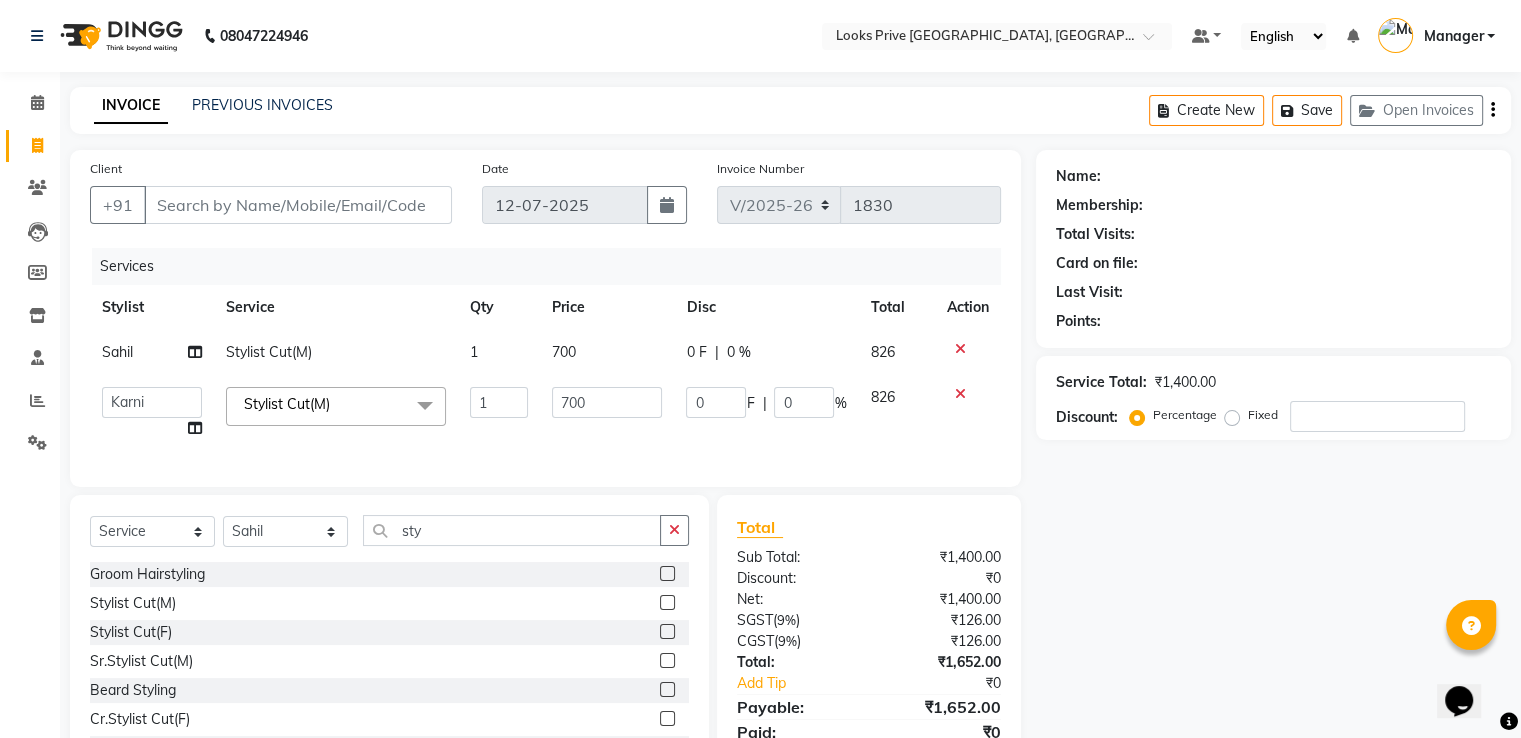 select on "45661" 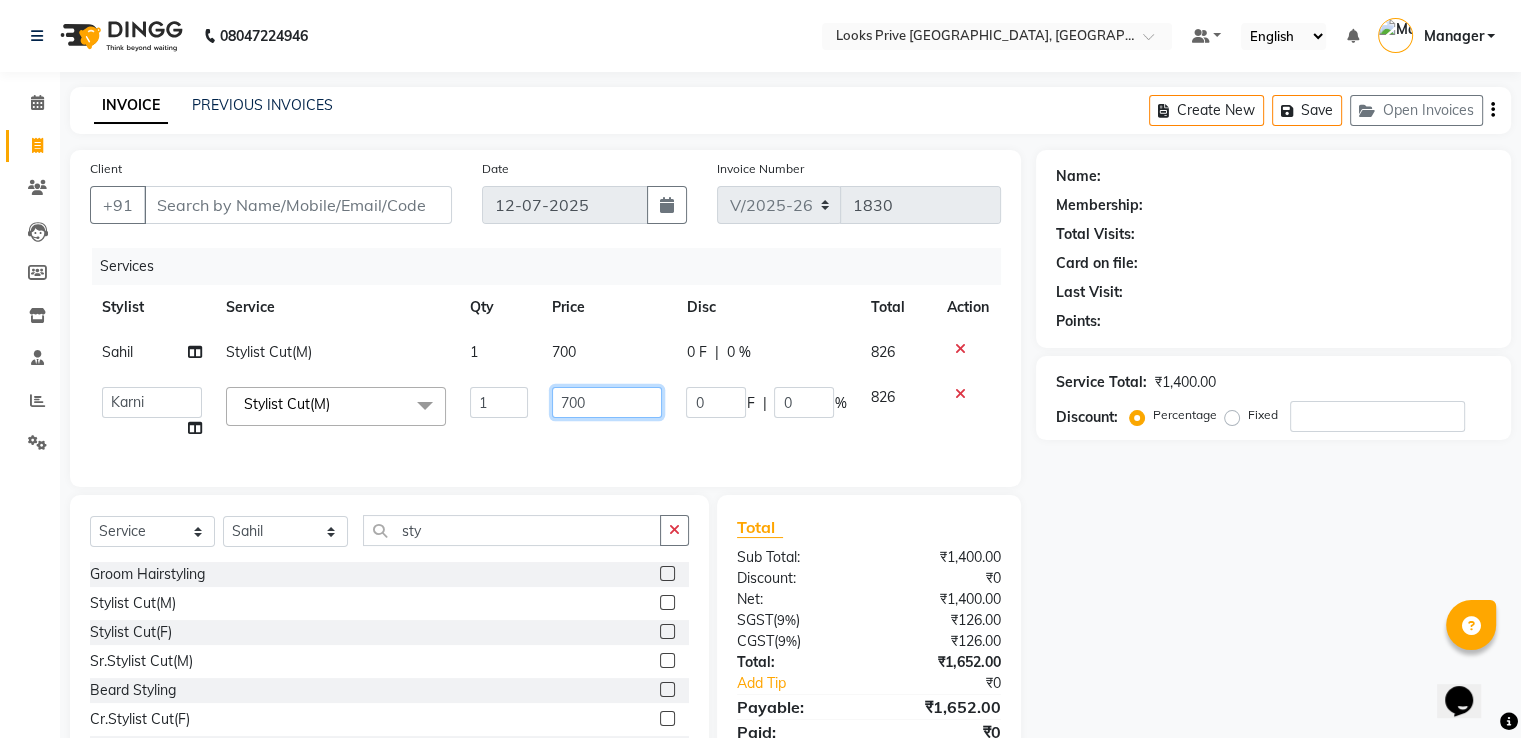 drag, startPoint x: 614, startPoint y: 401, endPoint x: 488, endPoint y: 433, distance: 130 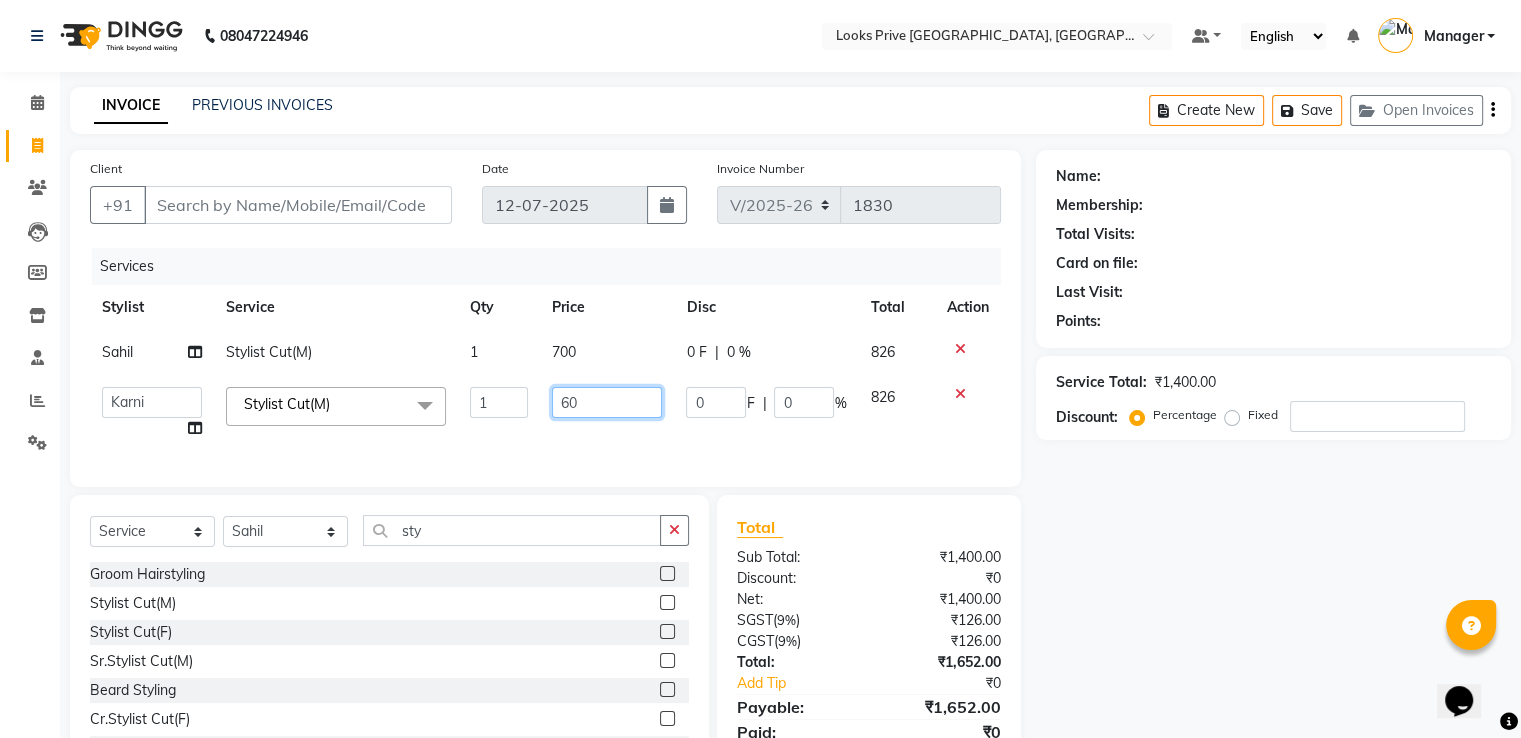 type on "600" 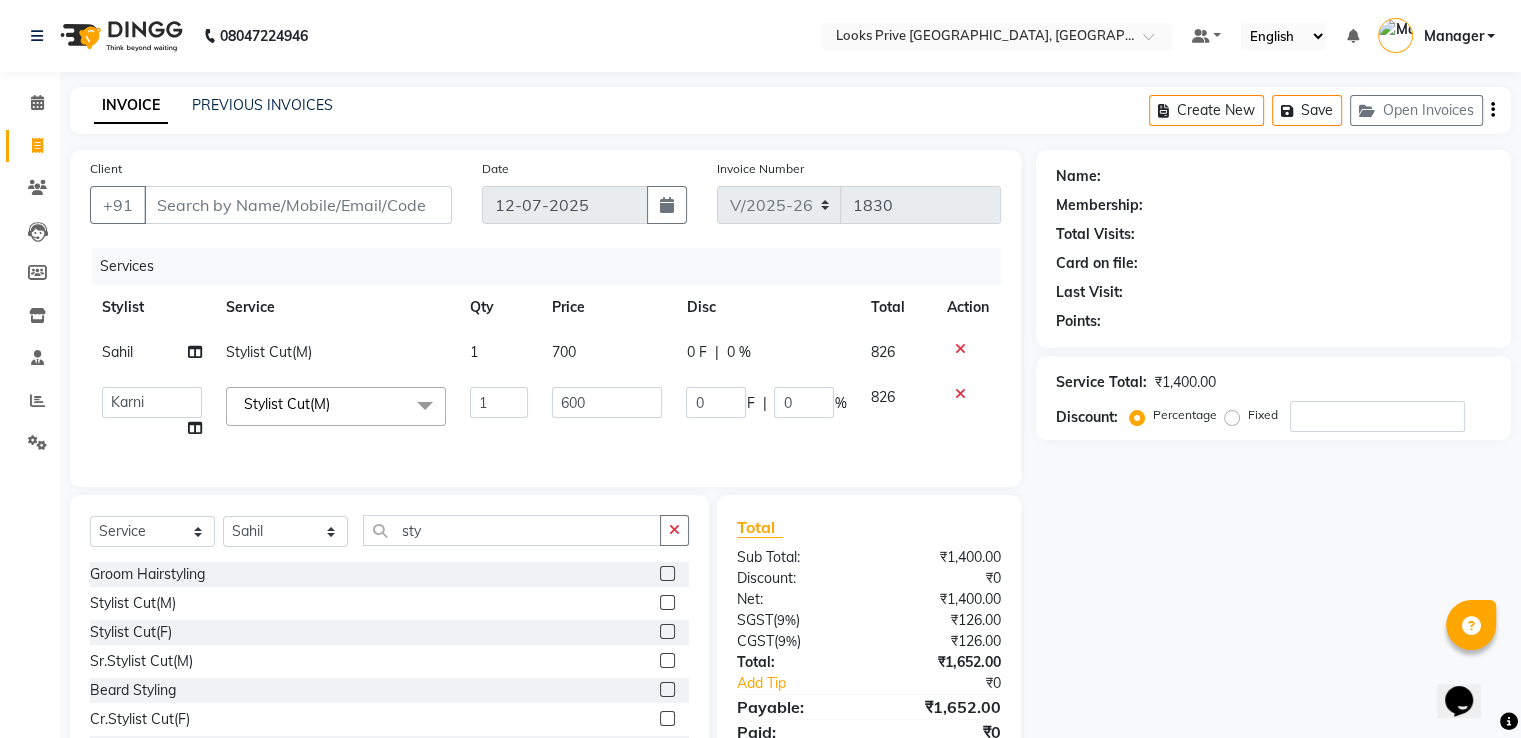 click on "700" 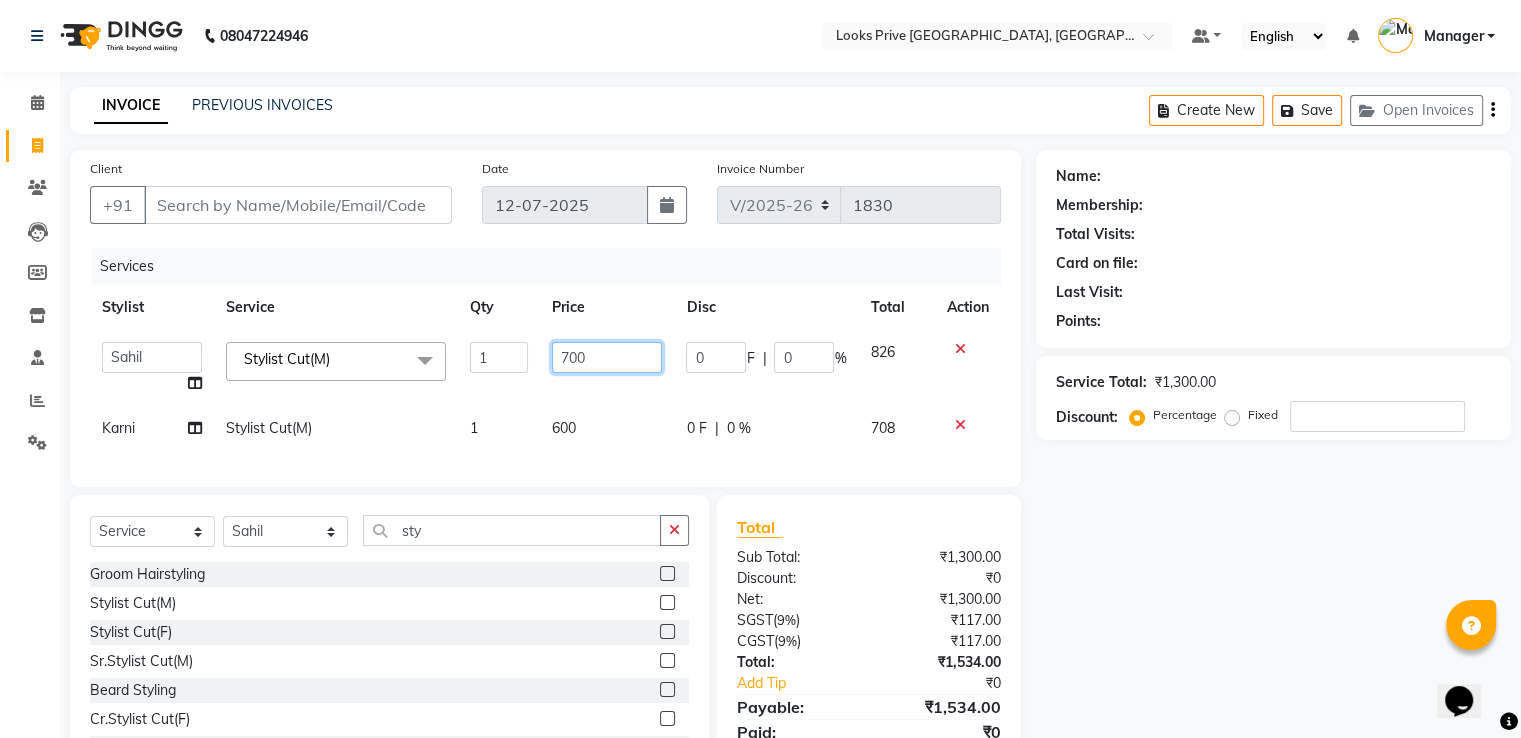 drag, startPoint x: 636, startPoint y: 361, endPoint x: 406, endPoint y: 395, distance: 232.49947 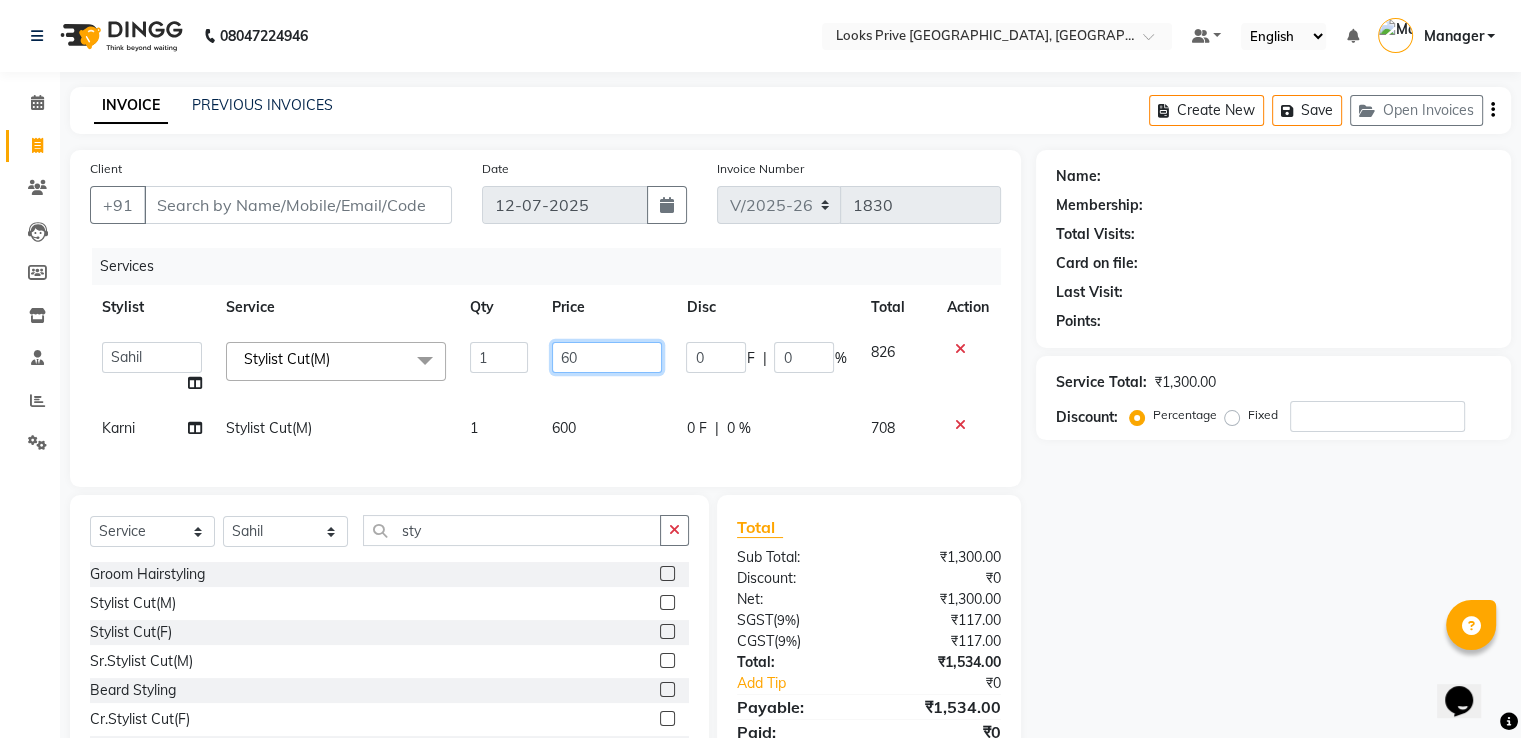 type on "600" 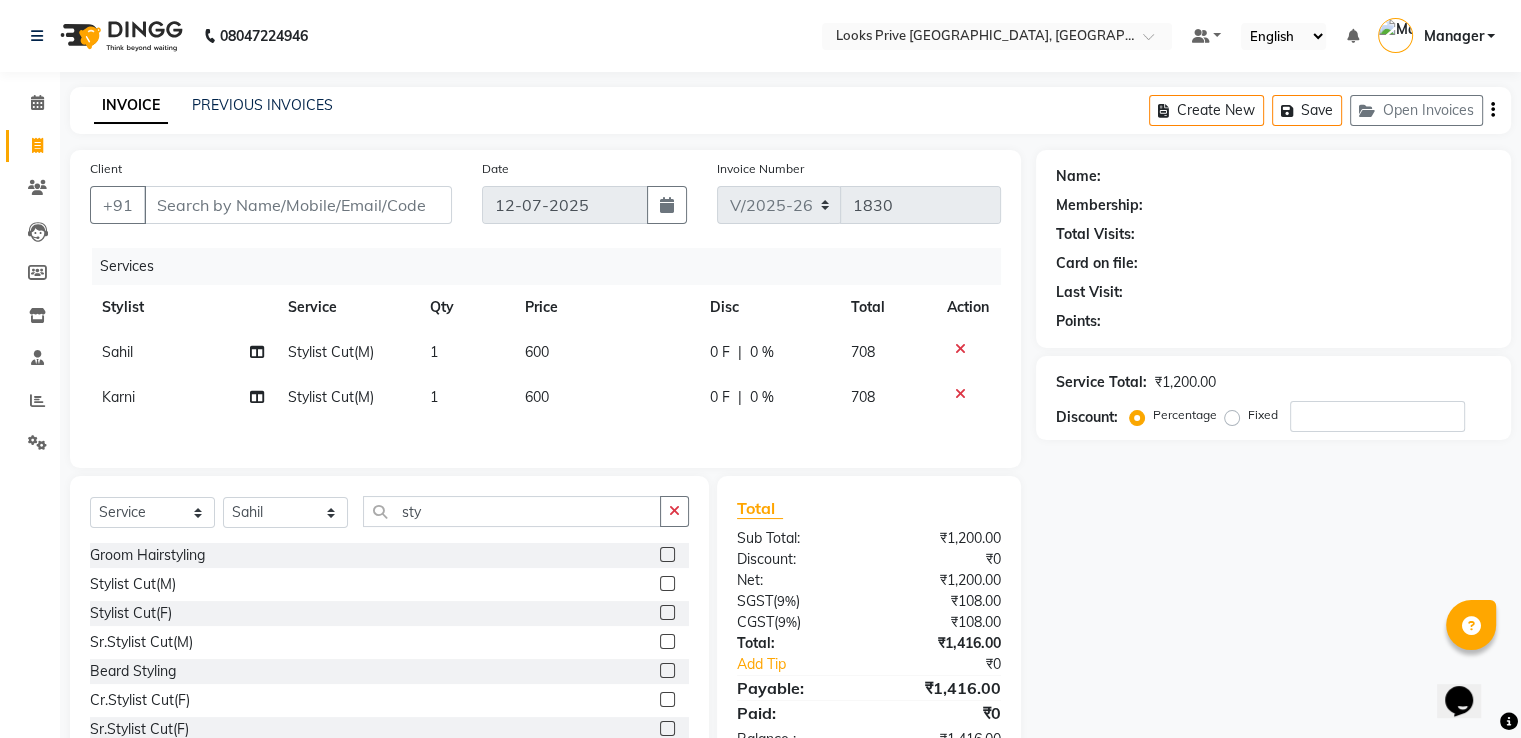 click on "Services" 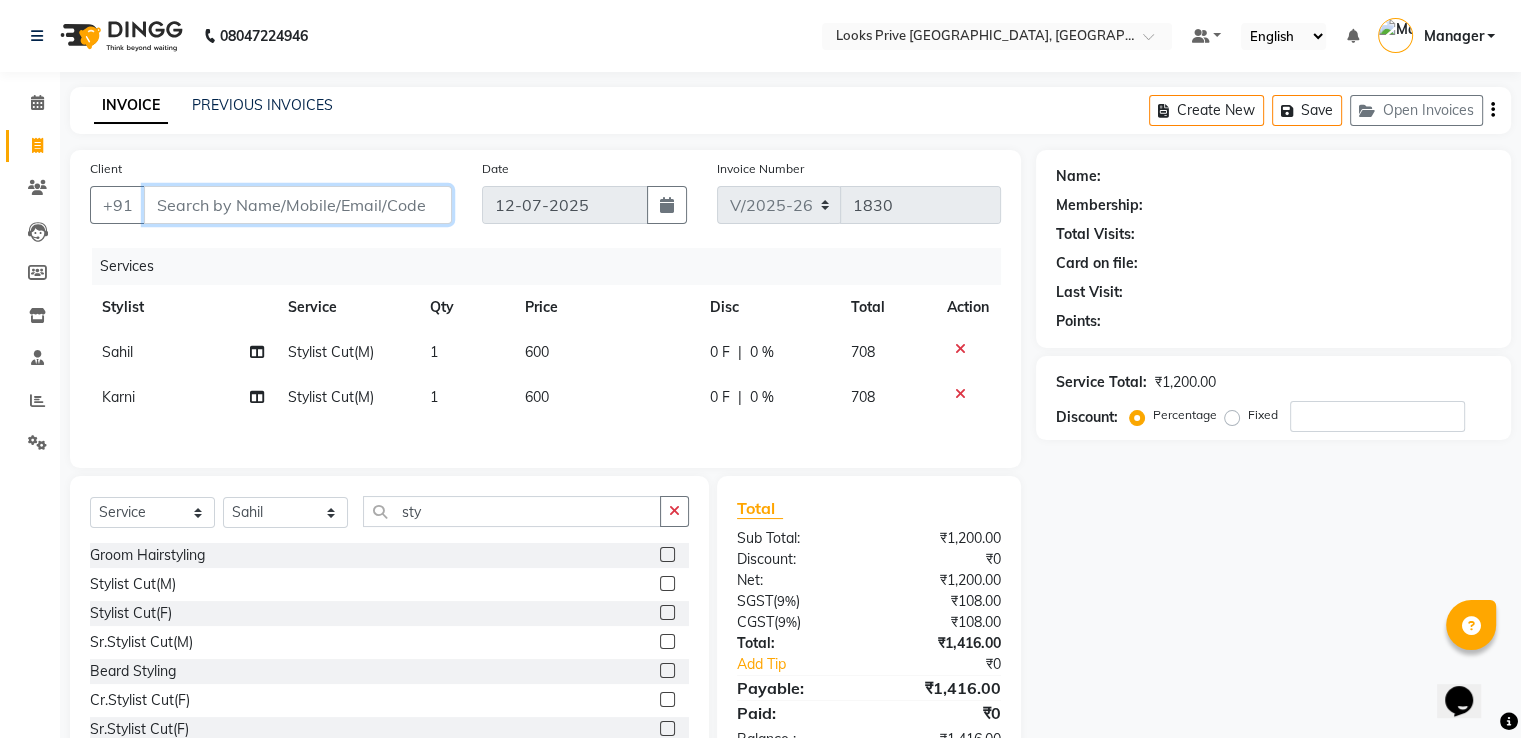 click on "Client" at bounding box center (298, 205) 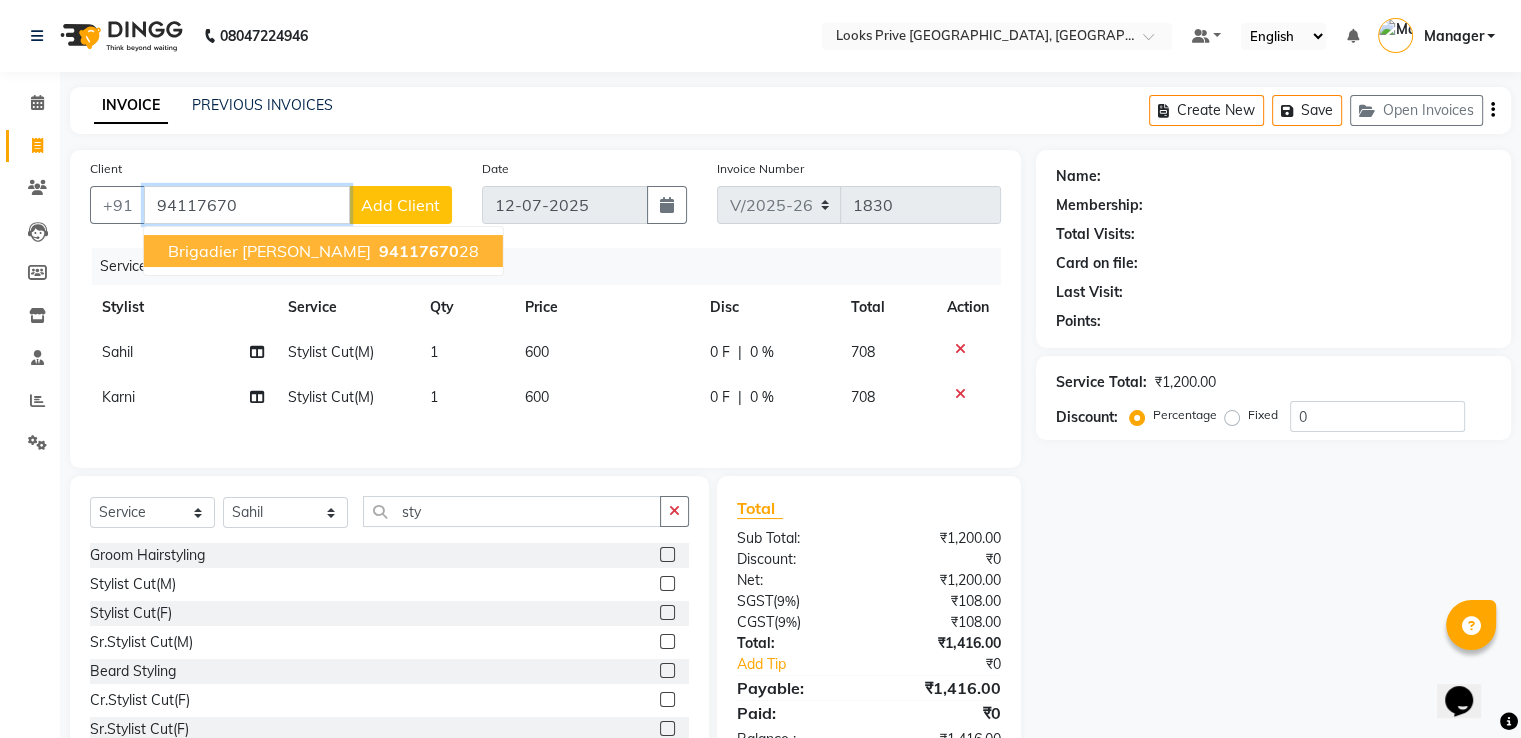 click on "94117670" at bounding box center (419, 251) 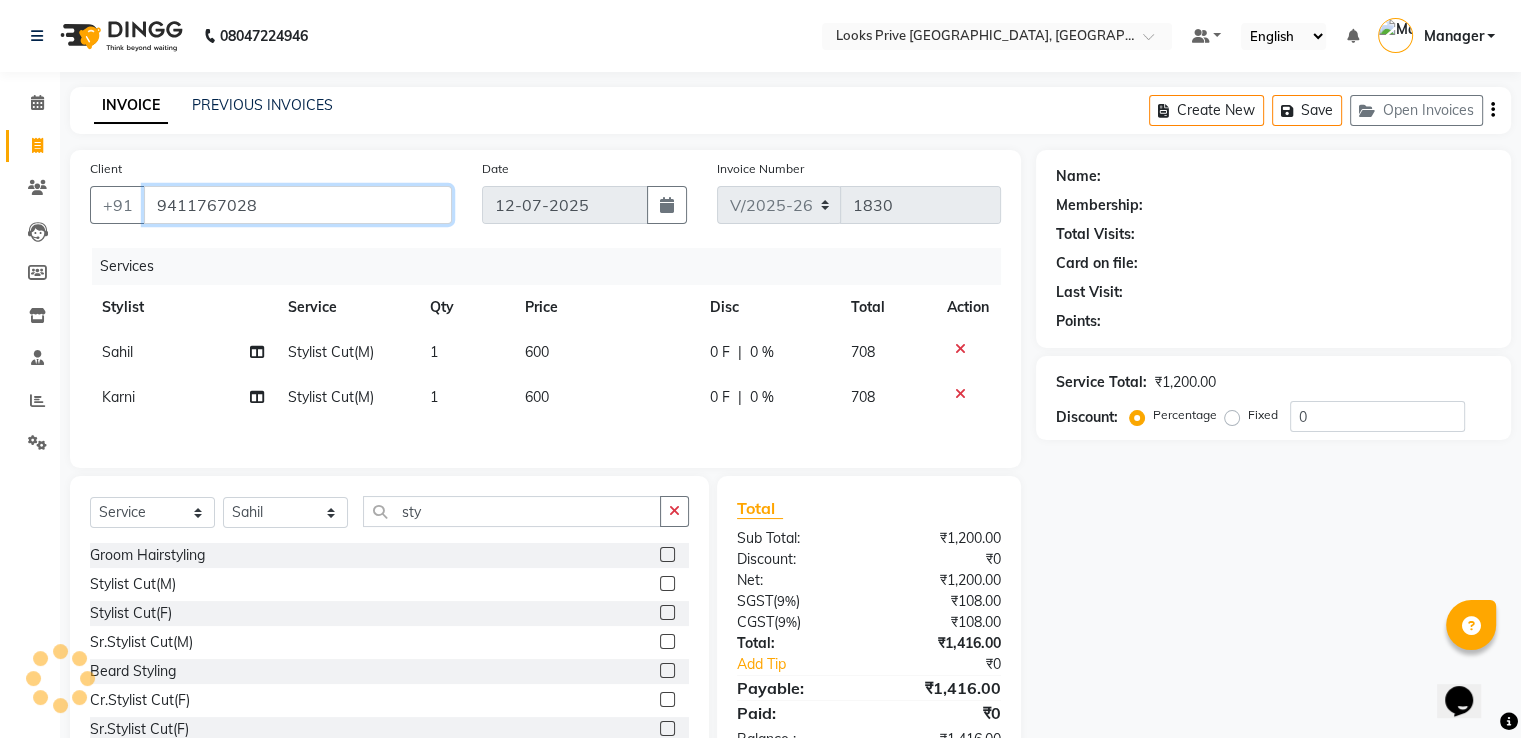 type on "9411767028" 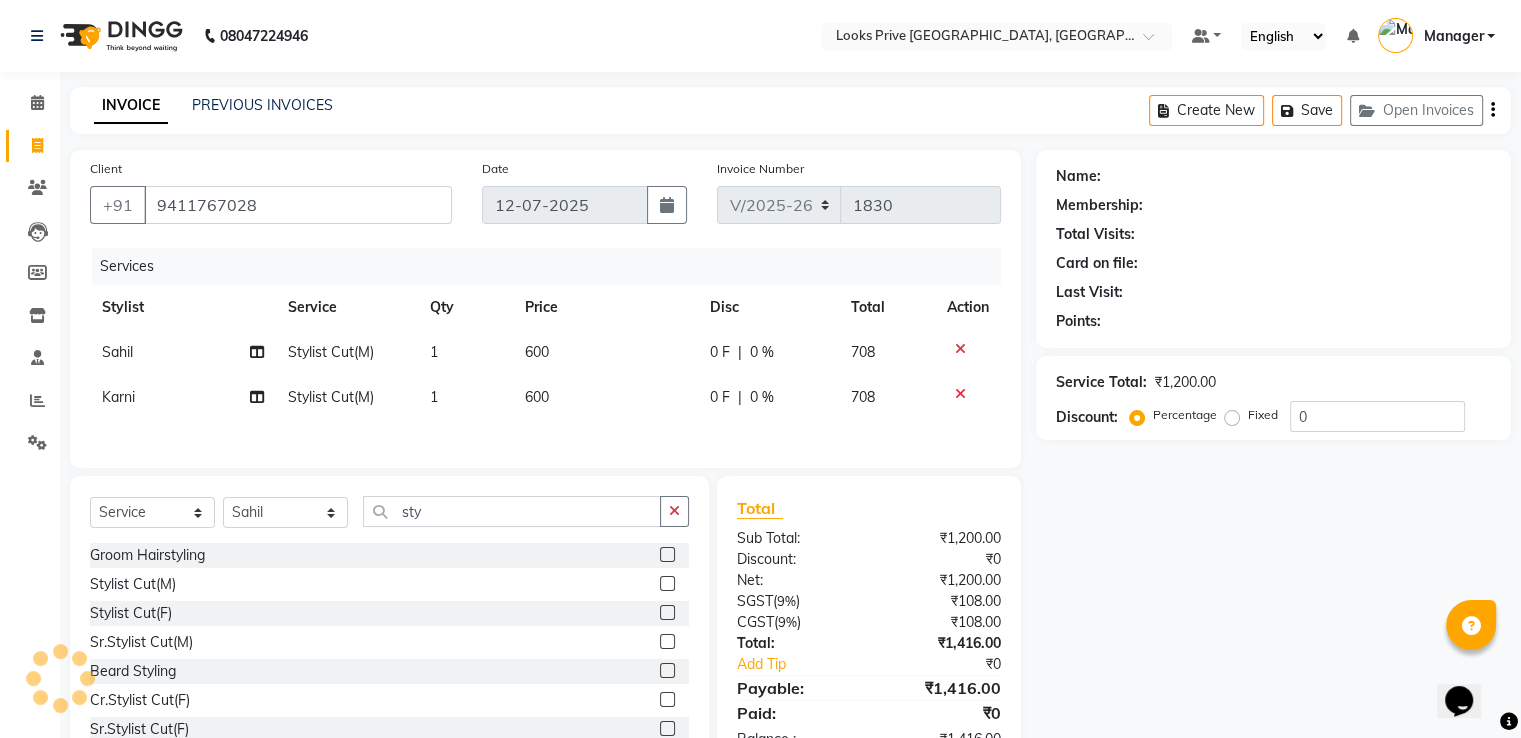 select on "1: Object" 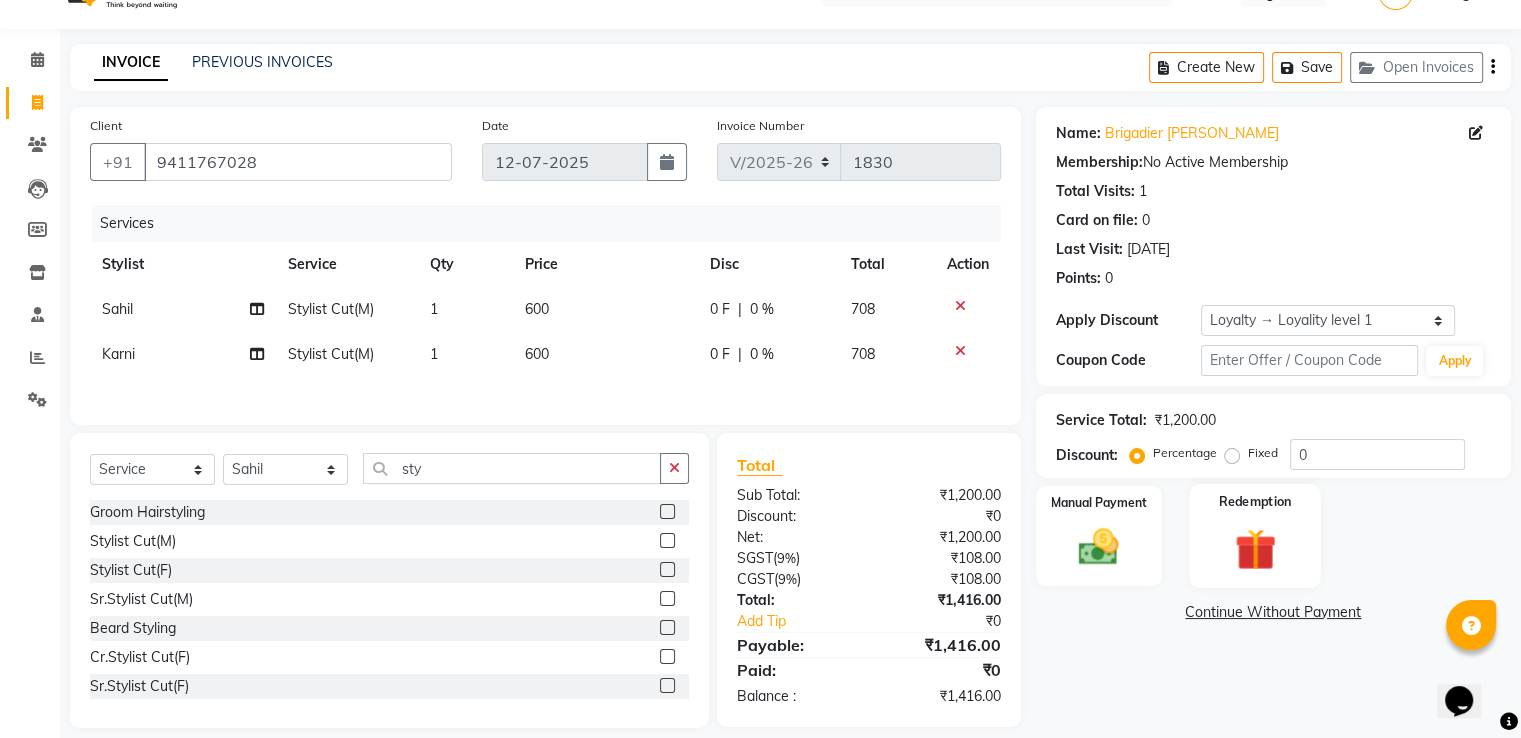 scroll, scrollTop: 67, scrollLeft: 0, axis: vertical 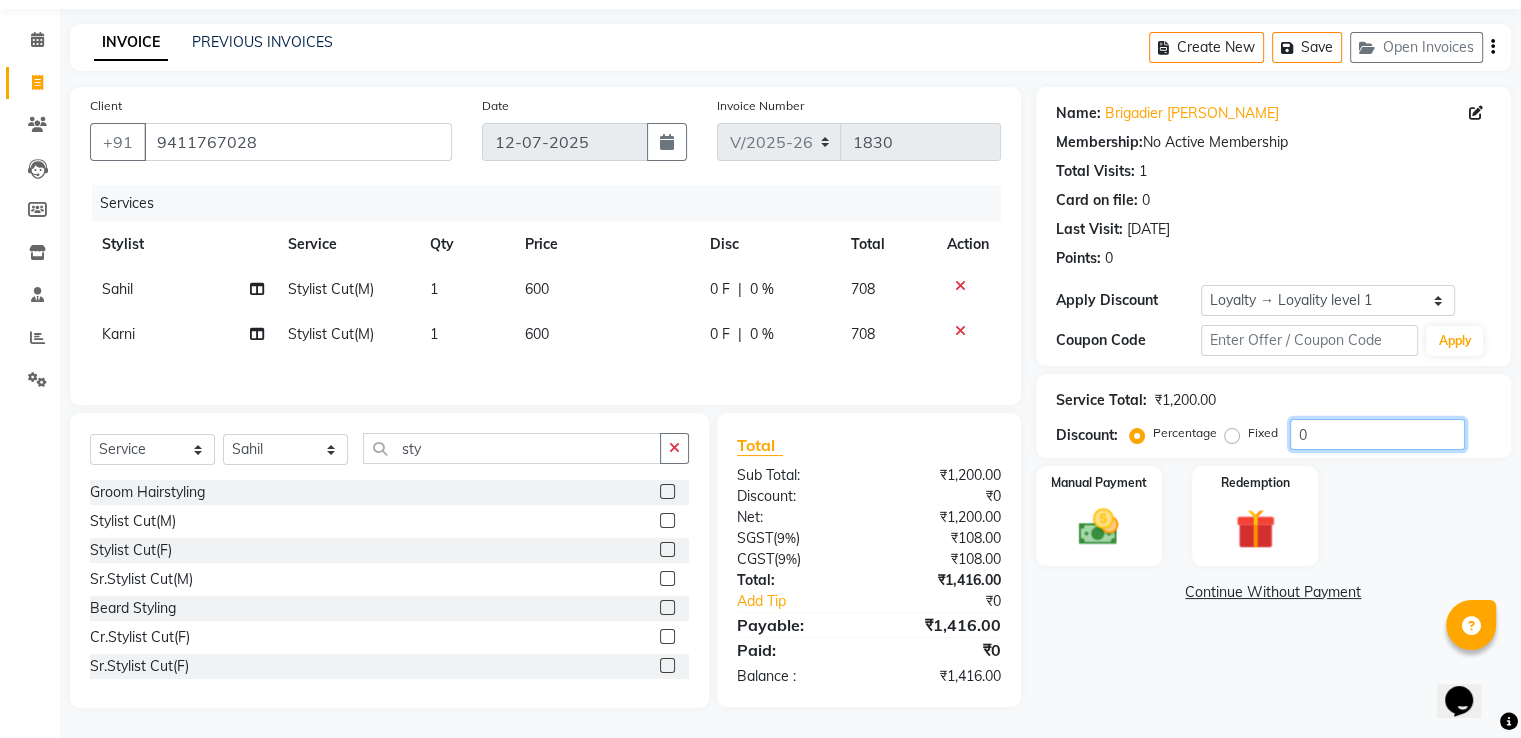 click on "0" 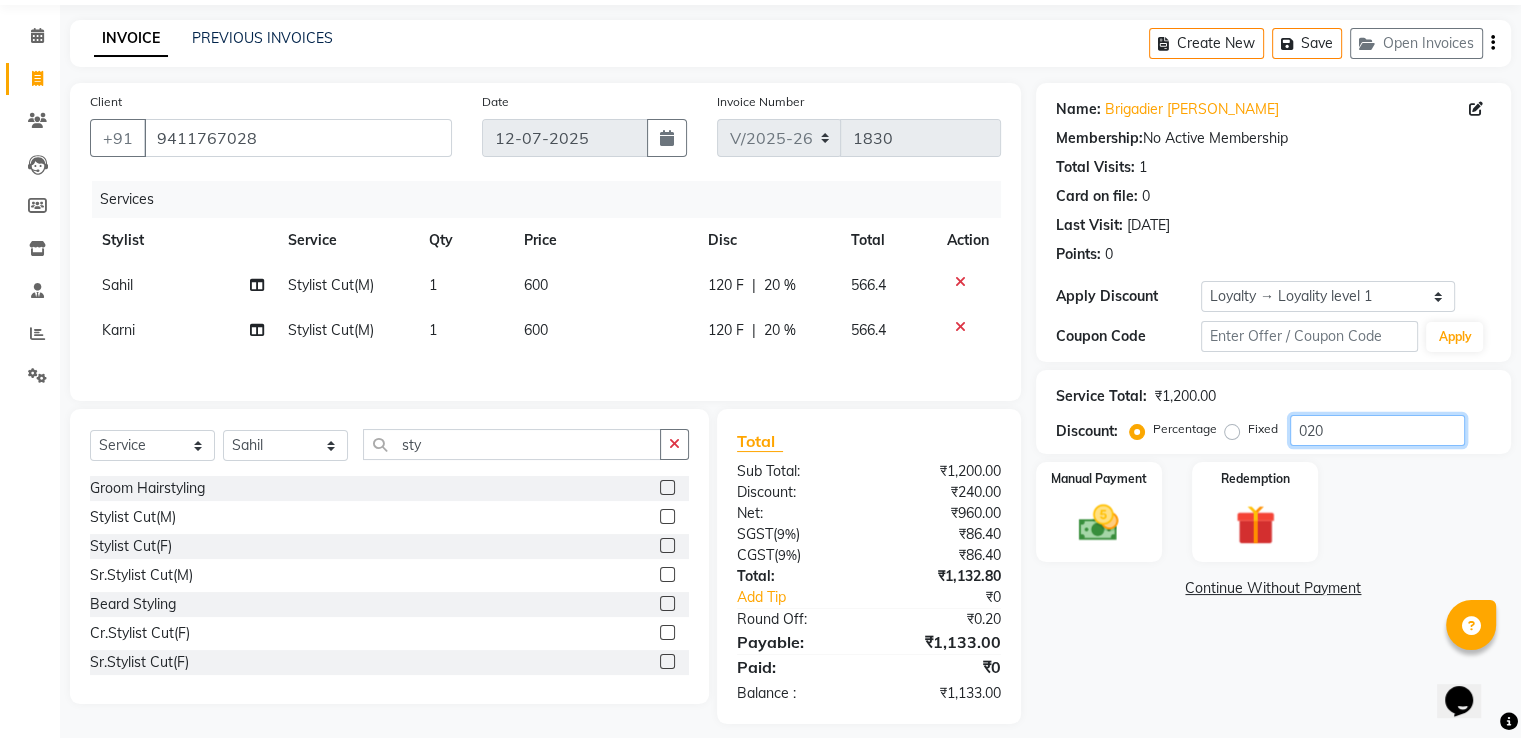 type on "020" 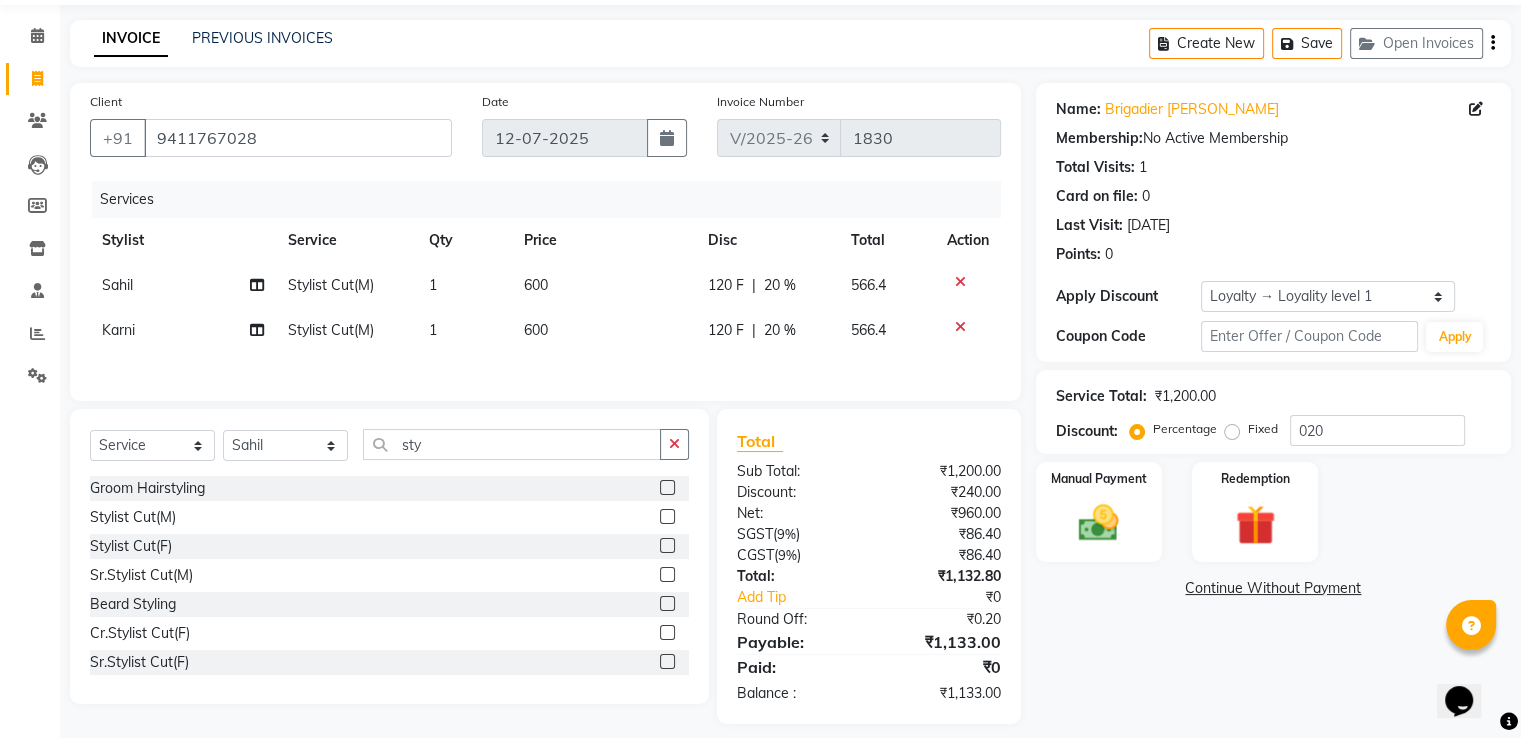 click on "Name: Brigadier Madhusudan  Membership:  No Active Membership  Total Visits:  1 Card on file:  0 Last Visit:   03-05-2025 Points:   0  Apply Discount Select  Loyalty → Loyality level 1  Coupon Code Apply Service Total:  ₹1,200.00  Discount:  Percentage   Fixed  020 Manual Payment Redemption  Continue Without Payment" 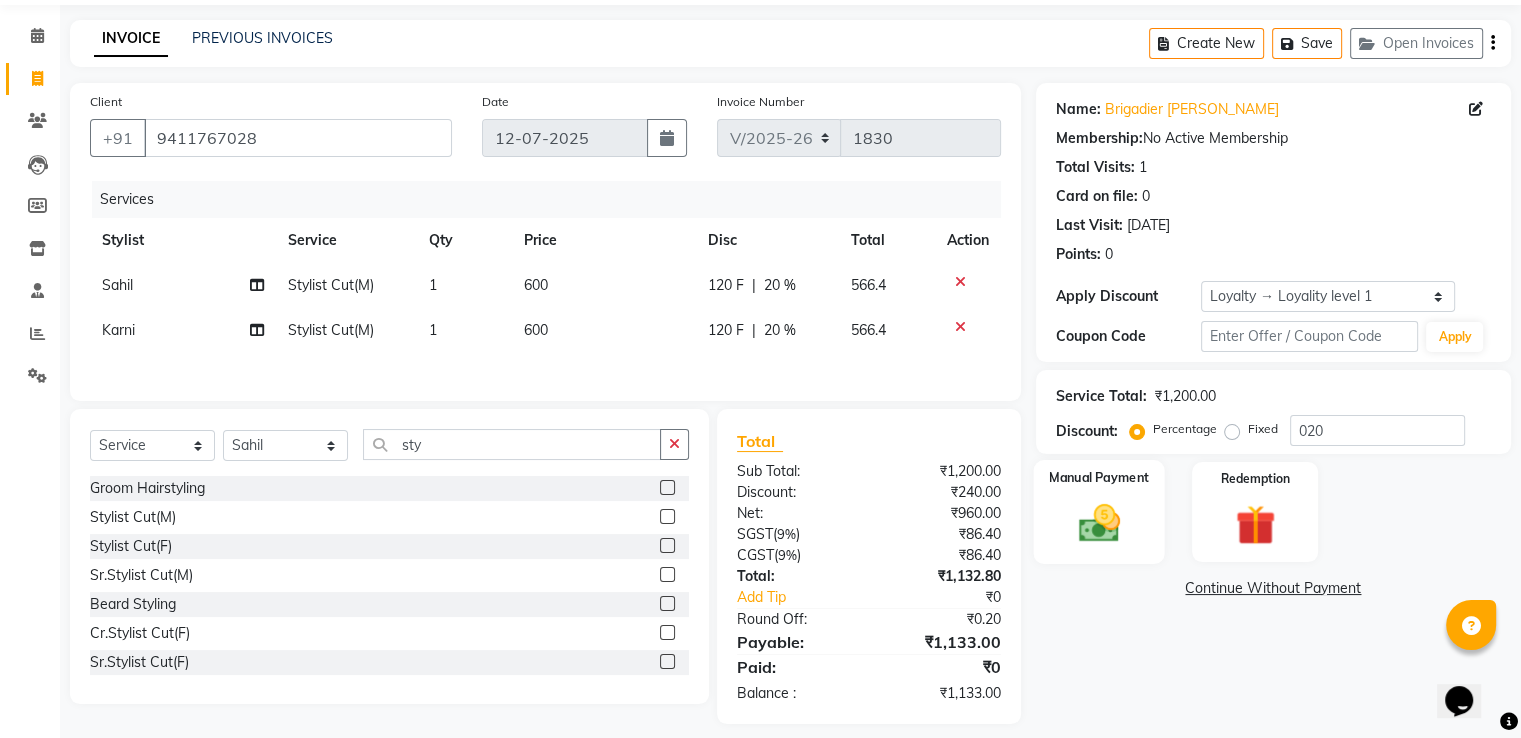 click on "Manual Payment" 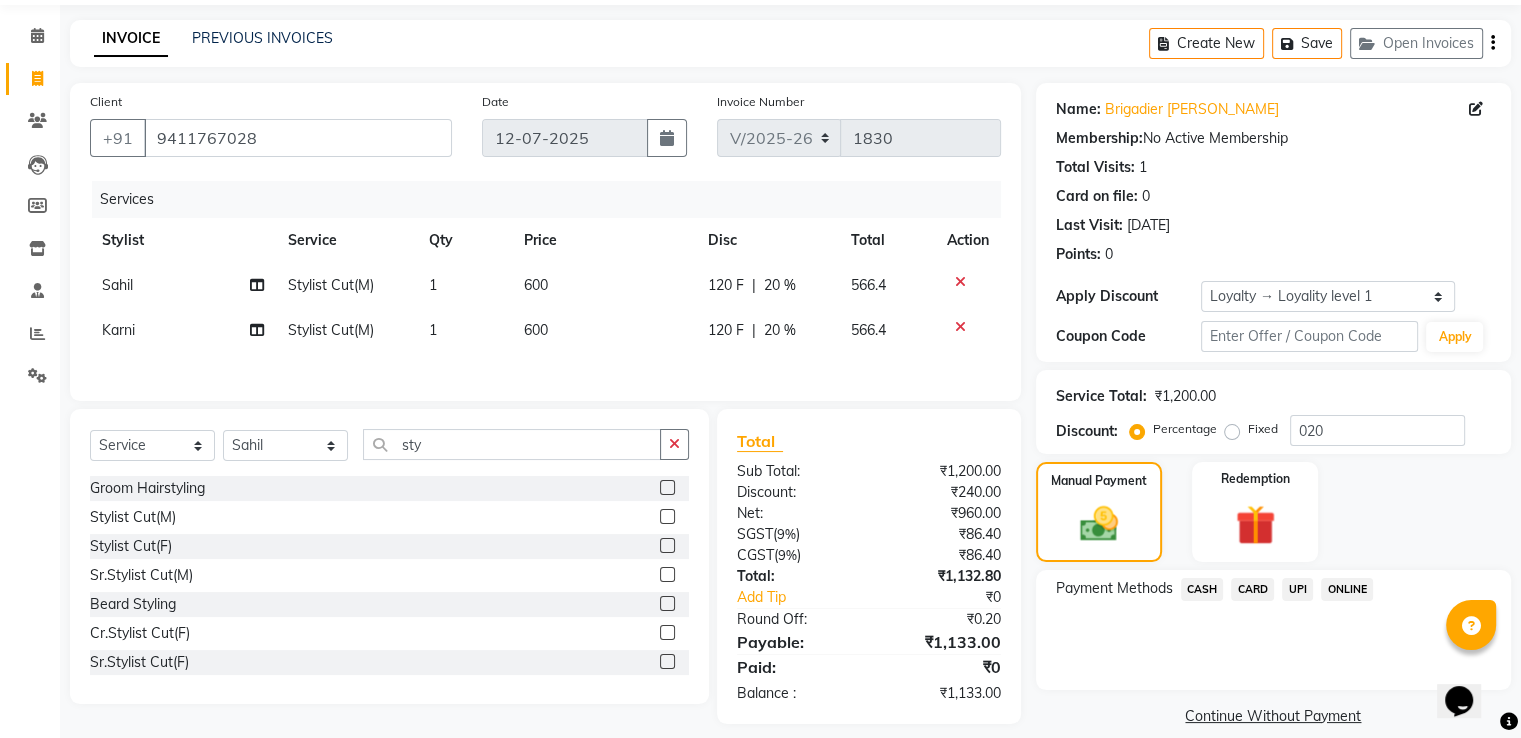 click on "Payment Methods" 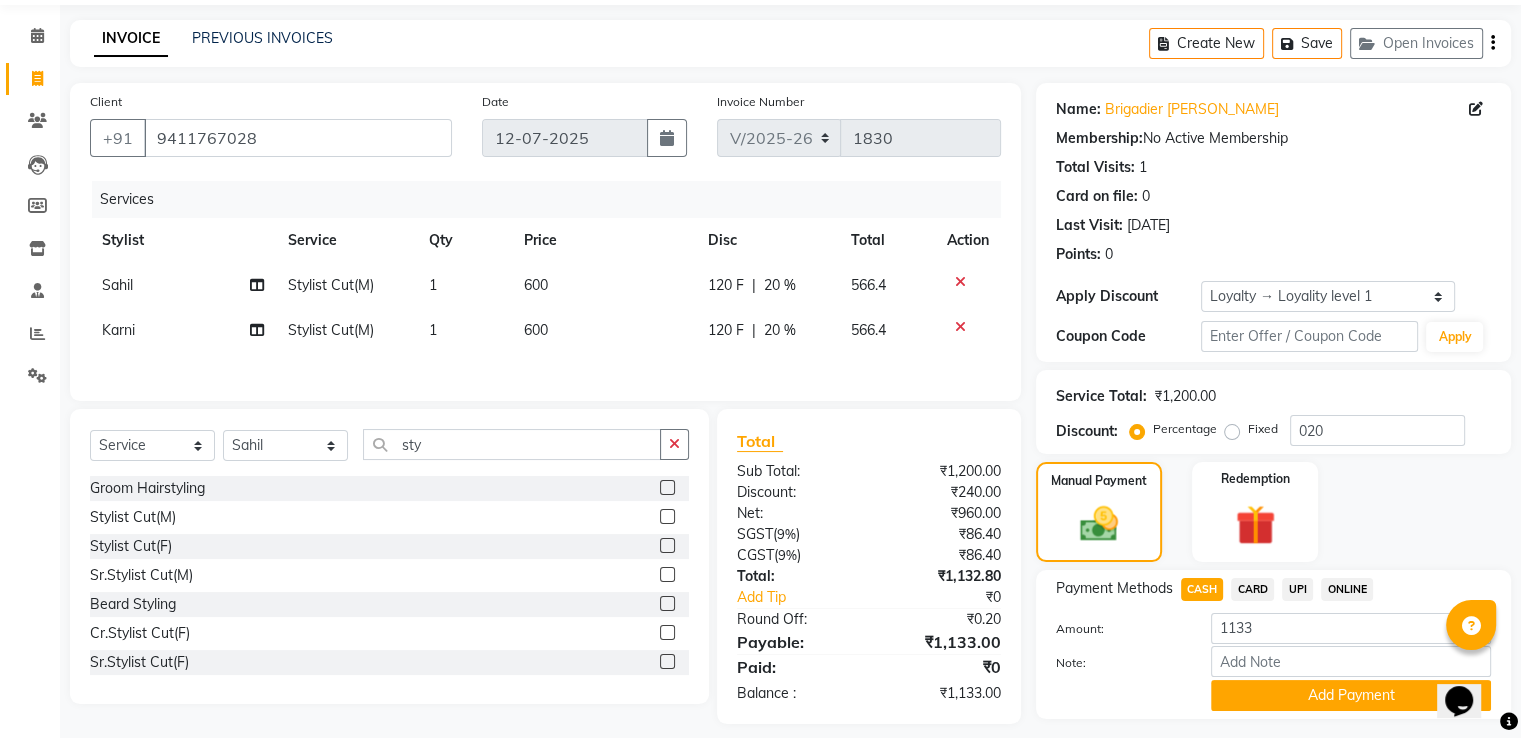 click on "CASH" 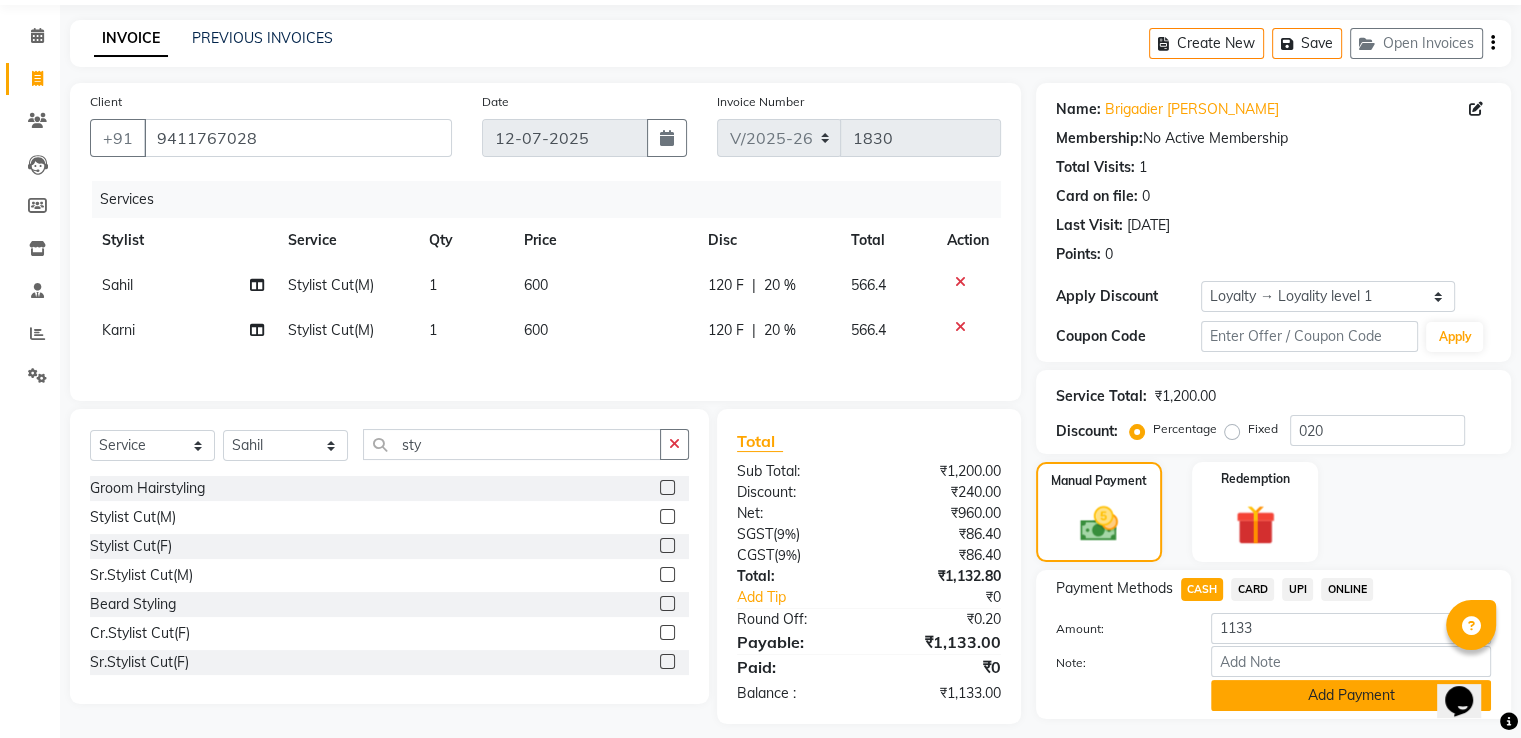 click on "Add Payment" 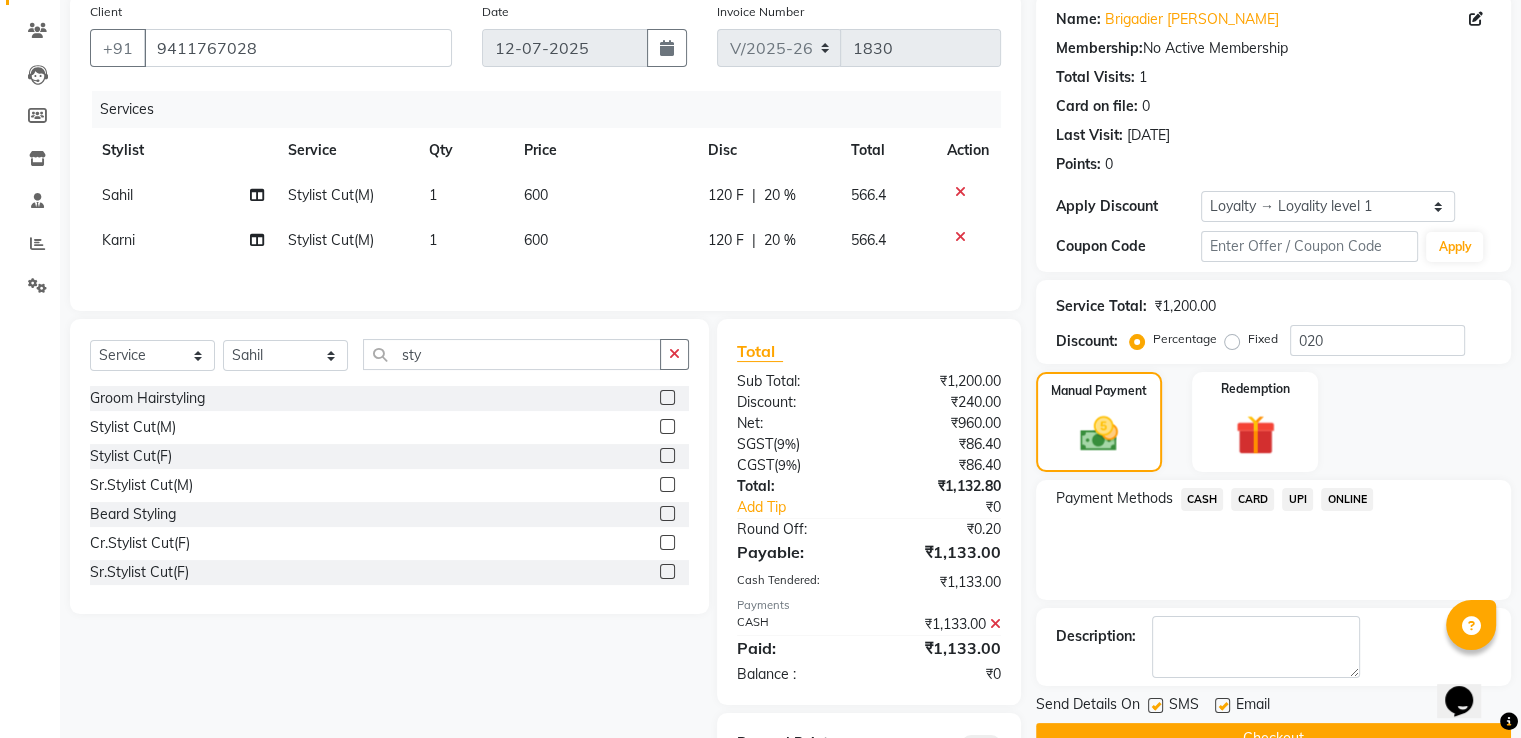 scroll, scrollTop: 258, scrollLeft: 0, axis: vertical 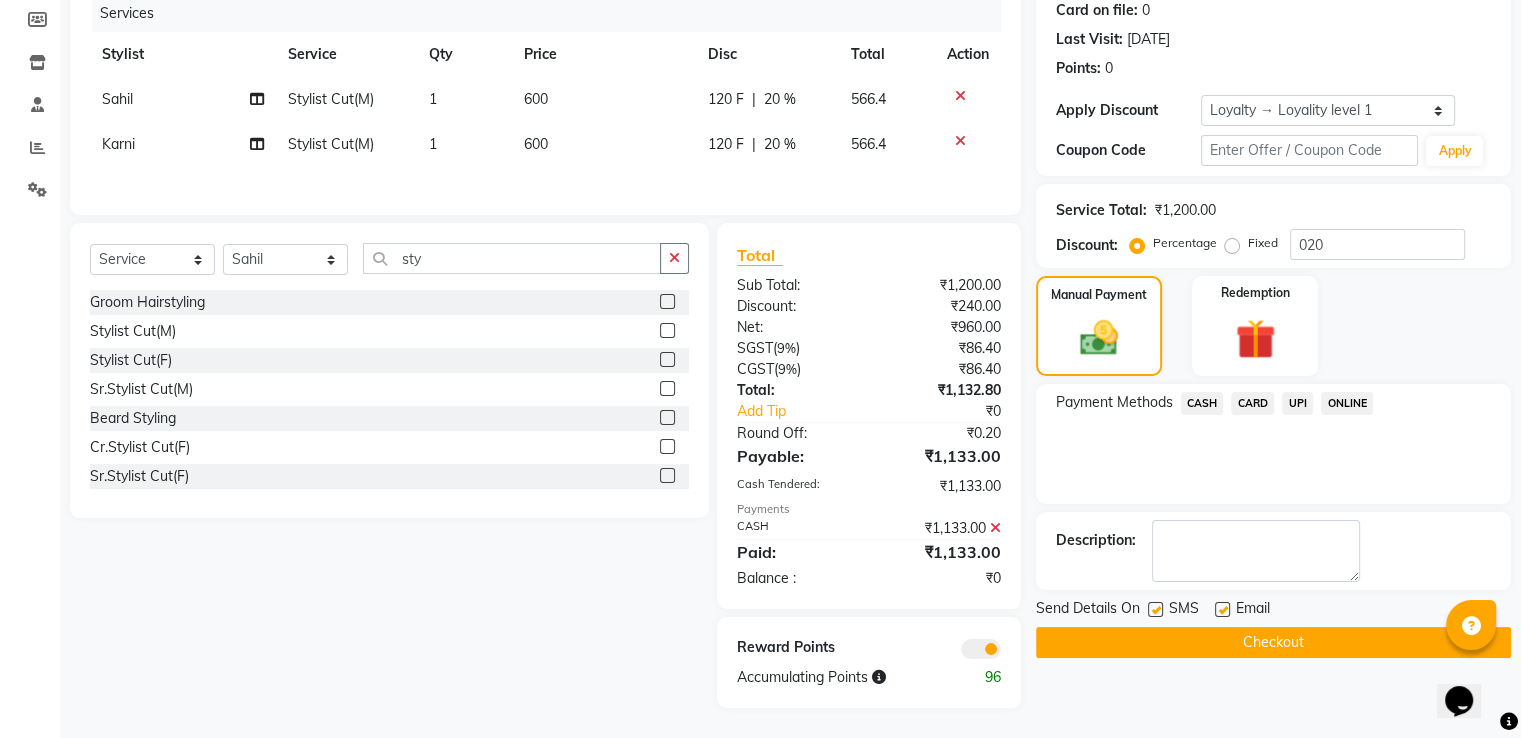 click on "Checkout" 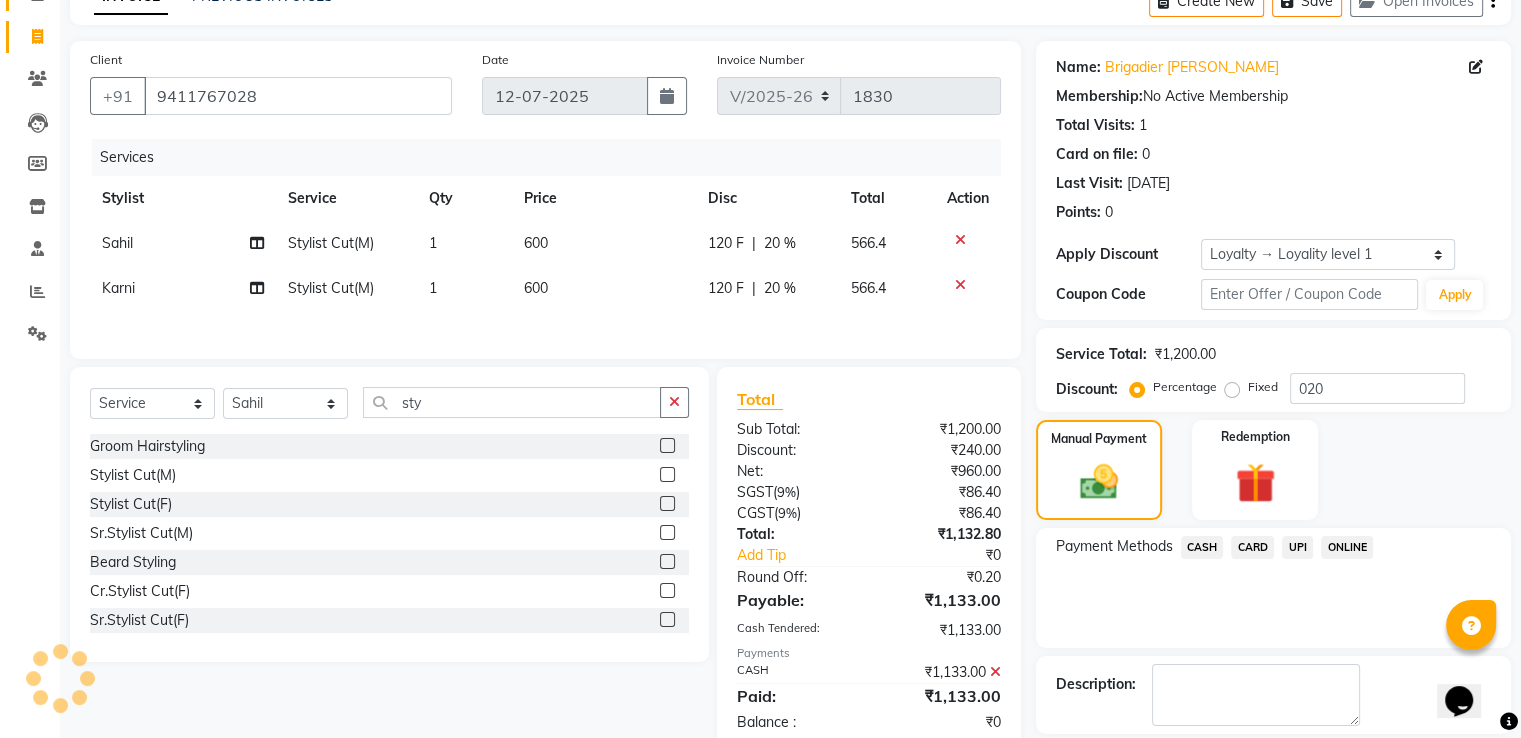 scroll, scrollTop: 0, scrollLeft: 0, axis: both 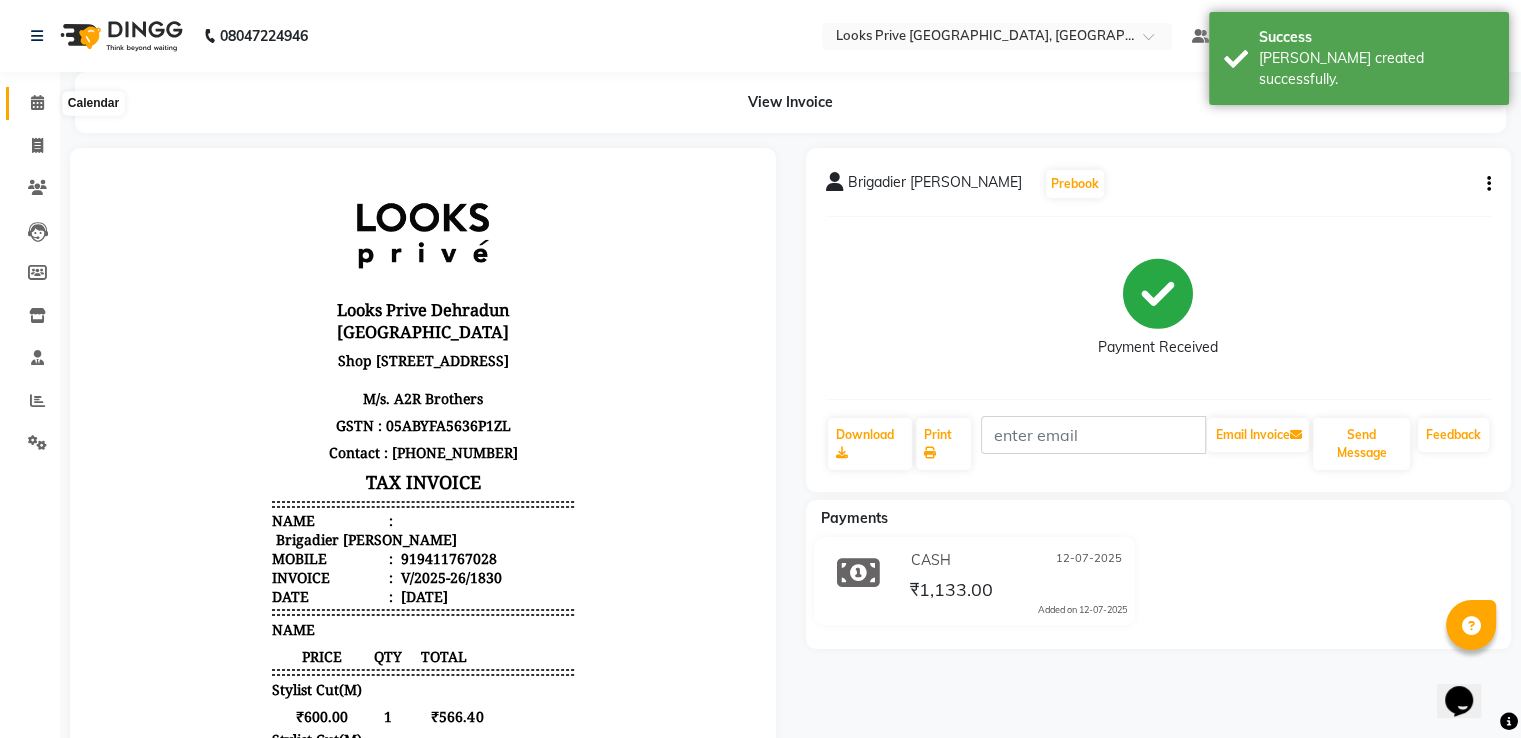 click 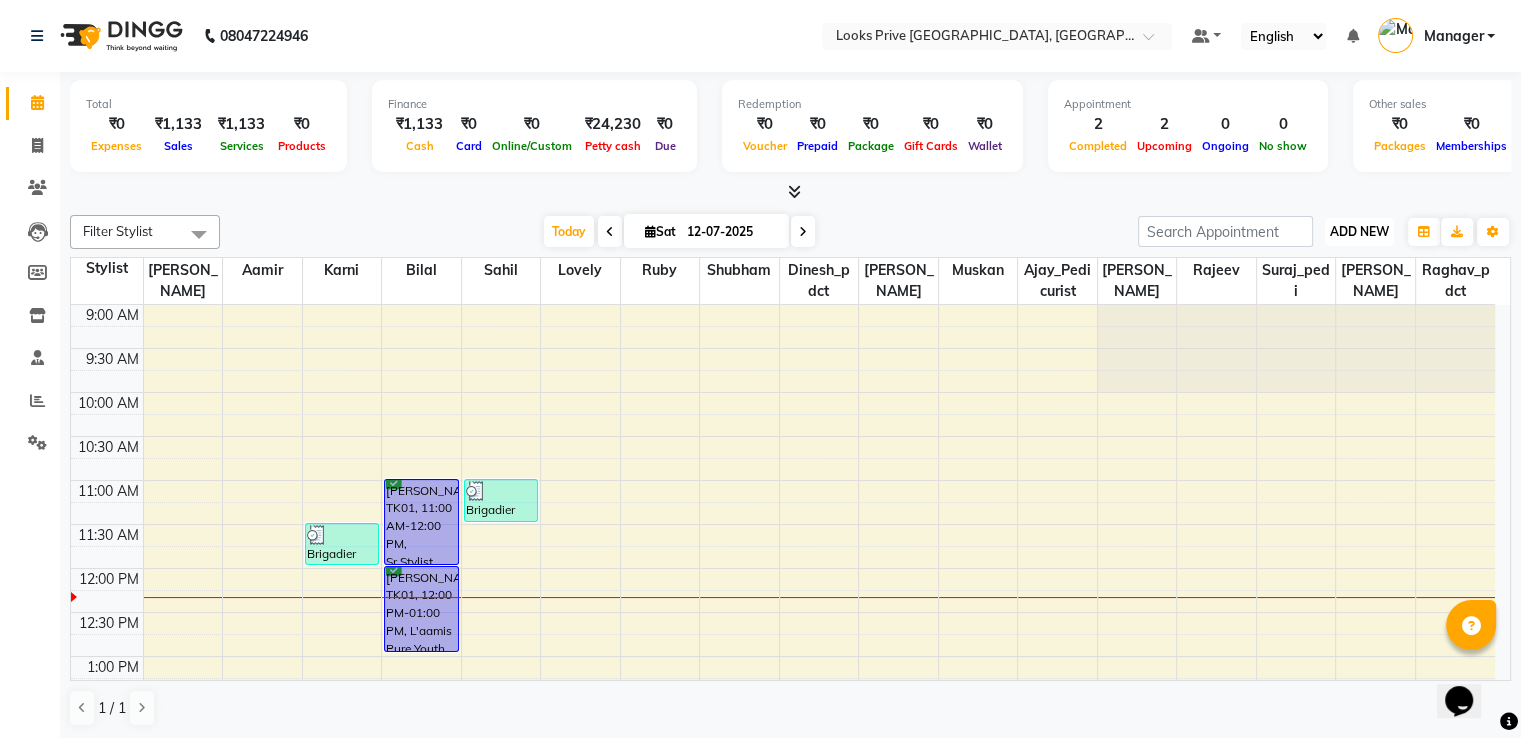click on "ADD NEW" at bounding box center [1359, 231] 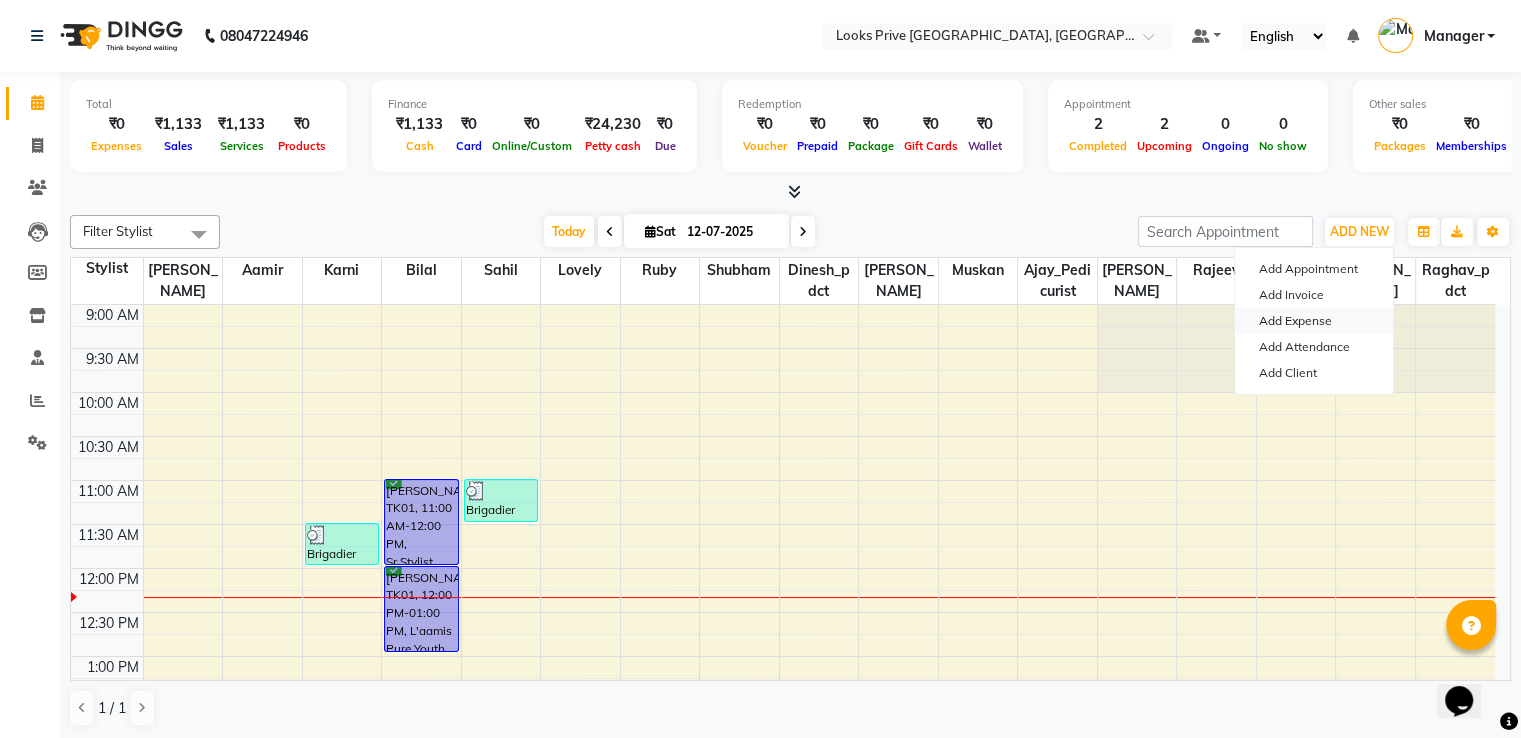 click on "Add Expense" at bounding box center (1314, 321) 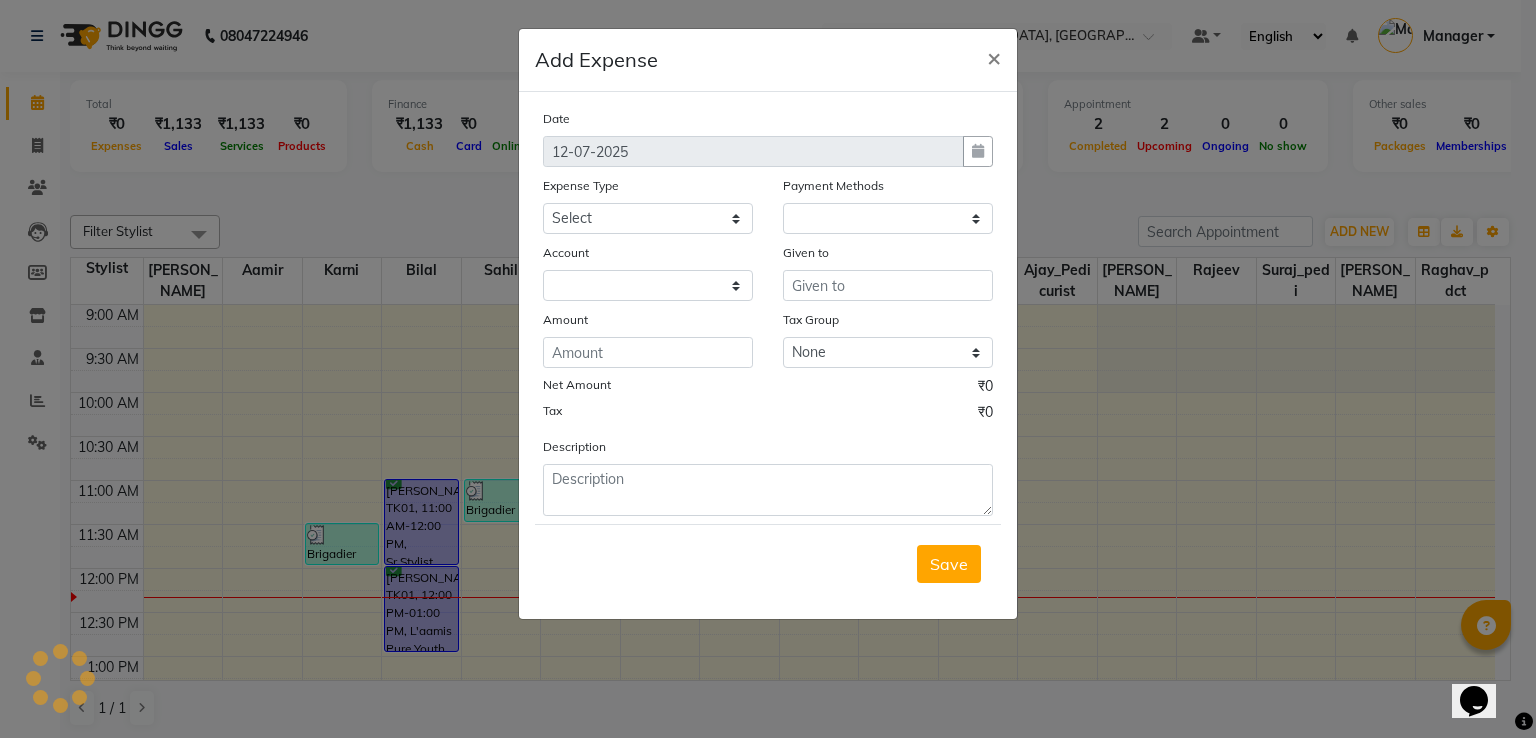 select on "1" 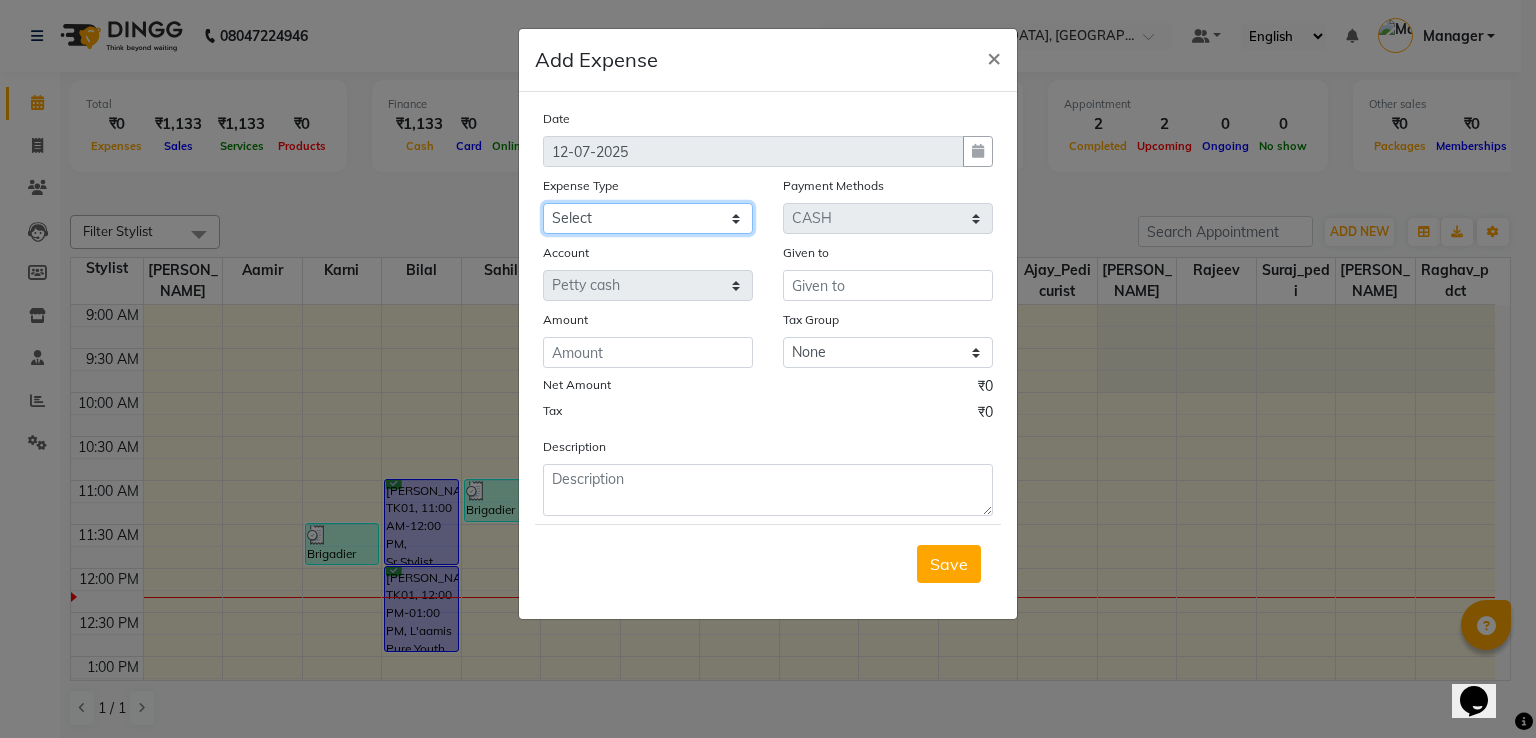 click on "Select Amazon order BANK DEPOSIT black coffee BLINKIT Cash change Cash Handover celebration Client Refreshment CLIENT WELFARE Convyance to staff Counter sale DIESEL Entertainment Expenses General Expense KKC Laundry Service MEDEICINE MILK MILK GINGER Miscellaneous MOBILE RECHARGE Monthly Grocery OFFICE UPKEEP Pantry Payment PORTER Prepaid Card Incentives Printing And Stationery Product Incentive purchase Refreshment Repair And Maintenance Salary Salary advance Service incentive staff accommodation Staff Convenyance Staff Welfare tip TIP CREDIT CARD Tip Online TIP UPI travel Travelling And Conveyance treat for staff WATER BILL Water Bills" 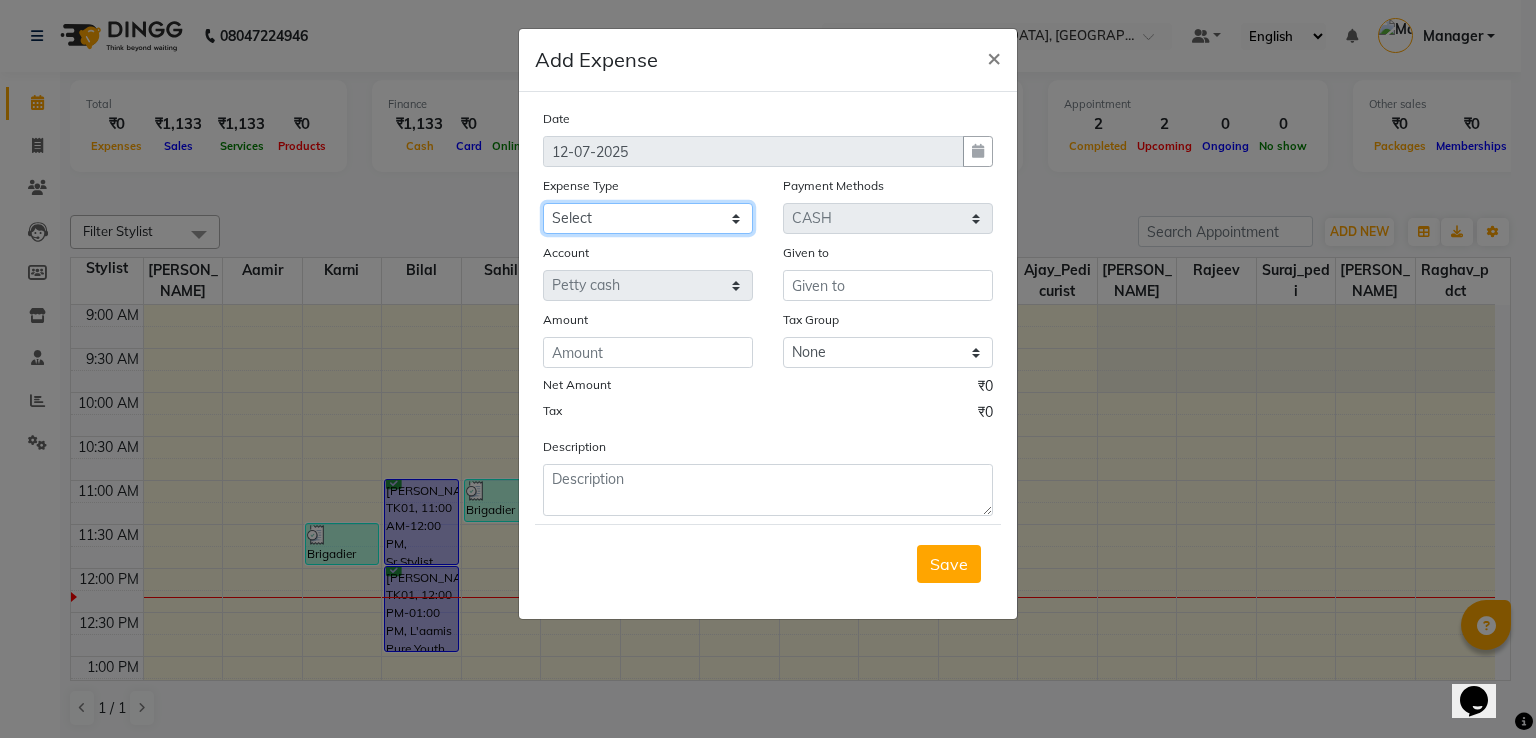 select on "22606" 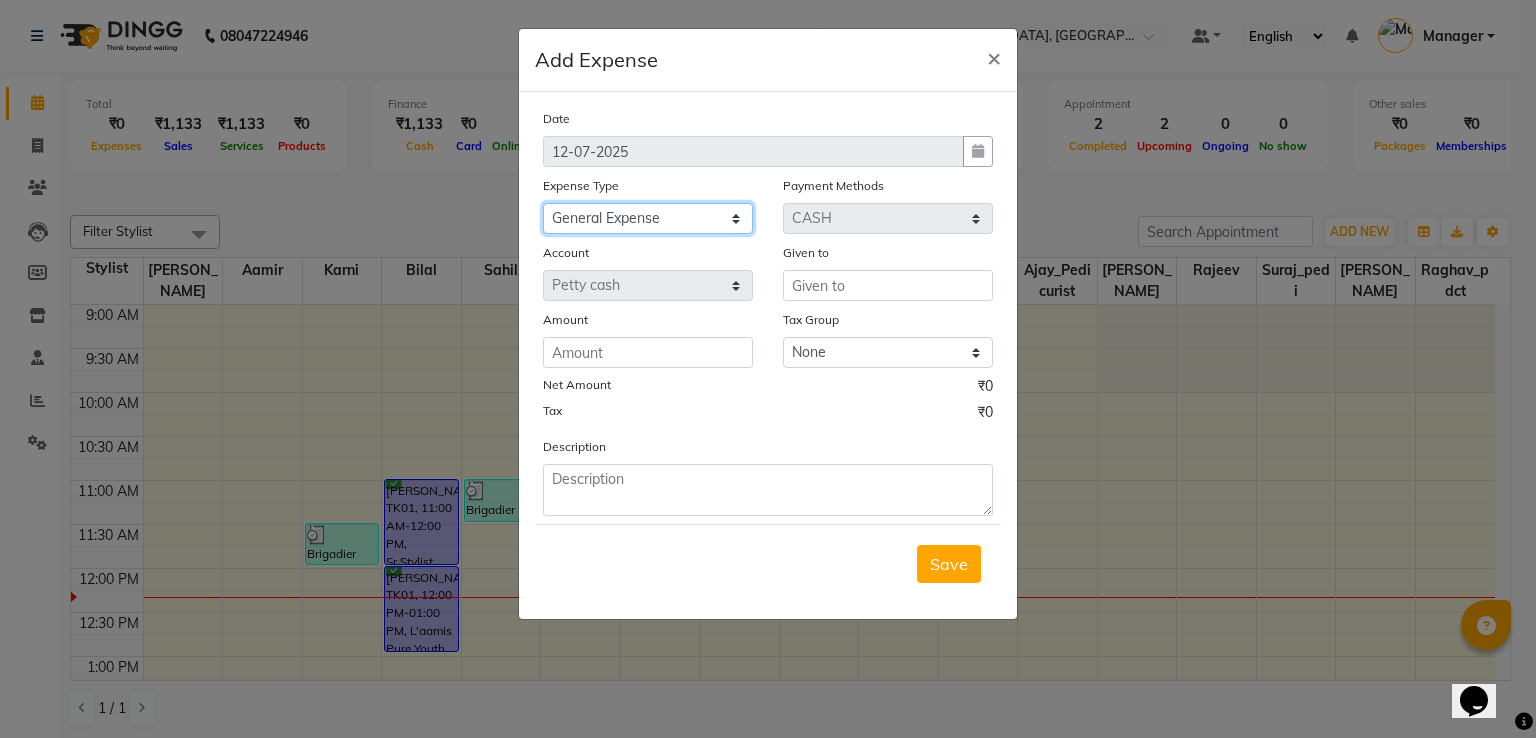 click on "Select Amazon order BANK DEPOSIT black coffee BLINKIT Cash change Cash Handover celebration Client Refreshment CLIENT WELFARE Convyance to staff Counter sale DIESEL Entertainment Expenses General Expense KKC Laundry Service MEDEICINE MILK MILK GINGER Miscellaneous MOBILE RECHARGE Monthly Grocery OFFICE UPKEEP Pantry Payment PORTER Prepaid Card Incentives Printing And Stationery Product Incentive purchase Refreshment Repair And Maintenance Salary Salary advance Service incentive staff accommodation Staff Convenyance Staff Welfare tip TIP CREDIT CARD Tip Online TIP UPI travel Travelling And Conveyance treat for staff WATER BILL Water Bills" 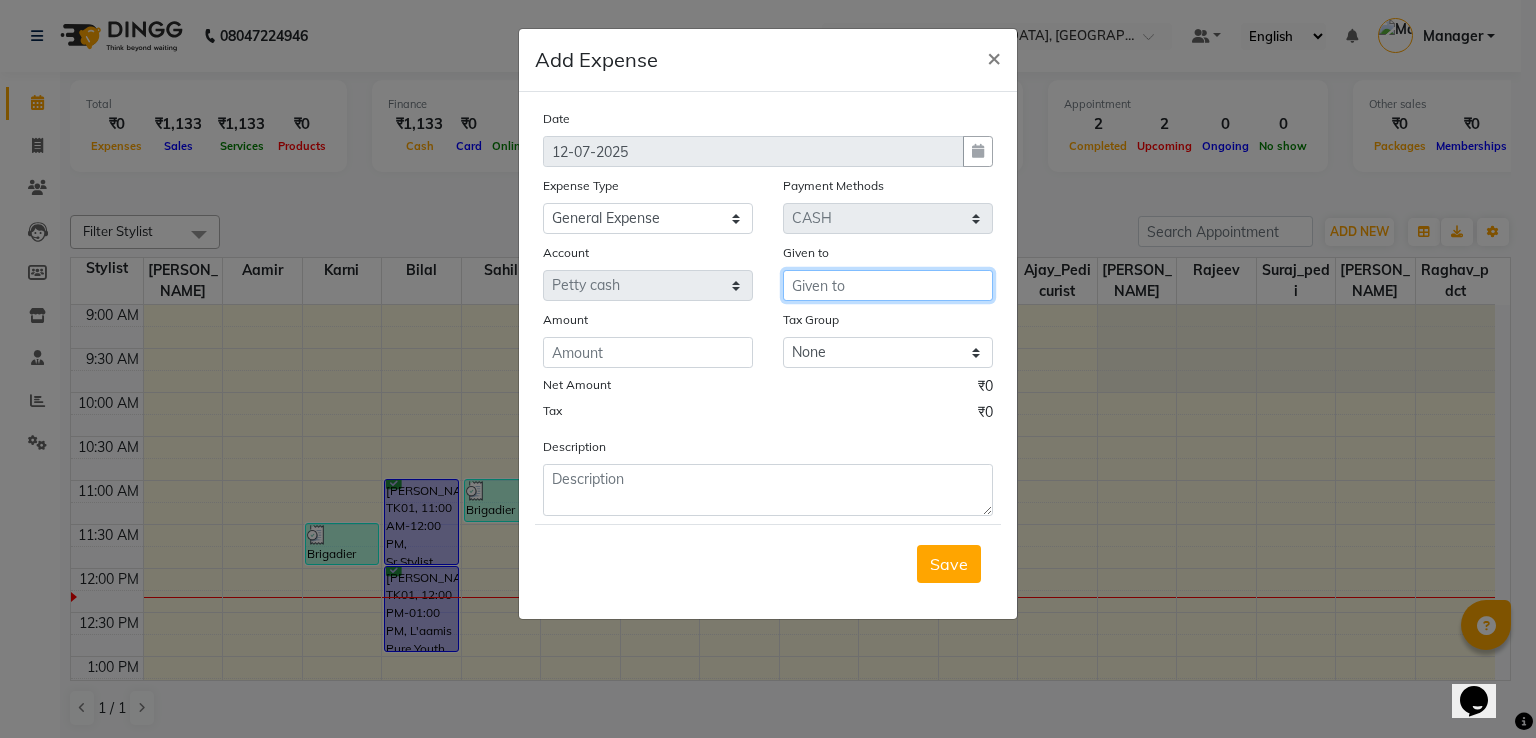 click at bounding box center [888, 285] 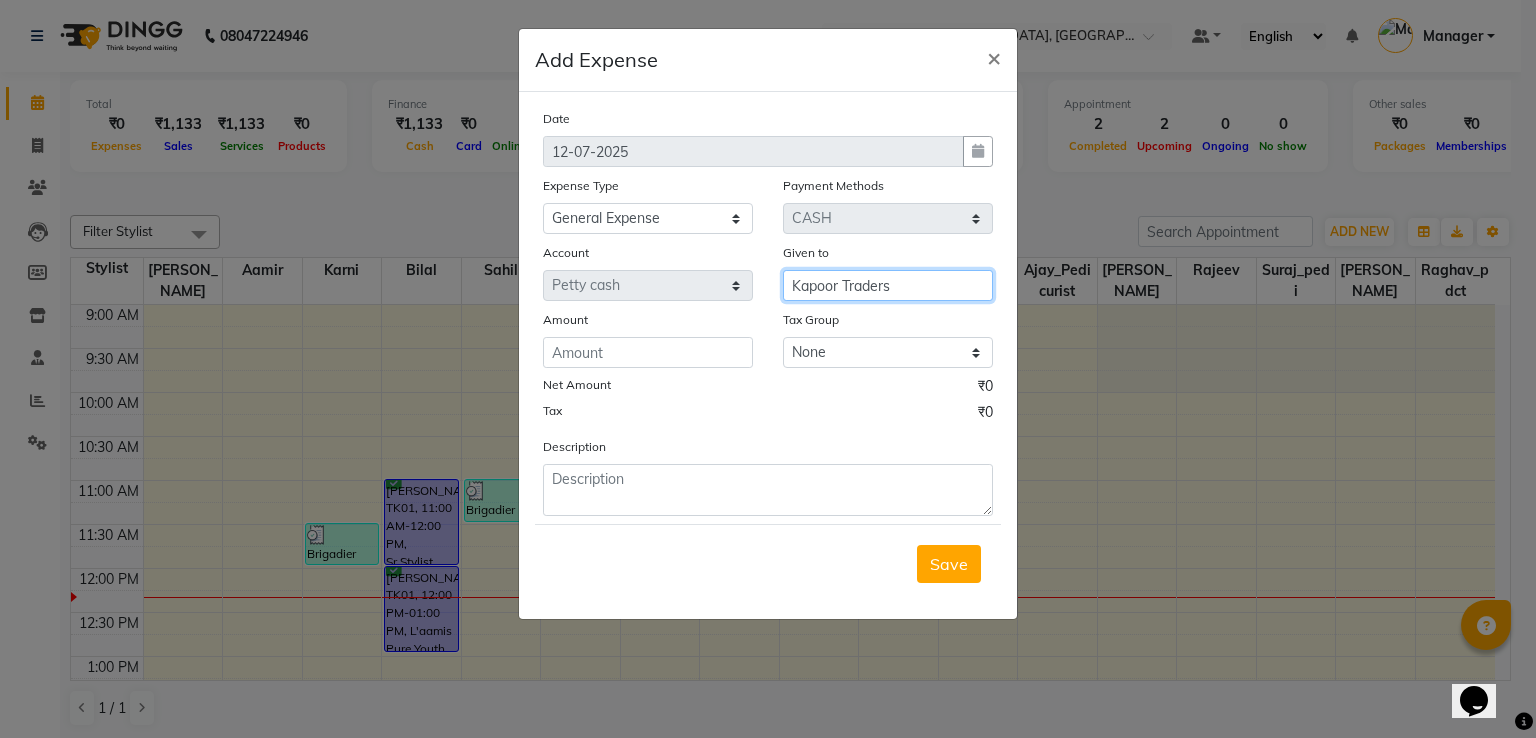 type on "Kapoor Traders" 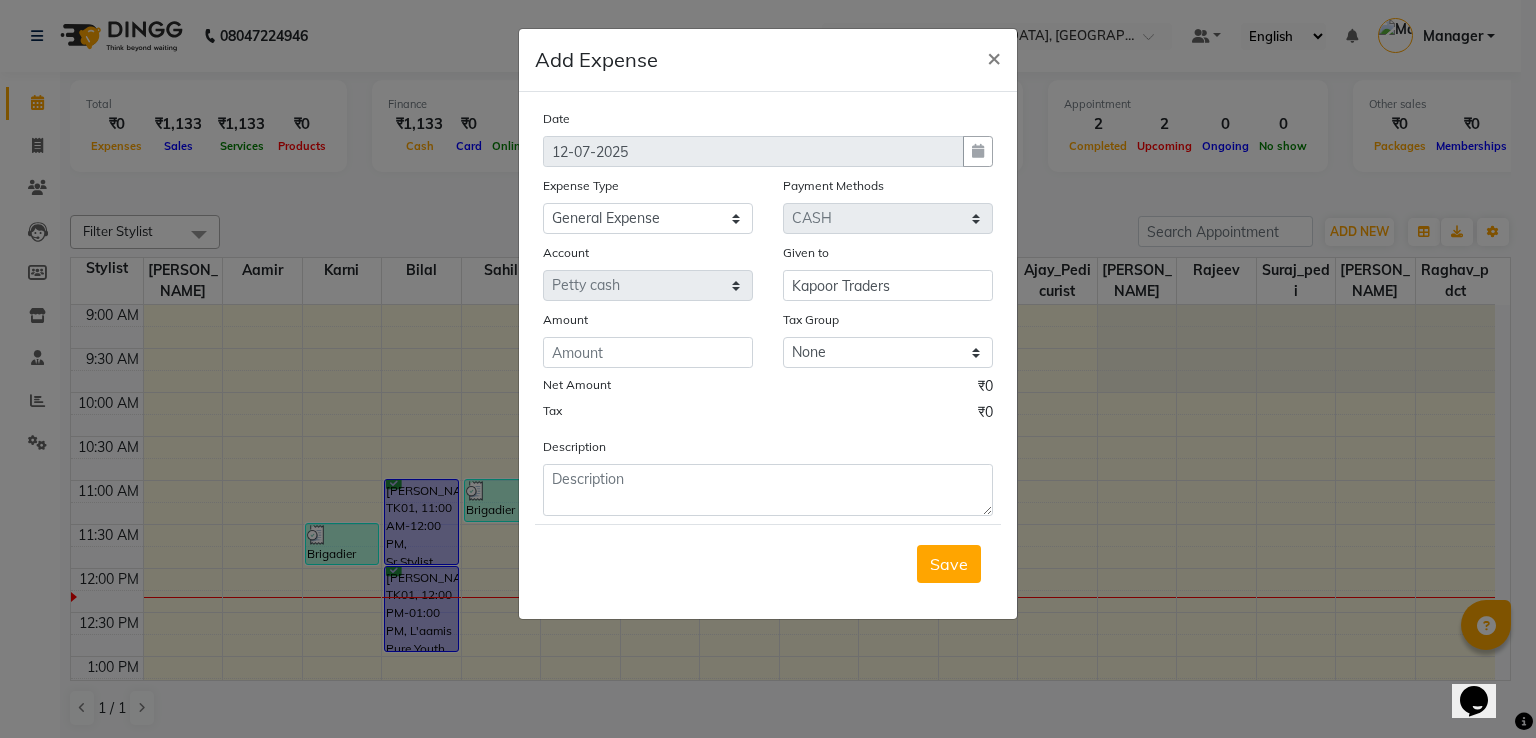 click on "Date 12-07-2025 Expense Type Select Amazon order BANK DEPOSIT black coffee BLINKIT Cash change Cash Handover celebration Client Refreshment CLIENT WELFARE Convyance to staff Counter sale DIESEL Entertainment Expenses General Expense KKC Laundry Service MEDEICINE MILK MILK GINGER Miscellaneous MOBILE RECHARGE Monthly Grocery OFFICE UPKEEP Pantry Payment PORTER Prepaid Card Incentives Printing And Stationery Product Incentive purchase Refreshment Repair And Maintenance Salary Salary advance Service incentive staff accommodation Staff Convenyance Staff Welfare tip TIP CREDIT CARD Tip Online TIP UPI travel Travelling And Conveyance treat for staff WATER BILL Water Bills Payment Methods Select Voucher Points CASH CARD UPI Prepaid ONLINE Package Wallet Gift Card Account Select Petty cash Given to Kapoor Traders Amount Tax Group None 12%GST 18%GST GST Net Amount ₹0 Tax ₹0 Description" 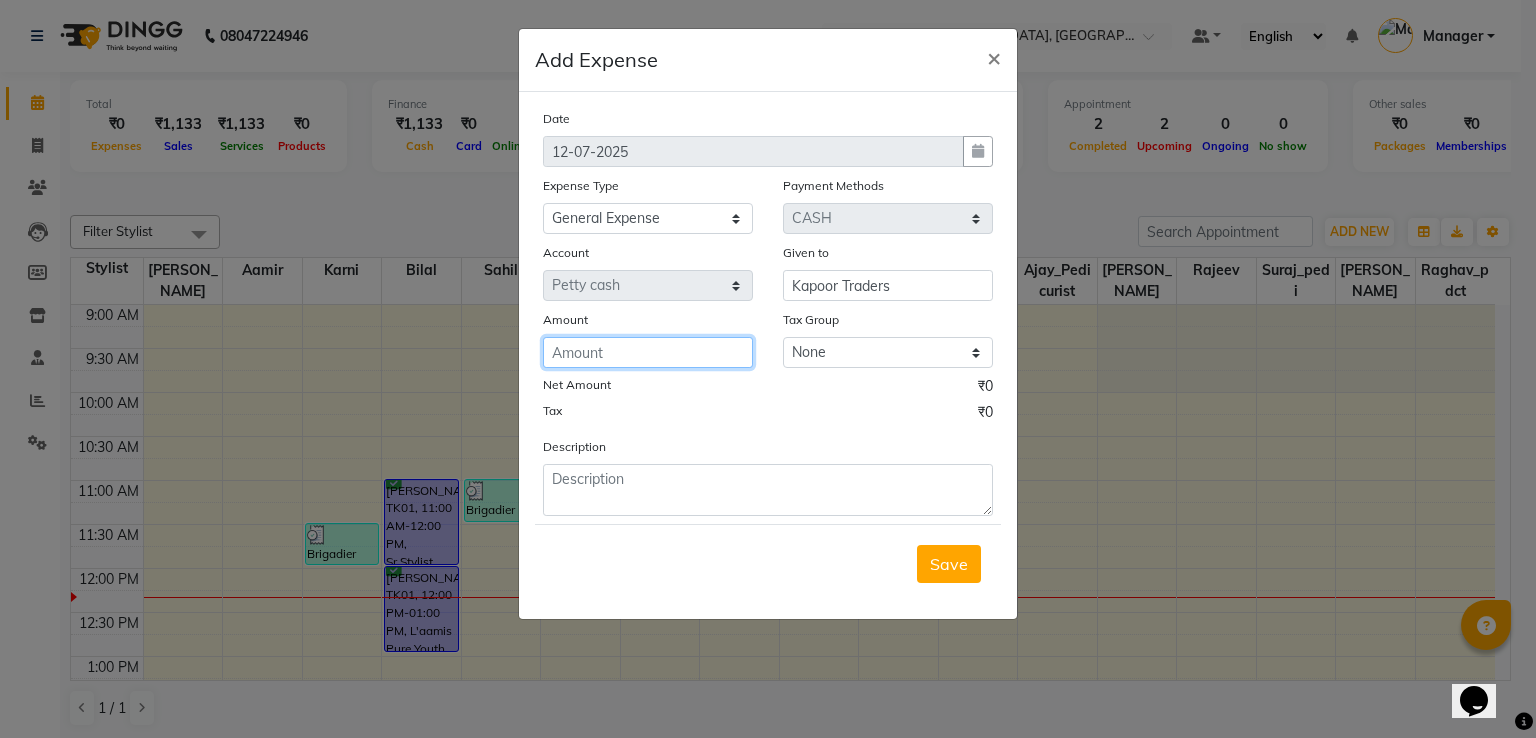 click 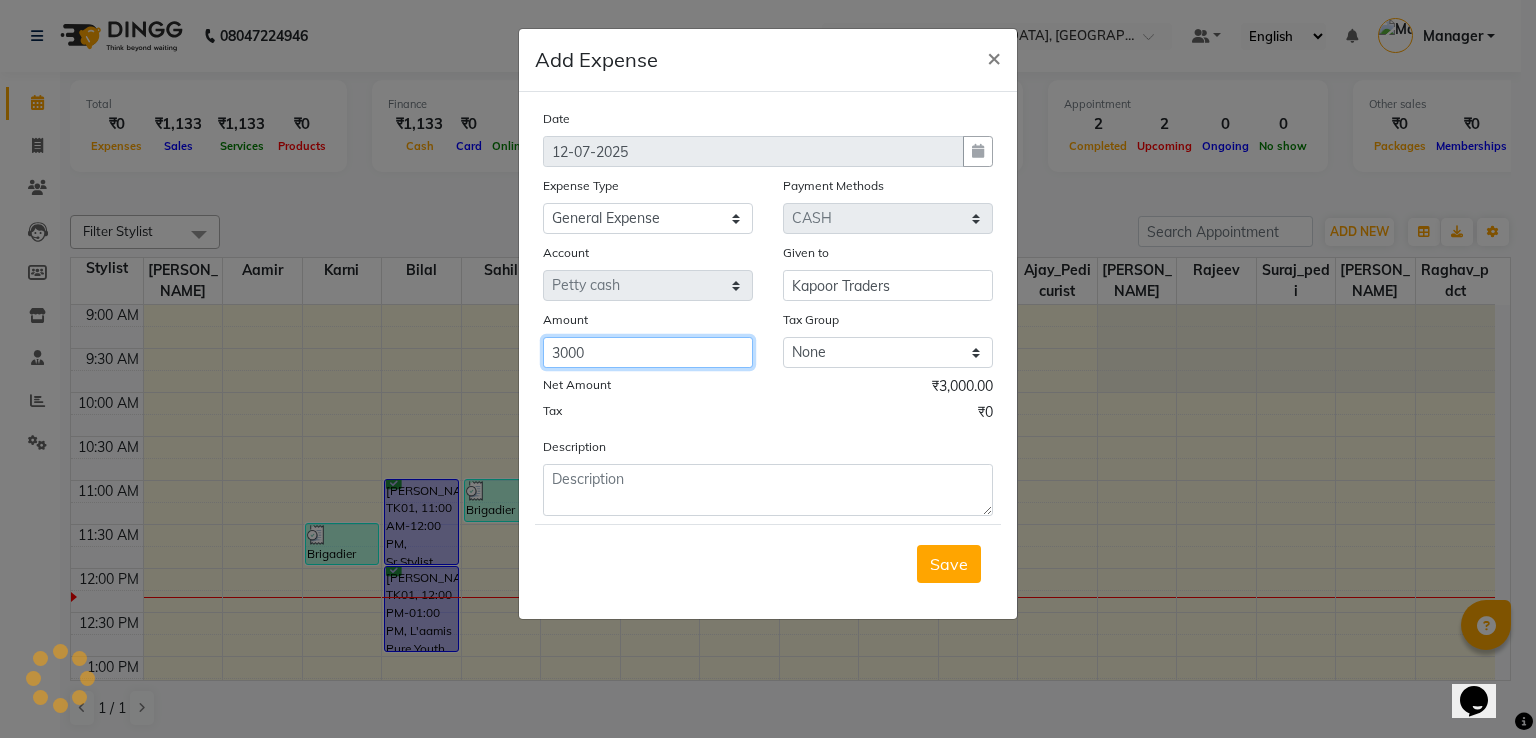 type on "3000" 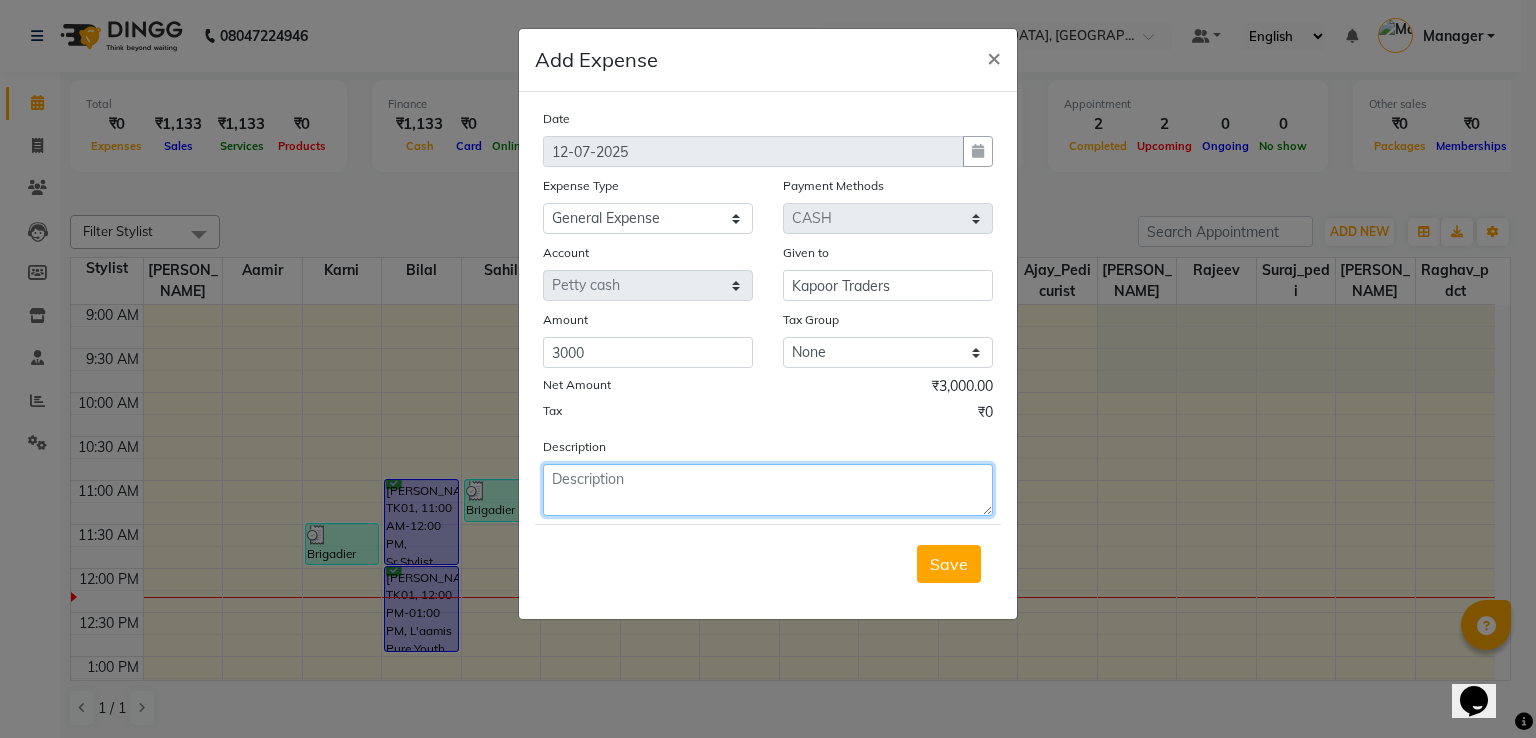 type on "3" 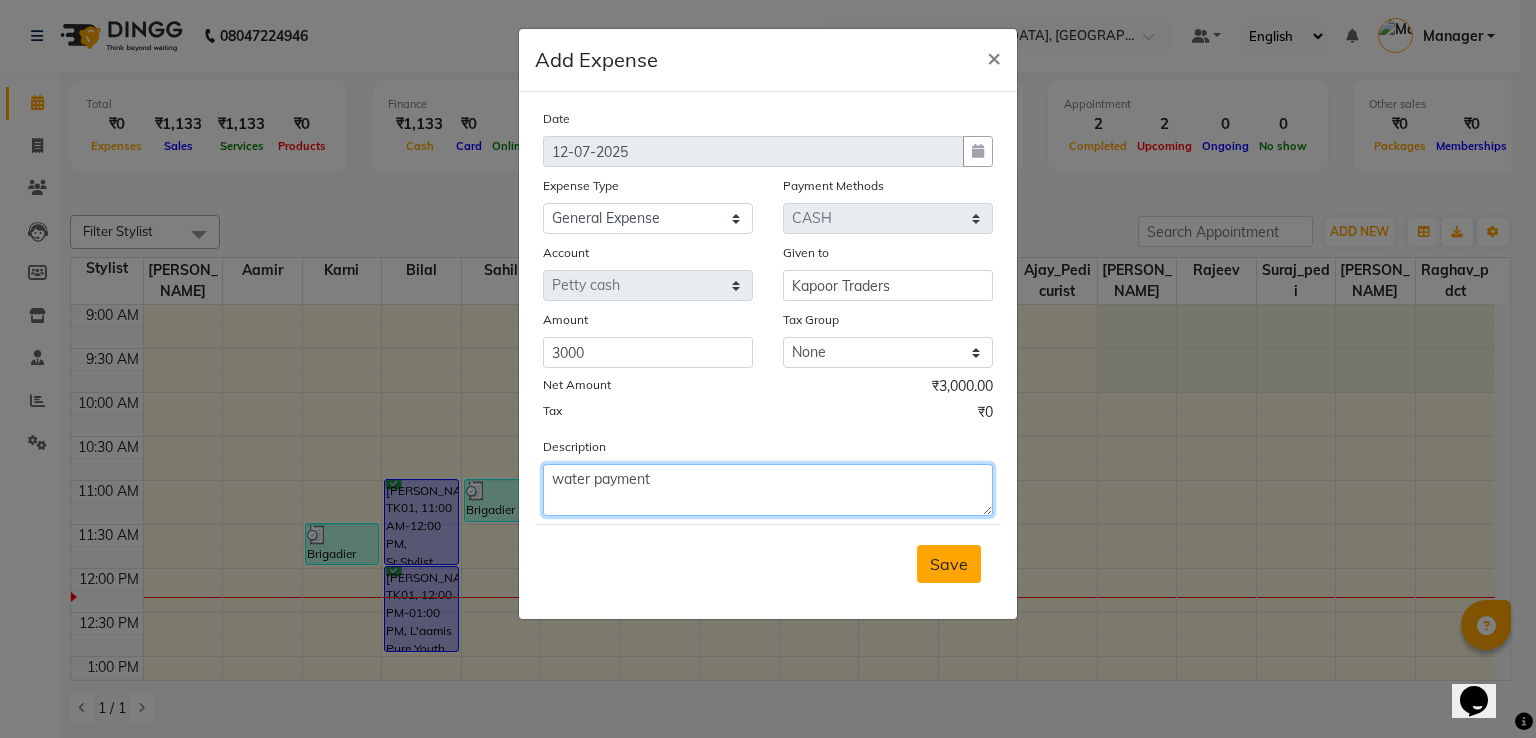 type on "water payment" 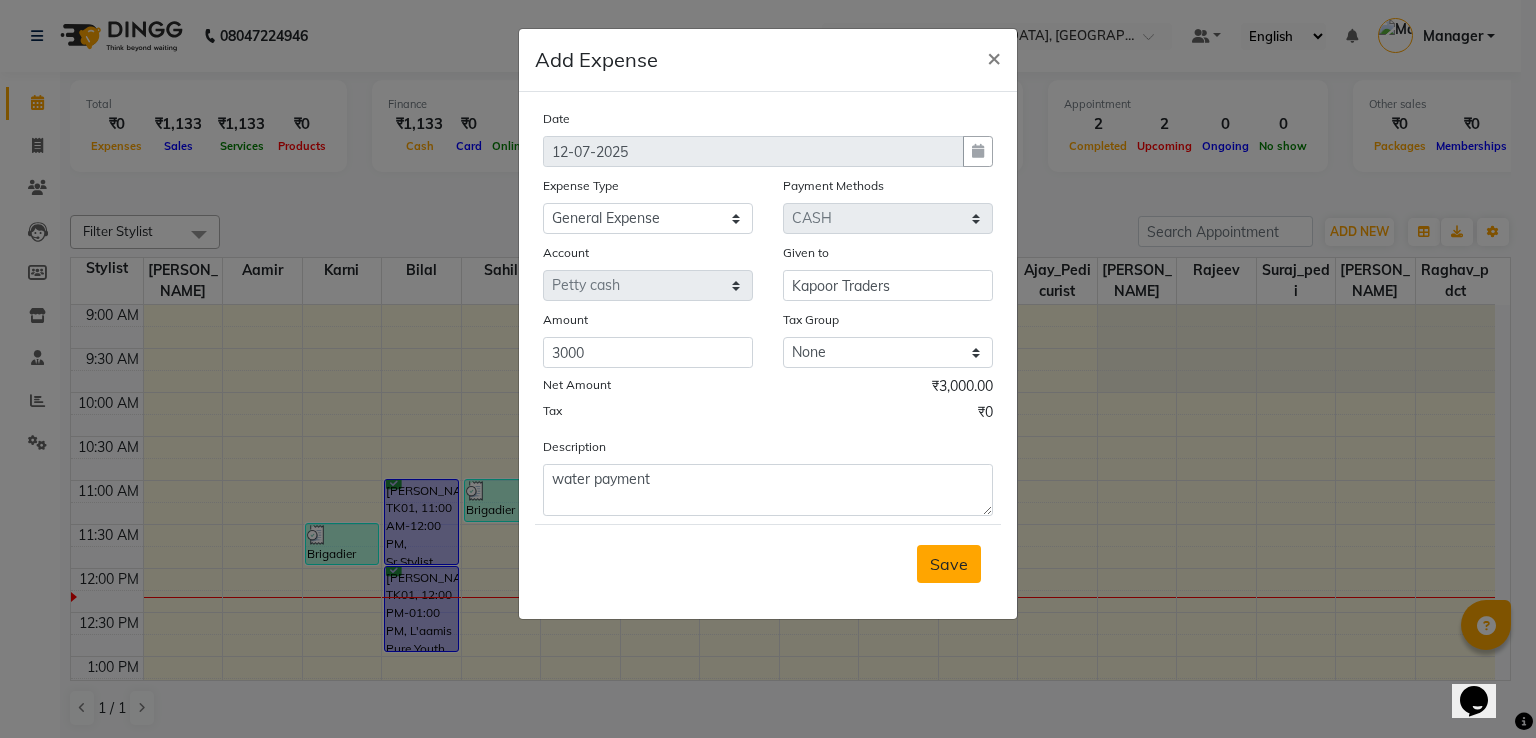 click on "Save" at bounding box center (949, 564) 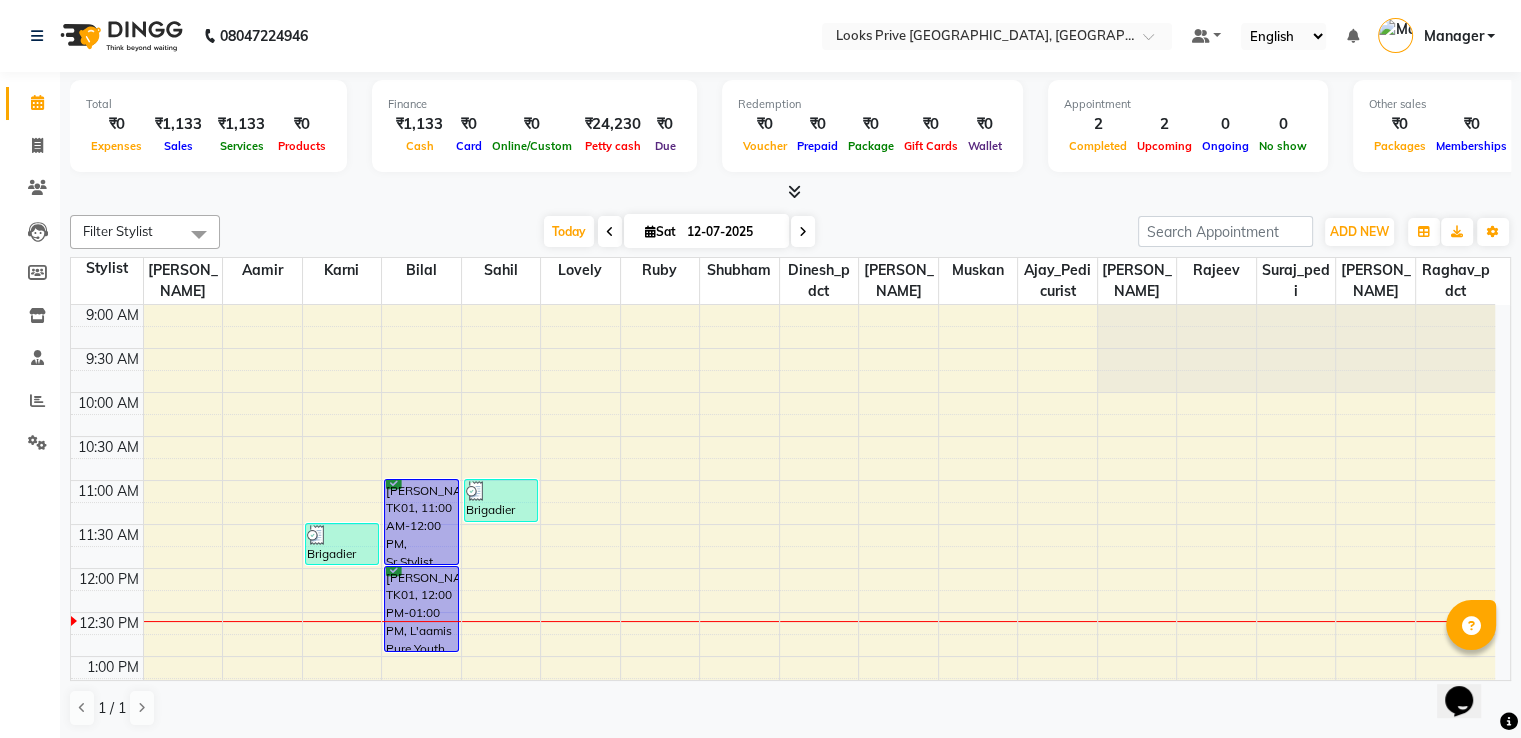 click at bounding box center [794, 191] 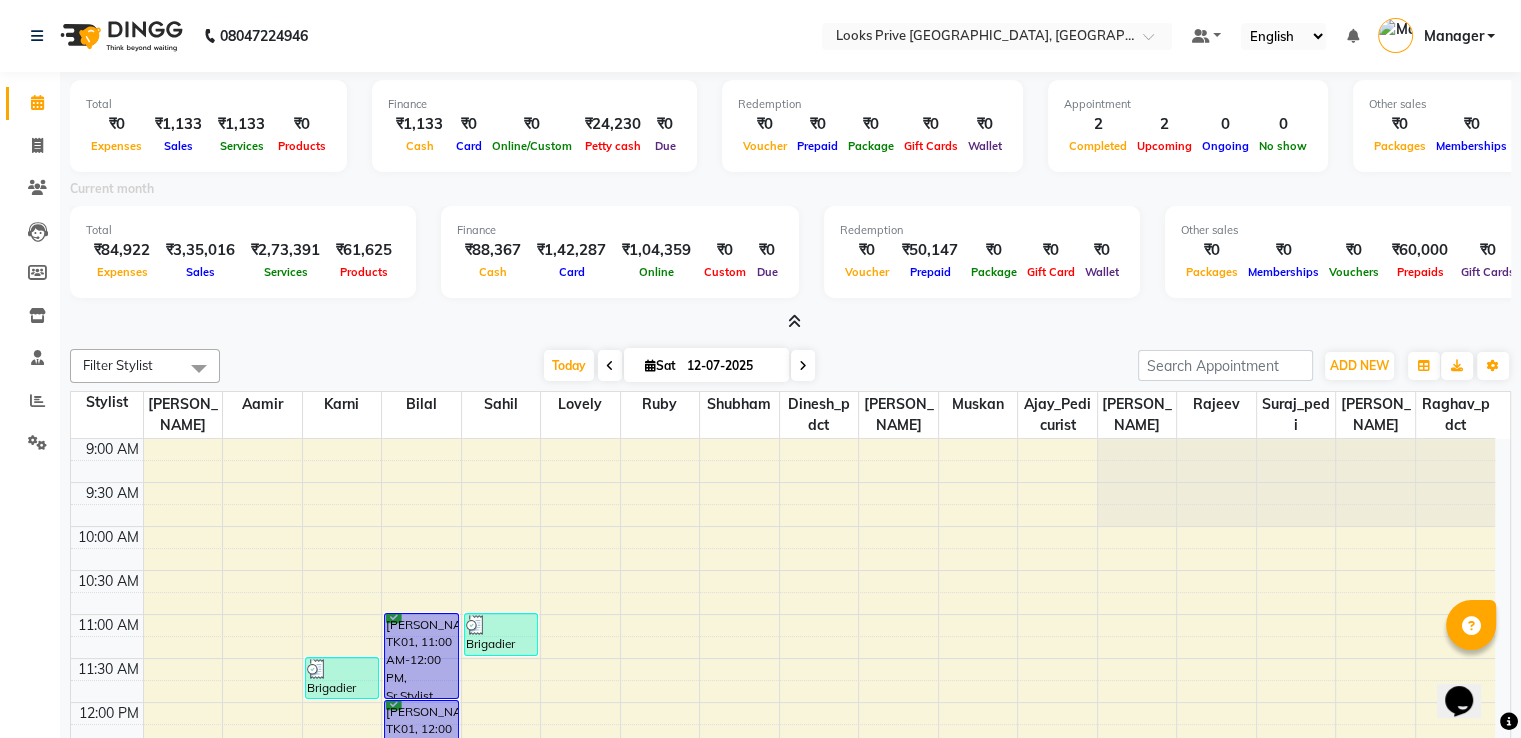 click on "Total  ₹0  Expenses ₹1,133  Sales ₹1,133  Services ₹0  Products Finance  ₹1,133  Cash ₹0  Card ₹0  Online/Custom ₹24,230 Petty cash ₹0 Due  Redemption  ₹0 Voucher ₹0 Prepaid ₹0 Package ₹0  Gift Cards ₹0  Wallet  Appointment  2 Completed 2 Upcoming 0 Ongoing 0 No show  Other sales  ₹0  Packages ₹0  Memberships ₹0  Vouchers ₹0  Prepaids ₹0  Gift Cards Current month Total  ₹84,922  Expenses ₹3,35,016  Sales ₹2,73,391 Services ₹61,625 Products  Finance  ₹88,367  Cash ₹1,42,287  Card ₹1,04,359 Online ₹0 Custom ₹0 Due  Redemption  ₹0 Voucher ₹50,147 Prepaid ₹0 Package ₹0 Gift Card ₹0 Wallet Other sales  ₹0  Packages ₹0  Memberships ₹0  Vouchers ₹60,000  Prepaids ₹0  Gift Cards" at bounding box center [790, 202] 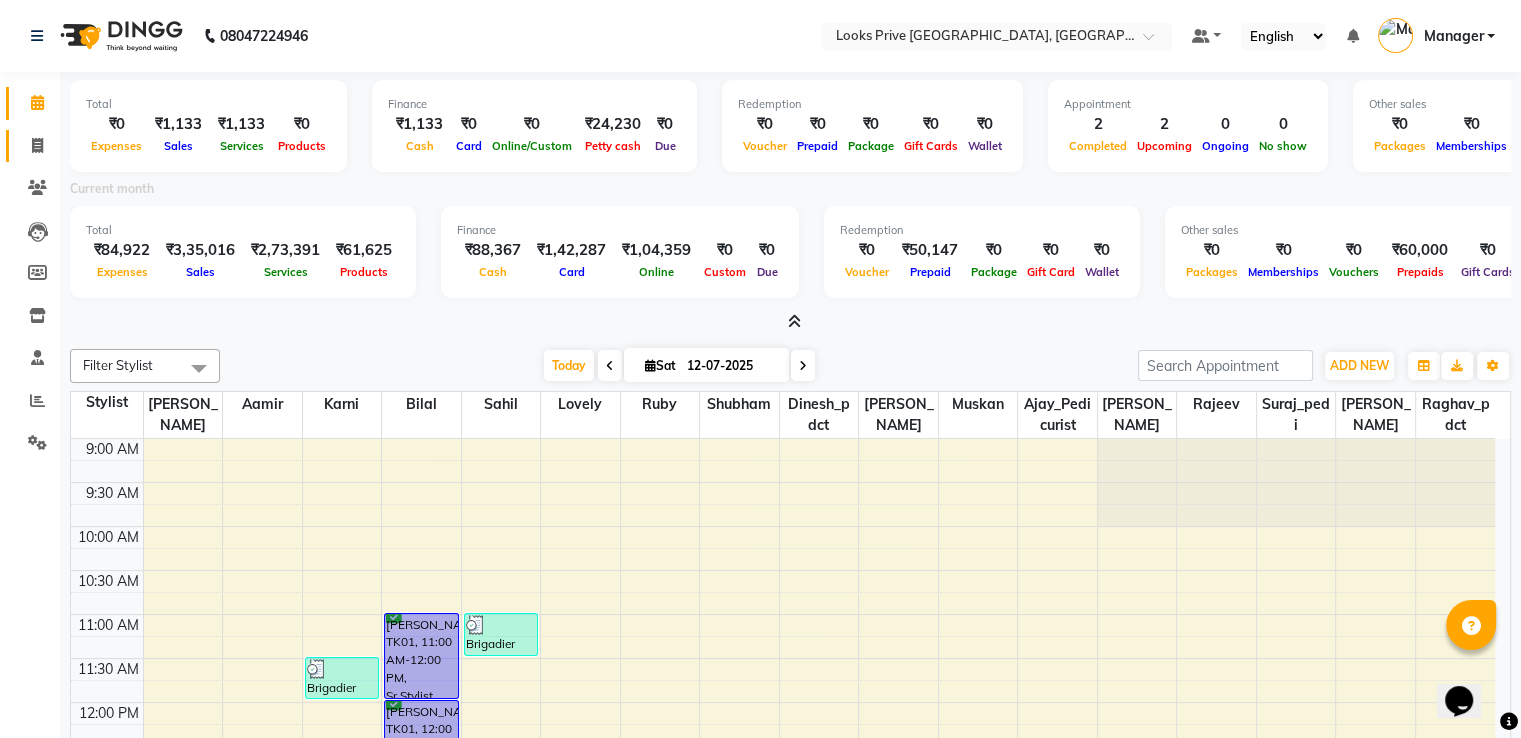 click on "Invoice" 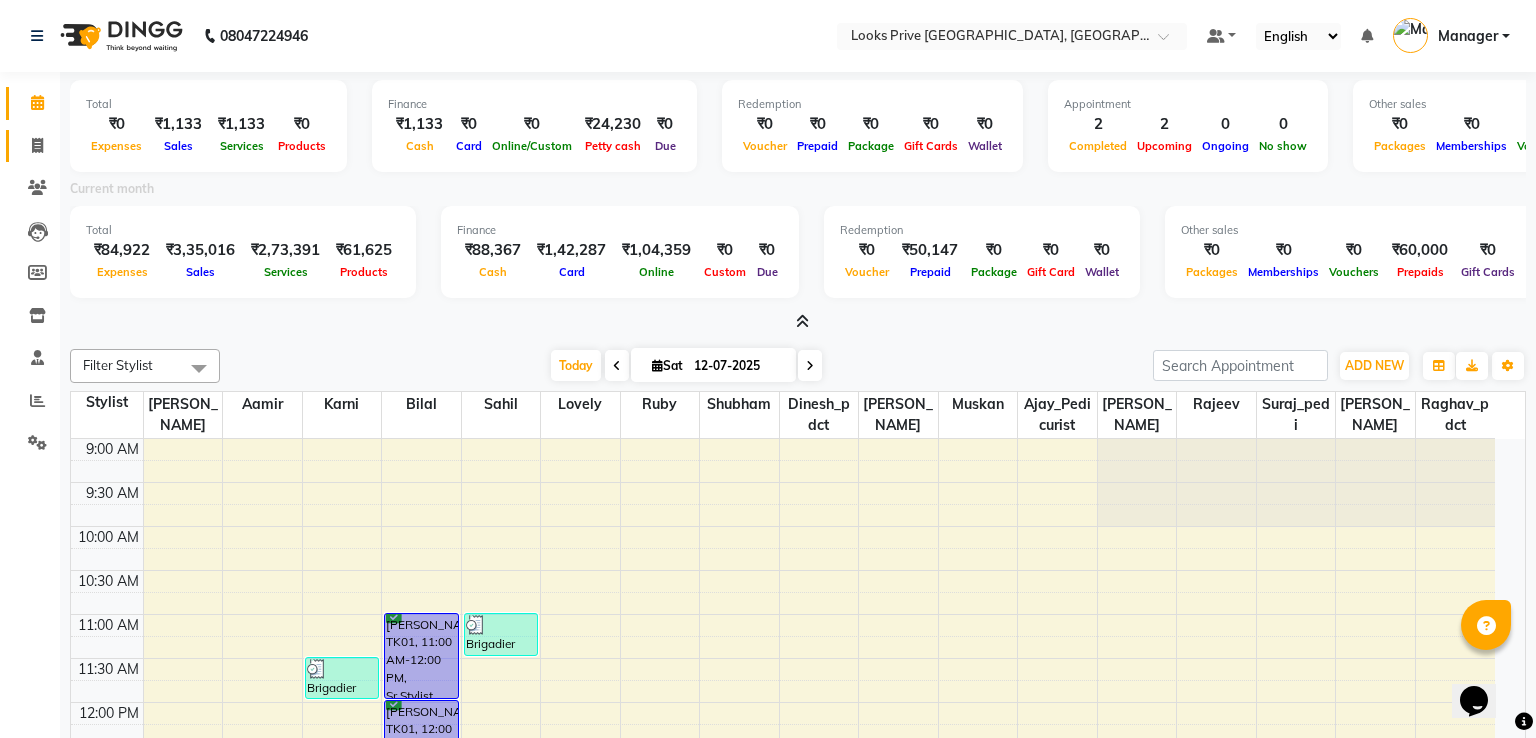 select on "6205" 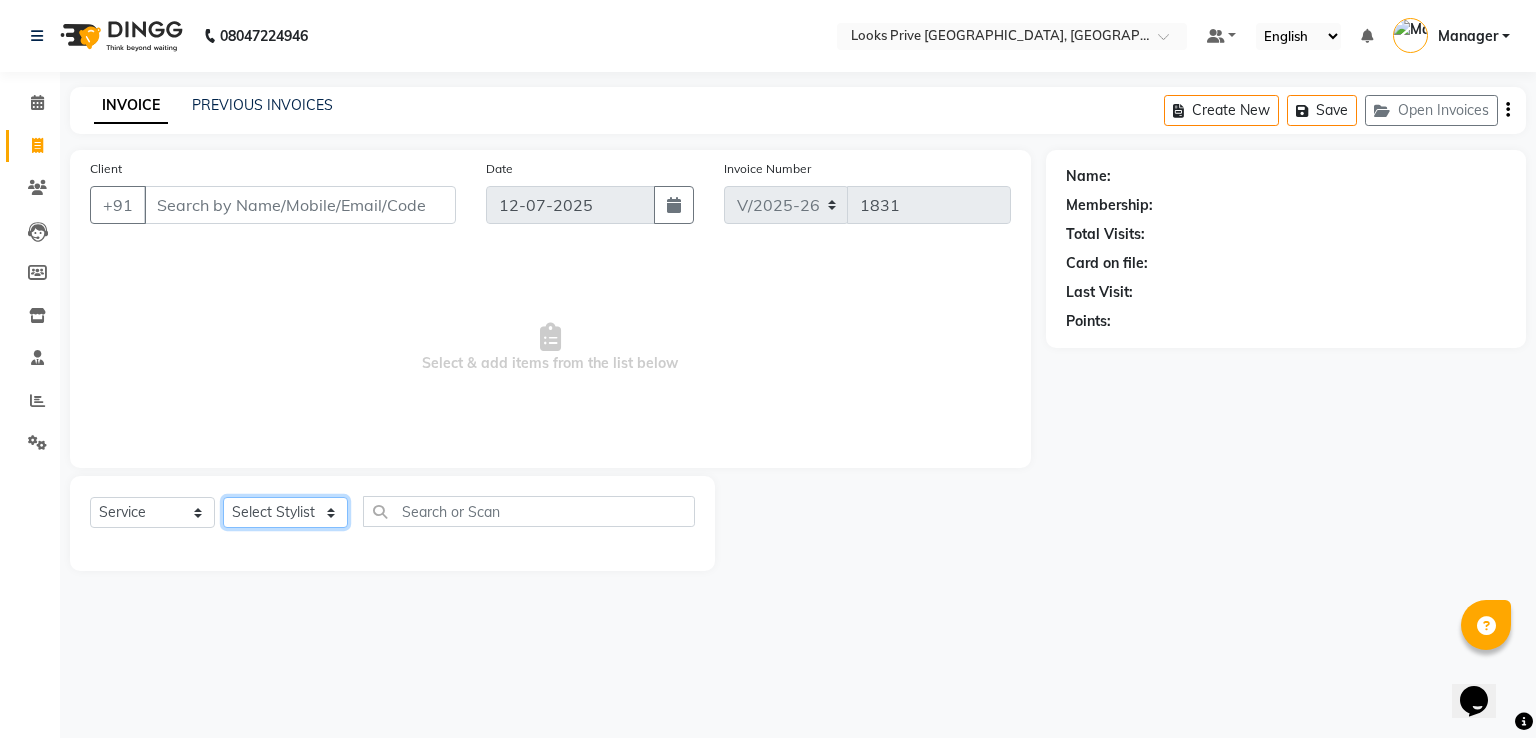 click on "Select Stylist A2R_Master [PERSON_NAME] [PERSON_NAME] [PERSON_NAME] Dinesh_pdct Karni Lovely Manager [PERSON_NAME] [PERSON_NAME] [PERSON_NAME] [PERSON_NAME] Suraj_pedi" 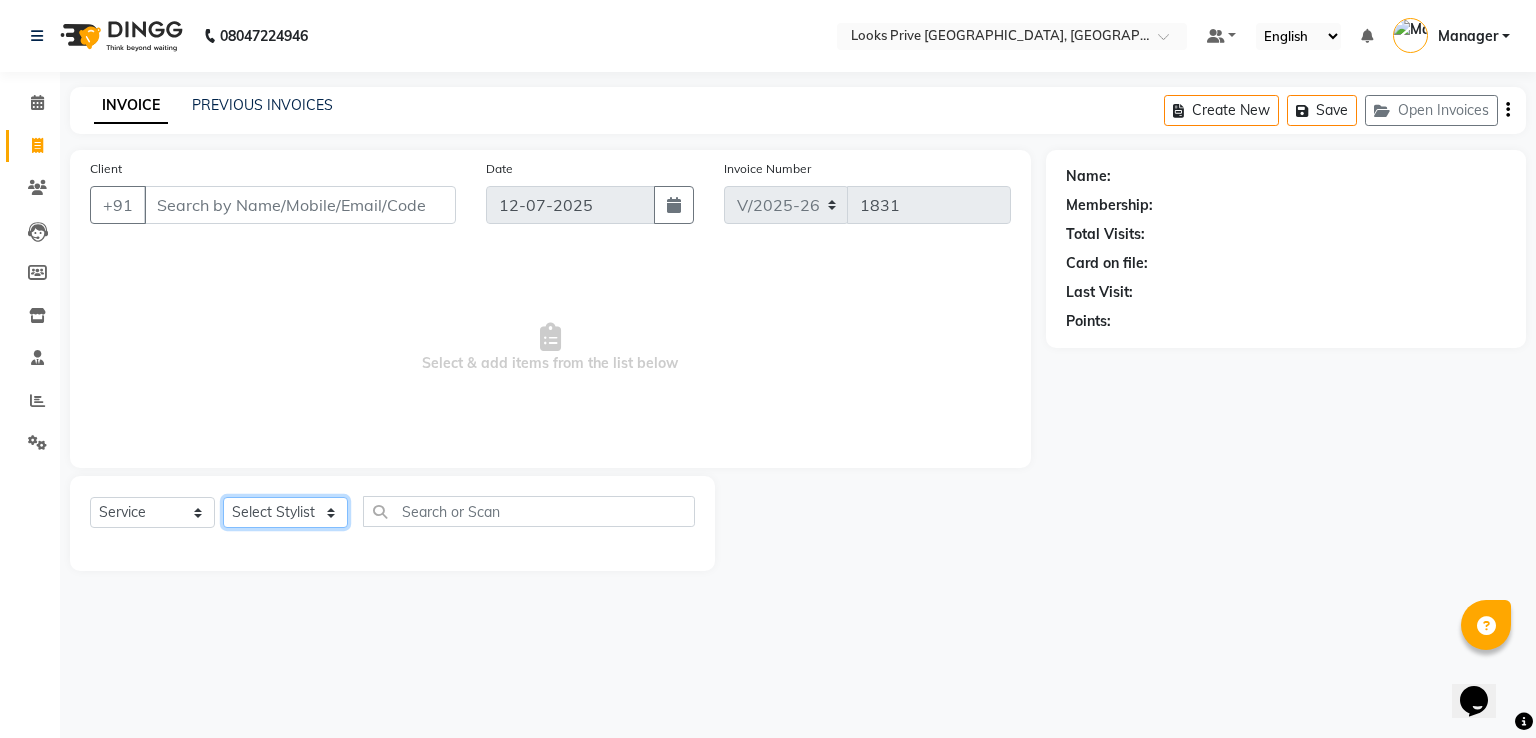 select on "45664" 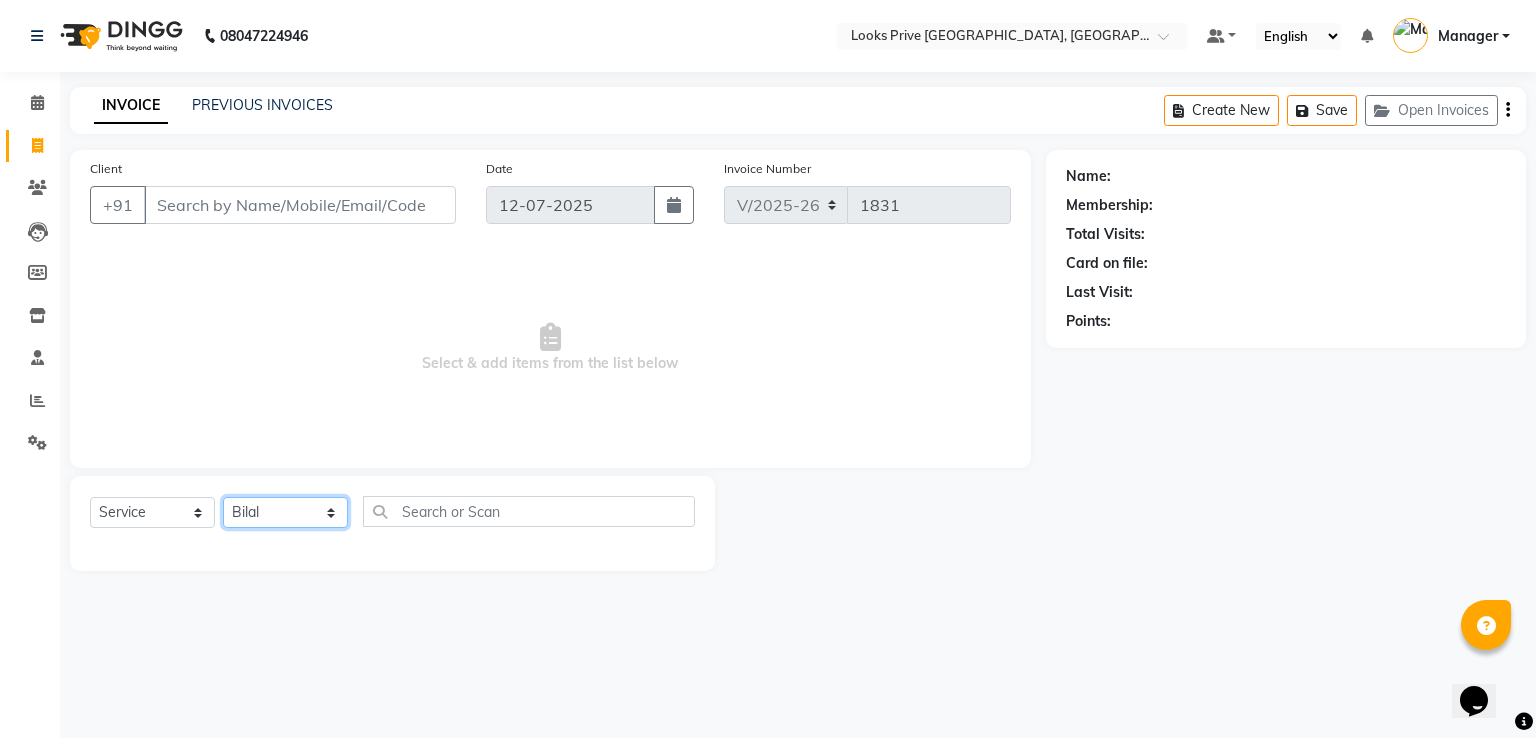 click on "Select Stylist A2R_Master [PERSON_NAME] [PERSON_NAME] [PERSON_NAME] Dinesh_pdct Karni Lovely Manager [PERSON_NAME] [PERSON_NAME] [PERSON_NAME] [PERSON_NAME] Suraj_pedi" 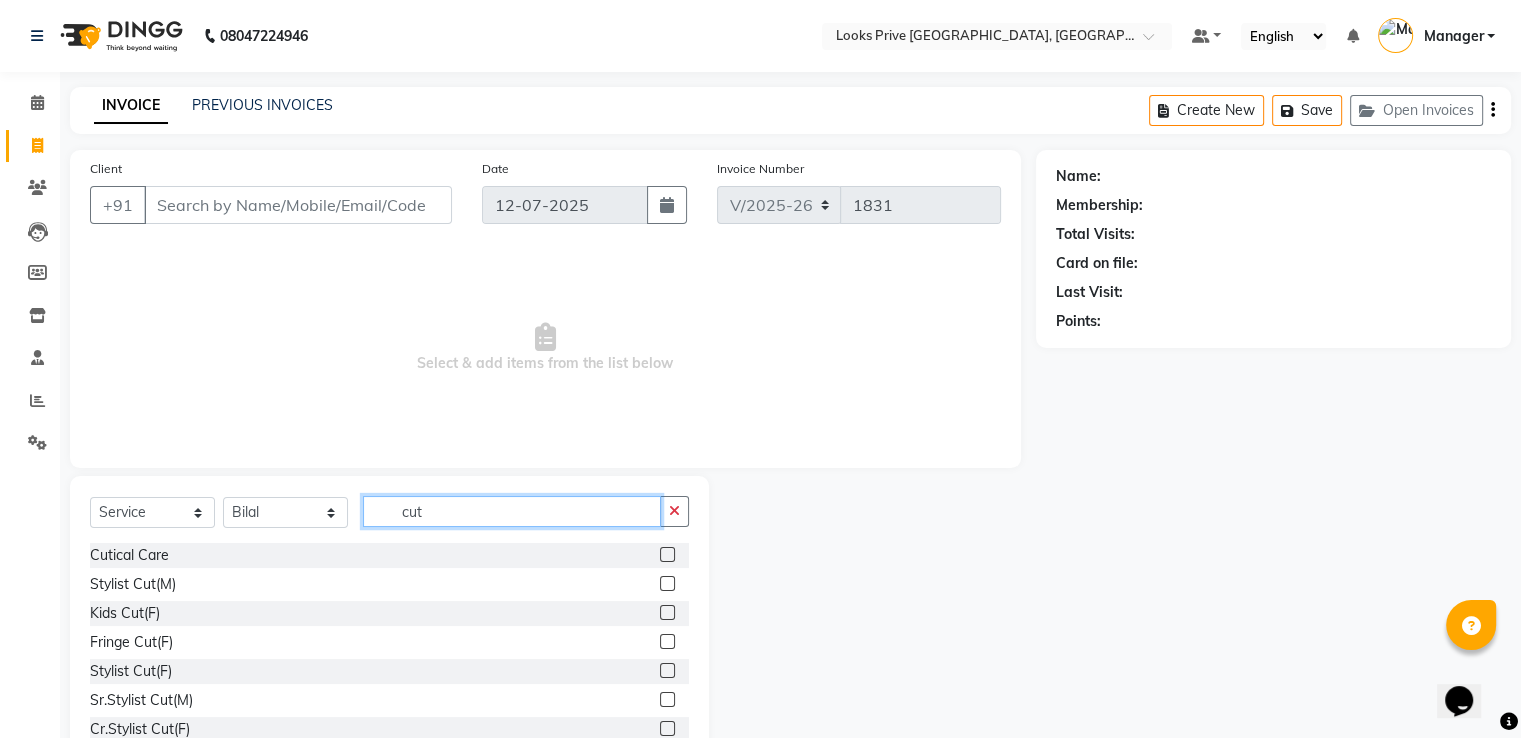 type on "cut" 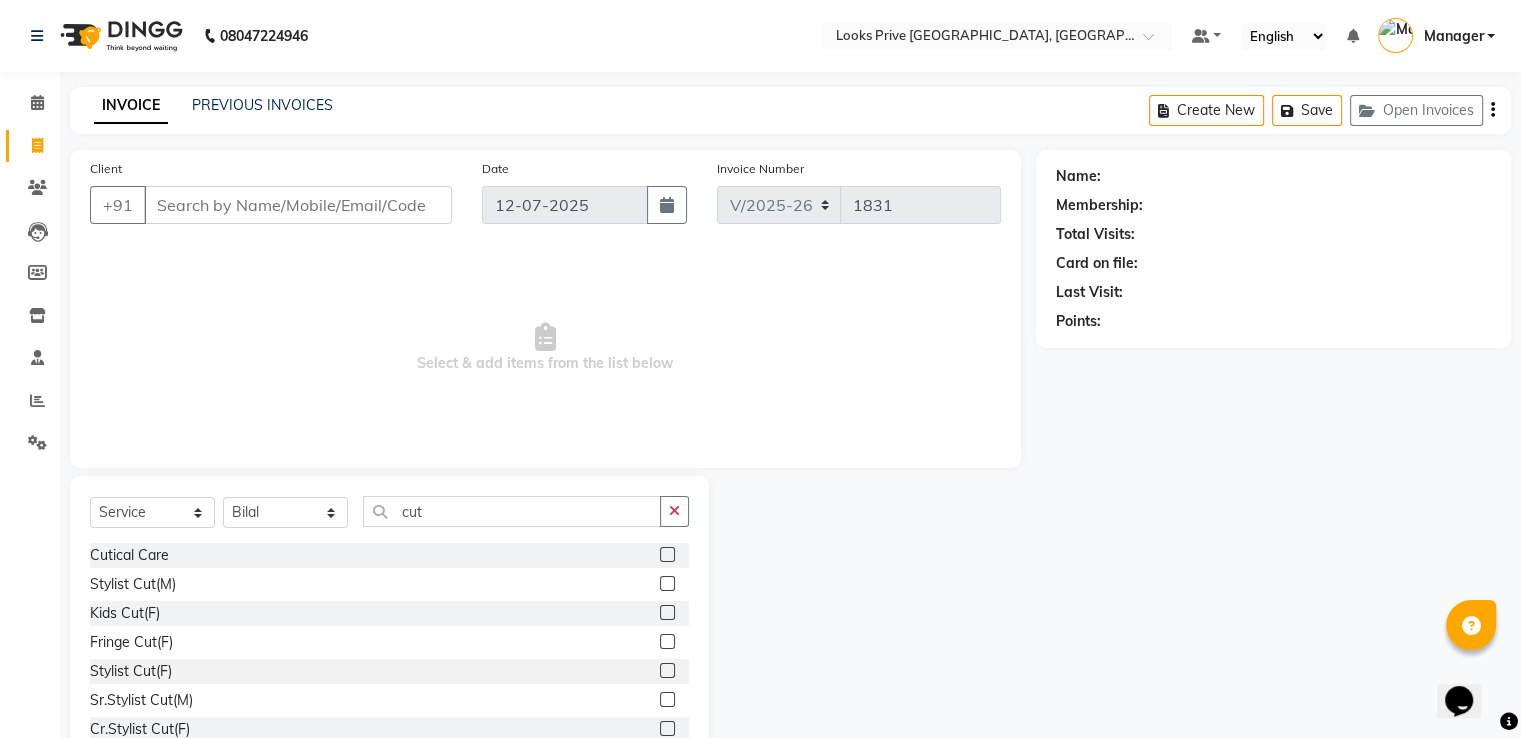 click 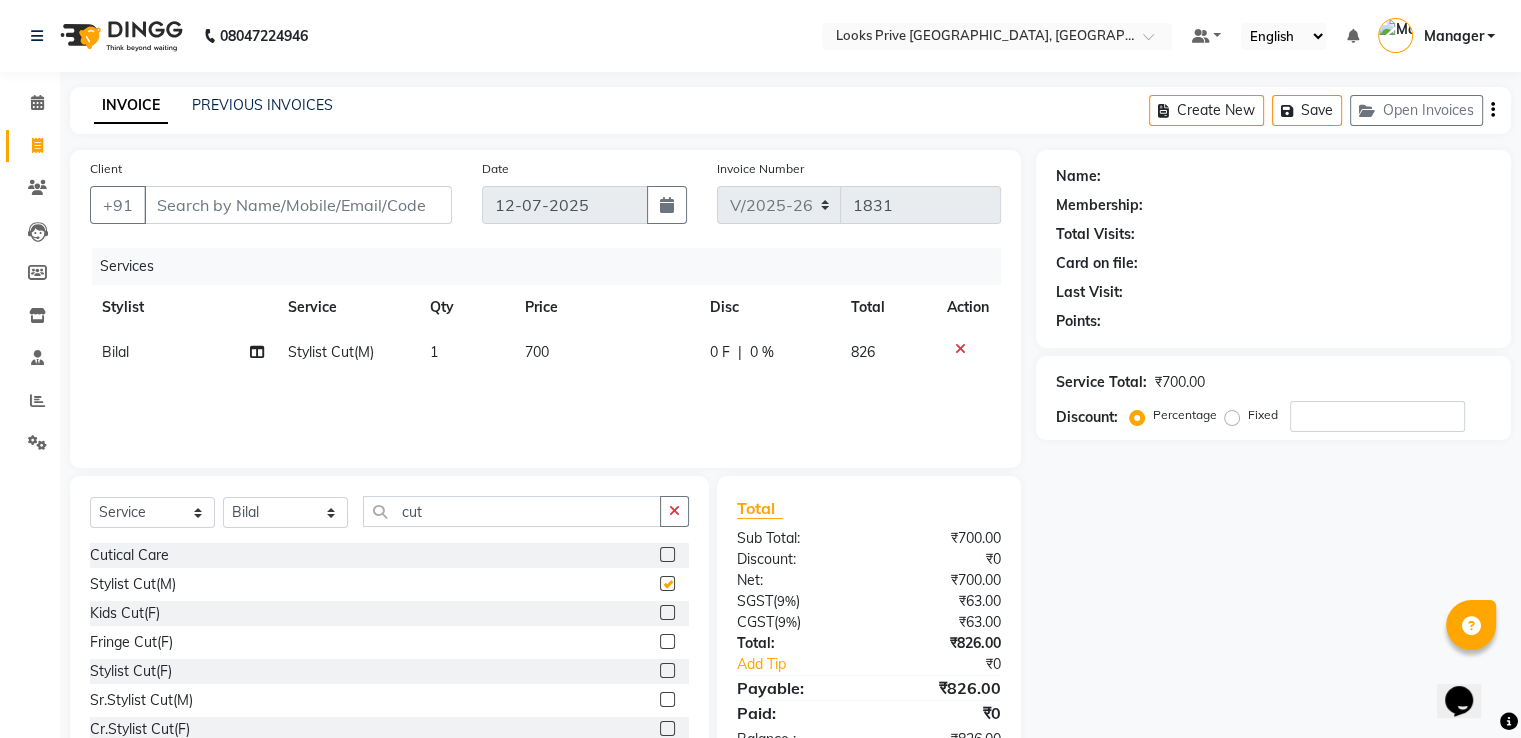 checkbox on "false" 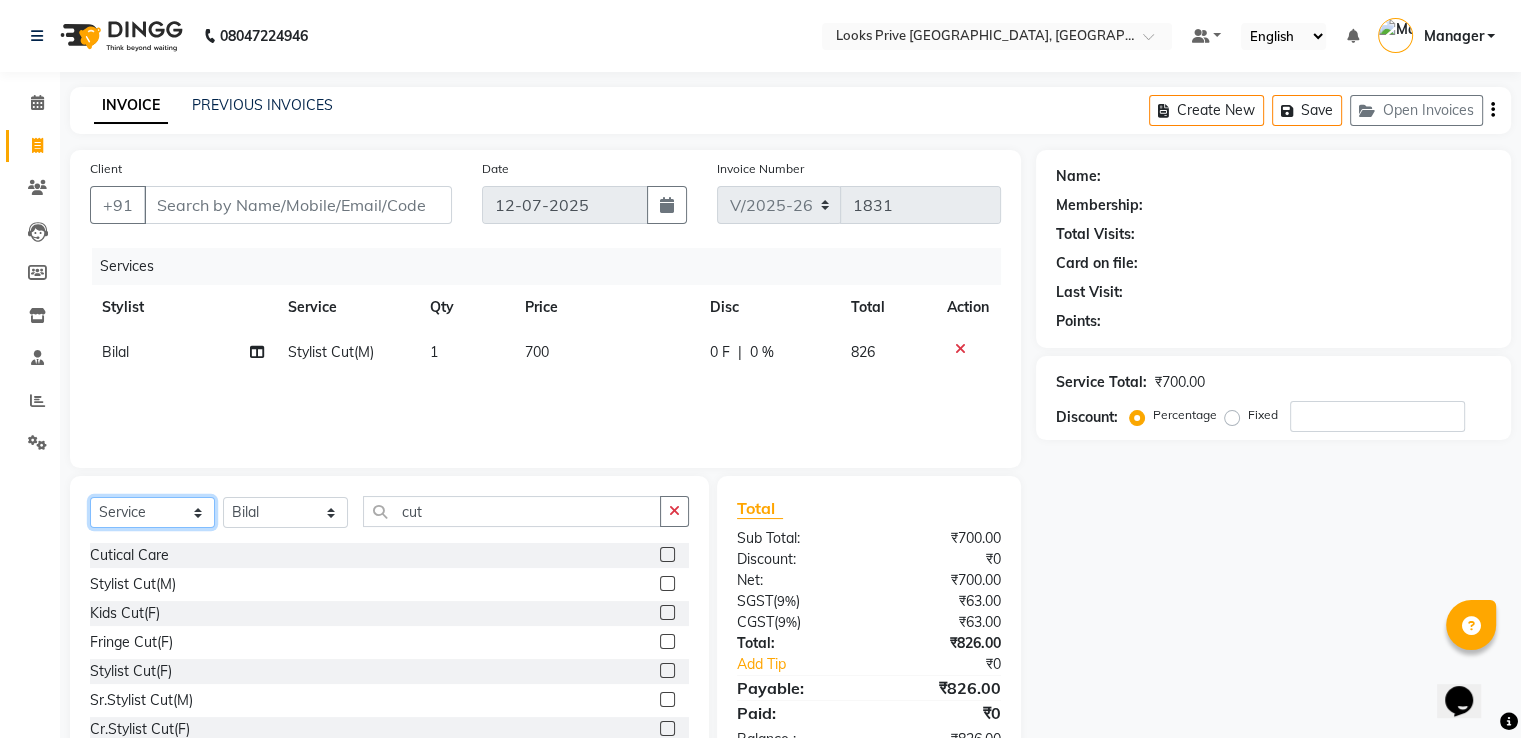 click on "Select  Service  Product  Membership  Package Voucher Prepaid Gift Card" 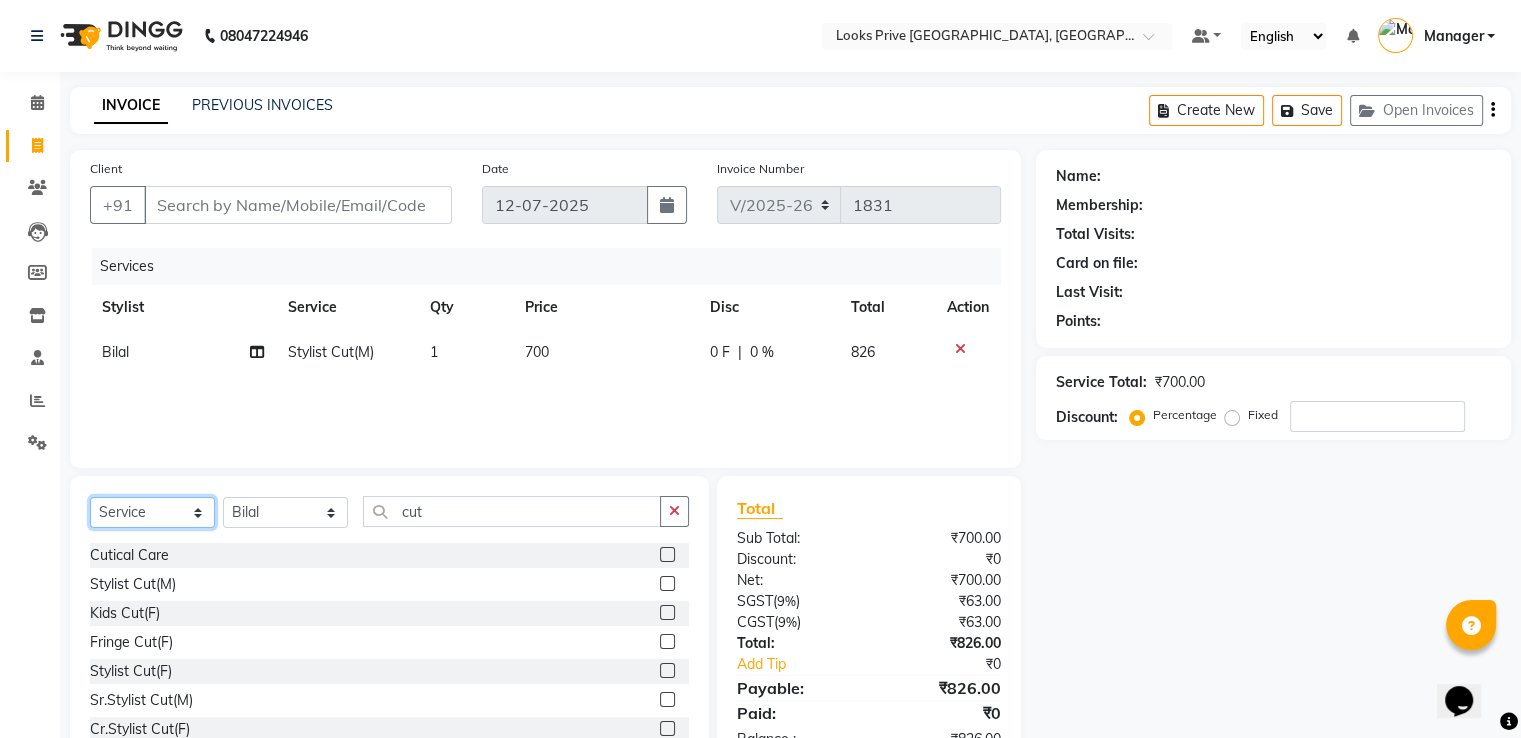 select on "product" 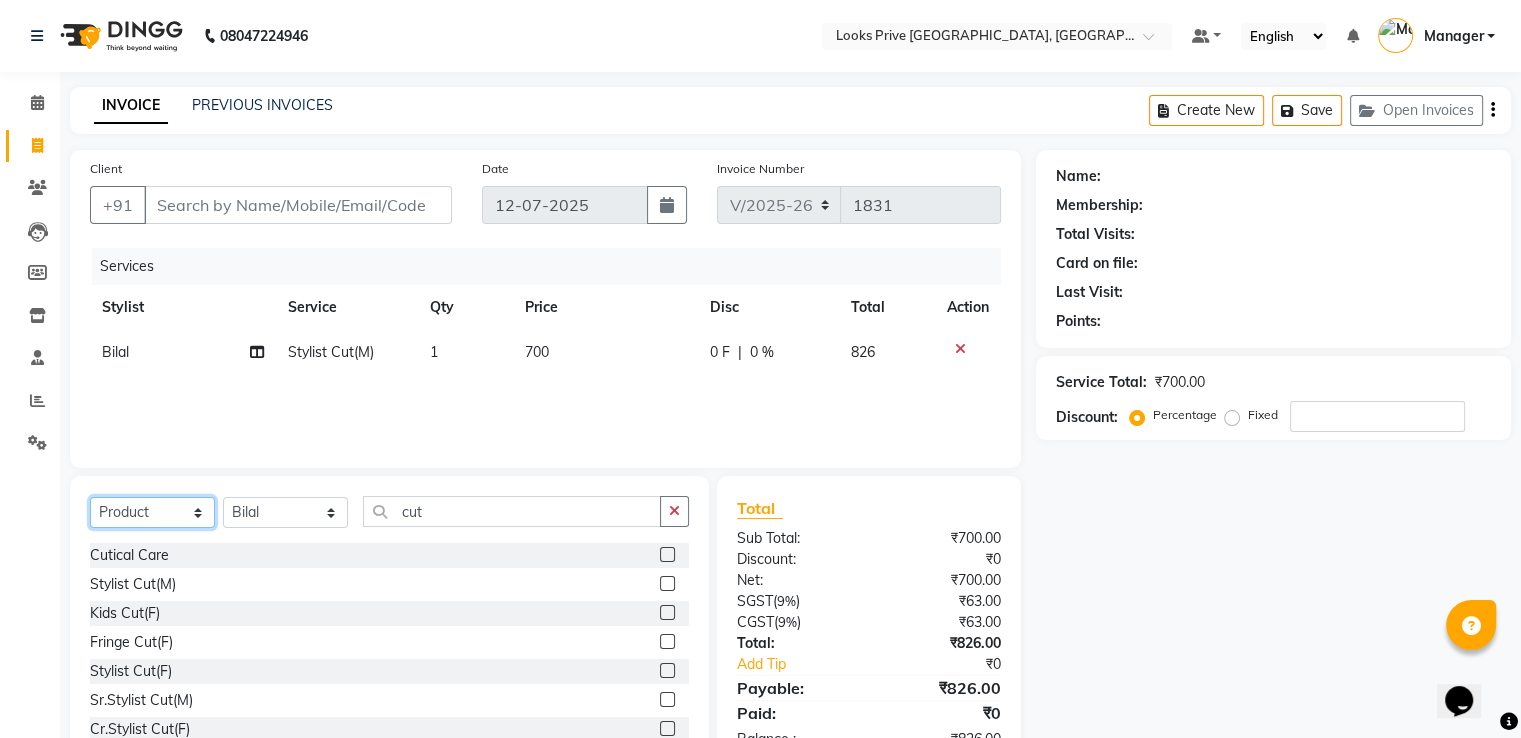 click on "Select  Service  Product  Membership  Package Voucher Prepaid Gift Card" 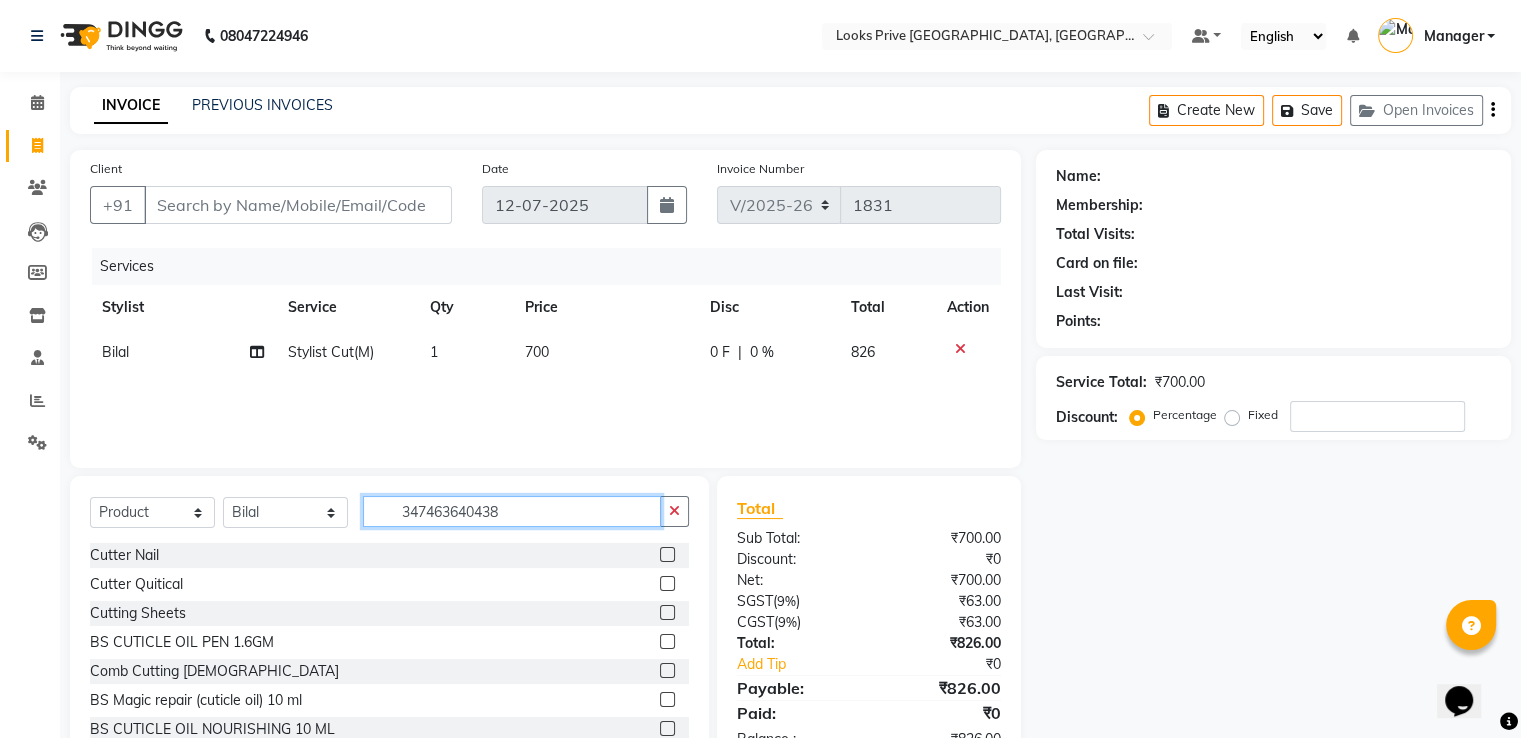 type on "3474636404384" 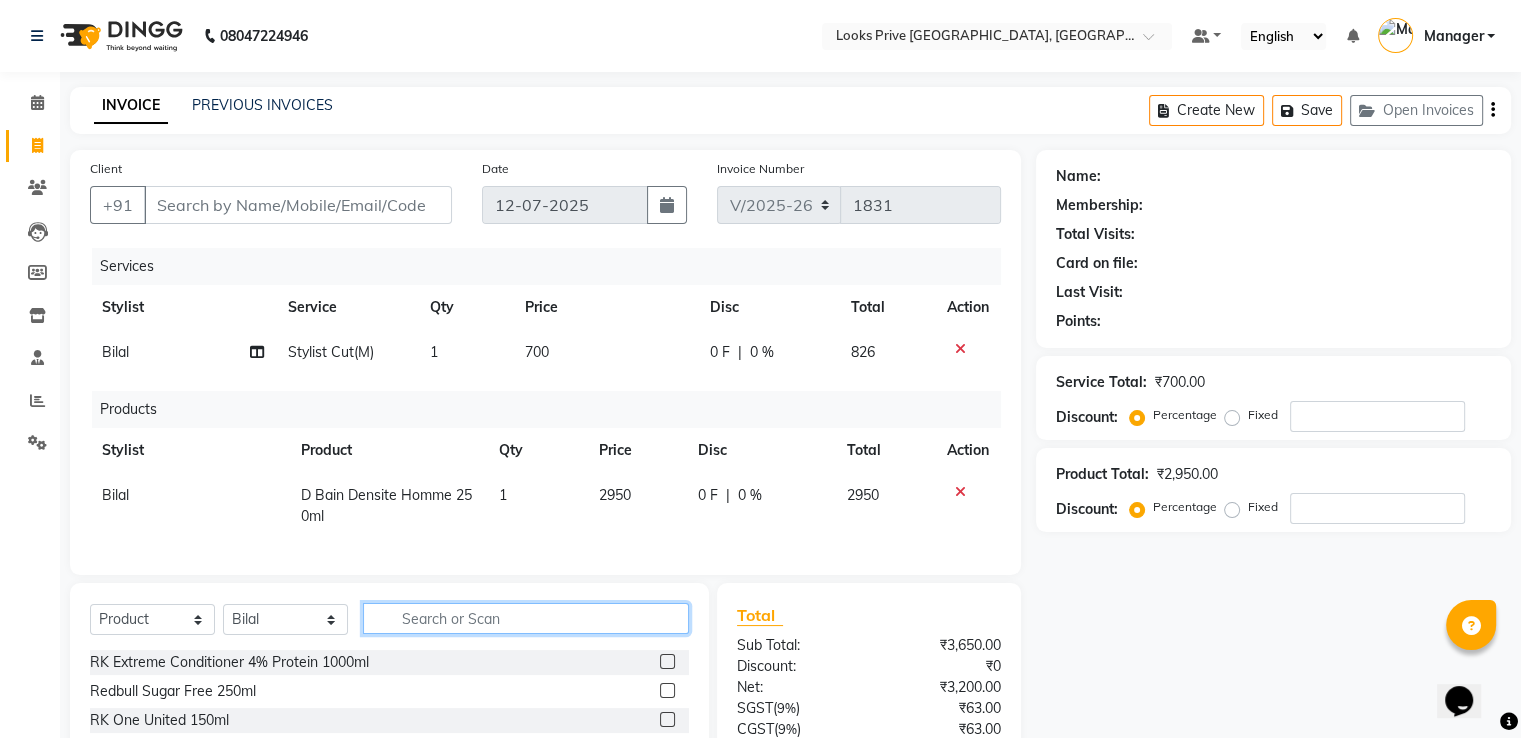 type 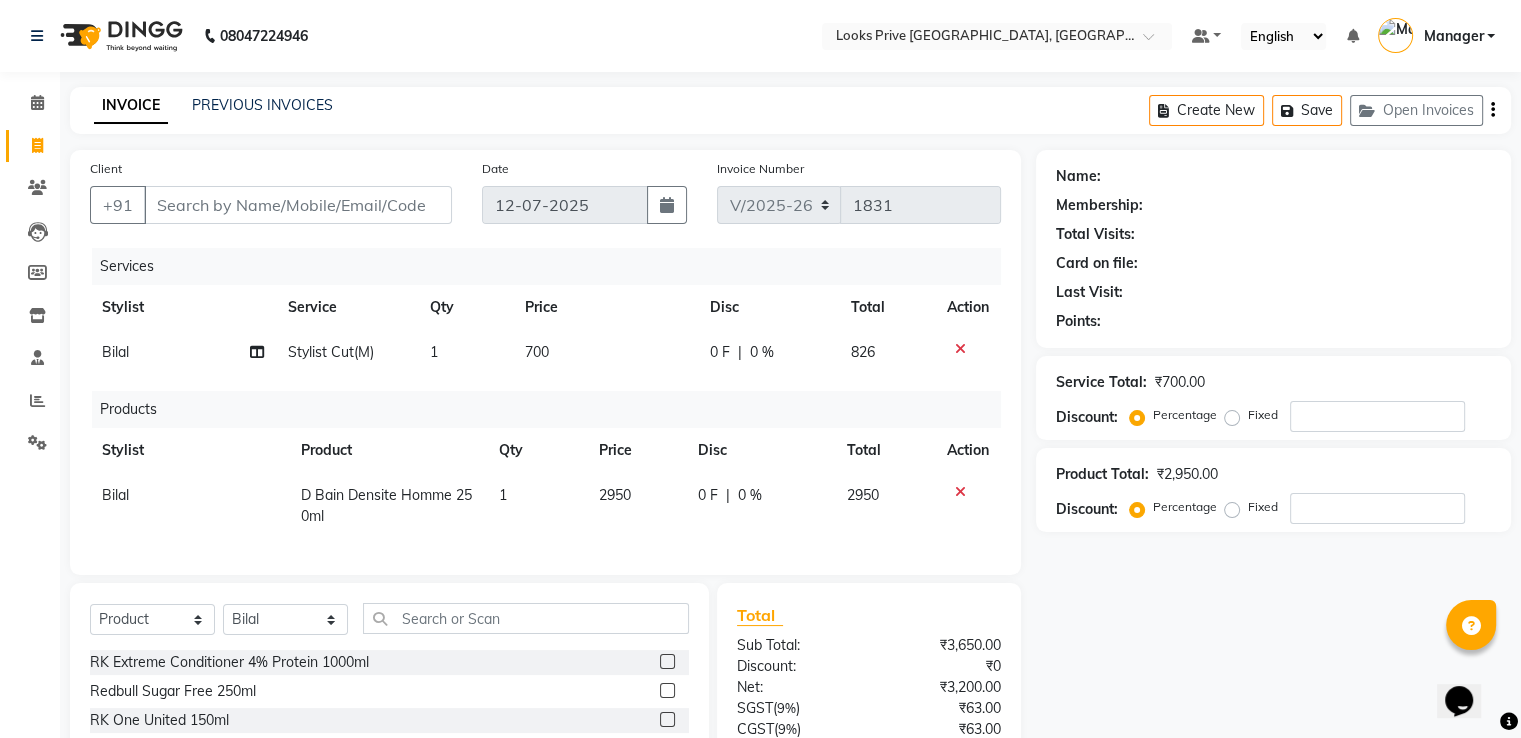 click on "700" 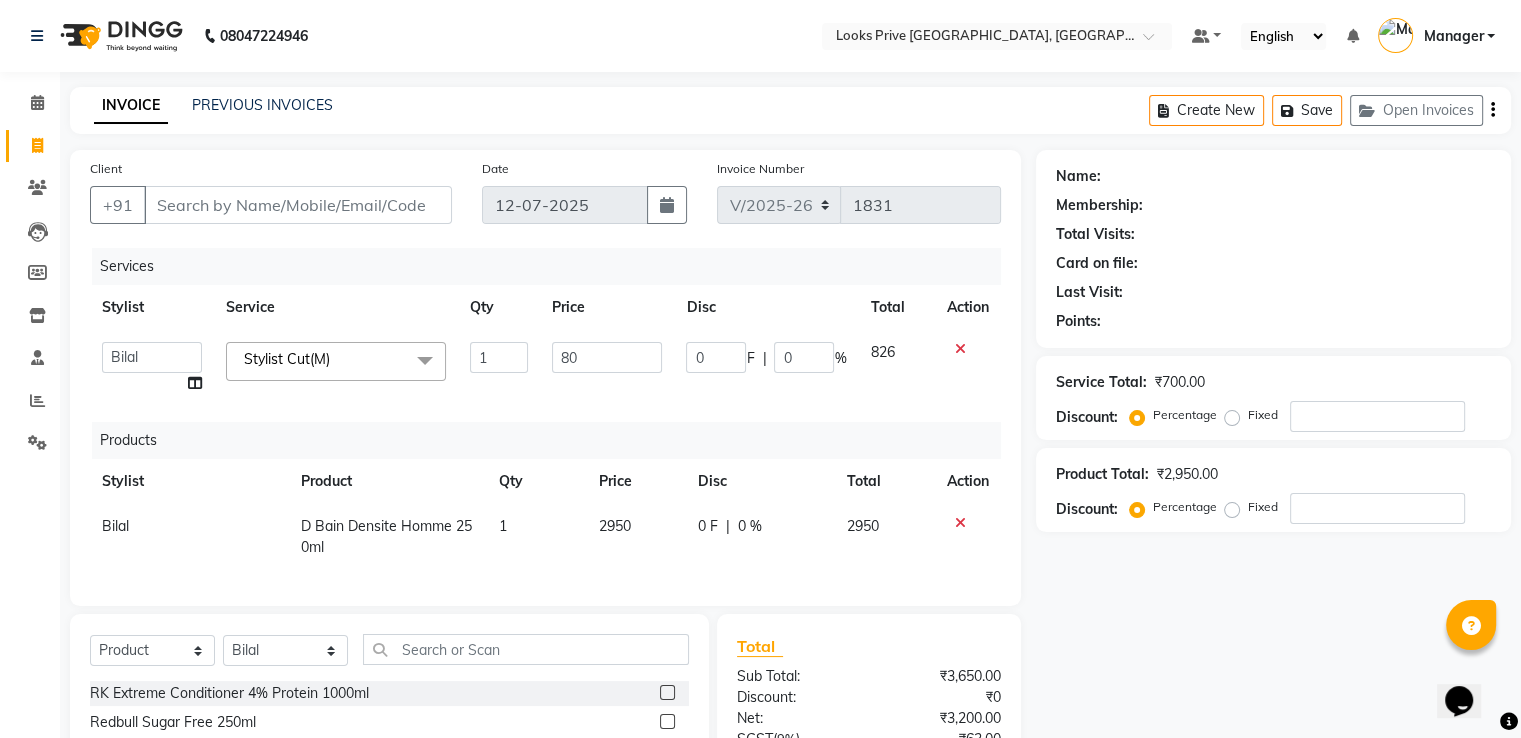 type on "800" 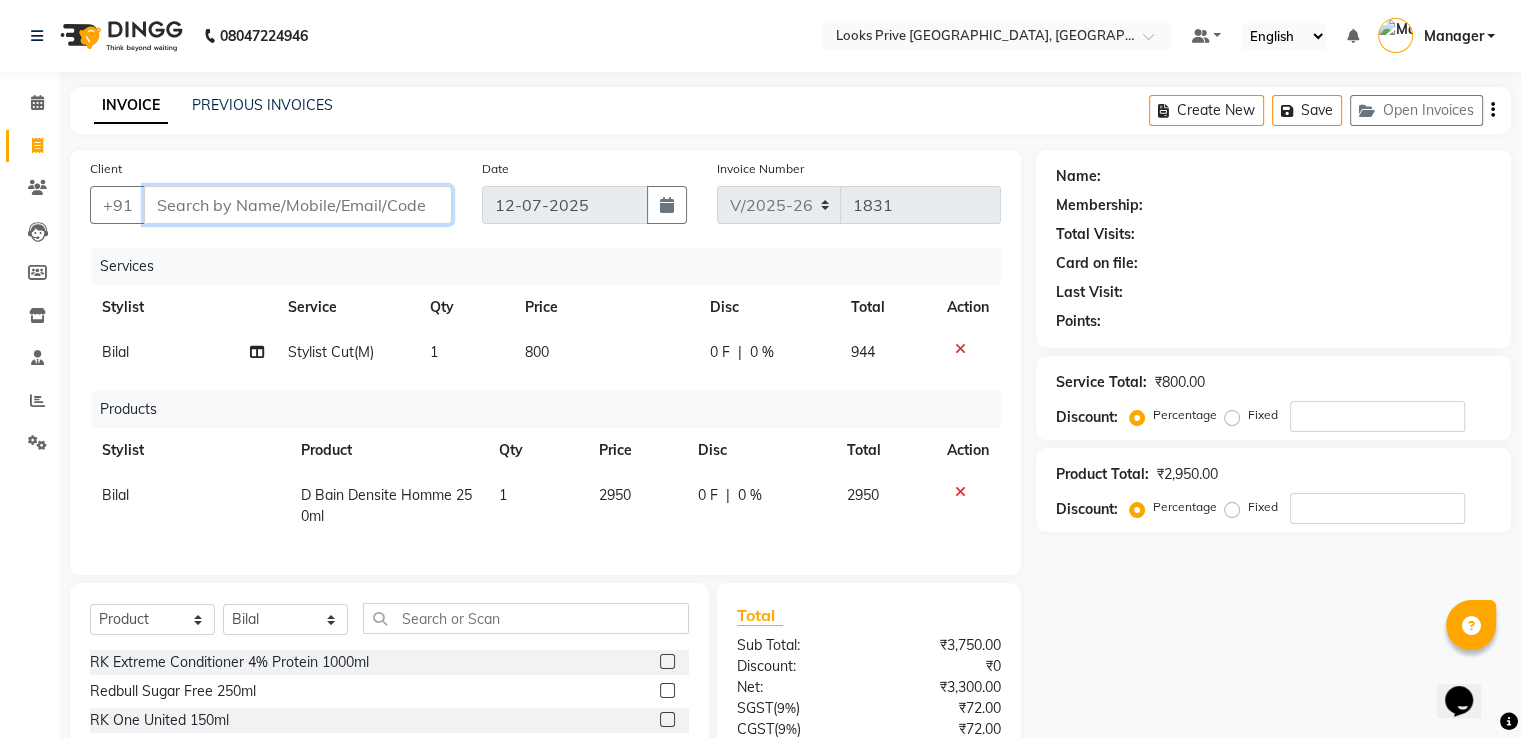 click on "Client" at bounding box center (298, 205) 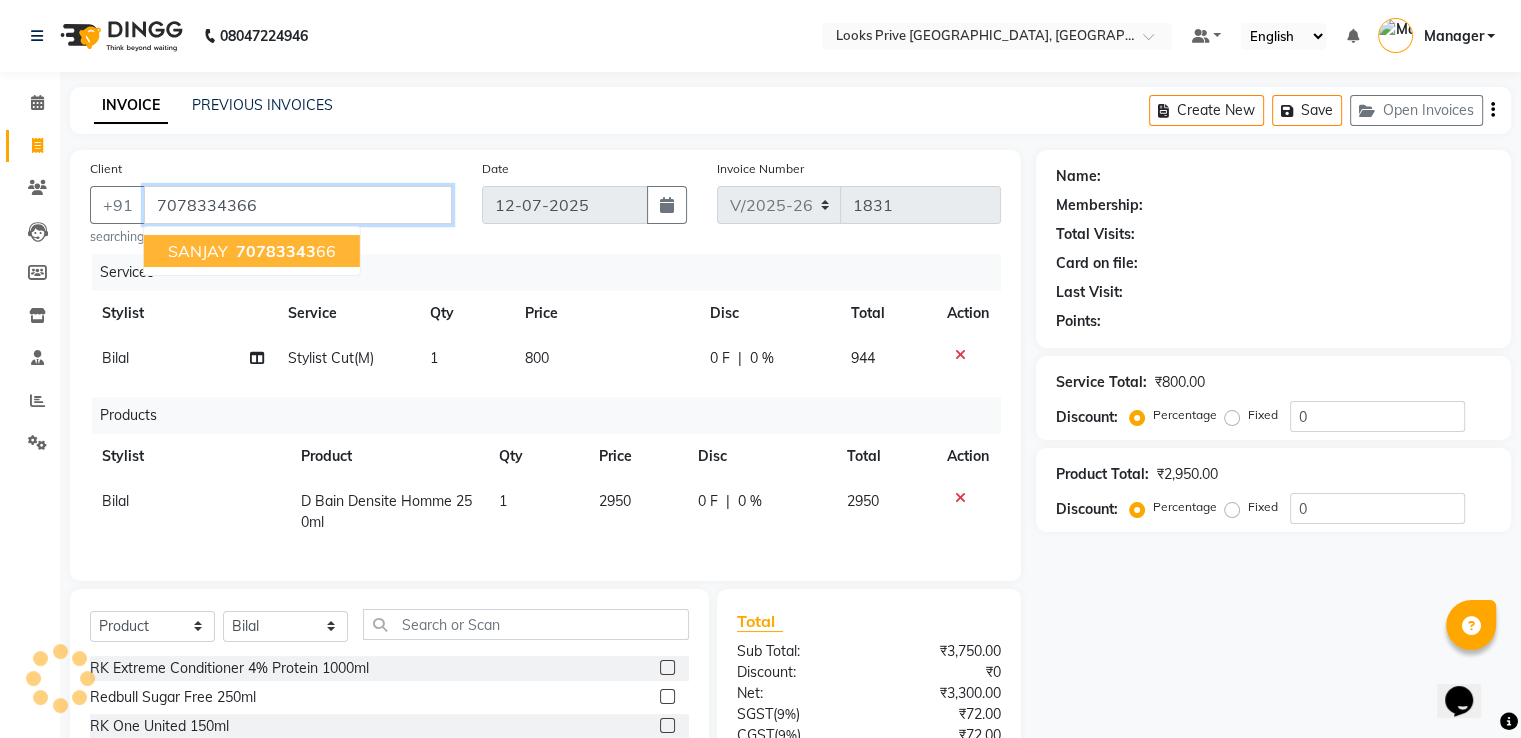 type on "7078334366" 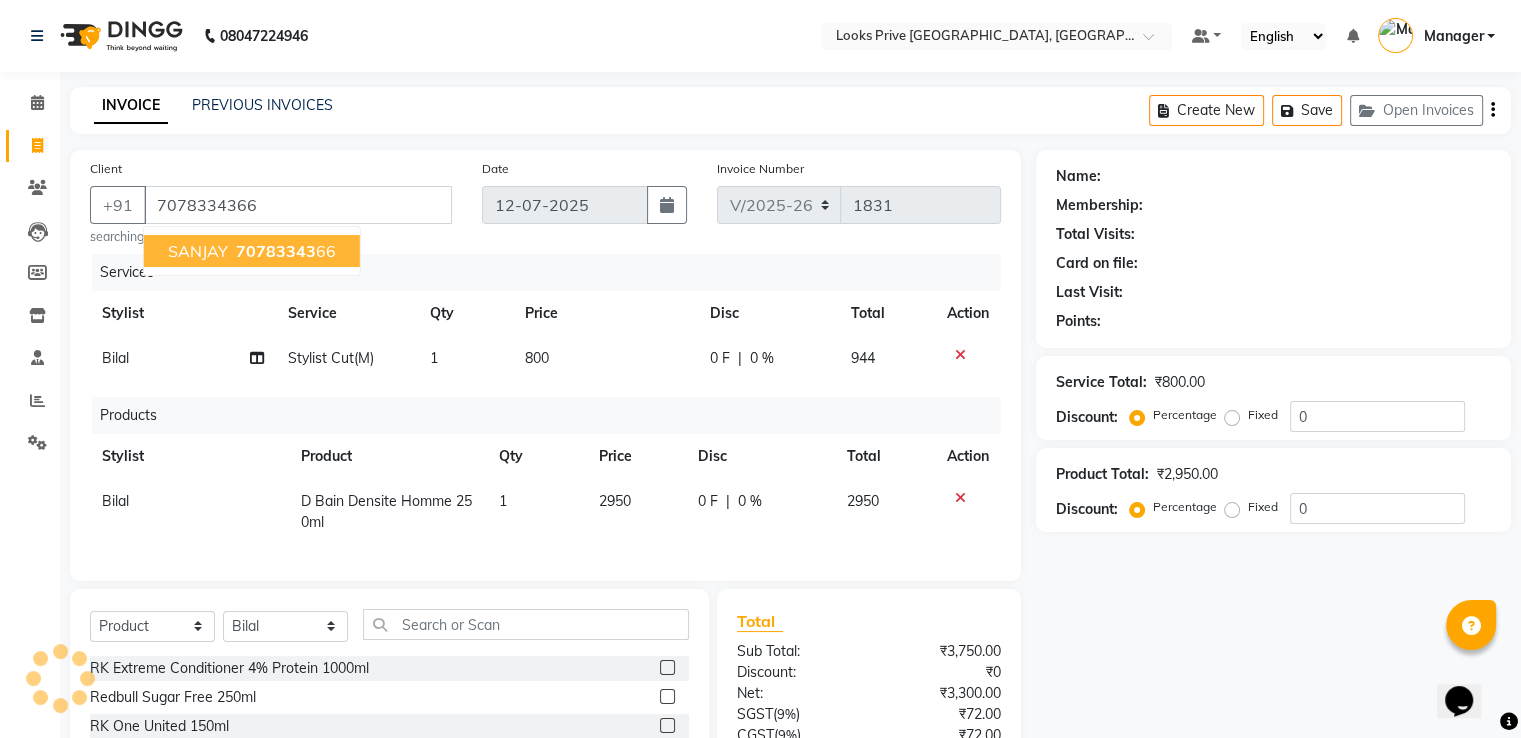 select on "1: Object" 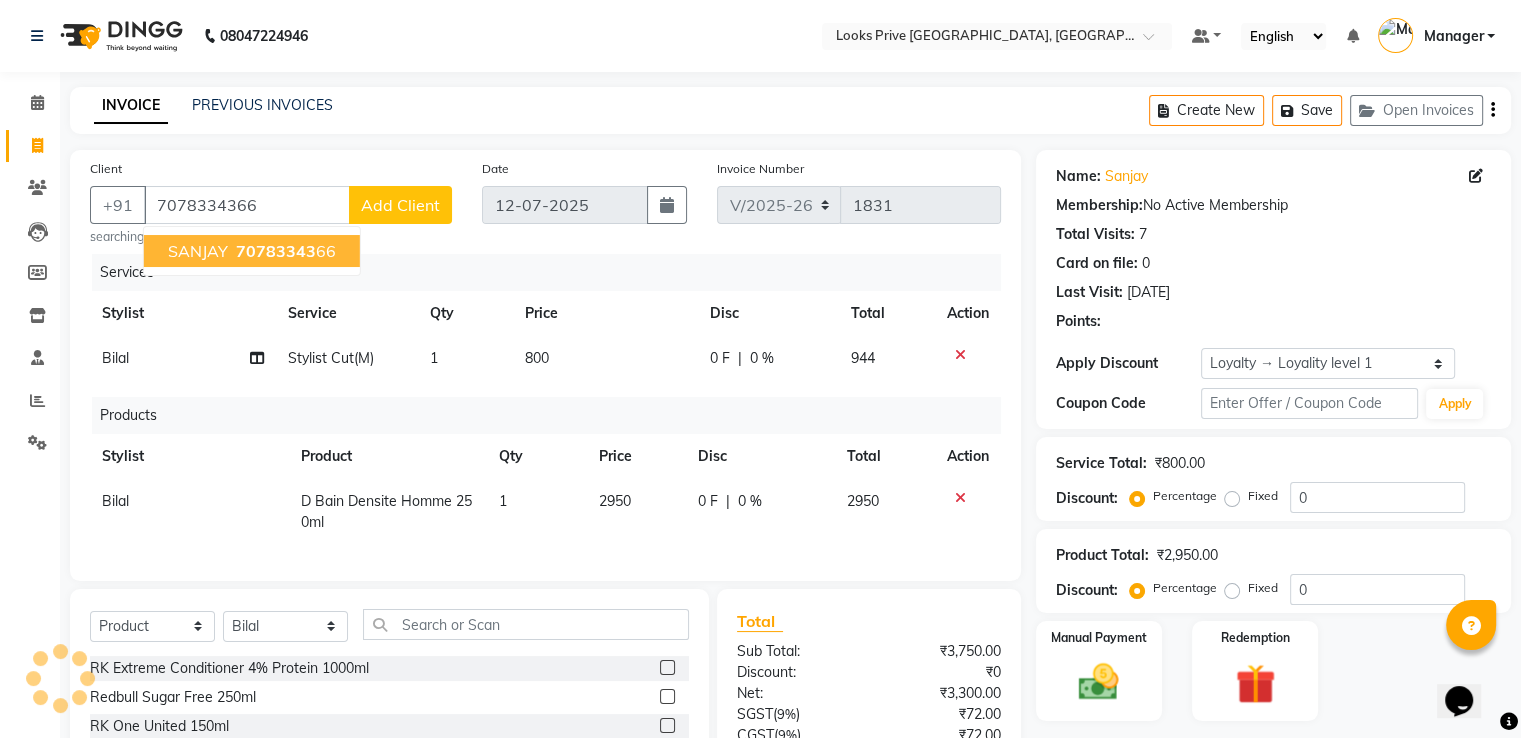 click on "70783343 66" at bounding box center (284, 251) 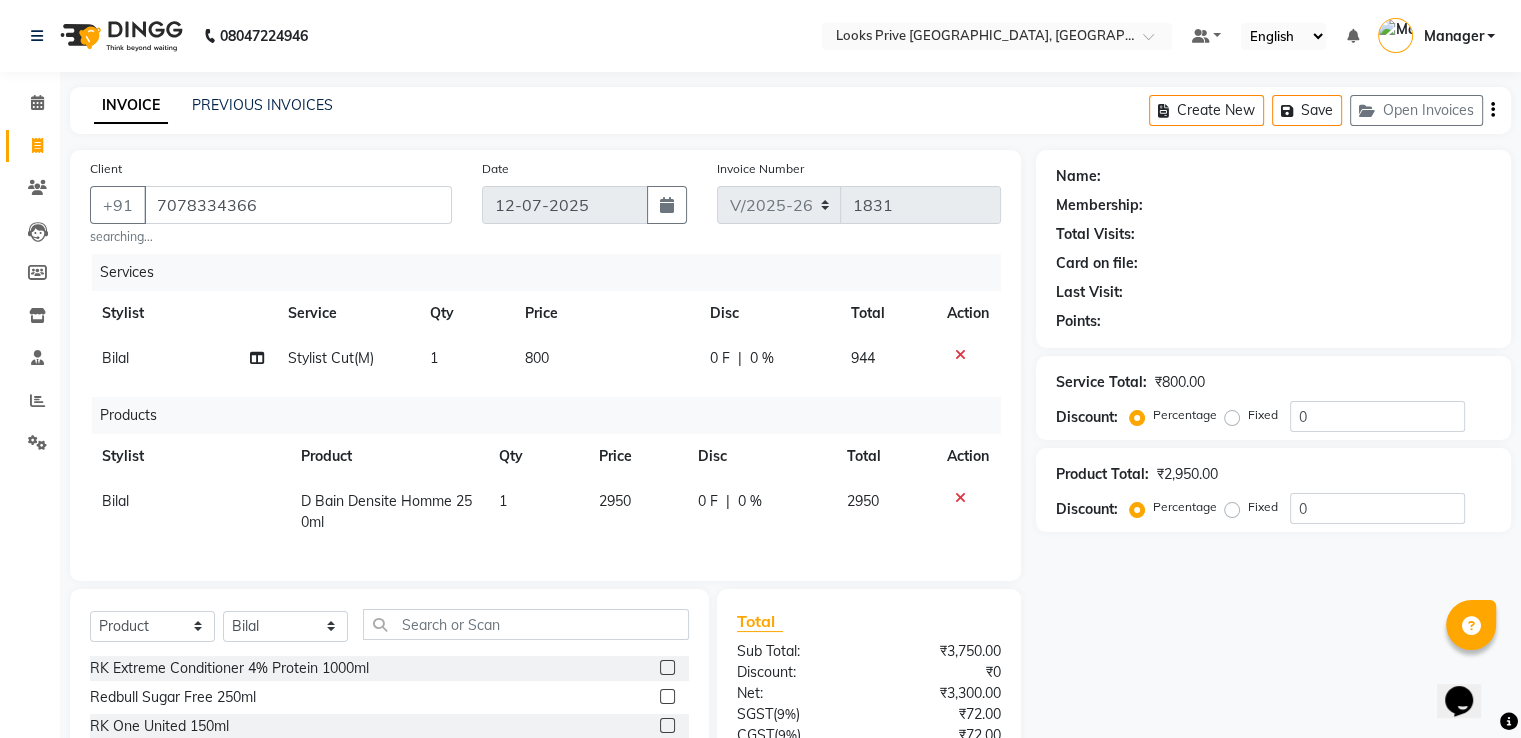select on "1: Object" 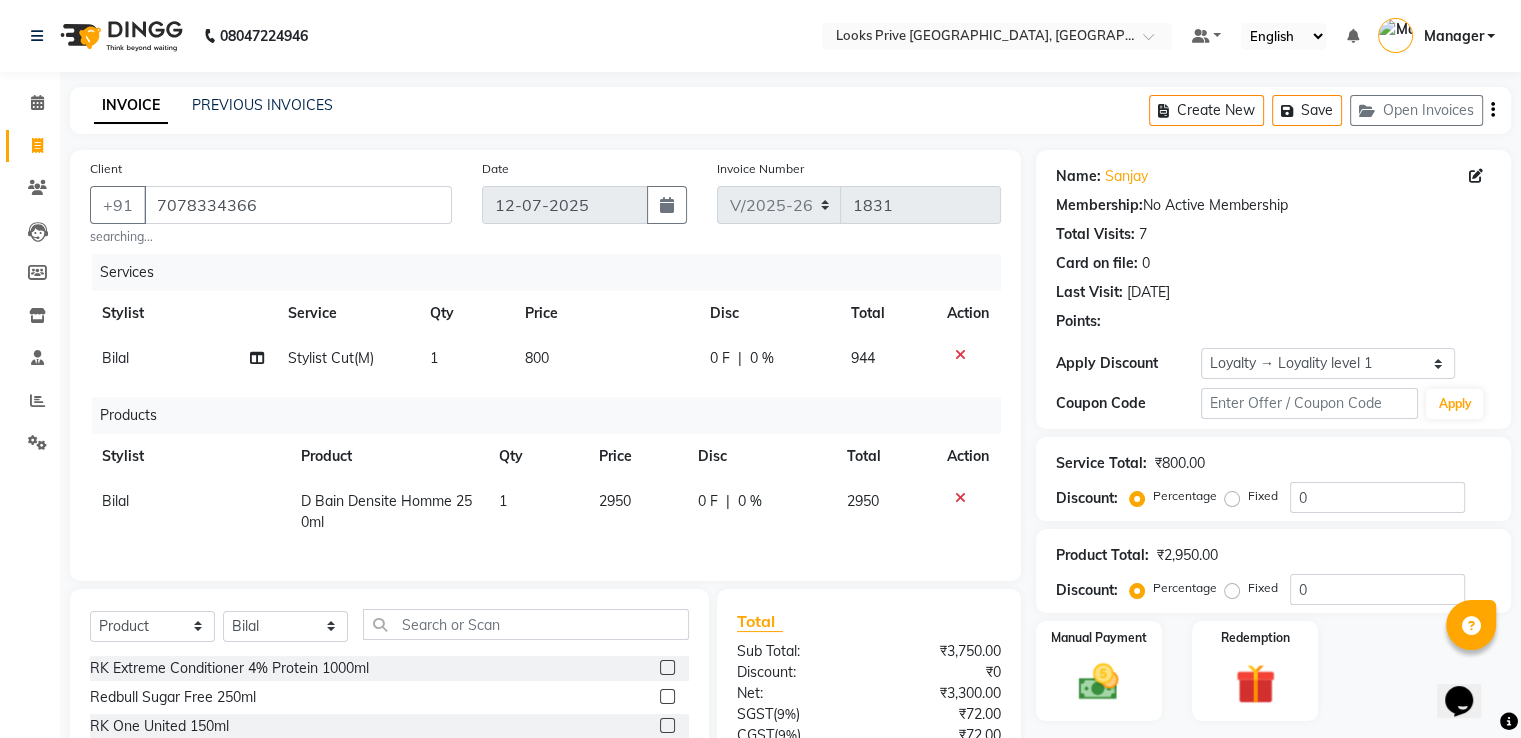 scroll, scrollTop: 255, scrollLeft: 0, axis: vertical 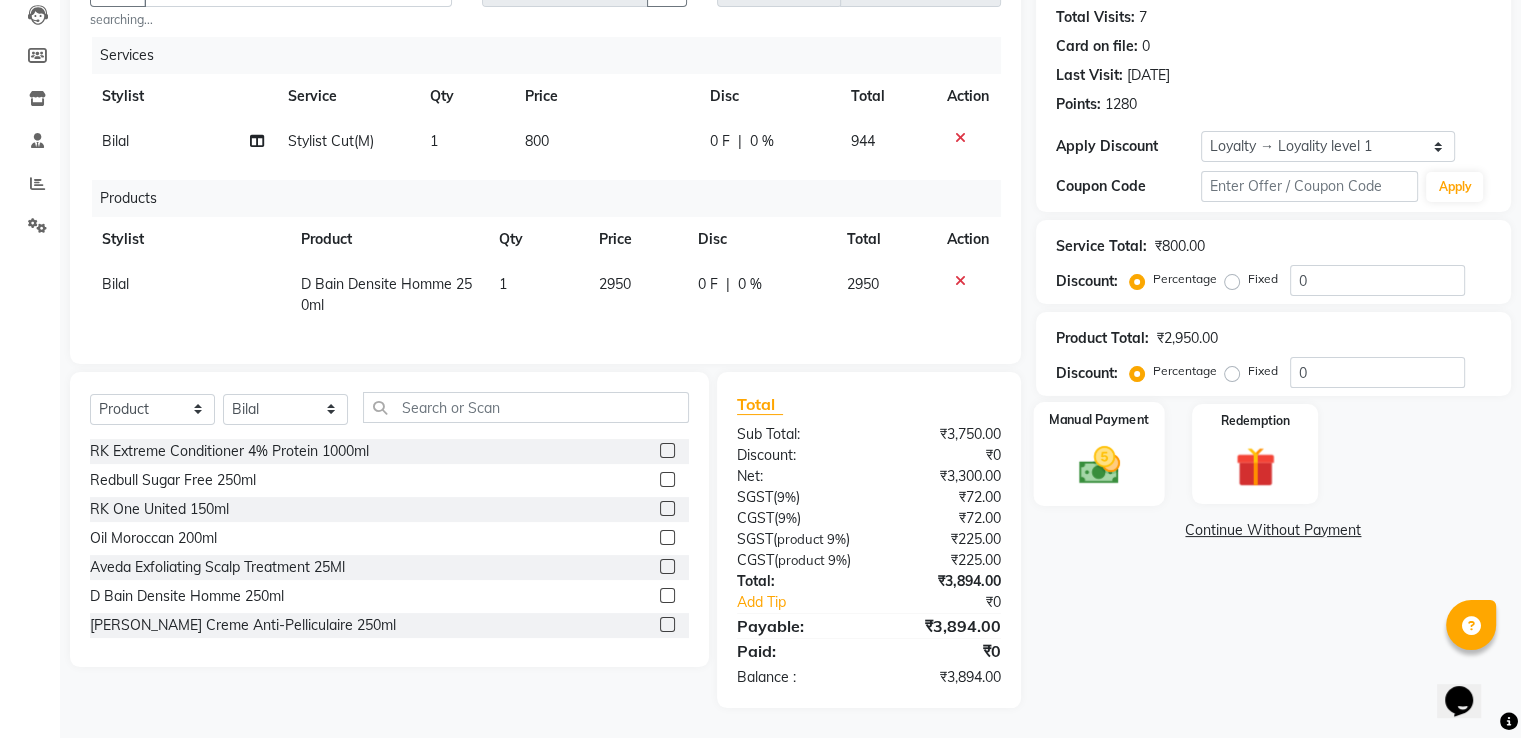 click 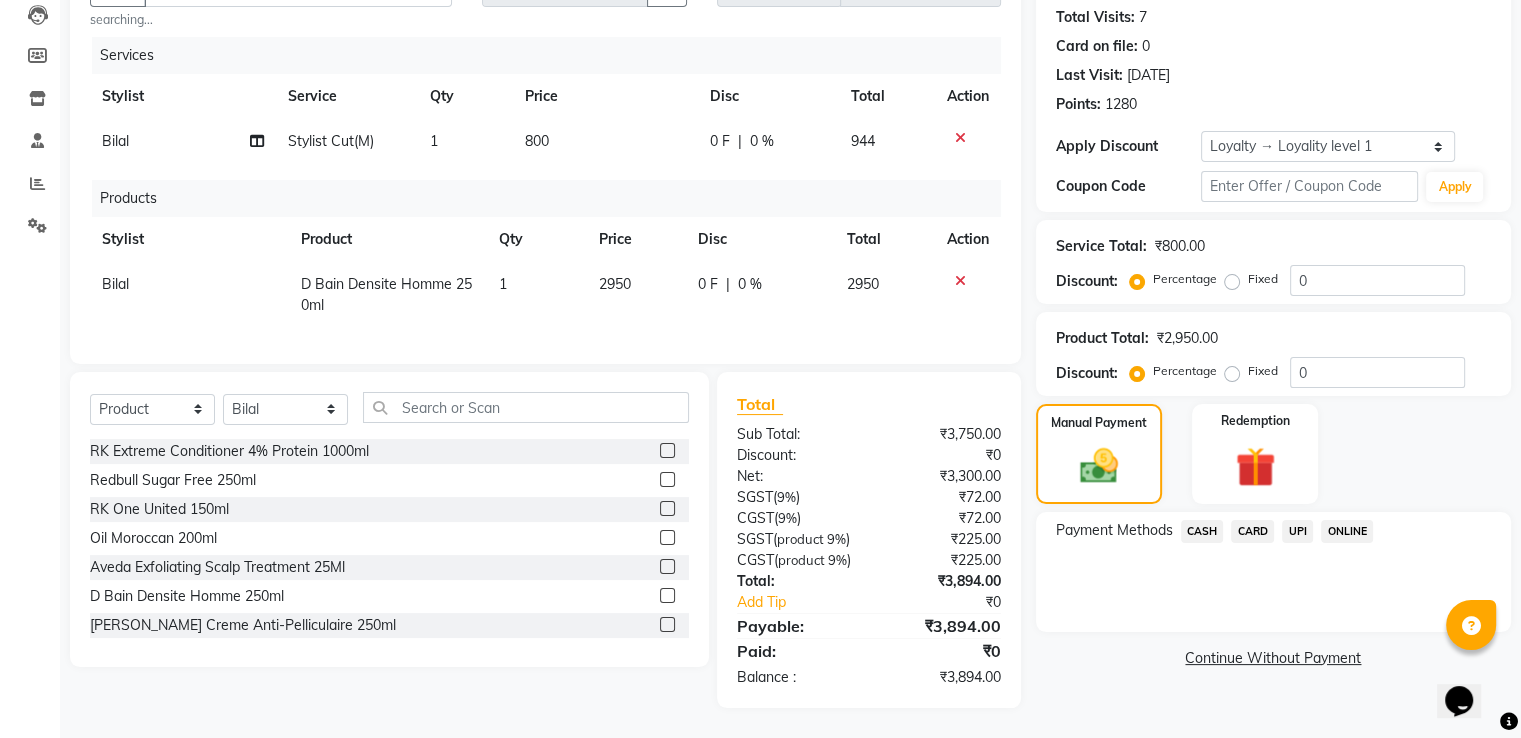 click on "CASH" 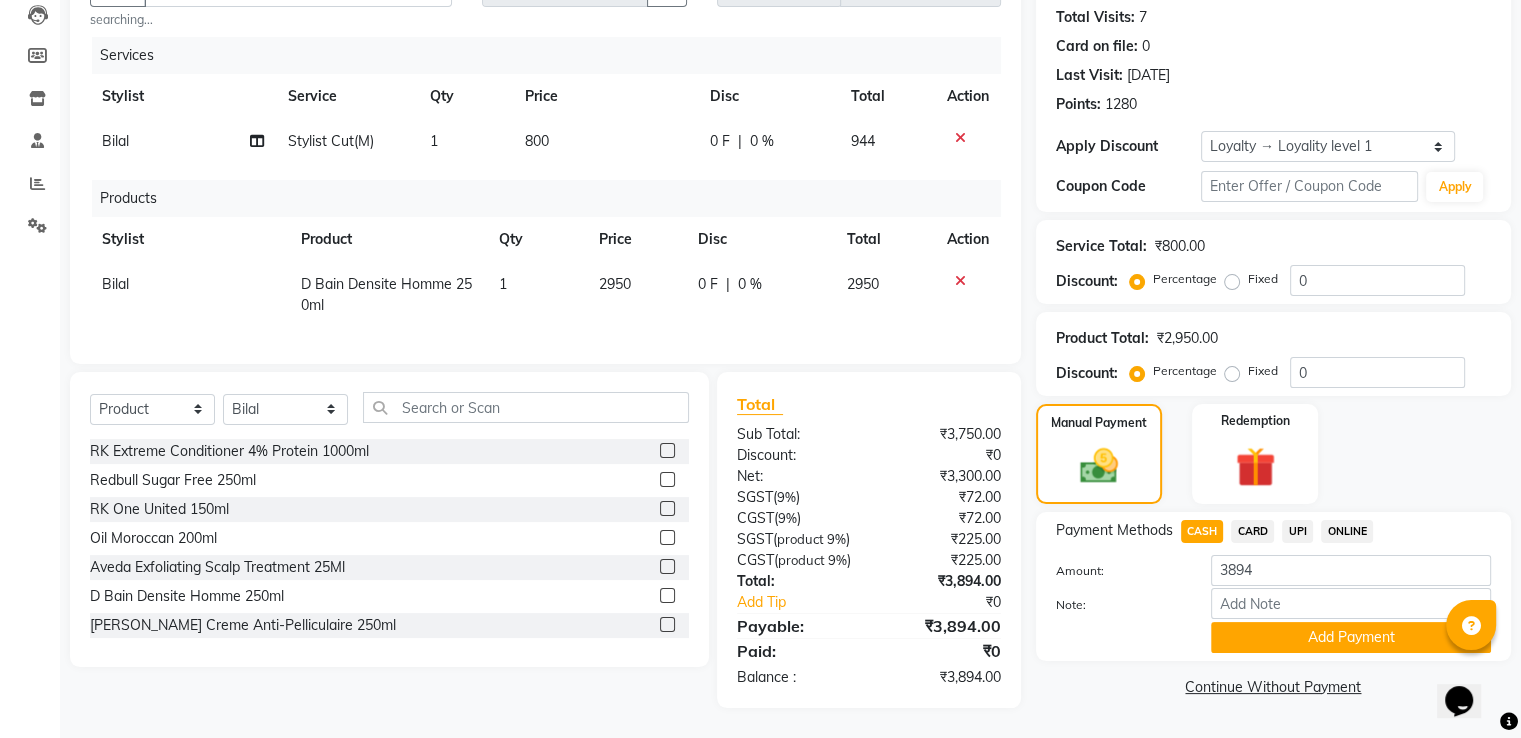 click on "CARD" 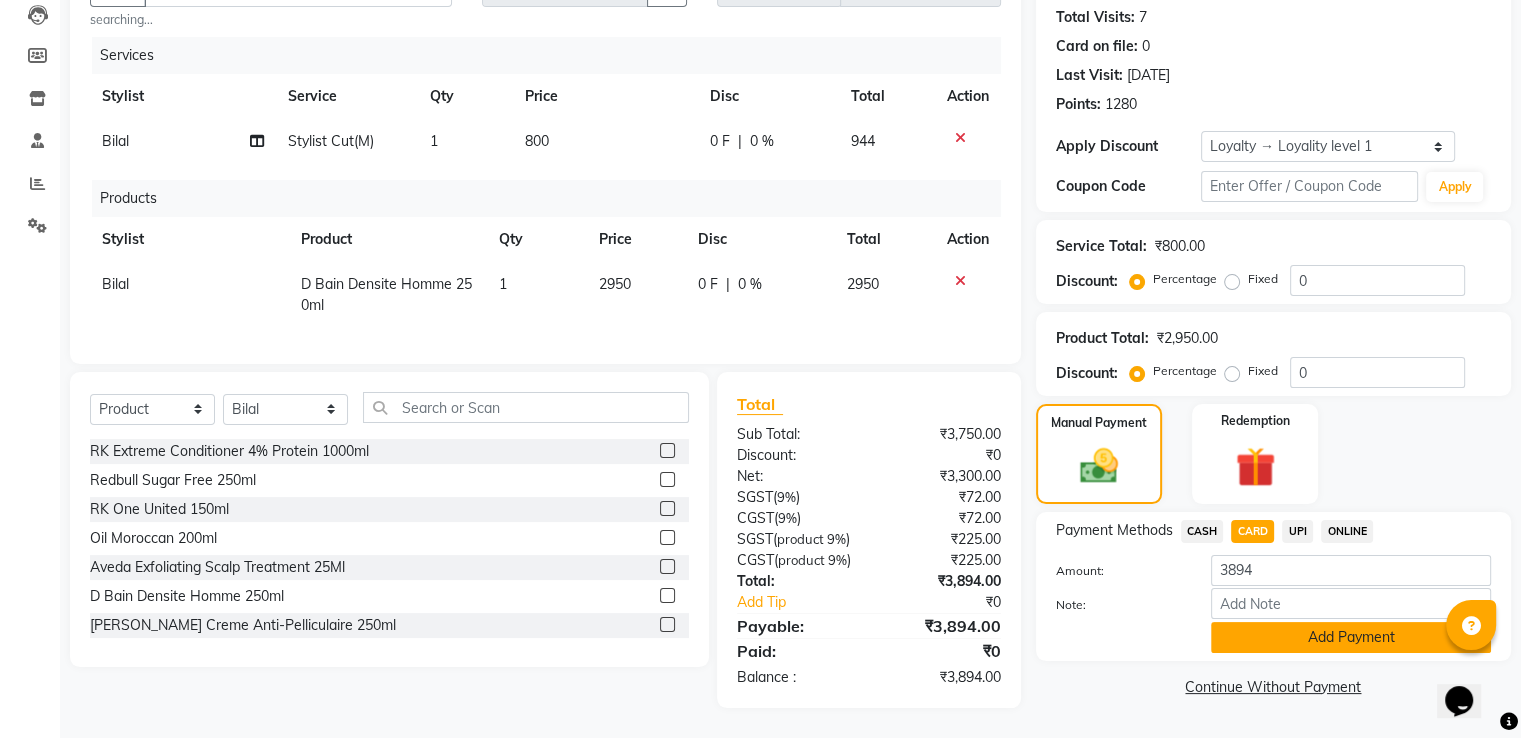 click on "Add Payment" 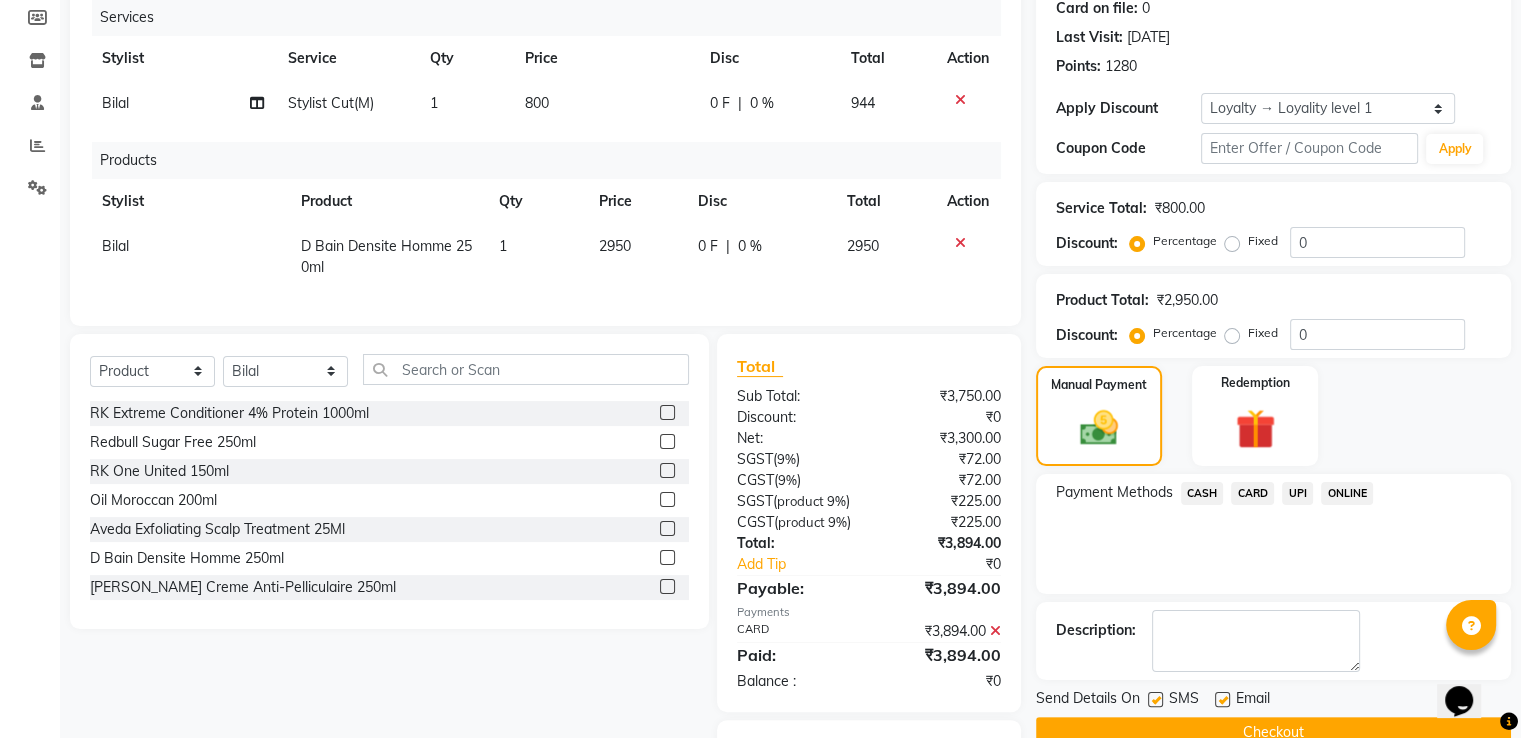 scroll, scrollTop: 396, scrollLeft: 0, axis: vertical 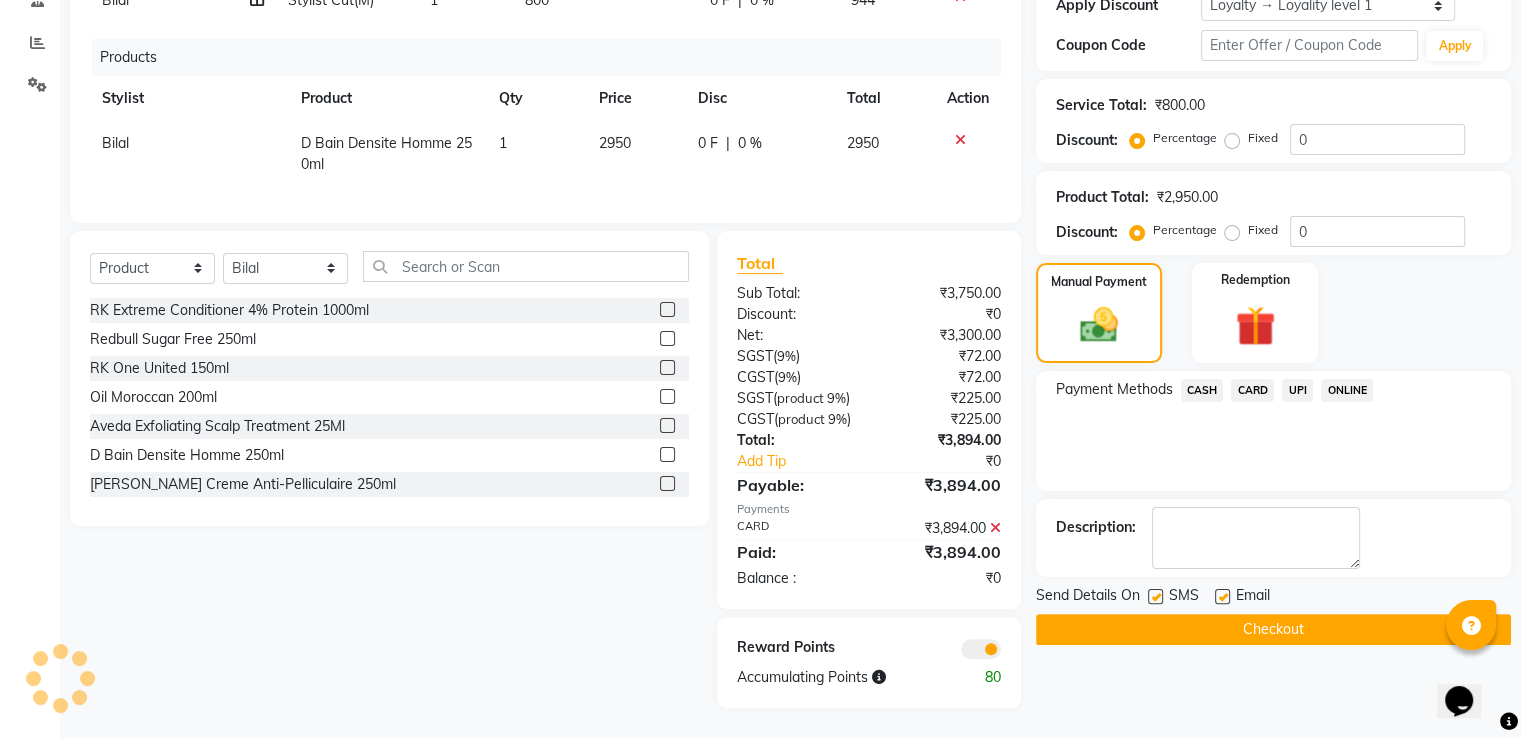 click on "Checkout" 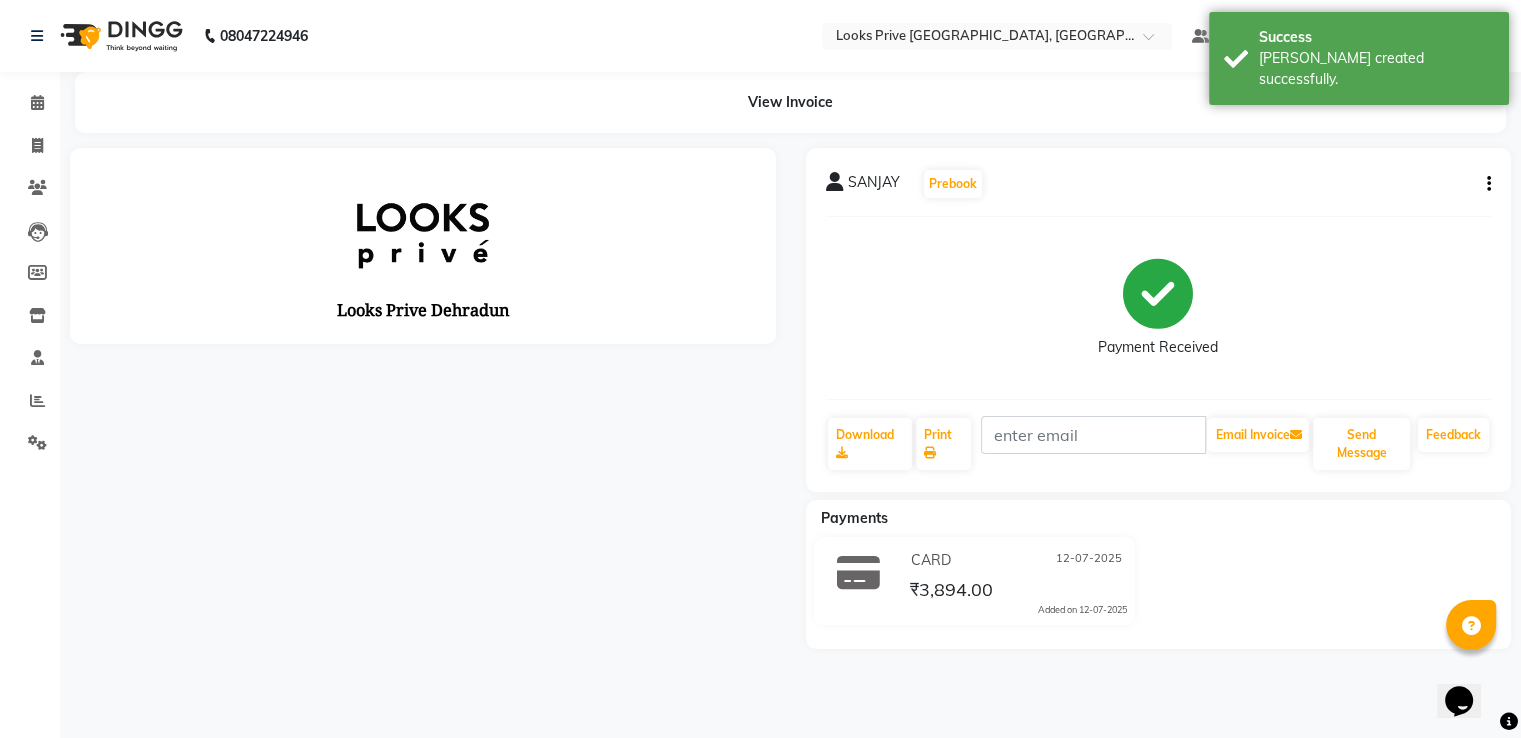 scroll, scrollTop: 0, scrollLeft: 0, axis: both 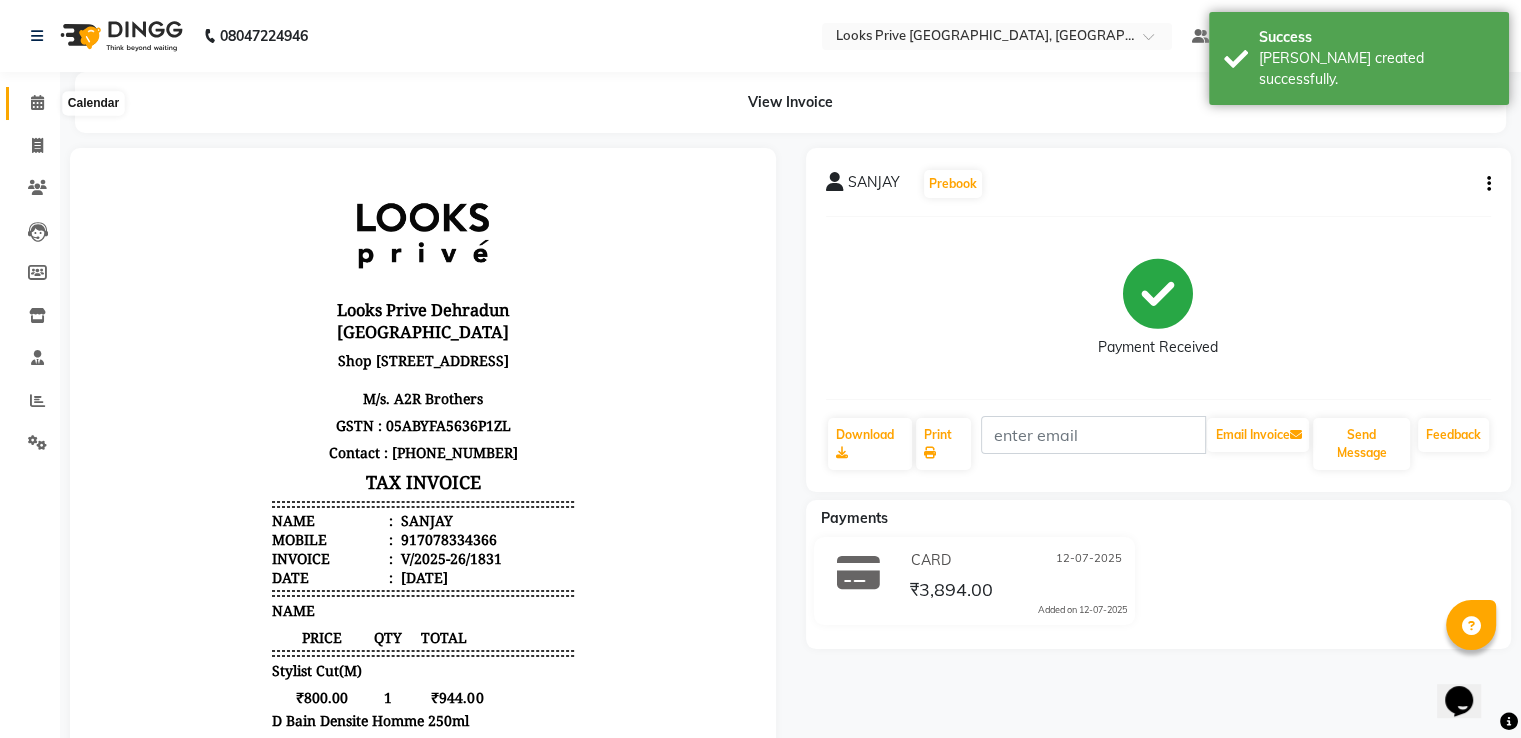 click 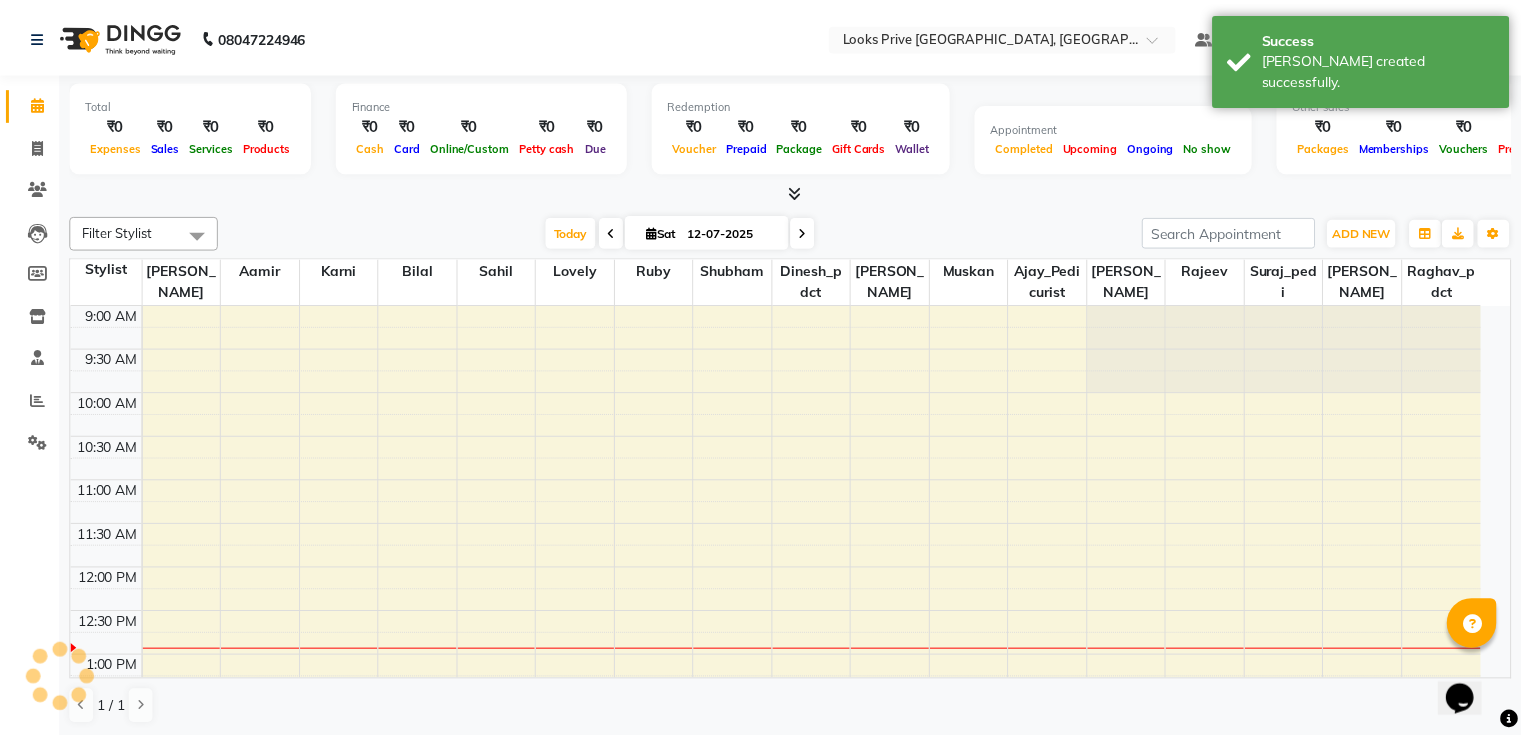 scroll, scrollTop: 0, scrollLeft: 0, axis: both 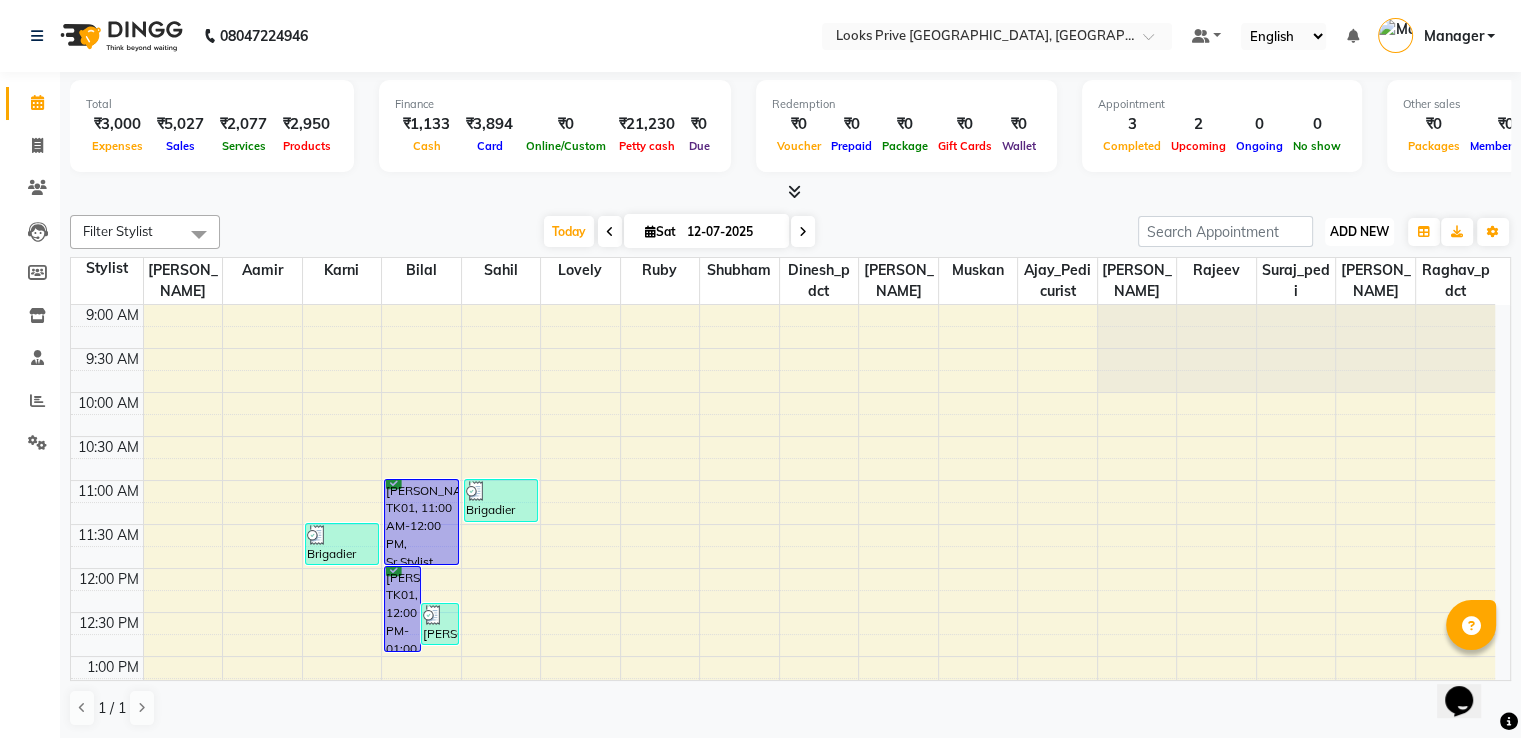 click on "ADD NEW Toggle Dropdown" at bounding box center [1359, 232] 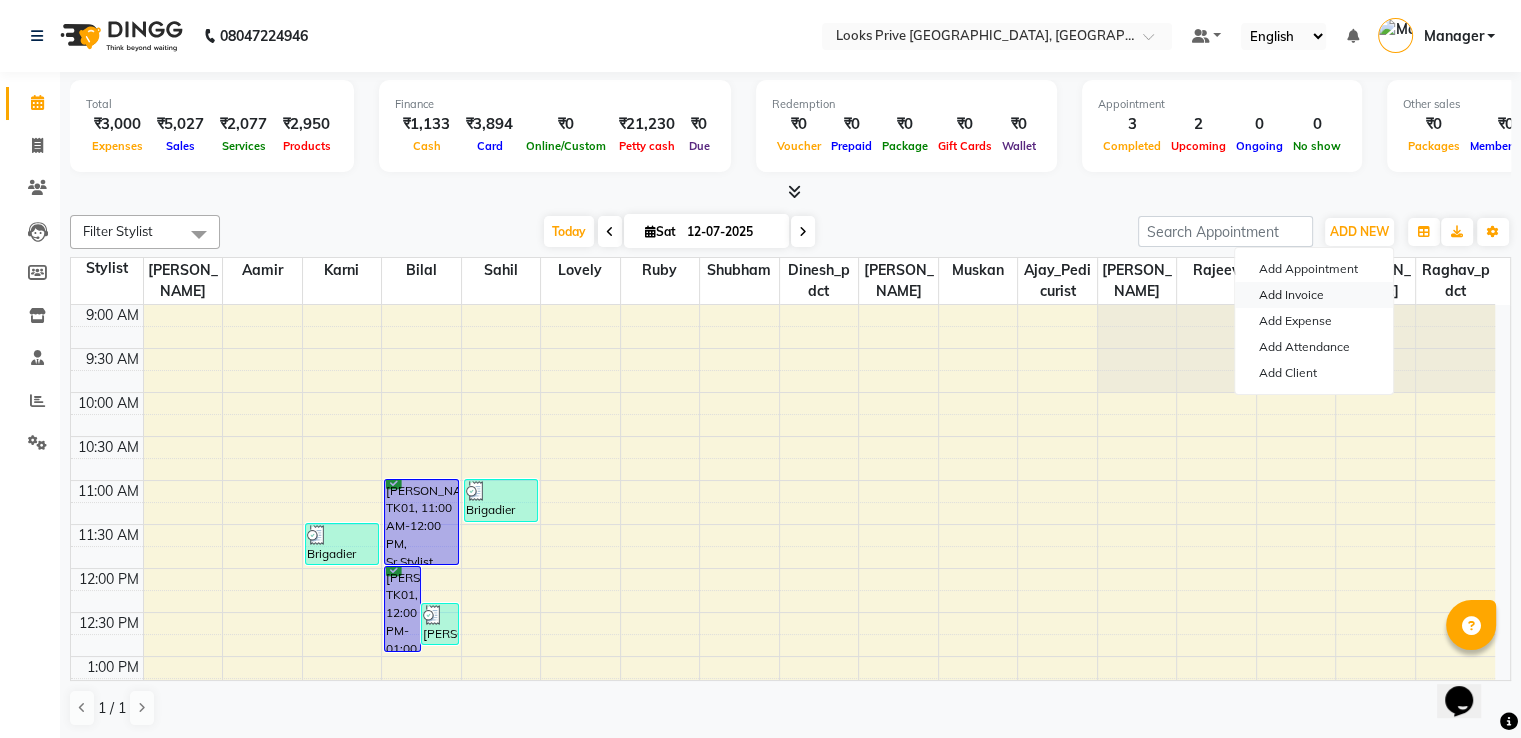 click on "Add Invoice" at bounding box center [1314, 295] 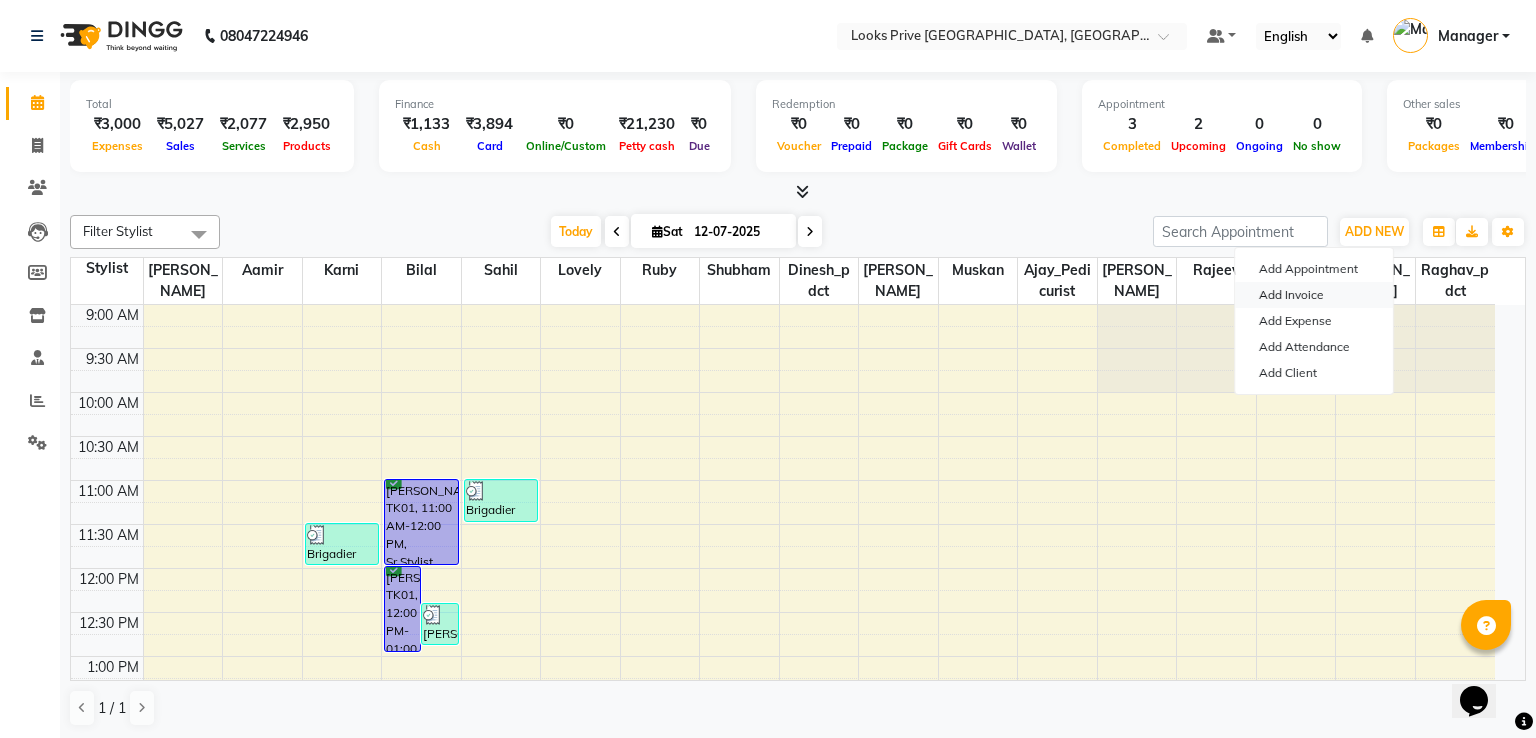 select on "6205" 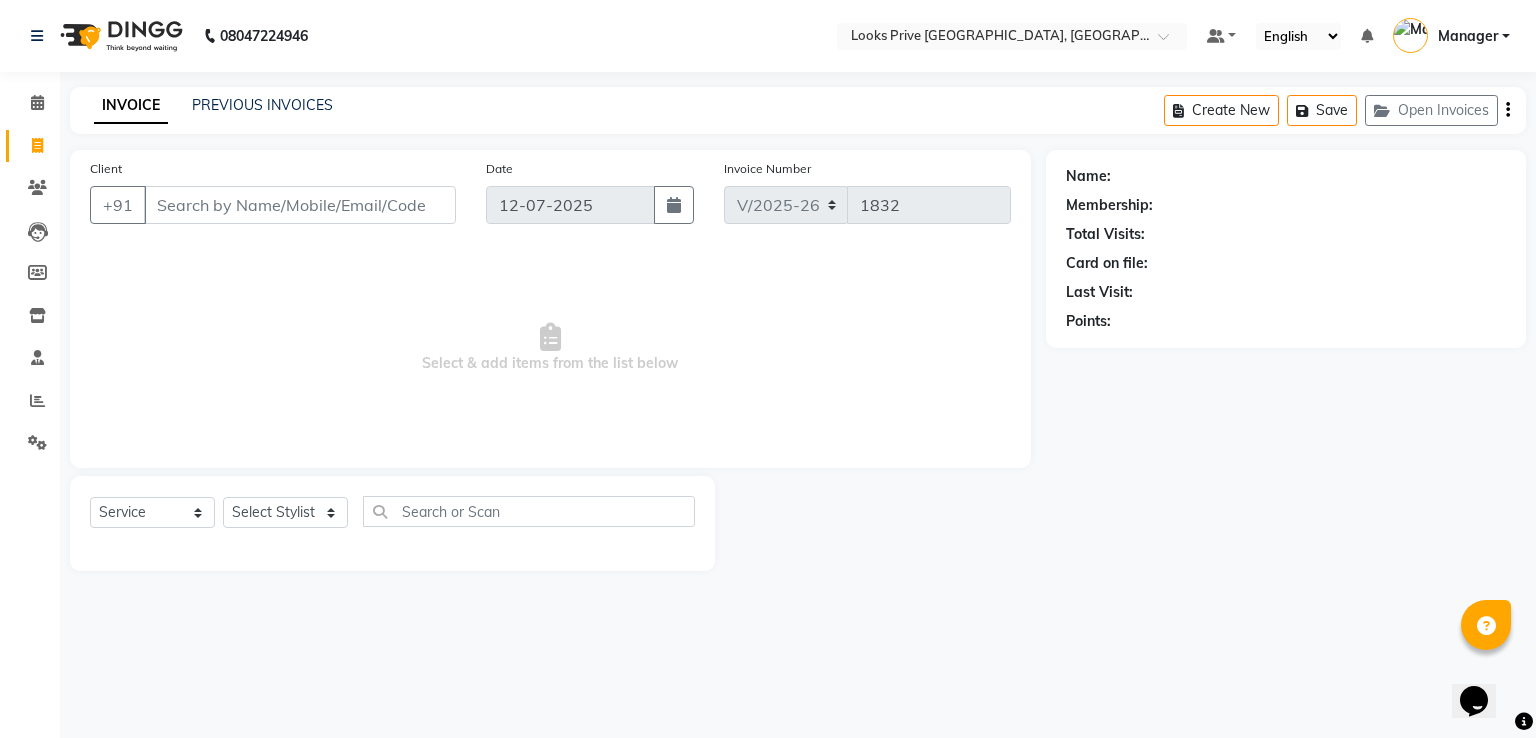 click on "Client" at bounding box center (300, 205) 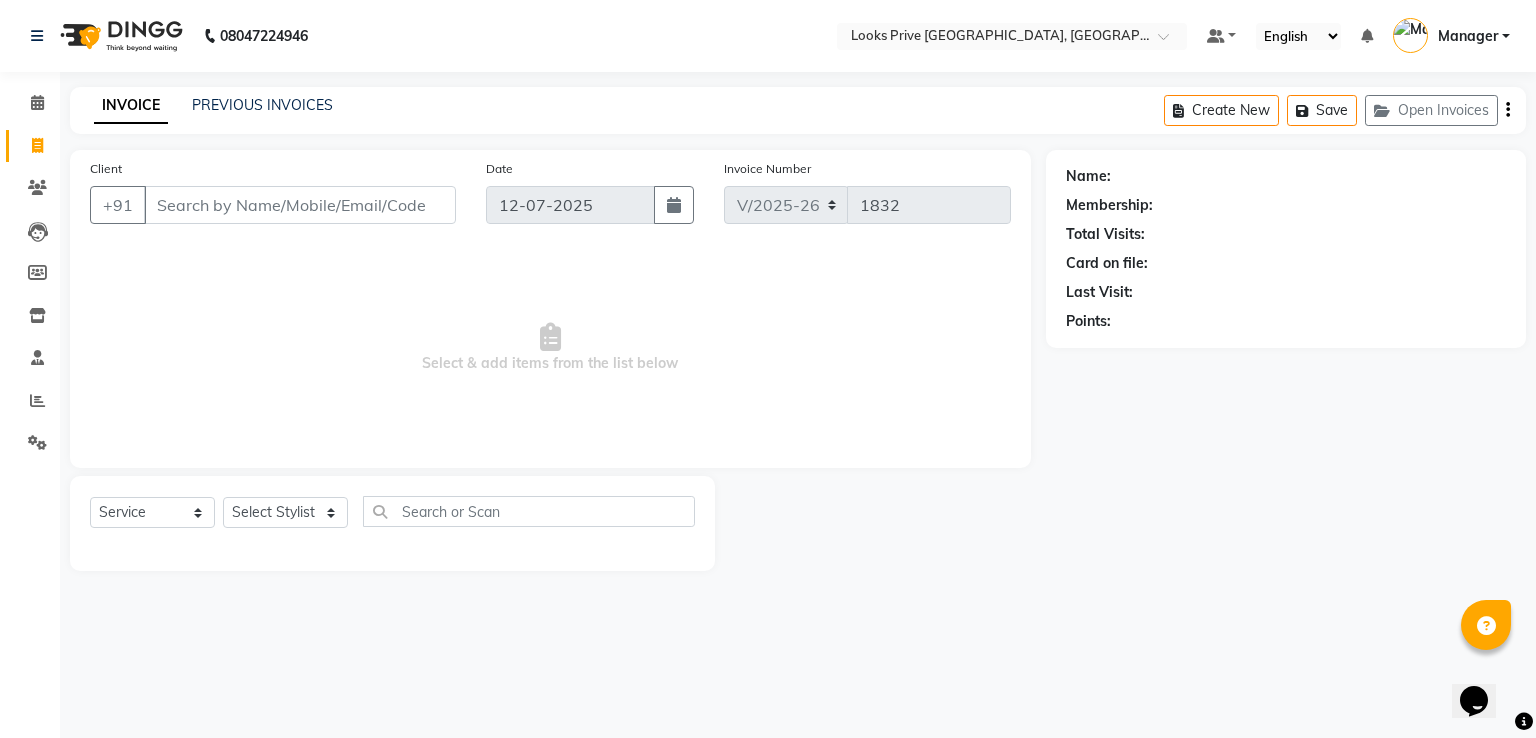 click on "Client" at bounding box center [300, 205] 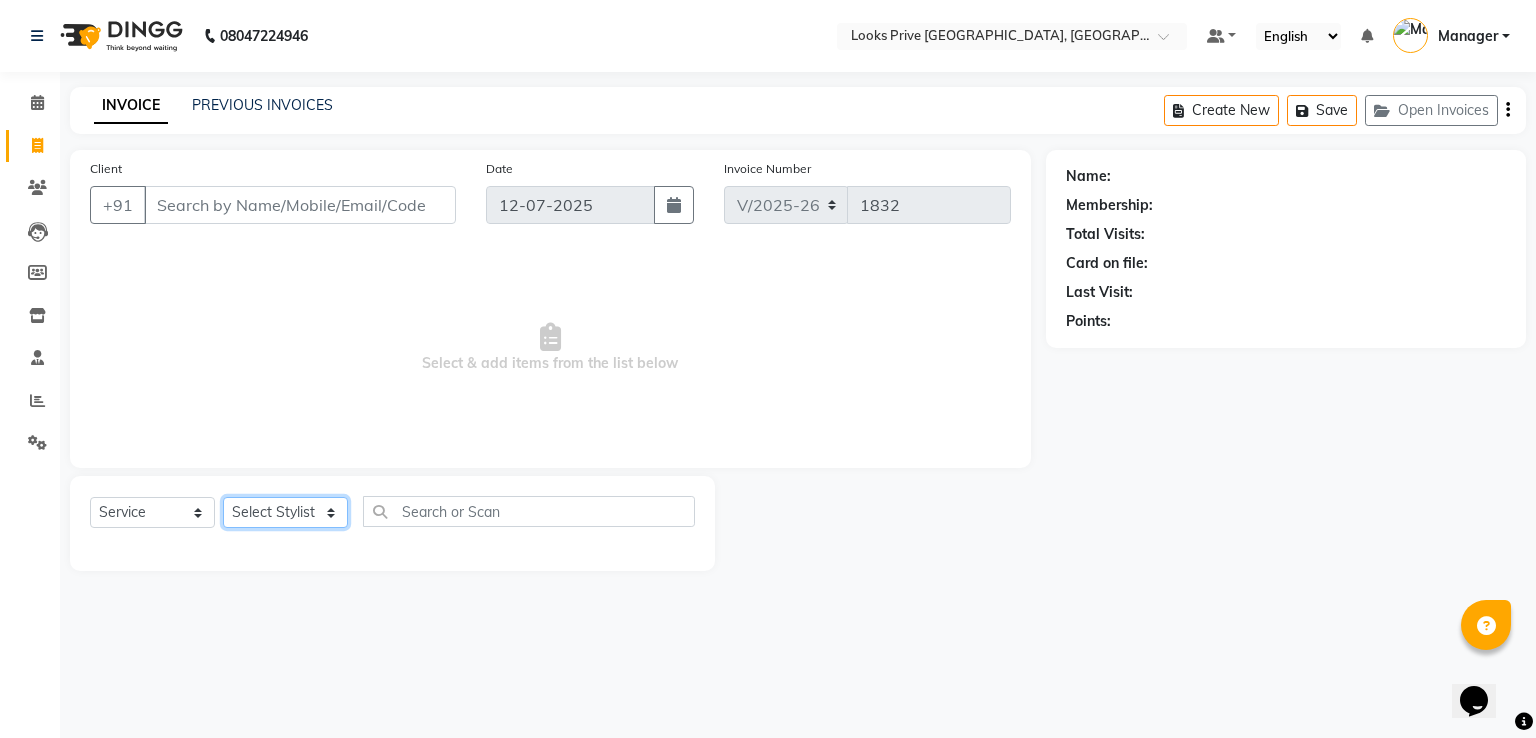 click on "Select Stylist A2R_Master [PERSON_NAME] [PERSON_NAME] [PERSON_NAME] Dinesh_pdct Karni Lovely Manager [PERSON_NAME] [PERSON_NAME] [PERSON_NAME] [PERSON_NAME] Suraj_pedi" 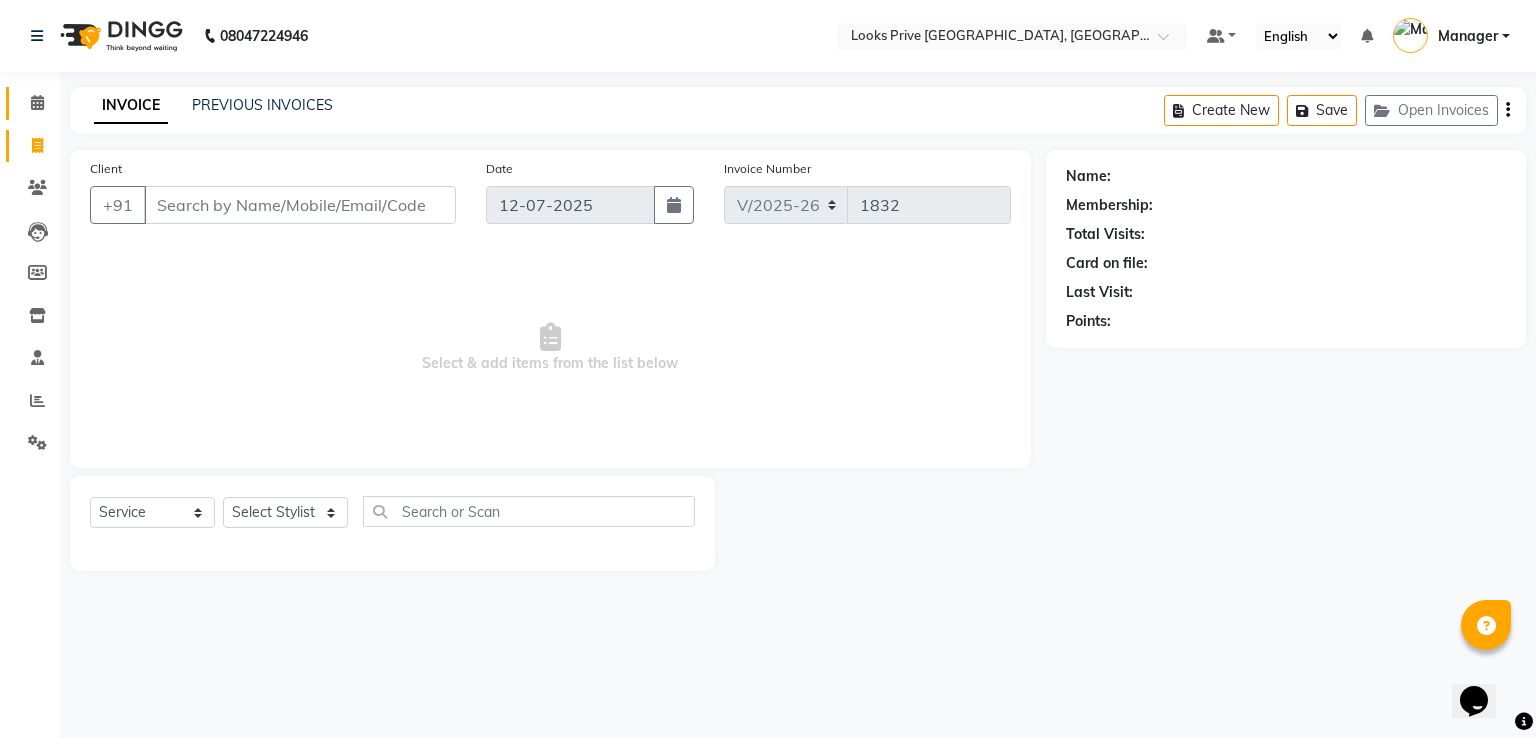 click 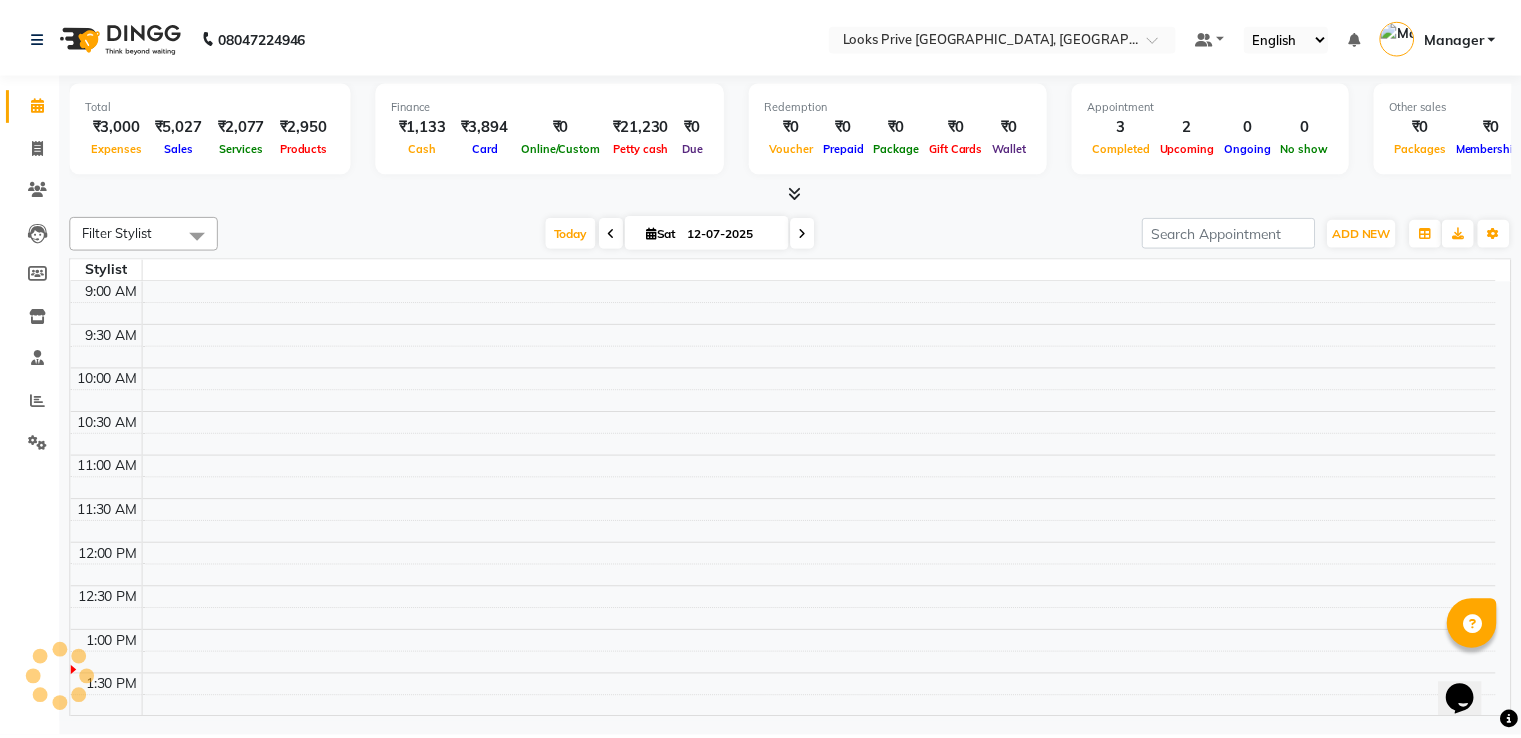 scroll, scrollTop: 0, scrollLeft: 0, axis: both 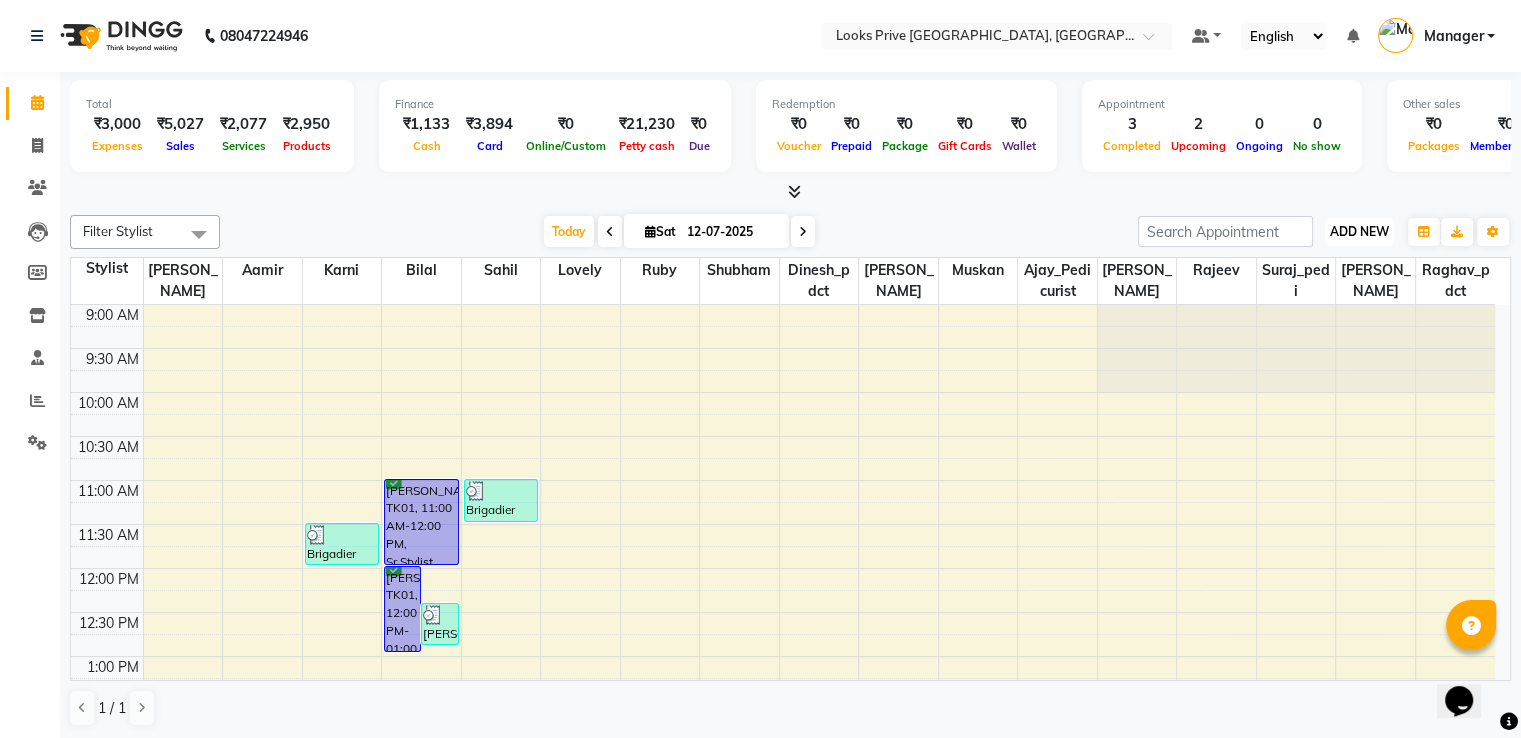 click on "ADD NEW Toggle Dropdown" at bounding box center [1359, 232] 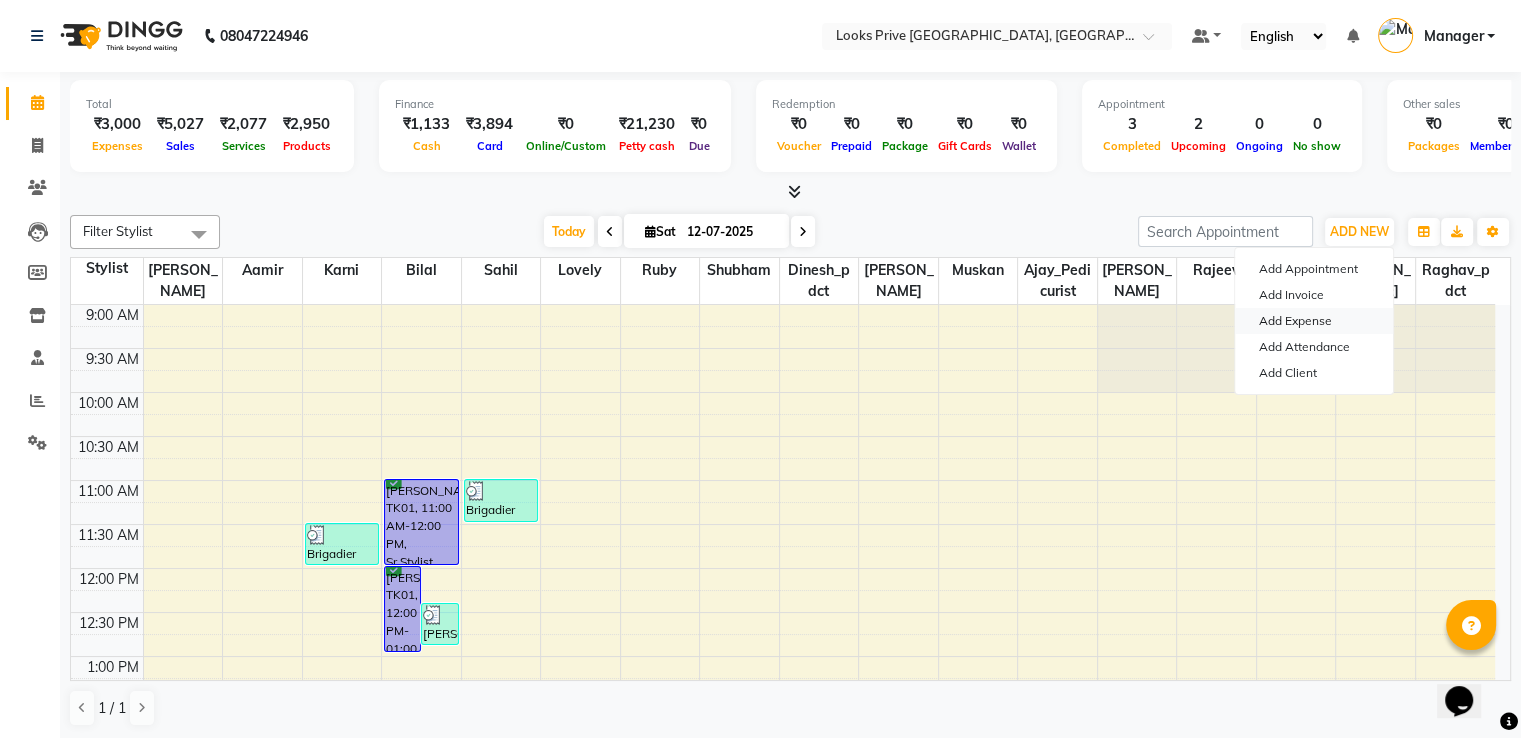 click on "Add Expense" at bounding box center (1314, 321) 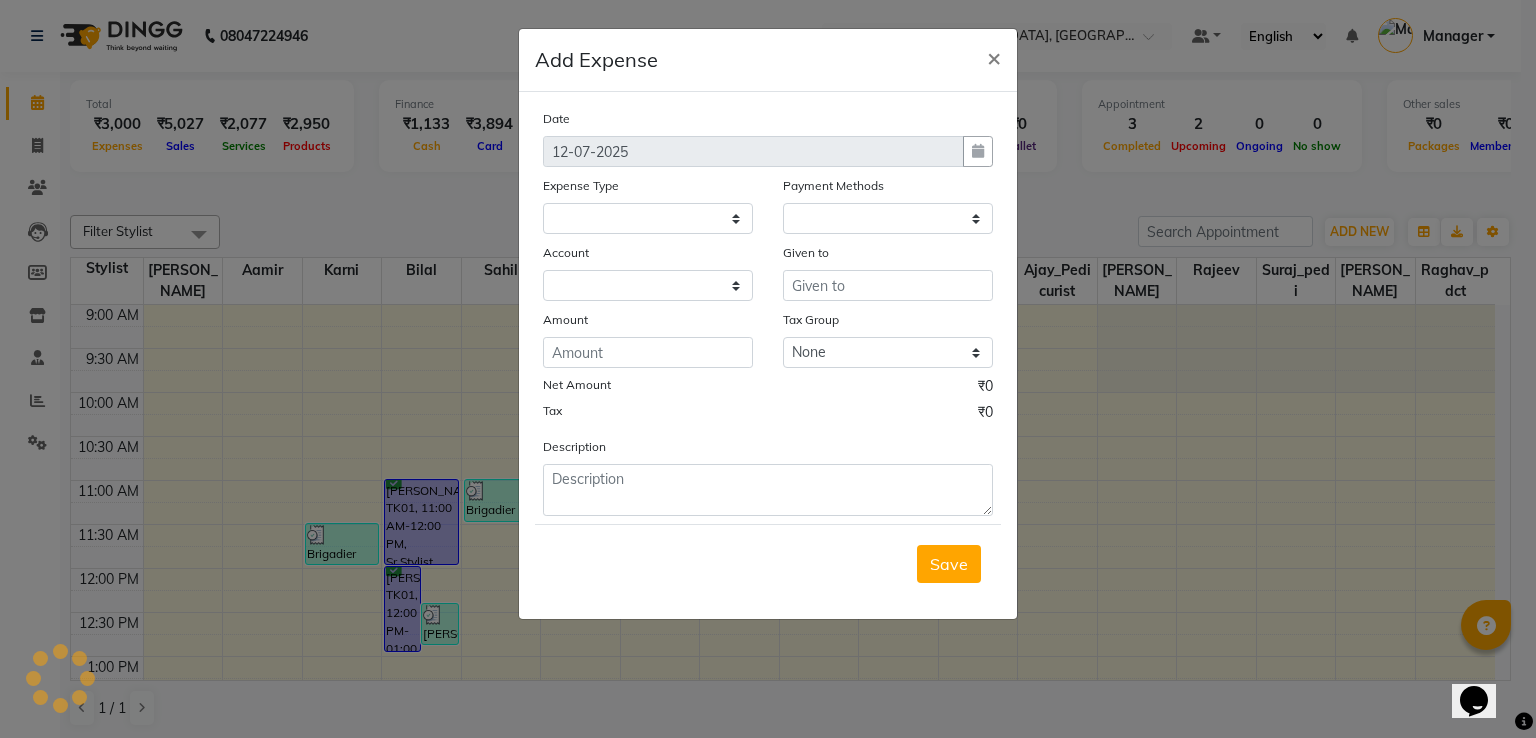 select on "1" 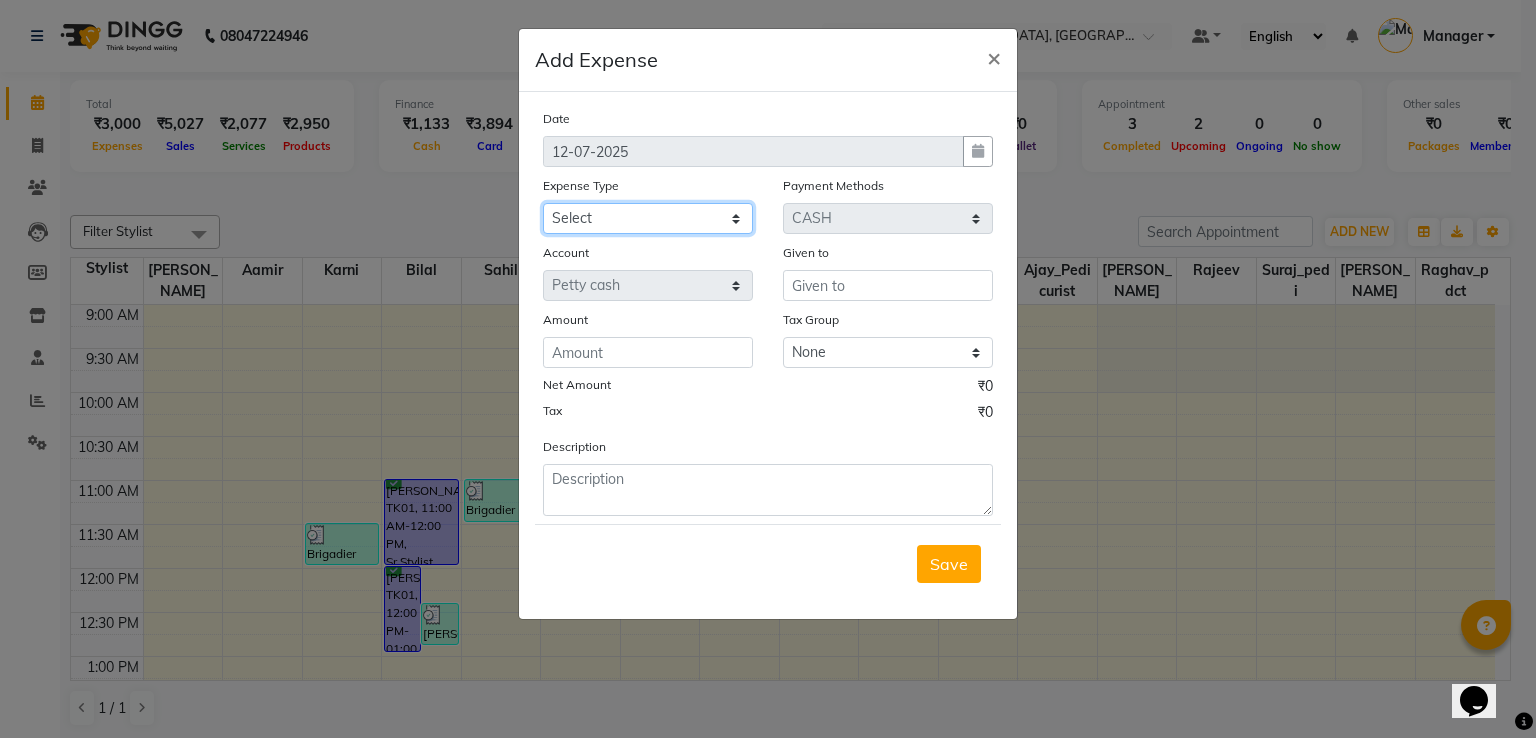 click on "Select Amazon order BANK DEPOSIT black coffee BLINKIT Cash change Cash Handover celebration Client Refreshment CLIENT WELFARE Convyance to staff Counter sale DIESEL Entertainment Expenses General Expense KKC Laundry Service MEDEICINE MILK MILK GINGER Miscellaneous MOBILE RECHARGE Monthly Grocery OFFICE UPKEEP Pantry Payment PORTER Prepaid Card Incentives Printing And Stationery Product Incentive purchase Refreshment Repair And Maintenance Salary Salary advance Service incentive staff accommodation Staff Convenyance Staff Welfare tip TIP CREDIT CARD Tip Online TIP UPI travel Travelling And Conveyance treat for staff WATER BILL Water Bills" 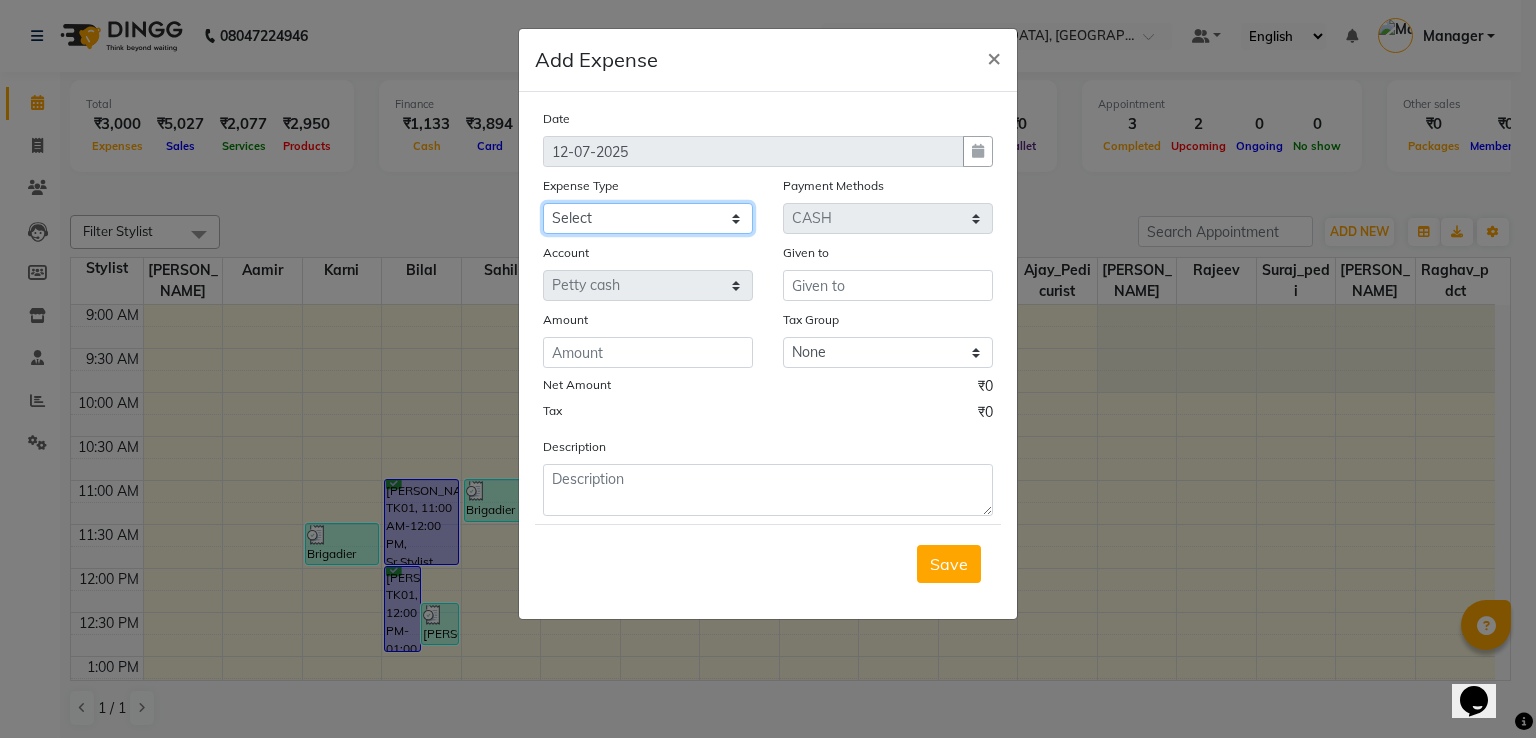select on "22606" 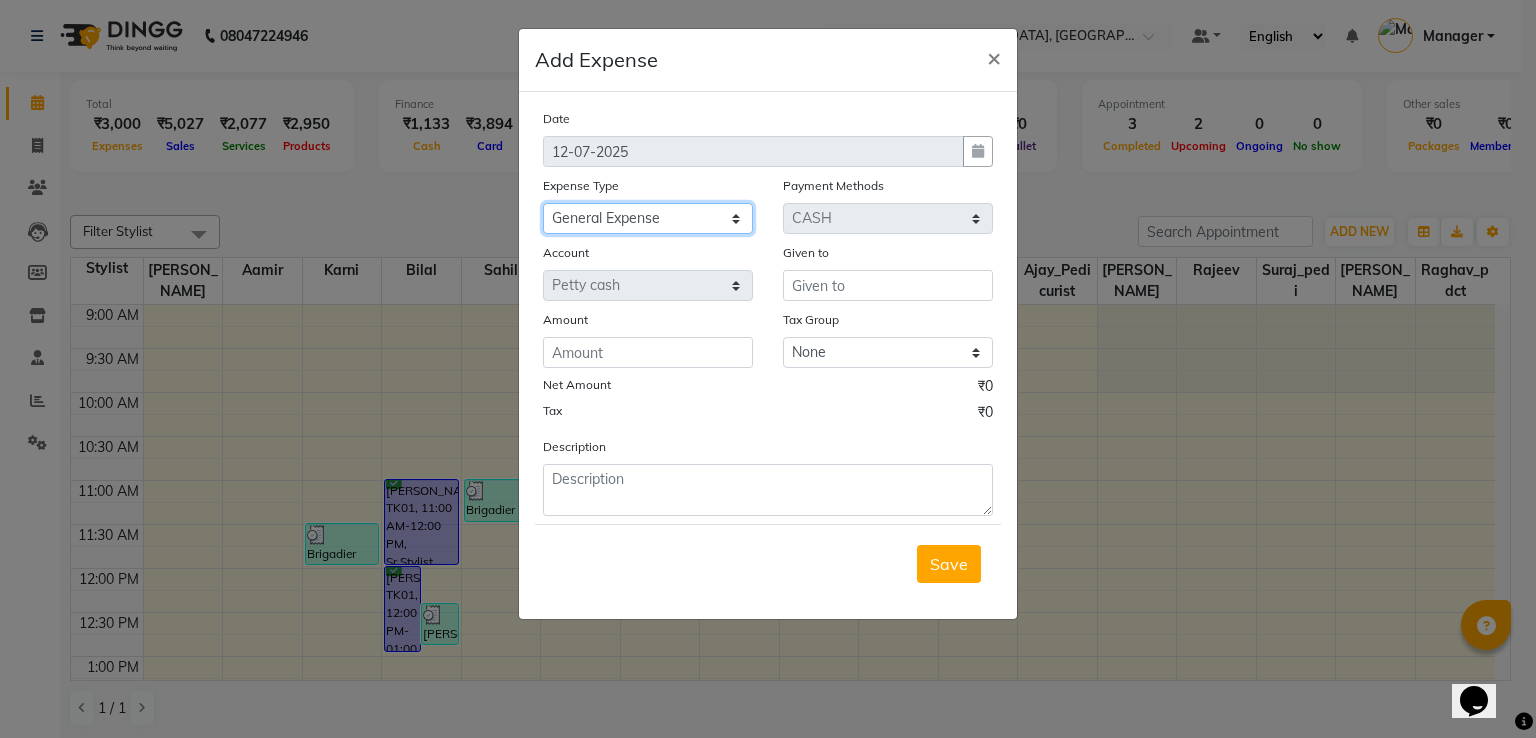 click on "Select Amazon order BANK DEPOSIT black coffee BLINKIT Cash change Cash Handover celebration Client Refreshment CLIENT WELFARE Convyance to staff Counter sale DIESEL Entertainment Expenses General Expense KKC Laundry Service MEDEICINE MILK MILK GINGER Miscellaneous MOBILE RECHARGE Monthly Grocery OFFICE UPKEEP Pantry Payment PORTER Prepaid Card Incentives Printing And Stationery Product Incentive purchase Refreshment Repair And Maintenance Salary Salary advance Service incentive staff accommodation Staff Convenyance Staff Welfare tip TIP CREDIT CARD Tip Online TIP UPI travel Travelling And Conveyance treat for staff WATER BILL Water Bills" 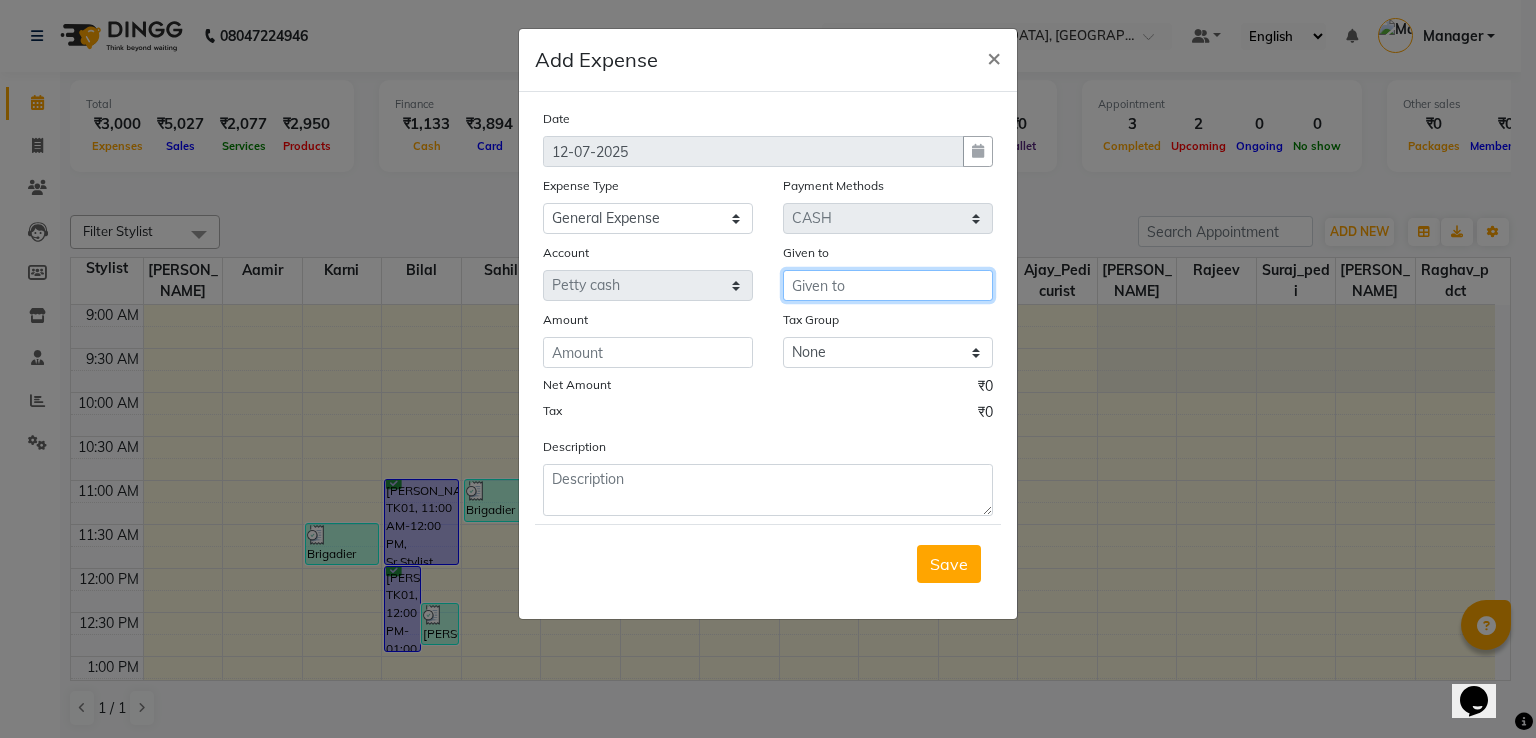 drag, startPoint x: 836, startPoint y: 290, endPoint x: 847, endPoint y: 294, distance: 11.7046995 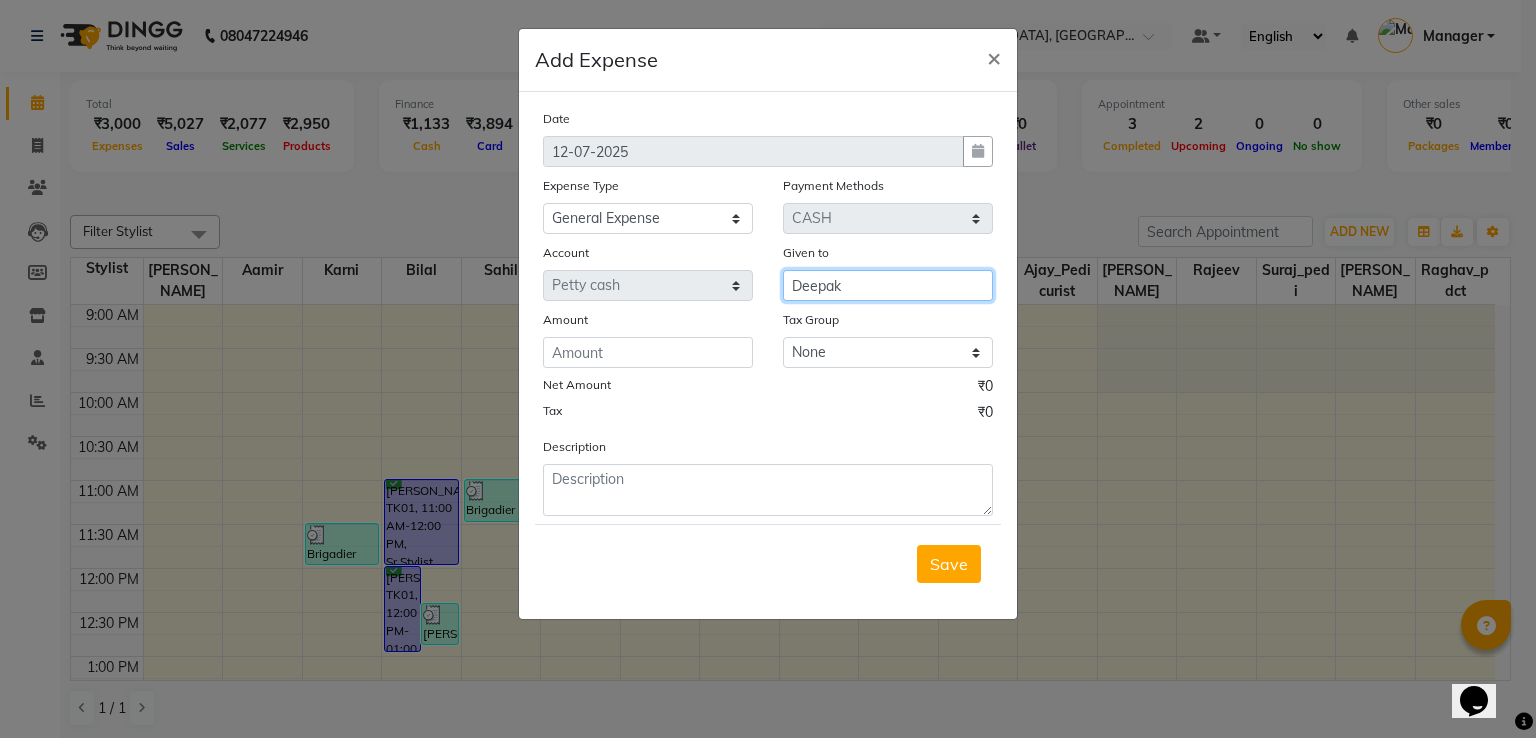 type on "Deepak" 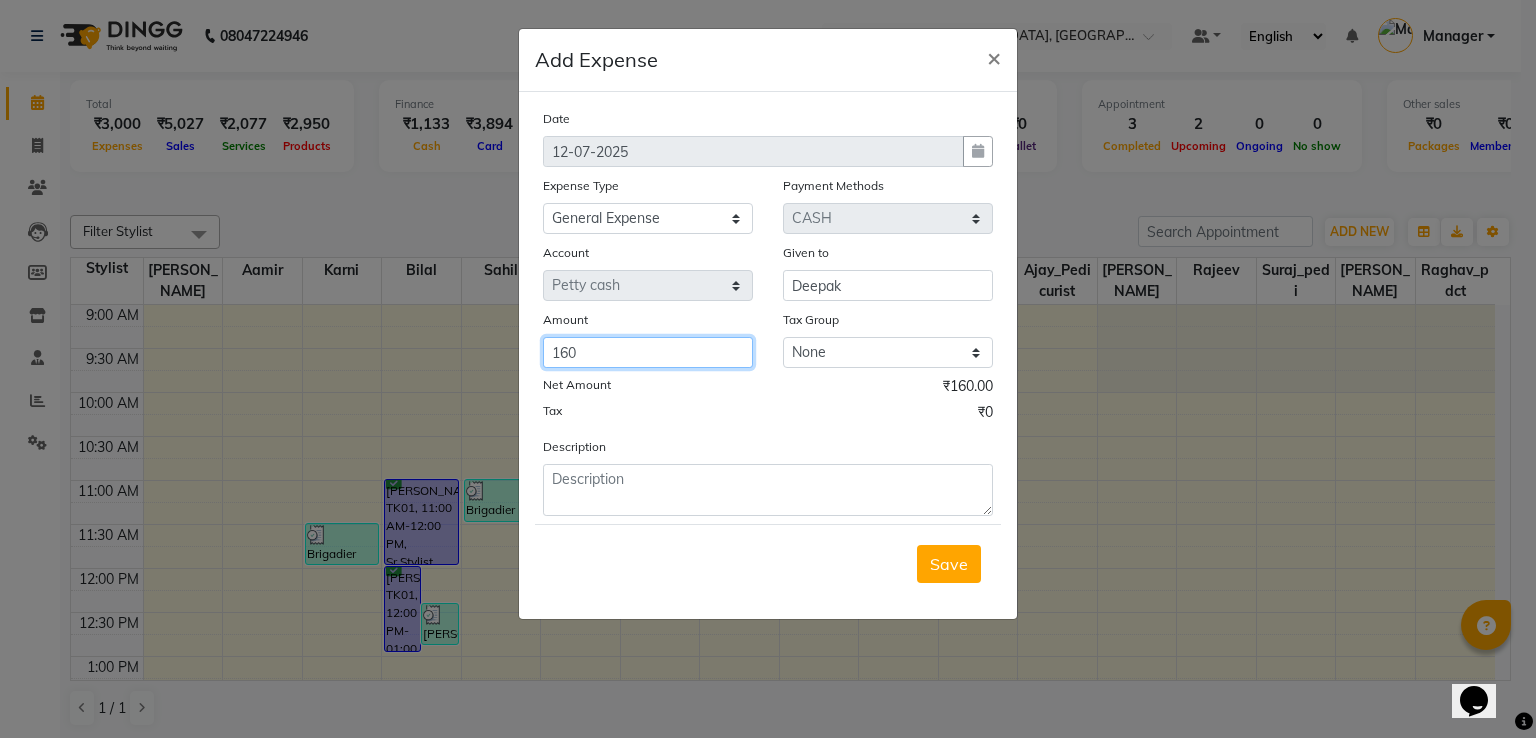 click on "160" 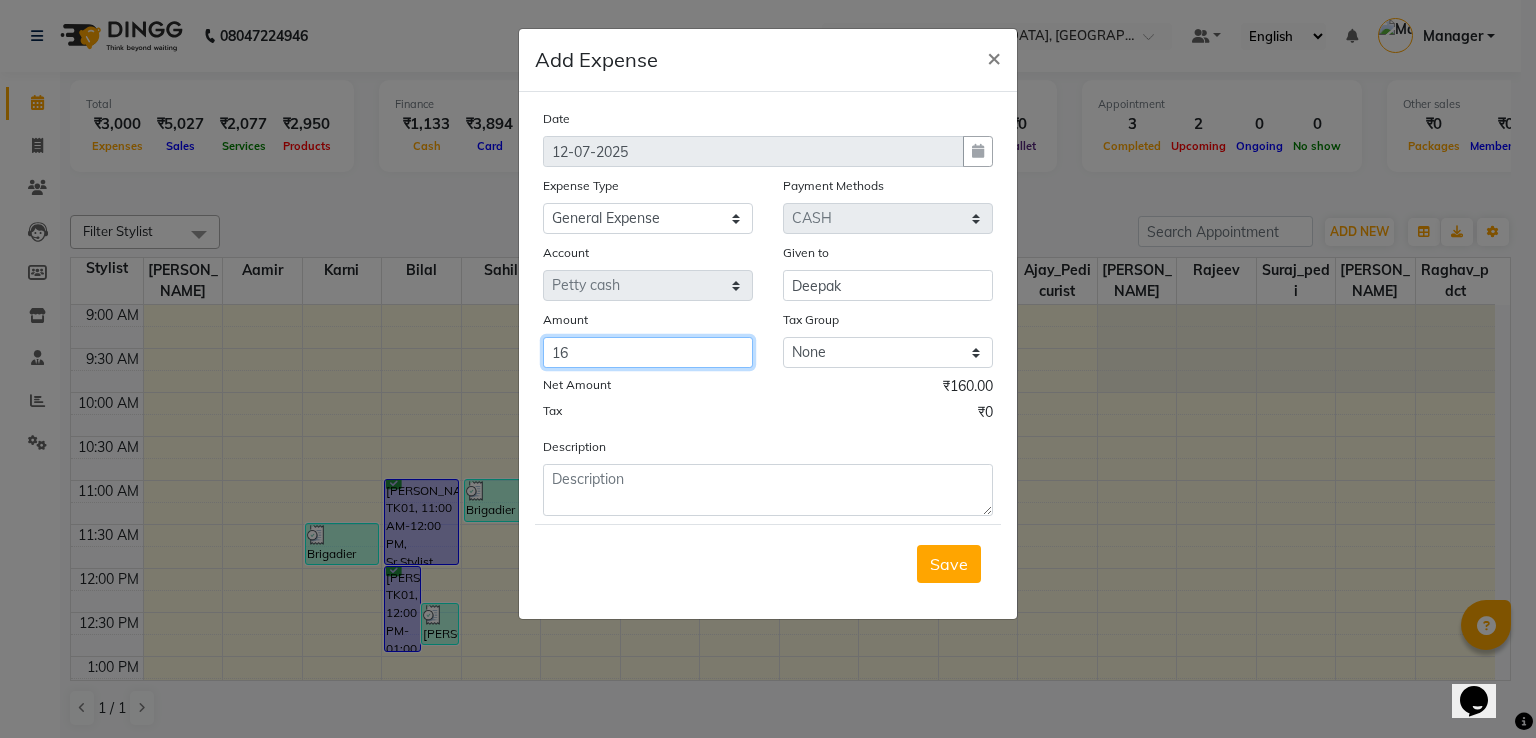 type on "1" 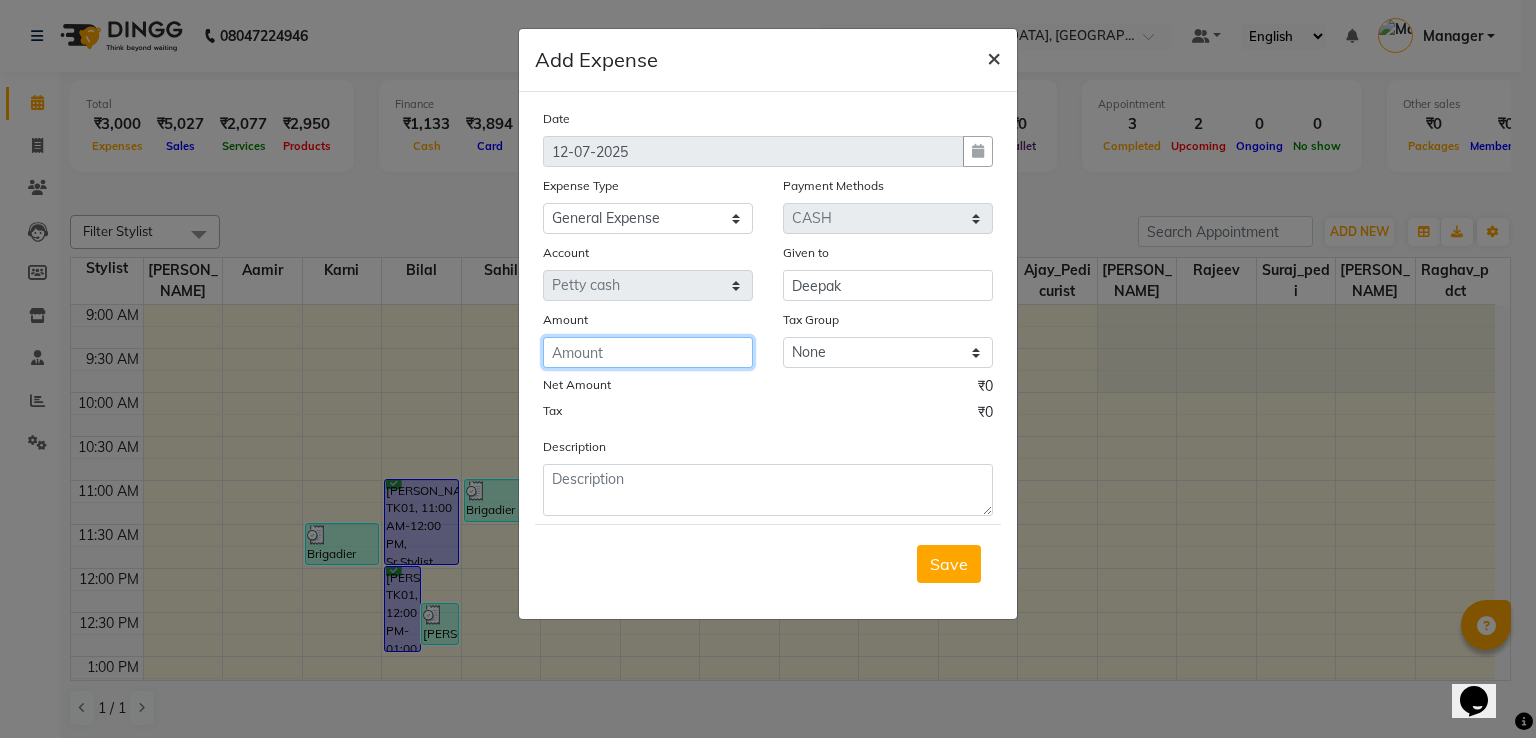 type 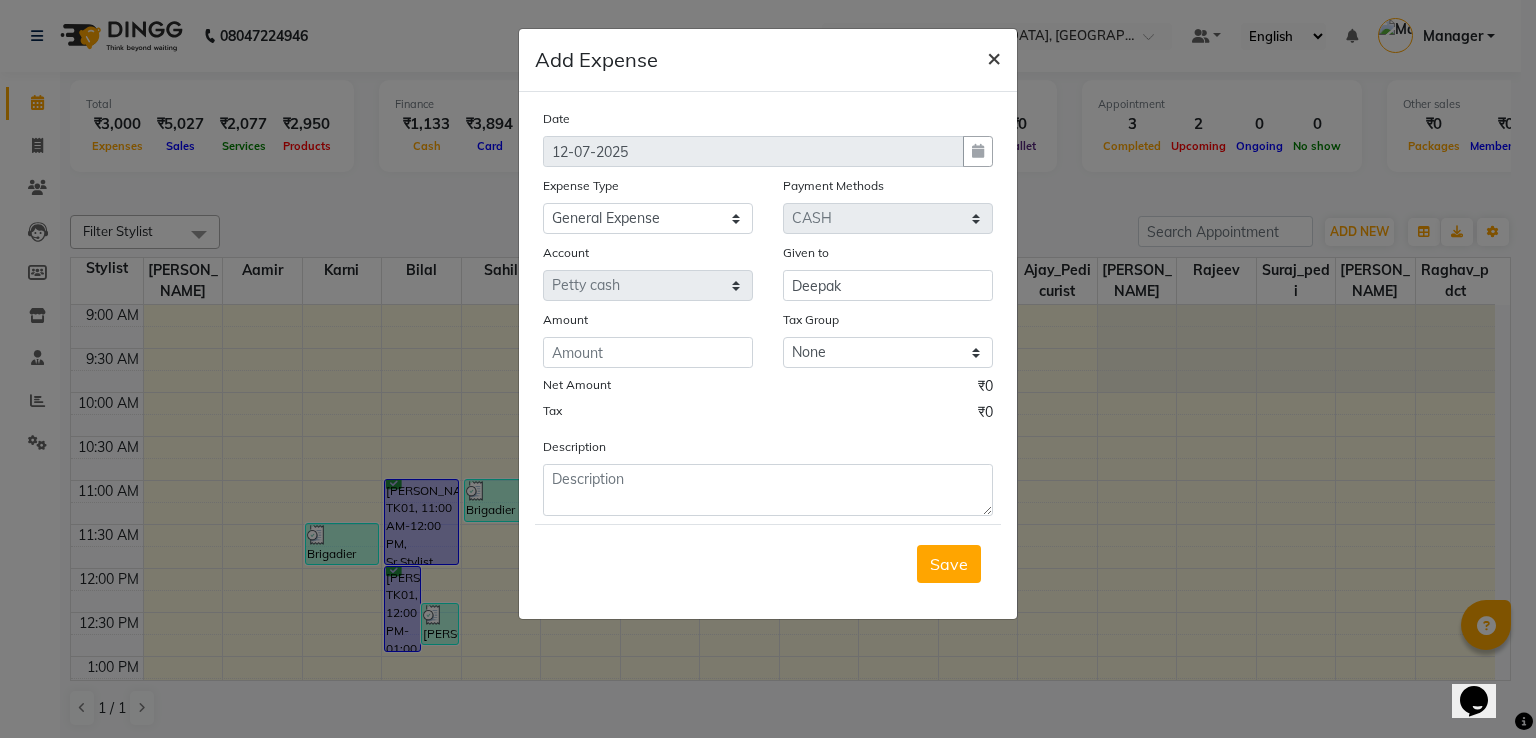 click on "×" 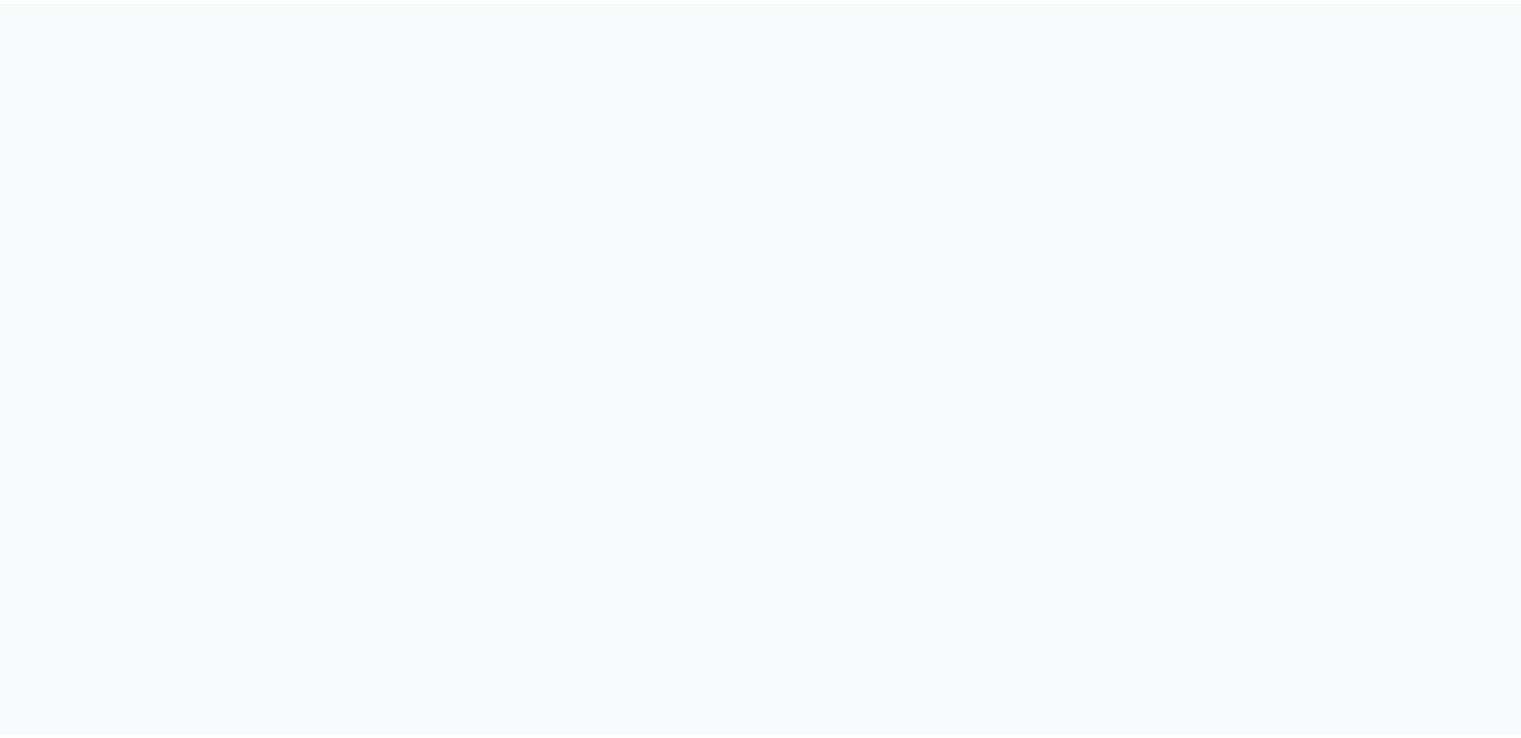 scroll, scrollTop: 0, scrollLeft: 0, axis: both 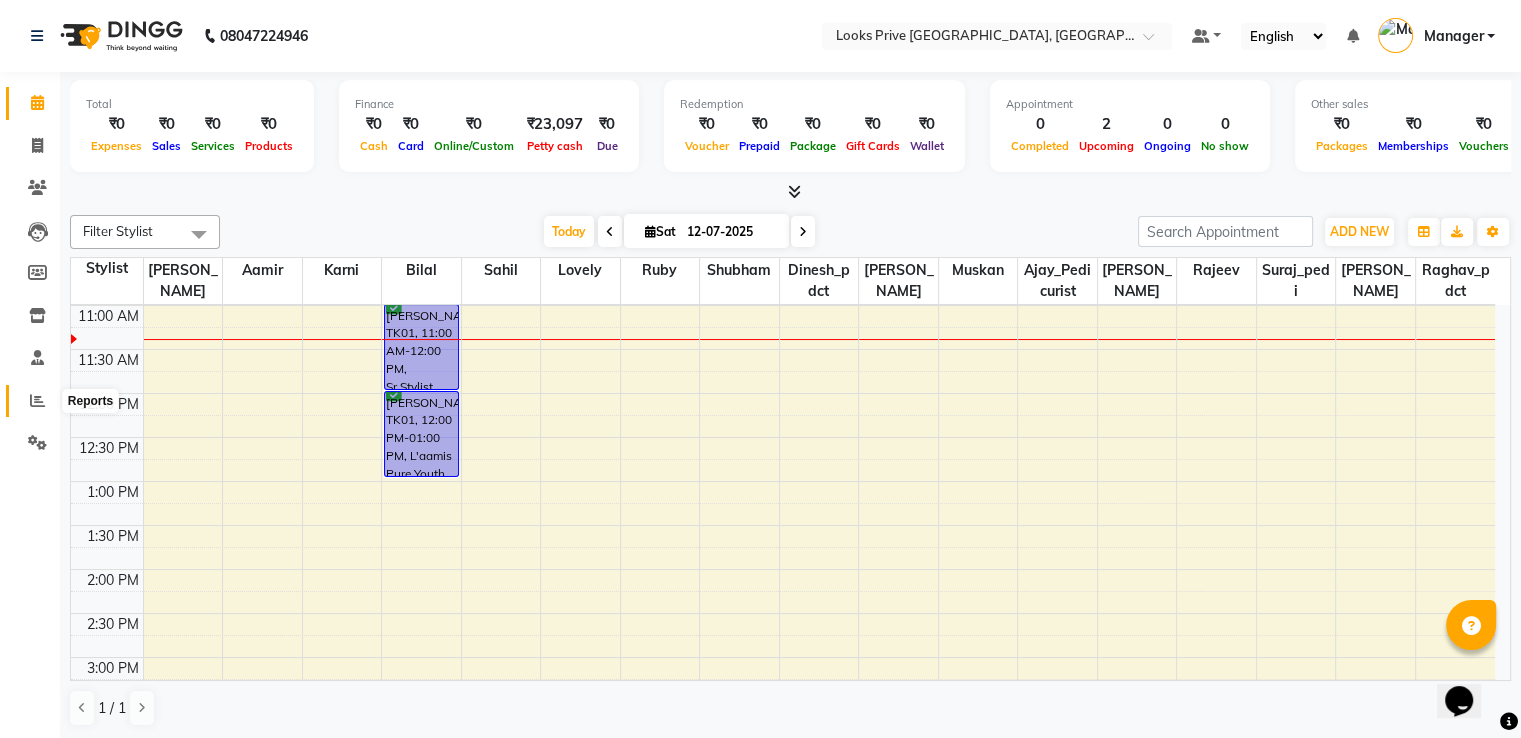 click 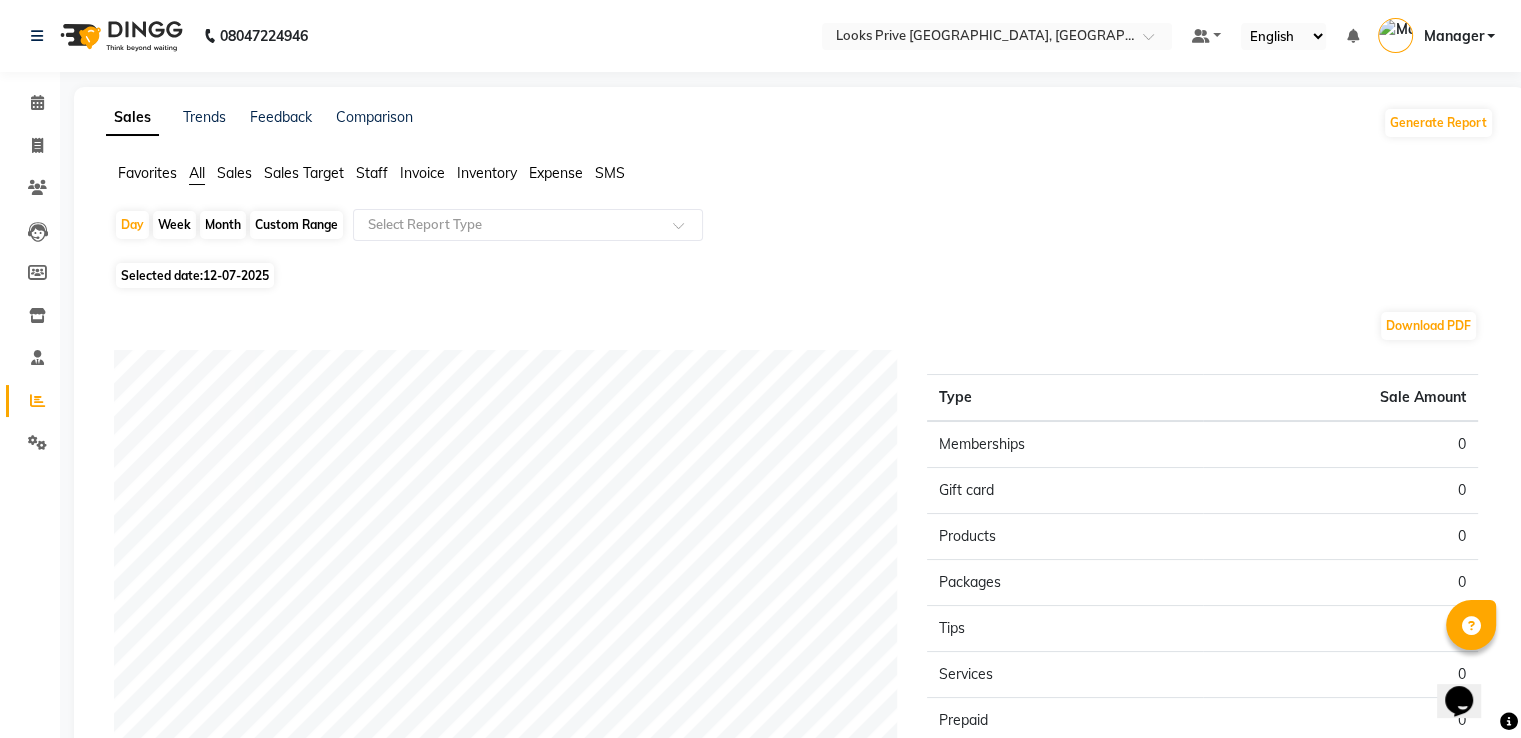 click on "Staff" 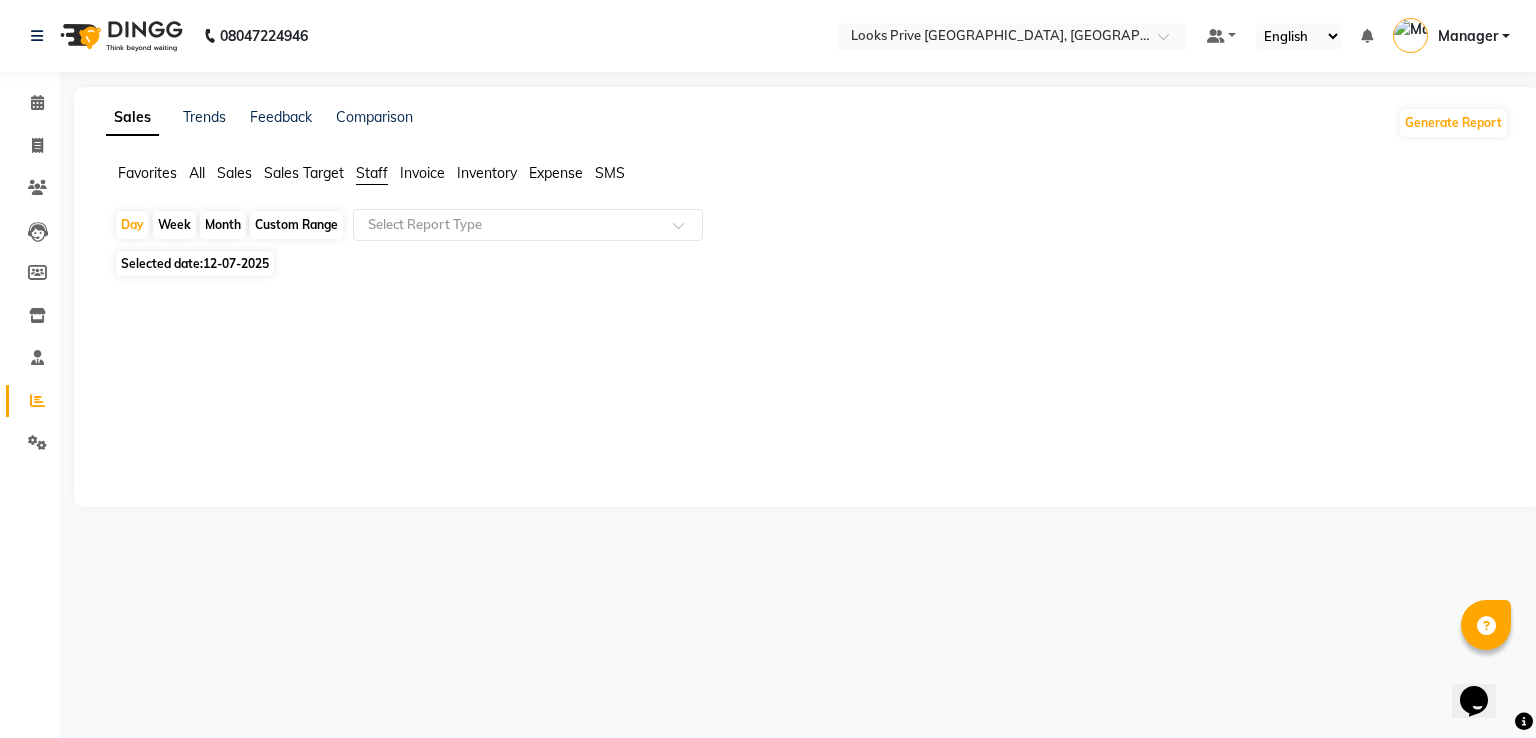 click on "12-07-2025" 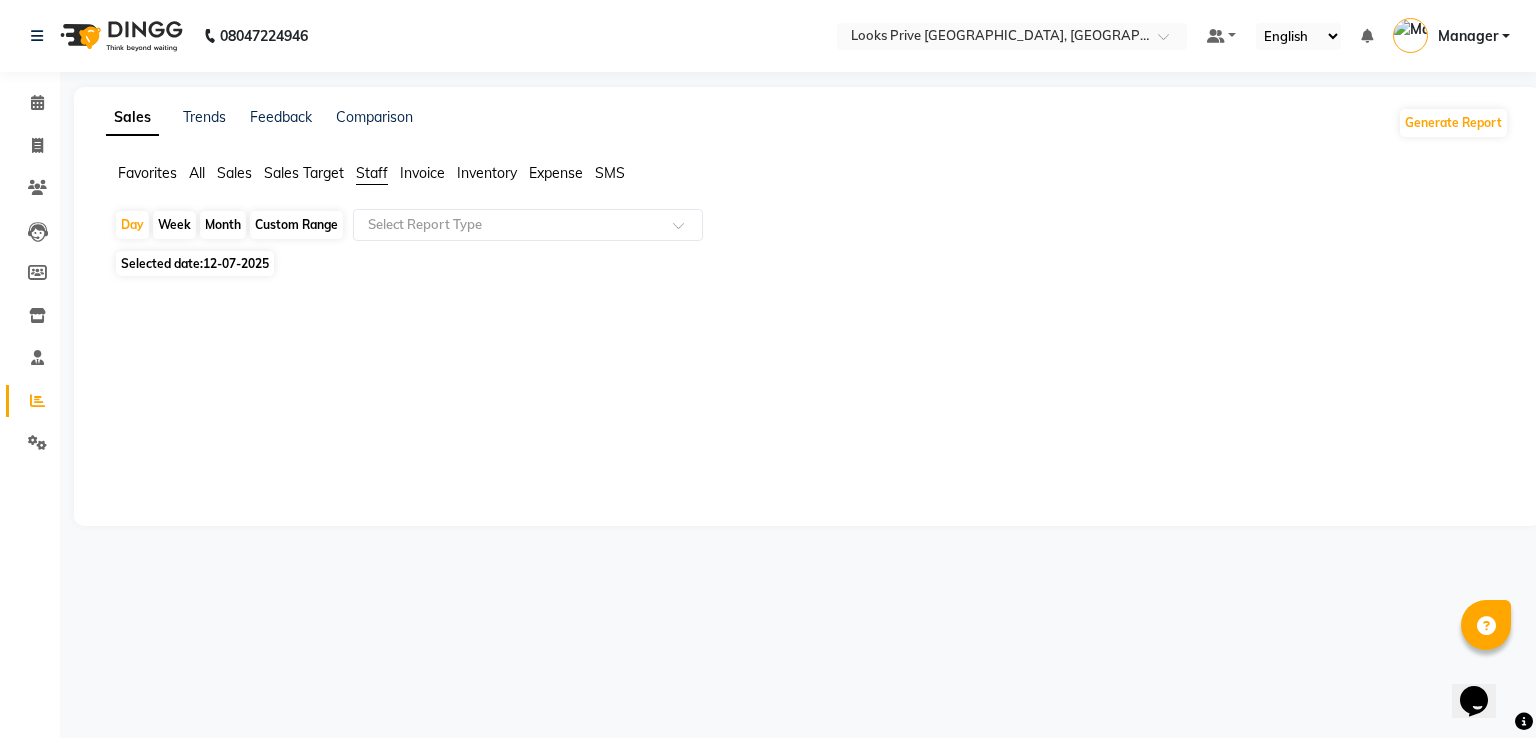 click on "Day   Week   Month   Custom Range  Select Report Type Selected date:  12-07-2025  ★ Mark as Favorite  Choose how you'd like to save "" report to favorites  Save to Personal Favorites:   Only you can see this report in your favorites tab. Share with Organization:   Everyone in your organization can see this report in their favorites tab.  Save to Favorites" 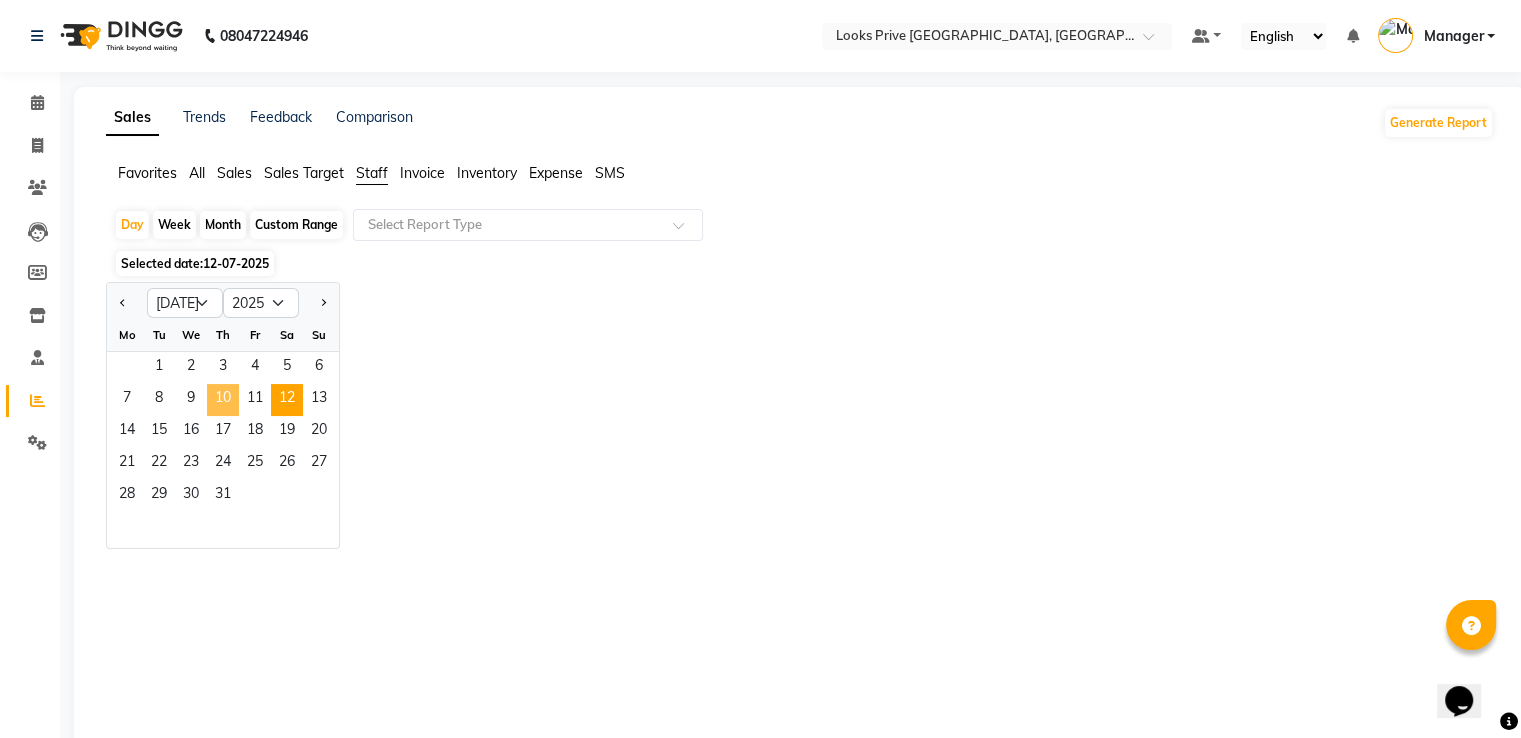 click on "10" 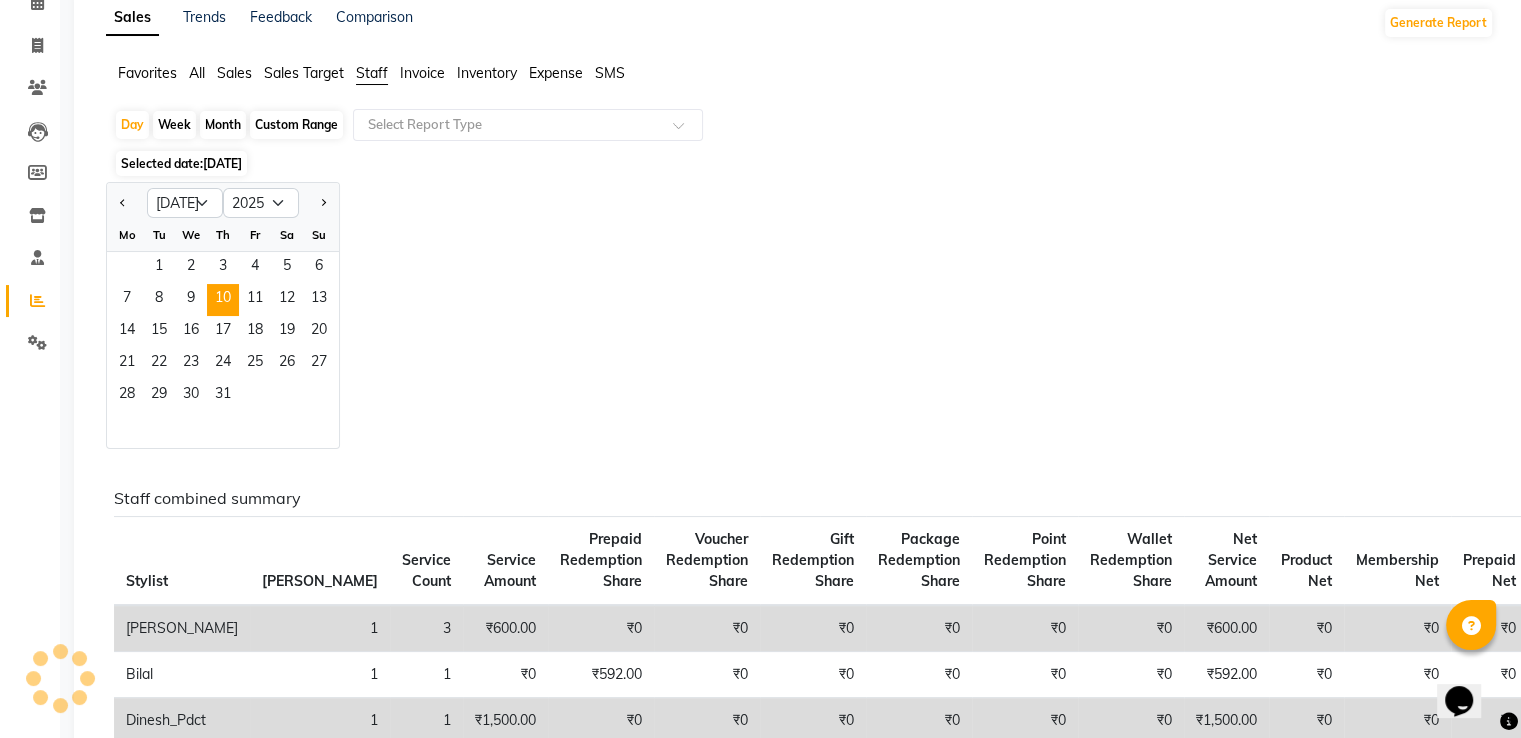 scroll, scrollTop: 200, scrollLeft: 0, axis: vertical 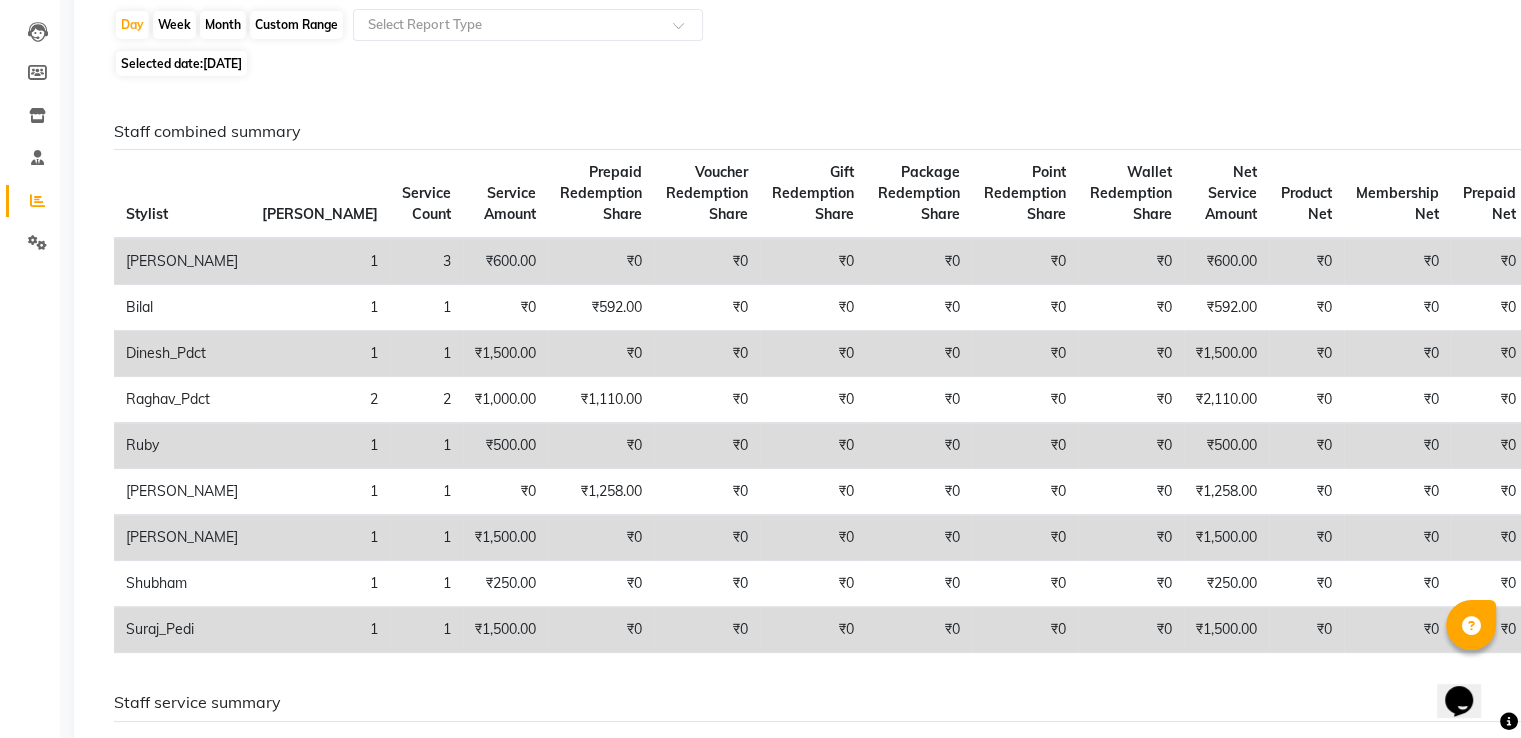 type 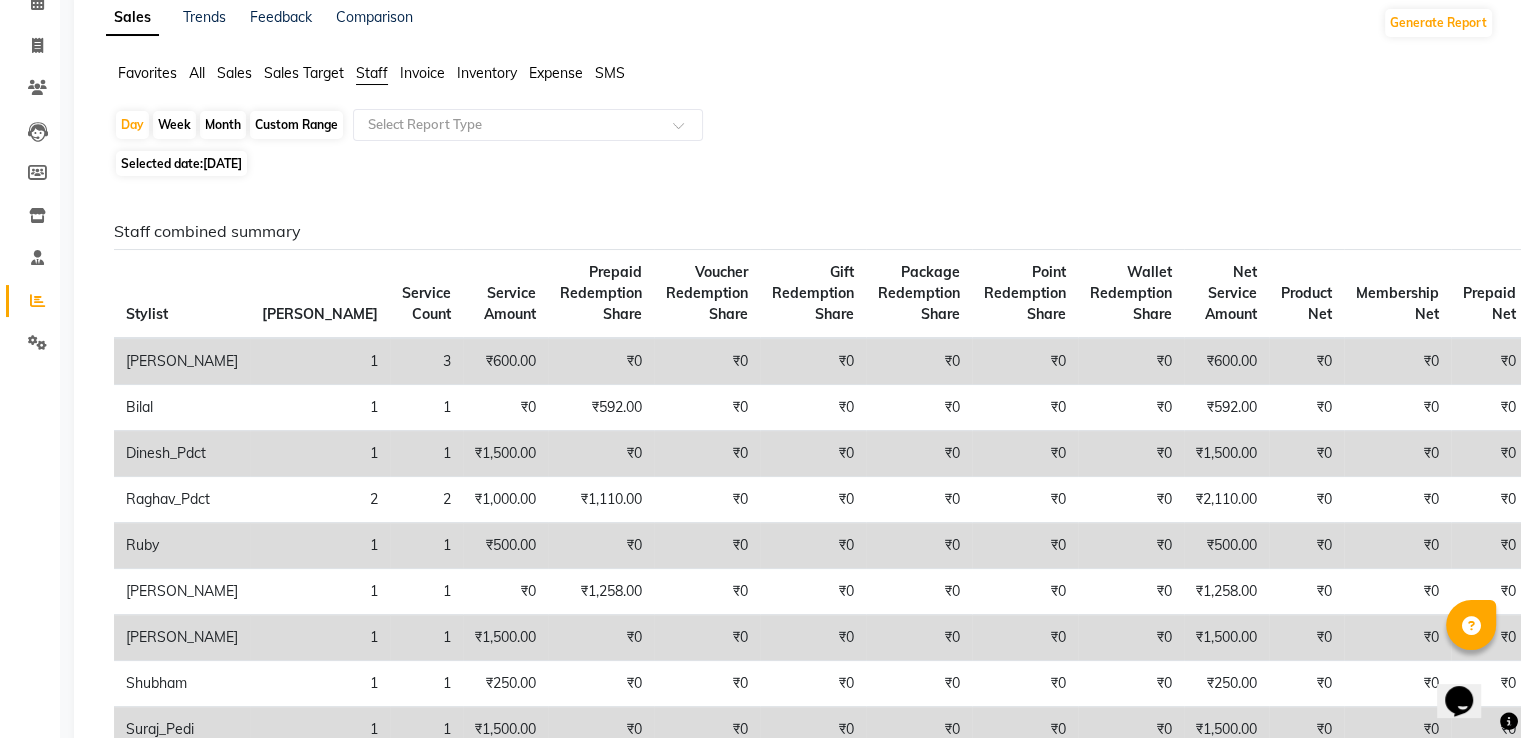 click on "10-07-2025" 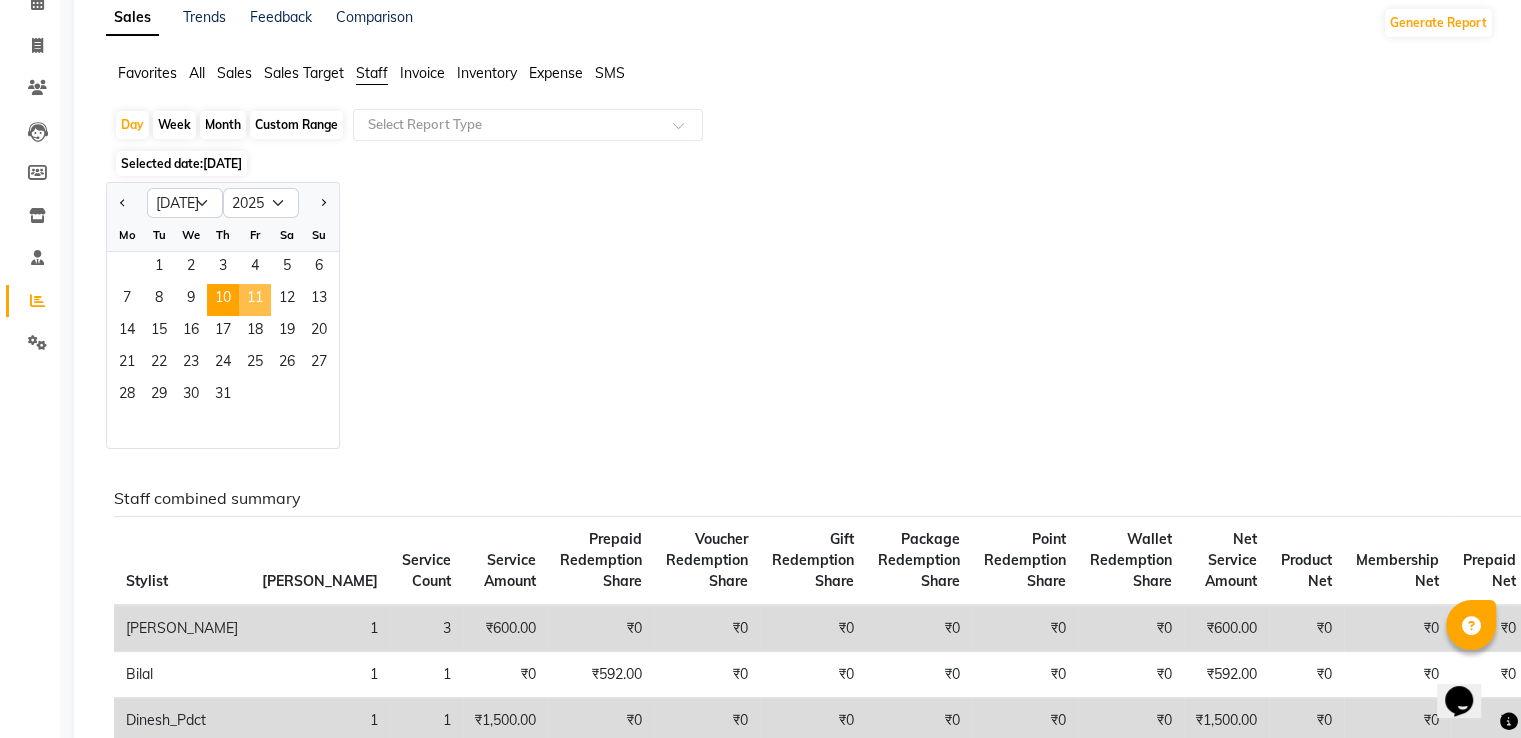 click on "11" 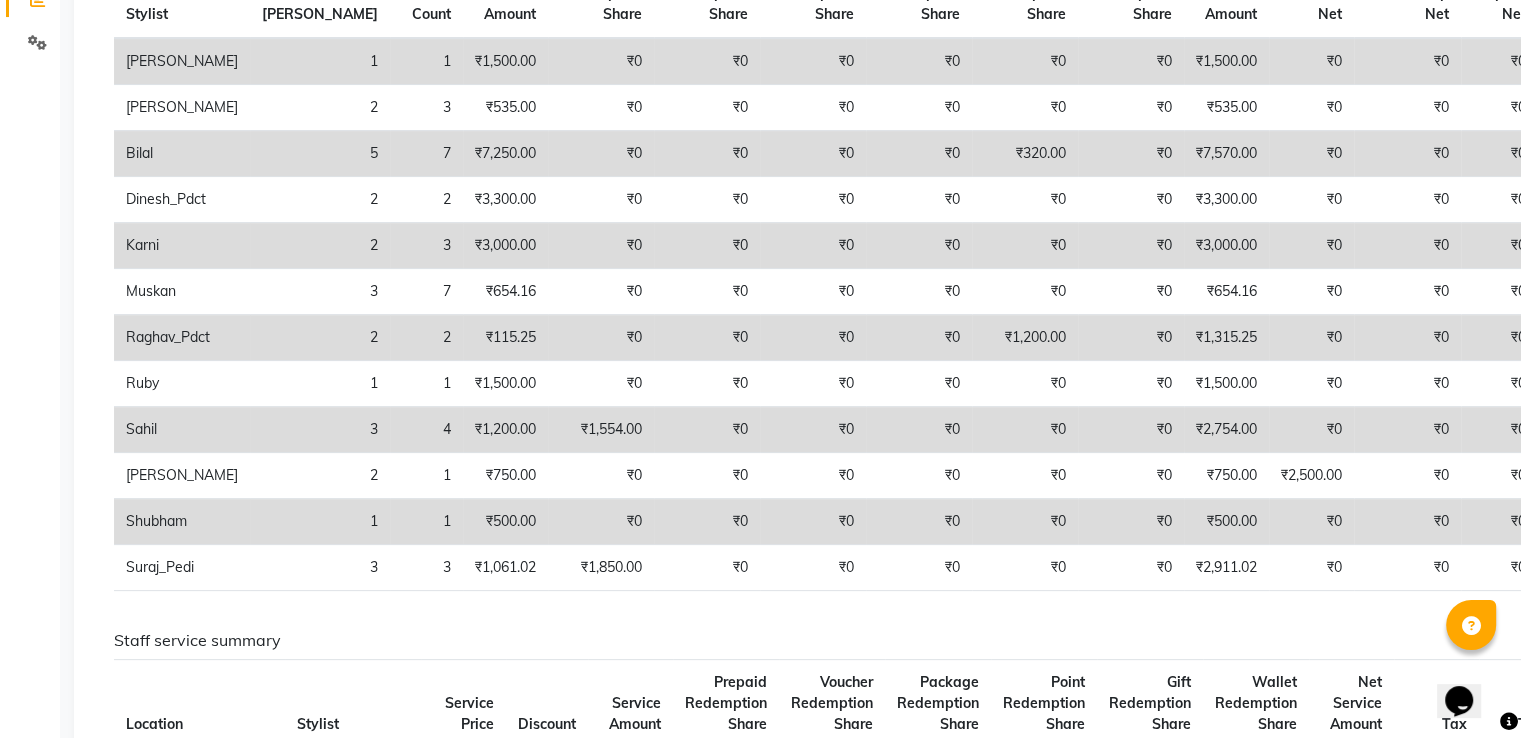 scroll, scrollTop: 0, scrollLeft: 0, axis: both 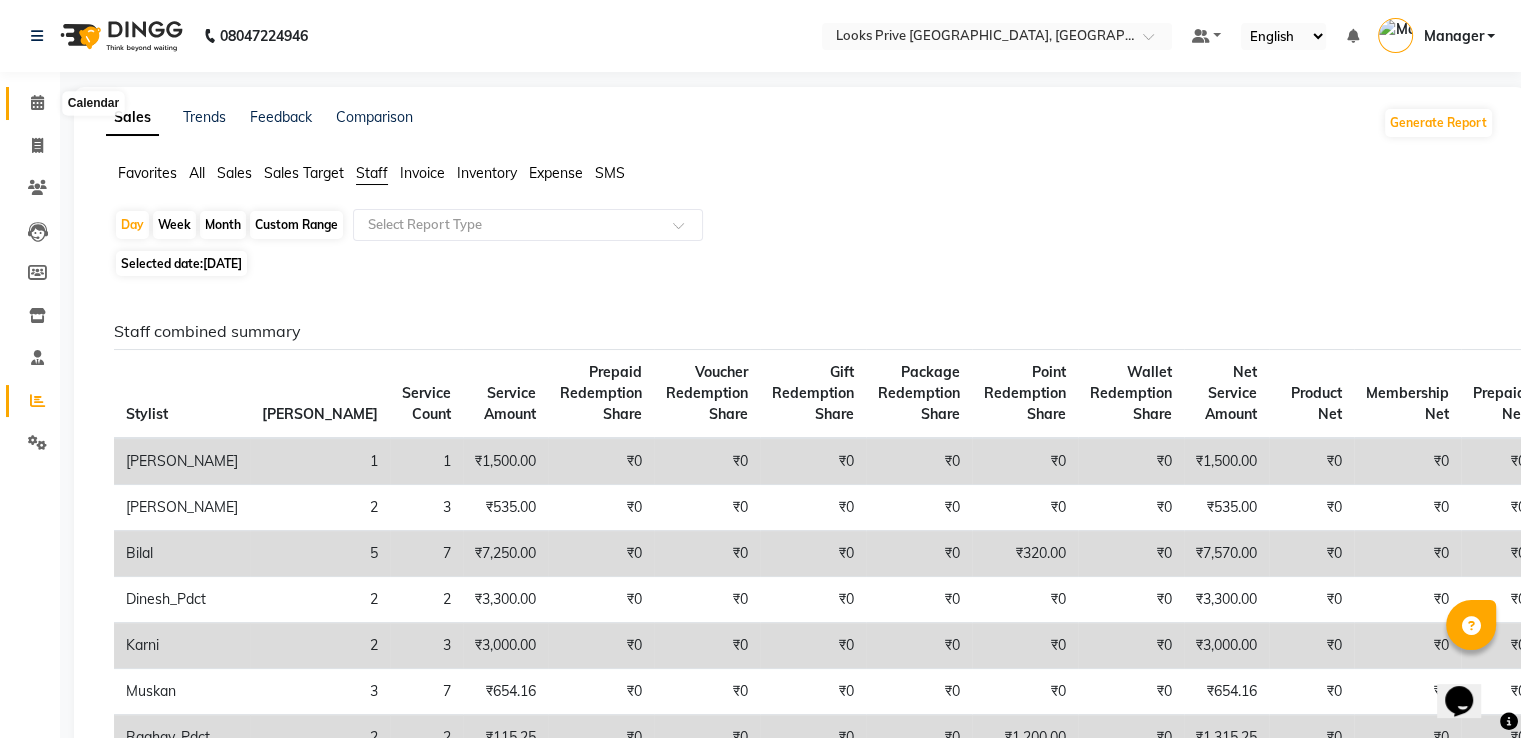 click 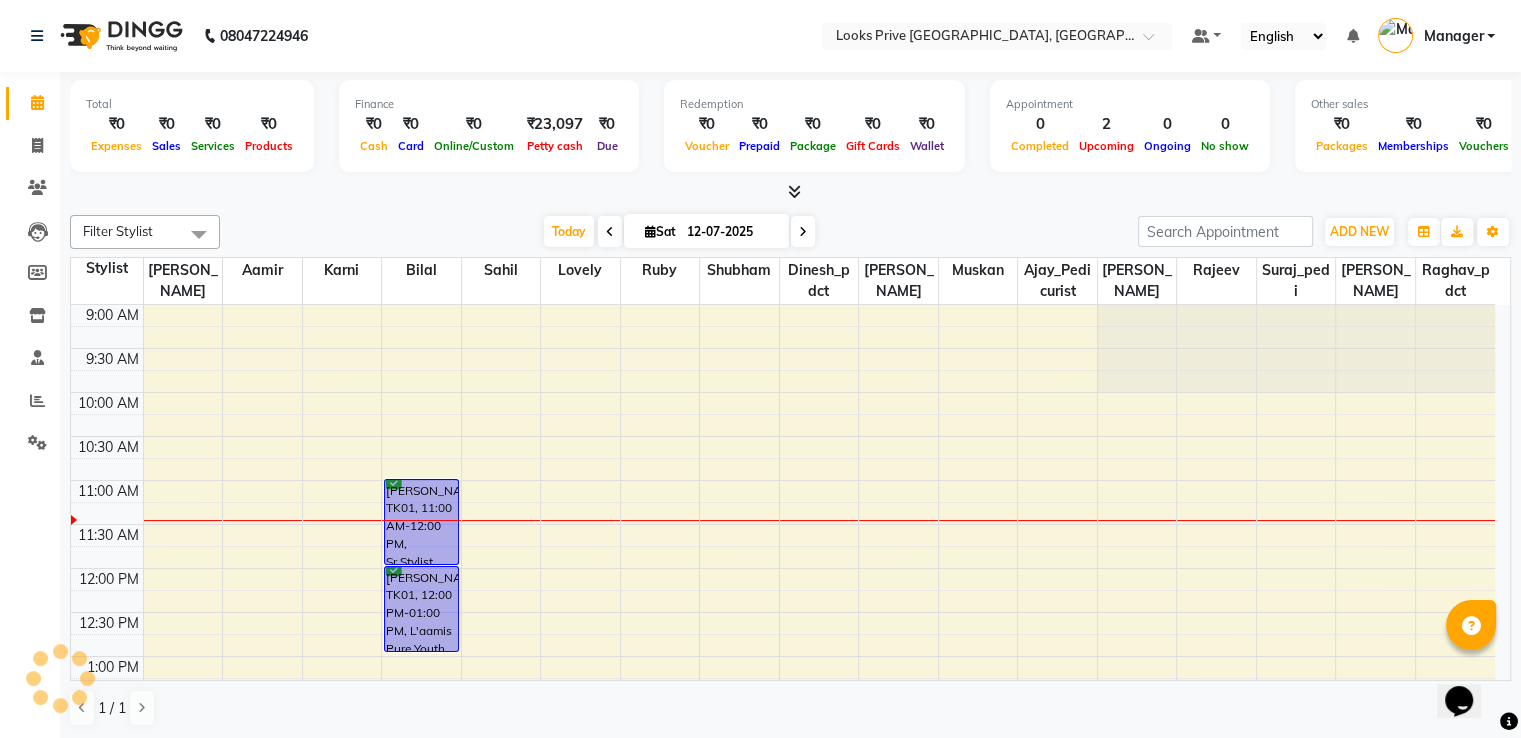 scroll, scrollTop: 0, scrollLeft: 0, axis: both 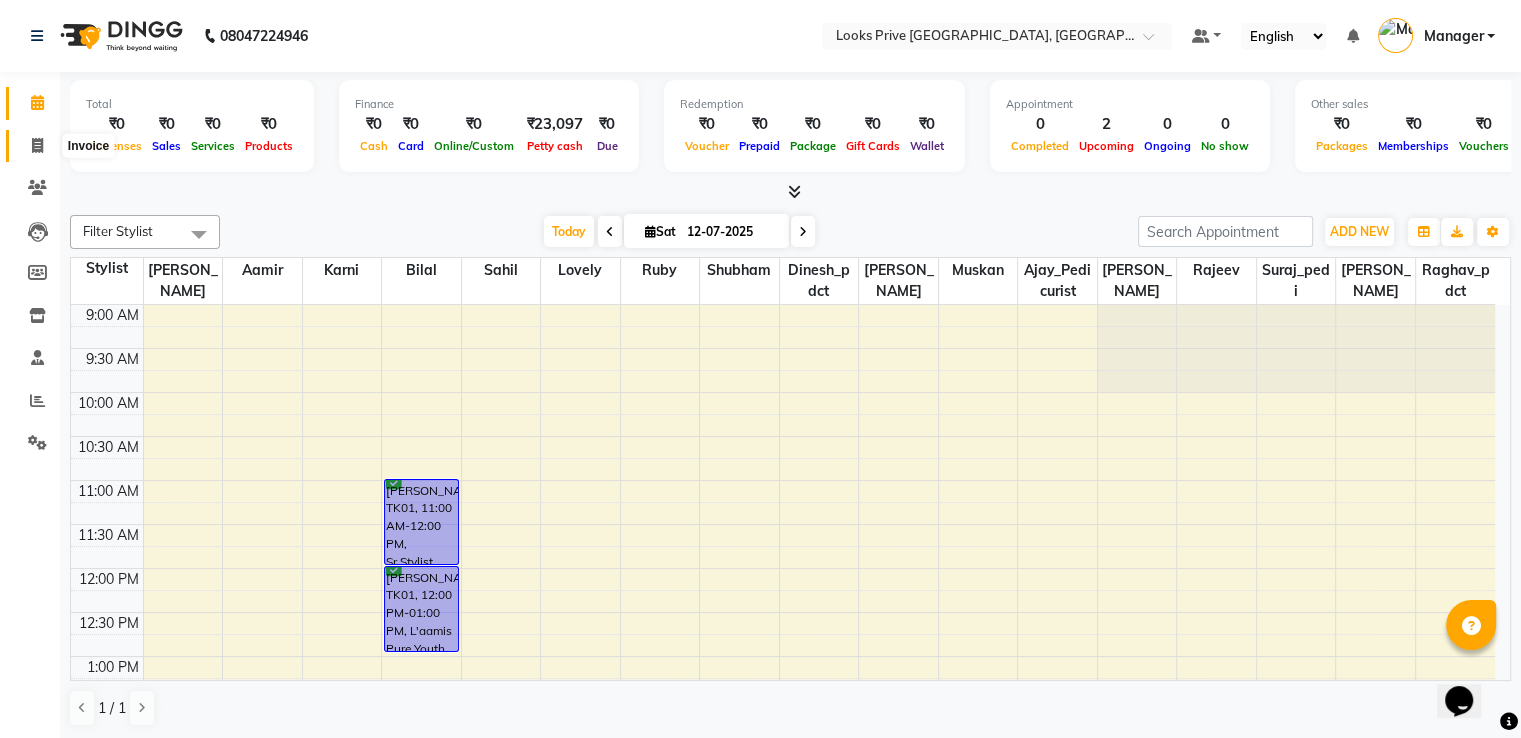 click 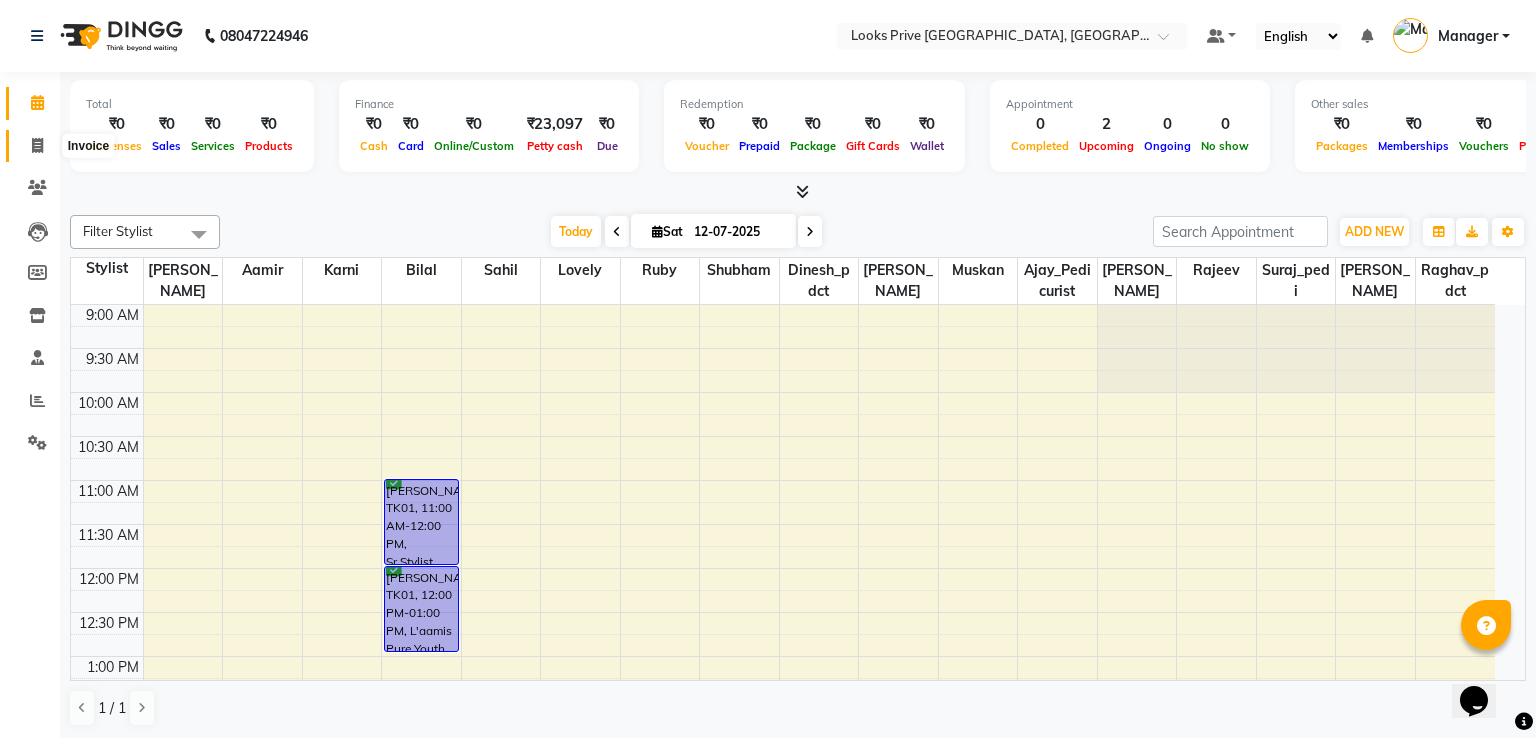 select on "6205" 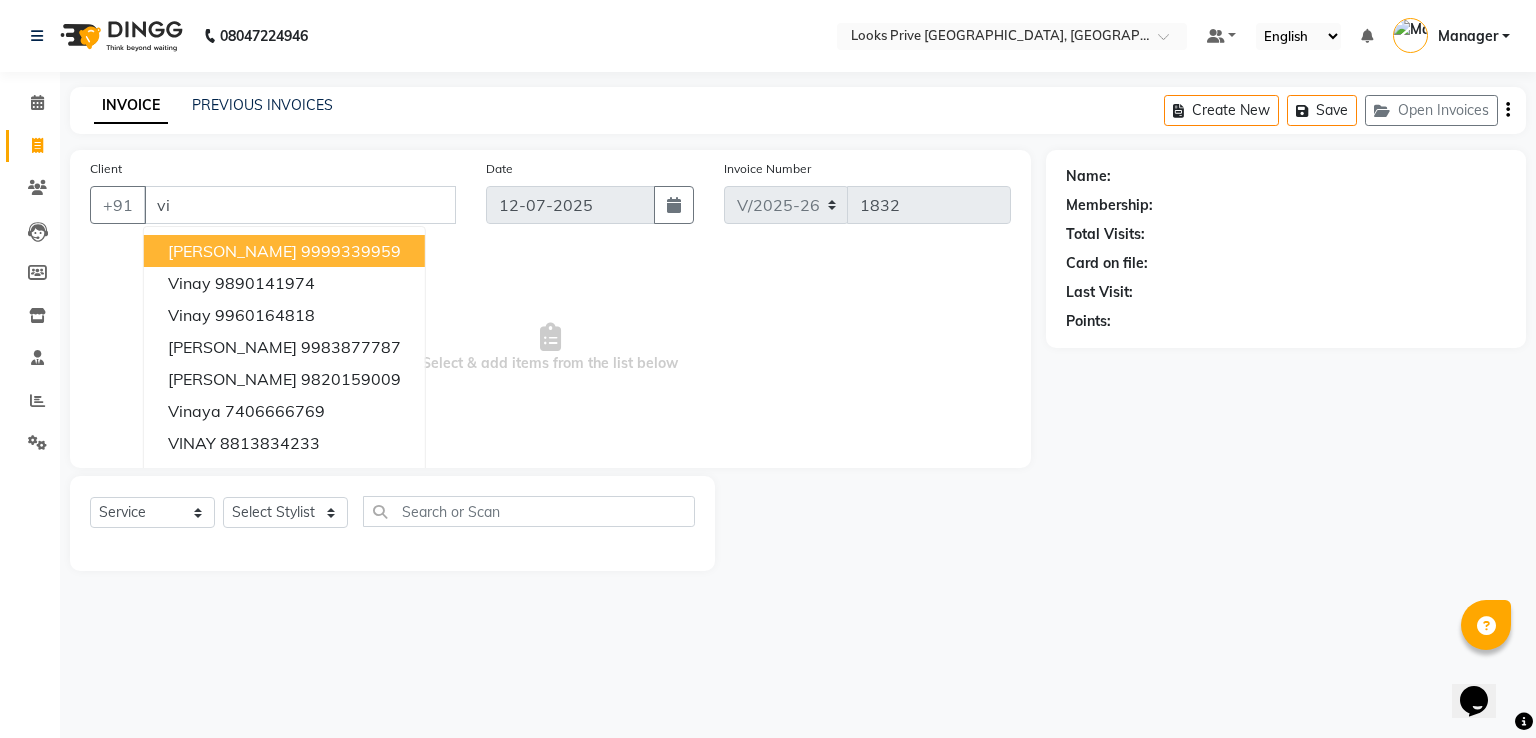type on "v" 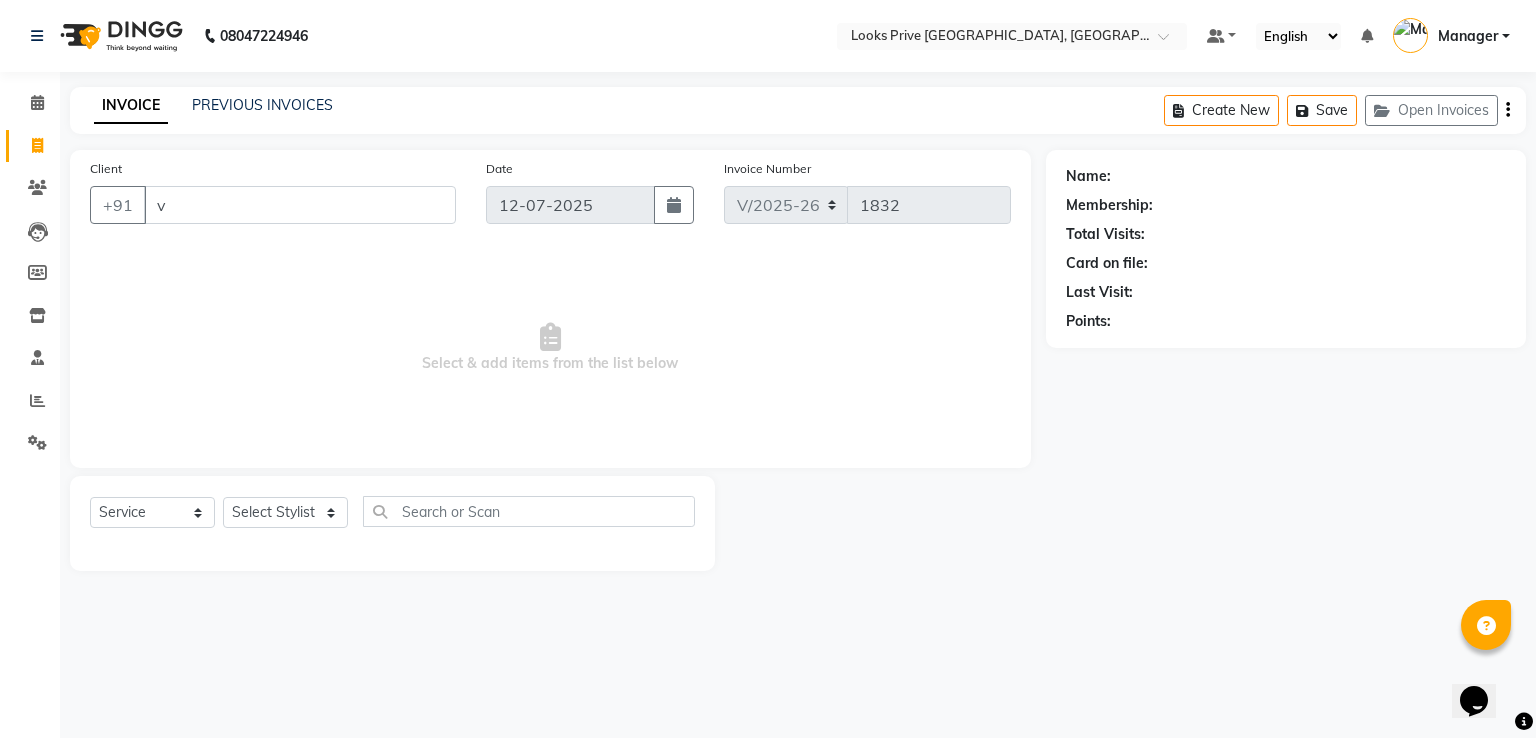 type 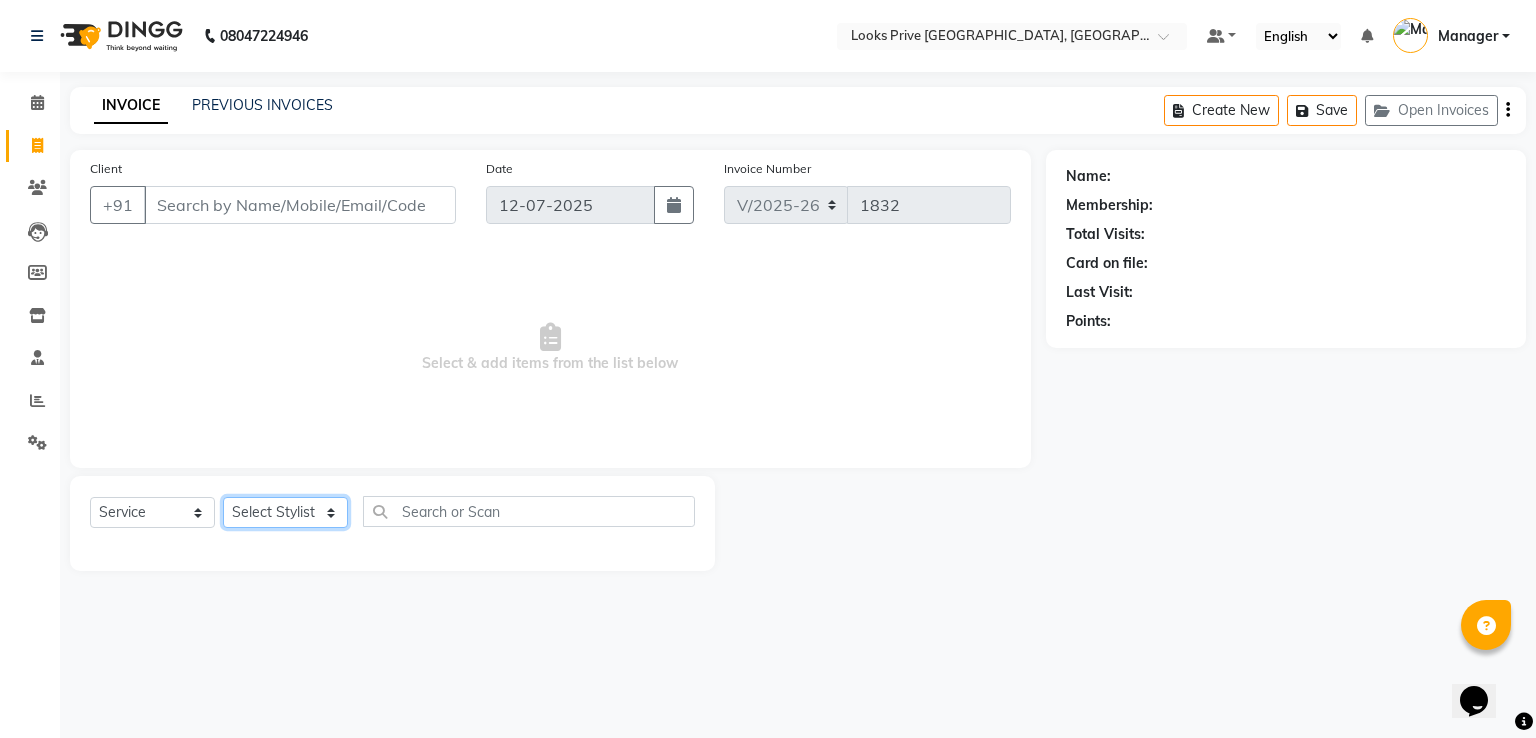 click on "Select Stylist A2R_Master [PERSON_NAME] [PERSON_NAME] [PERSON_NAME] Dinesh_pdct Karni Lovely Manager [PERSON_NAME] [PERSON_NAME] [PERSON_NAME] [PERSON_NAME] Suraj_pedi" 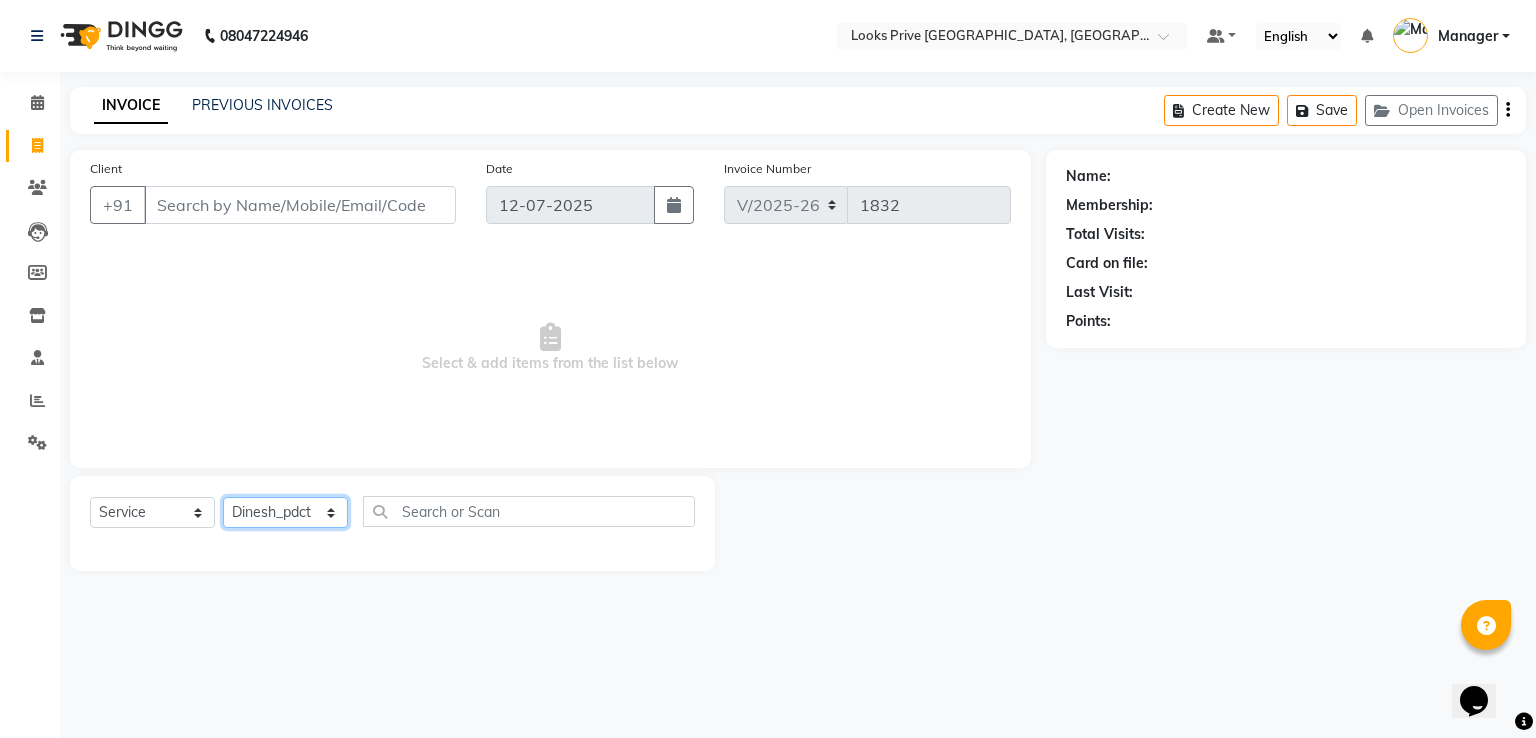 click on "Select Stylist A2R_Master [PERSON_NAME] [PERSON_NAME] [PERSON_NAME] Dinesh_pdct Karni Lovely Manager [PERSON_NAME] [PERSON_NAME] [PERSON_NAME] [PERSON_NAME] Suraj_pedi" 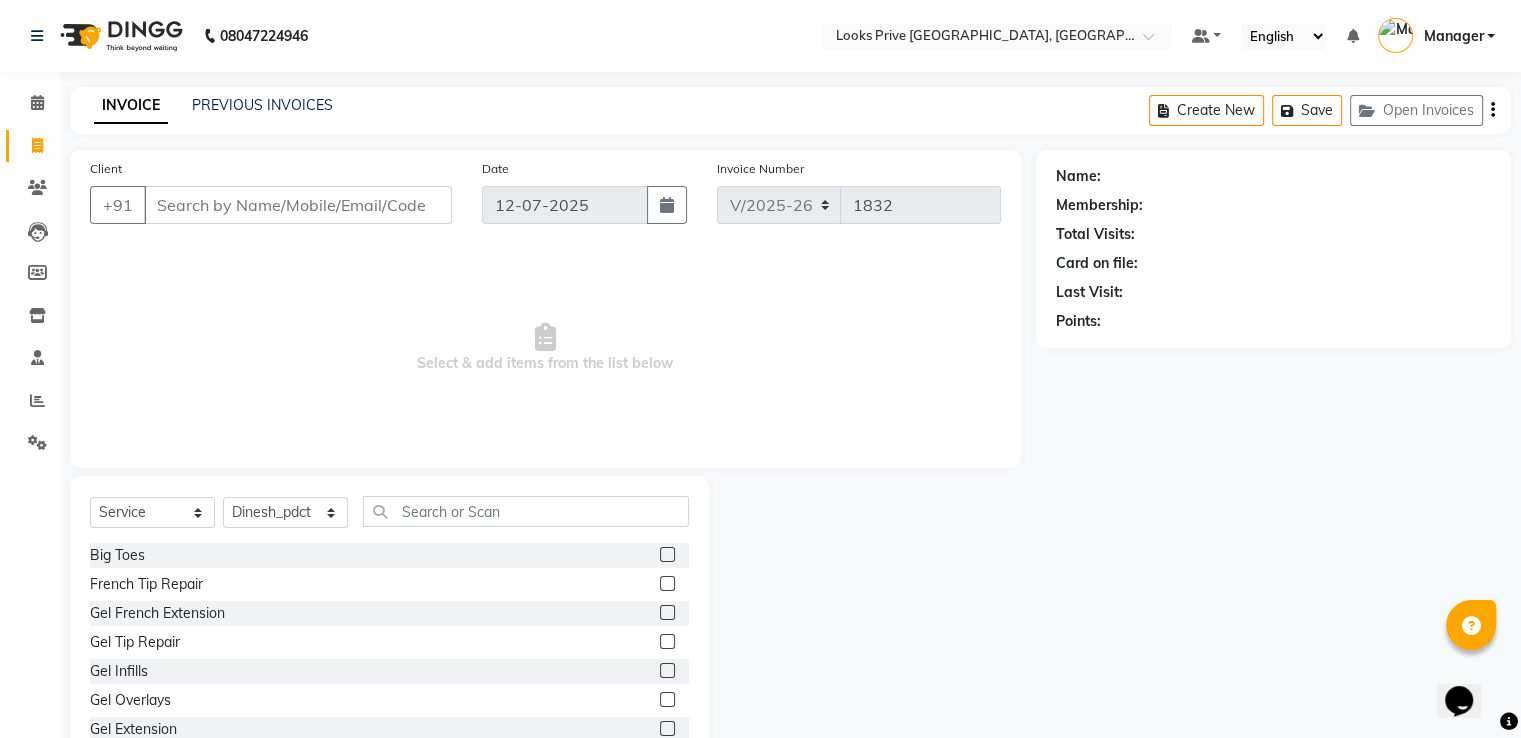 click on "Select  Service  Product  Membership  Package Voucher Prepaid Gift Card  Select Stylist A2R_Master Aamir Ajay_Pedicurist Ashima Ayesha Bilal Dinesh_pdct Karni Lovely Manager Muskan Raghav_pdct Rajeev Ruby Sahil Salman Shahjad Shubham Suraj_pedi" 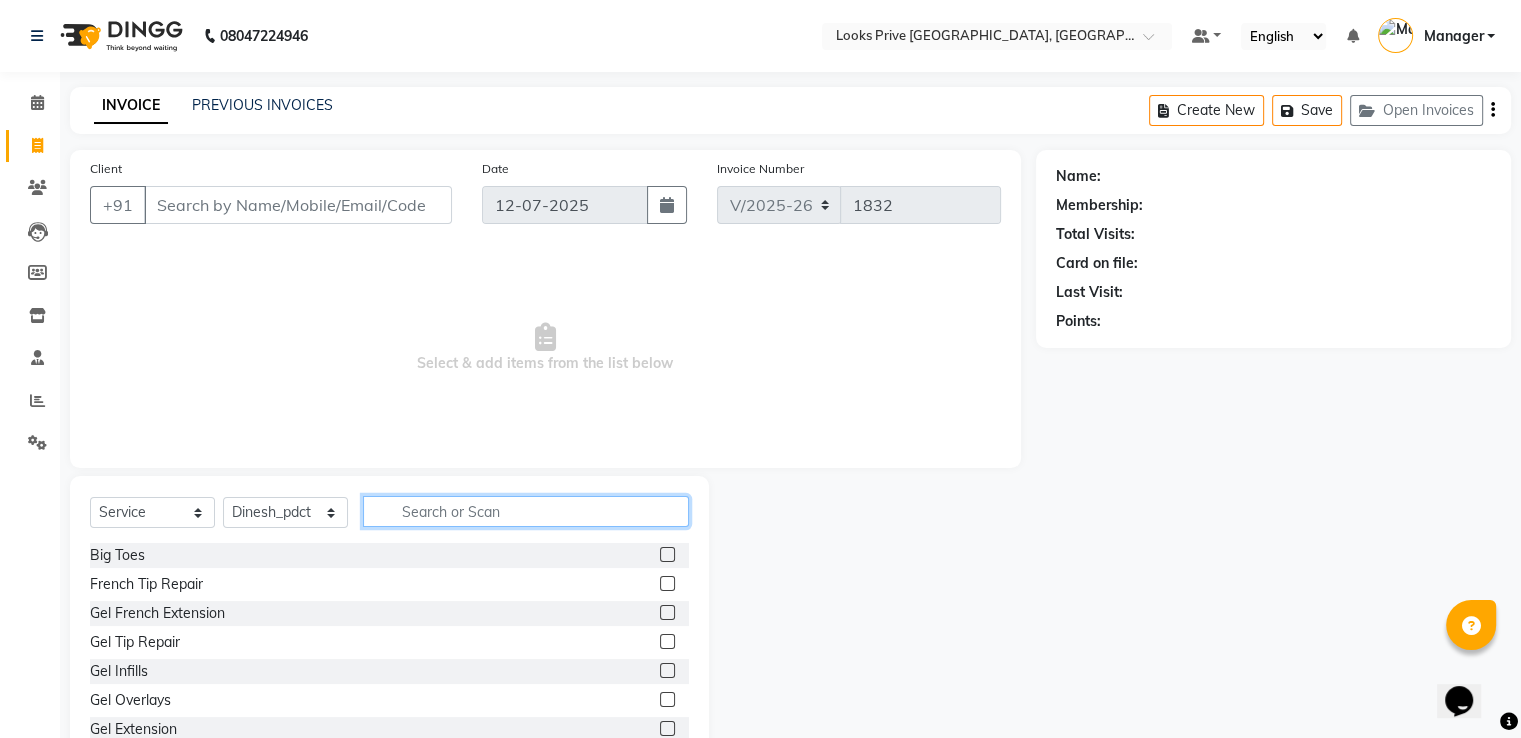 click 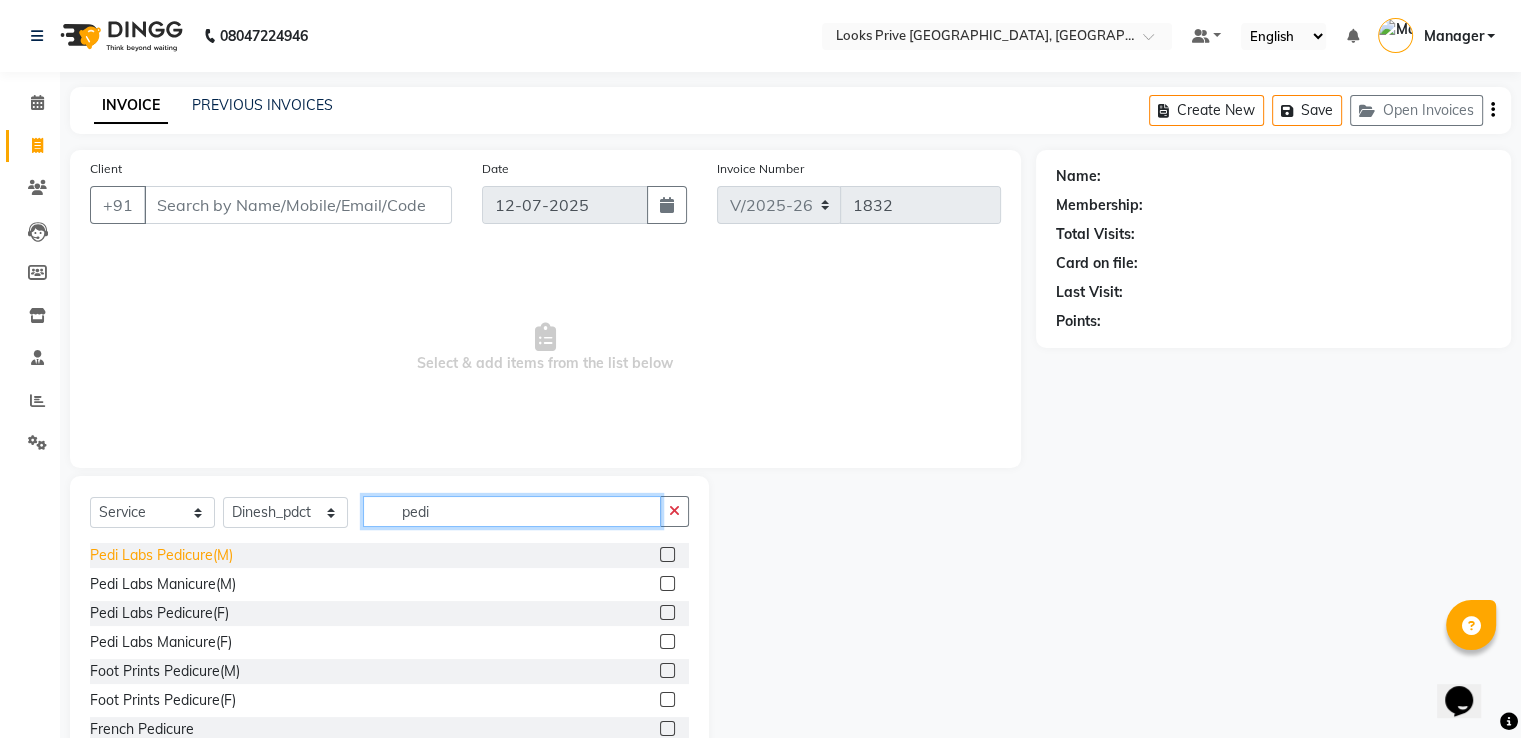 type on "pedi" 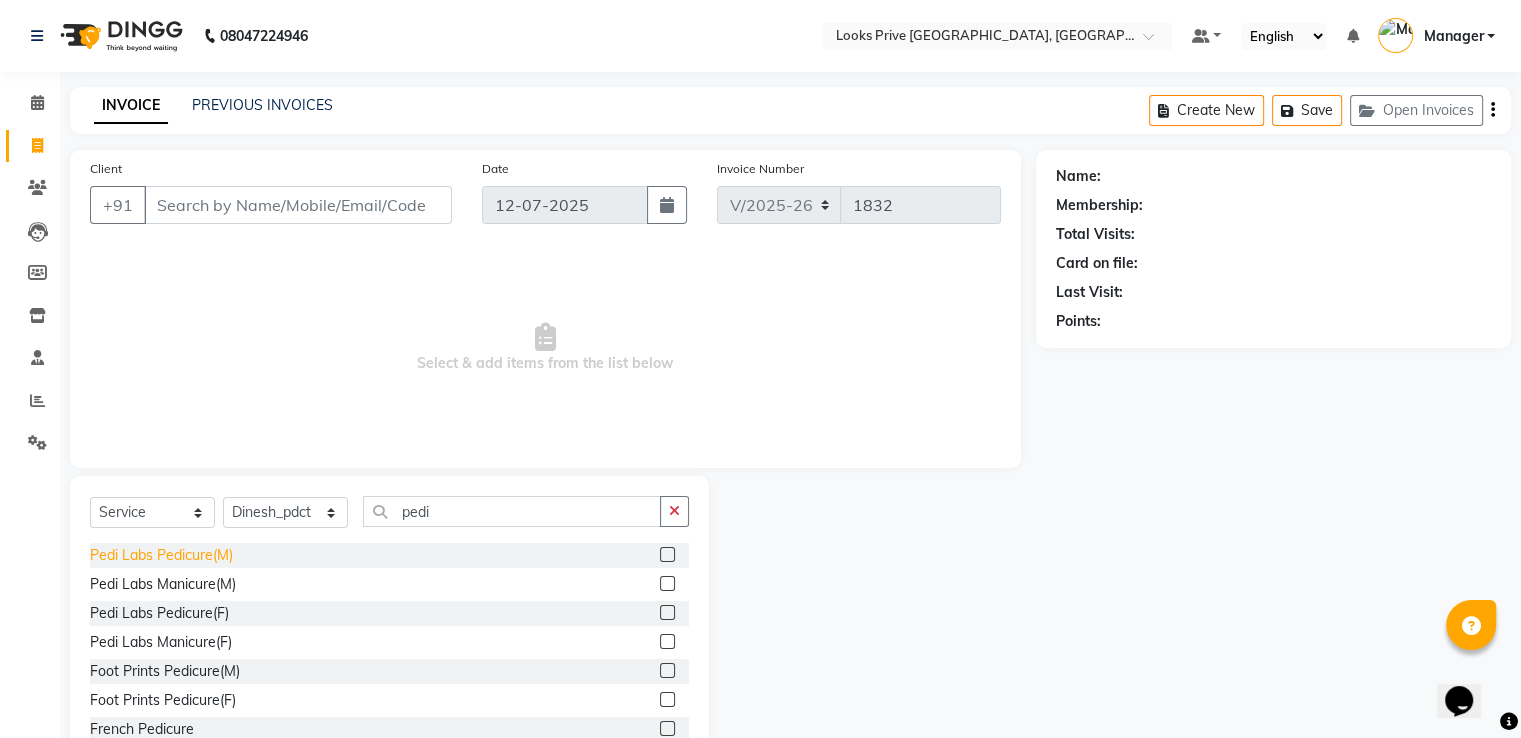 click on "Pedi Labs Pedicure(M)" 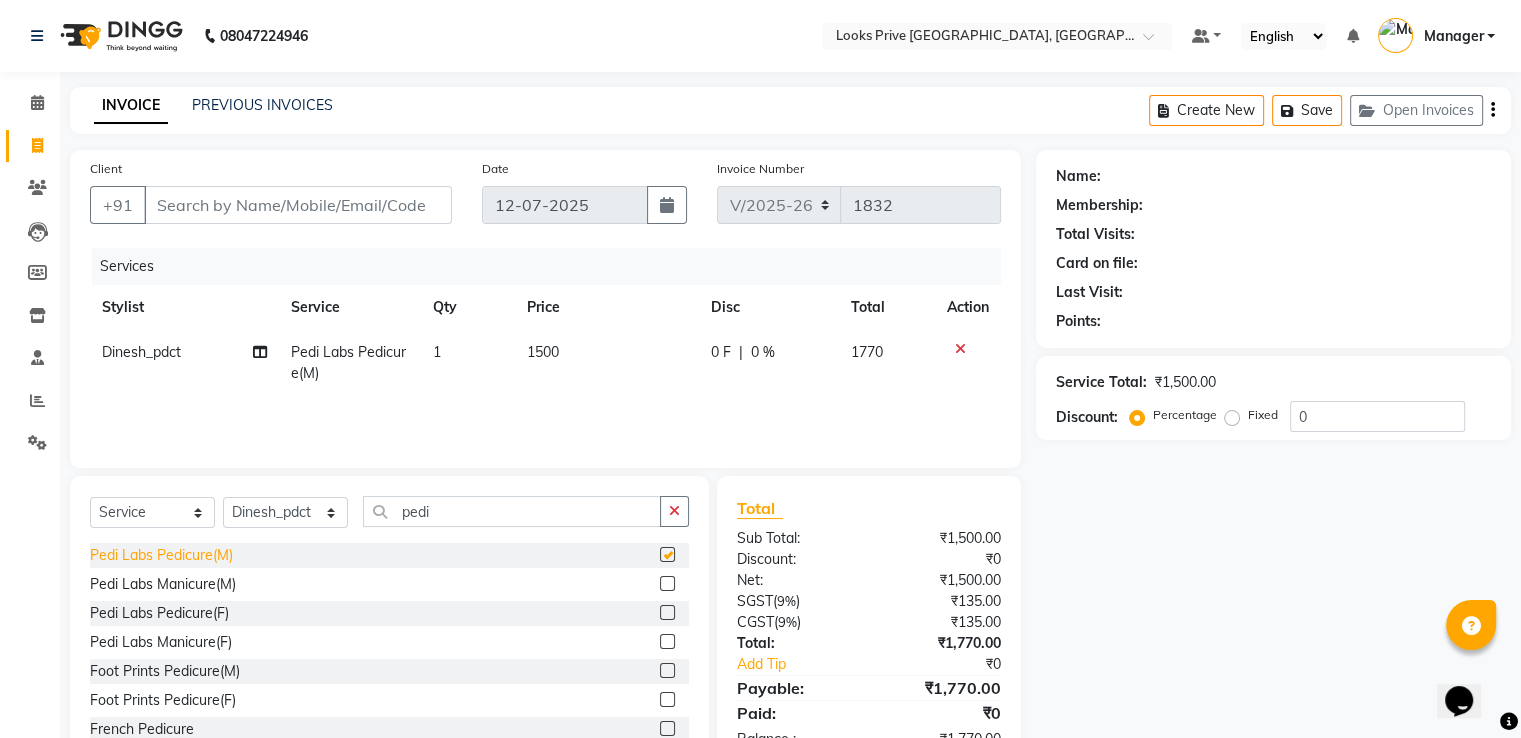 checkbox on "false" 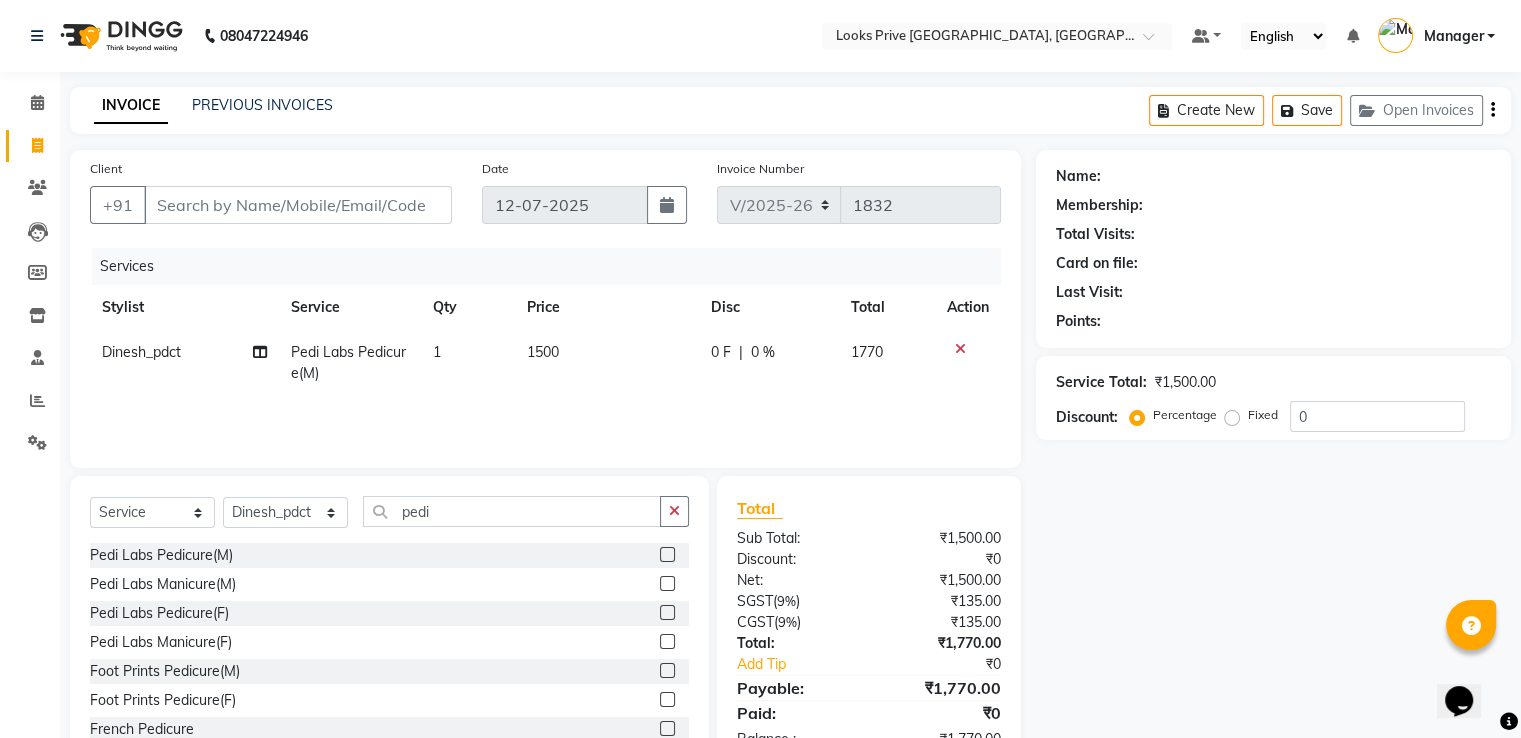 drag, startPoint x: 564, startPoint y: 376, endPoint x: 592, endPoint y: 374, distance: 28.071337 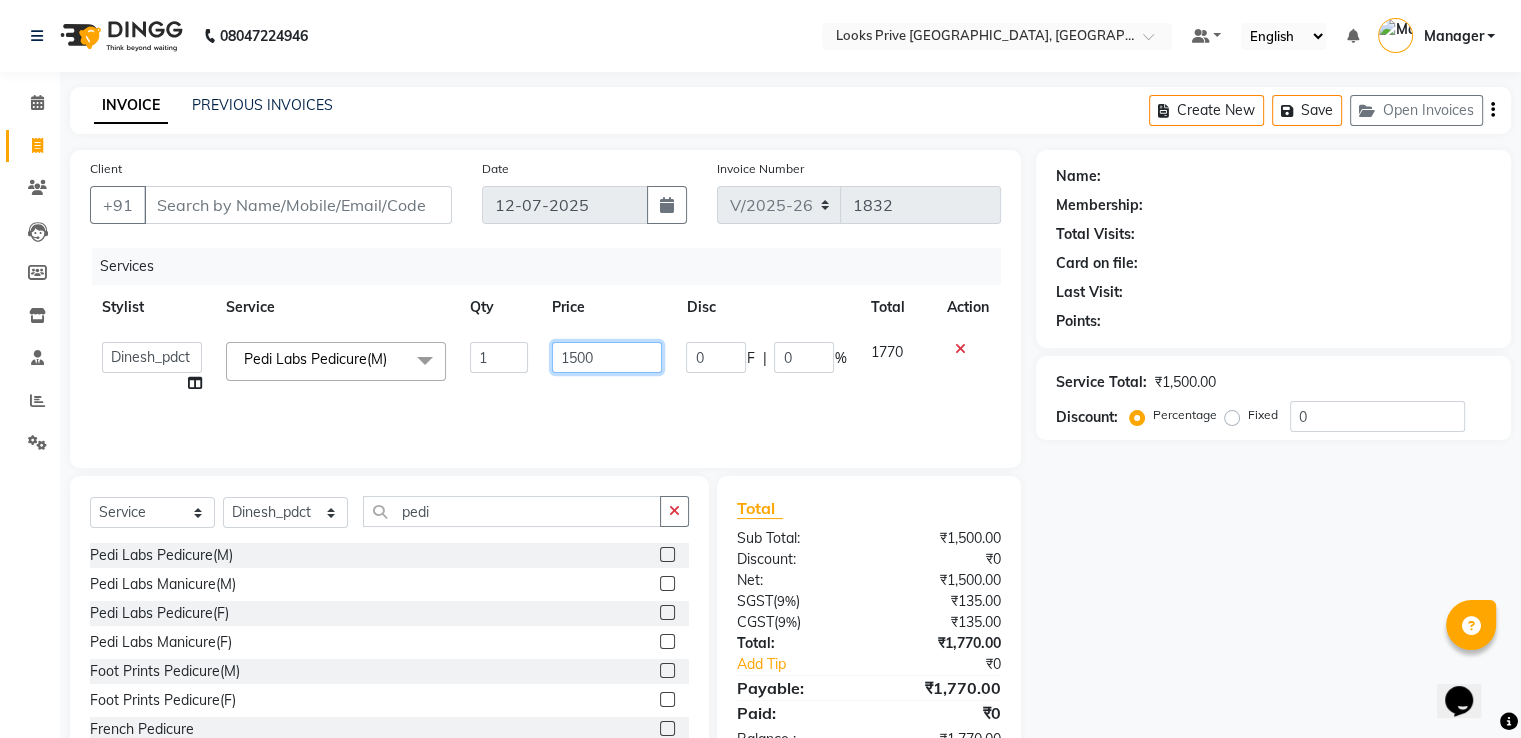 click on "A2R_Master   Aamir   Ajay_Pedicurist   Ashima   Ayesha   Bilal   Dinesh_pdct   Karni   Lovely   Manager   Muskan   Raghav_pdct   Rajeev   Ruby   Sahil   Salman   Shahjad   Shubham   Suraj_pedi  Pedi Labs Pedicure(M)  x Big Toes French Tip Repair Gel French Extension Gel Tip Repair Gel Infills Gel Overlays Gel Extension Gel Nail Removal Natural Nail Extensions French Nail Extensions Gel Polish Removal Extension Removal Nail Art Recruiter French Ombre Gel Polish Nail Art Nedle Cutical Care Nail Art Brush French Gel Polish French Glitter Gel Polish Gel Polish Touchup                                   Nail Art Per Finger(F)* 3D Nail Art Recruiter Nail Art with Stones/Foil/Stickers per Finger Acrylic Overlays Nail Extension Refill Finger Tip Repair Acrylic Removal Gel Polish Application Gel Overlays Refills  Stick on Nails Full Arms Bleach Face Bleach(F) Bleach Full Back/Front Full Body Bleach Half Front/Back Full Legs Bleach Detan(F) Detan(M) Face Bleach(M) Detan Face & Neck Bleach Face and Neck Base Makeup 1 0" 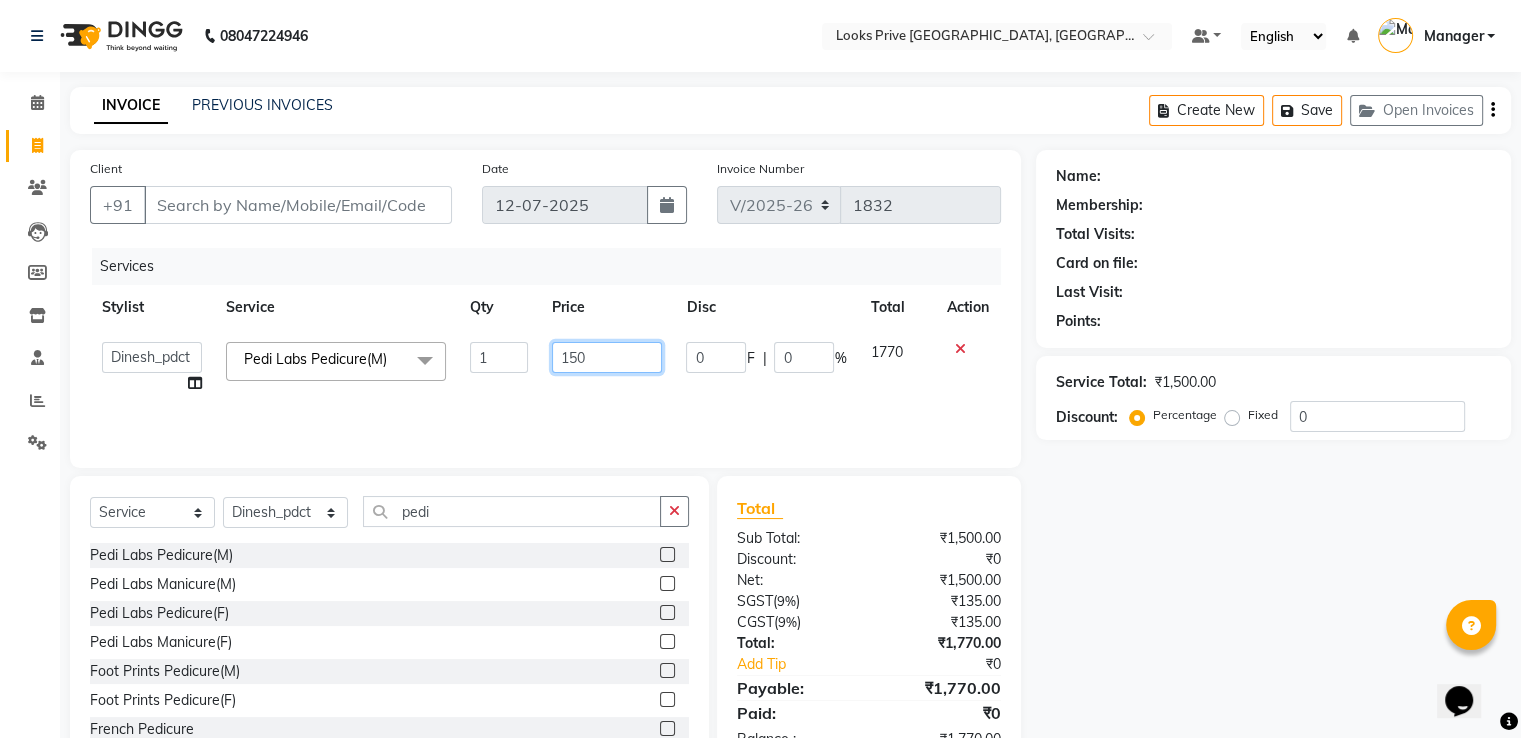 type on "1500" 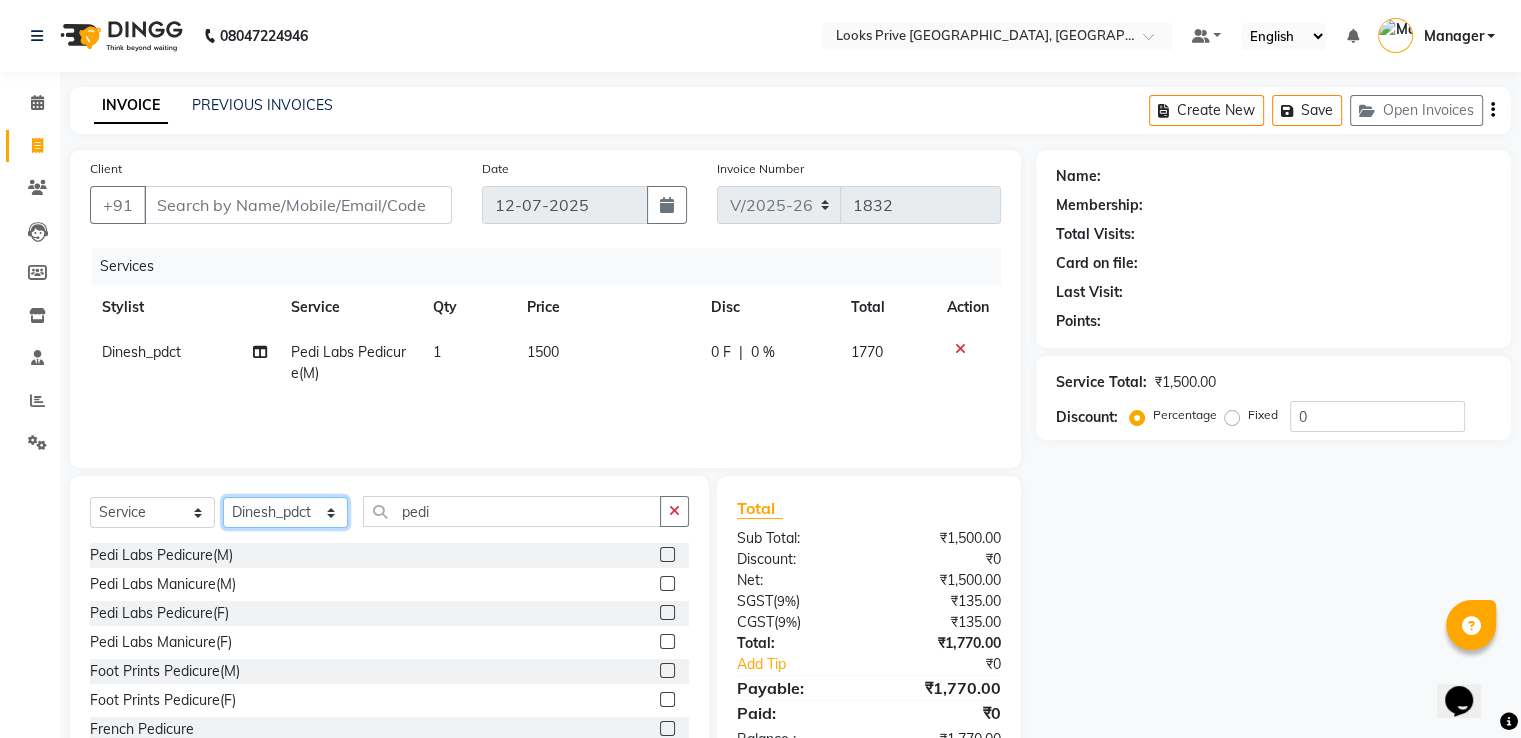 click on "Select Stylist A2R_Master [PERSON_NAME] [PERSON_NAME] [PERSON_NAME] Dinesh_pdct Karni Lovely Manager [PERSON_NAME] [PERSON_NAME] [PERSON_NAME] [PERSON_NAME] Suraj_pedi" 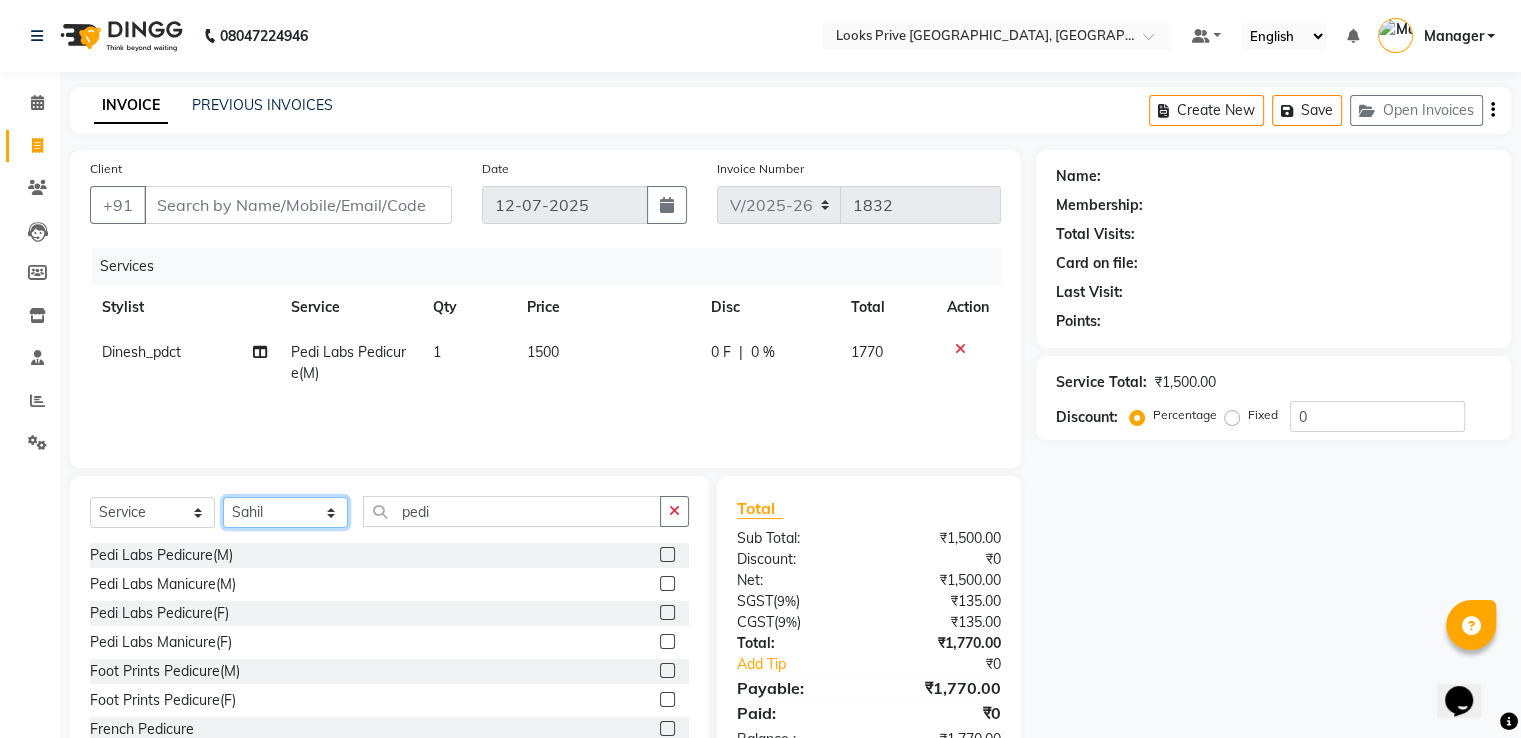 click on "Select Stylist A2R_Master [PERSON_NAME] [PERSON_NAME] [PERSON_NAME] Dinesh_pdct Karni Lovely Manager [PERSON_NAME] [PERSON_NAME] [PERSON_NAME] [PERSON_NAME] Suraj_pedi" 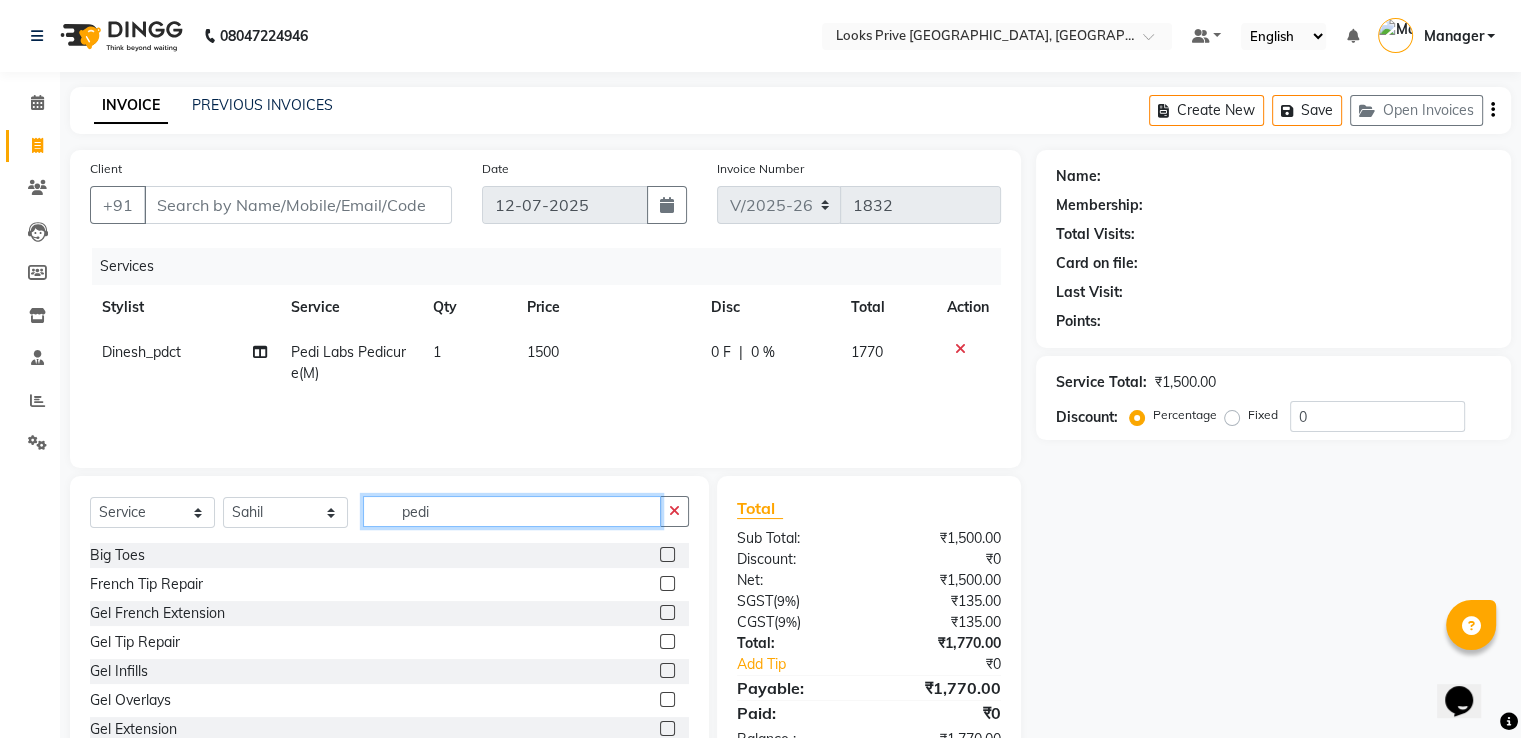 drag, startPoint x: 507, startPoint y: 514, endPoint x: 0, endPoint y: 561, distance: 509.17383 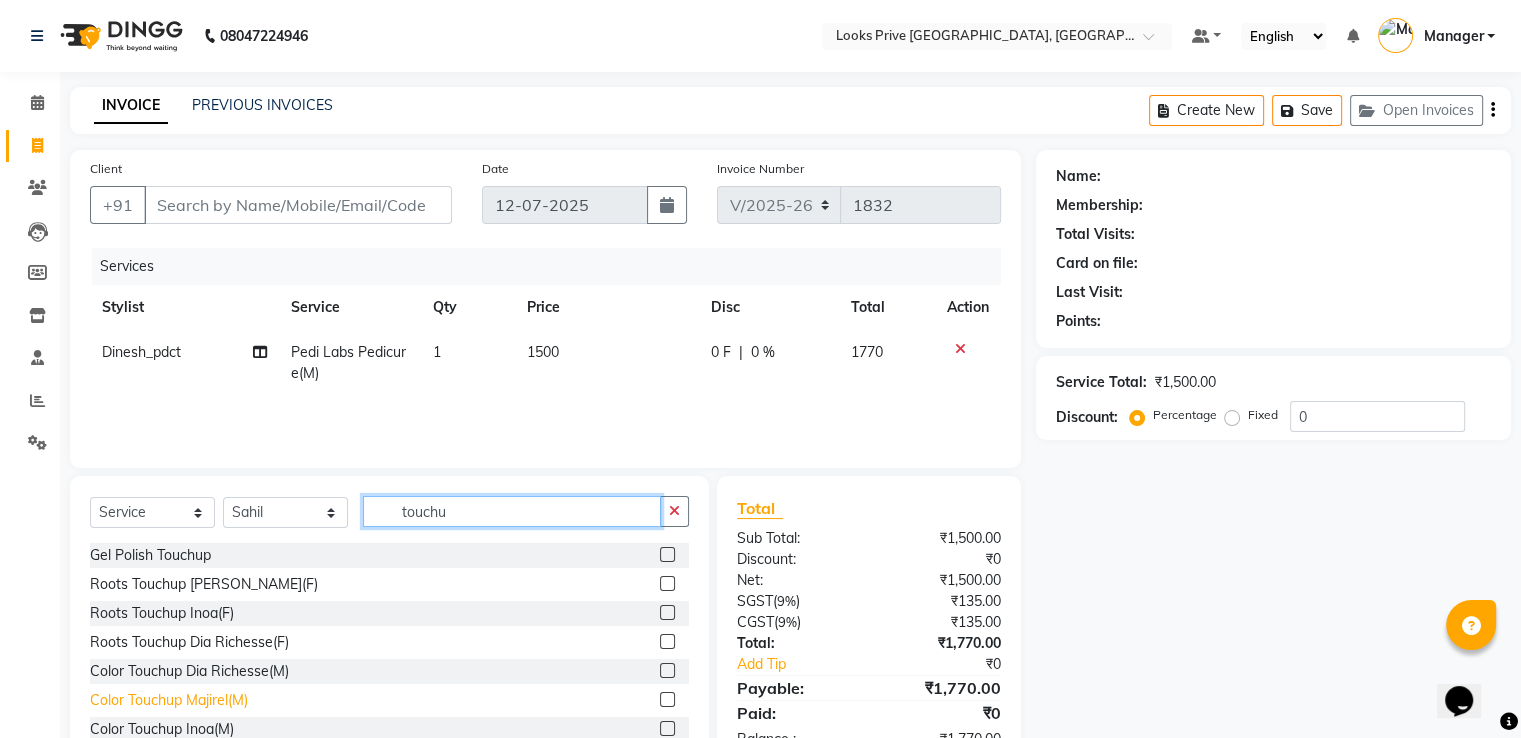 type on "touchu" 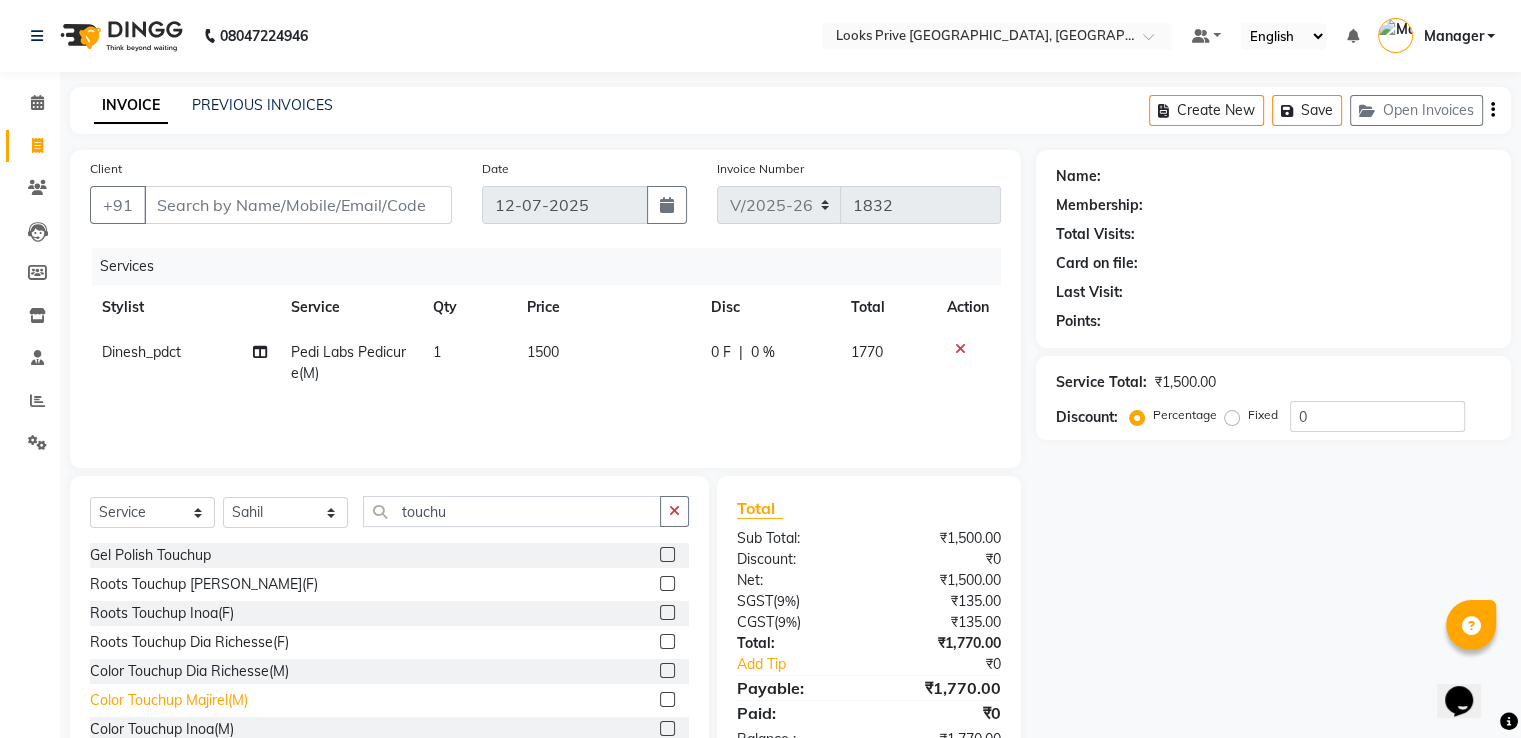 click on "Color Touchup Majirel(M)" 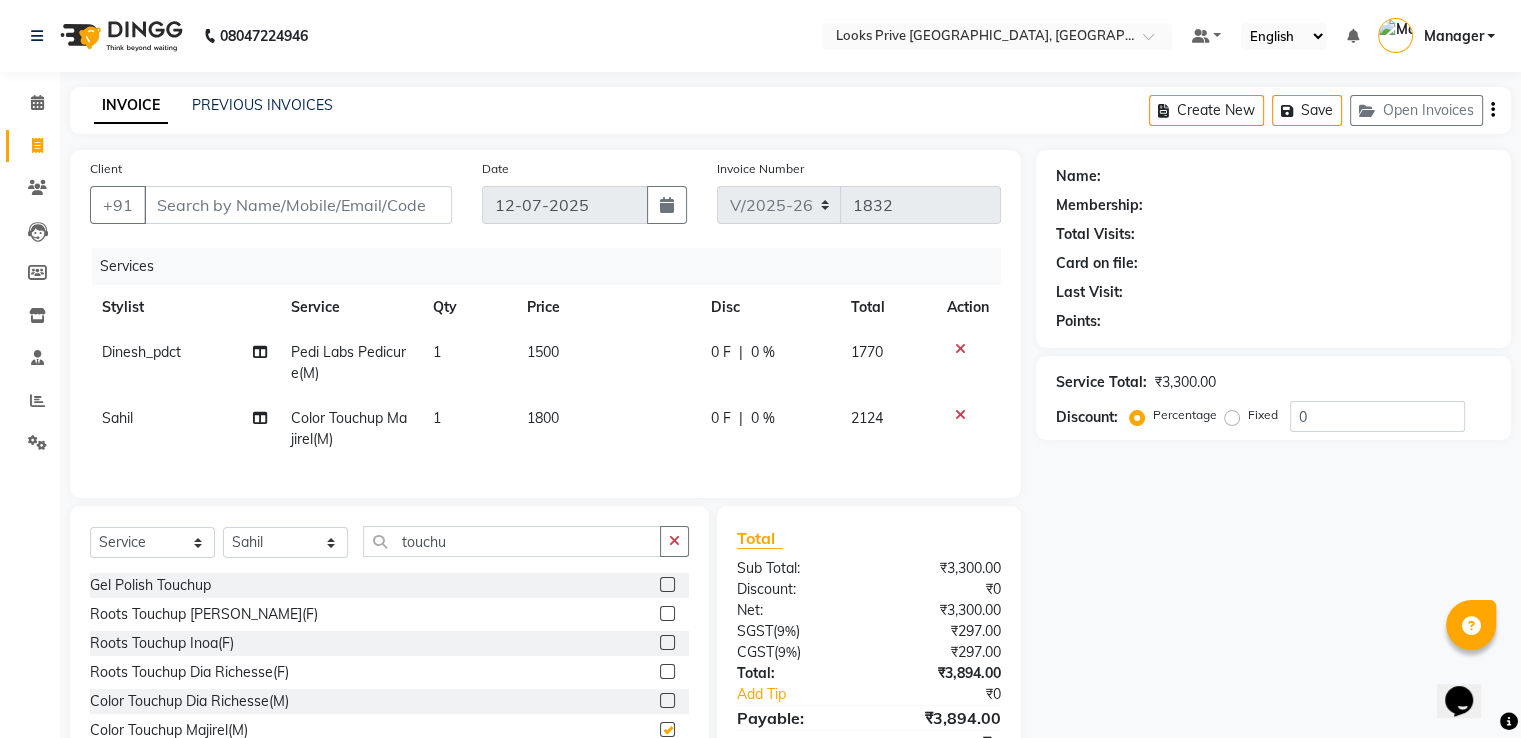 checkbox on "false" 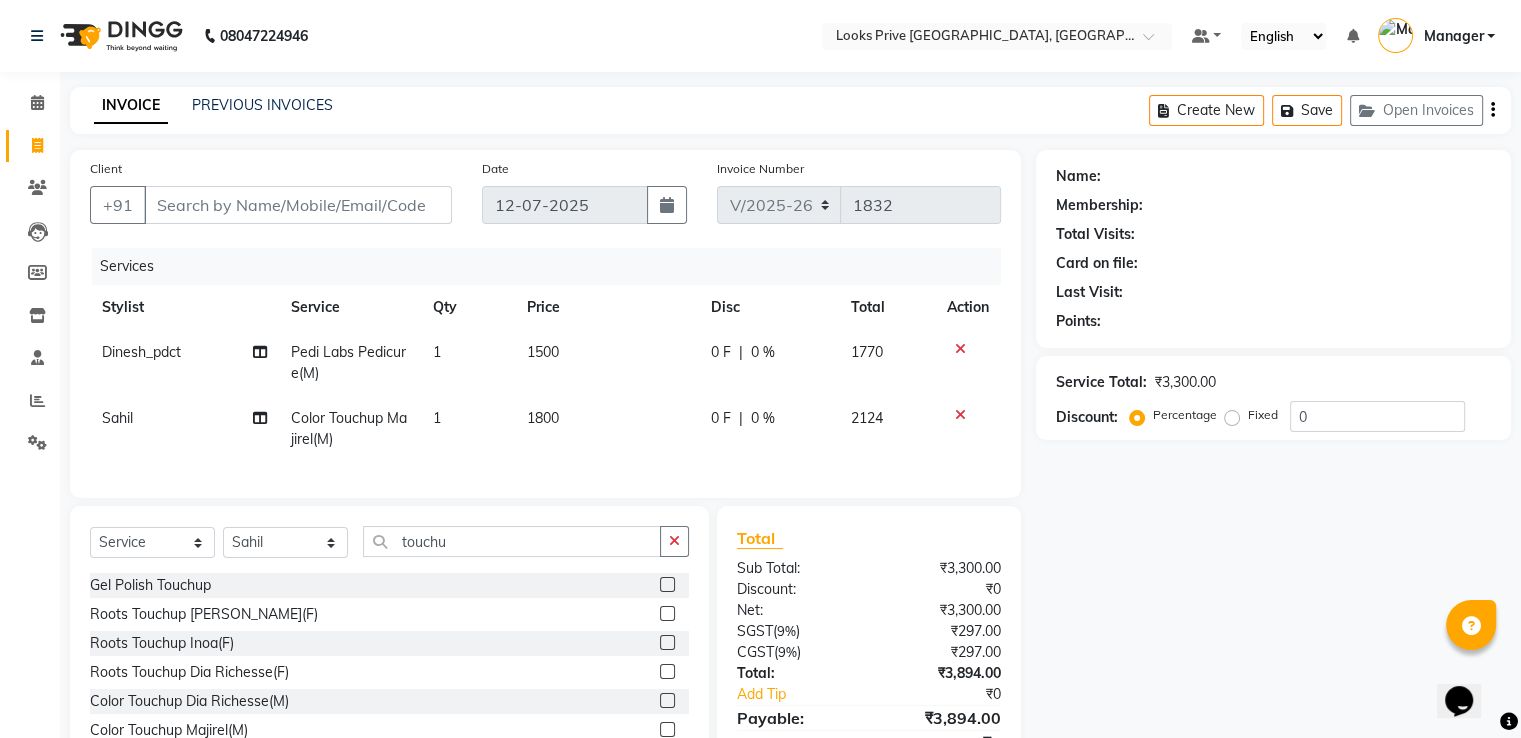 drag, startPoint x: 572, startPoint y: 432, endPoint x: 600, endPoint y: 425, distance: 28.86174 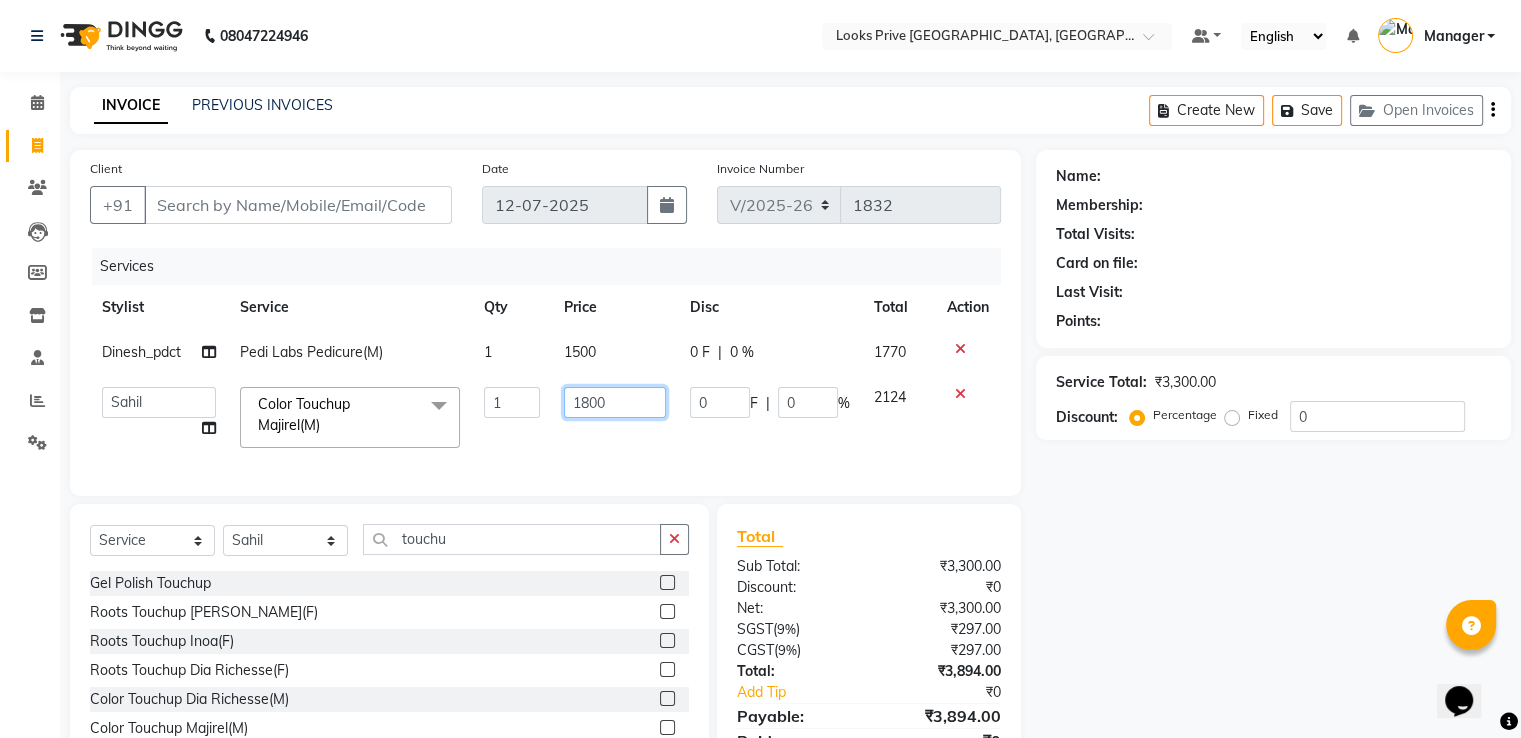 drag, startPoint x: 592, startPoint y: 395, endPoint x: 308, endPoint y: 356, distance: 286.6653 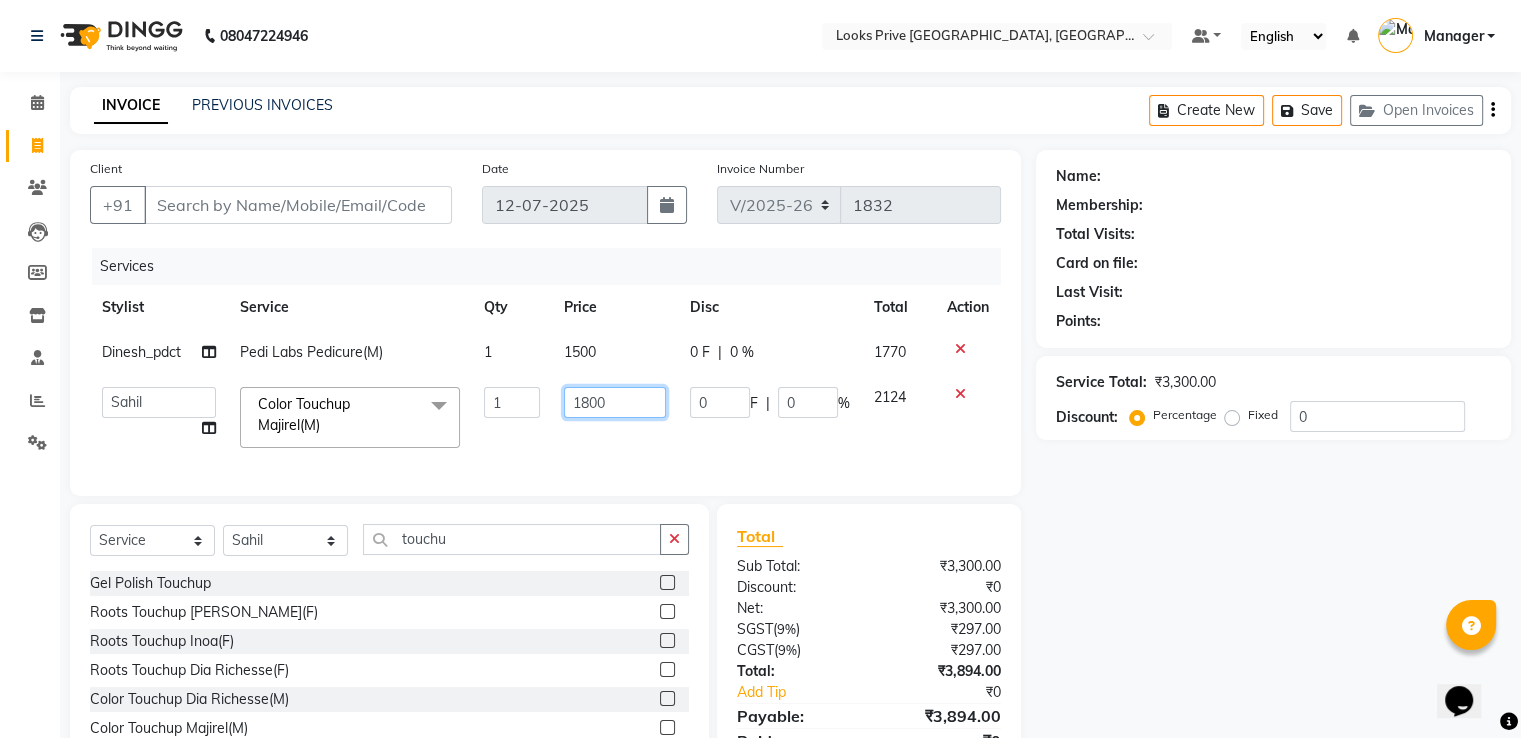 click on "Dinesh_pdct Pedi Labs Pedicure(M) 1 1500 0 F | 0 % 1770  A2R_Master   Aamir   Ajay_Pedicurist   Ashima   Ayesha   Bilal   Dinesh_pdct   Karni   Lovely   Manager   Muskan   Raghav_pdct   Rajeev   Ruby   Sahil   Salman   Shahjad   Shubham   Suraj_pedi  Color Touchup Majirel(M)  x Big Toes French Tip Repair Gel French Extension Gel Tip Repair Gel Infills Gel Overlays Gel Extension Gel Nail Removal Natural Nail Extensions French Nail Extensions Gel Polish Removal Extension Removal Nail Art Recruiter French Ombre Gel Polish Nail Art Nedle Cutical Care Nail Art Brush French Gel Polish French Glitter Gel Polish Gel Polish Touchup                                   Nail Art Per Finger(F)* 3D Nail Art Recruiter Nail Art with Stones/Foil/Stickers per Finger Acrylic Overlays Nail Extension Refill Finger Tip Repair Acrylic Removal Gel Polish Application Gel Overlays Refills  Stick on Nails Full Arms Bleach Face Bleach(F) Bleach Full Back/Front Full Body Bleach Half Front/Back Full Legs Bleach Detan(F) Detan(M) Eye Makeup" 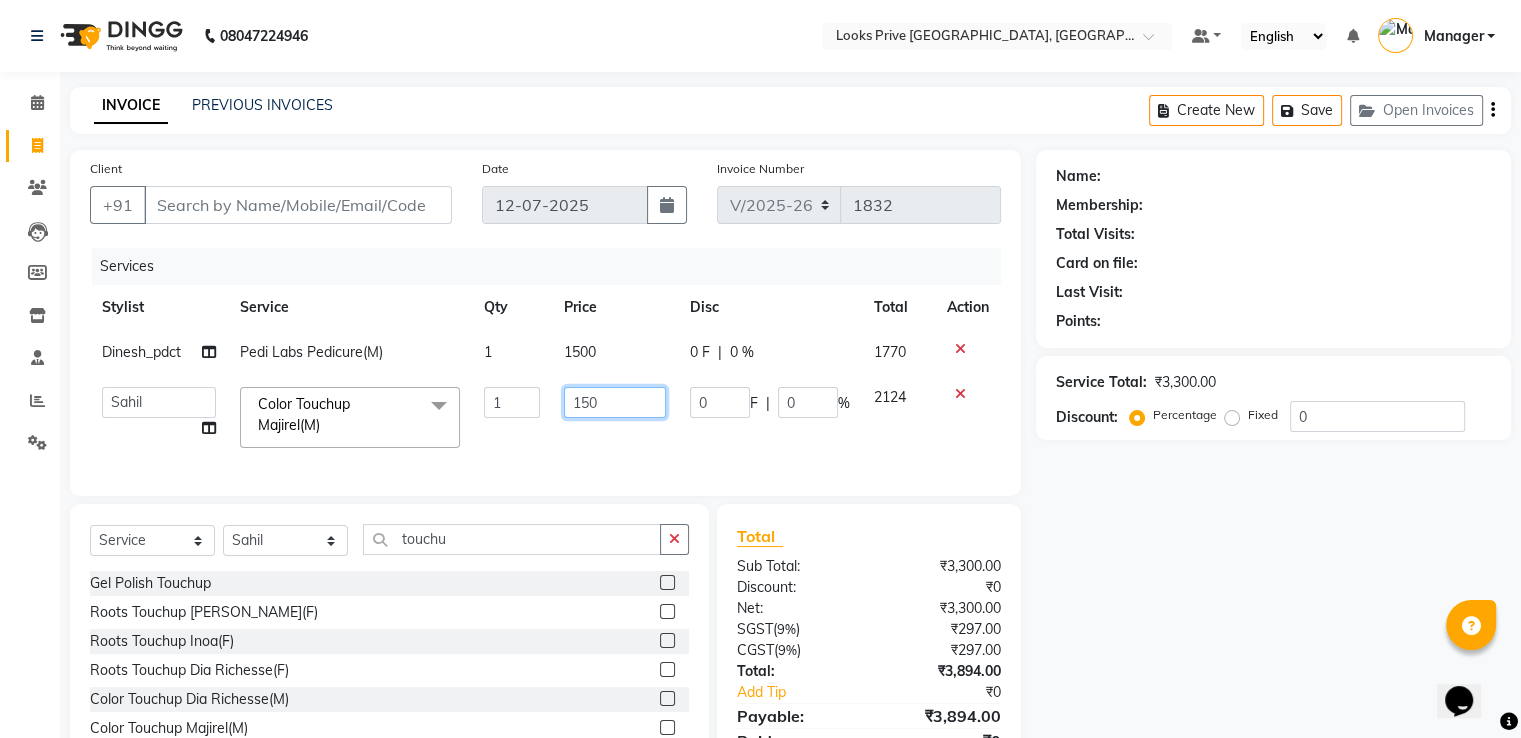 type on "1500" 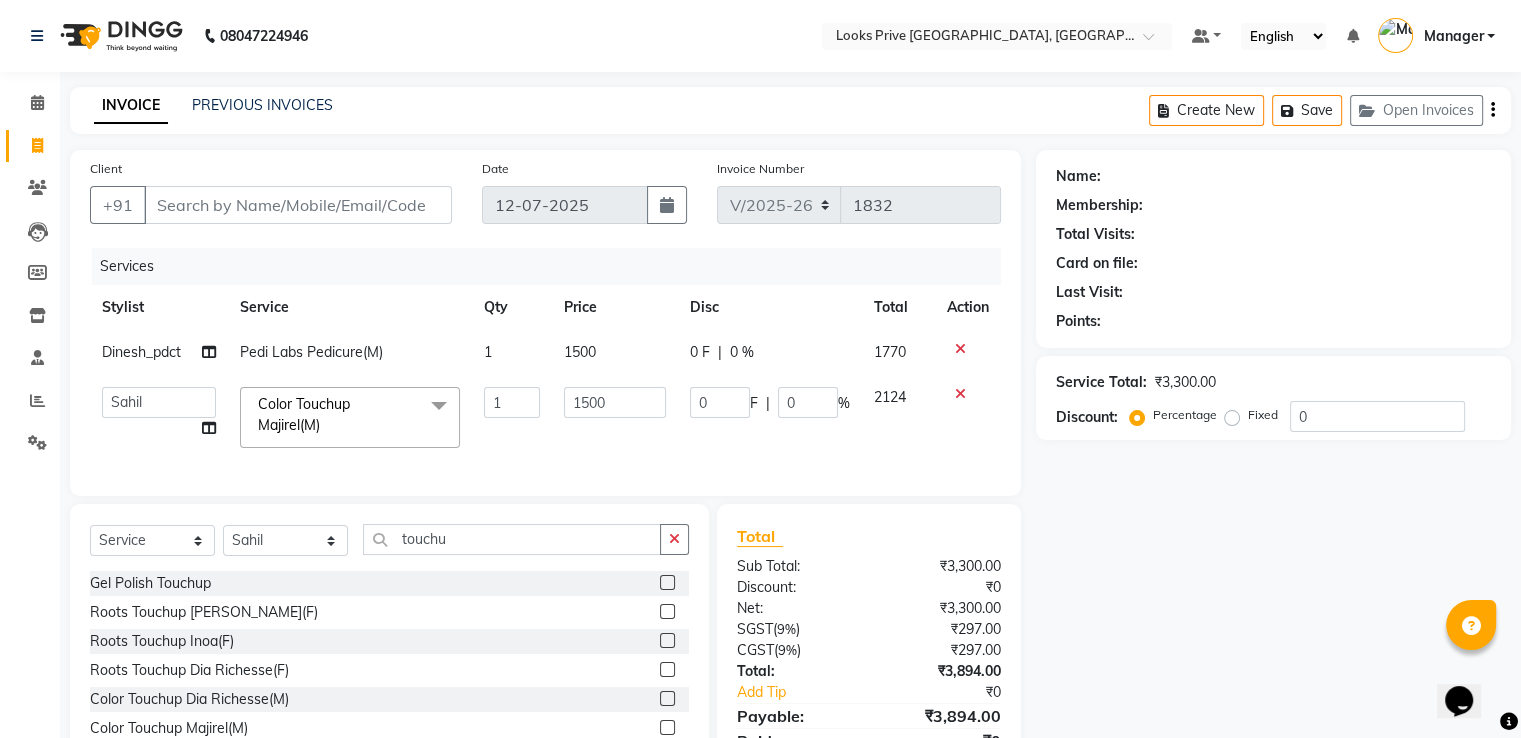 click on "1500" 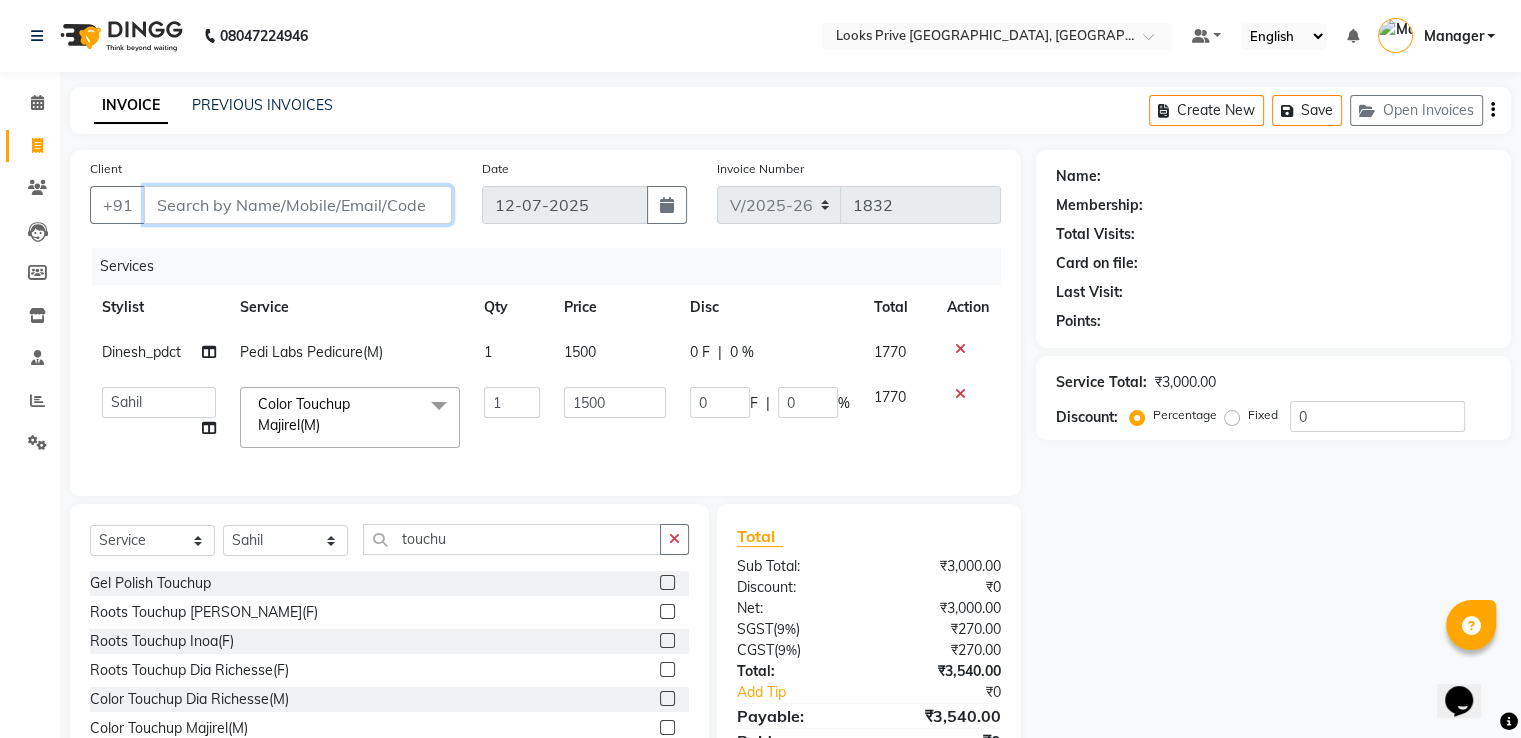 click on "Client" at bounding box center [298, 205] 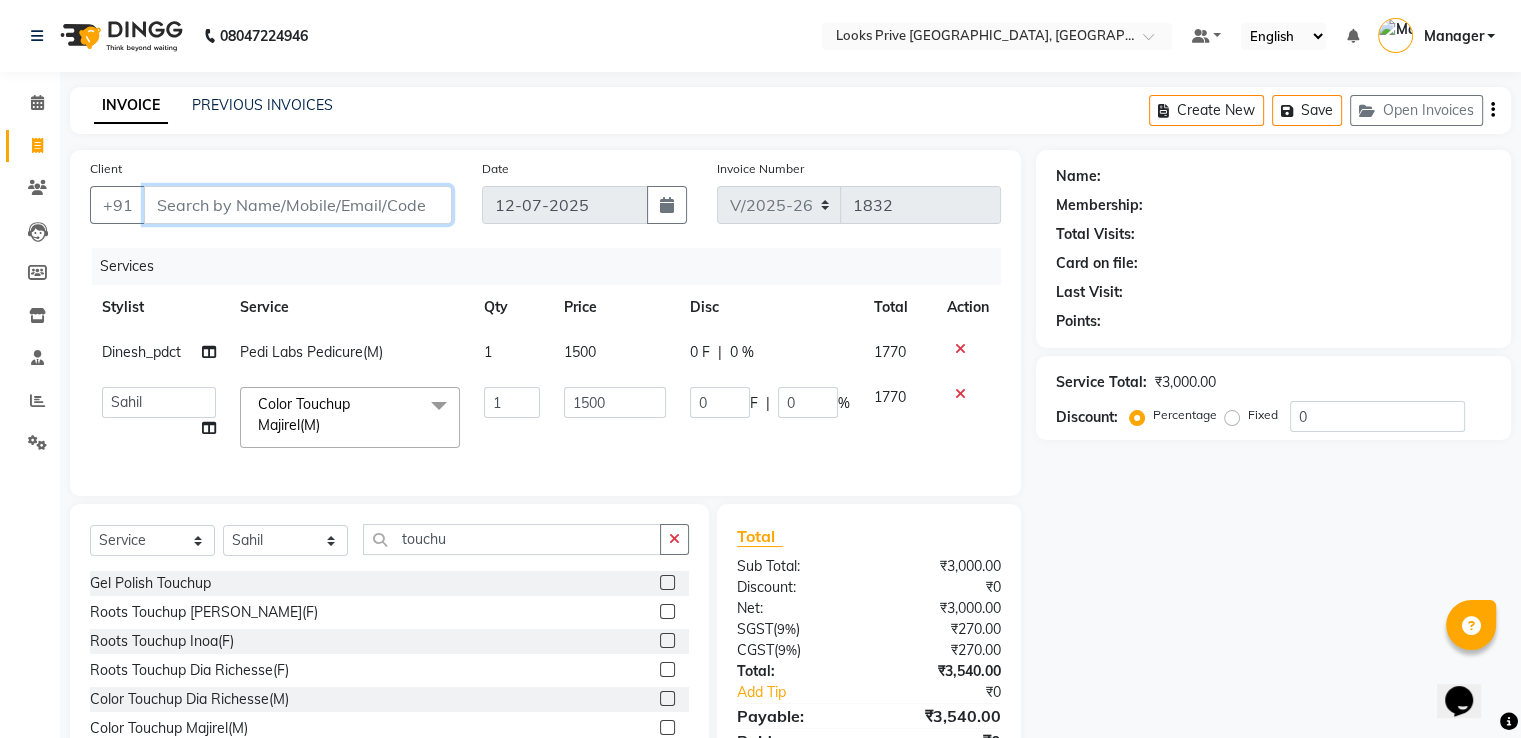 click on "Client" at bounding box center (298, 205) 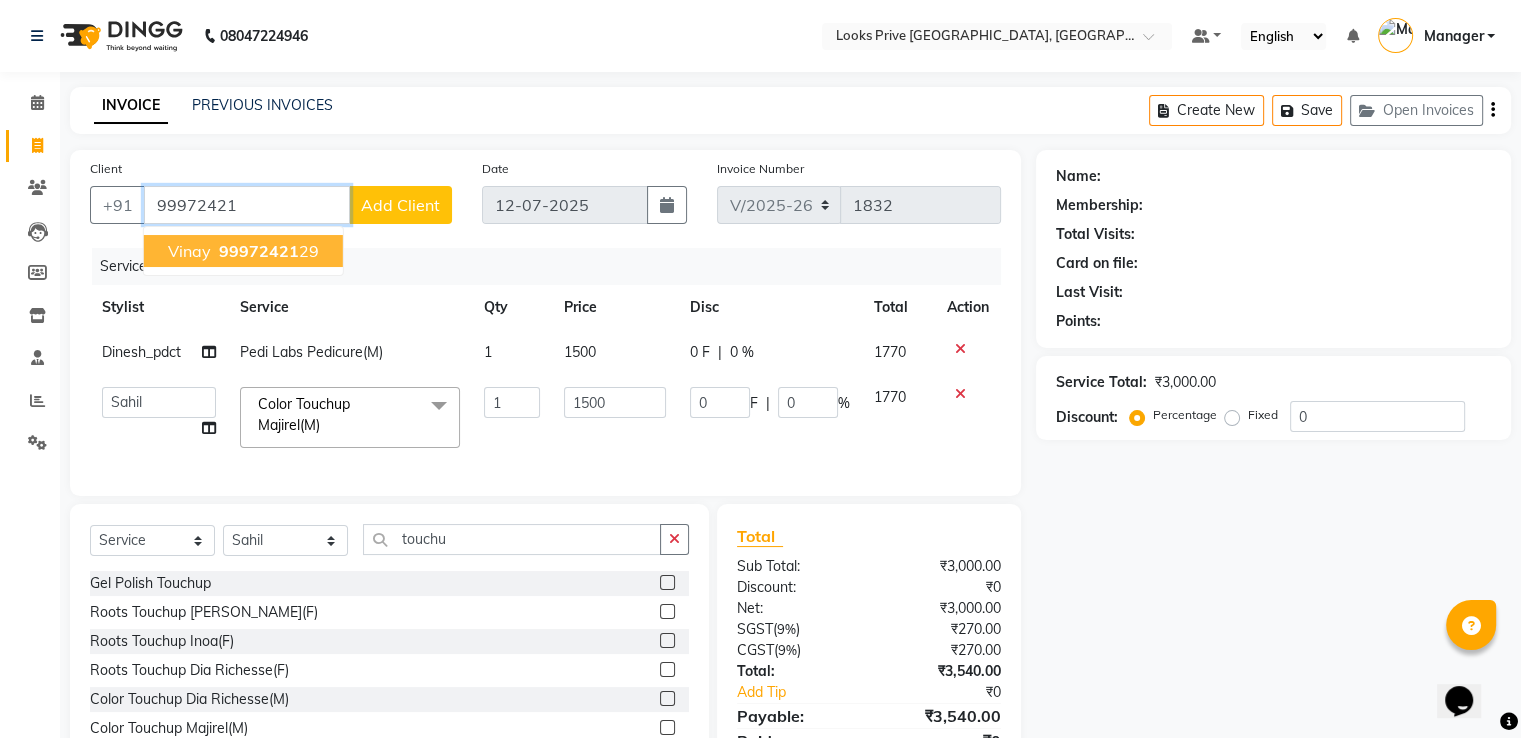 click on "99972421" at bounding box center (259, 251) 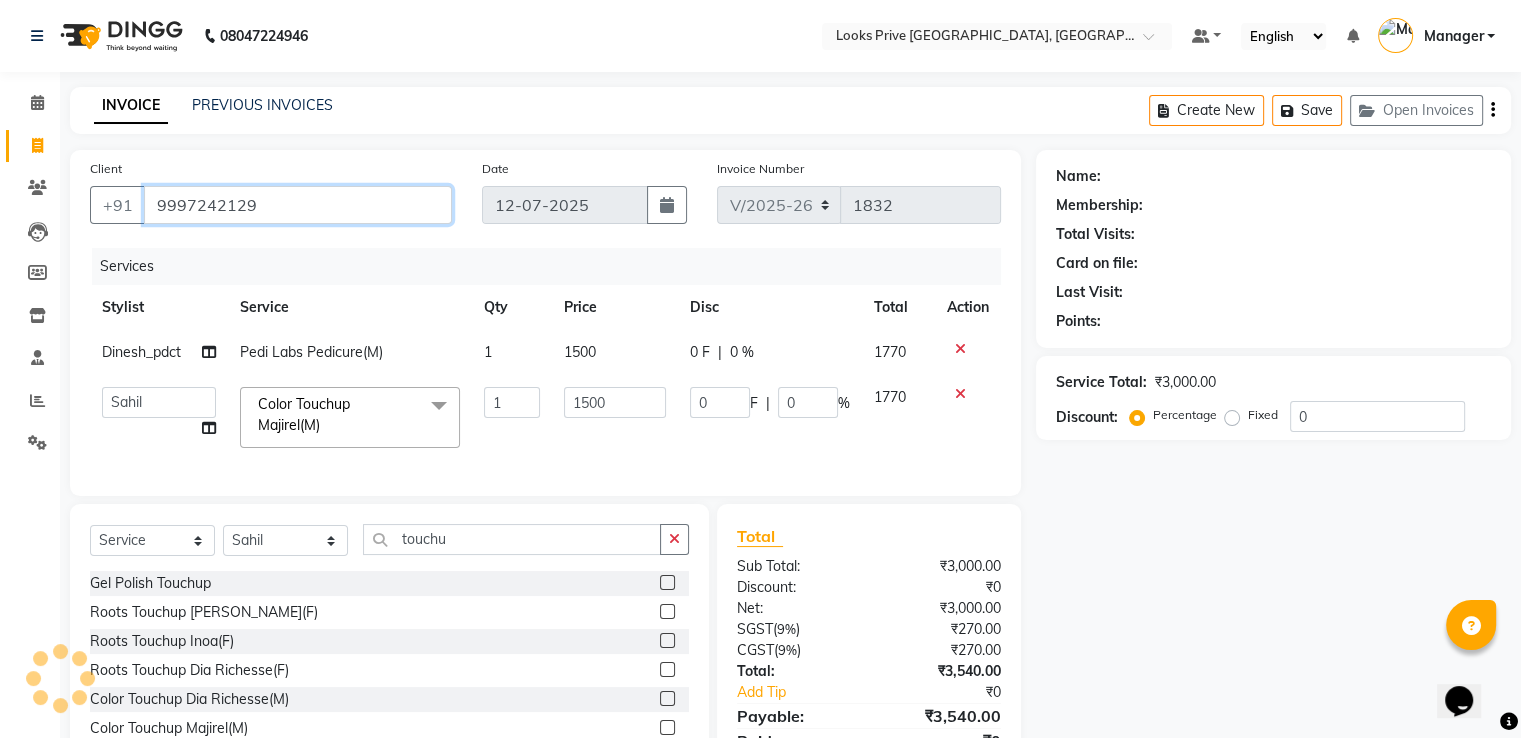 type on "9997242129" 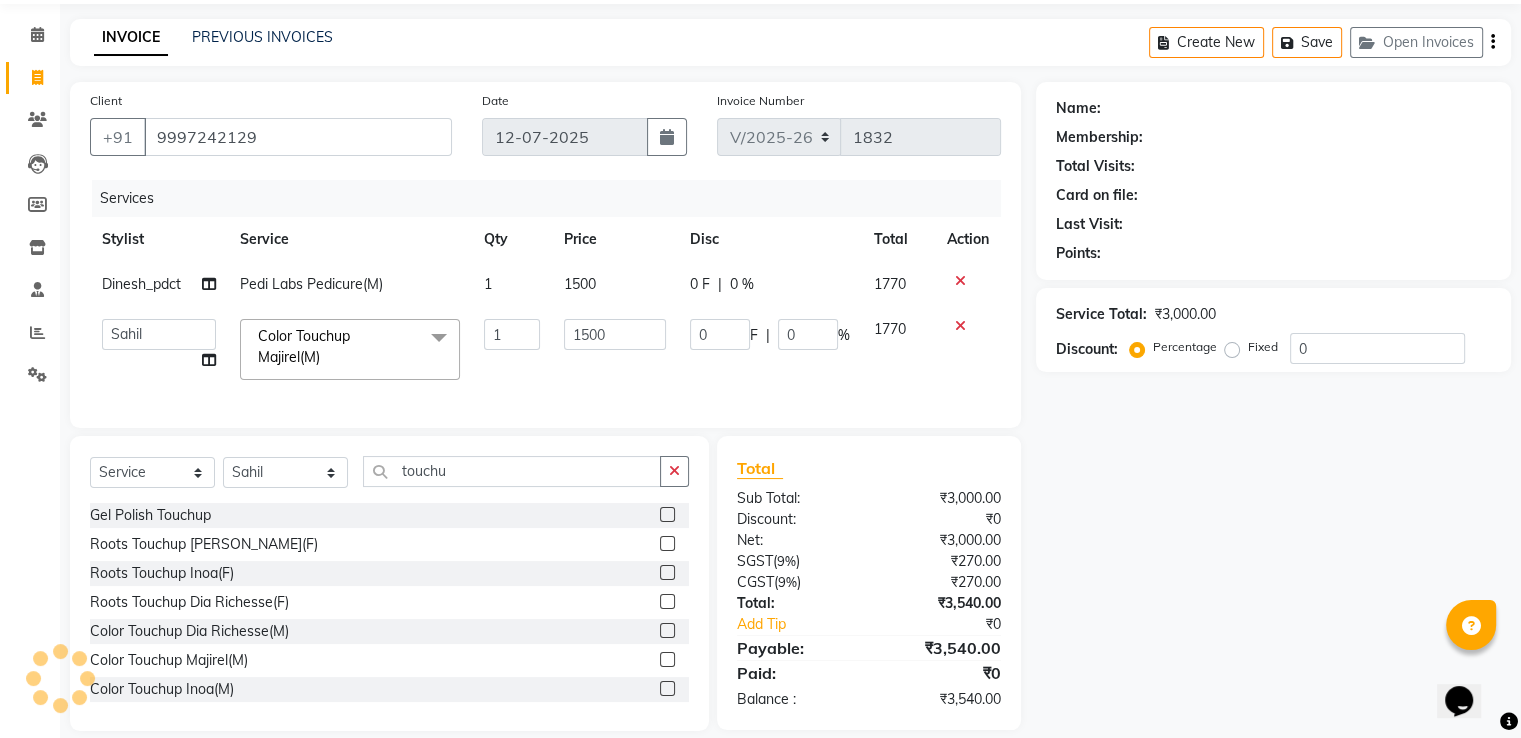 select on "1: Object" 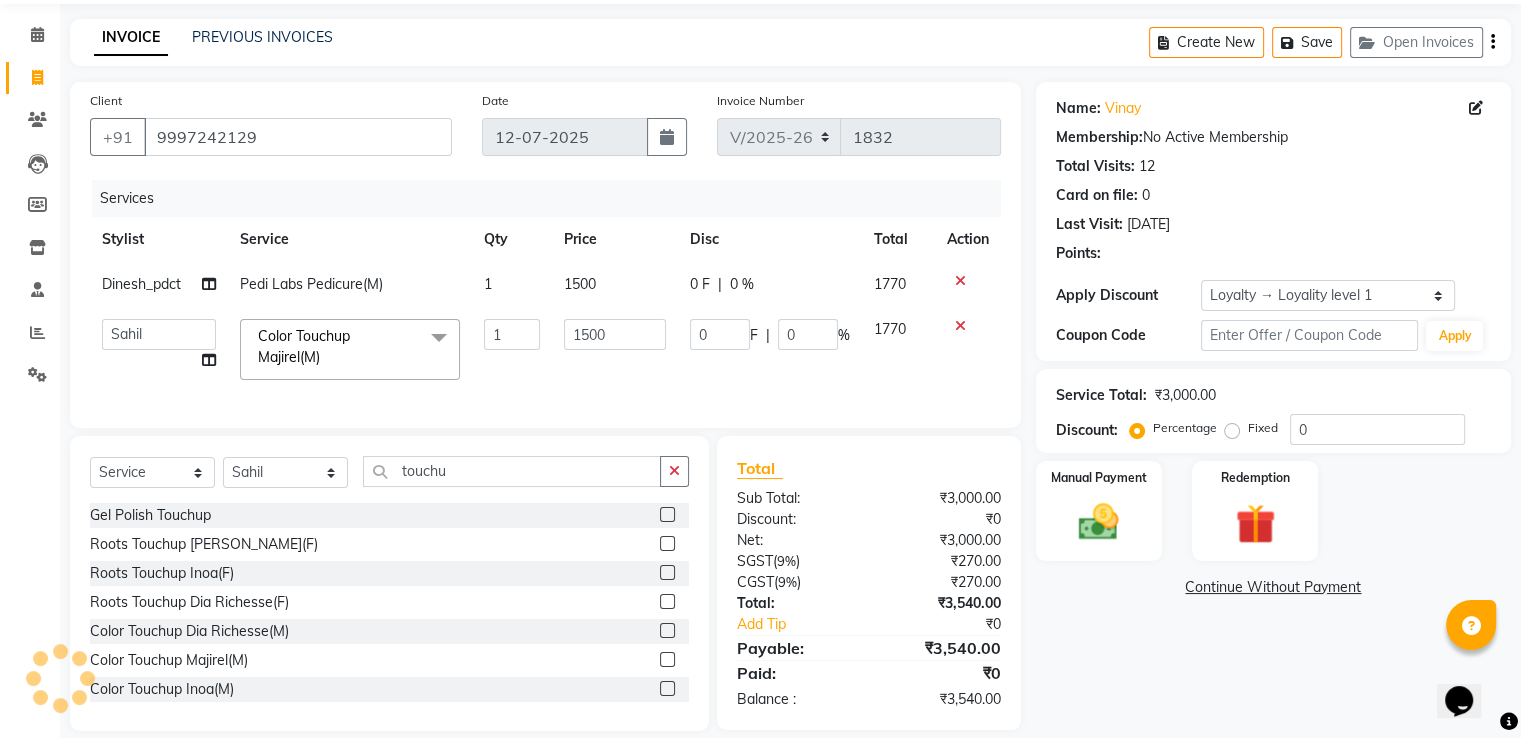 scroll, scrollTop: 107, scrollLeft: 0, axis: vertical 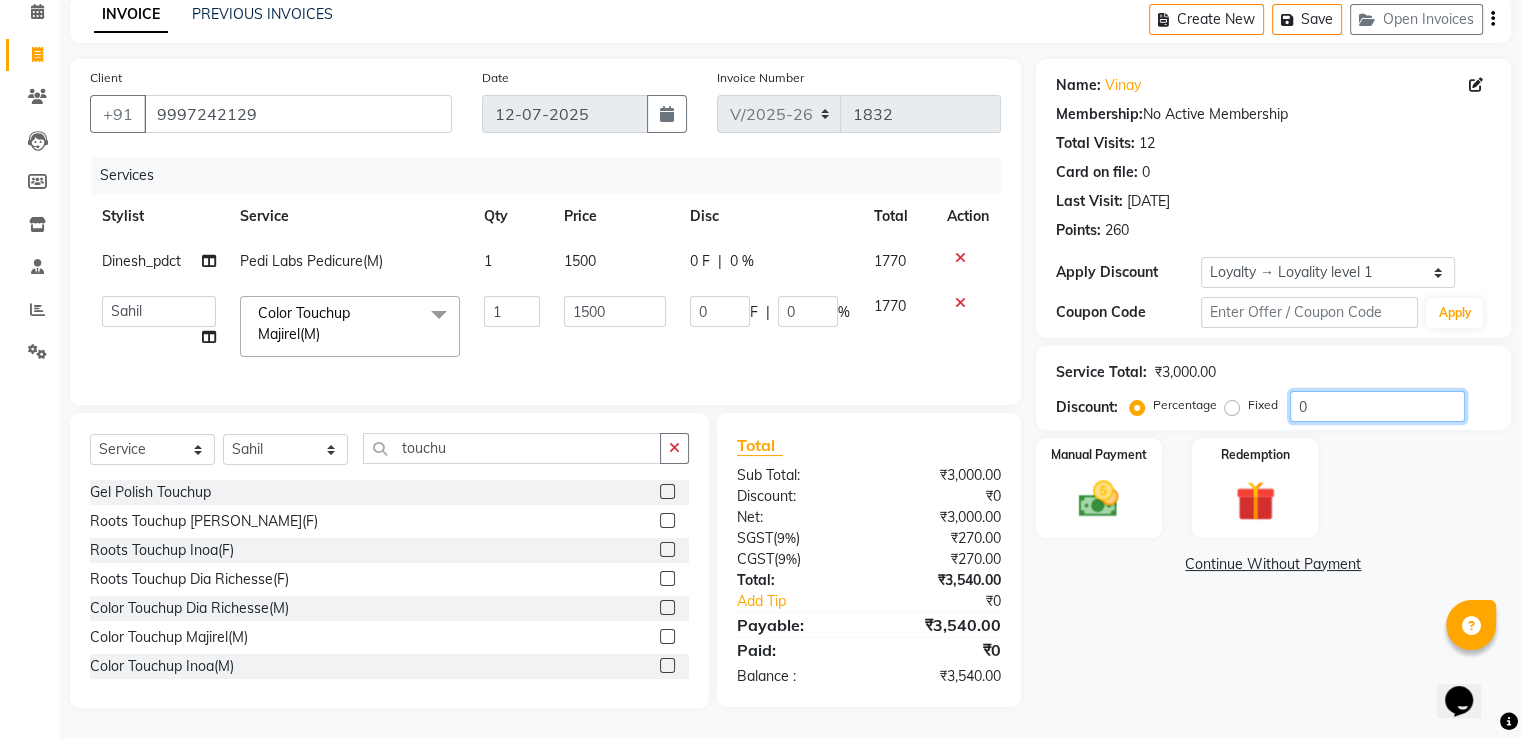 click on "0" 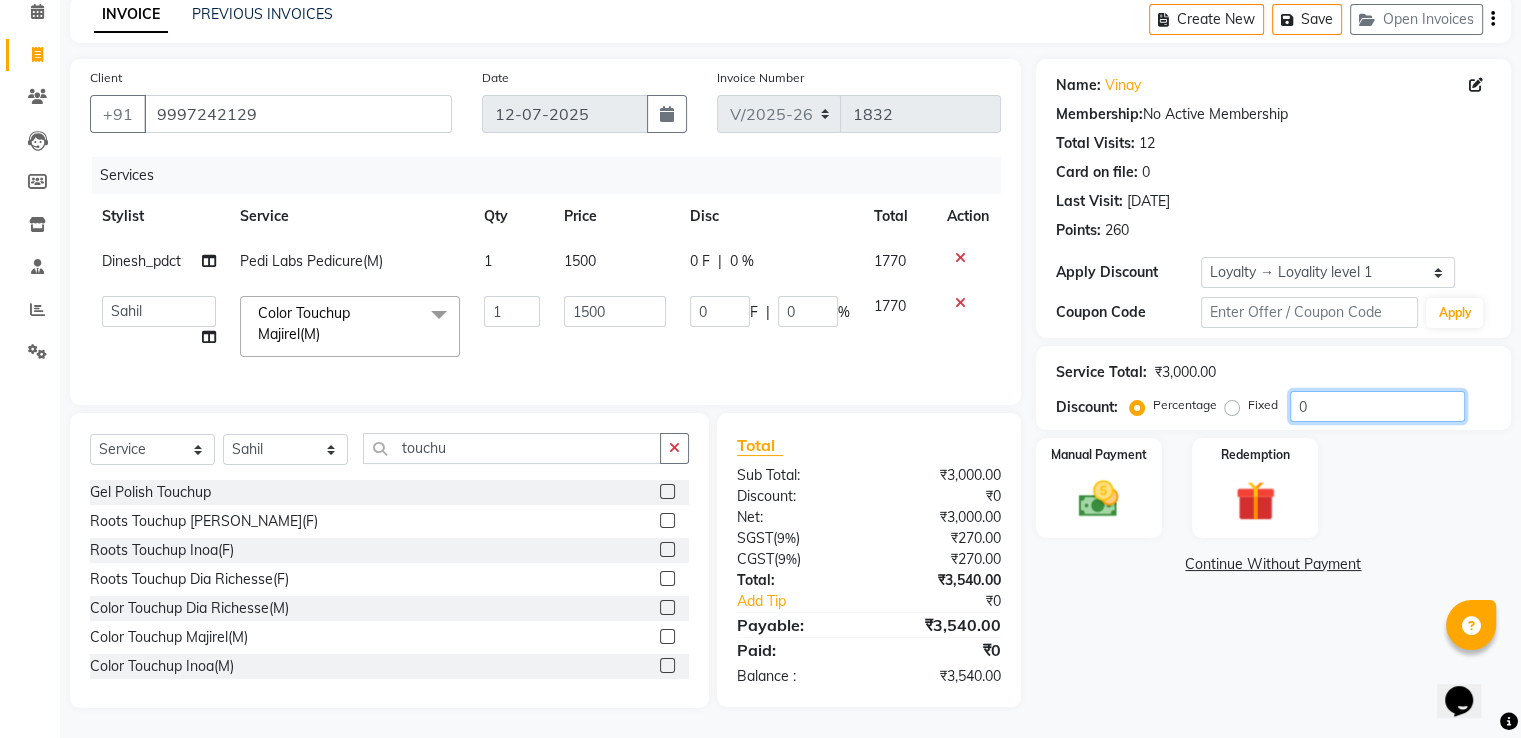 type on "05" 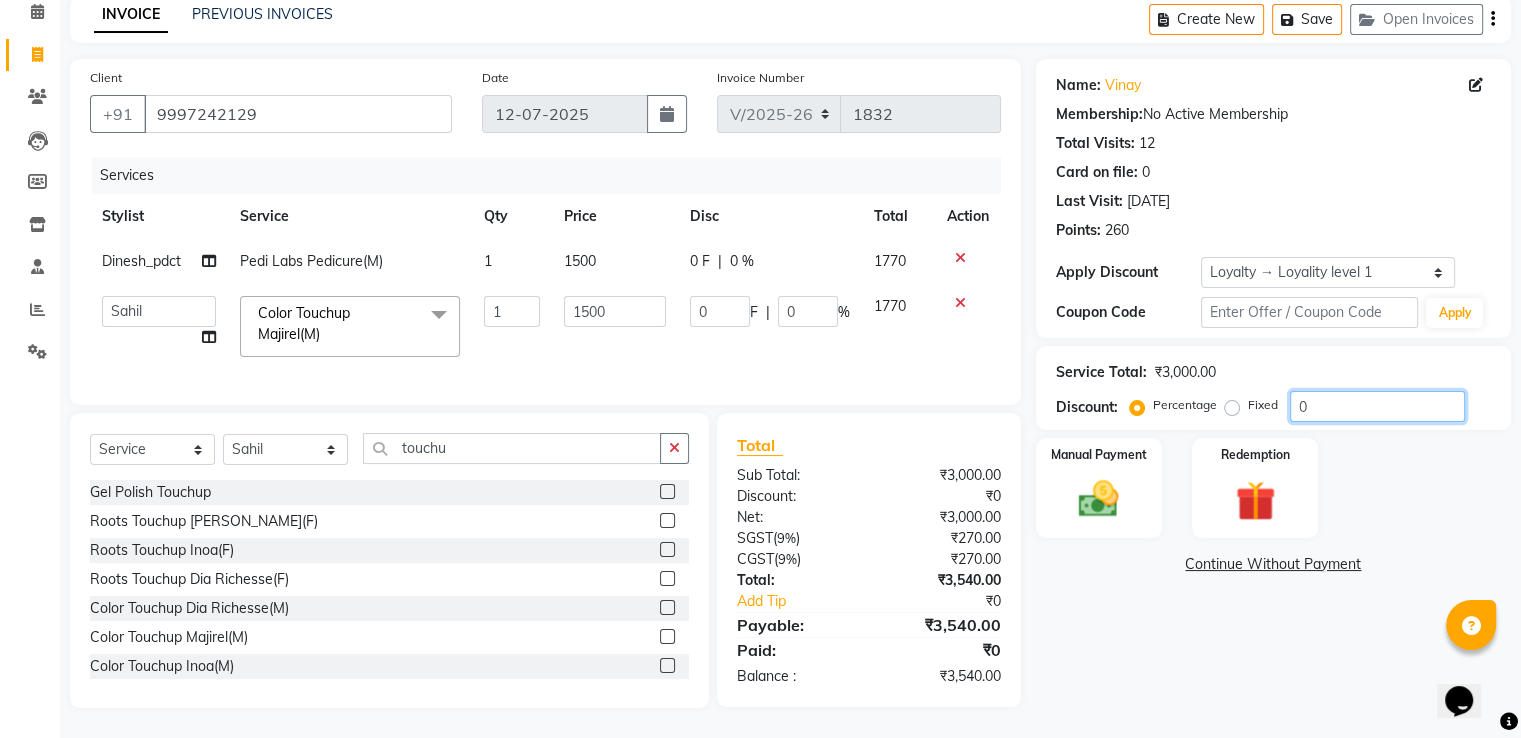 type on "75" 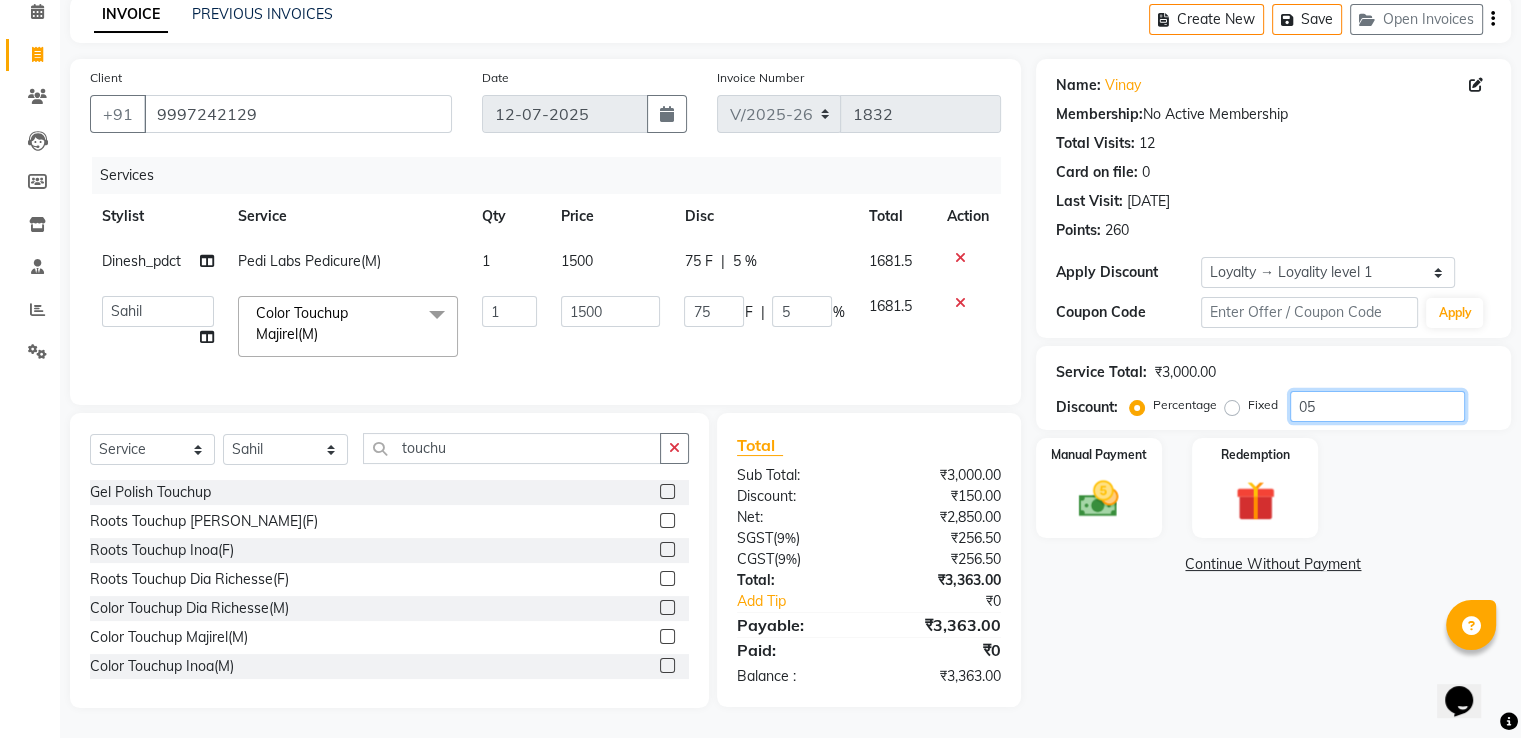 type on "050" 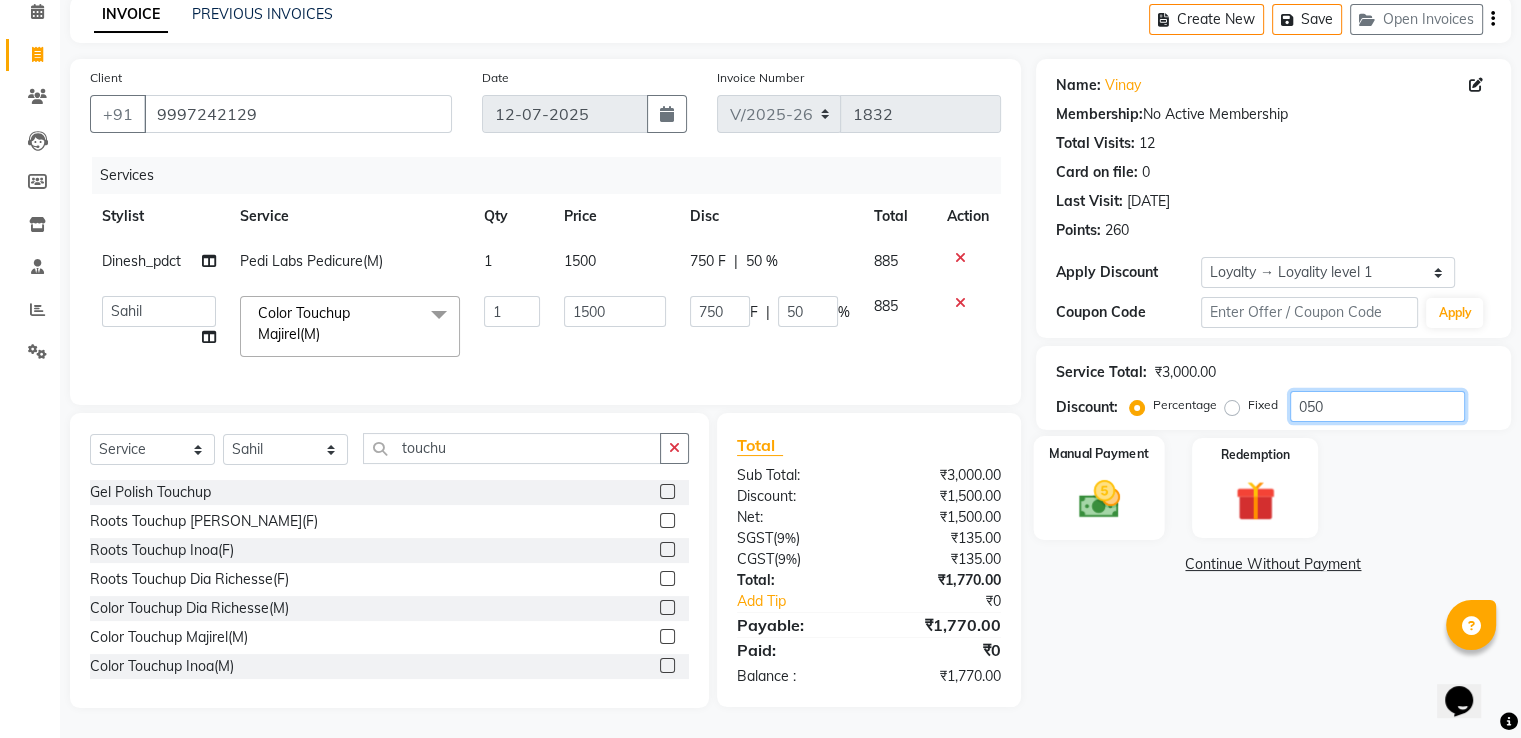 type on "050" 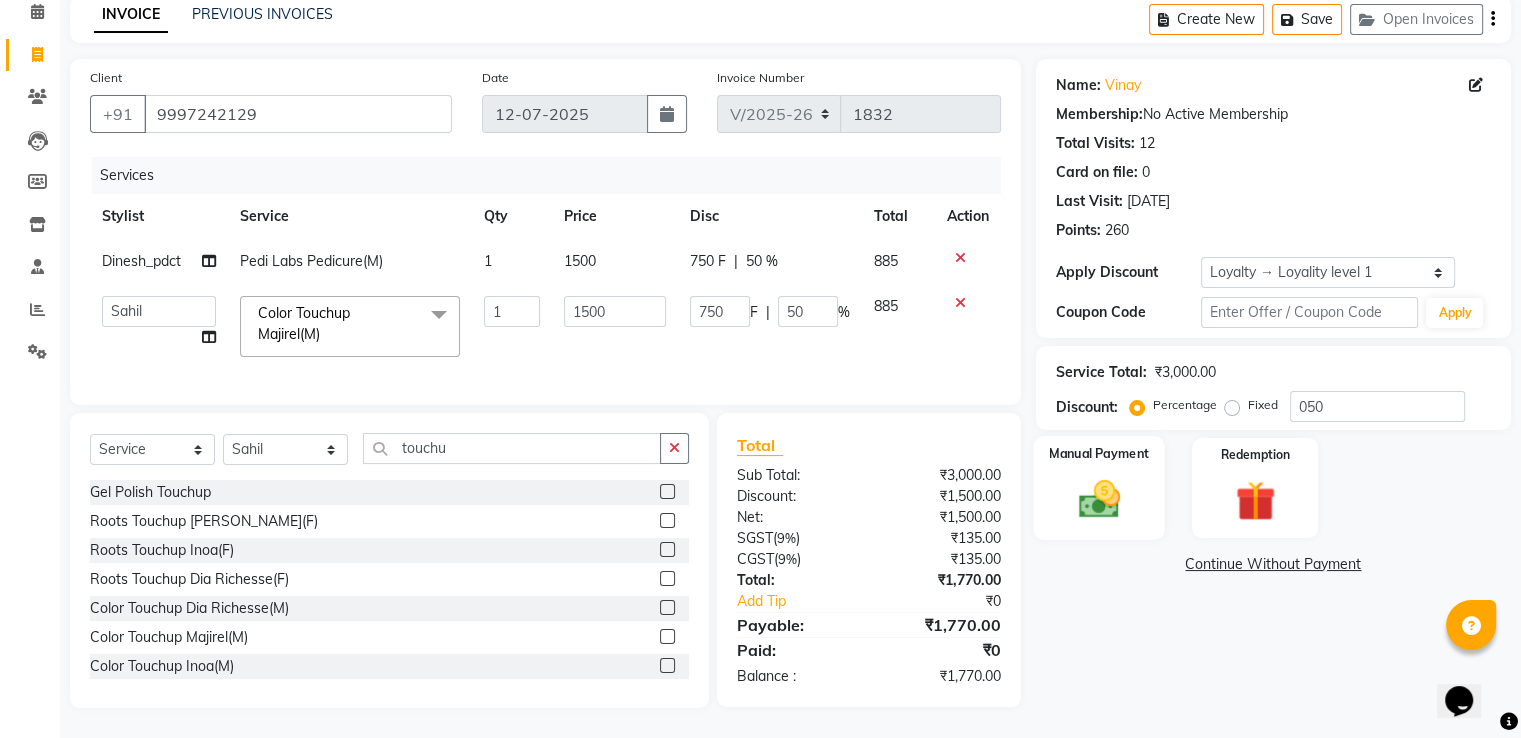 click on "Manual Payment" 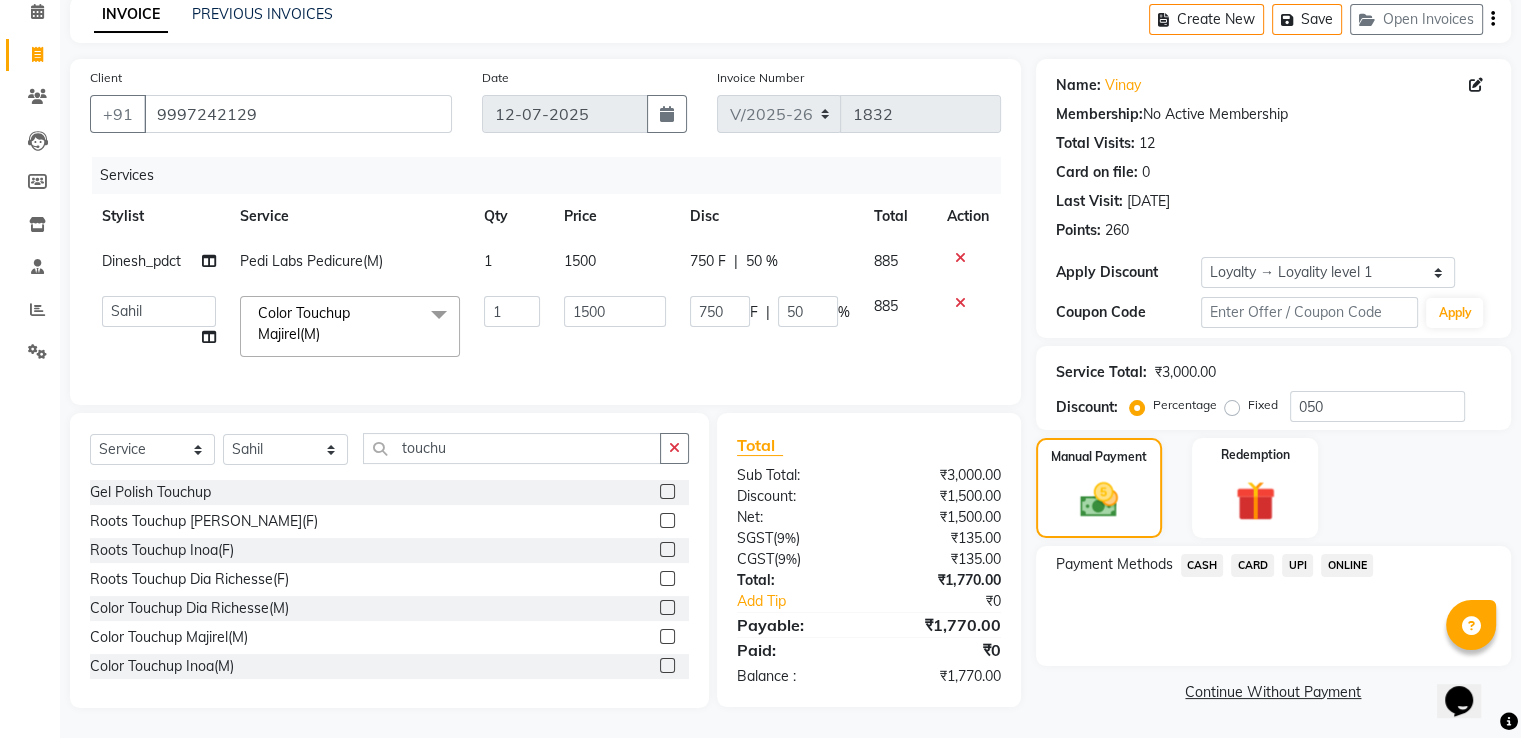 click on "UPI" 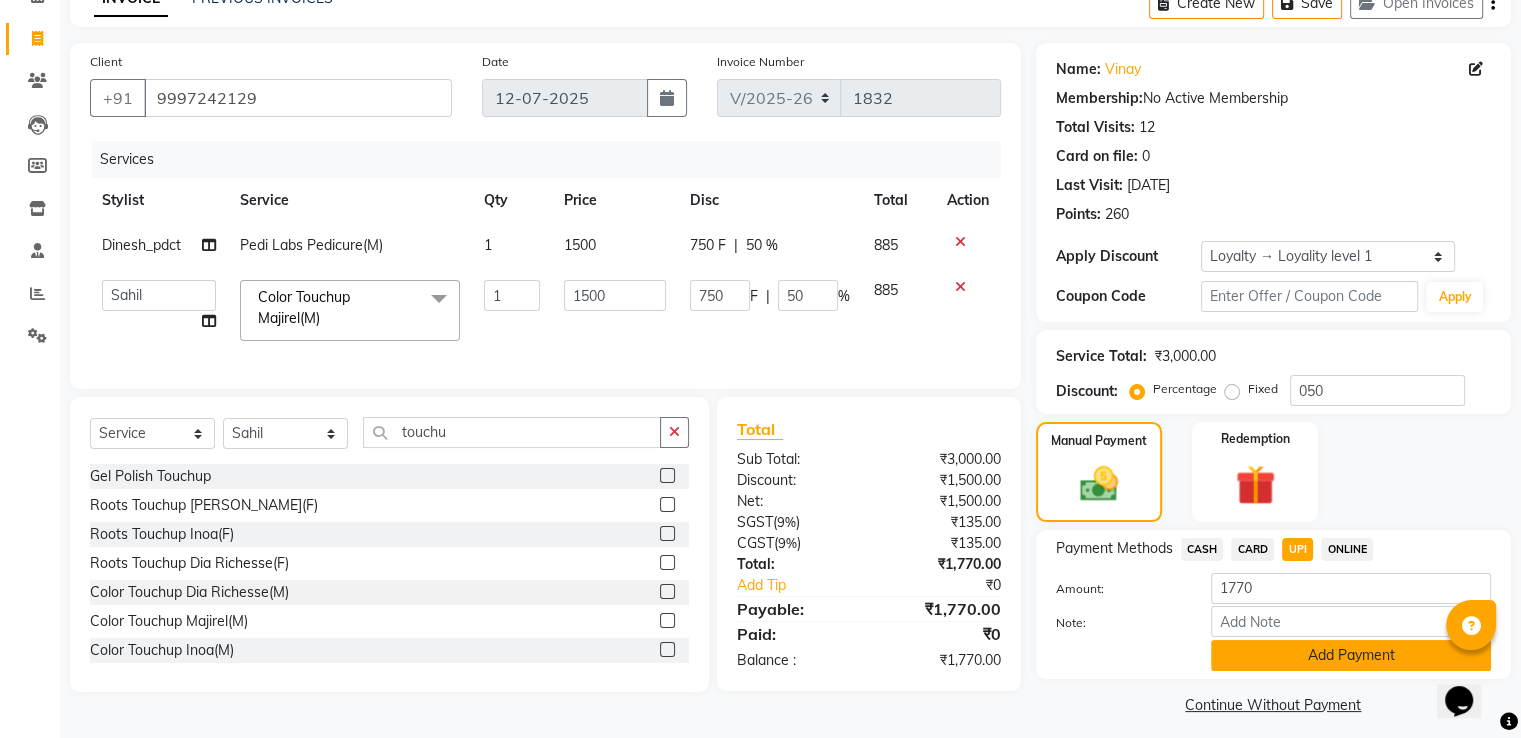 click on "Add Payment" 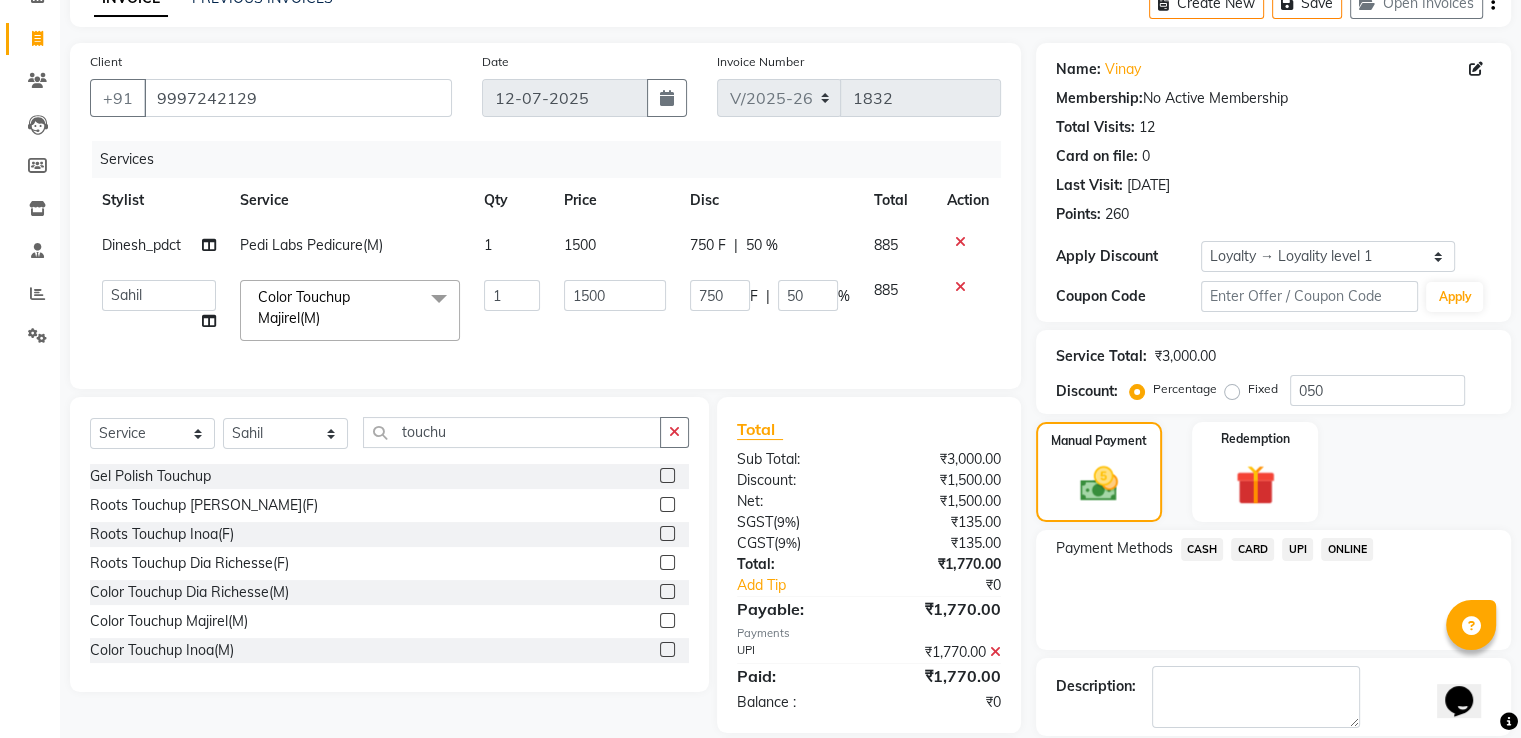 scroll, scrollTop: 248, scrollLeft: 0, axis: vertical 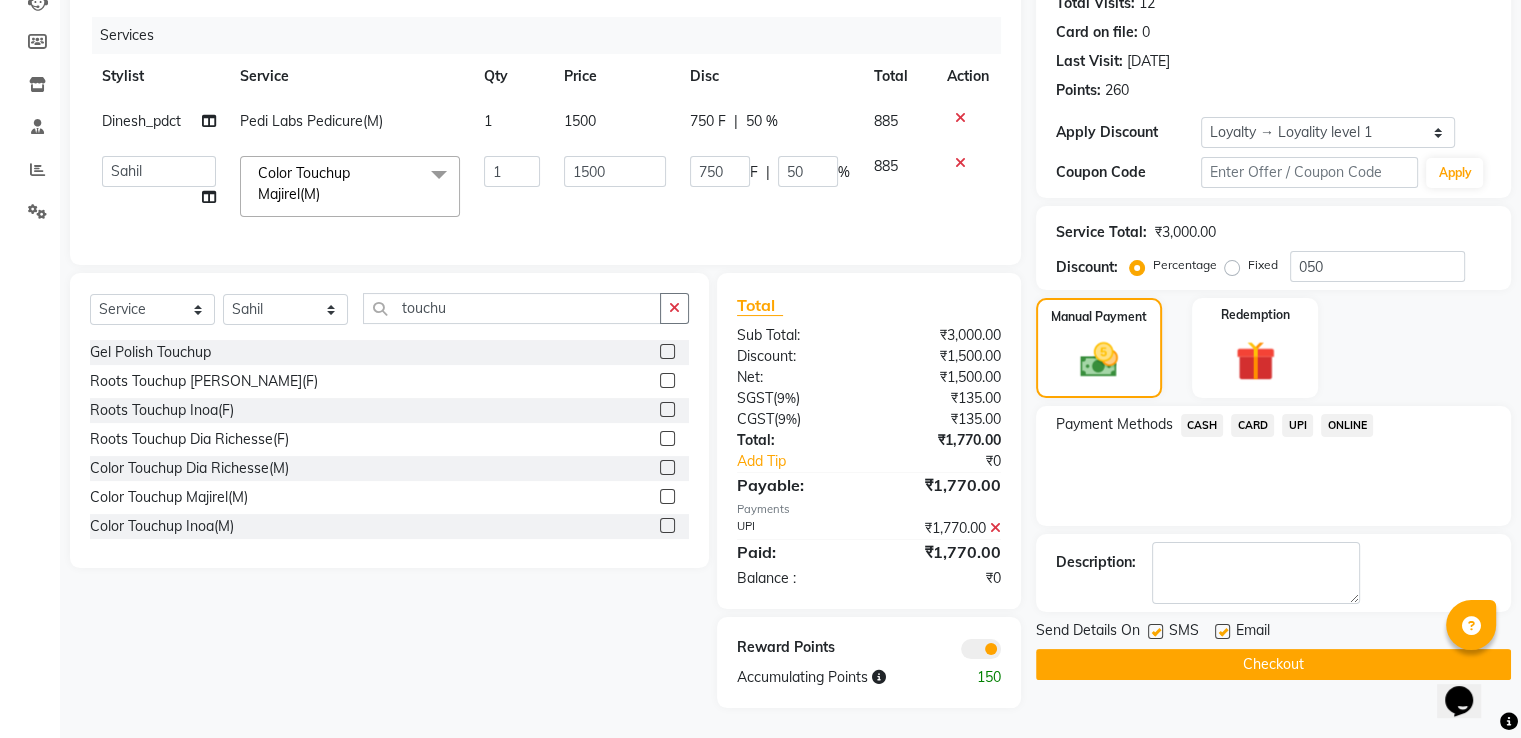 click on "Checkout" 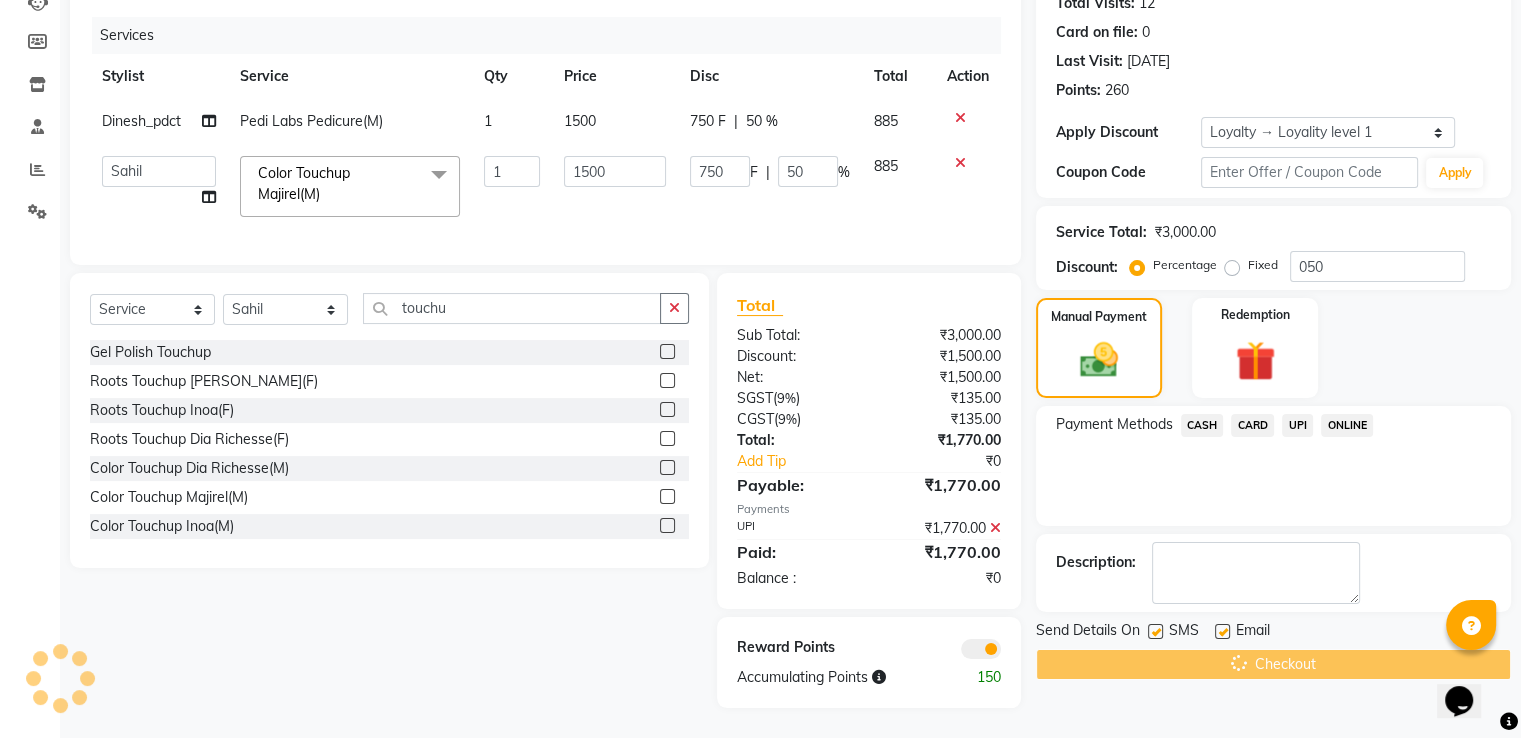 scroll, scrollTop: 48, scrollLeft: 0, axis: vertical 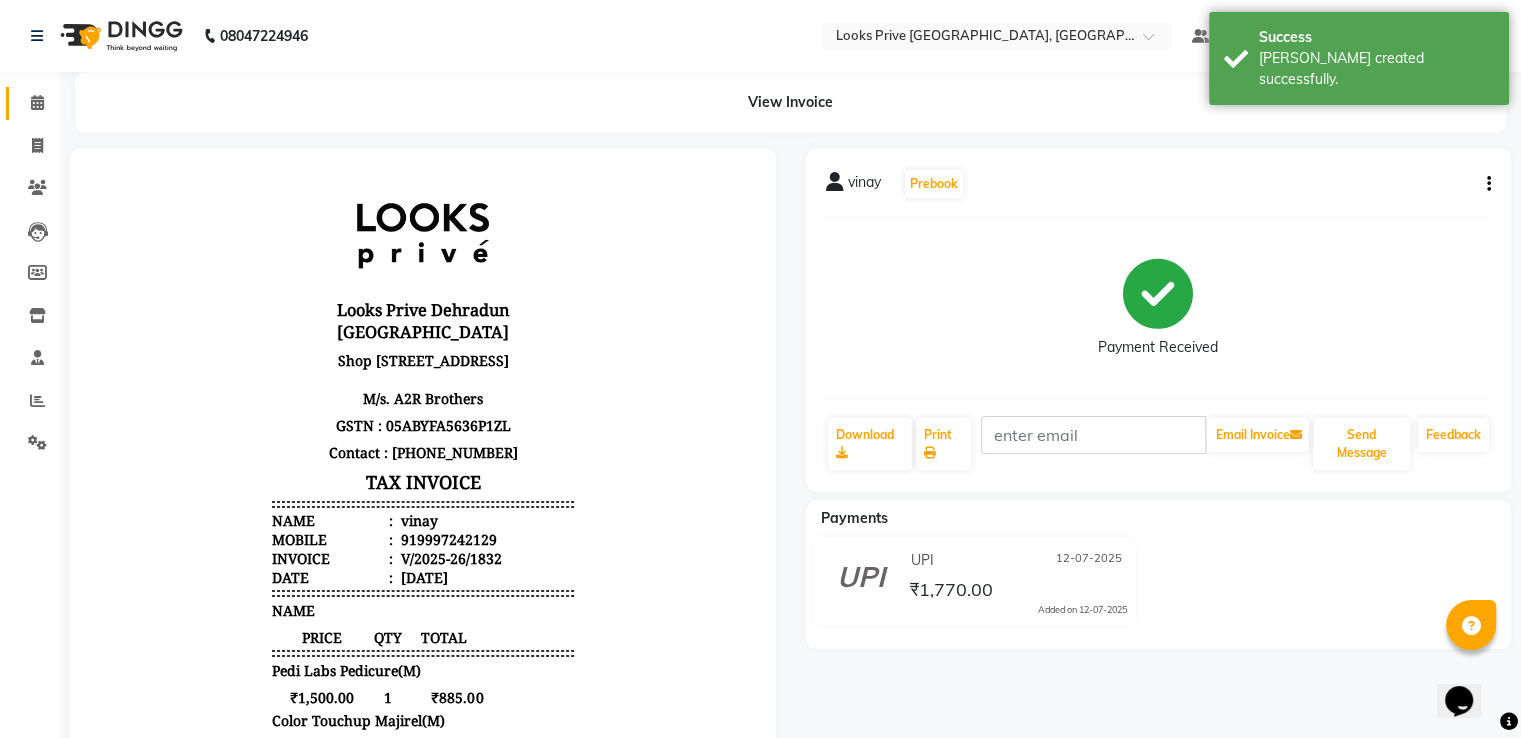 click 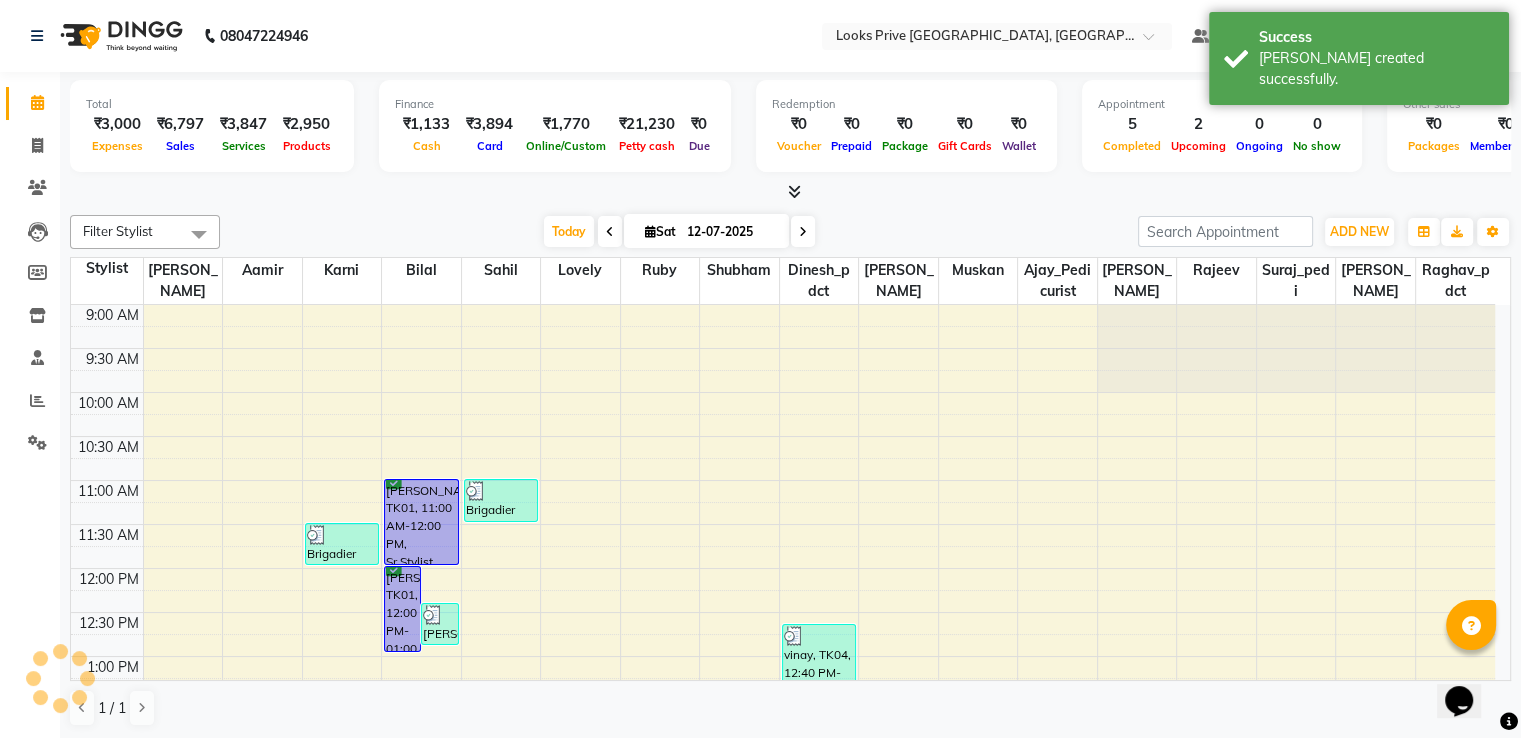 scroll, scrollTop: 0, scrollLeft: 0, axis: both 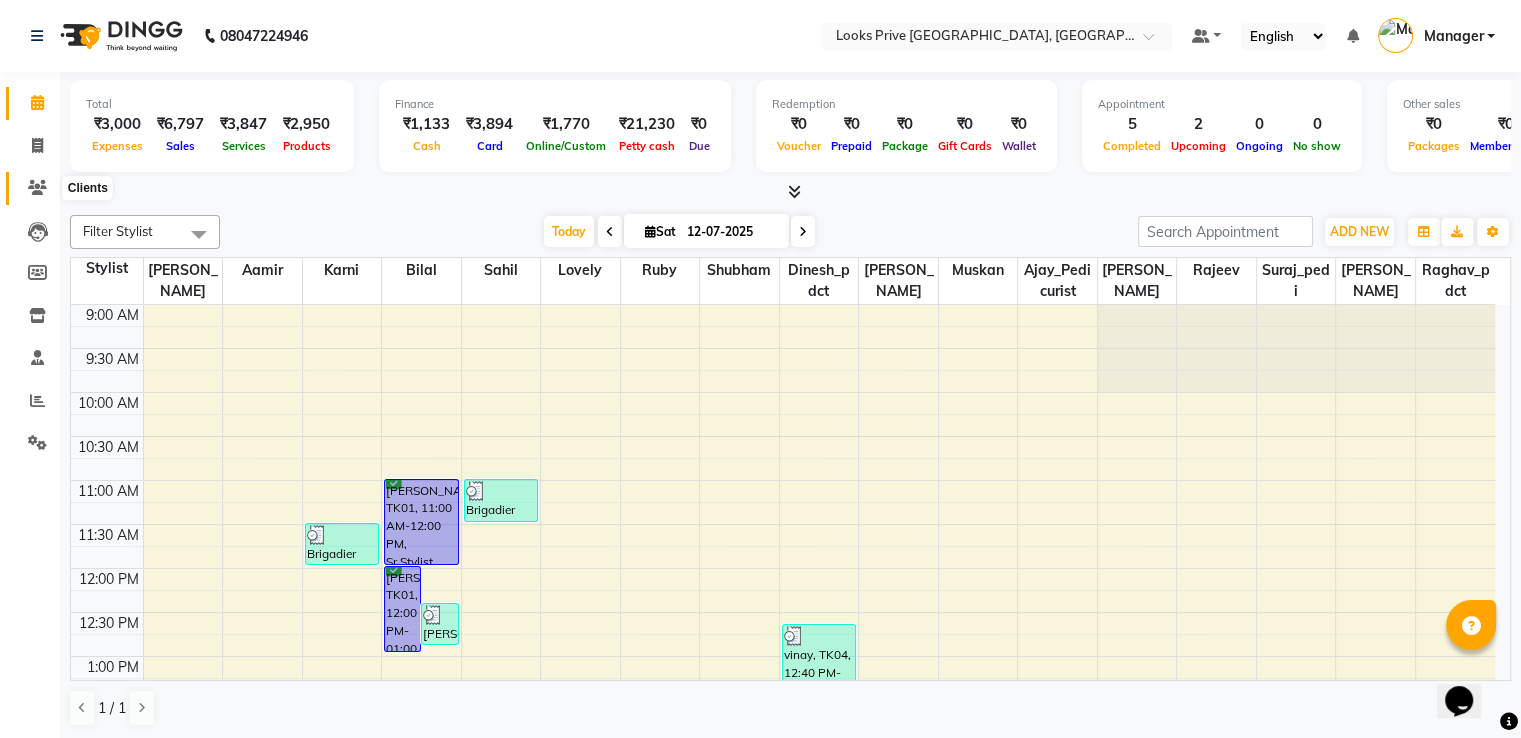 click 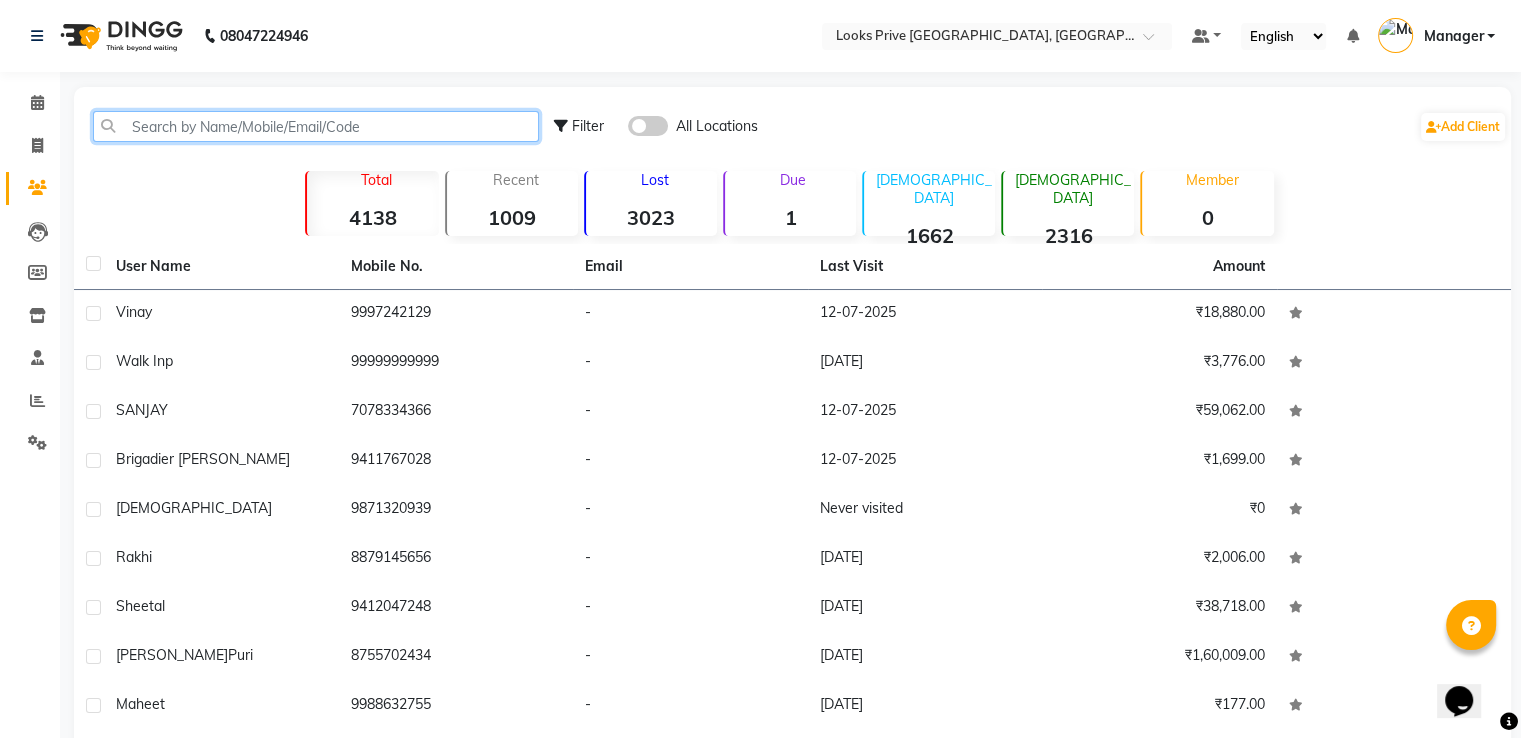 click 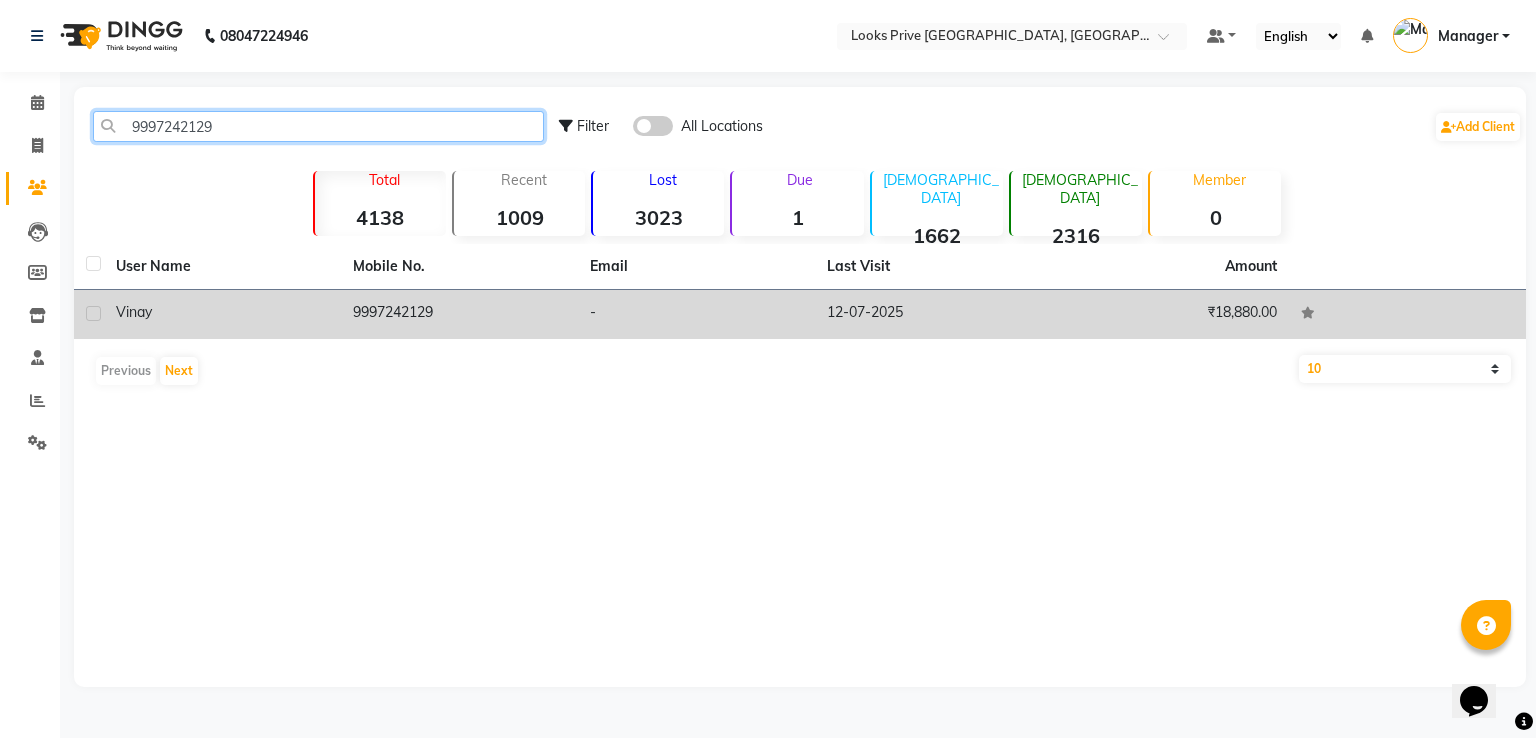 type on "9997242129" 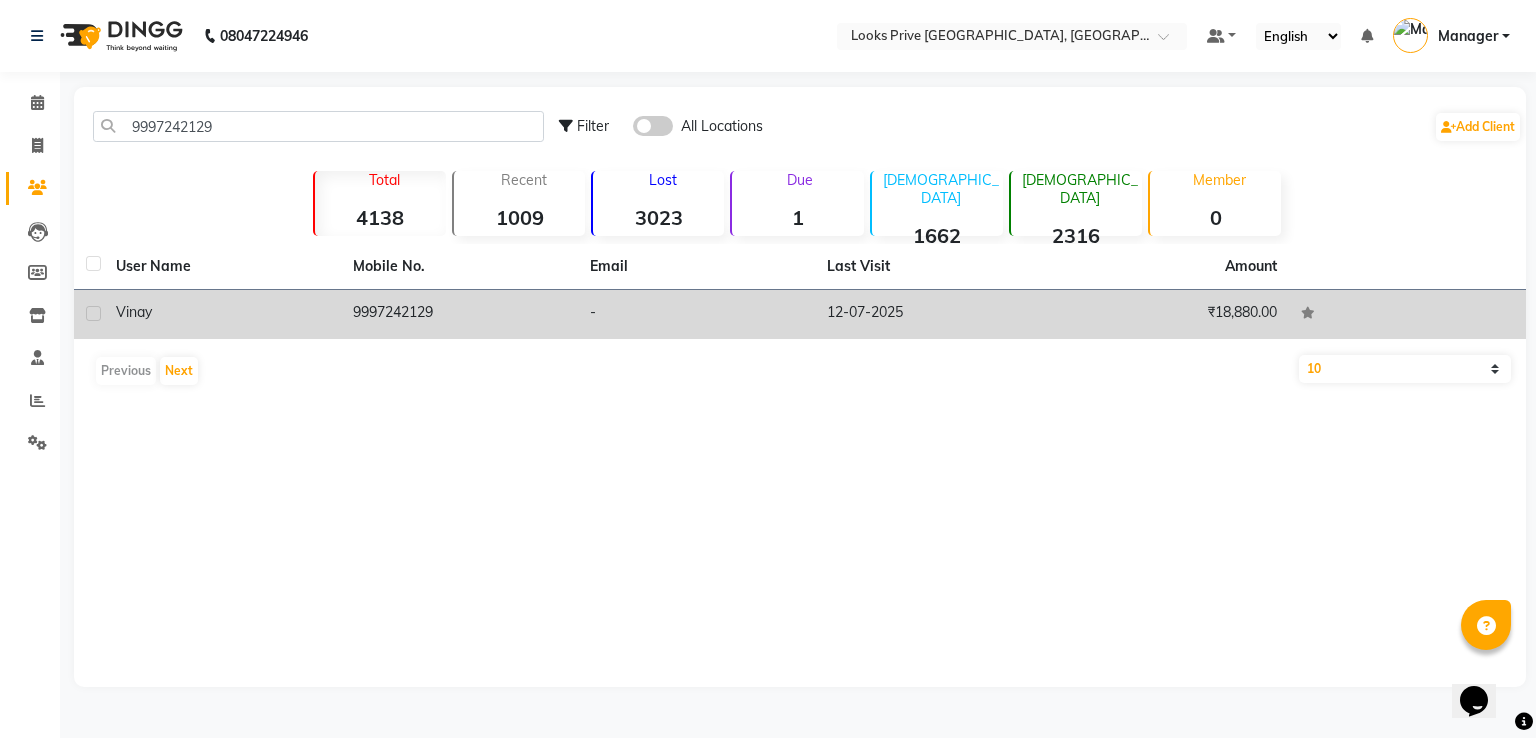 click on "-" 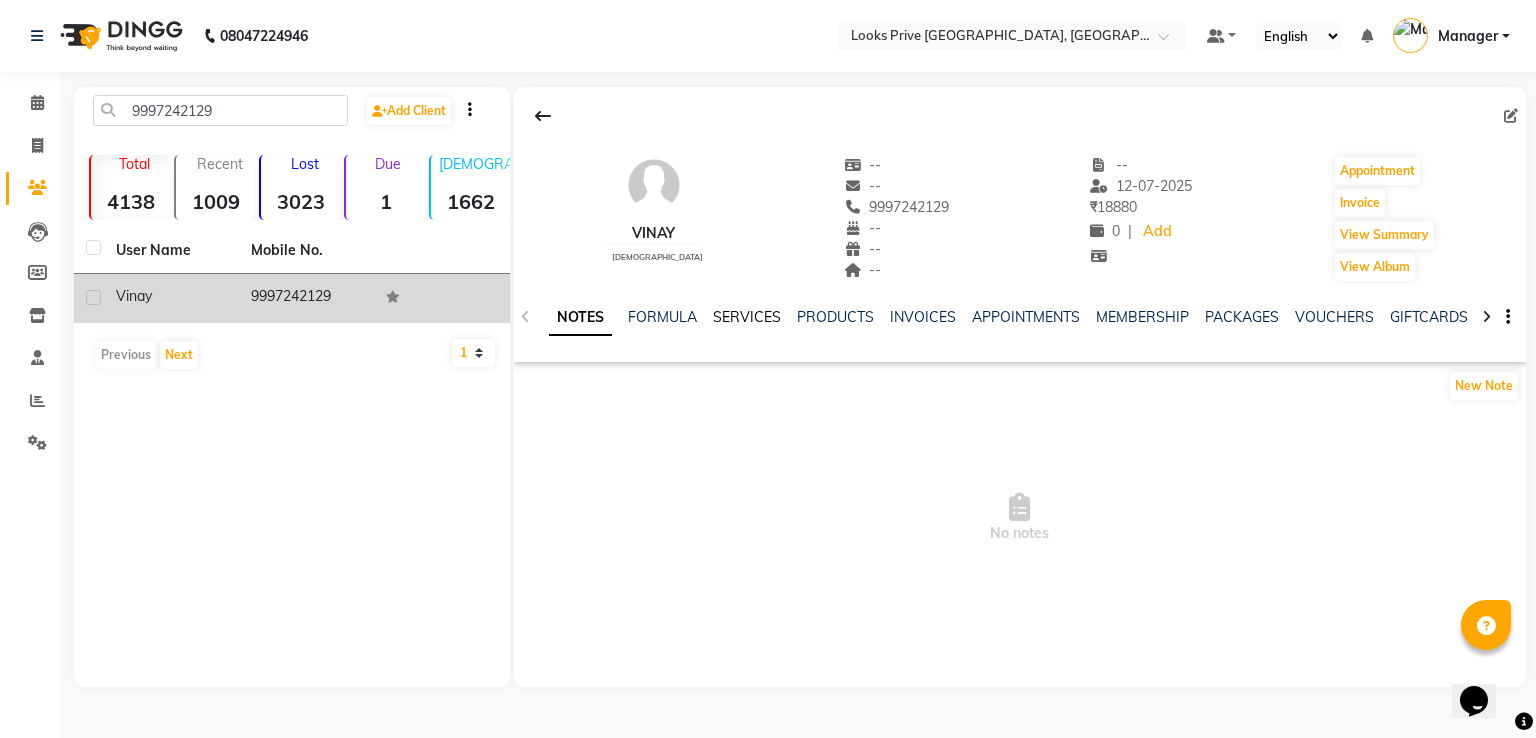 click on "SERVICES" 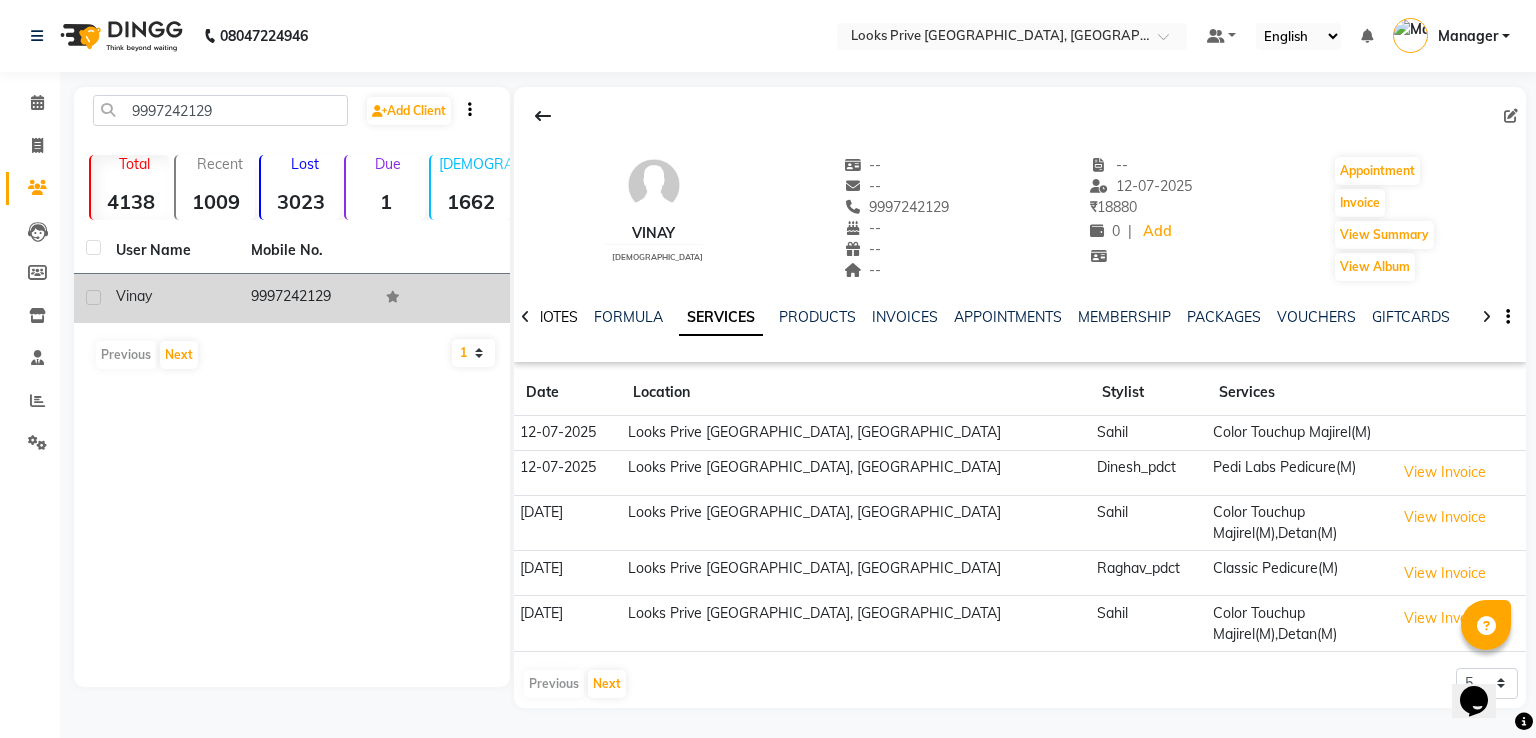click on "NOTES" 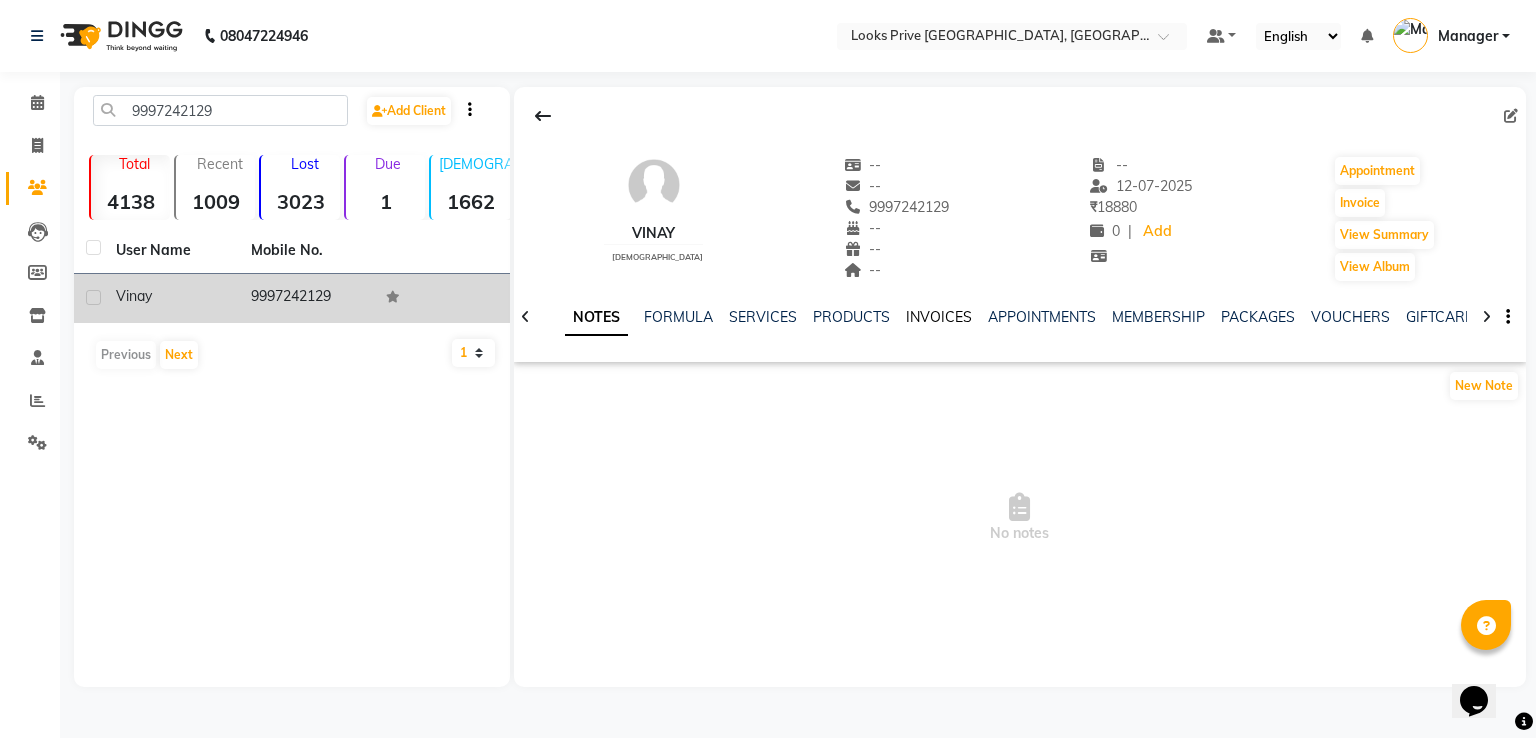 click on "INVOICES" 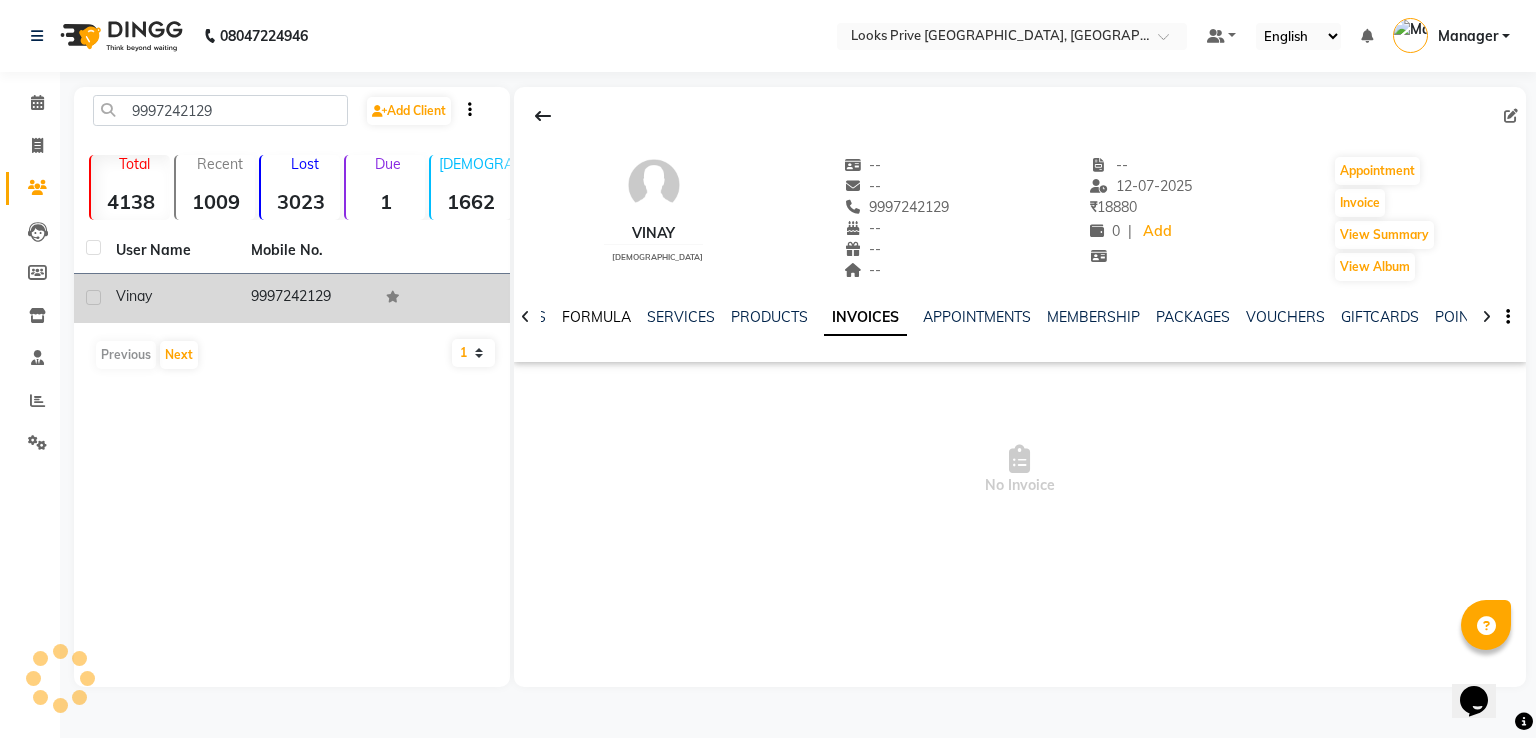 click on "FORMULA" 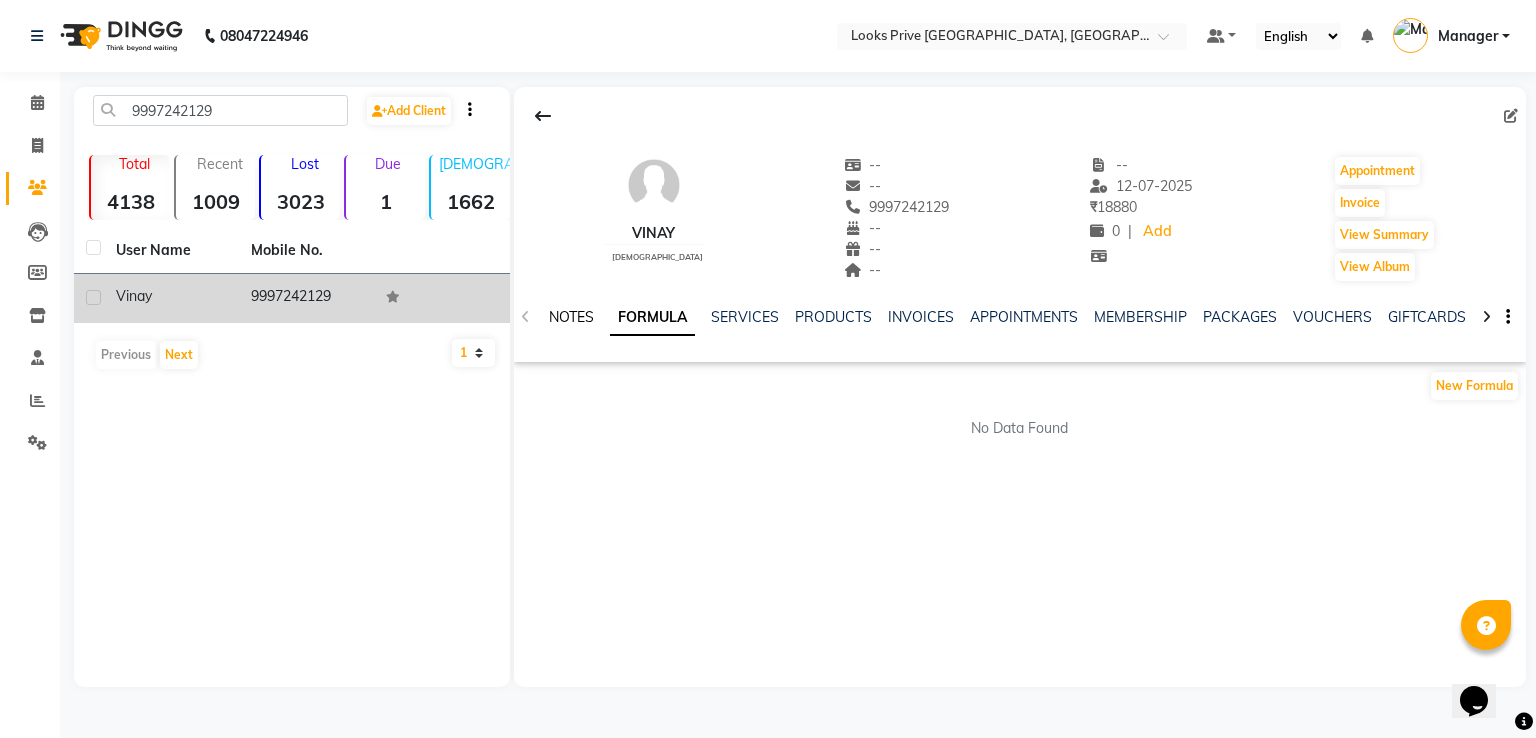 click on "NOTES" 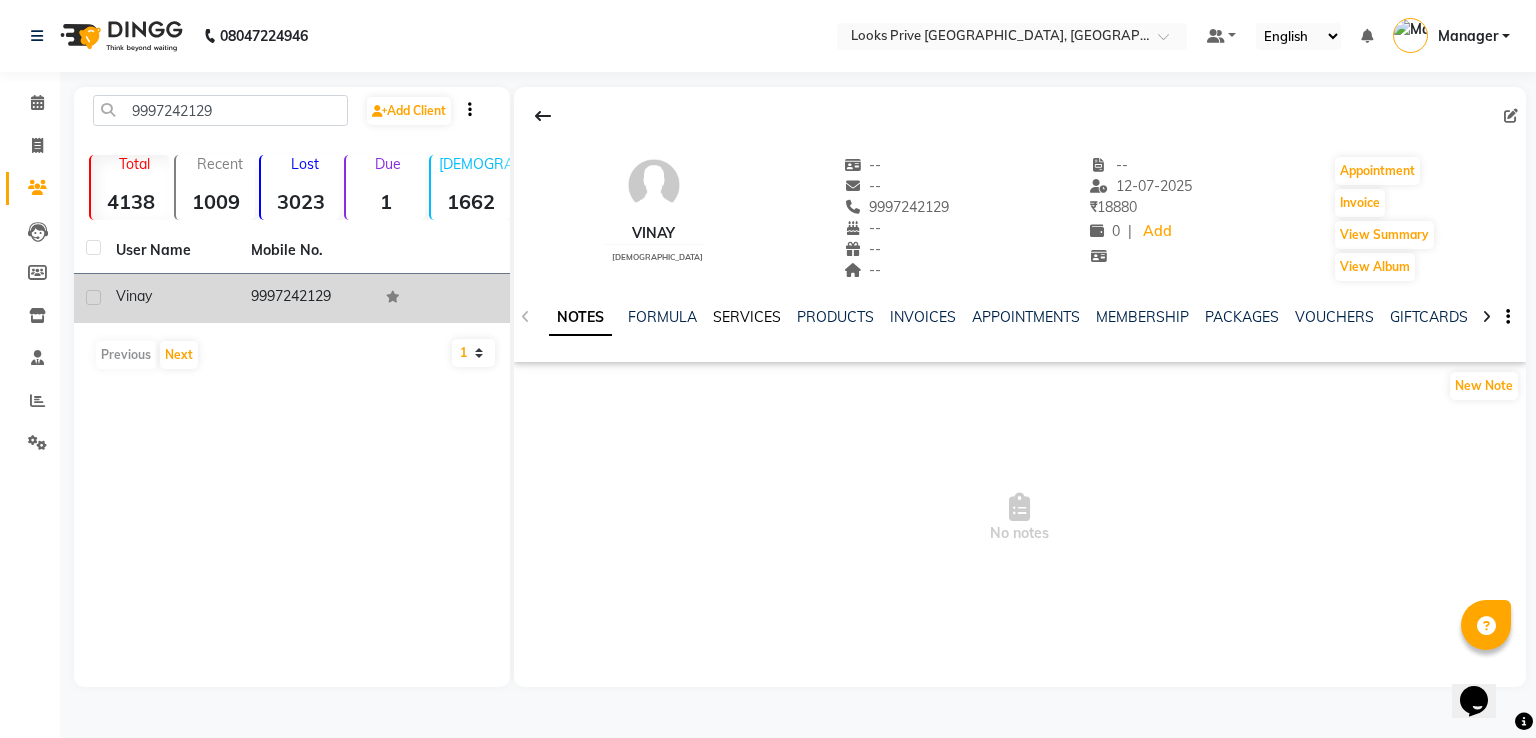 click on "SERVICES" 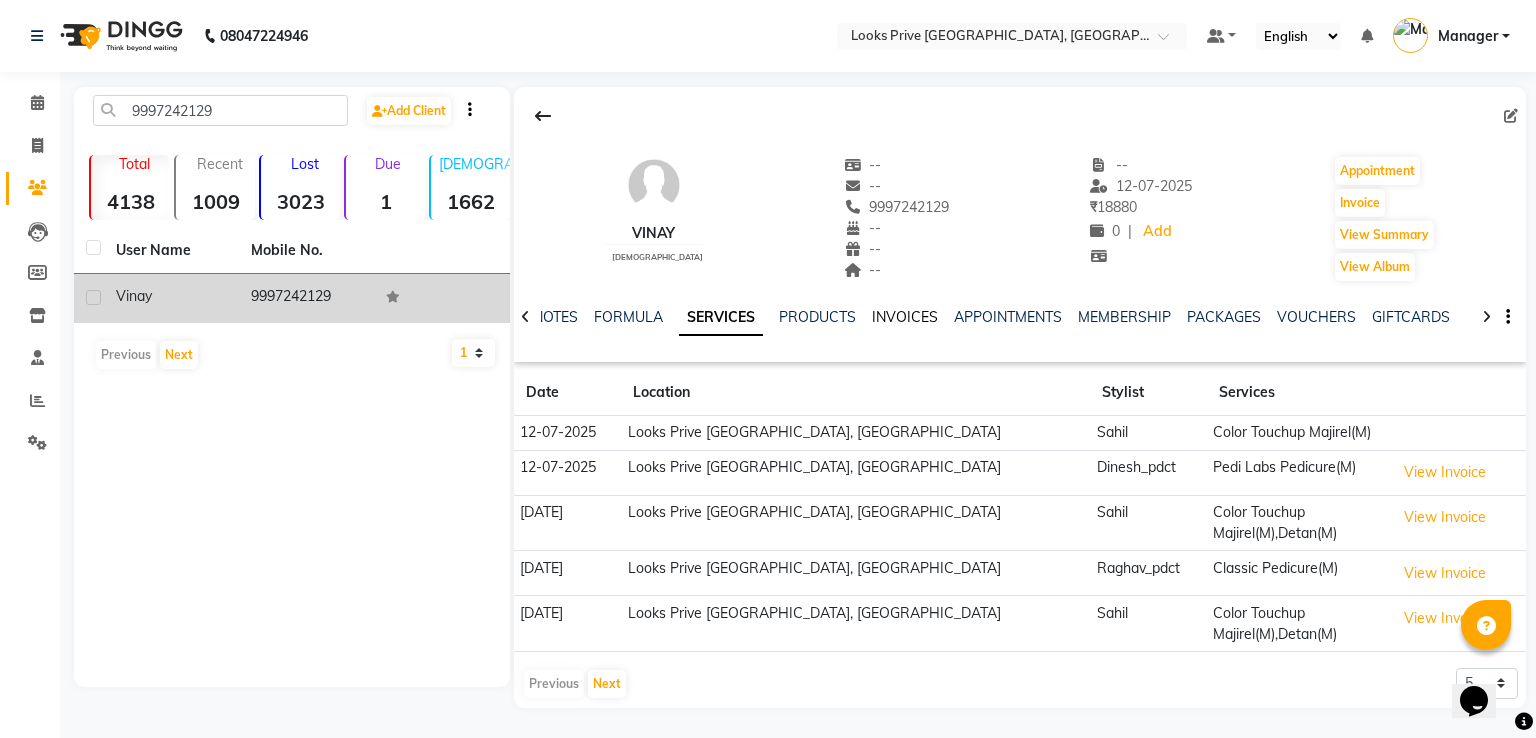 click on "INVOICES" 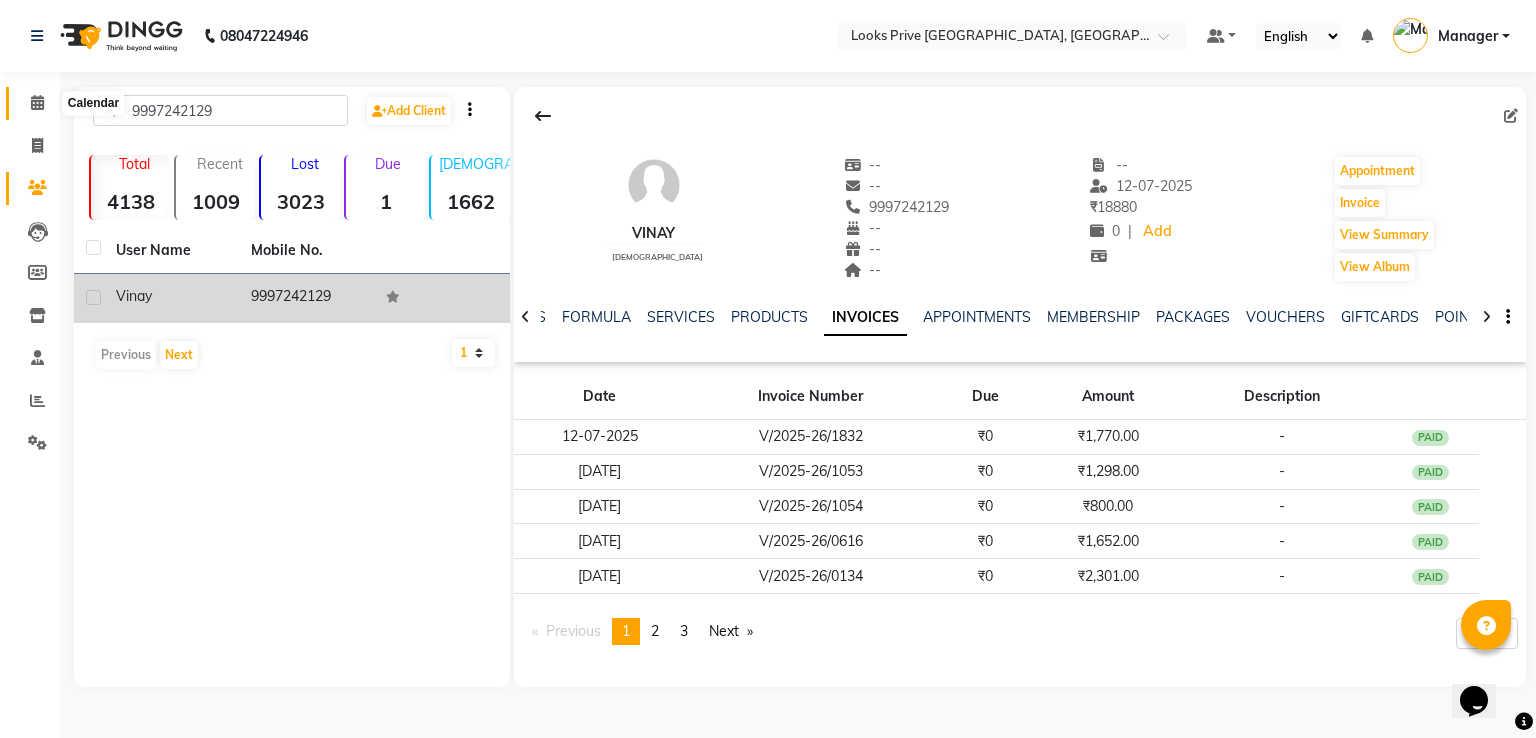 click 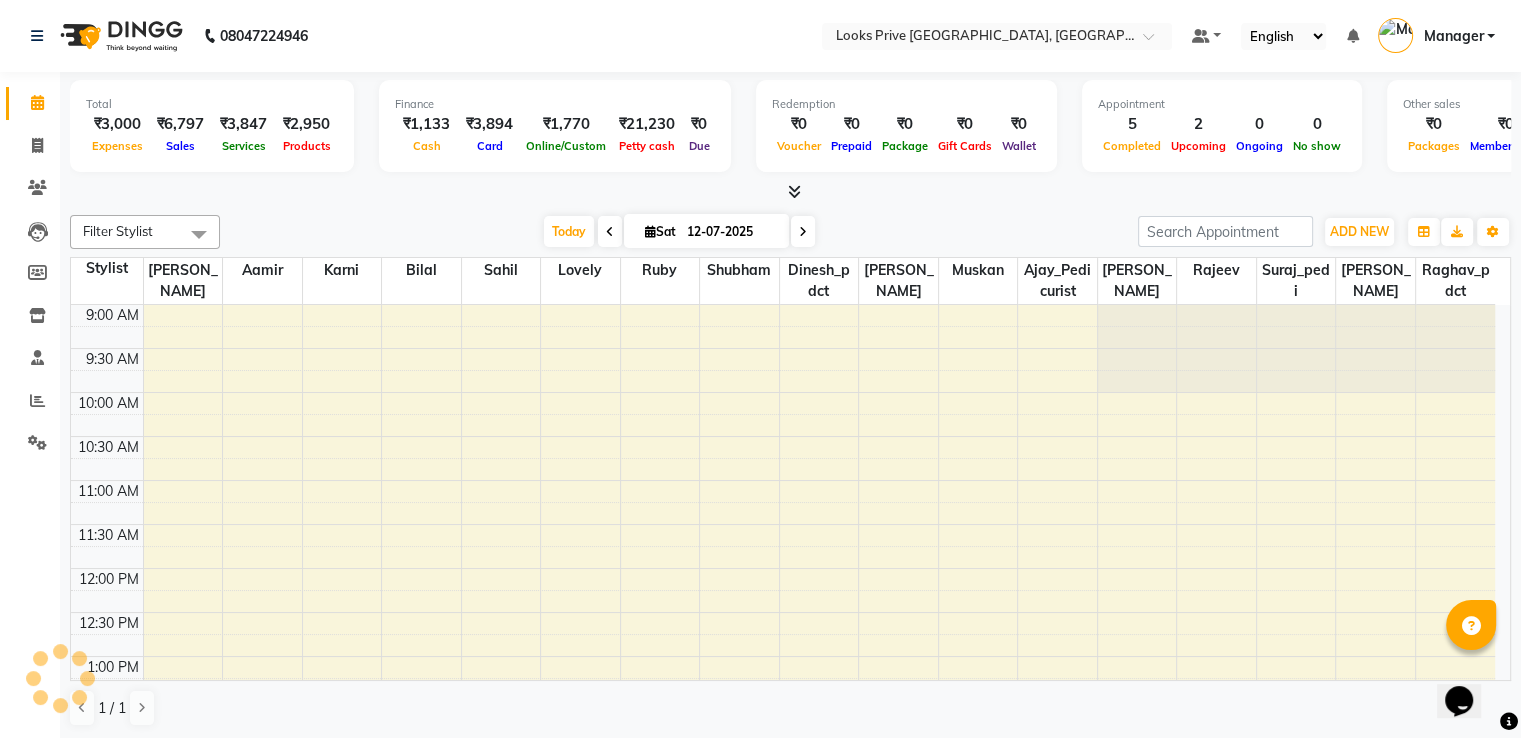 scroll, scrollTop: 0, scrollLeft: 0, axis: both 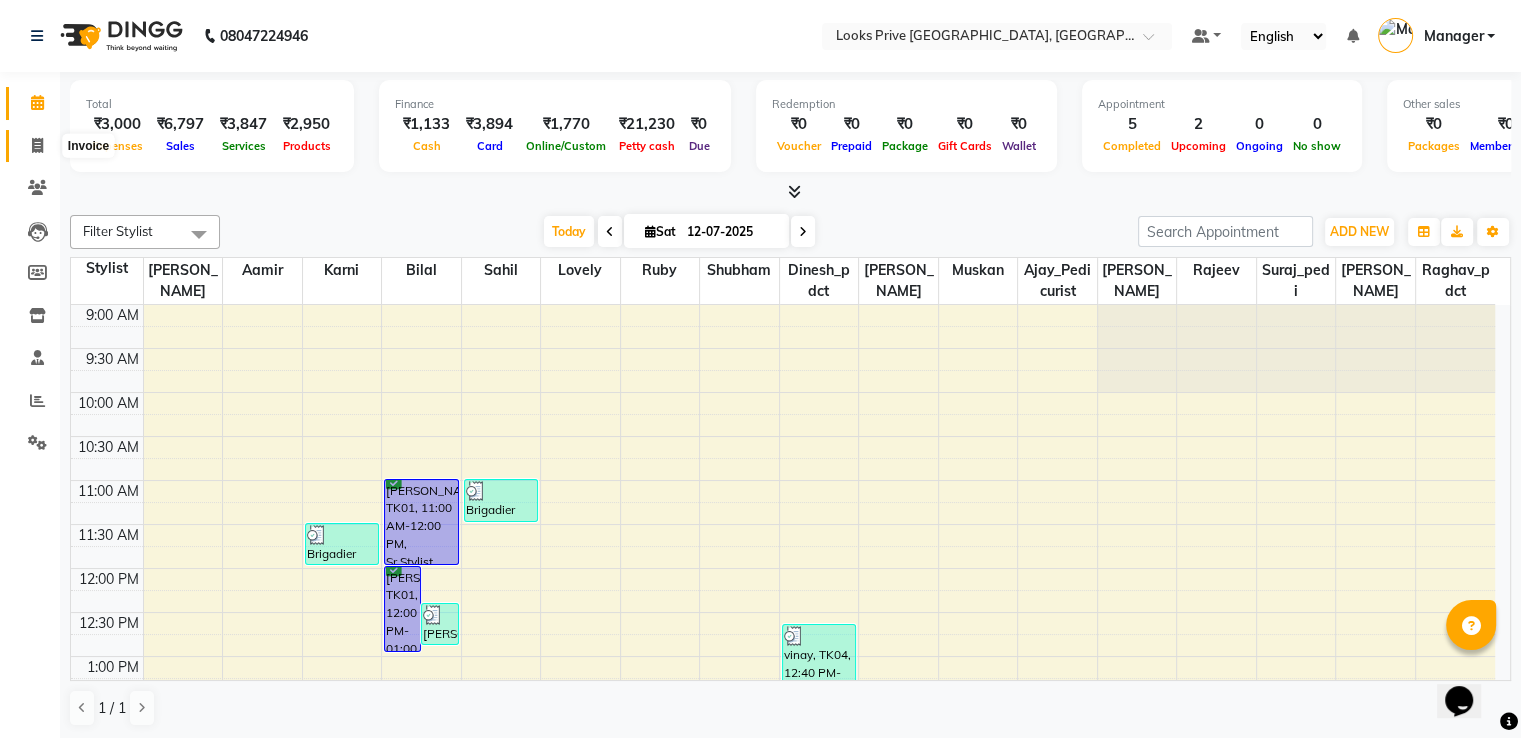 click 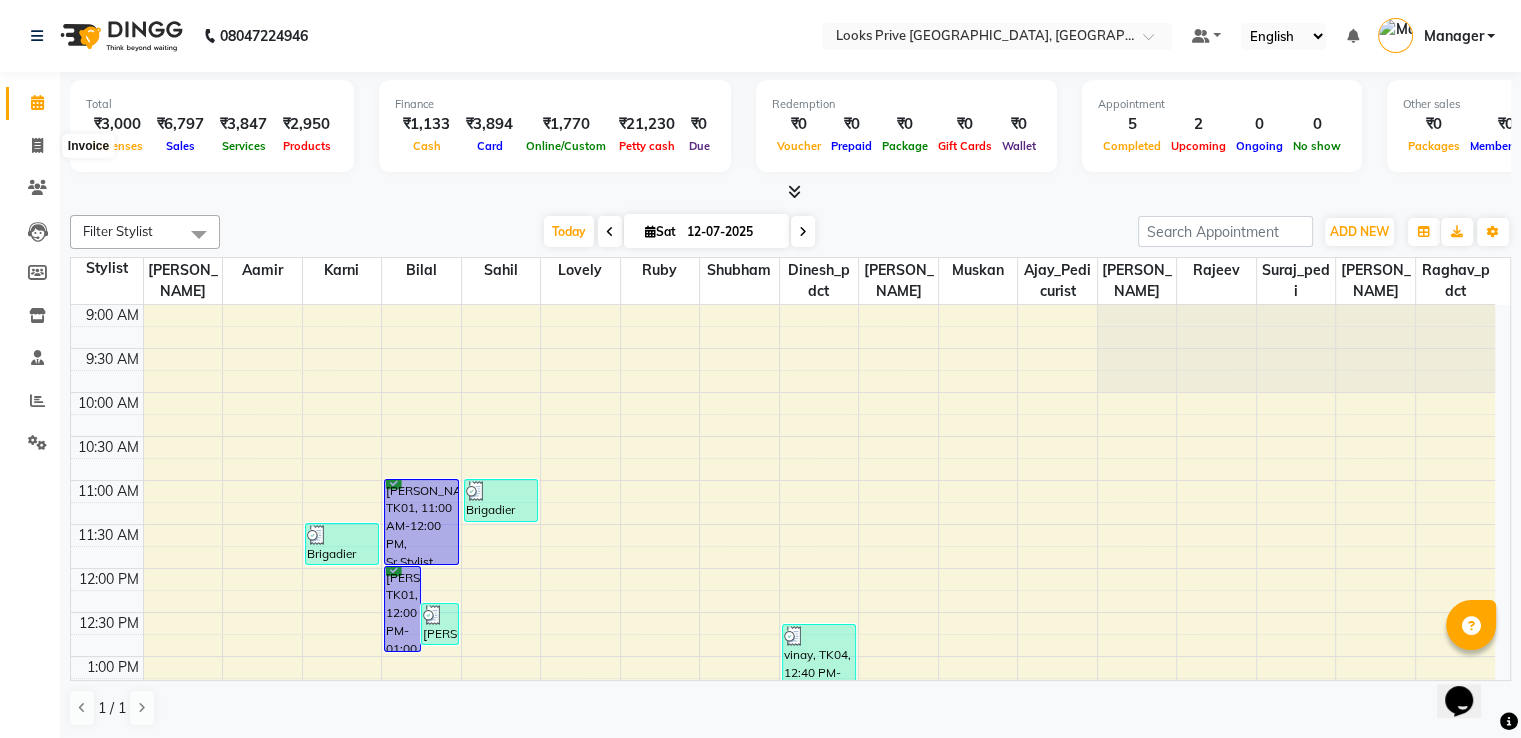 select on "service" 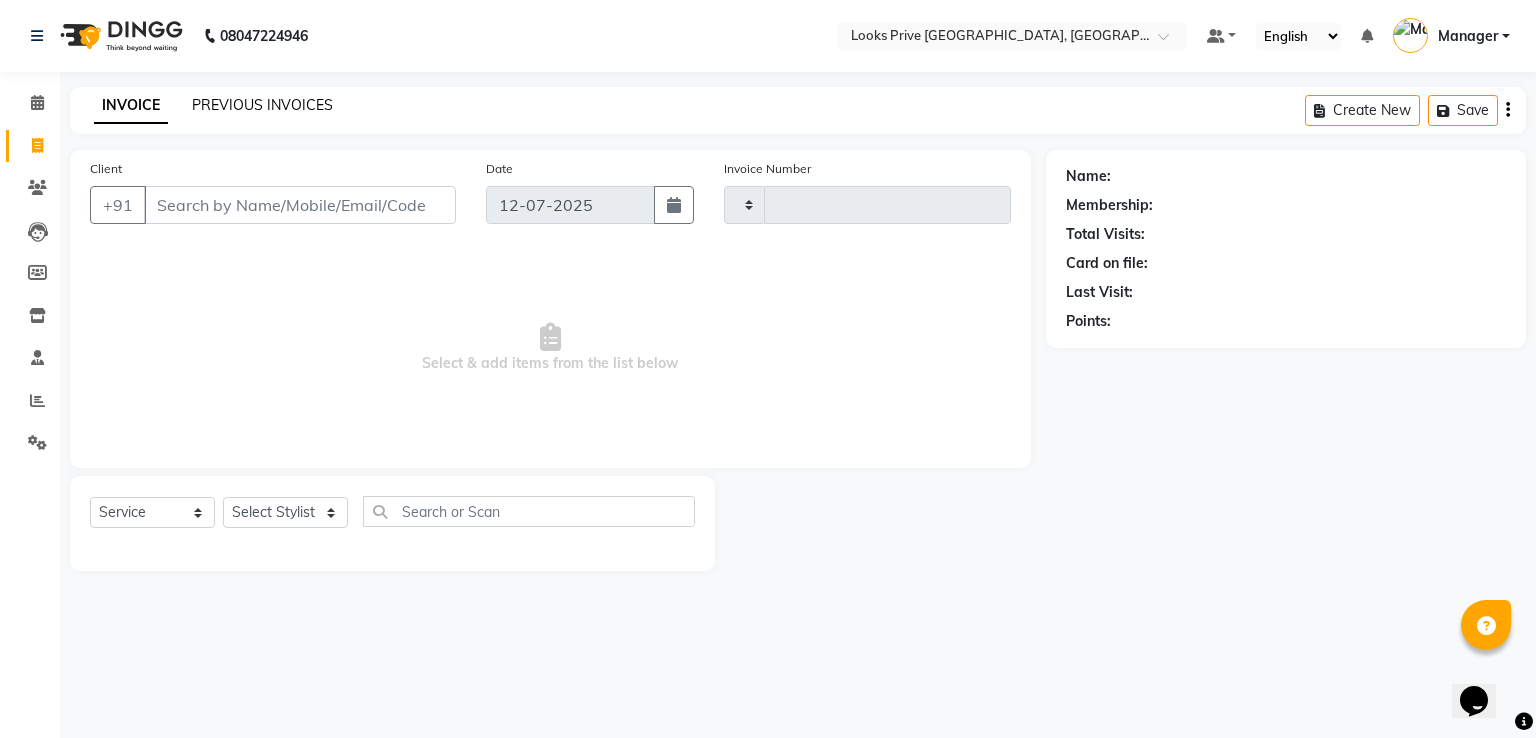 type on "1833" 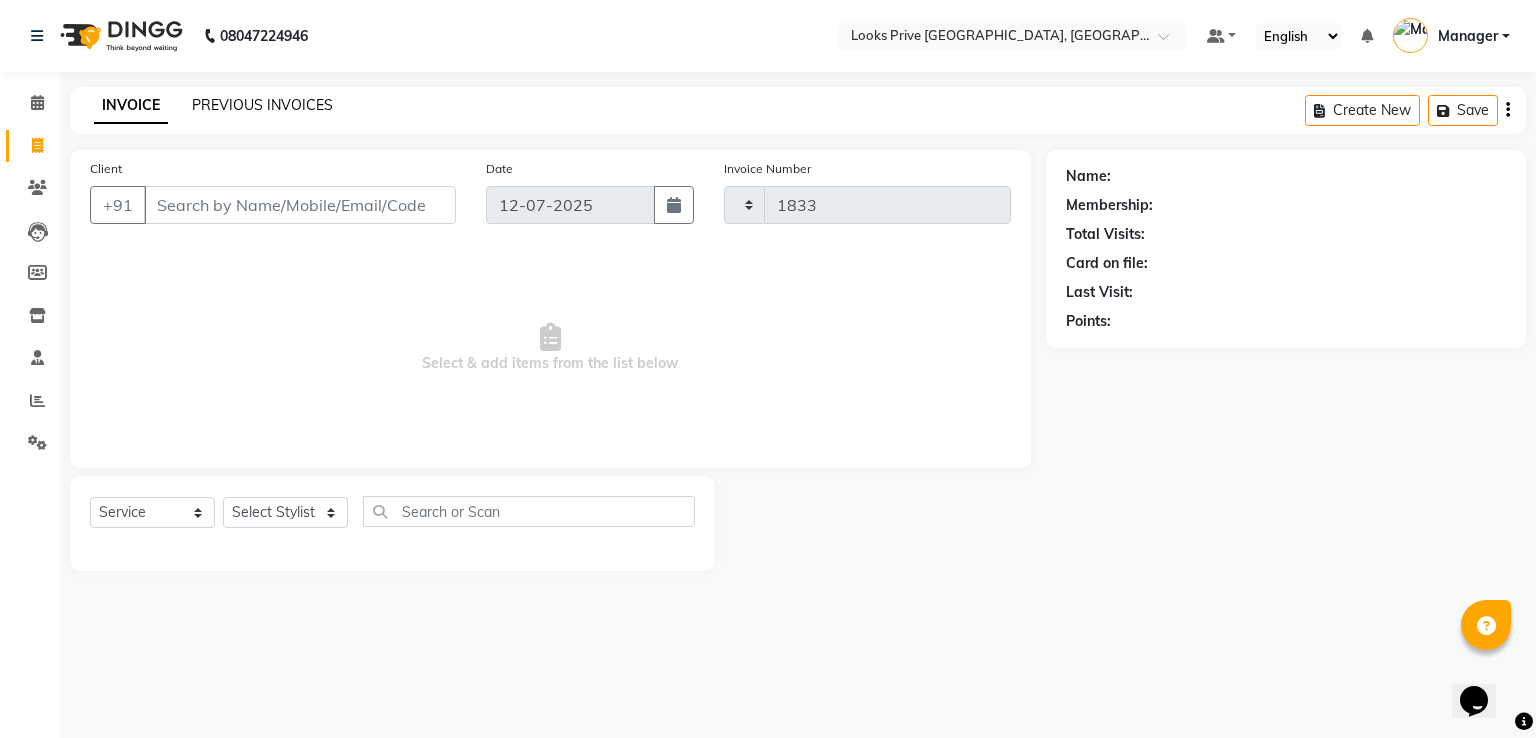 select on "6205" 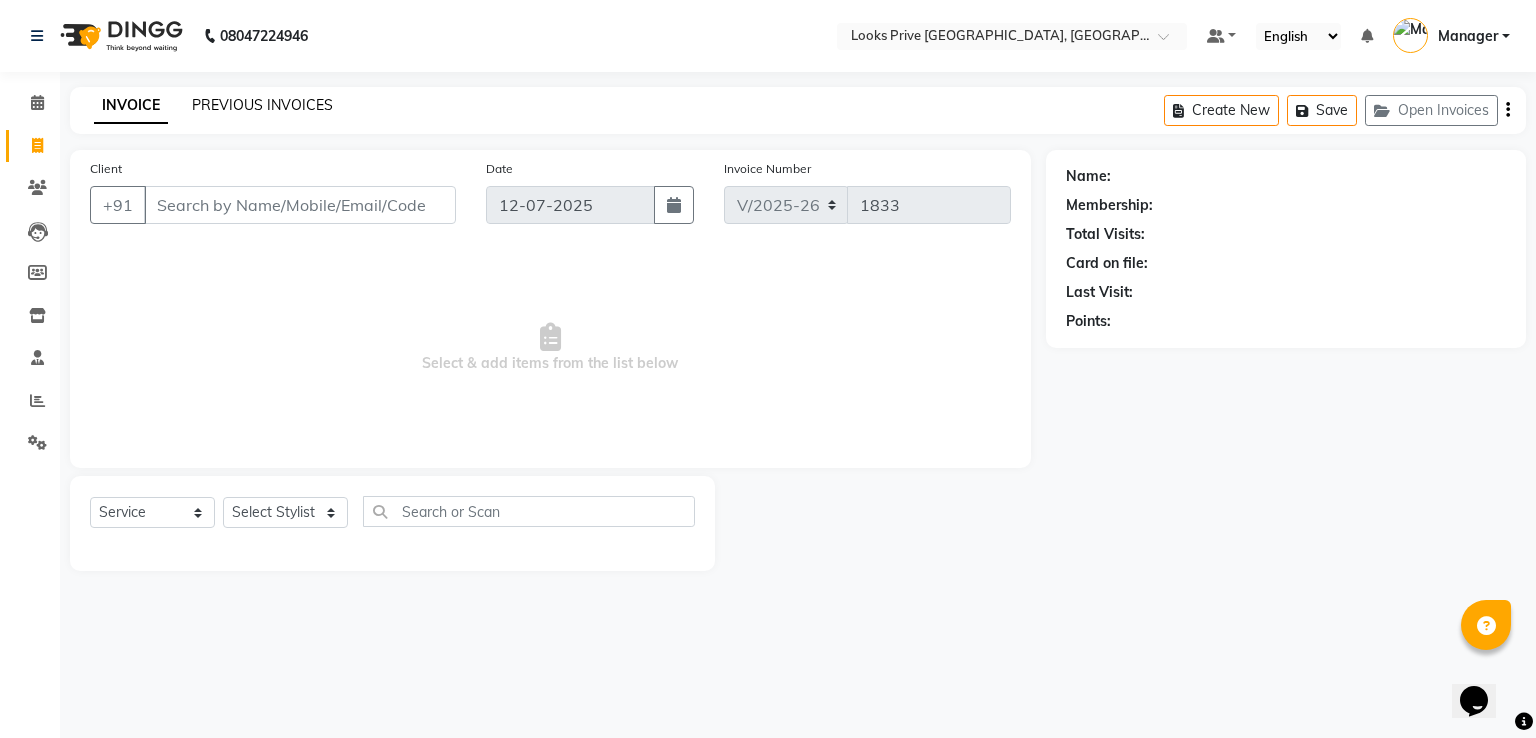 click on "PREVIOUS INVOICES" 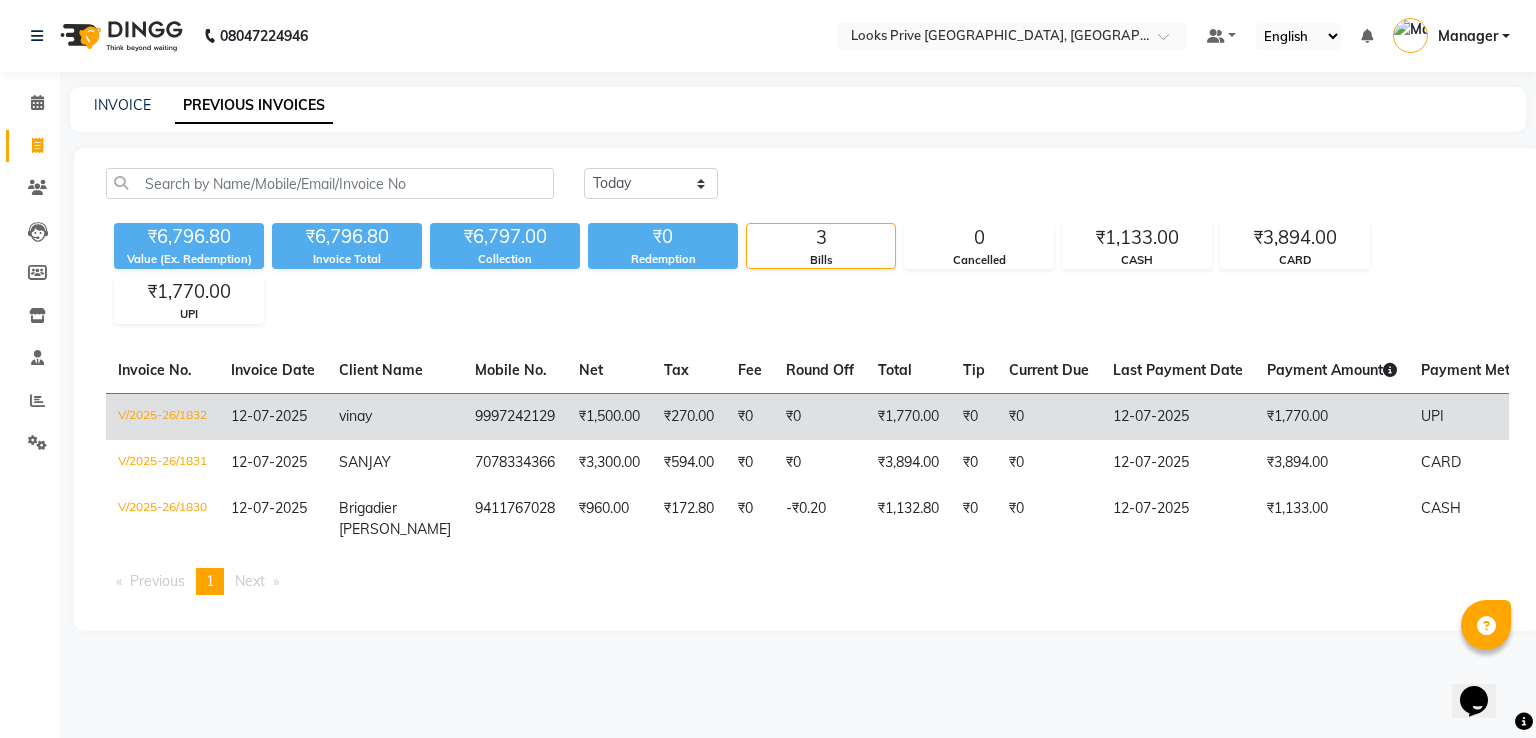 click on "₹1,770.00" 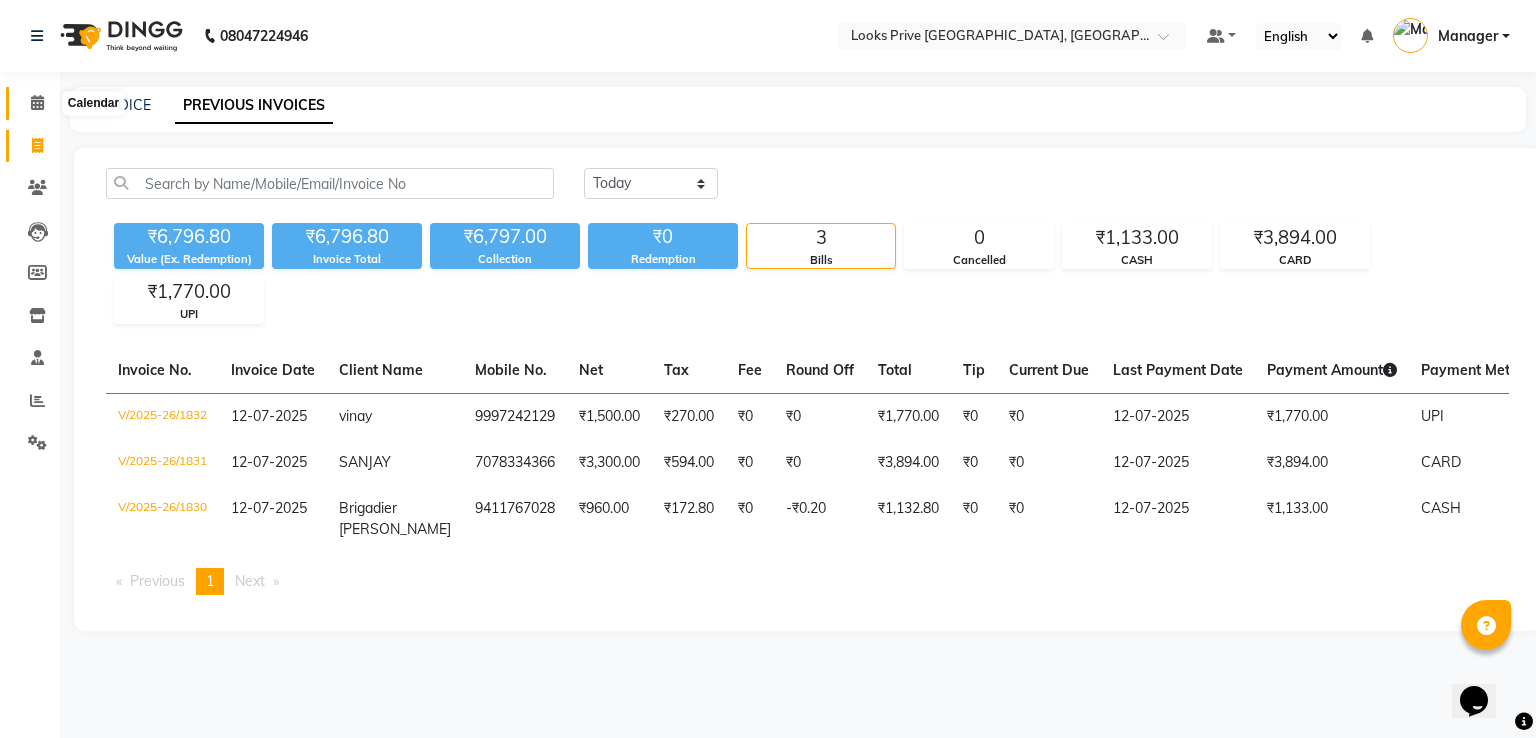 click 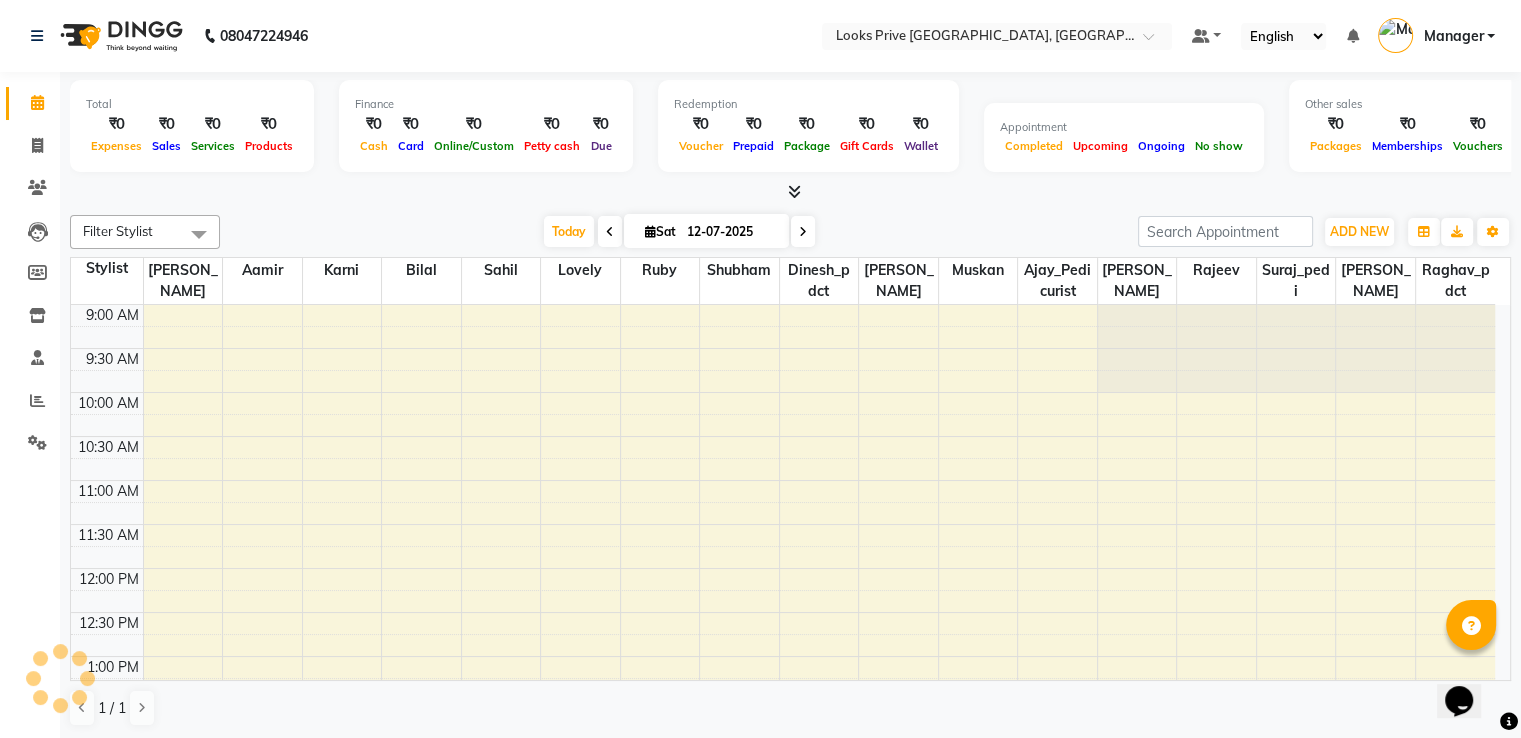 scroll, scrollTop: 0, scrollLeft: 0, axis: both 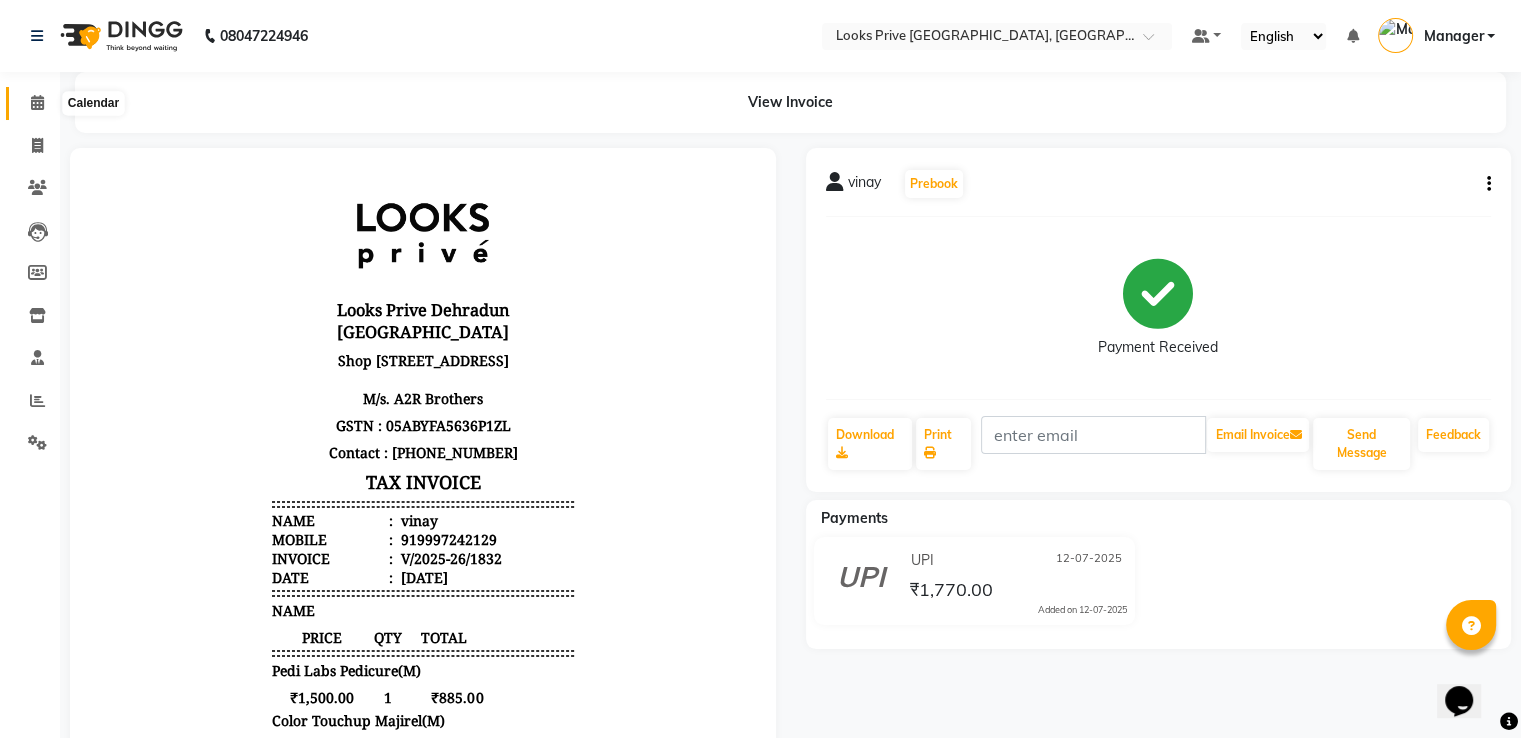 click 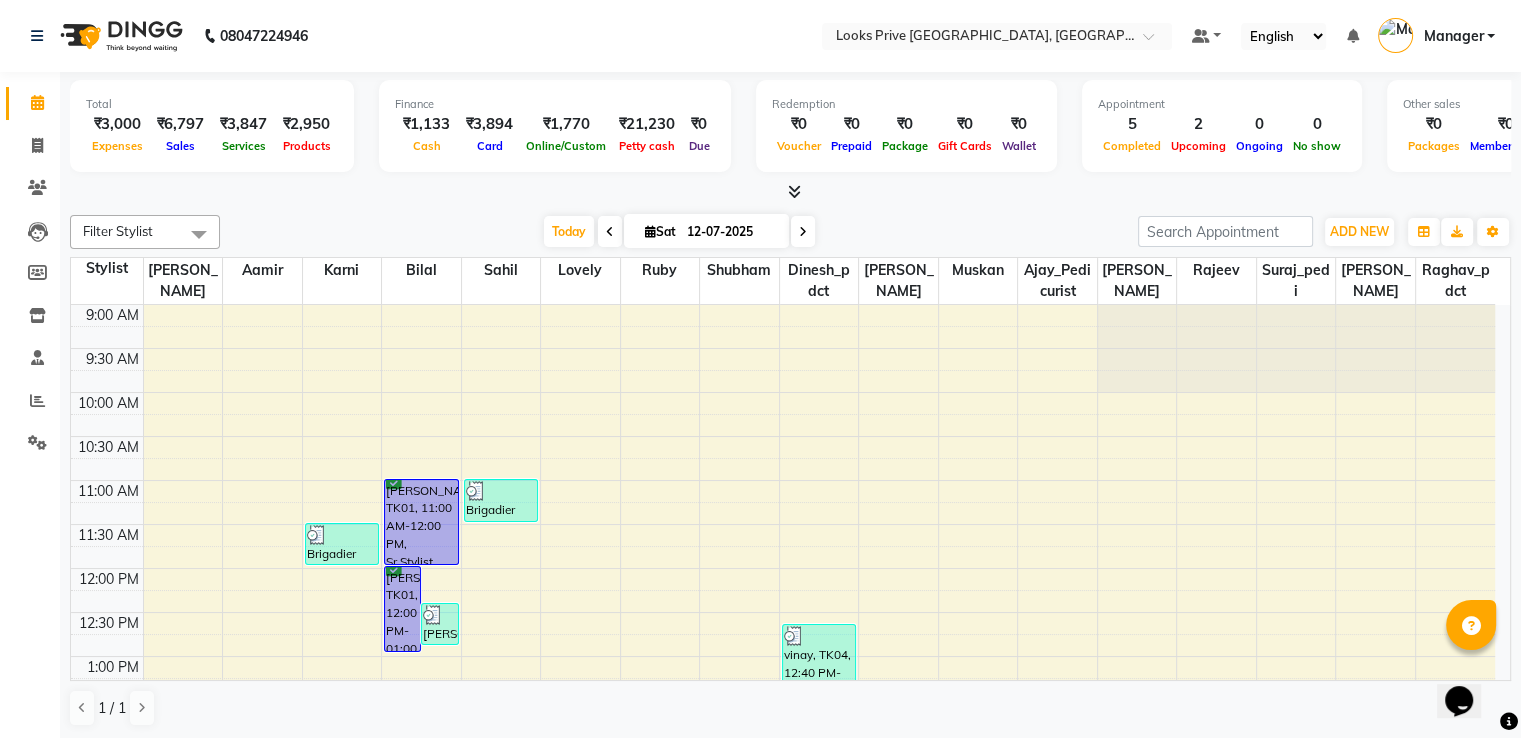 click on "Calendar" 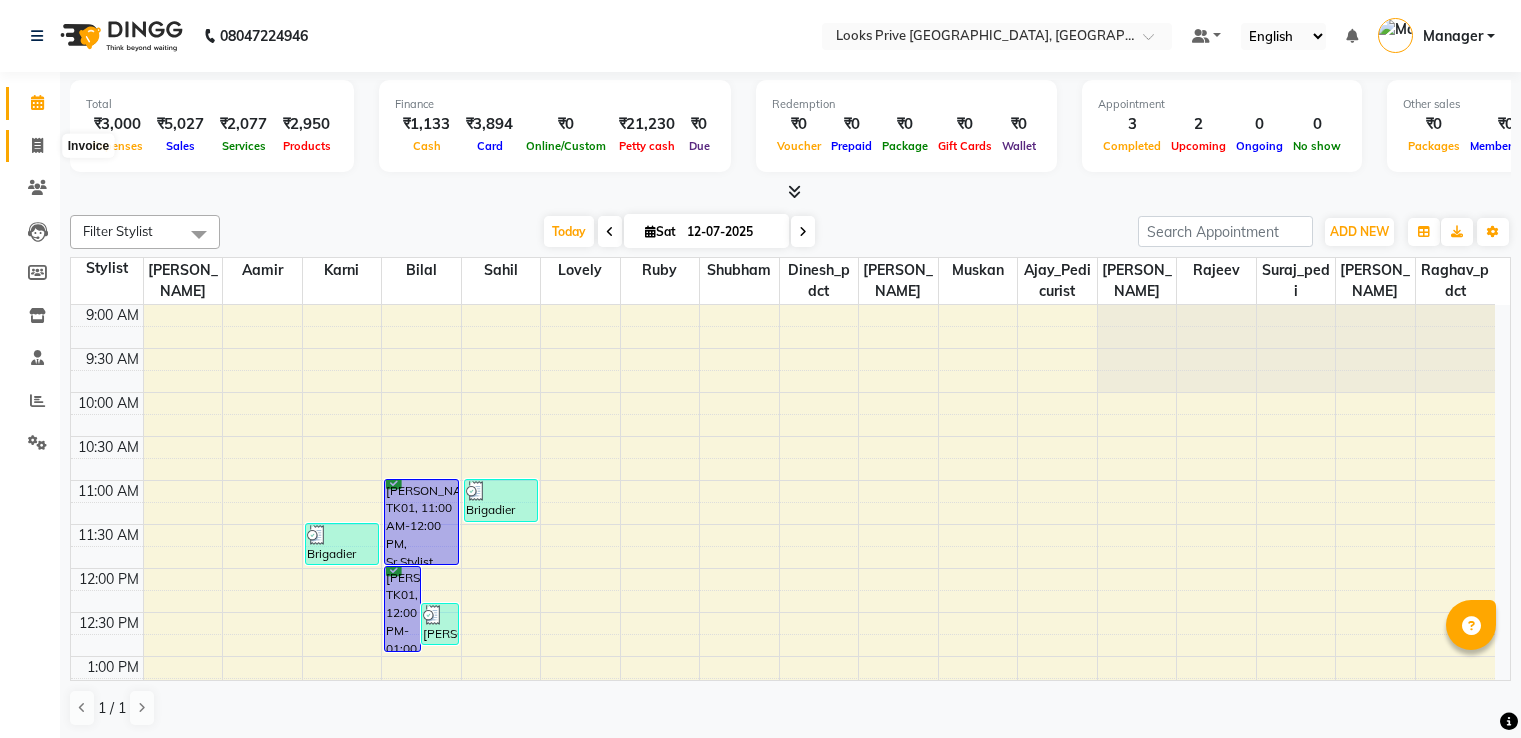 scroll, scrollTop: 0, scrollLeft: 0, axis: both 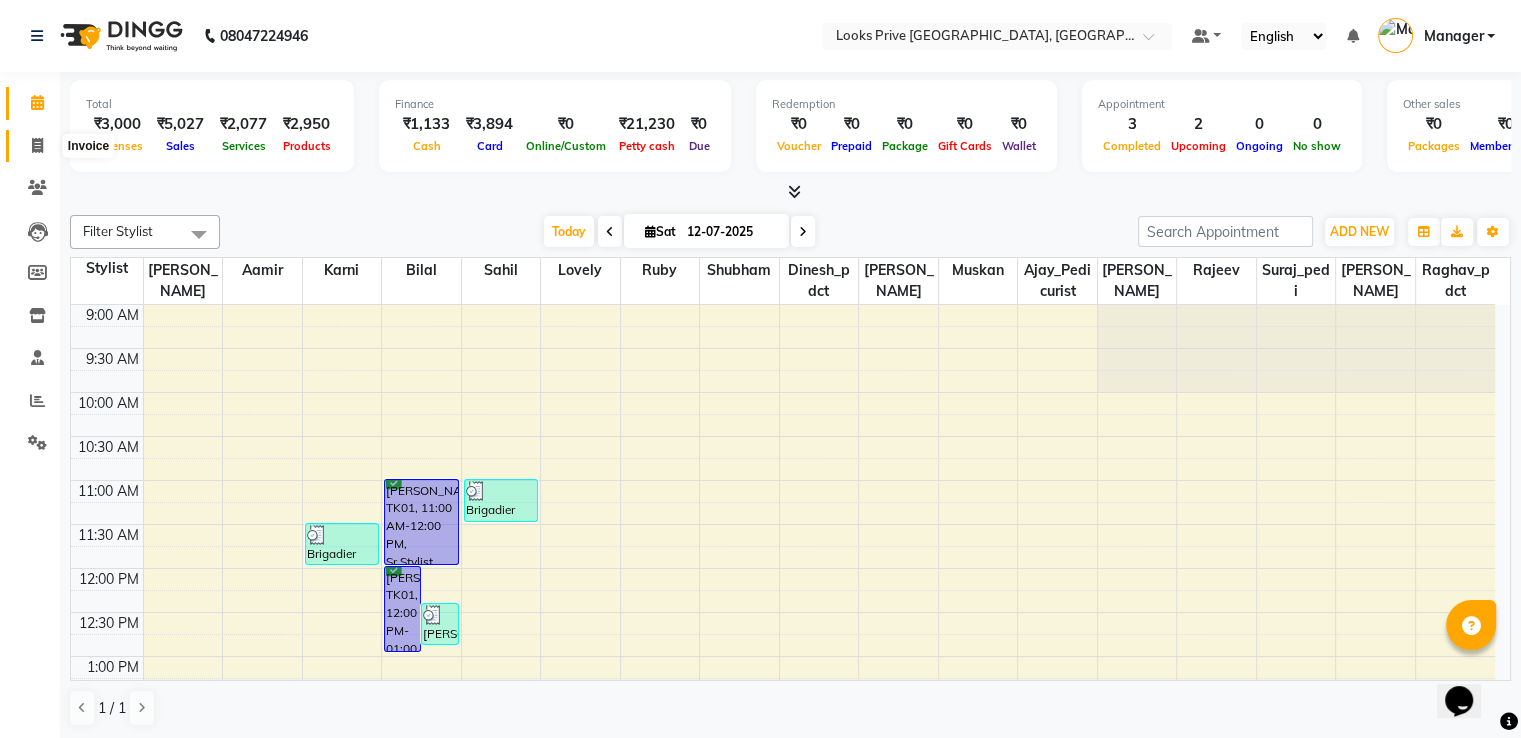 click 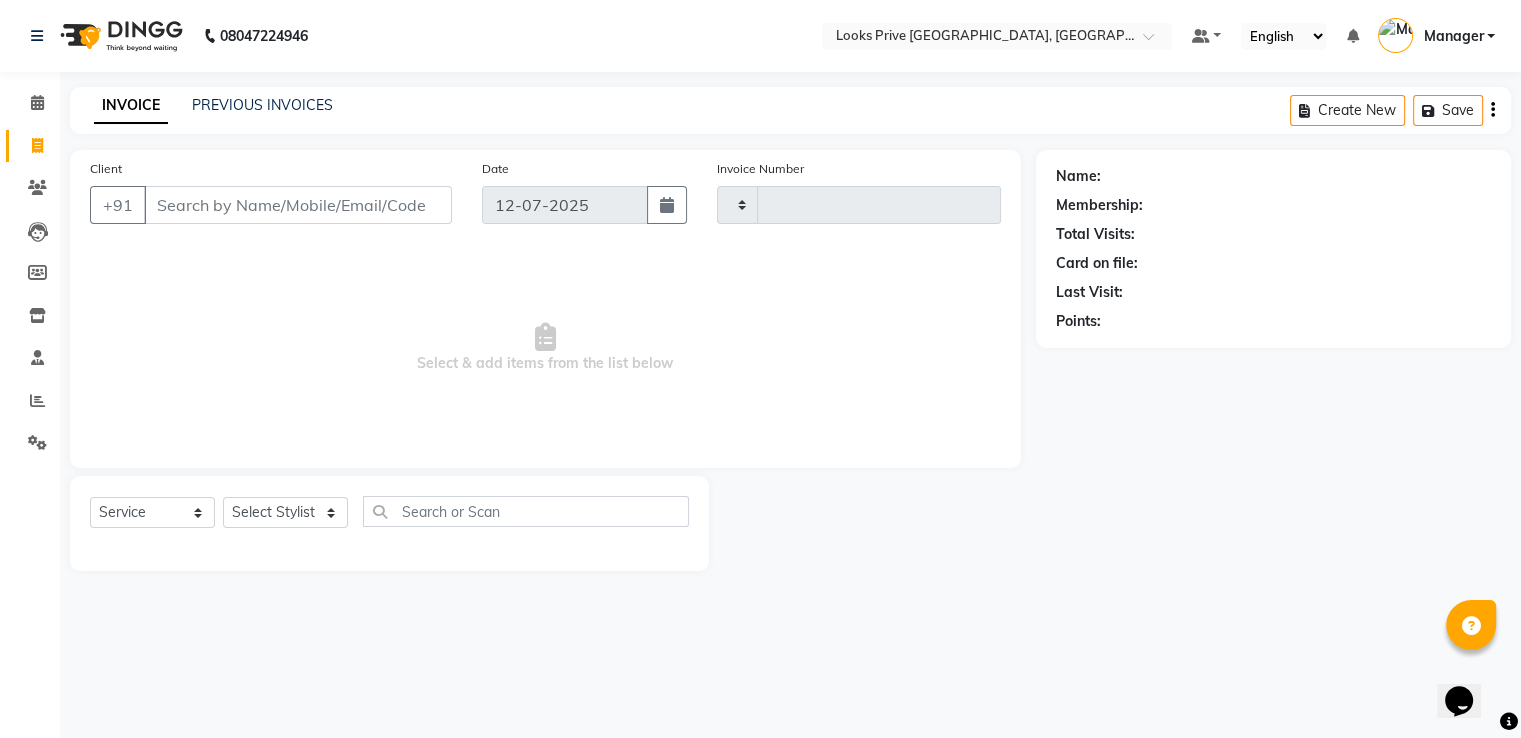 type on "1833" 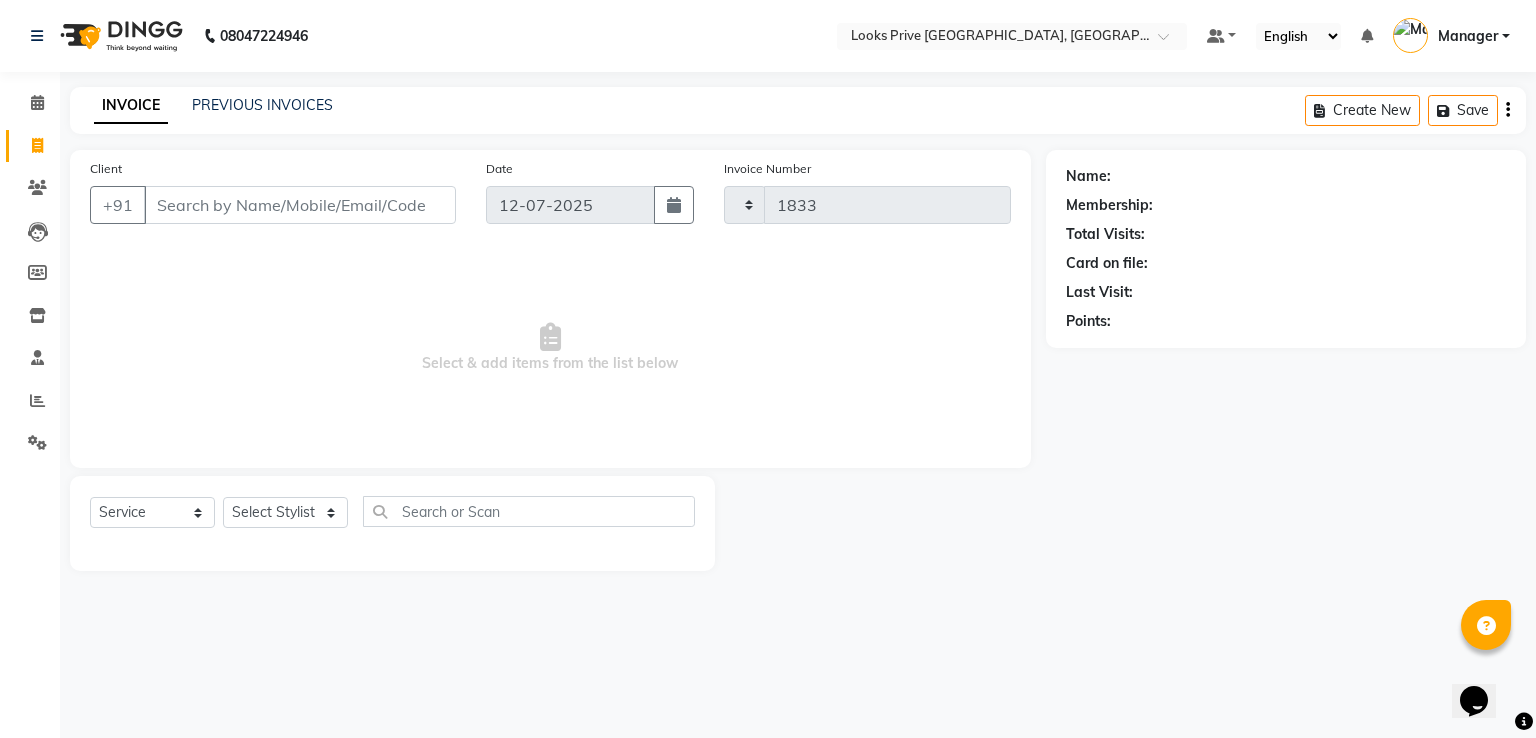 select on "6205" 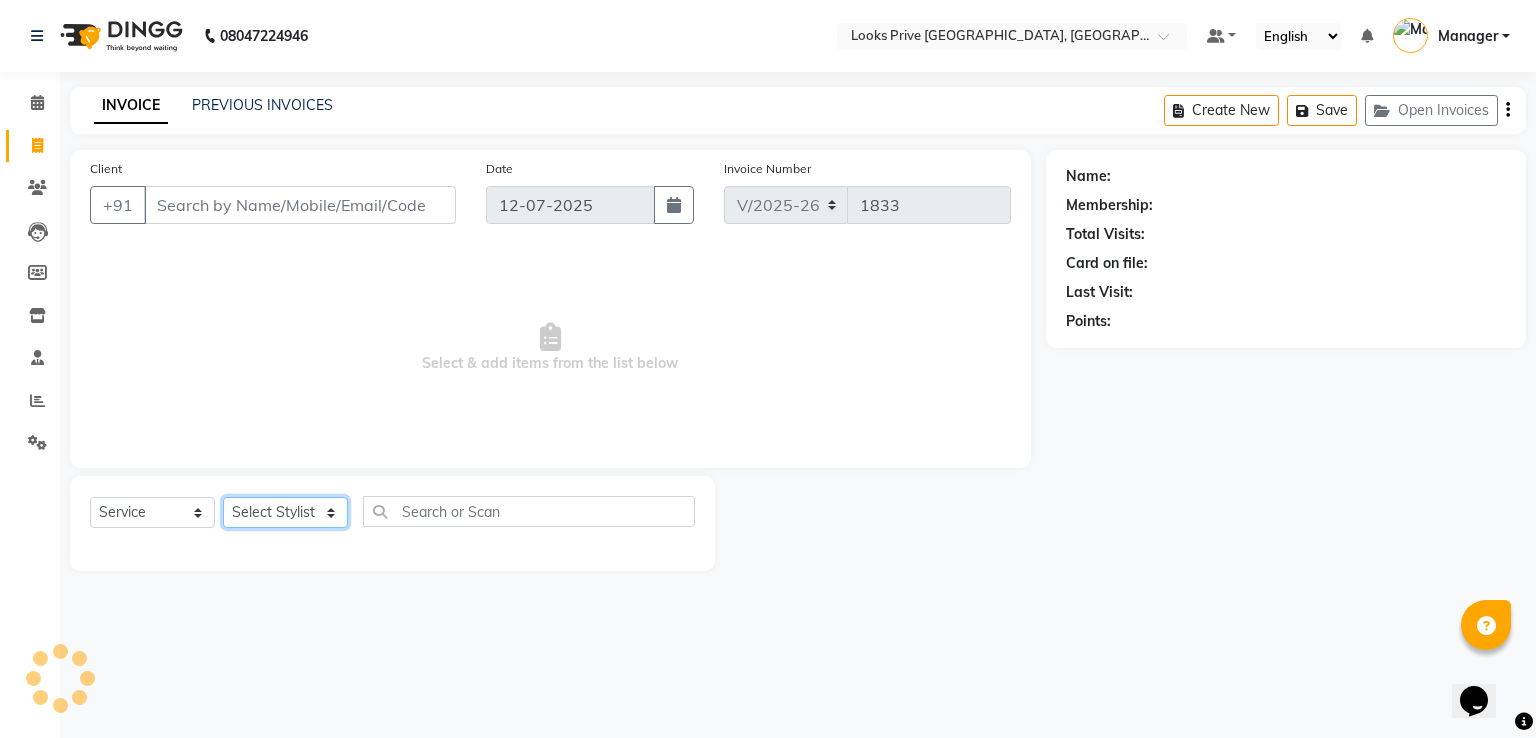 click on "Select Stylist" 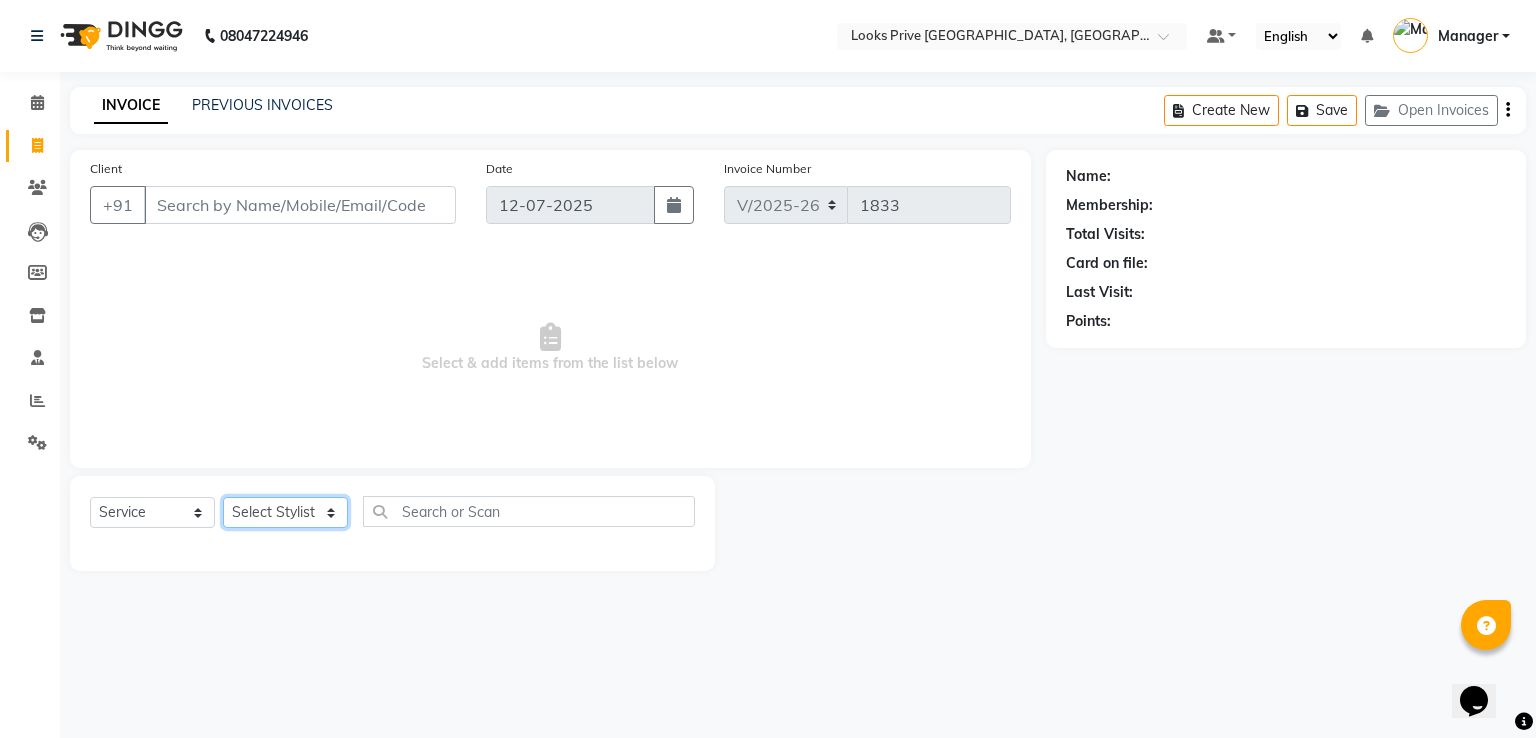 select on "45665" 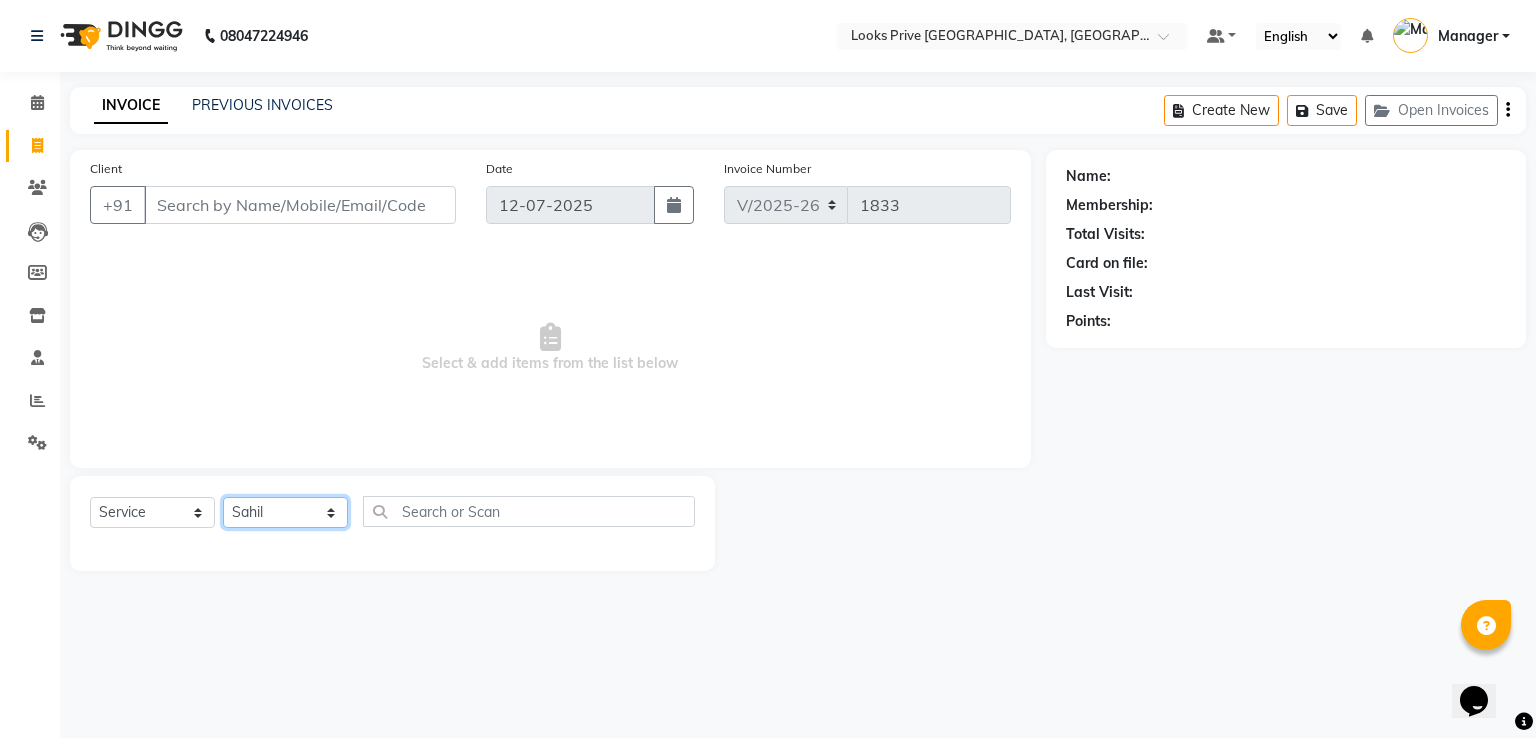click on "Select Stylist A2R_Master [PERSON_NAME] [PERSON_NAME] [PERSON_NAME] Dinesh_pdct Karni Lovely Manager [PERSON_NAME] [PERSON_NAME] [PERSON_NAME] [PERSON_NAME] Suraj_pedi" 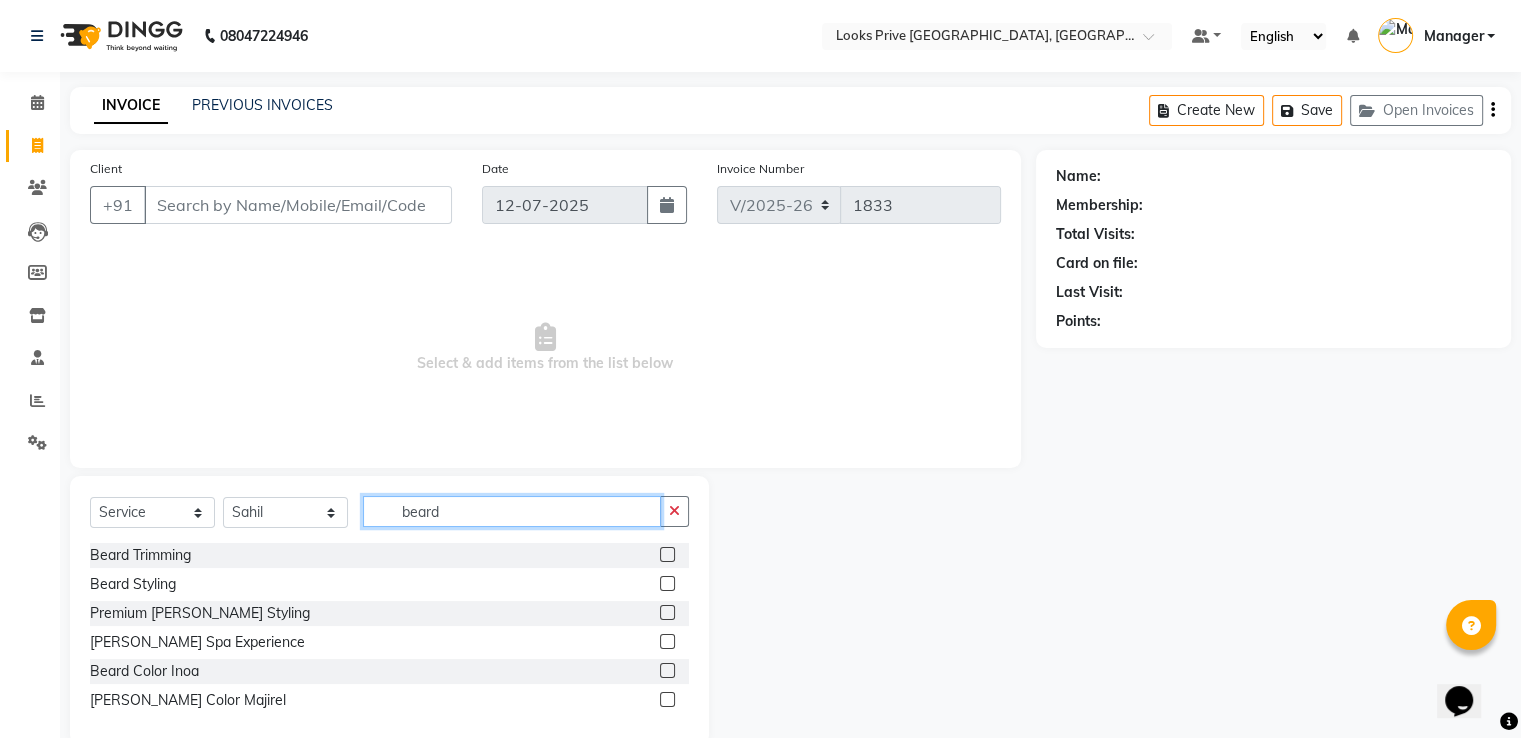 type on "beard" 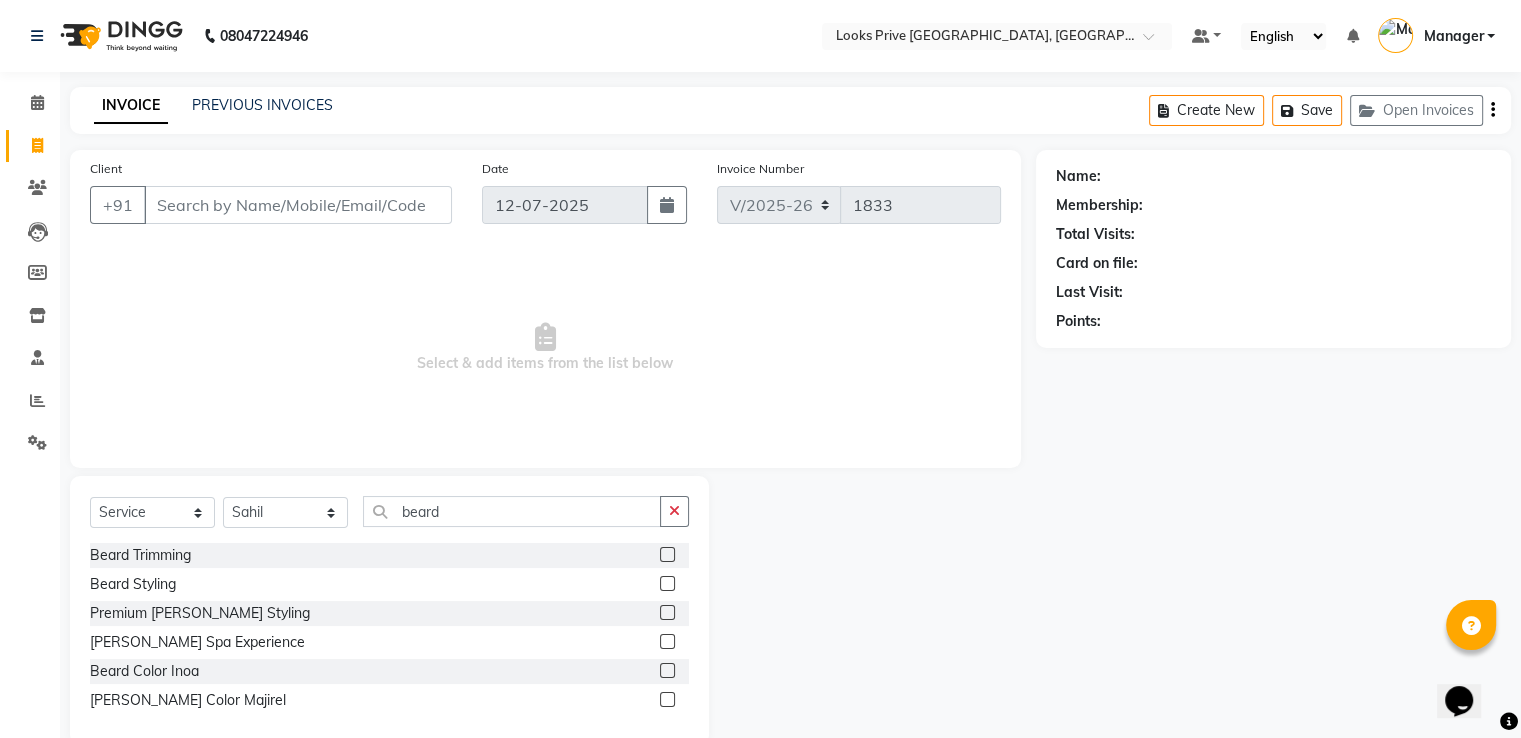 click 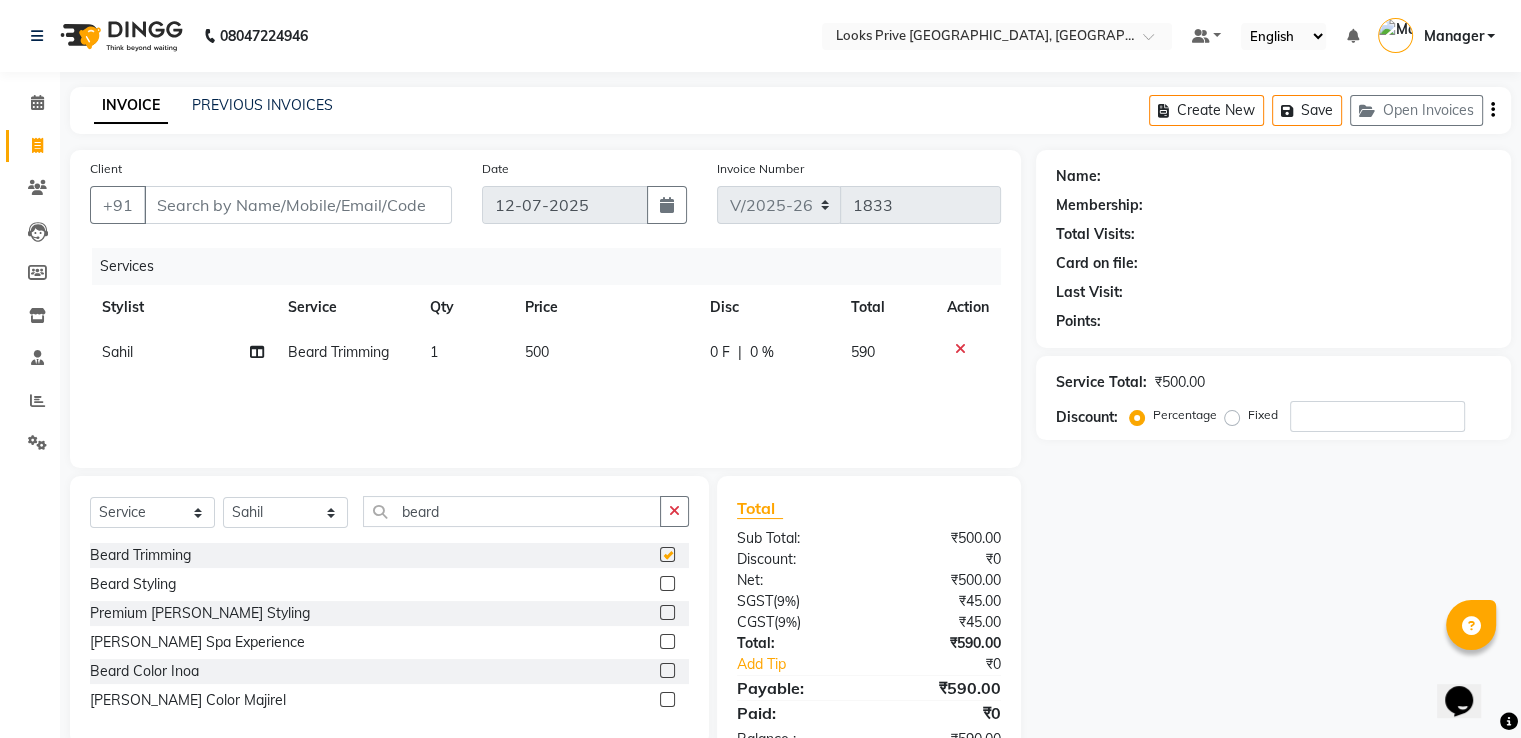 checkbox on "false" 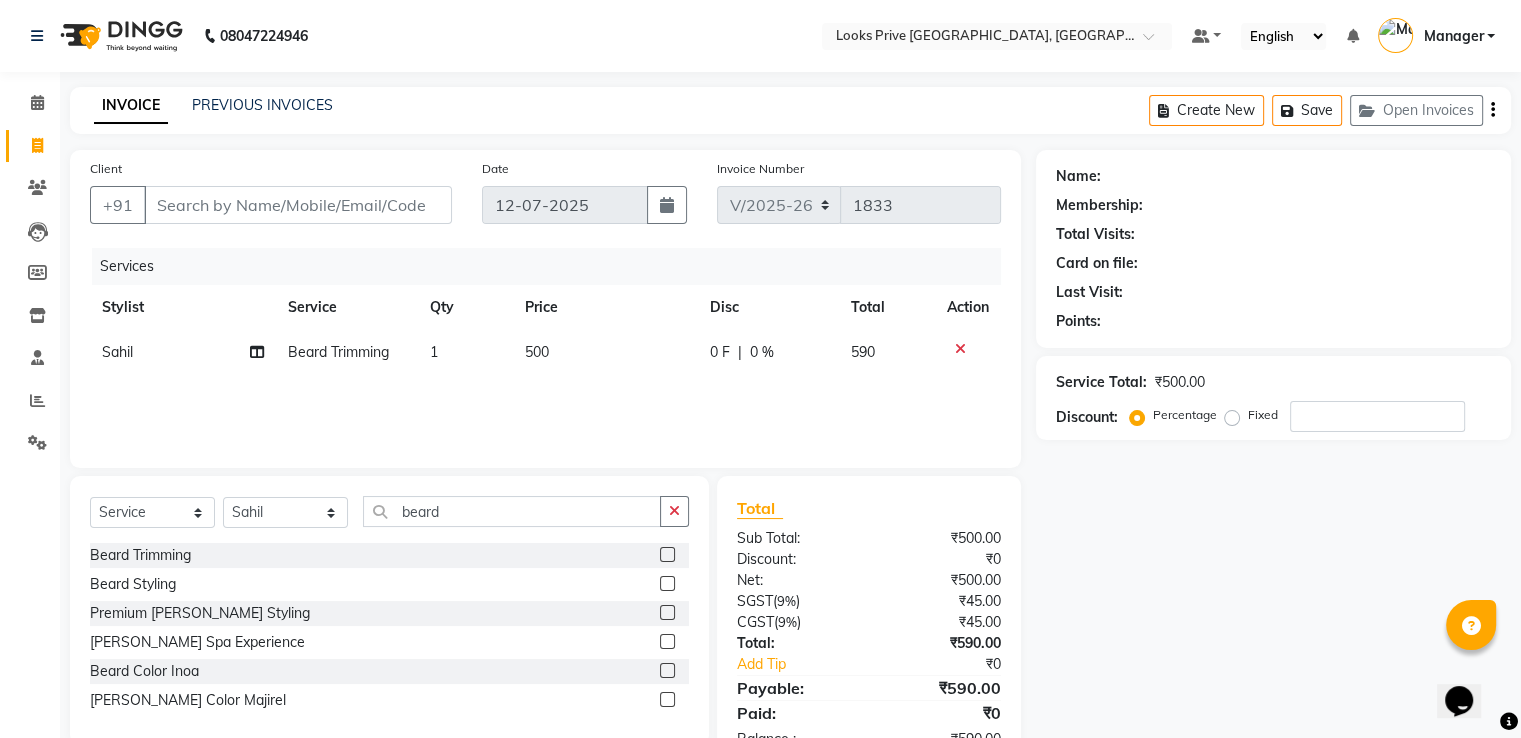 click on "500" 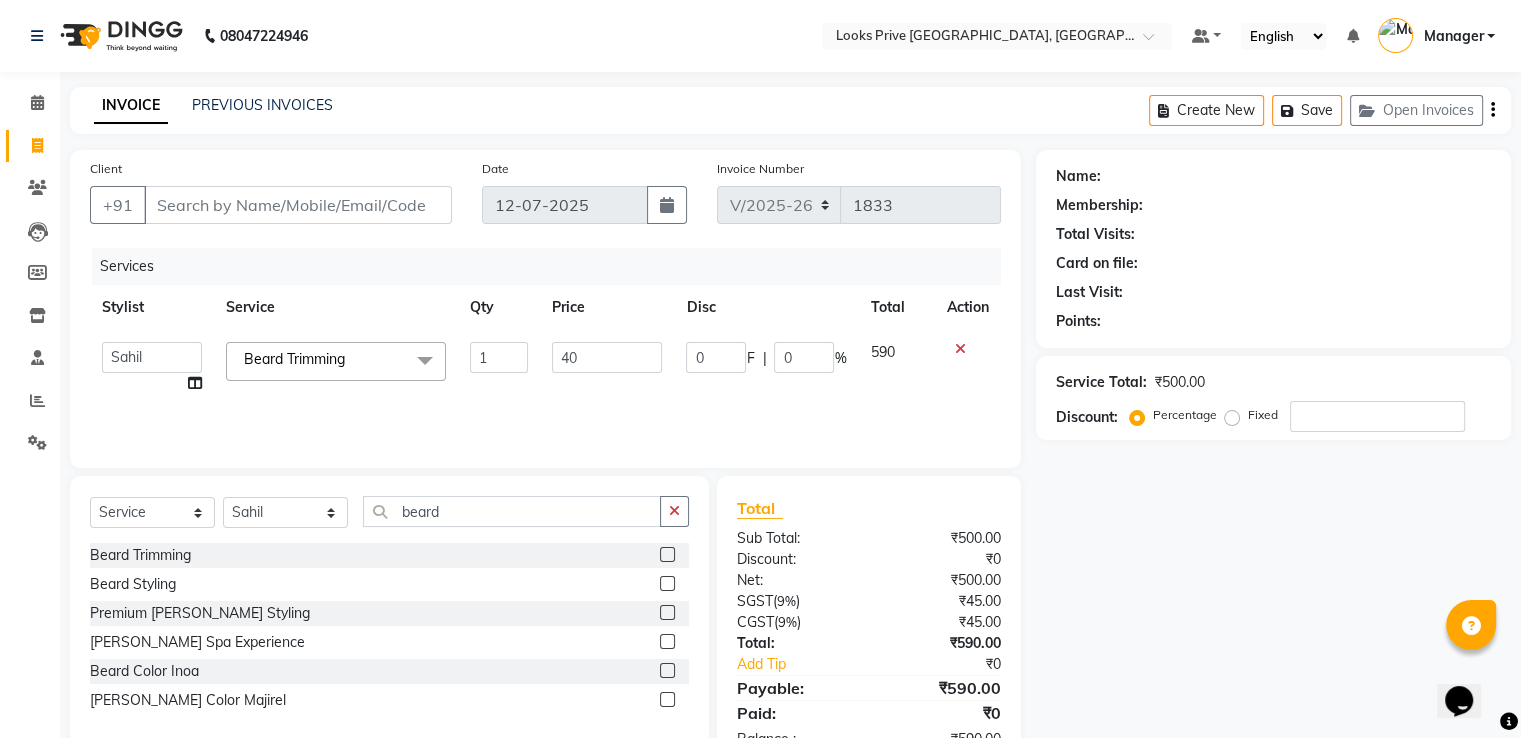 type on "400" 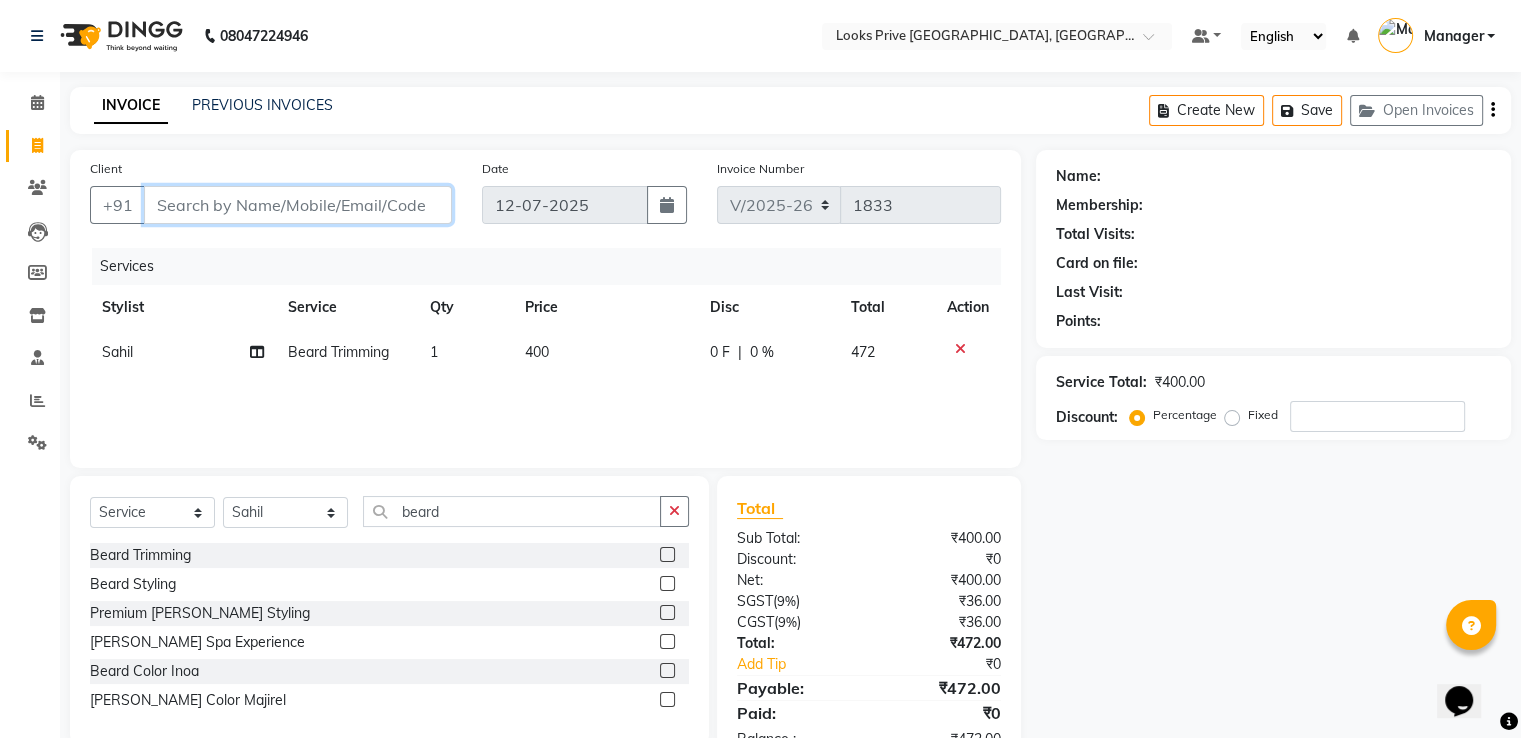 click on "Client" at bounding box center (298, 205) 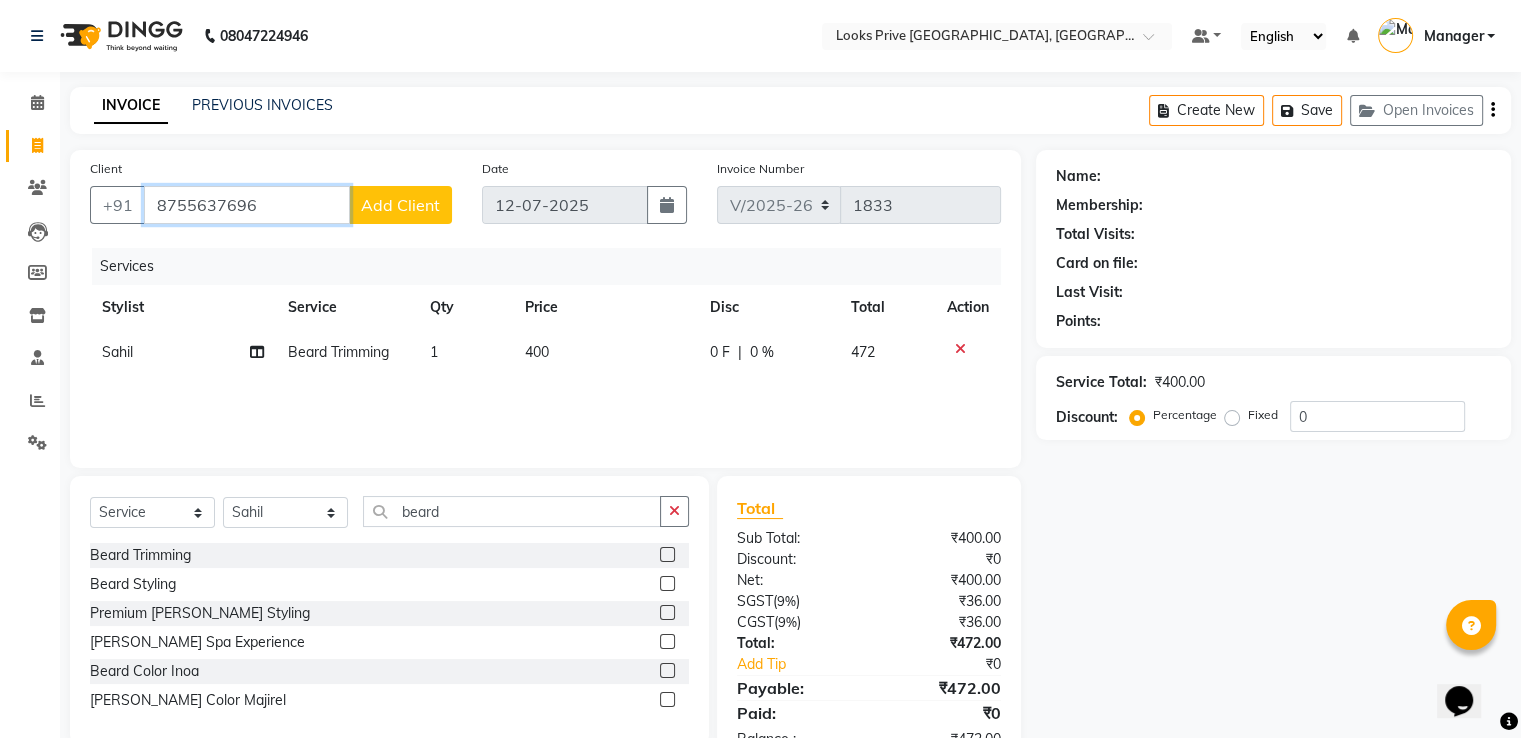 type on "8755637696" 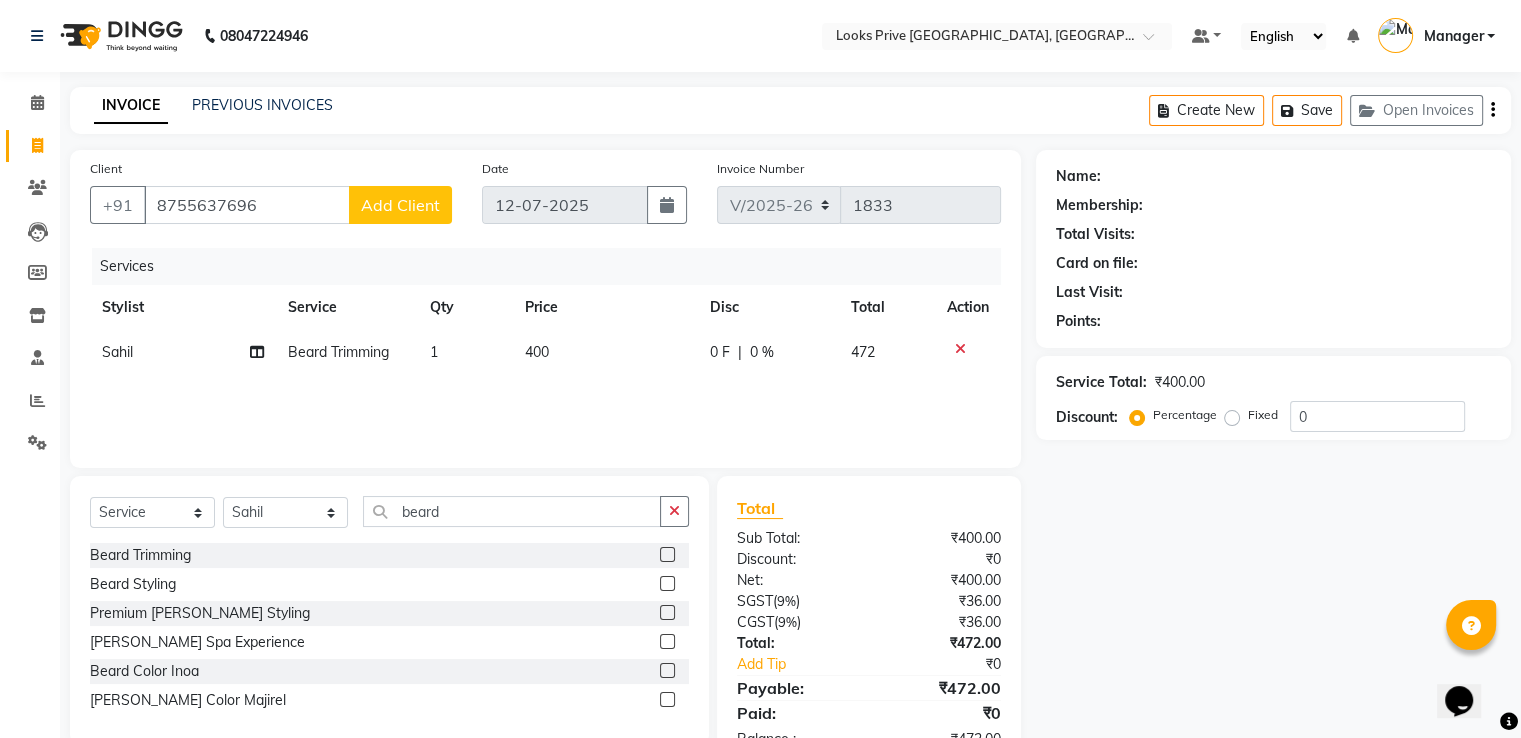 click on "Add Client" 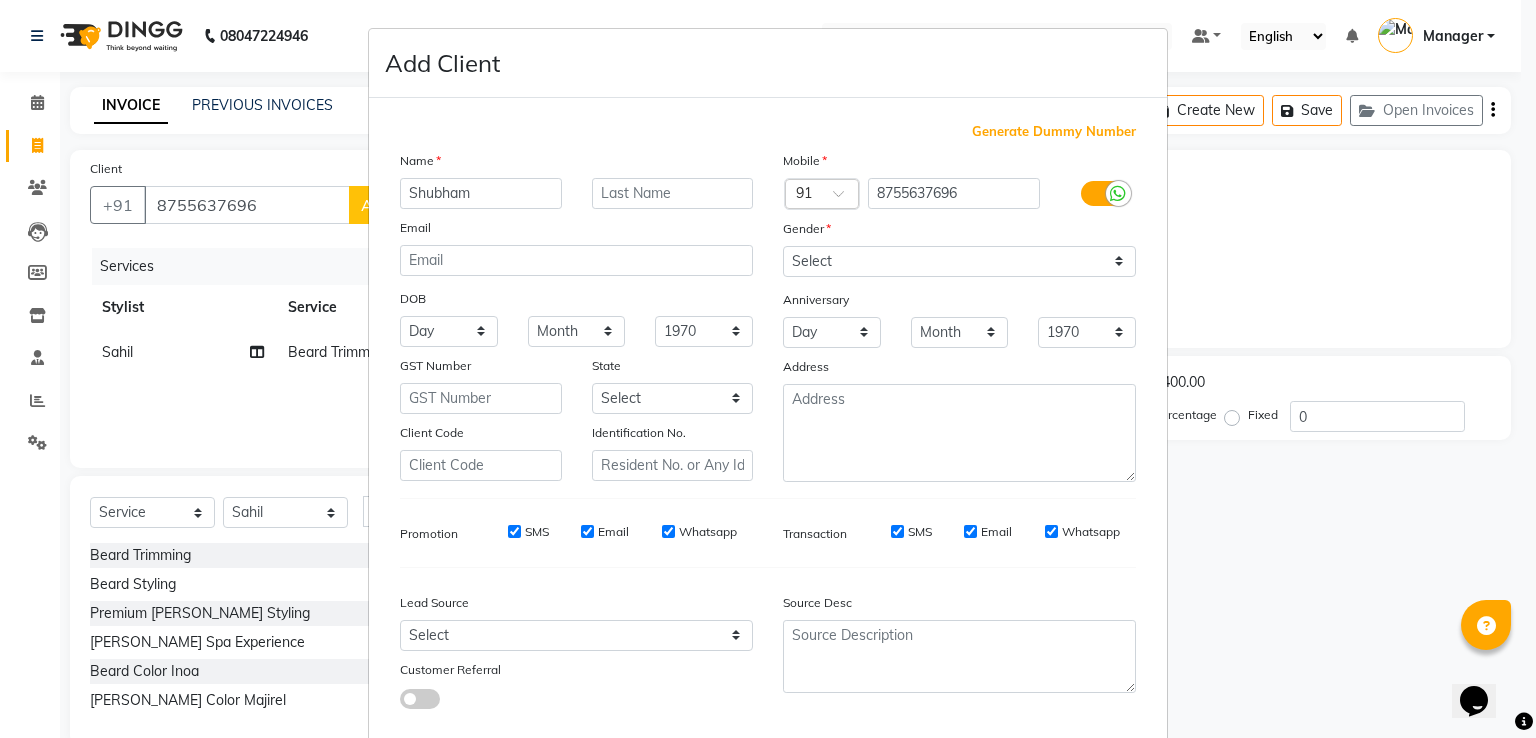 type on "Shubham" 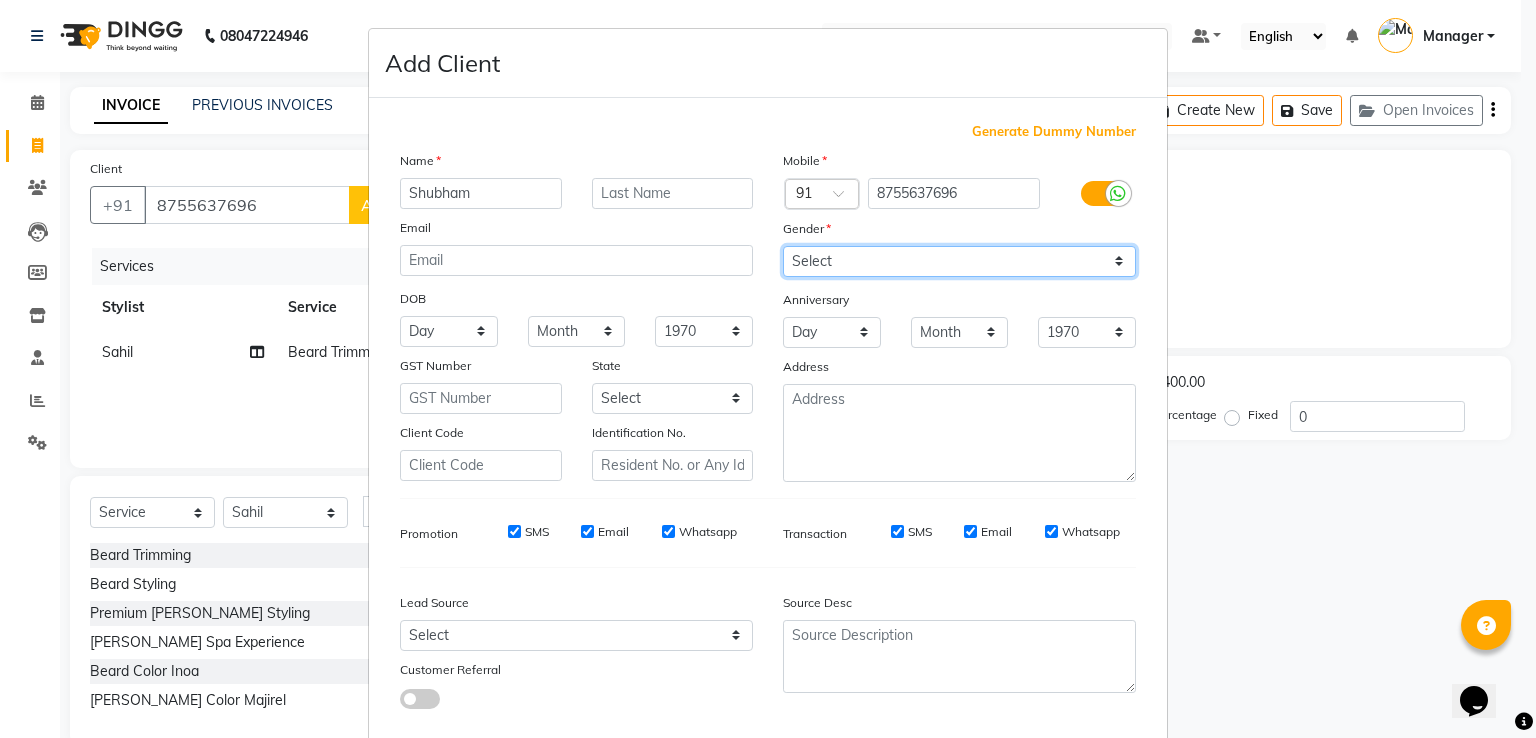 drag, startPoint x: 923, startPoint y: 264, endPoint x: 904, endPoint y: 274, distance: 21.470911 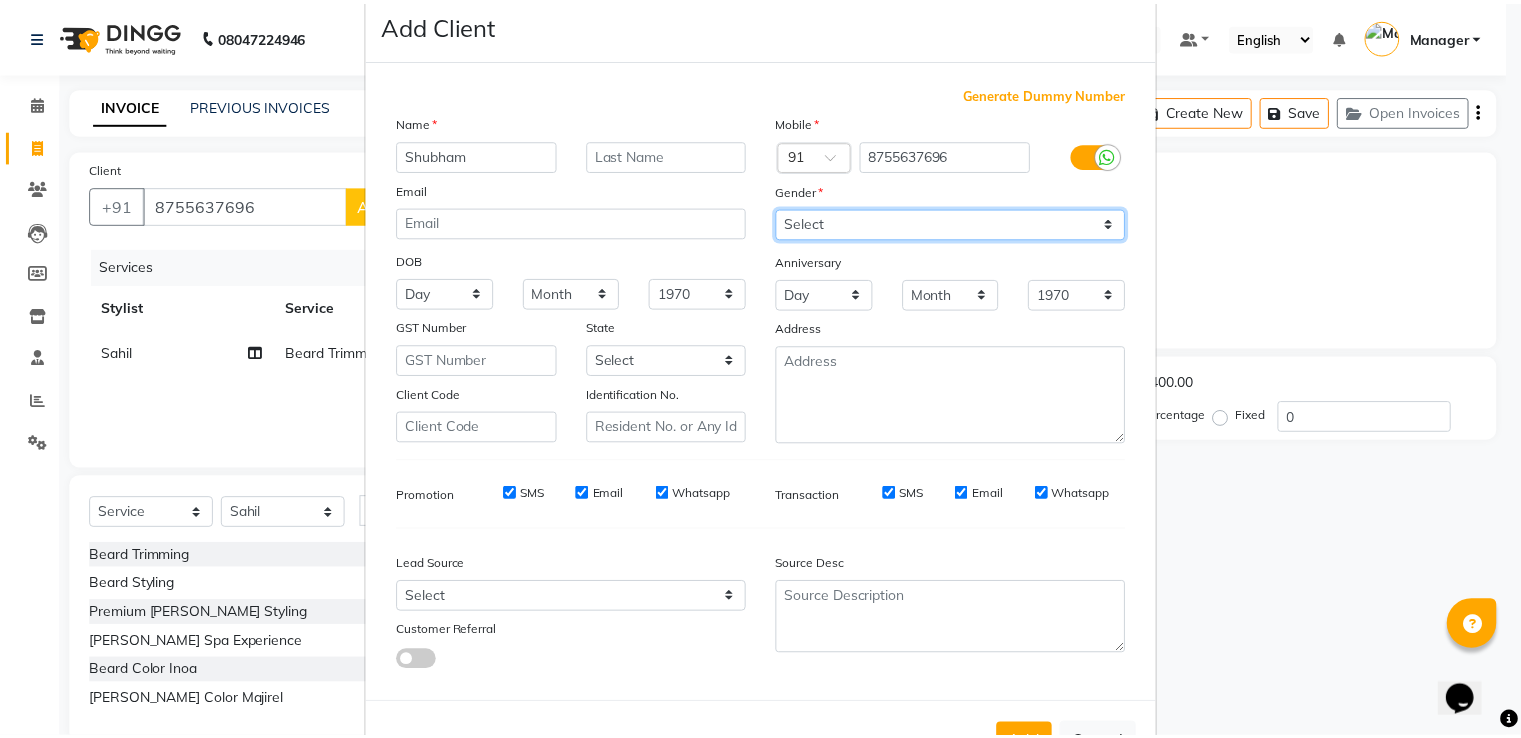 scroll, scrollTop: 119, scrollLeft: 0, axis: vertical 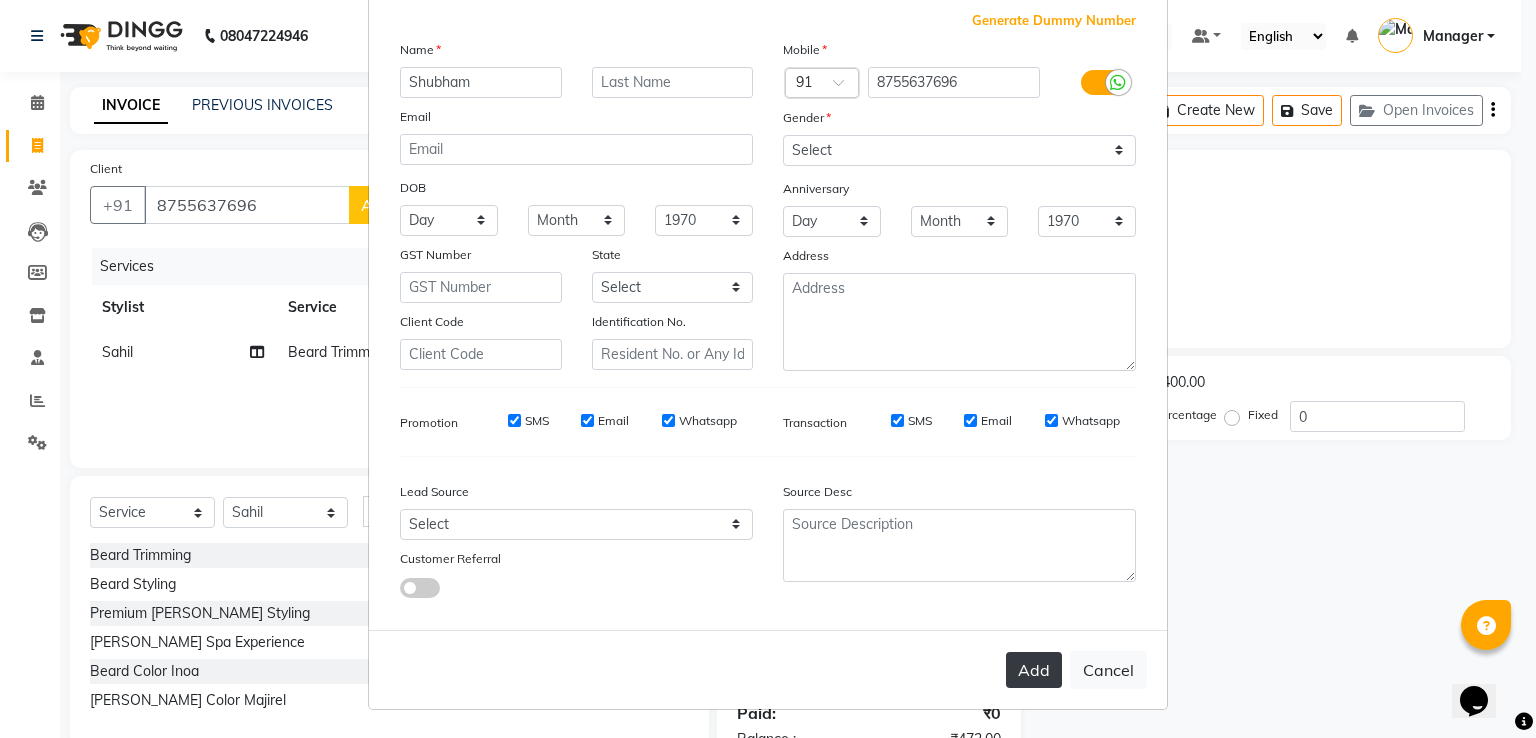 click on "Add" at bounding box center (1034, 670) 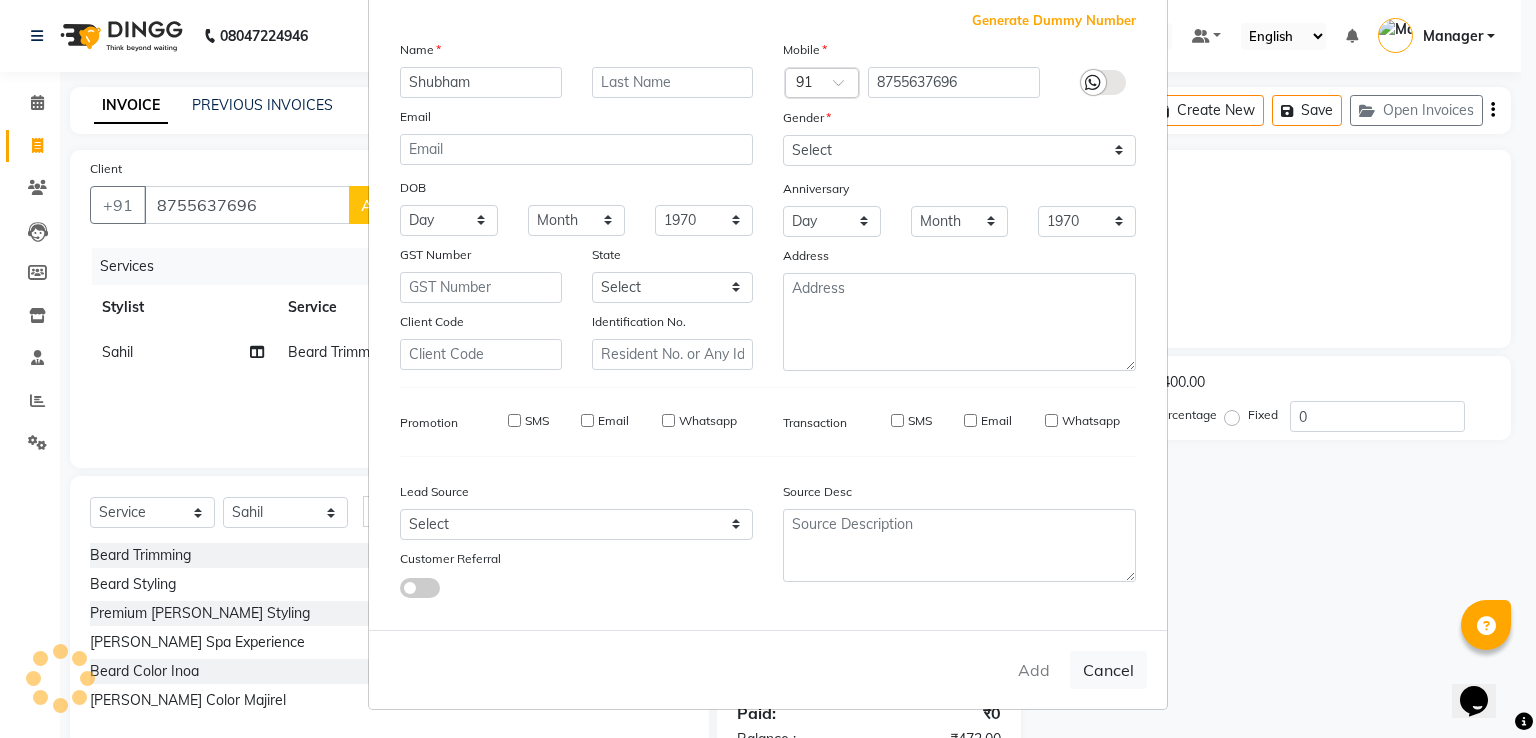 type 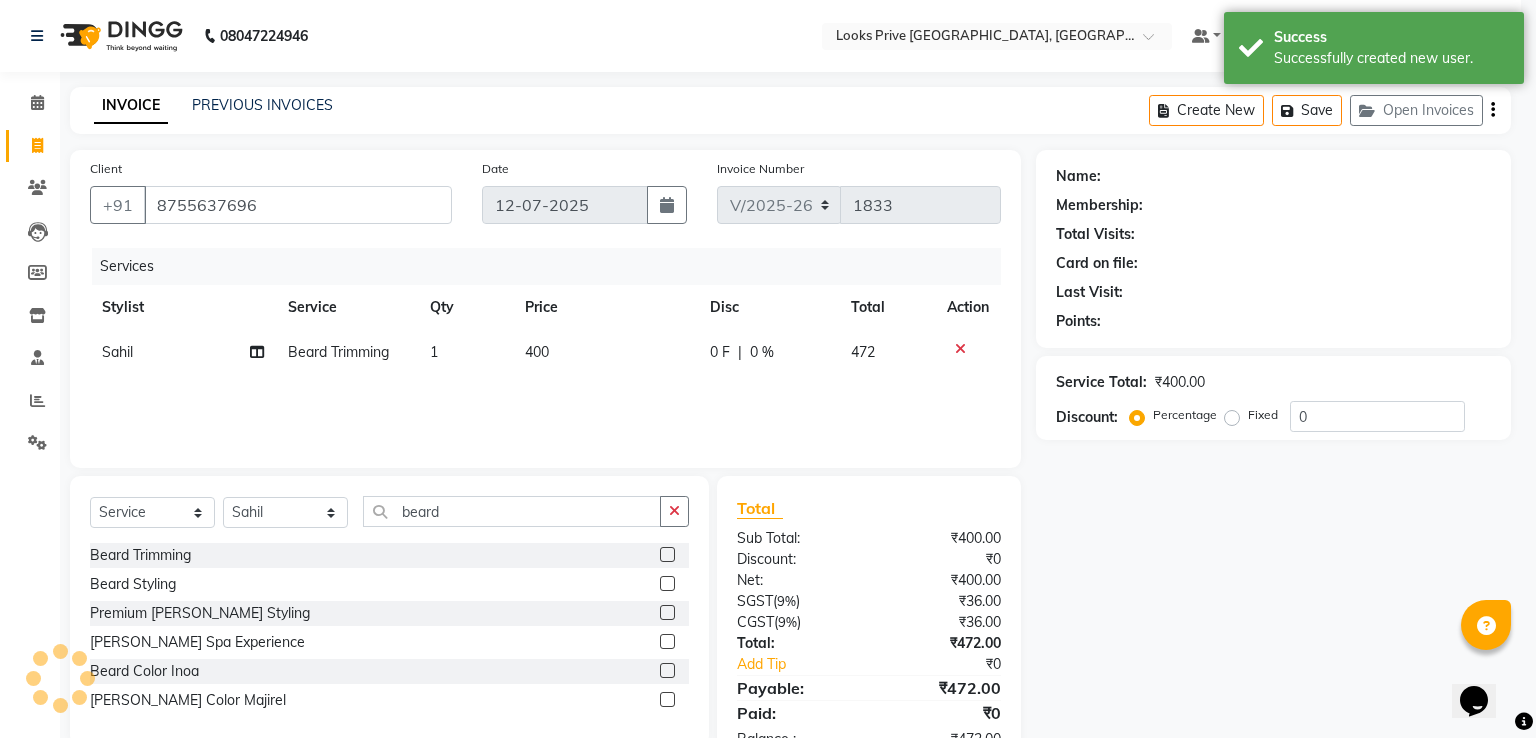 select on "1: Object" 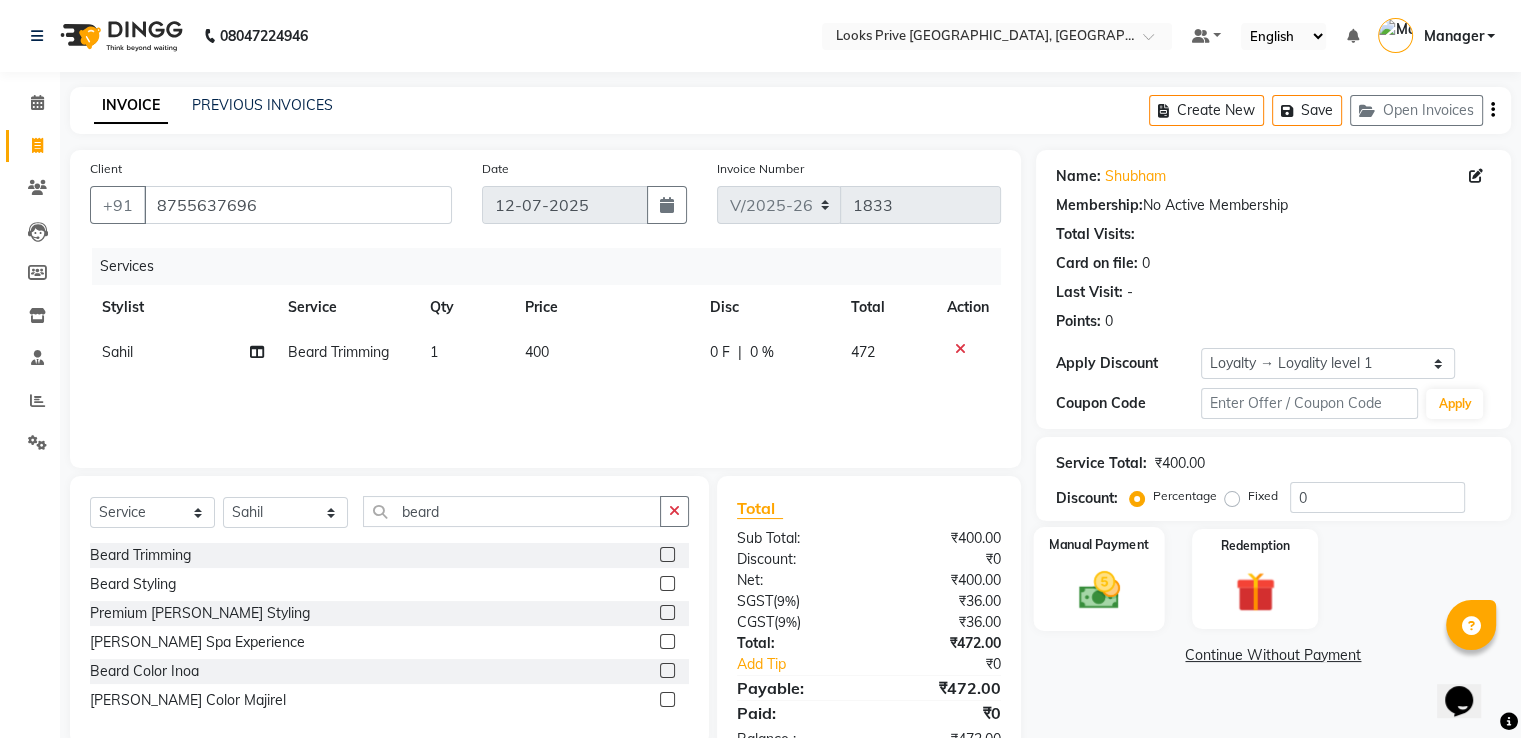 click 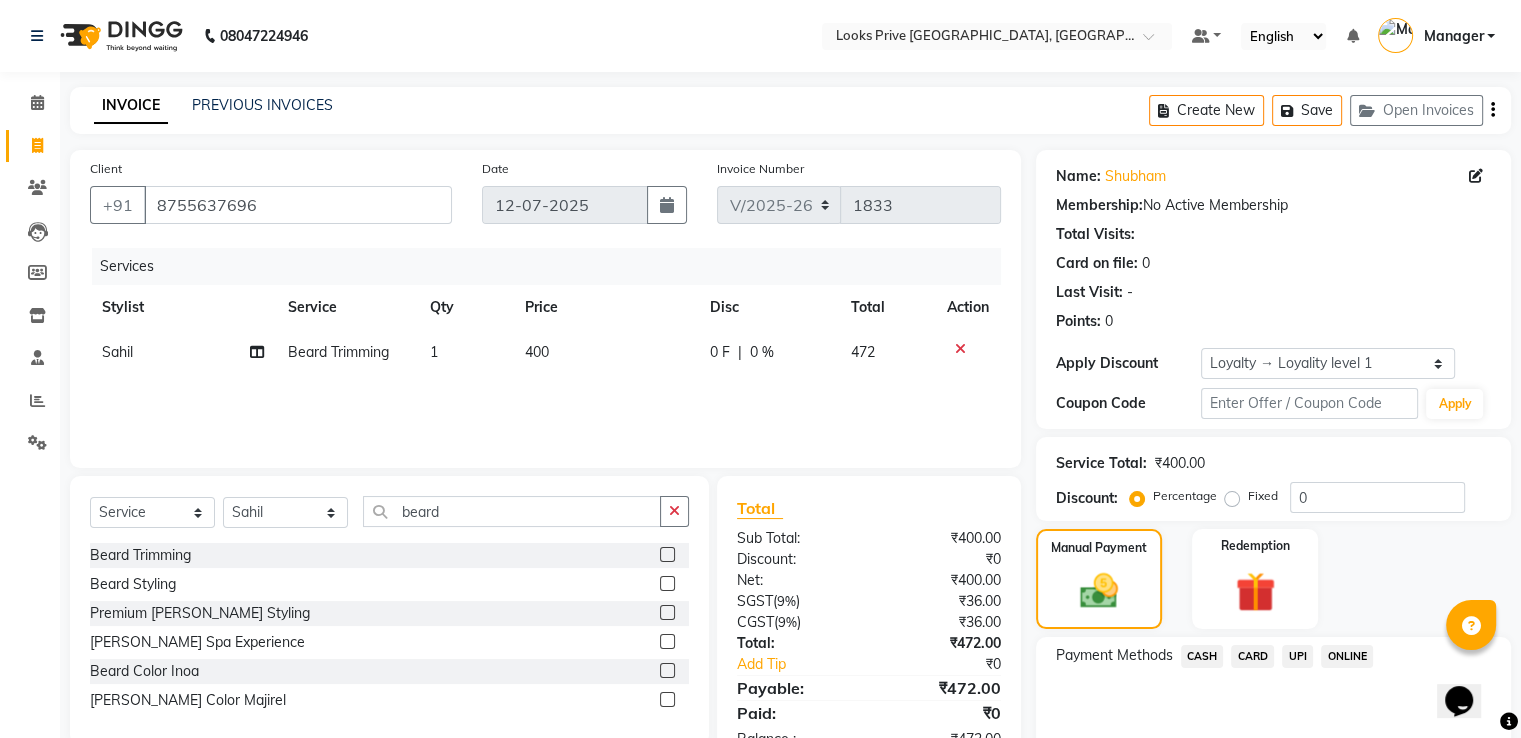 click on "CASH" 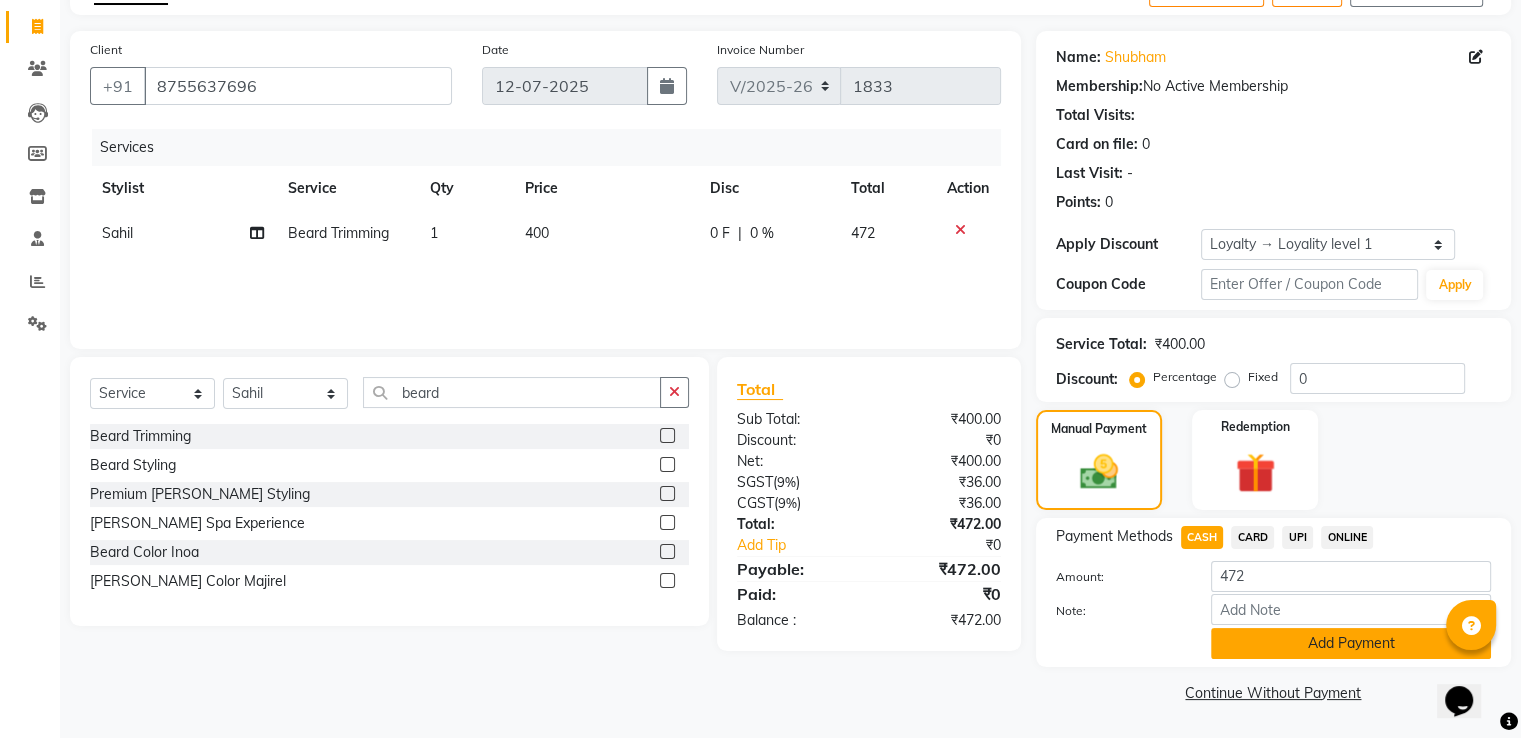 click on "Add Payment" 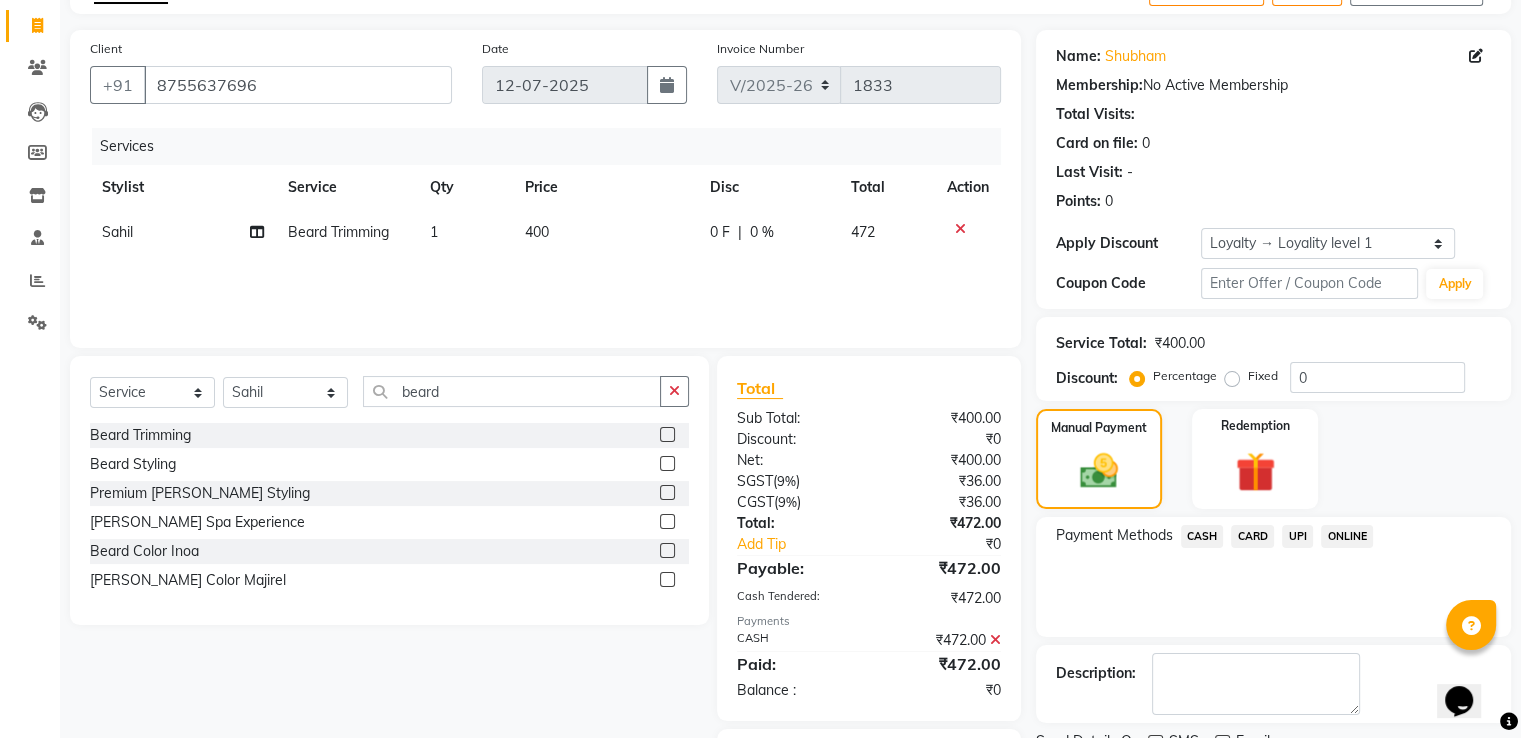 scroll, scrollTop: 234, scrollLeft: 0, axis: vertical 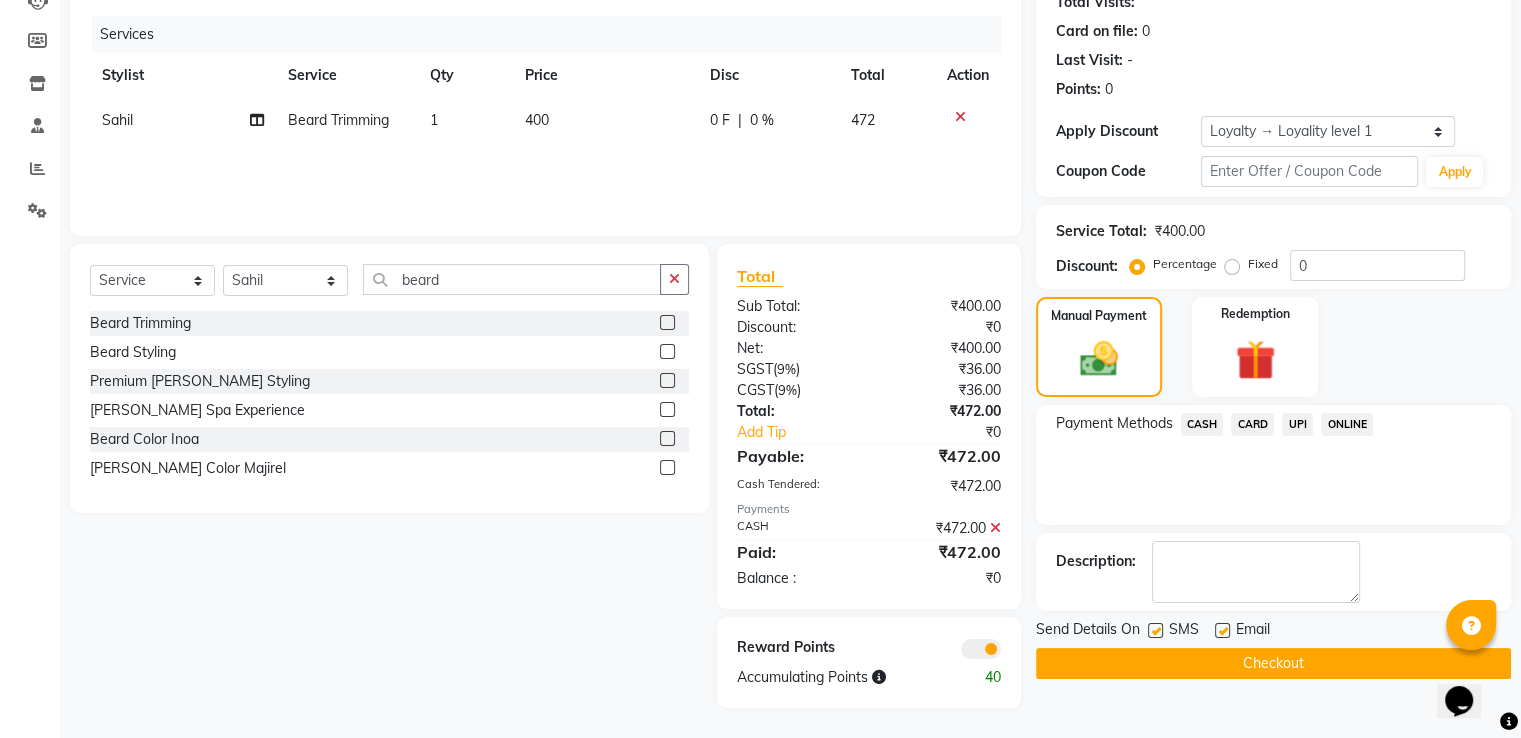 click on "Checkout" 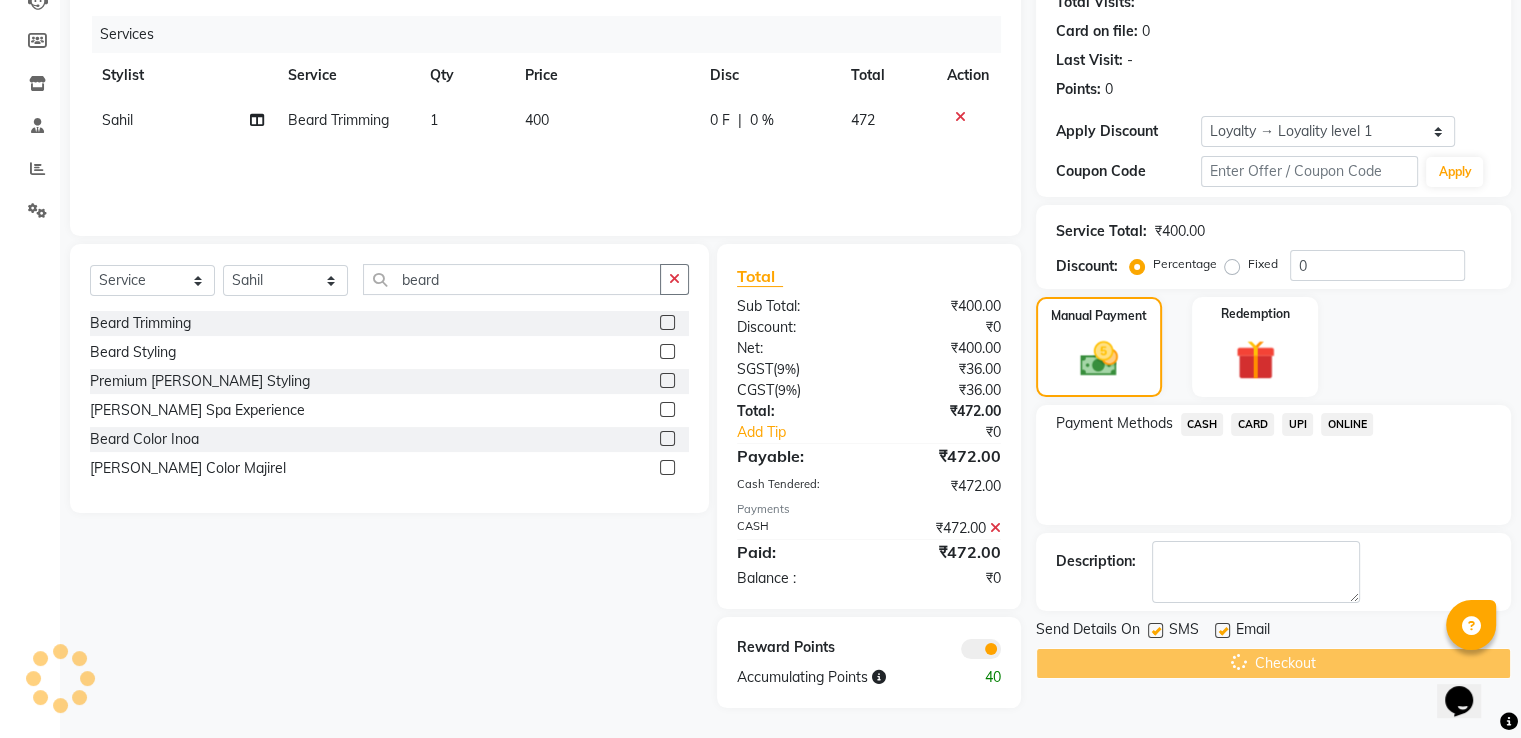 scroll, scrollTop: 0, scrollLeft: 0, axis: both 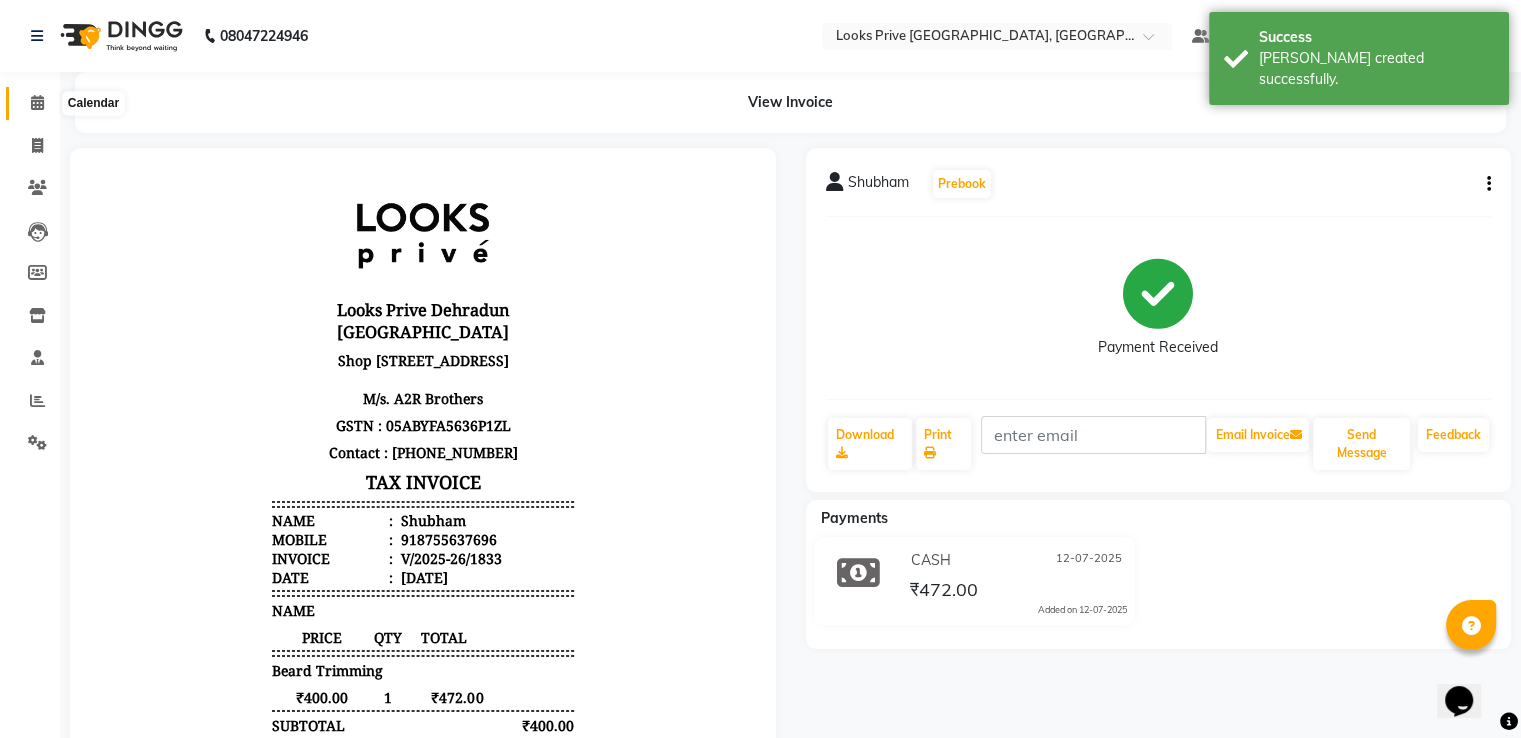 click 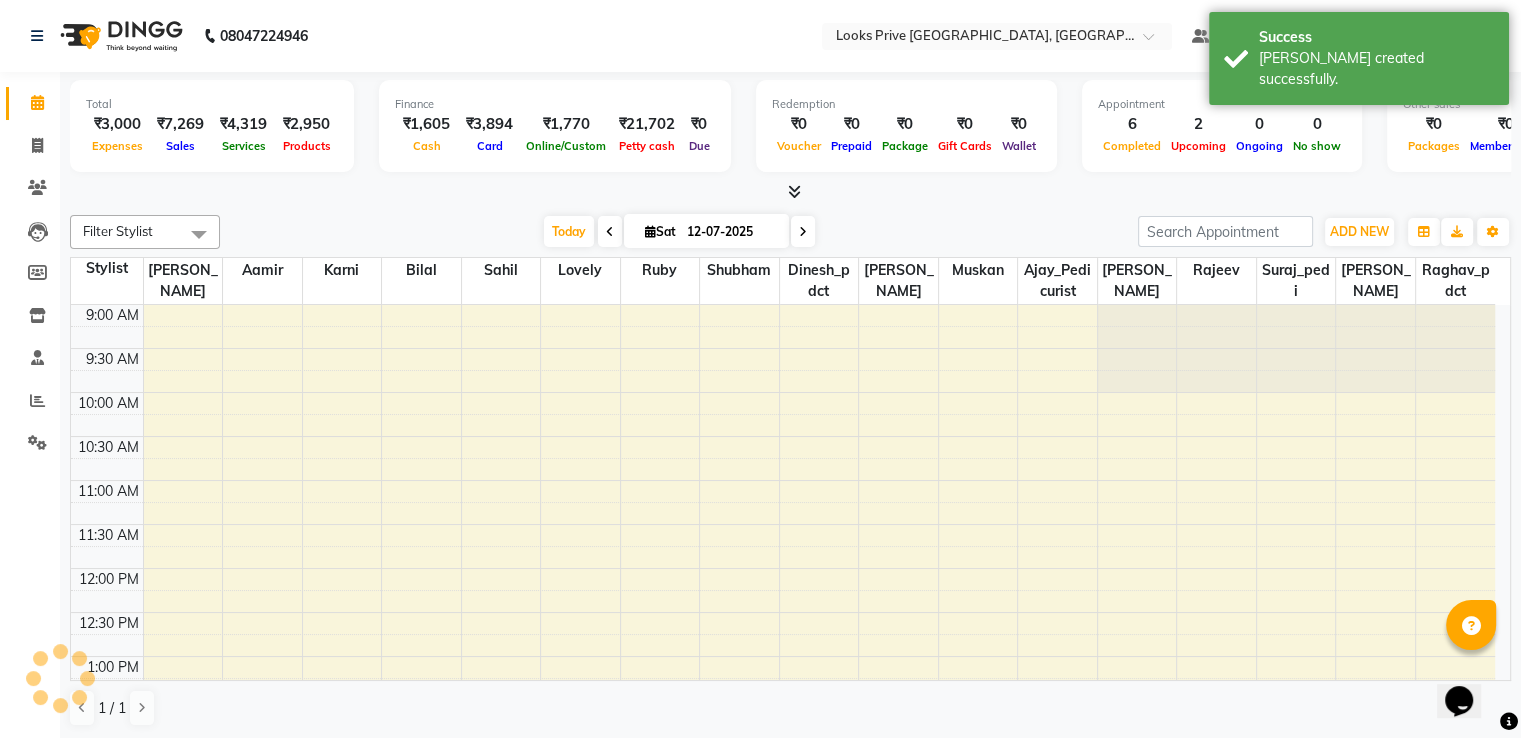 scroll, scrollTop: 0, scrollLeft: 0, axis: both 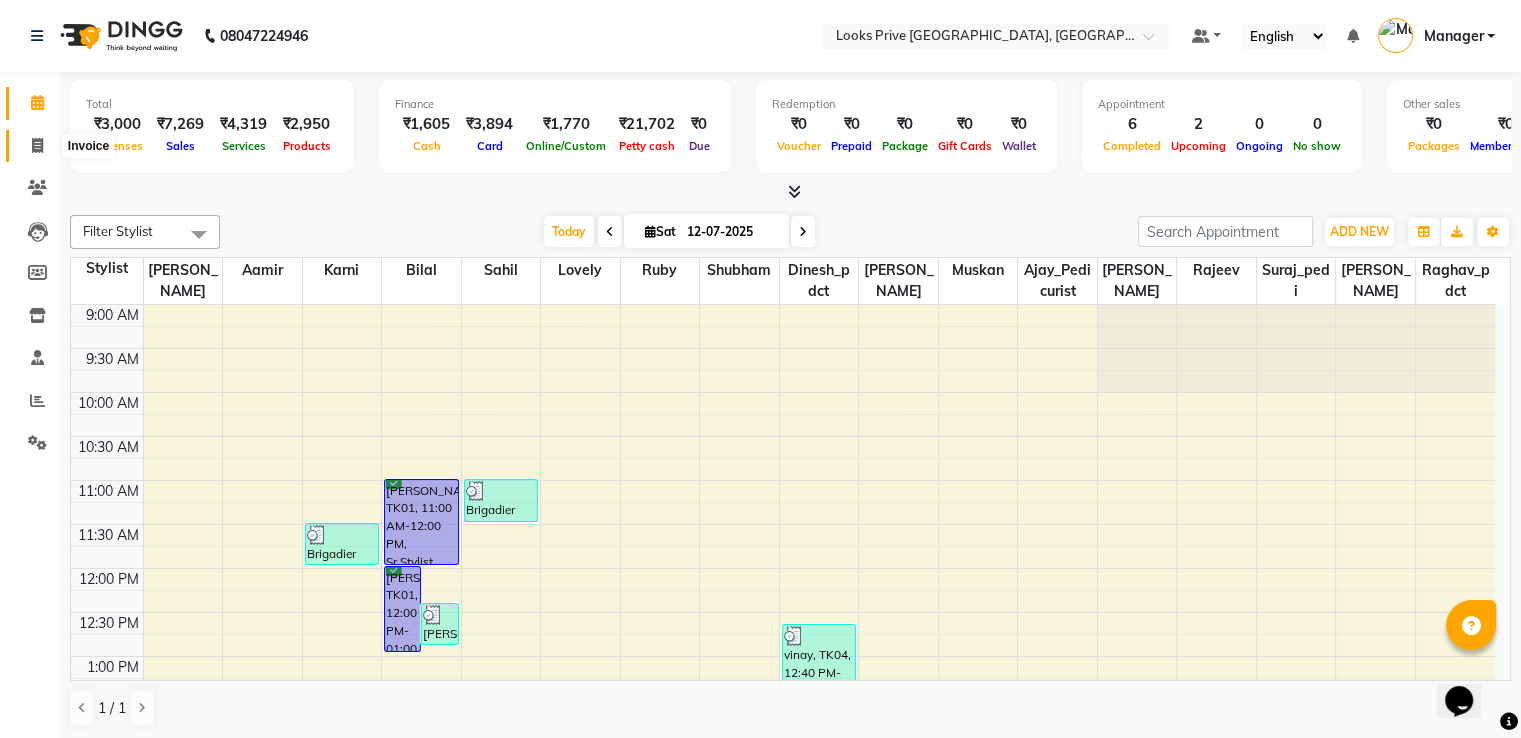 click 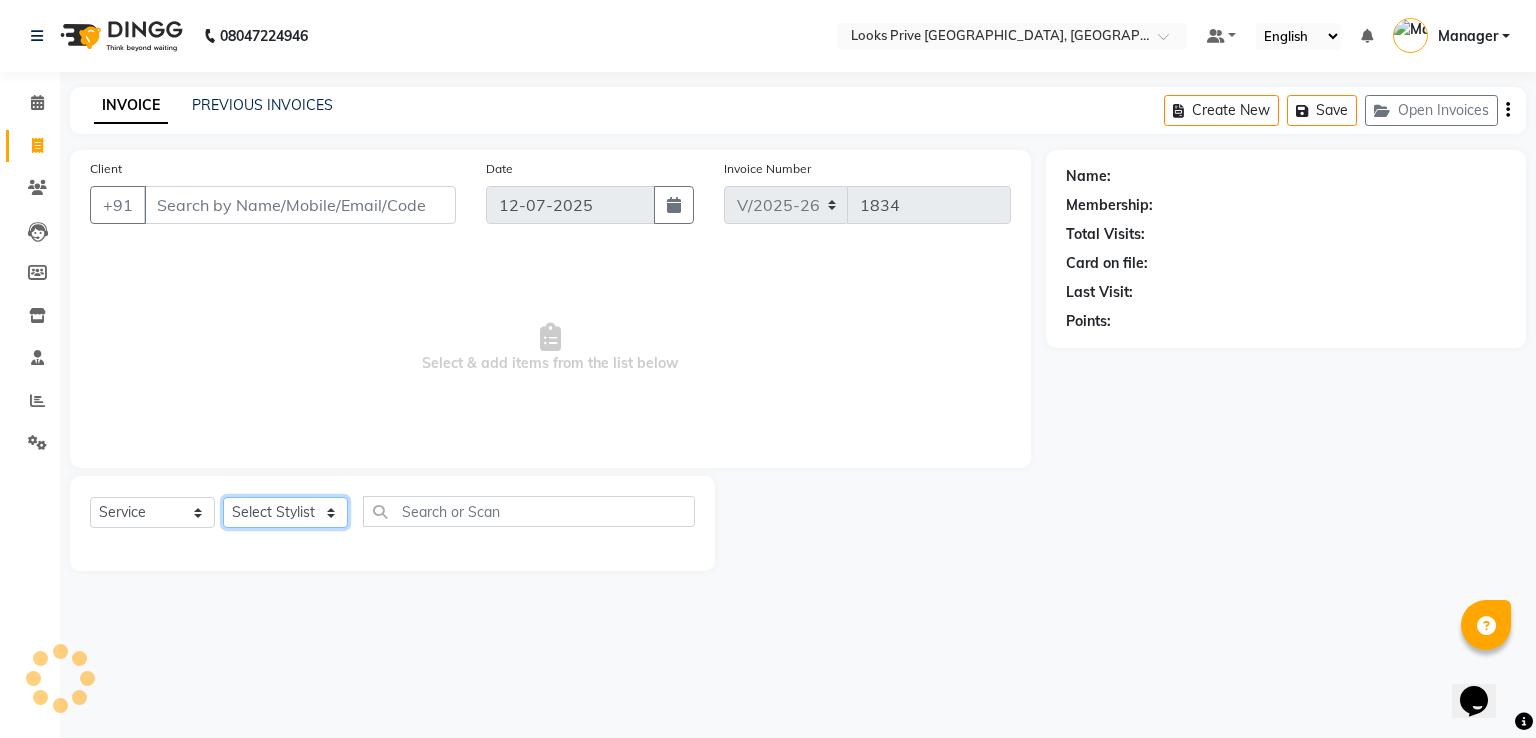 click on "Select Stylist" 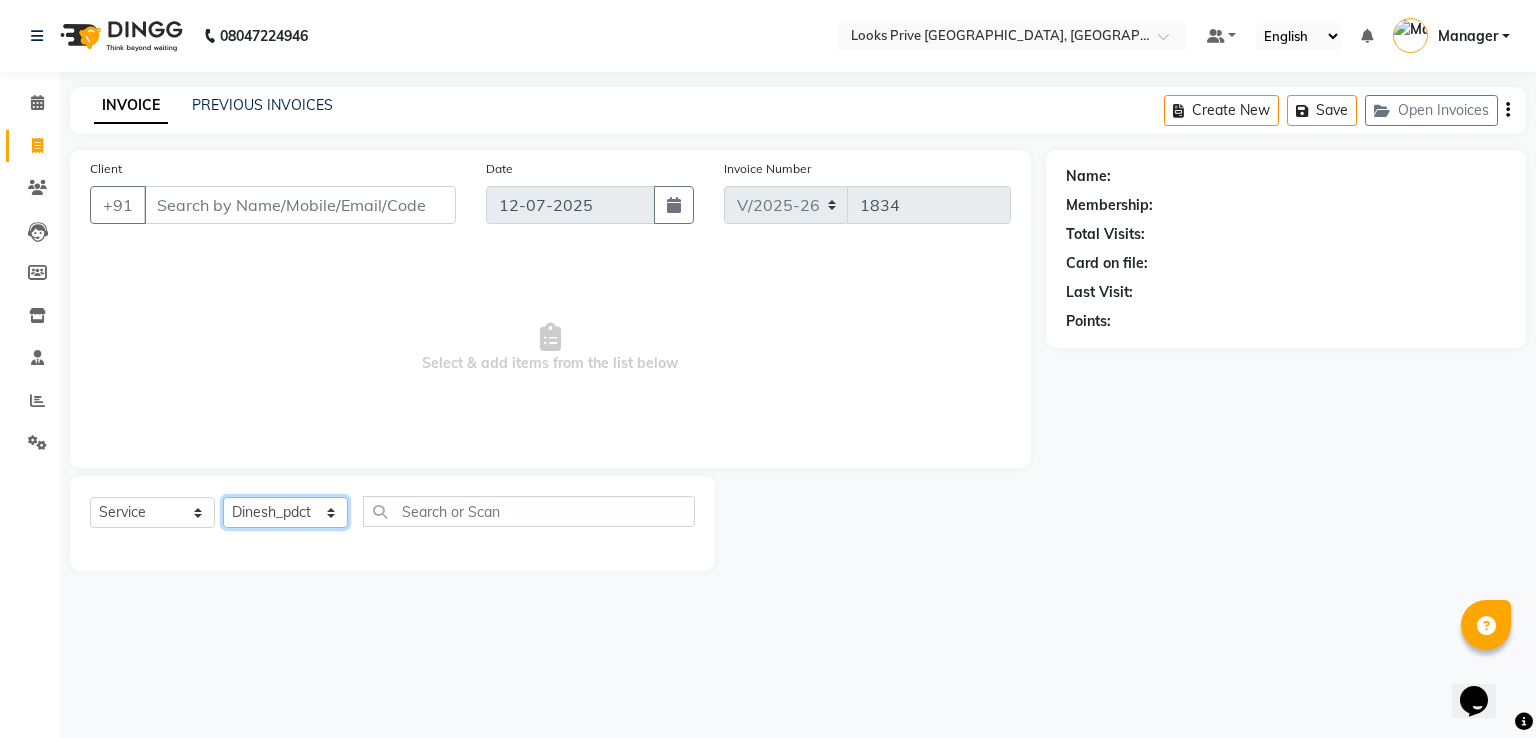 click on "Select Stylist A2R_Master [PERSON_NAME] [PERSON_NAME] [PERSON_NAME] Dinesh_pdct Karni Lovely Manager [PERSON_NAME] [PERSON_NAME] [PERSON_NAME] [PERSON_NAME] Suraj_pedi" 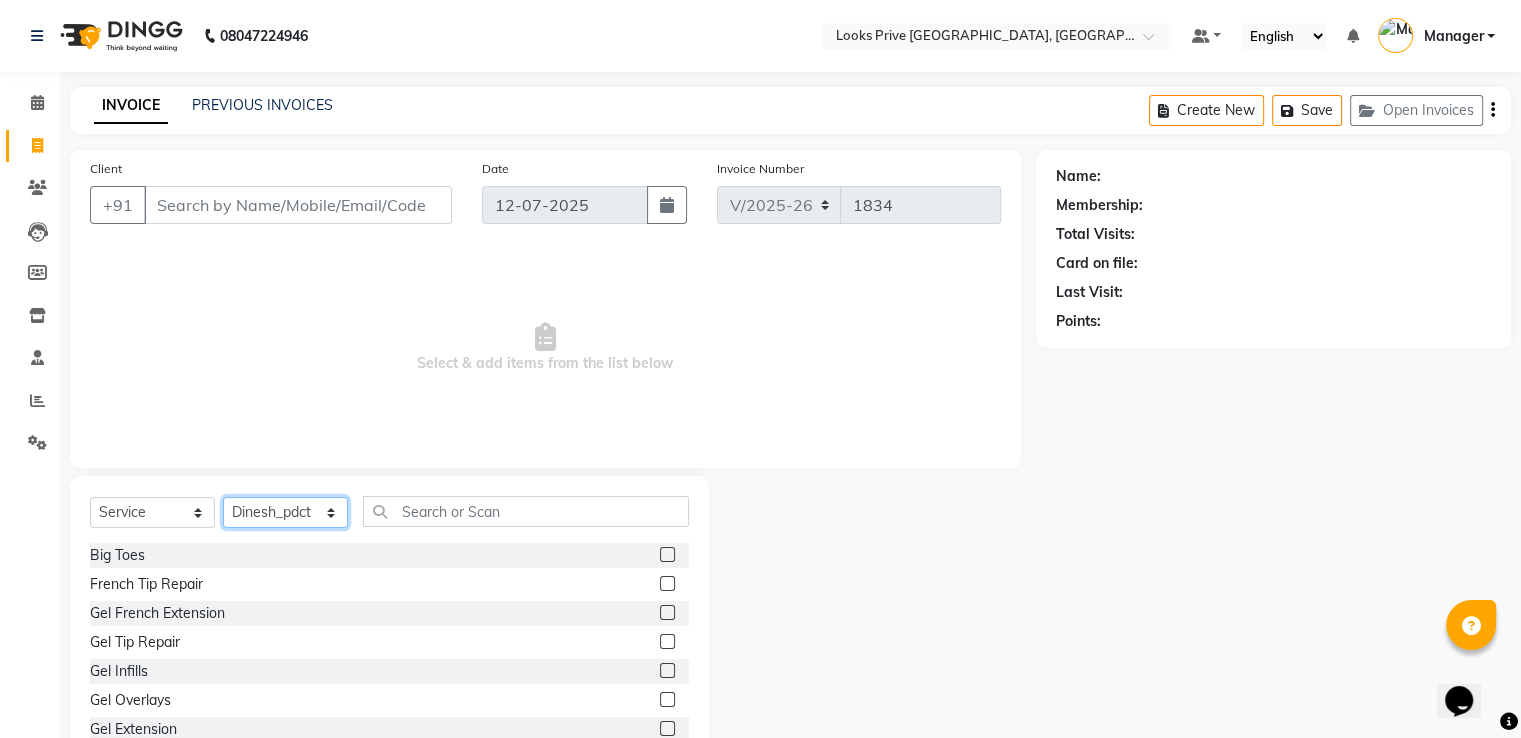 select on "45664" 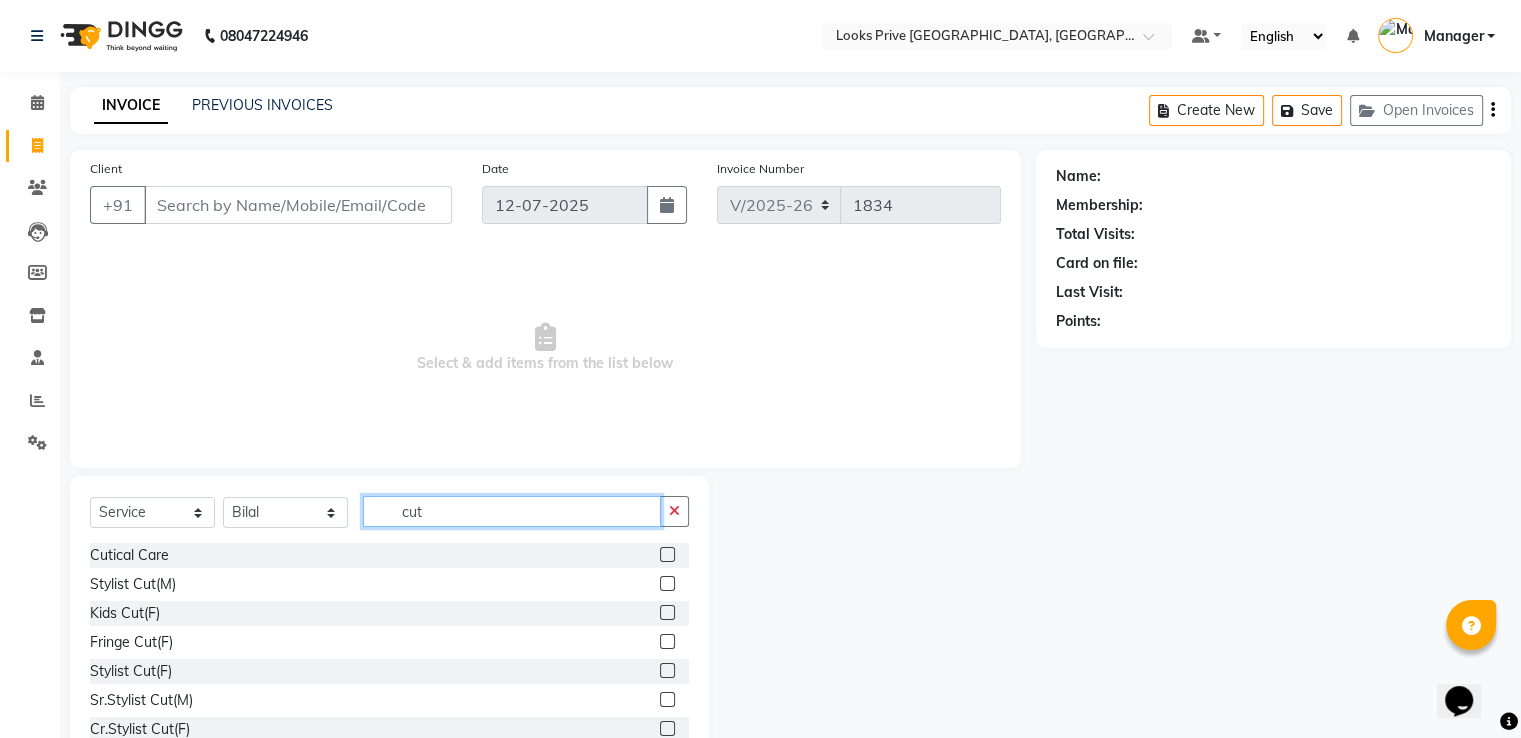 type on "cut" 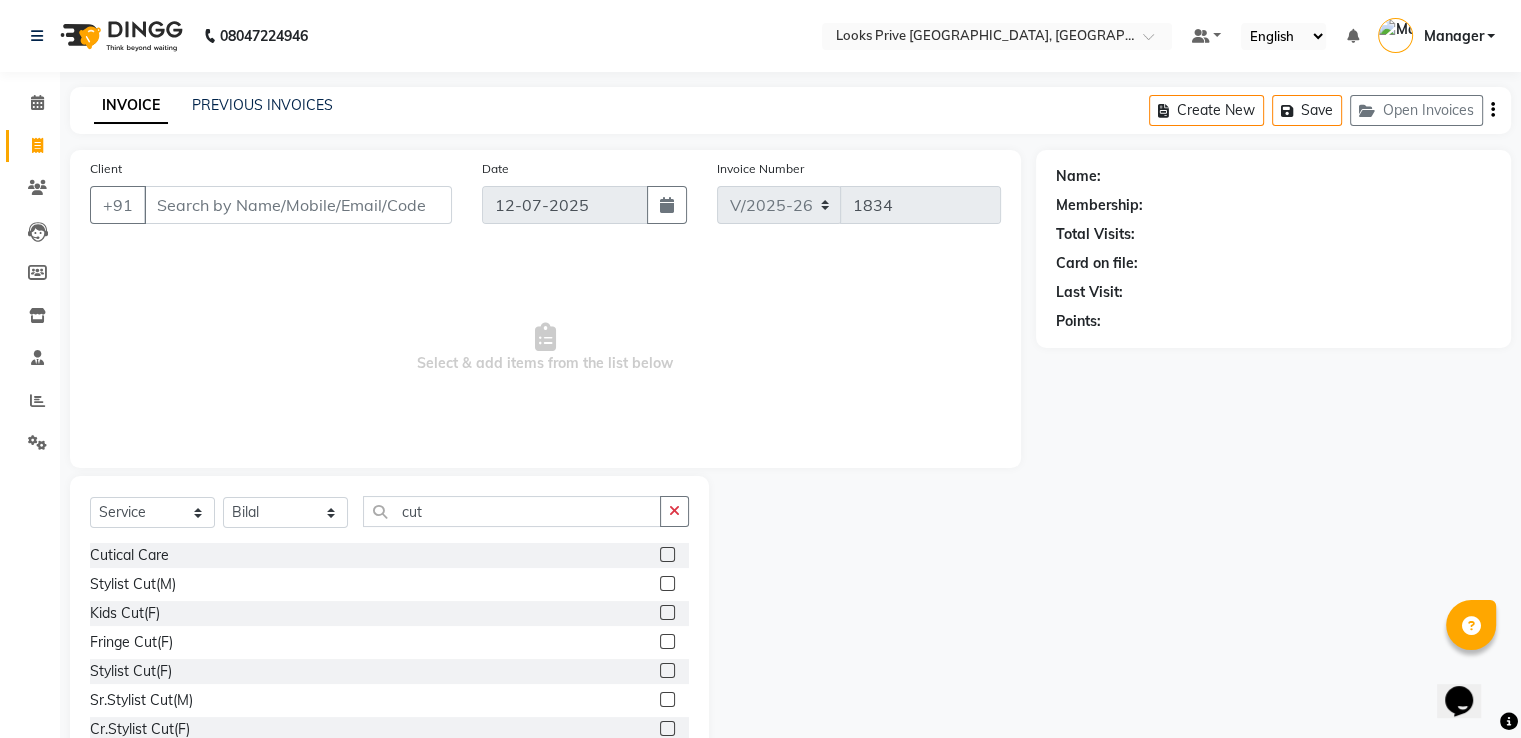 click 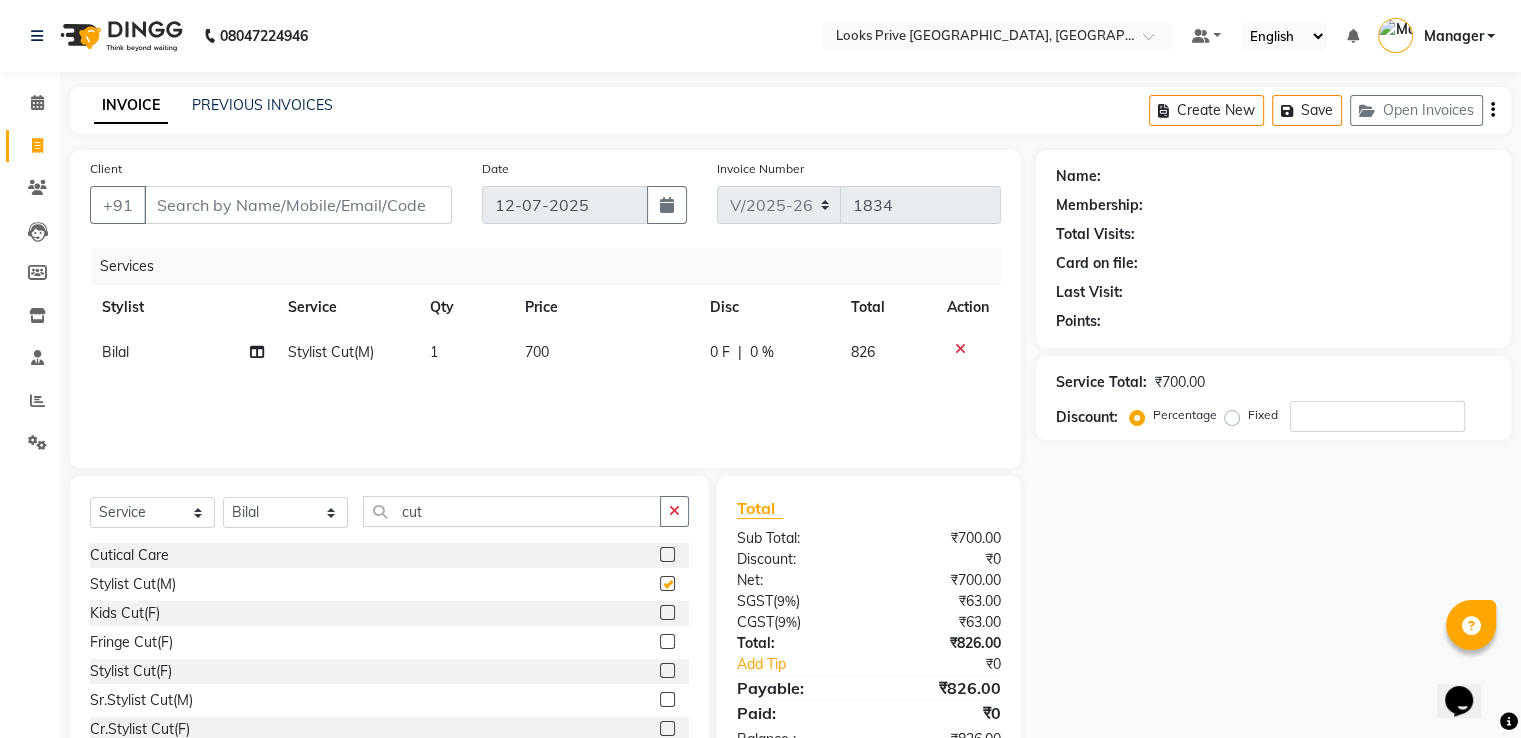 checkbox on "false" 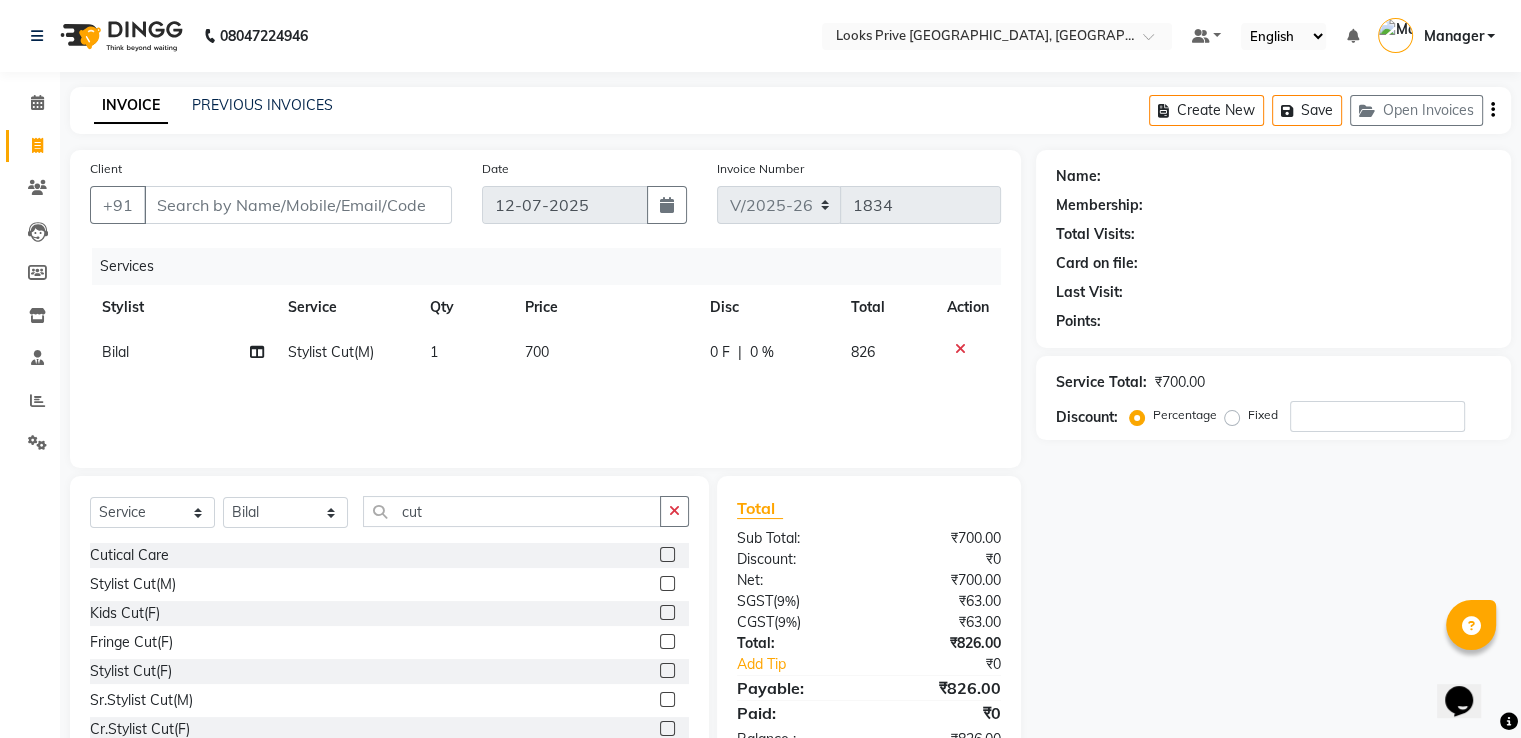 click on "700" 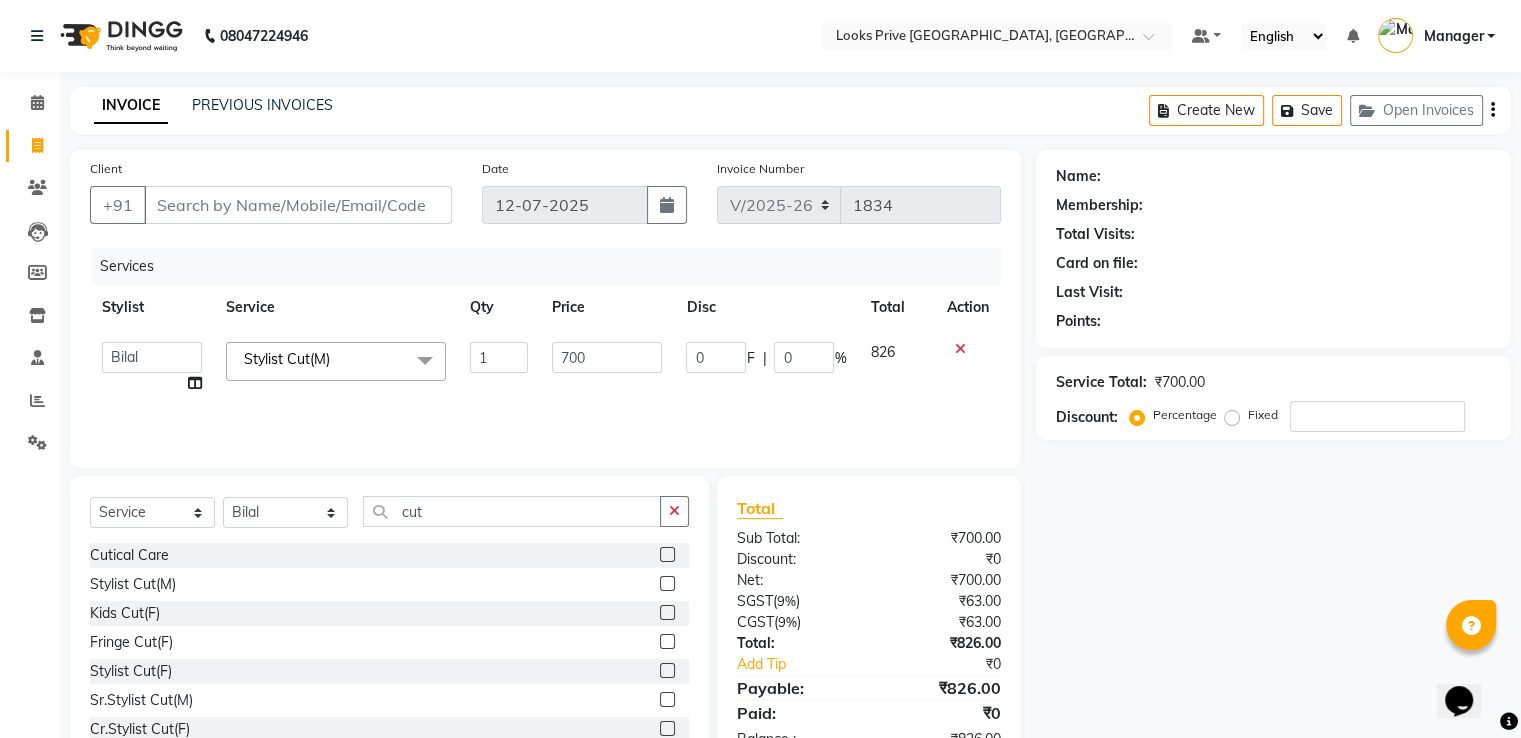 click on "700" 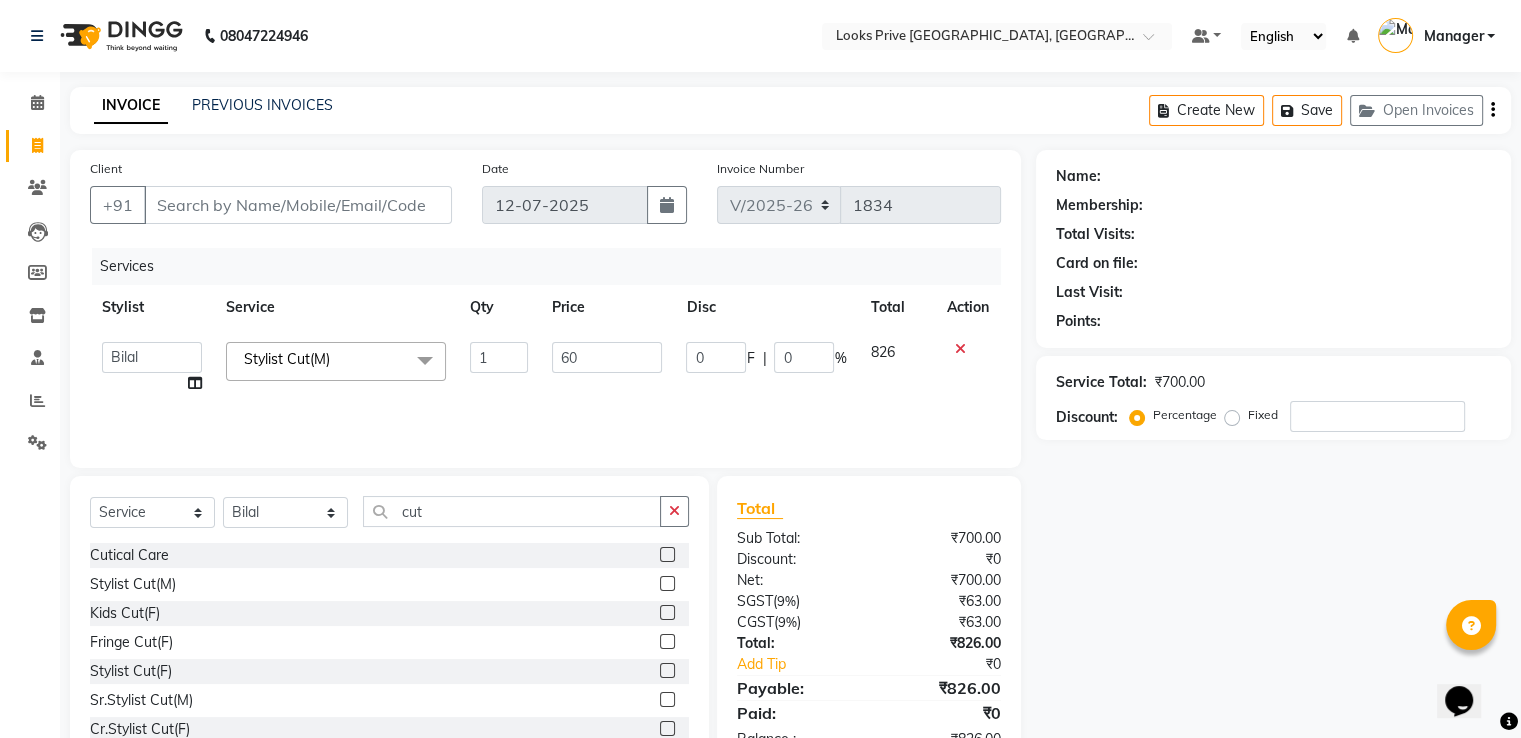type on "600" 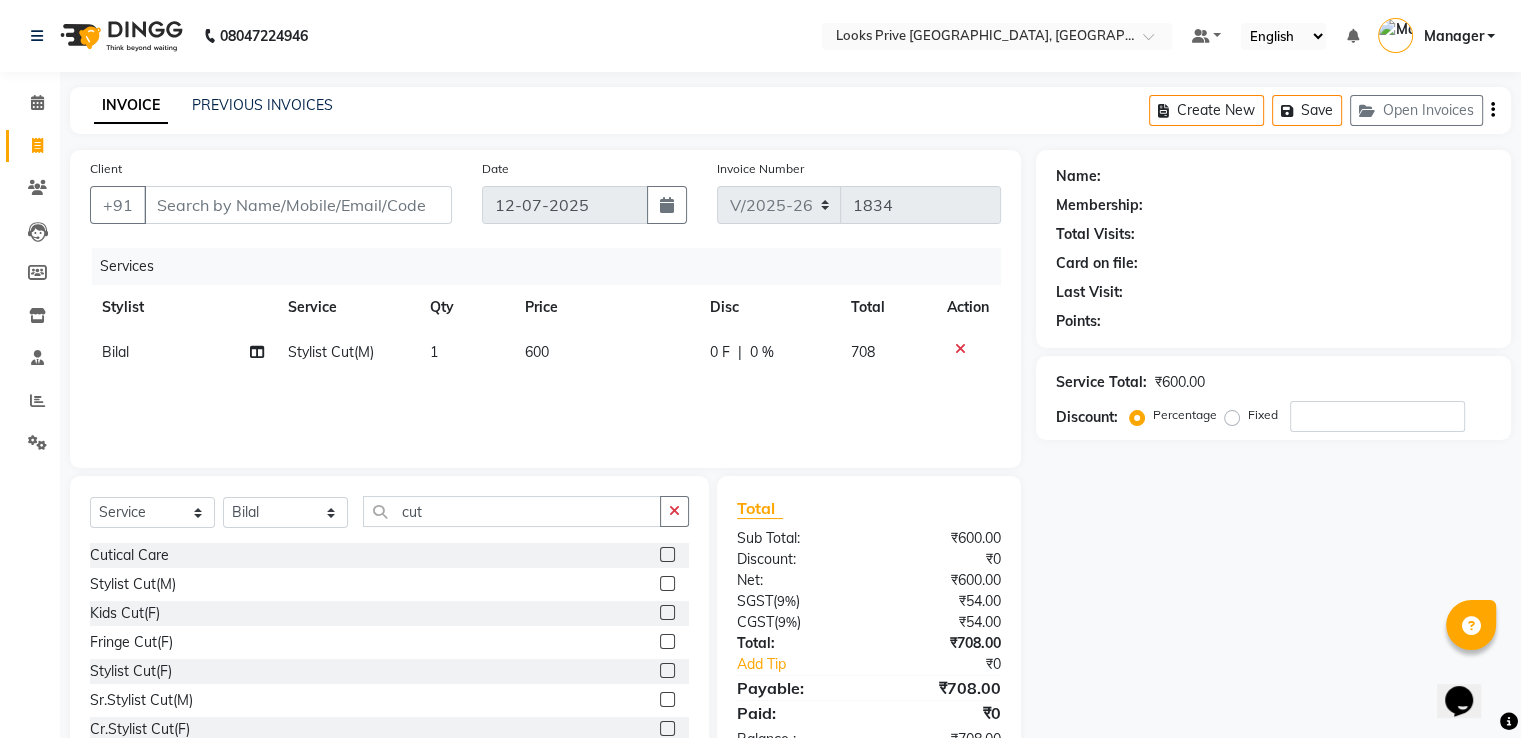 click on "Name: Membership: Total Visits: Card on file: Last Visit:  Points:  Service Total:  ₹600.00  Discount:  Percentage   Fixed" 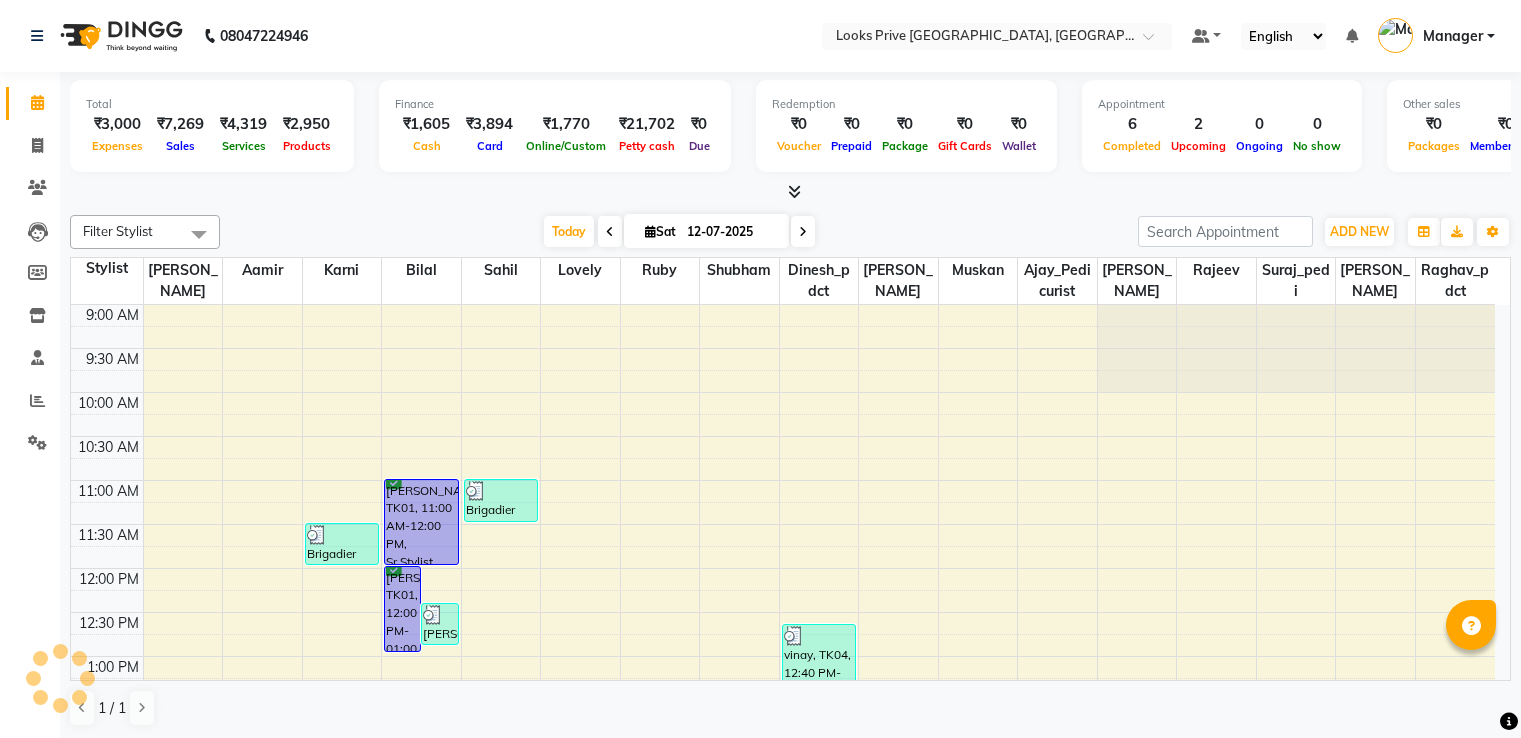 scroll, scrollTop: 0, scrollLeft: 0, axis: both 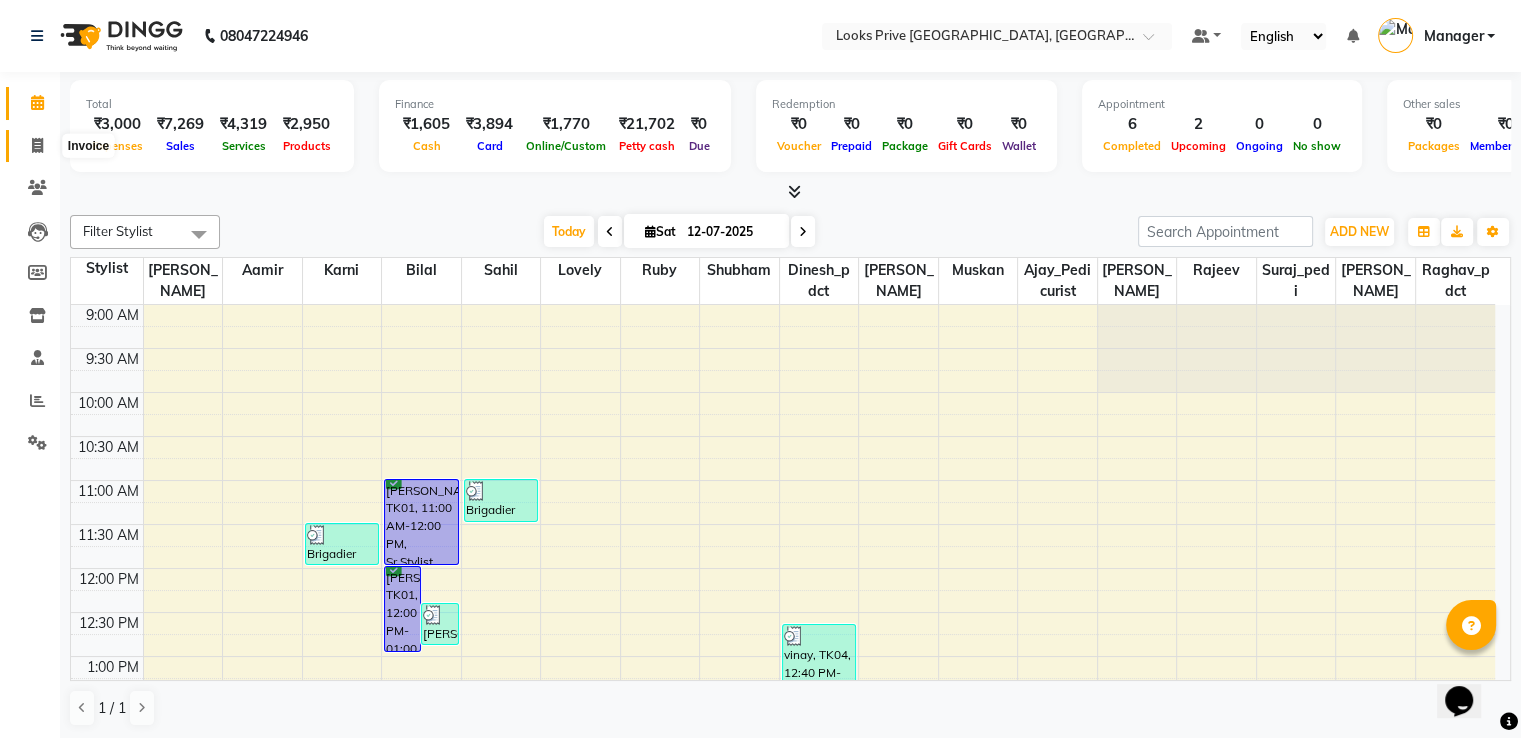 click 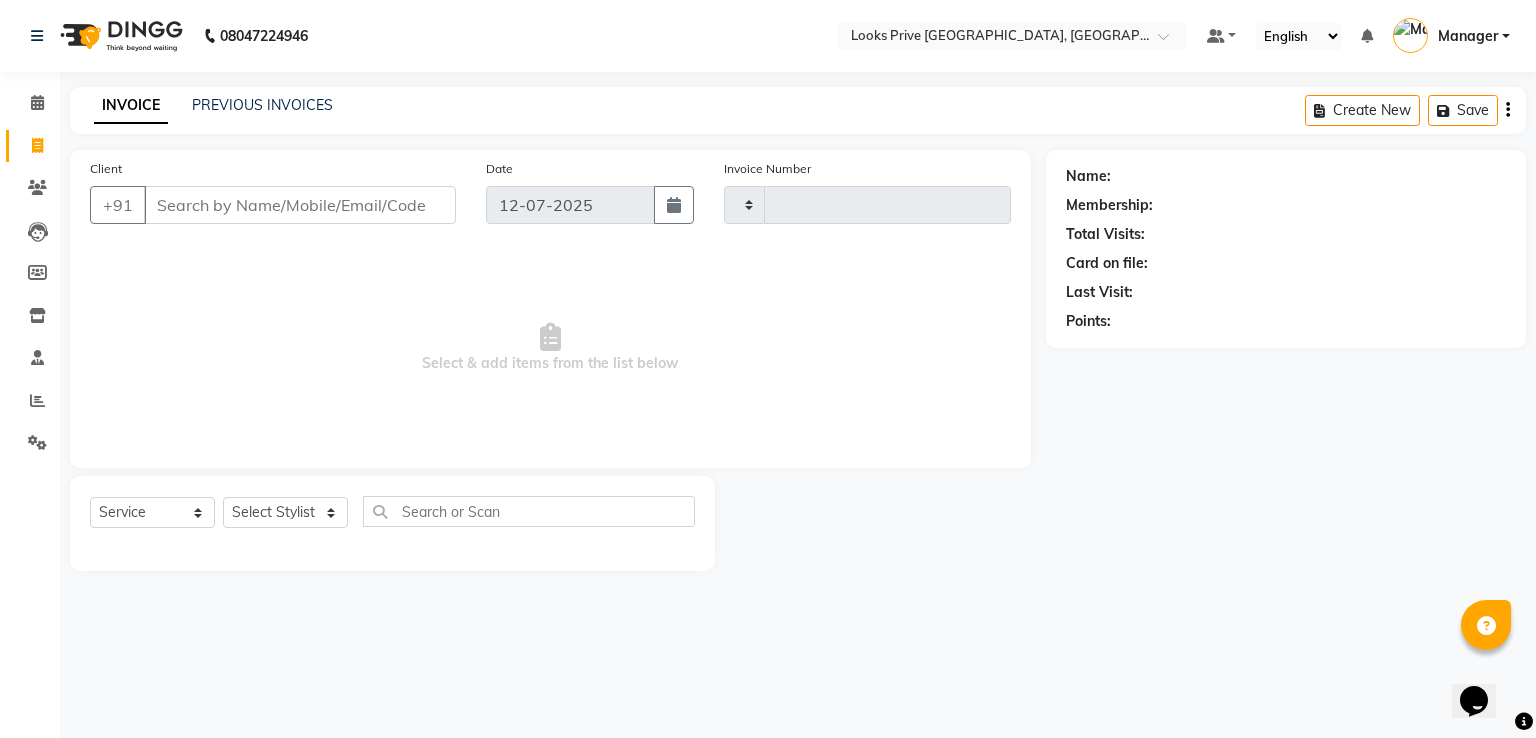 type on "1834" 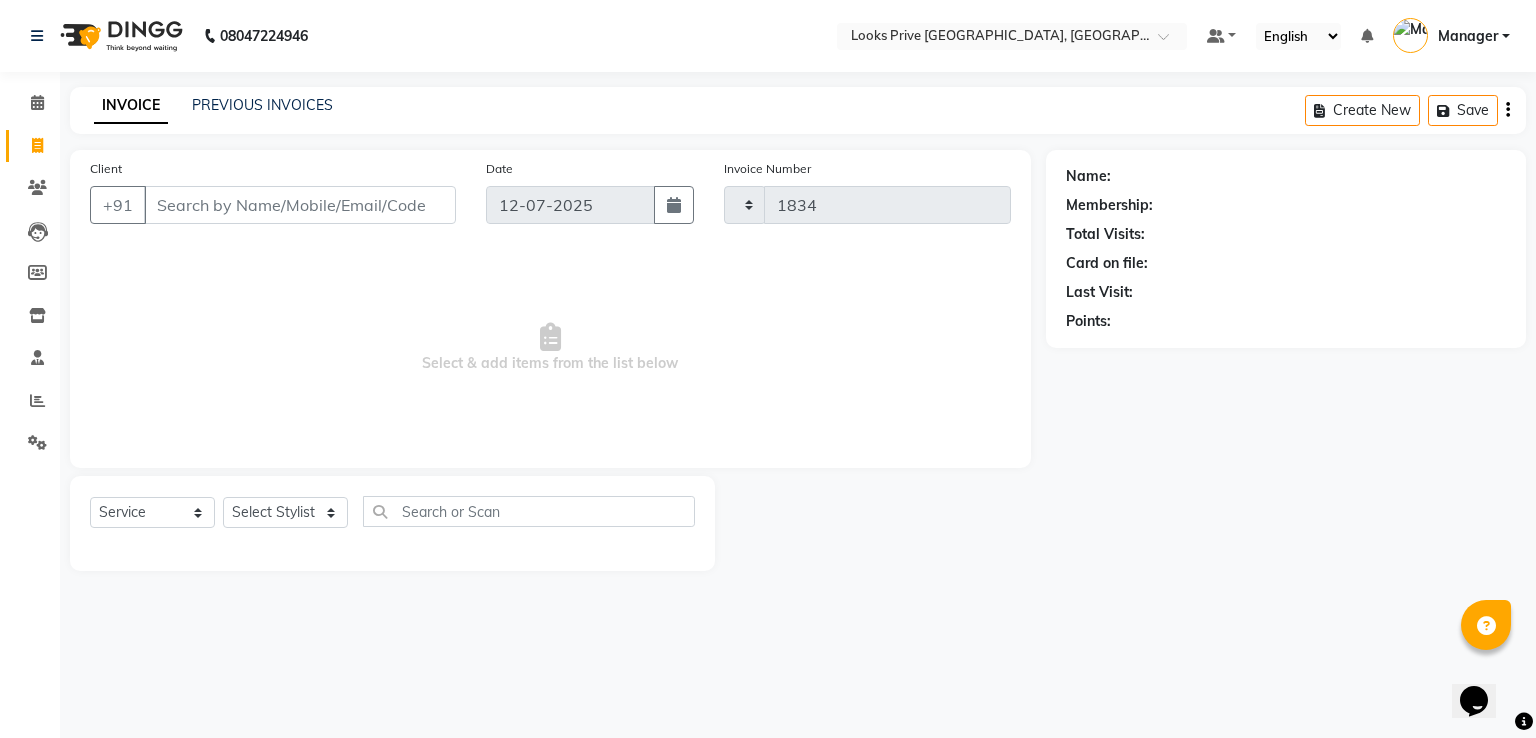 select on "6205" 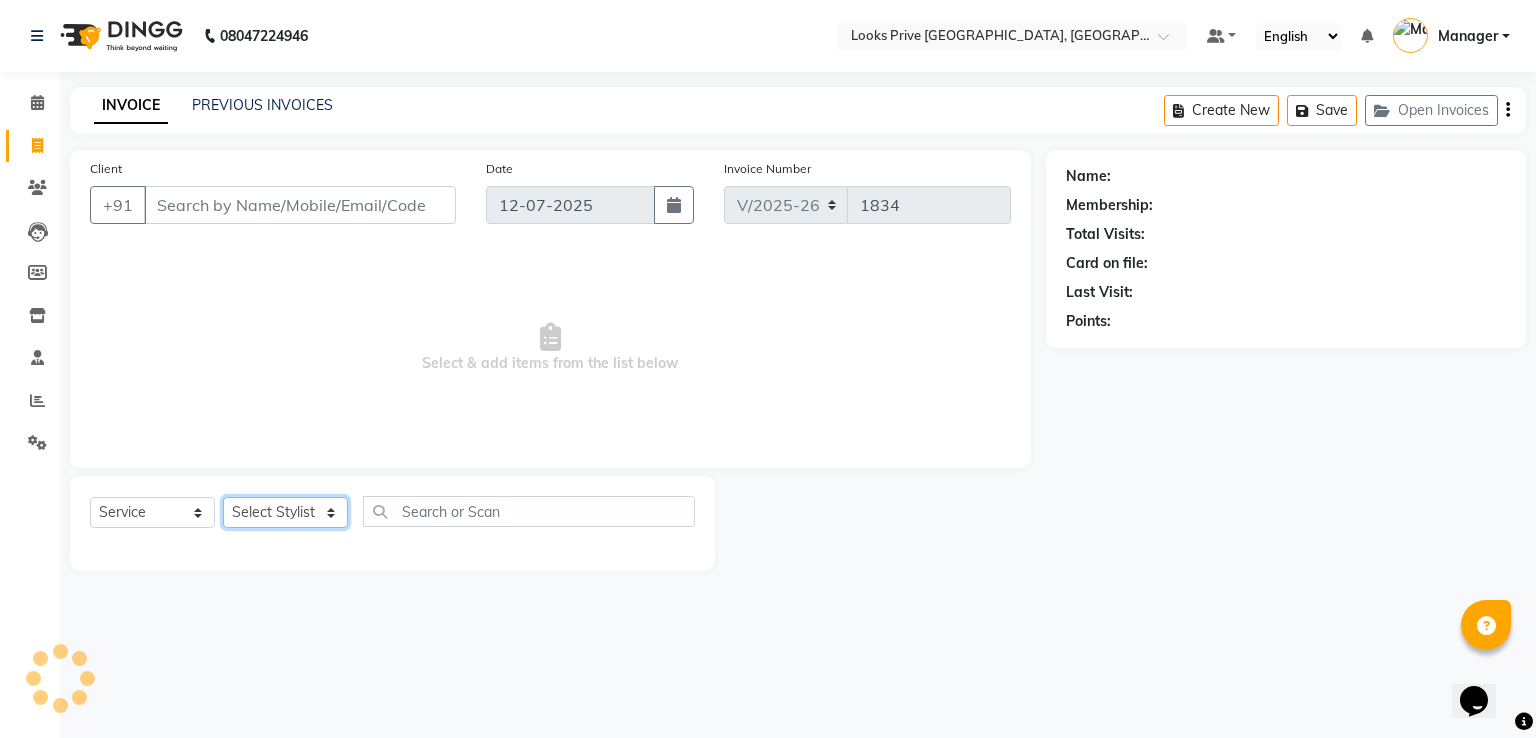 click on "Select Stylist" 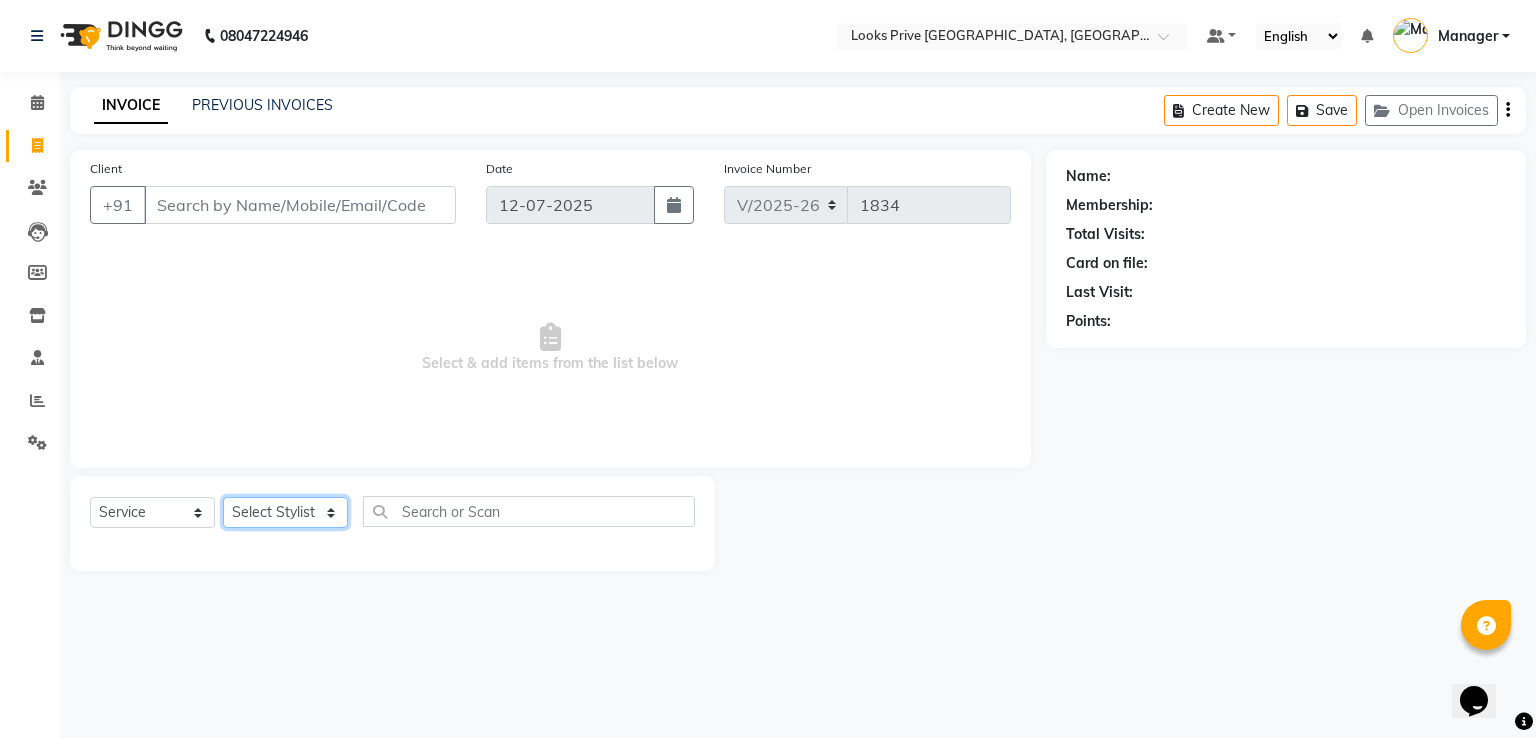 select on "45665" 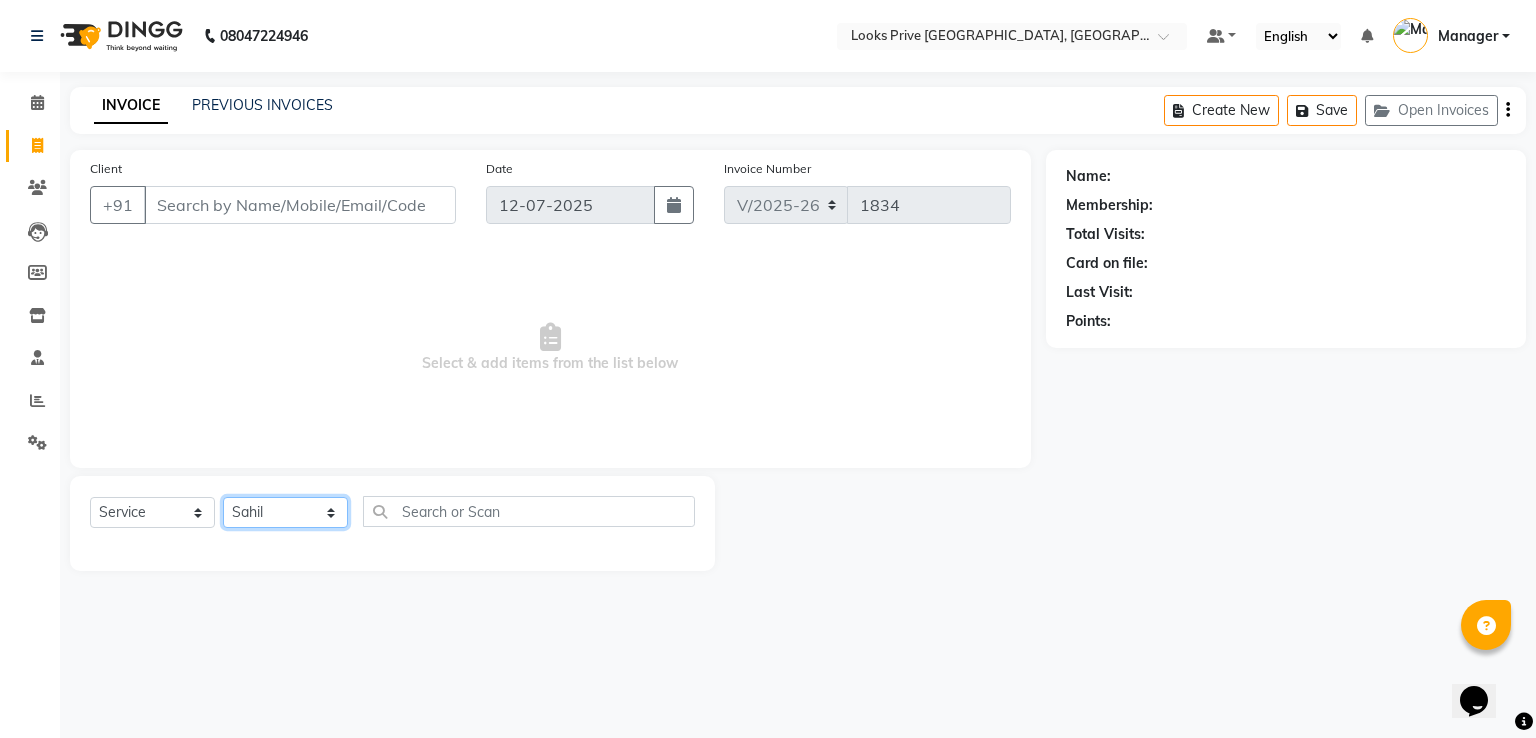 click on "Select Stylist A2R_Master [PERSON_NAME] [PERSON_NAME] [PERSON_NAME] Dinesh_pdct Karni Lovely Manager [PERSON_NAME] [PERSON_NAME] [PERSON_NAME] [PERSON_NAME] Suraj_pedi" 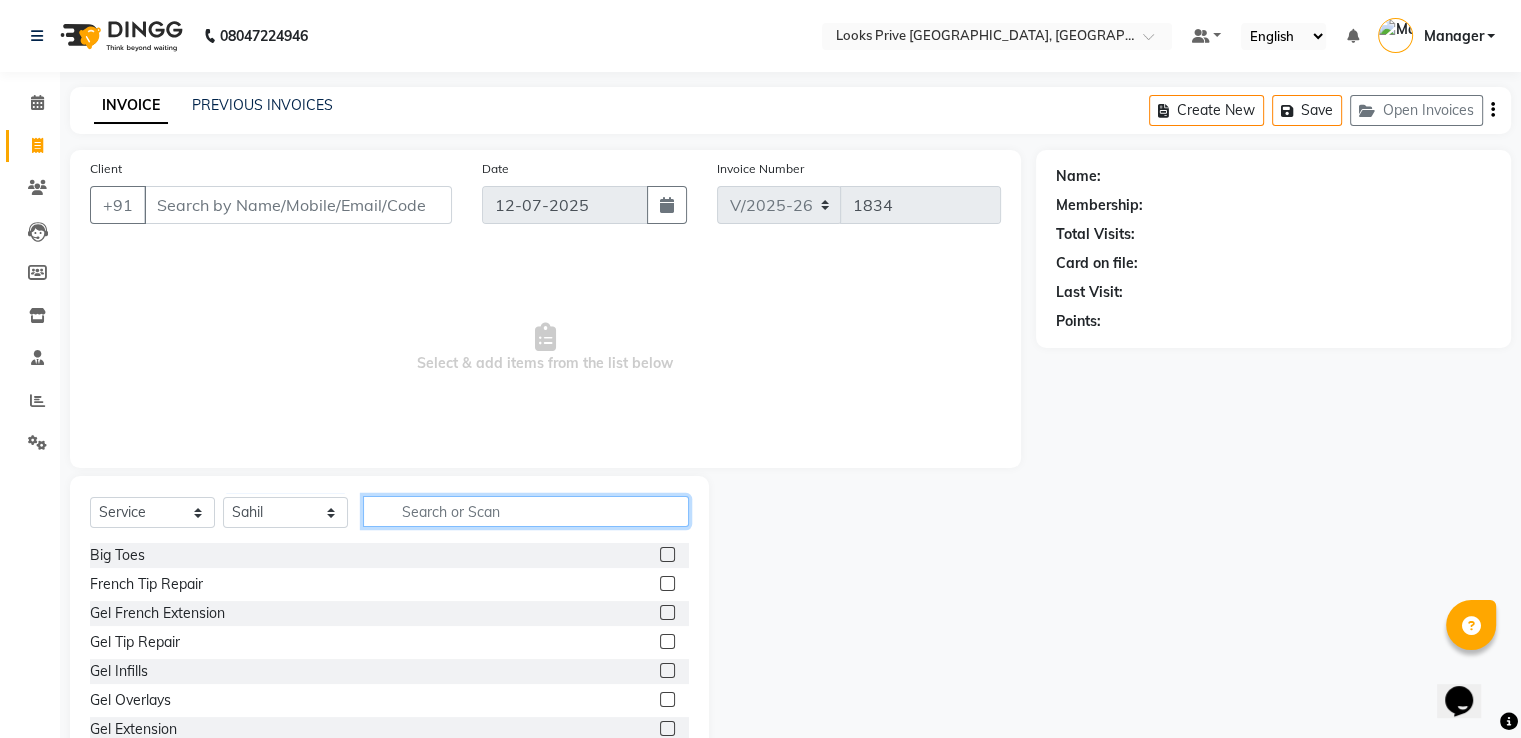 click 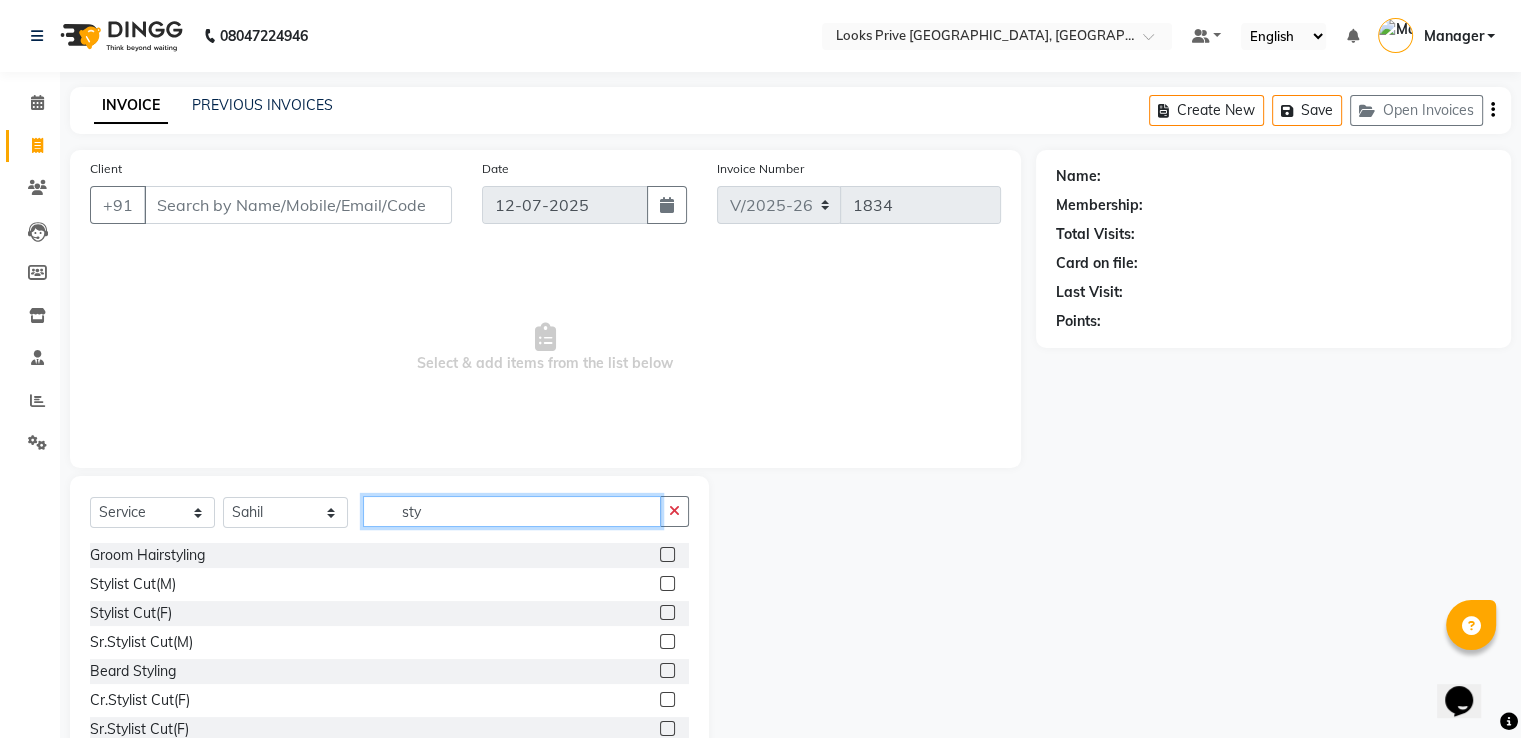 type on "sty" 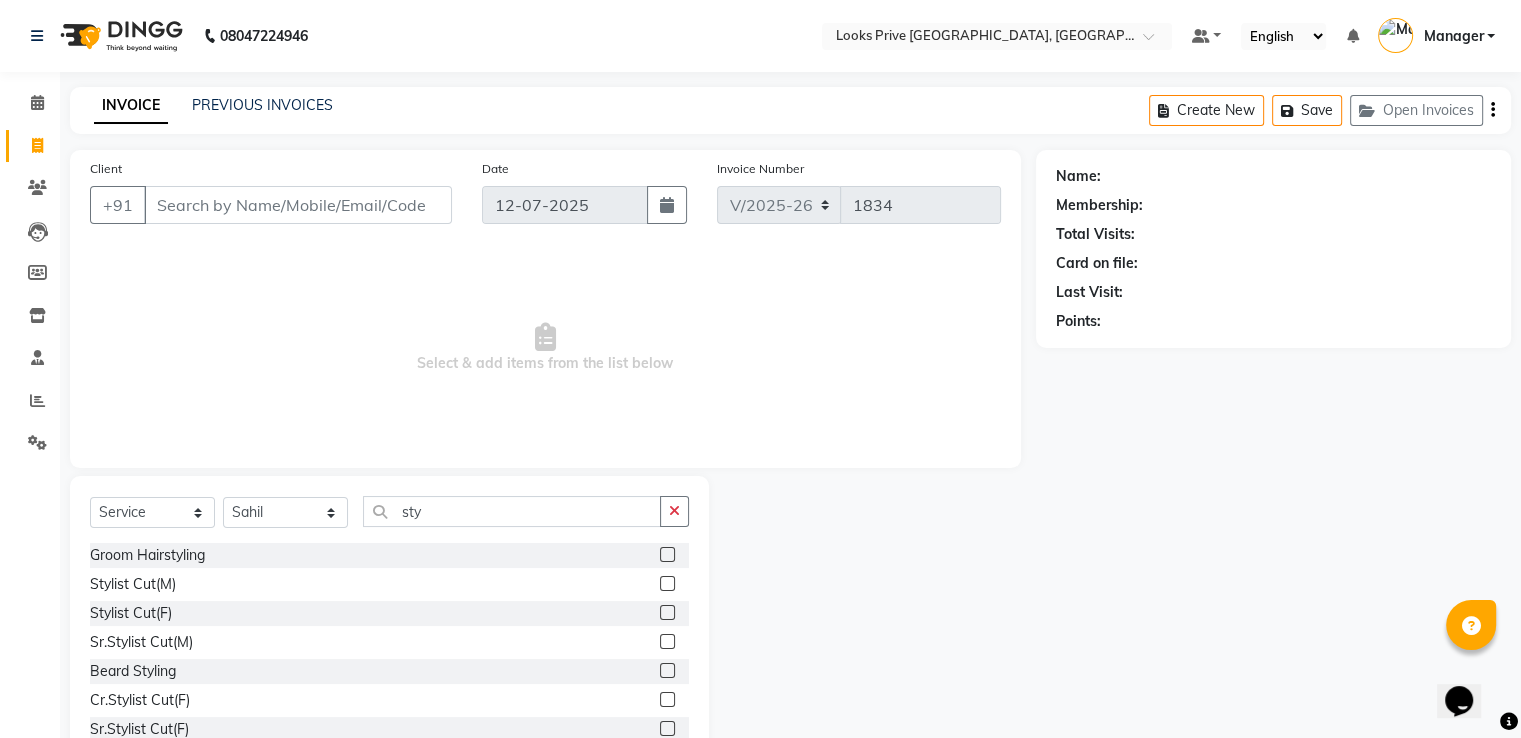 click on "Stylist Cut(M)" 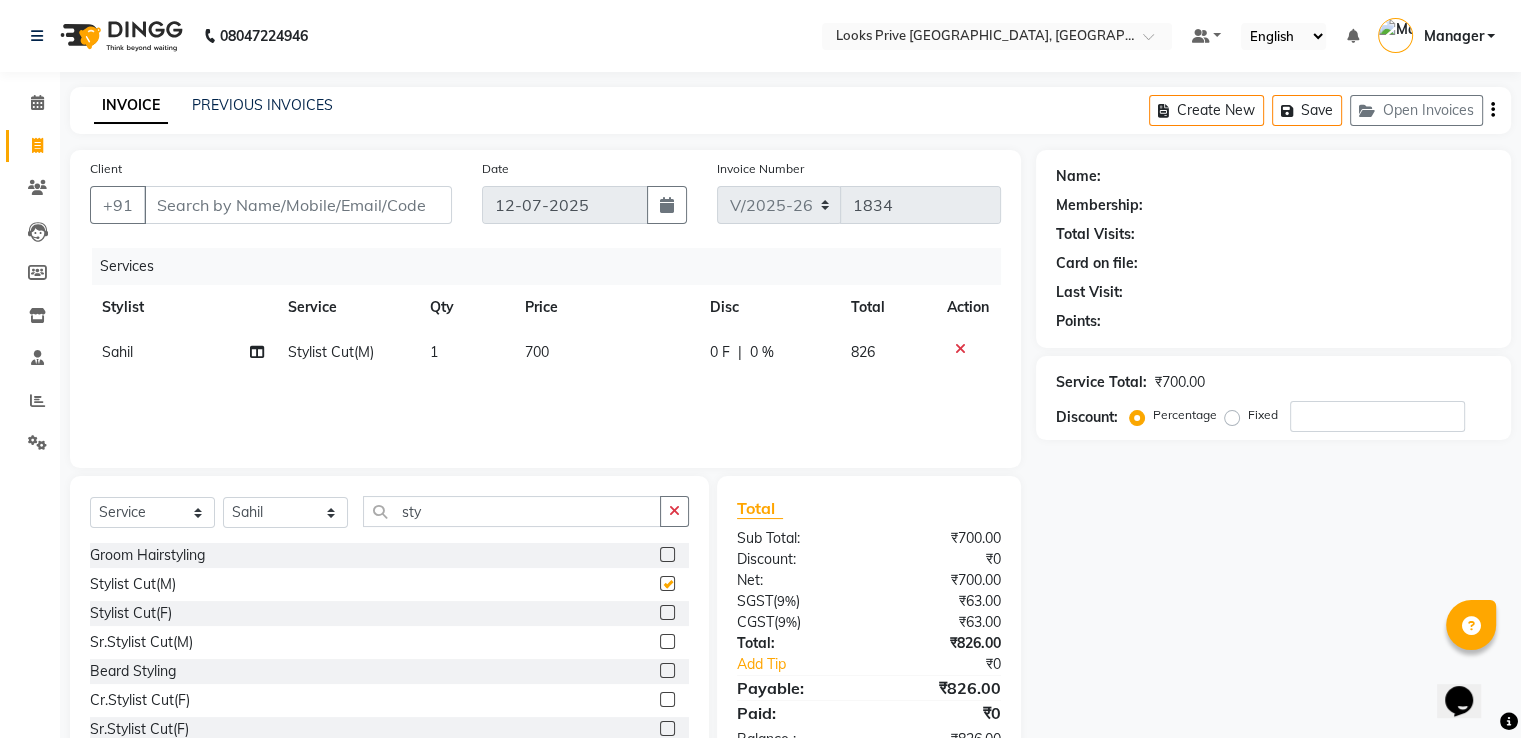 checkbox on "false" 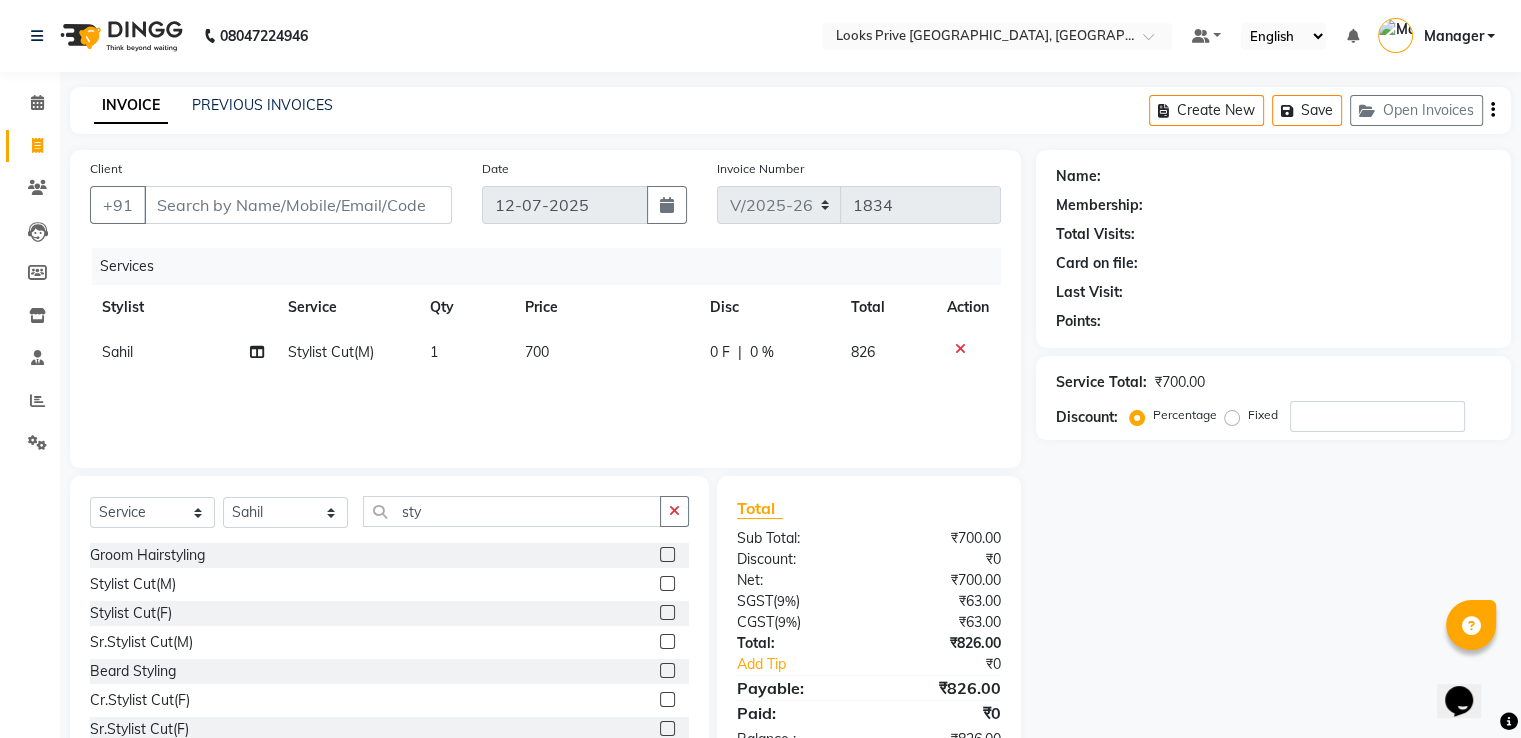 click on "700" 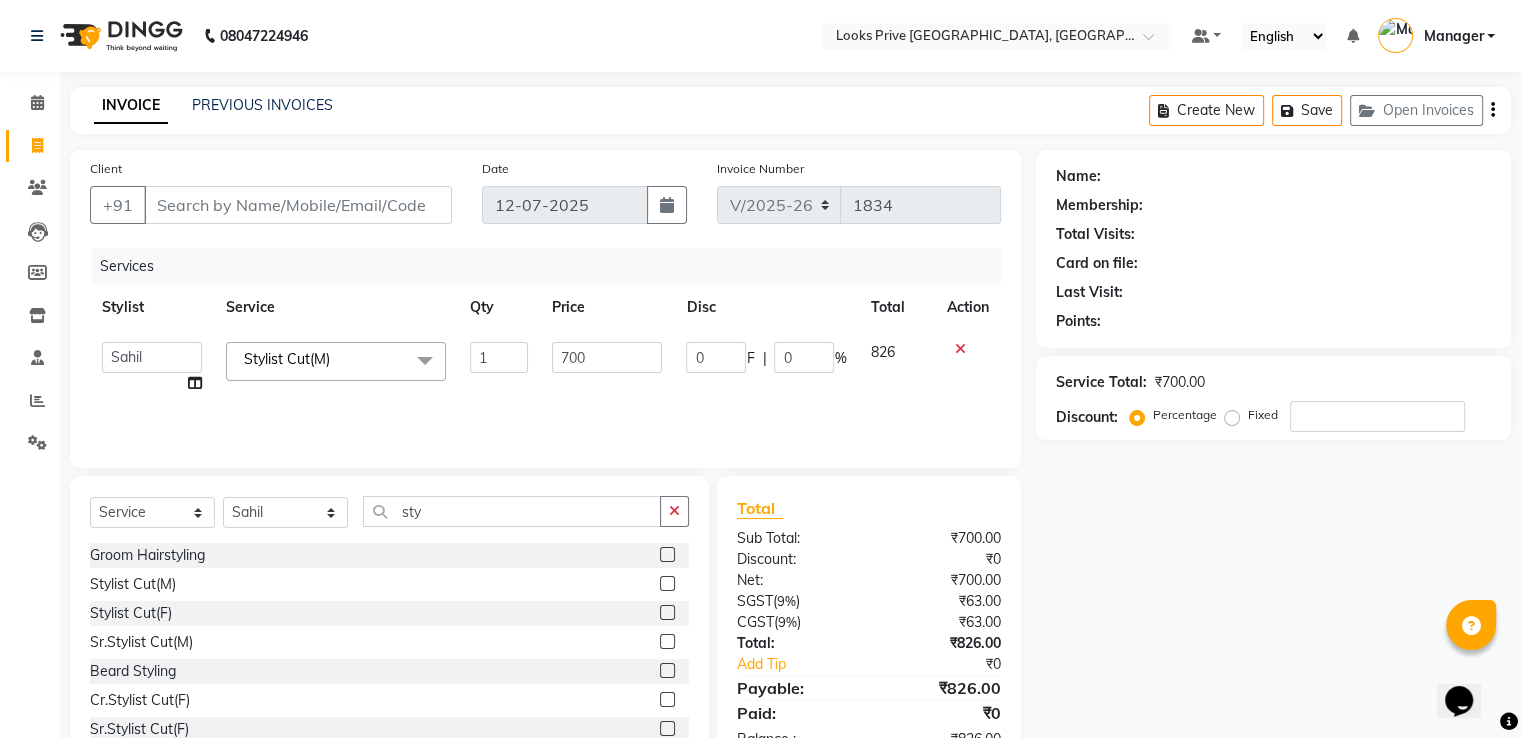click on "700" 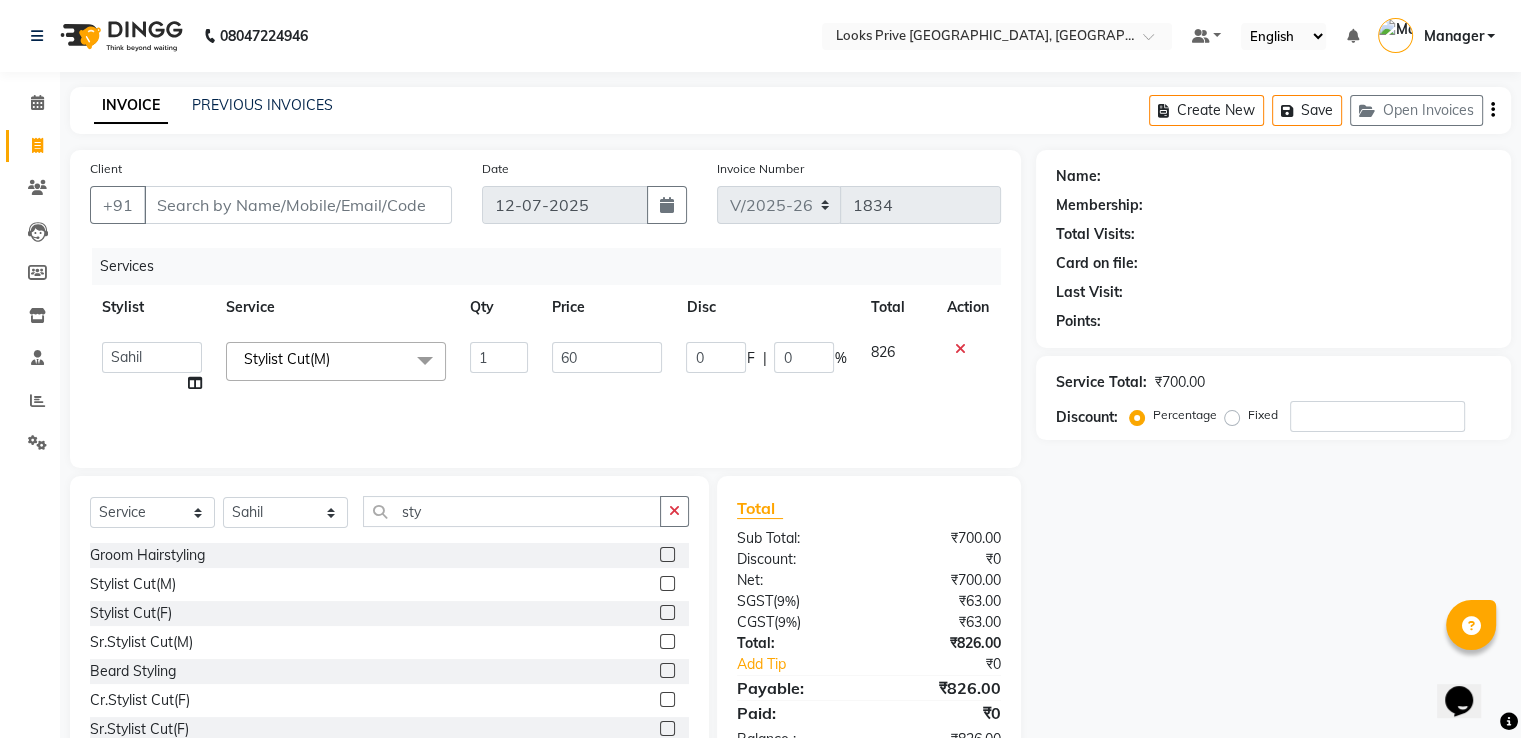 type on "600" 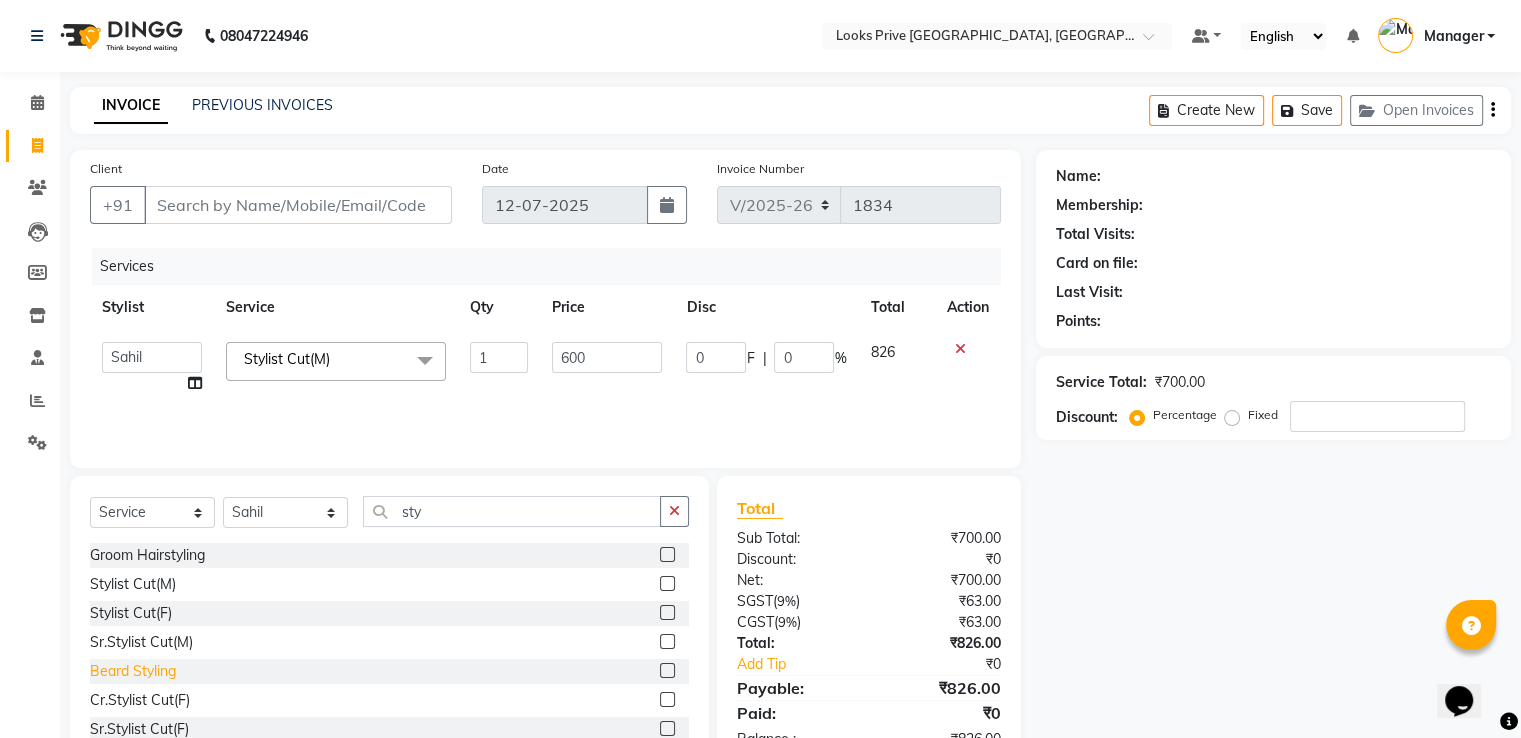 click on "Beard Styling" 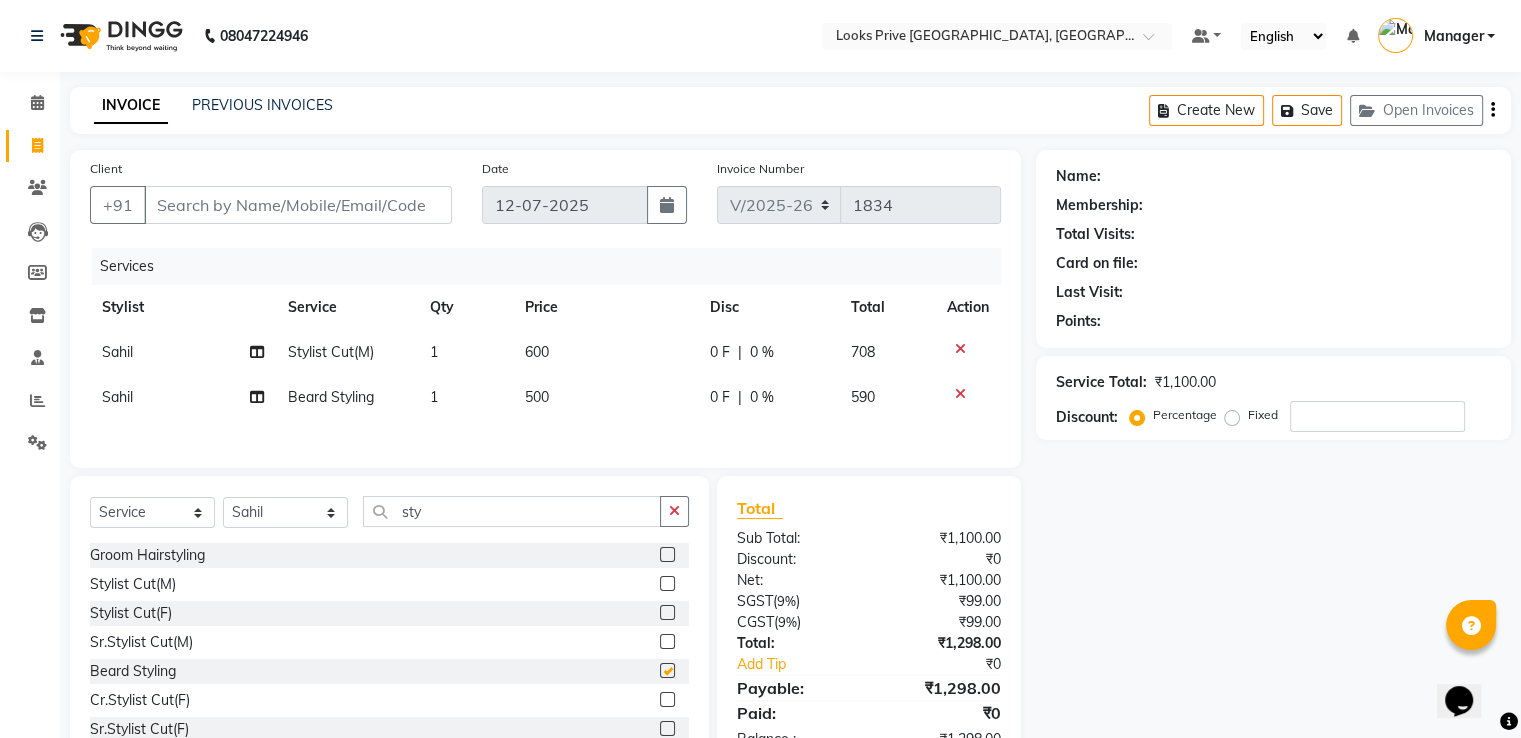 checkbox on "false" 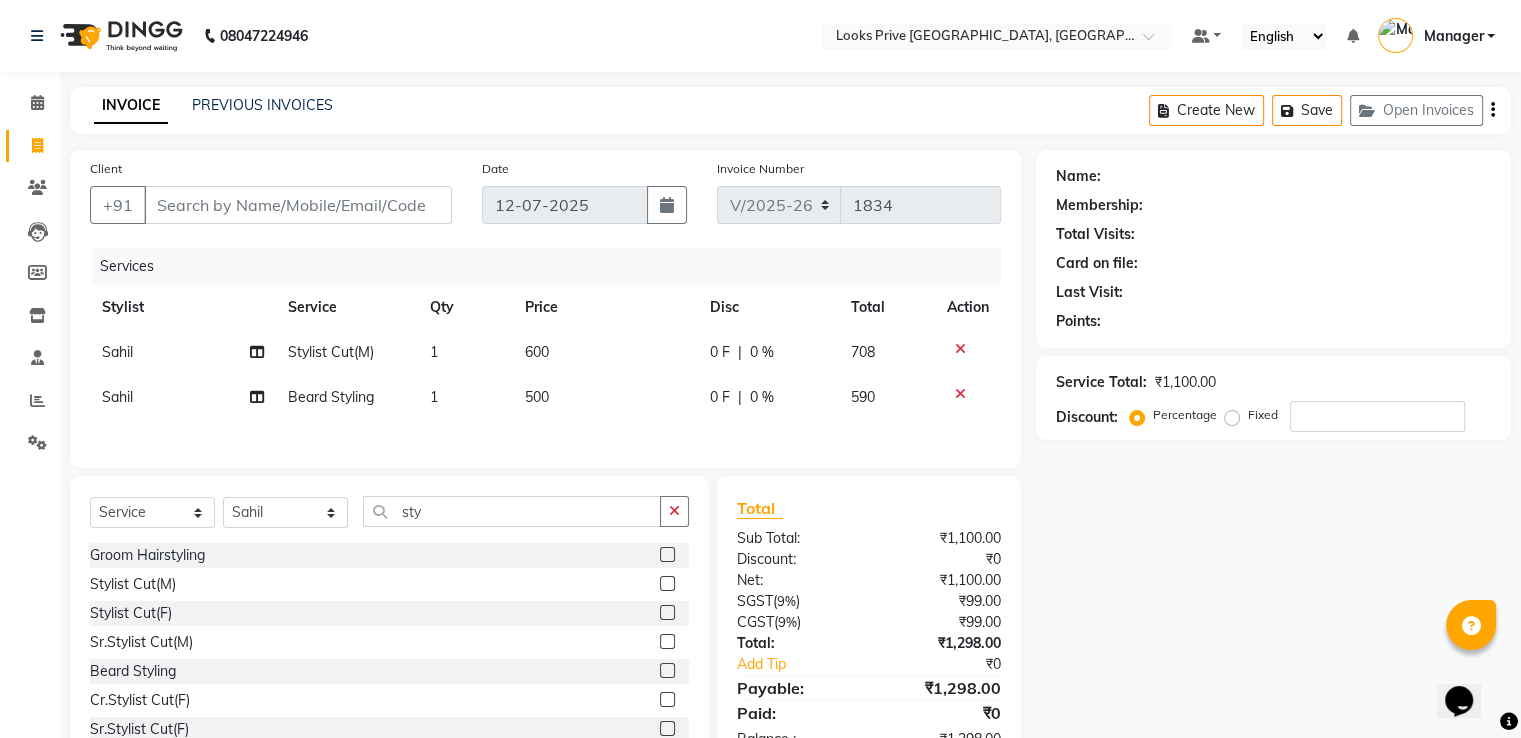 click on "500" 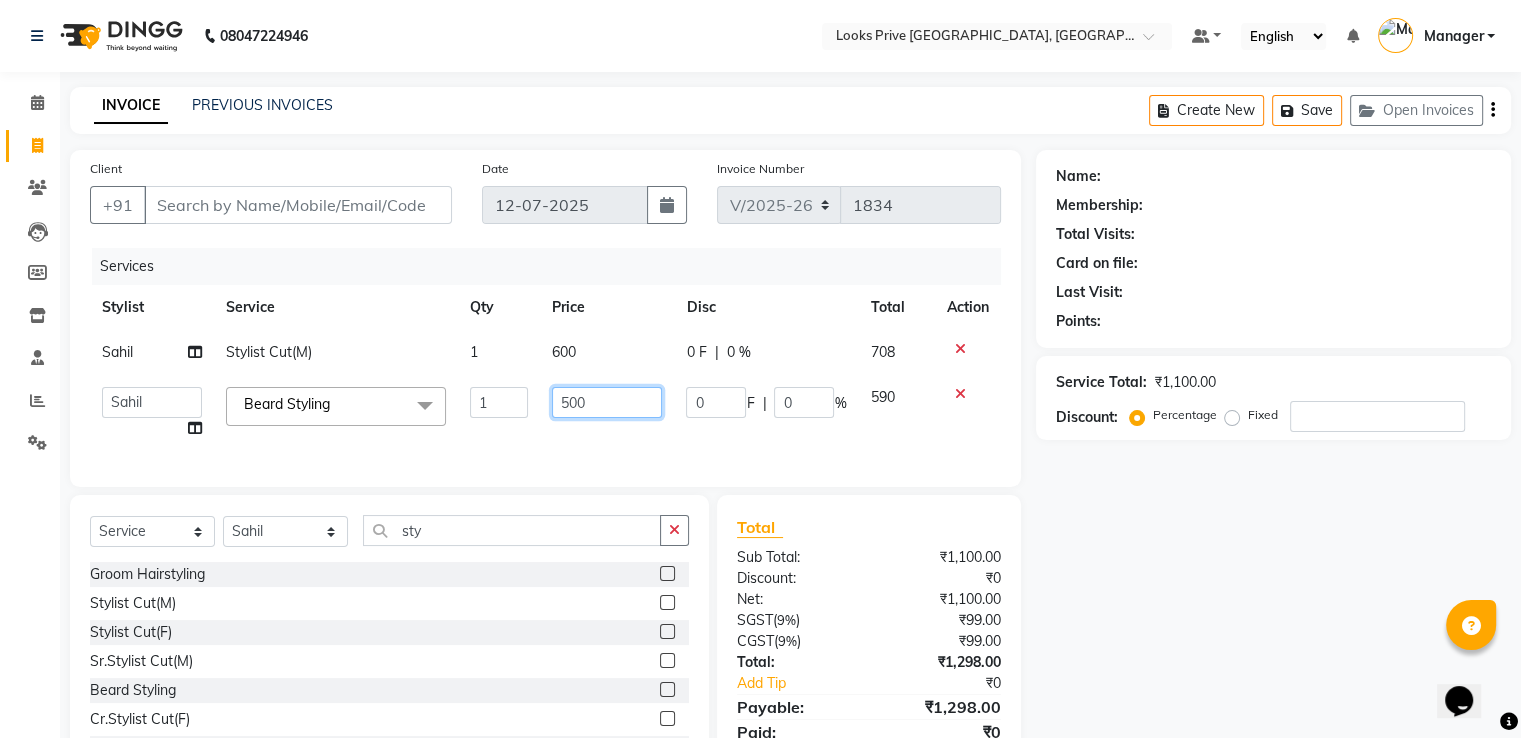 click on "500" 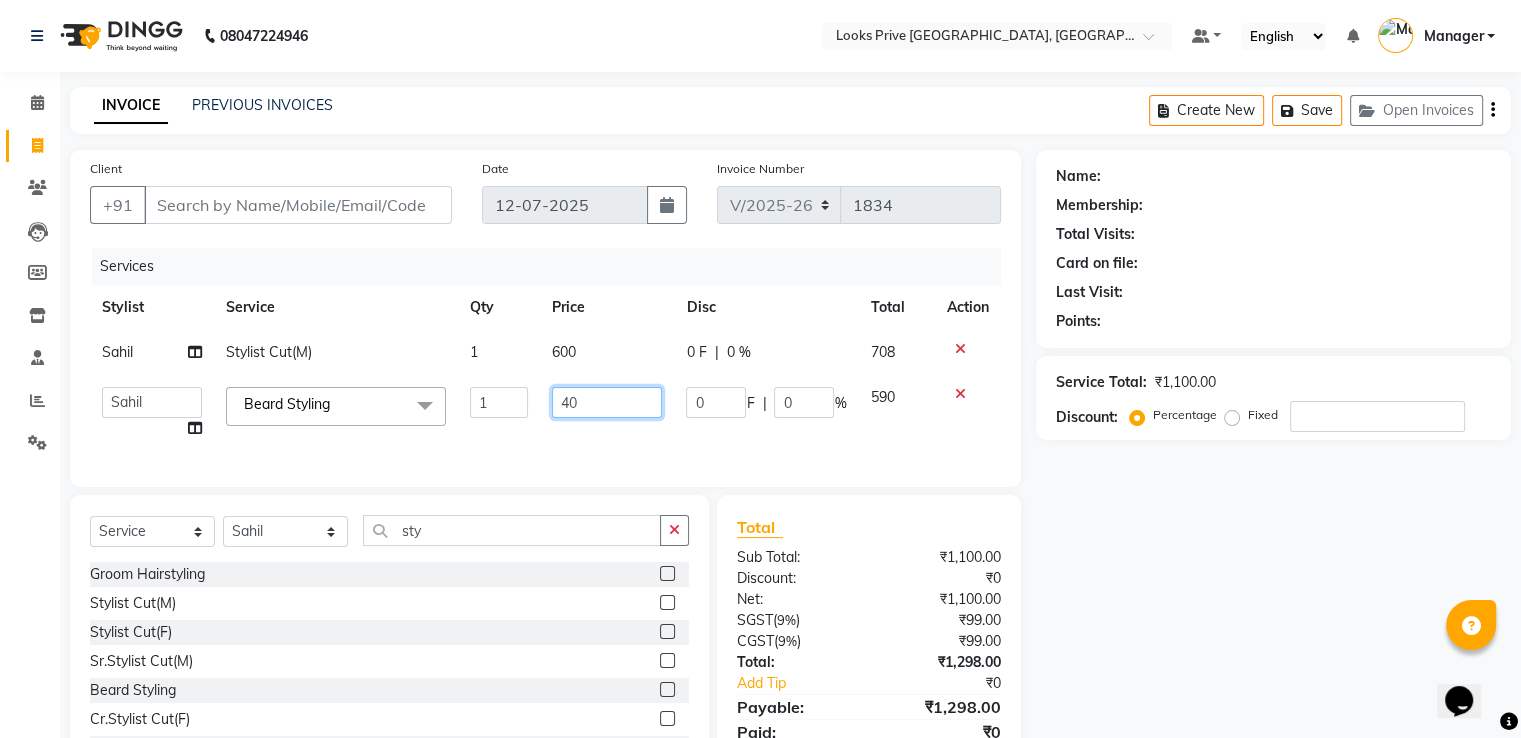 type on "400" 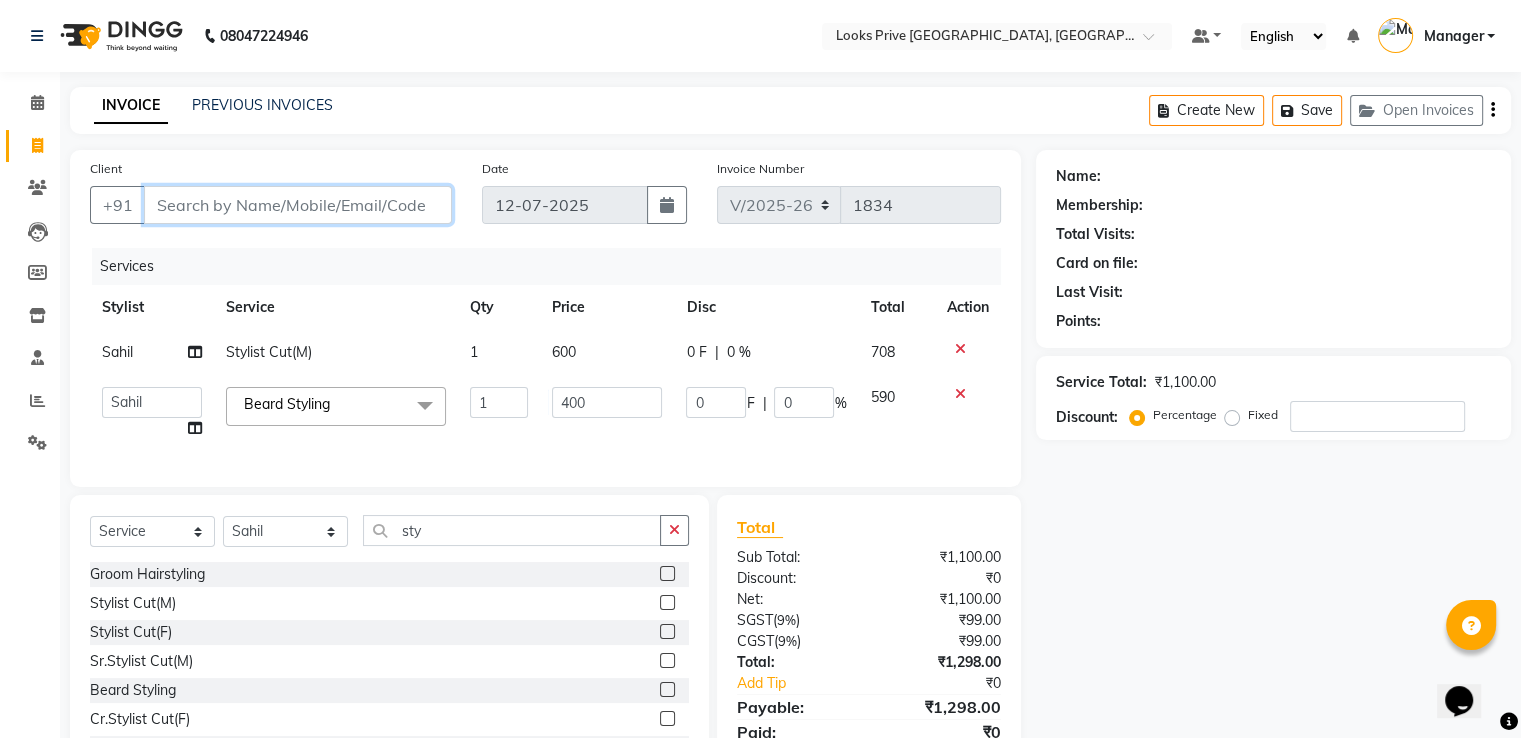 click on "Client" at bounding box center (298, 205) 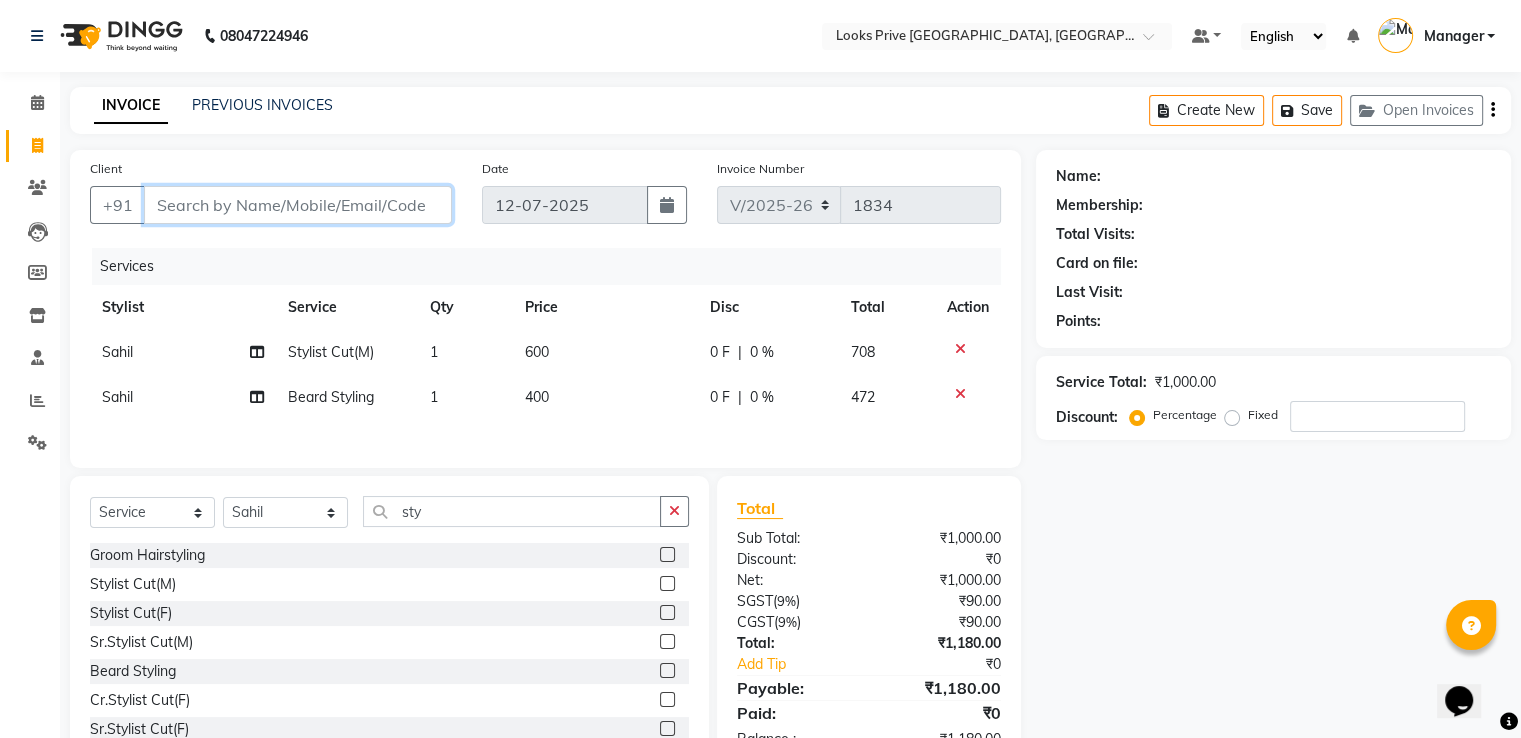 type on "7" 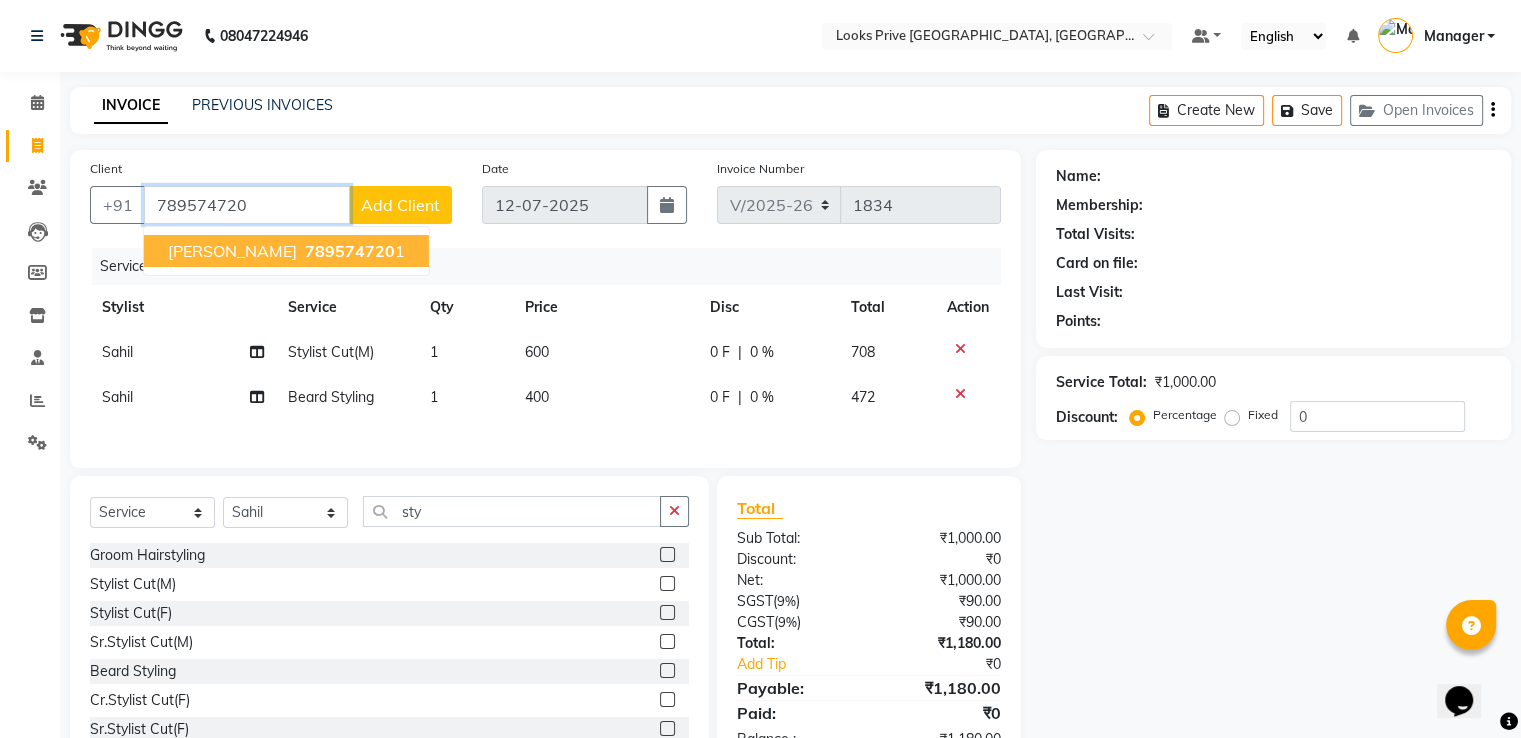 click on "[PERSON_NAME]   789574720 1" at bounding box center [286, 251] 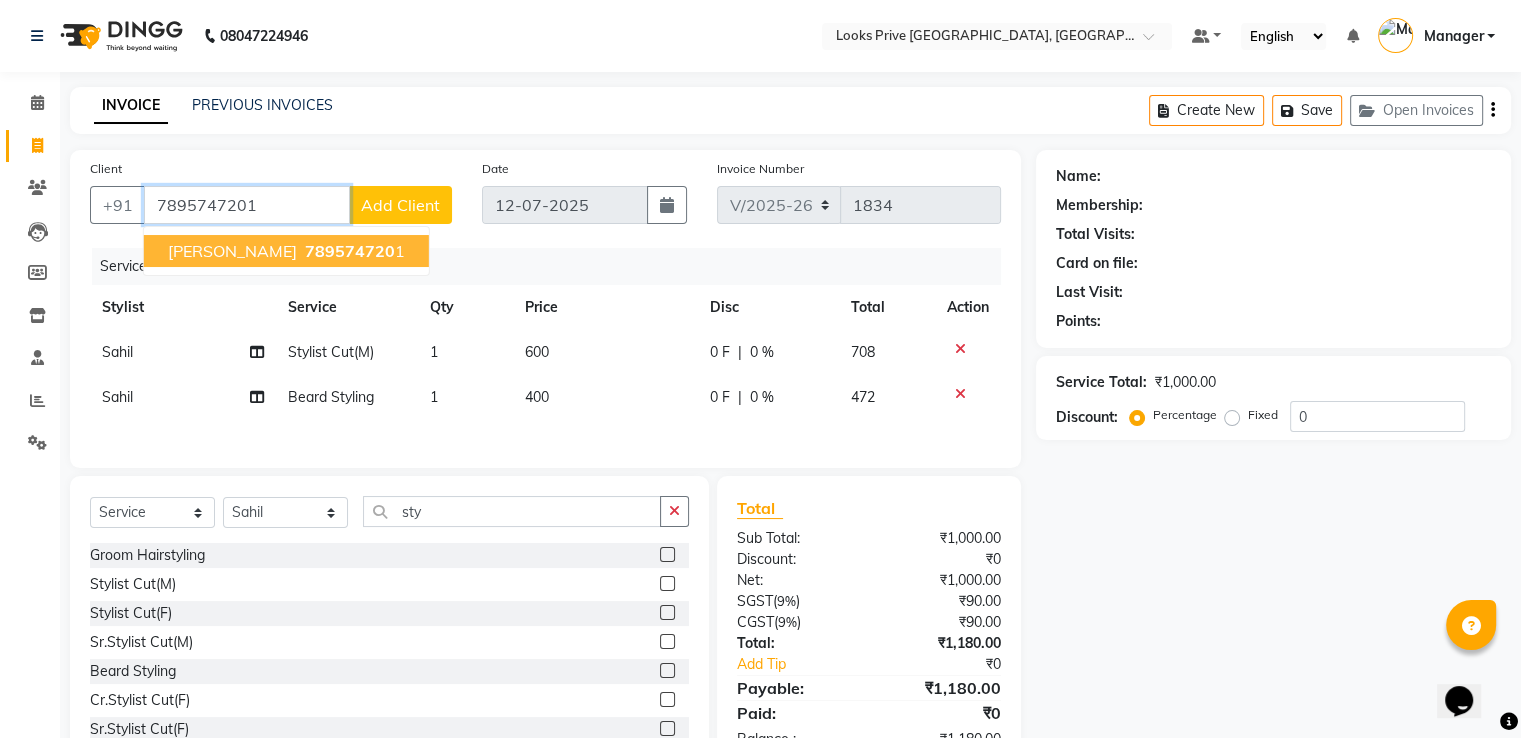type on "7895747201" 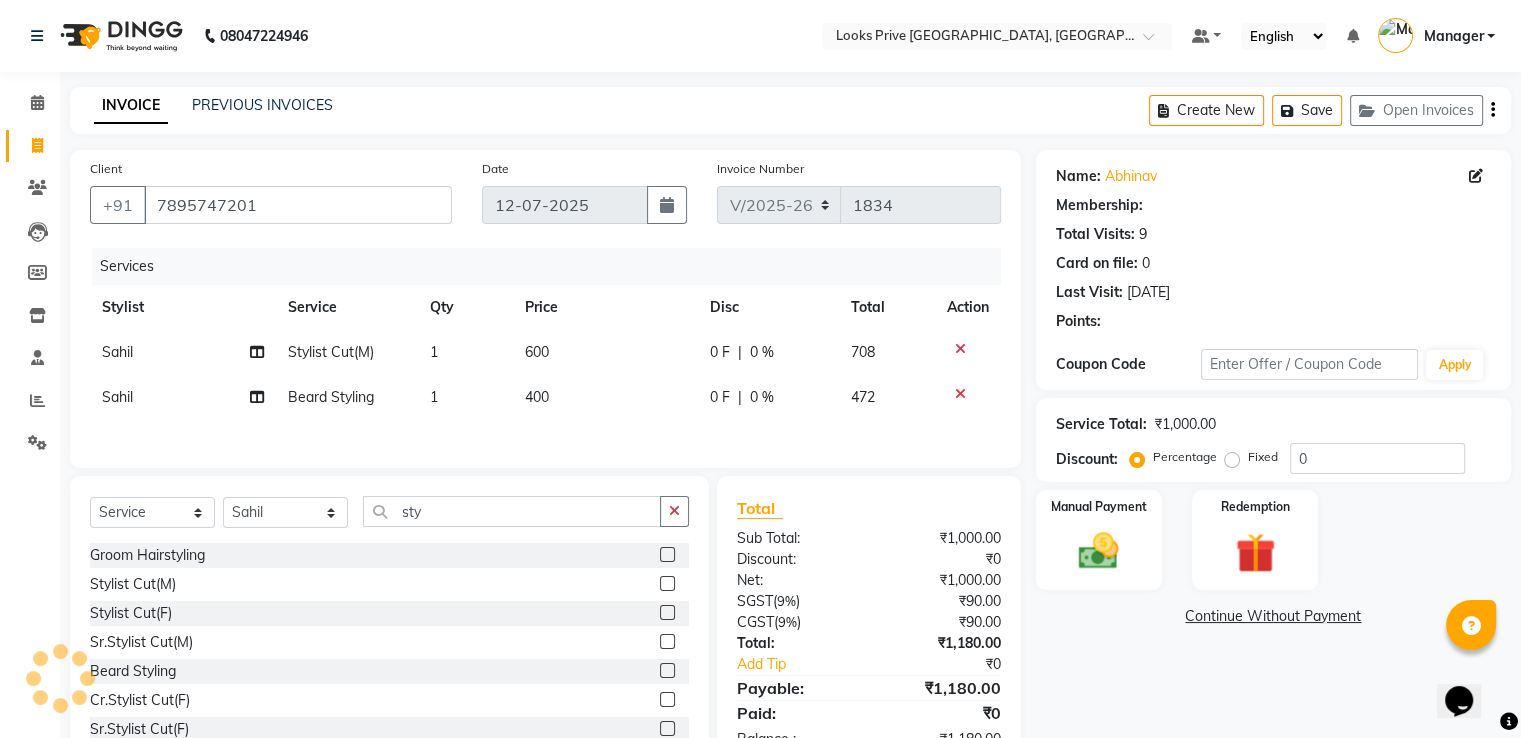 select on "1: Object" 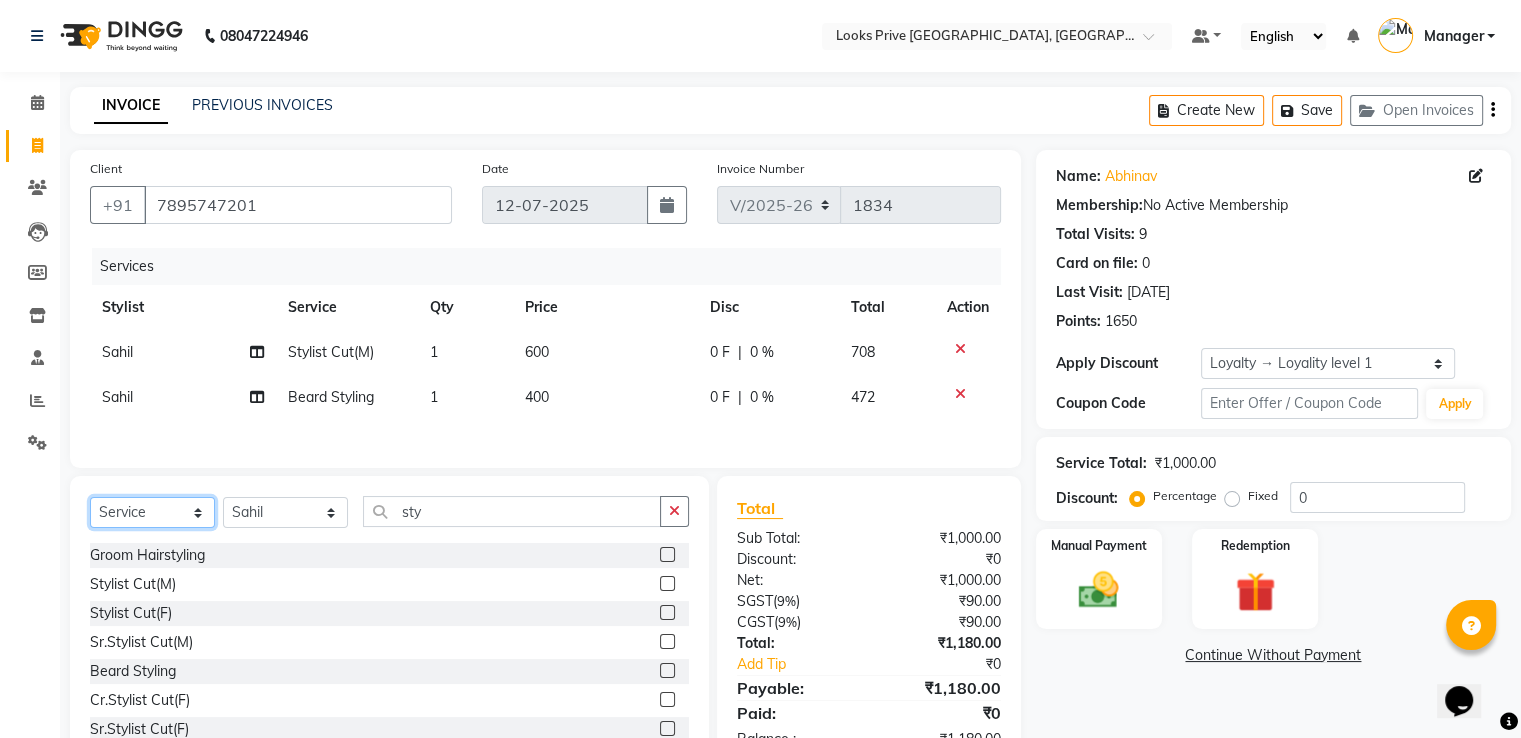 click on "Select  Service  Product  Membership  Package Voucher Prepaid Gift Card" 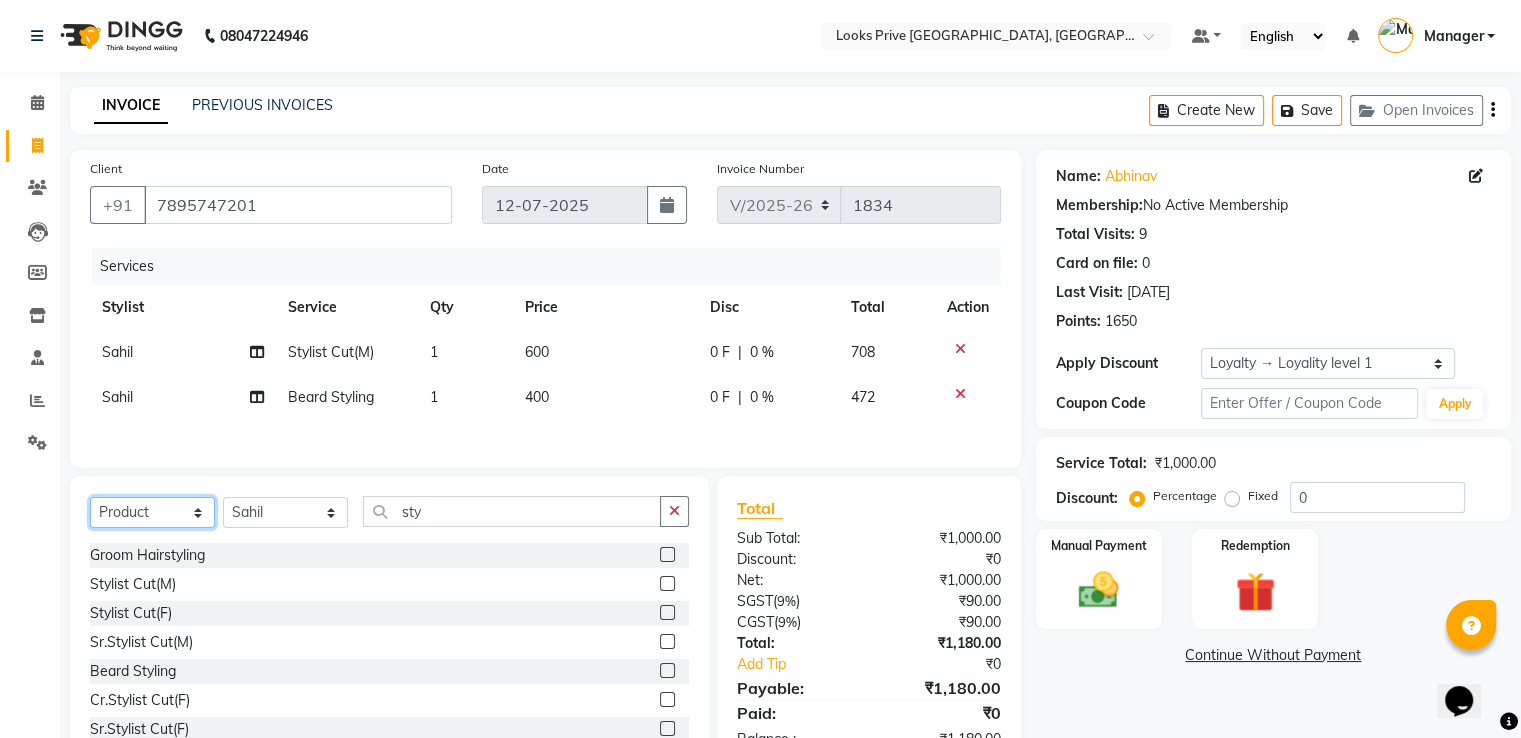 click on "Select  Service  Product  Membership  Package Voucher Prepaid Gift Card" 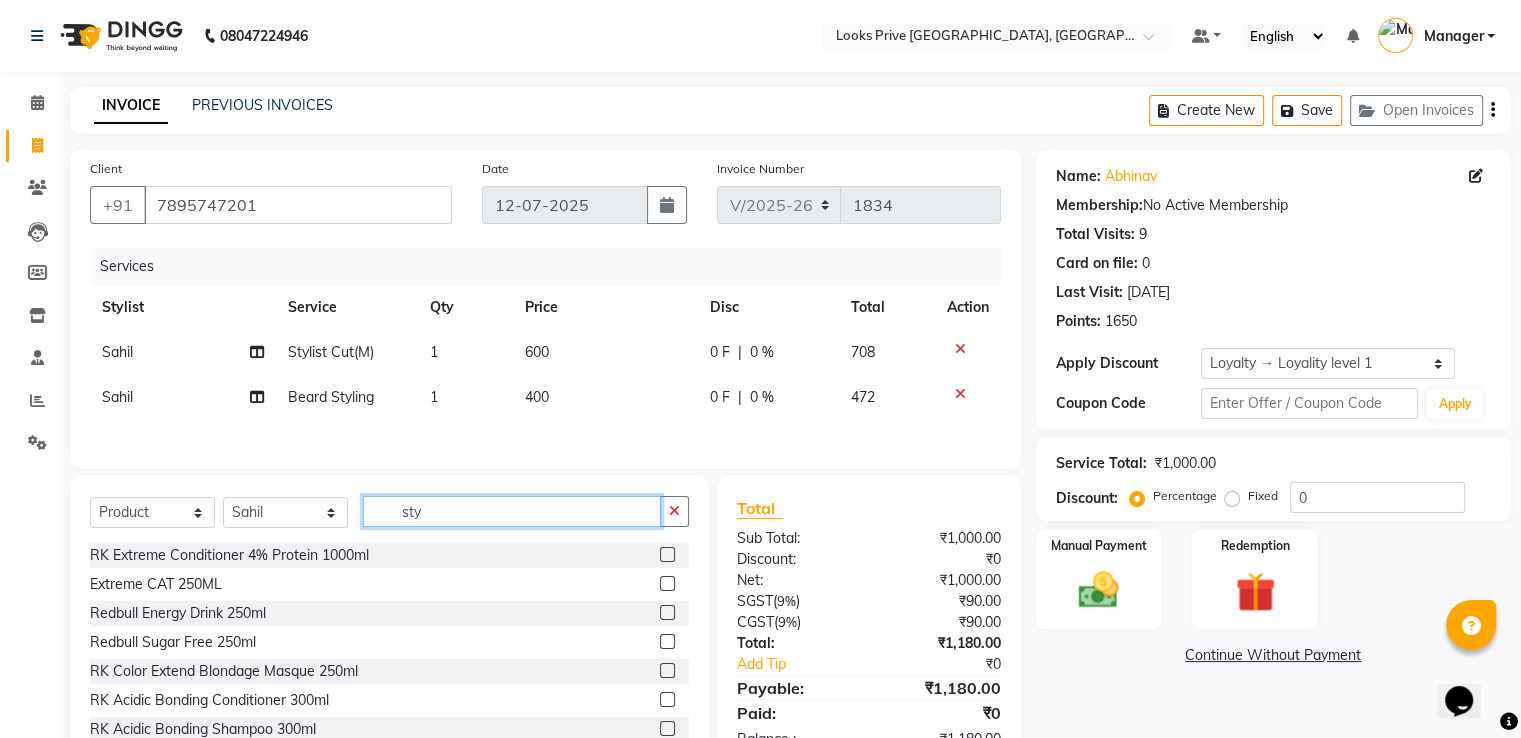 type 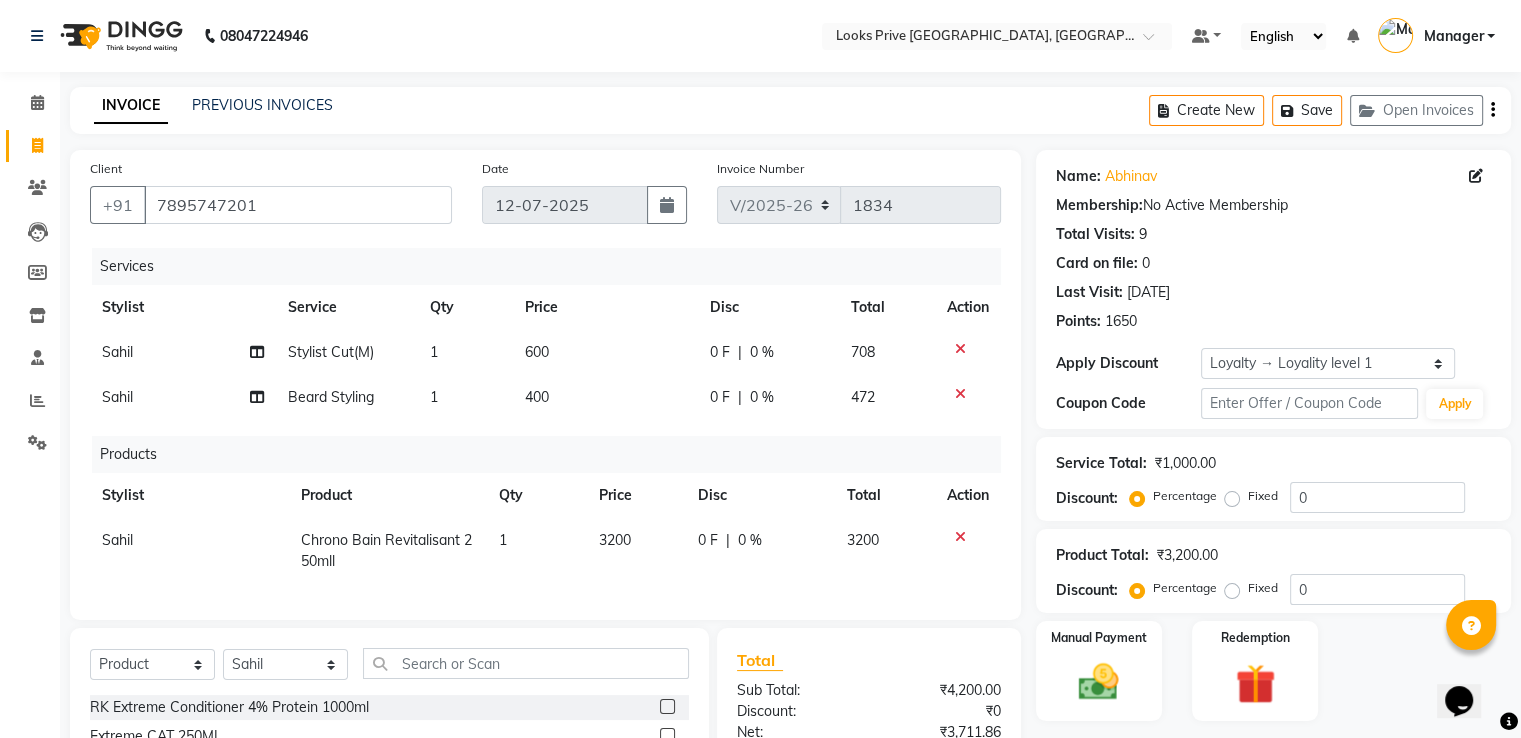 drag, startPoint x: 637, startPoint y: 566, endPoint x: 682, endPoint y: 563, distance: 45.099888 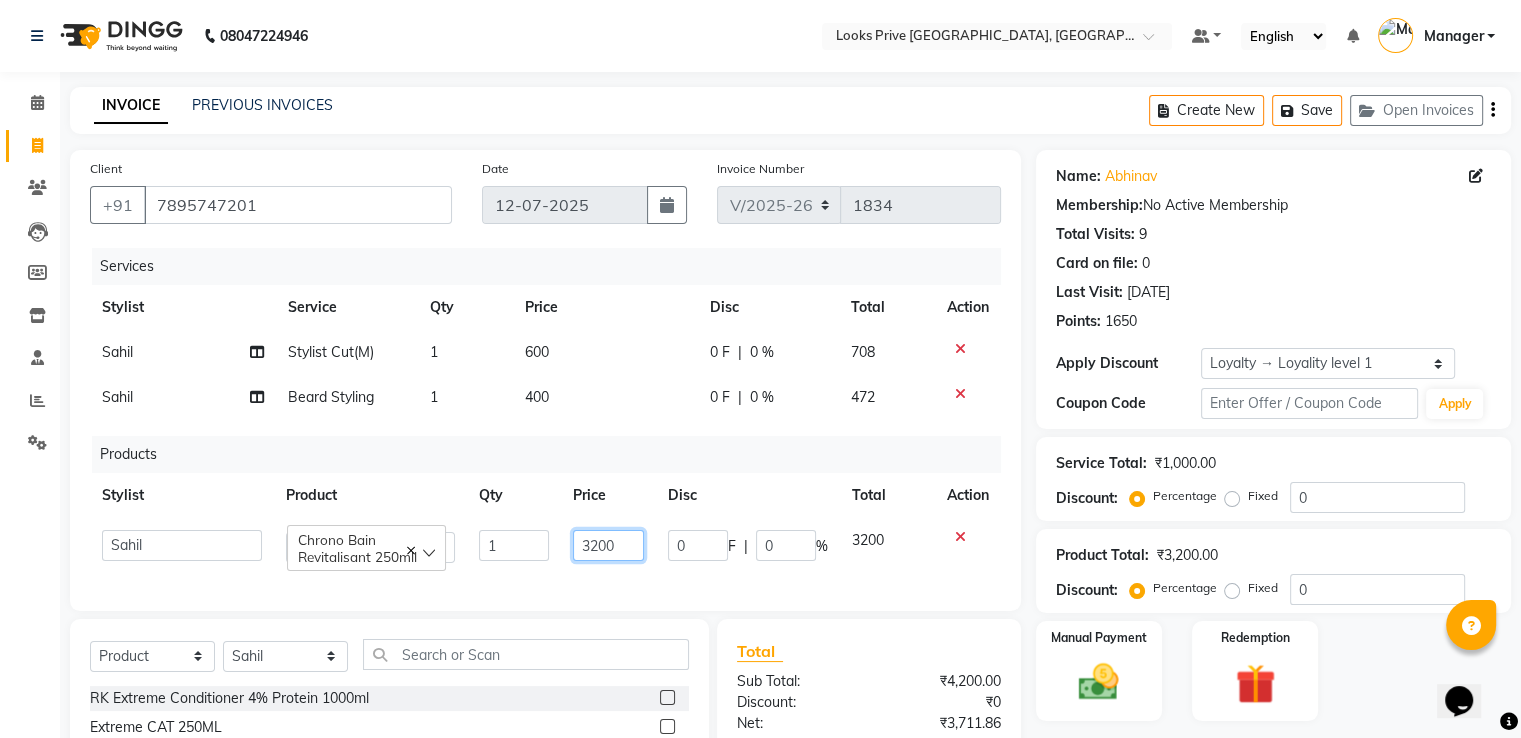 drag, startPoint x: 657, startPoint y: 546, endPoint x: 346, endPoint y: 564, distance: 311.52048 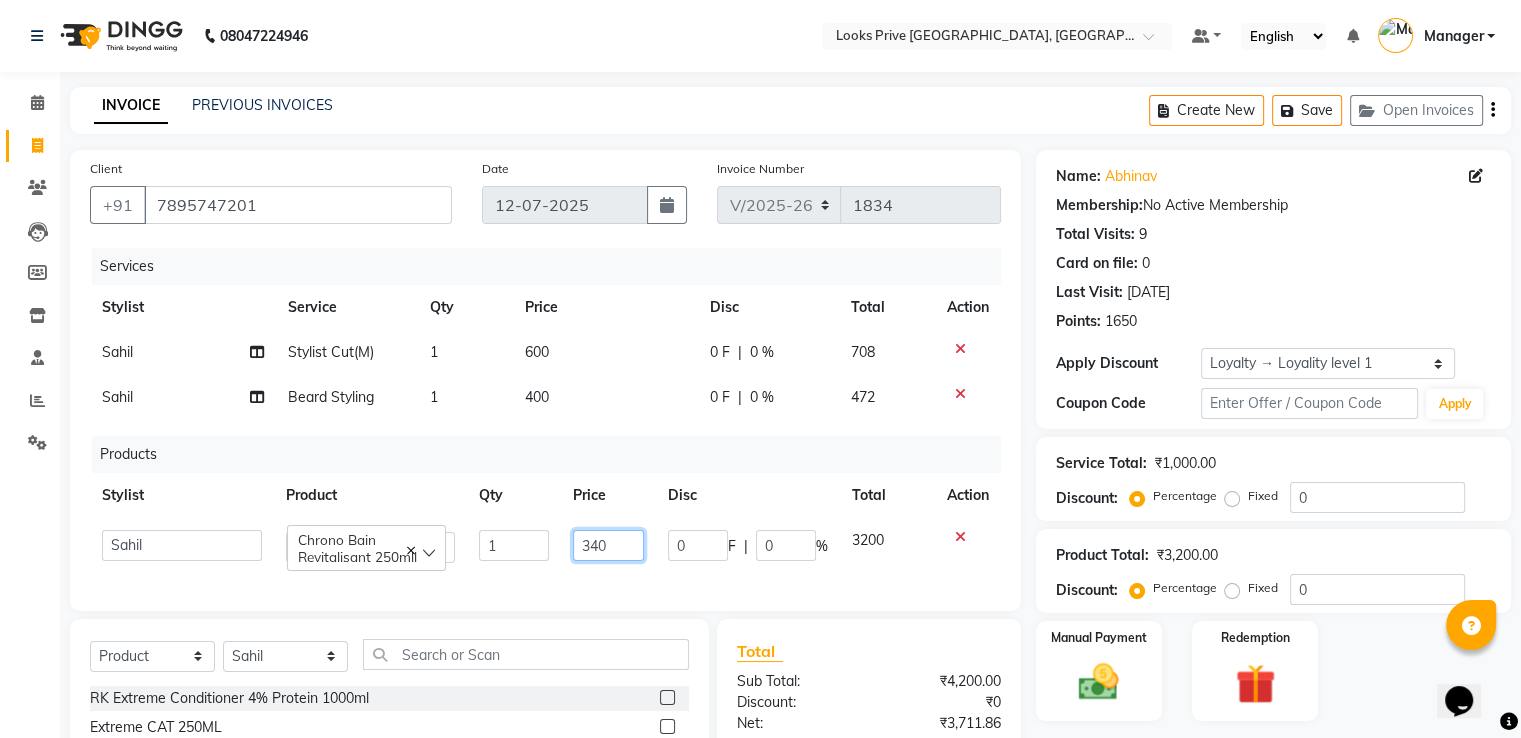type on "3400" 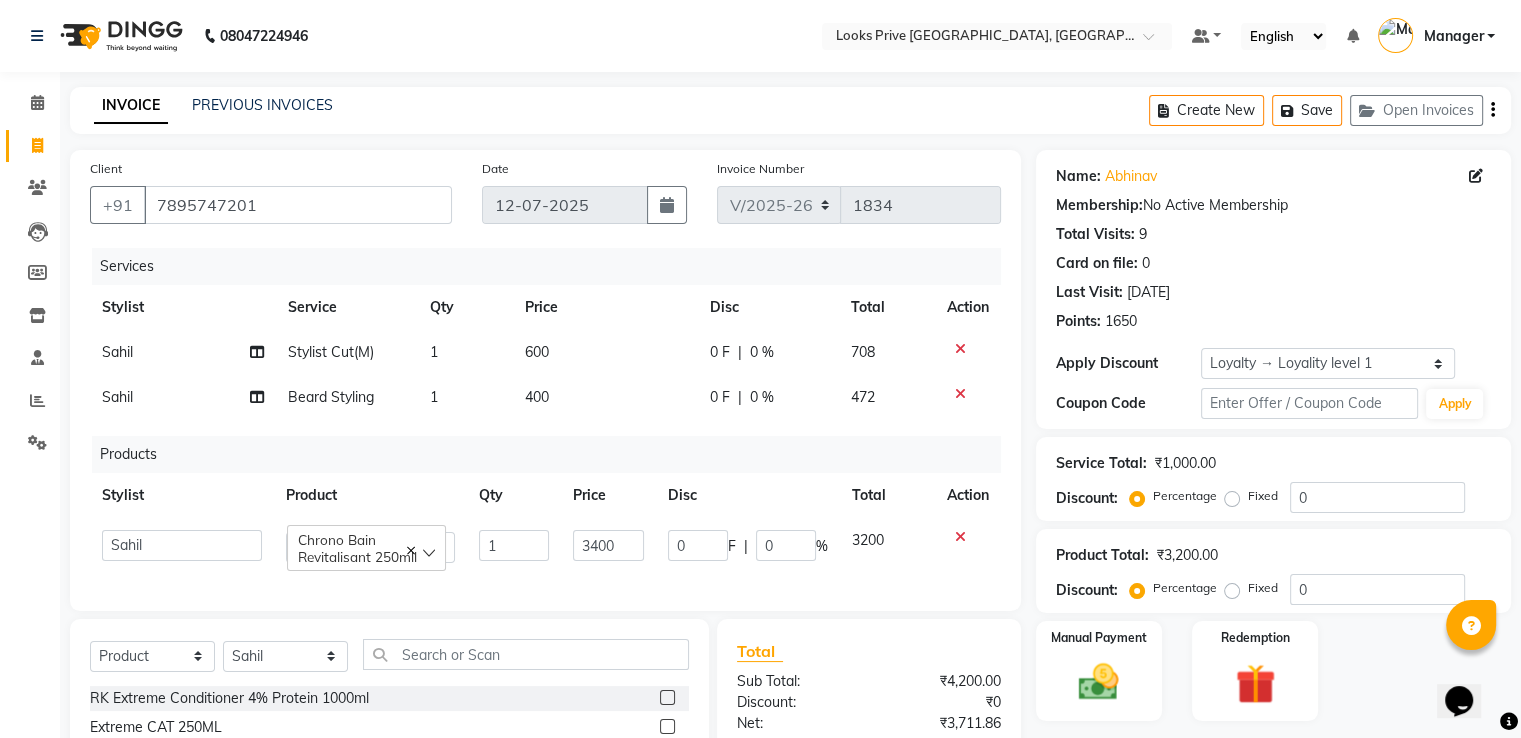 drag, startPoint x: 444, startPoint y: 457, endPoint x: 476, endPoint y: 449, distance: 32.984844 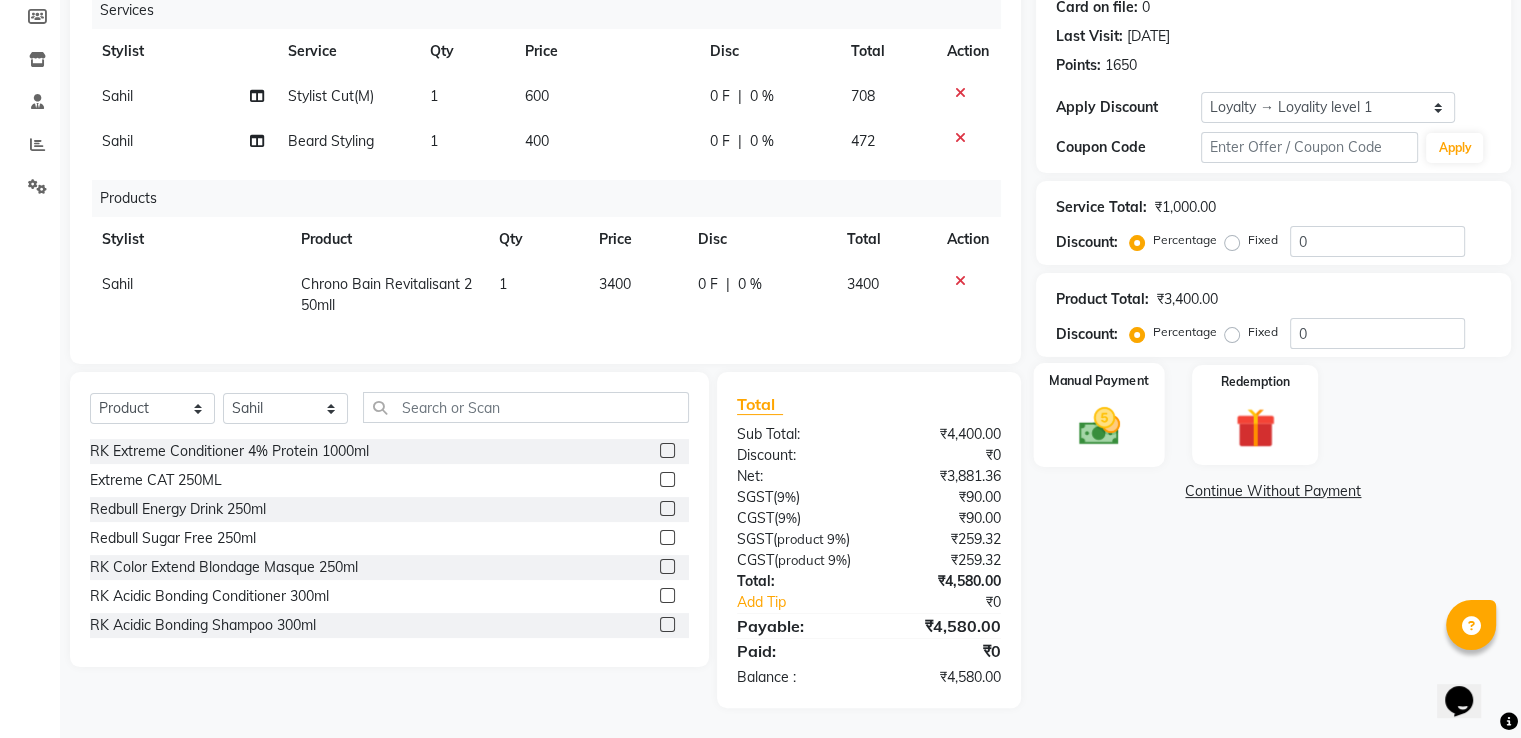 scroll, scrollTop: 293, scrollLeft: 0, axis: vertical 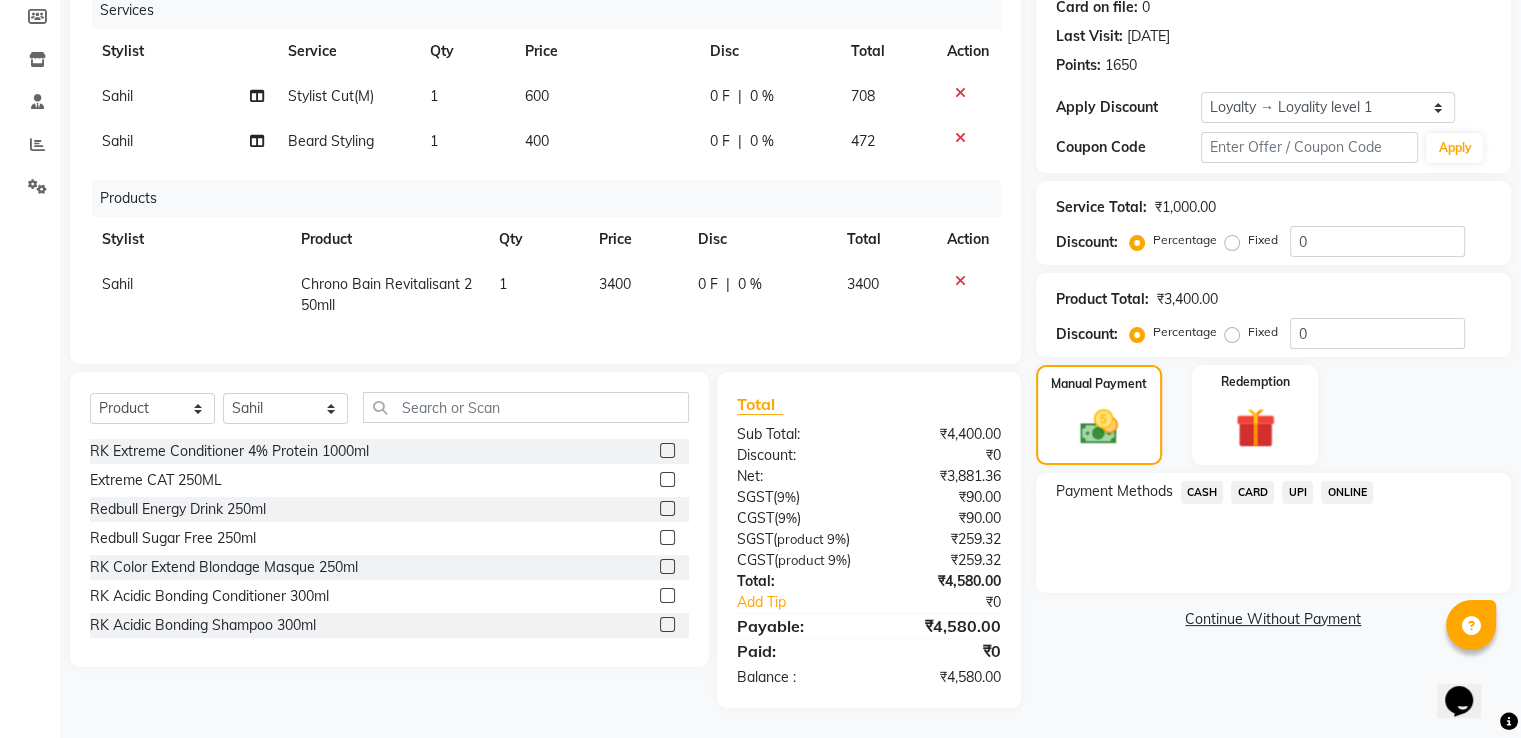 click on "CARD" 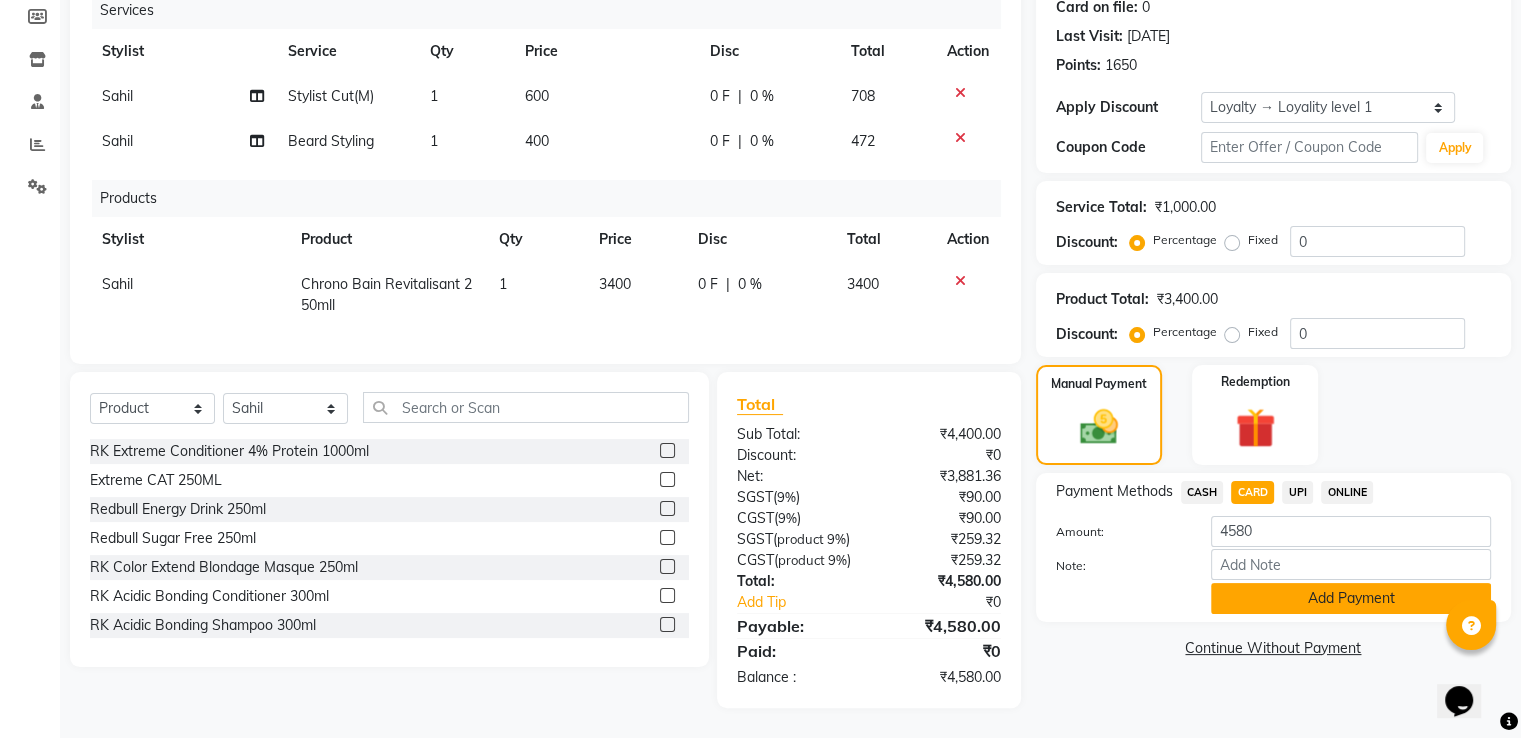 click on "Add Payment" 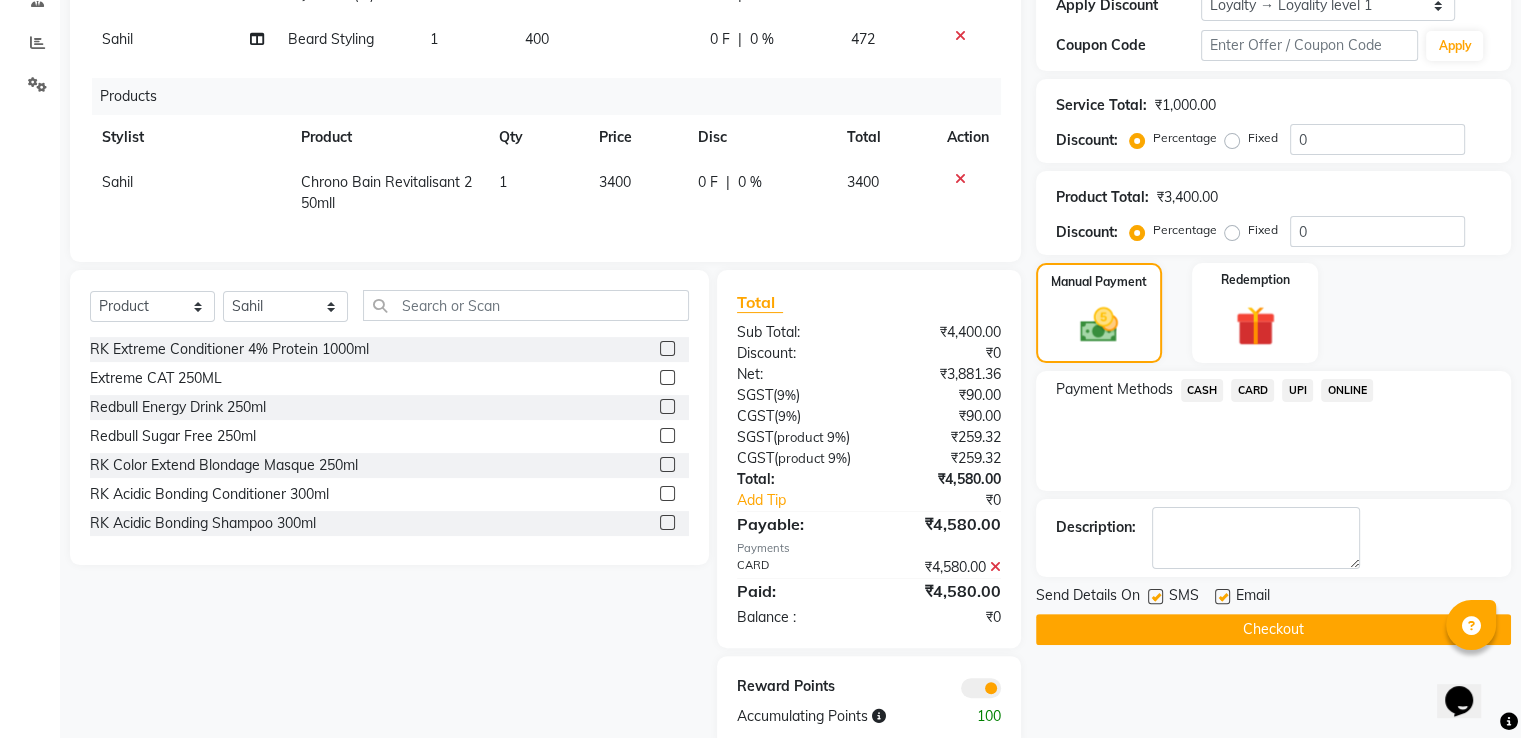 scroll, scrollTop: 393, scrollLeft: 0, axis: vertical 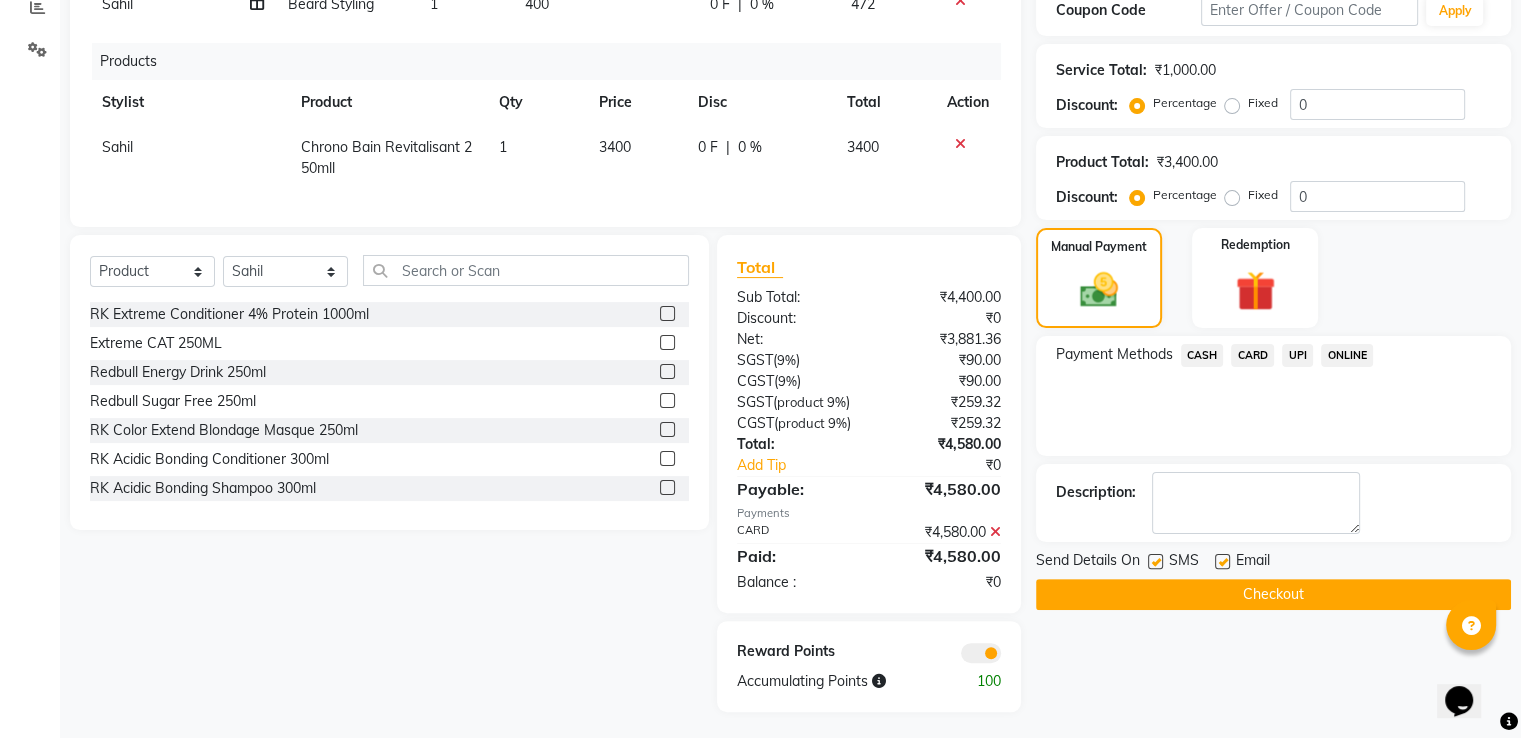 drag, startPoint x: 1189, startPoint y: 596, endPoint x: 1098, endPoint y: 622, distance: 94.641426 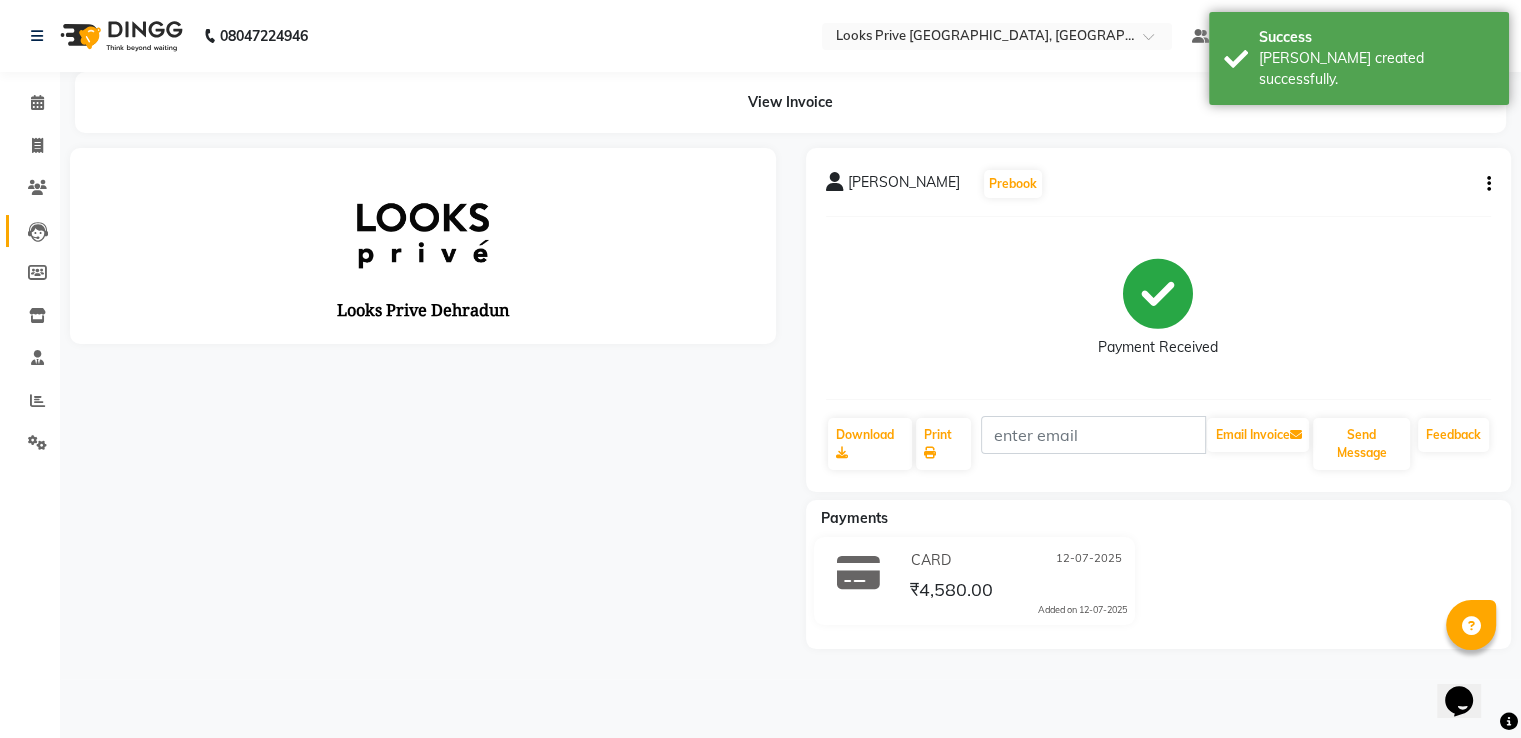 scroll, scrollTop: 0, scrollLeft: 0, axis: both 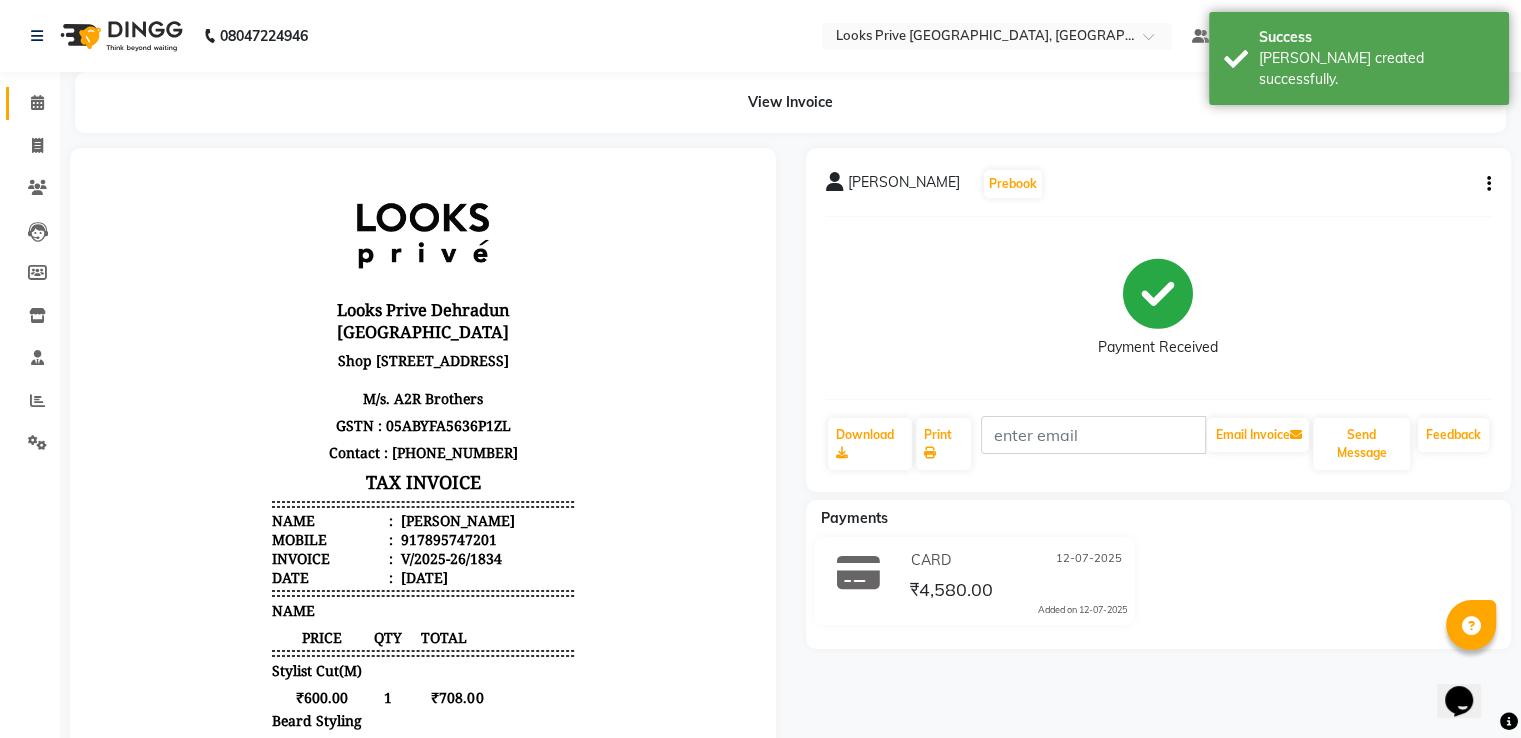 click on "Calendar" 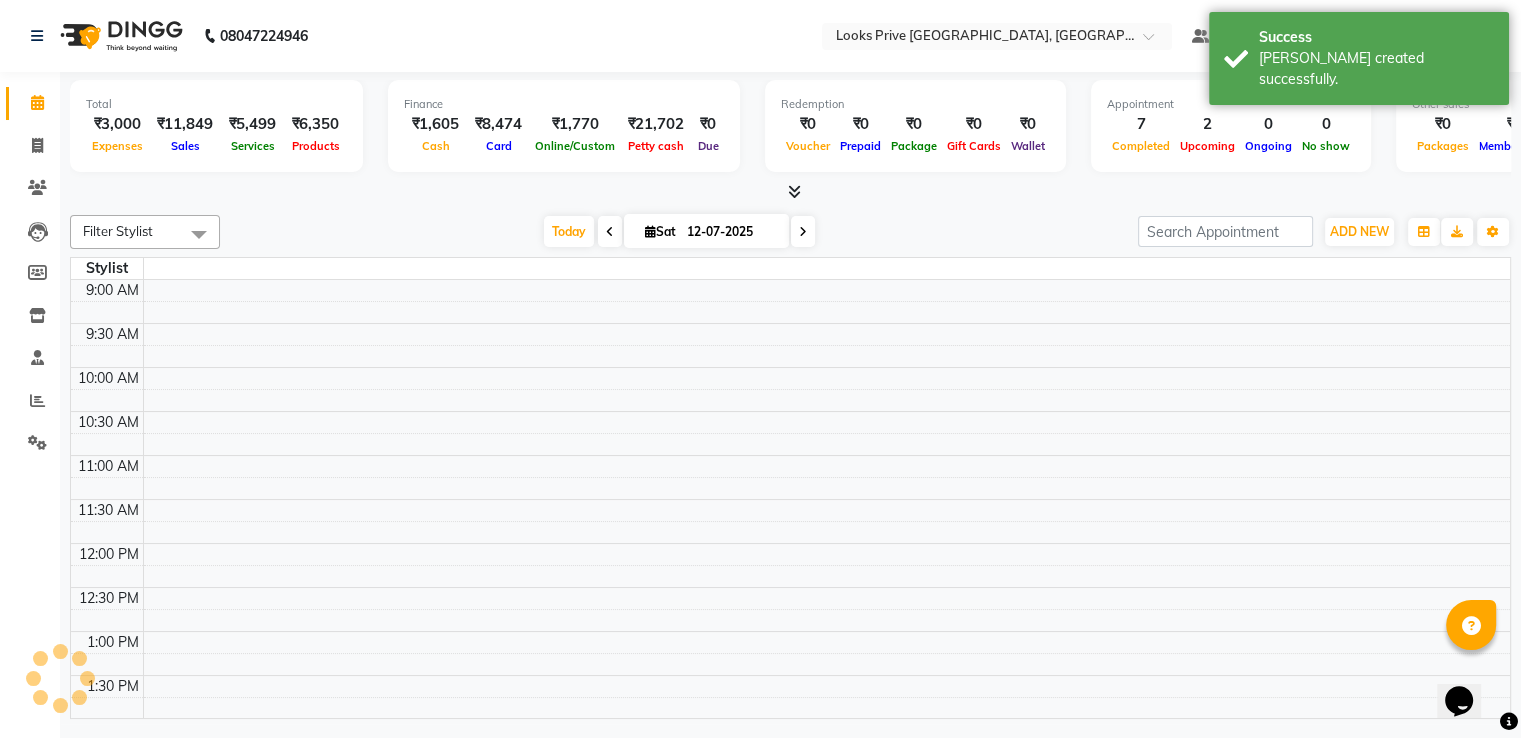 scroll, scrollTop: 0, scrollLeft: 0, axis: both 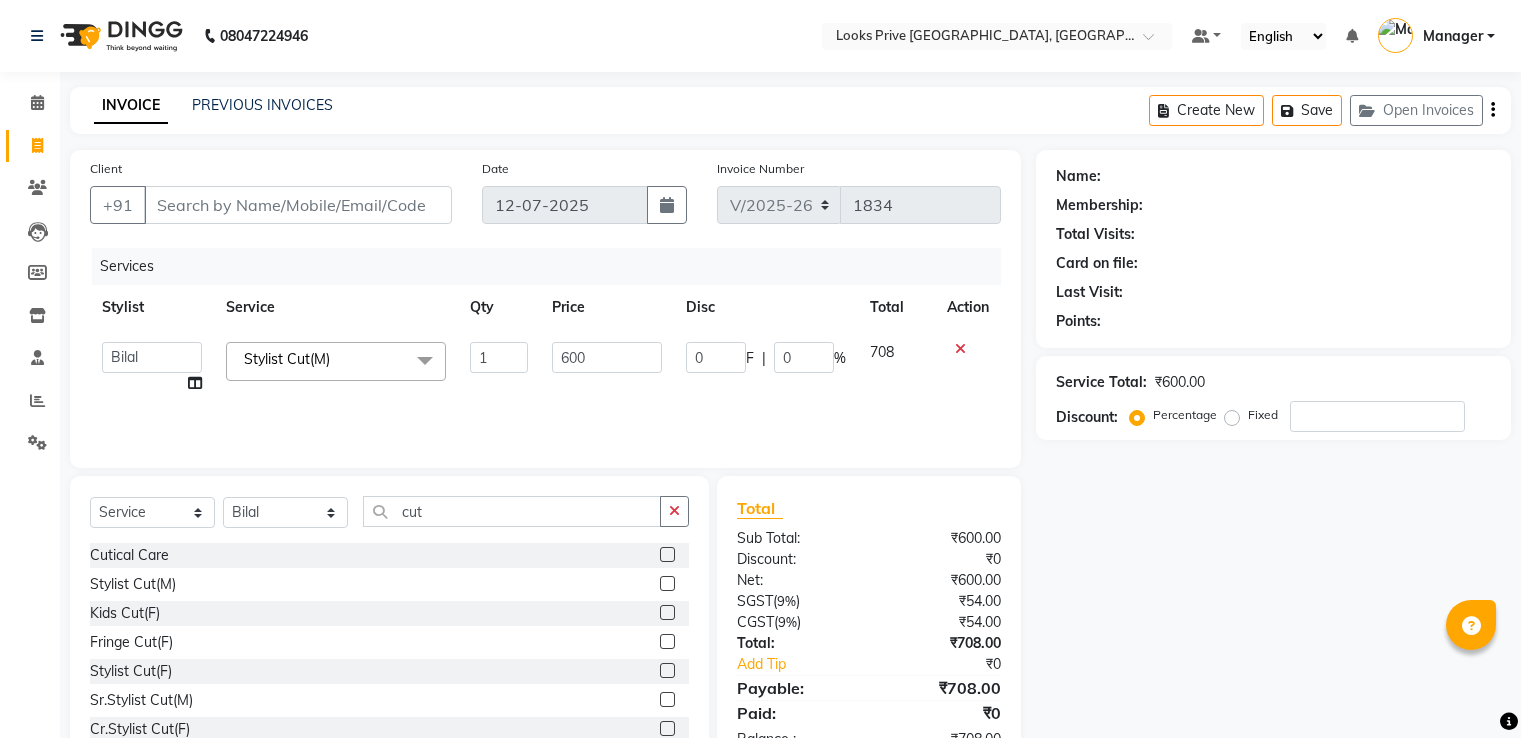 select on "6205" 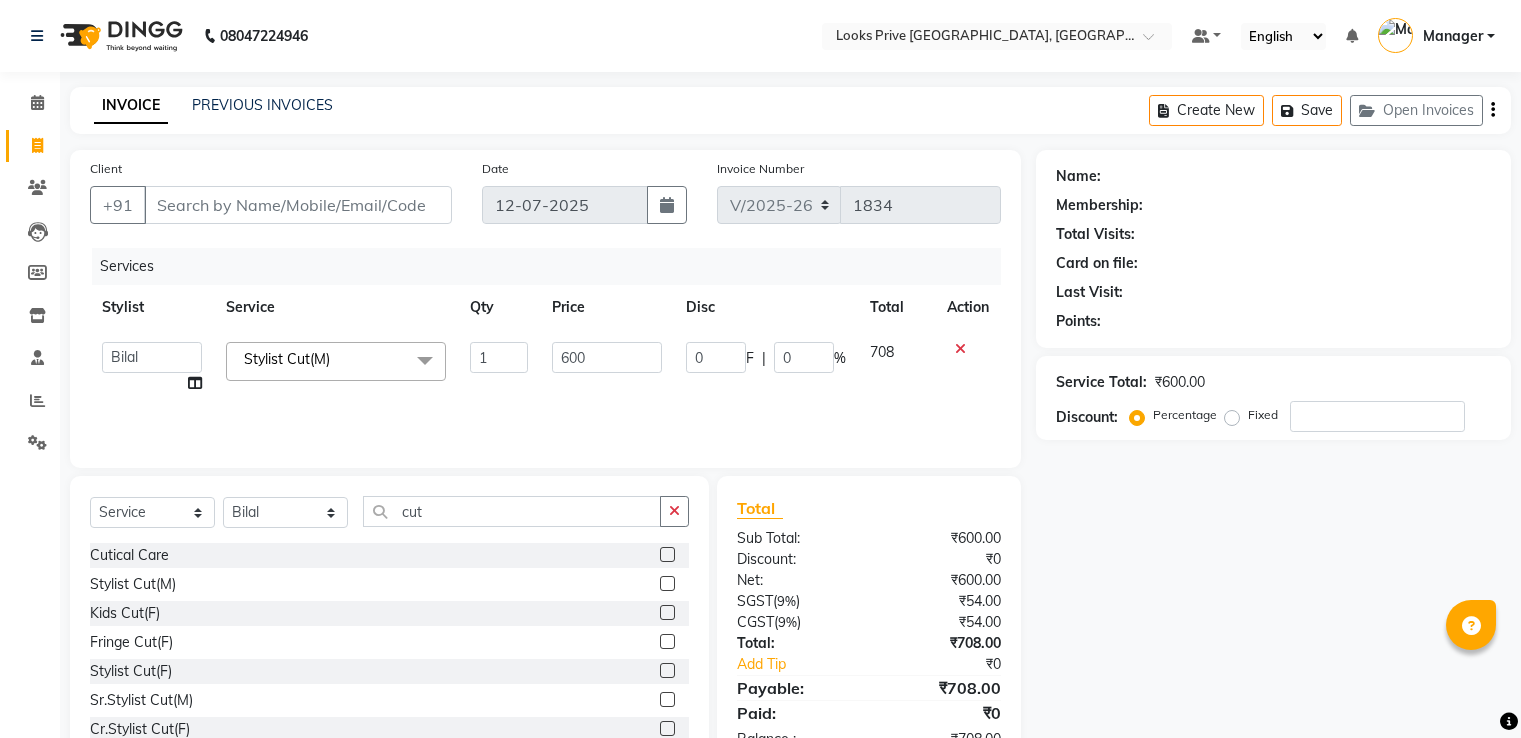 select on "45664" 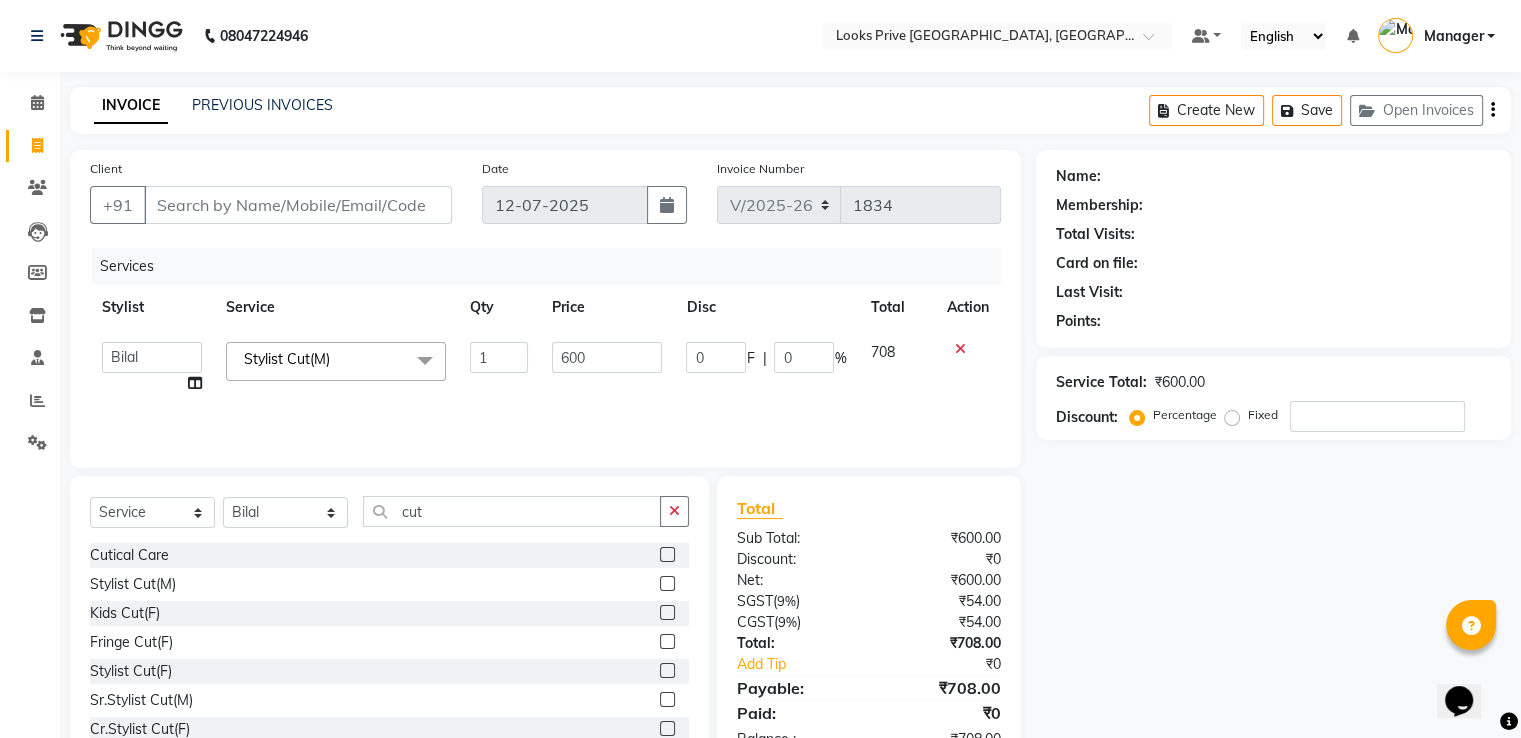 scroll, scrollTop: 0, scrollLeft: 0, axis: both 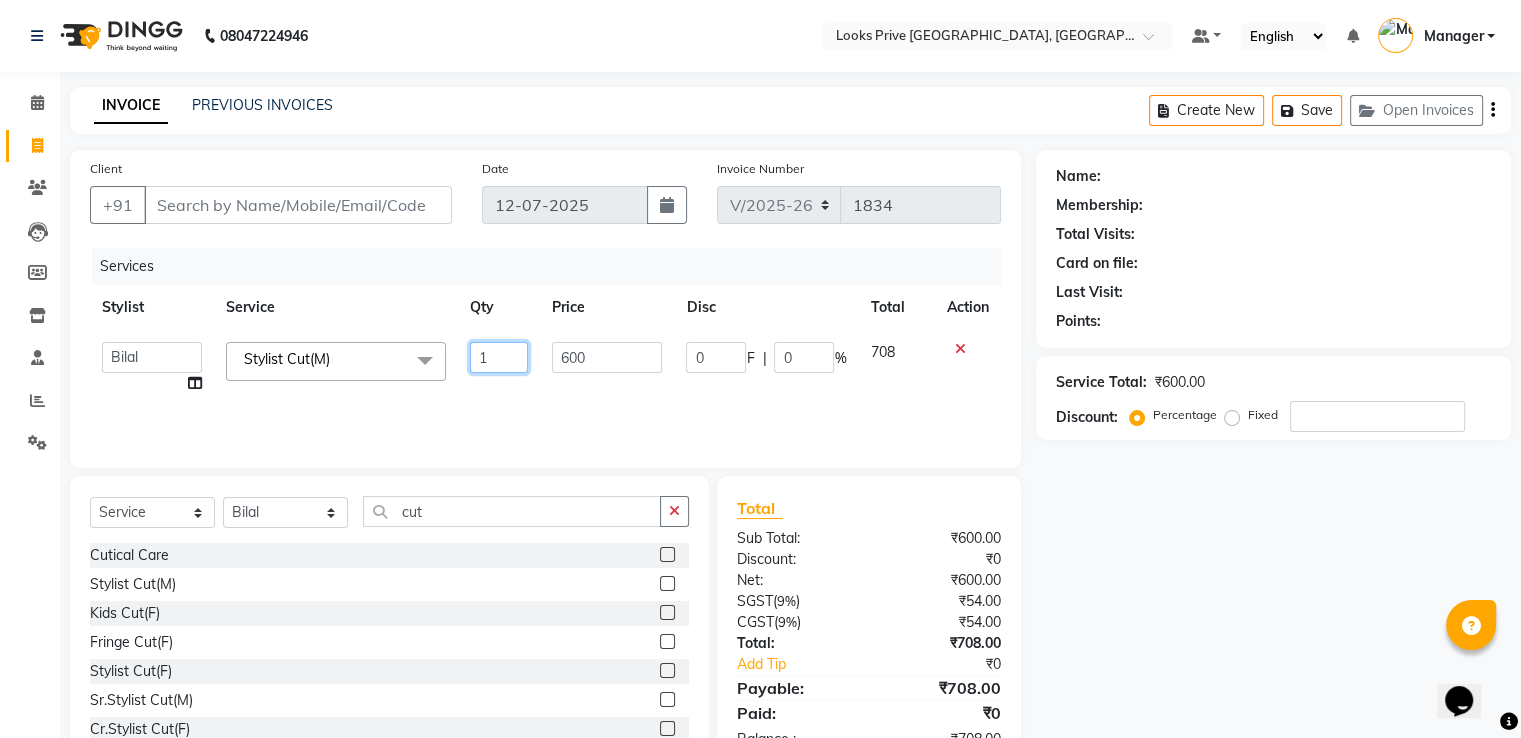click on "1" 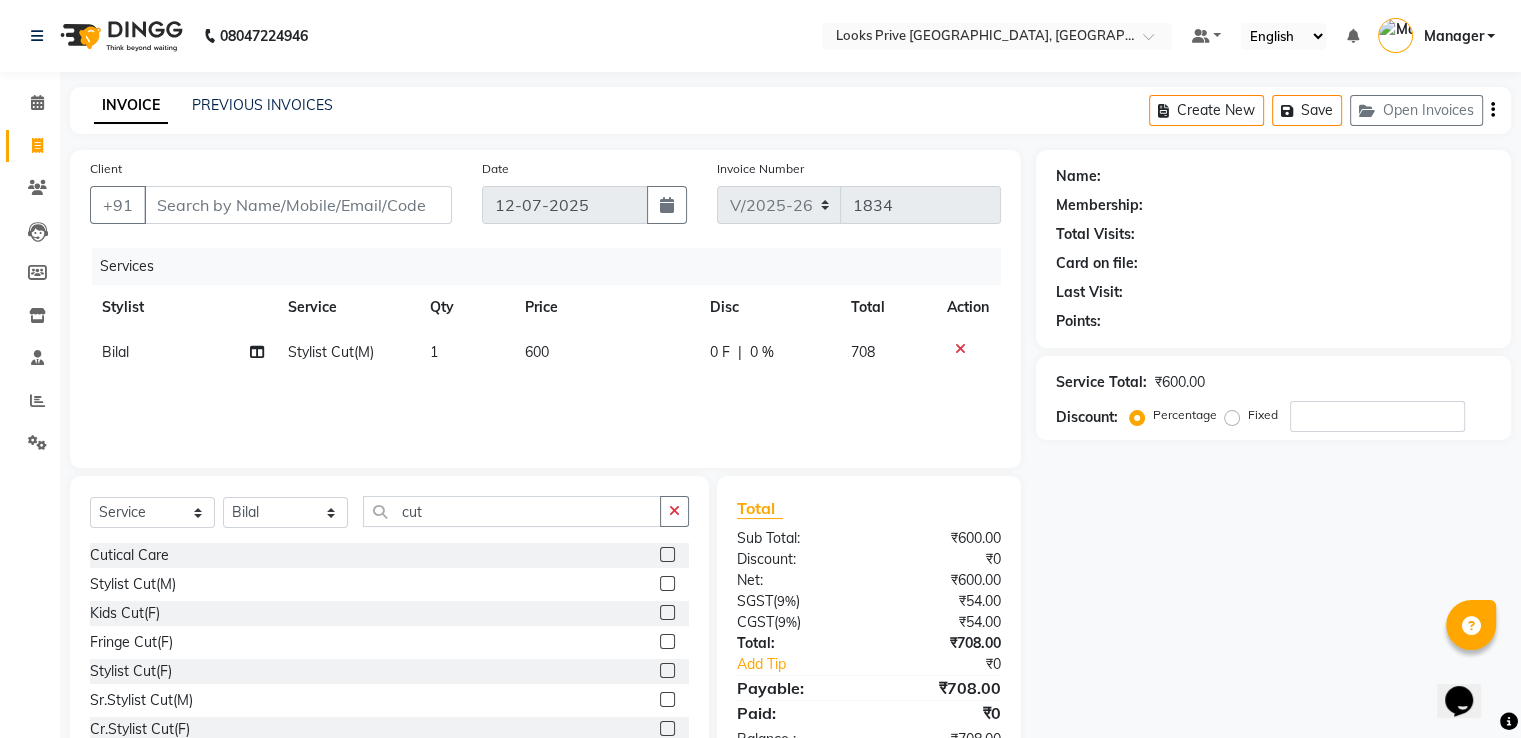 click 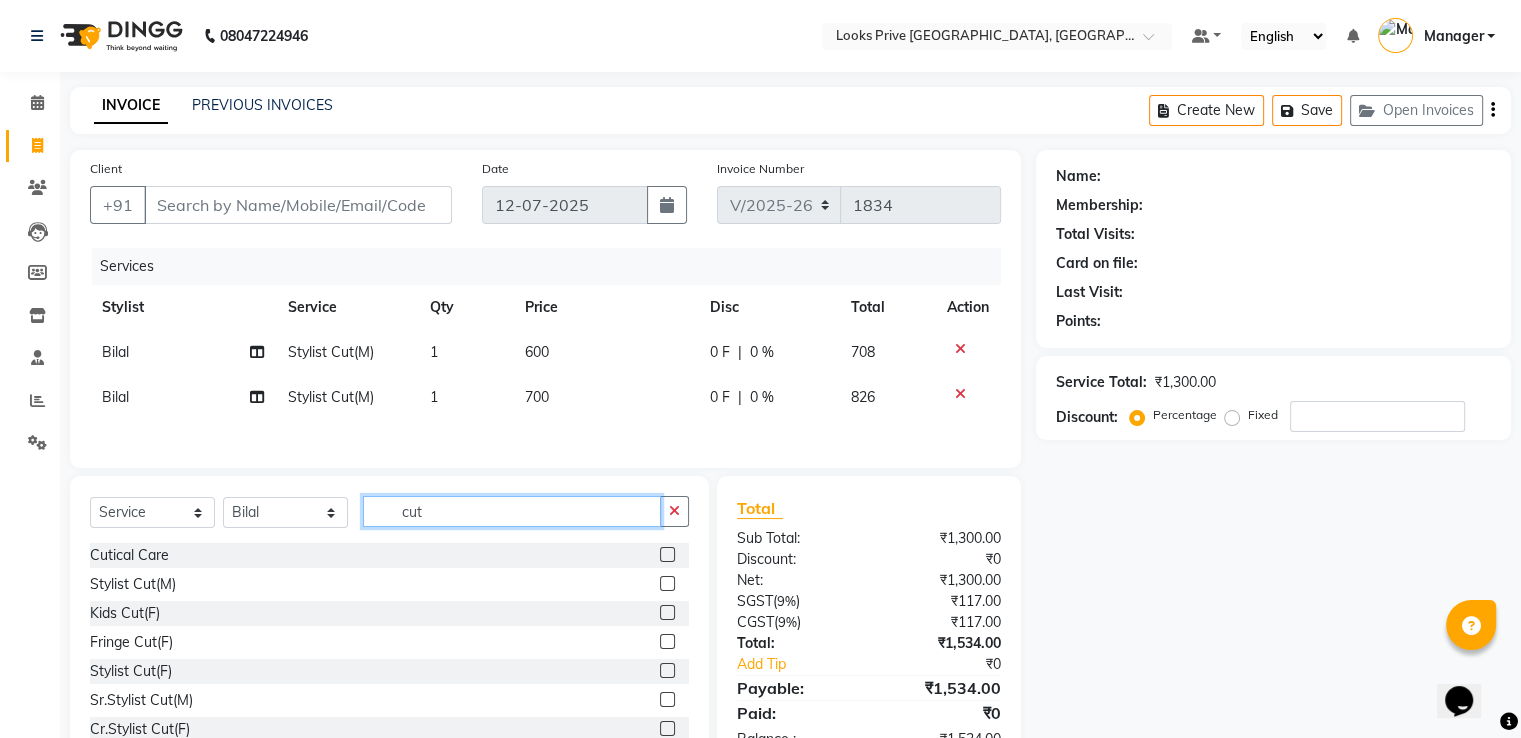 checkbox on "false" 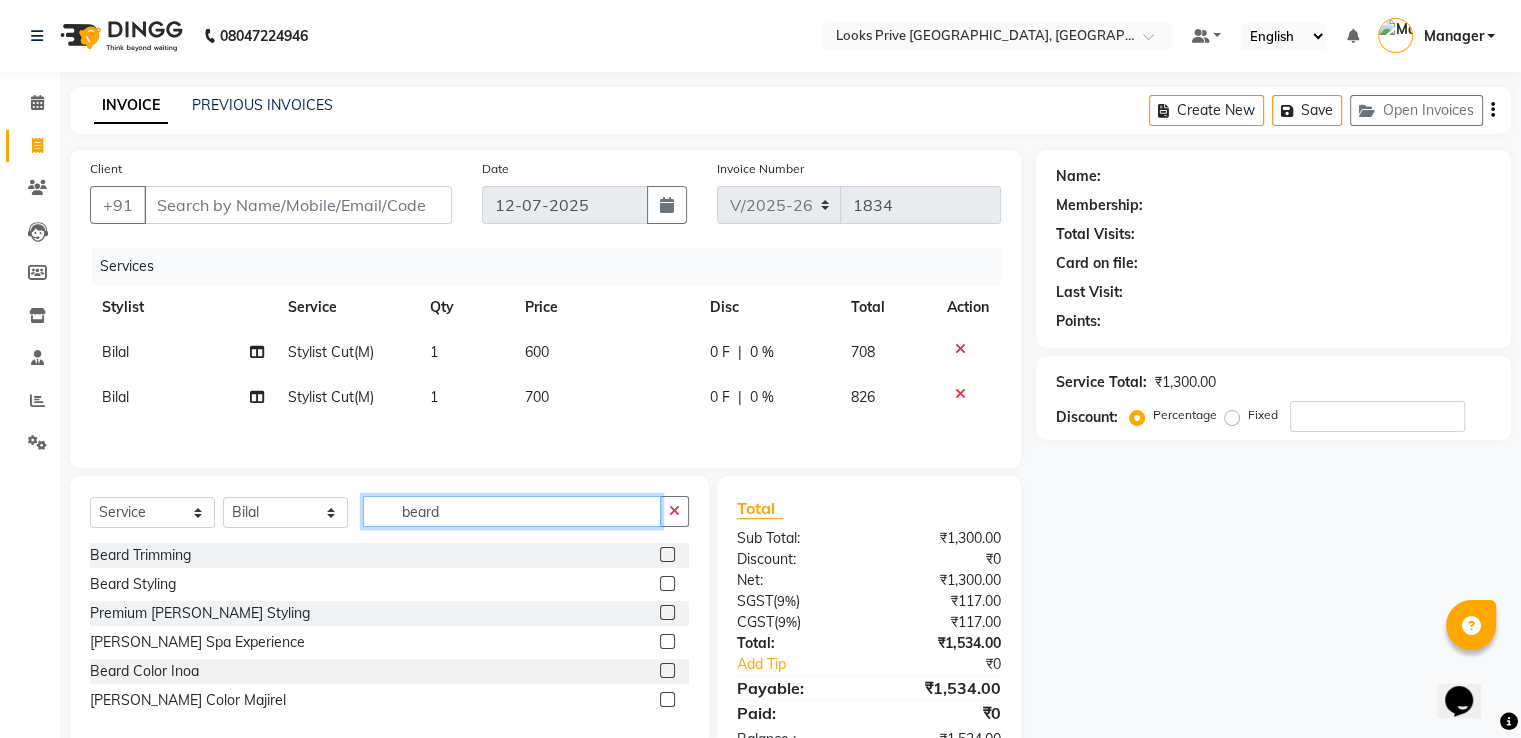 type on "beard" 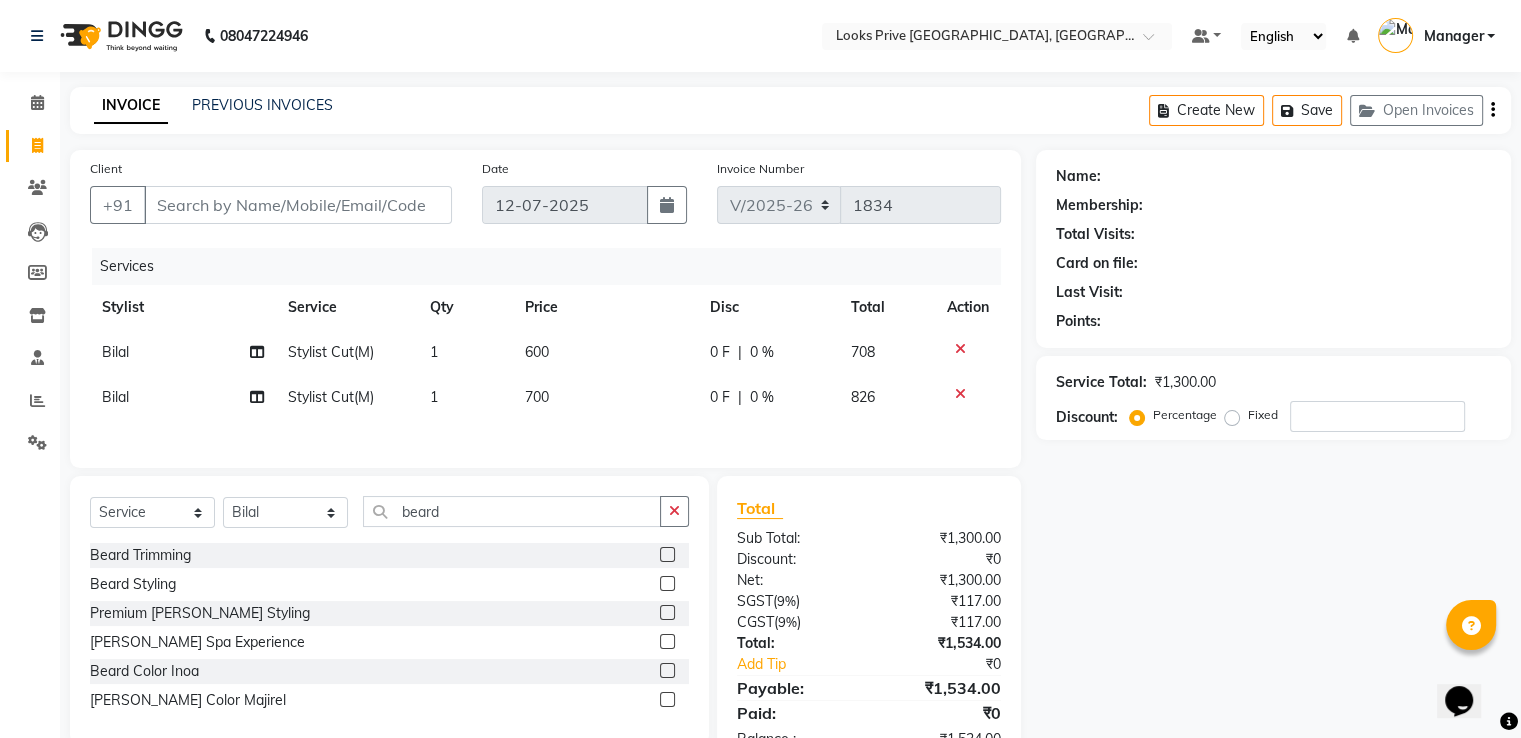 click 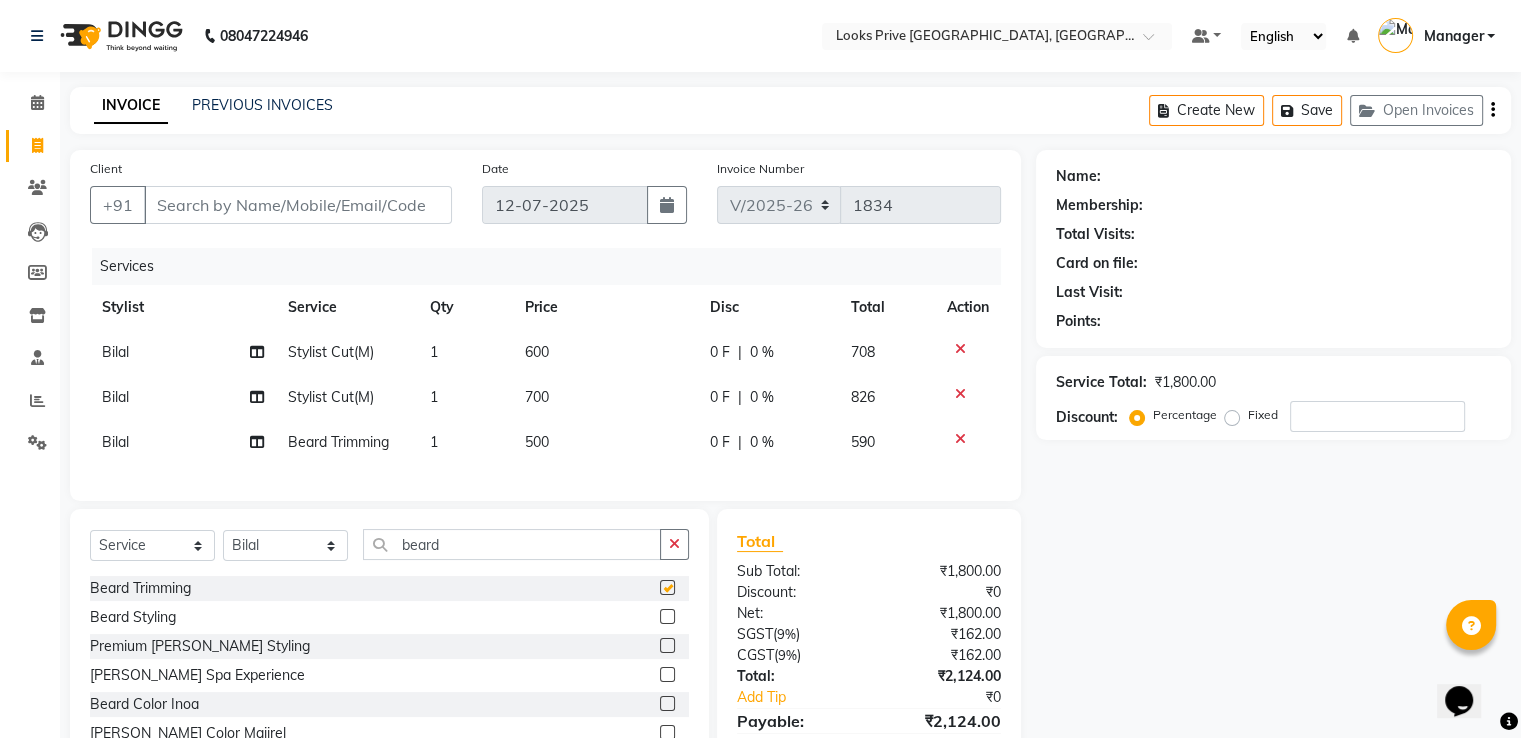 checkbox on "false" 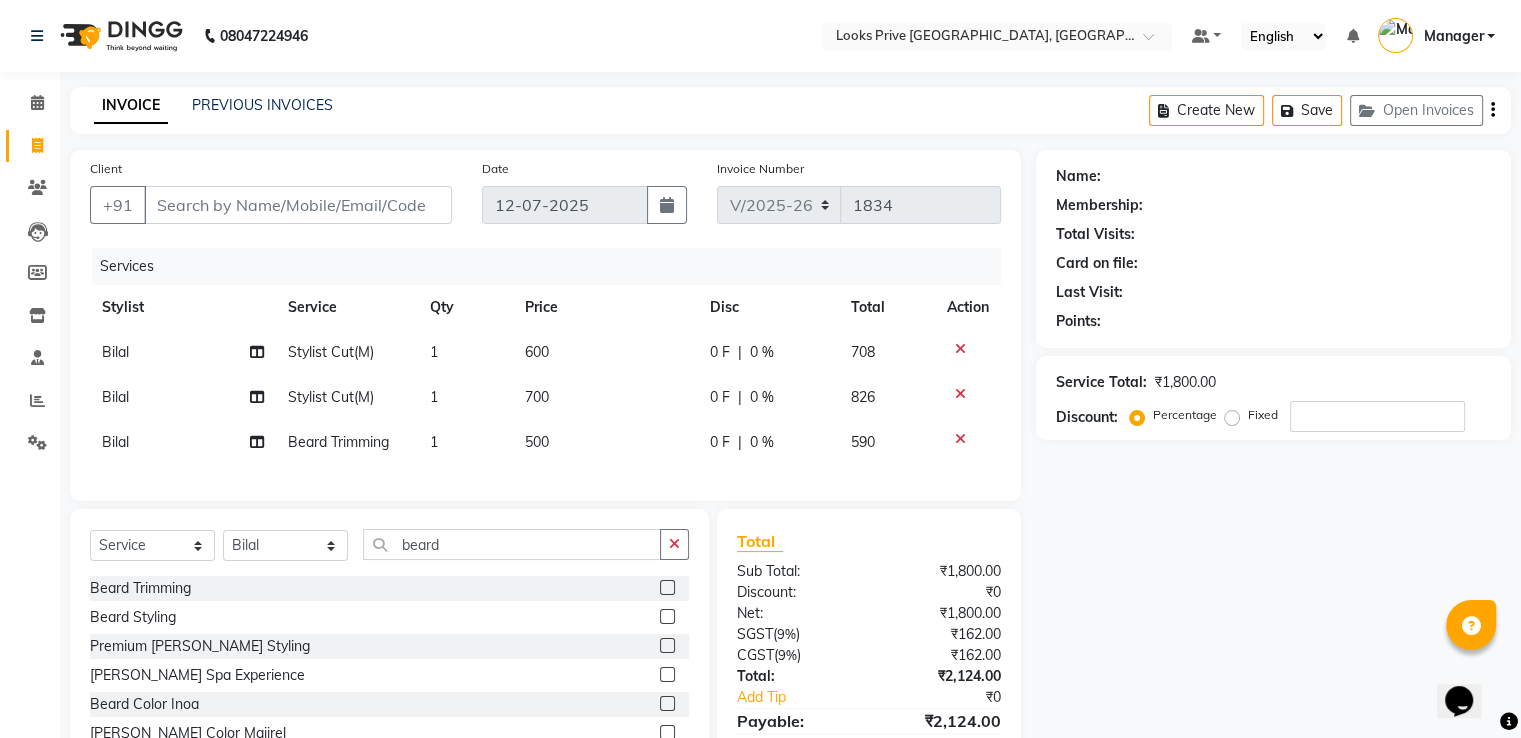 click on "700" 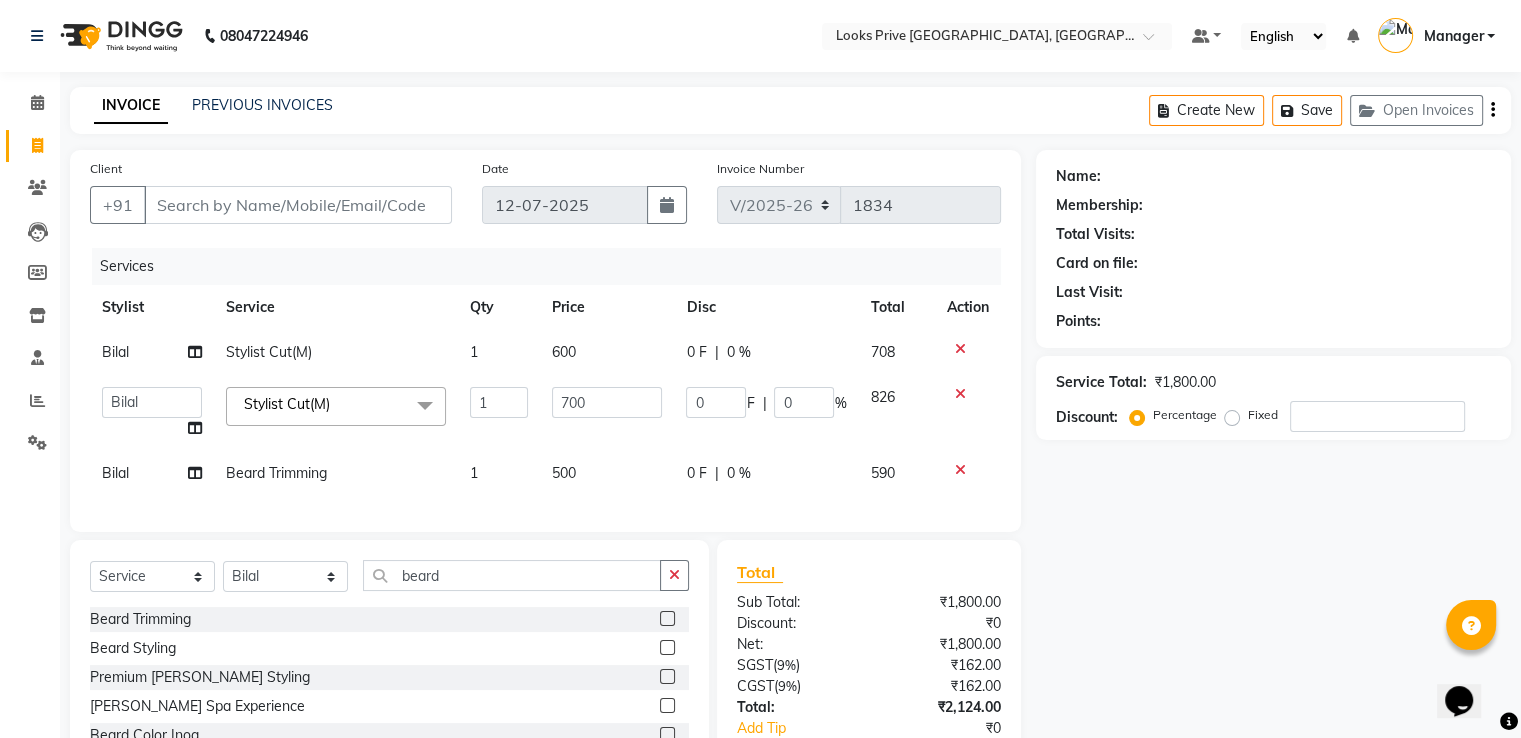 click on "700" 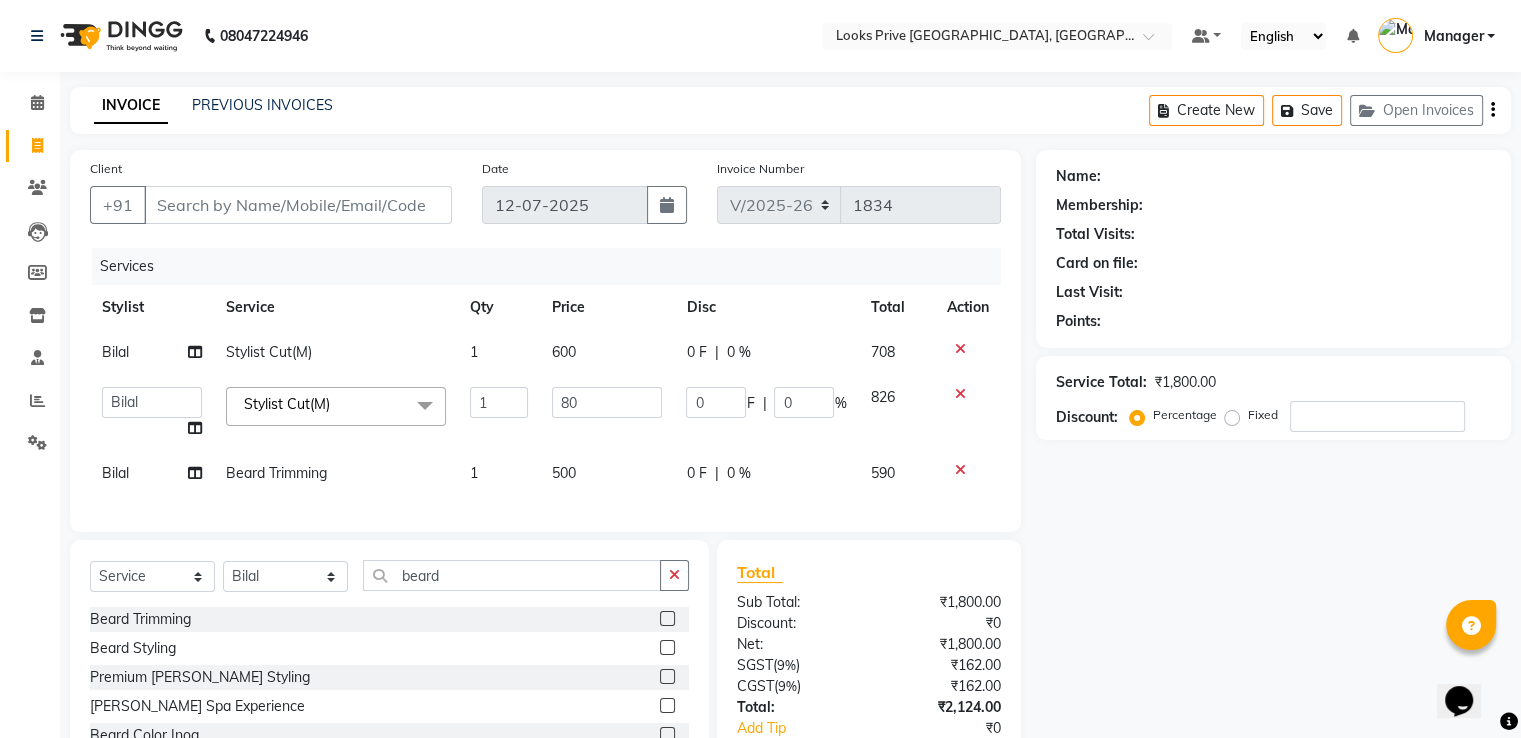 type on "800" 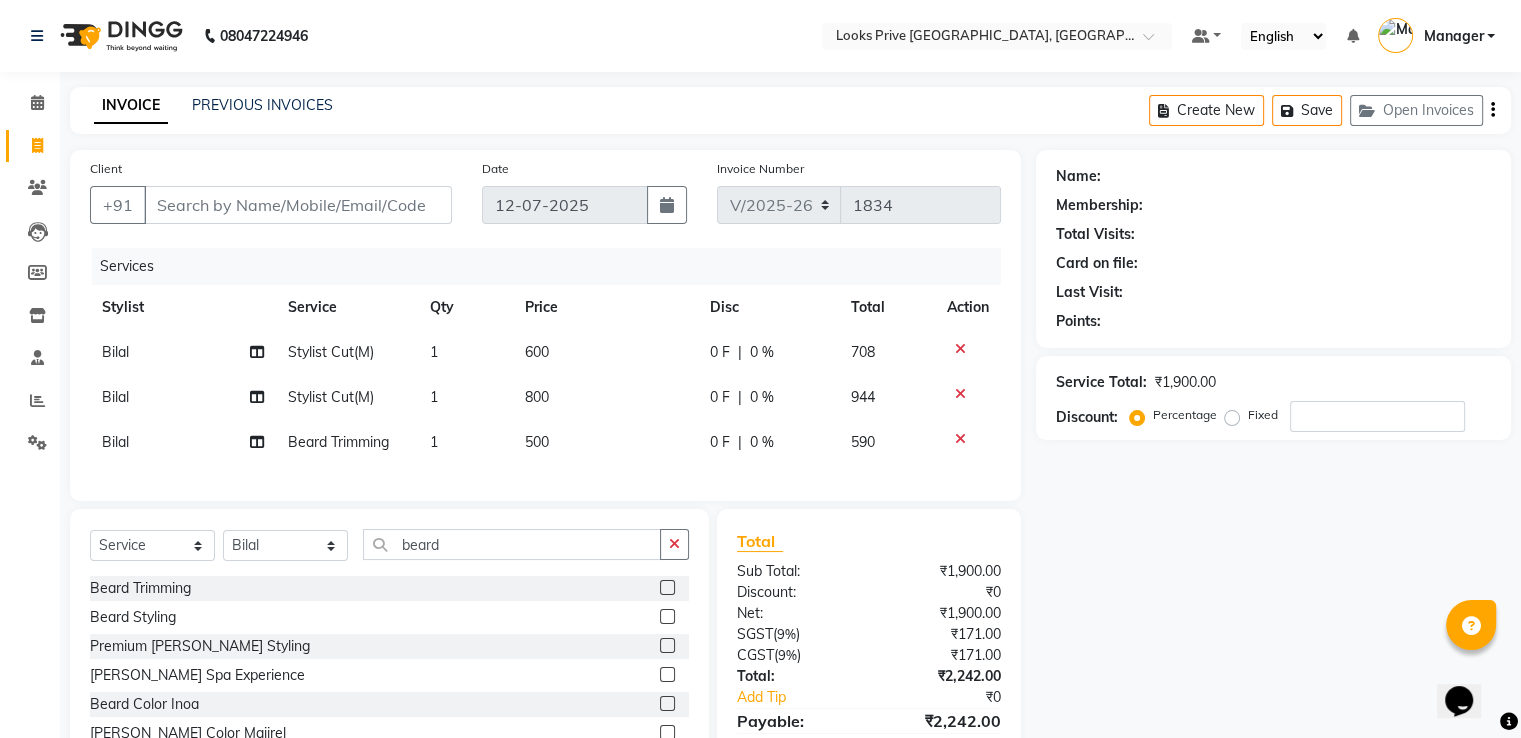 click on "500" 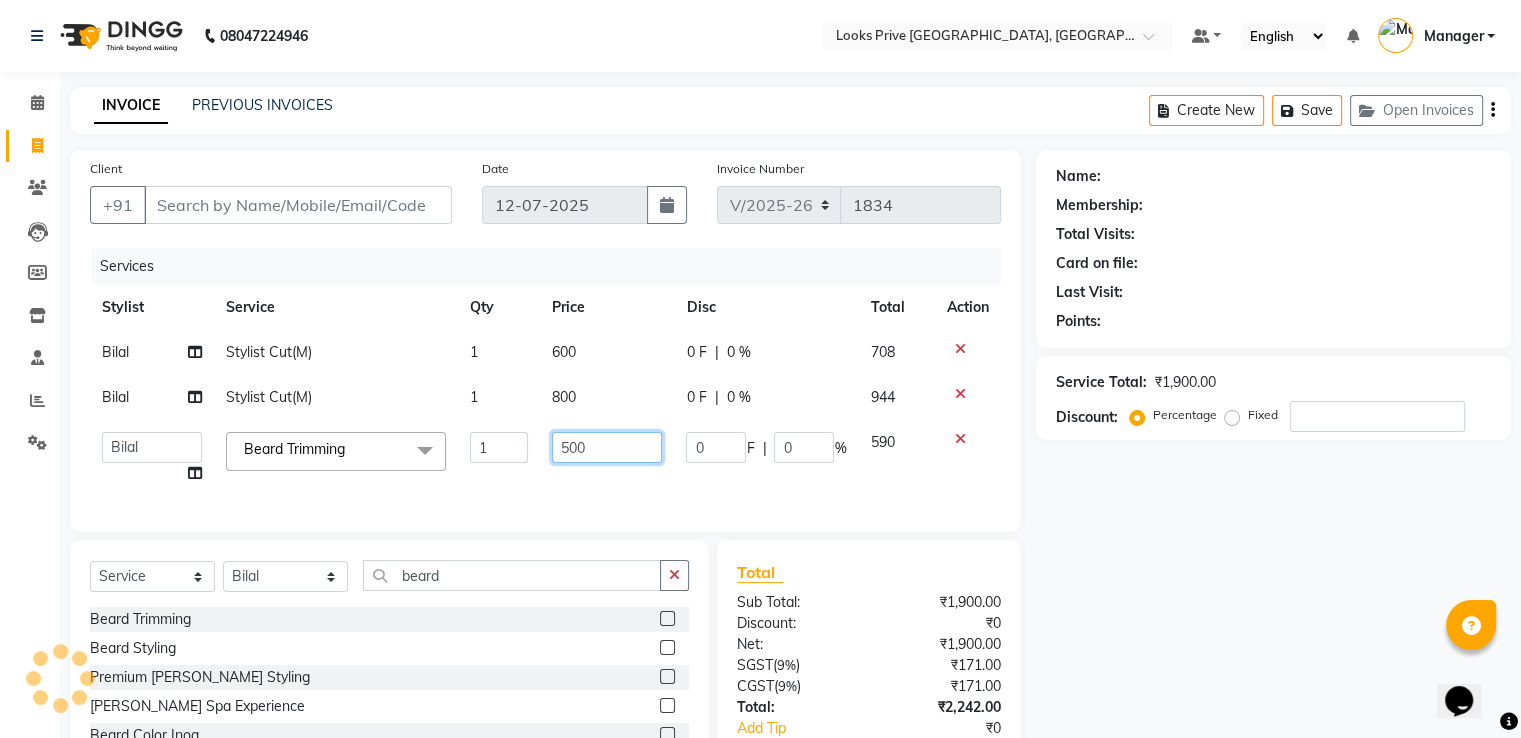 click on "500" 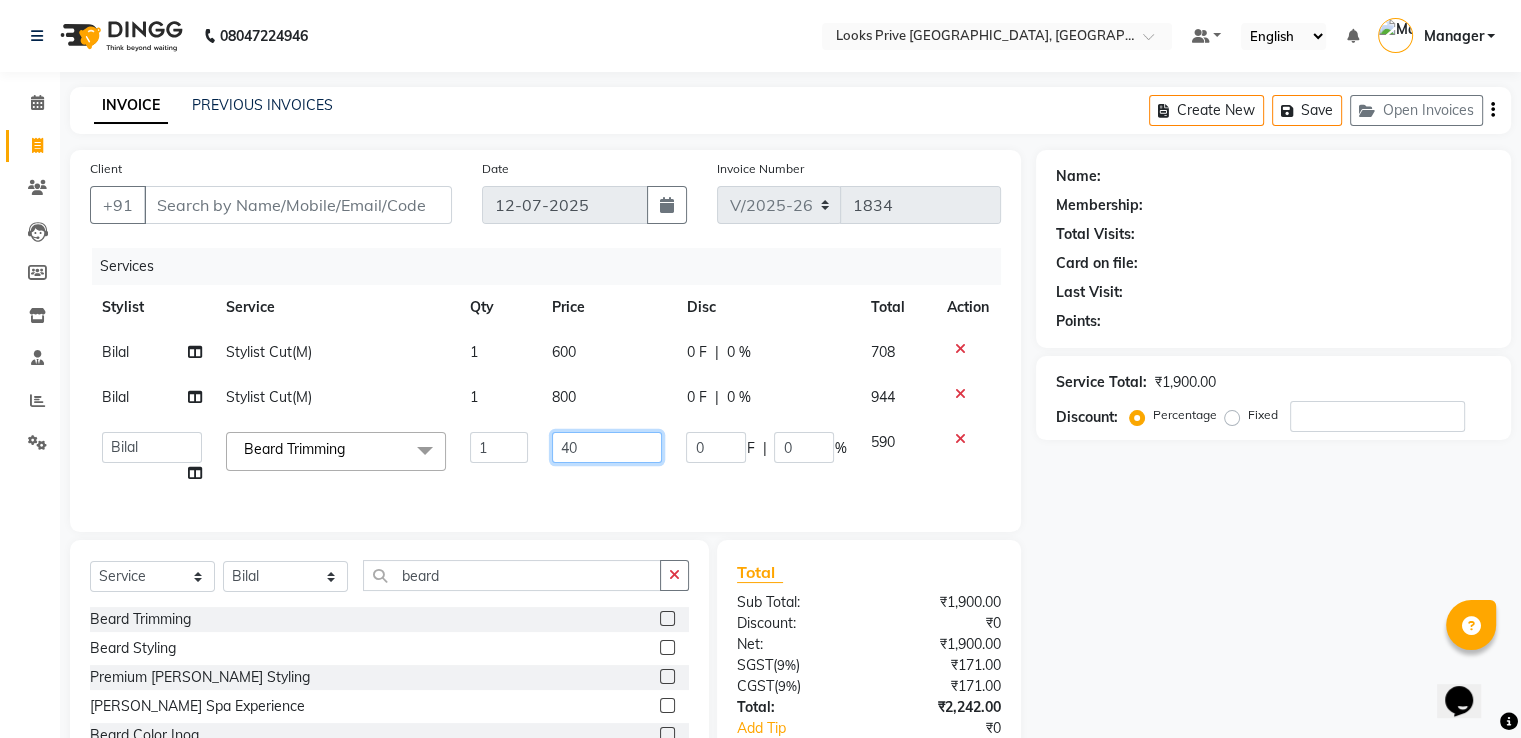type on "400" 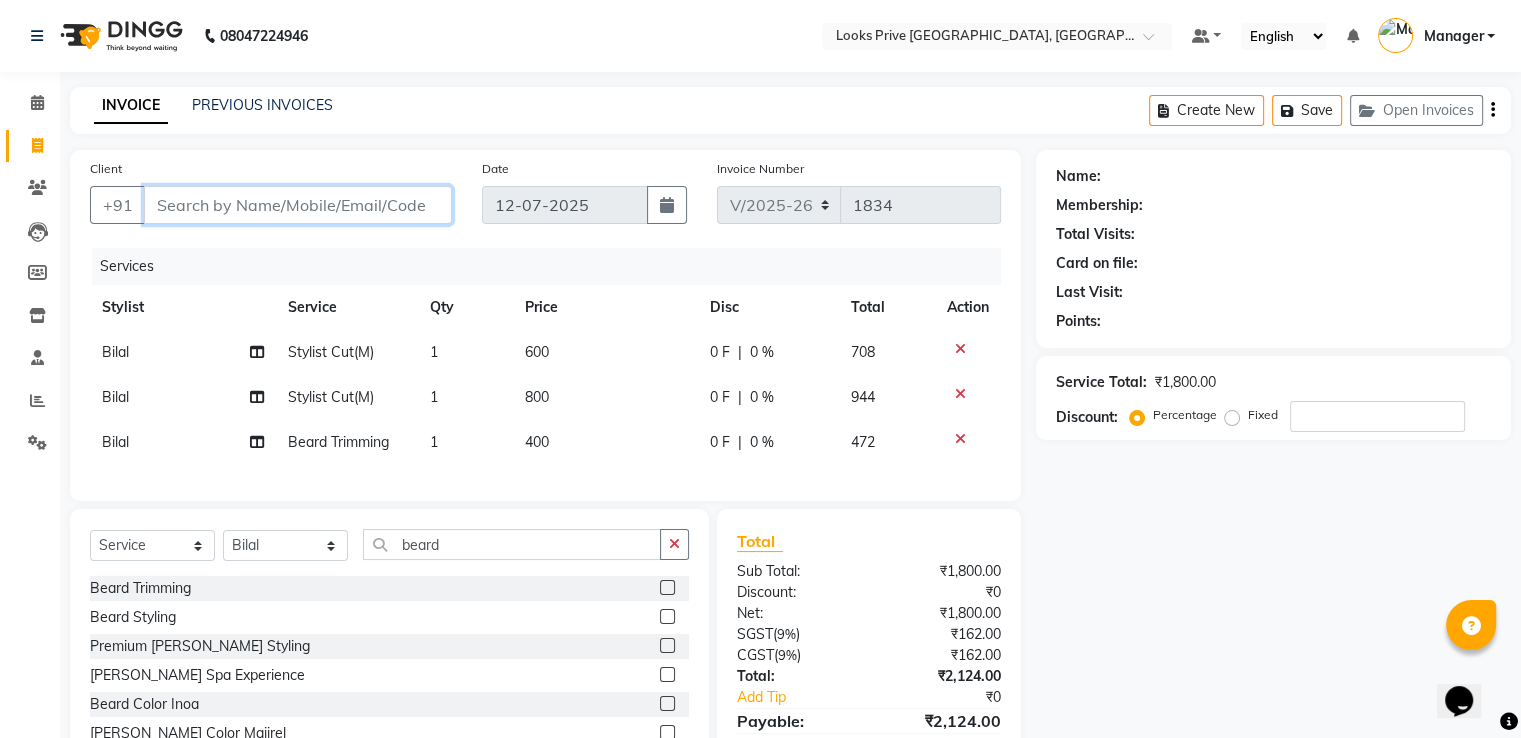 click on "Client" at bounding box center (298, 205) 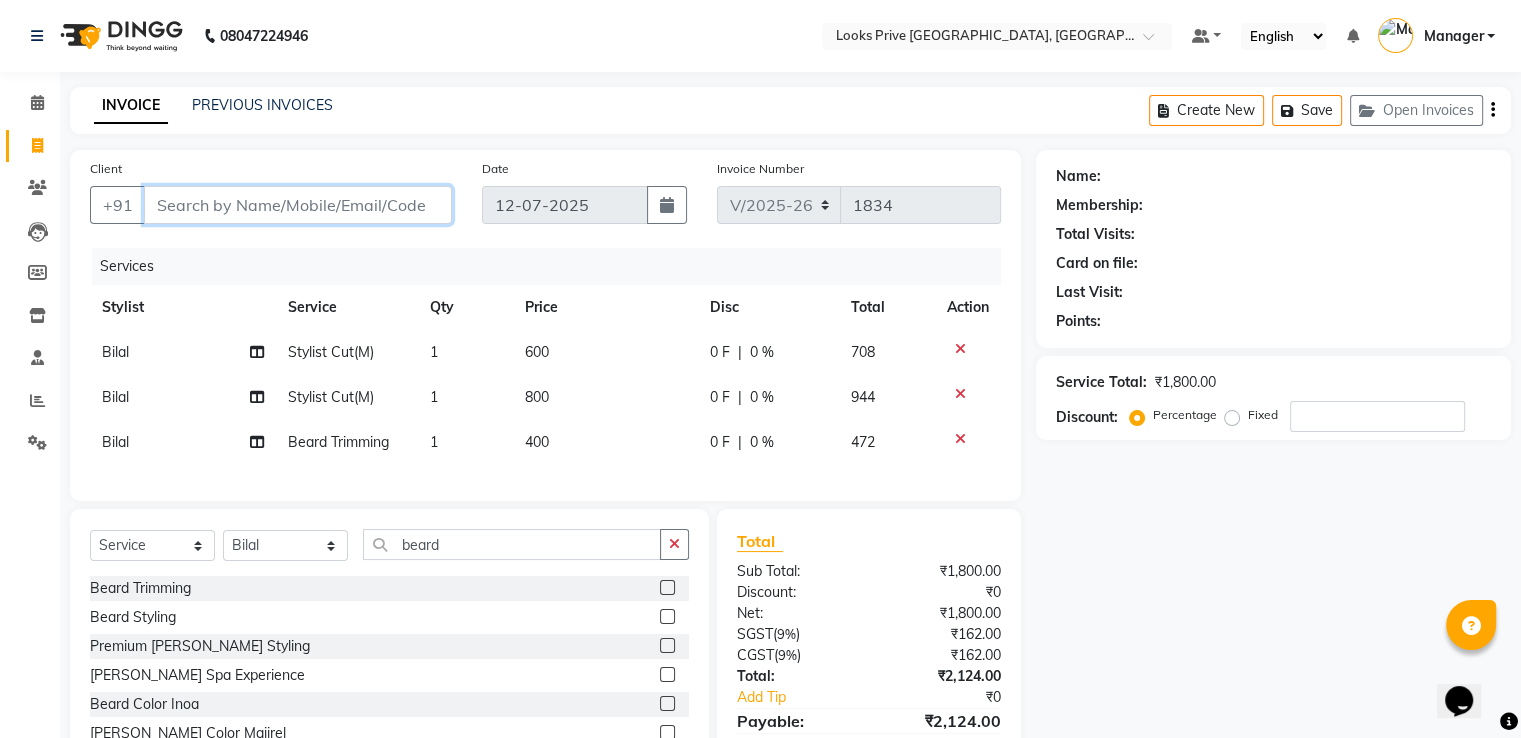 scroll, scrollTop: 111, scrollLeft: 0, axis: vertical 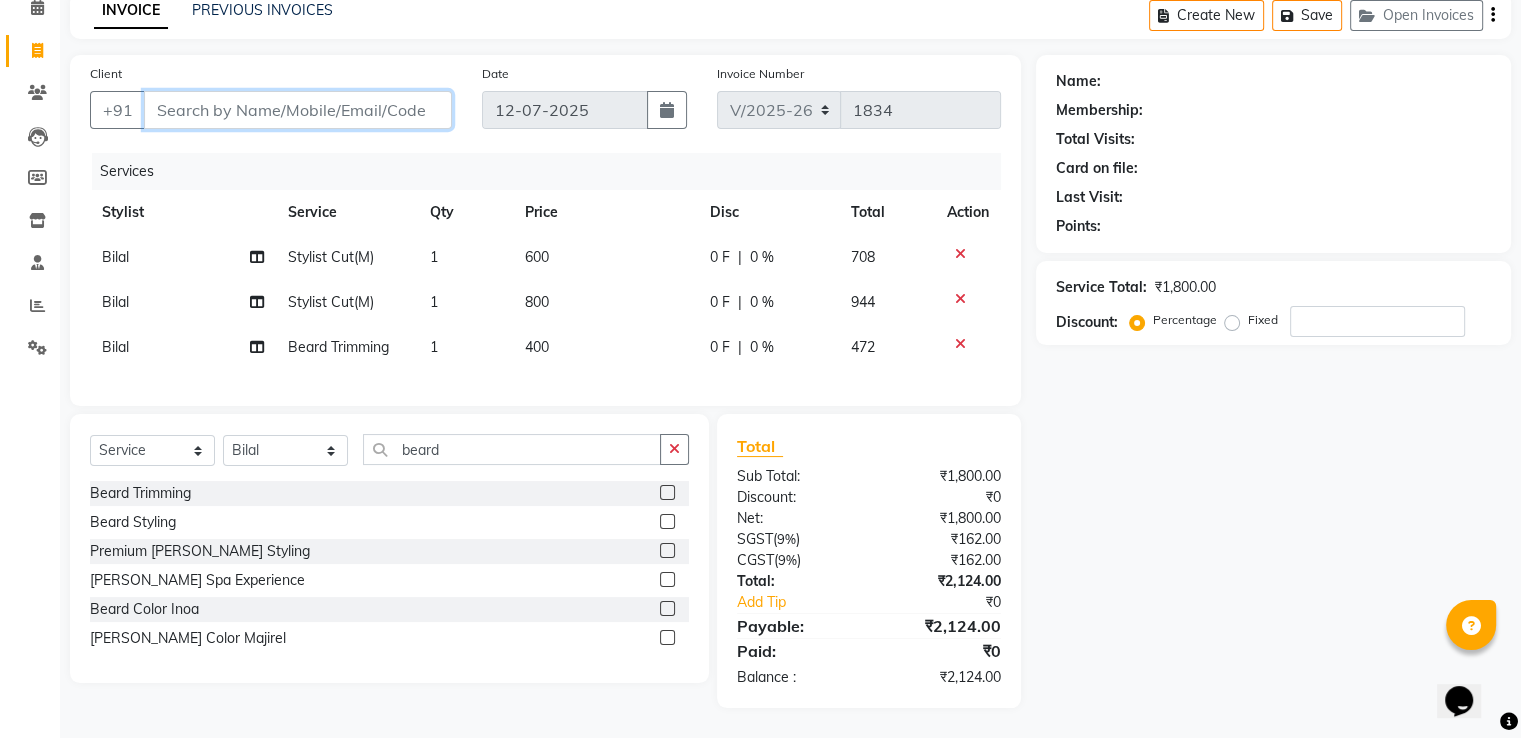 type on "9" 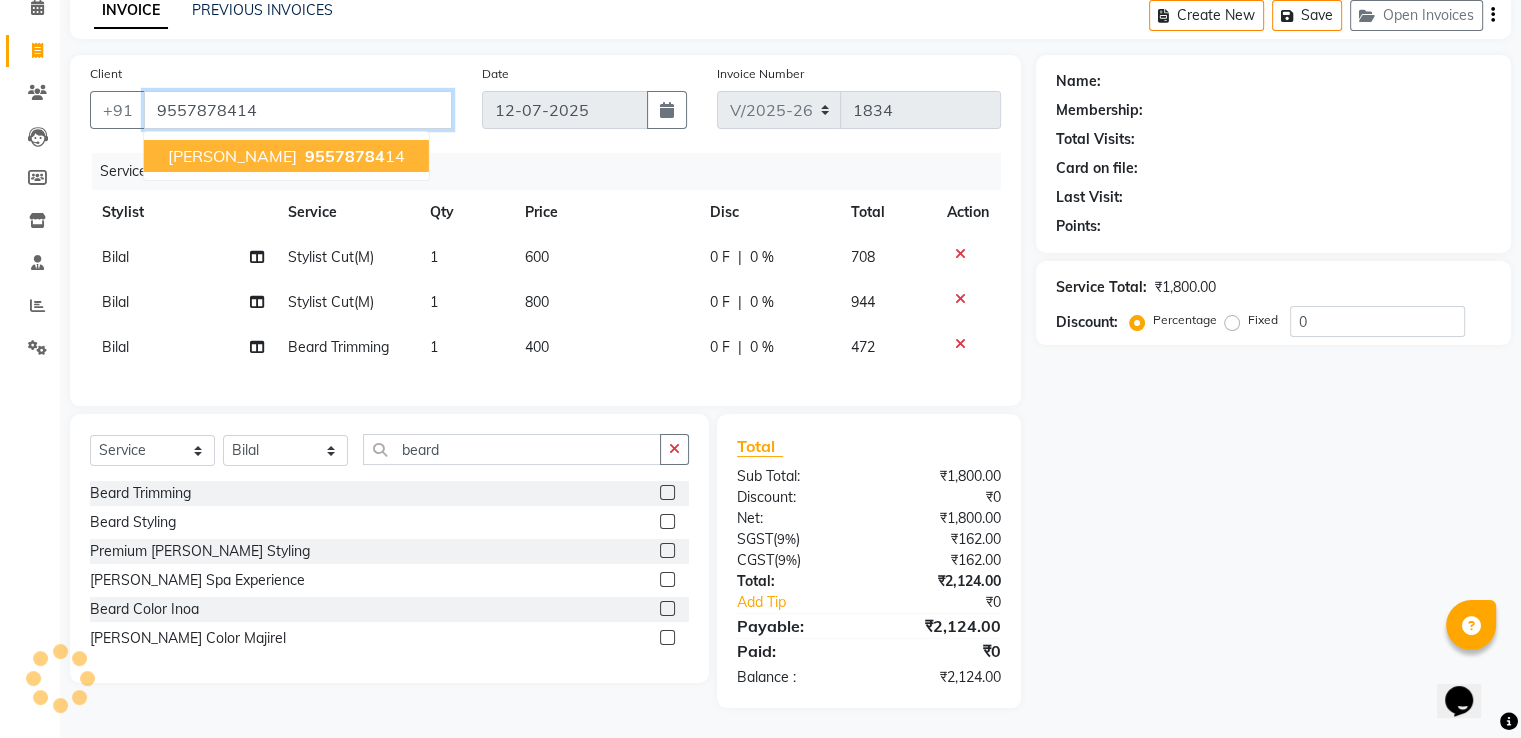 type on "9557878414" 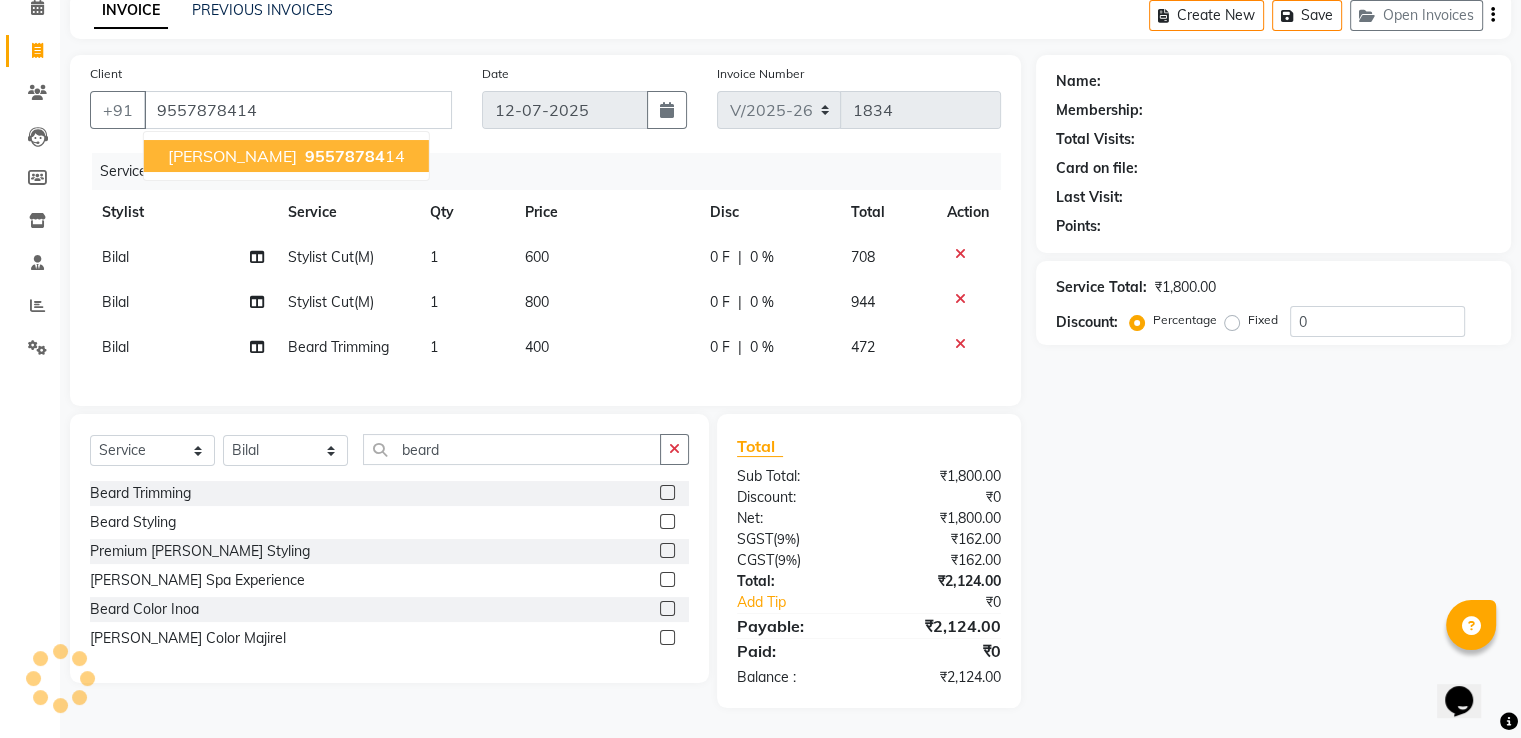 select on "1: Object" 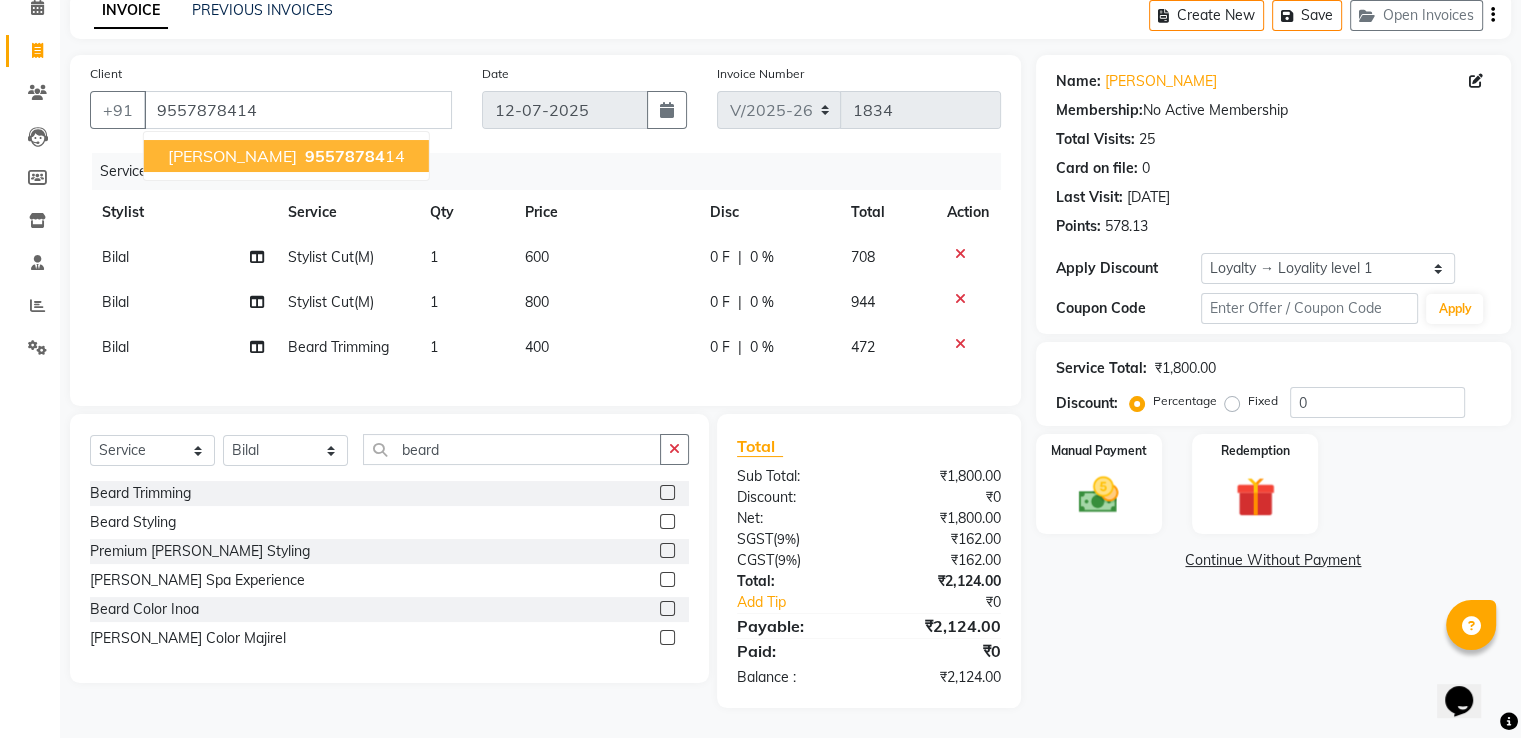click on "95578784" at bounding box center (345, 156) 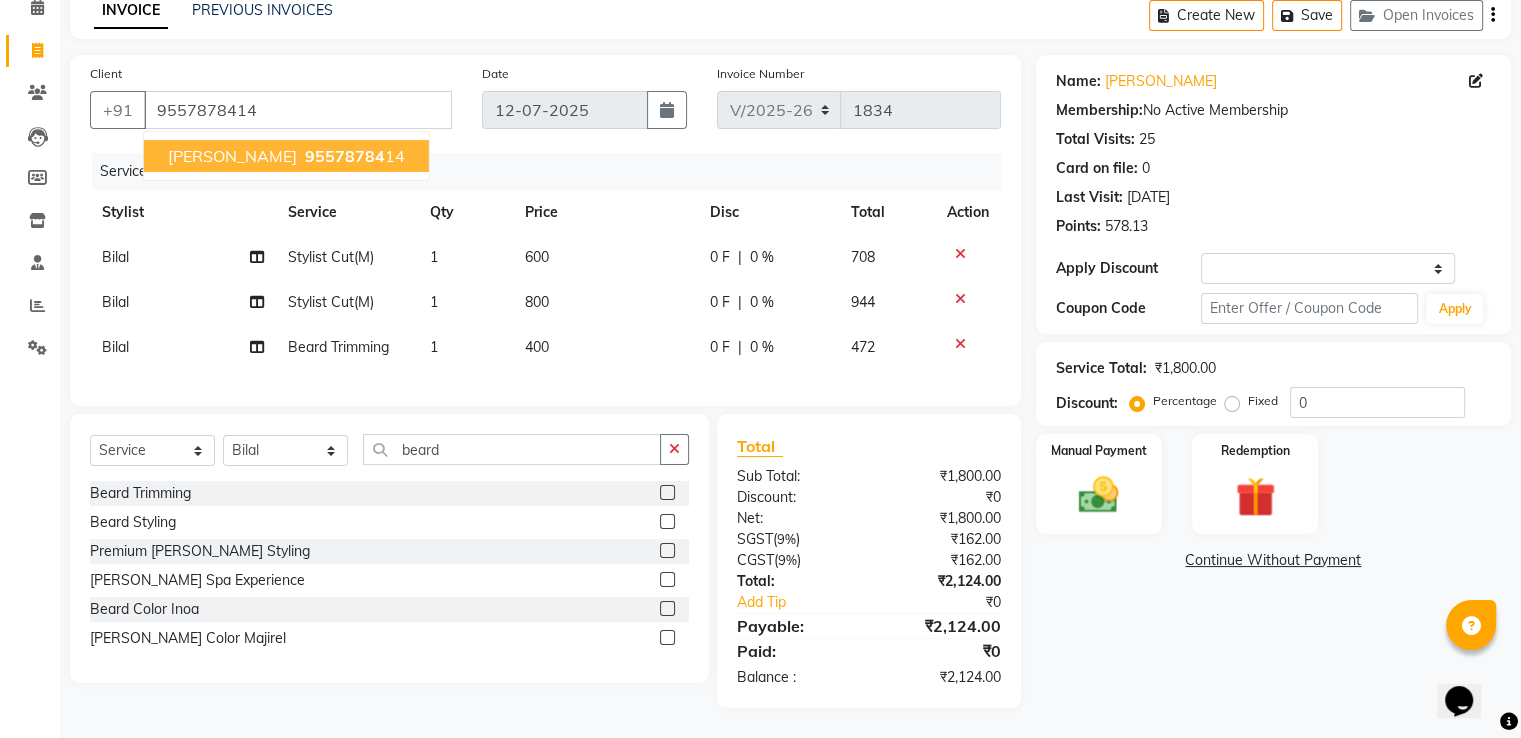 select on "1: Object" 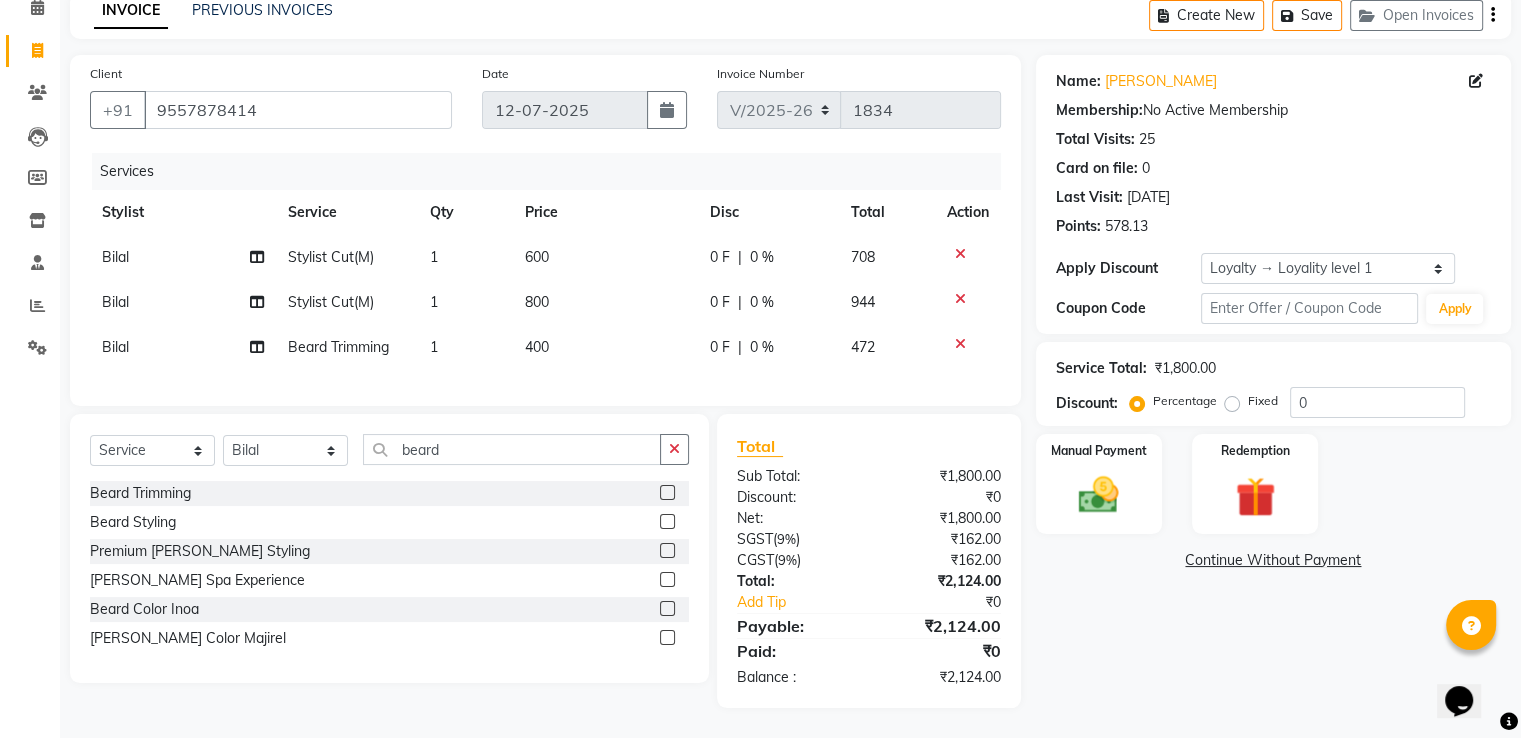click on "Percentage   Fixed" 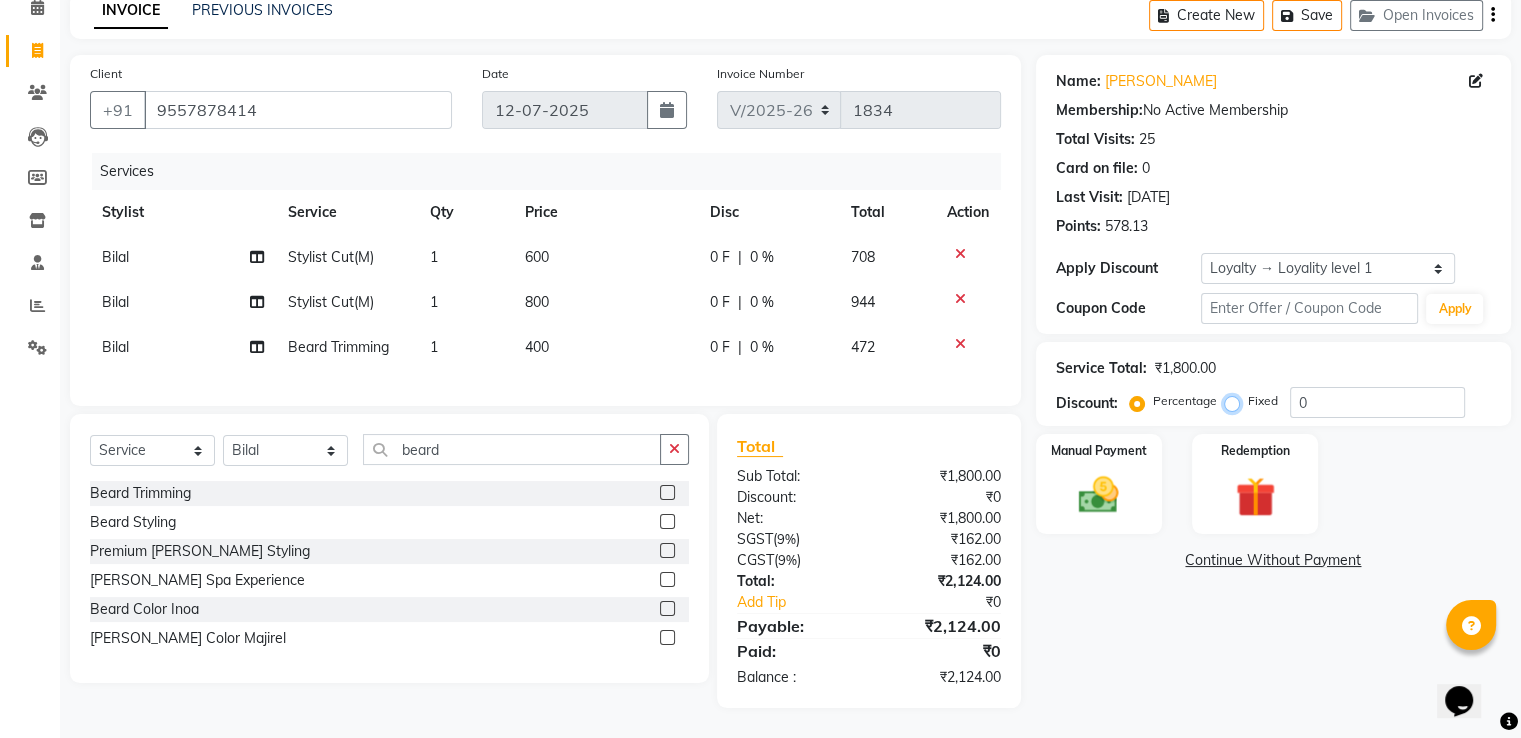 click on "Fixed" at bounding box center (1236, 401) 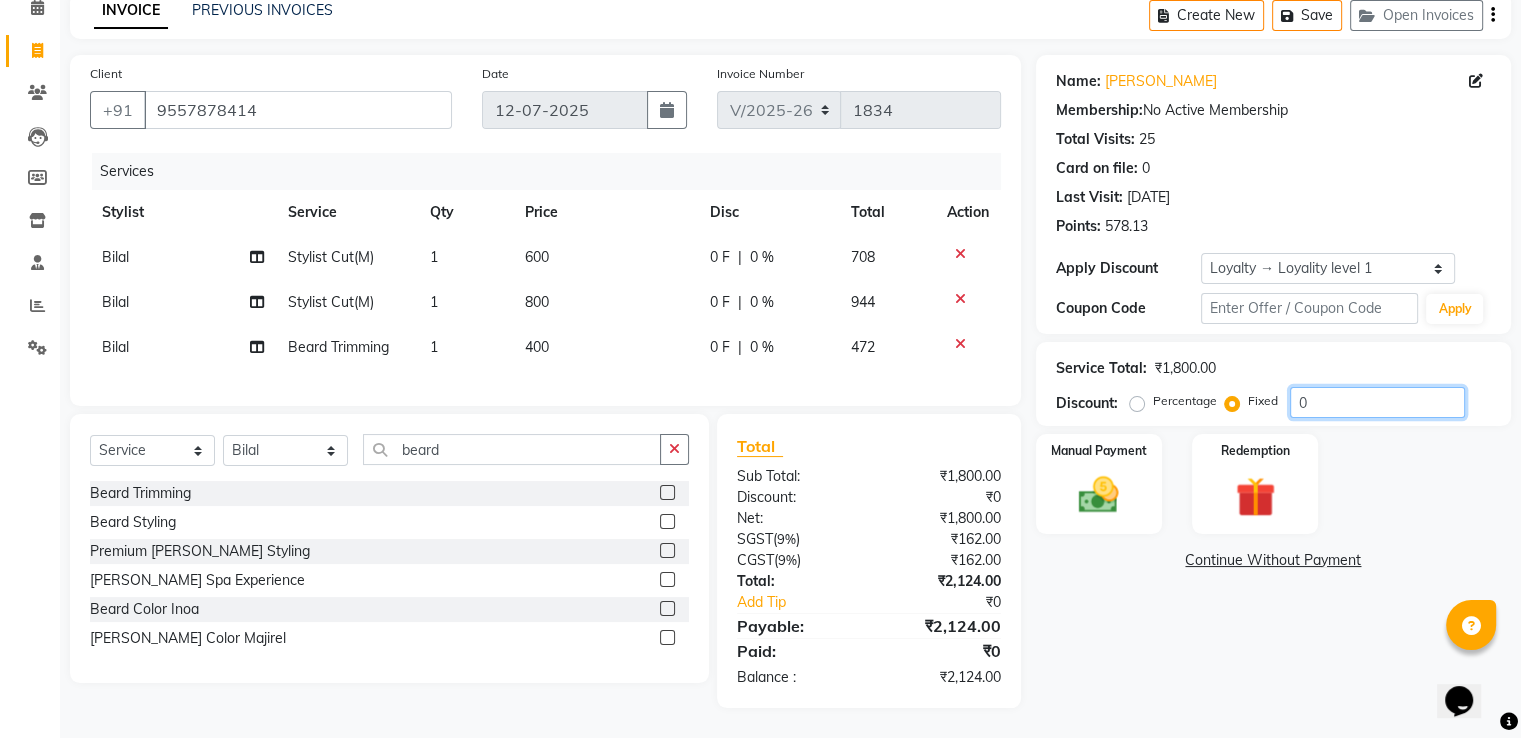 click on "0" 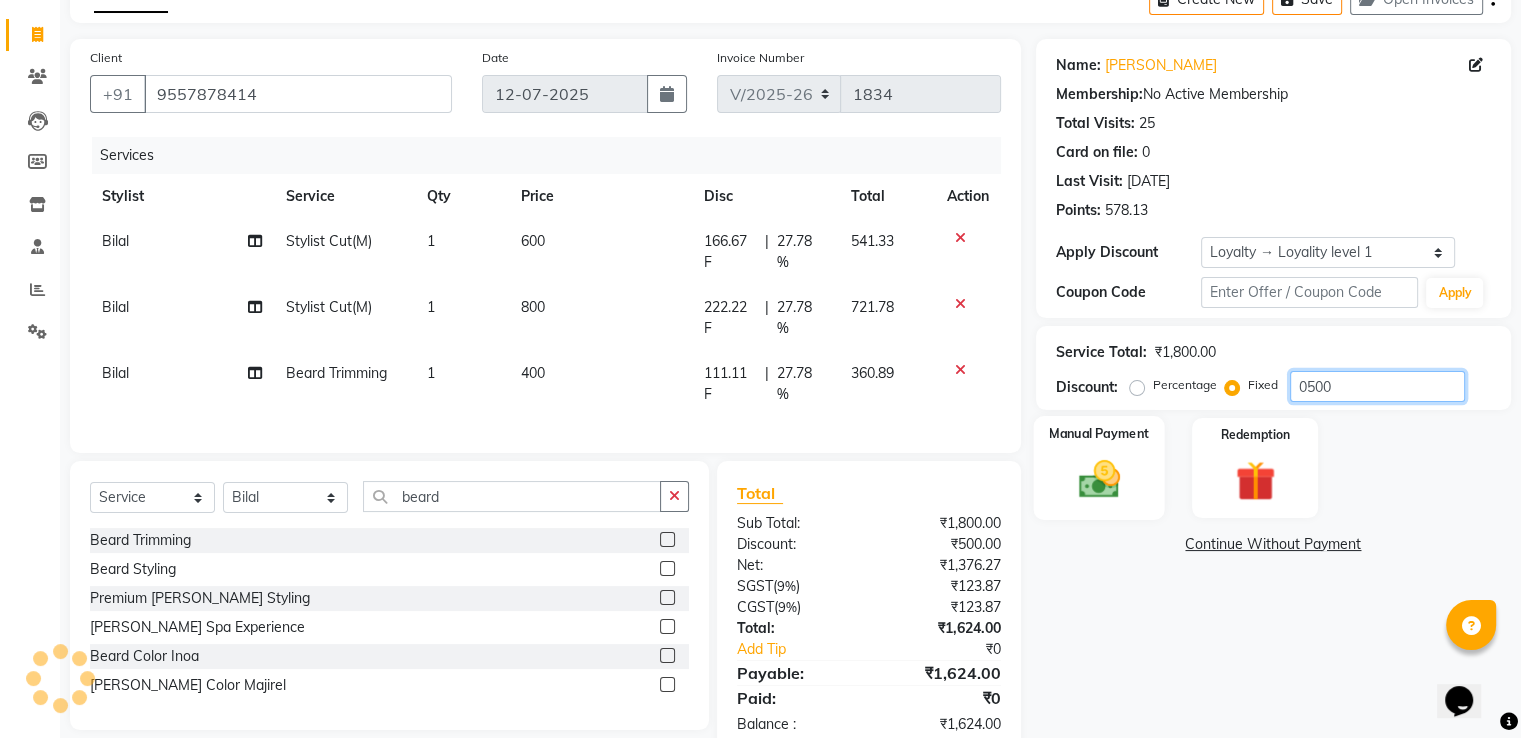 type on "0500" 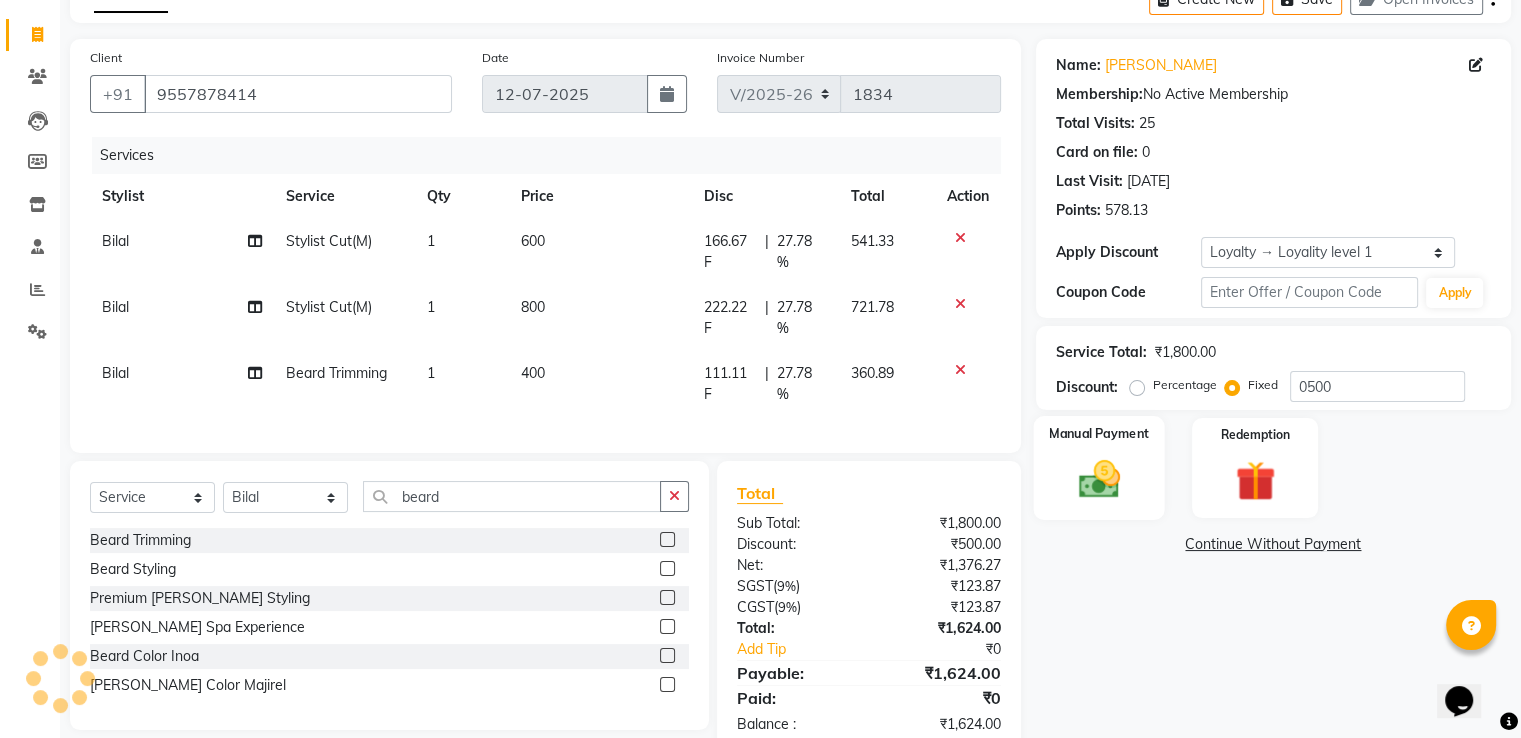 click 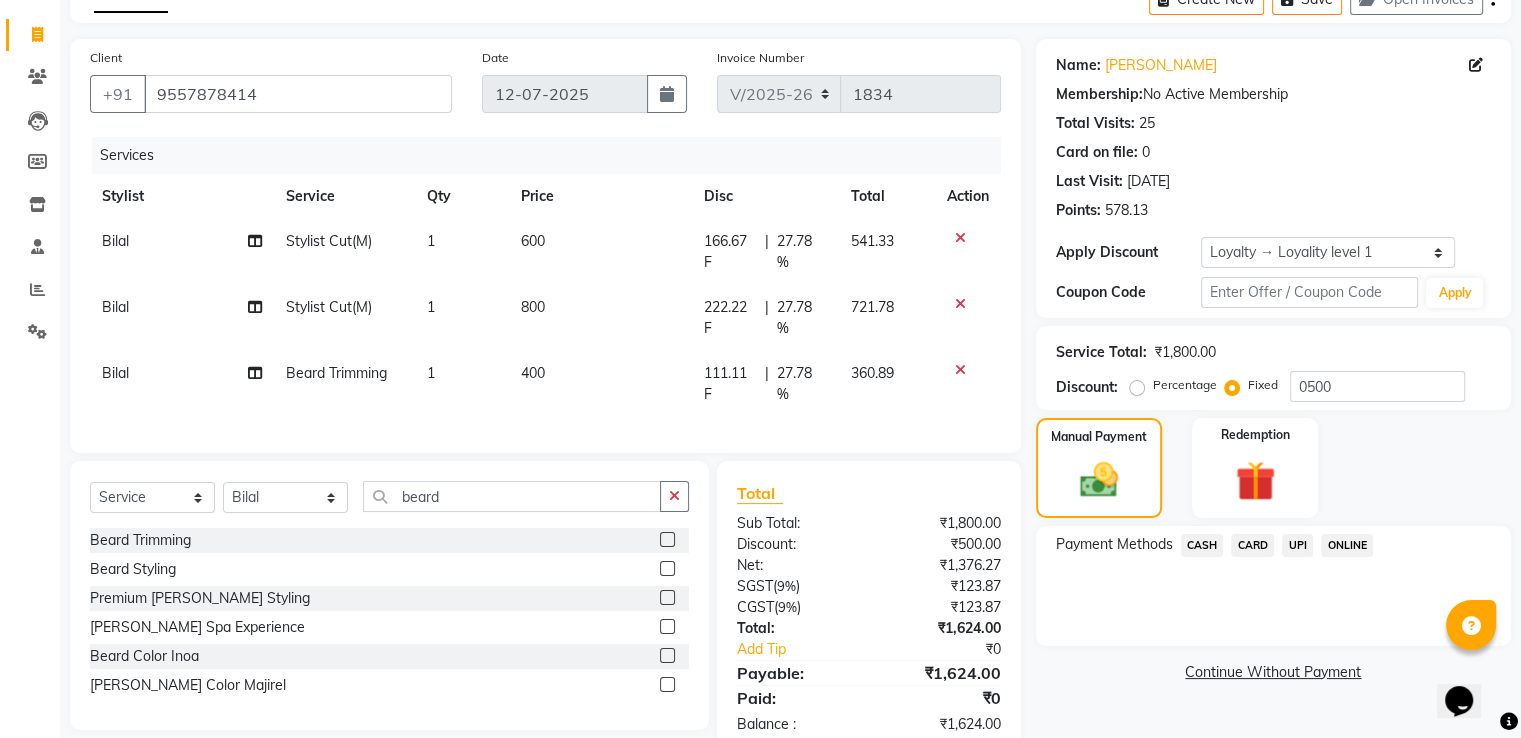 click on "CASH" 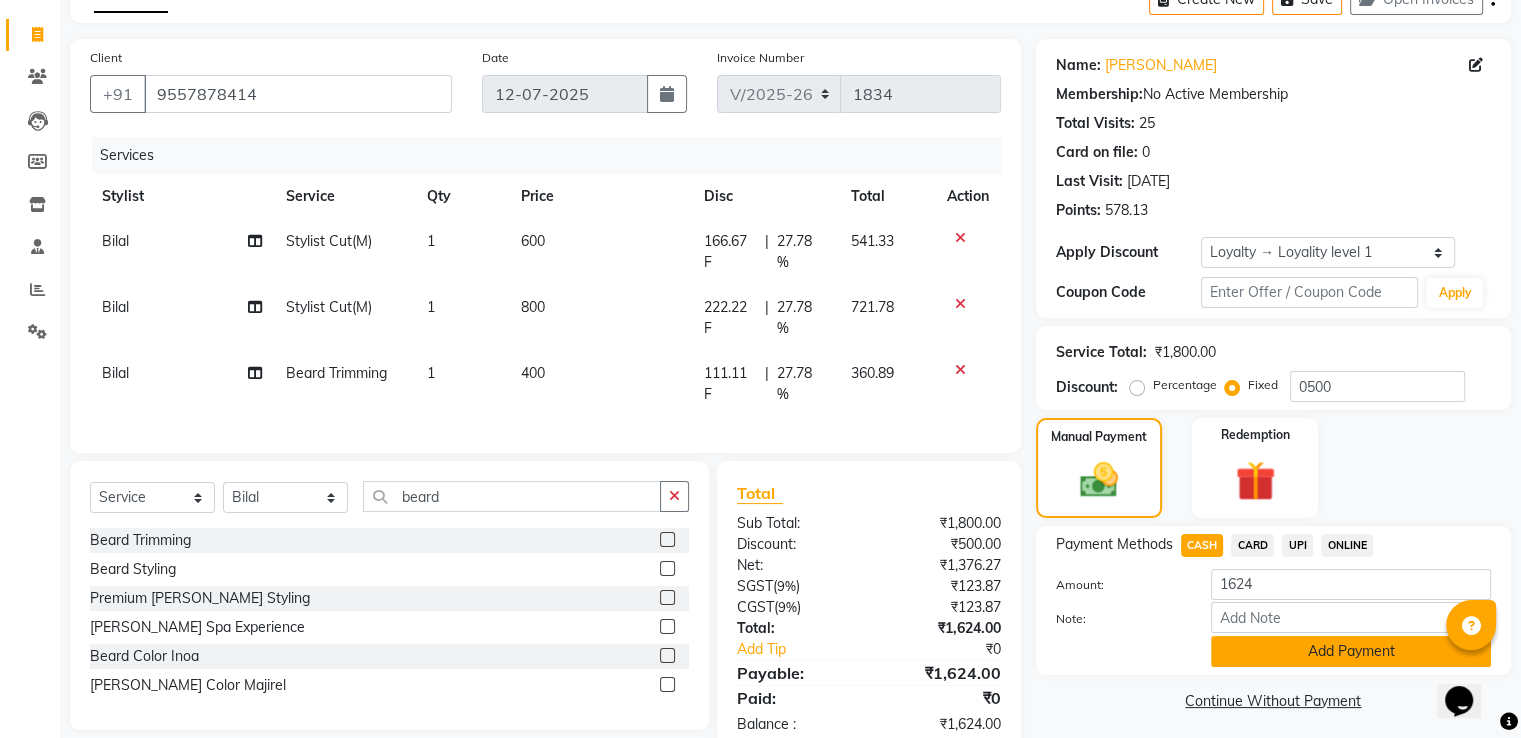 click on "Add Payment" 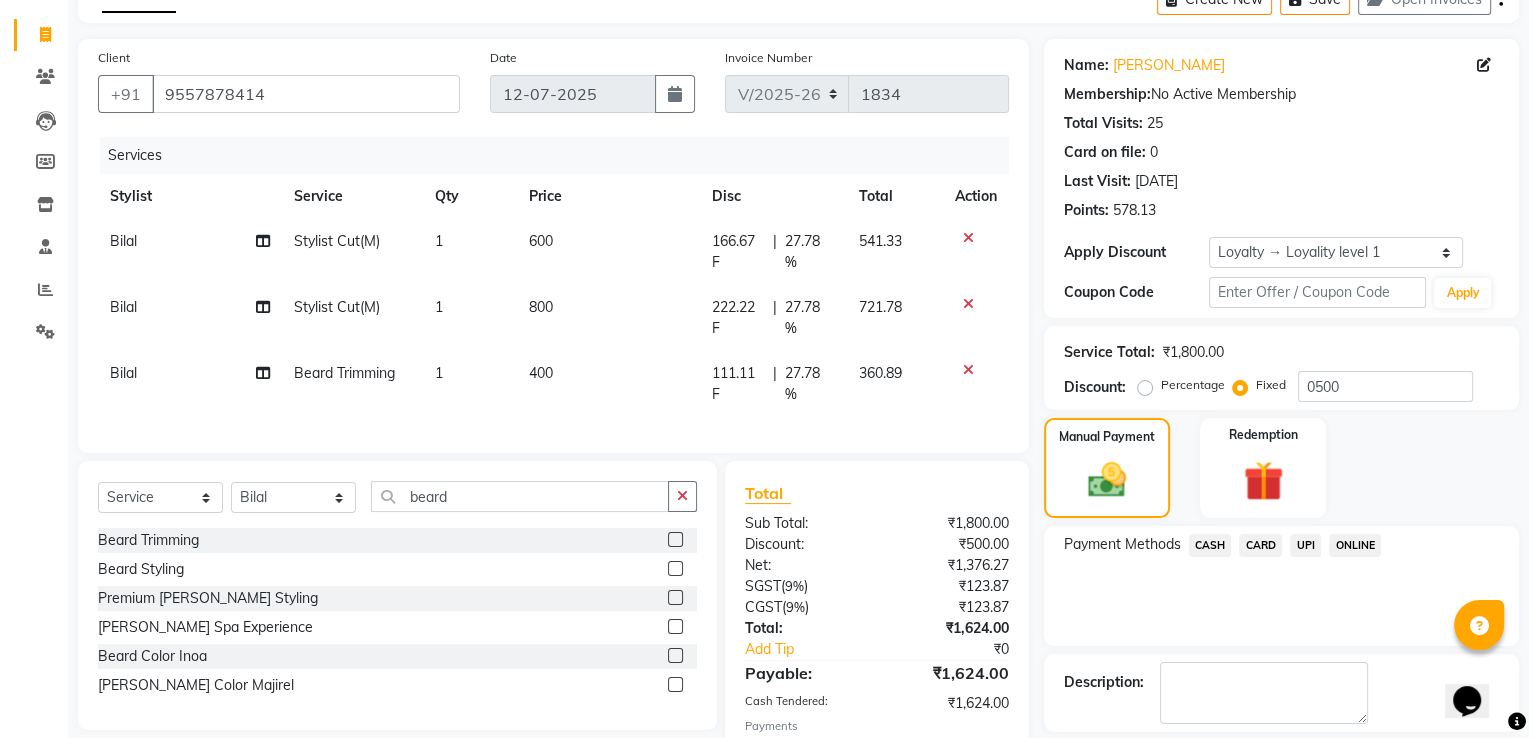 scroll, scrollTop: 366, scrollLeft: 0, axis: vertical 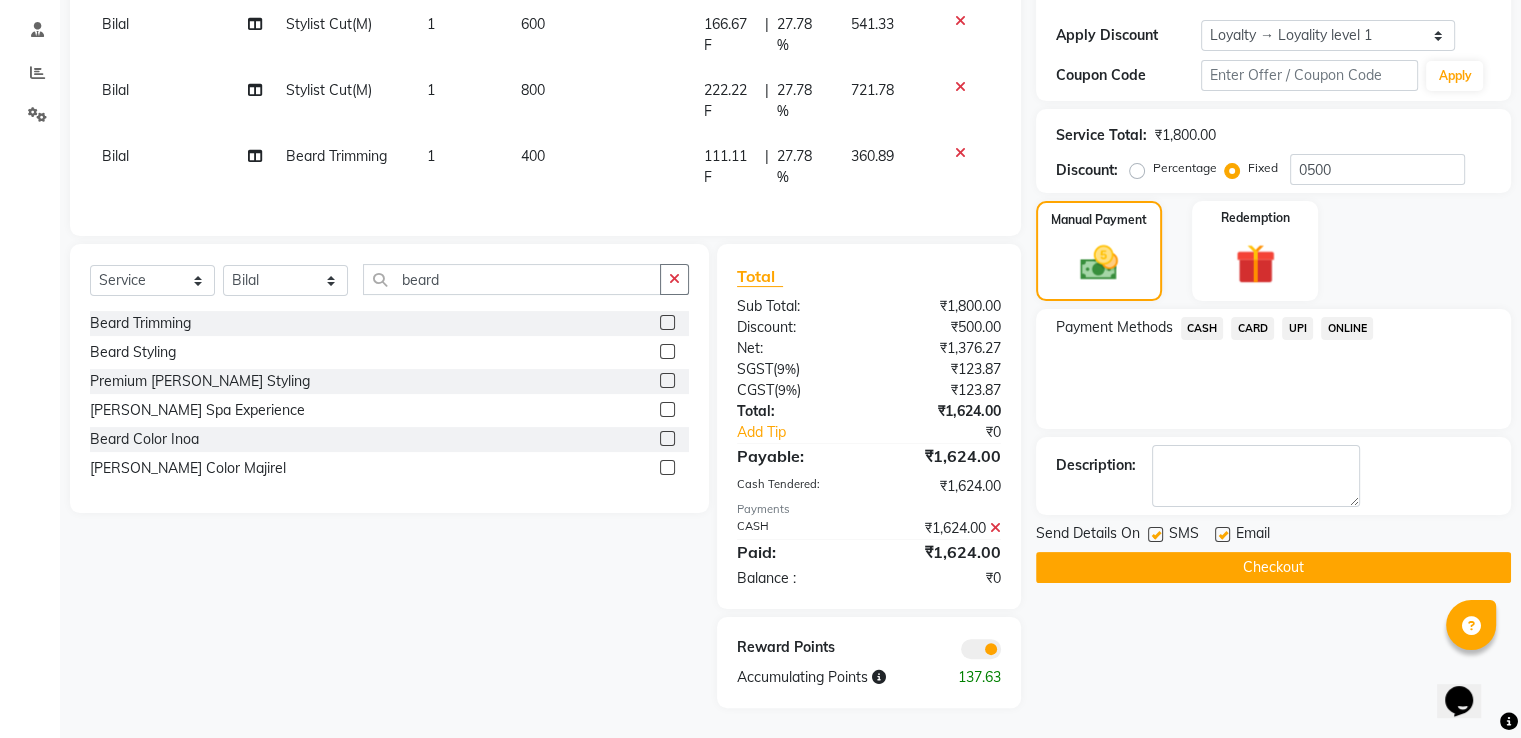 click 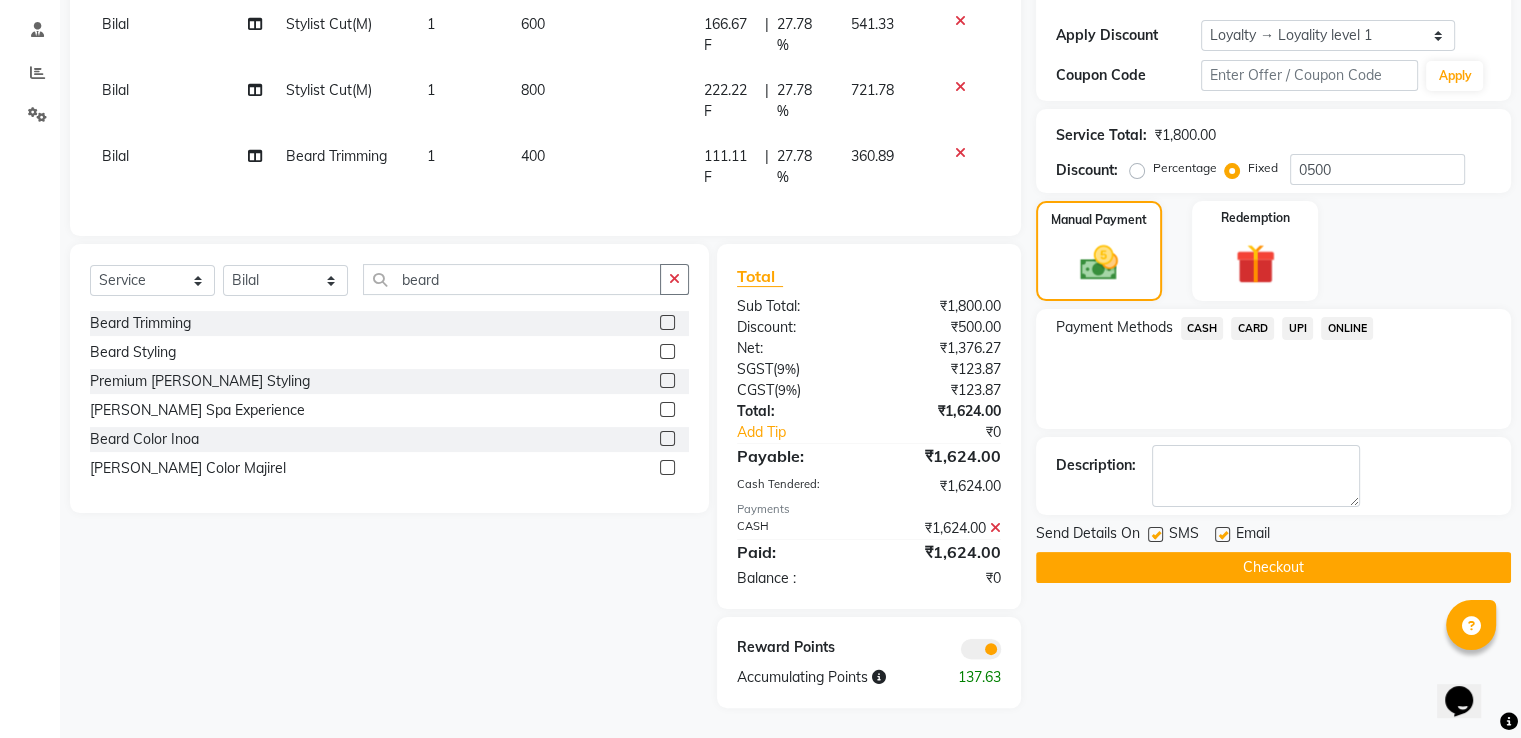 click 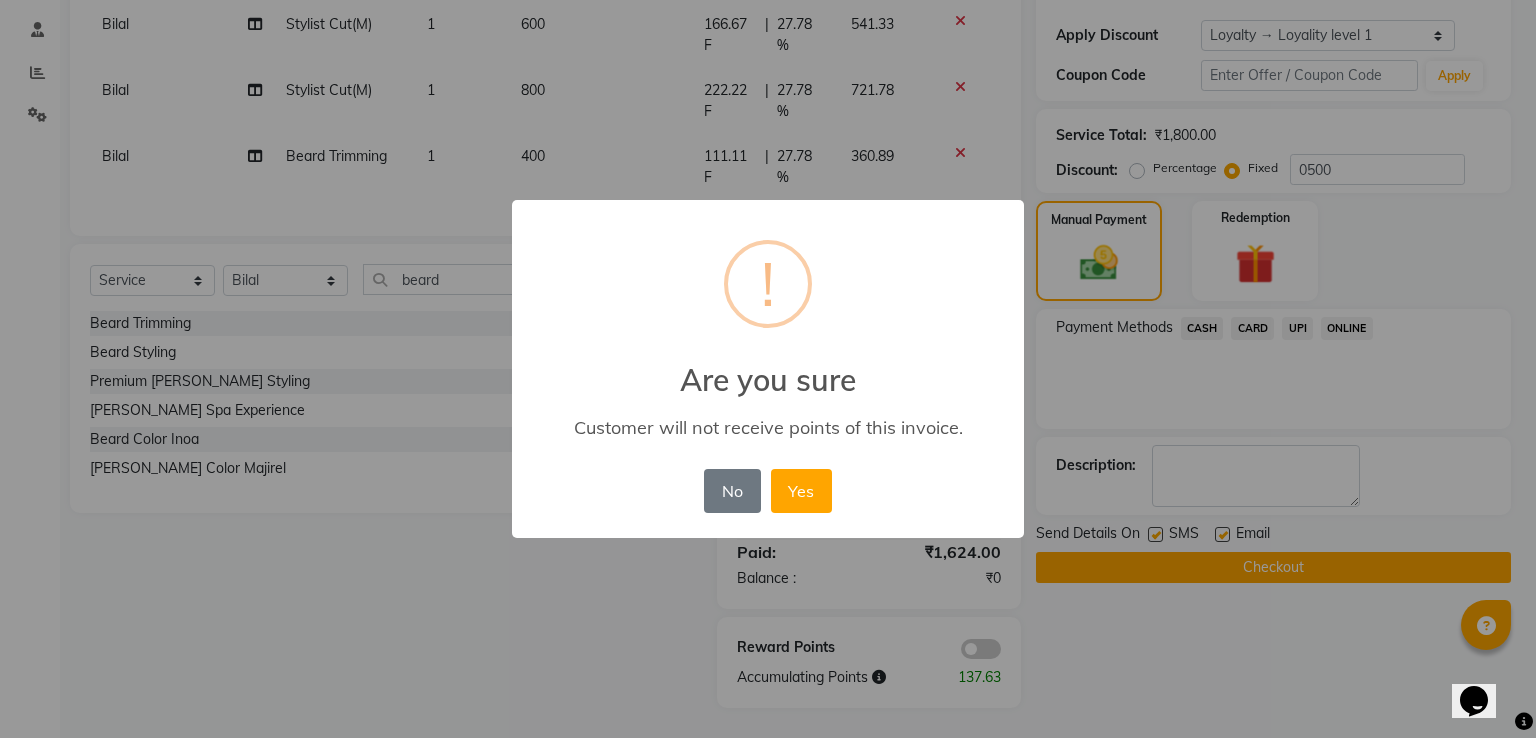 type 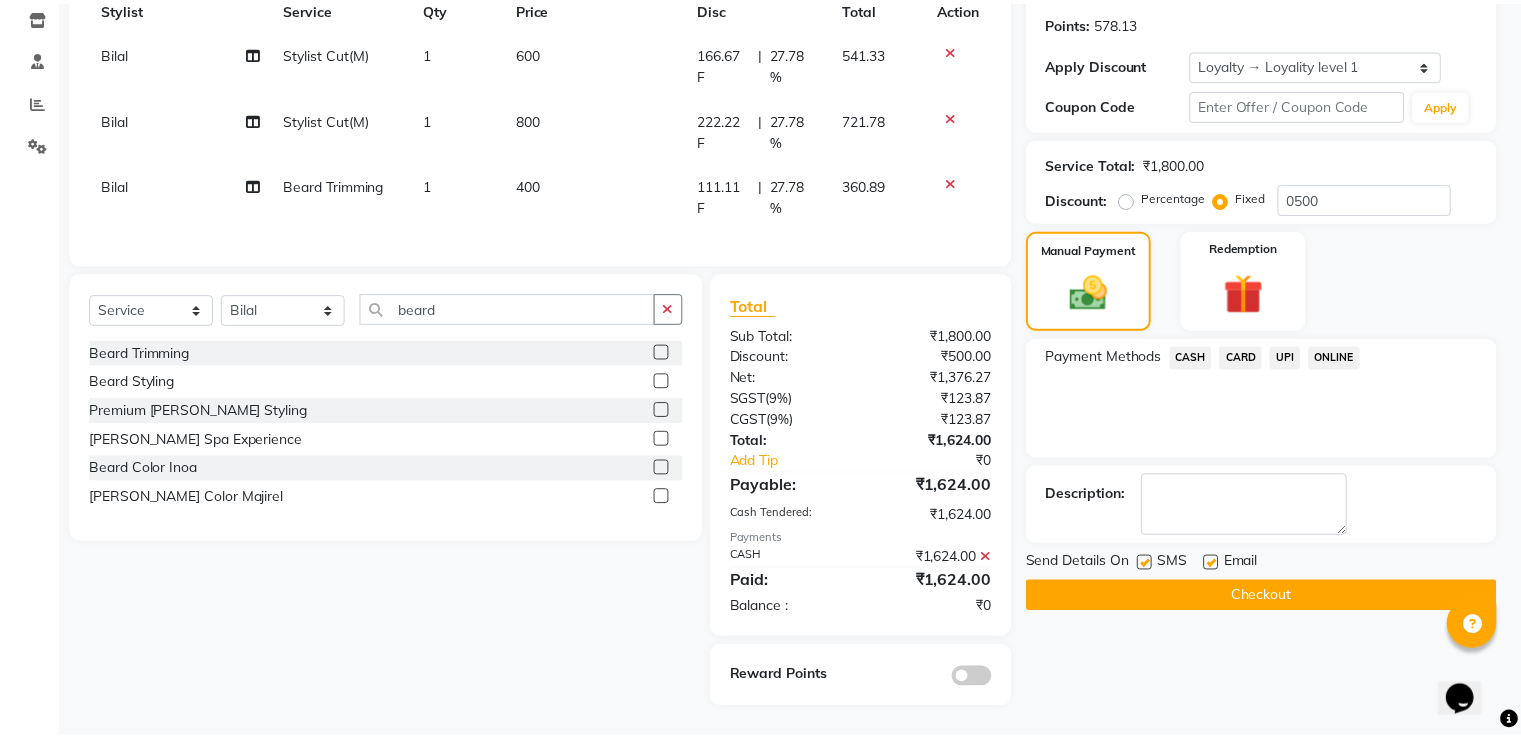 scroll, scrollTop: 316, scrollLeft: 0, axis: vertical 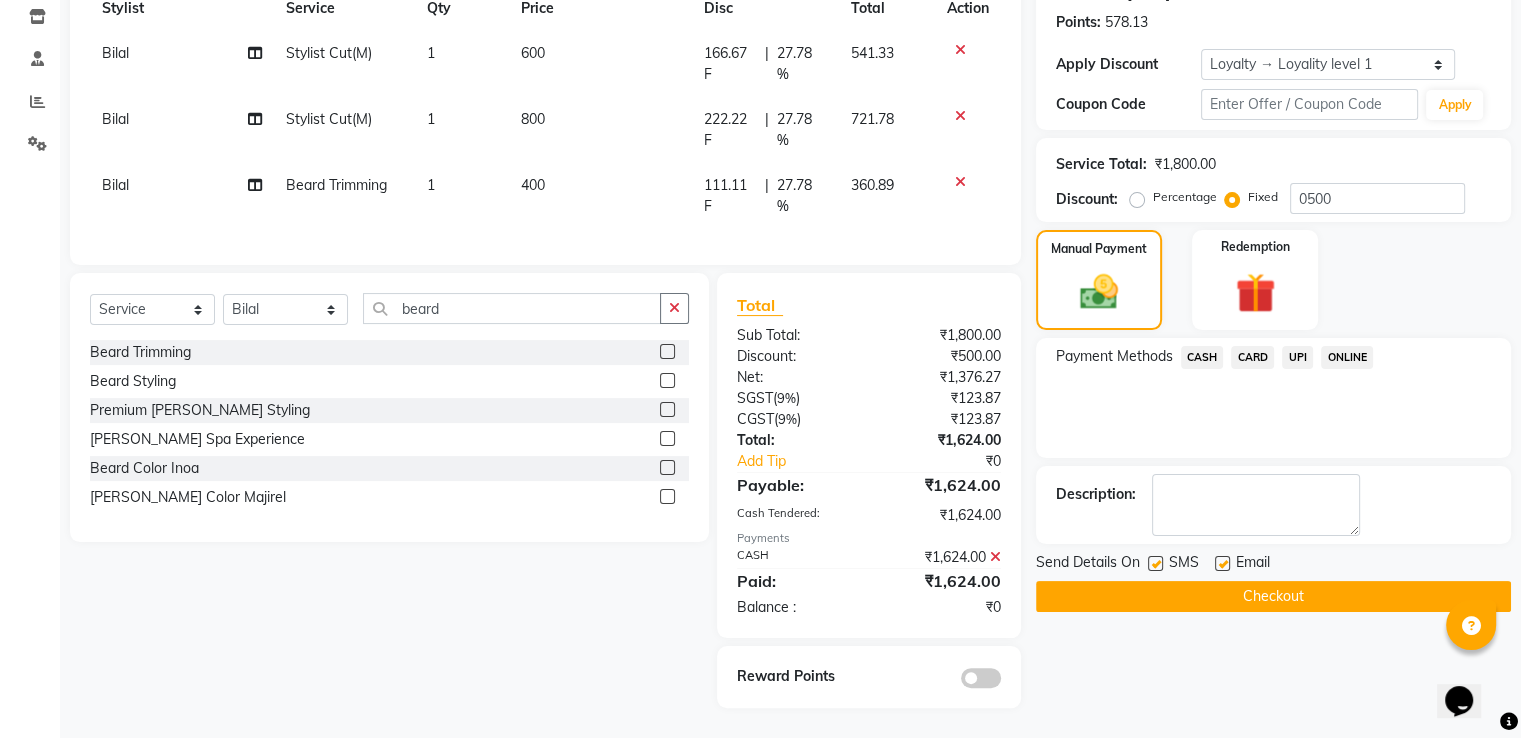 click on "Checkout" 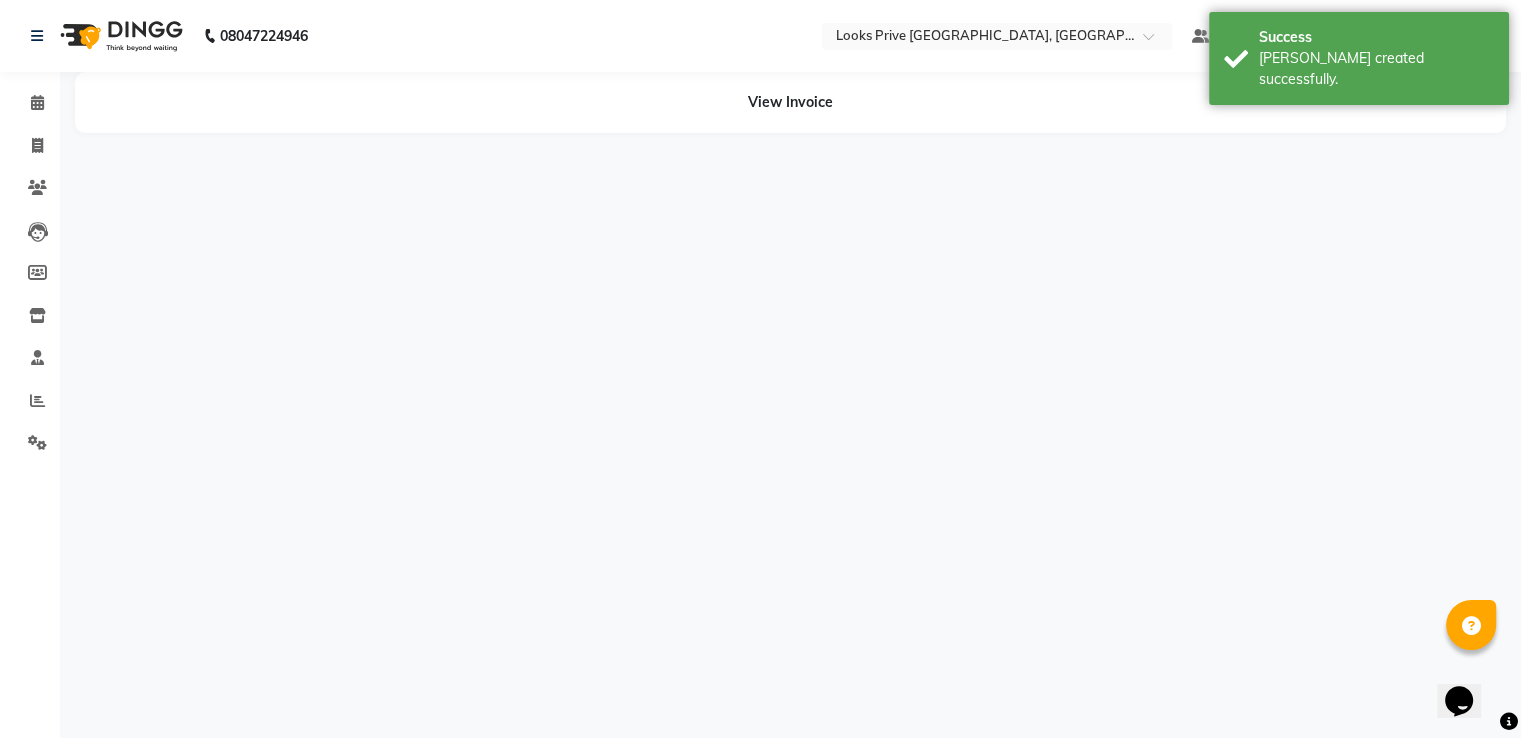 scroll, scrollTop: 0, scrollLeft: 0, axis: both 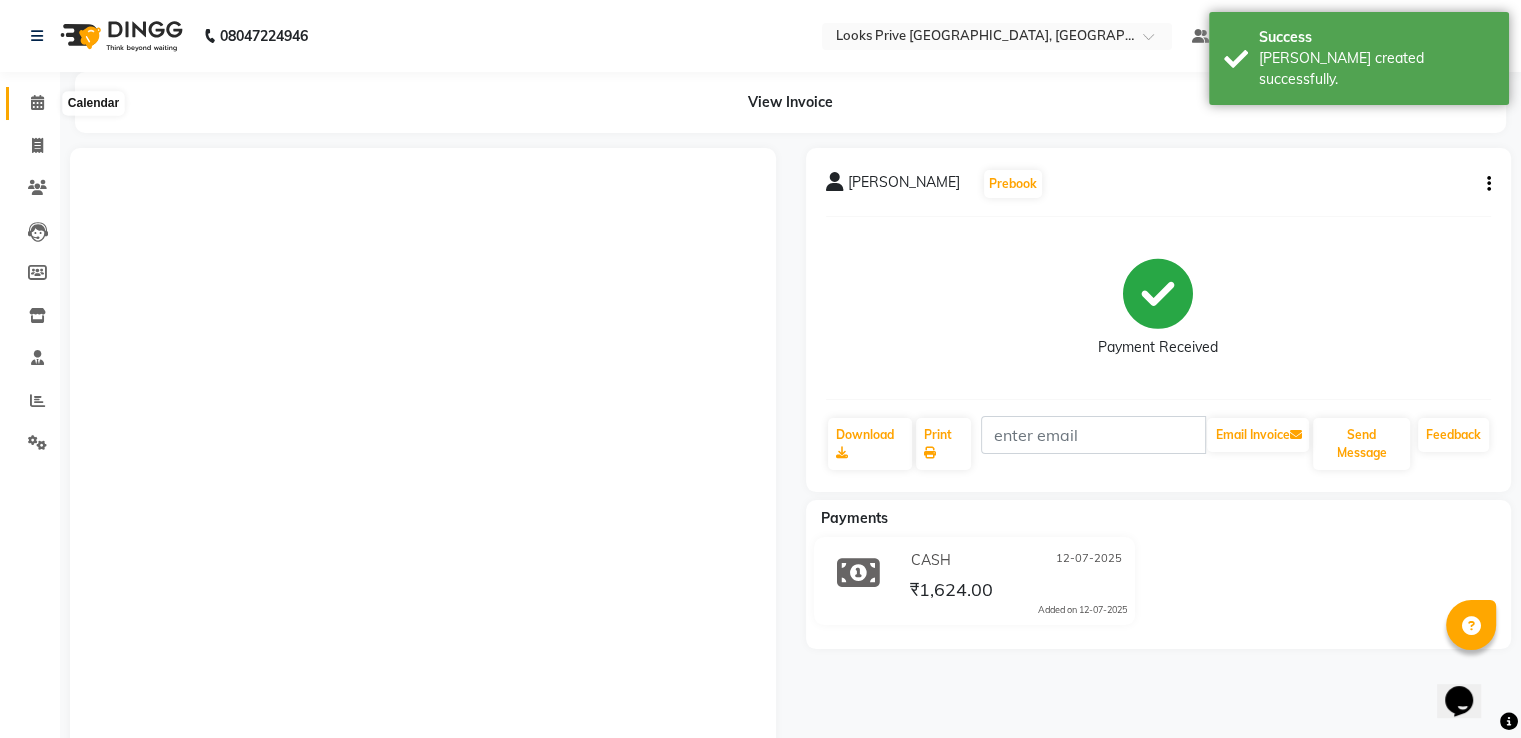 click 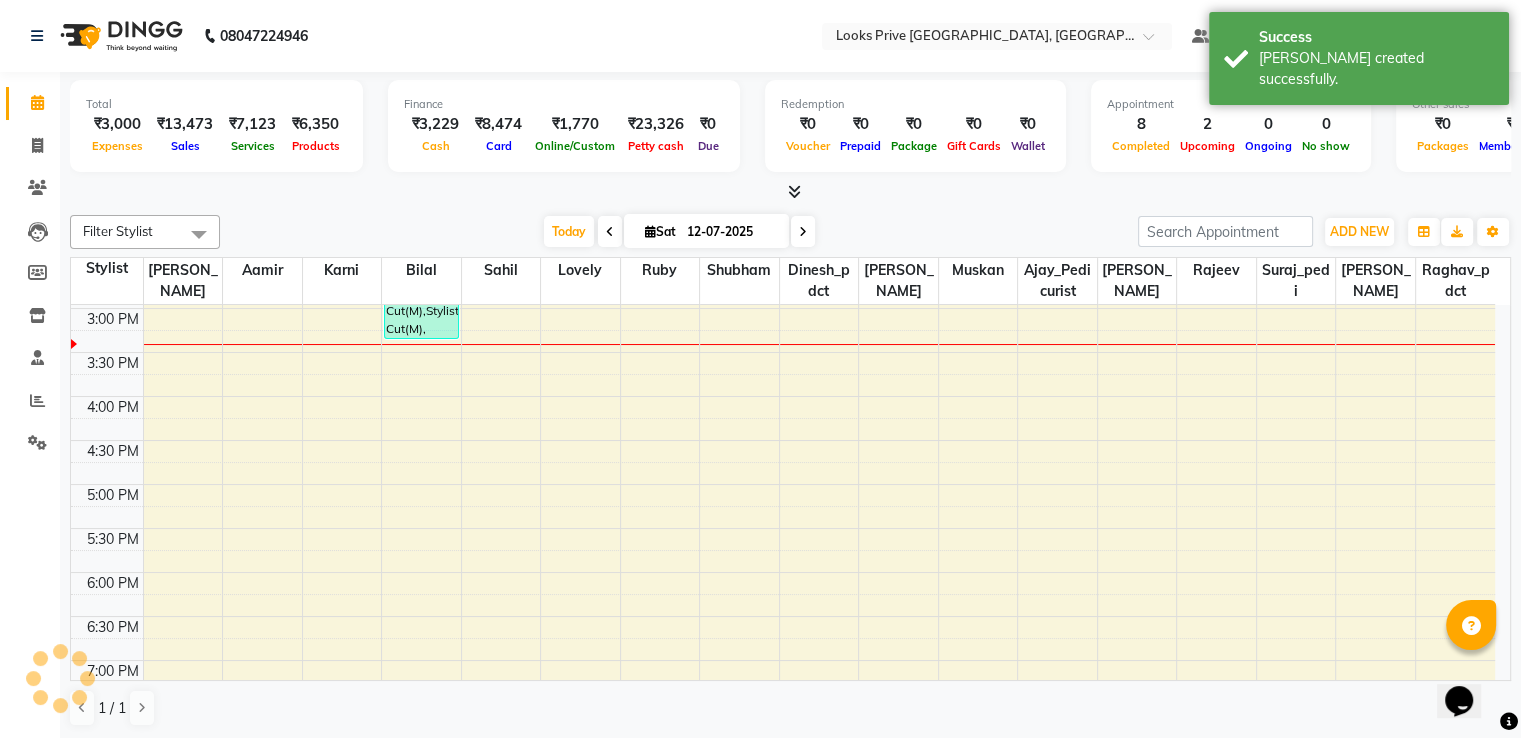 scroll, scrollTop: 0, scrollLeft: 0, axis: both 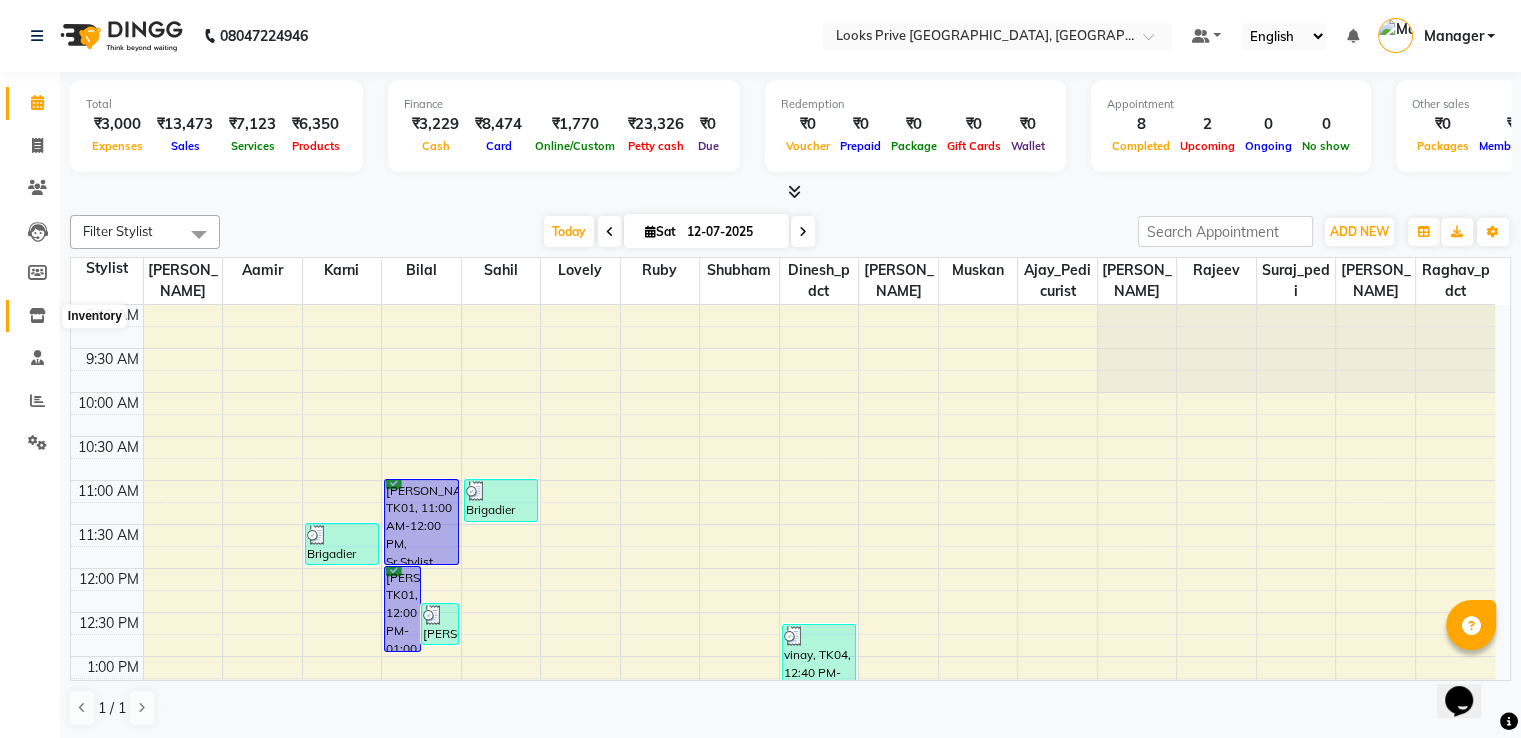 drag, startPoint x: 36, startPoint y: 313, endPoint x: 60, endPoint y: 299, distance: 27.784887 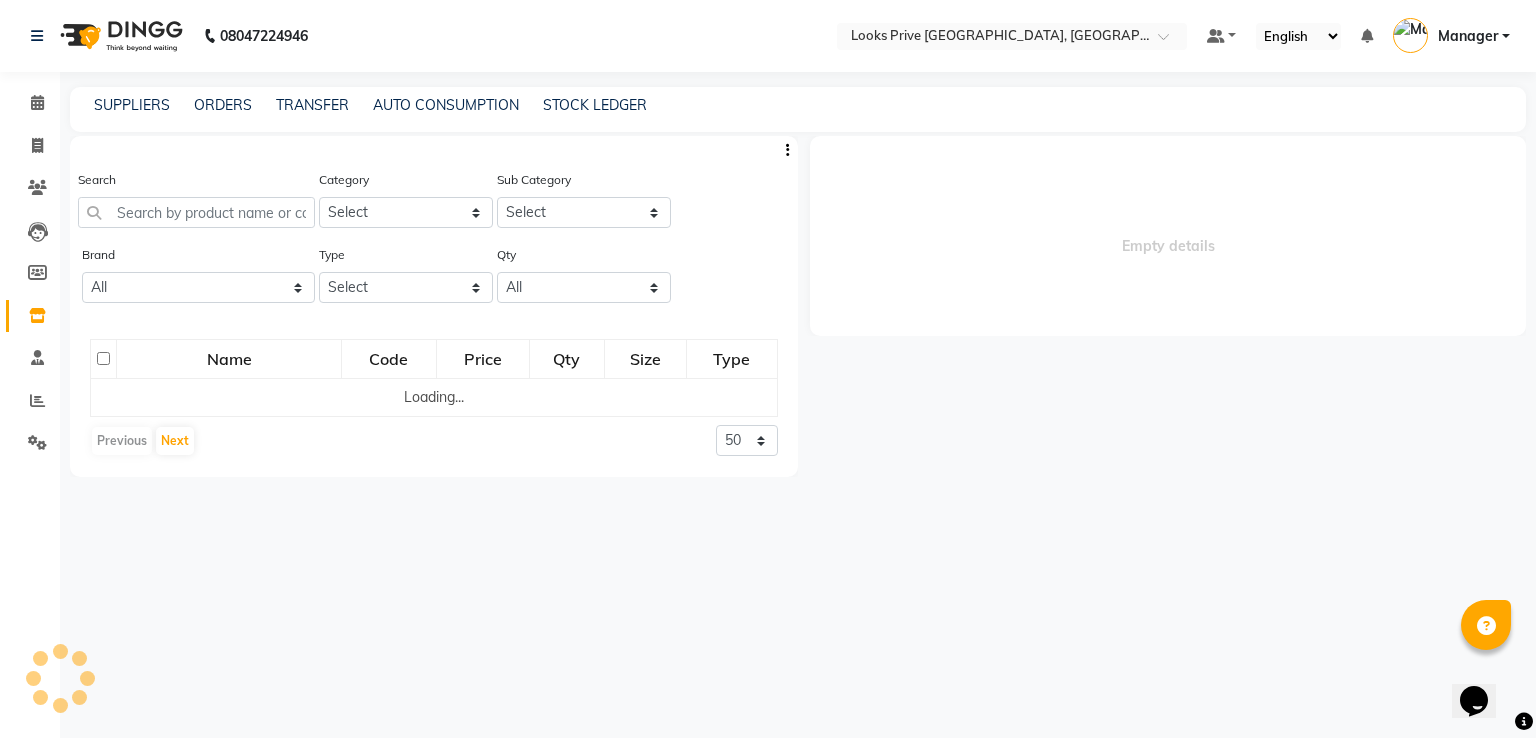 select 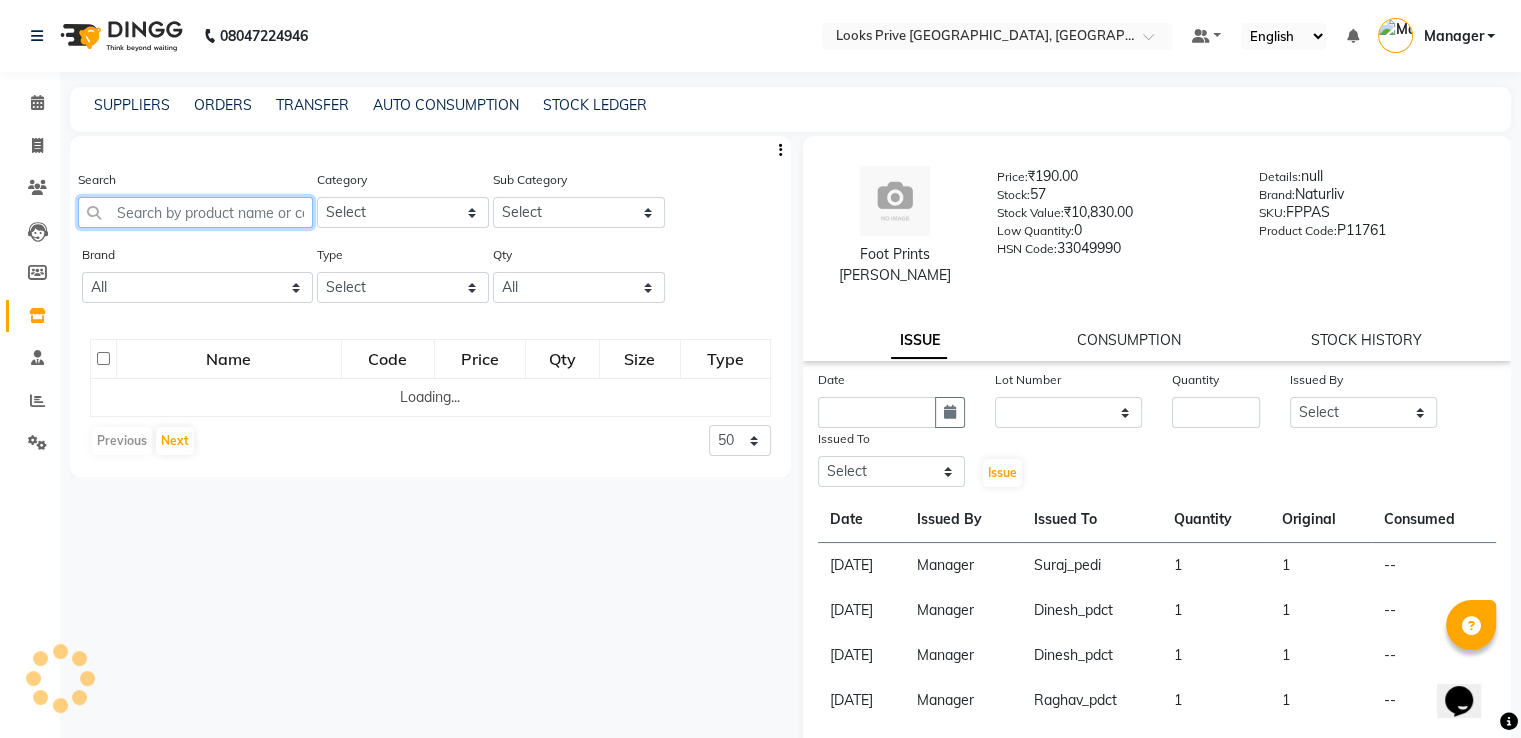 click 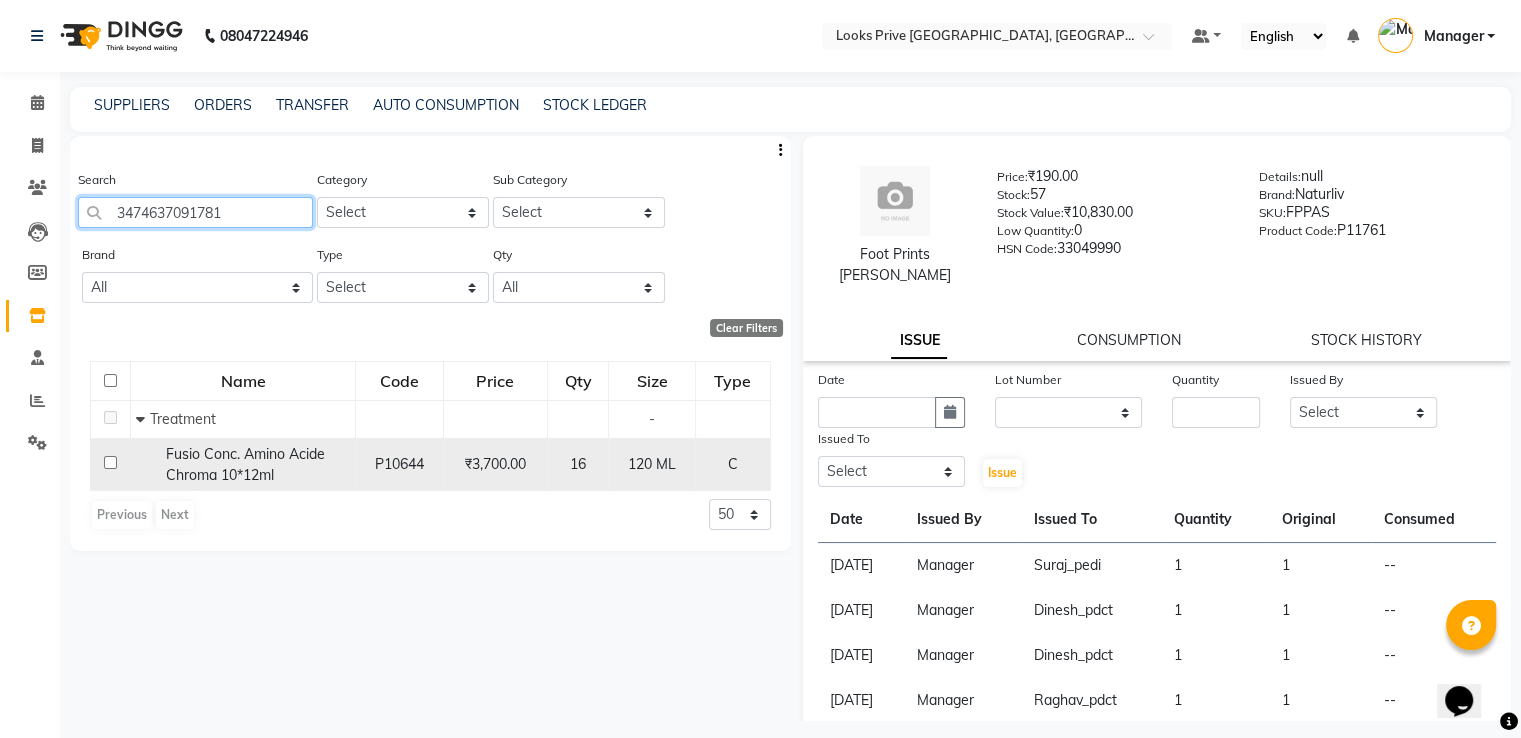 type on "3474637091781" 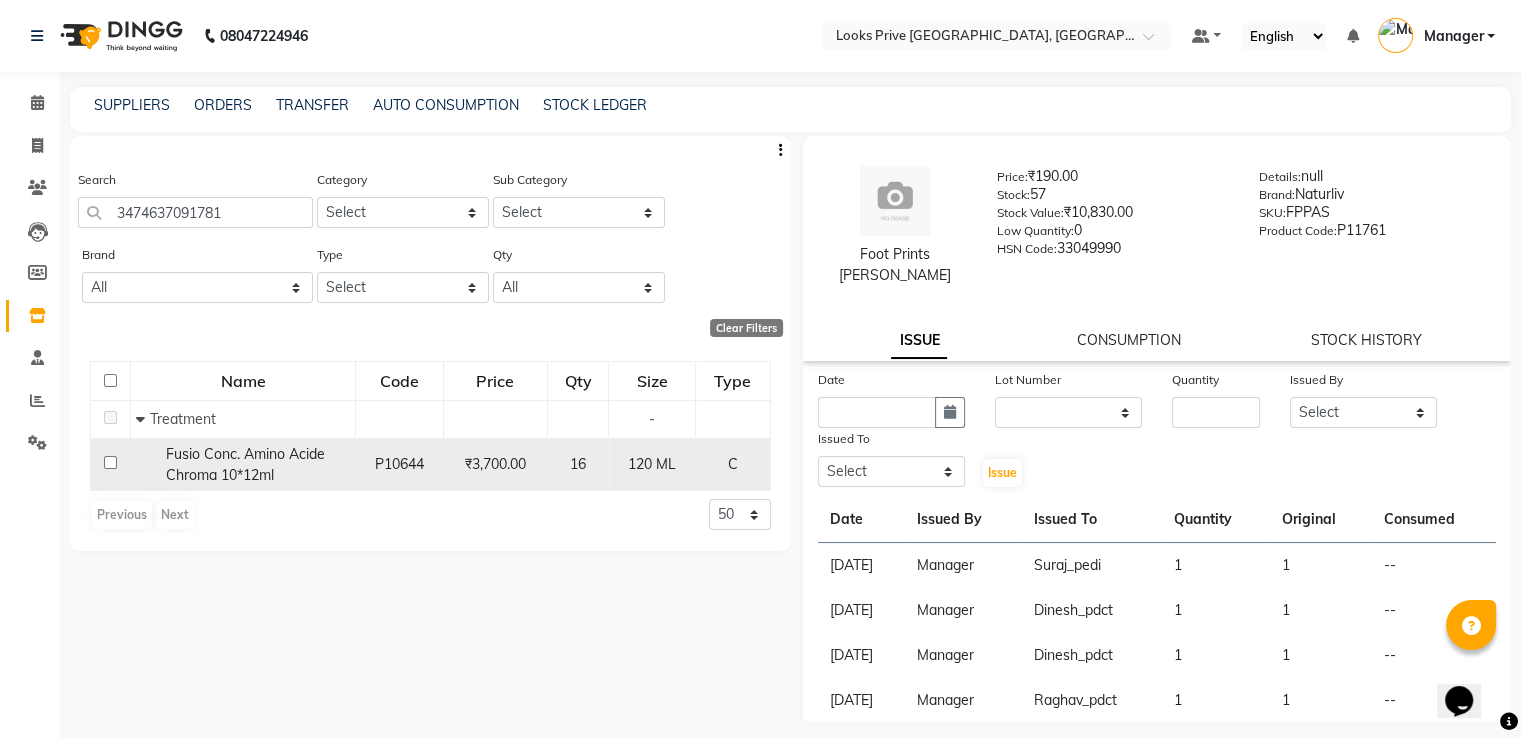 click 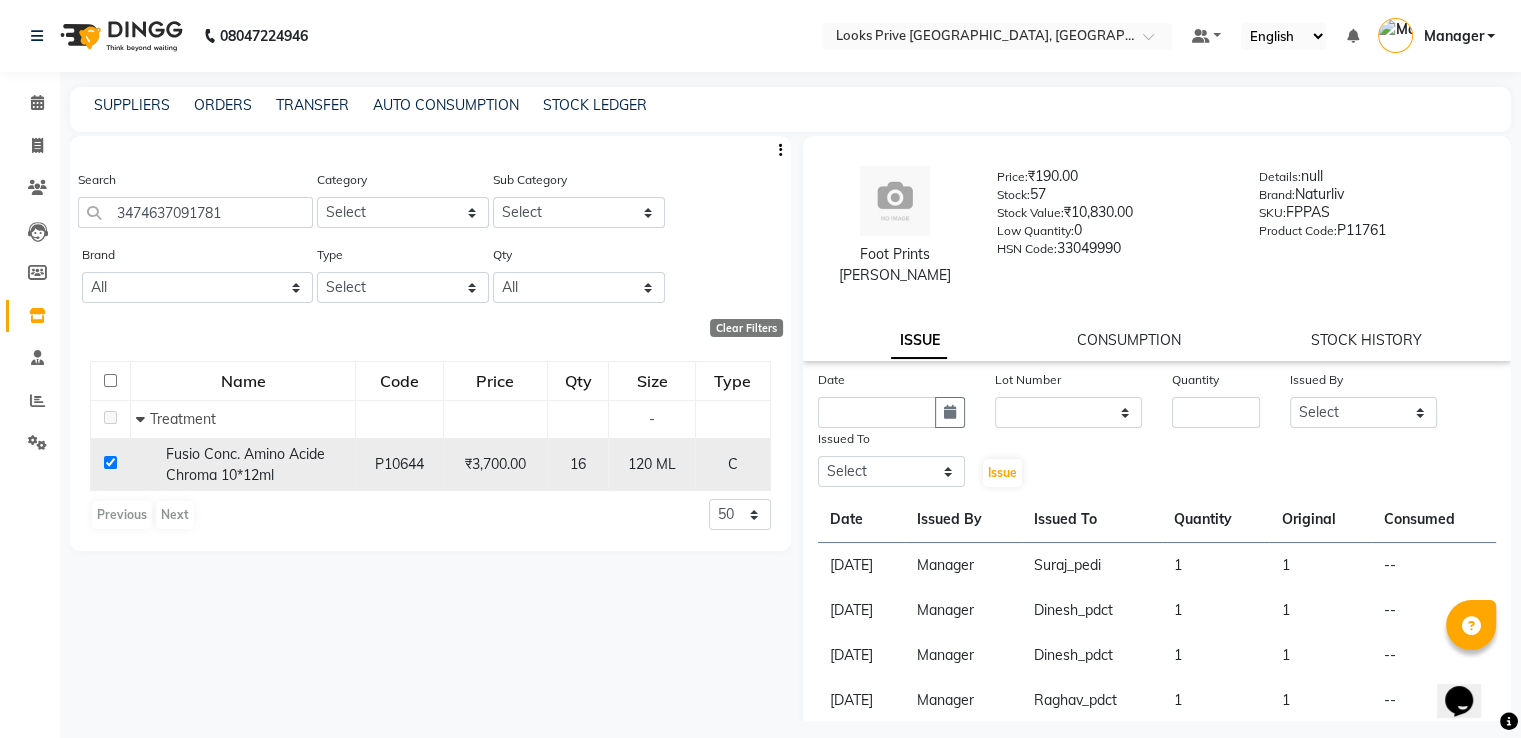 checkbox on "true" 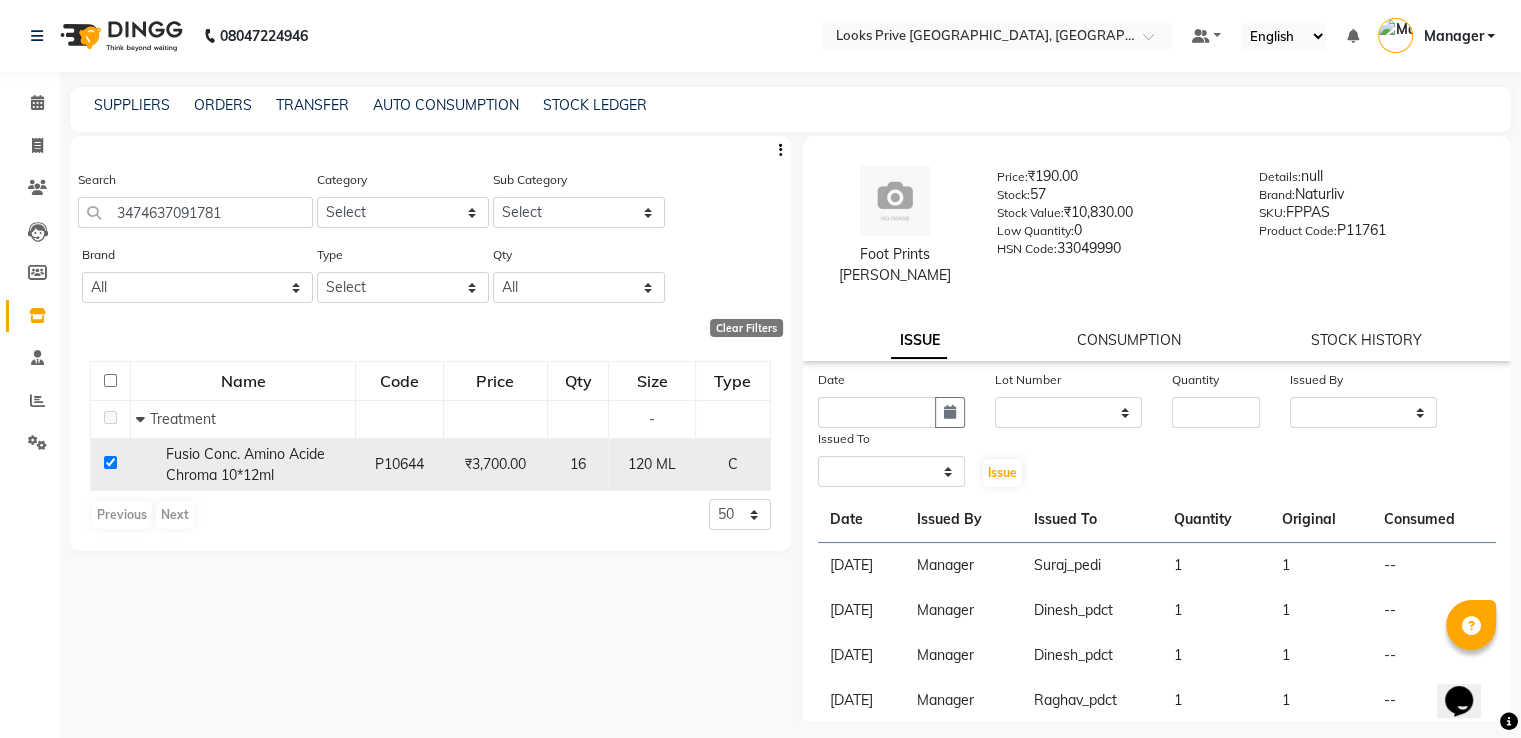 select 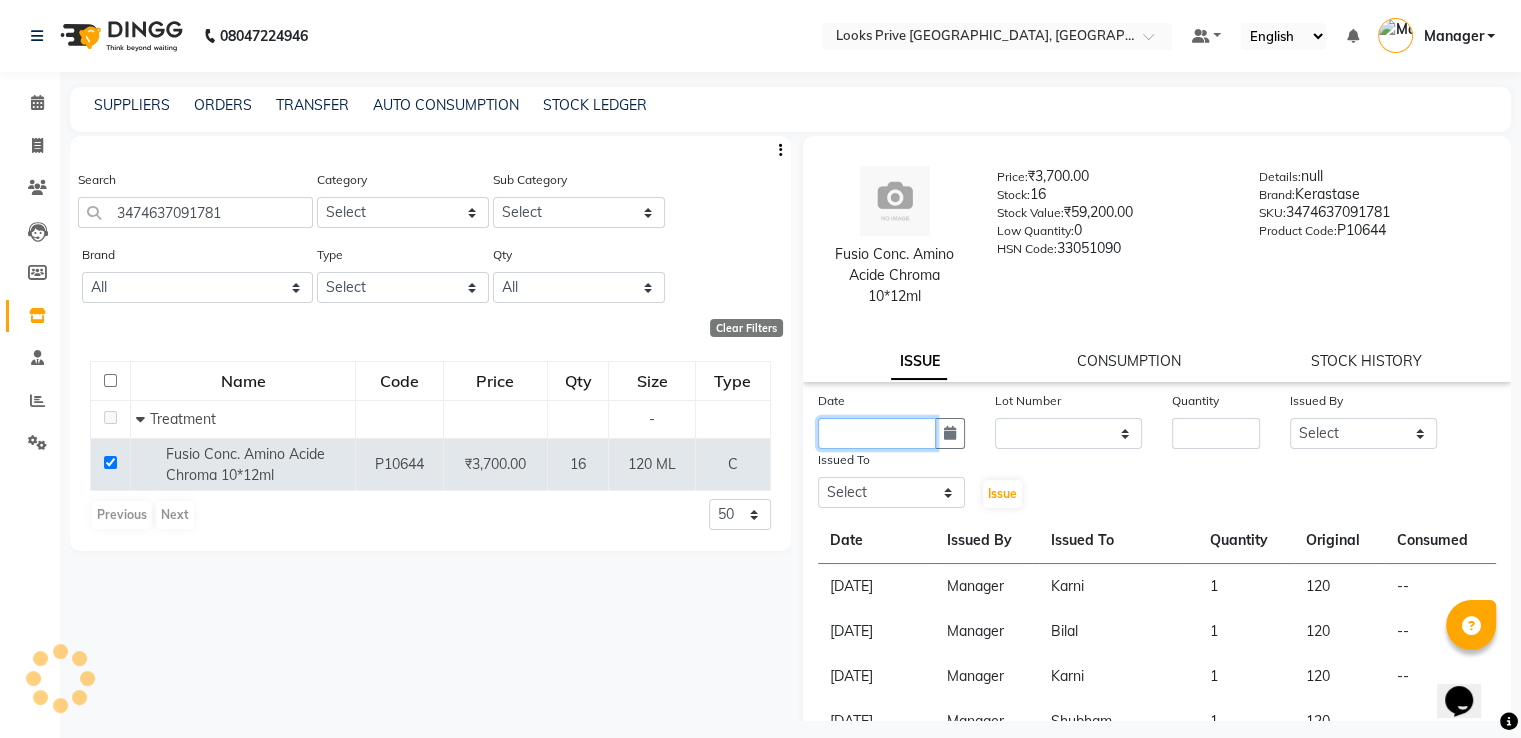 click 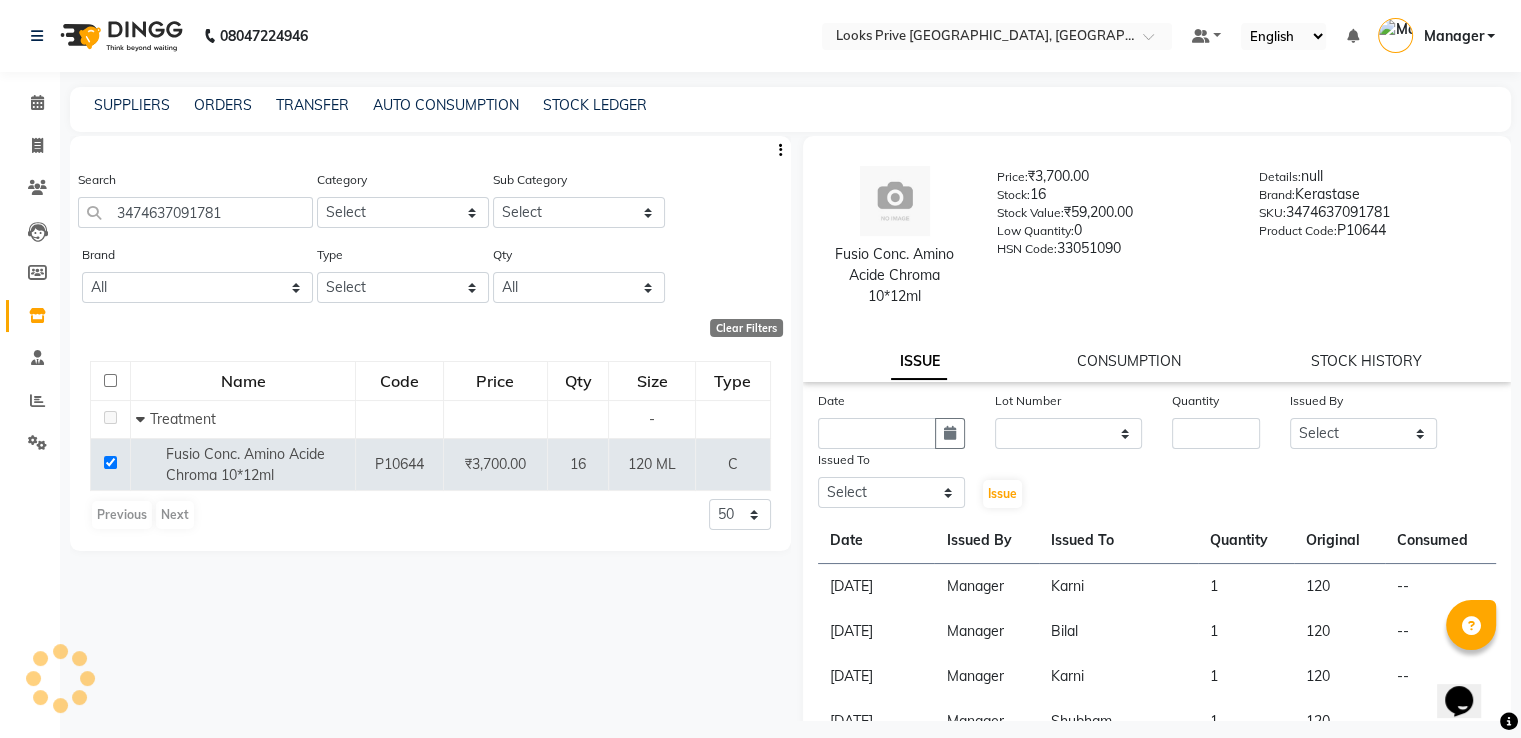 select on "7" 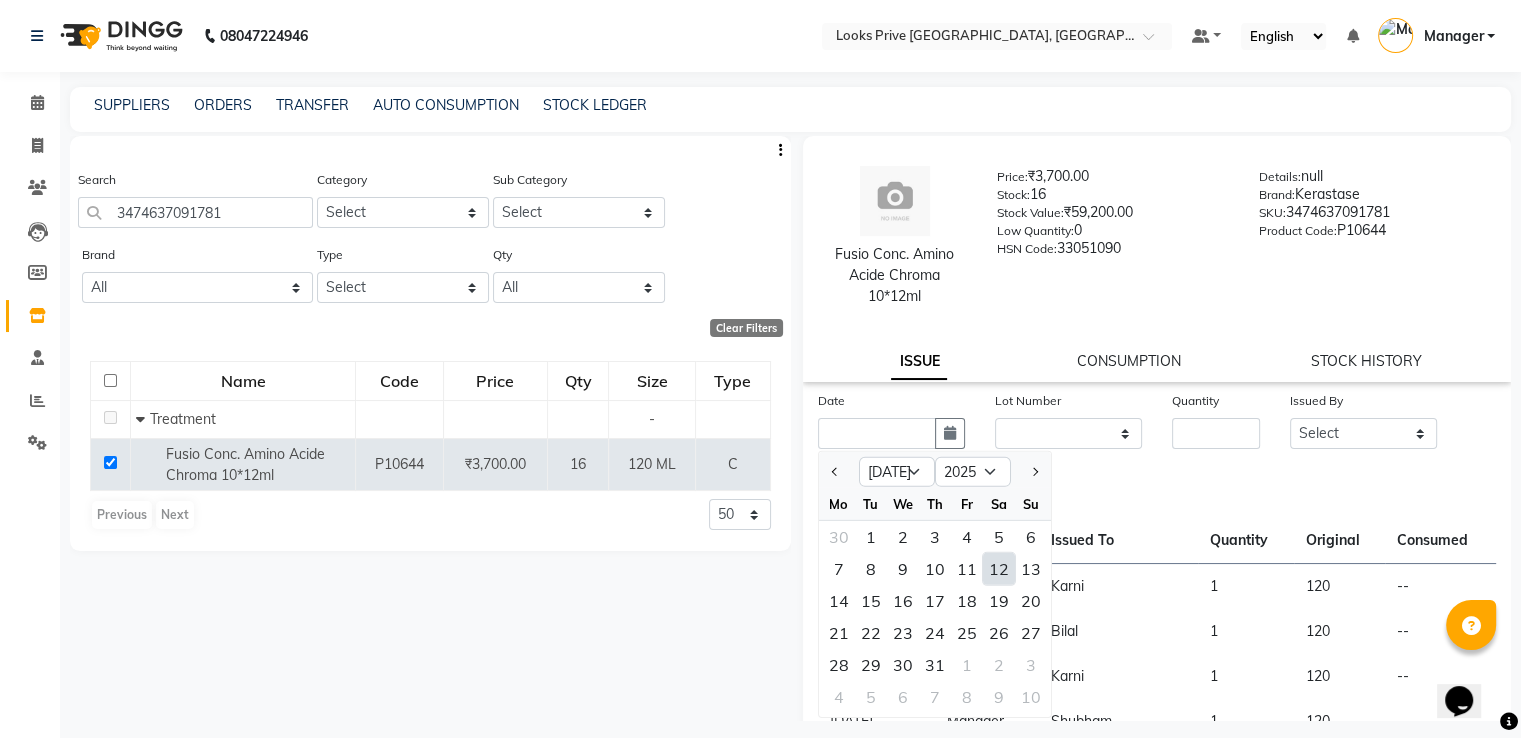 click on "12" 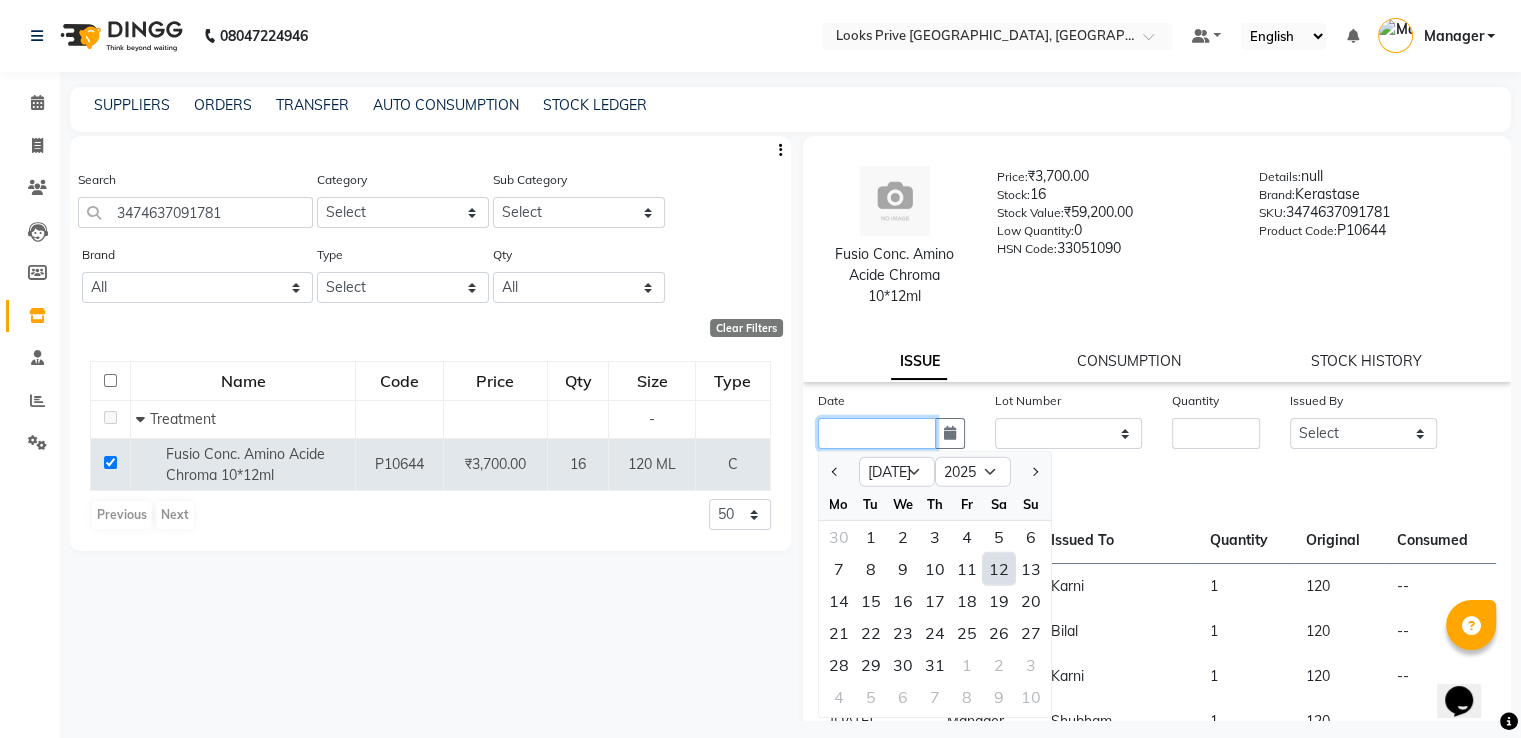 type on "12-07-2025" 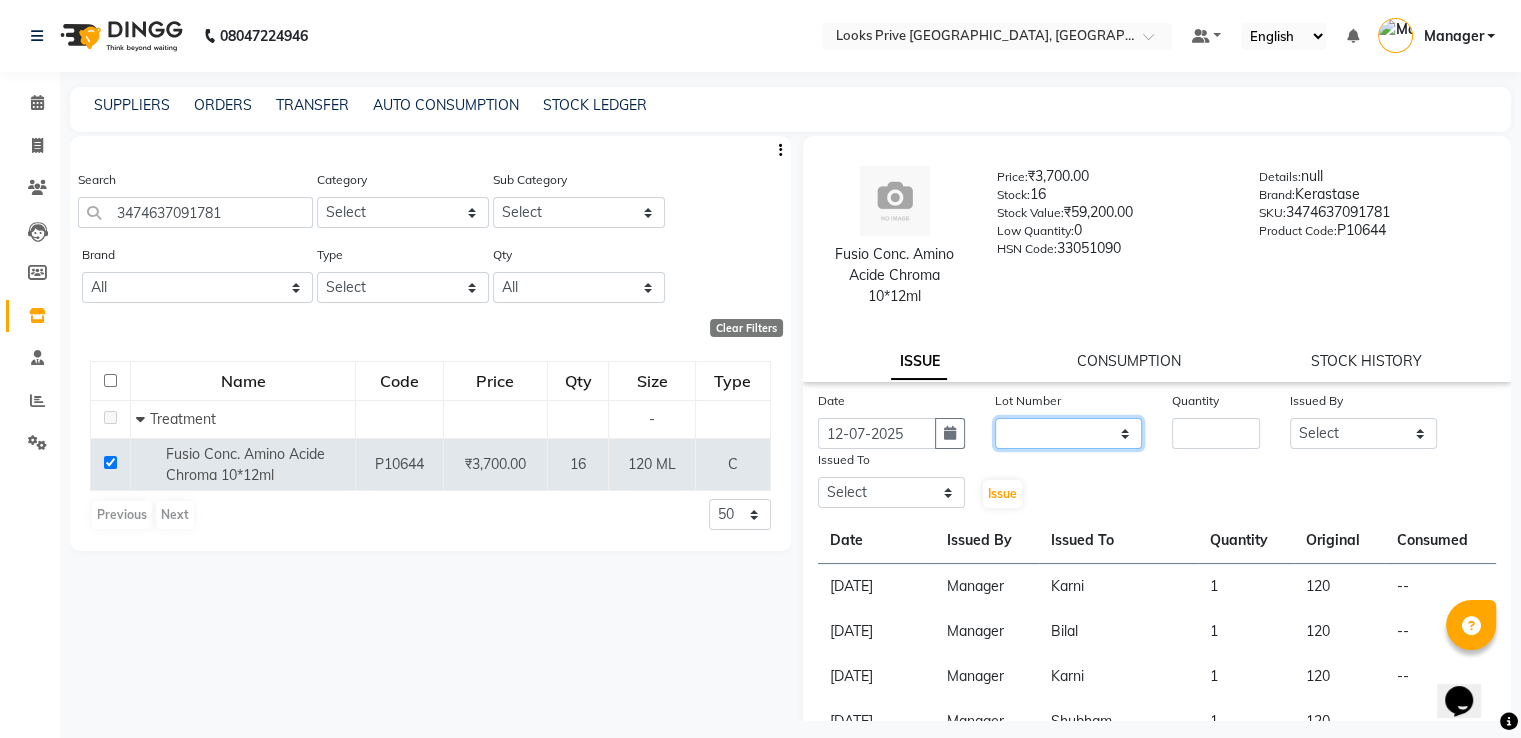 drag, startPoint x: 1055, startPoint y: 437, endPoint x: 1051, endPoint y: 448, distance: 11.7046995 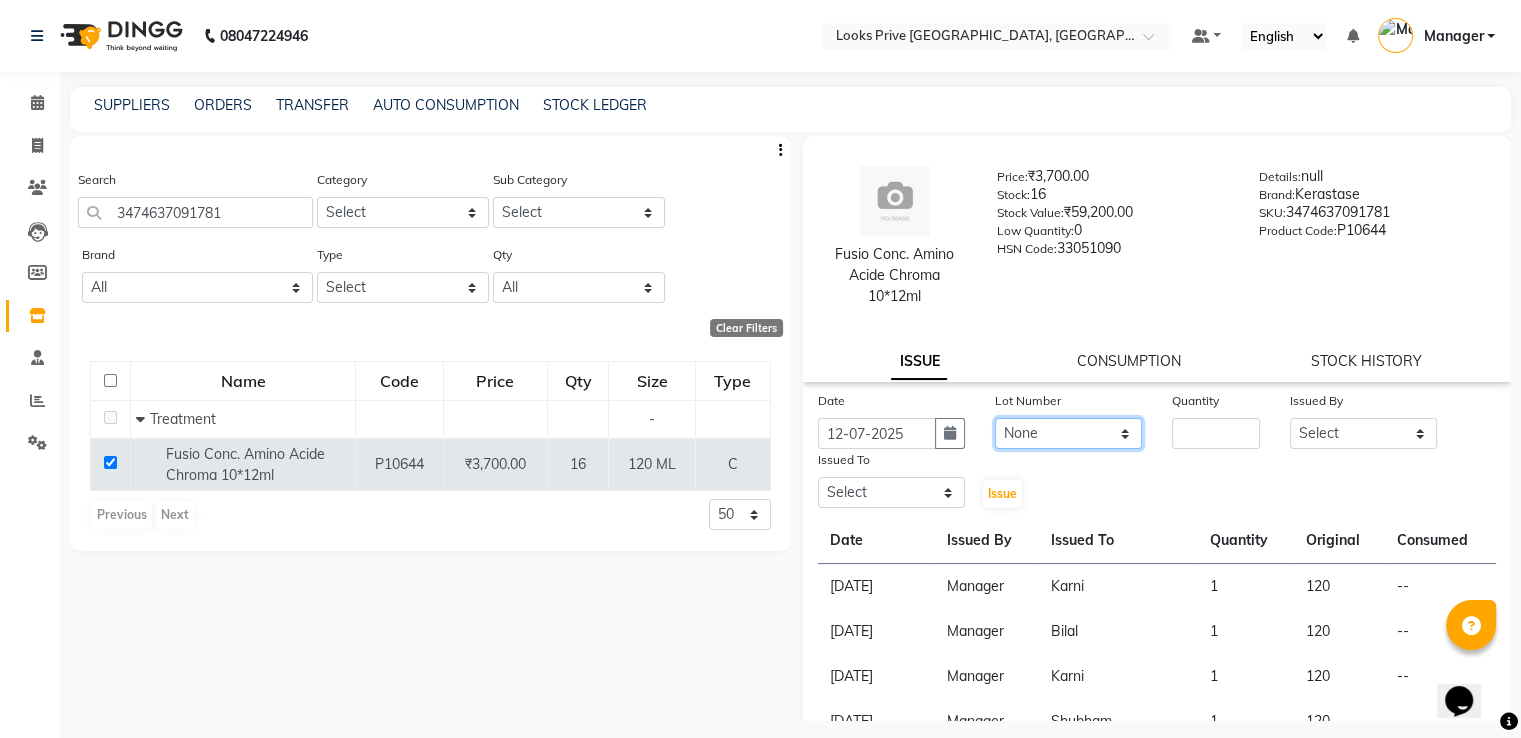 click on "None" 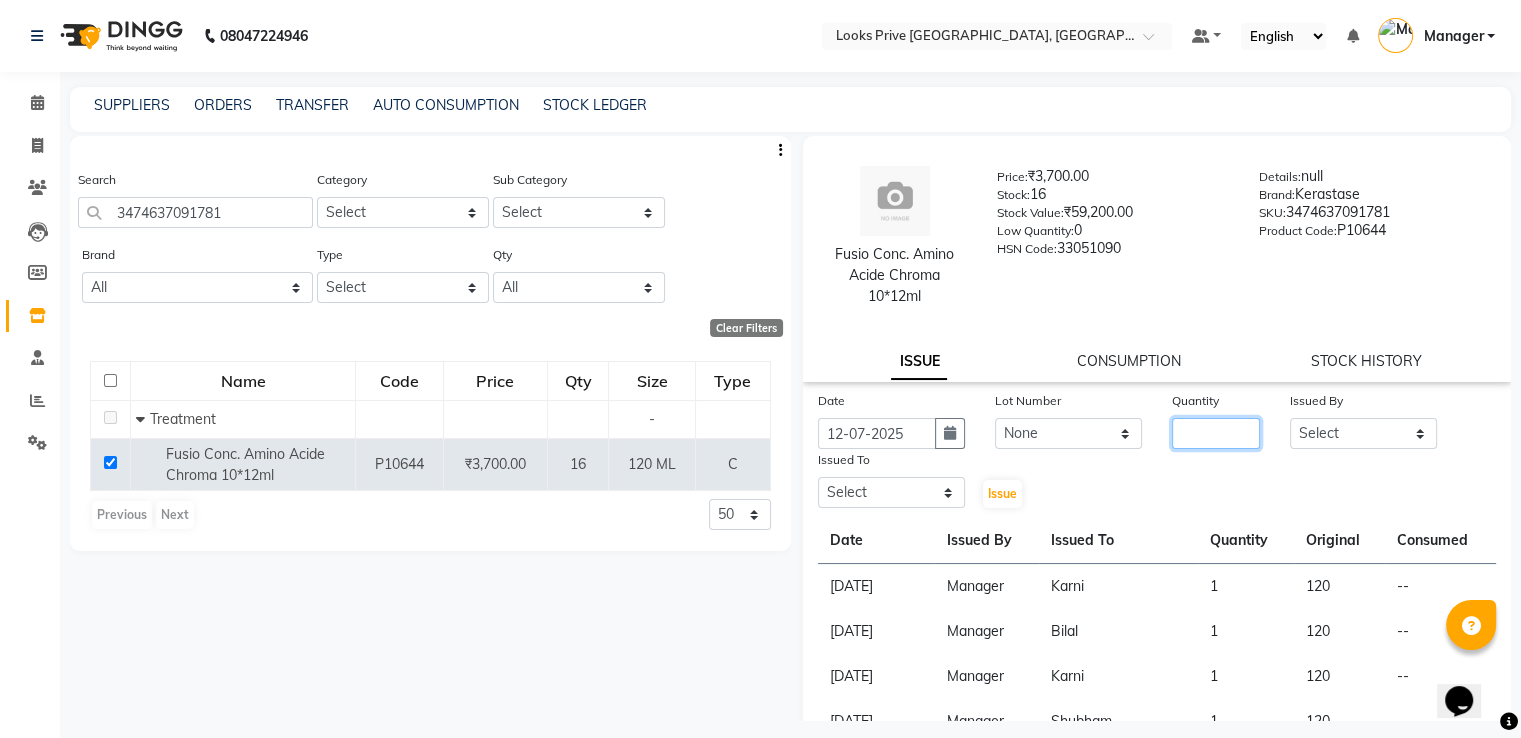 click 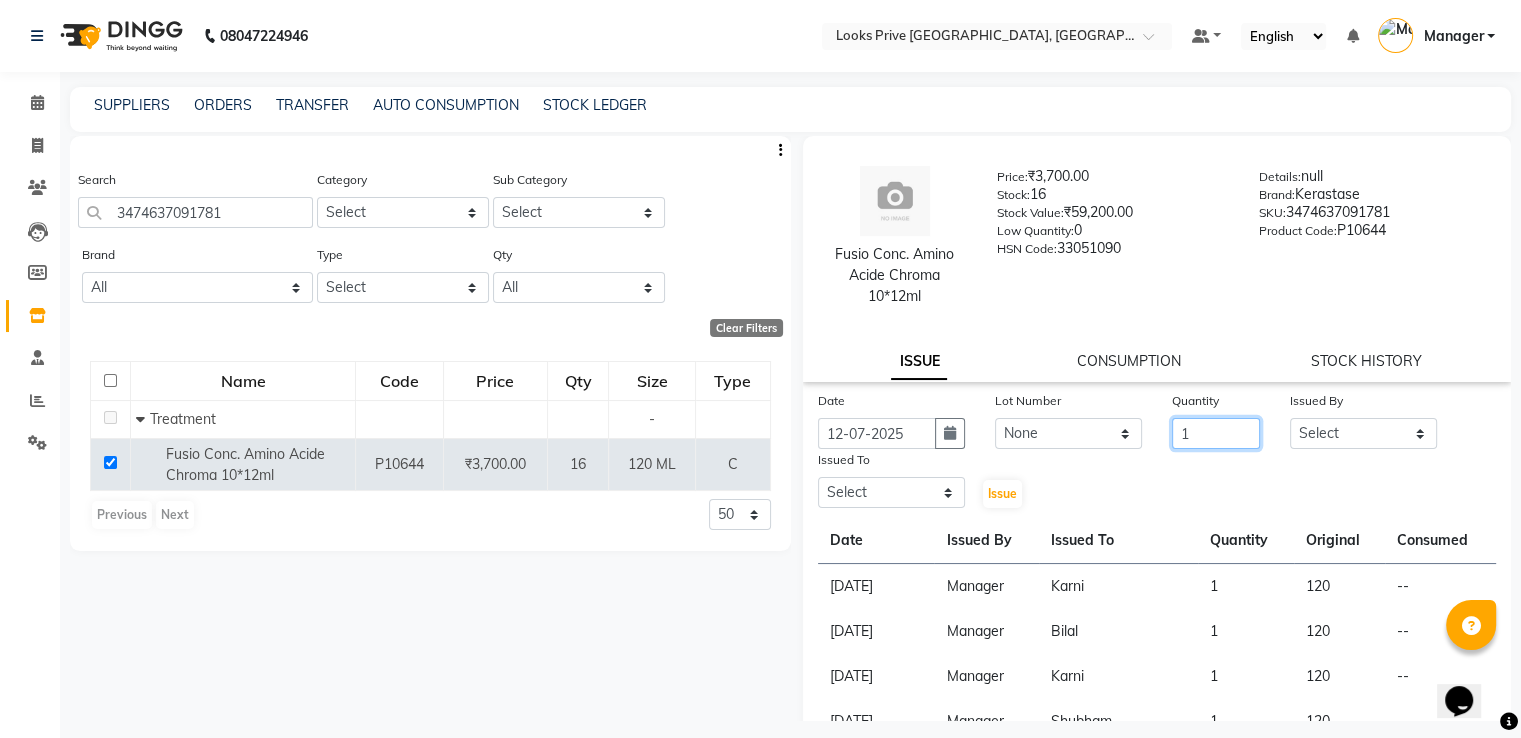 type on "1" 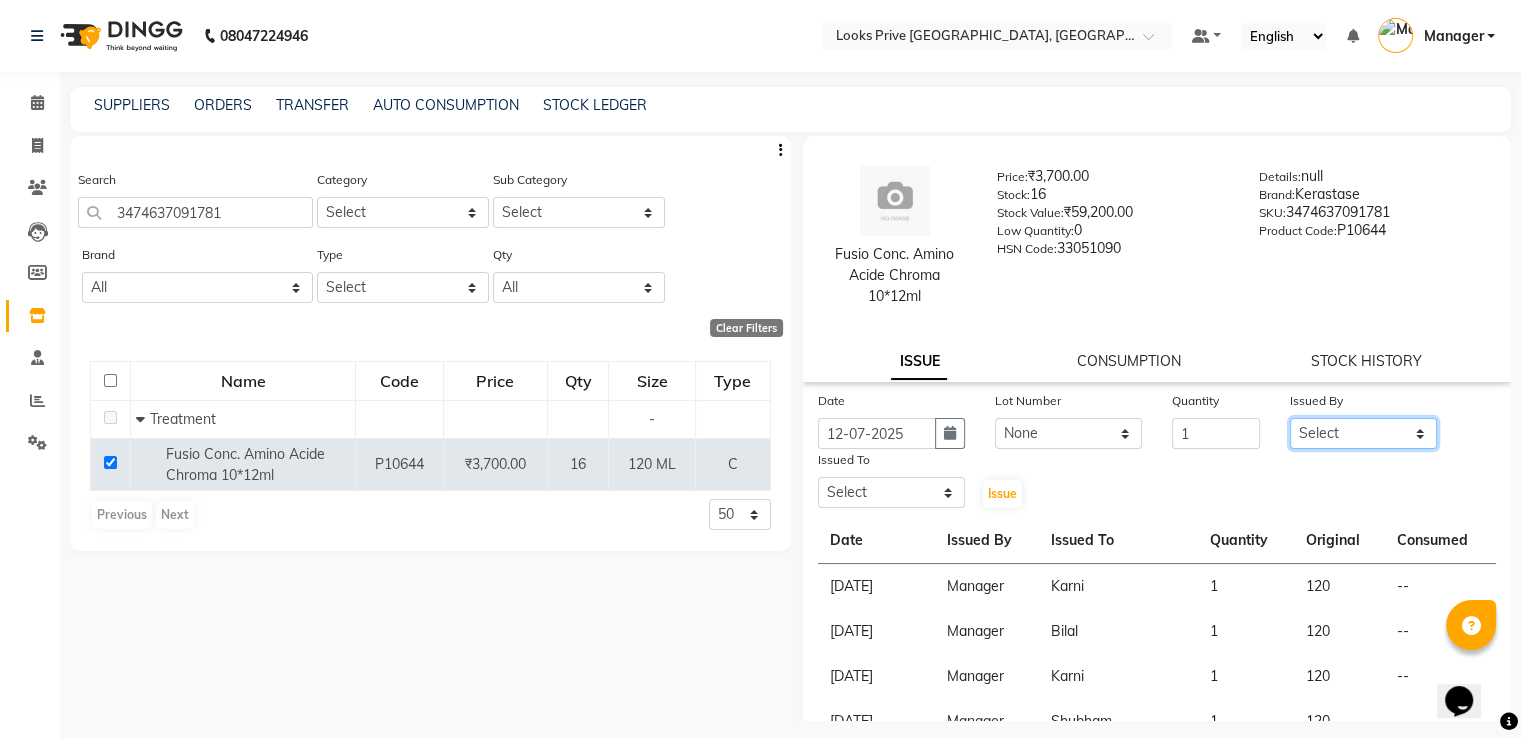 select on "45436" 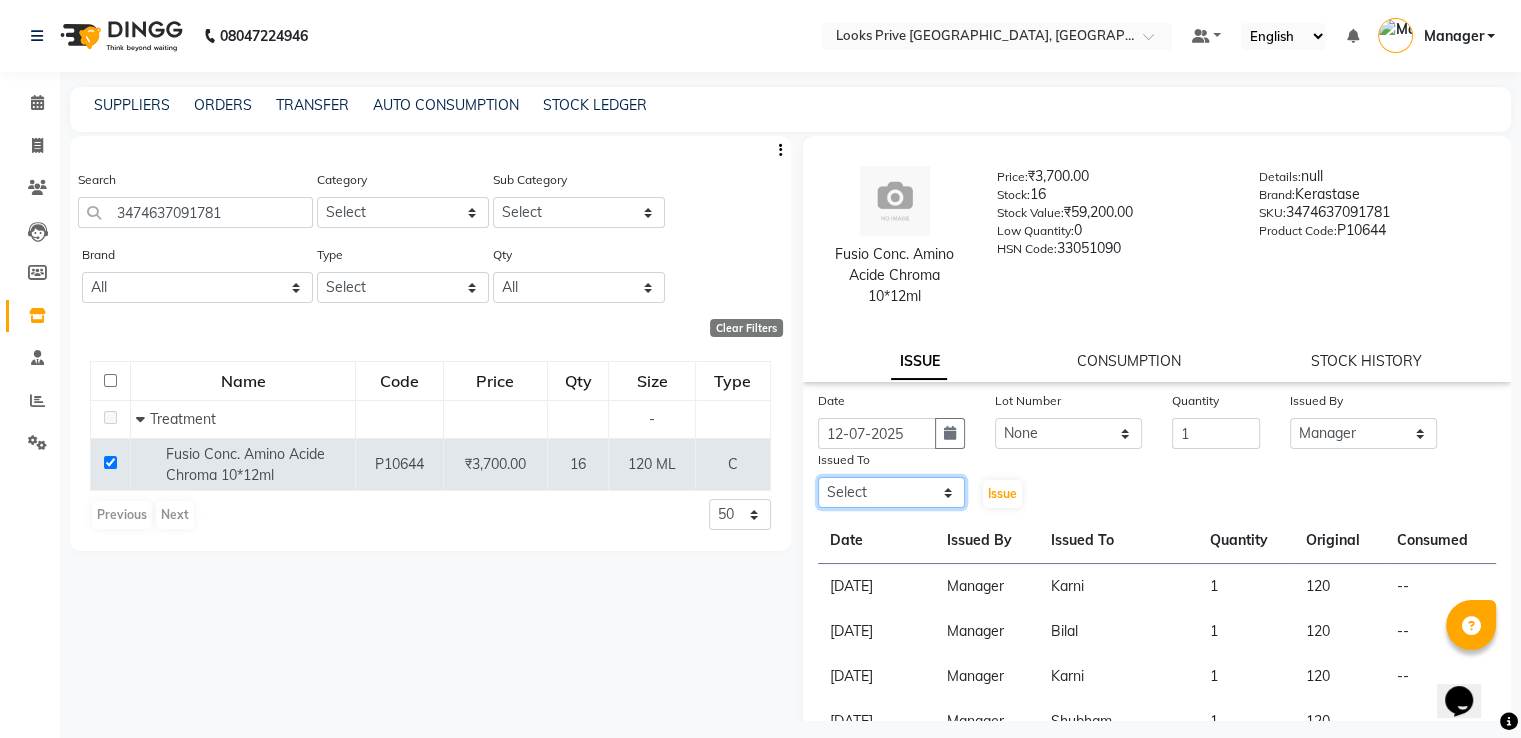 select on "45661" 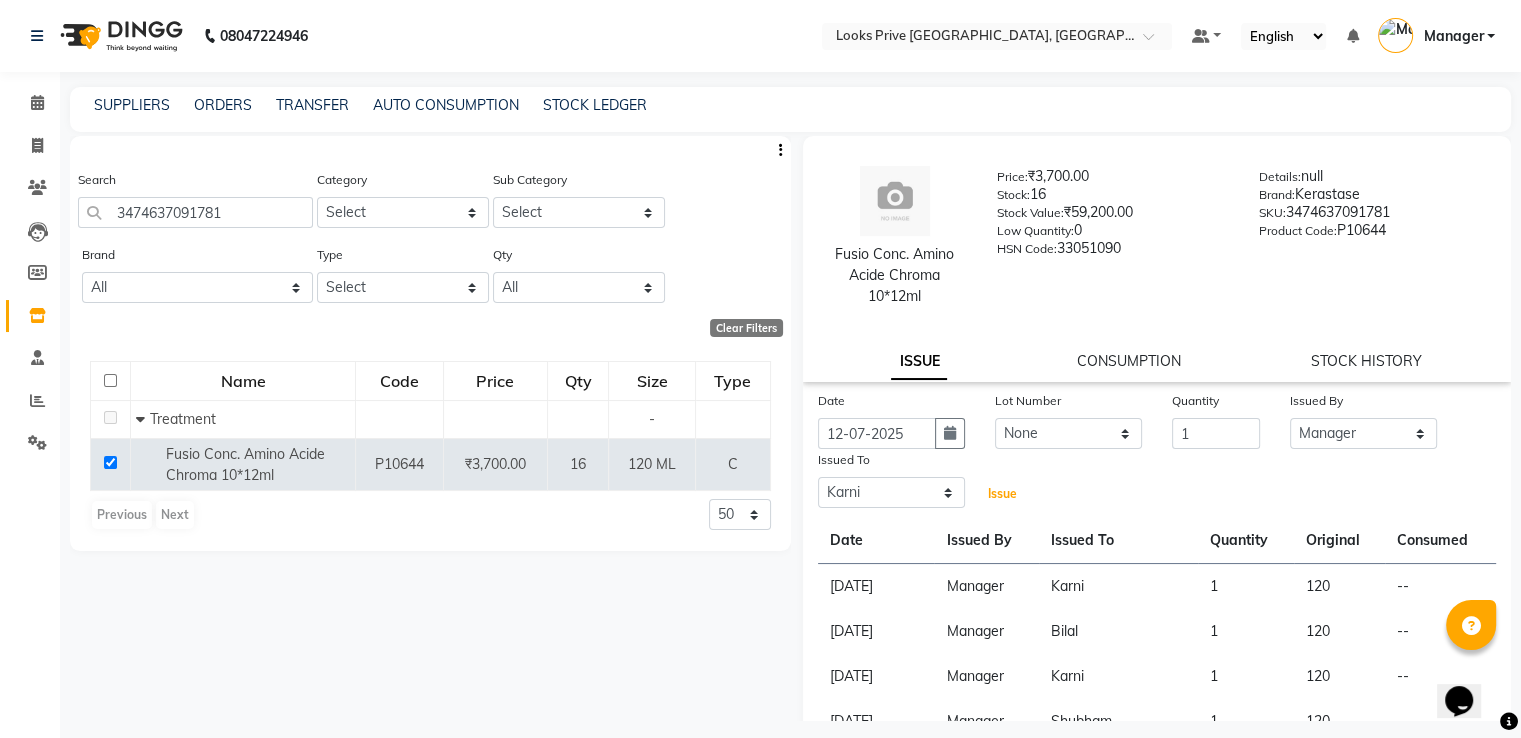 type 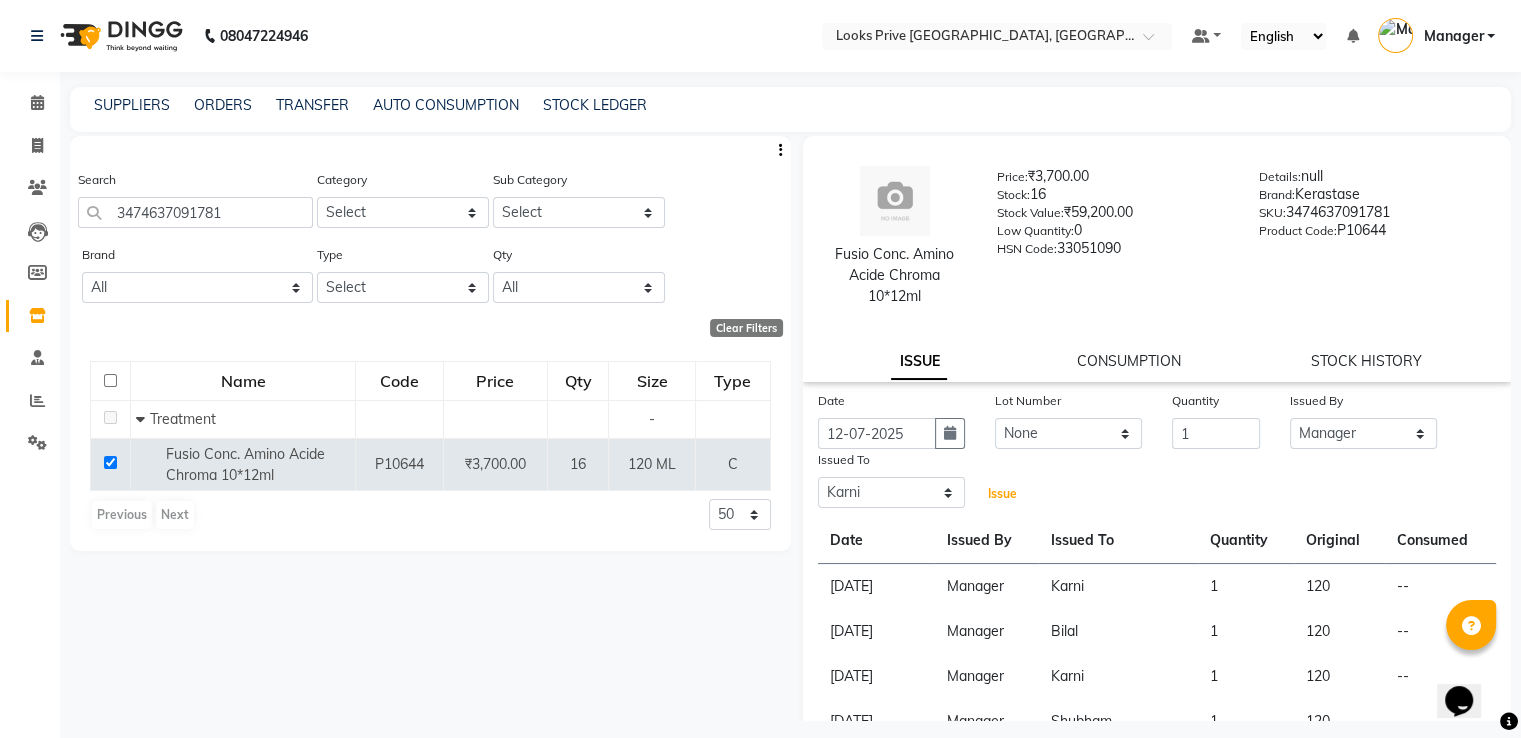 click on "Issue" 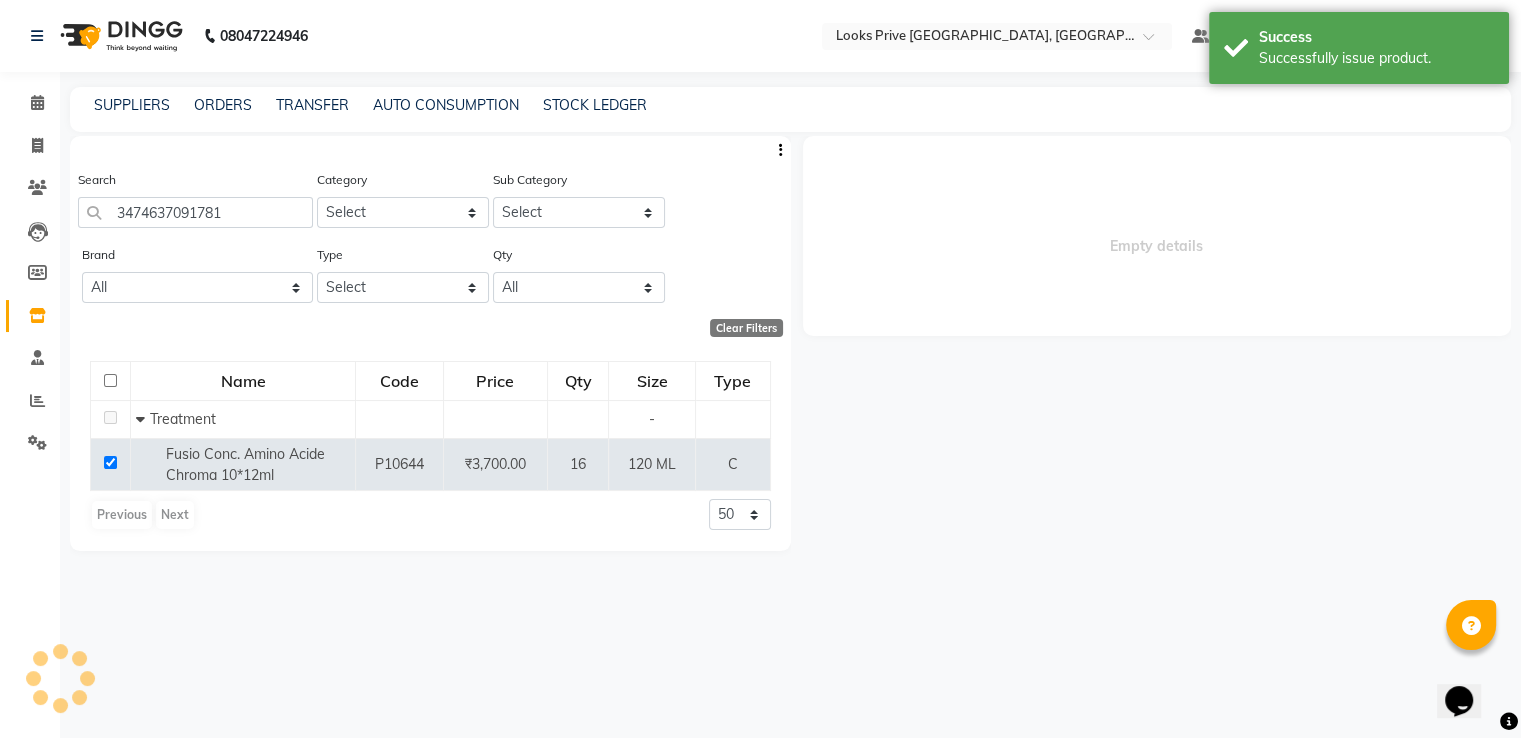 select 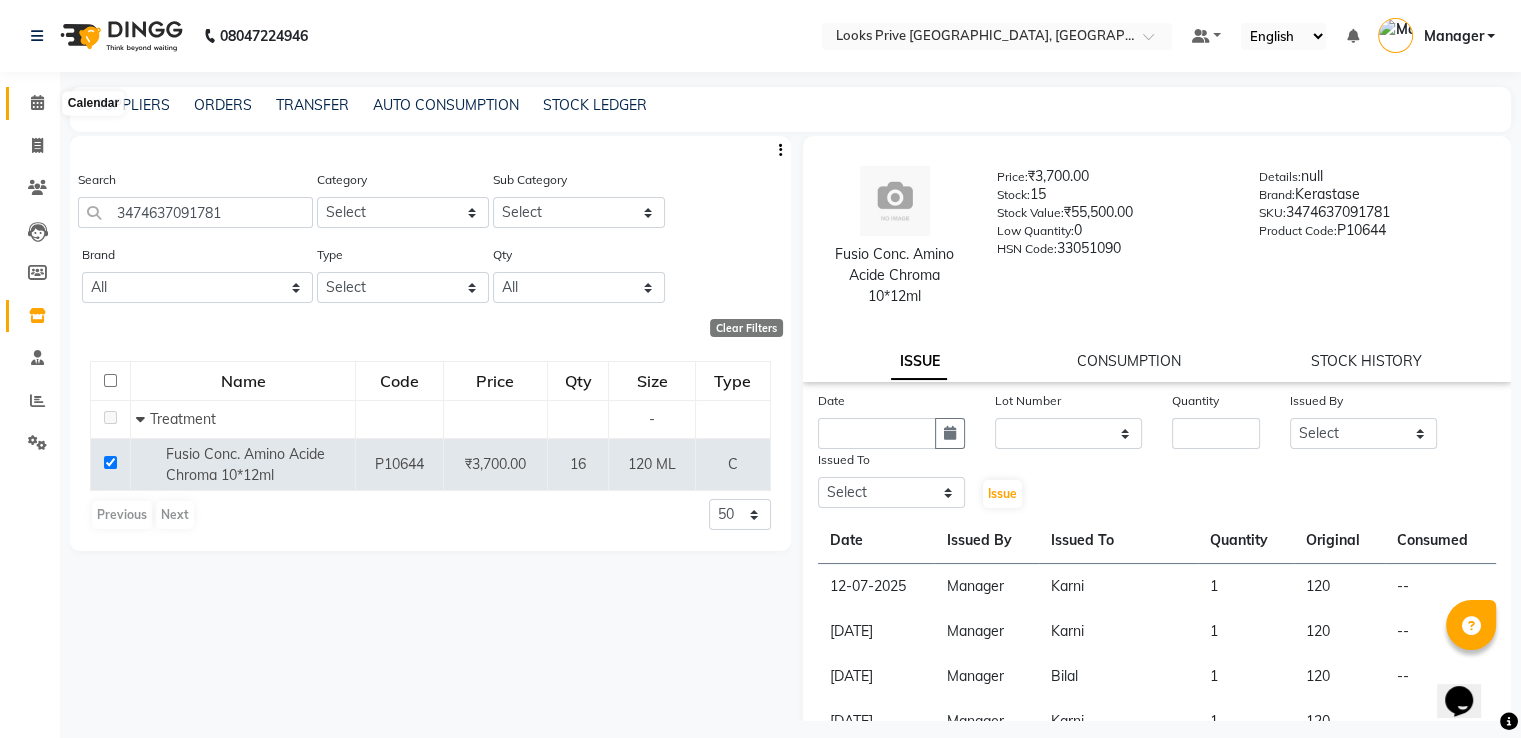click 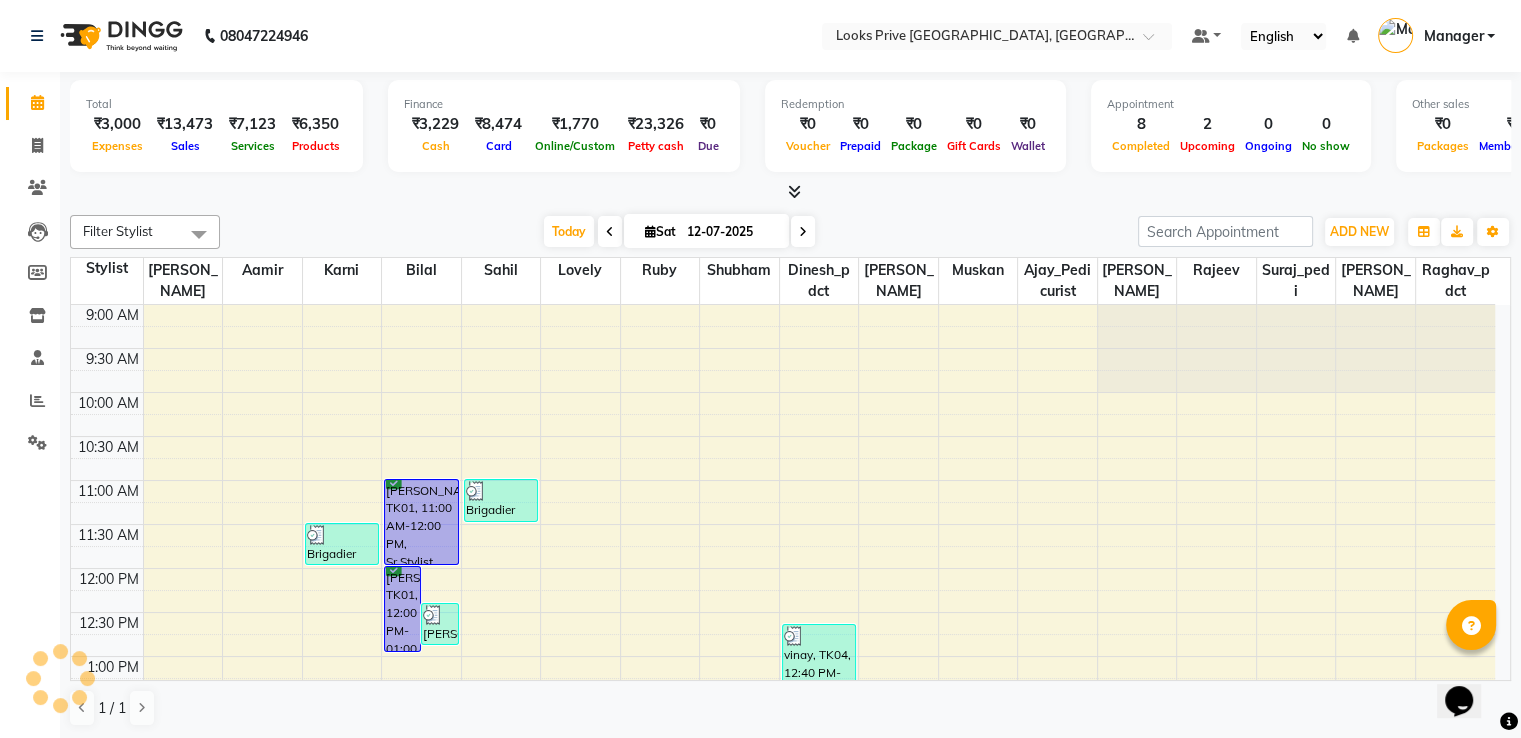 scroll, scrollTop: 0, scrollLeft: 0, axis: both 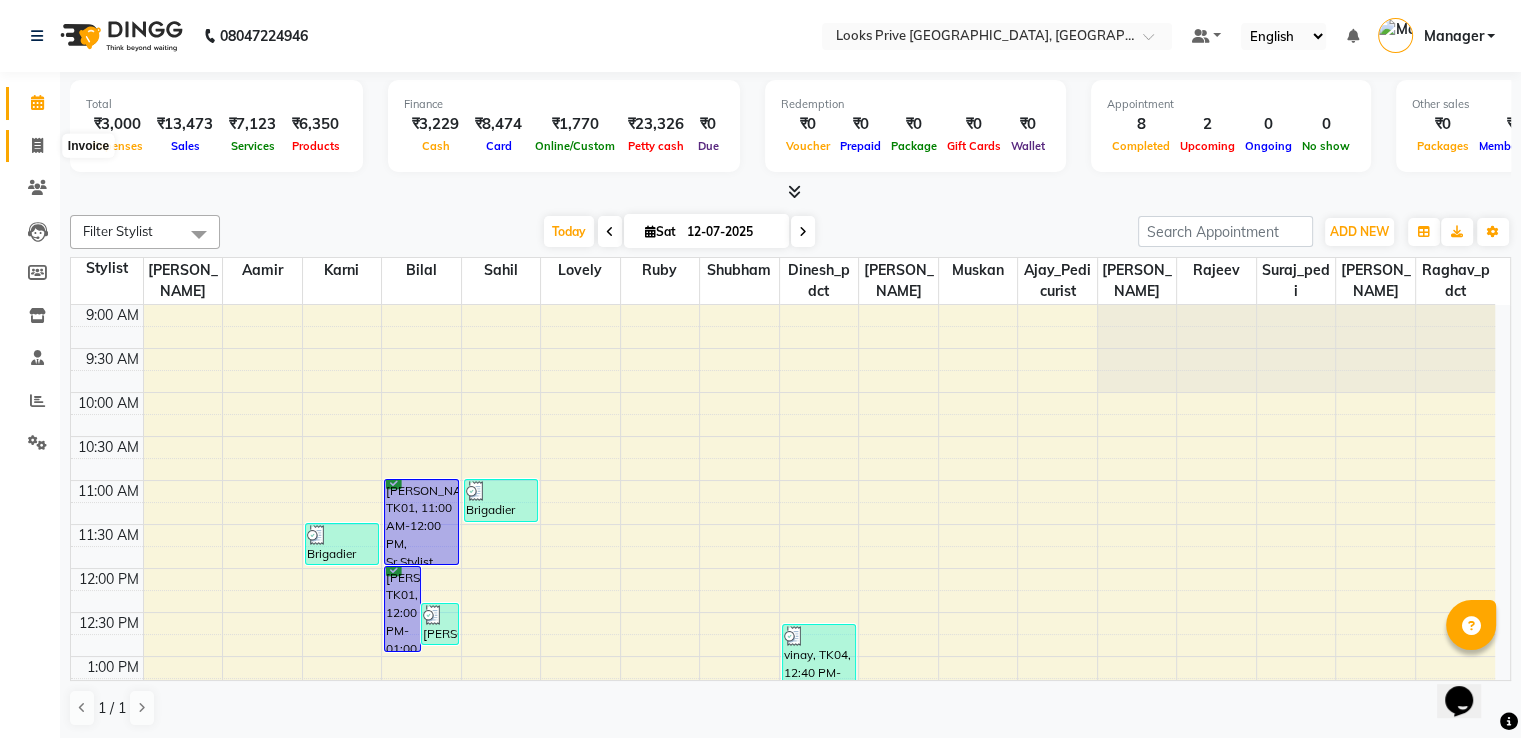 drag, startPoint x: 19, startPoint y: 154, endPoint x: 38, endPoint y: 153, distance: 19.026299 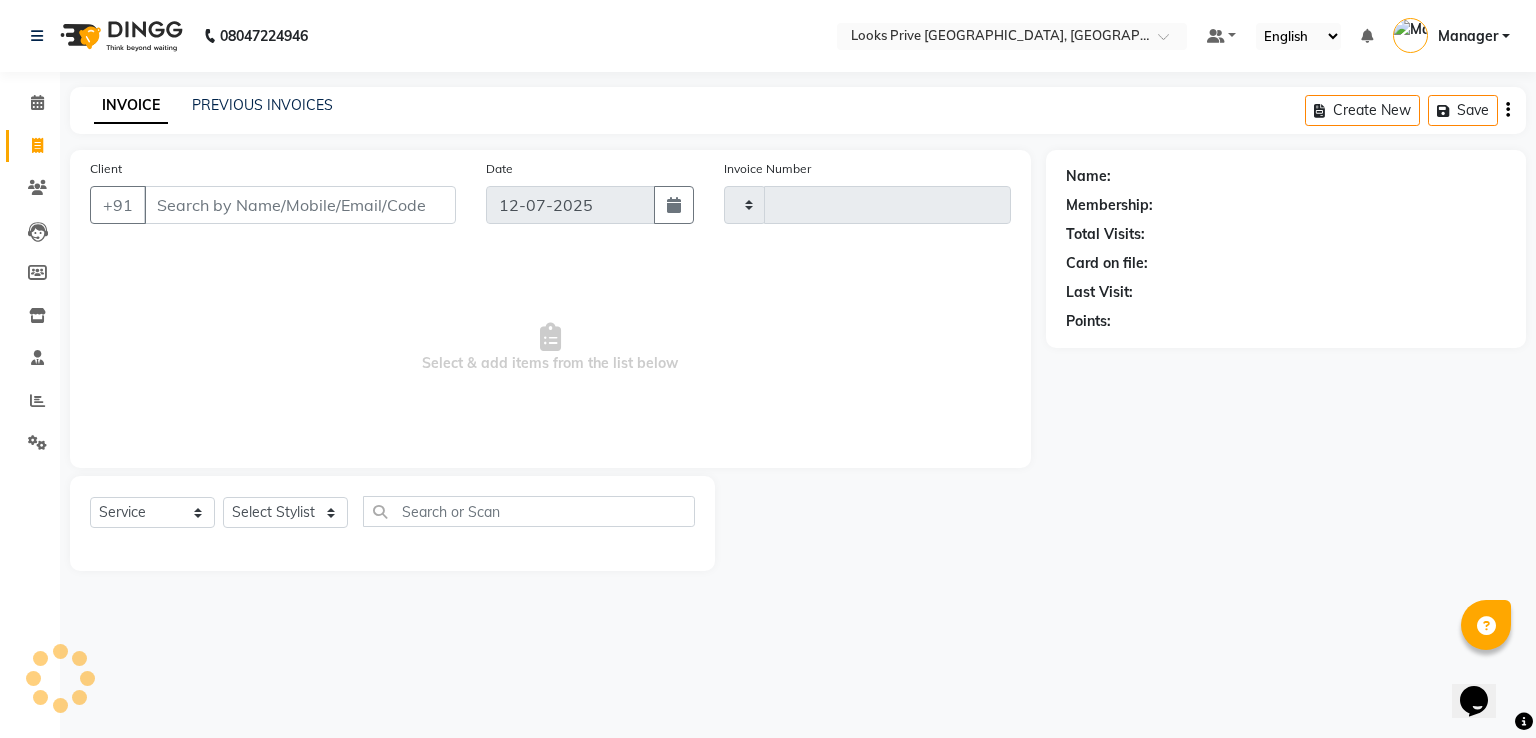 type on "1836" 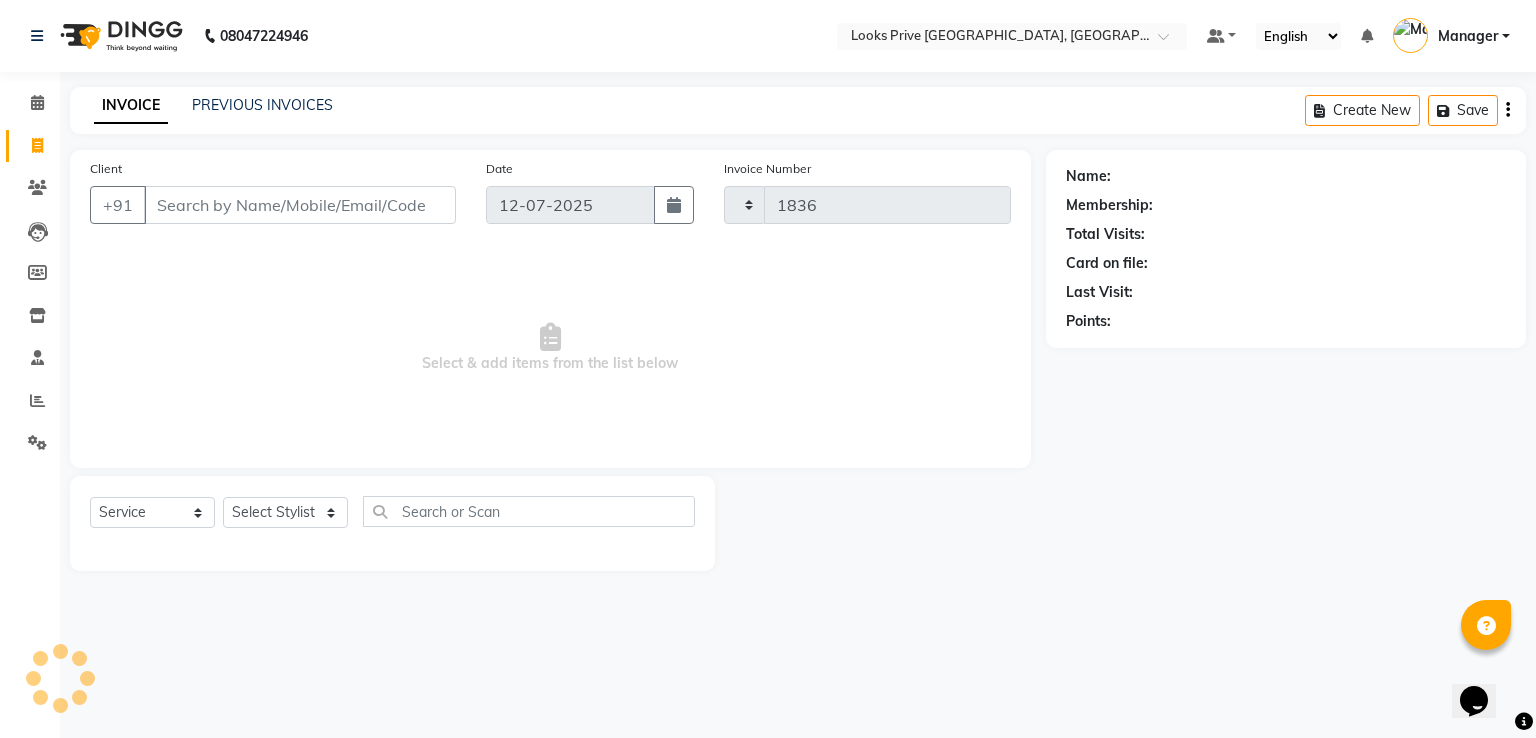 select on "6205" 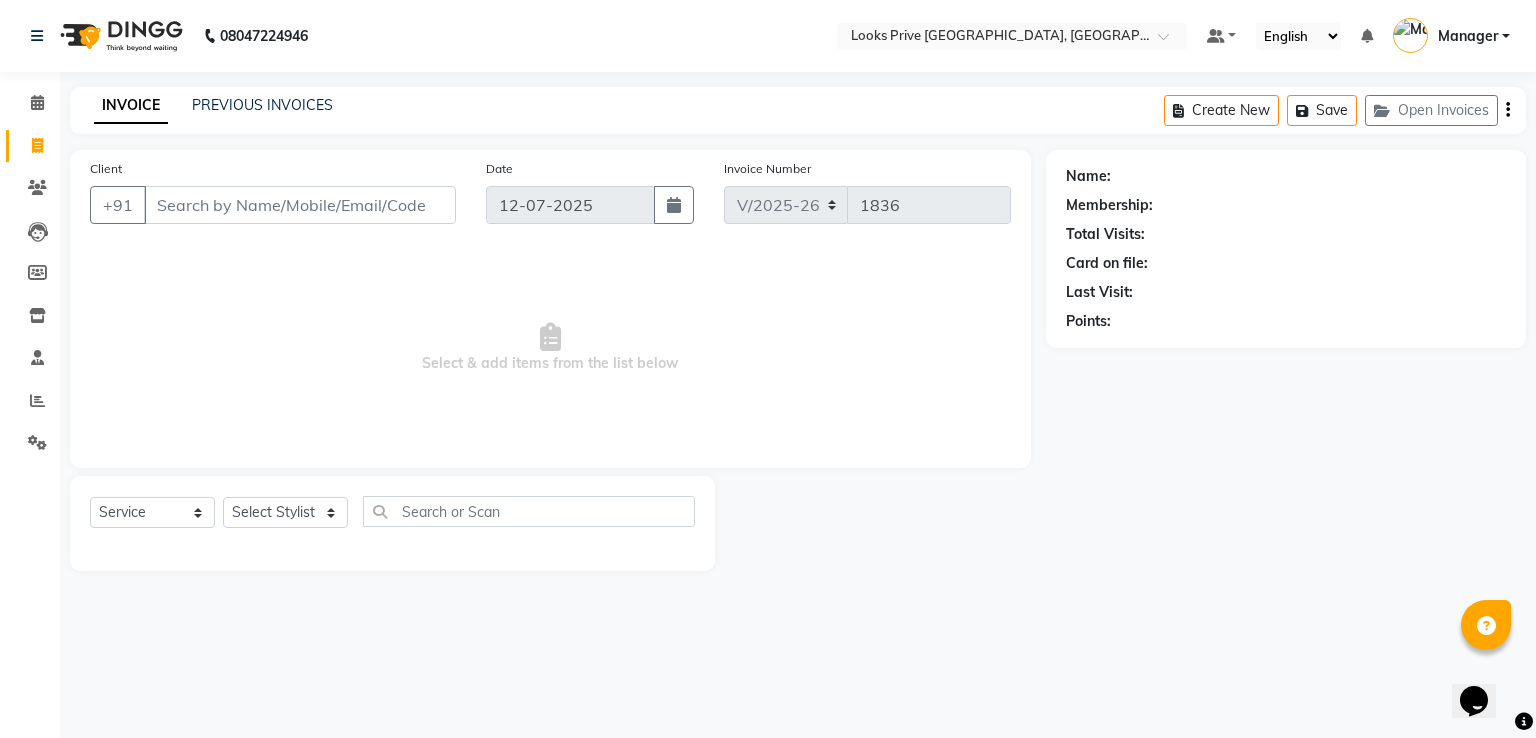 click on "Client" at bounding box center (300, 205) 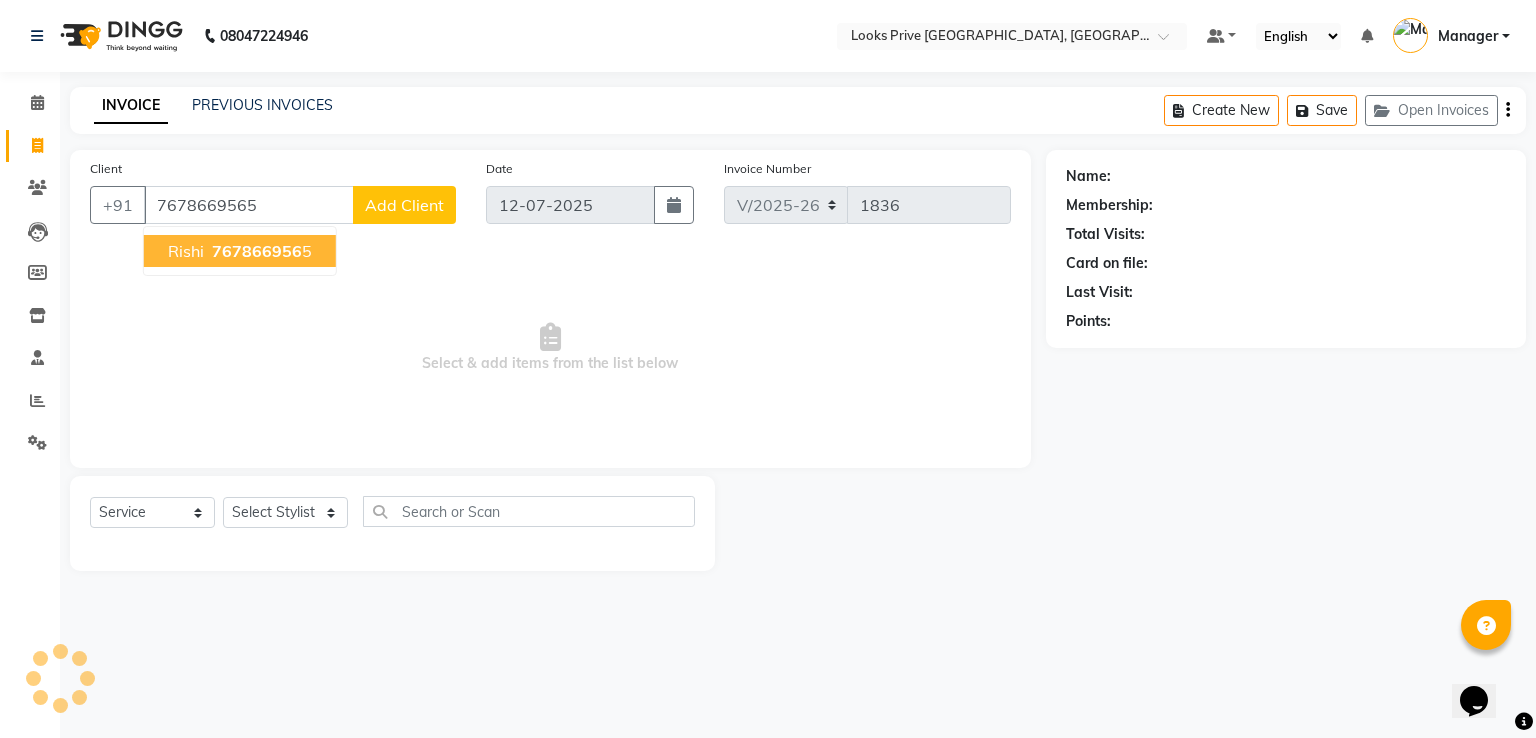 type on "7678669565" 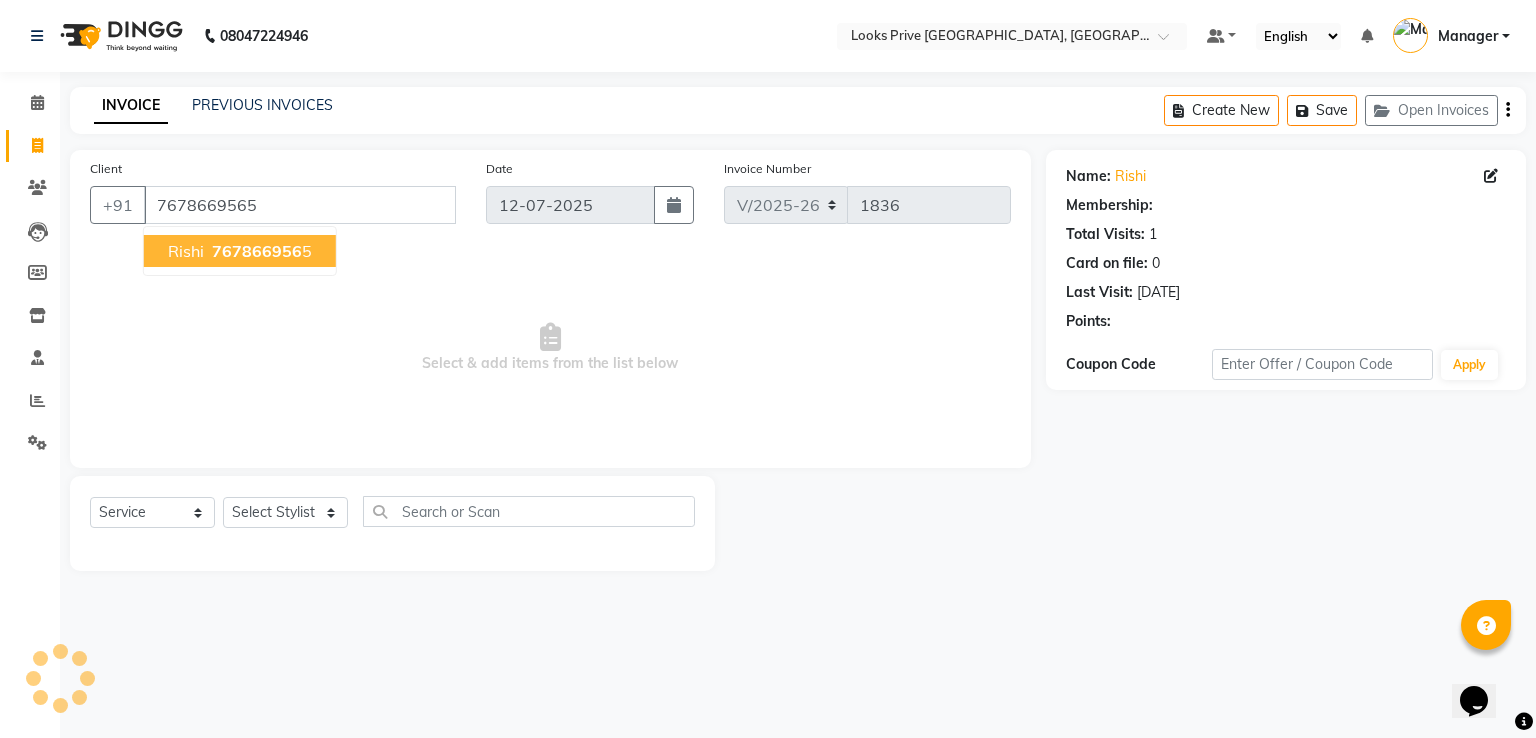 select on "1: Object" 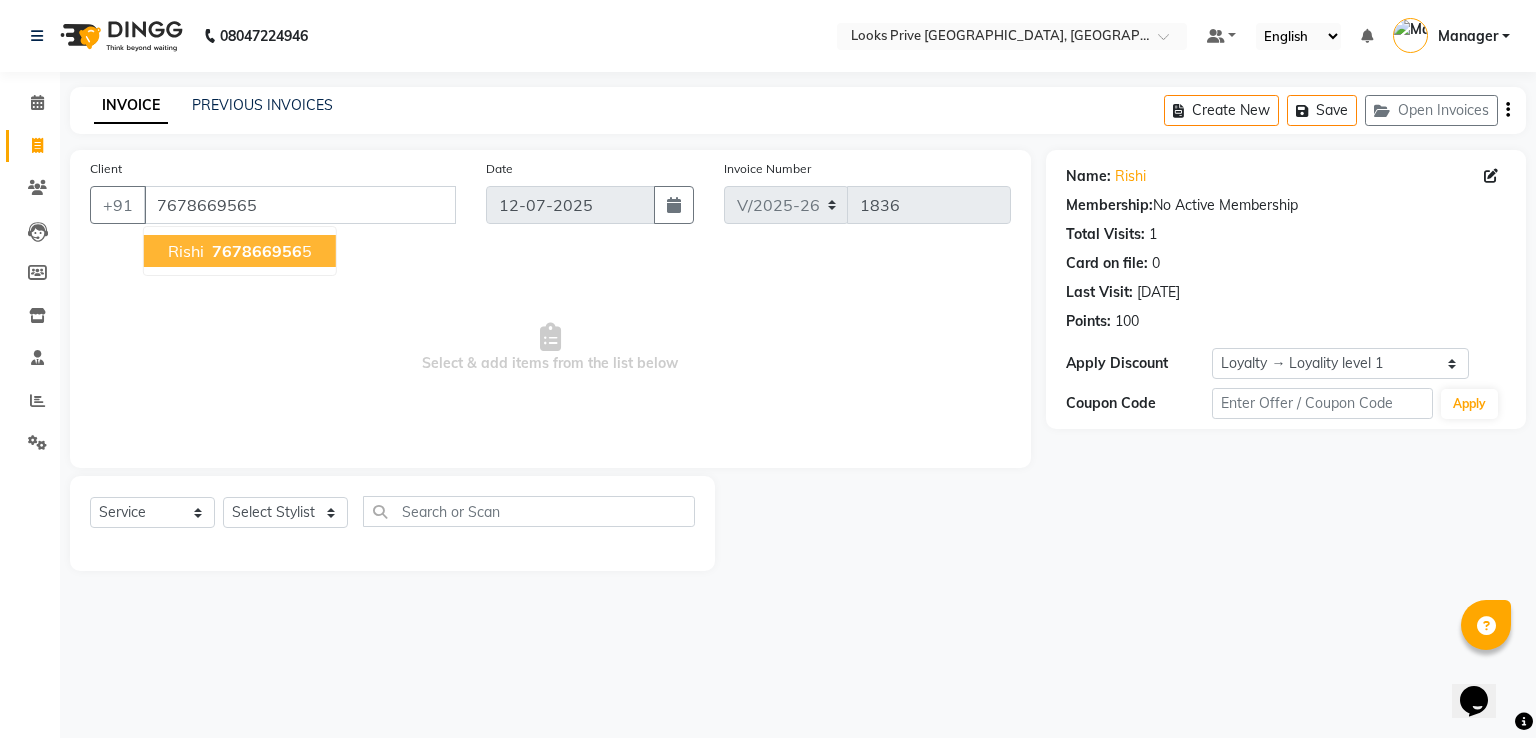 click on "Rishi   767866956 5" at bounding box center (240, 251) 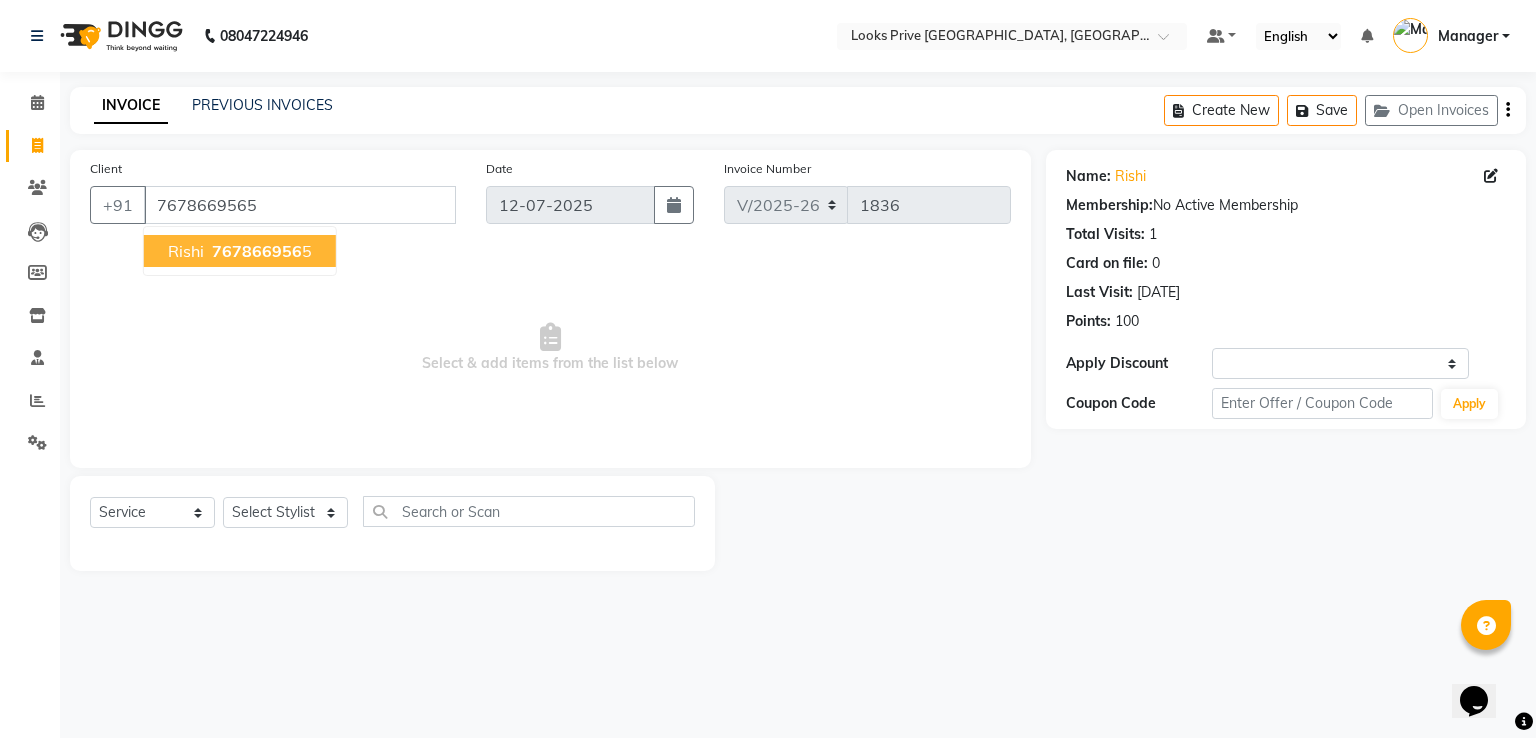 select on "1: Object" 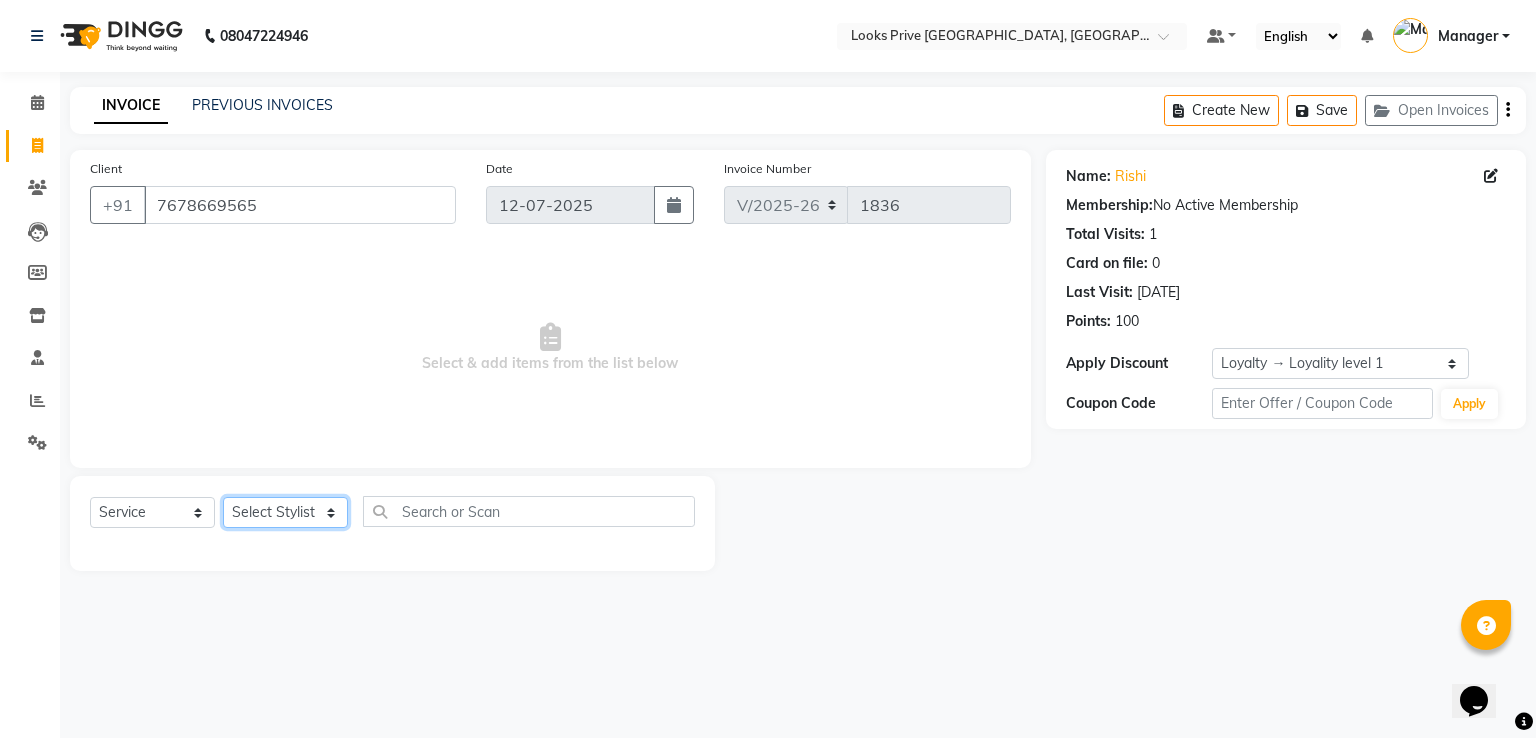 drag, startPoint x: 283, startPoint y: 512, endPoint x: 288, endPoint y: 501, distance: 12.083046 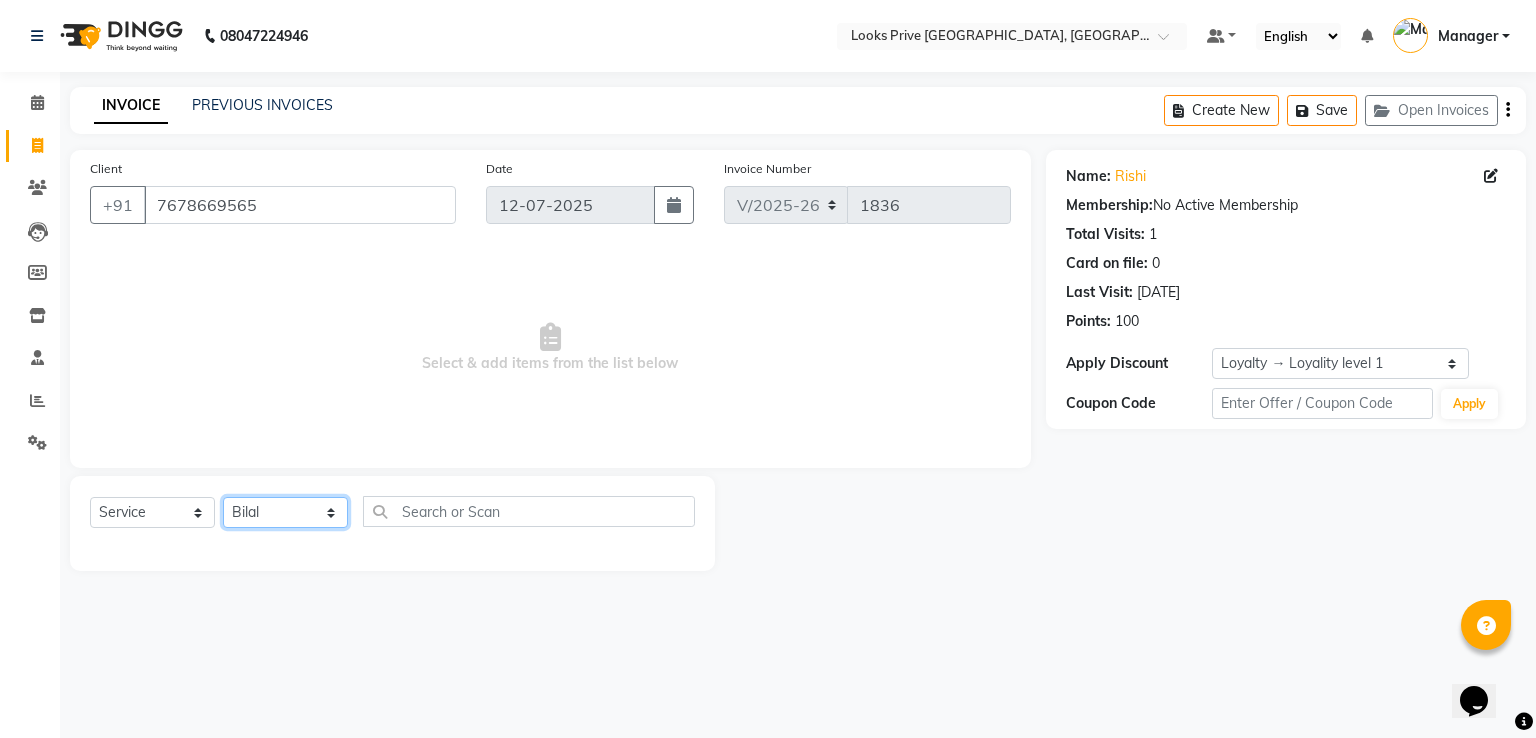 click on "Select Stylist A2R_Master Aamir Ajay_Pedicurist Ashima Ayesha Bilal Dinesh_pdct Karni Lovely Manager Muskan Raghav_pdct Rajeev Ruby Sahil Salman Shahjad Shubham Suraj_pedi" 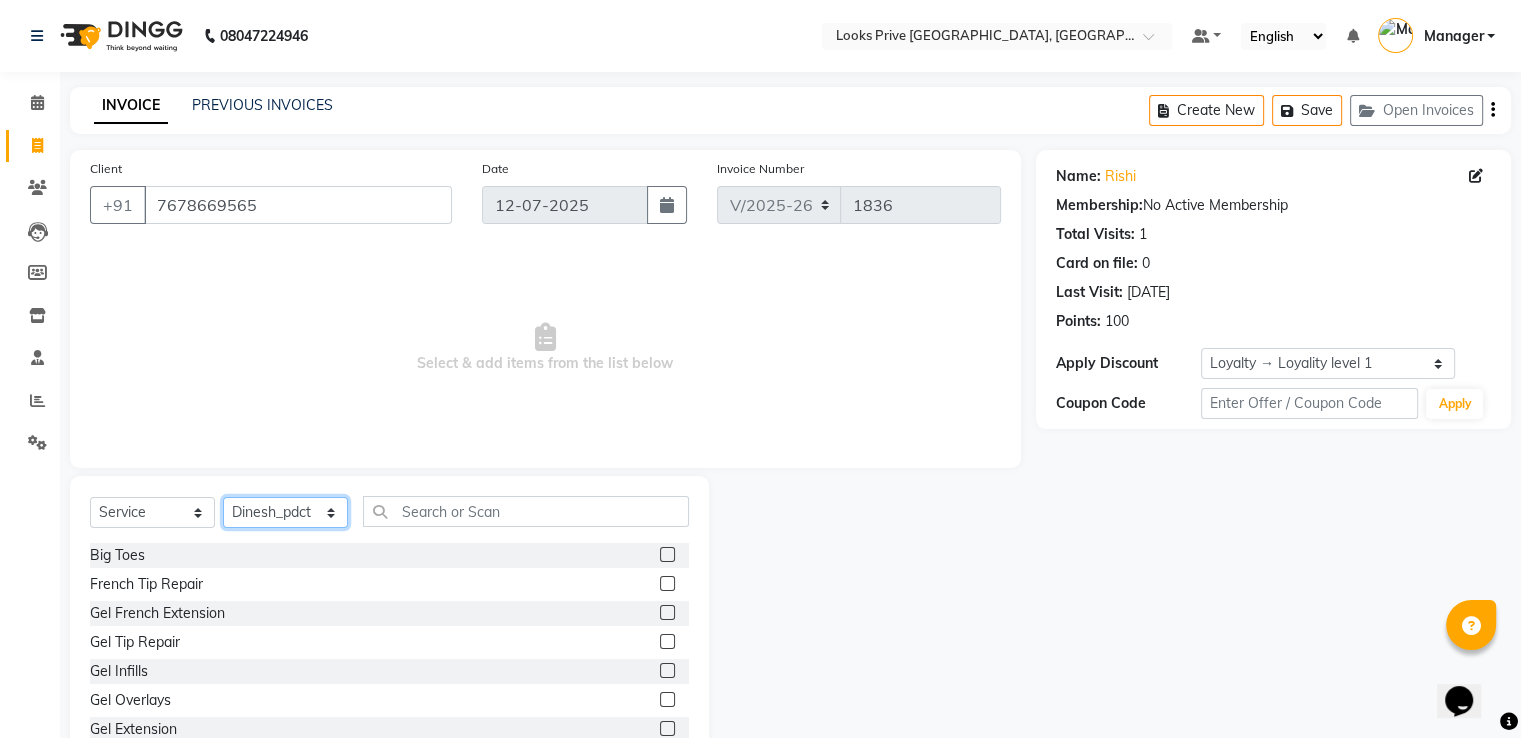 drag, startPoint x: 284, startPoint y: 514, endPoint x: 288, endPoint y: 501, distance: 13.601471 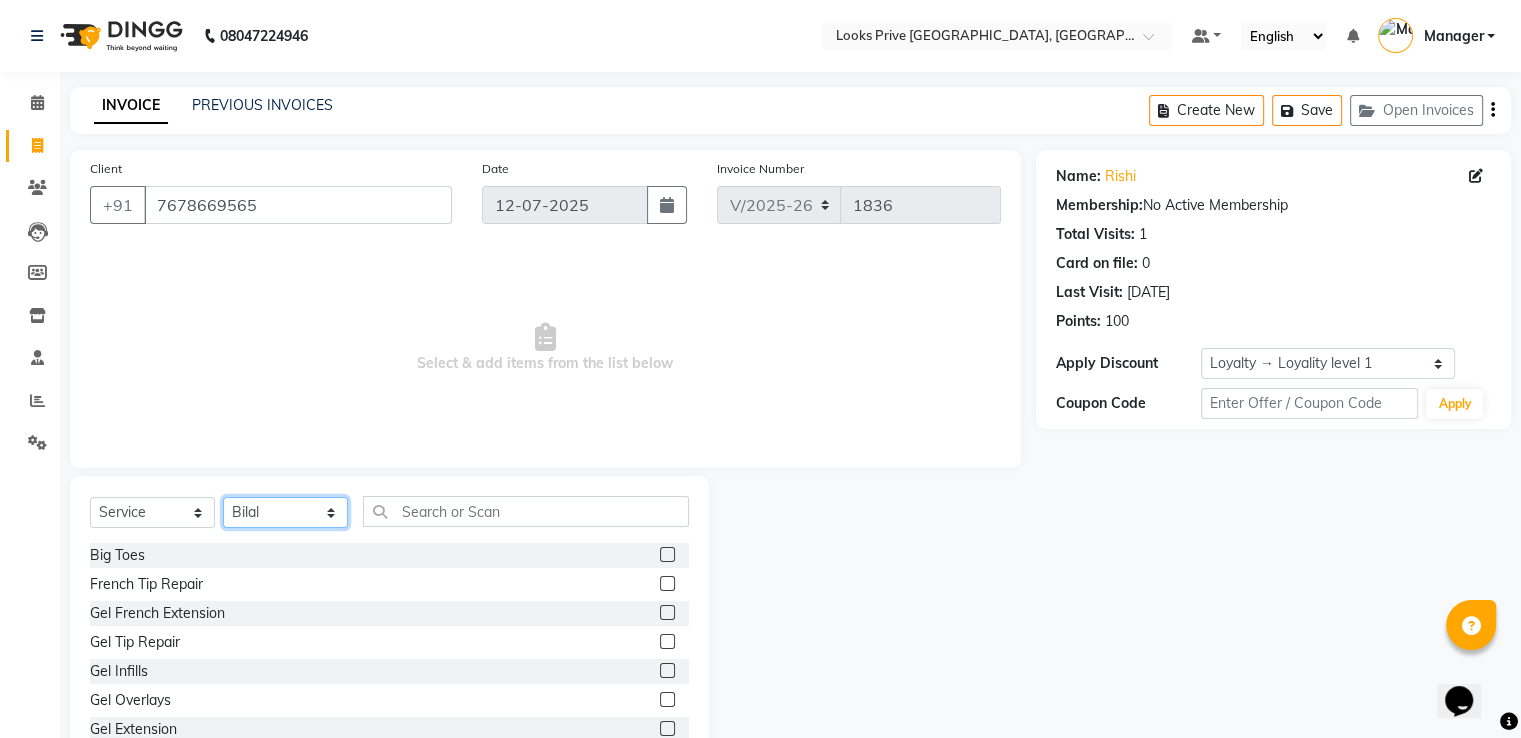 click on "Select Stylist A2R_Master Aamir Ajay_Pedicurist Ashima Ayesha Bilal Dinesh_pdct Karni Lovely Manager Muskan Raghav_pdct Rajeev Ruby Sahil Salman Shahjad Shubham Suraj_pedi" 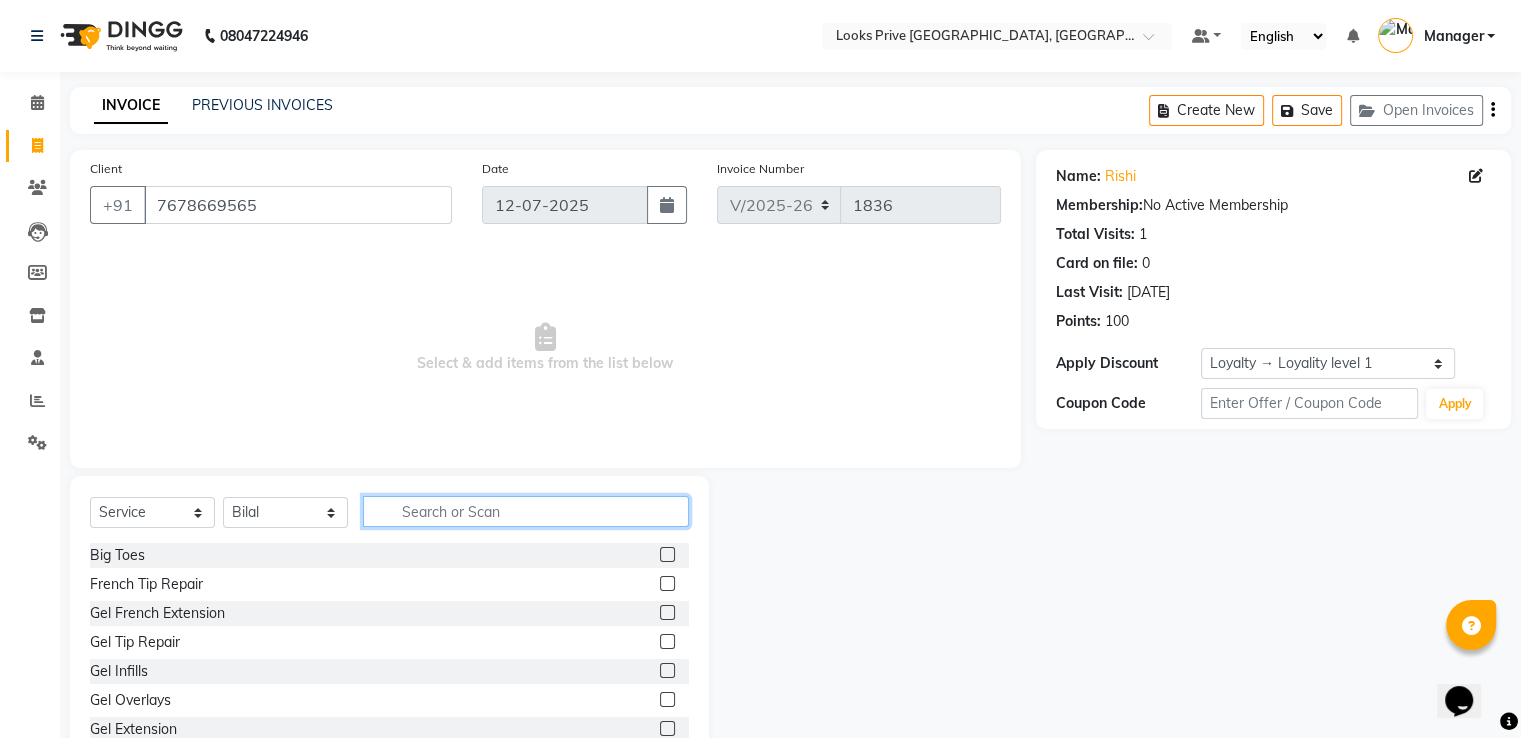 click 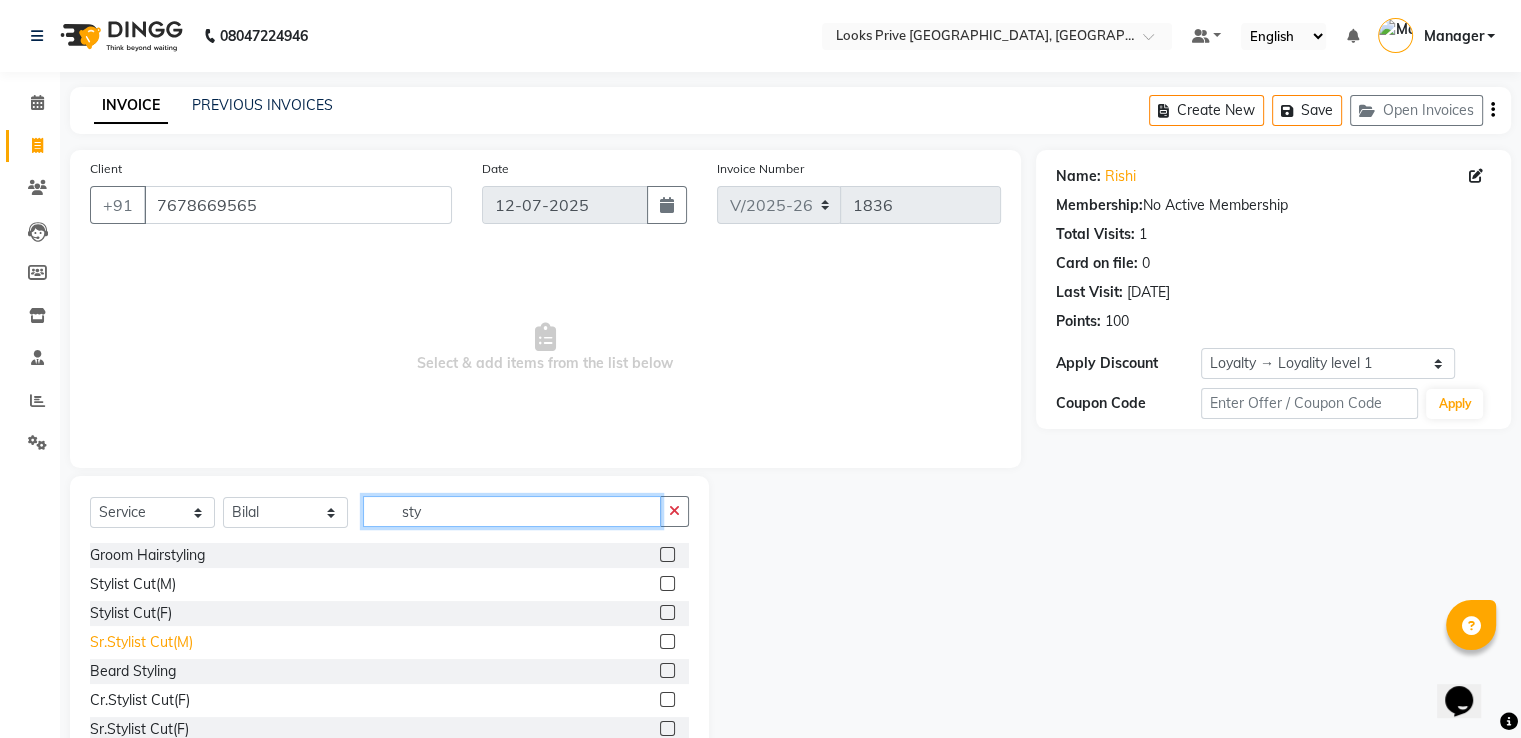 type on "sty" 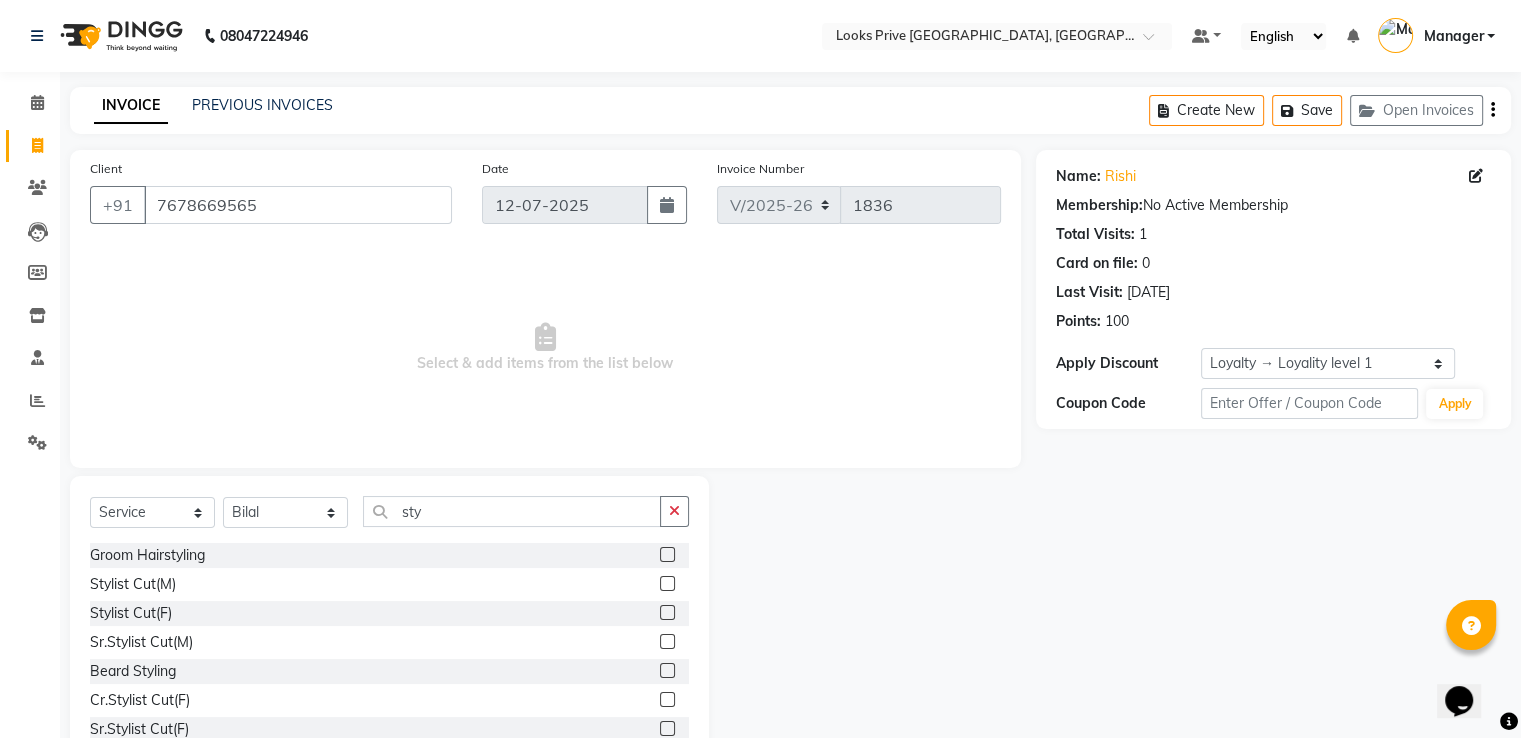 drag, startPoint x: 147, startPoint y: 649, endPoint x: 158, endPoint y: 625, distance: 26.400757 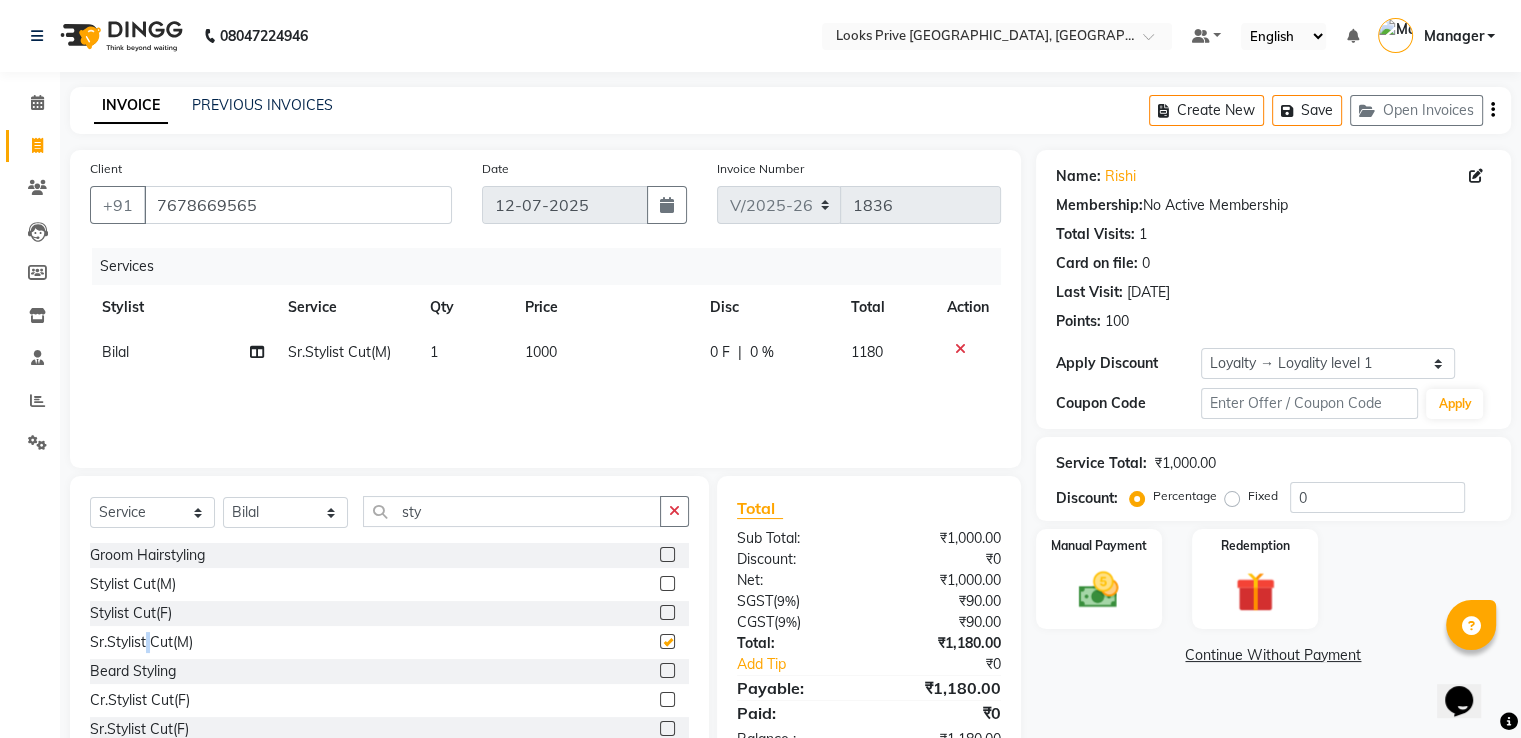 checkbox on "false" 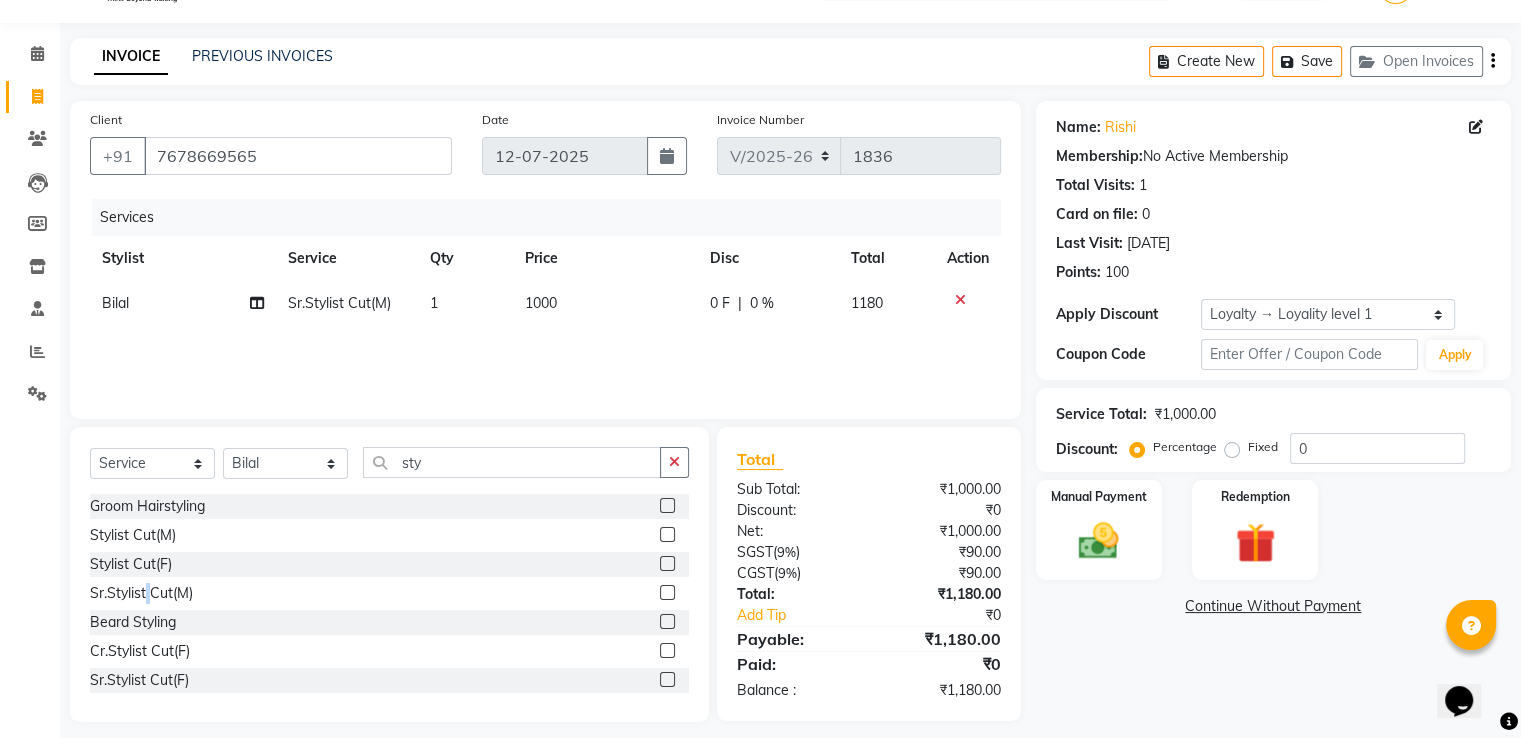 scroll, scrollTop: 64, scrollLeft: 0, axis: vertical 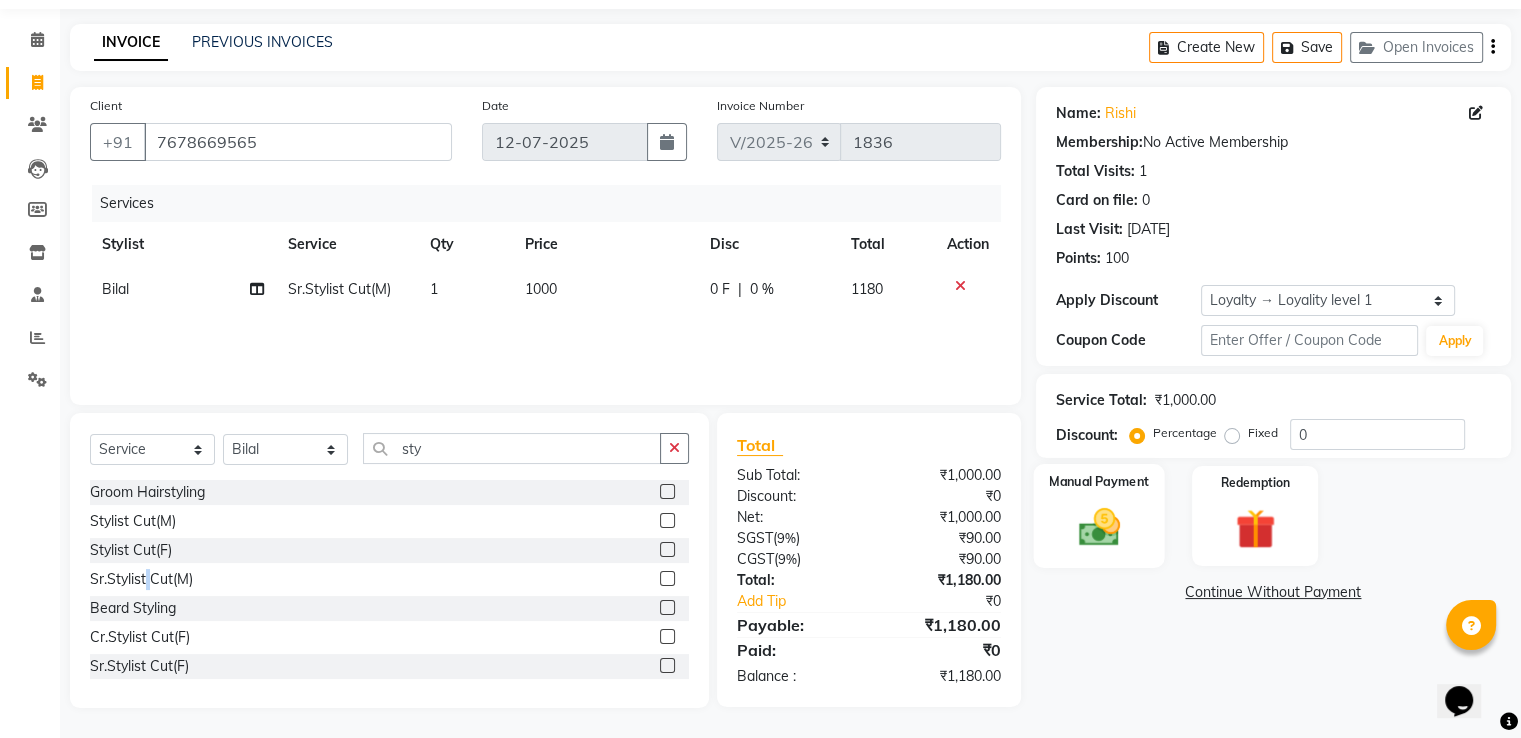 click 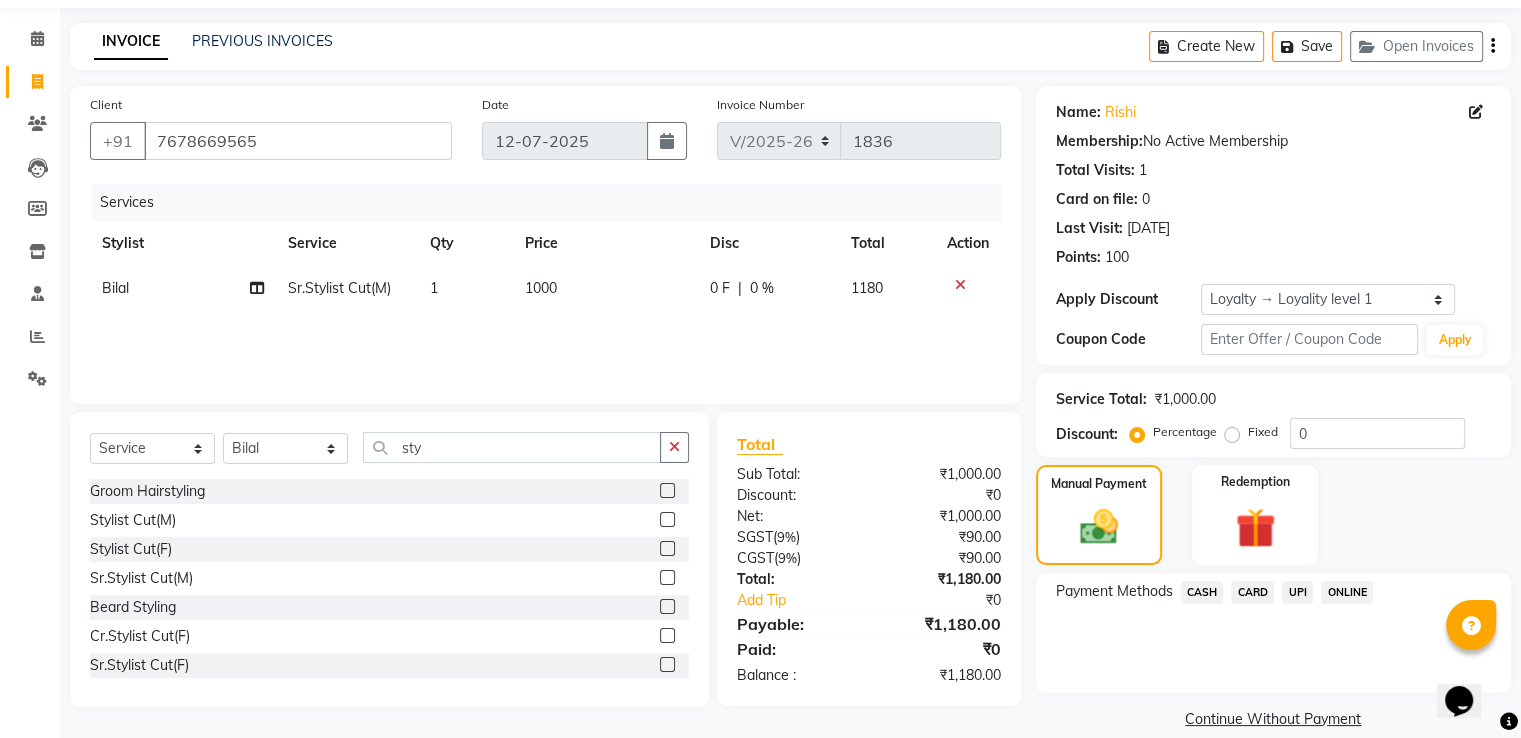 click on "UPI" 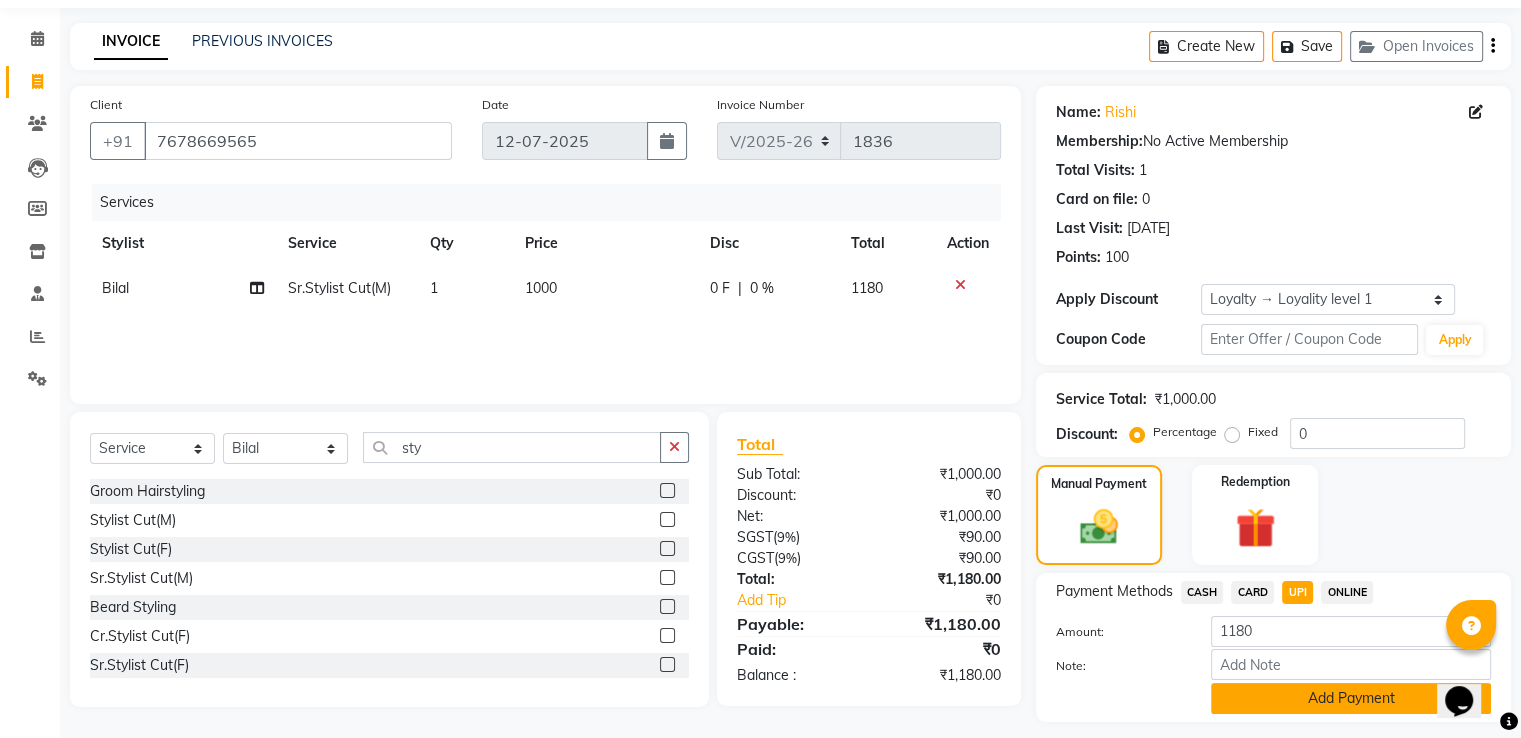 click on "Add Payment" 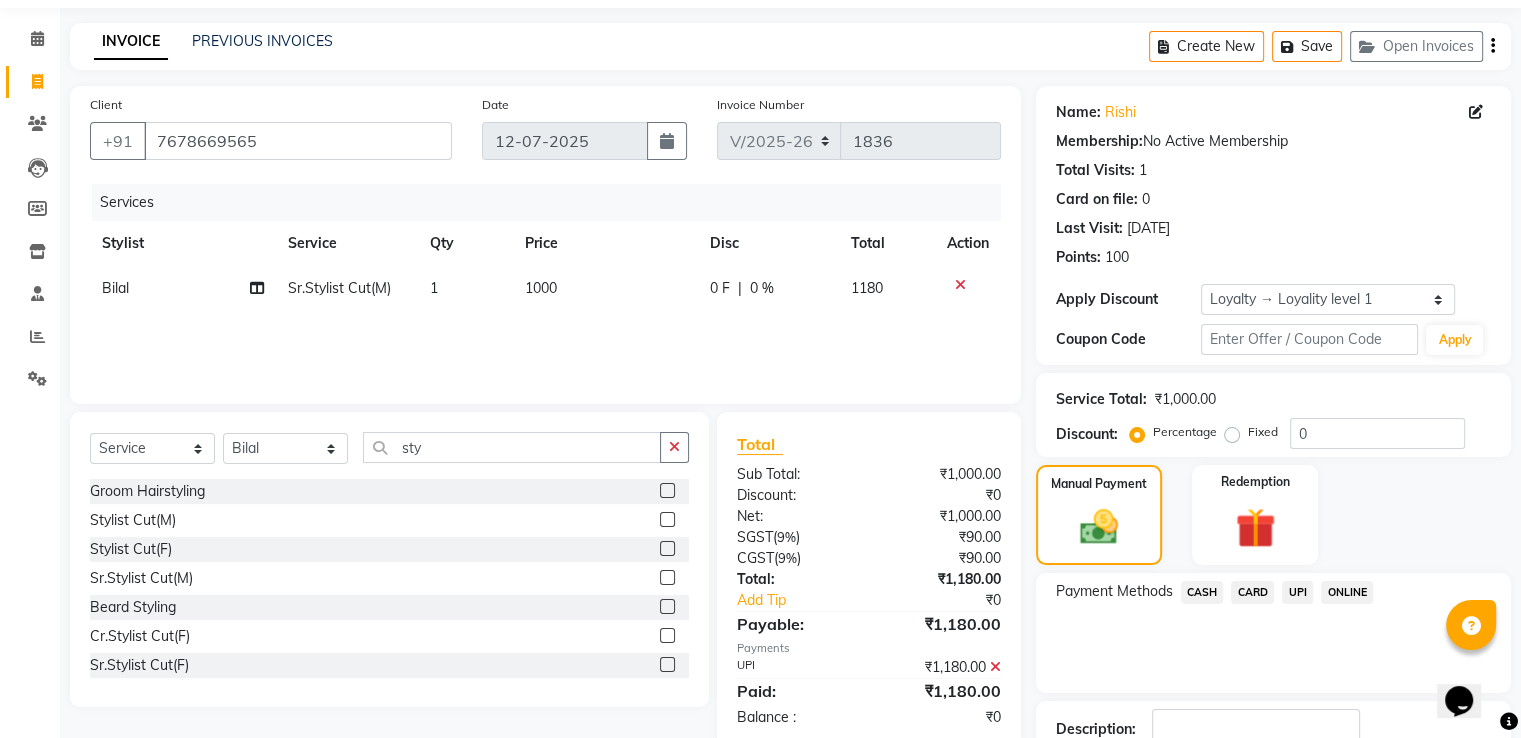 scroll, scrollTop: 204, scrollLeft: 0, axis: vertical 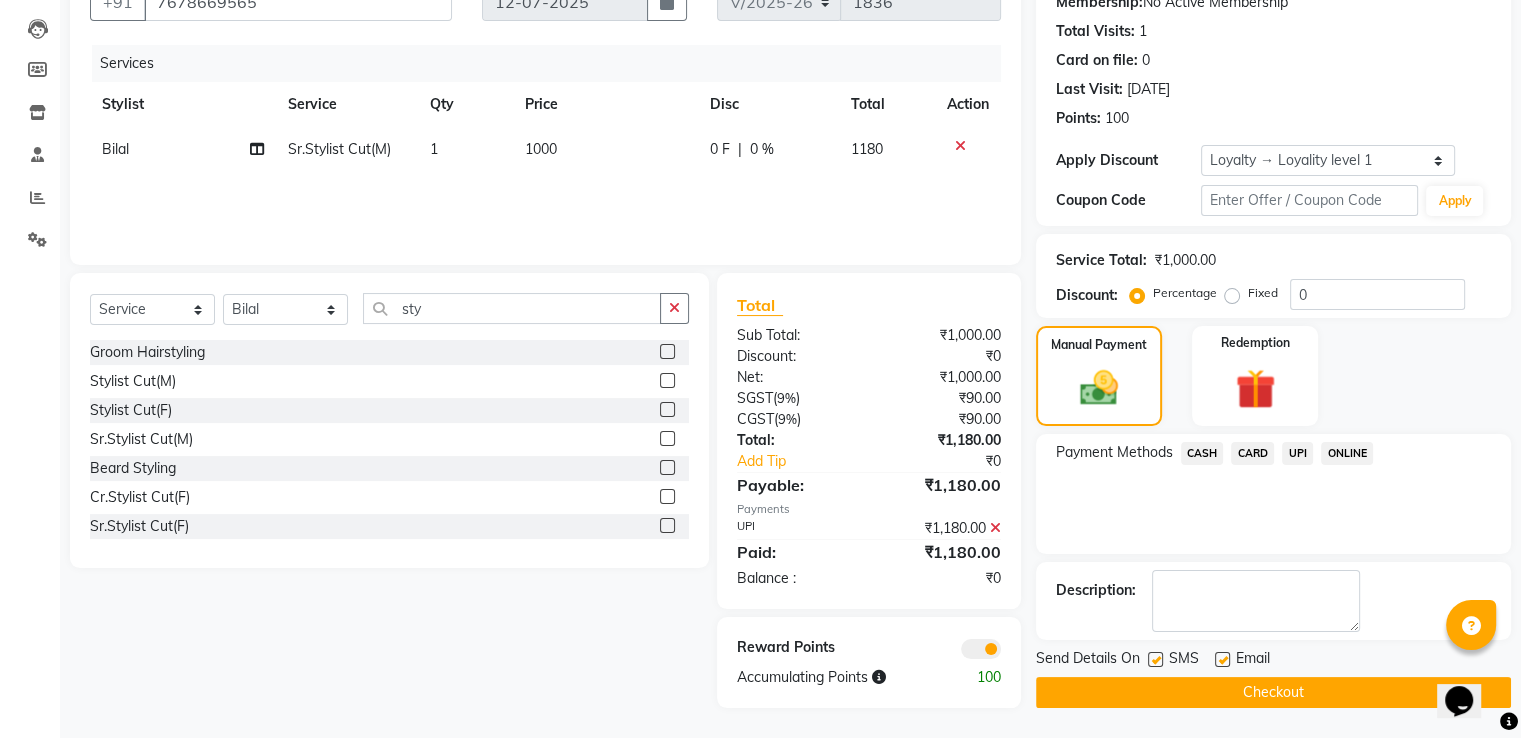 click on "Checkout" 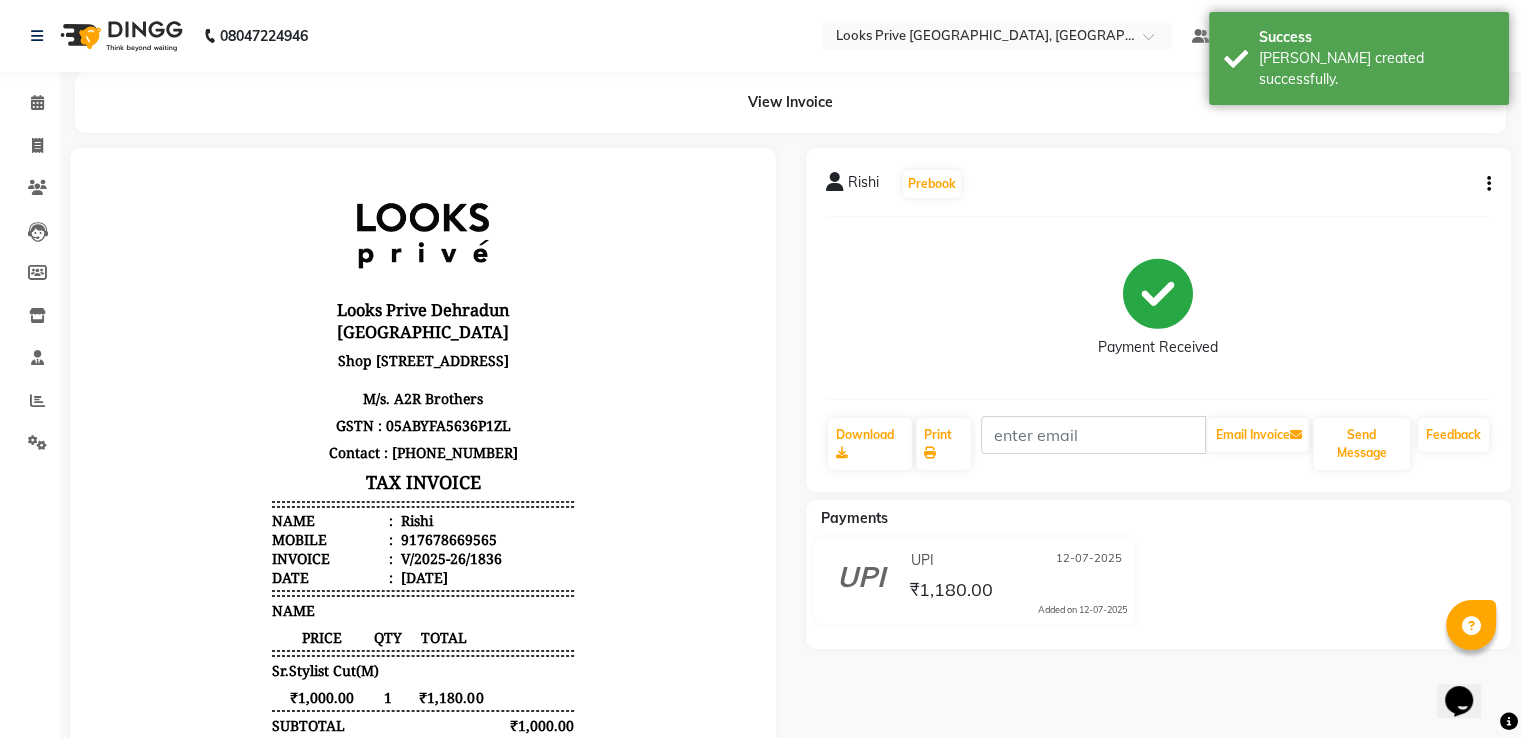 scroll, scrollTop: 0, scrollLeft: 0, axis: both 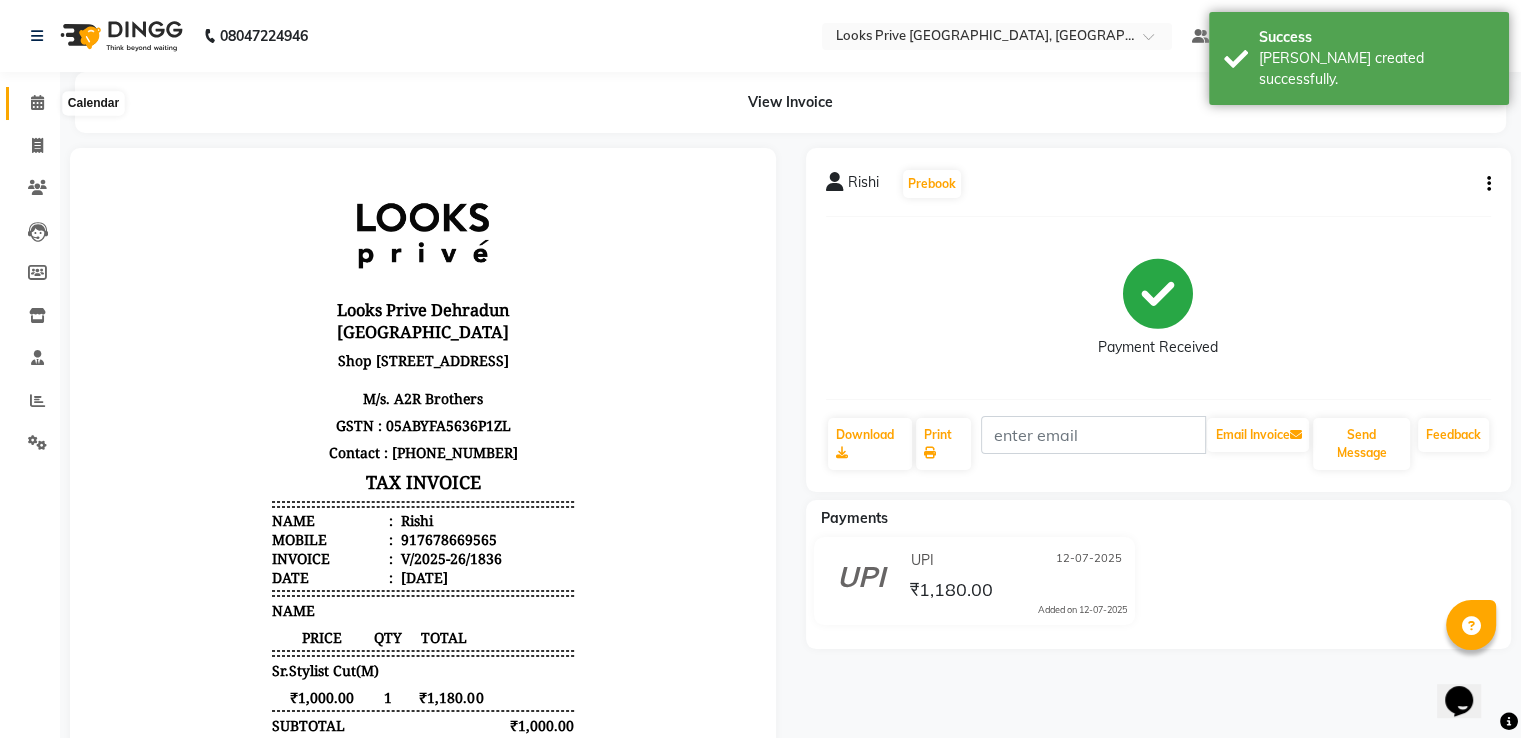 click 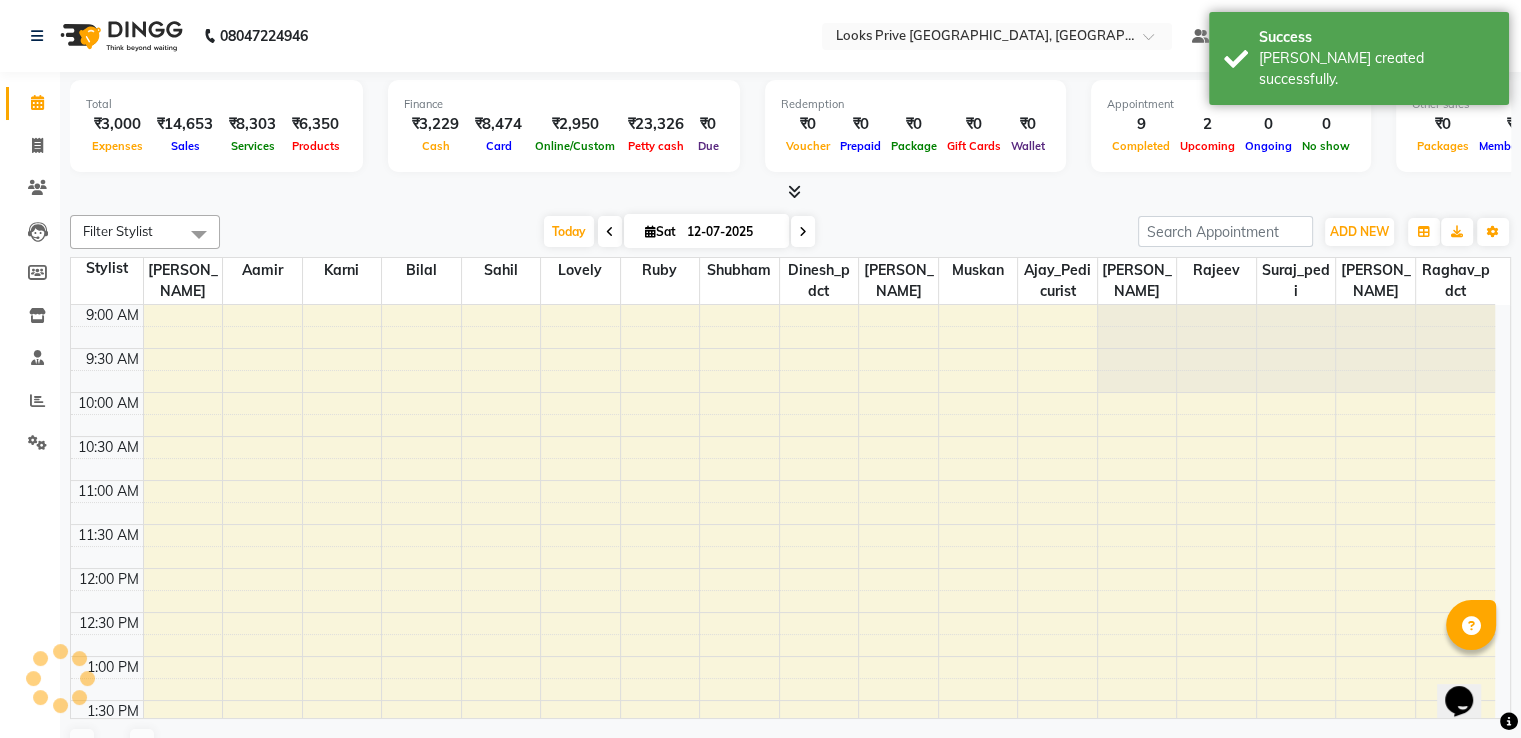 scroll, scrollTop: 0, scrollLeft: 0, axis: both 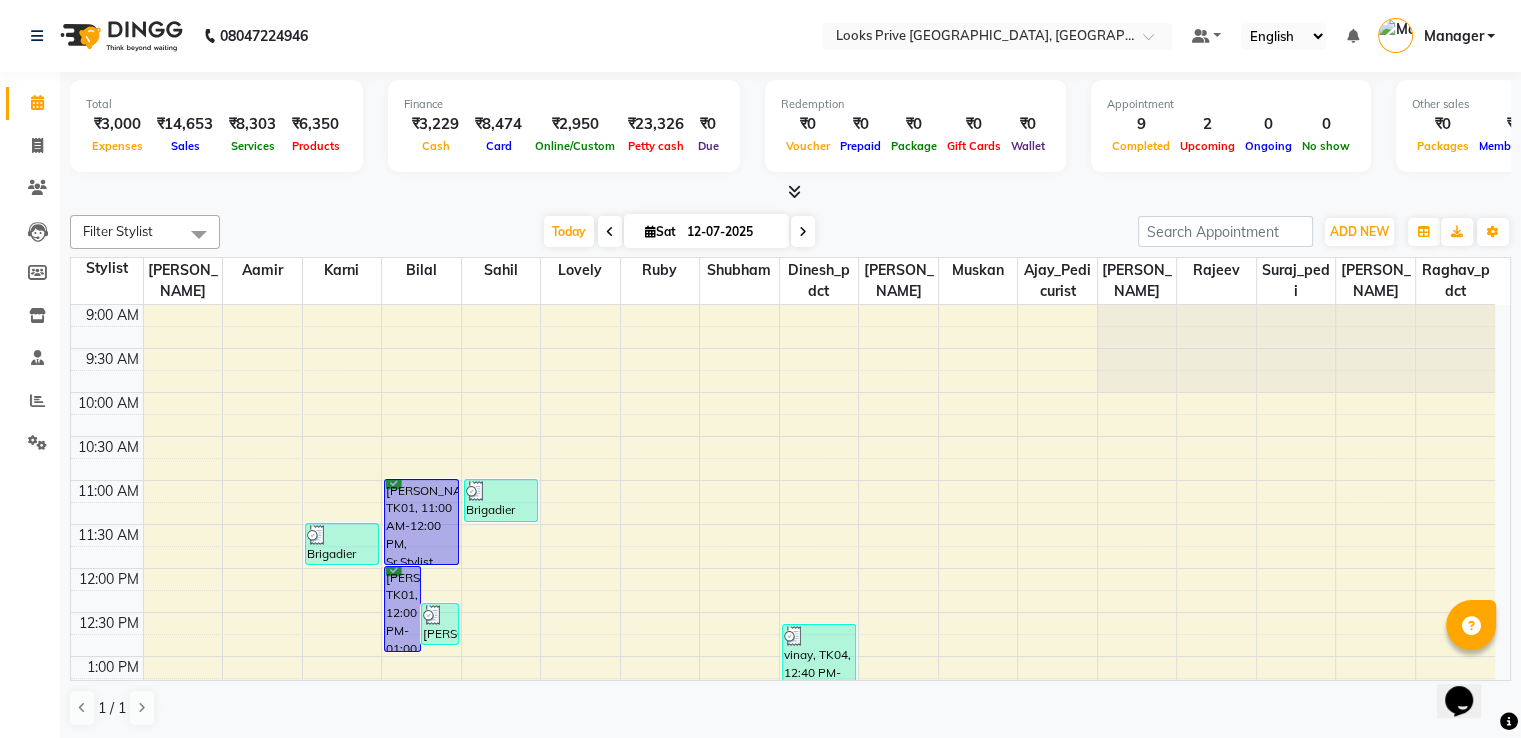 click on "Total  ₹3,000  Expenses ₹14,653  Sales ₹8,303  Services ₹6,350  Products Finance  ₹3,229  Cash ₹8,474  Card ₹2,950  Online/Custom ₹23,326 Petty cash ₹0 Due  Redemption  ₹0 Voucher ₹0 Prepaid ₹0 Package ₹0  Gift Cards ₹0  Wallet  Appointment  9 Completed 2 Upcoming 0 Ongoing 0 No show  Other sales  ₹0  Packages ₹0  Memberships ₹0  Vouchers ₹0  Prepaids ₹0  Gift Cards Filter Stylist Select All Aamir Ajay_Pedicurist Ashima Ayesha Bilal Dinesh_pdct Karni Lovely Muskan Raghav_pdct Rajeev Ruby Sahil Salman Shahjad Shubham Suraj_pedi Today  Sat 12-07-2025 Toggle Dropdown Add Appointment Add Invoice Add Expense Add Attendance Add Client Toggle Dropdown Add Appointment Add Invoice Add Expense Add Attendance Add Client ADD NEW Toggle Dropdown Add Appointment Add Invoice Add Expense Add Attendance Add Client Filter Stylist Select All Aamir Ajay_Pedicurist Ashima Ayesha Bilal Dinesh_pdct Karni Lovely Muskan Raghav_pdct Rajeev Ruby Sahil Salman Shahjad Shubham Suraj_pedi Group By Zoom" 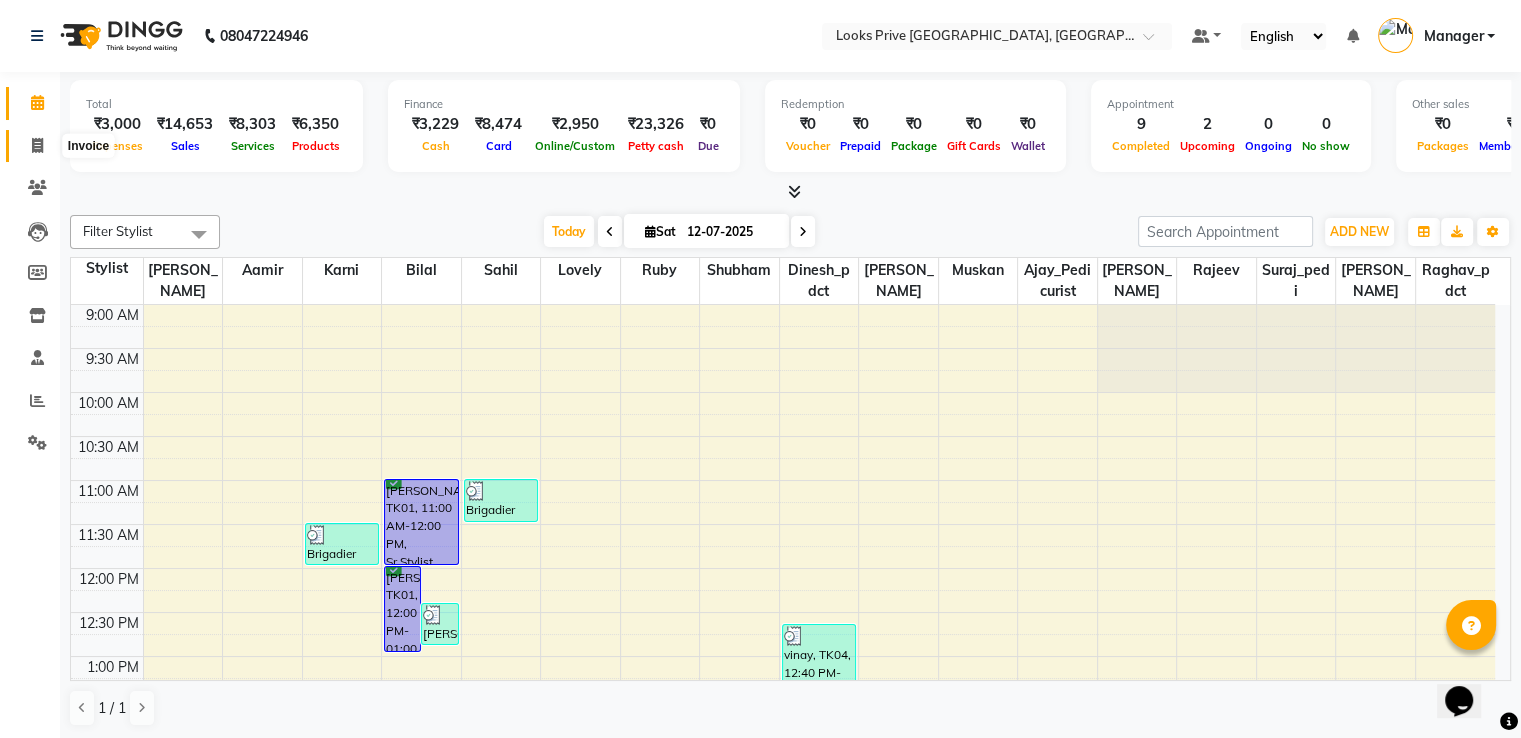 click 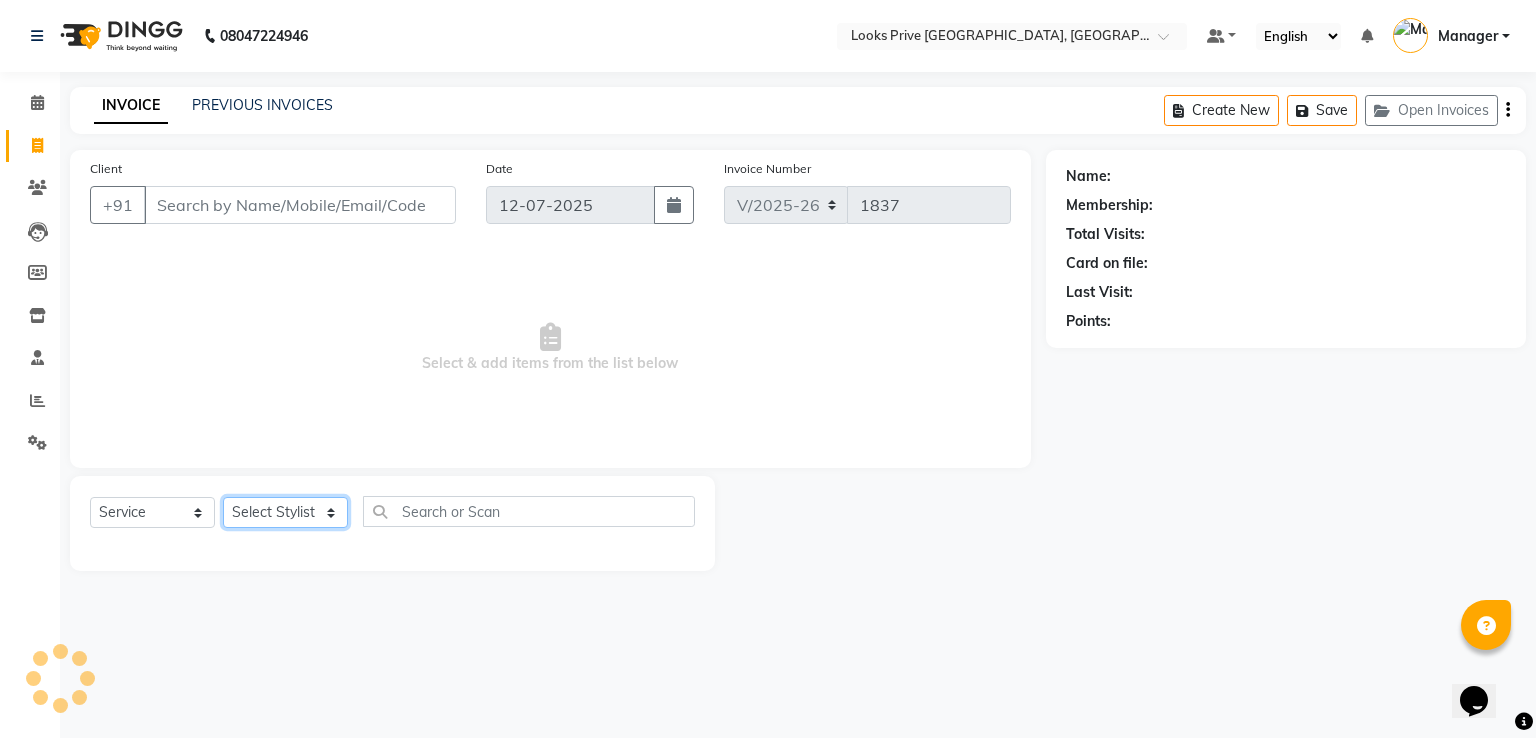 click on "Select Stylist" 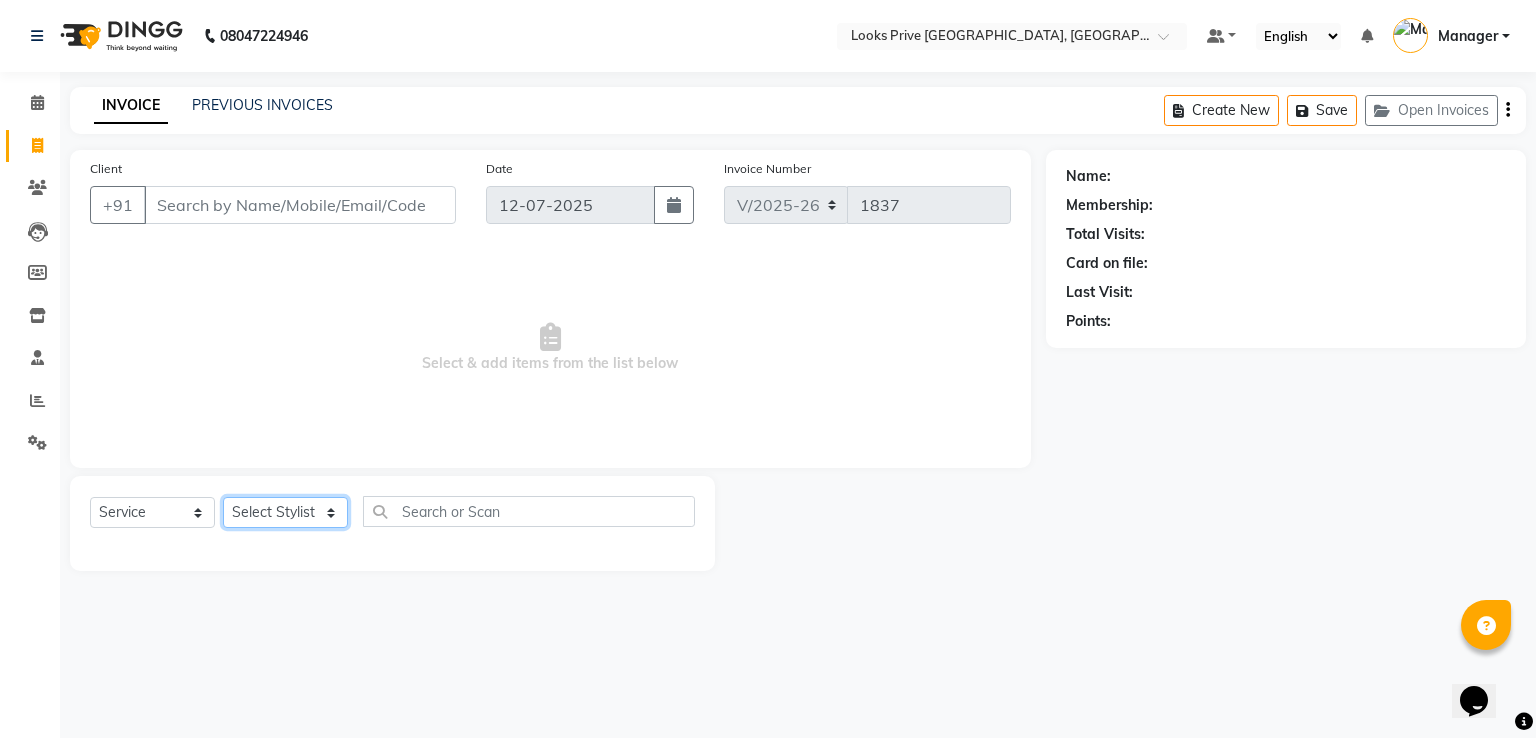 select on "45665" 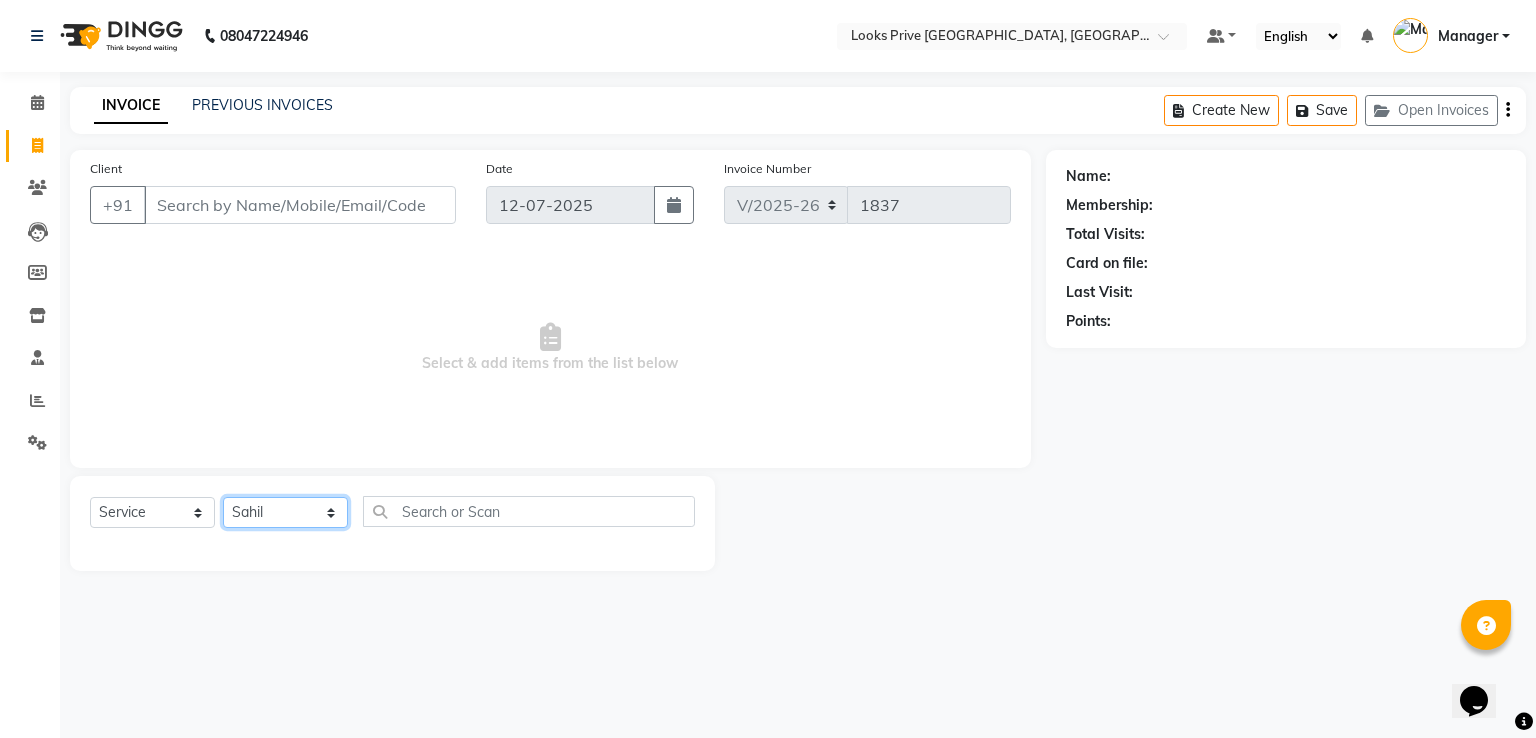 click on "Select Stylist A2R_Master Aamir Ajay_Pedicurist Ashima Ayesha Bilal Dinesh_pdct Karni Lovely Manager Muskan Raghav_pdct Rajeev Ruby Sahil Salman Shahjad Shubham Suraj_pedi" 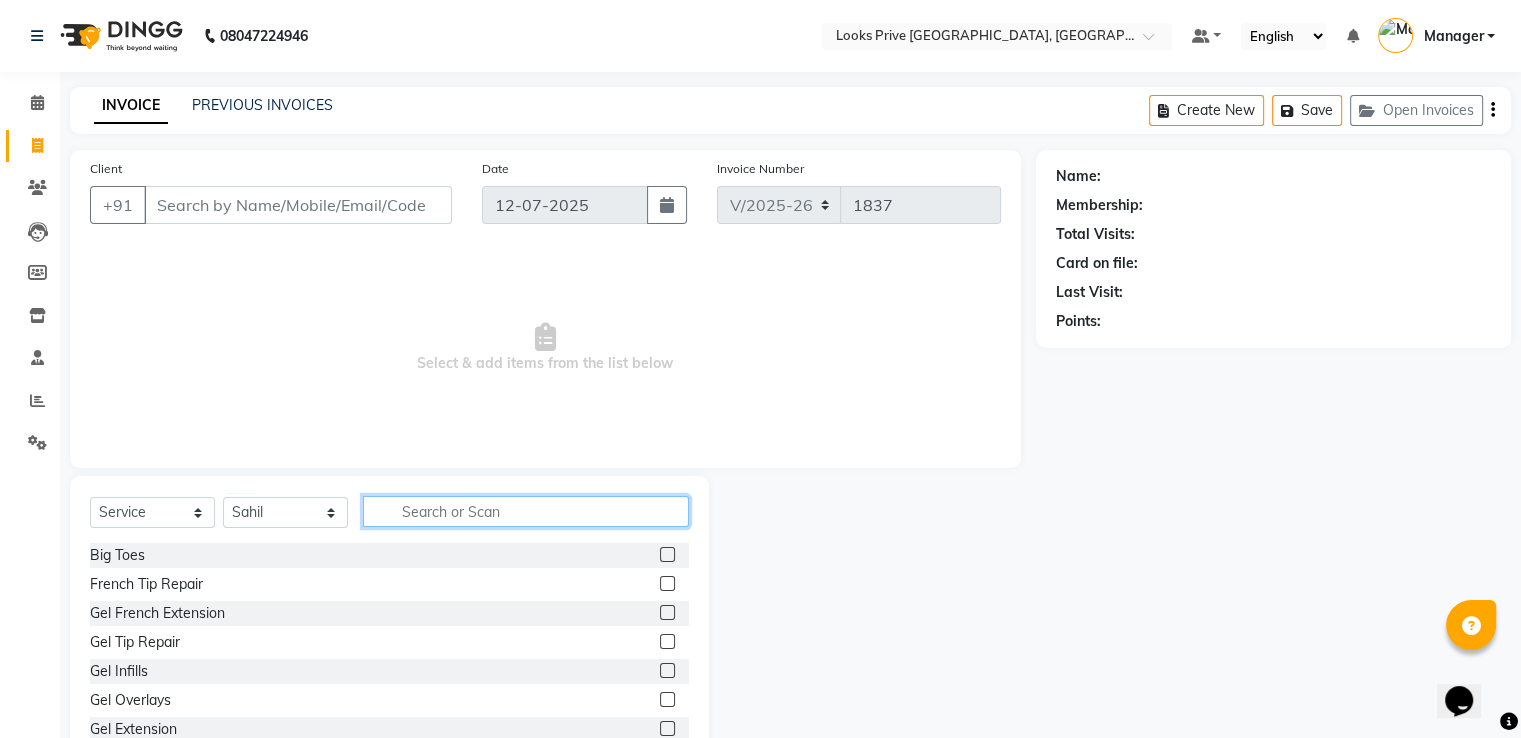click 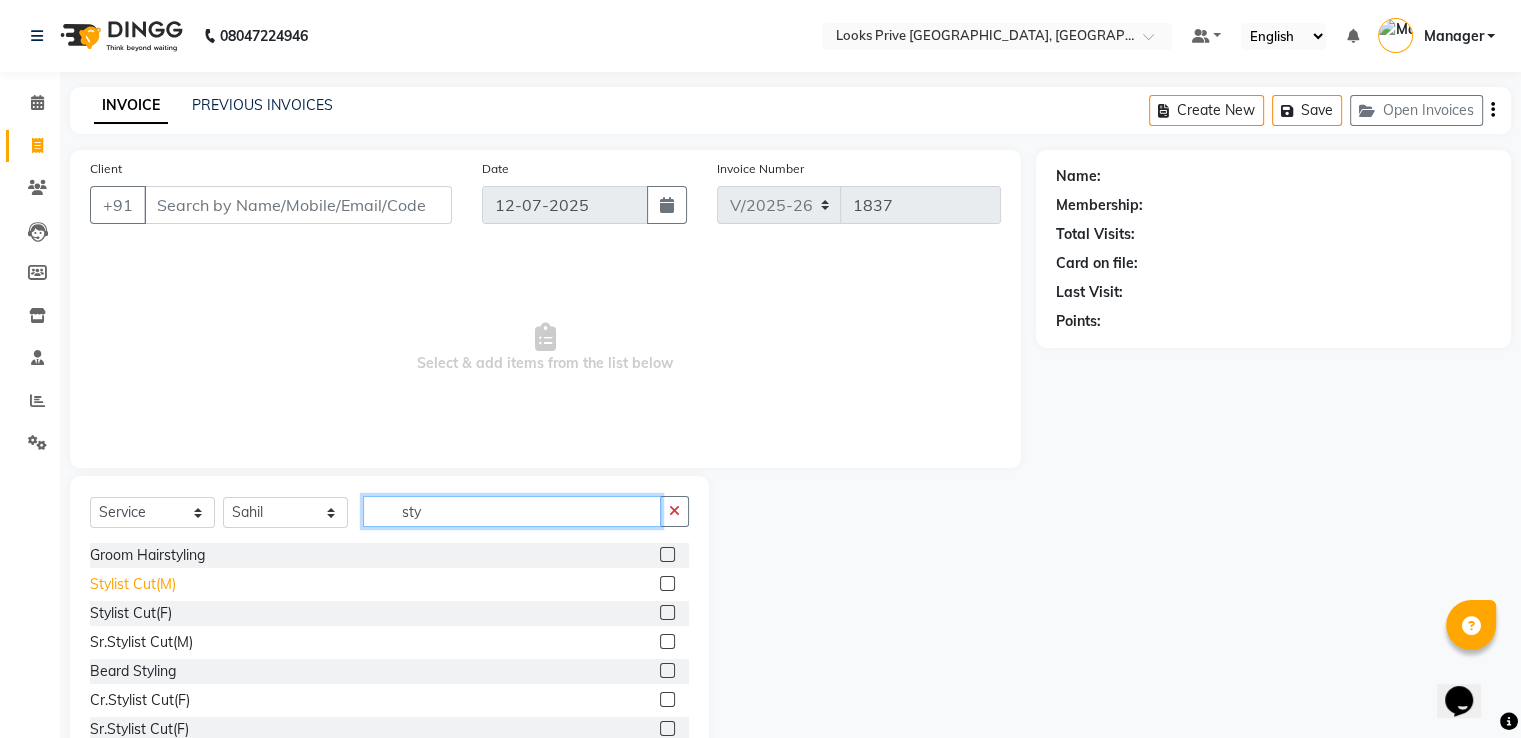 type on "sty" 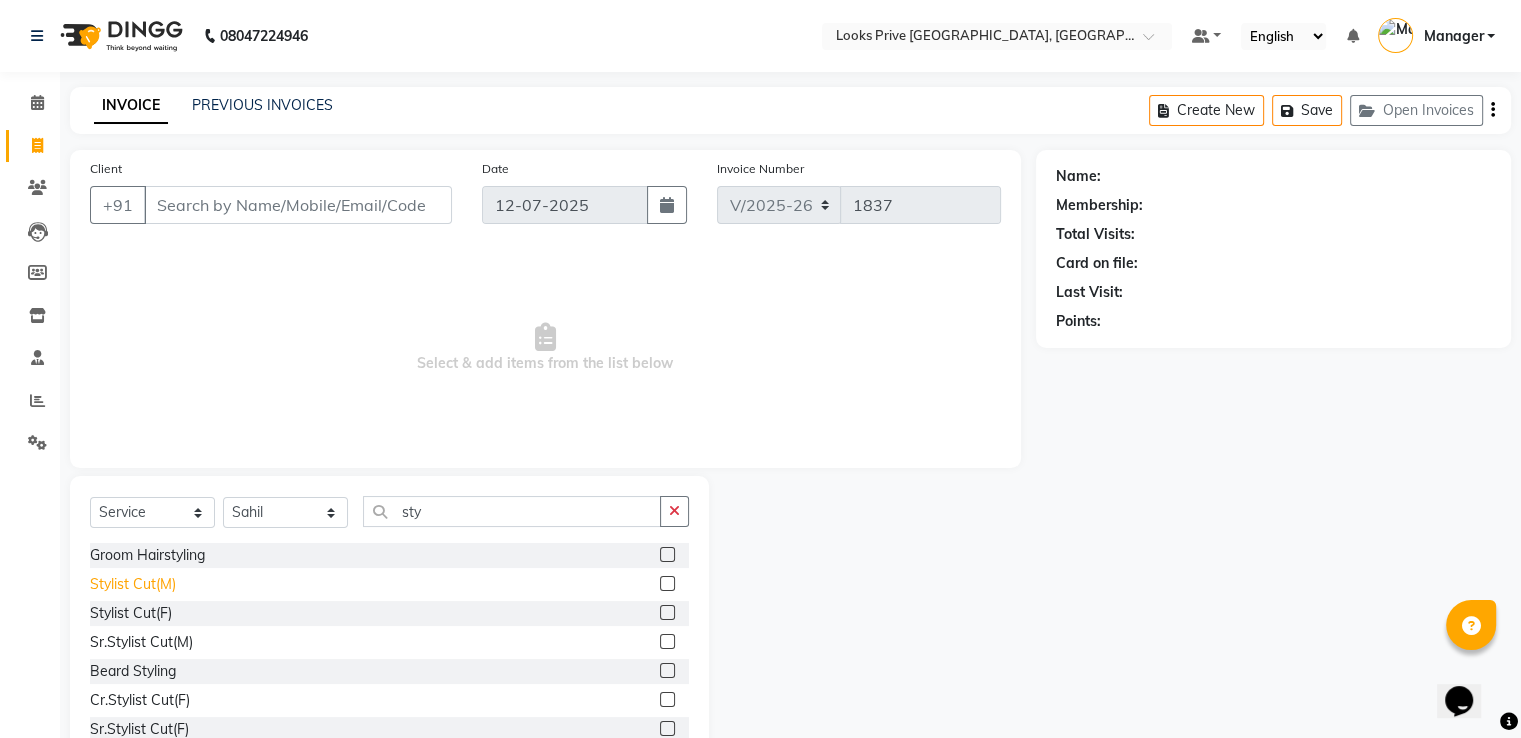 click on "Stylist Cut(M)" 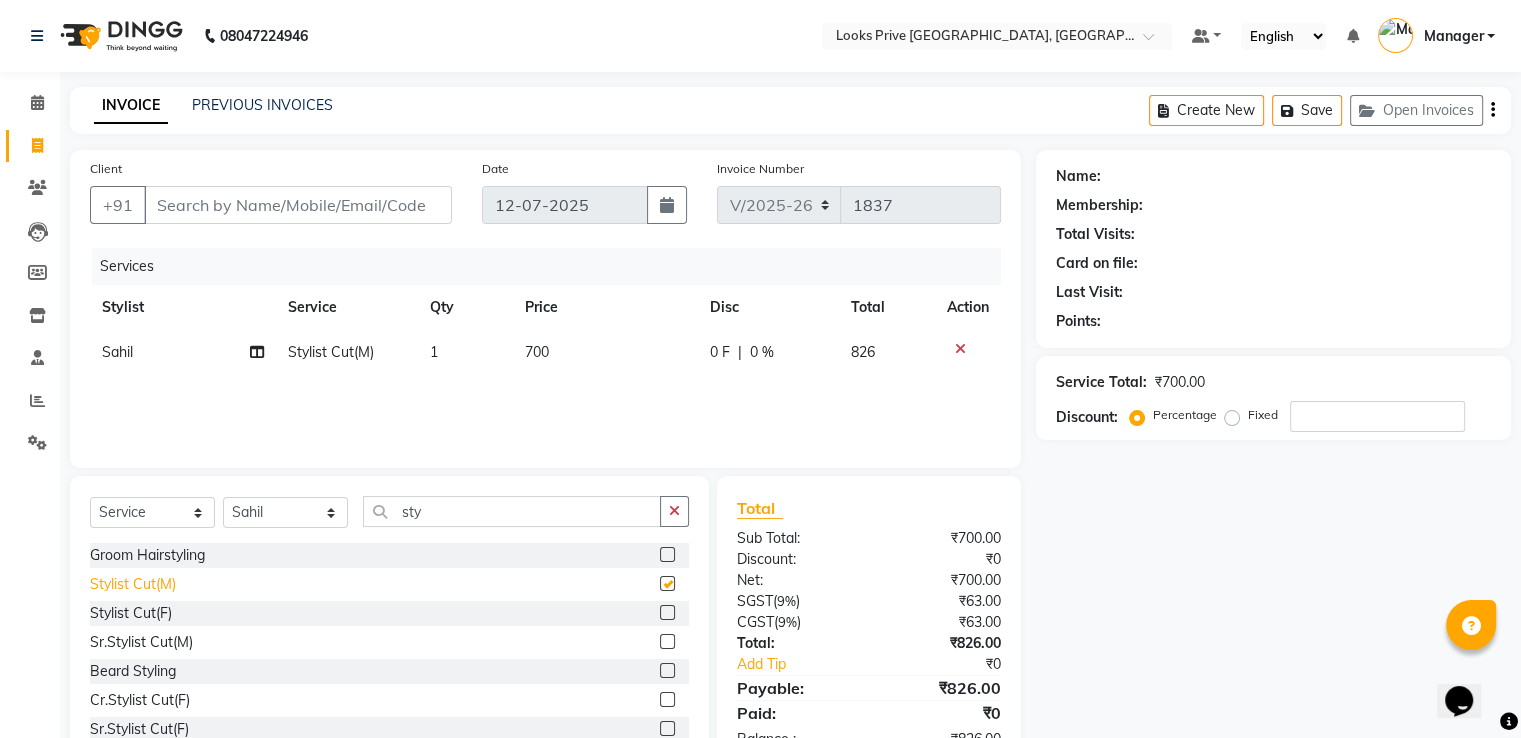 checkbox on "false" 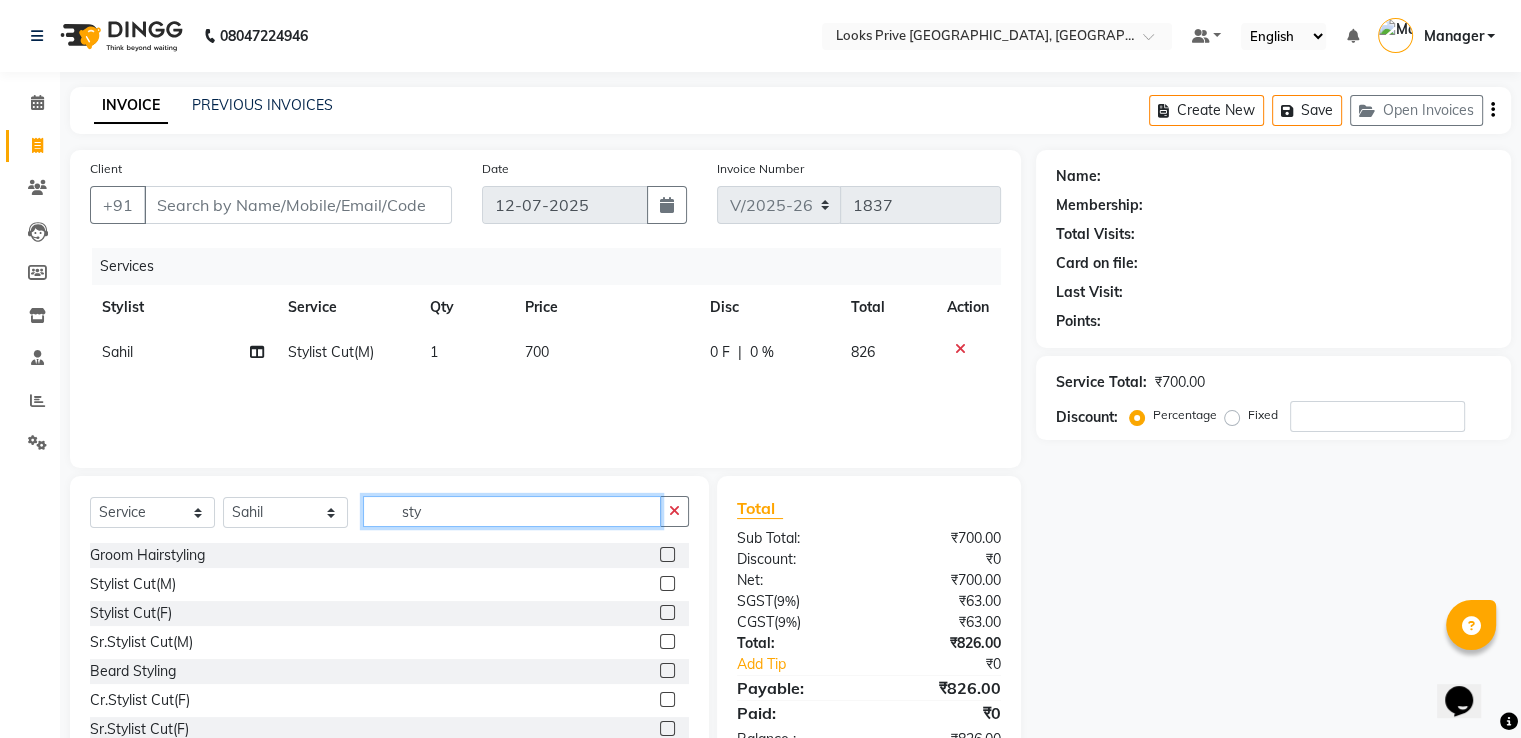 drag, startPoint x: 431, startPoint y: 512, endPoint x: 248, endPoint y: 518, distance: 183.09833 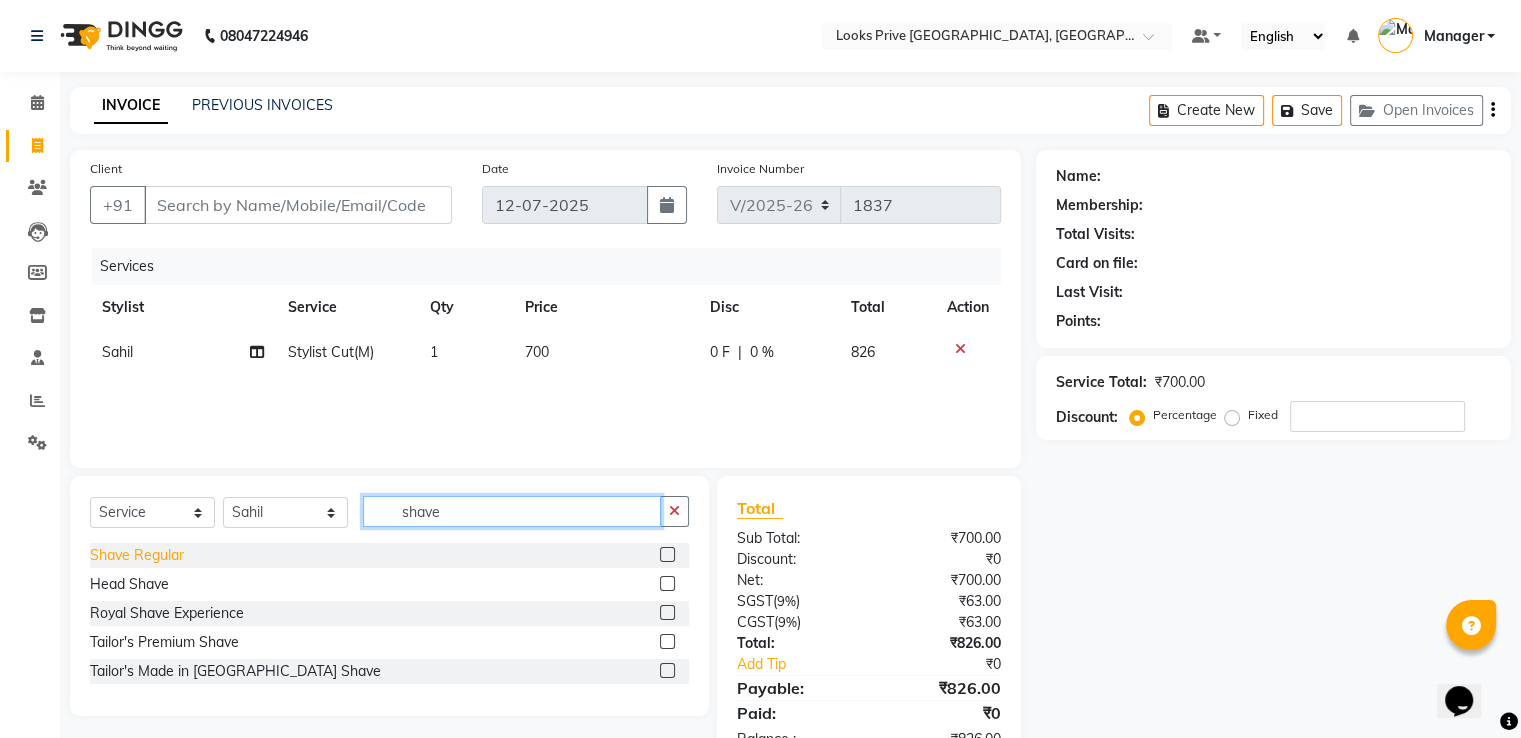 type on "shave" 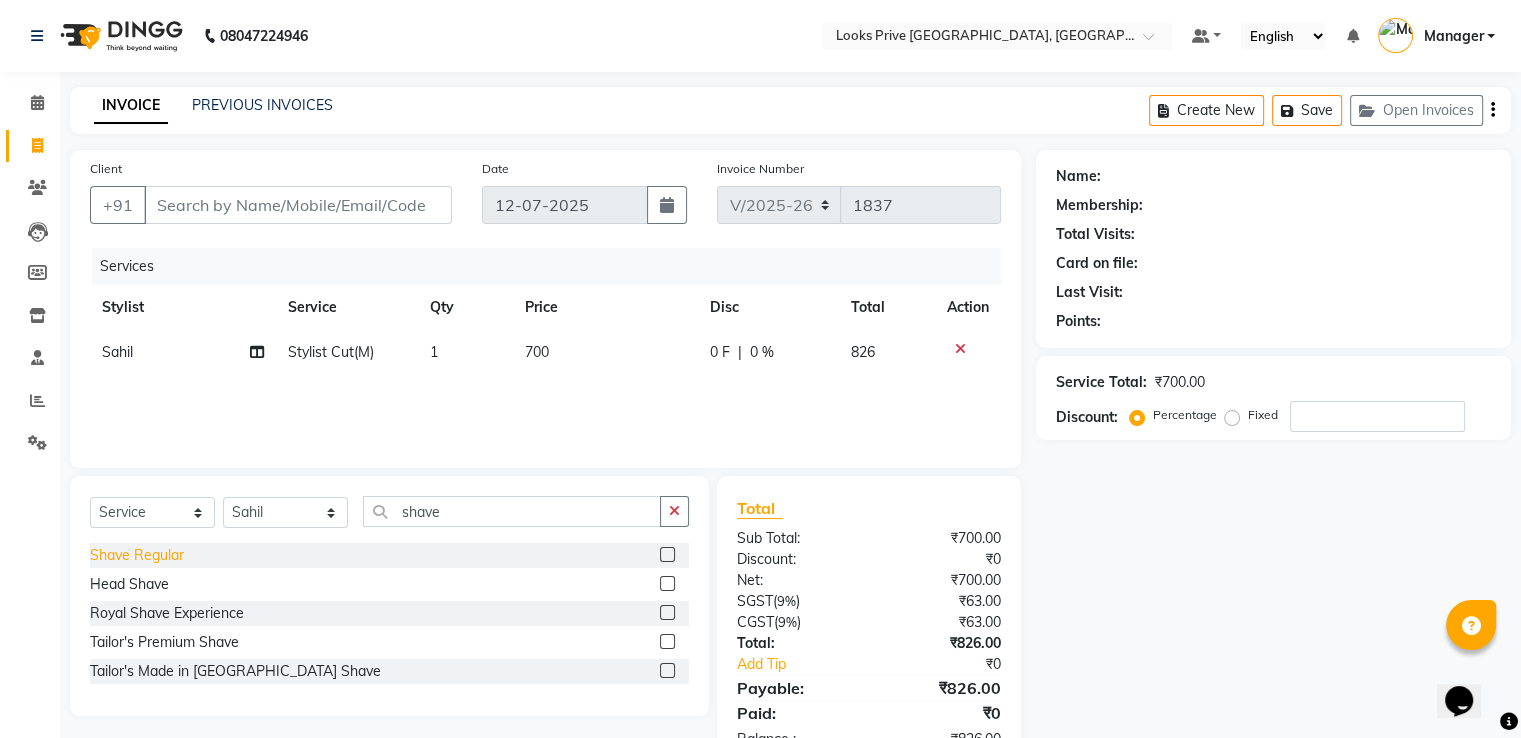 click on "Shave Regular" 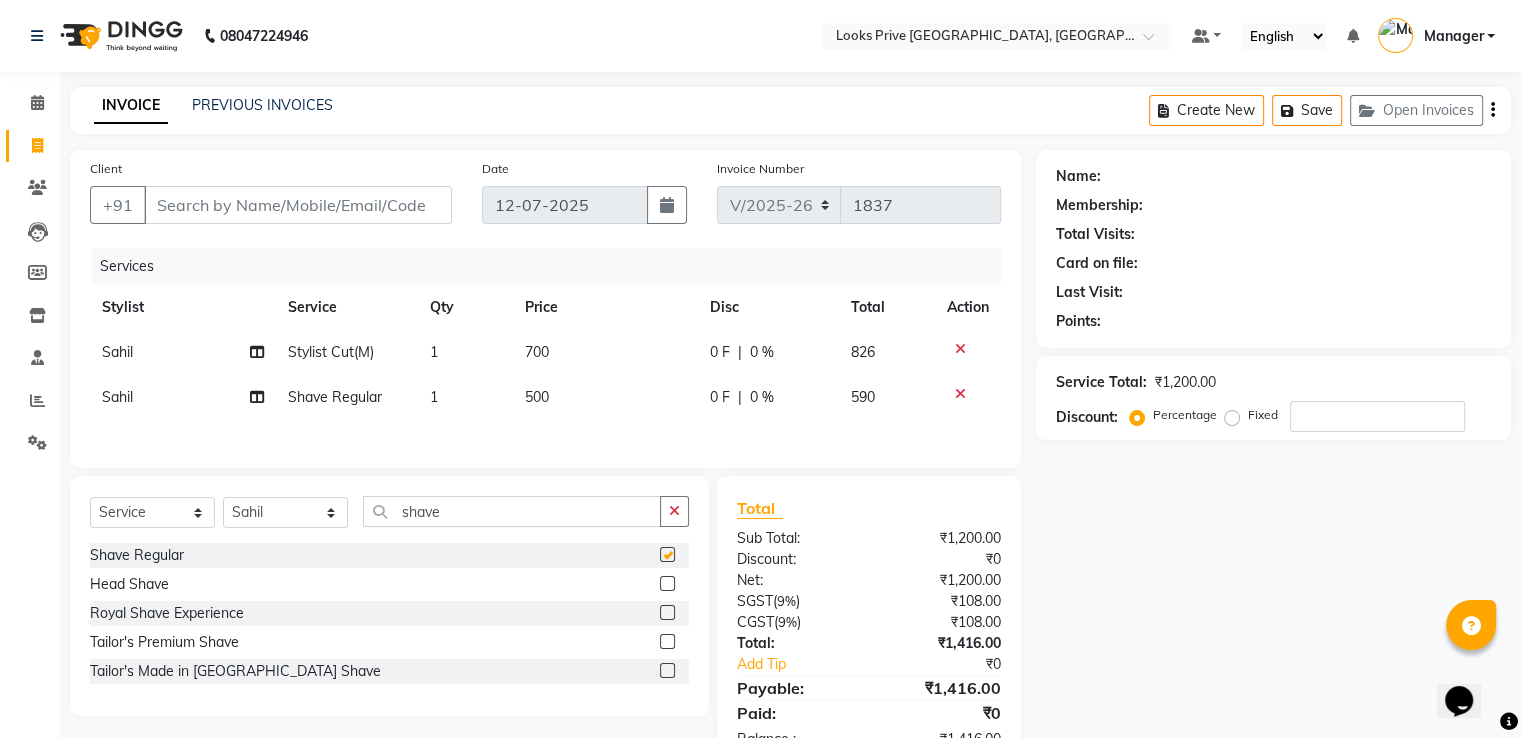 checkbox on "false" 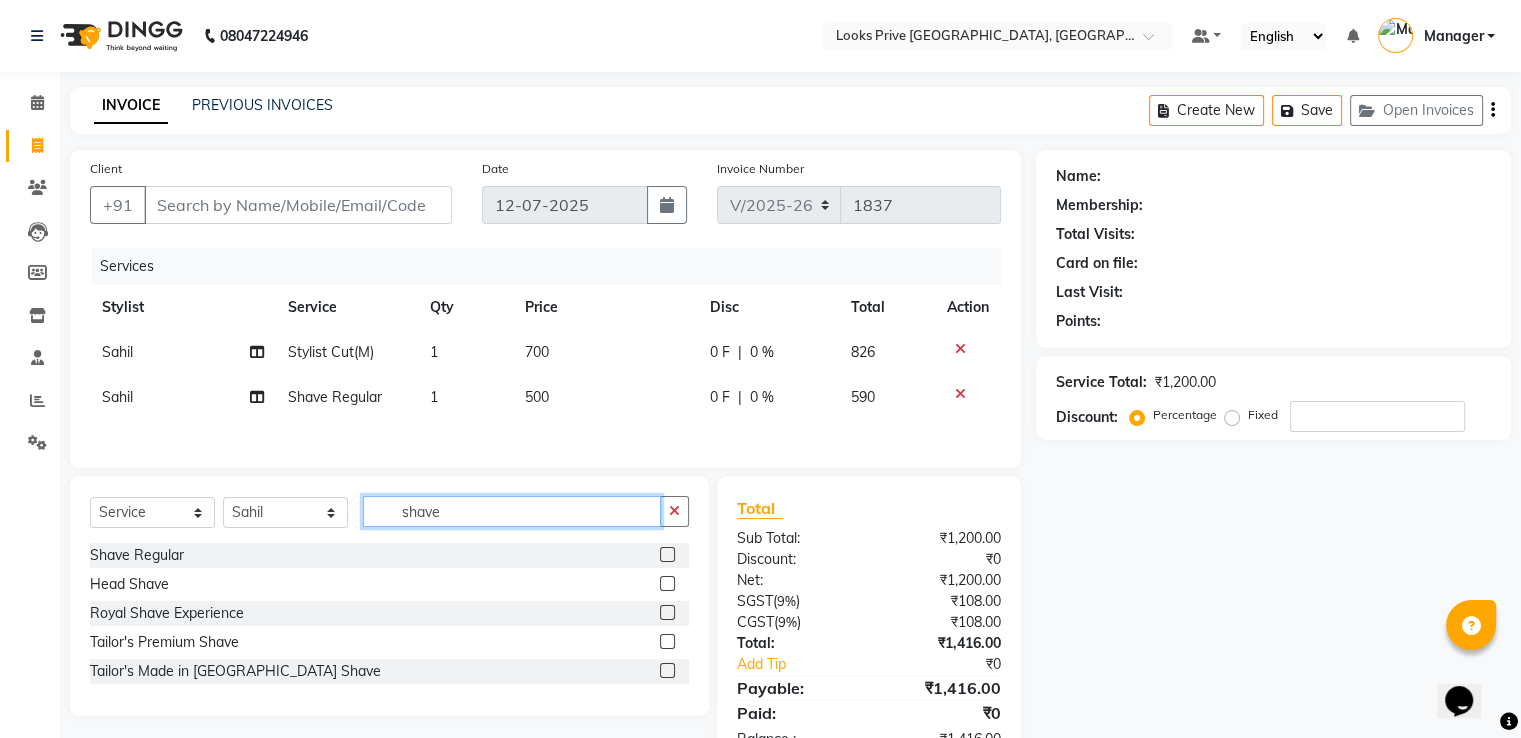 drag, startPoint x: 485, startPoint y: 518, endPoint x: 87, endPoint y: 521, distance: 398.0113 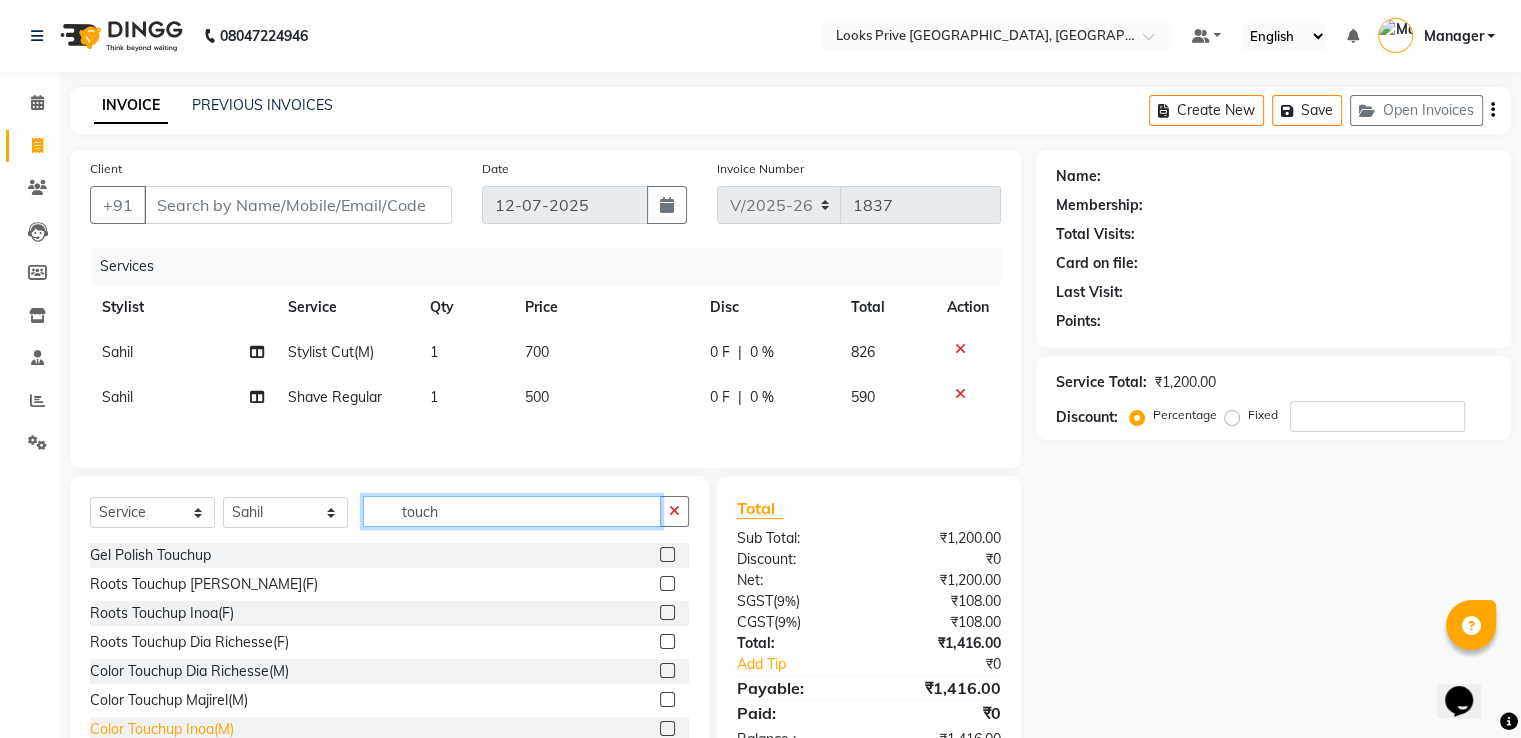 type on "touch" 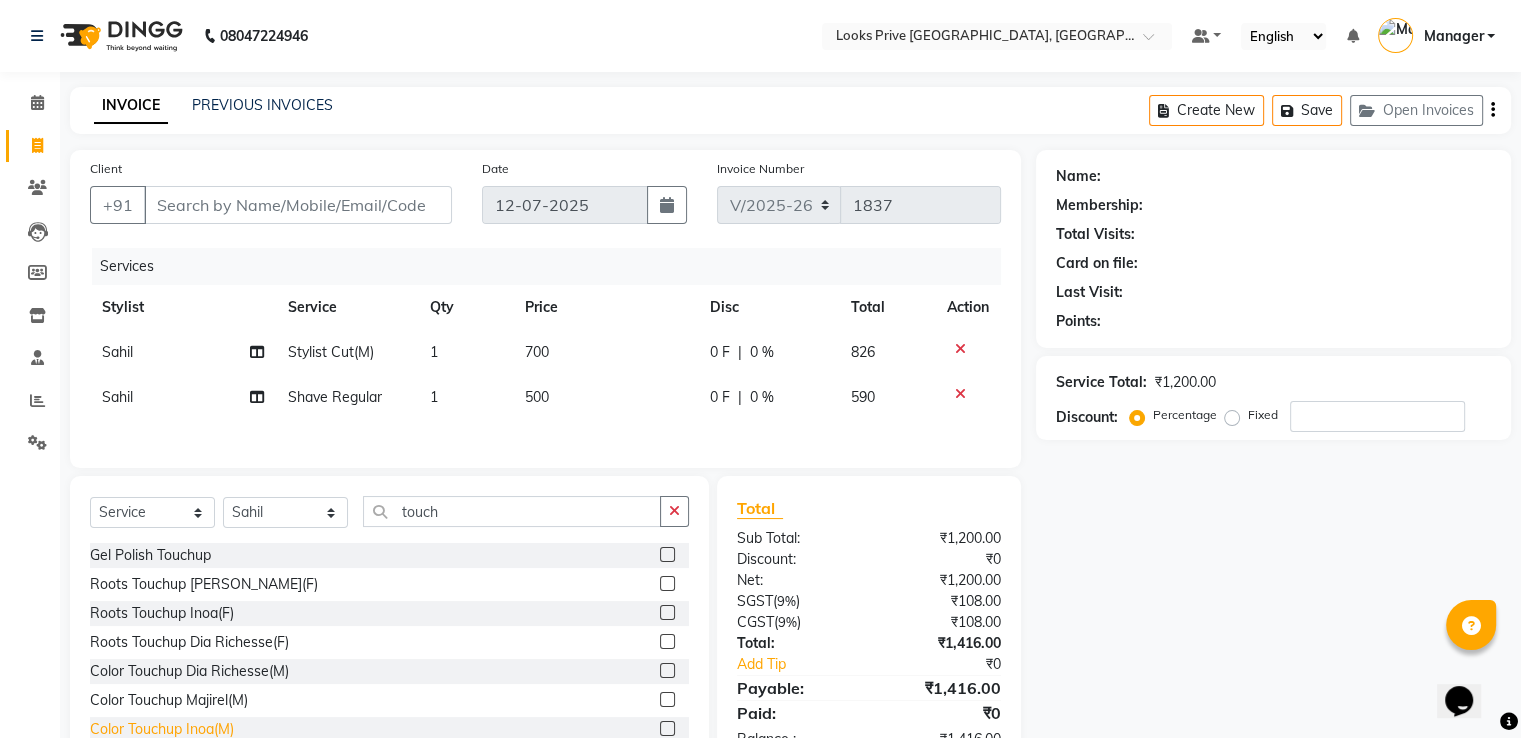 click on "Color Touchup Inoa(M)" 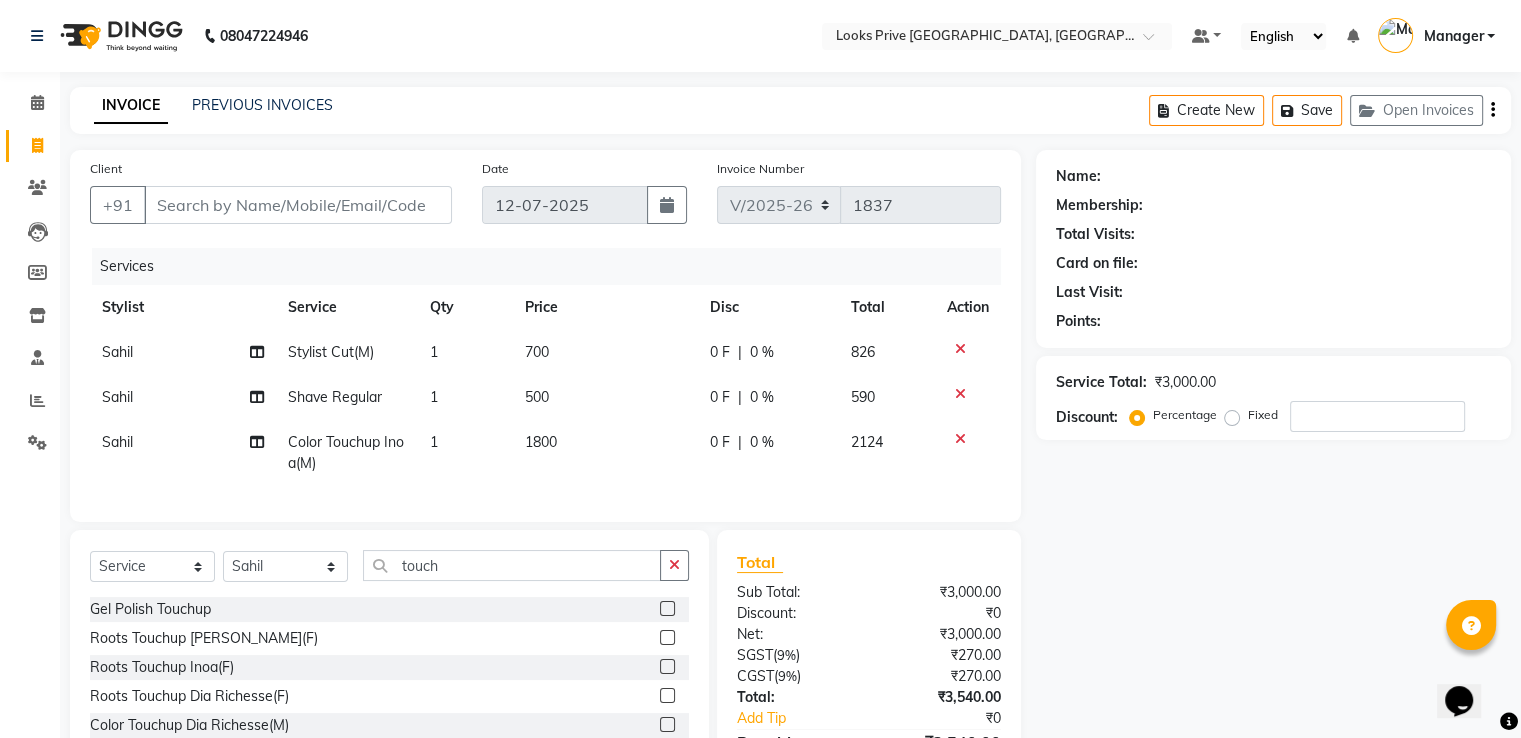 checkbox on "false" 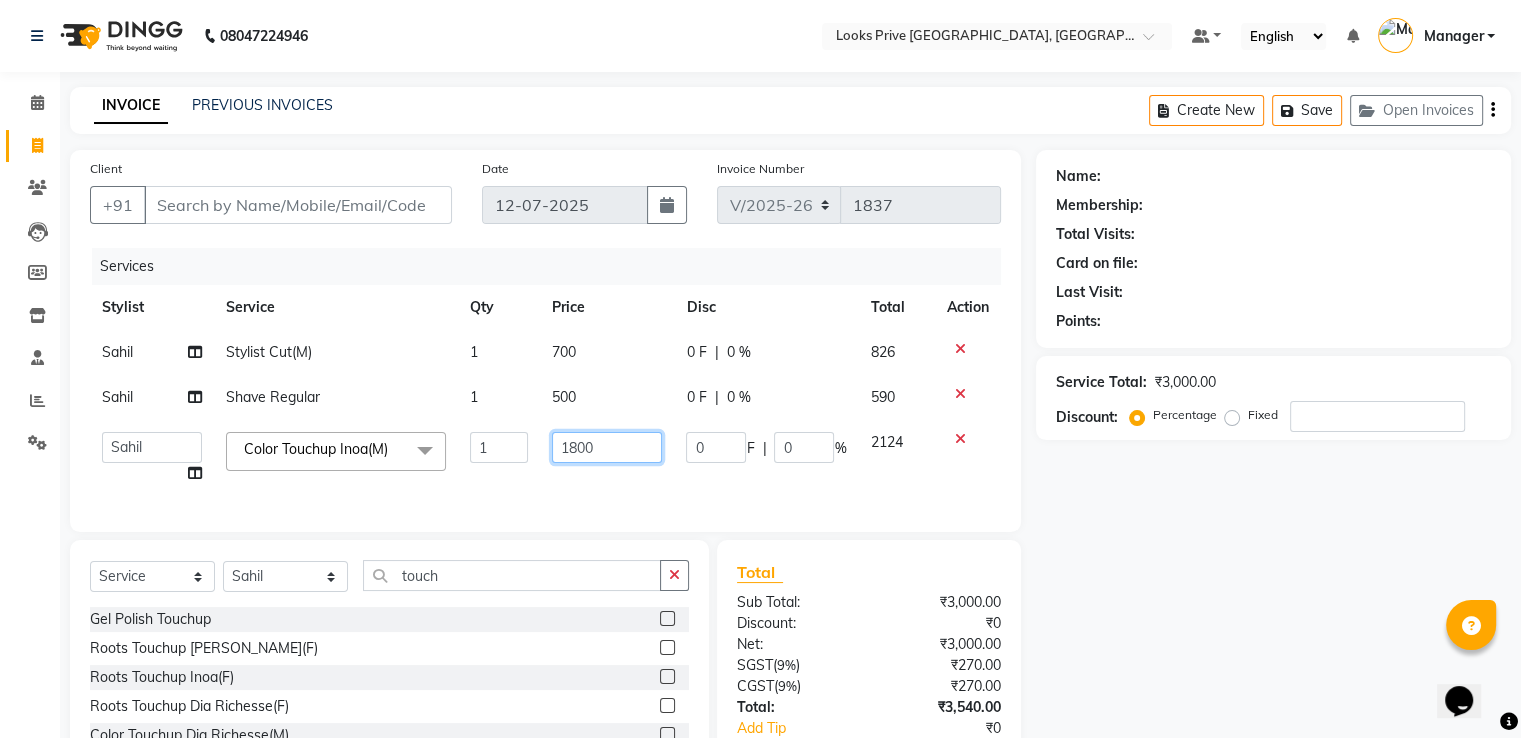 drag, startPoint x: 590, startPoint y: 442, endPoint x: 350, endPoint y: 439, distance: 240.01875 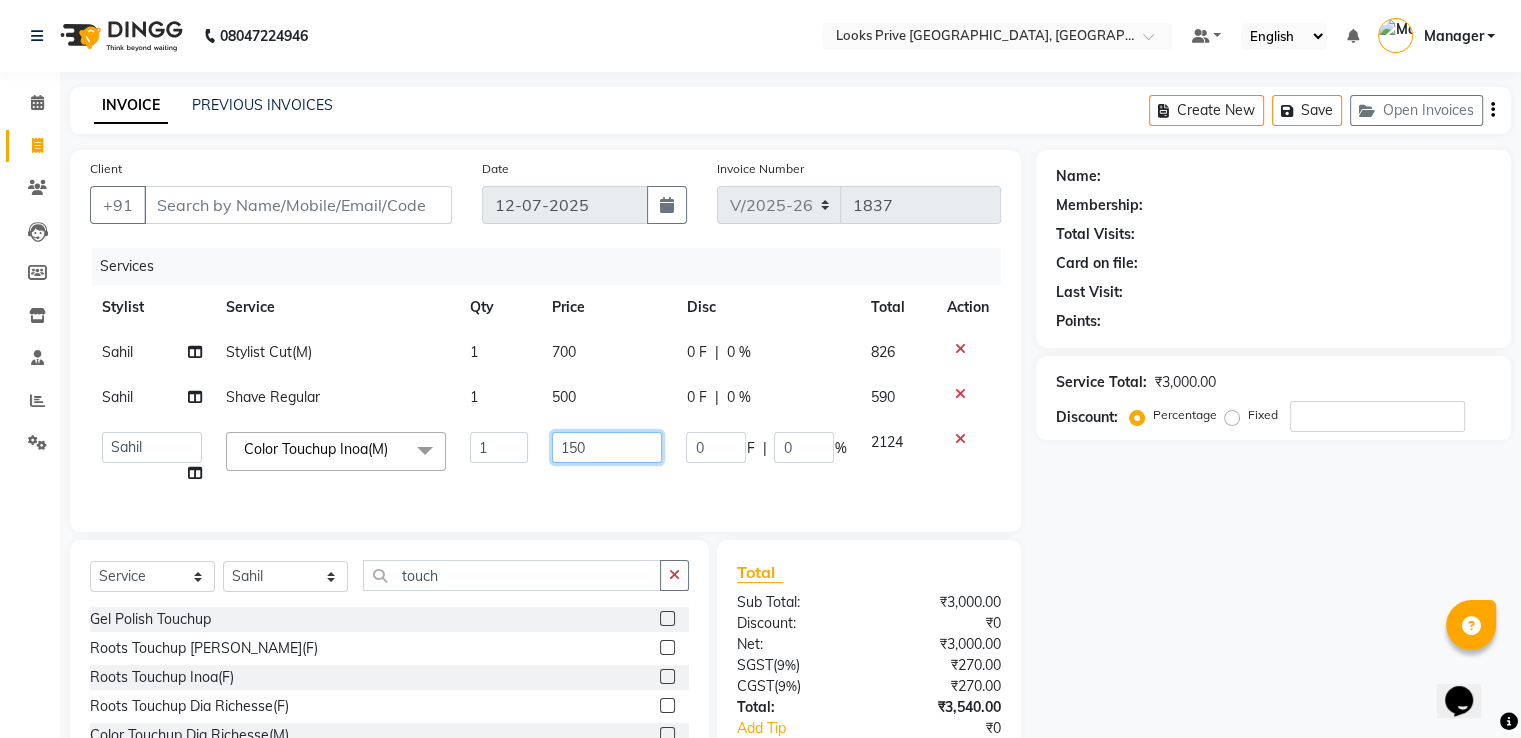 type on "1500" 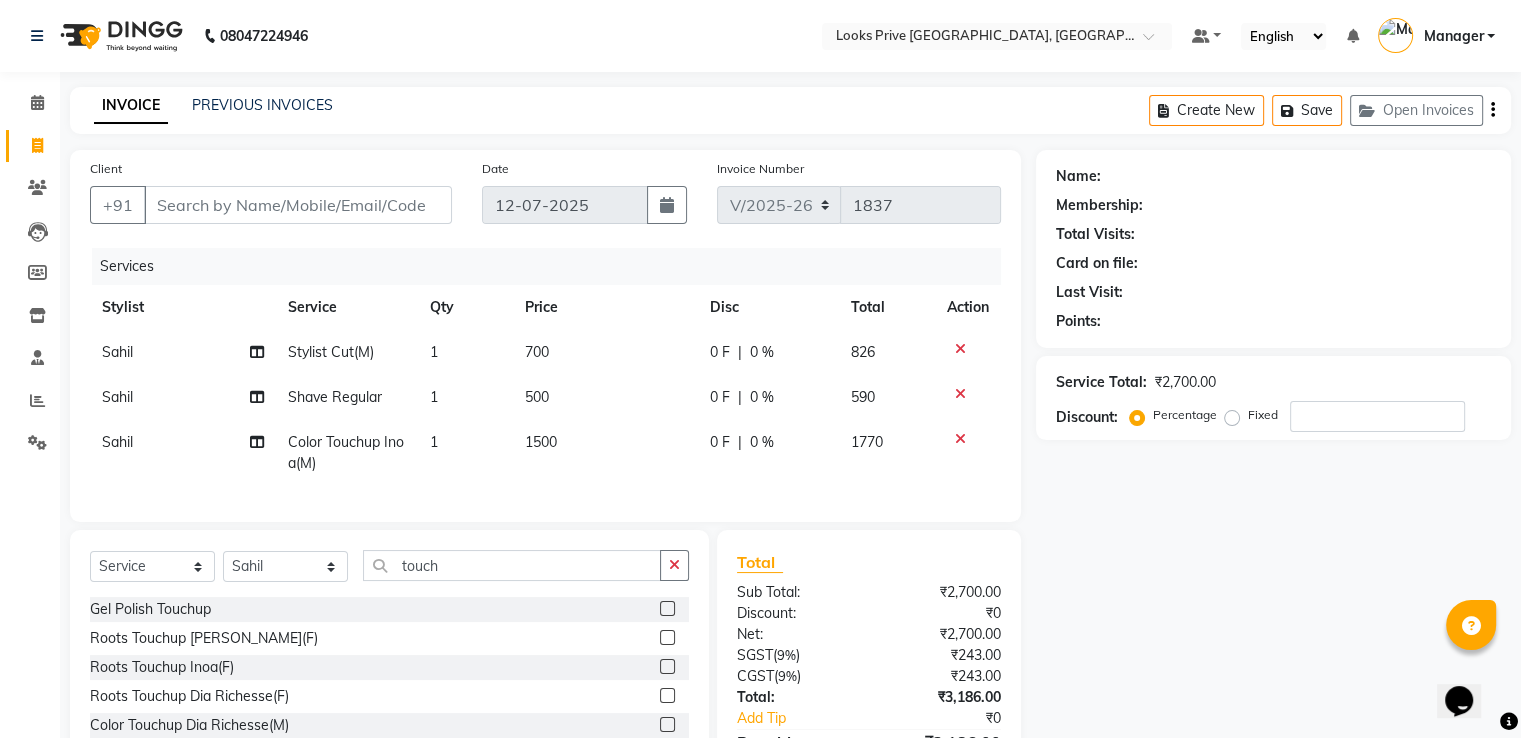 click on "500" 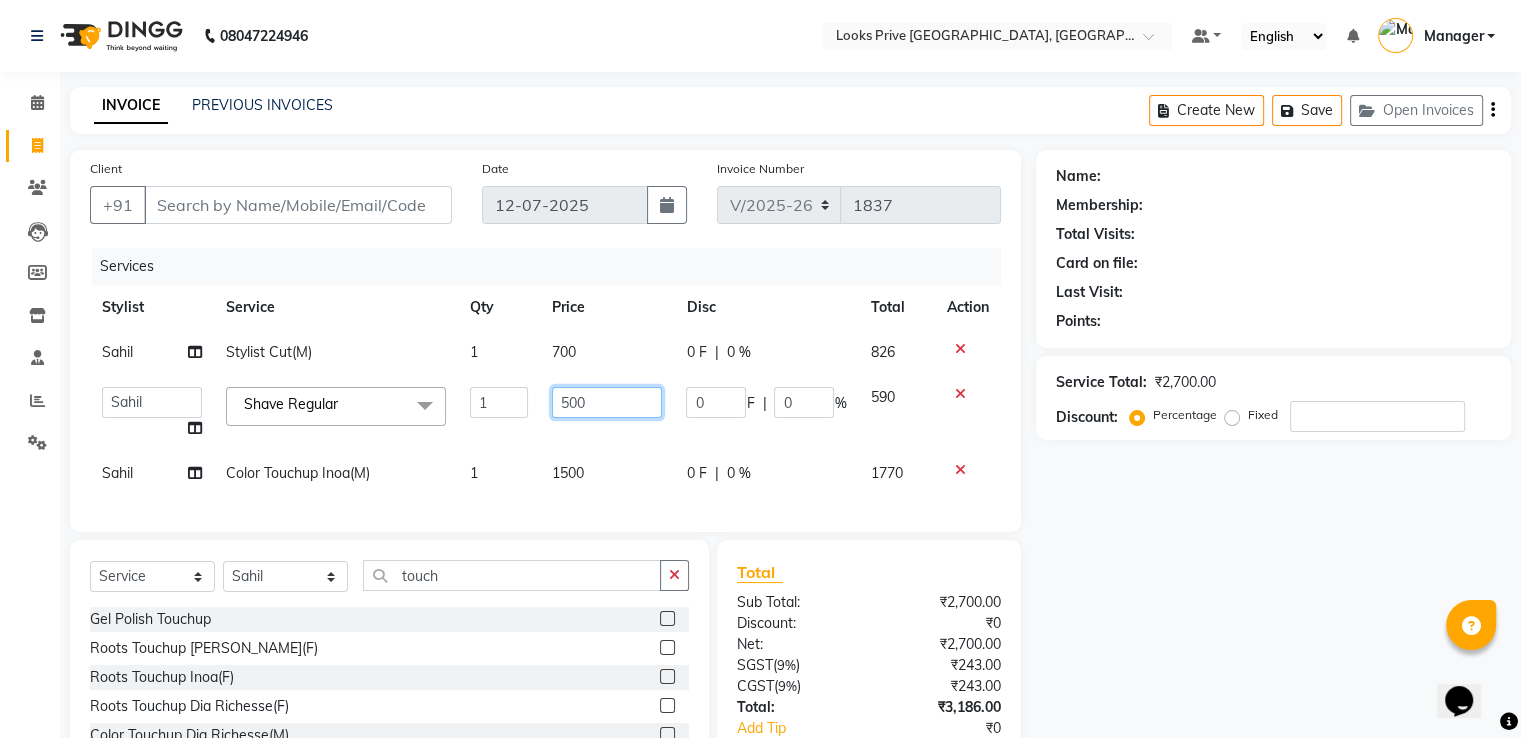 drag, startPoint x: 602, startPoint y: 405, endPoint x: 56, endPoint y: 448, distance: 547.6906 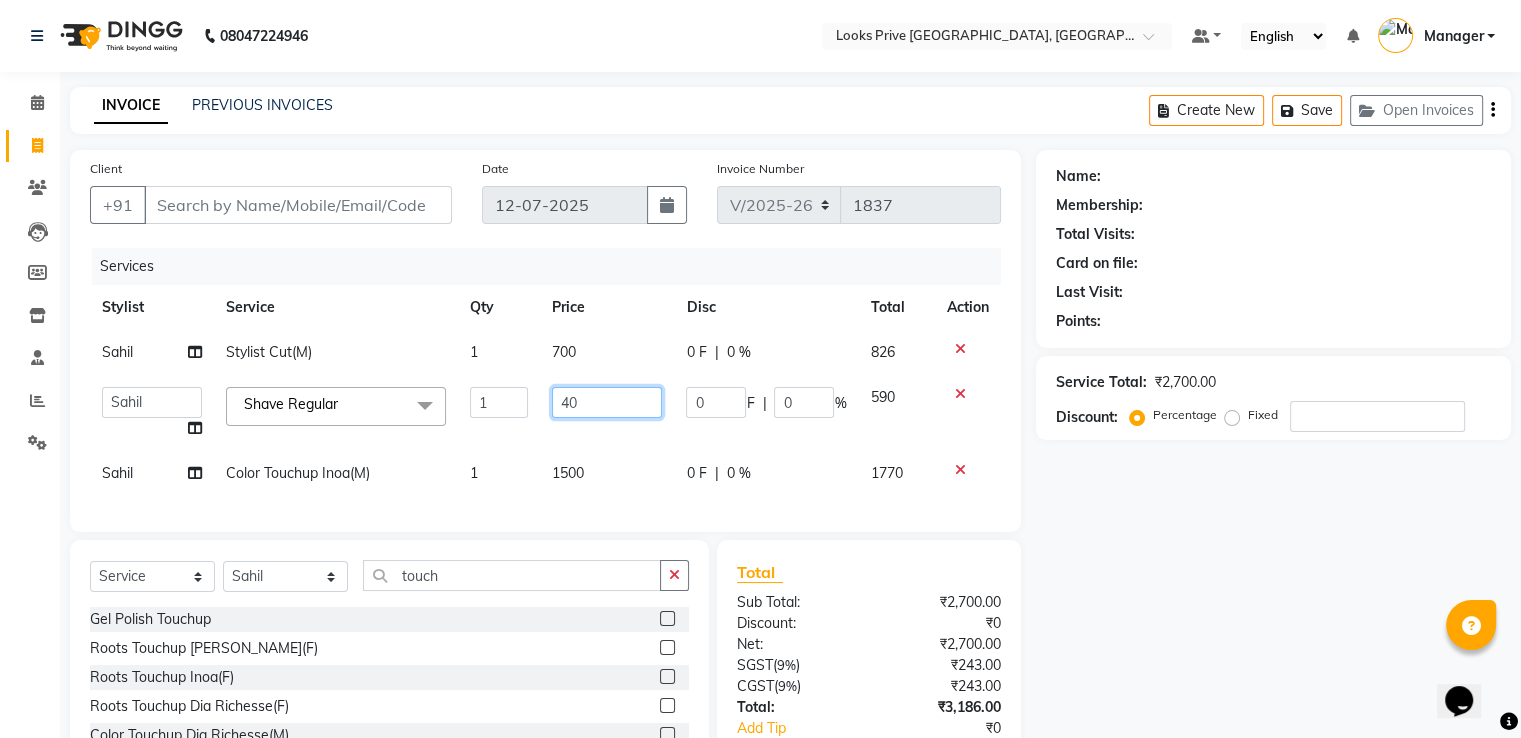 type on "400" 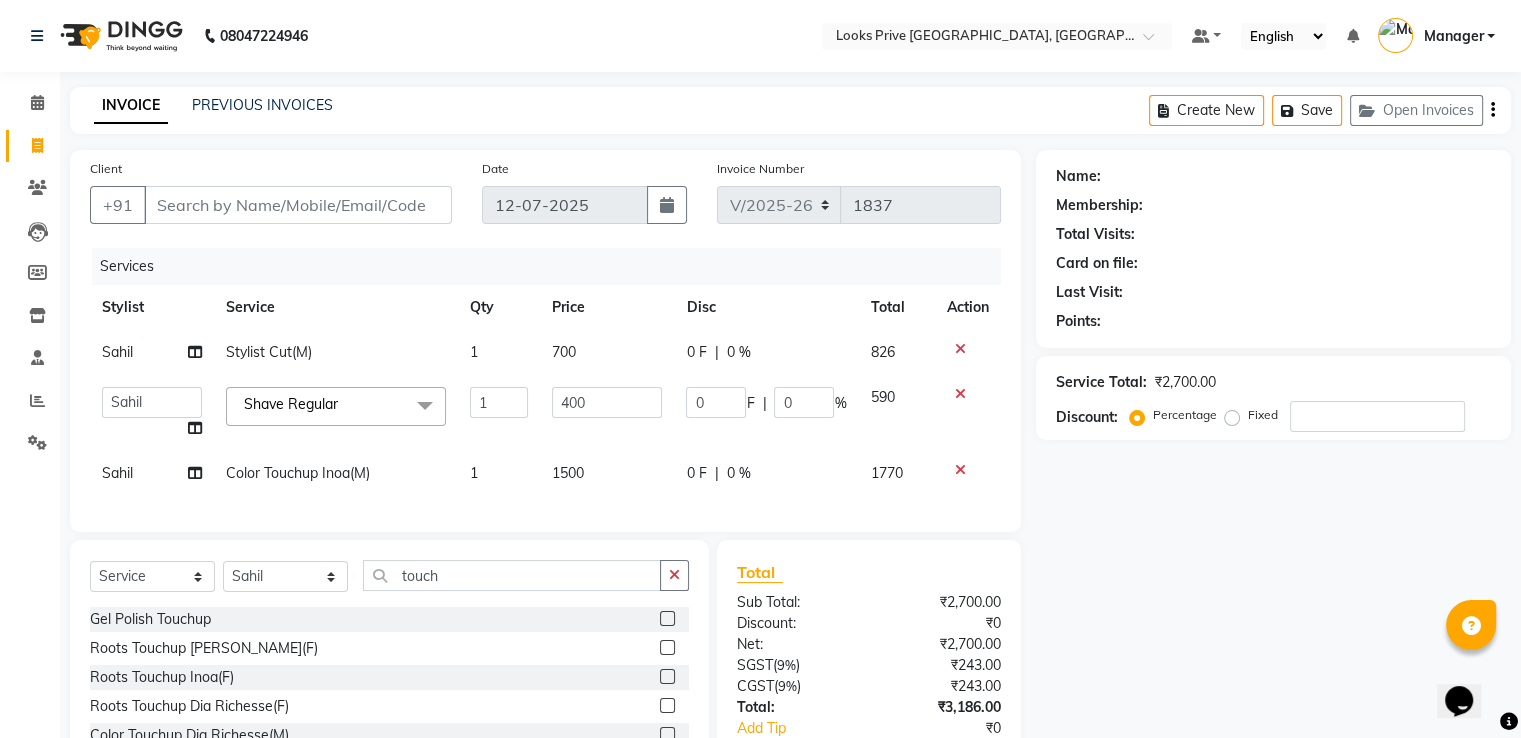 click on "Sahil Stylist Cut(M) 1 700 0 F | 0 % 826" 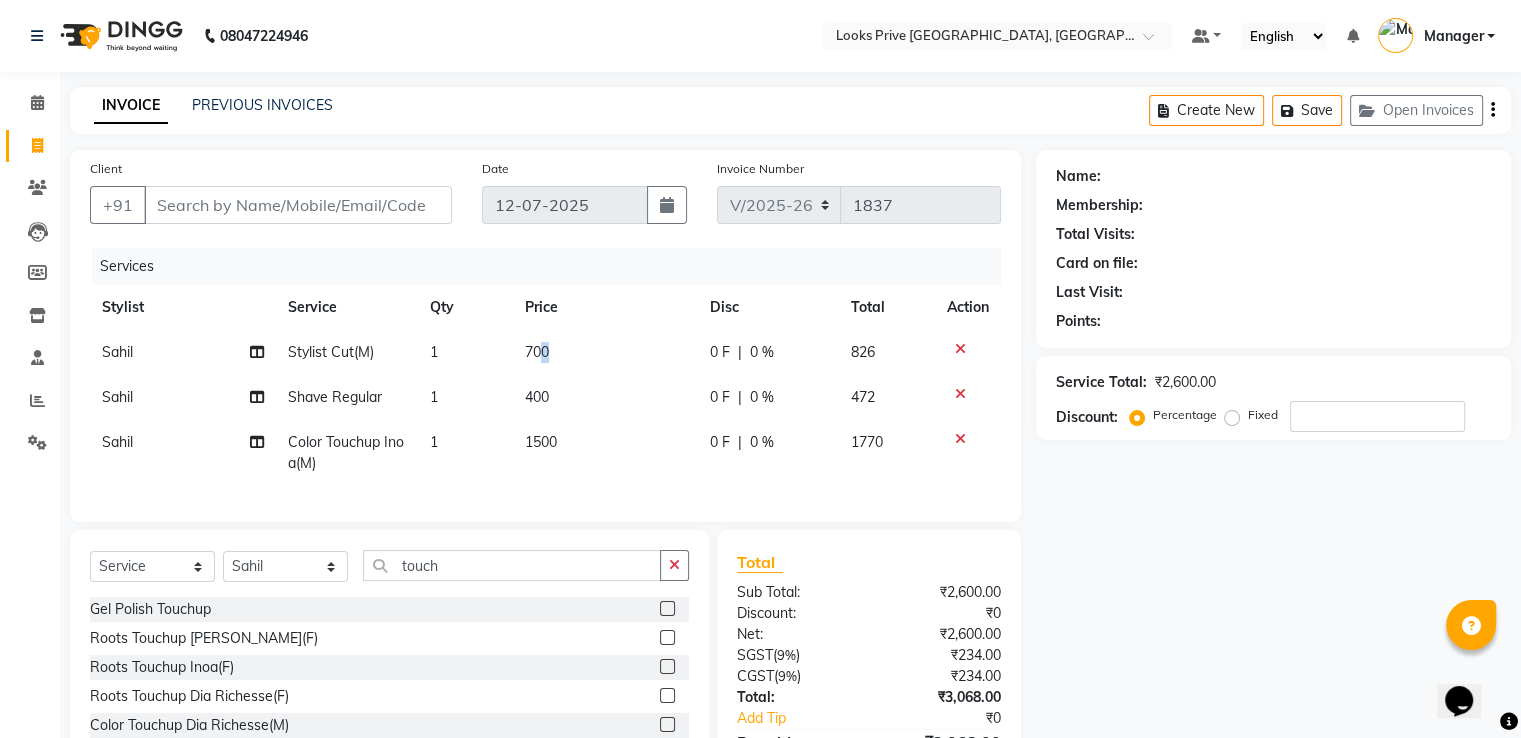 click on "Sahil Stylist Cut(M) 1 700 0 F | 0 % 826" 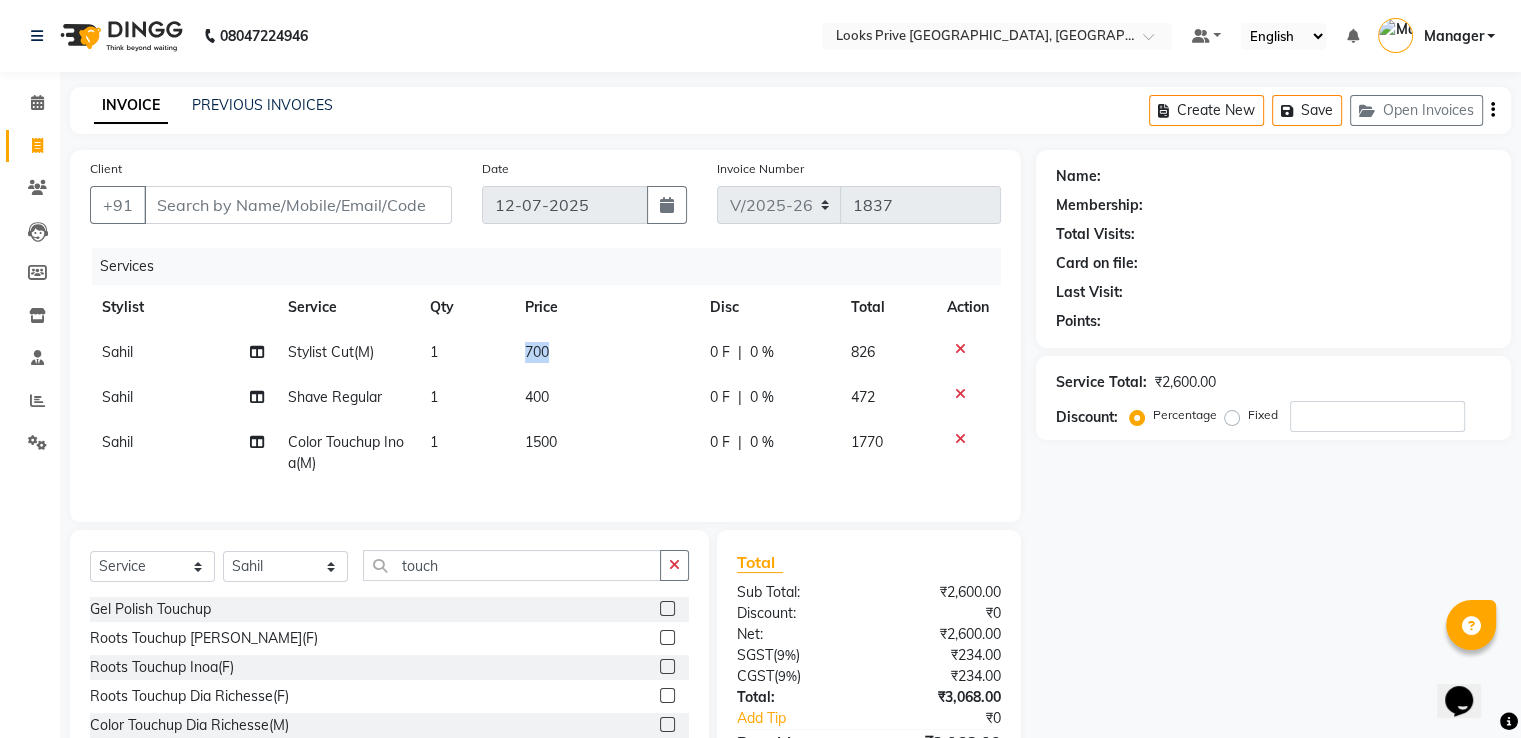click on "700" 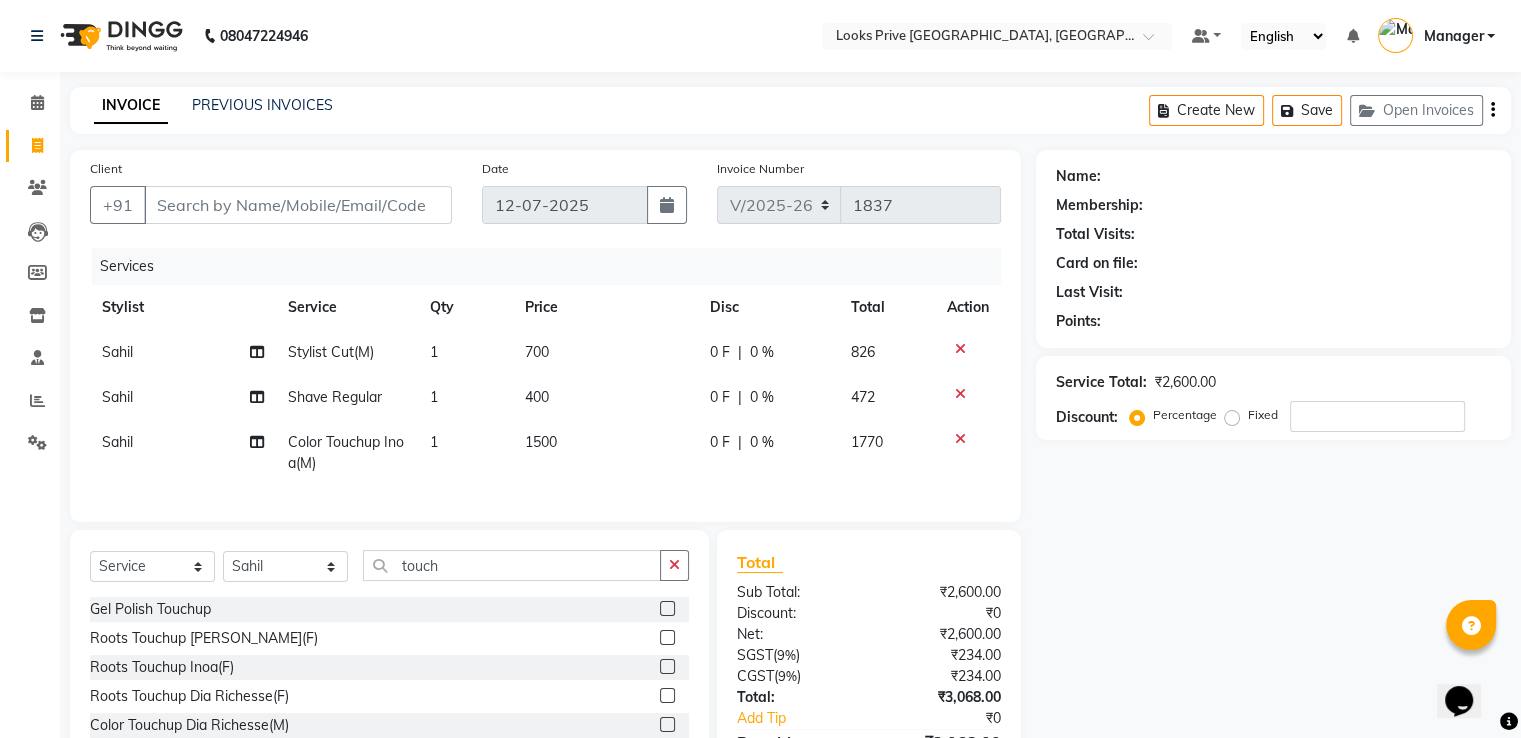 select on "45665" 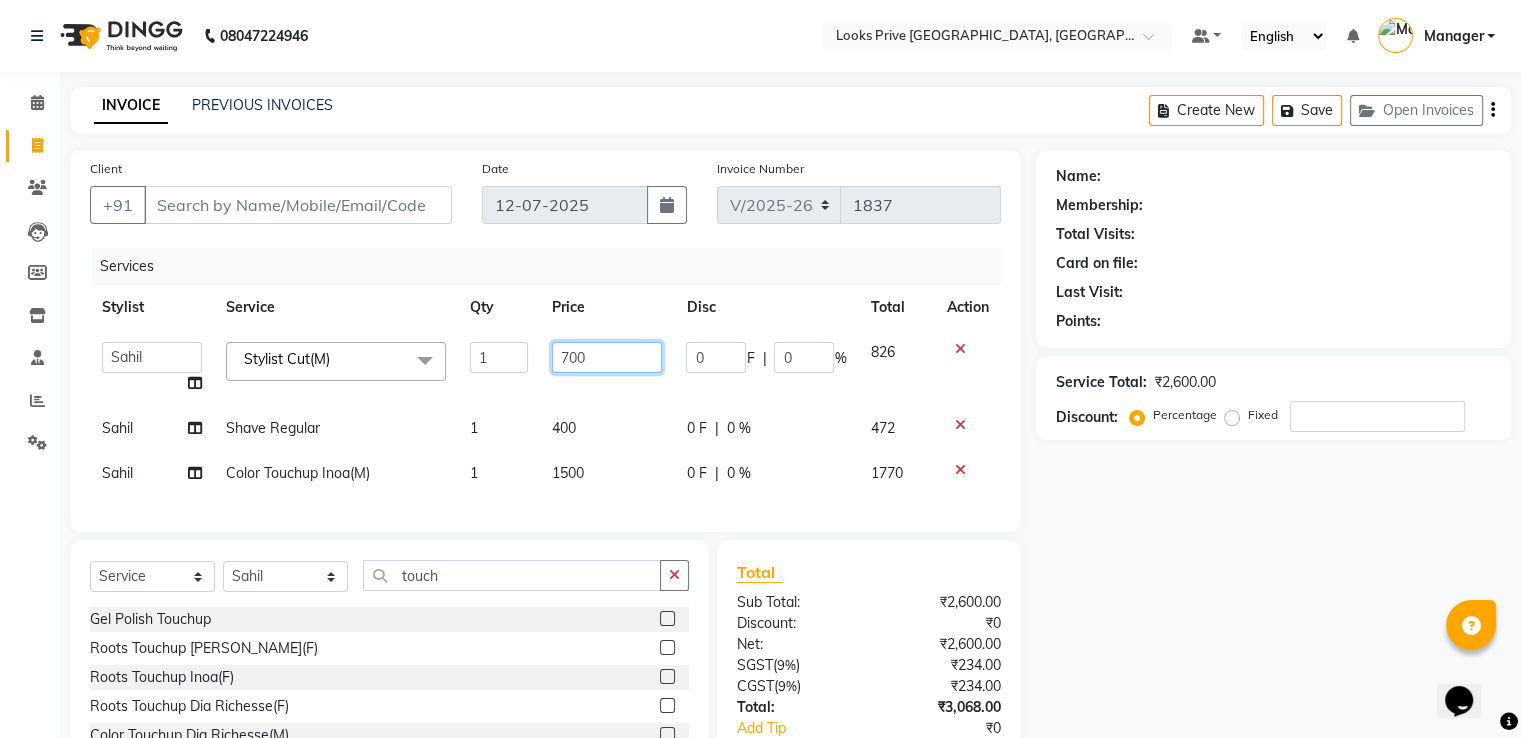 drag, startPoint x: 593, startPoint y: 363, endPoint x: 483, endPoint y: 352, distance: 110.54863 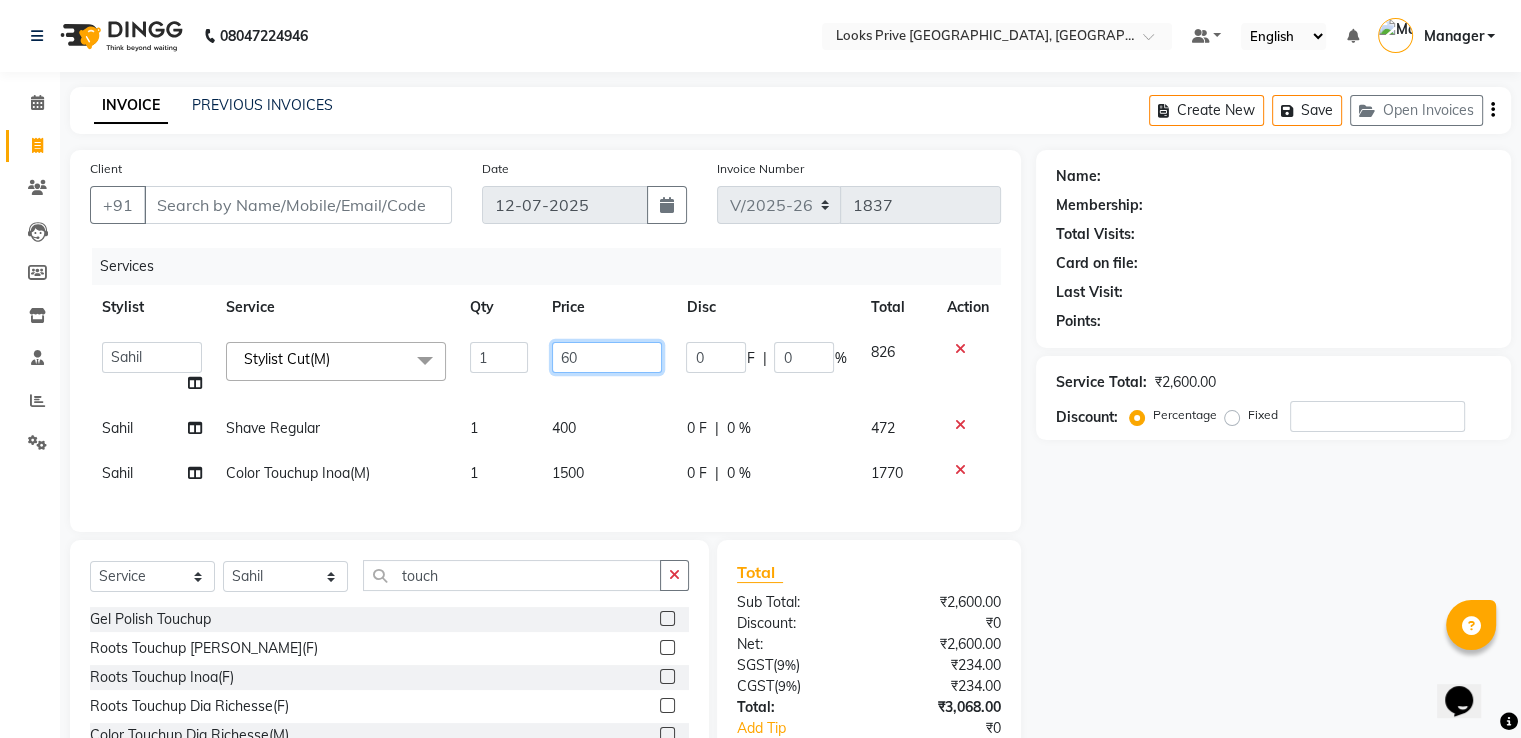 type on "600" 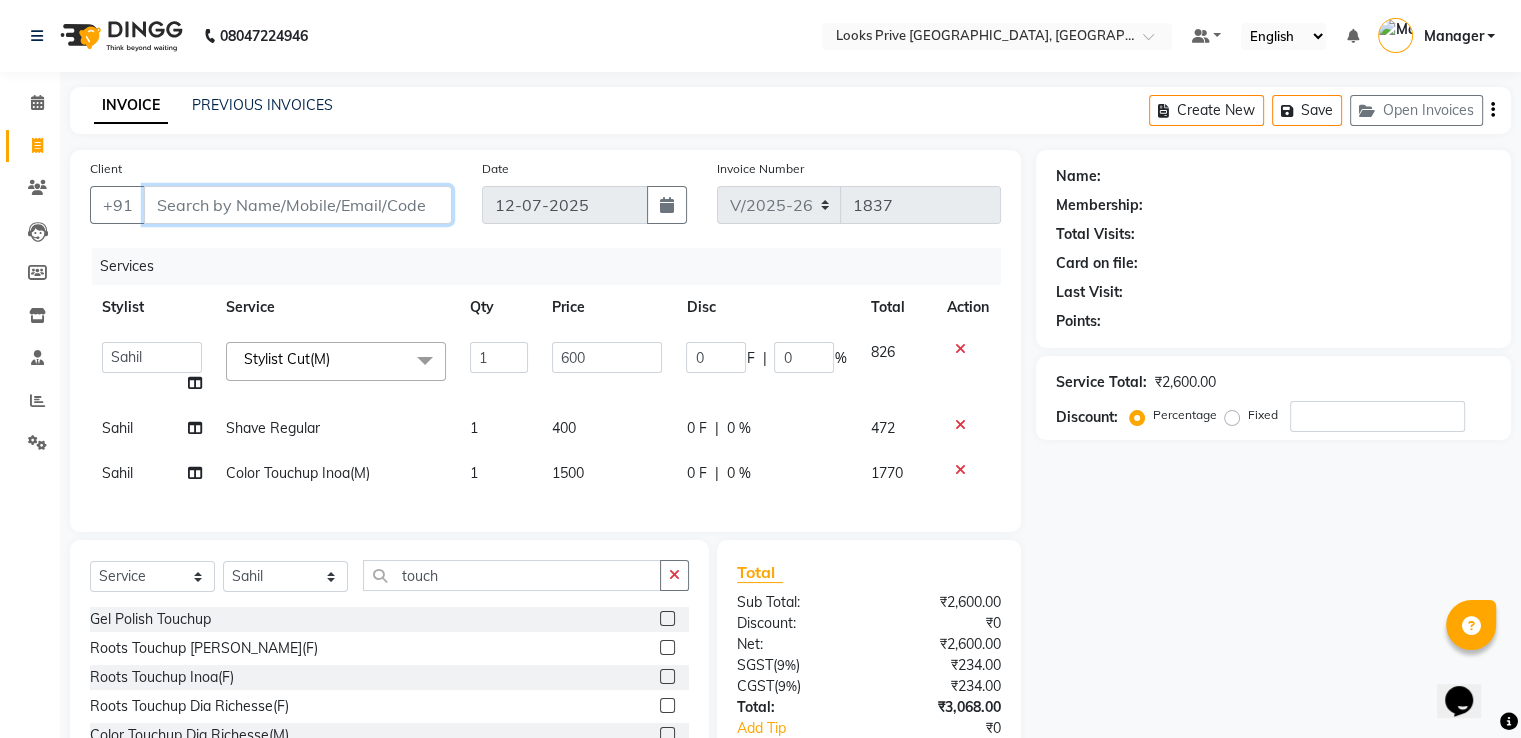 click on "Client" at bounding box center (298, 205) 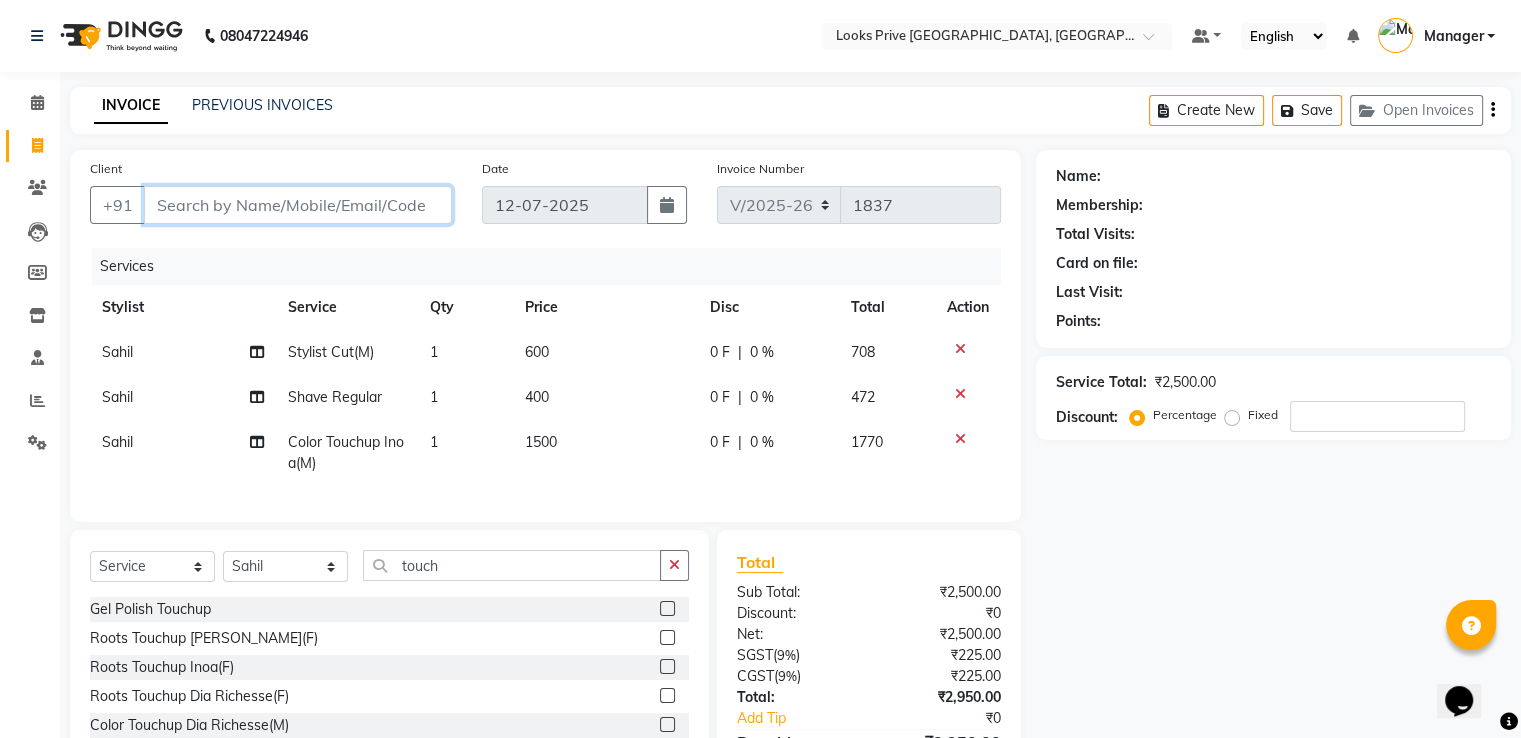 click on "Client" at bounding box center [298, 205] 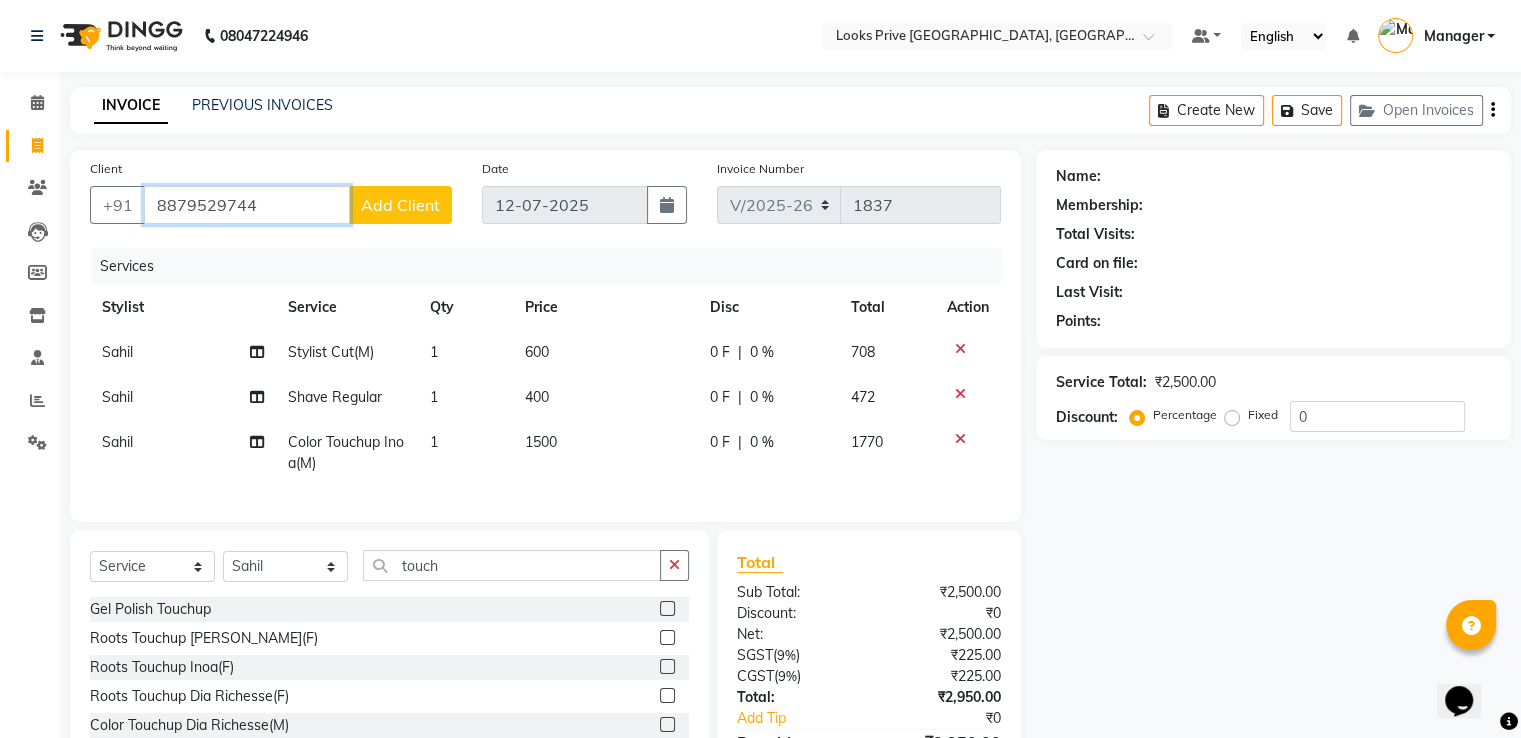 click on "8879529744" at bounding box center [247, 205] 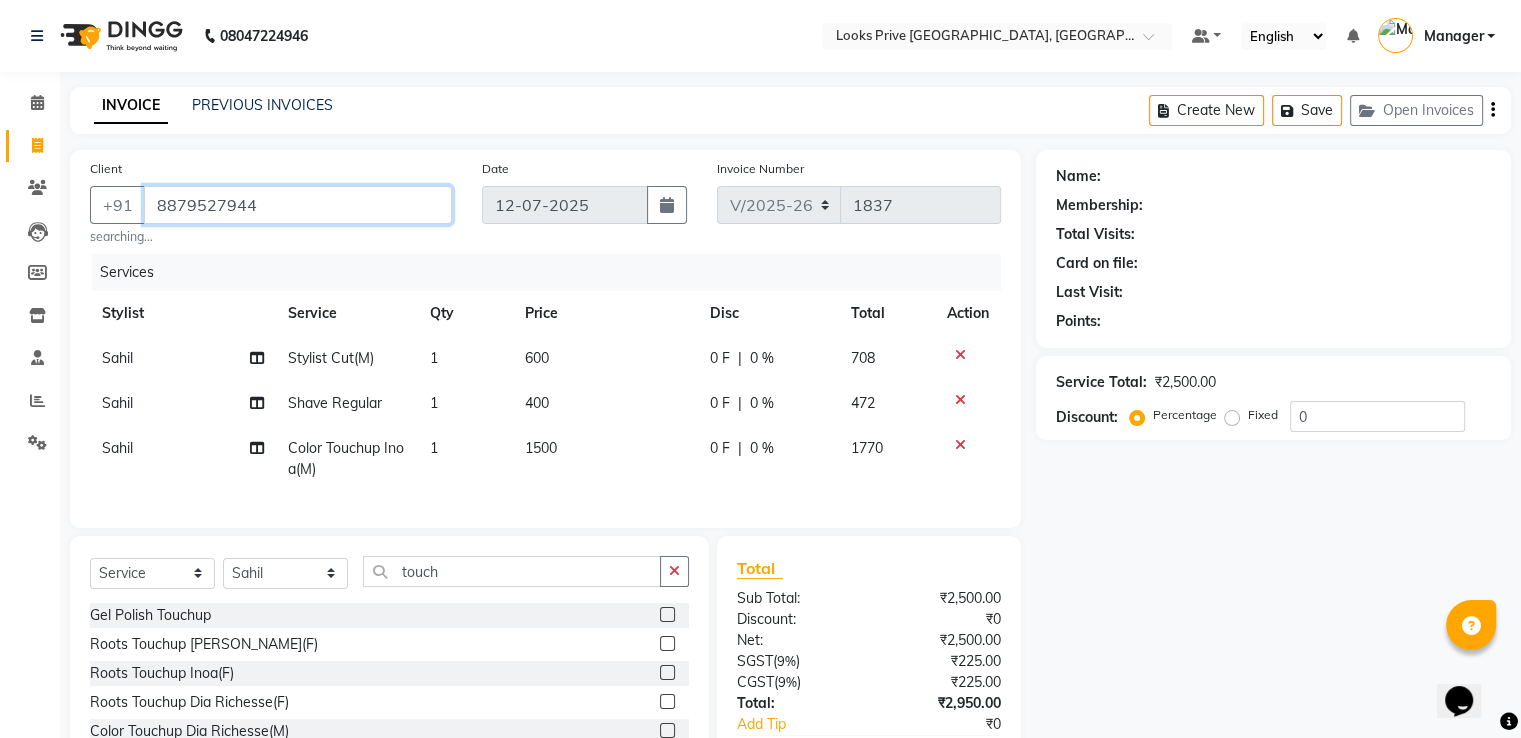type on "8879527944" 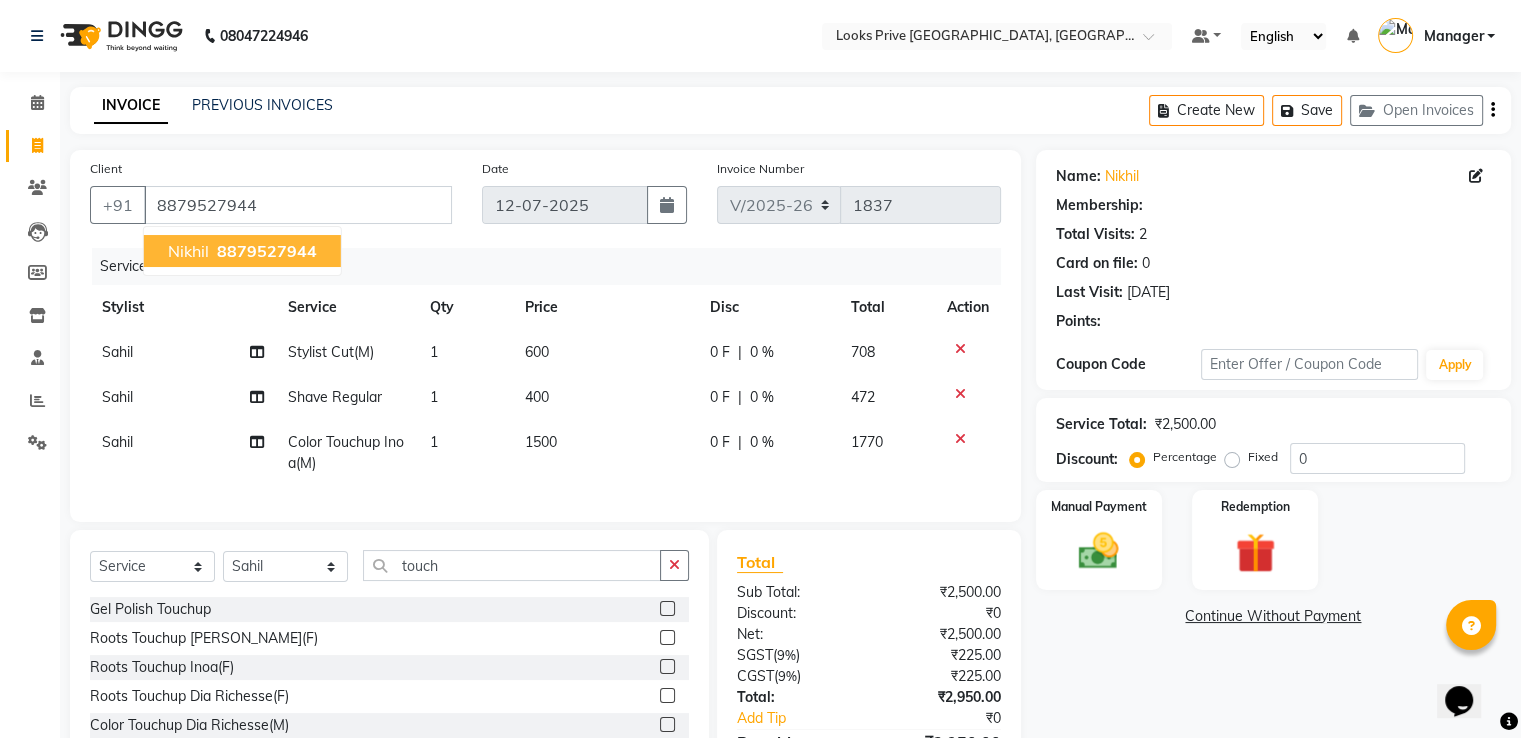 select on "1: Object" 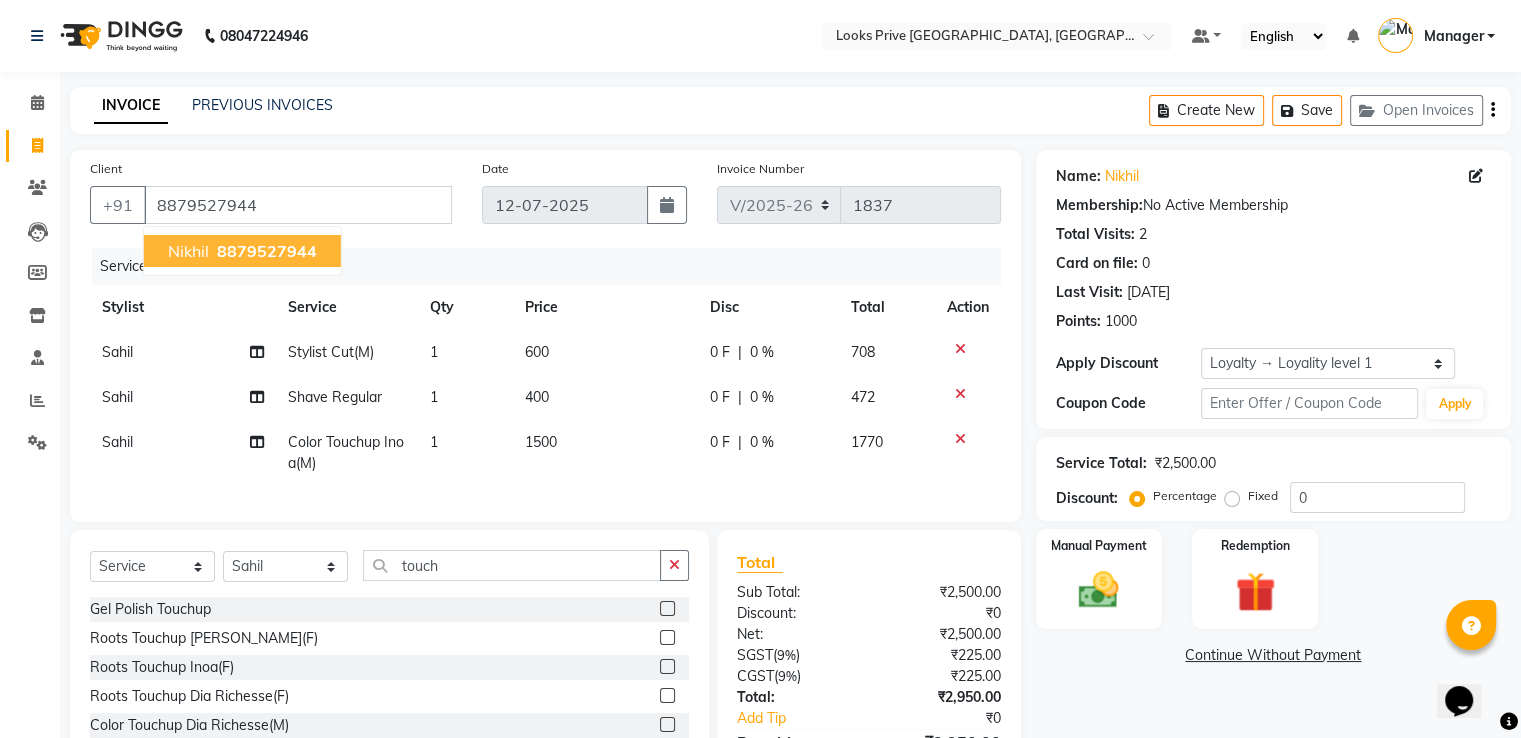 click on "INVOICE PREVIOUS INVOICES Create New   Save   Open Invoices" 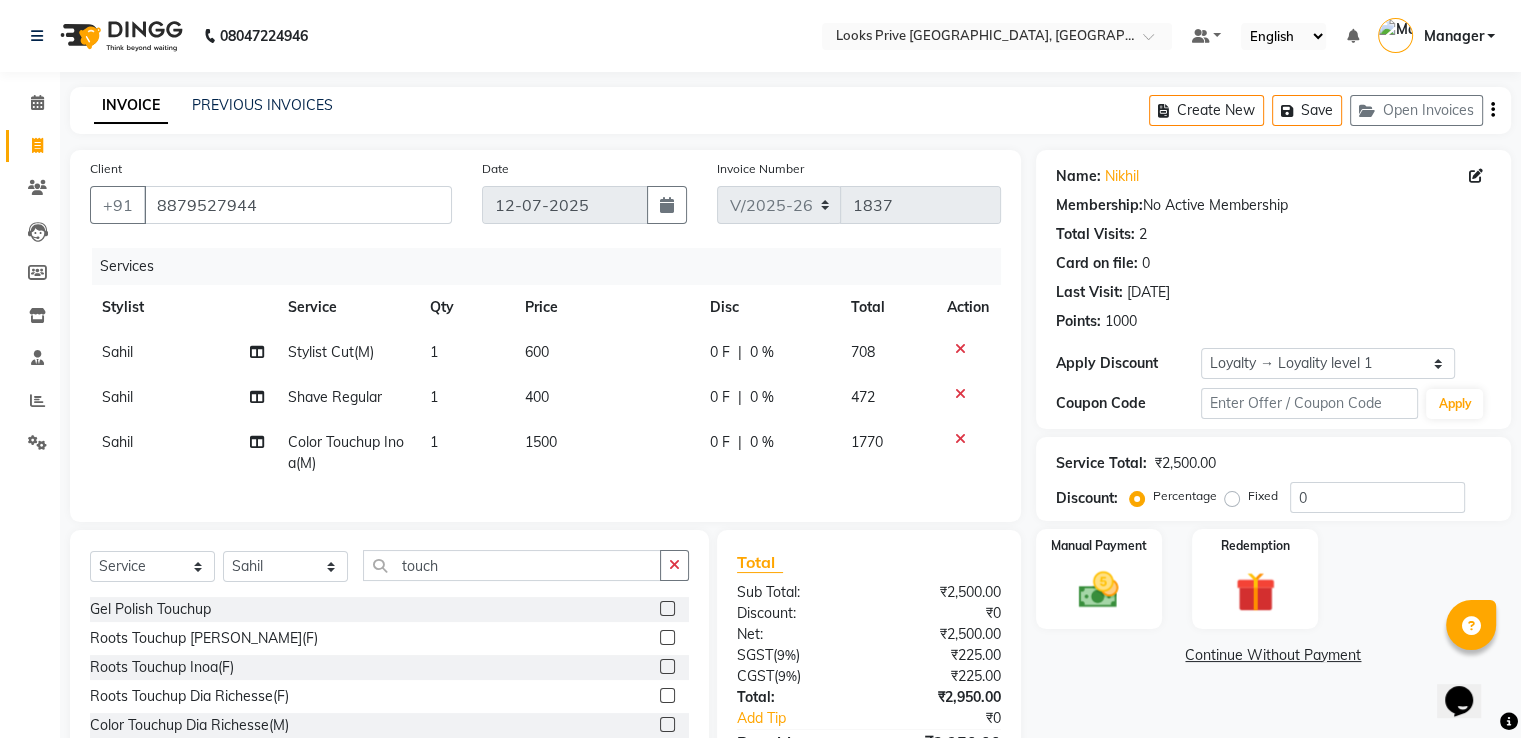 scroll, scrollTop: 133, scrollLeft: 0, axis: vertical 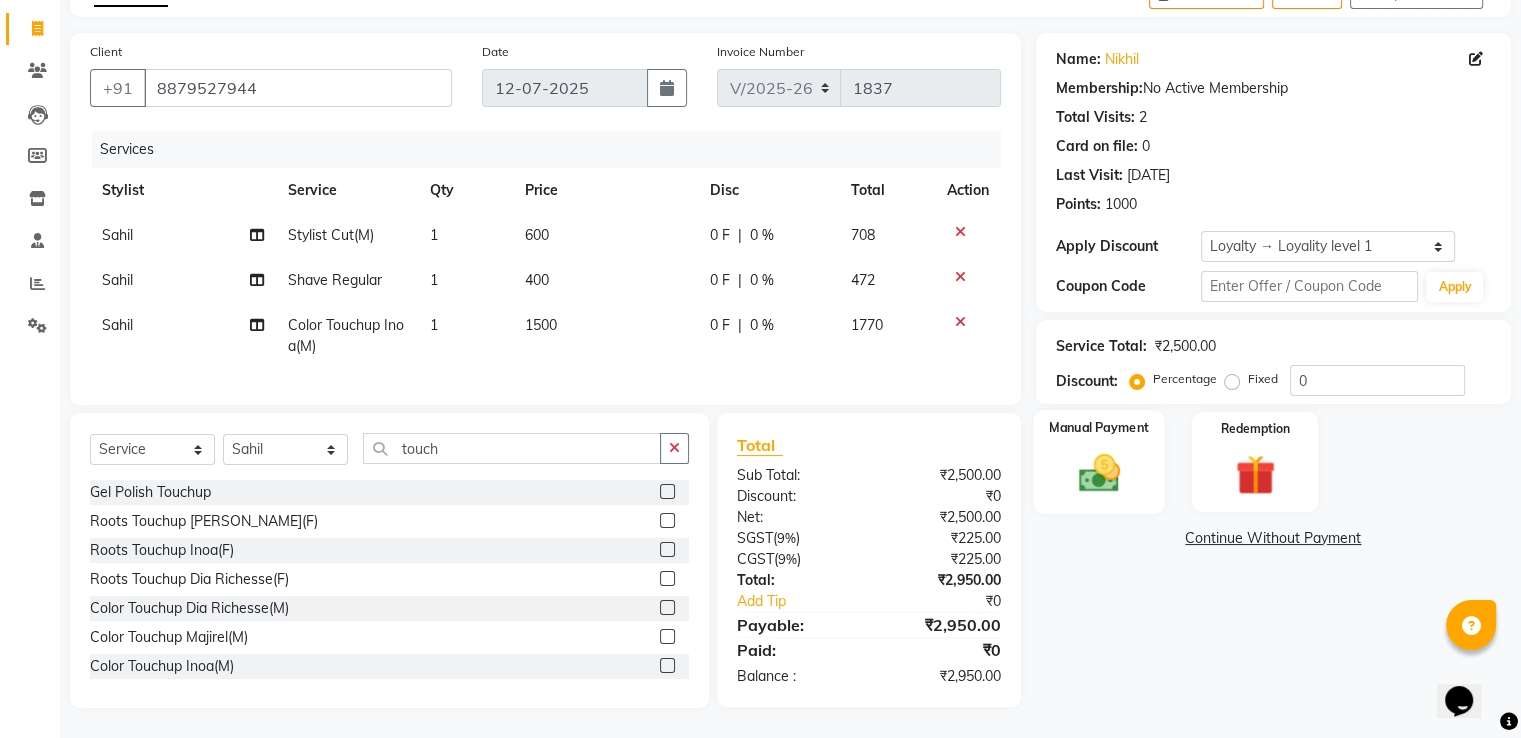 click on "Manual Payment" 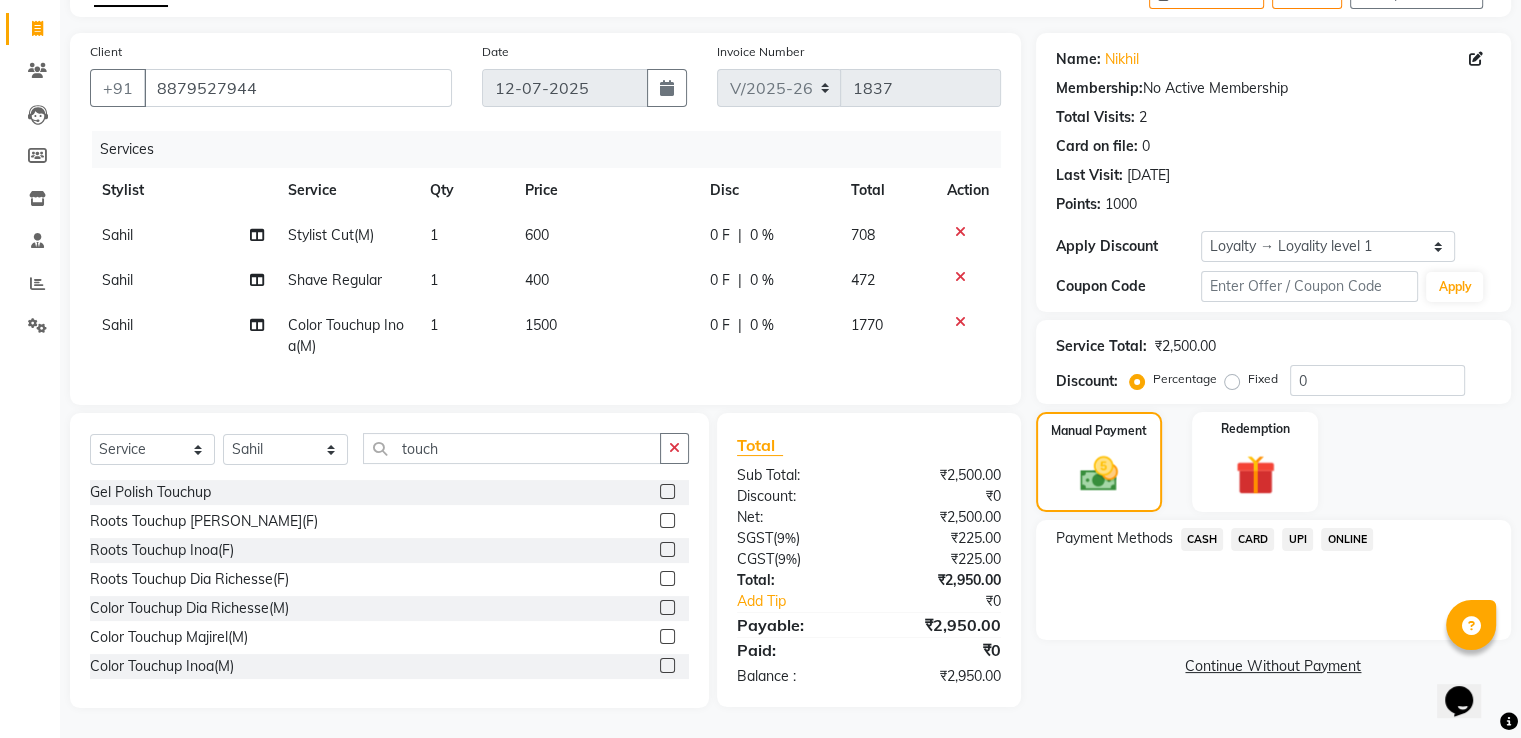click on "CARD" 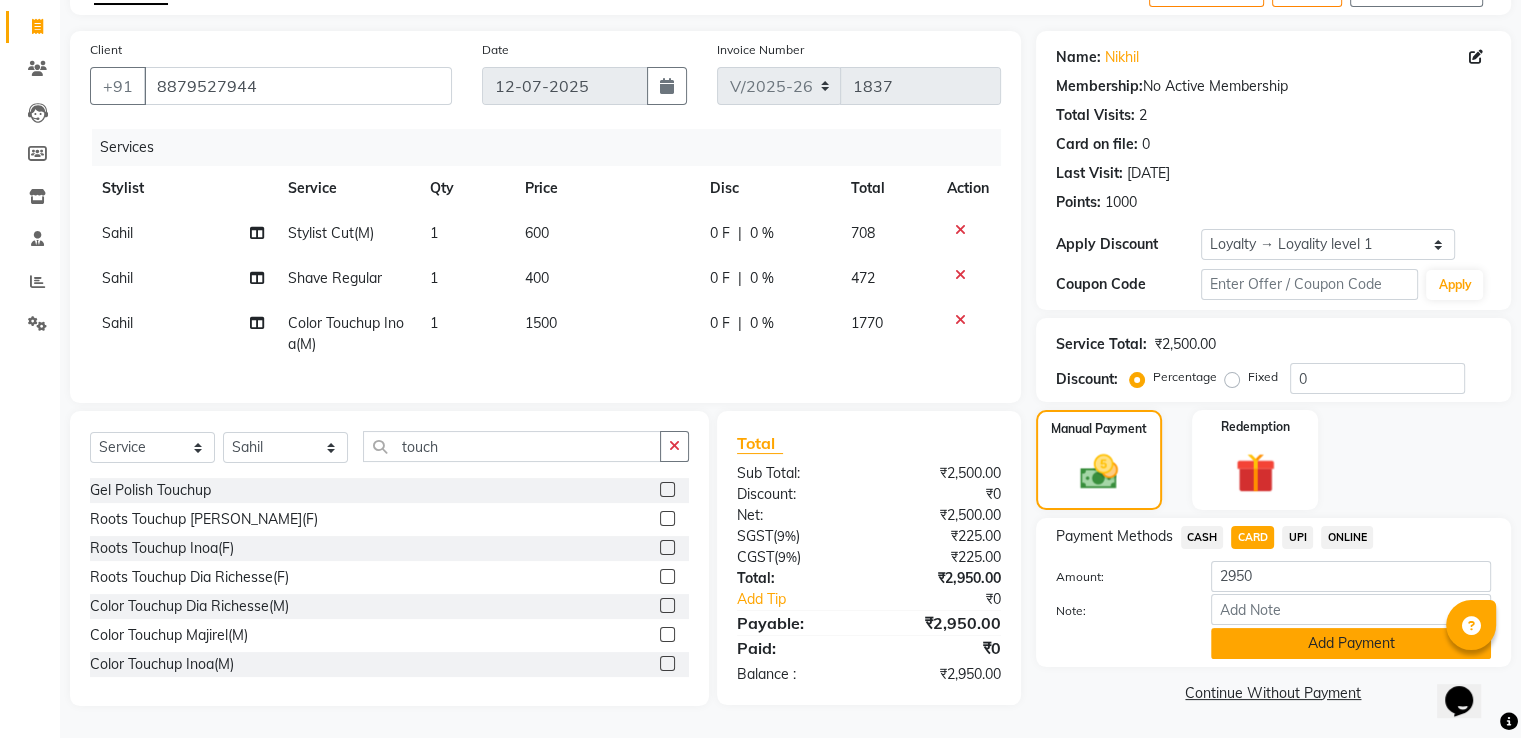 click on "Add Payment" 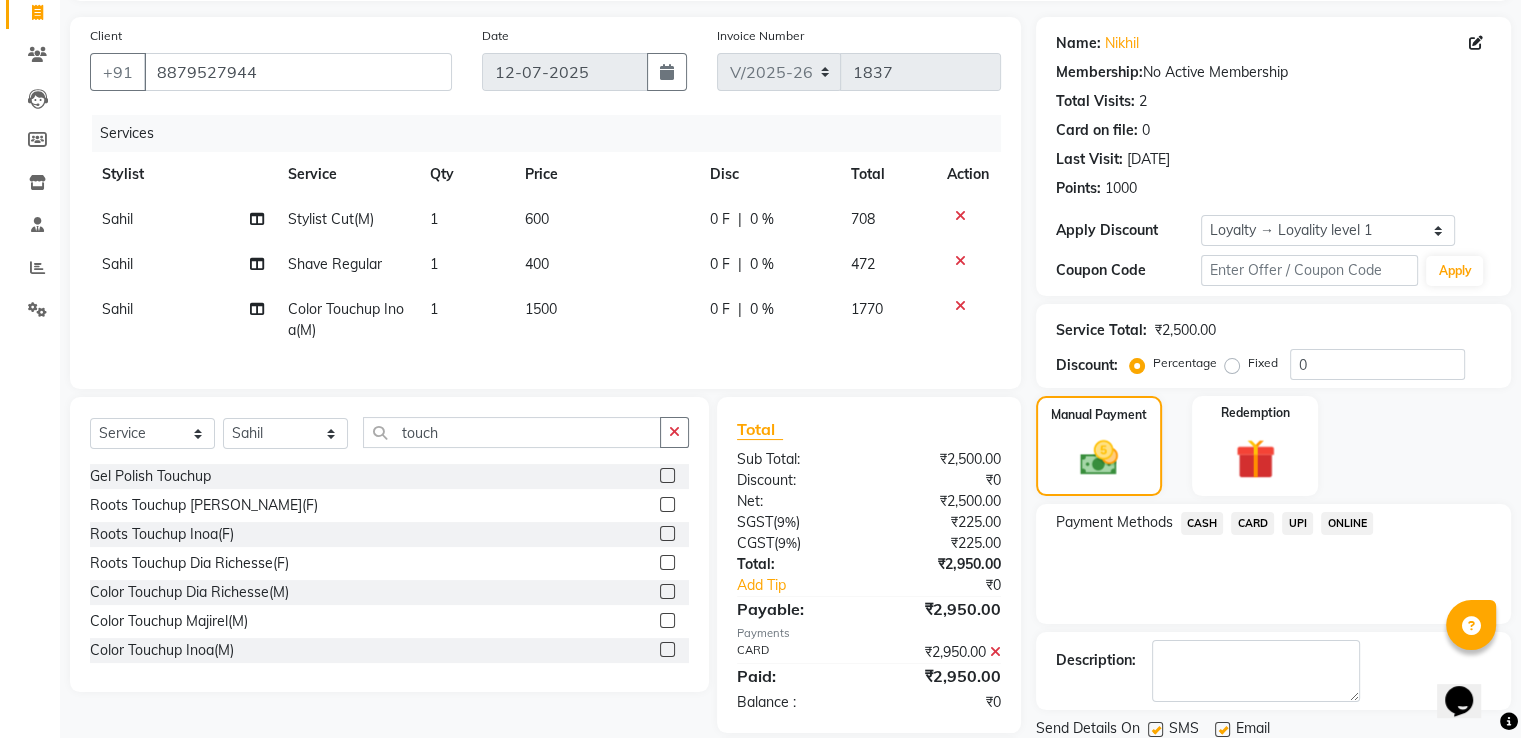scroll, scrollTop: 274, scrollLeft: 0, axis: vertical 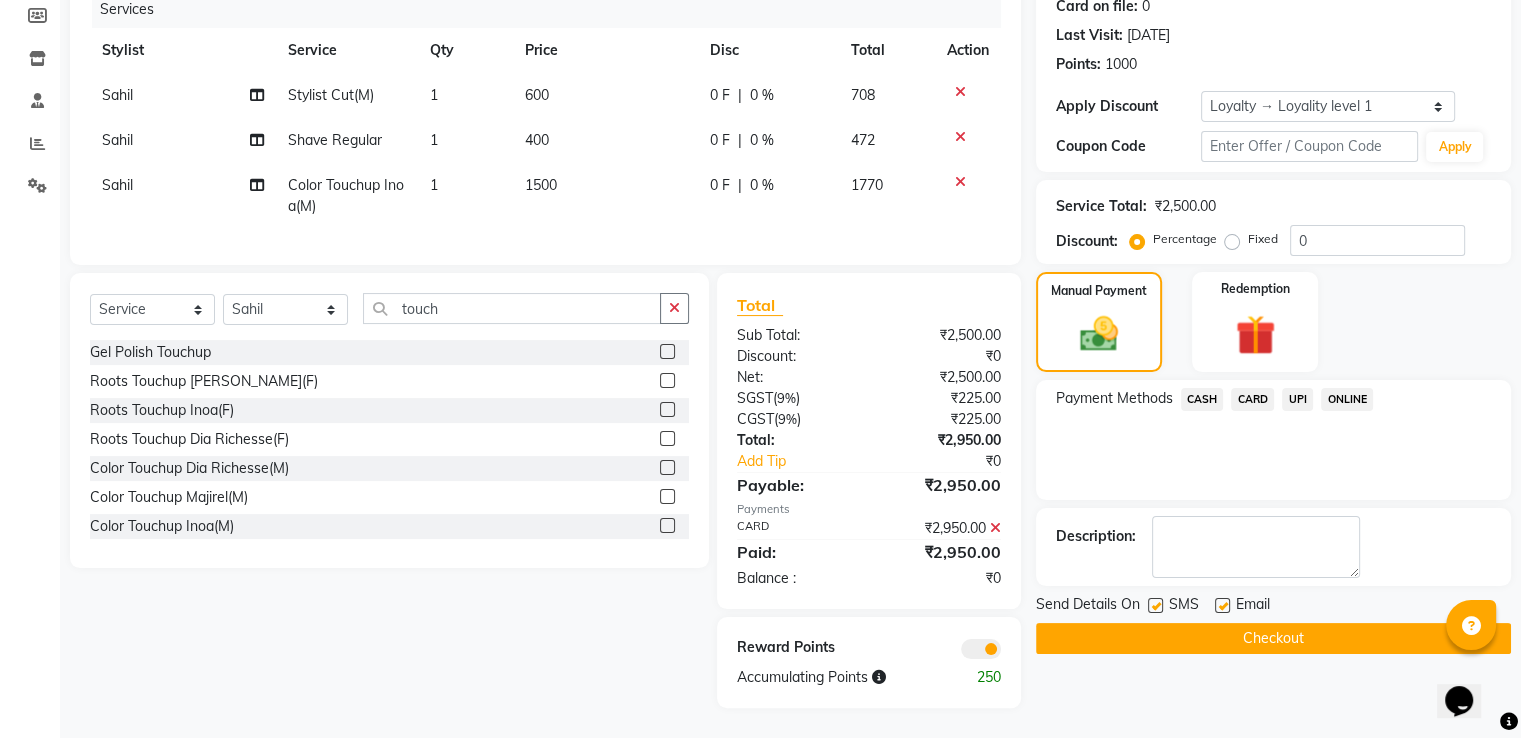 click on "Name: Nikhil  Membership:  No Active Membership  Total Visits:  2 Card on file:  0 Last Visit:   11-01-2025 Points:   1000  Apply Discount Select  Loyalty → Loyality level 1  Coupon Code Apply Service Total:  ₹2,500.00  Discount:  Percentage   Fixed  0 Manual Payment Redemption Payment Methods  CASH   CARD   UPI   ONLINE  Description:                  Send Details On SMS Email  Checkout" 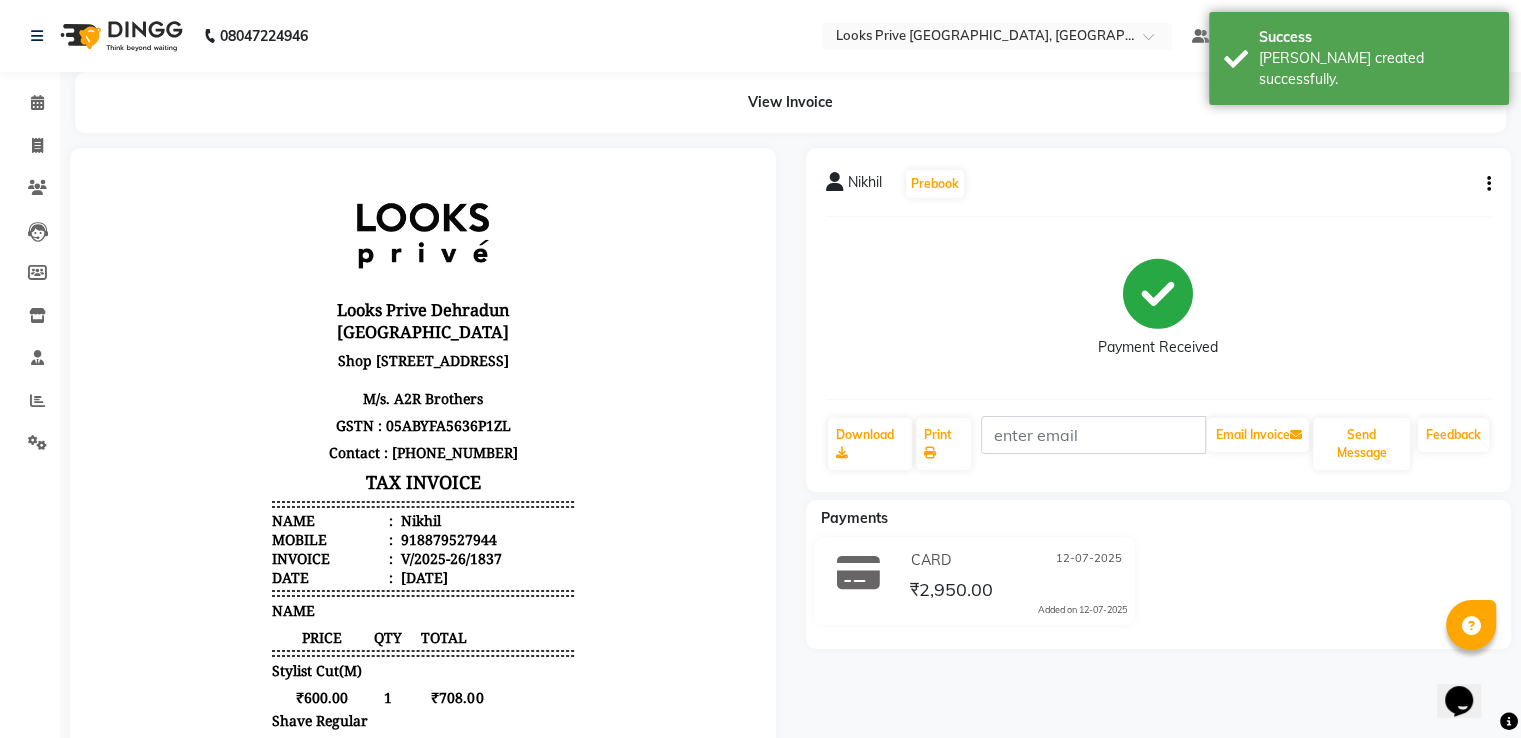 scroll, scrollTop: 0, scrollLeft: 0, axis: both 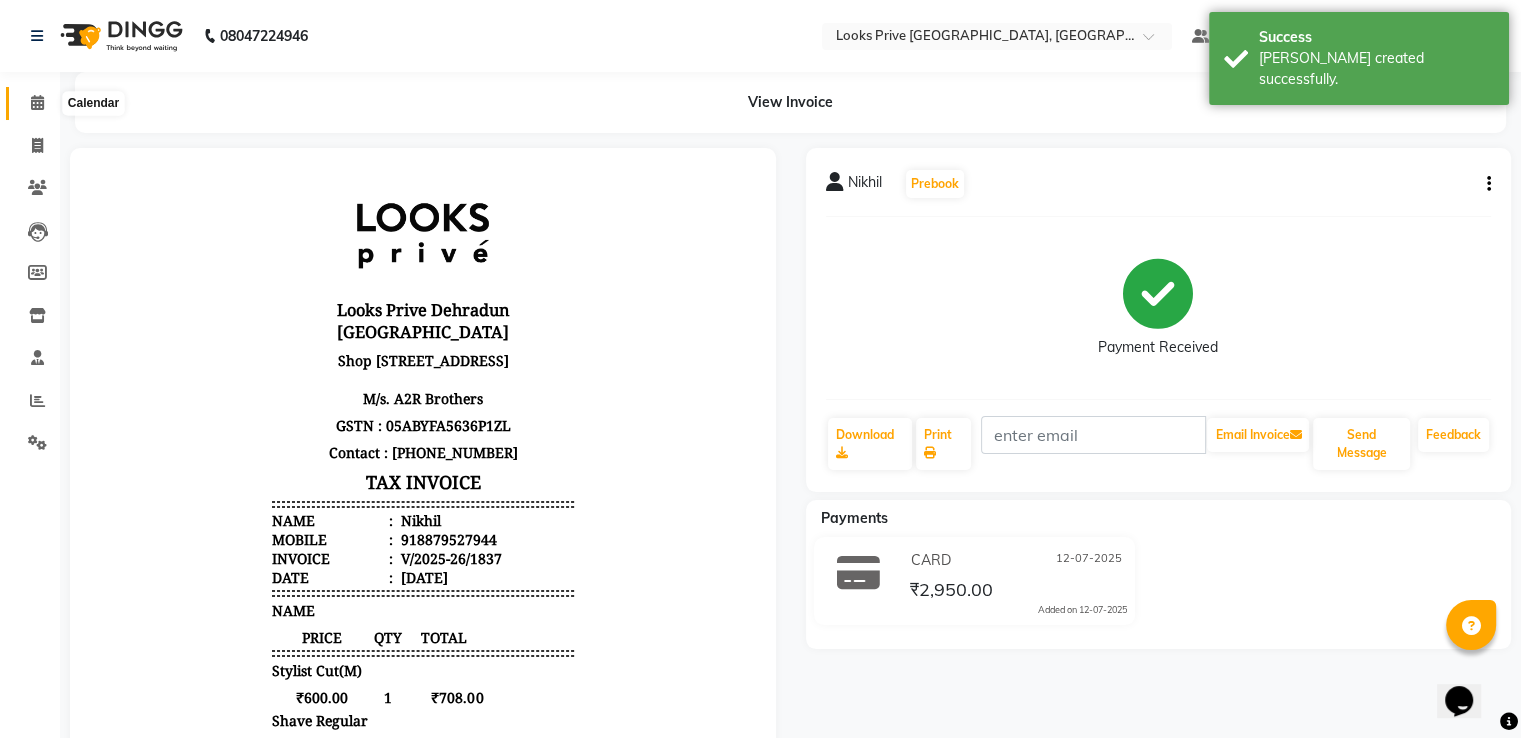 click 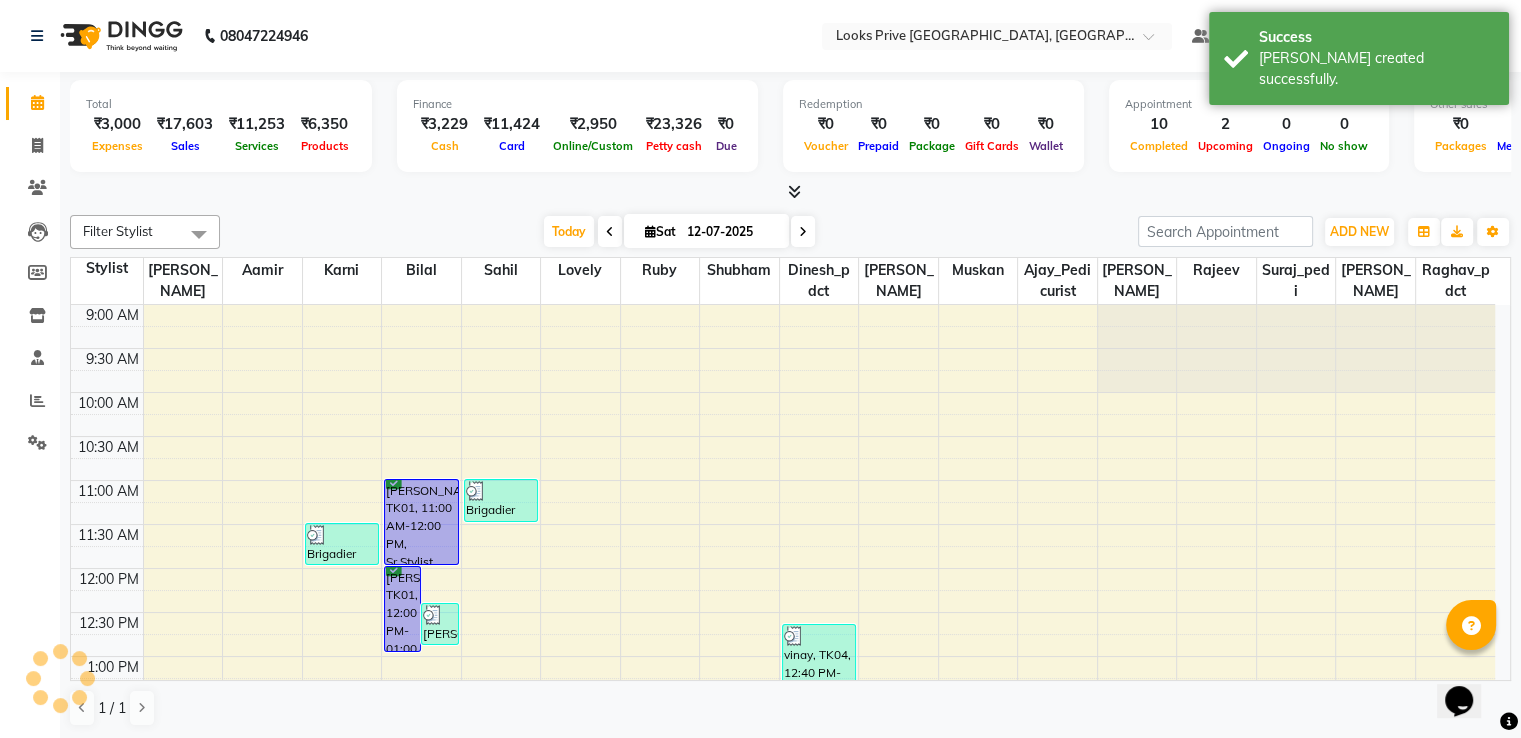 scroll, scrollTop: 0, scrollLeft: 0, axis: both 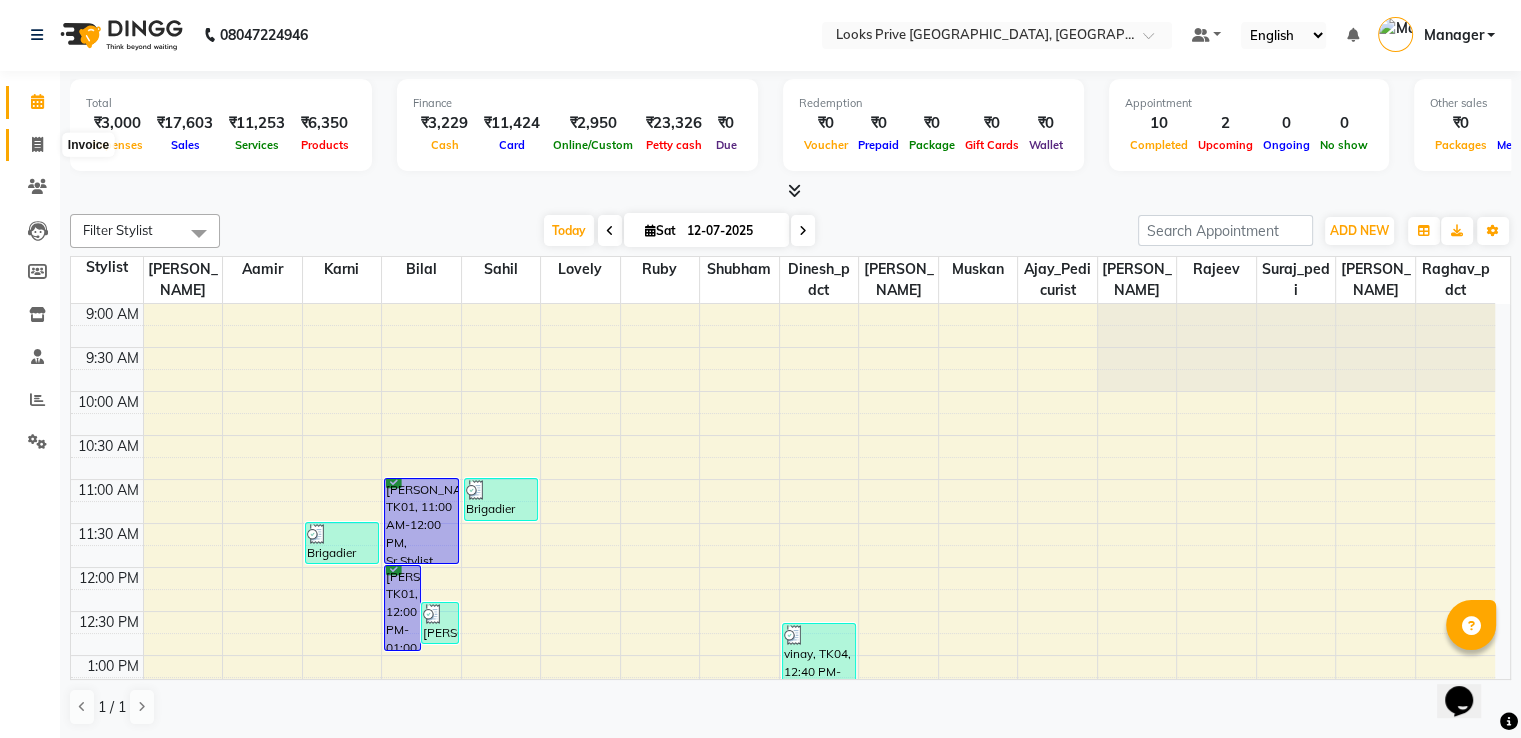 click 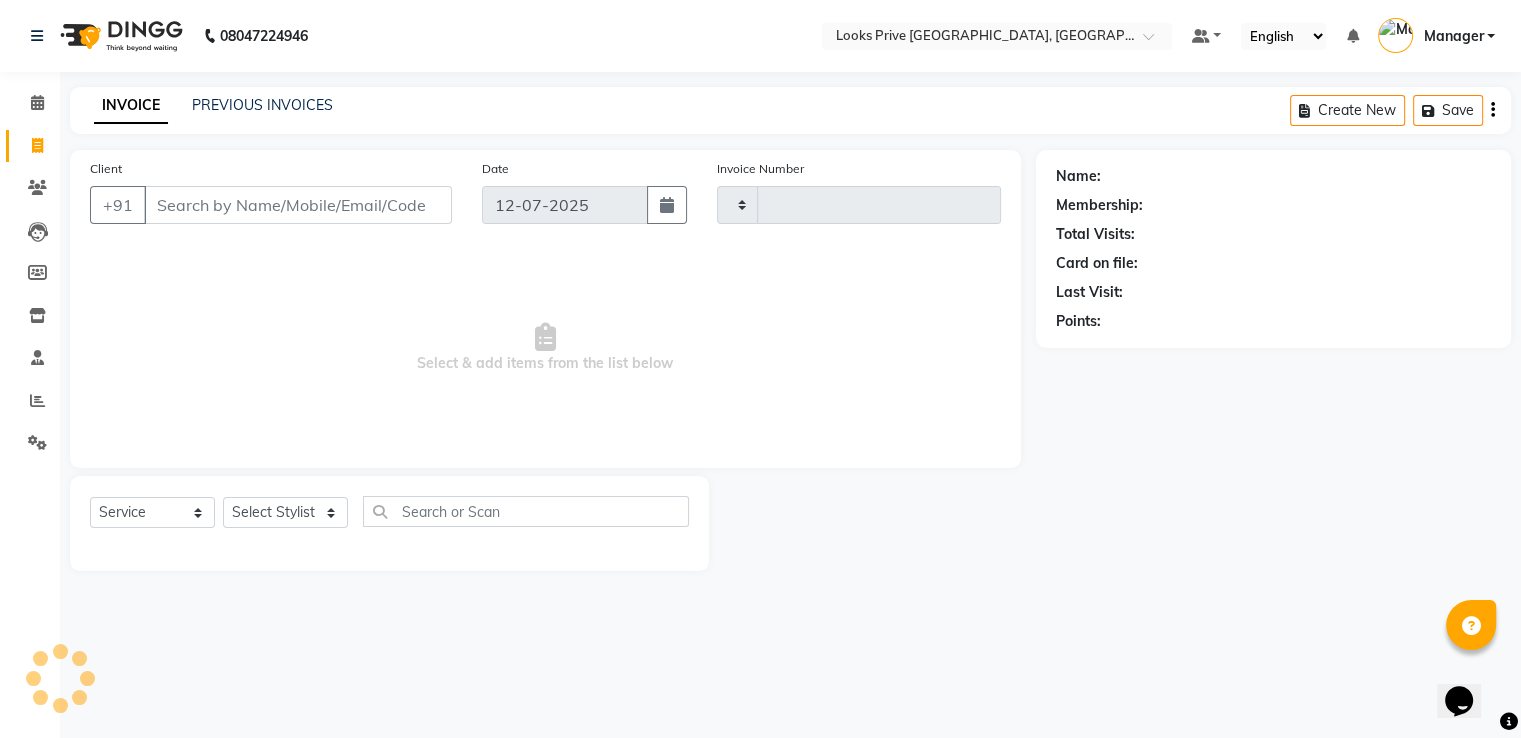 scroll, scrollTop: 0, scrollLeft: 0, axis: both 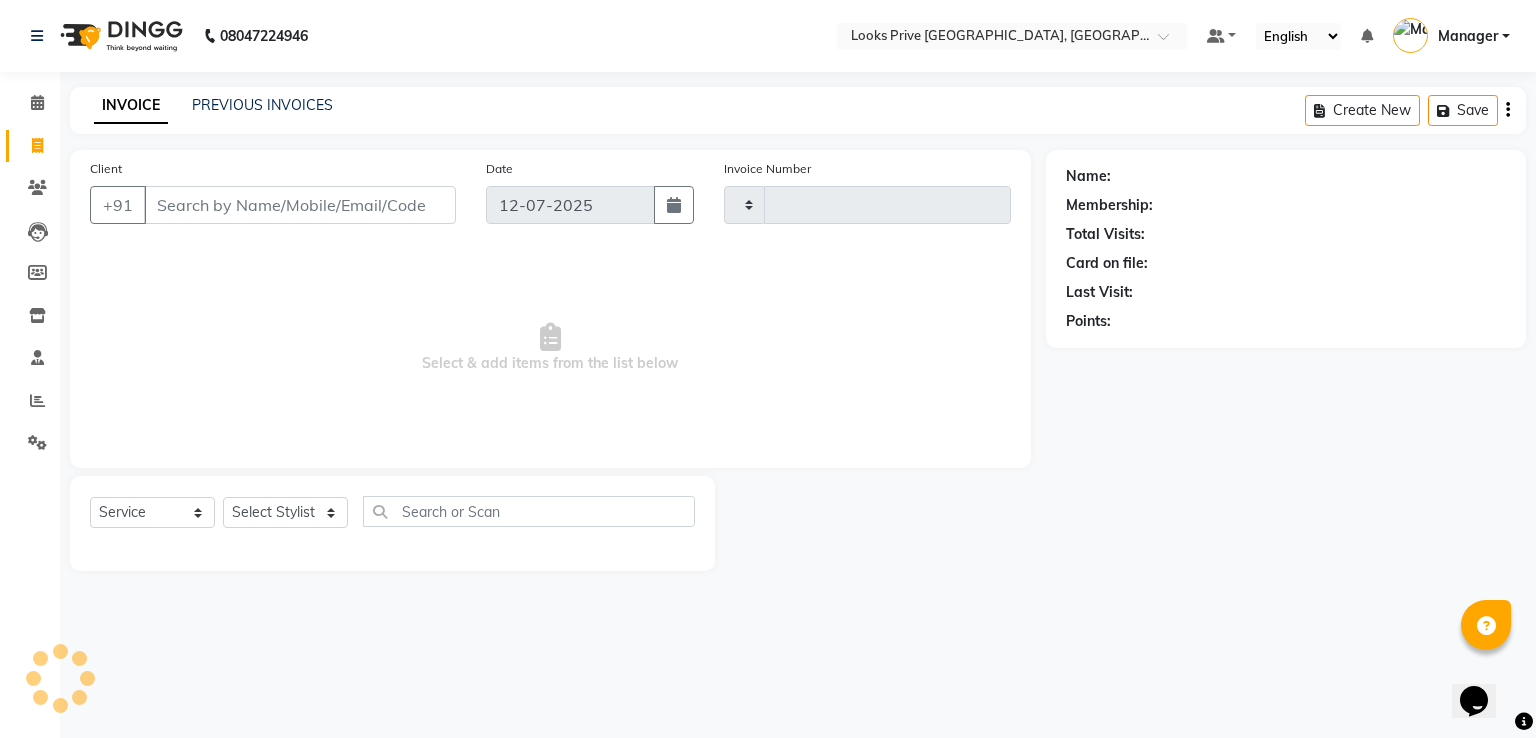 type on "1838" 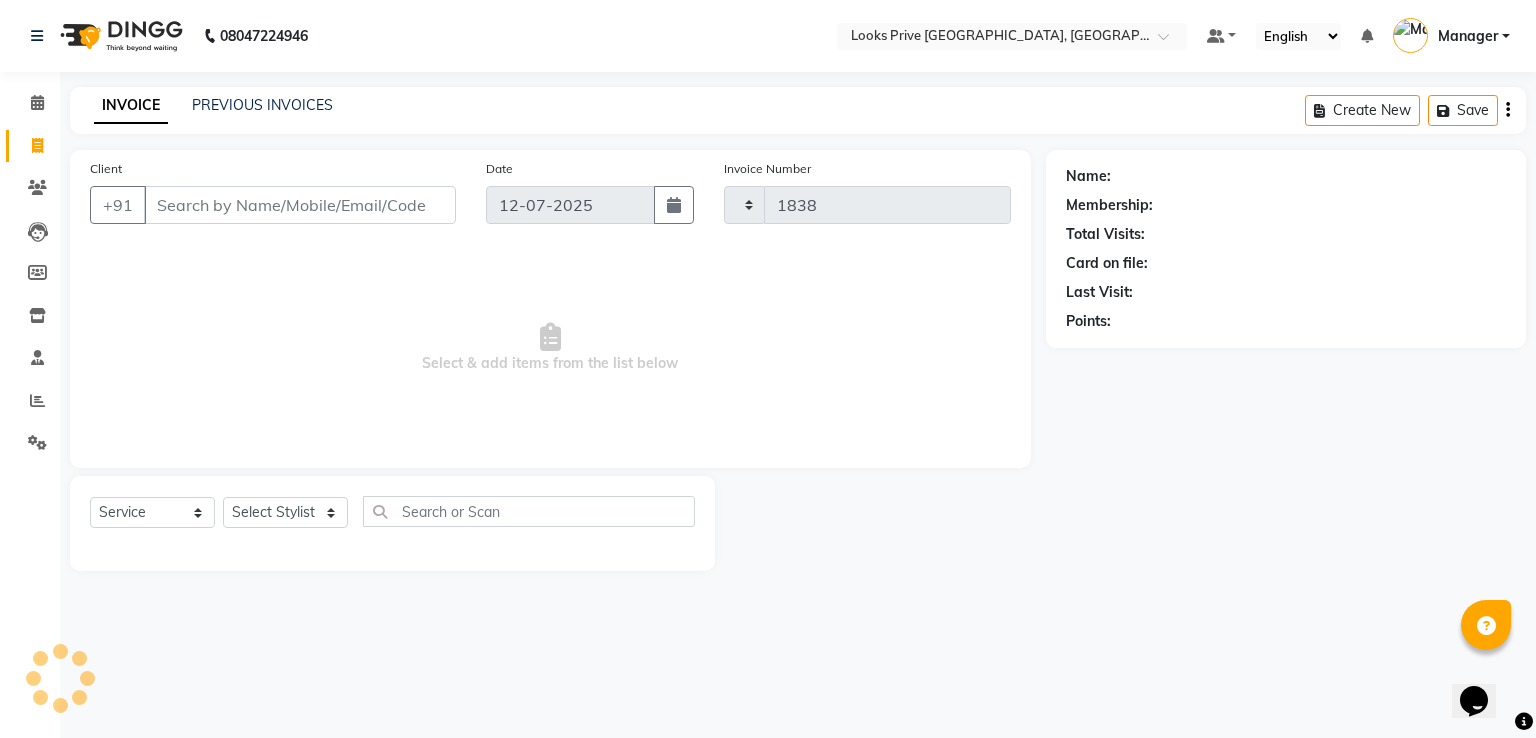 select on "6205" 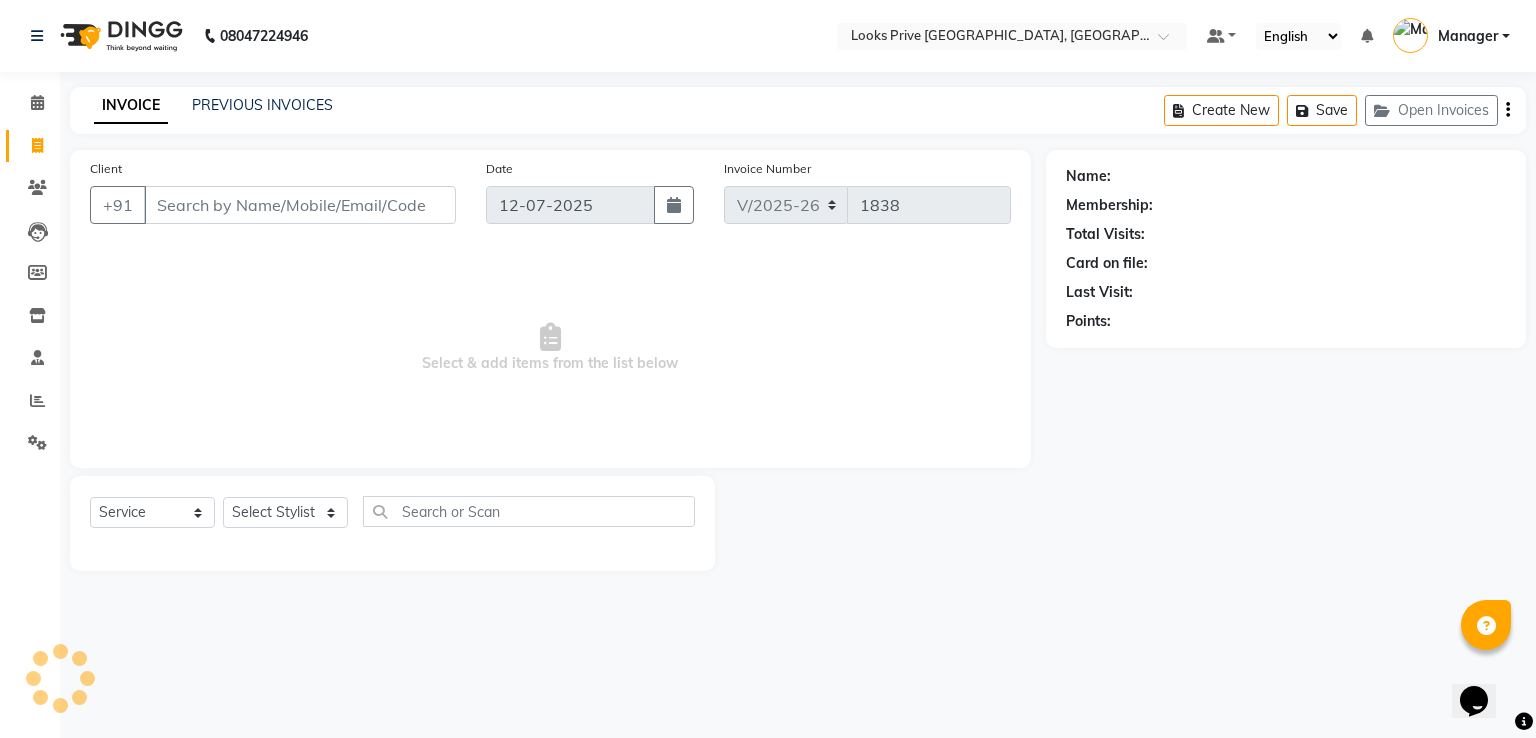click on "Client" at bounding box center (300, 205) 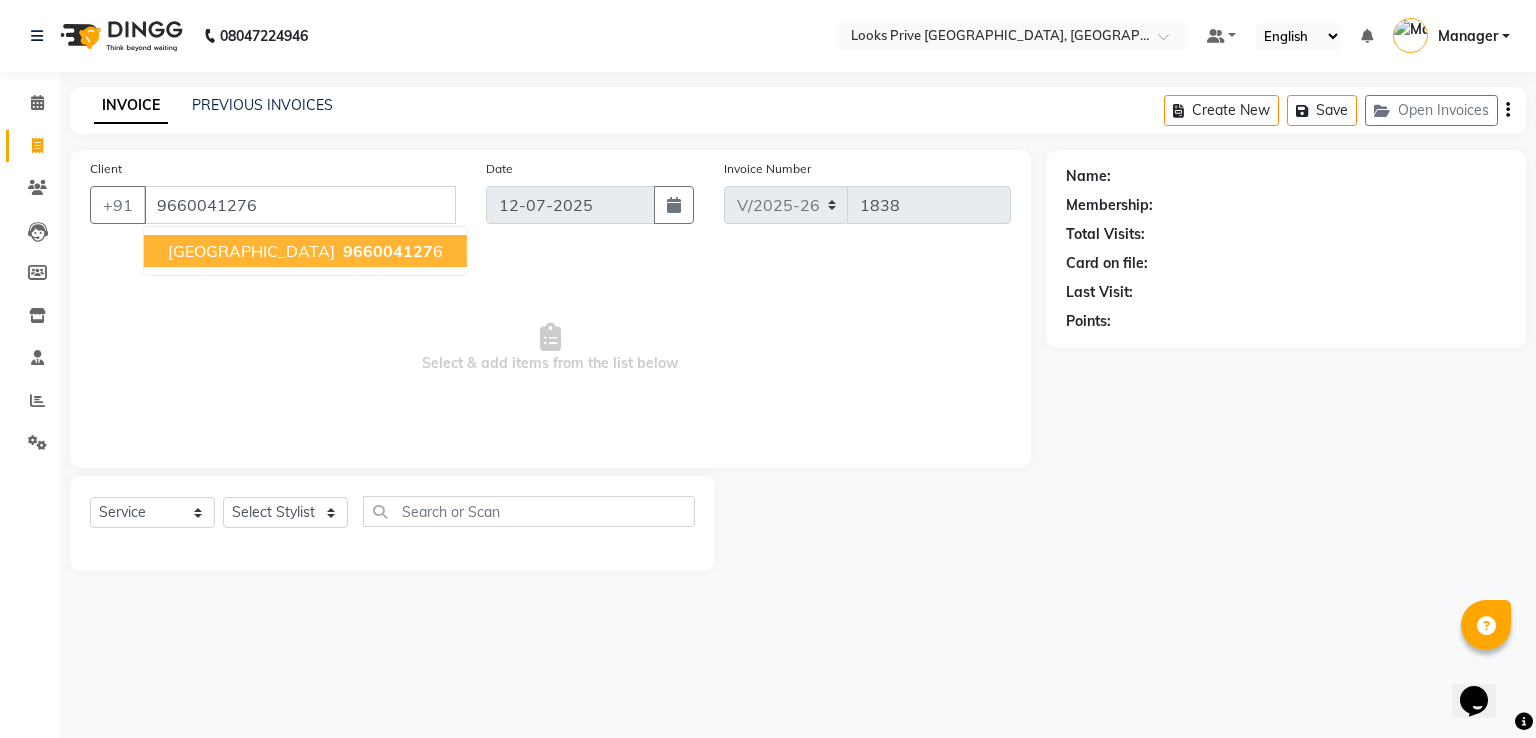 type on "9660041276" 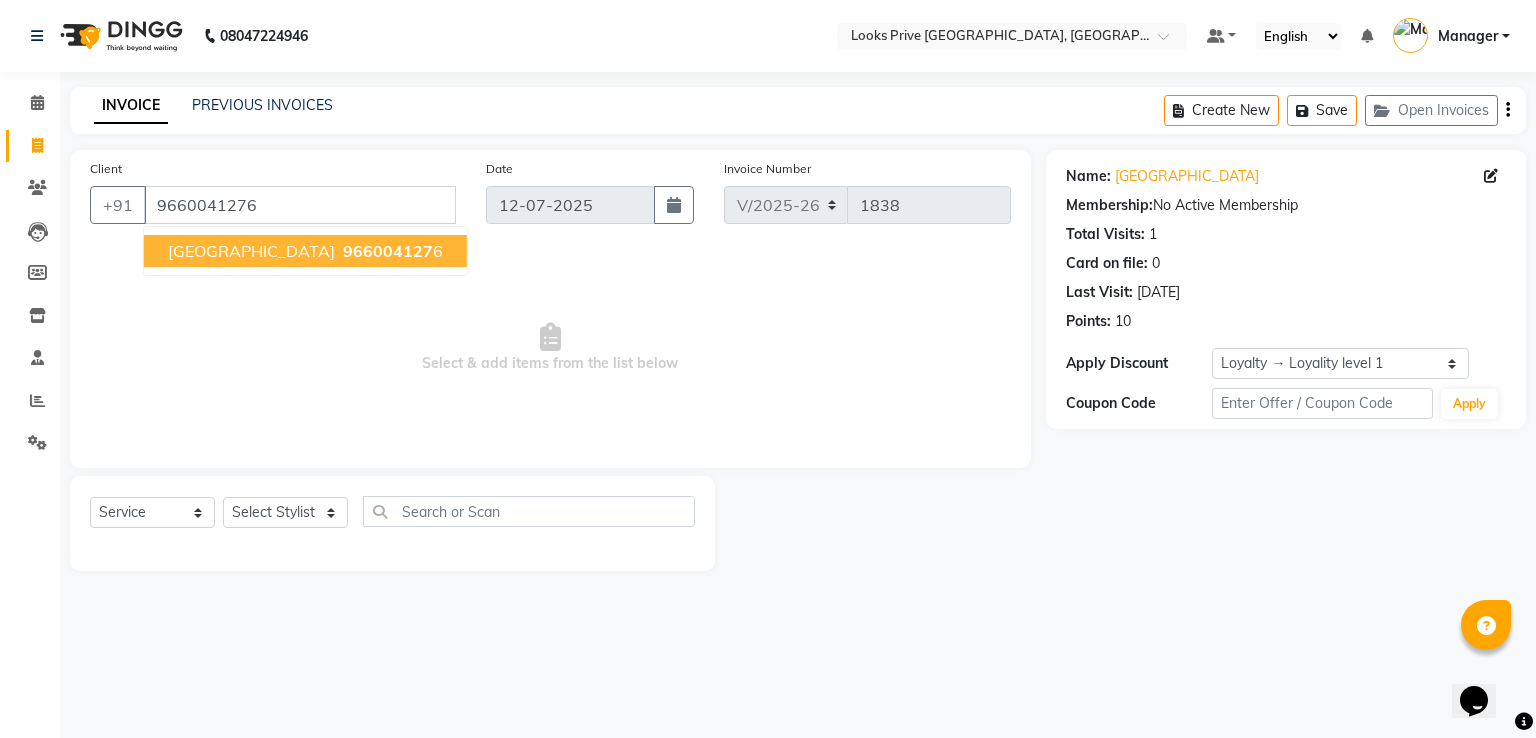 click on "966004127" at bounding box center [388, 251] 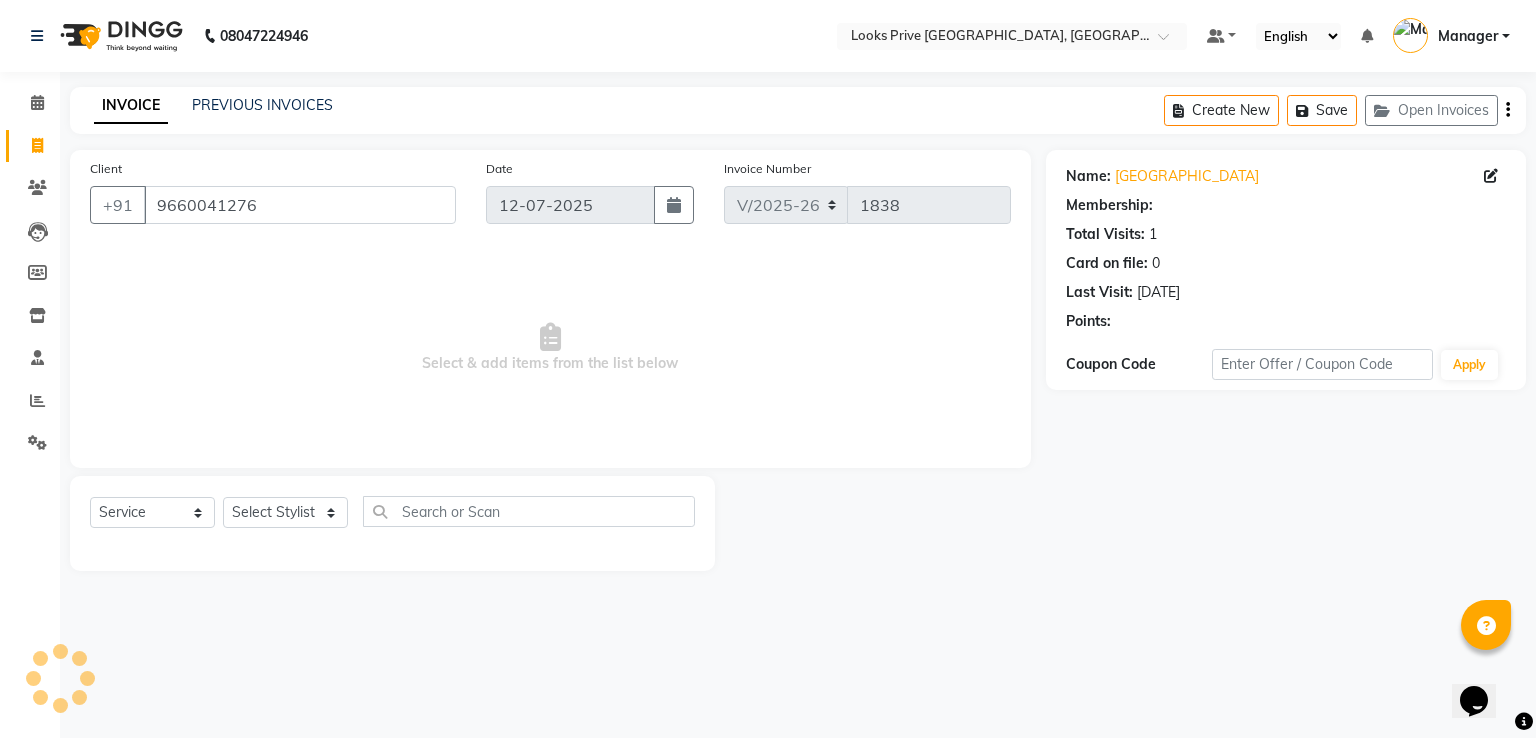 select on "1: Object" 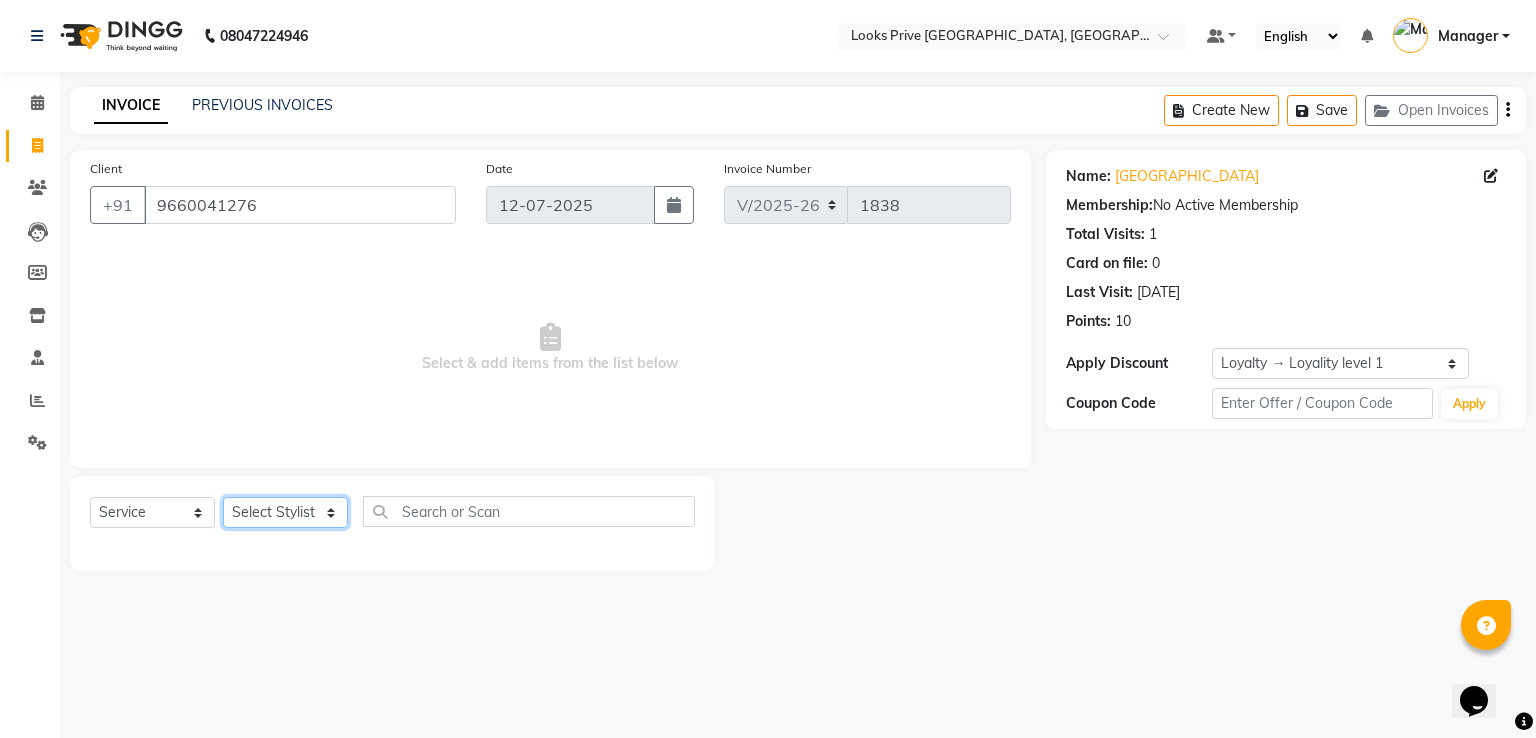 click on "Select Stylist A2R_Master Aamir Ajay_Pedicurist Ashima Ayesha Bilal Dinesh_pdct Karni Lovely Manager Muskan Raghav_pdct Rajeev Ruby Sahil Salman Shahjad Shubham Suraj_pedi" 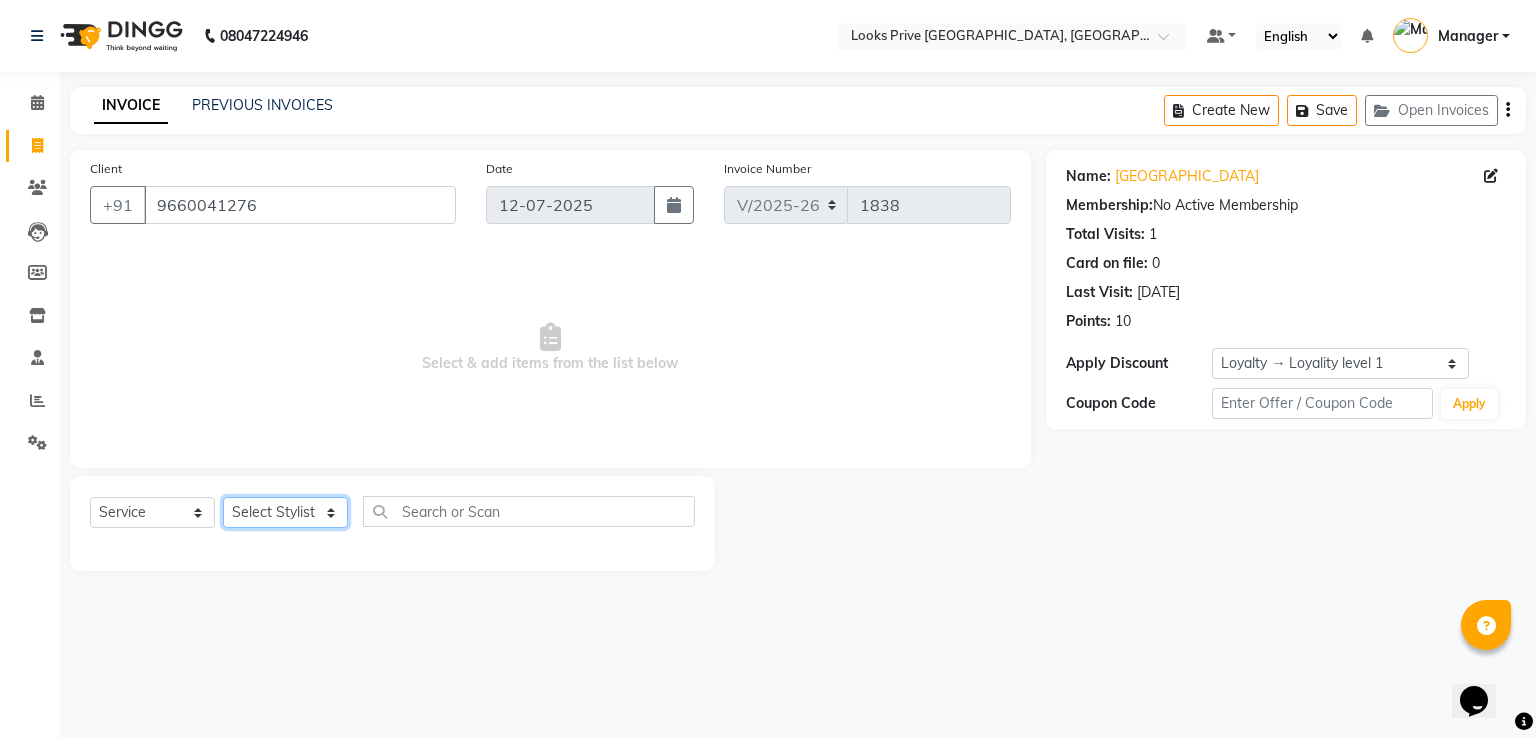 select on "62232" 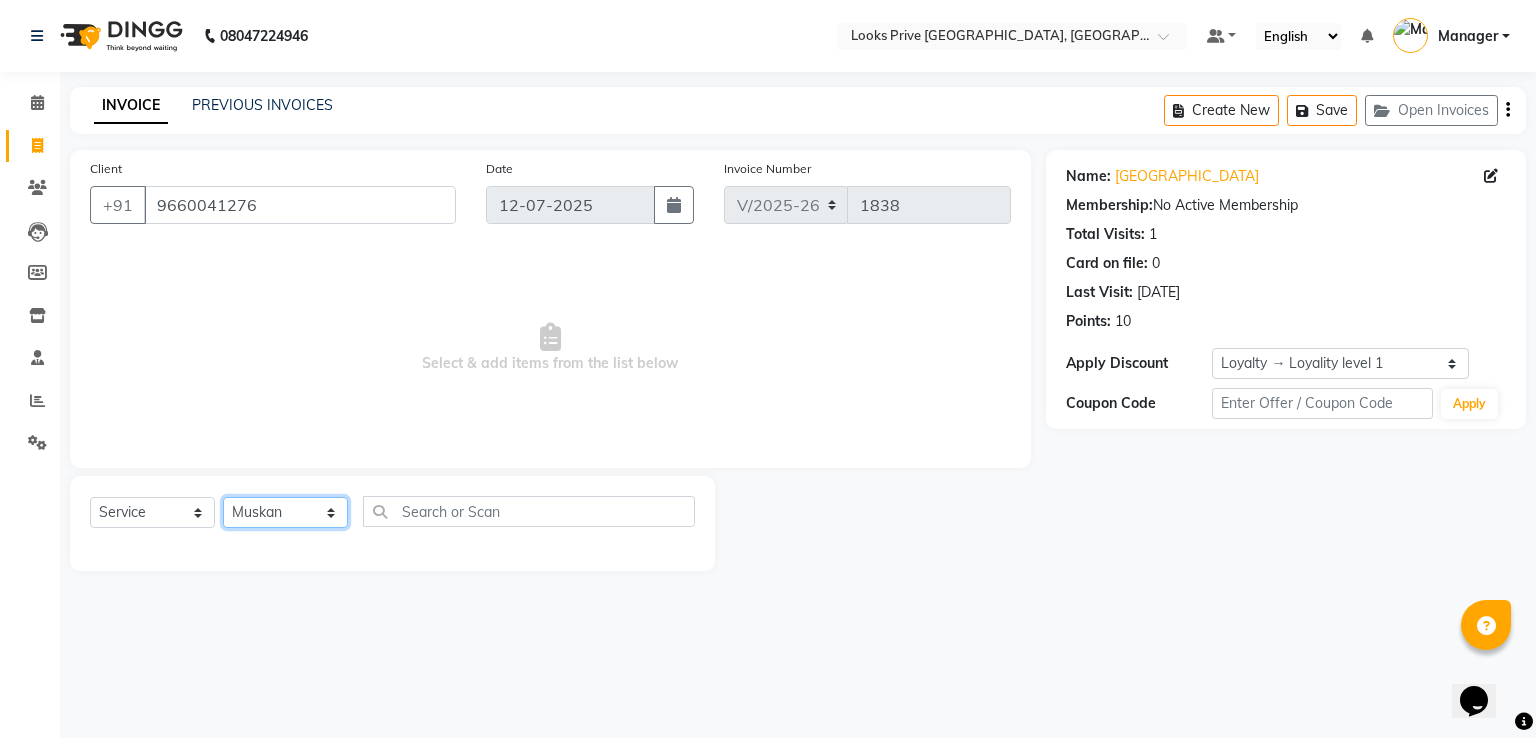 click on "Select Stylist A2R_Master Aamir Ajay_Pedicurist Ashima Ayesha Bilal Dinesh_pdct Karni Lovely Manager Muskan Raghav_pdct Rajeev Ruby Sahil Salman Shahjad Shubham Suraj_pedi" 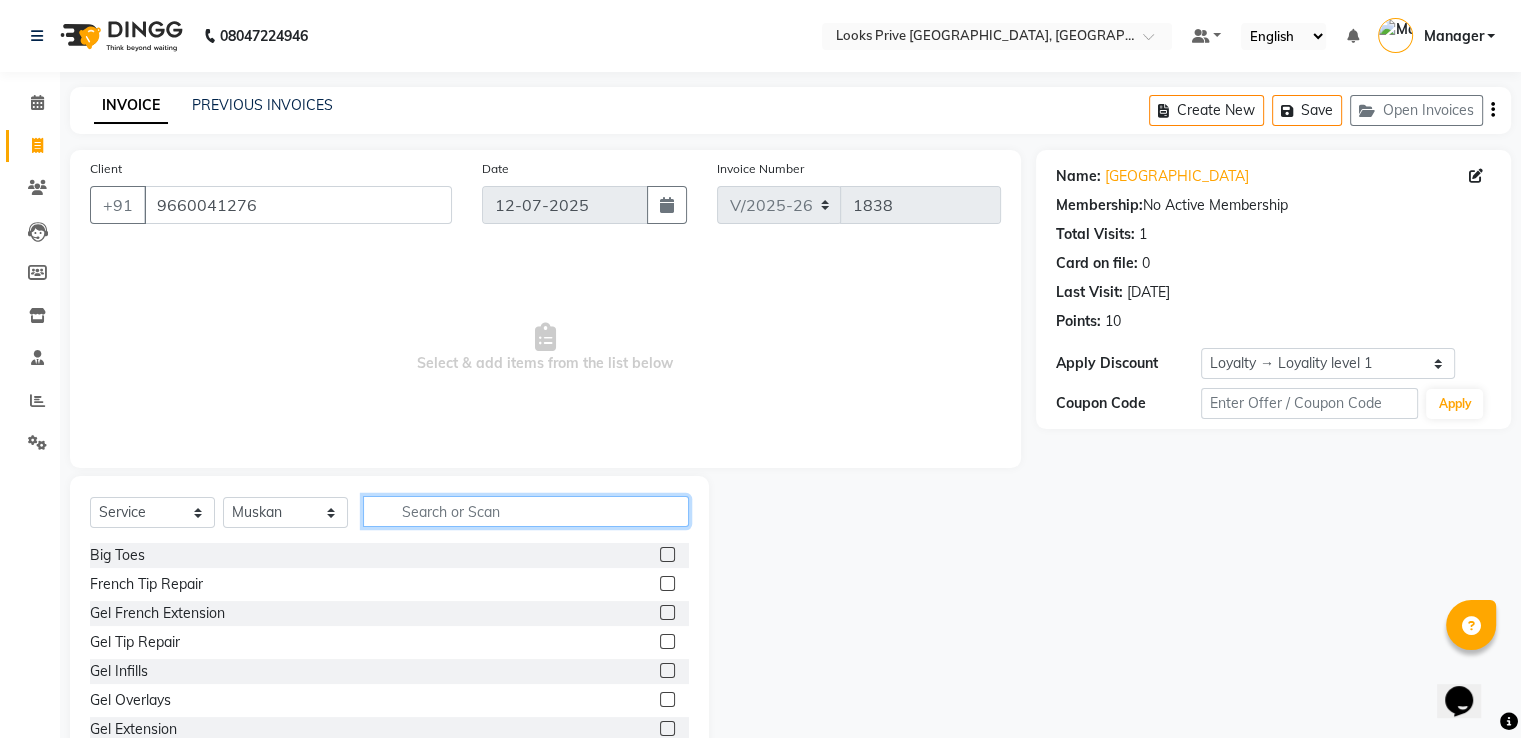 click 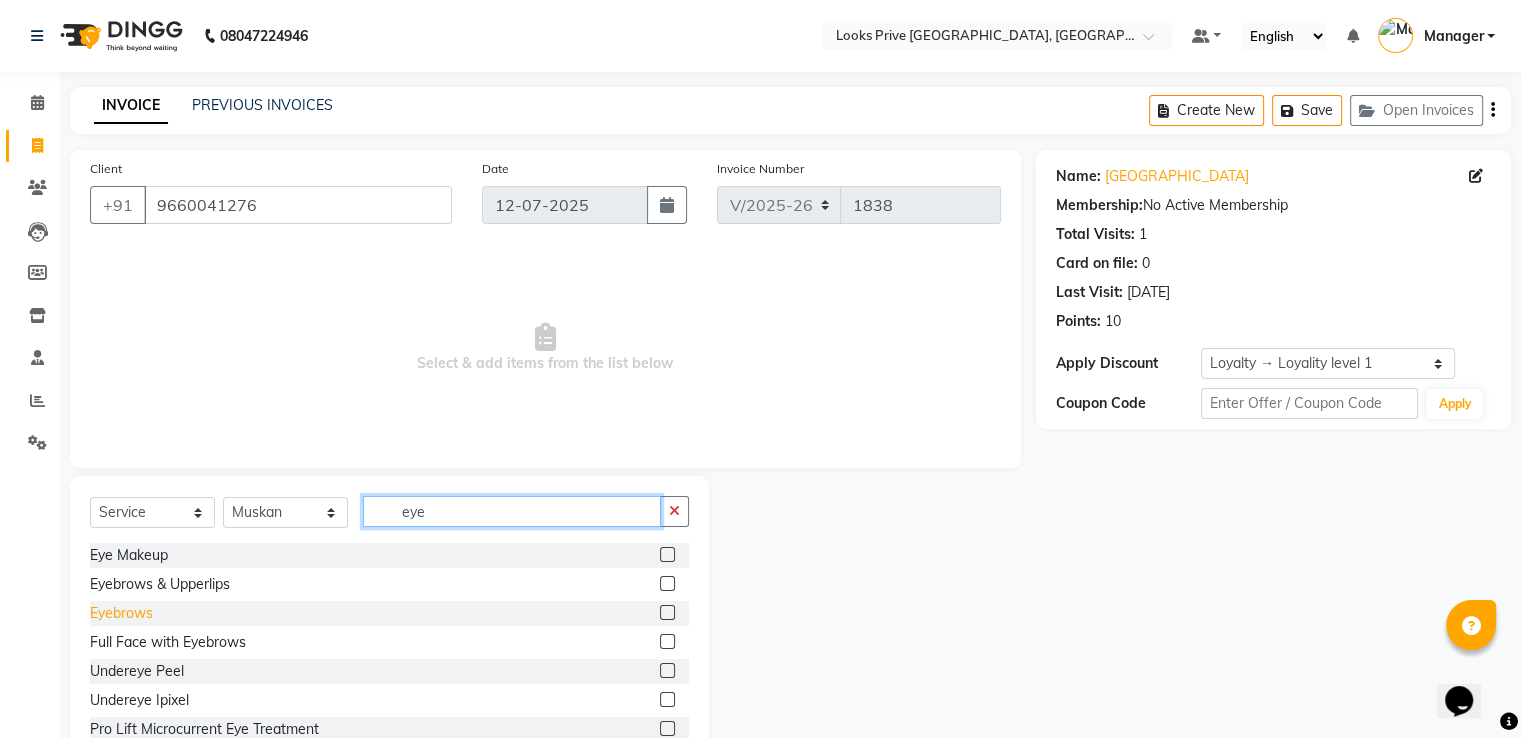 type on "eye" 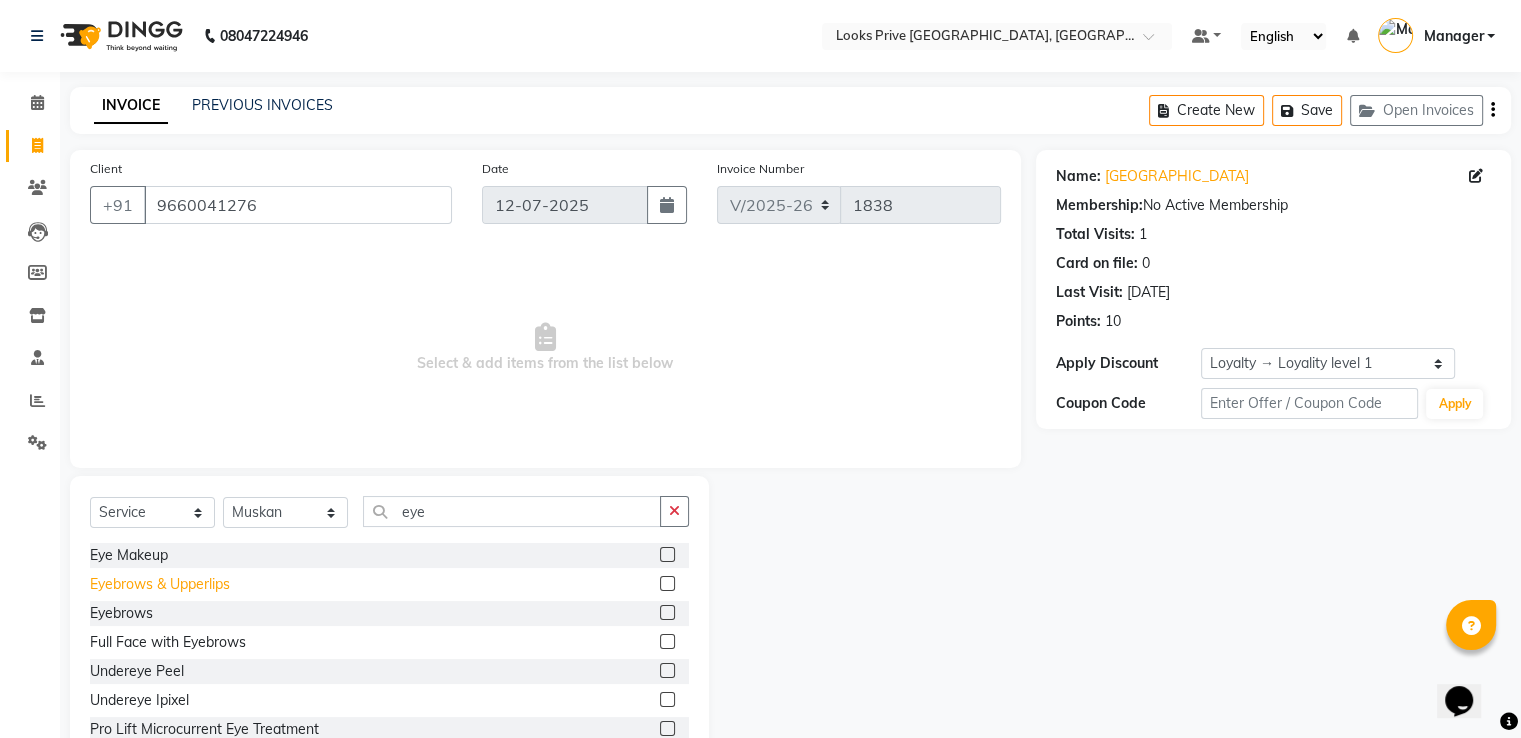 drag, startPoint x: 112, startPoint y: 616, endPoint x: 151, endPoint y: 591, distance: 46.32494 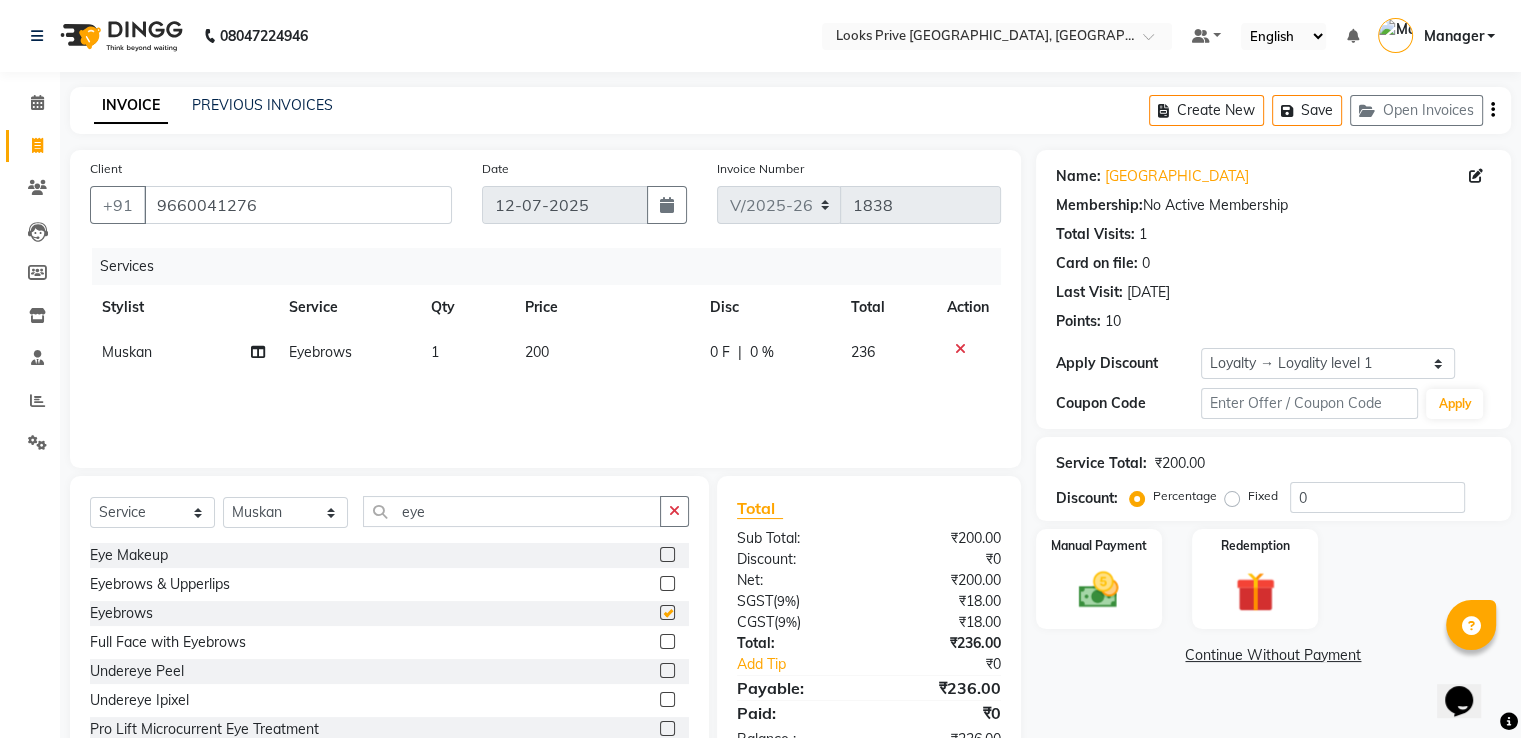 checkbox on "false" 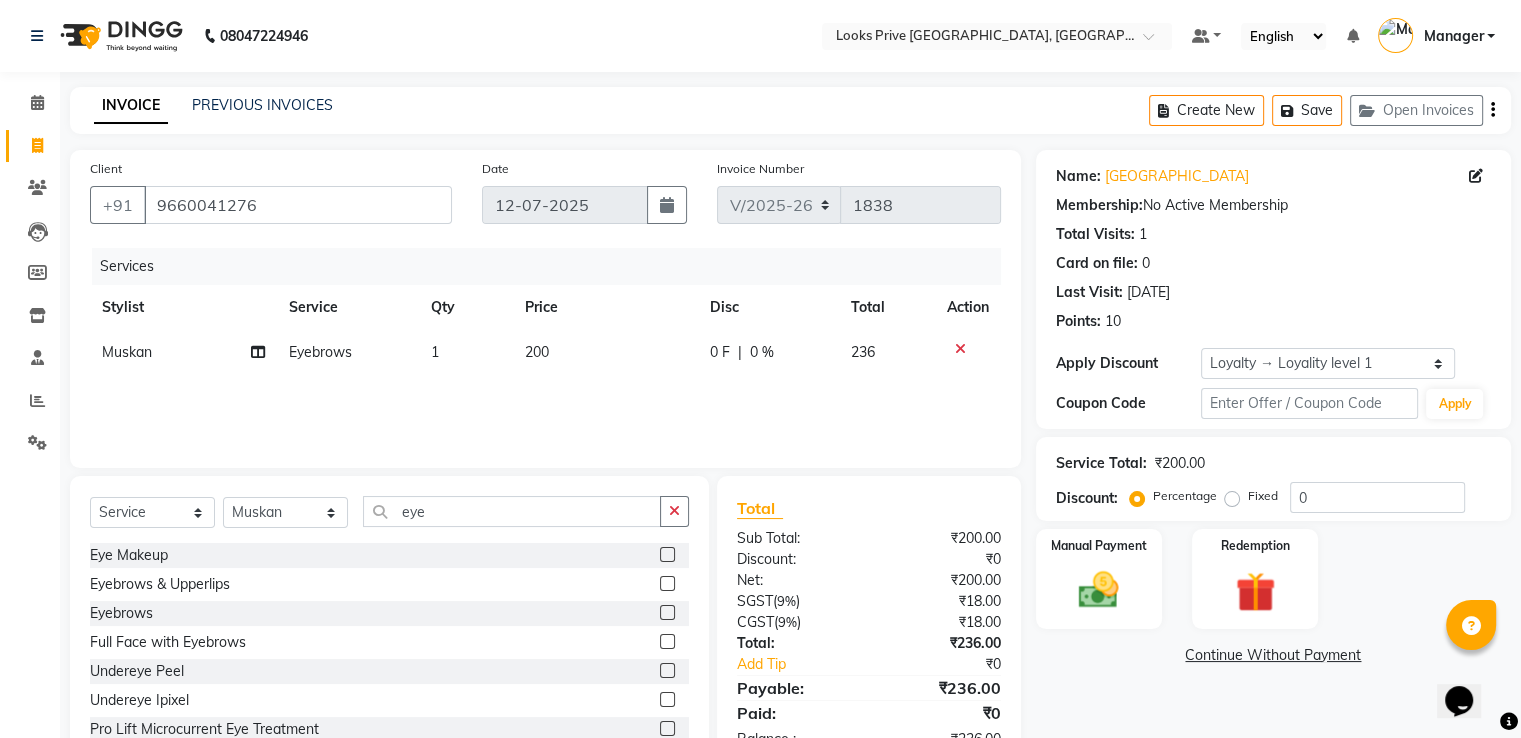click on "200" 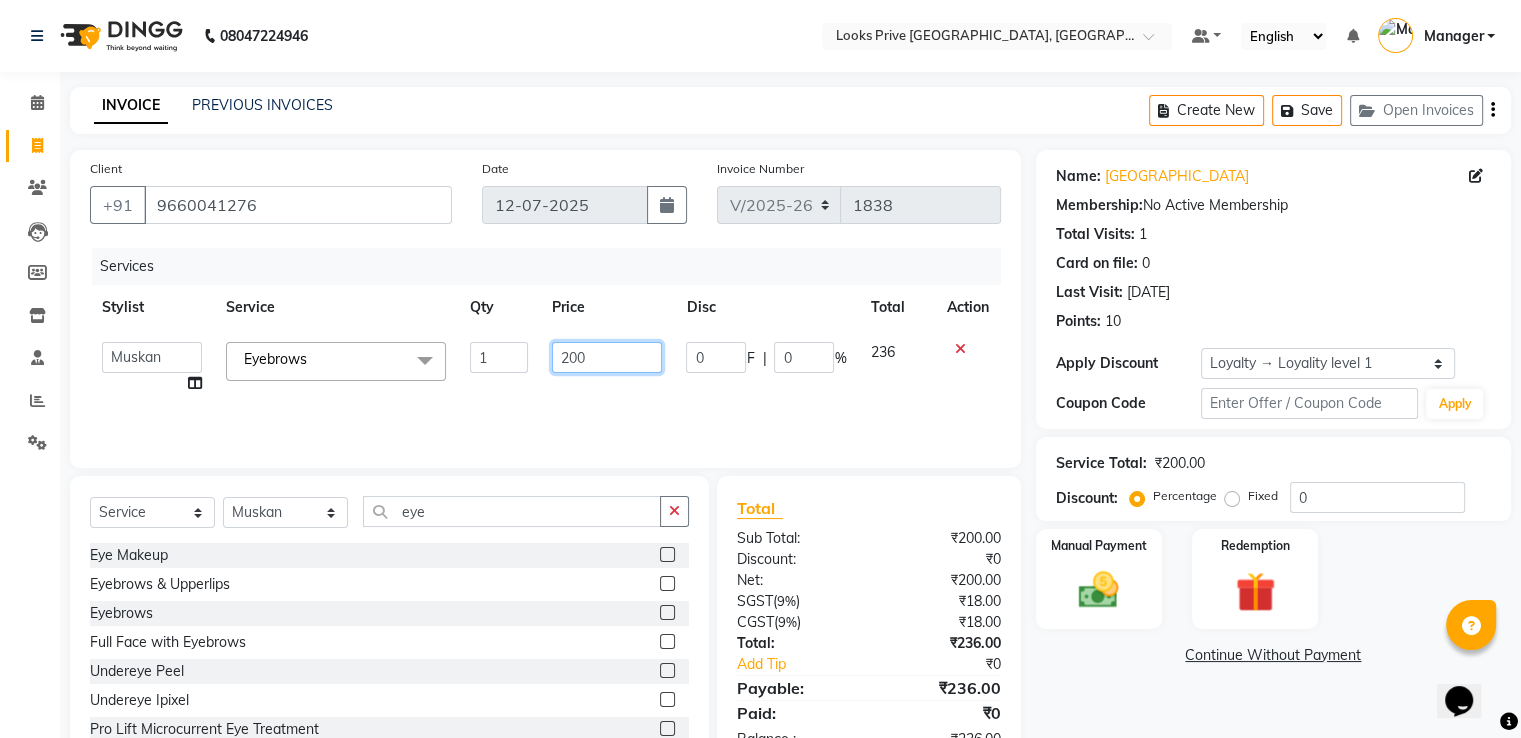 drag, startPoint x: 572, startPoint y: 357, endPoint x: 492, endPoint y: 358, distance: 80.00625 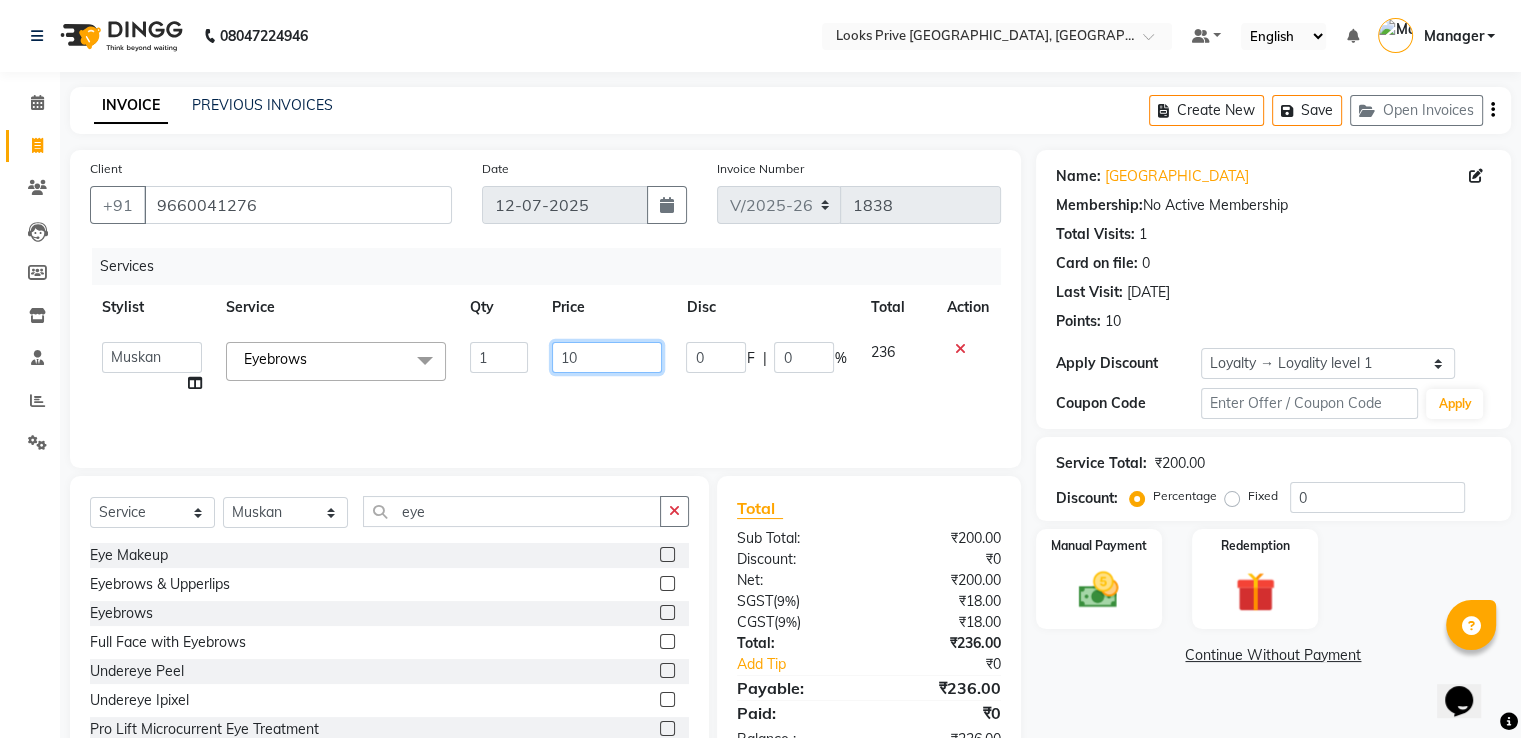 type on "100" 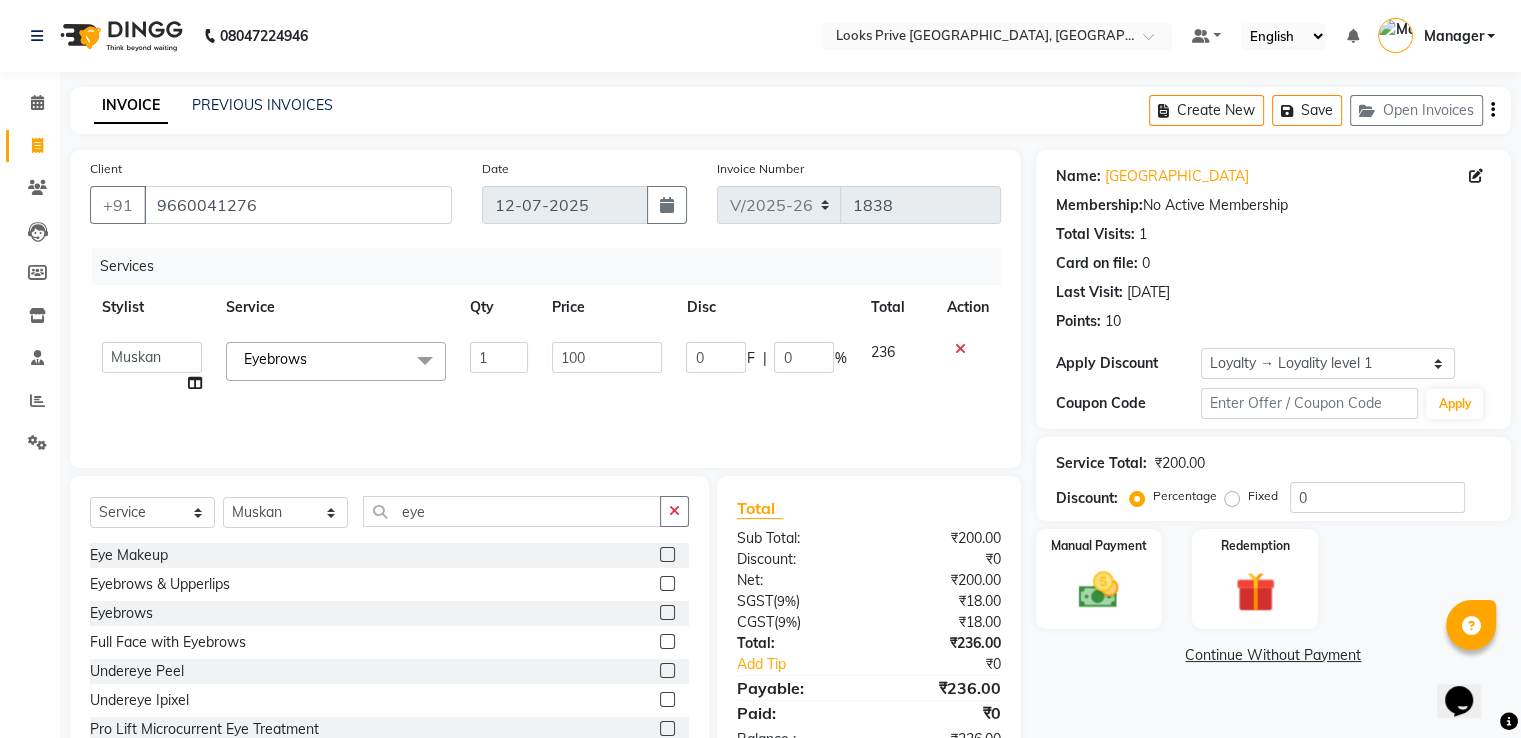 click on "1" 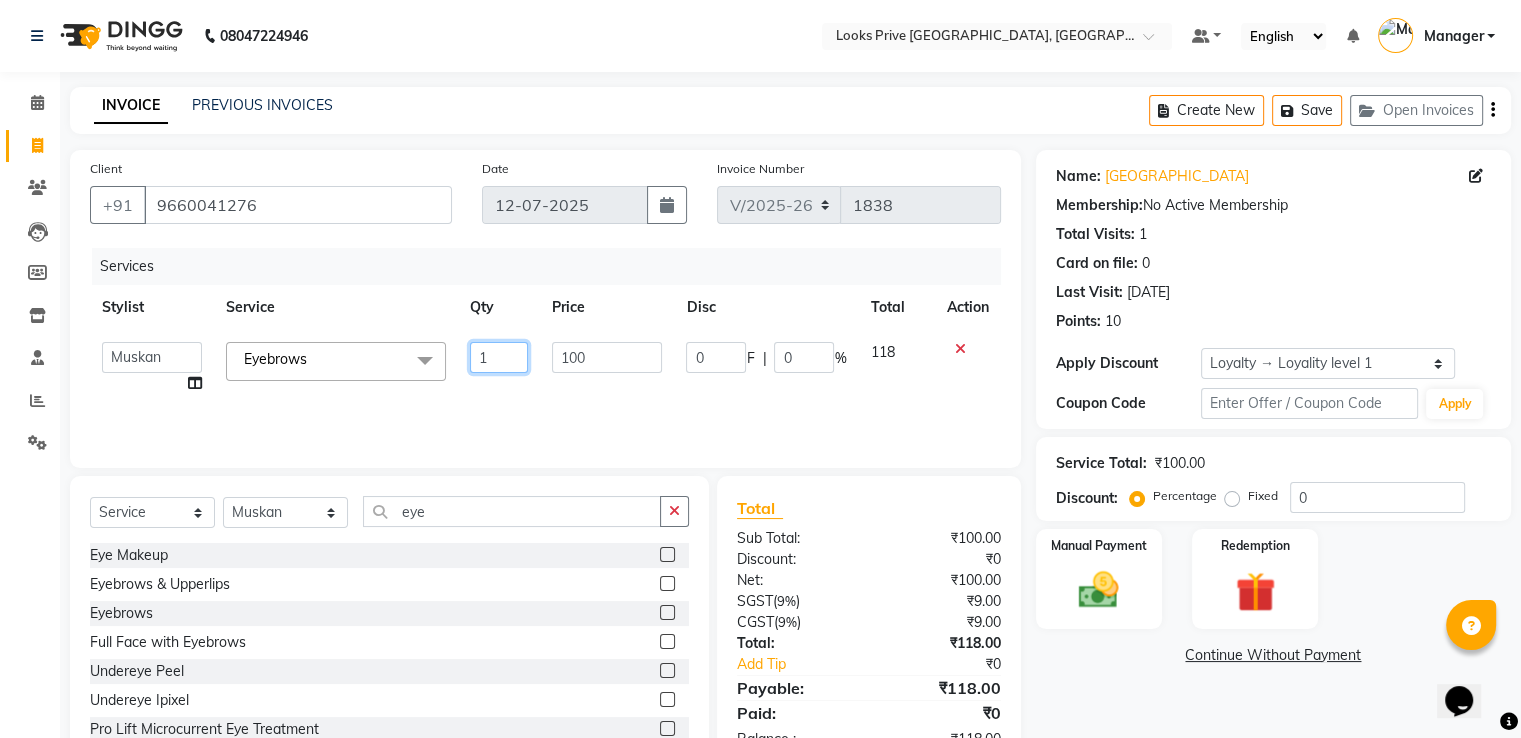 drag, startPoint x: 503, startPoint y: 354, endPoint x: 443, endPoint y: 357, distance: 60.074955 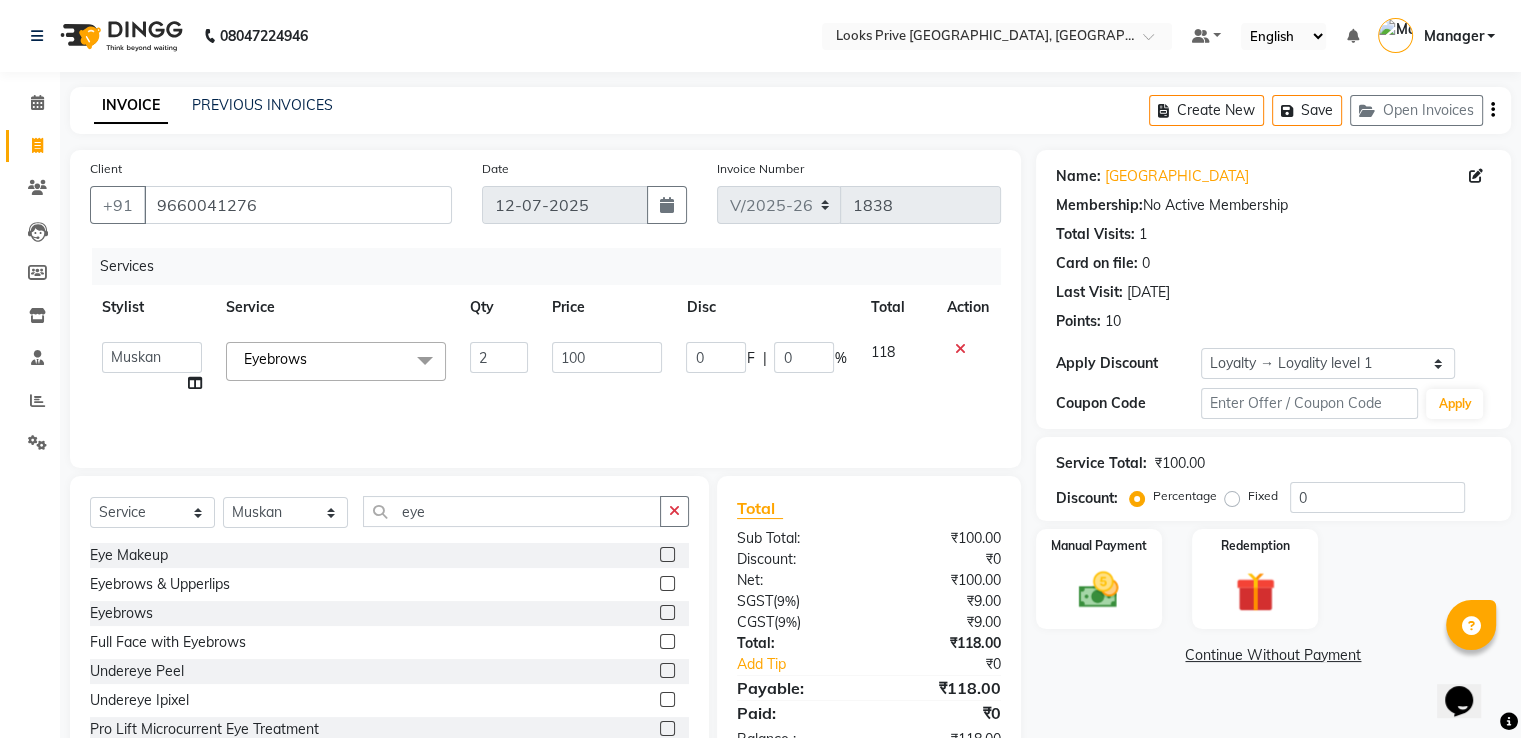 click on "Services Stylist Service Qty Price Disc Total Action  A2R_Master   Aamir   Ajay_Pedicurist   Ashima   Ayesha   Bilal   Dinesh_pdct   Karni   Lovely   Manager   Muskan   Raghav_pdct   Rajeev   Ruby   Sahil   Salman   Shahjad   Shubham   Suraj_pedi  Eyebrows  x Big Toes French Tip Repair Gel French Extension Gel Tip Repair Gel Infills Gel Overlays Gel Extension Gel Nail Removal Natural Nail Extensions French Nail Extensions Gel Polish Removal Extension Removal Nail Art Recruiter French Ombre Gel Polish Nail Art Nedle Cutical Care Nail Art Brush French Gel Polish French Glitter Gel Polish Gel Polish Touchup                                   Nail Art Per Finger(F)* 3D Nail Art Recruiter Nail Art with Stones/Foil/Stickers per Finger Acrylic Overlays Nail Extension Refill Finger Tip Repair Acrylic Removal Gel Polish Application Gel Overlays Refills  Stick on Nails Full Arms Bleach Face Bleach(F) Bleach Full Back/Front Full Body Bleach Half Front/Back Full Legs Bleach Detan(F) Detan(M) Face Bleach(M) Base Makeup 2" 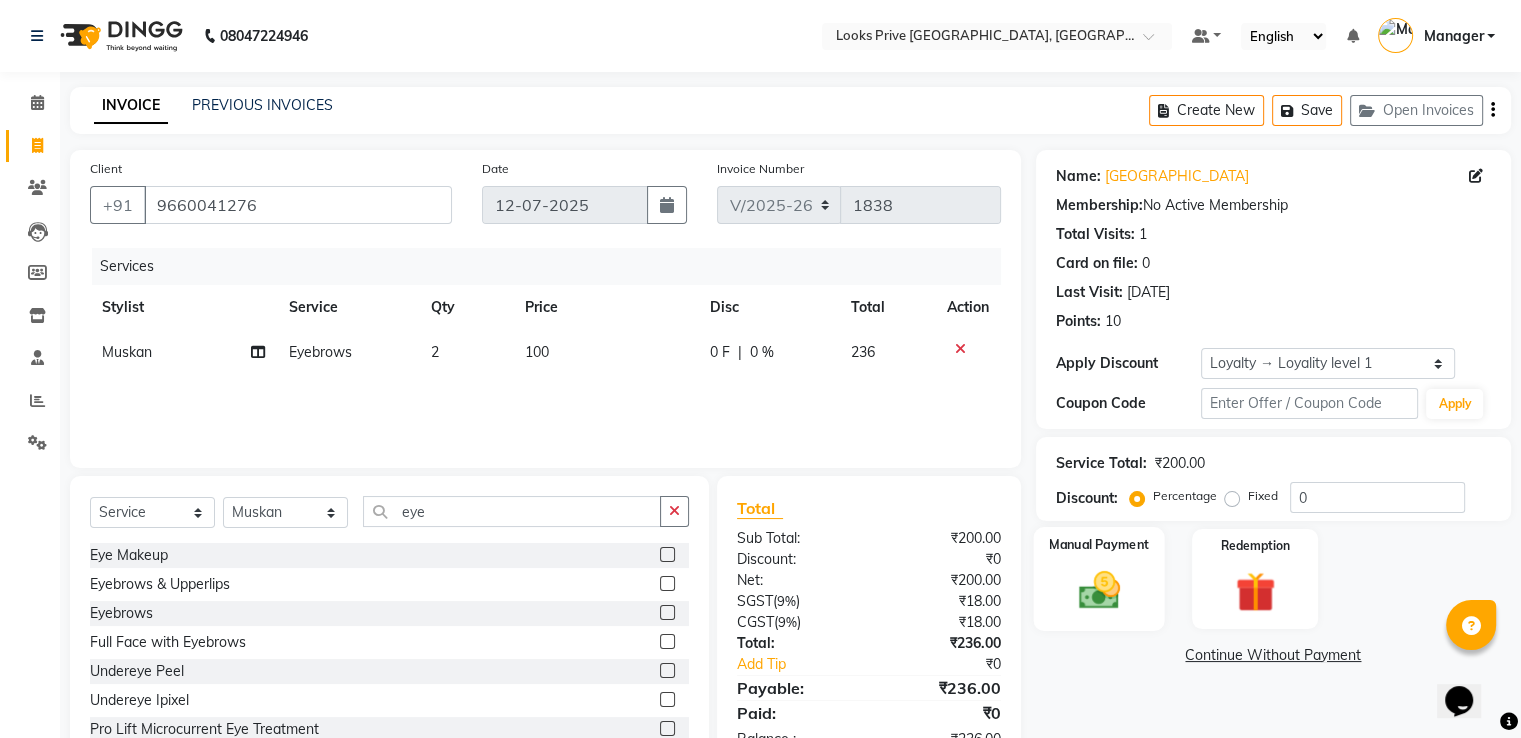 scroll, scrollTop: 64, scrollLeft: 0, axis: vertical 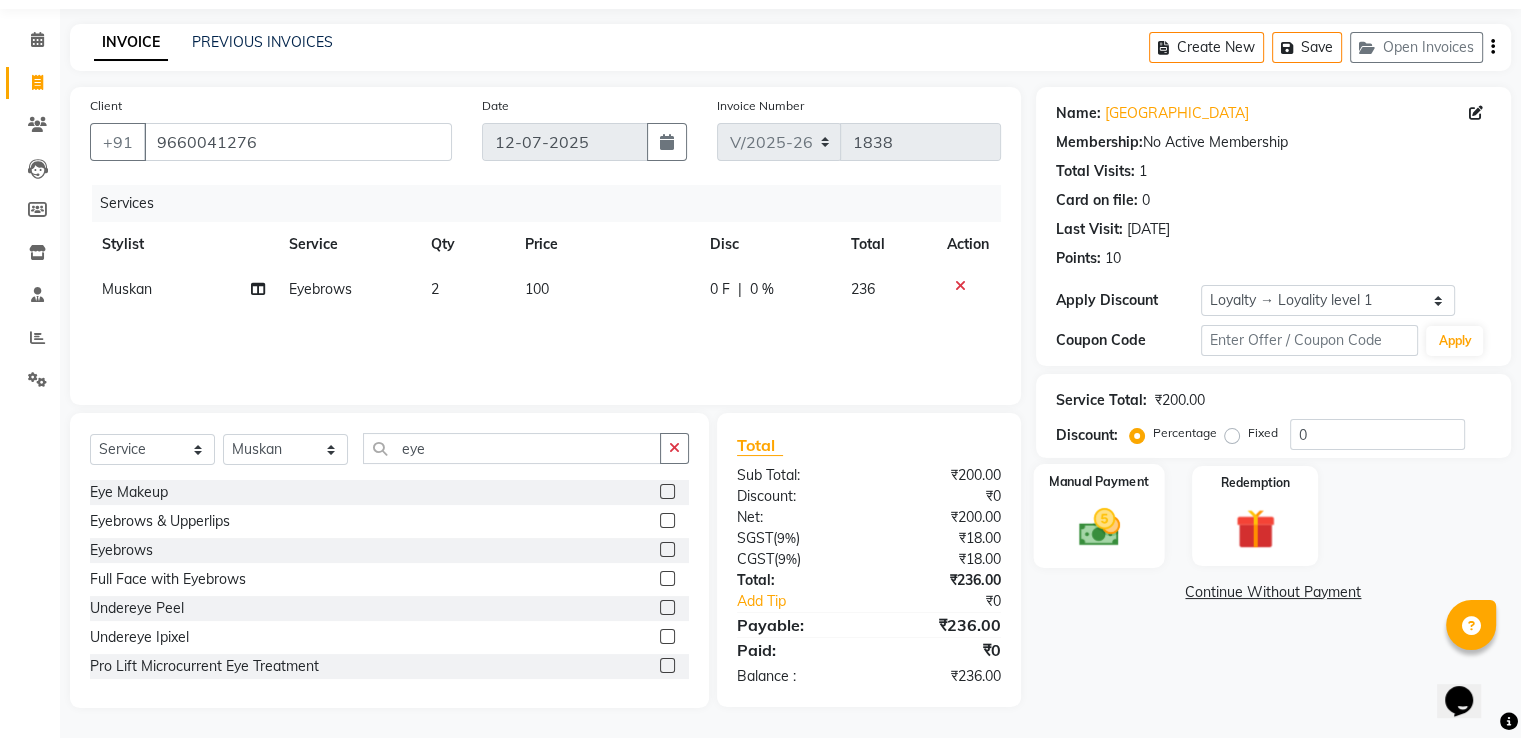 click 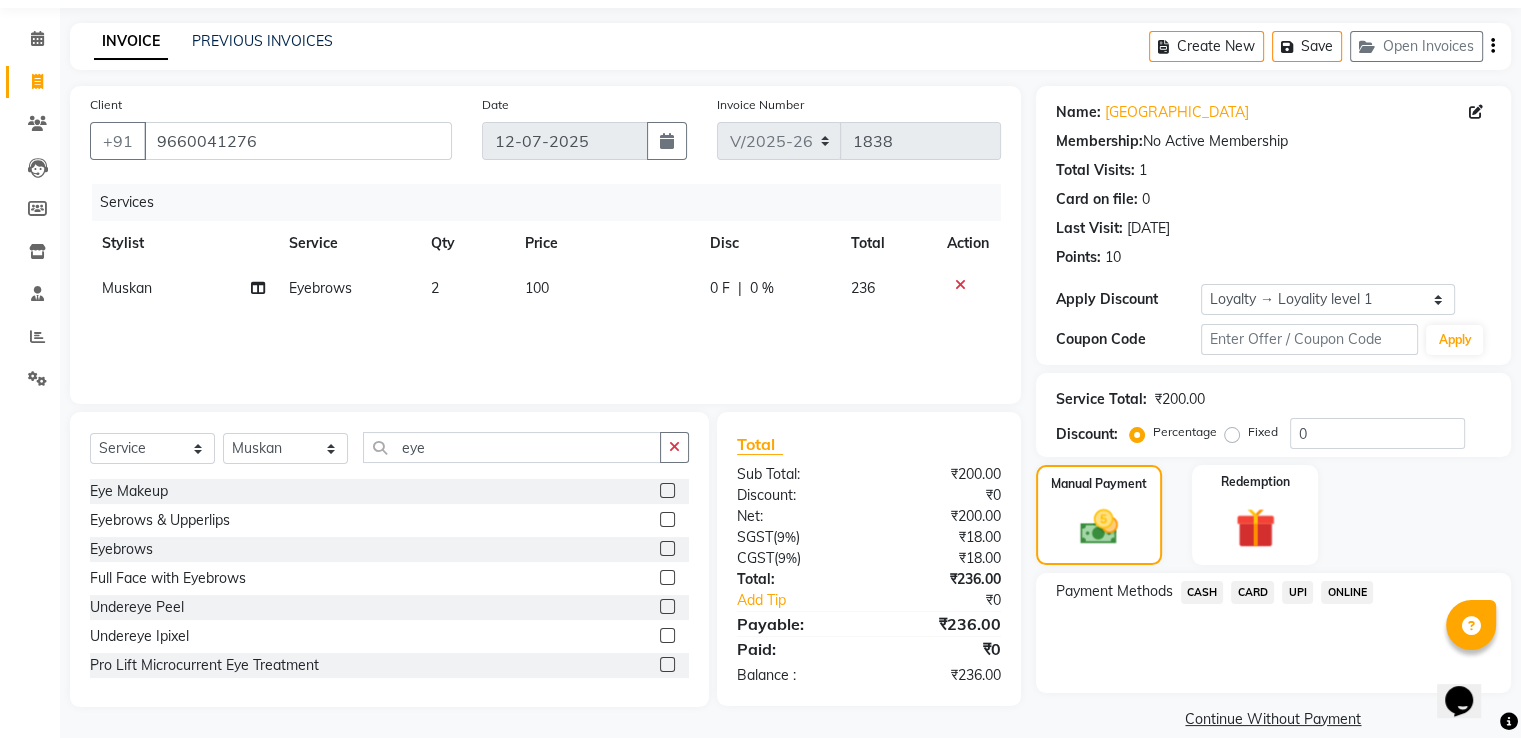 click on "UPI" 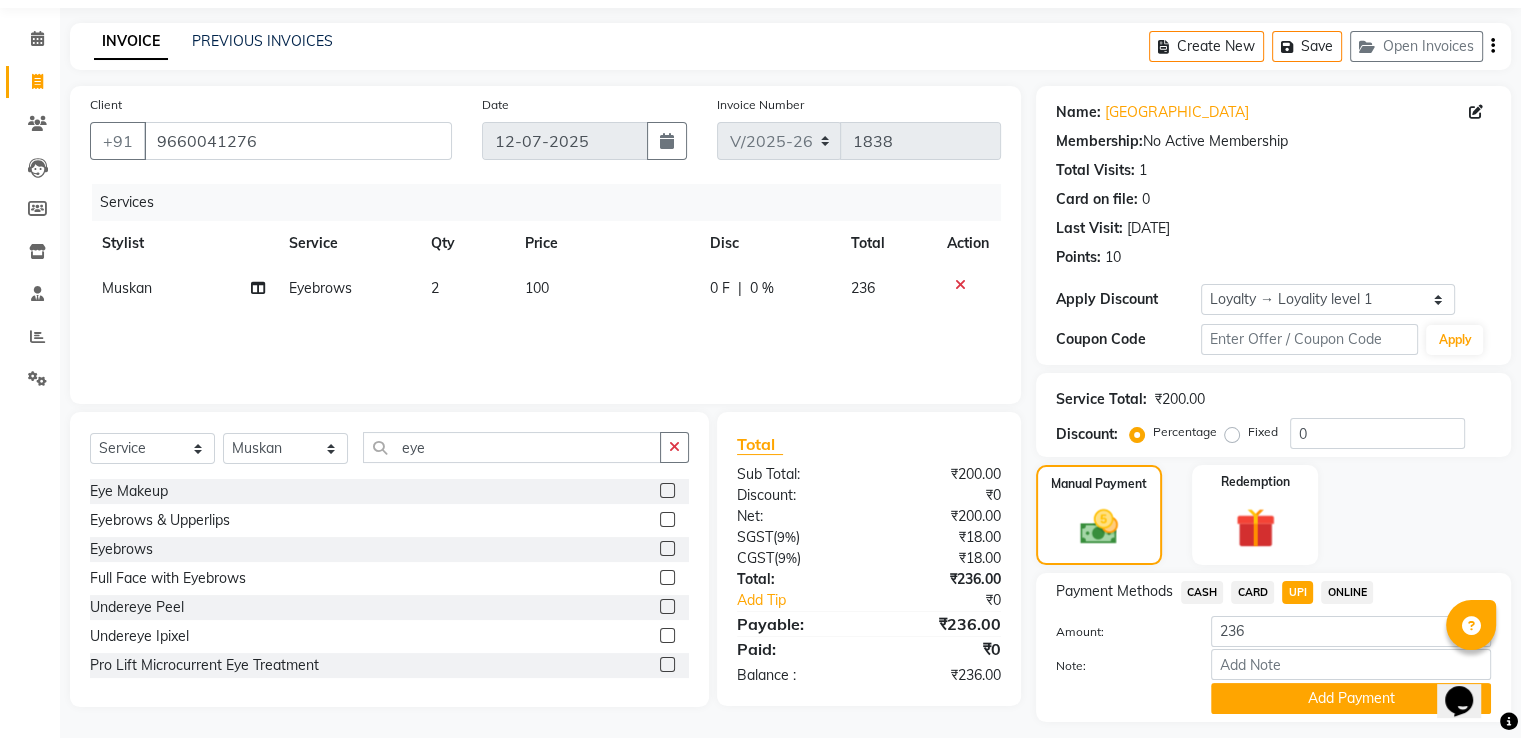 click on "Add Payment" 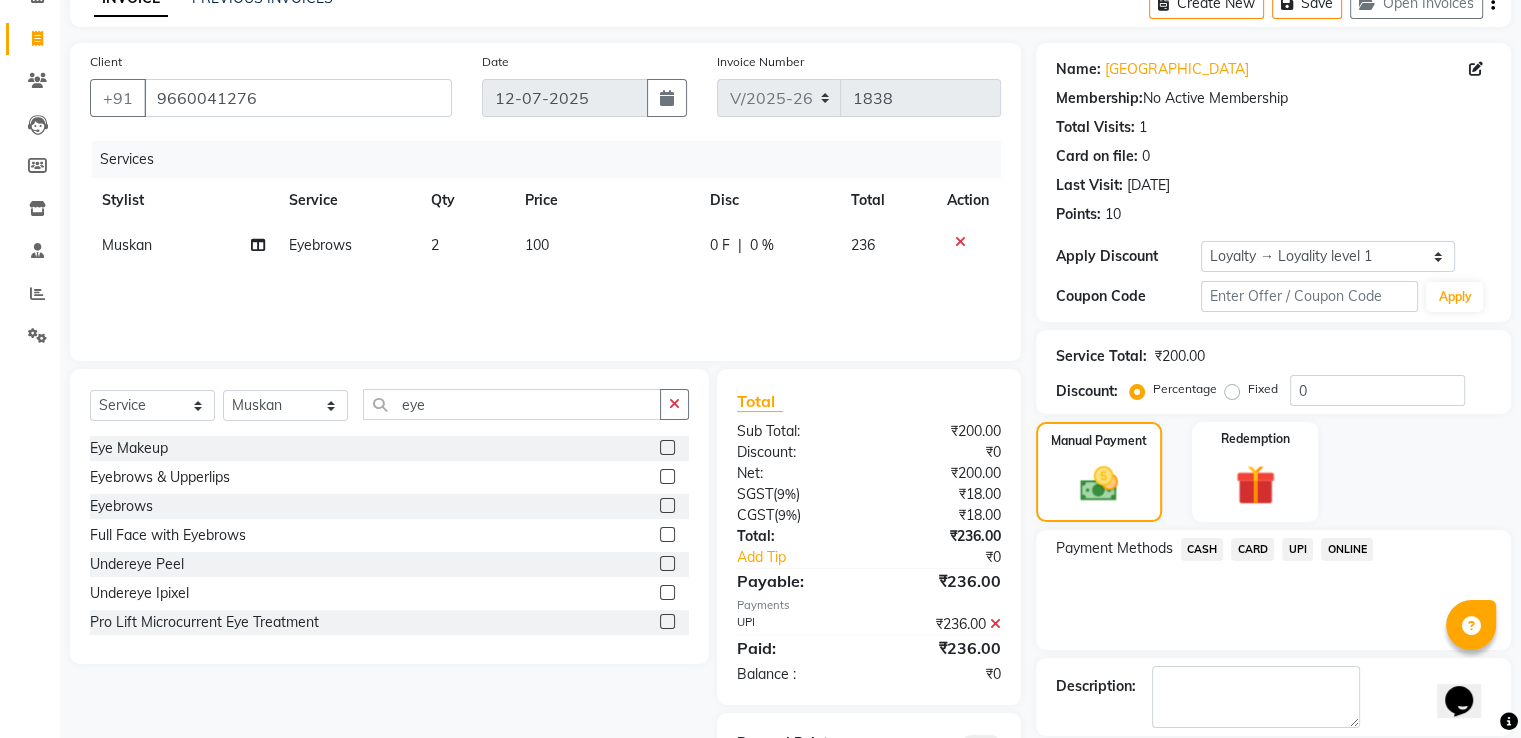 scroll, scrollTop: 204, scrollLeft: 0, axis: vertical 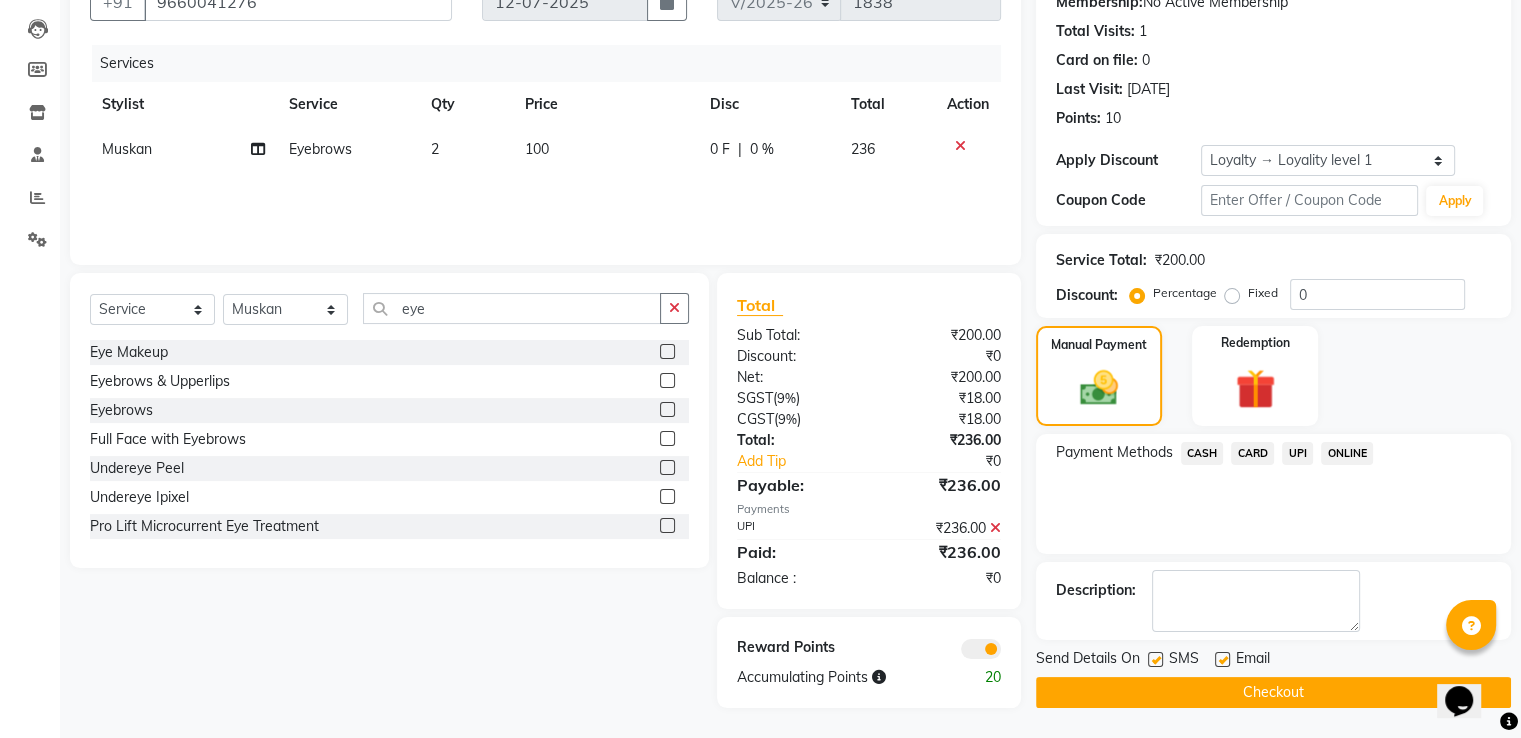 click on "Checkout" 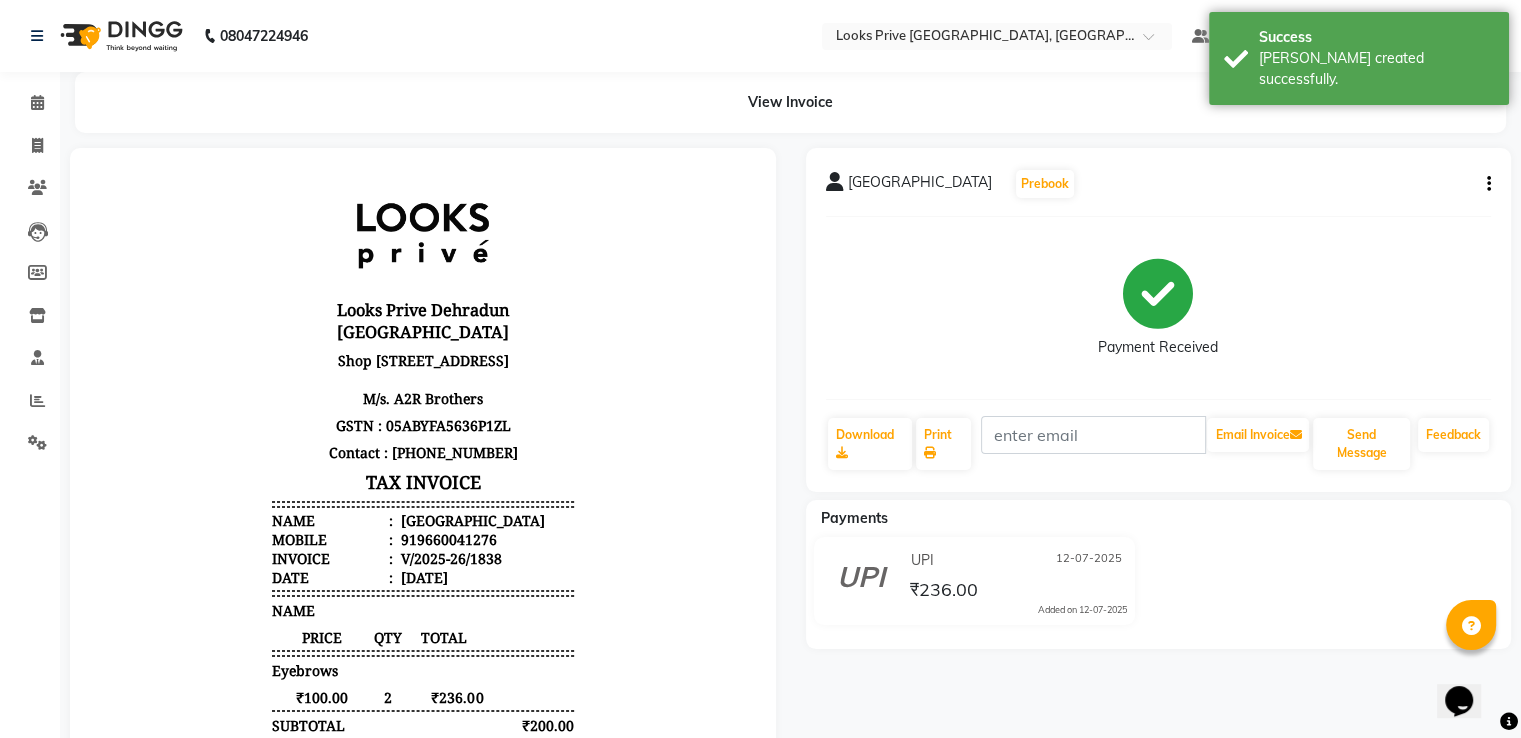 scroll, scrollTop: 0, scrollLeft: 0, axis: both 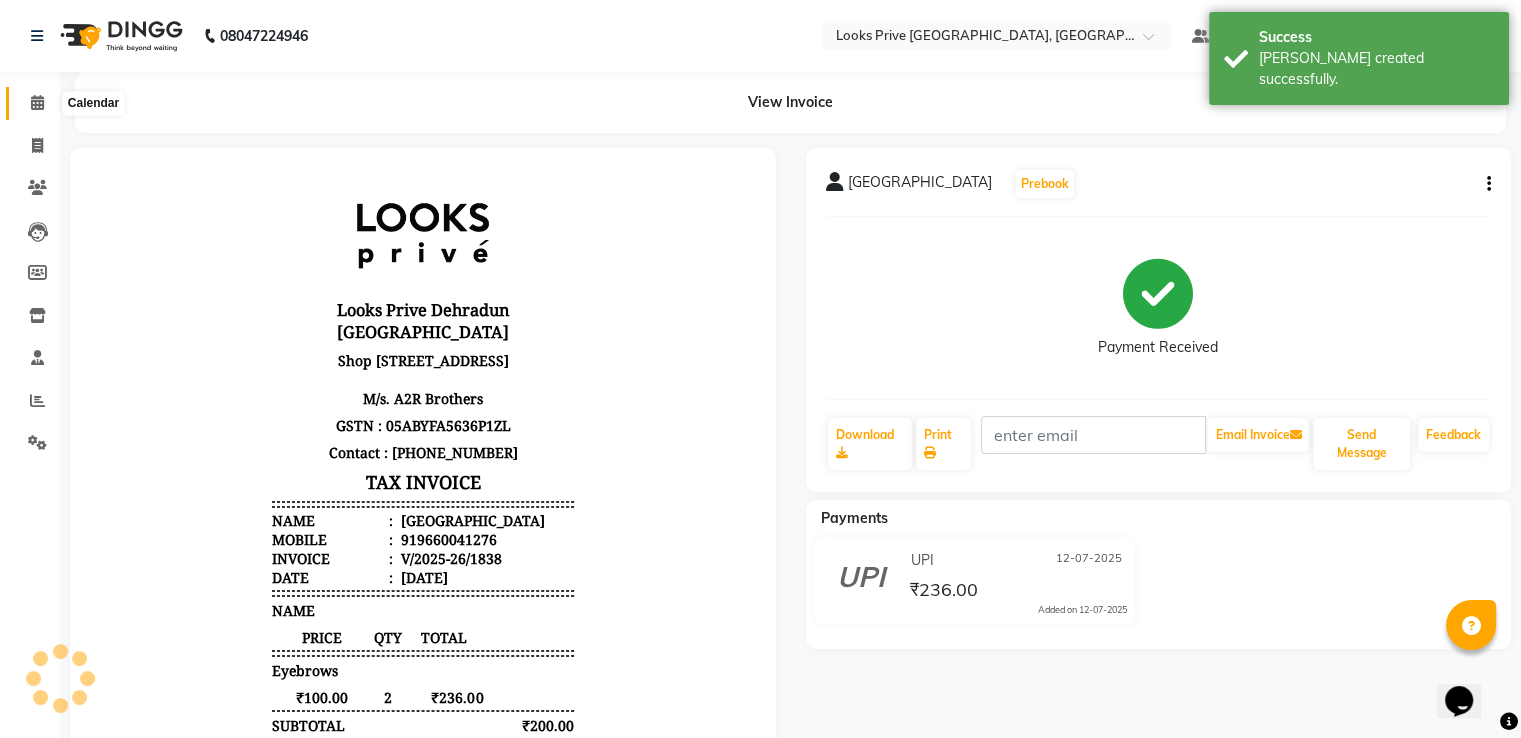 click 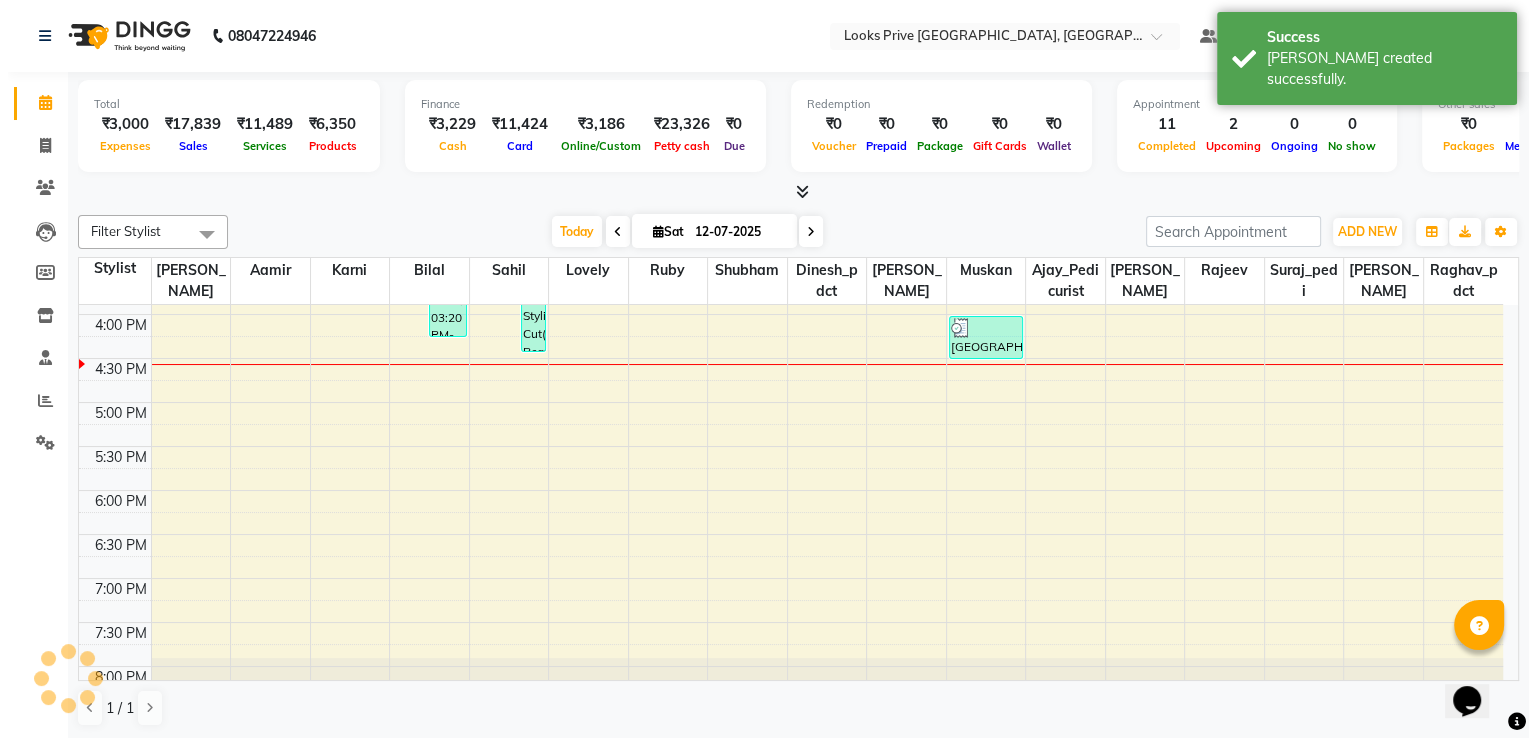 scroll, scrollTop: 0, scrollLeft: 0, axis: both 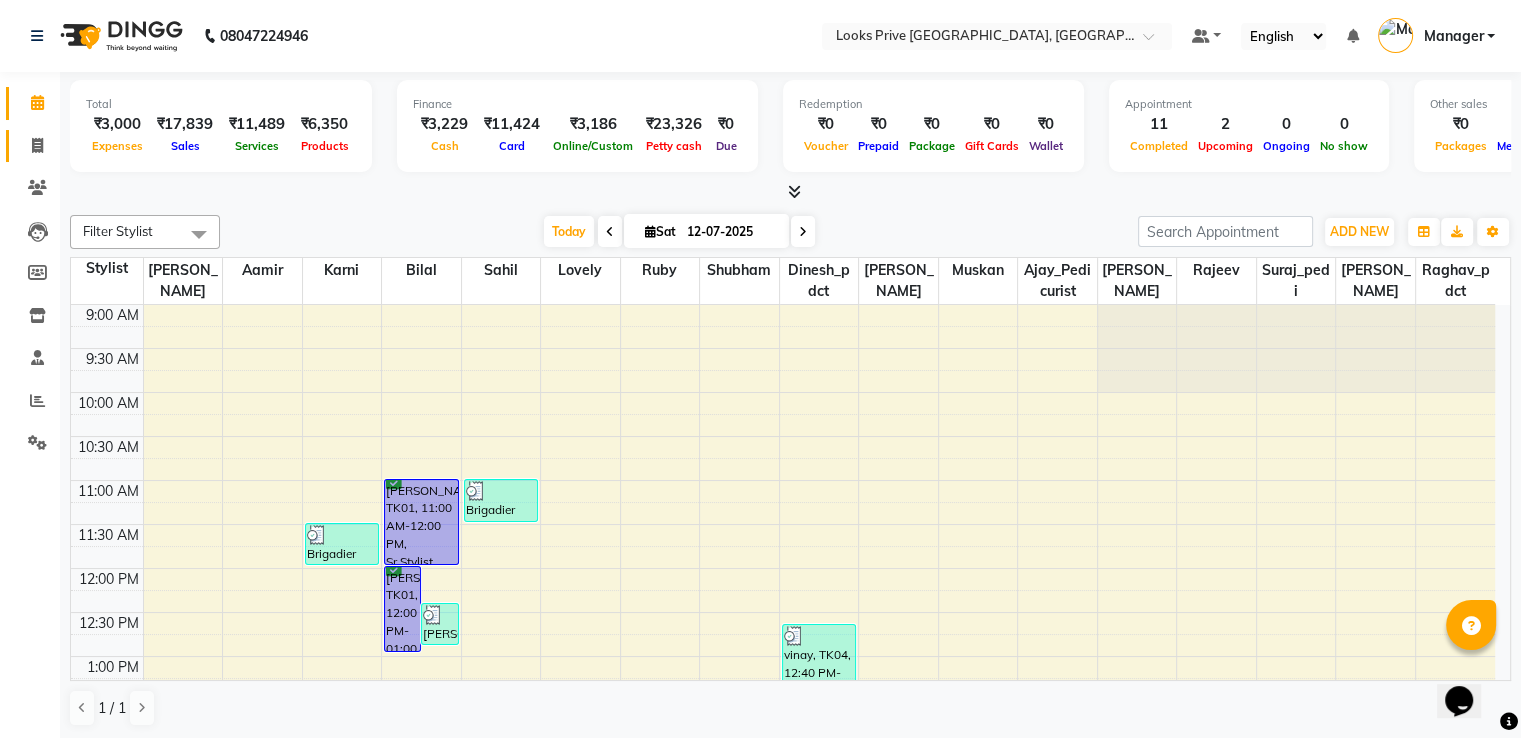 click on "Invoice" 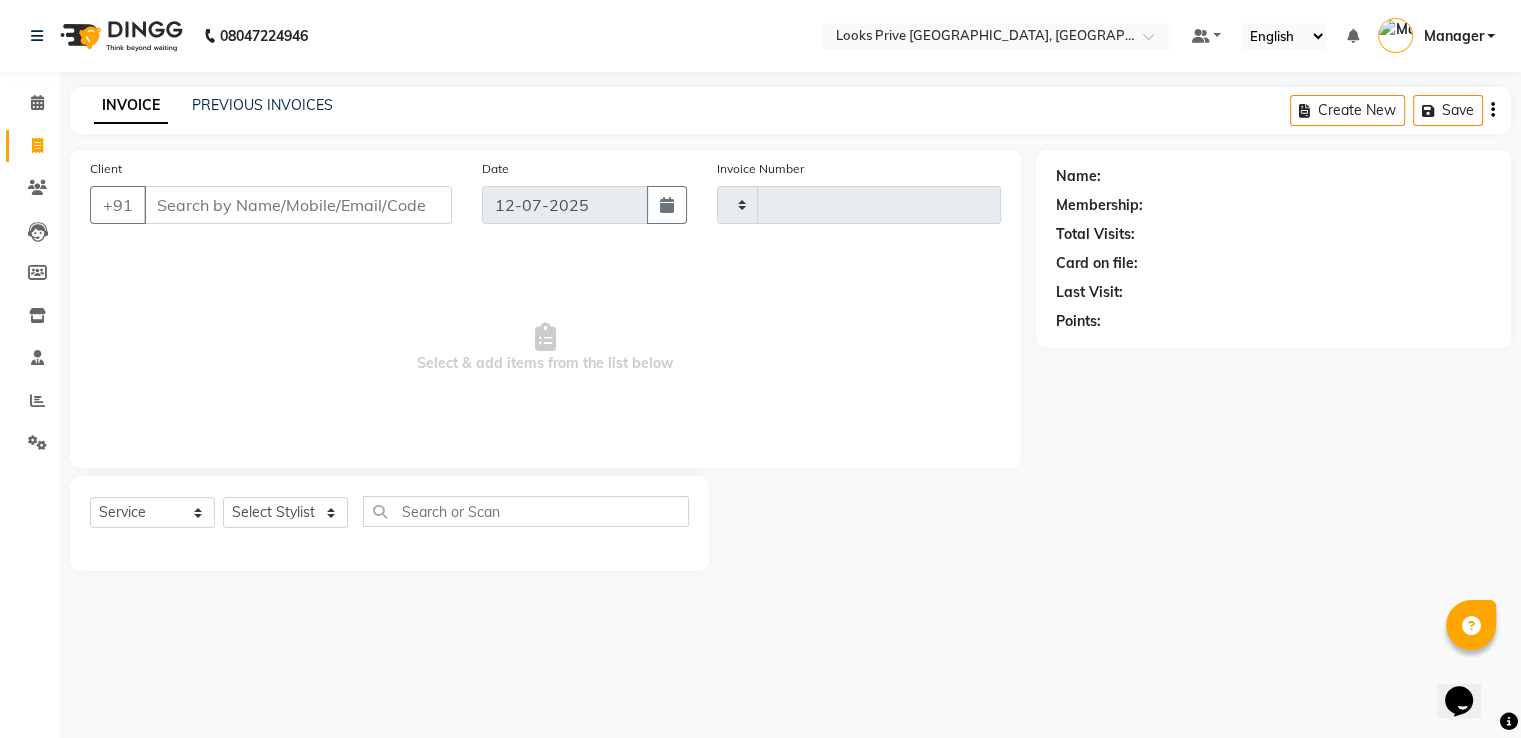type on "1839" 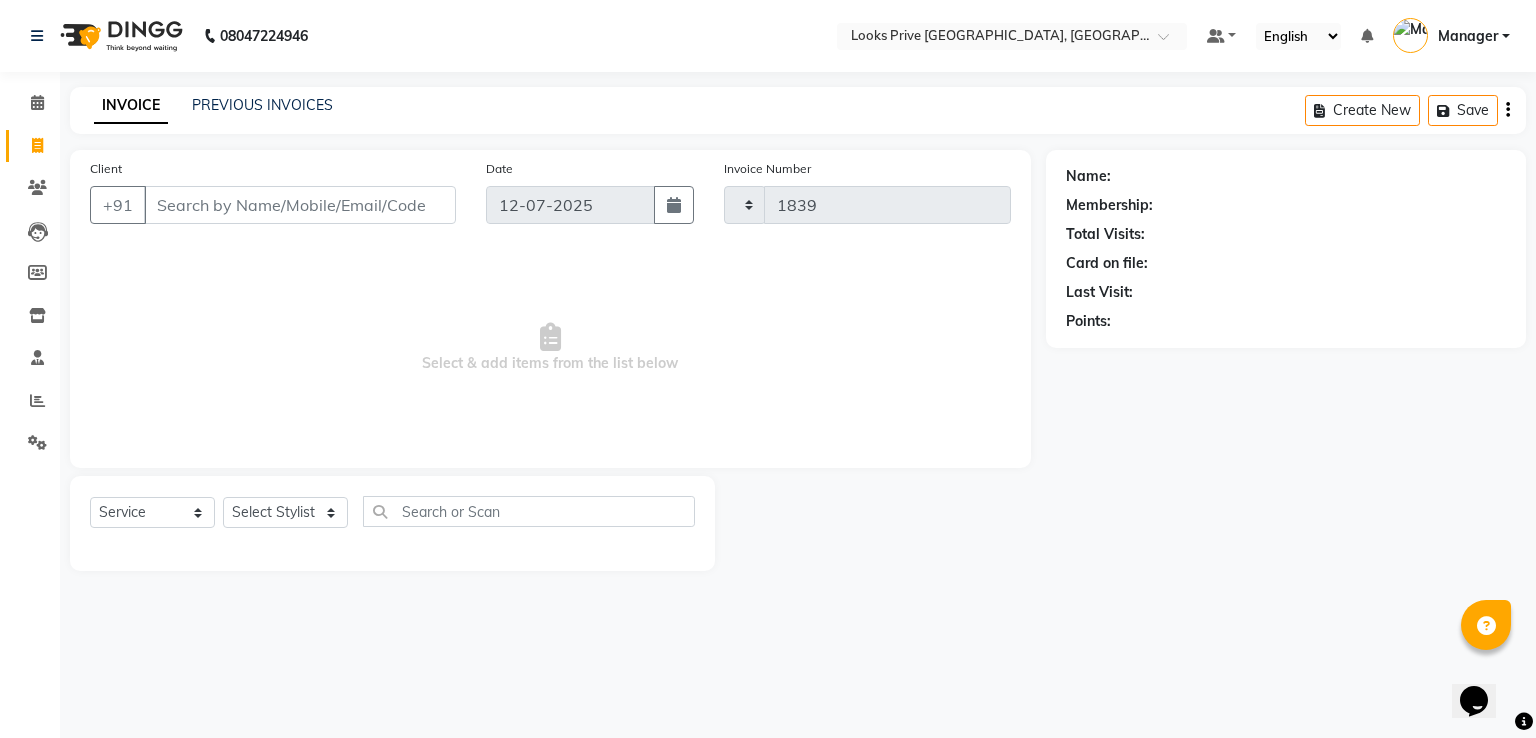 select on "6205" 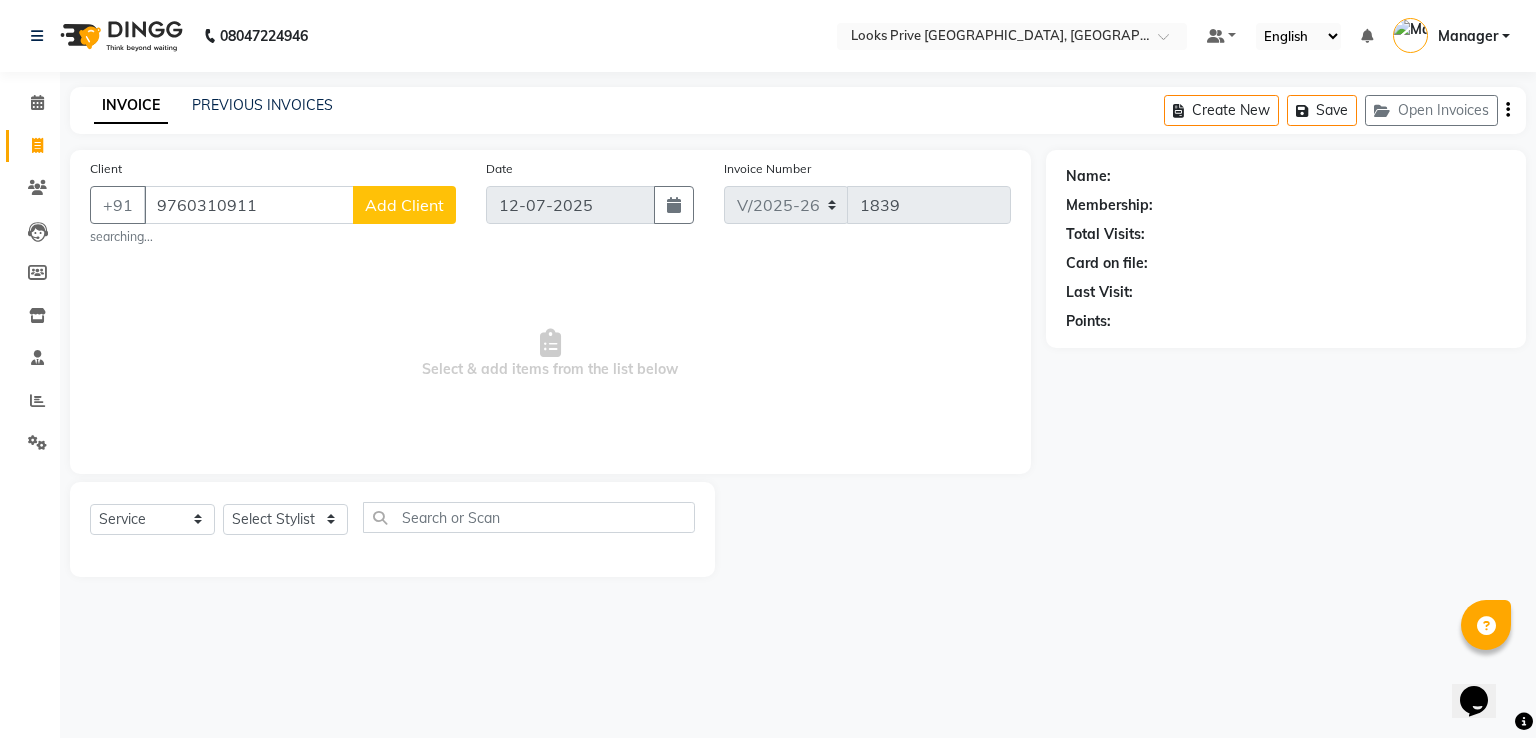 type on "9760310911" 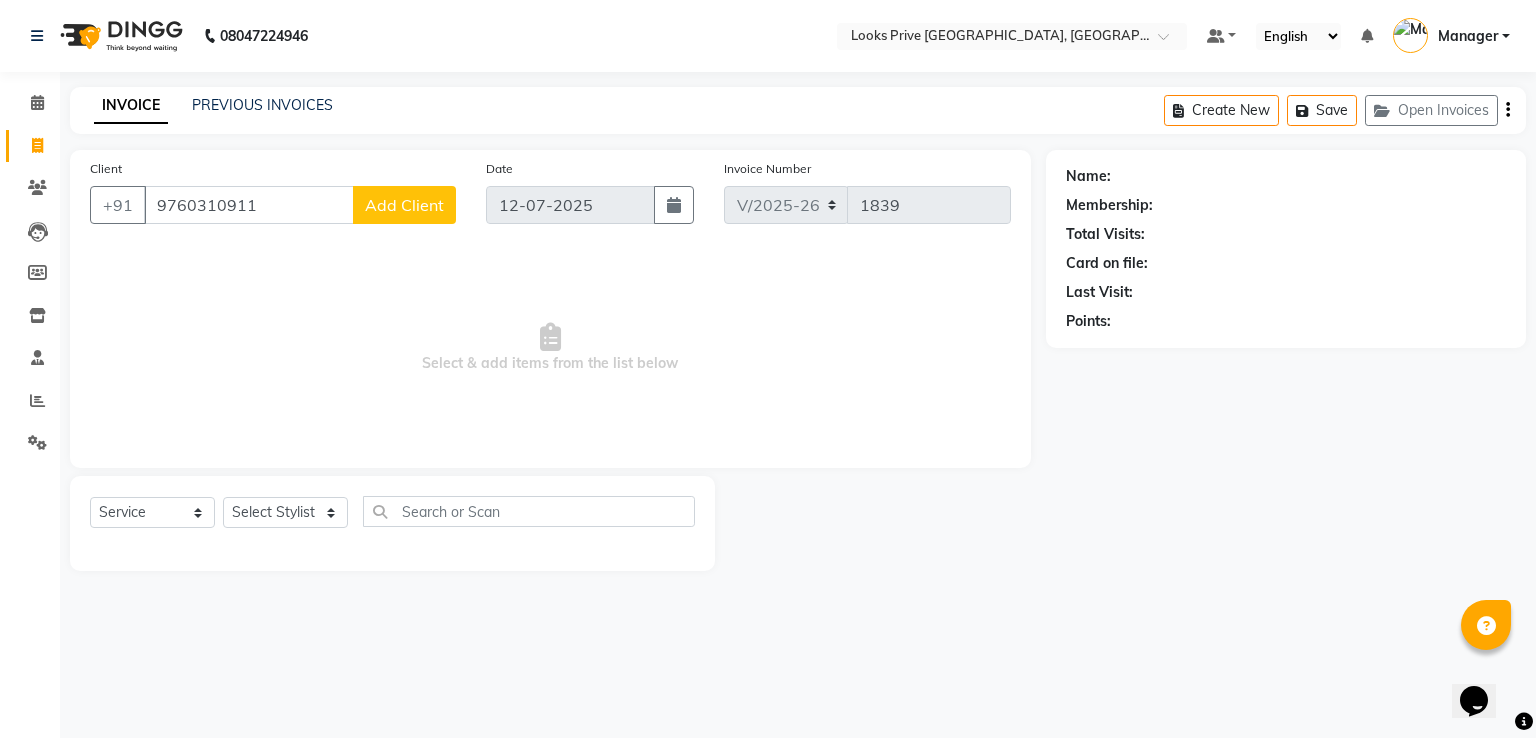 click on "Add Client" 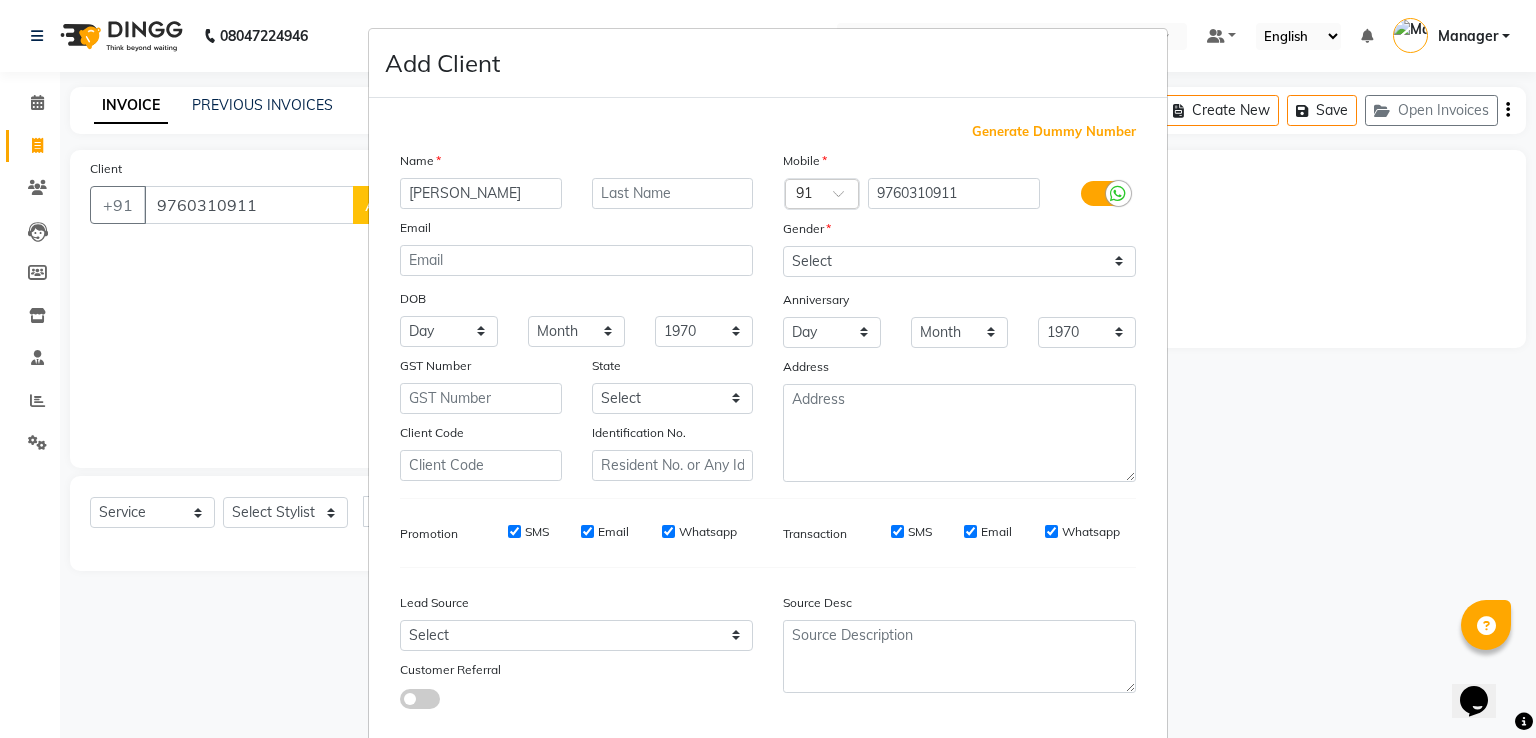 type on "Jigyasa" 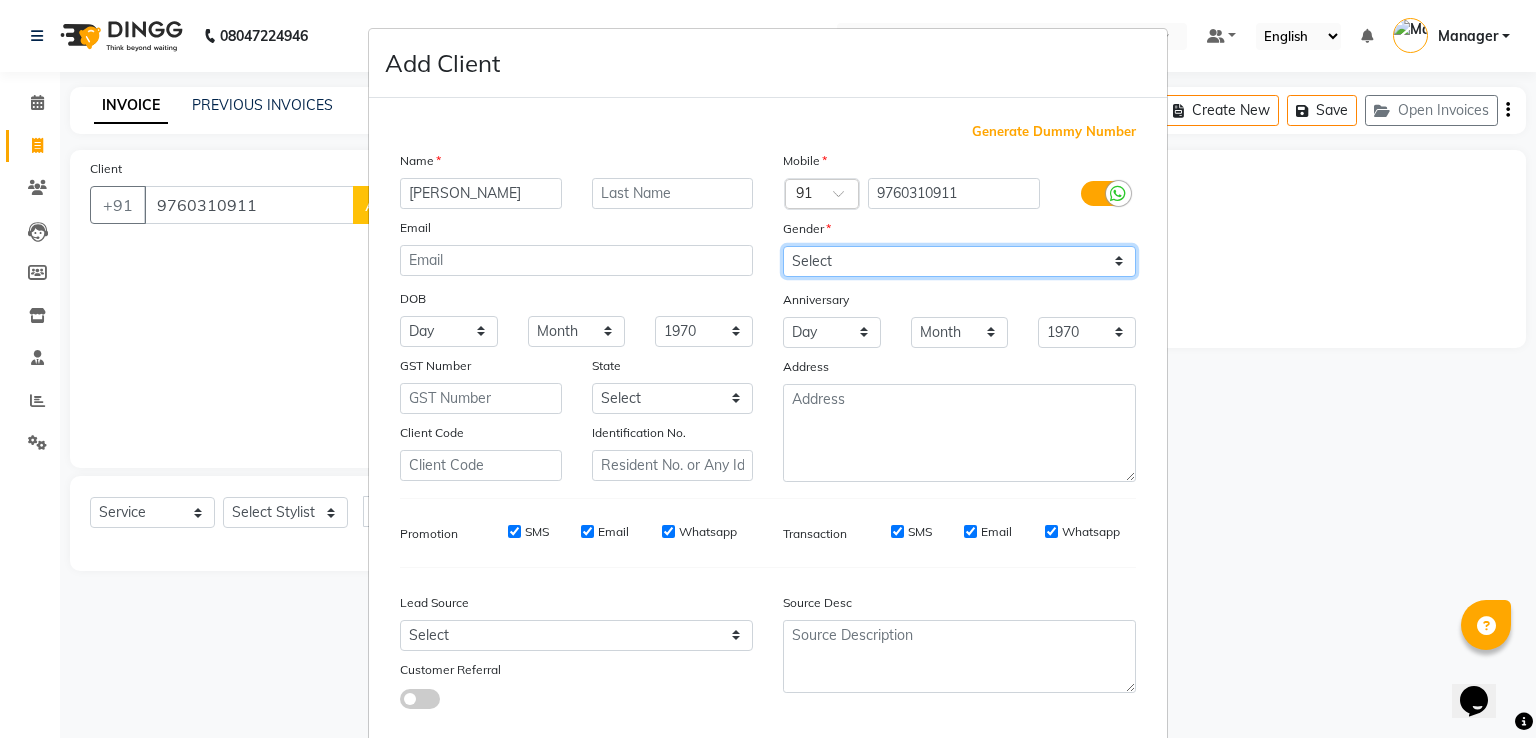 drag, startPoint x: 896, startPoint y: 259, endPoint x: 894, endPoint y: 273, distance: 14.142136 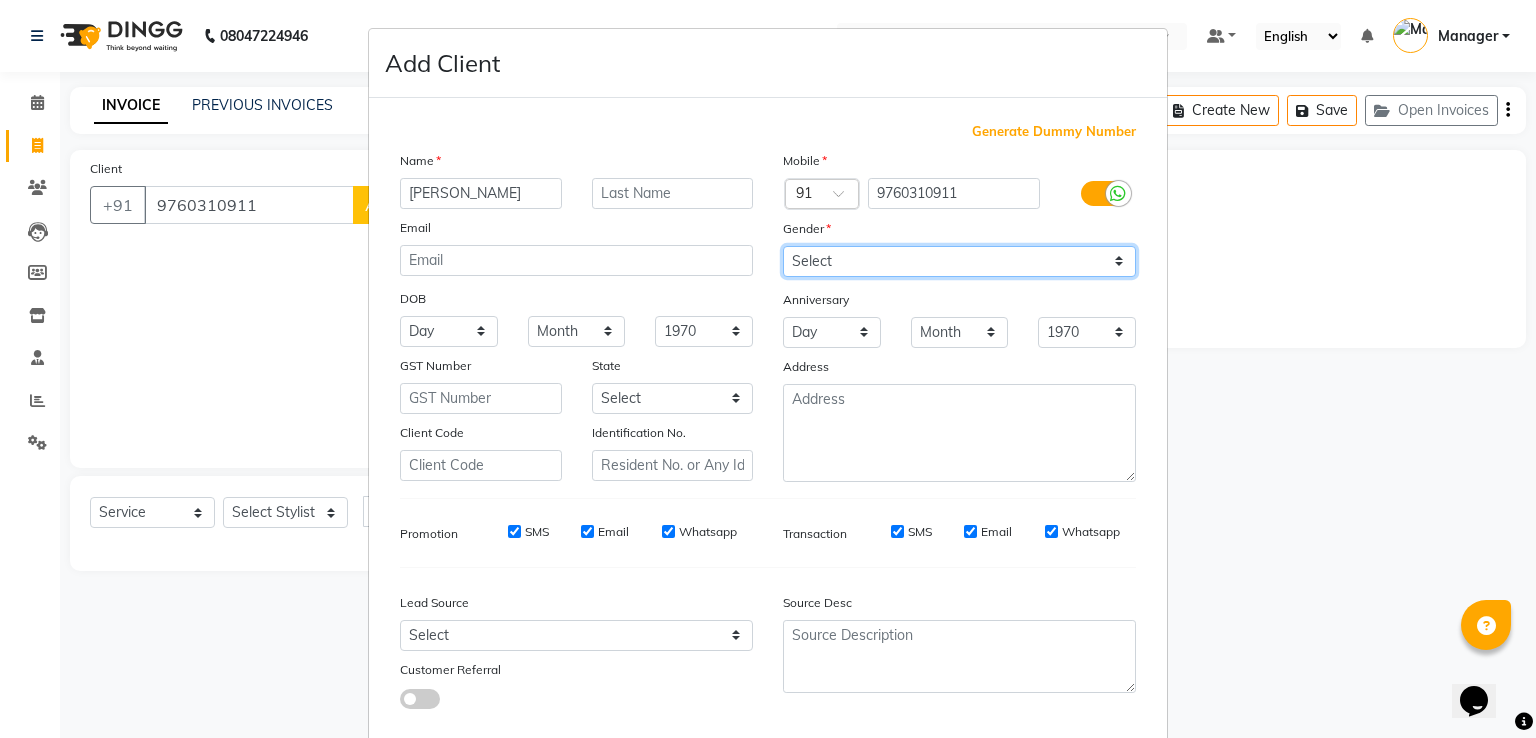 click on "Select Male Female Other Prefer Not To Say" at bounding box center [959, 261] 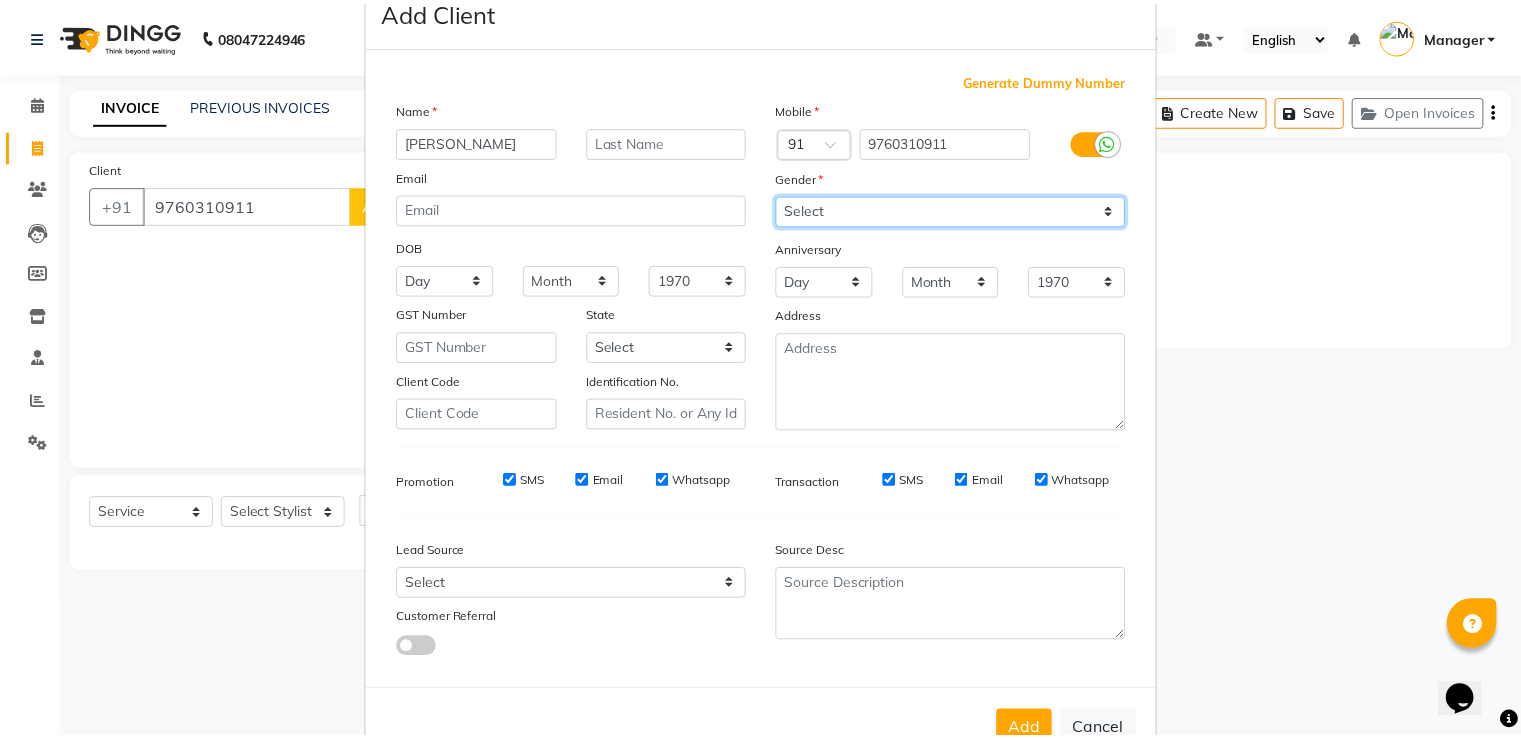 scroll, scrollTop: 100, scrollLeft: 0, axis: vertical 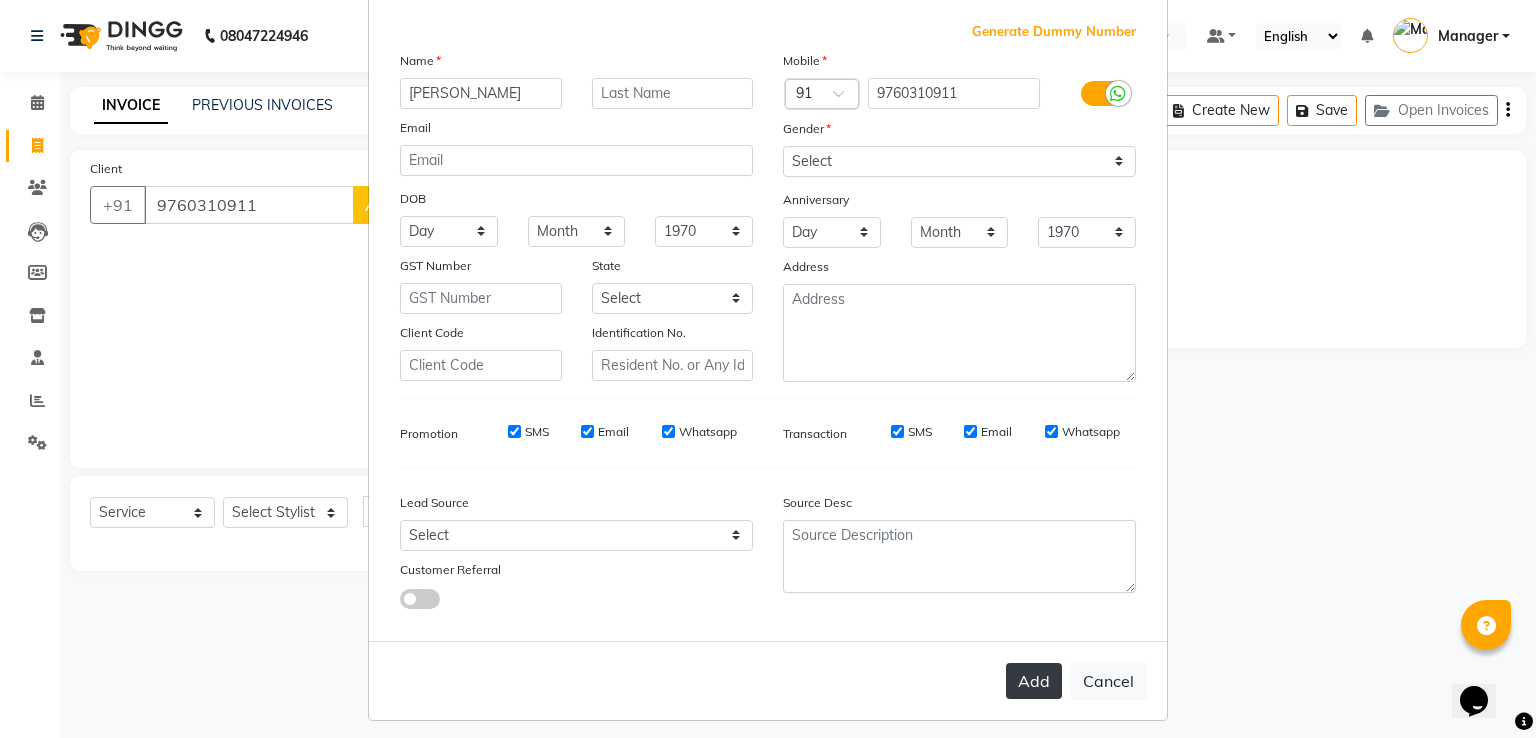 click on "Add" at bounding box center (1034, 681) 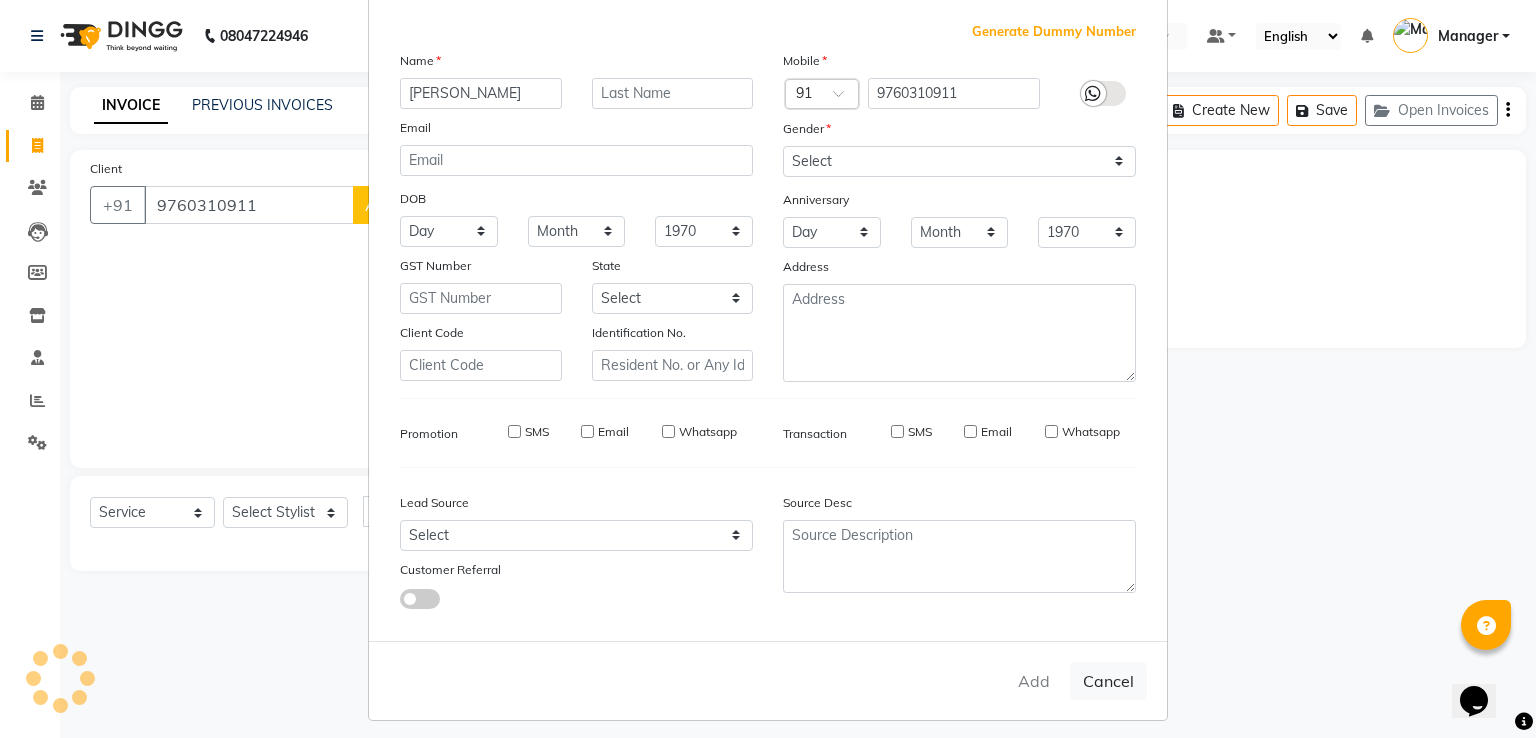 type 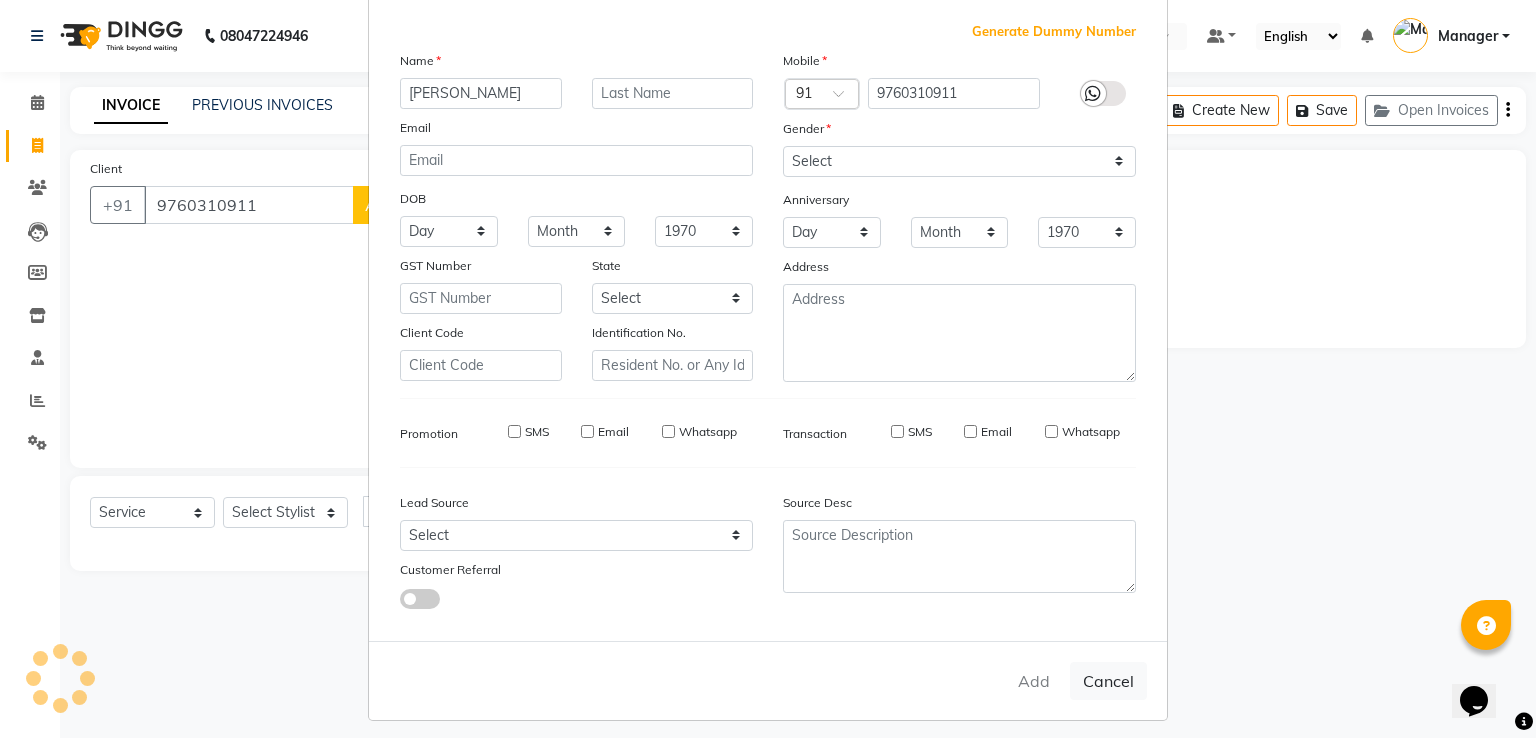 select 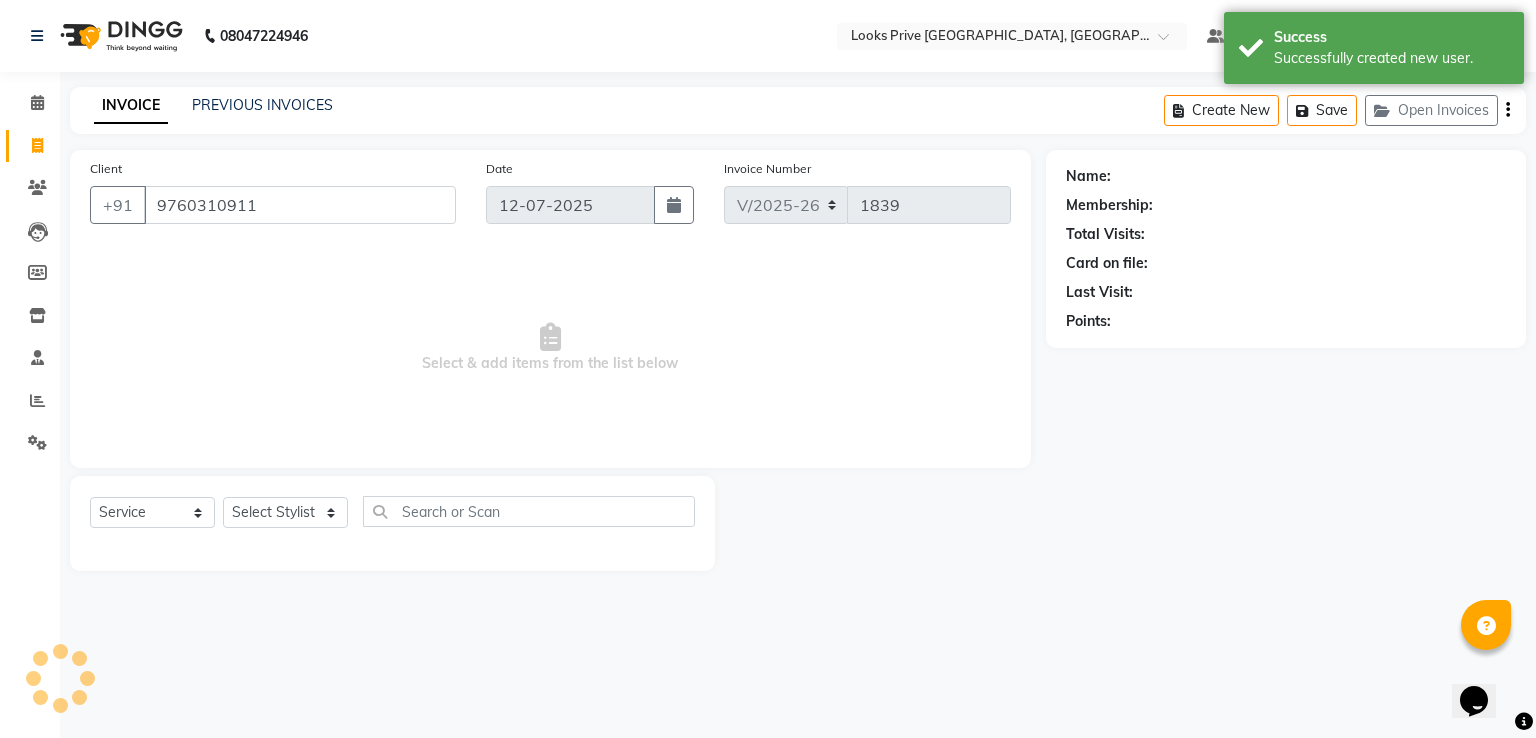 select on "1: Object" 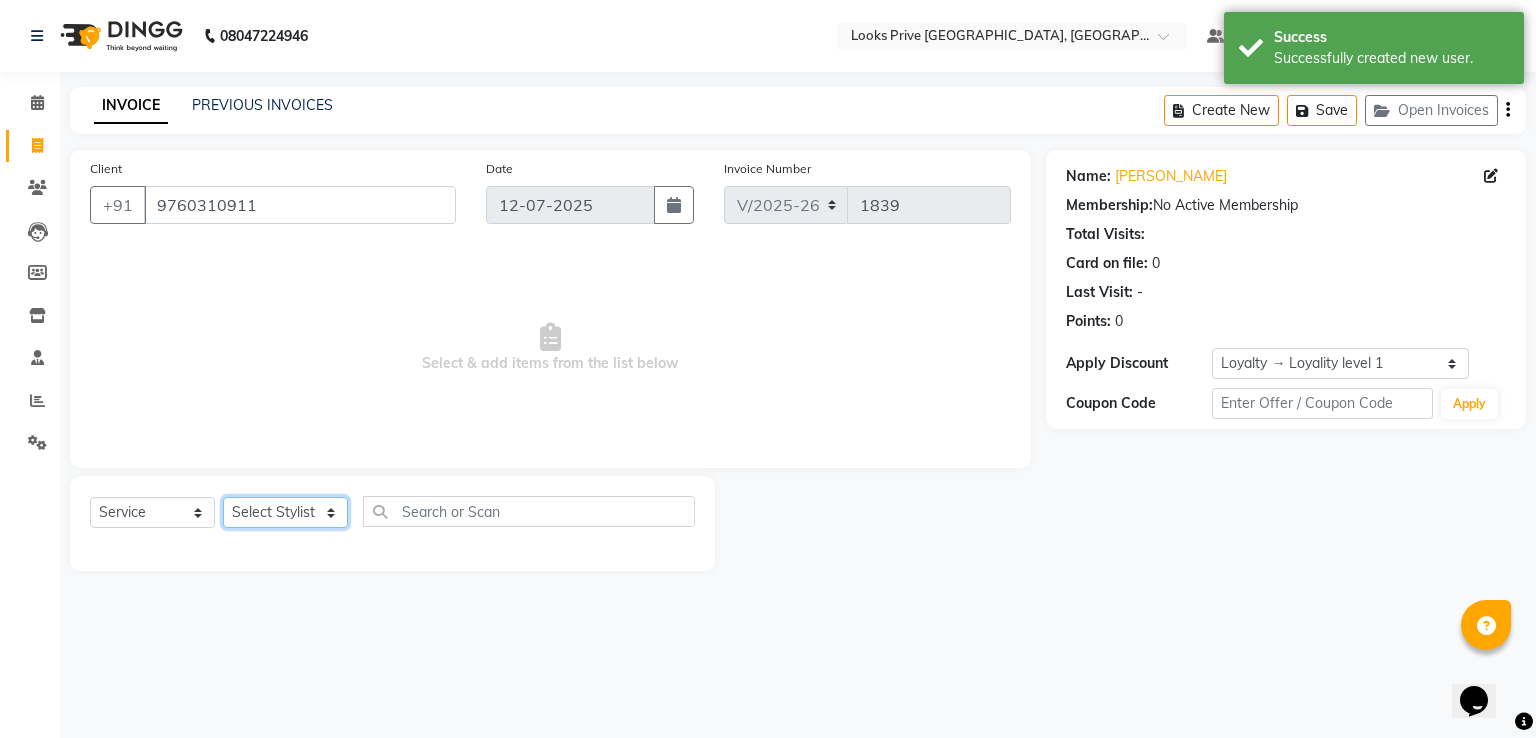 click on "Select Stylist A2R_Master Aamir Ajay_Pedicurist Ashima Ayesha Bilal Dinesh_pdct Karni Lovely Manager Muskan Raghav_pdct Rajeev Ruby Sahil Salman Shahjad Shubham Suraj_pedi" 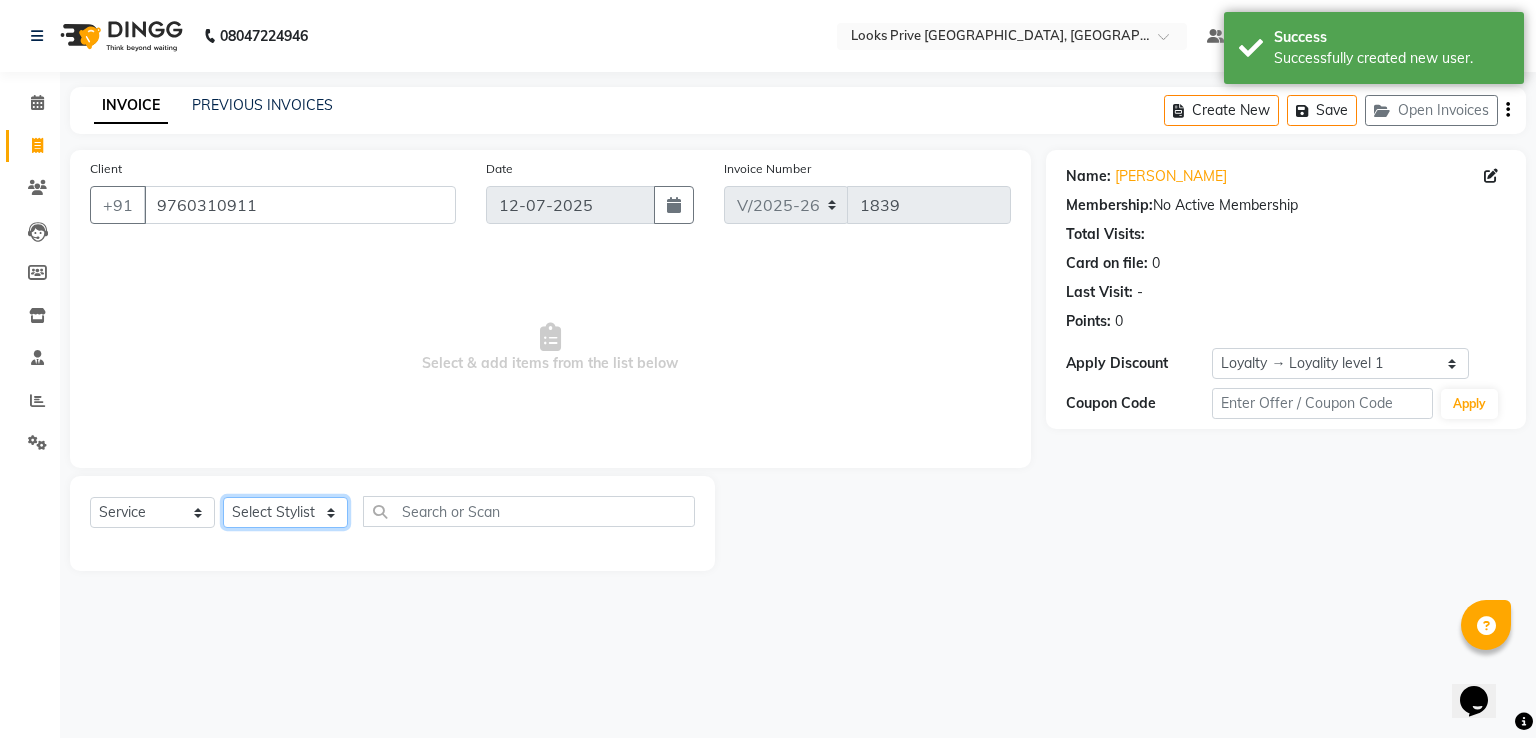 select on "62232" 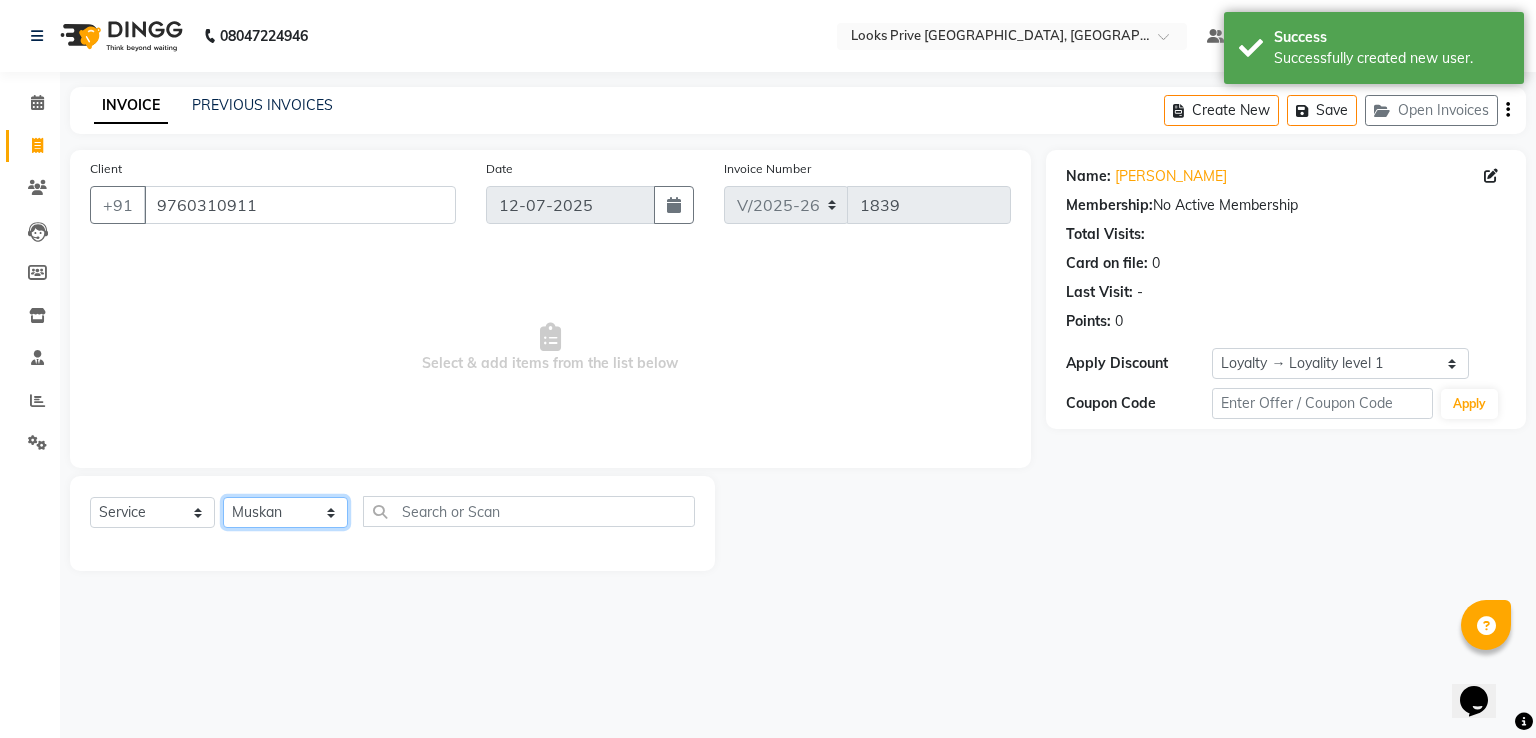 click on "Select Stylist A2R_Master Aamir Ajay_Pedicurist Ashima Ayesha Bilal Dinesh_pdct Karni Lovely Manager Muskan Raghav_pdct Rajeev Ruby Sahil Salman Shahjad Shubham Suraj_pedi" 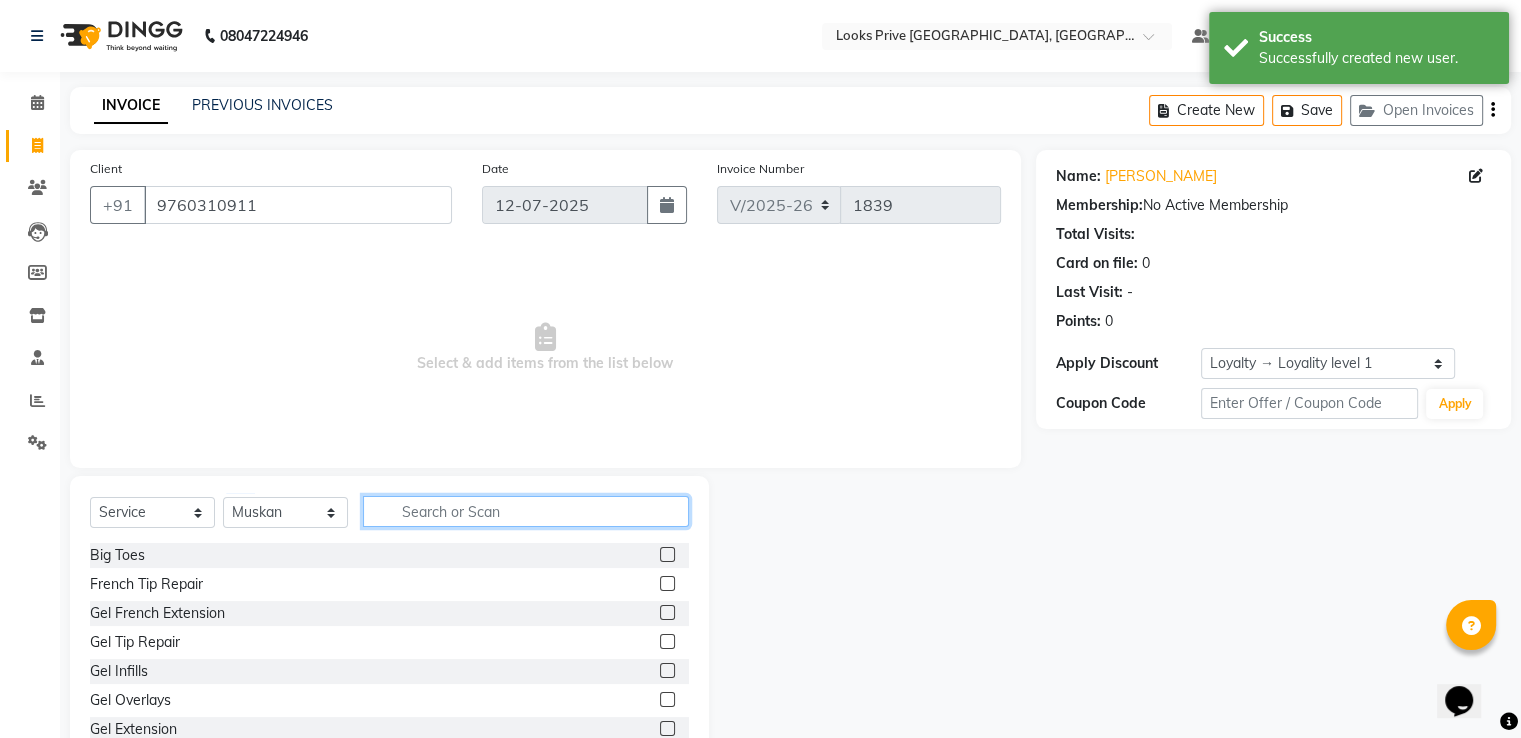 click 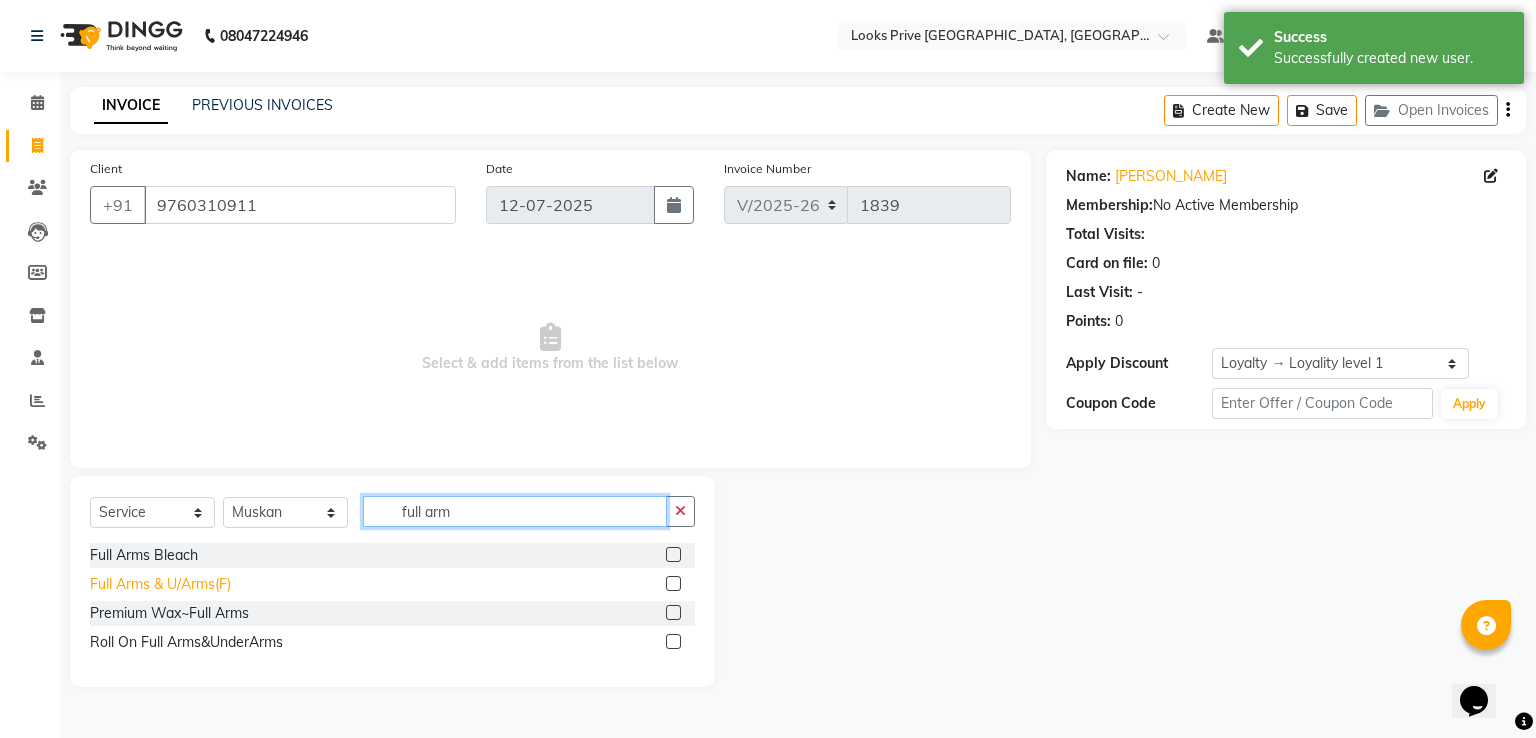 type on "full arm" 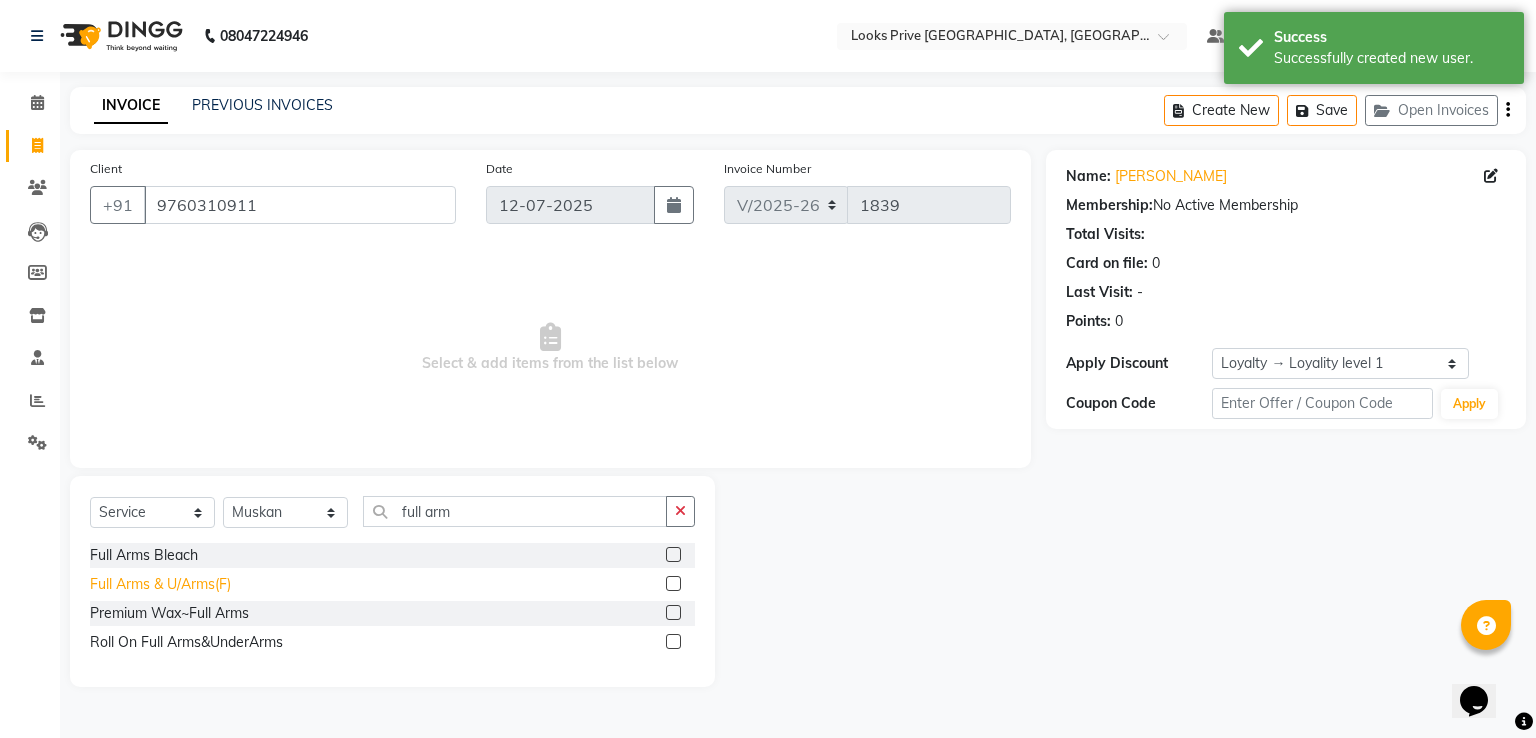click on "Full Arms & U/Arms(F)" 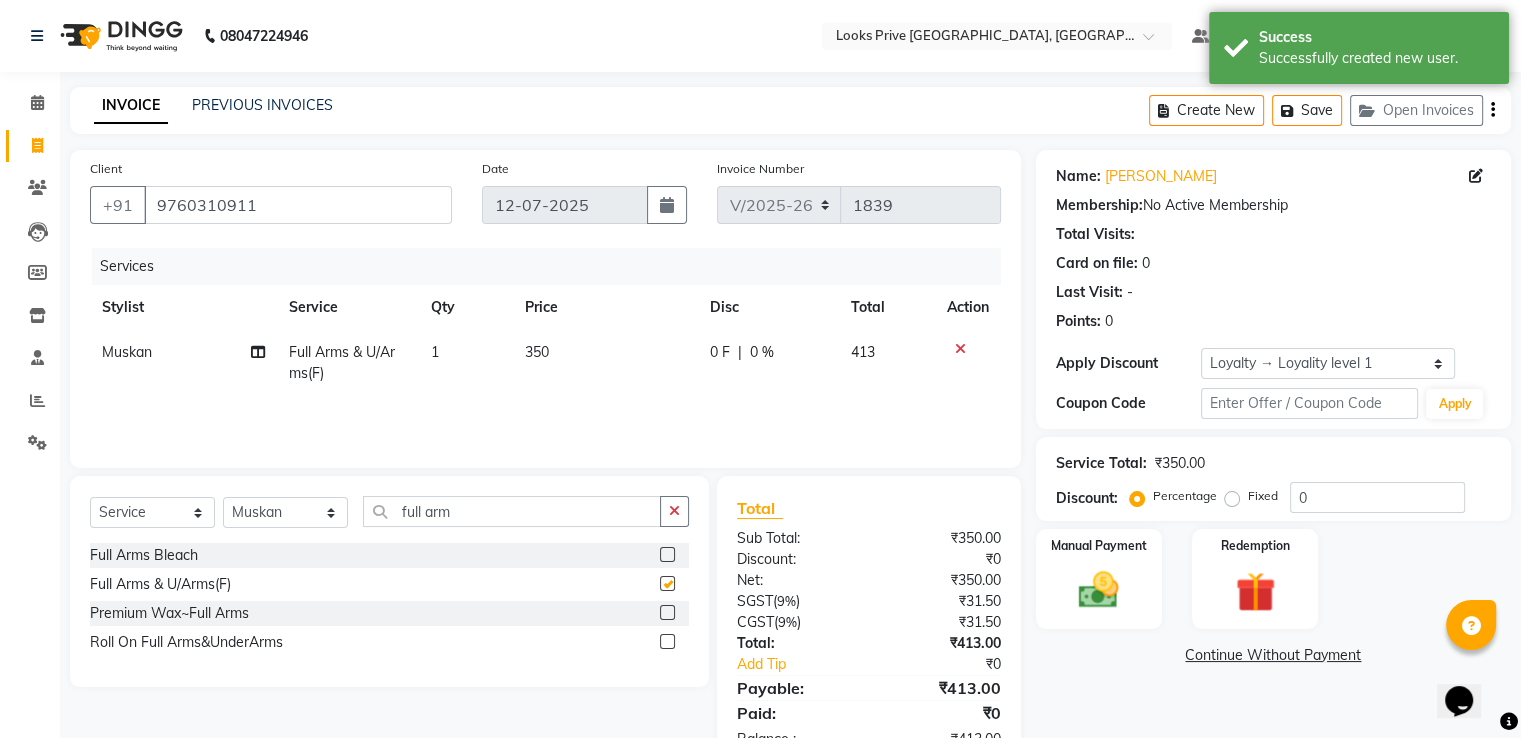 checkbox on "false" 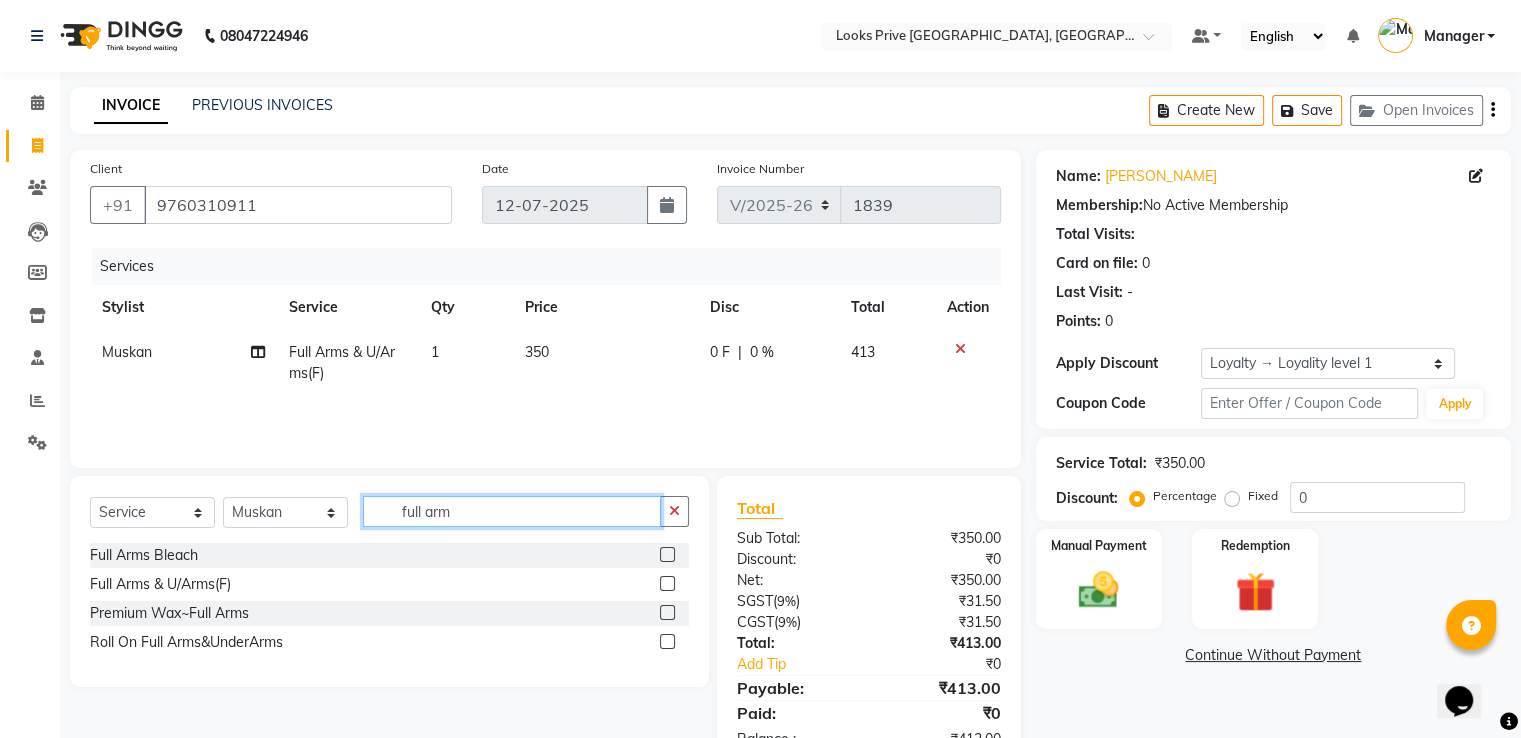 click on "Select  Service  Product  Membership  Package Voucher Prepaid Gift Card  Select Stylist A2R_Master Aamir Ajay_Pedicurist Ashima Ayesha Bilal Dinesh_pdct Karni Lovely Manager Muskan Raghav_pdct Rajeev Ruby Sahil Salman Shahjad Shubham Suraj_pedi full arm" 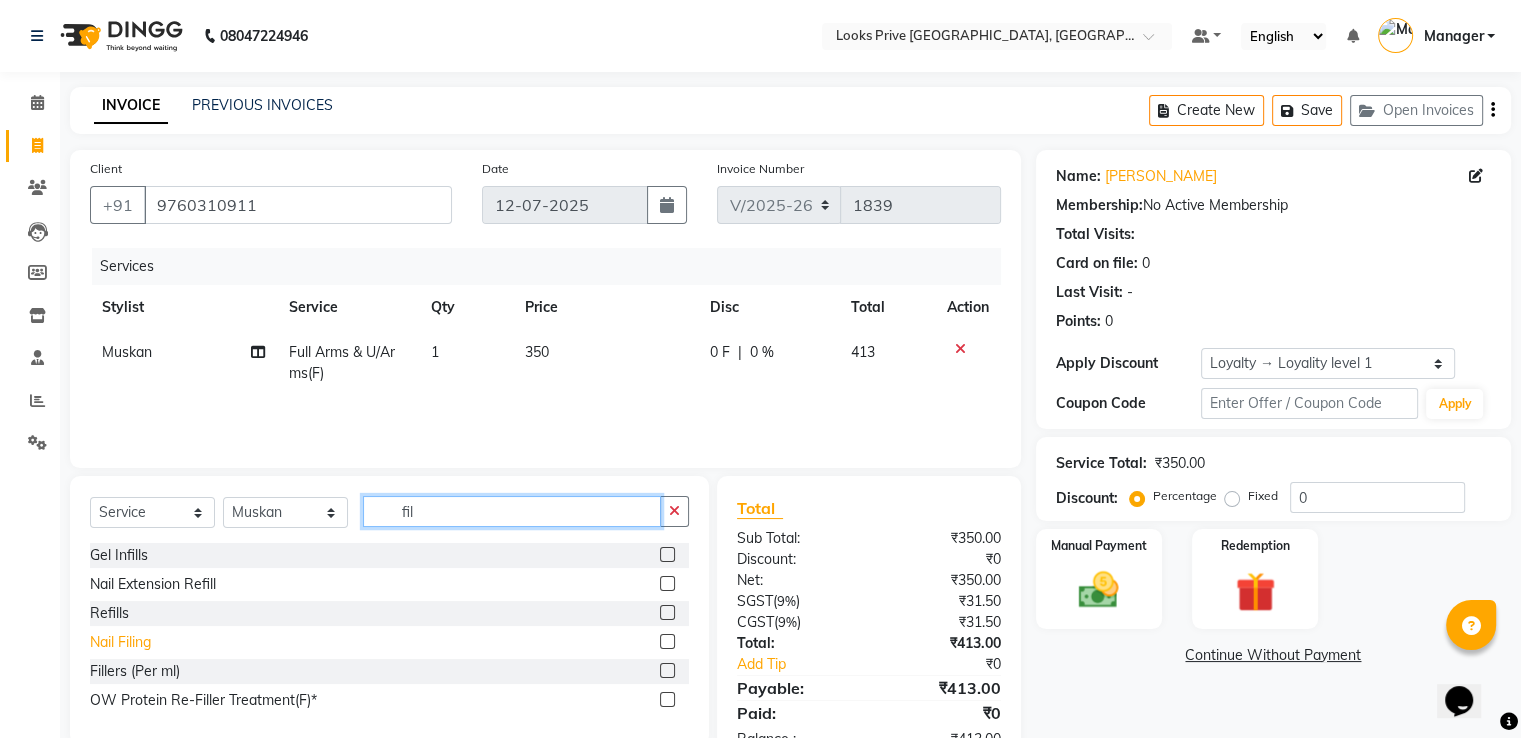 type on "fil" 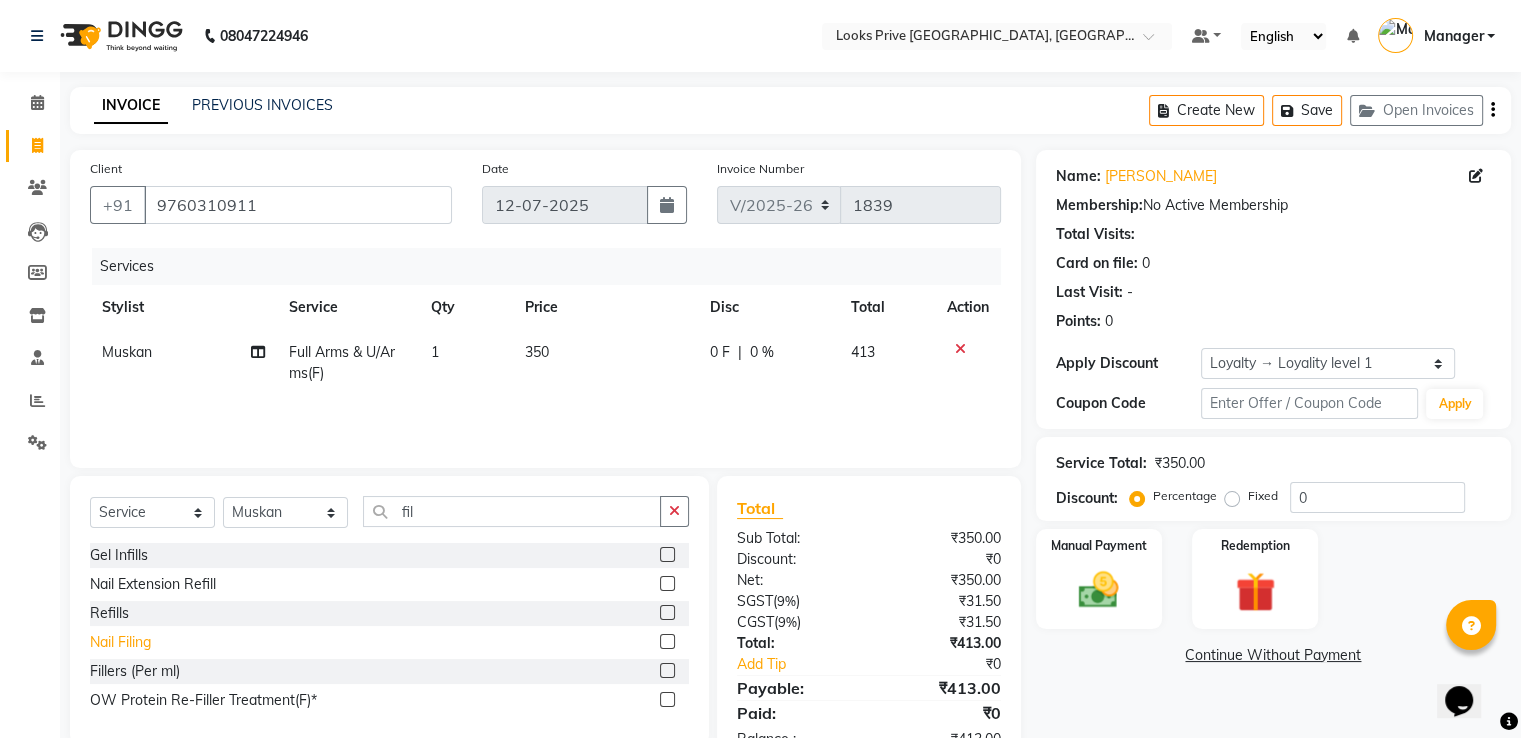 click on "Nail Filing" 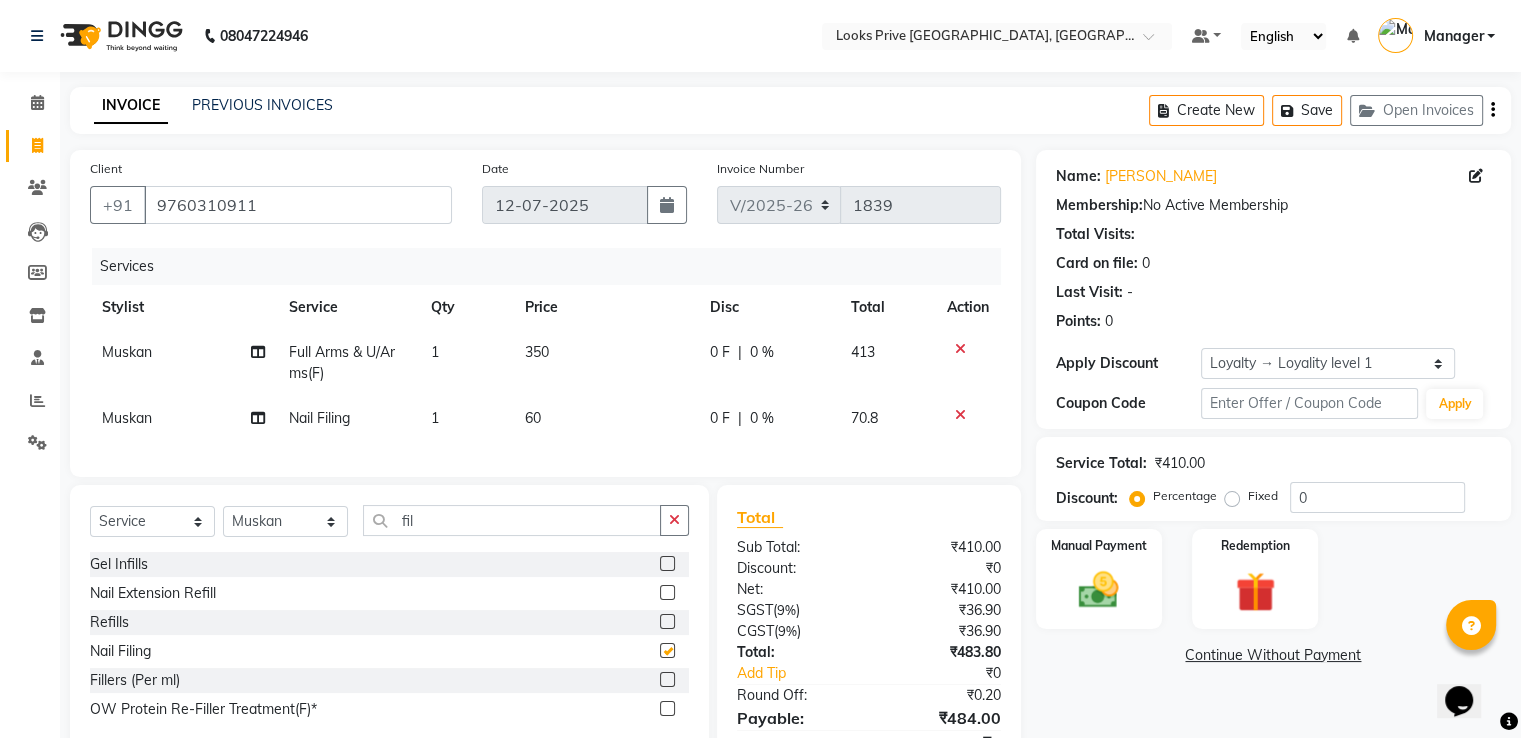 checkbox on "false" 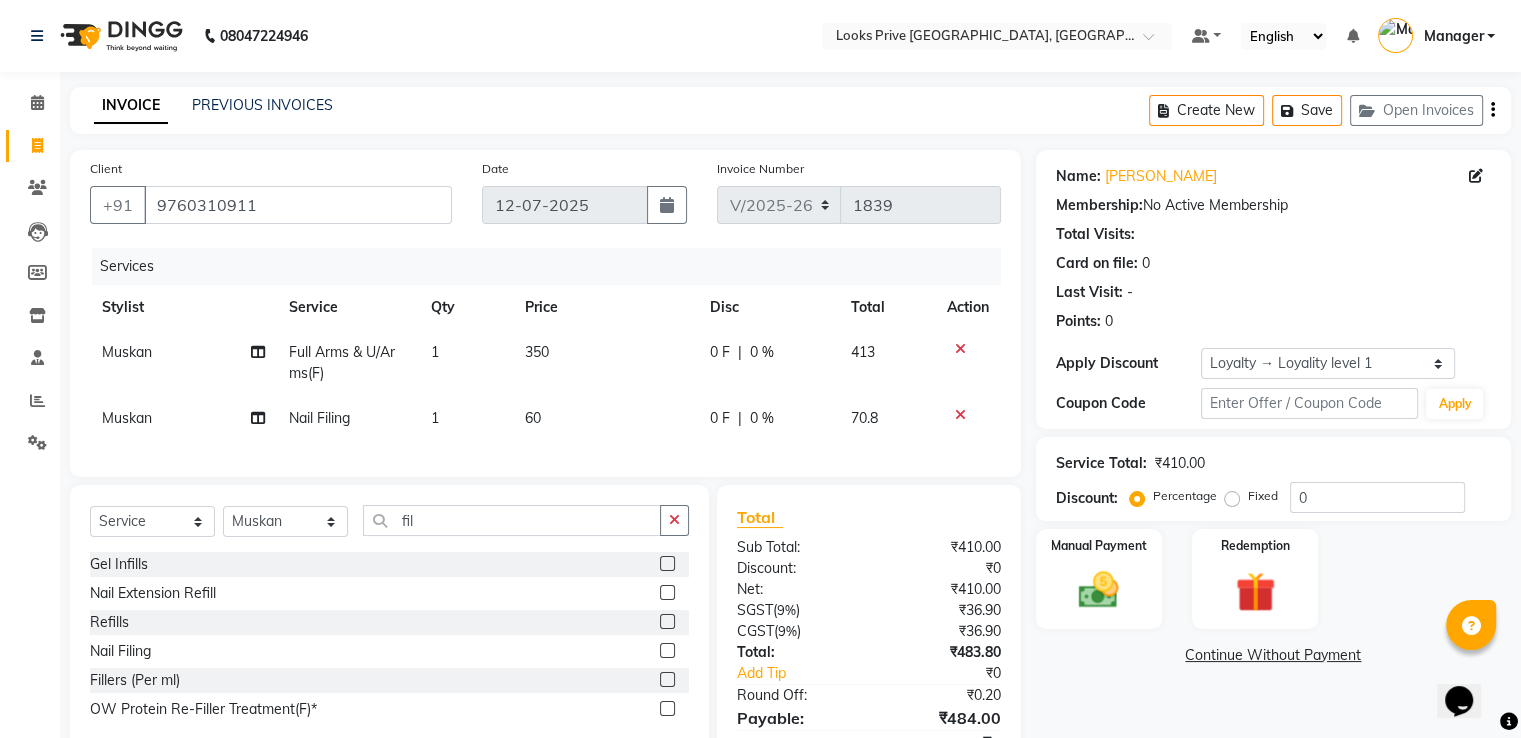 click on "60" 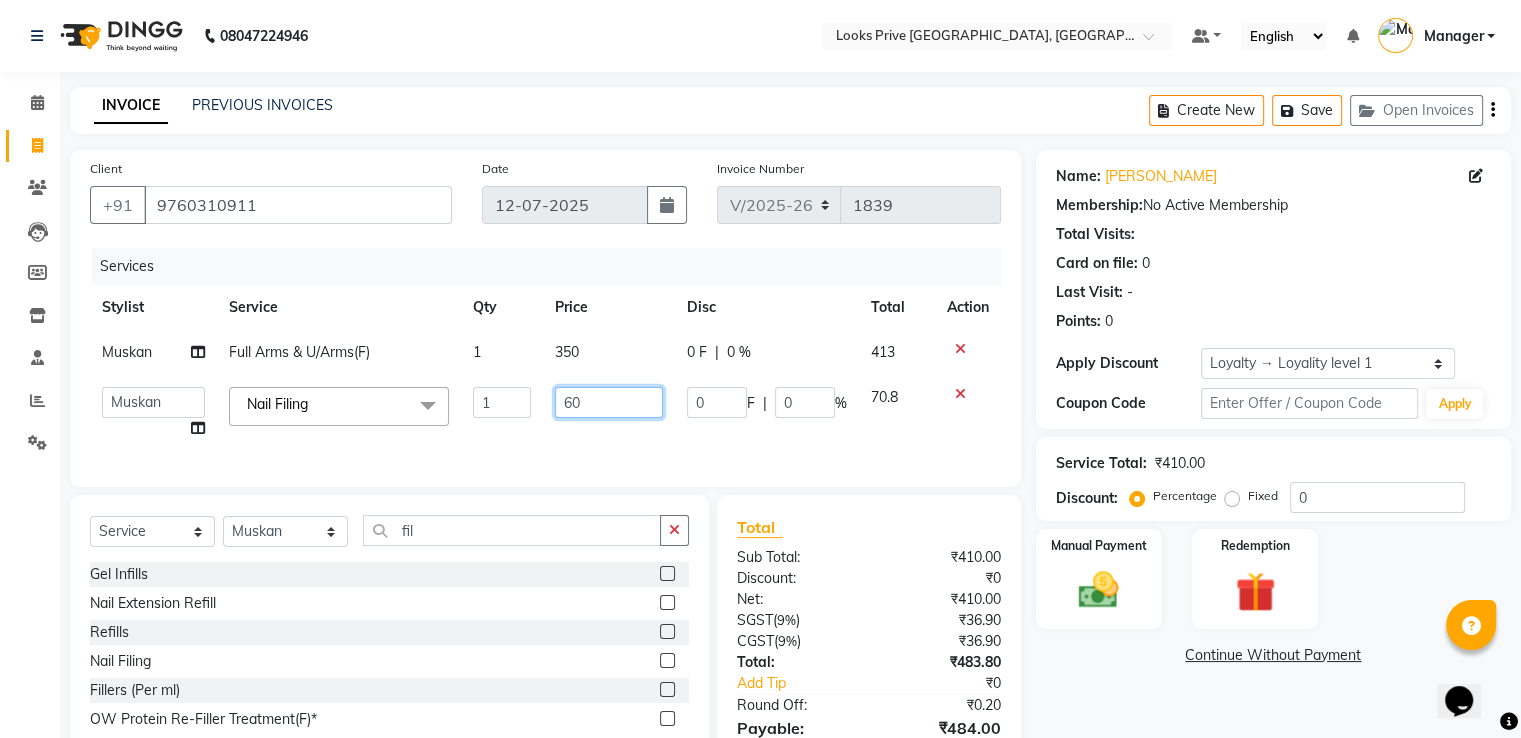 drag, startPoint x: 600, startPoint y: 409, endPoint x: 354, endPoint y: 357, distance: 251.43588 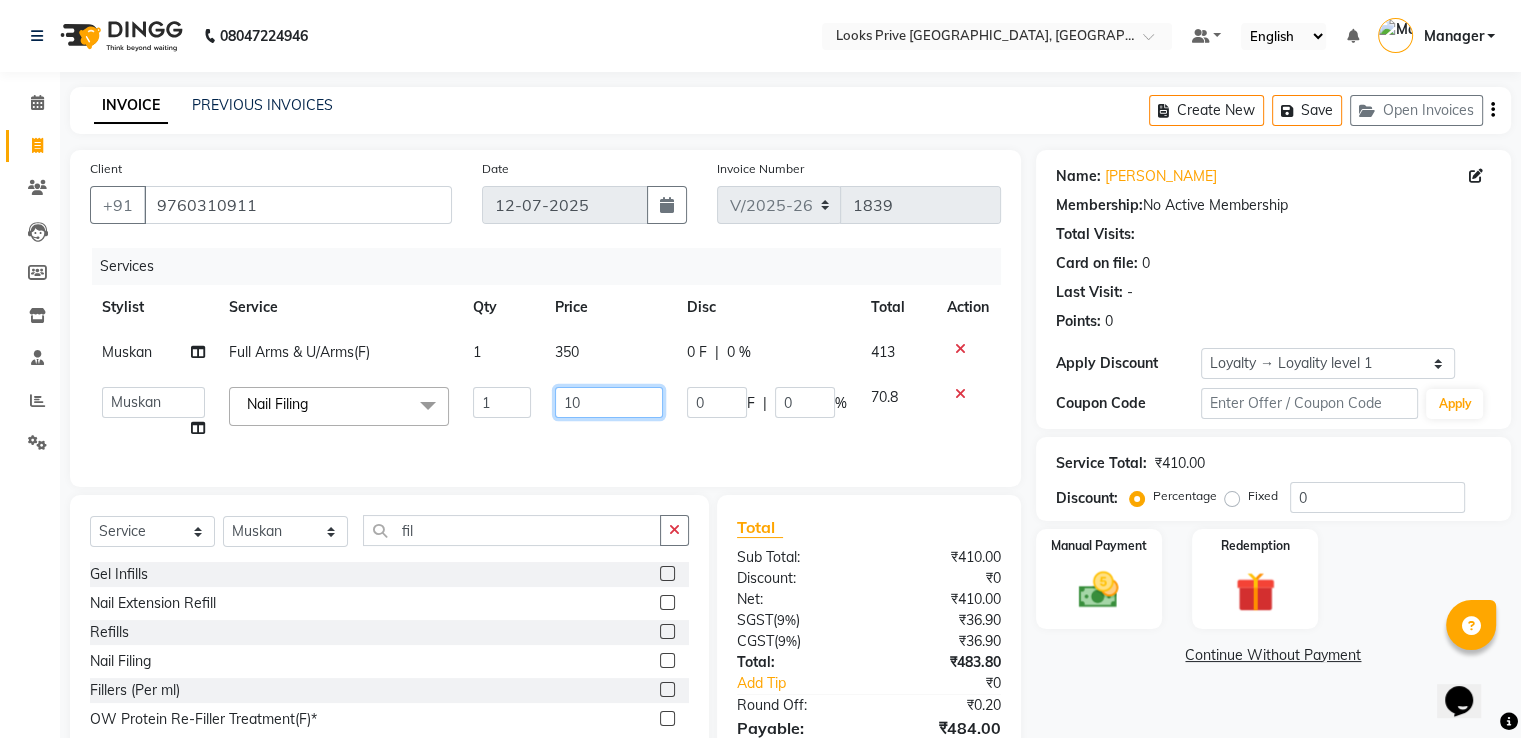 type on "100" 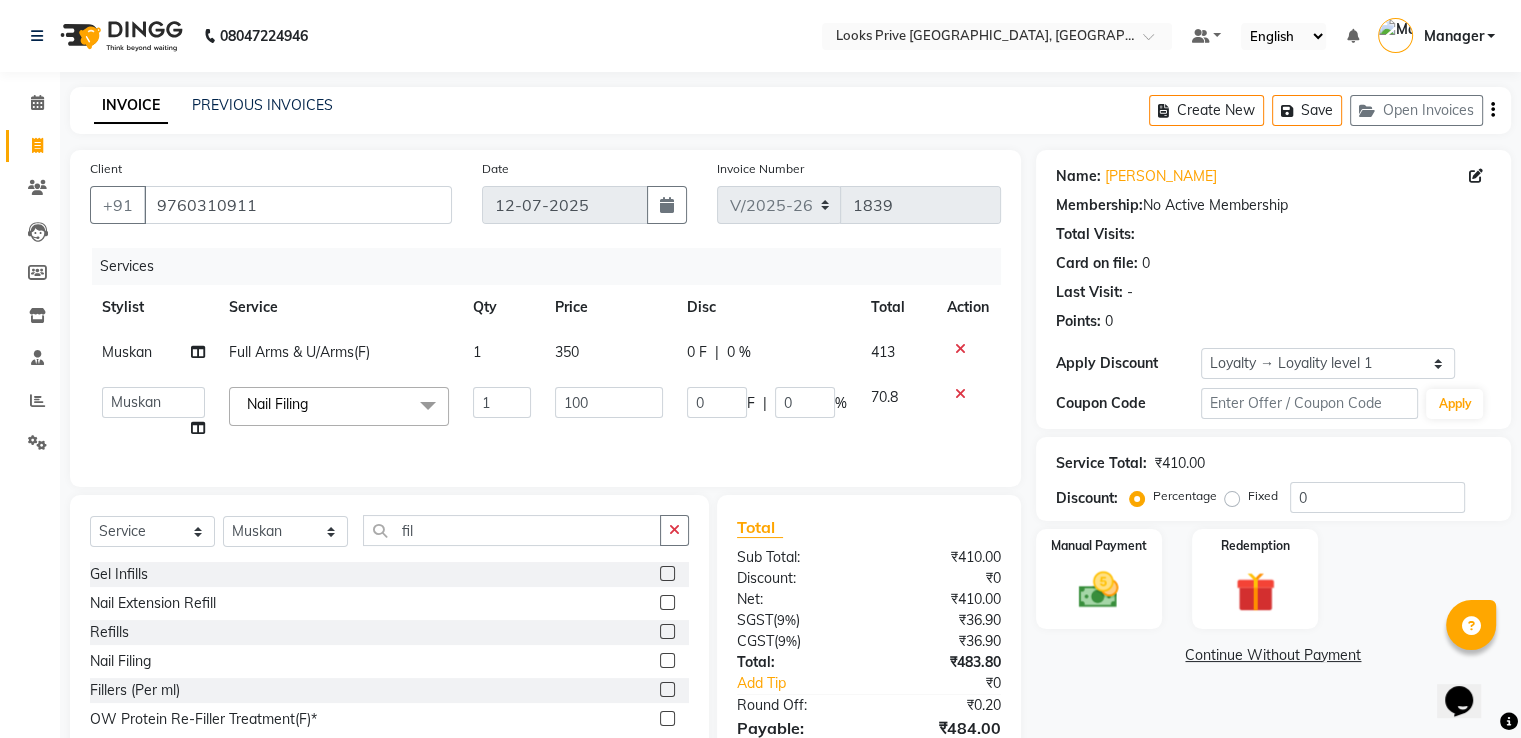 click on "350" 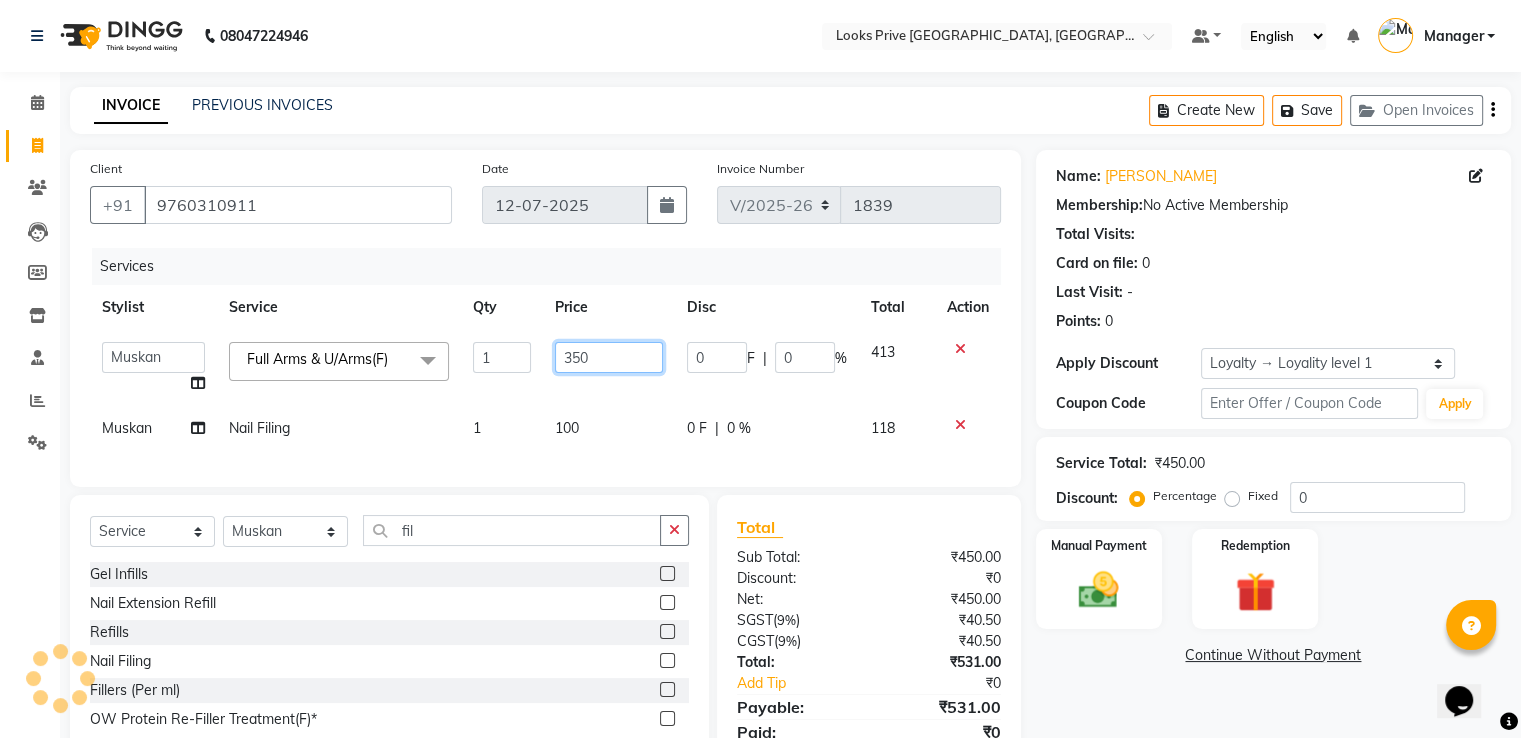 drag, startPoint x: 512, startPoint y: 373, endPoint x: 11, endPoint y: 384, distance: 501.12076 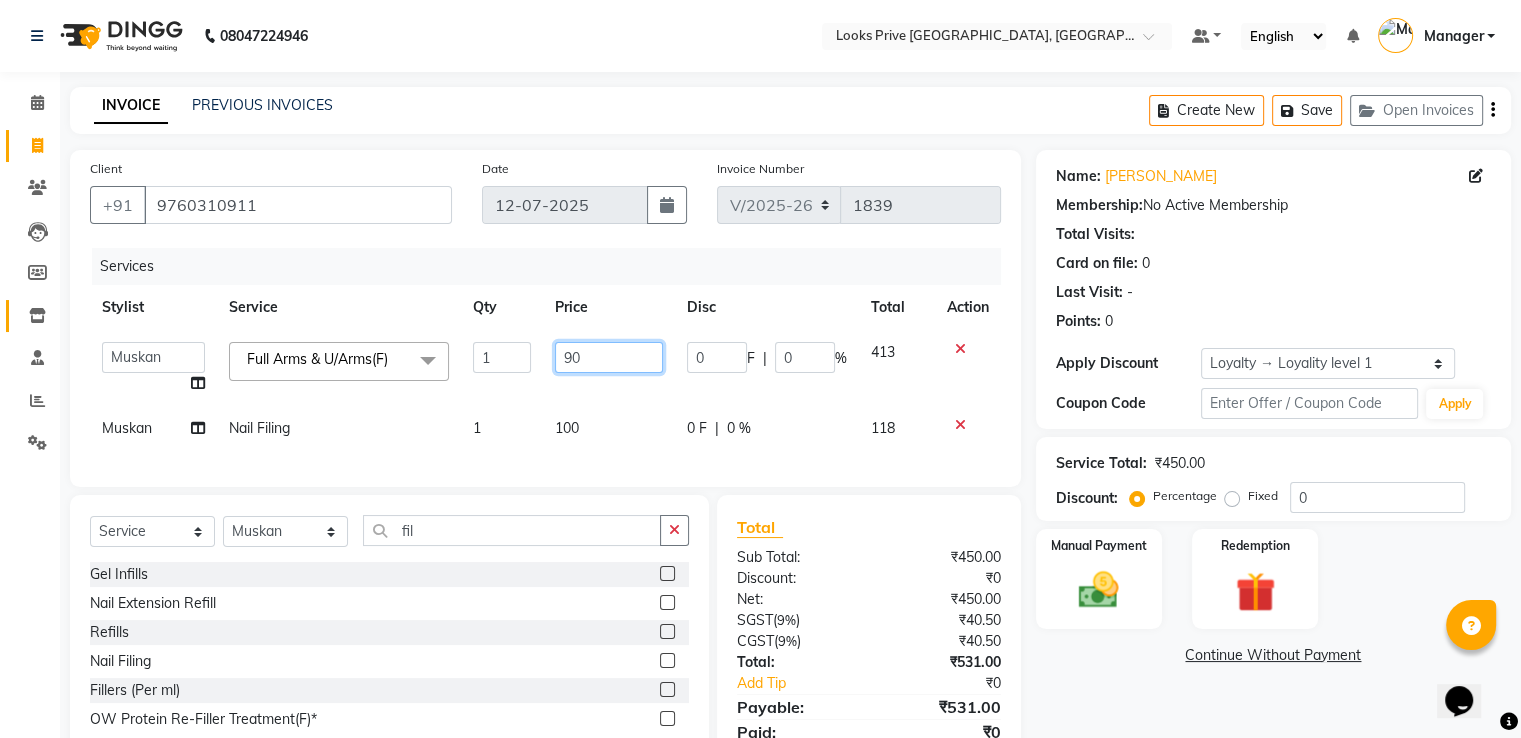 type on "900" 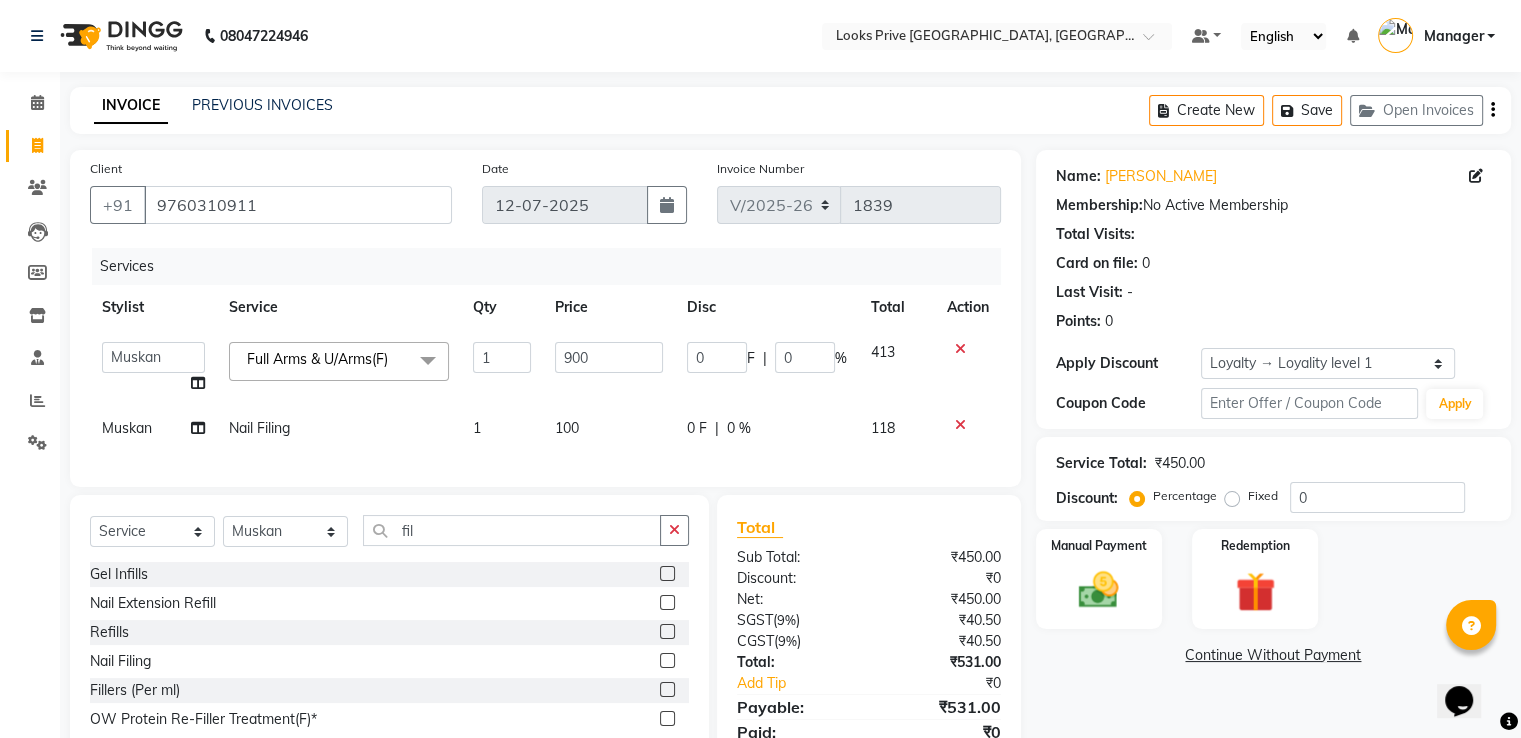 click on "Services" 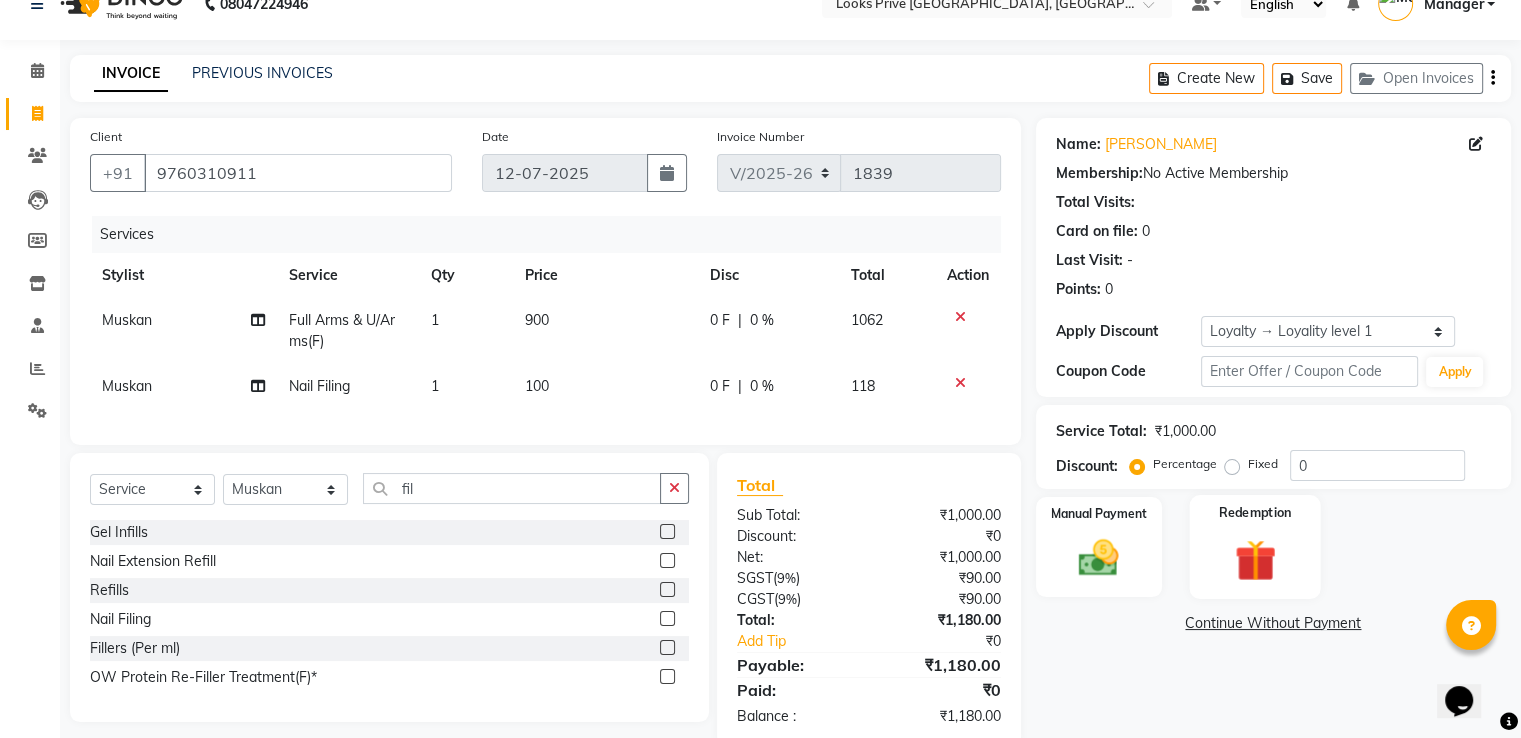 scroll, scrollTop: 87, scrollLeft: 0, axis: vertical 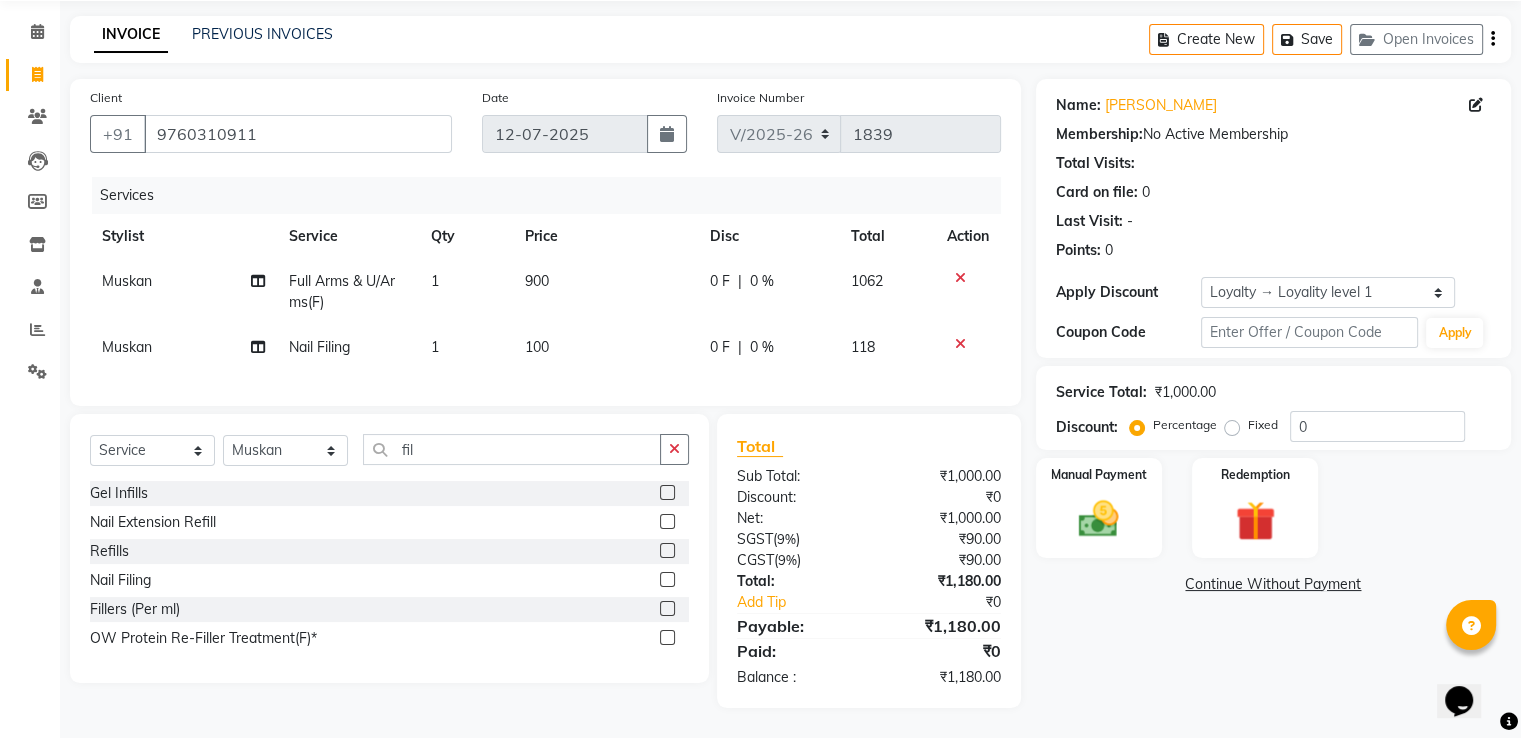 click on "Fixed" 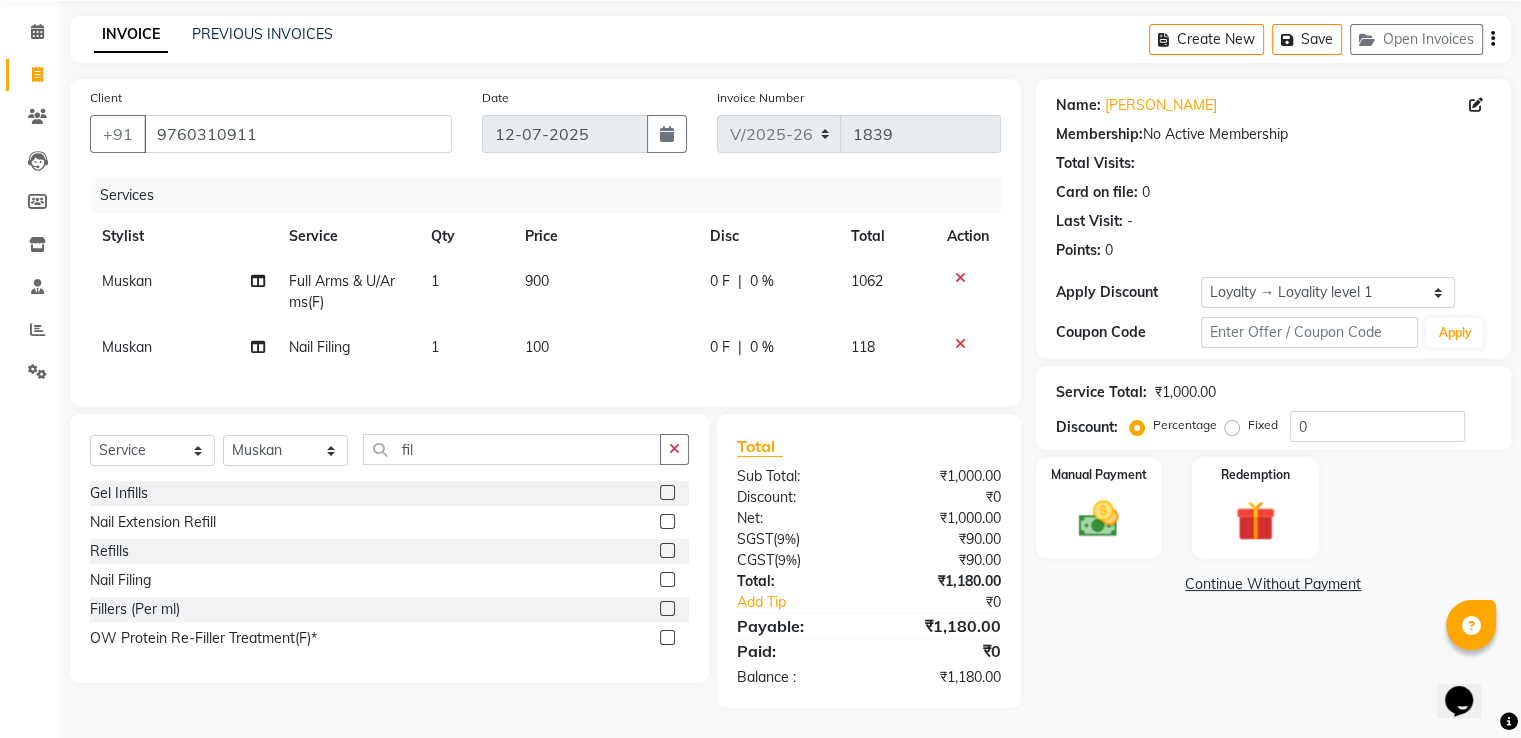 click on "Fixed" 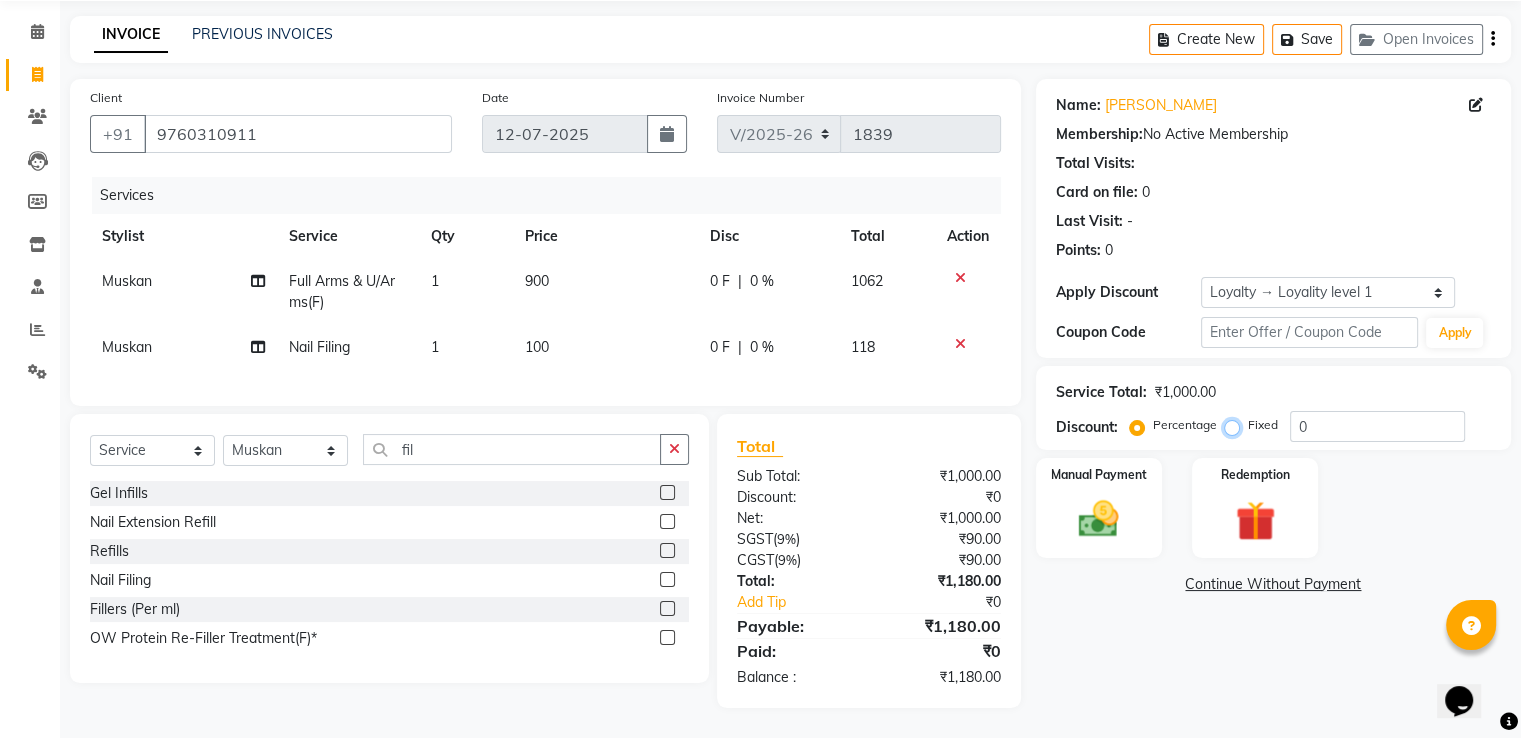 click on "Fixed" at bounding box center (1236, 425) 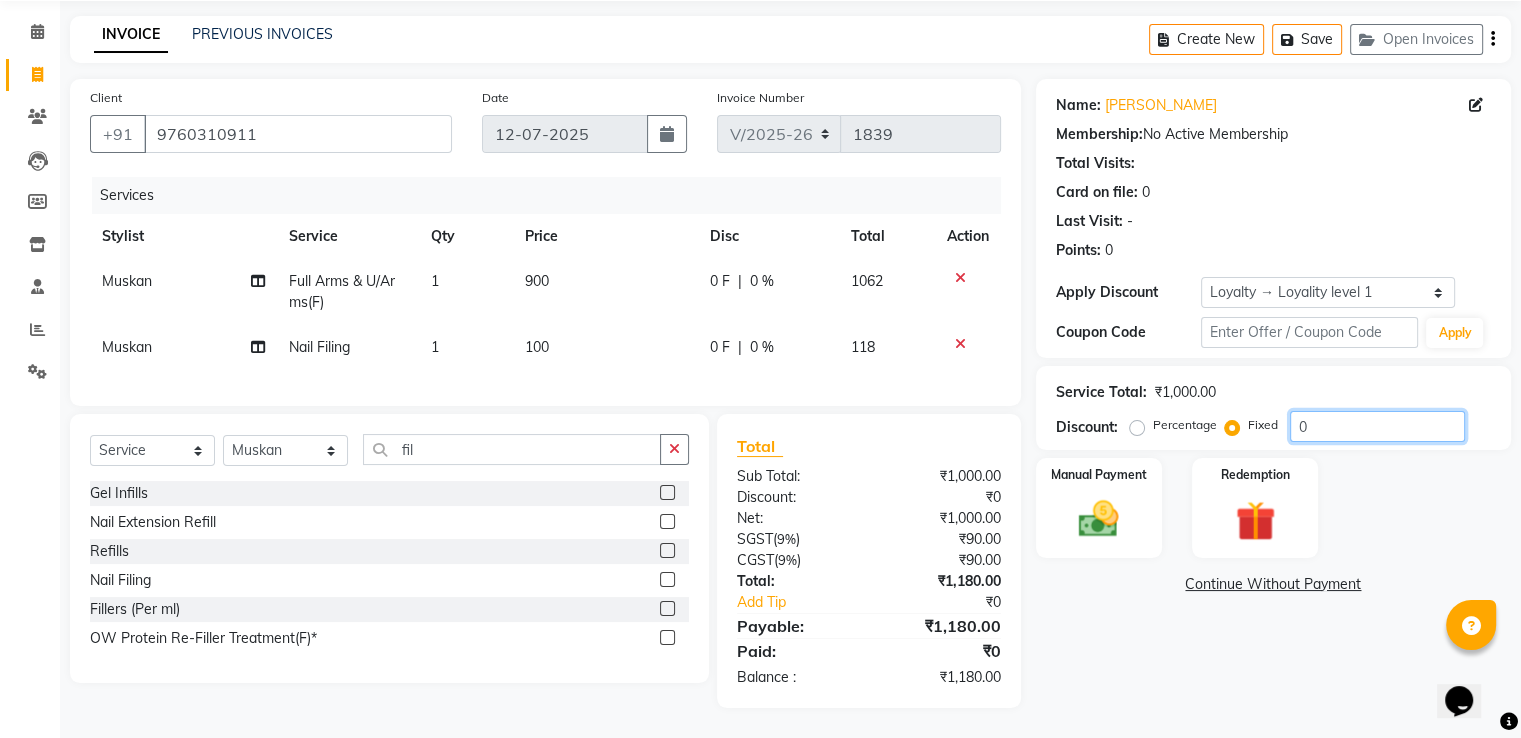 click on "0" 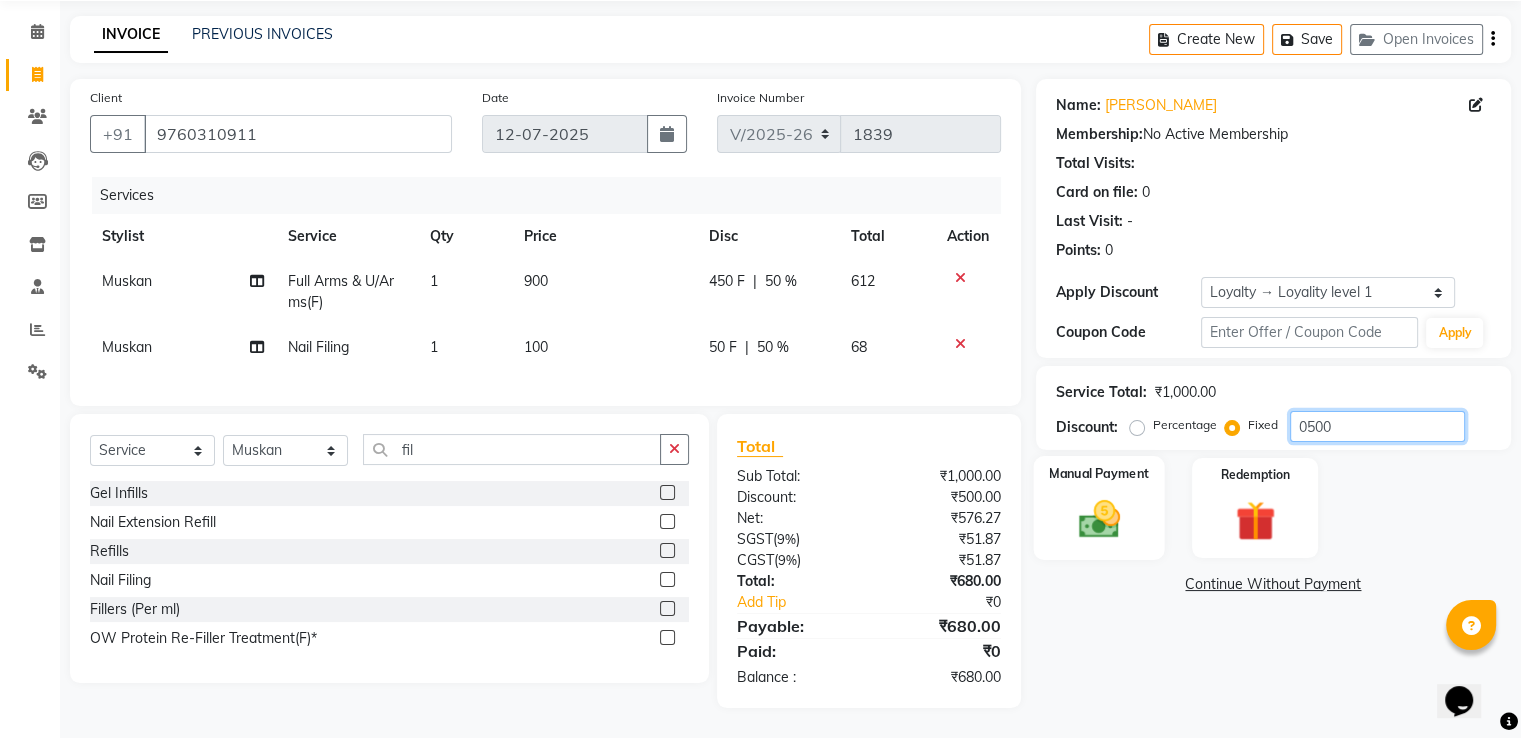 type on "0500" 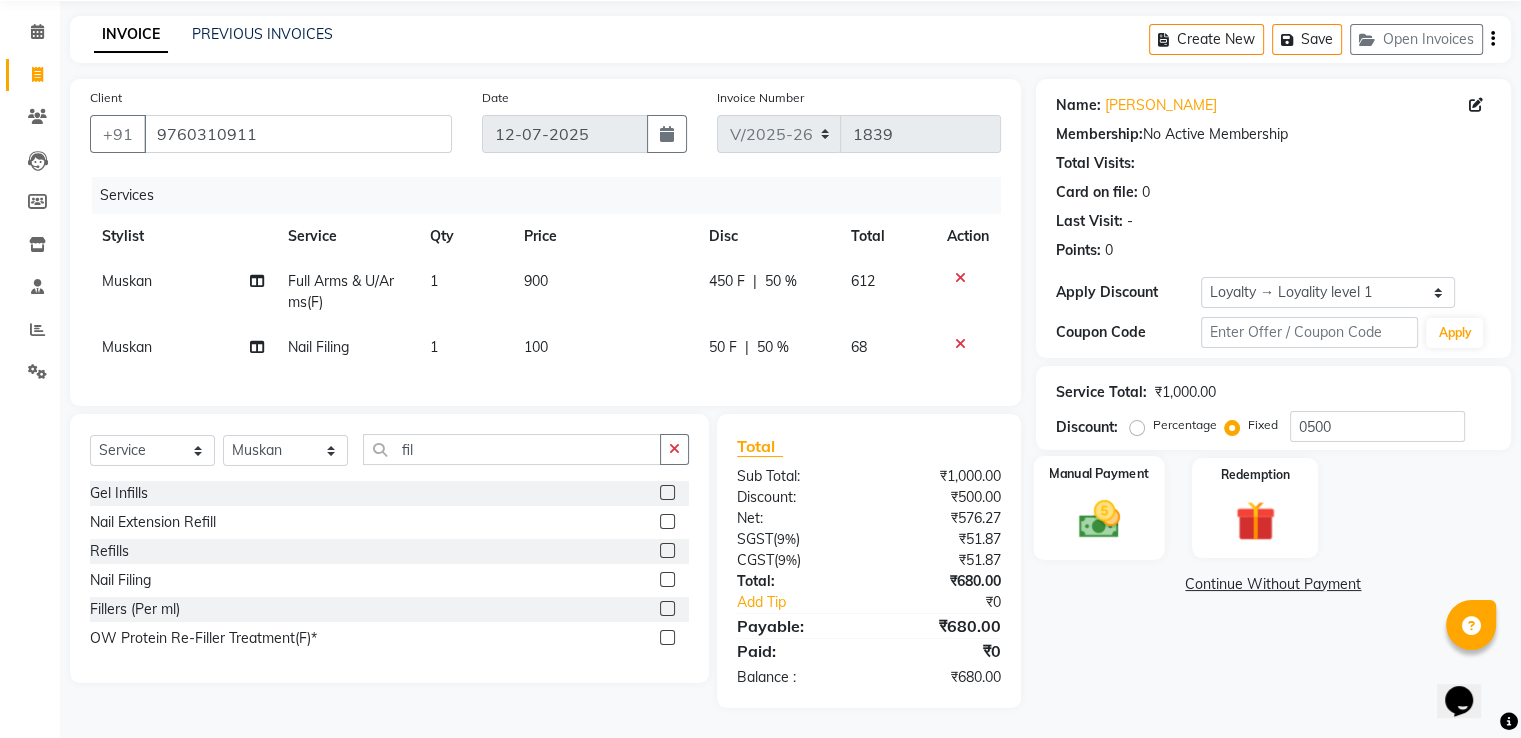 click 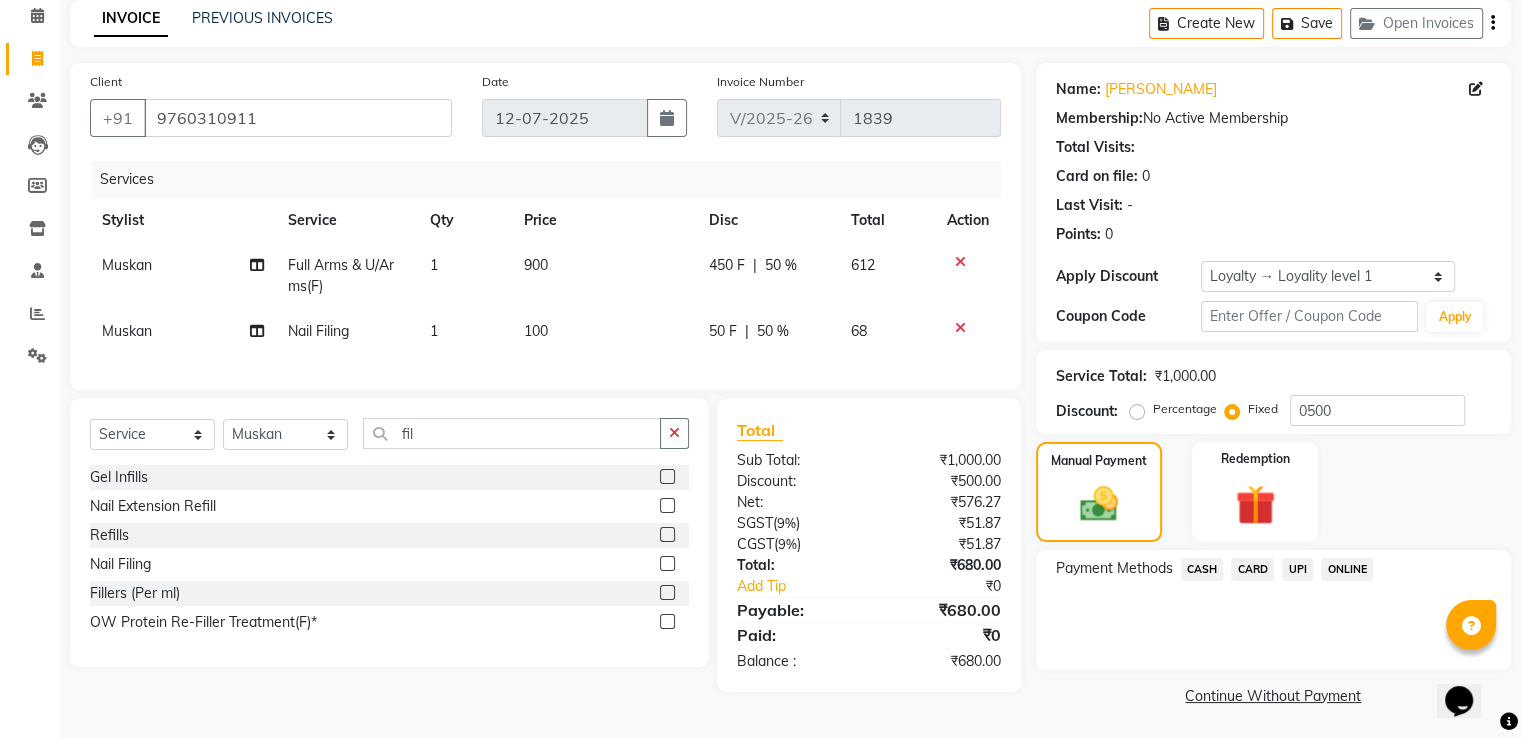 click on "UPI" 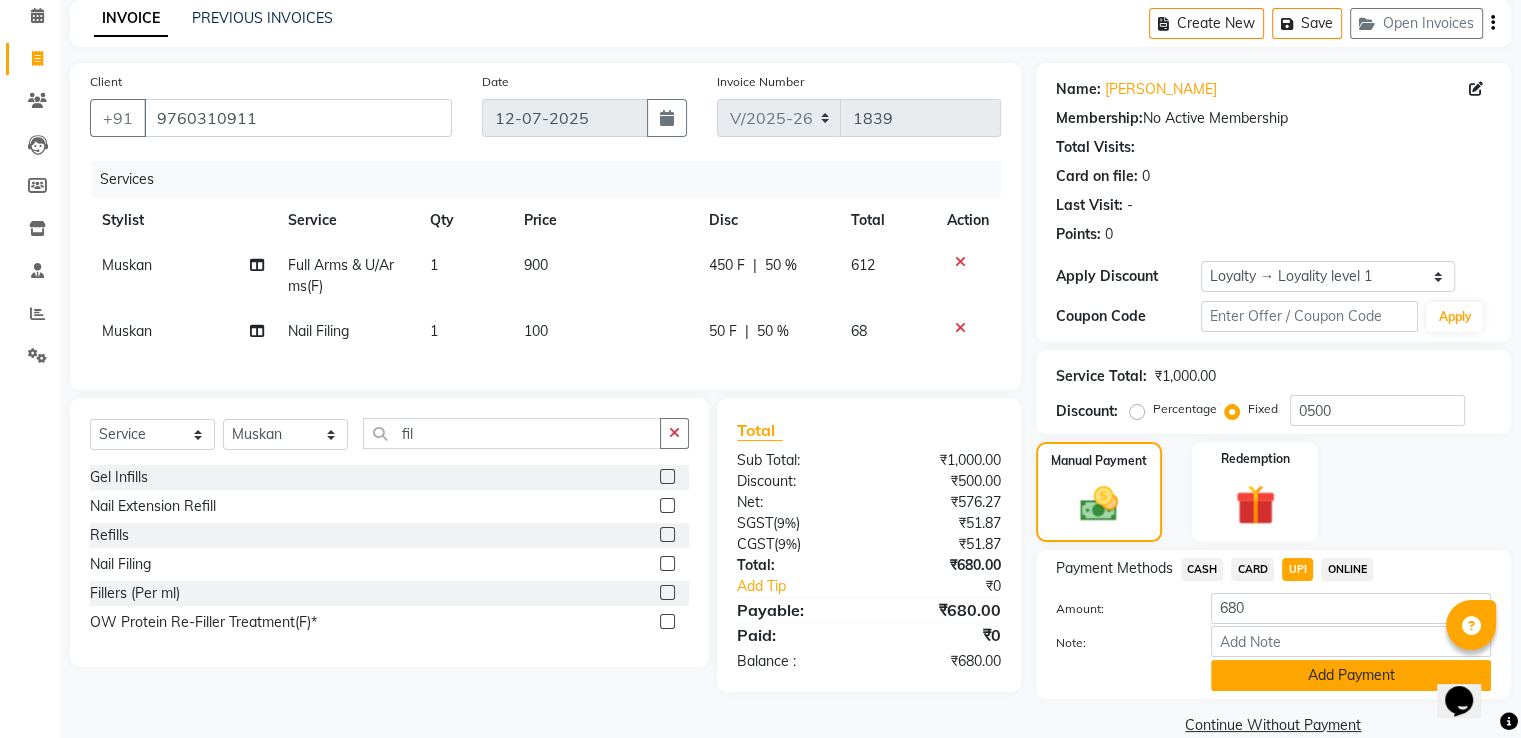 click on "Add Payment" 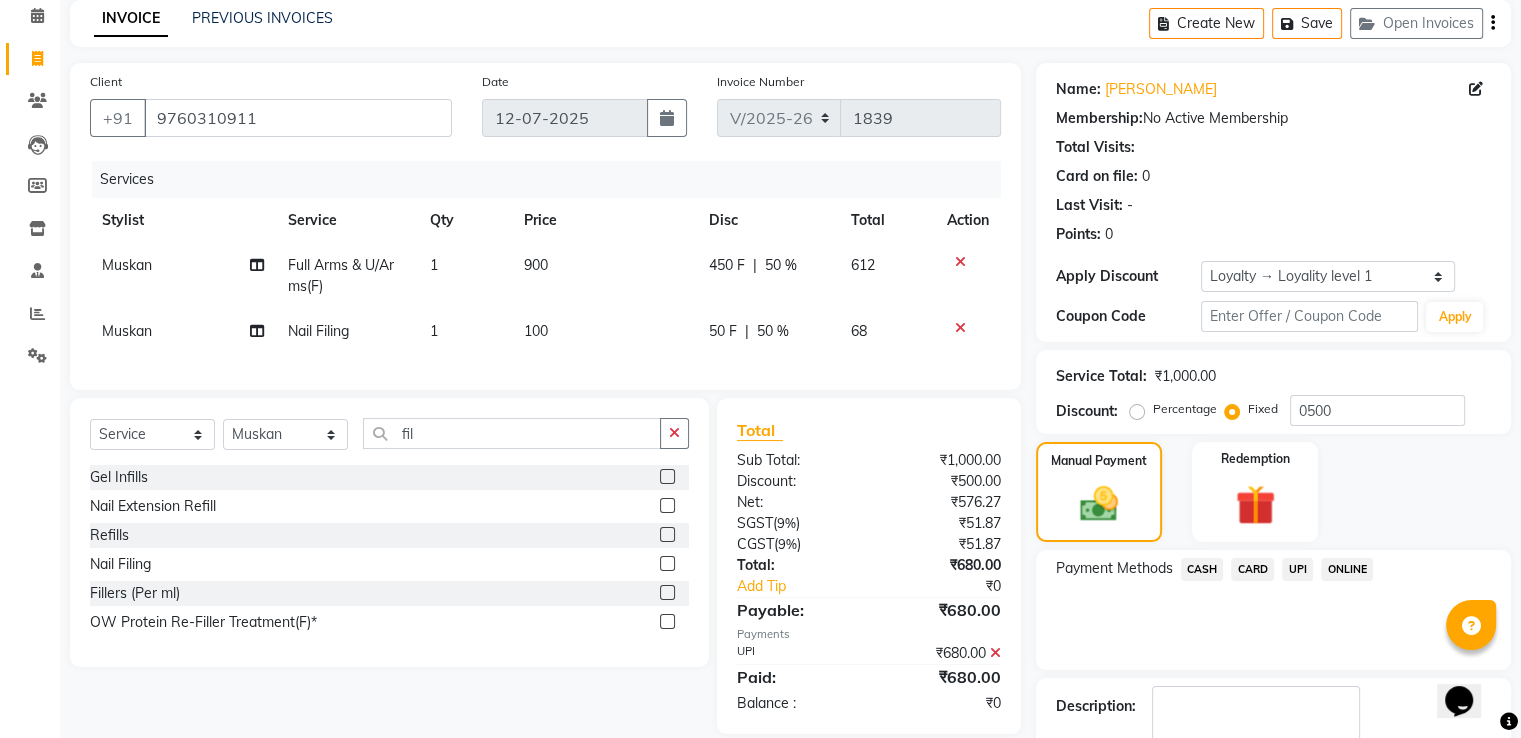 scroll, scrollTop: 229, scrollLeft: 0, axis: vertical 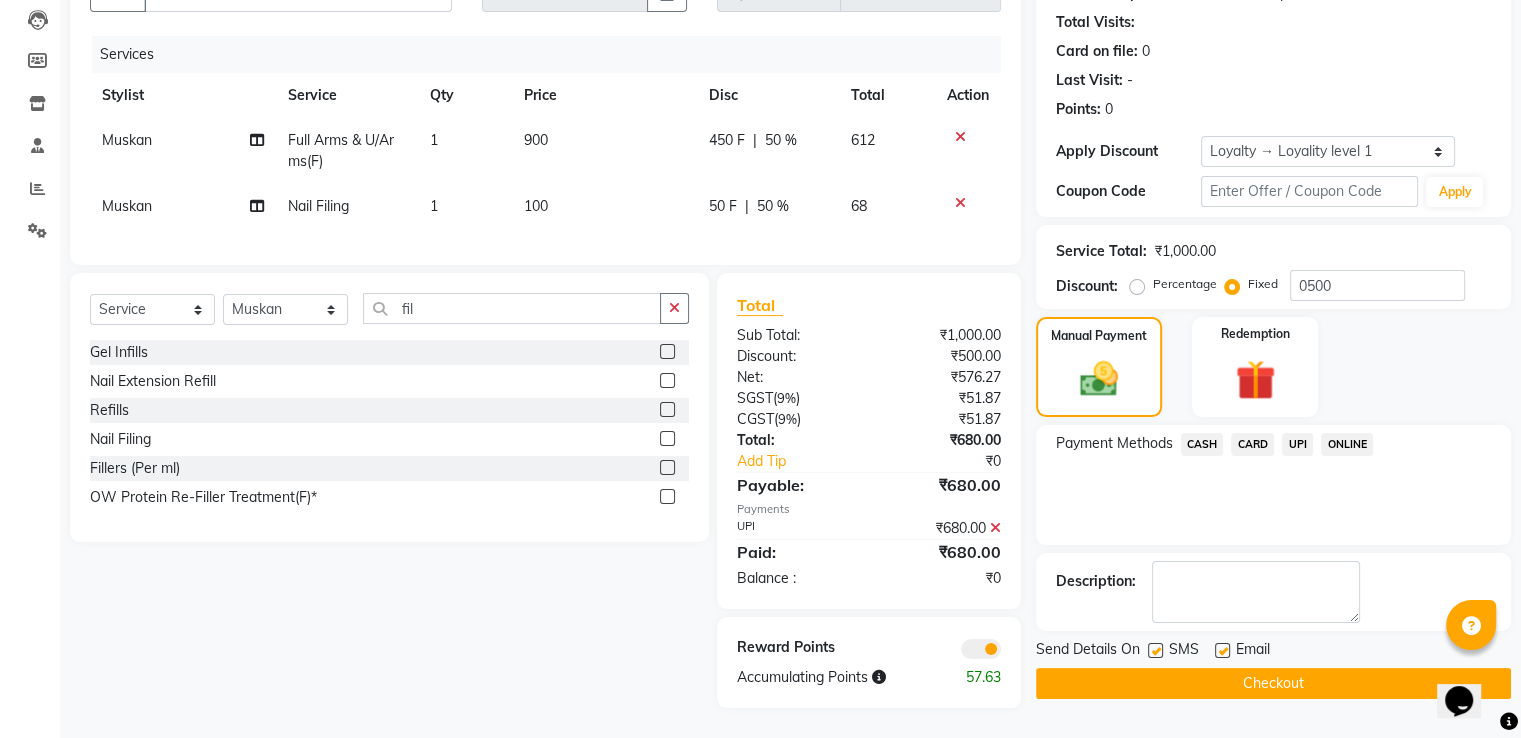 click on "Checkout" 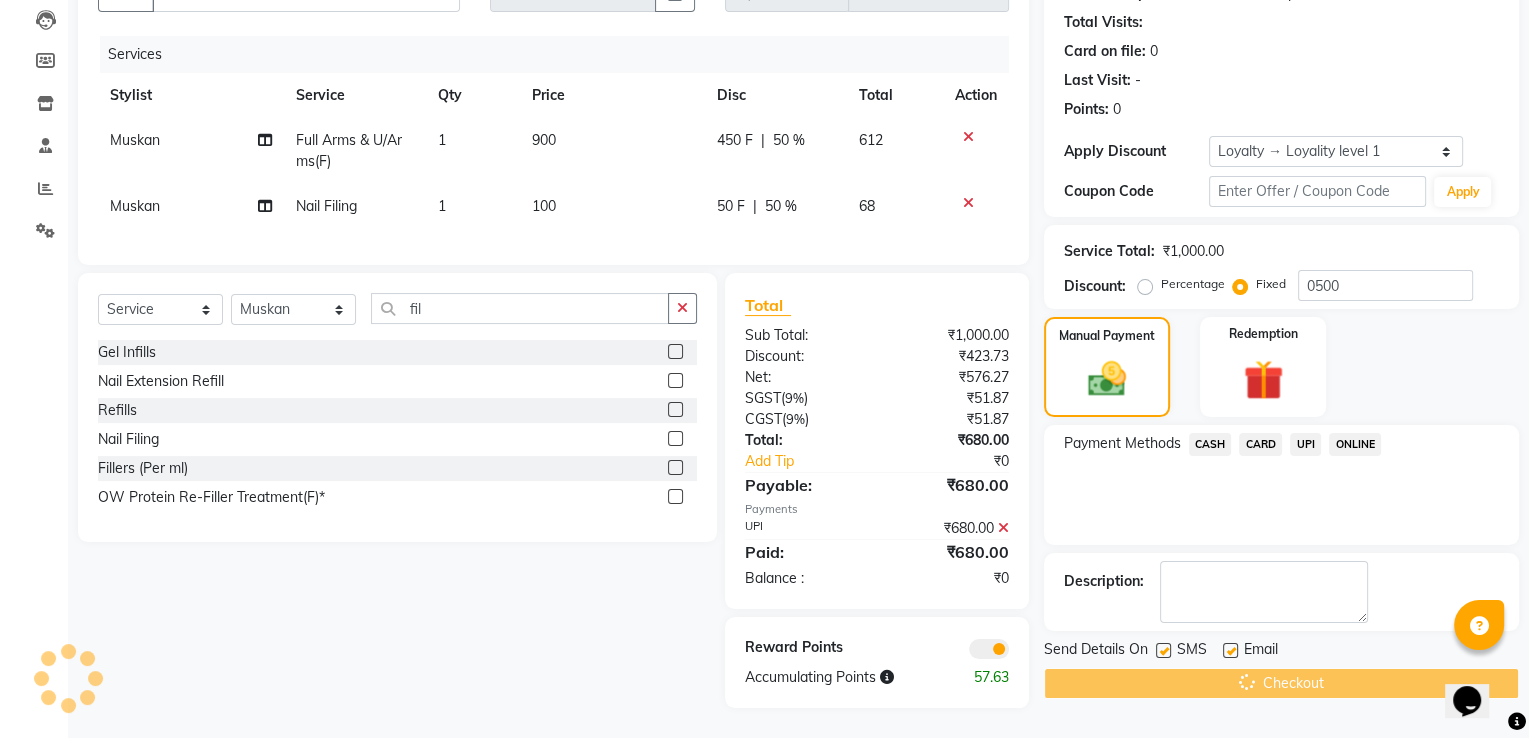 scroll, scrollTop: 0, scrollLeft: 0, axis: both 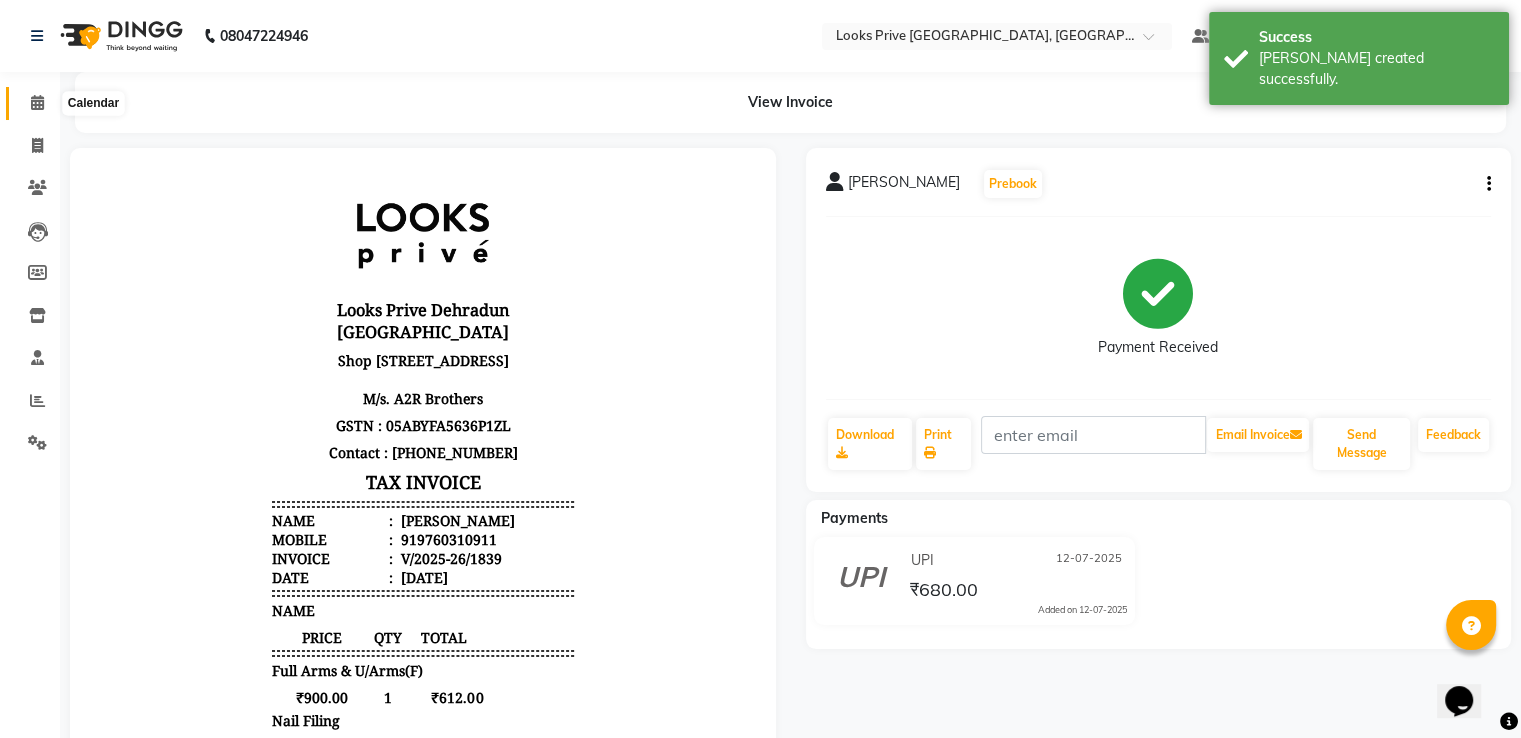 click 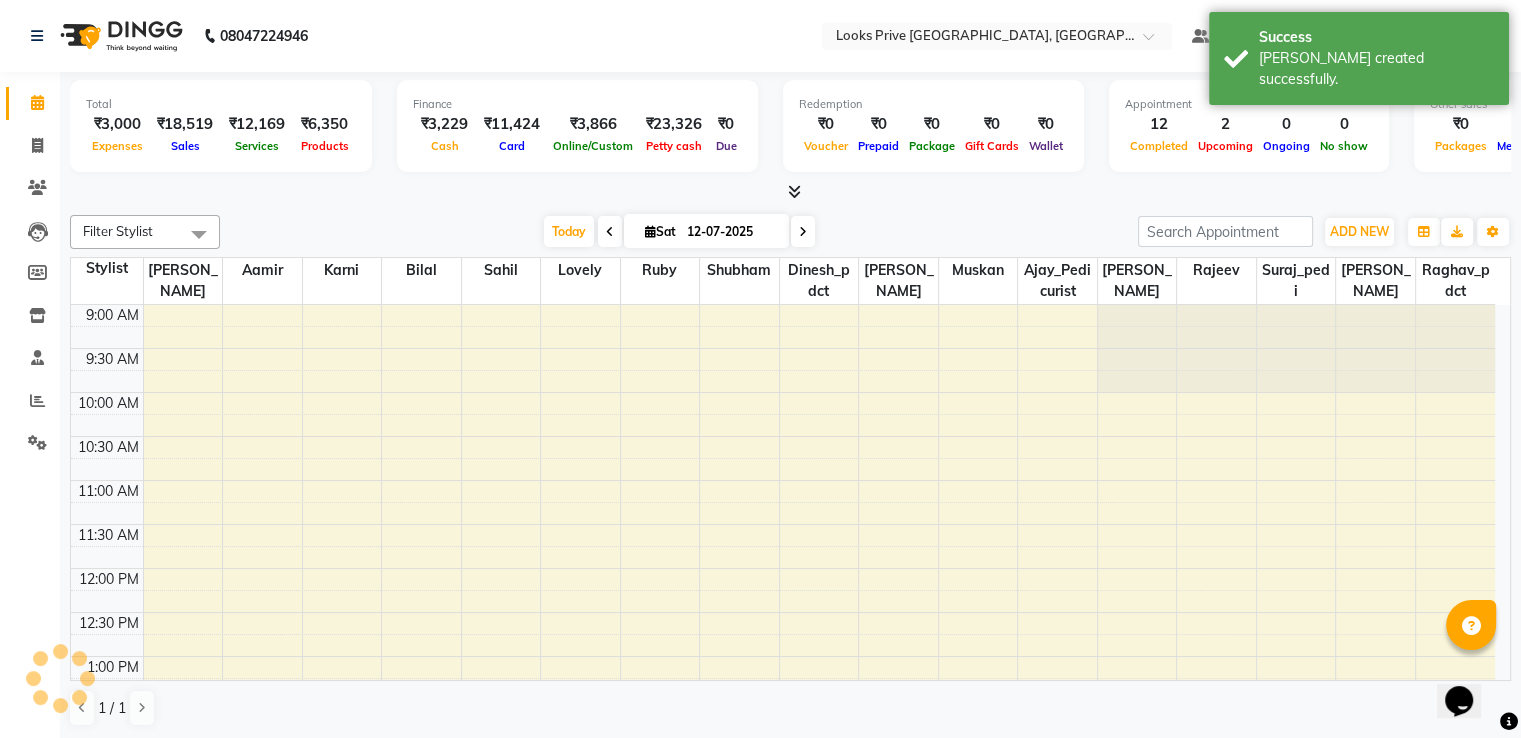 scroll, scrollTop: 0, scrollLeft: 0, axis: both 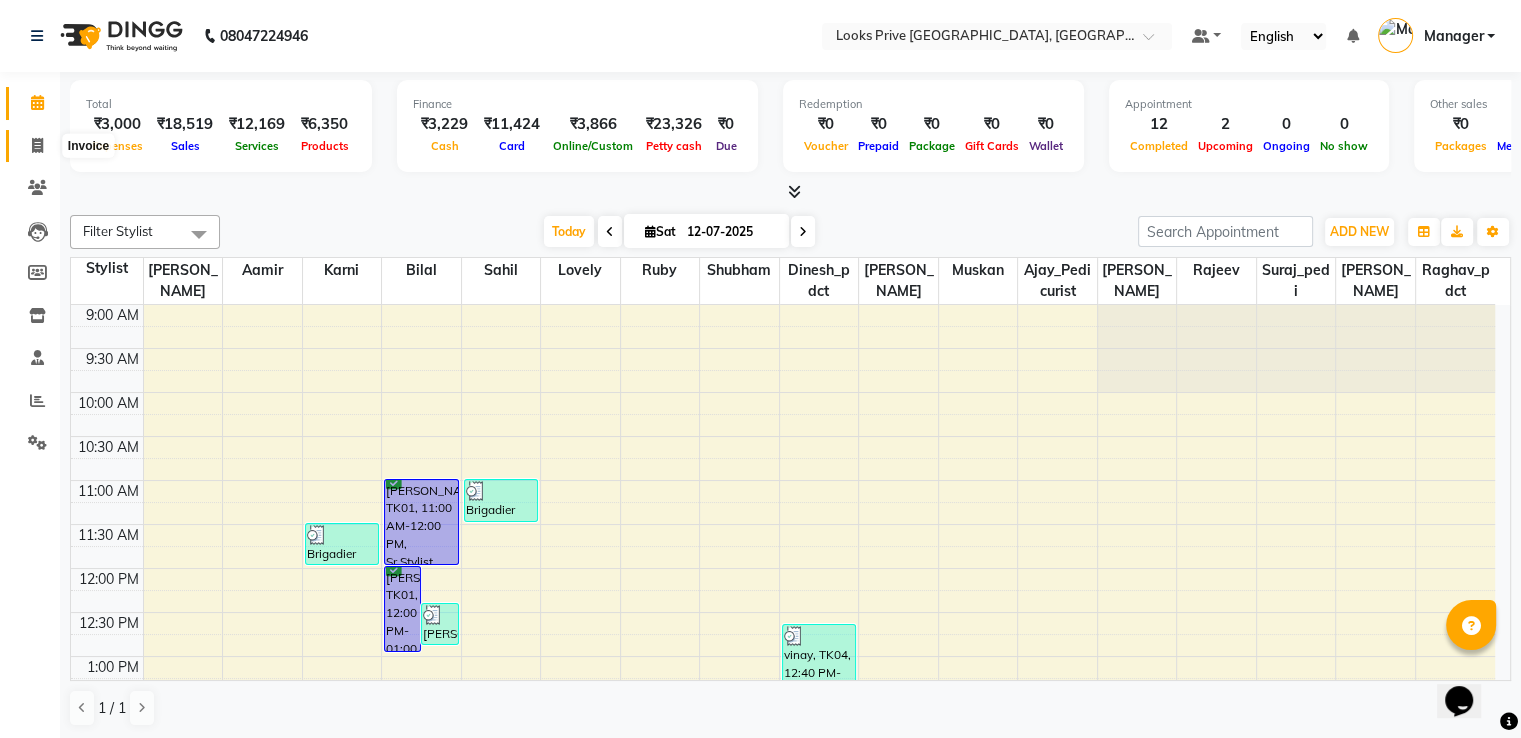 click 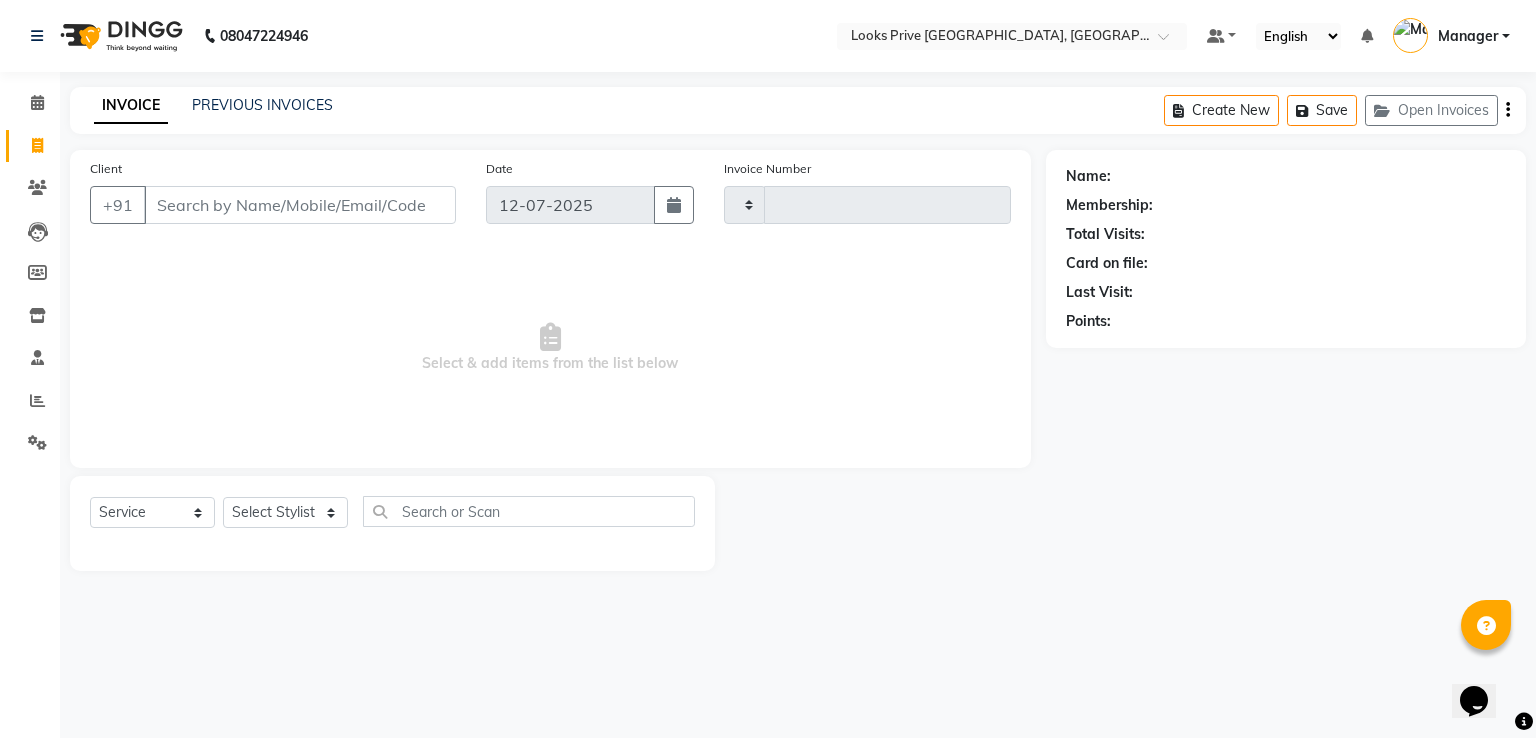 type on "1840" 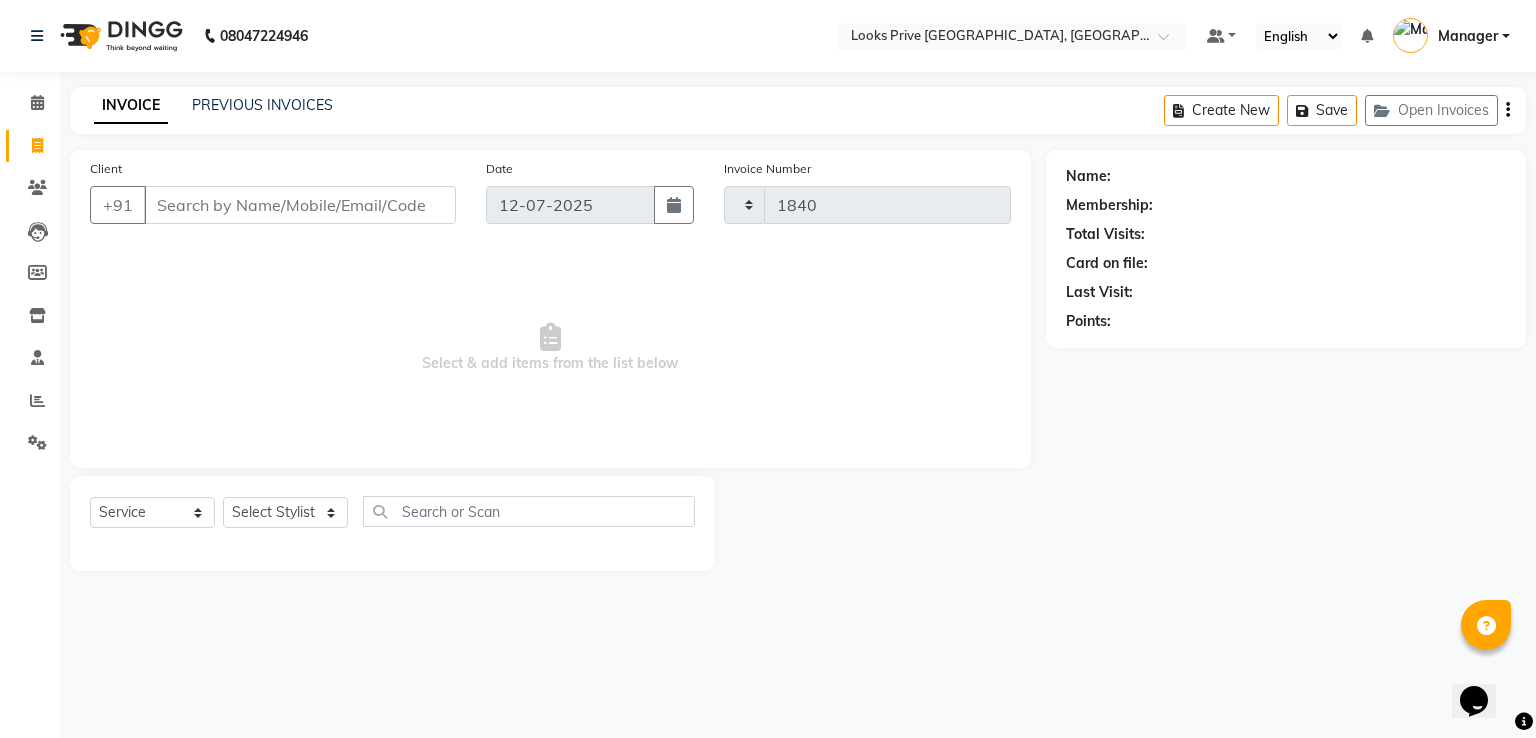 select on "6205" 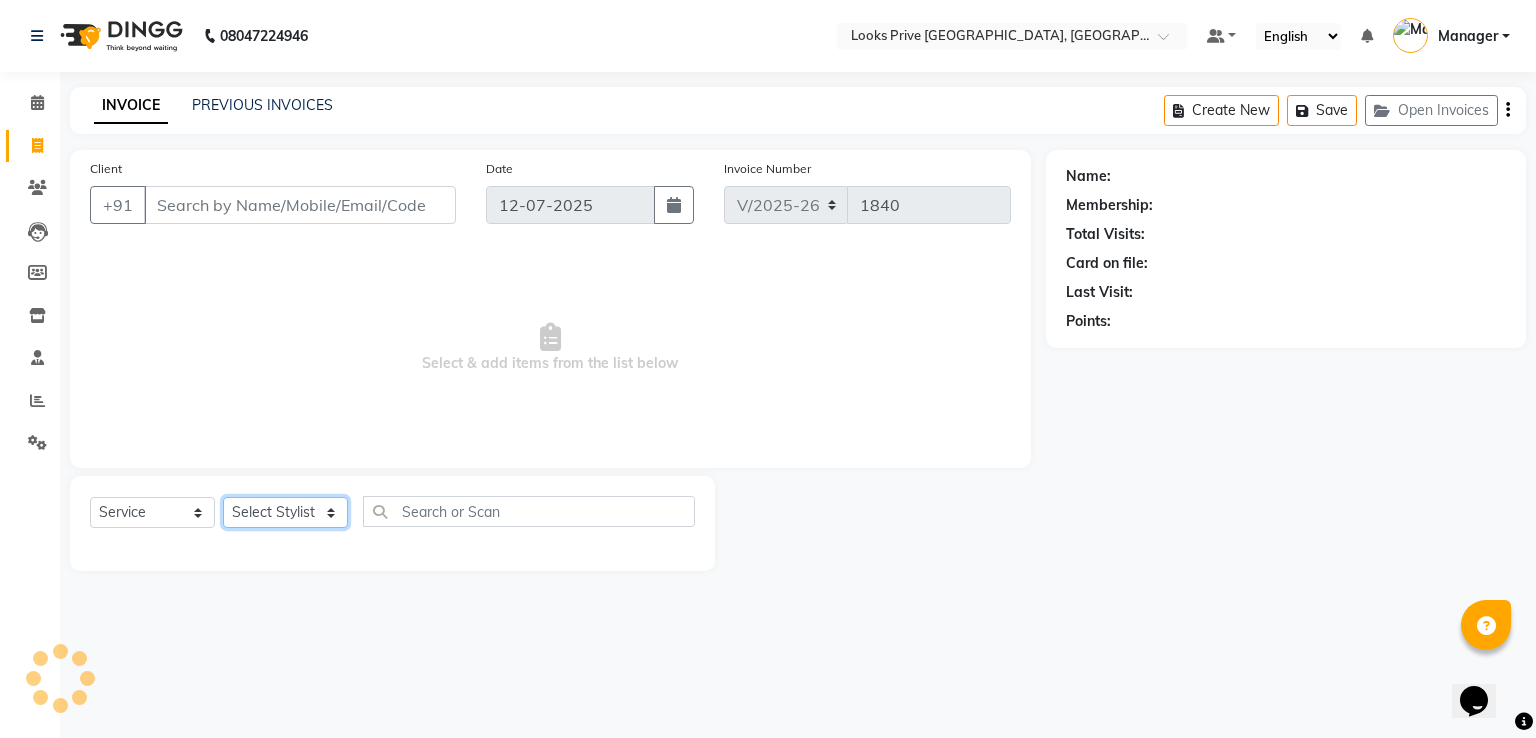 click on "Select Stylist" 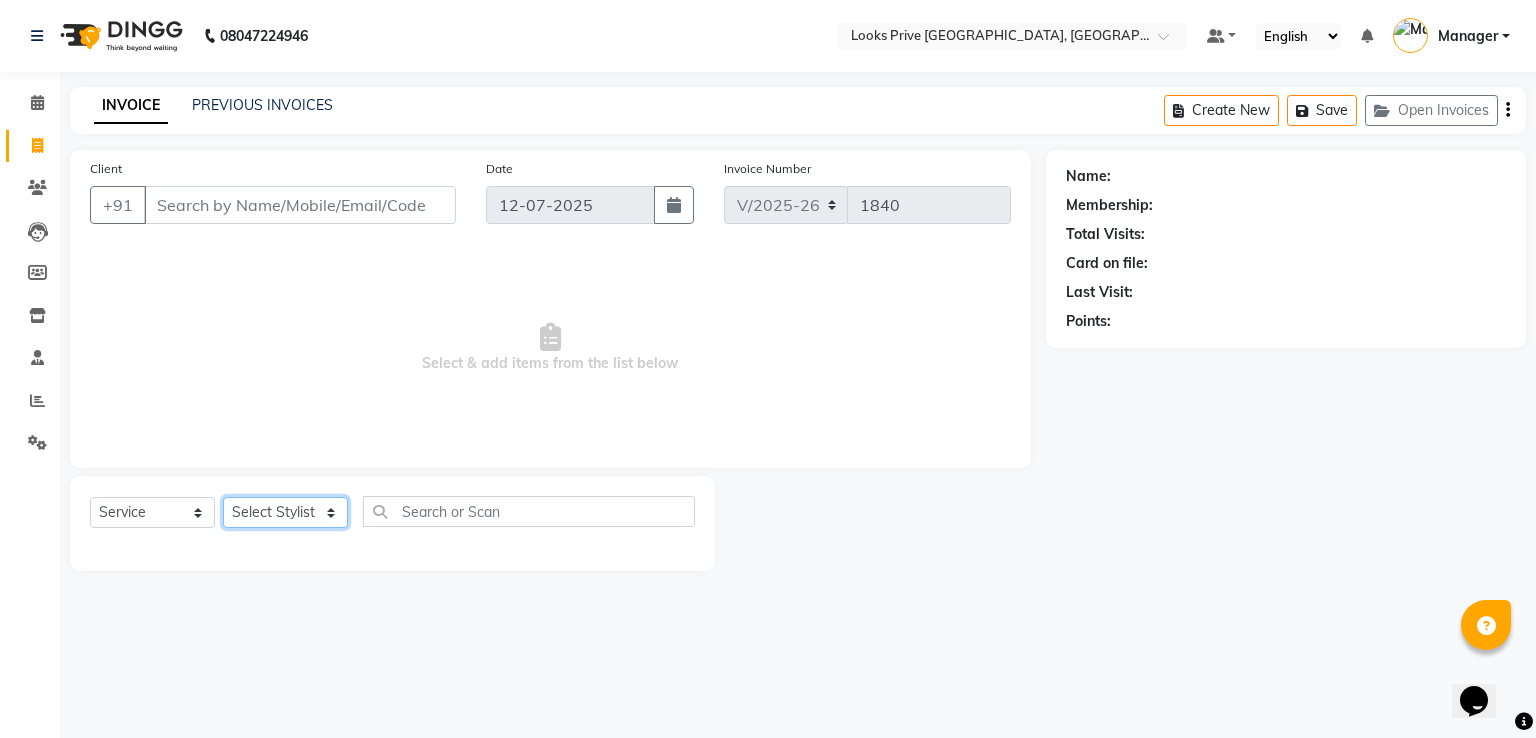 select on "45671" 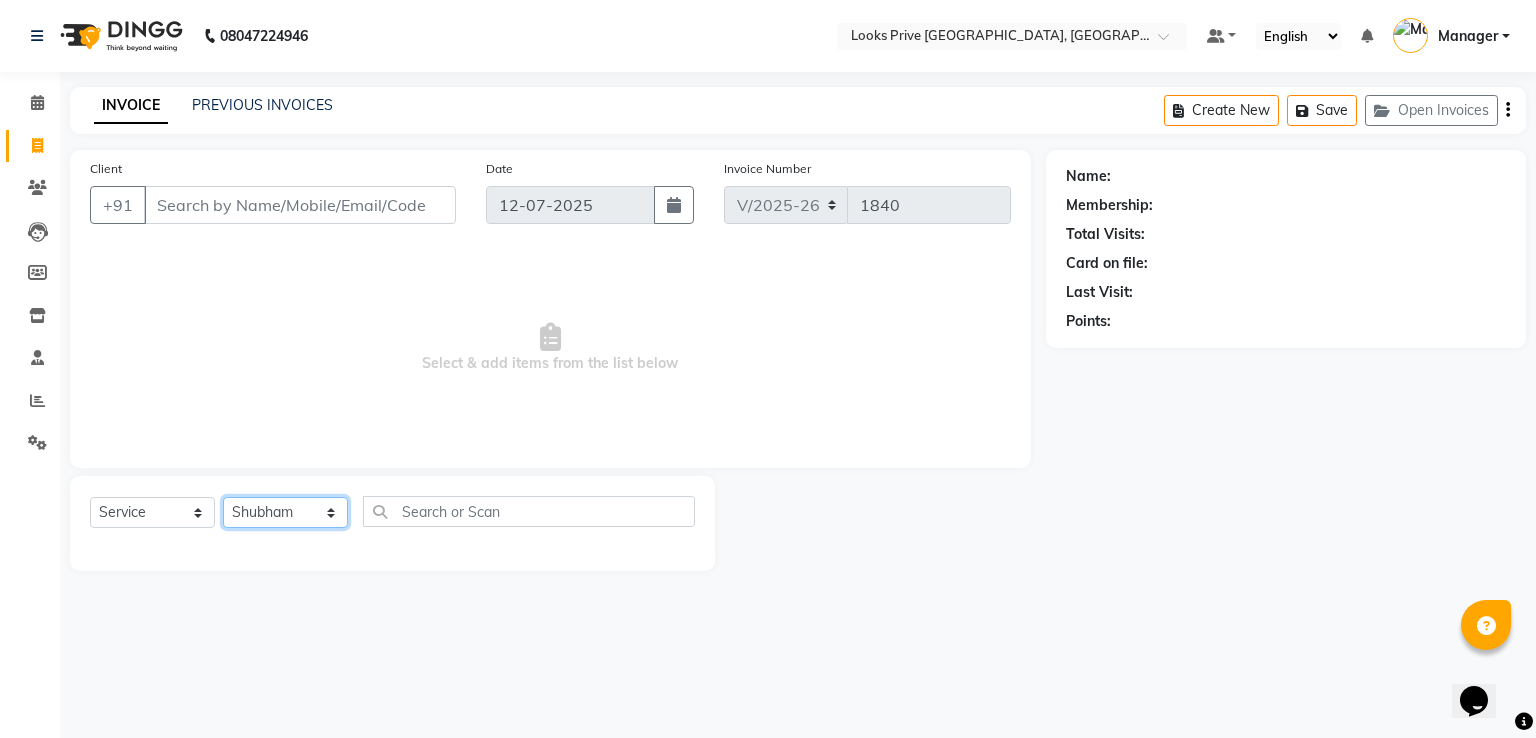 click on "Select Stylist A2R_Master Aamir Ajay_Pedicurist Ashima Ayesha Bilal Dinesh_pdct Karni Lovely Manager Muskan Raghav_pdct Rajeev Ruby Sahil Salman Shahjad Shubham Suraj_pedi" 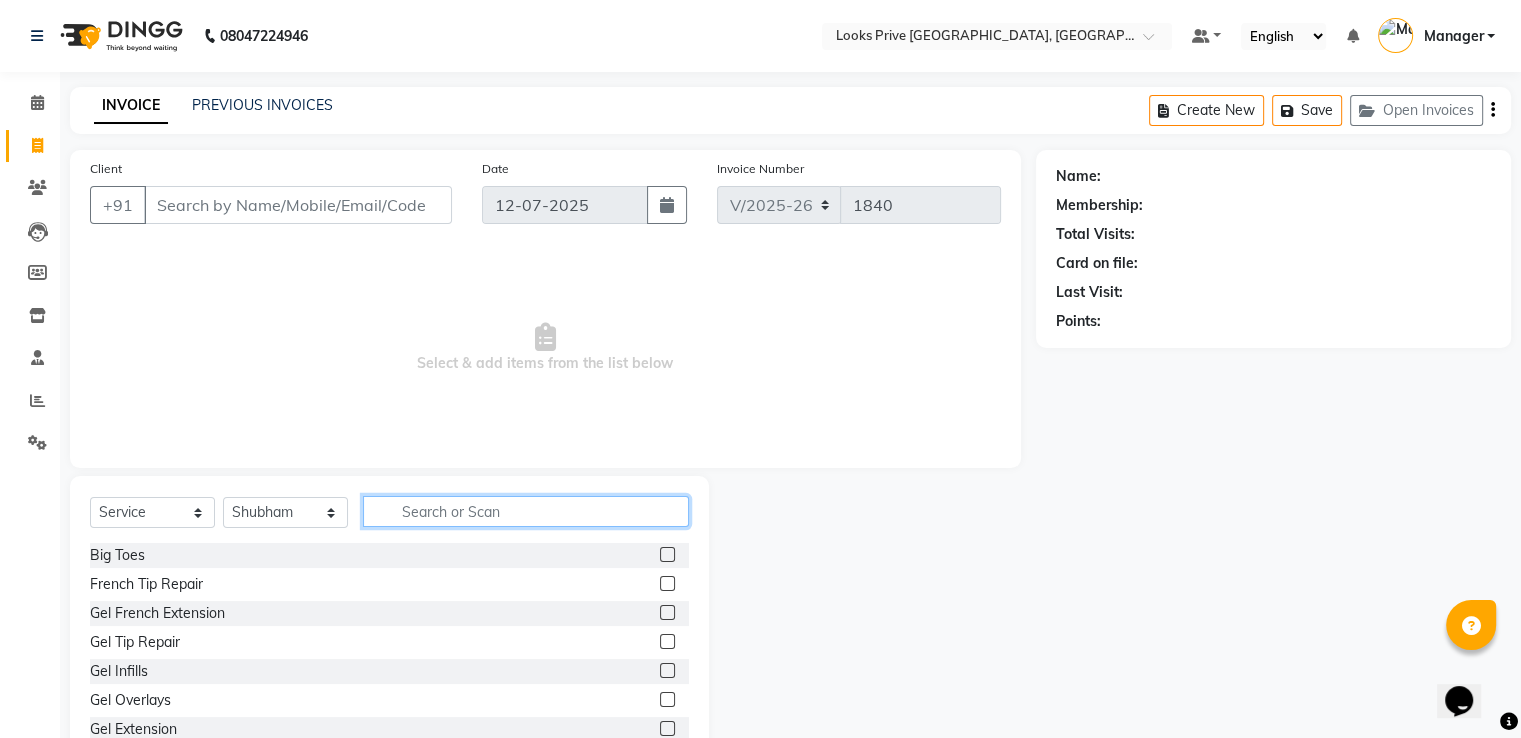 click 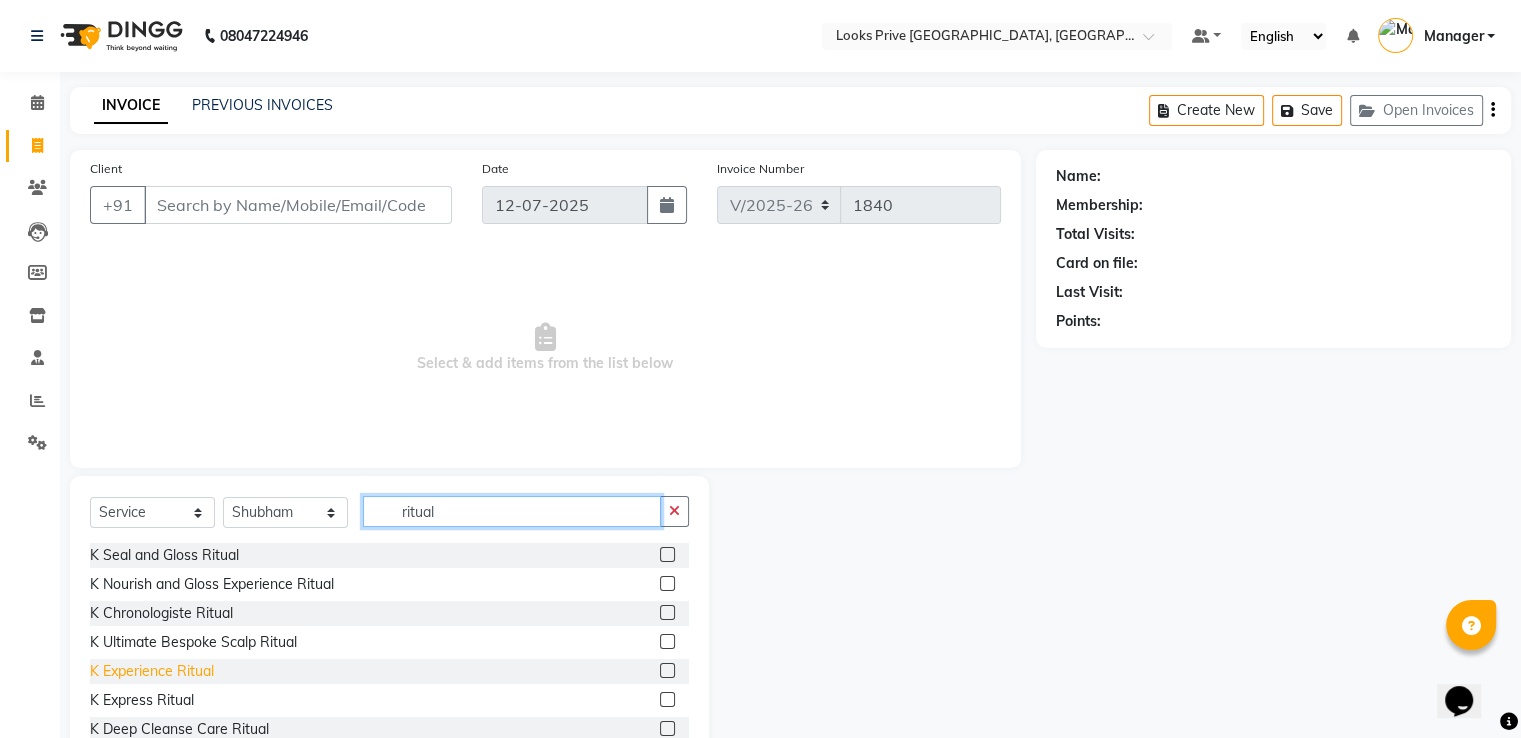 type on "ritual" 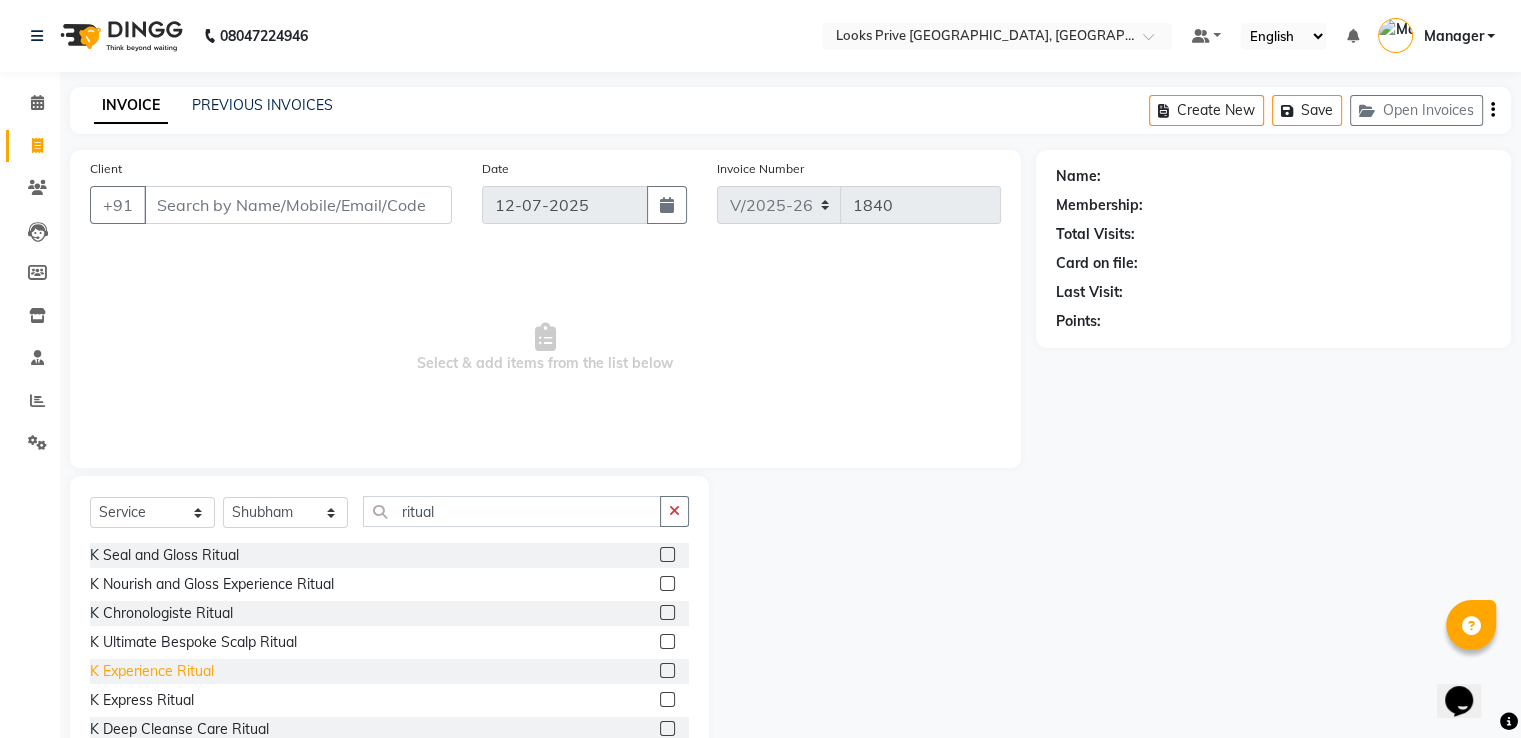 click on "K Experience Ritual" 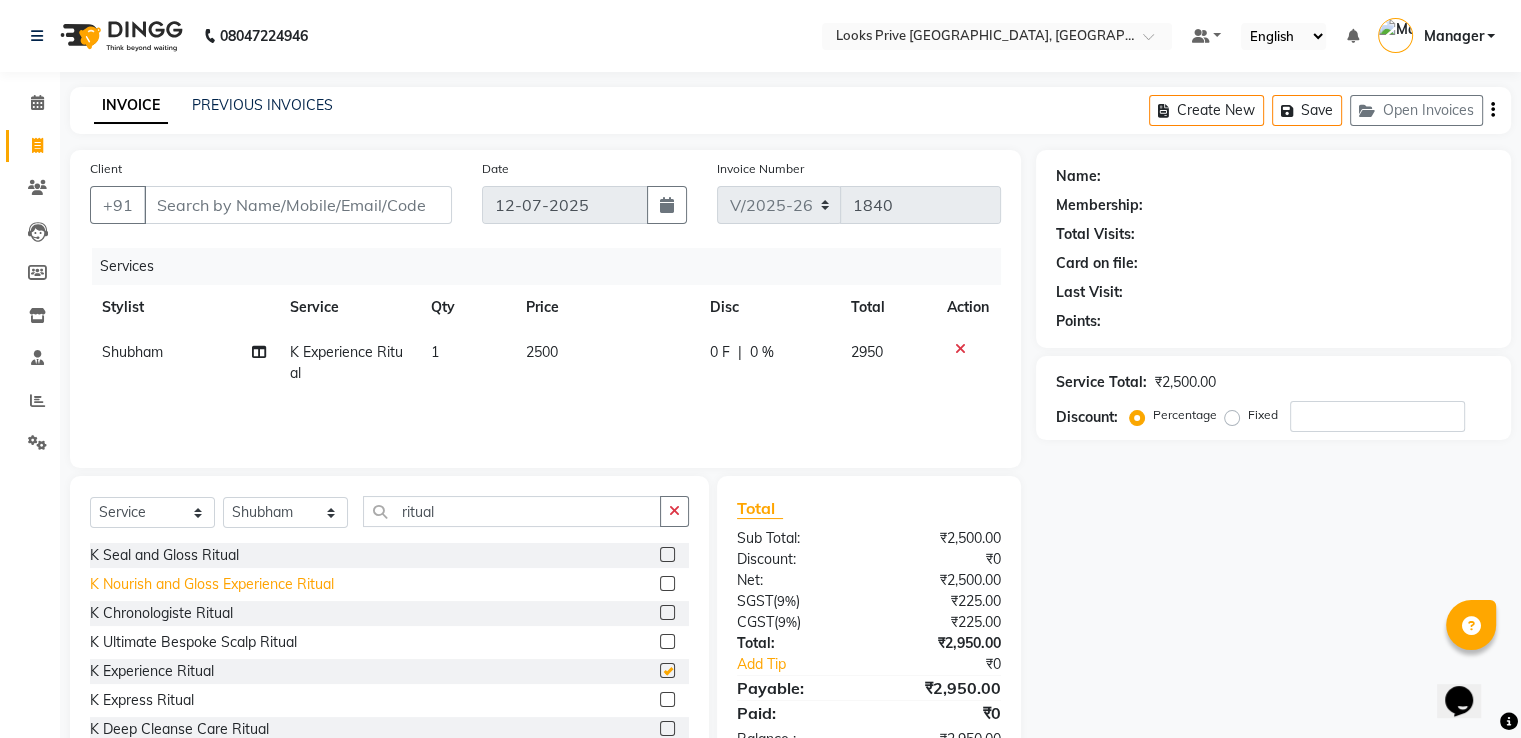 checkbox on "false" 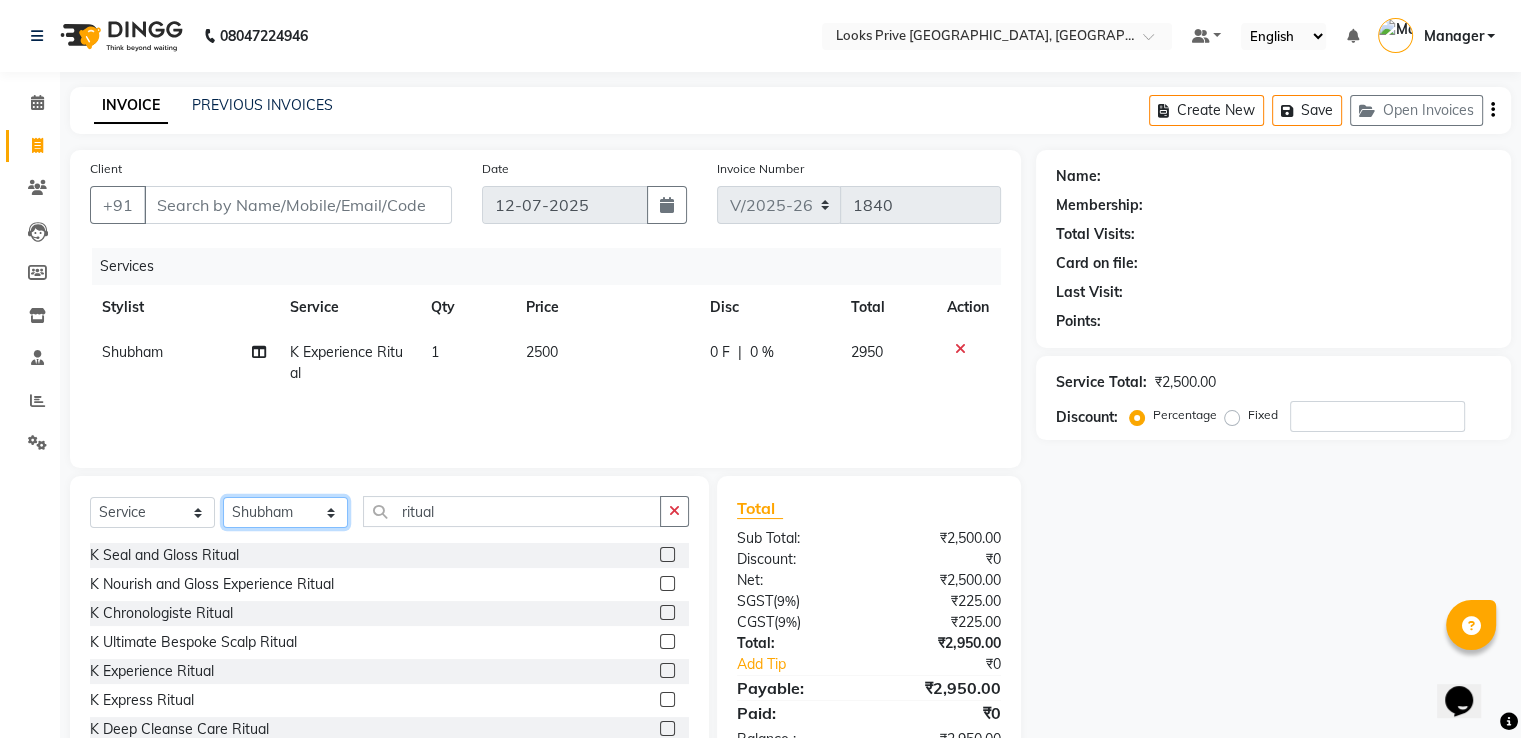 click on "Select Stylist A2R_Master Aamir Ajay_Pedicurist Ashima Ayesha Bilal Dinesh_pdct Karni Lovely Manager Muskan Raghav_pdct Rajeev Ruby Sahil Salman Shahjad Shubham Suraj_pedi" 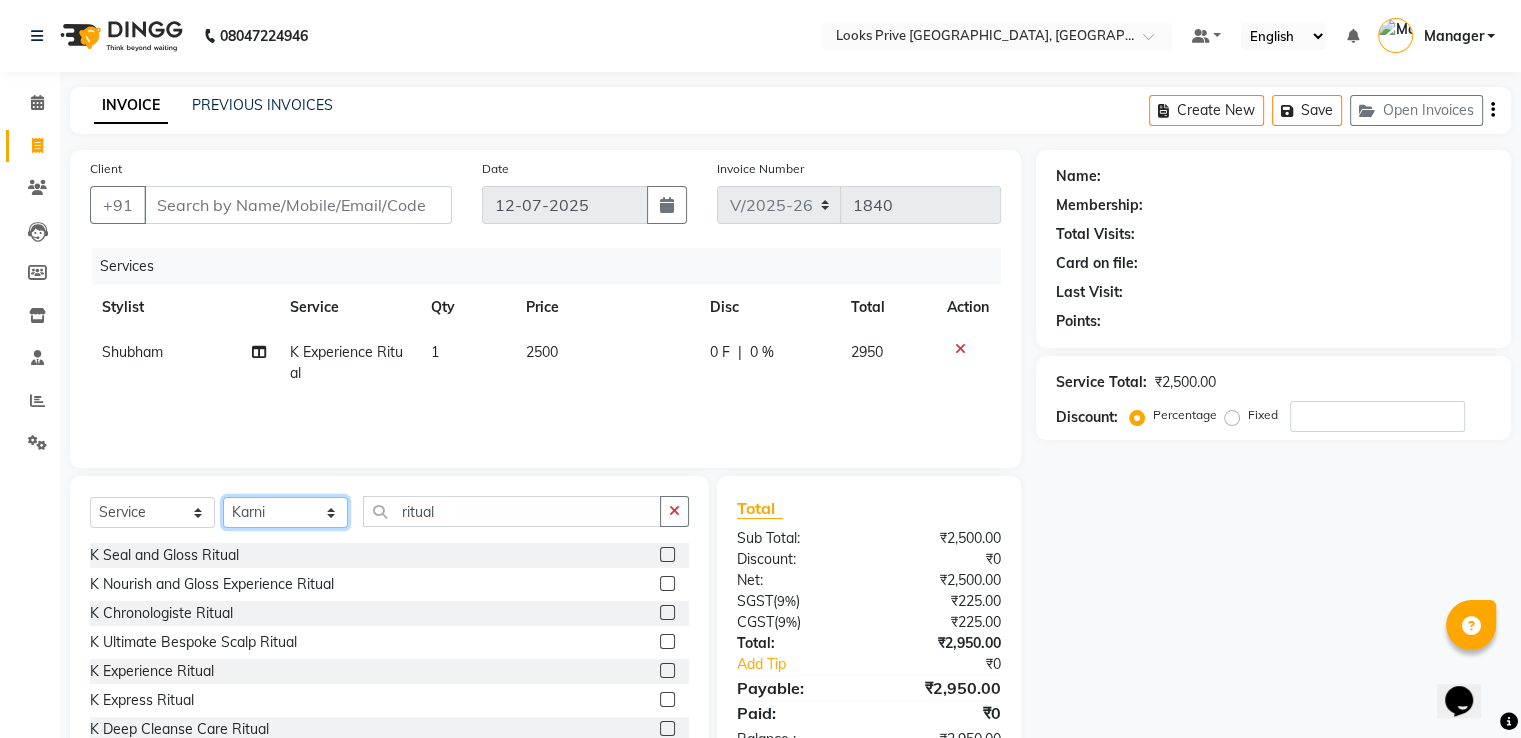 click on "Select Stylist A2R_Master Aamir Ajay_Pedicurist Ashima Ayesha Bilal Dinesh_pdct Karni Lovely Manager Muskan Raghav_pdct Rajeev Ruby Sahil Salman Shahjad Shubham Suraj_pedi" 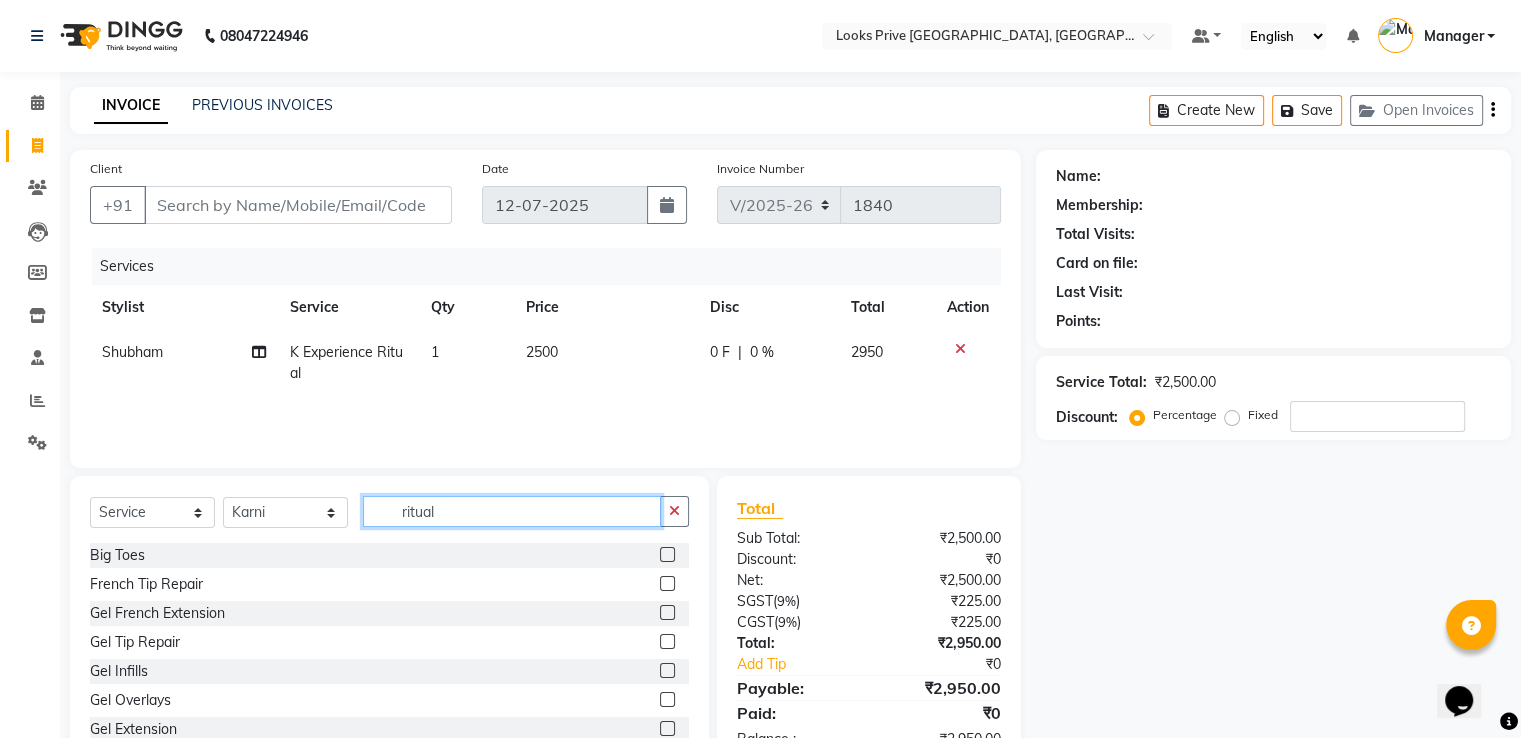 click on "ritual" 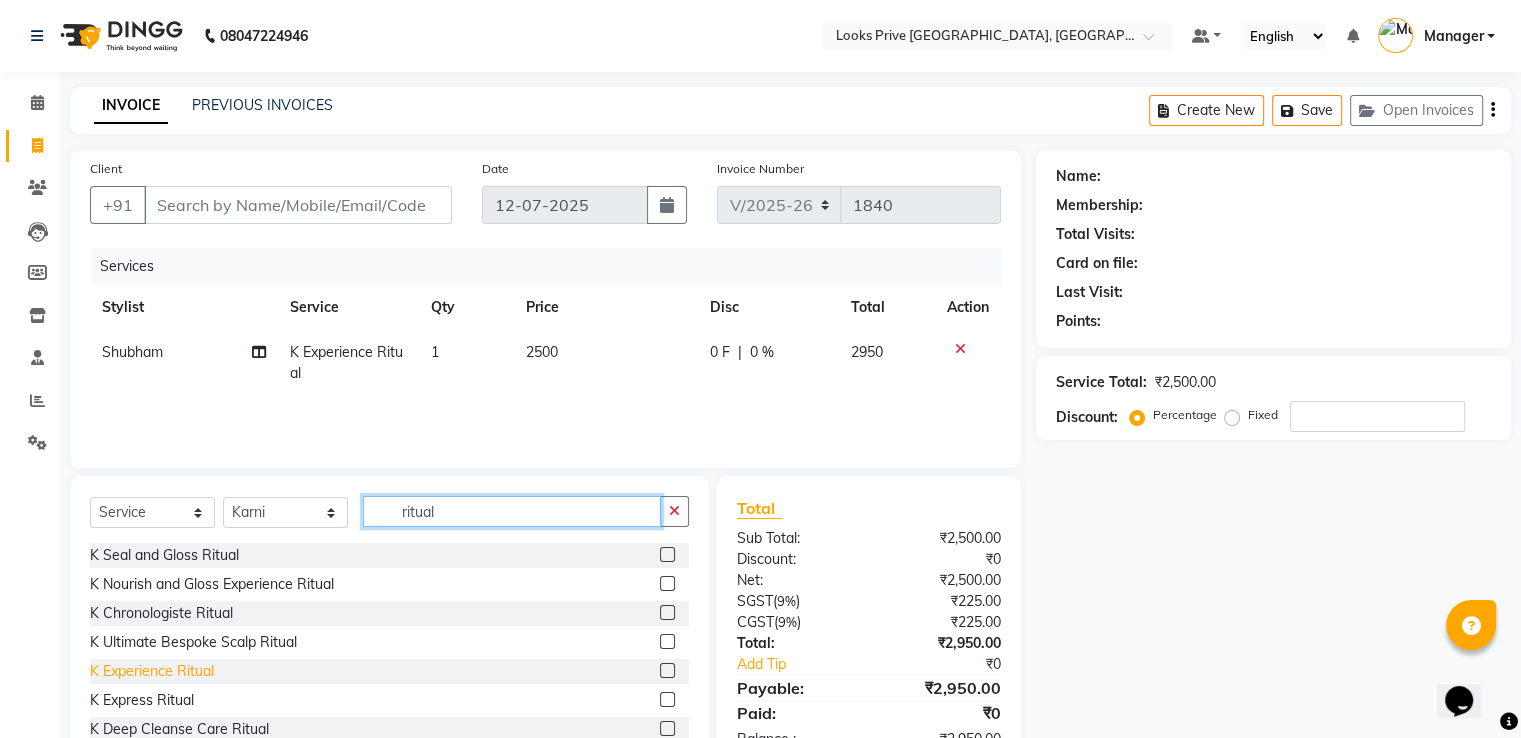 type on "ritual" 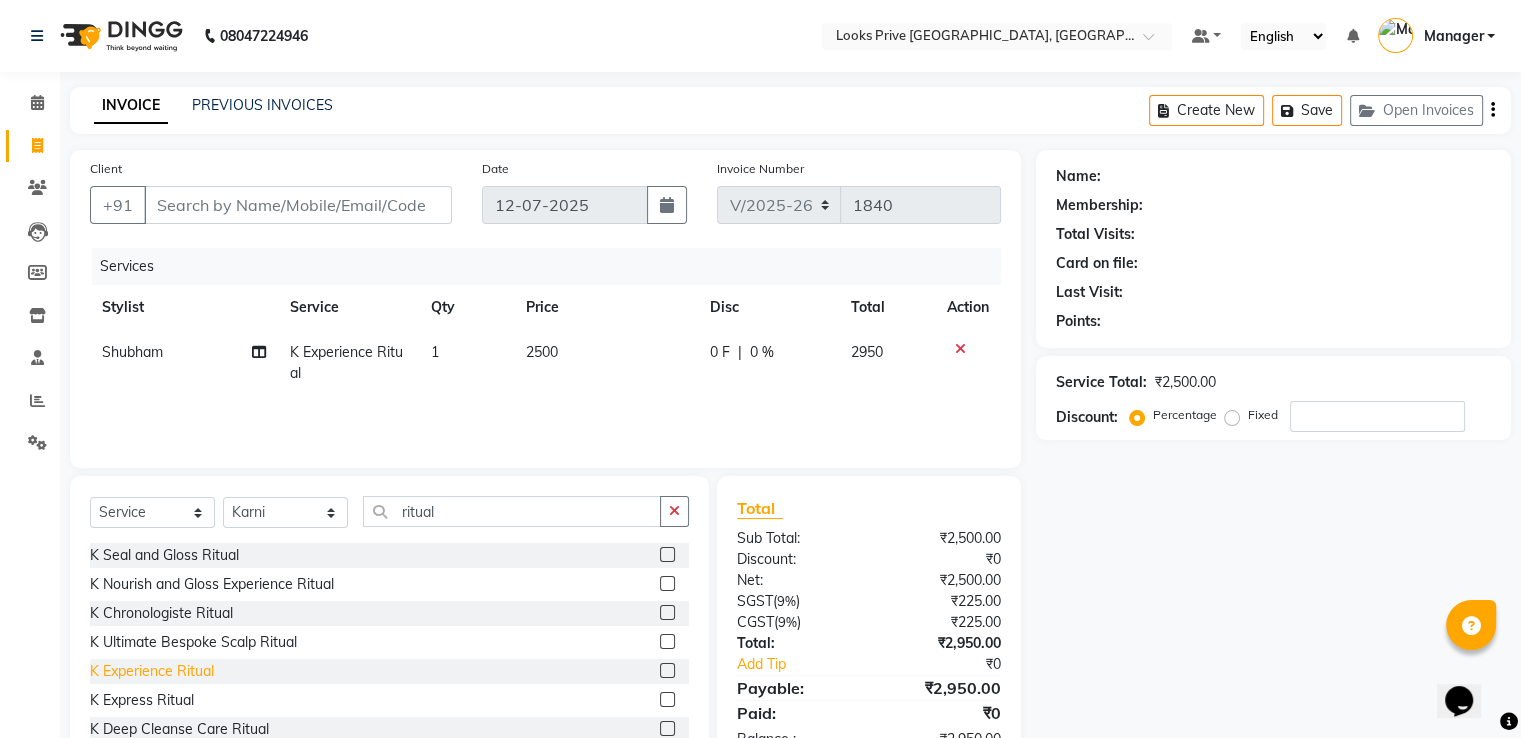 click on "K Experience Ritual" 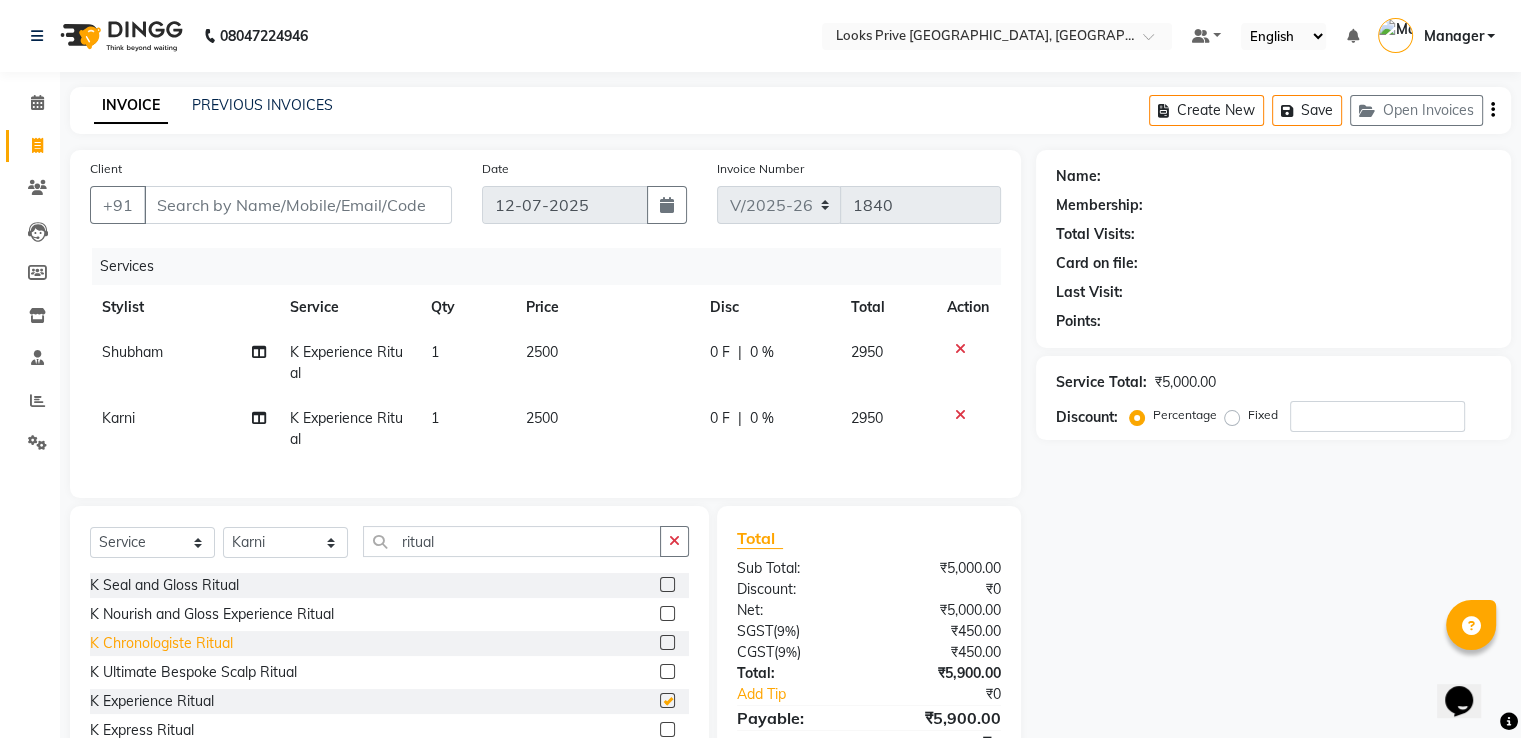 checkbox on "false" 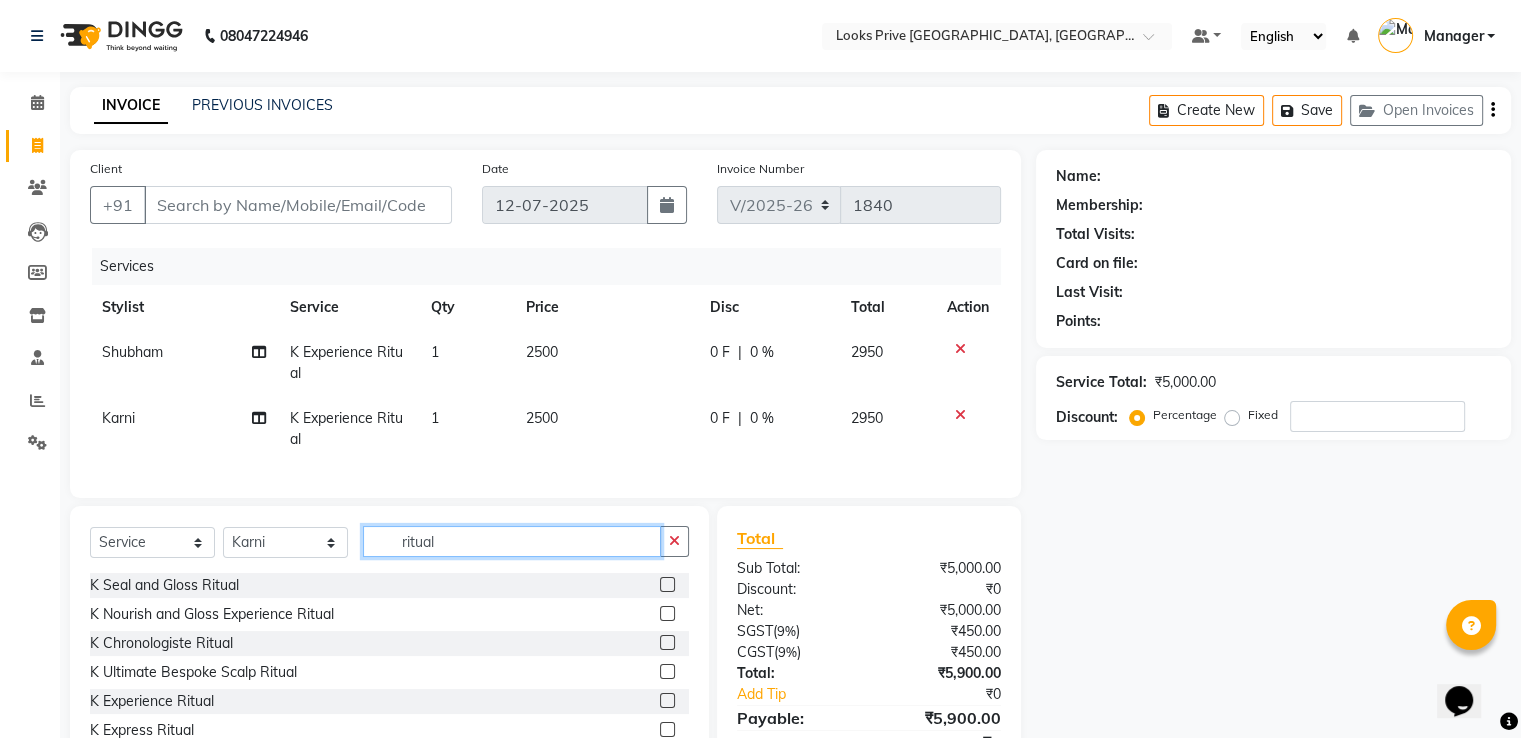 drag, startPoint x: 464, startPoint y: 556, endPoint x: 130, endPoint y: 588, distance: 335.52942 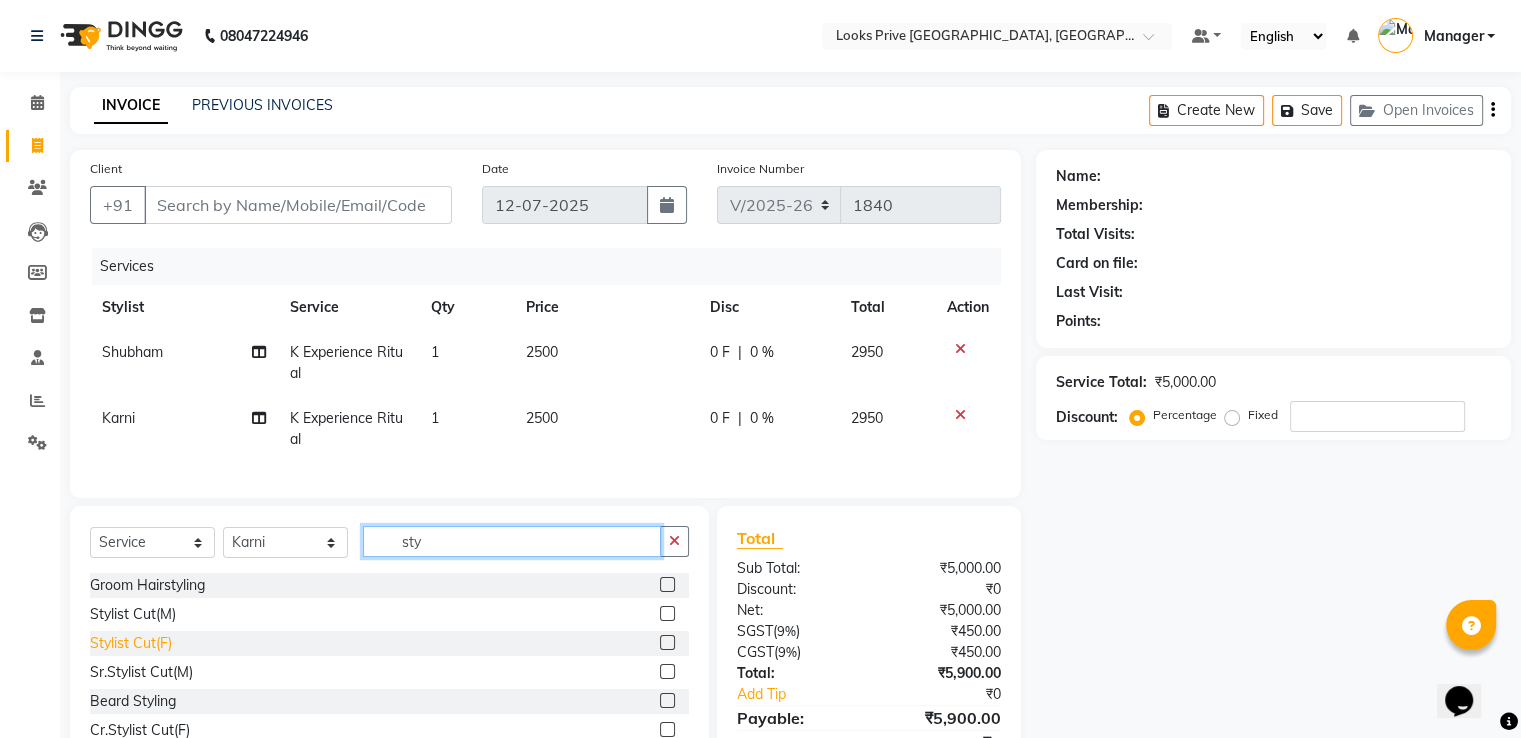 type on "sty" 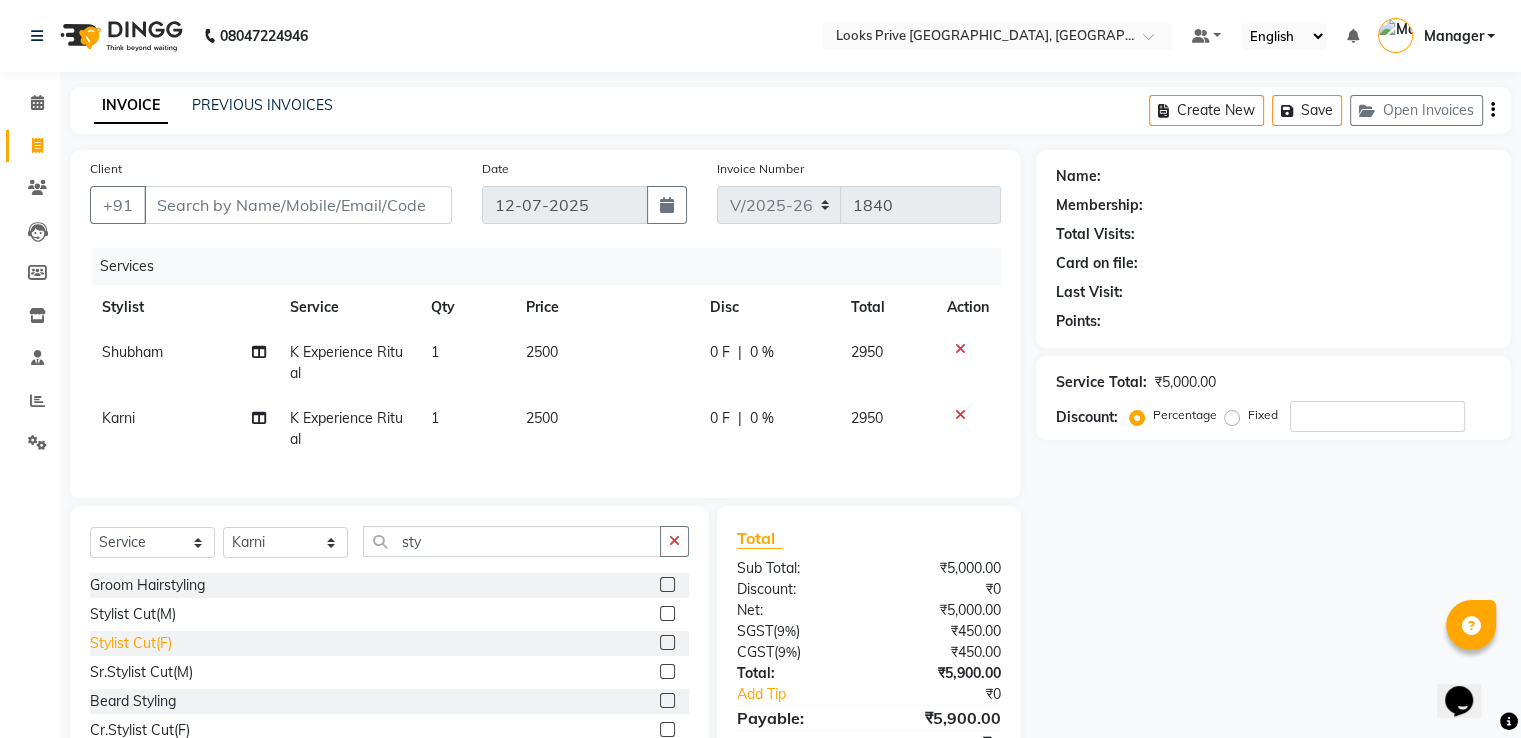 click on "Stylist Cut(F)" 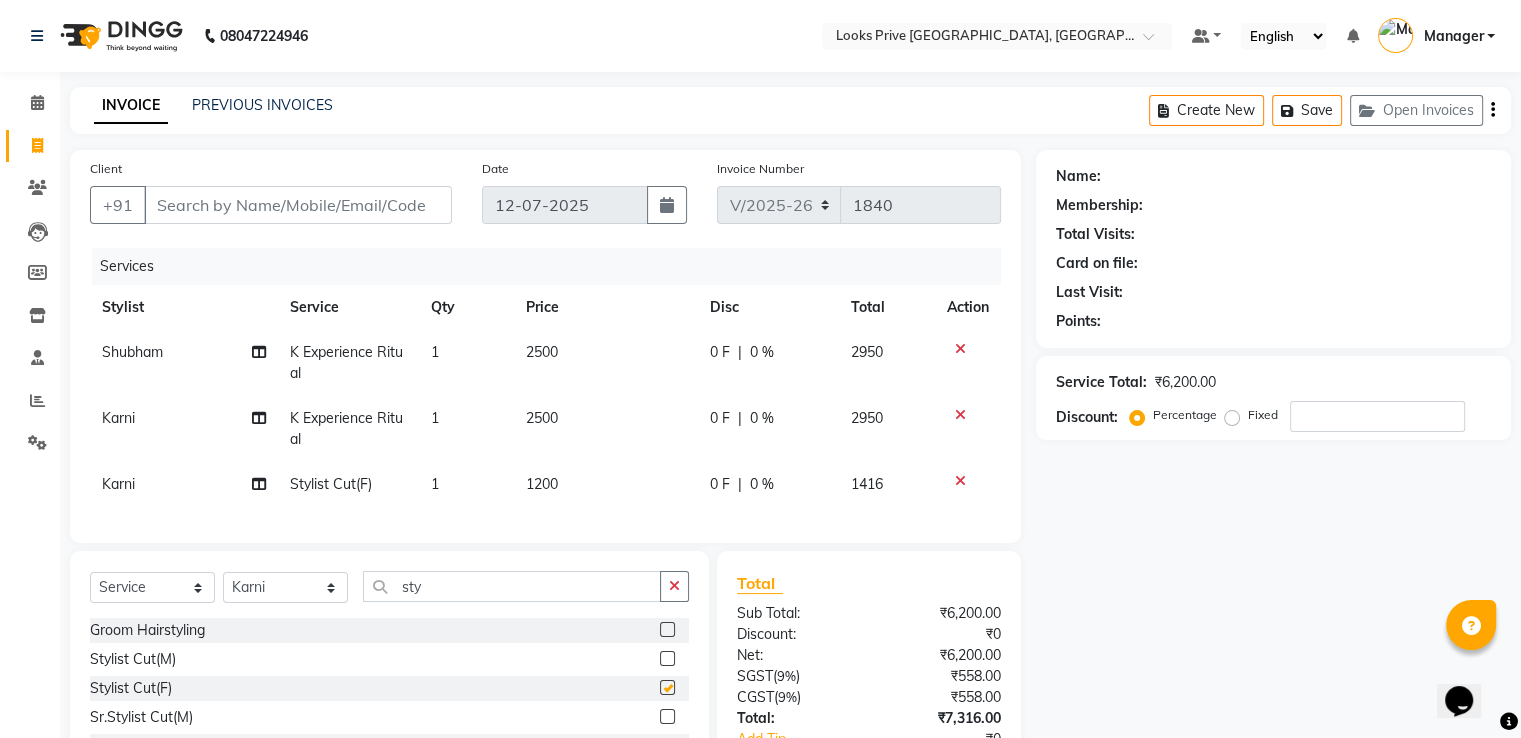 checkbox on "false" 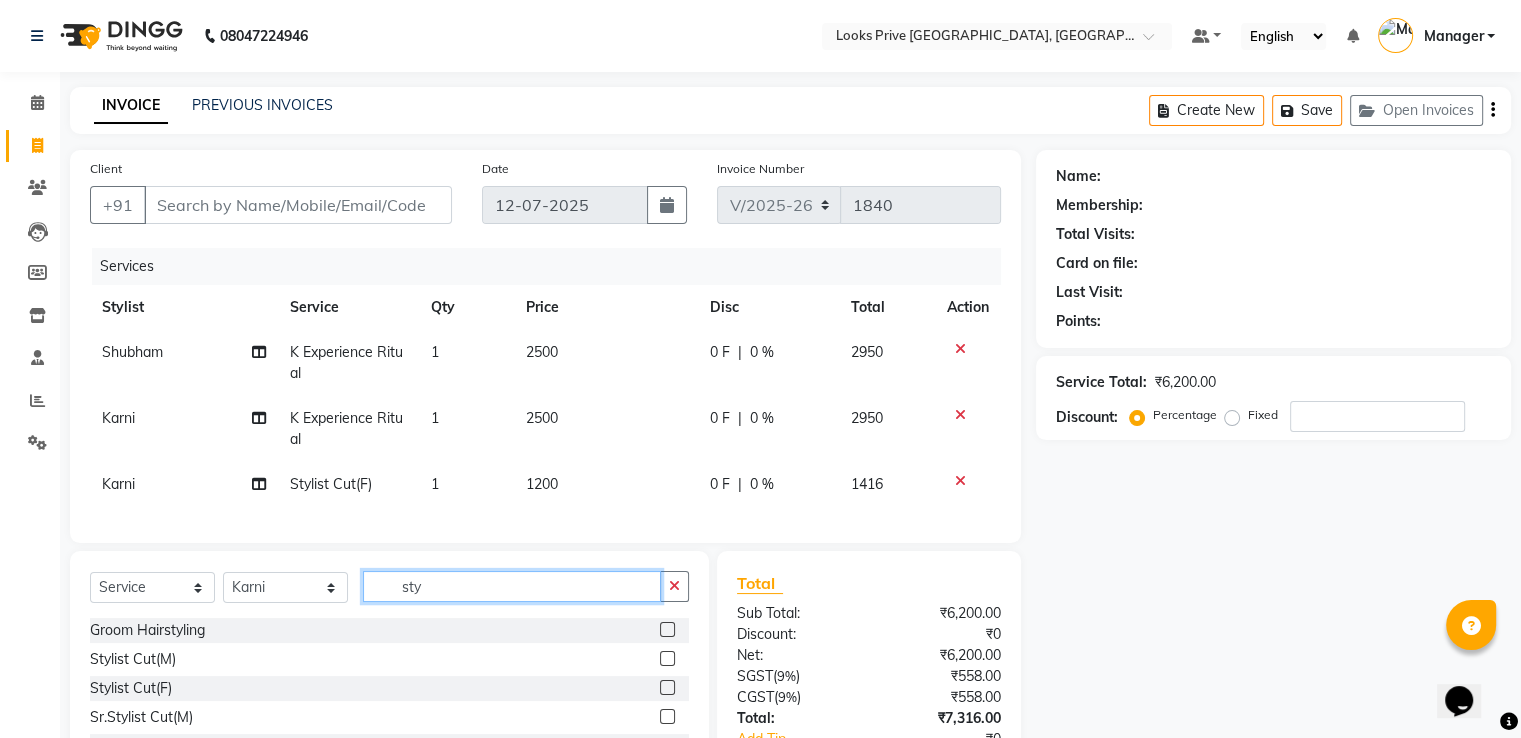 drag, startPoint x: 432, startPoint y: 597, endPoint x: 168, endPoint y: 582, distance: 264.42578 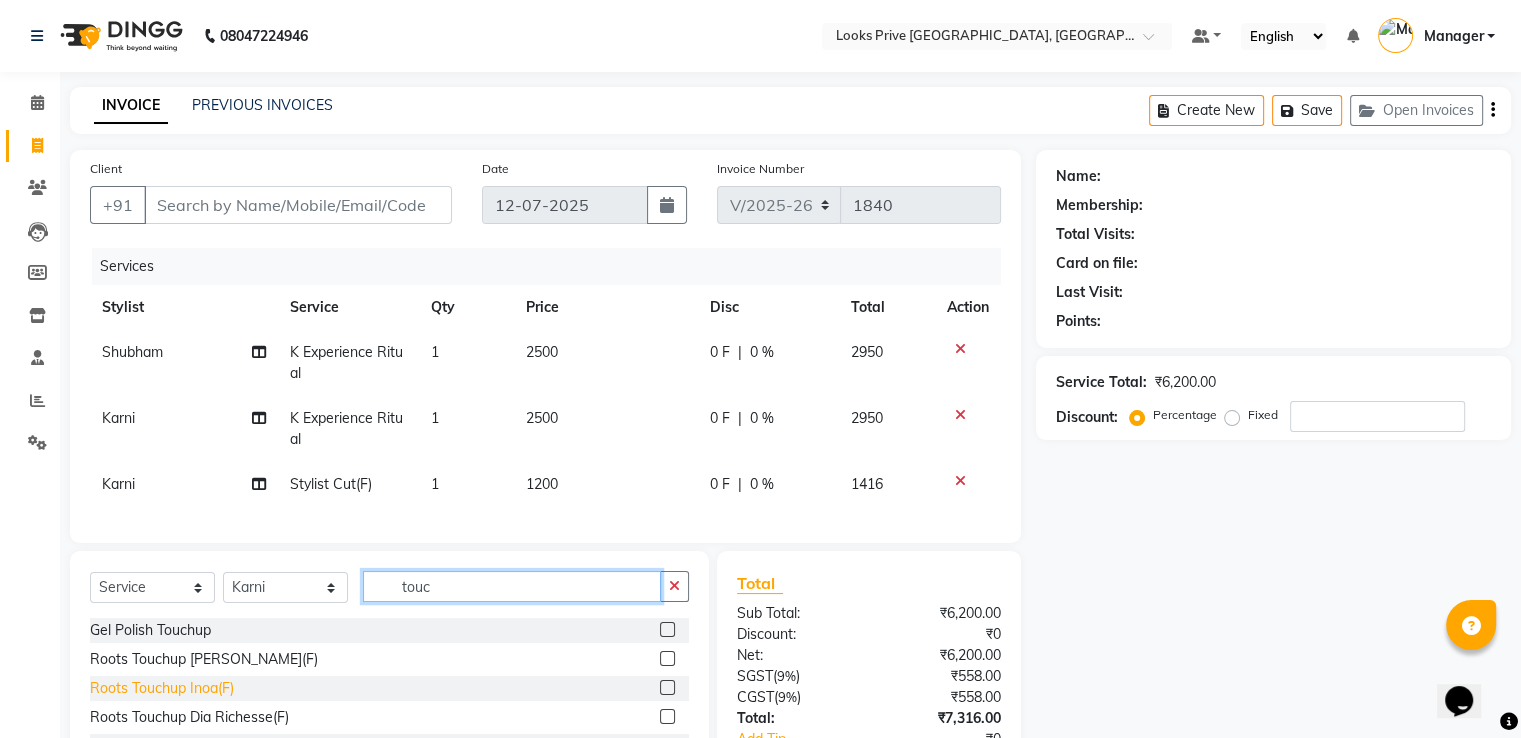 type on "touc" 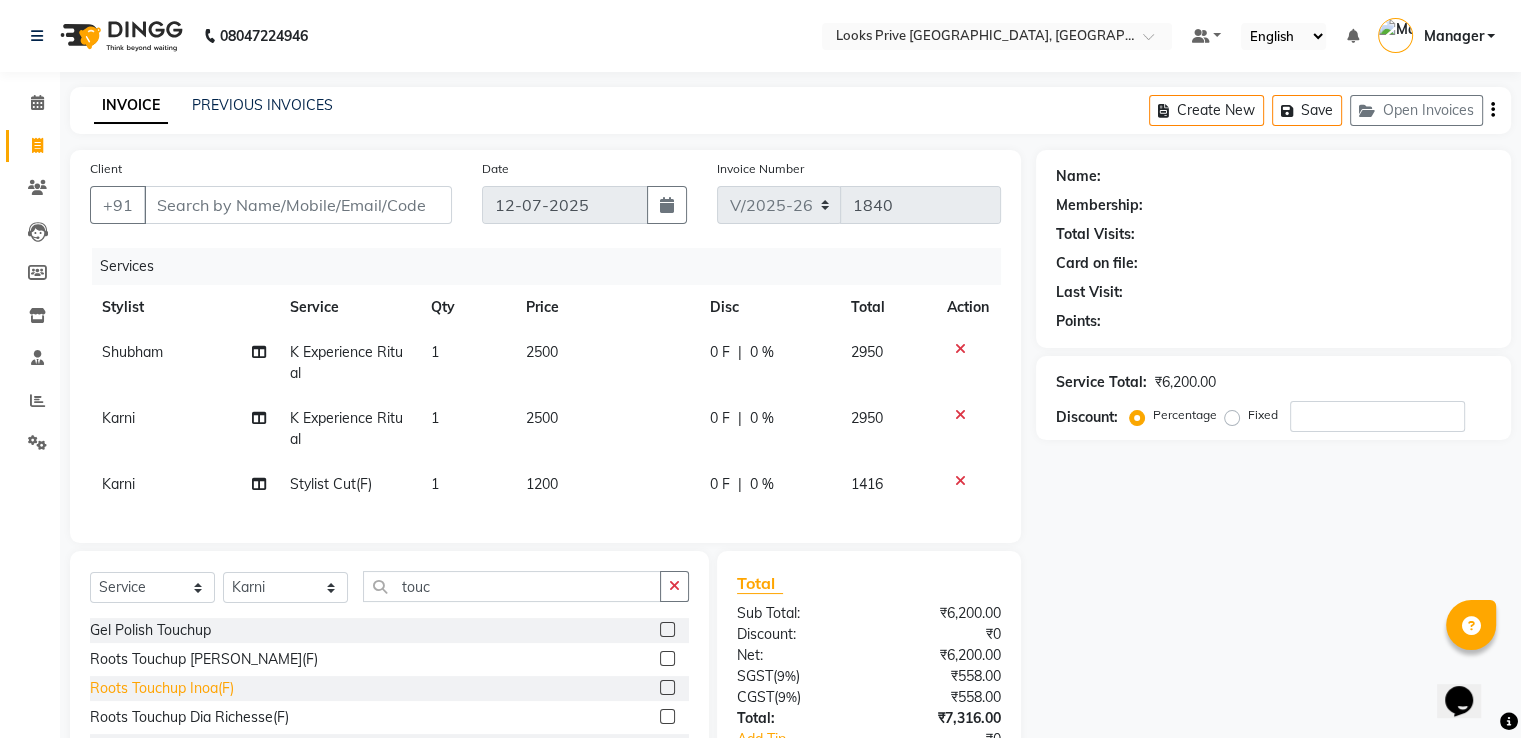 click on "Roots Touchup Inoa(F)" 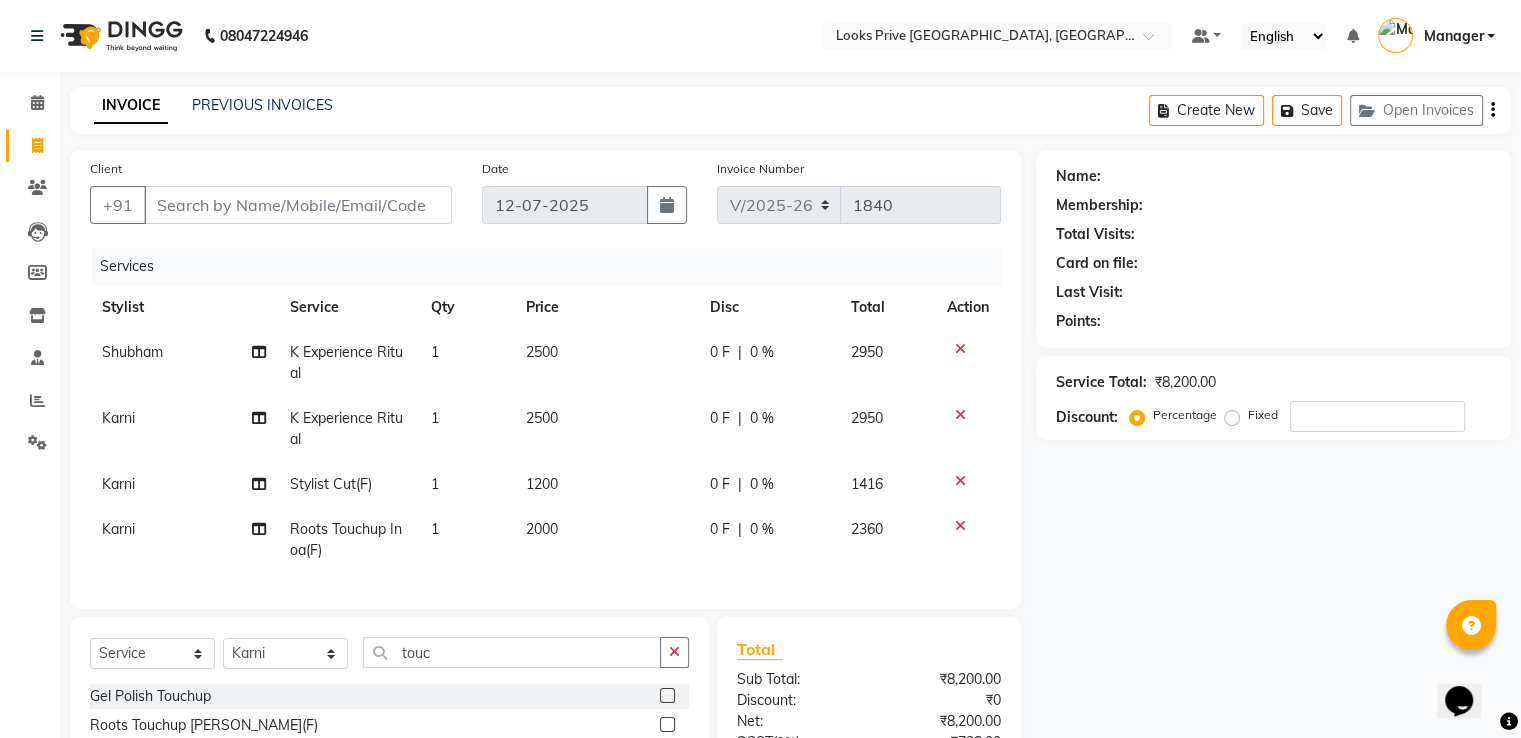 checkbox on "false" 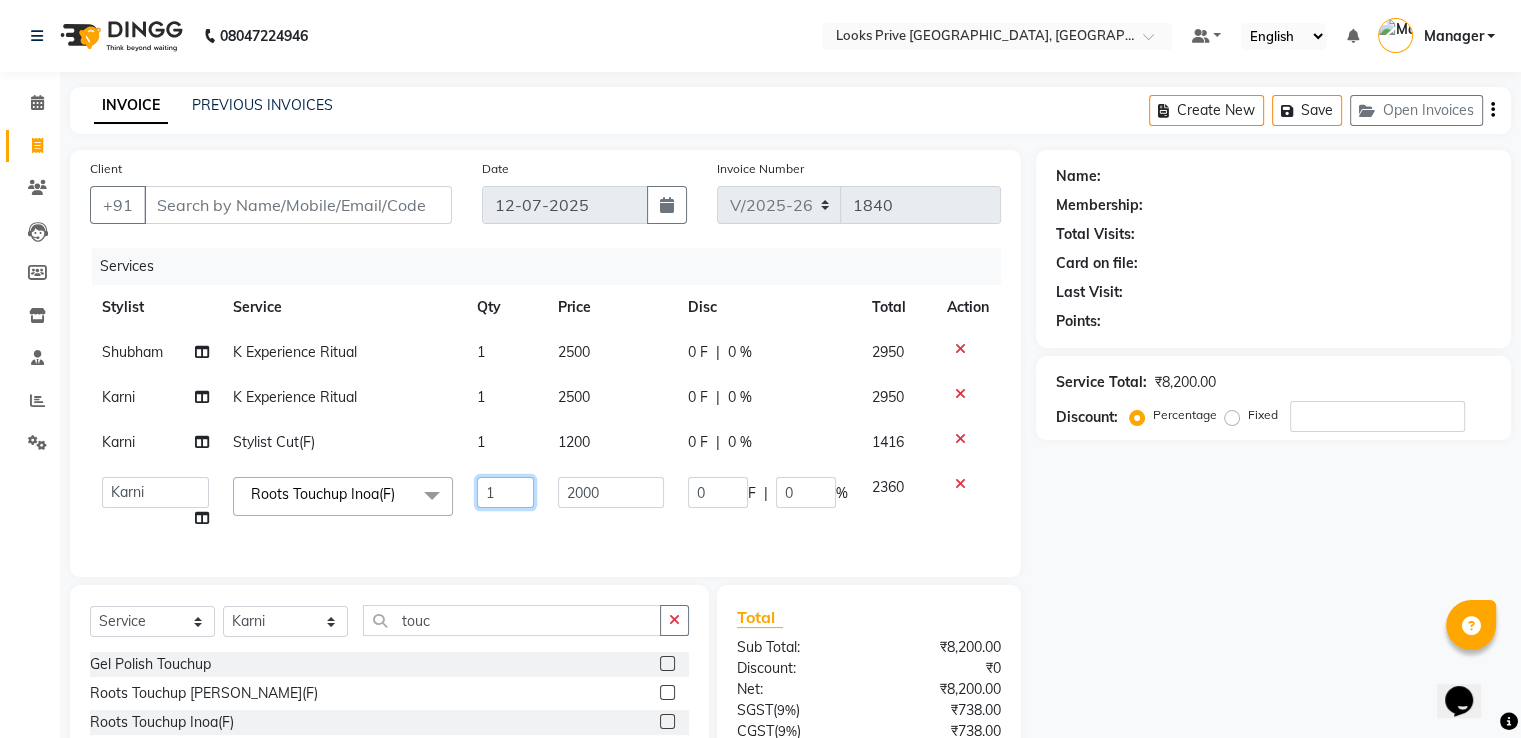 click on "A2R_Master   Aamir   Ajay_Pedicurist   Ashima   Ayesha   Bilal   Dinesh_pdct   Karni   Lovely   Manager   Muskan   Raghav_pdct   Rajeev   Ruby   Sahil   Salman   Shahjad   Shubham   Suraj_pedi  Roots Touchup Inoa(F)  x Big Toes French Tip Repair Gel French Extension Gel Tip Repair Gel Infills Gel Overlays Gel Extension Gel Nail Removal Natural Nail Extensions French Nail Extensions Gel Polish Removal Extension Removal Nail Art Recruiter French Ombre Gel Polish Nail Art Nedle Cutical Care Nail Art Brush French Gel Polish French Glitter Gel Polish Gel Polish Touchup                                   Nail Art Per Finger(F)* 3D Nail Art Recruiter Nail Art with Stones/Foil/Stickers per Finger Acrylic Overlays Nail Extension Refill Finger Tip Repair Acrylic Removal Gel Polish Application Gel Overlays Refills  Stick on Nails Full Arms Bleach Face Bleach(F) Bleach Full Back/Front Full Body Bleach Half Front/Back Full Legs Bleach Detan(F) Detan(M) Face Bleach(M) Detan Face & Neck Bleach Face and Neck Base Makeup 1 0" 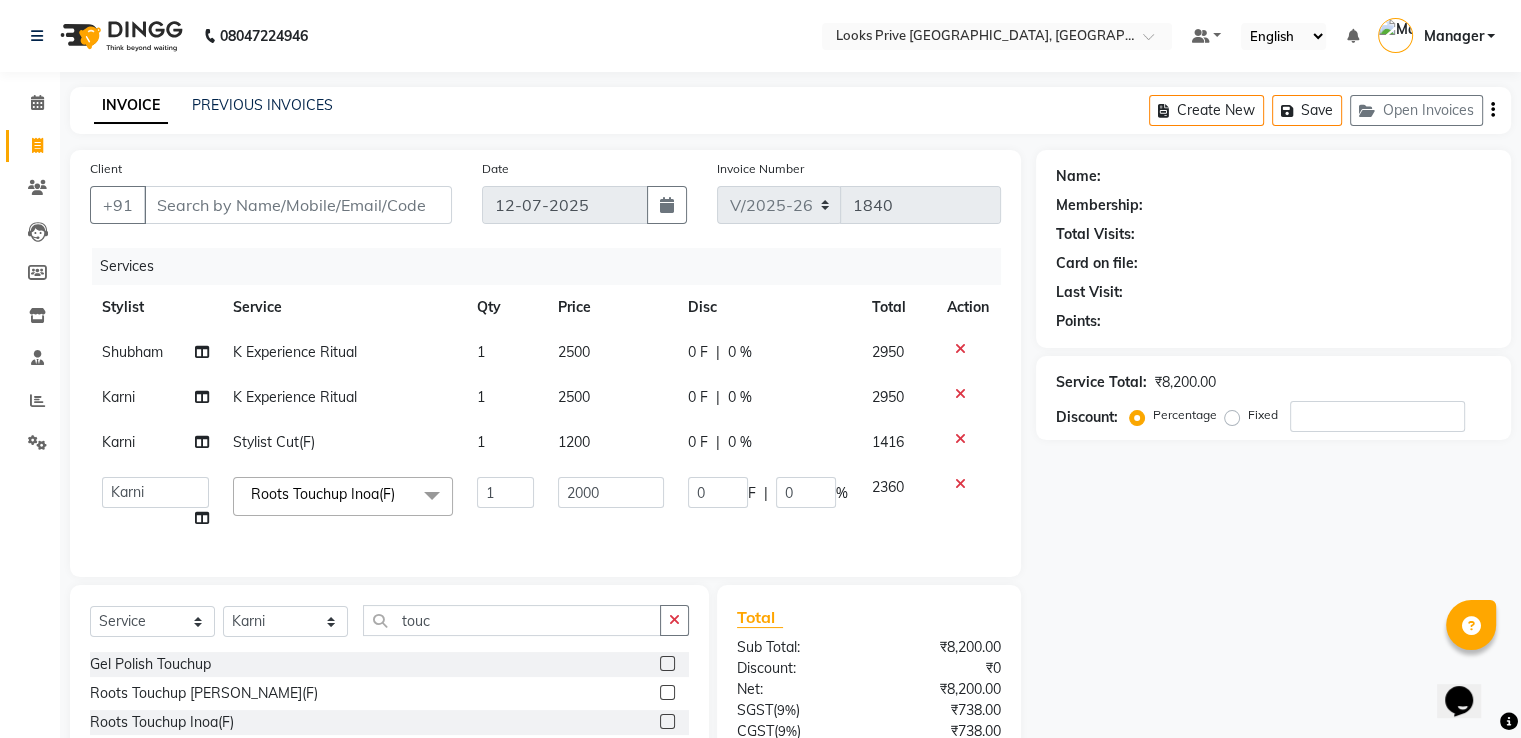 drag, startPoint x: 638, startPoint y: 485, endPoint x: 353, endPoint y: 514, distance: 286.47165 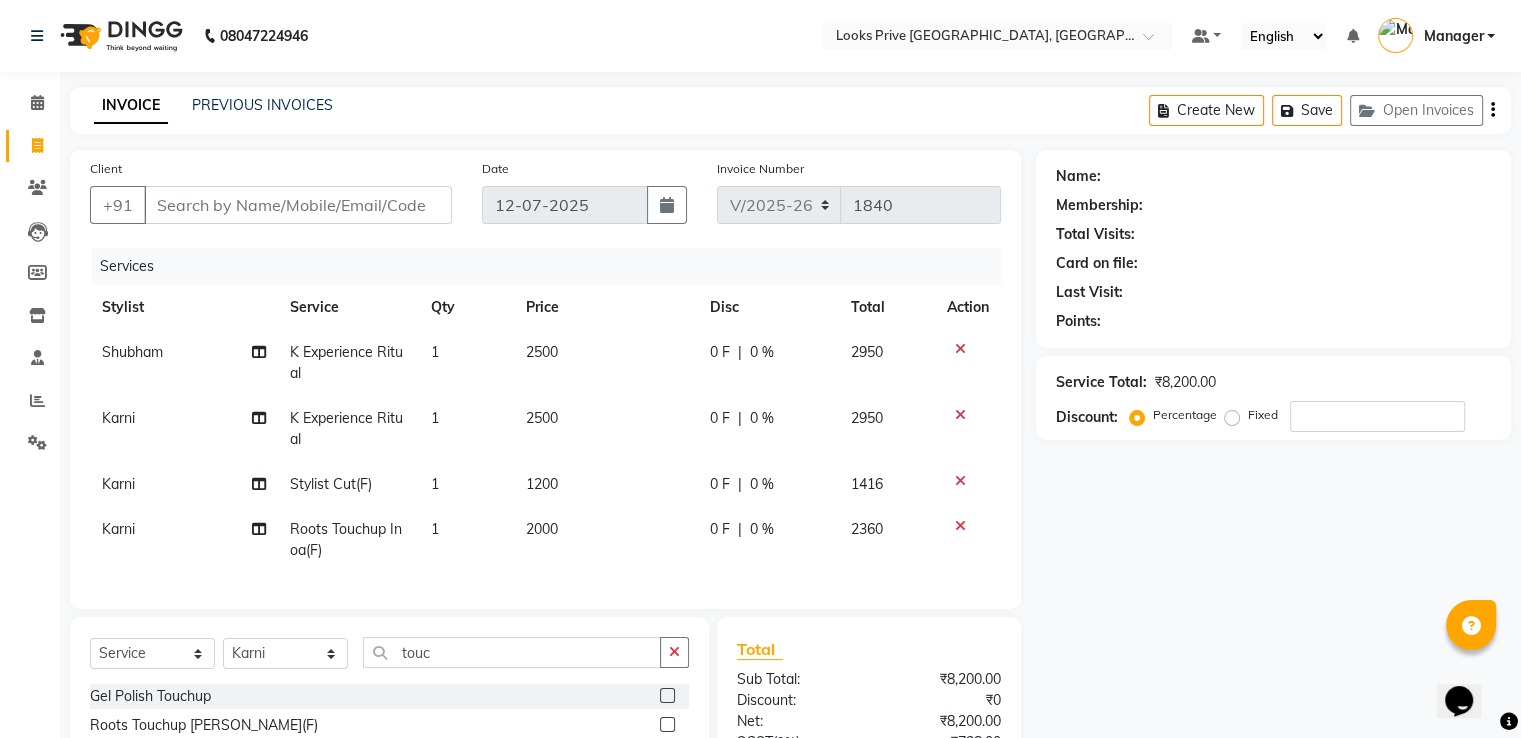 click on "2000" 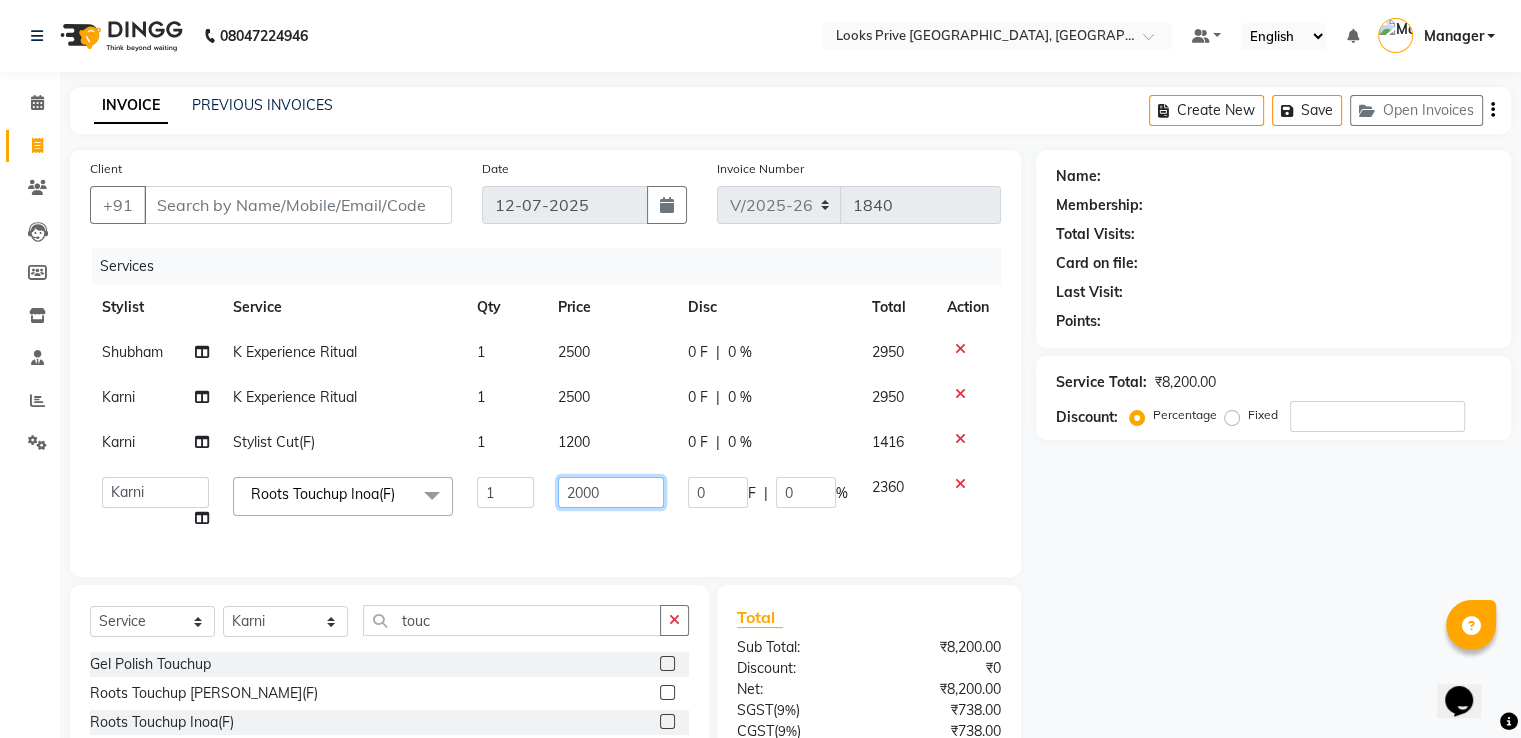 drag, startPoint x: 612, startPoint y: 487, endPoint x: 460, endPoint y: 465, distance: 153.58385 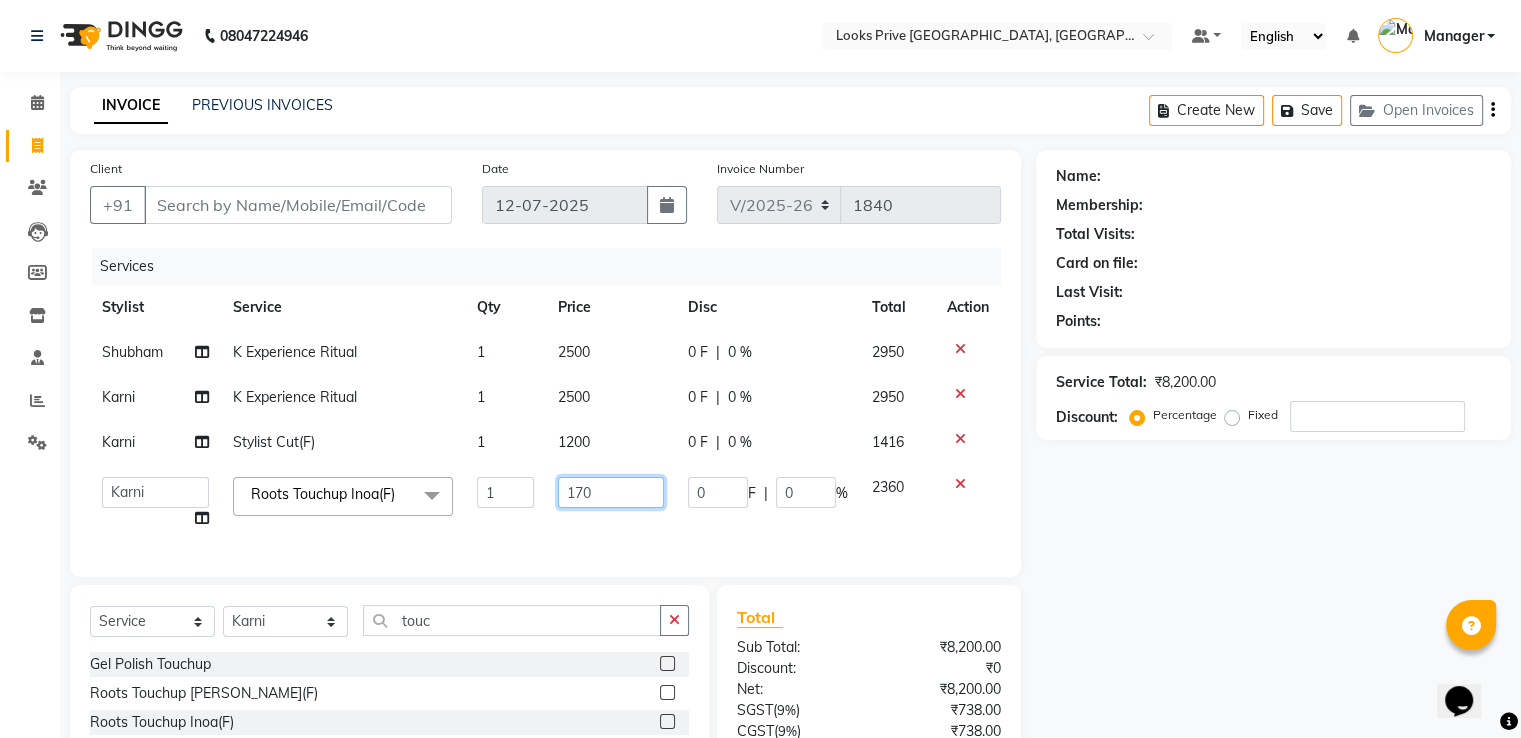 type on "1700" 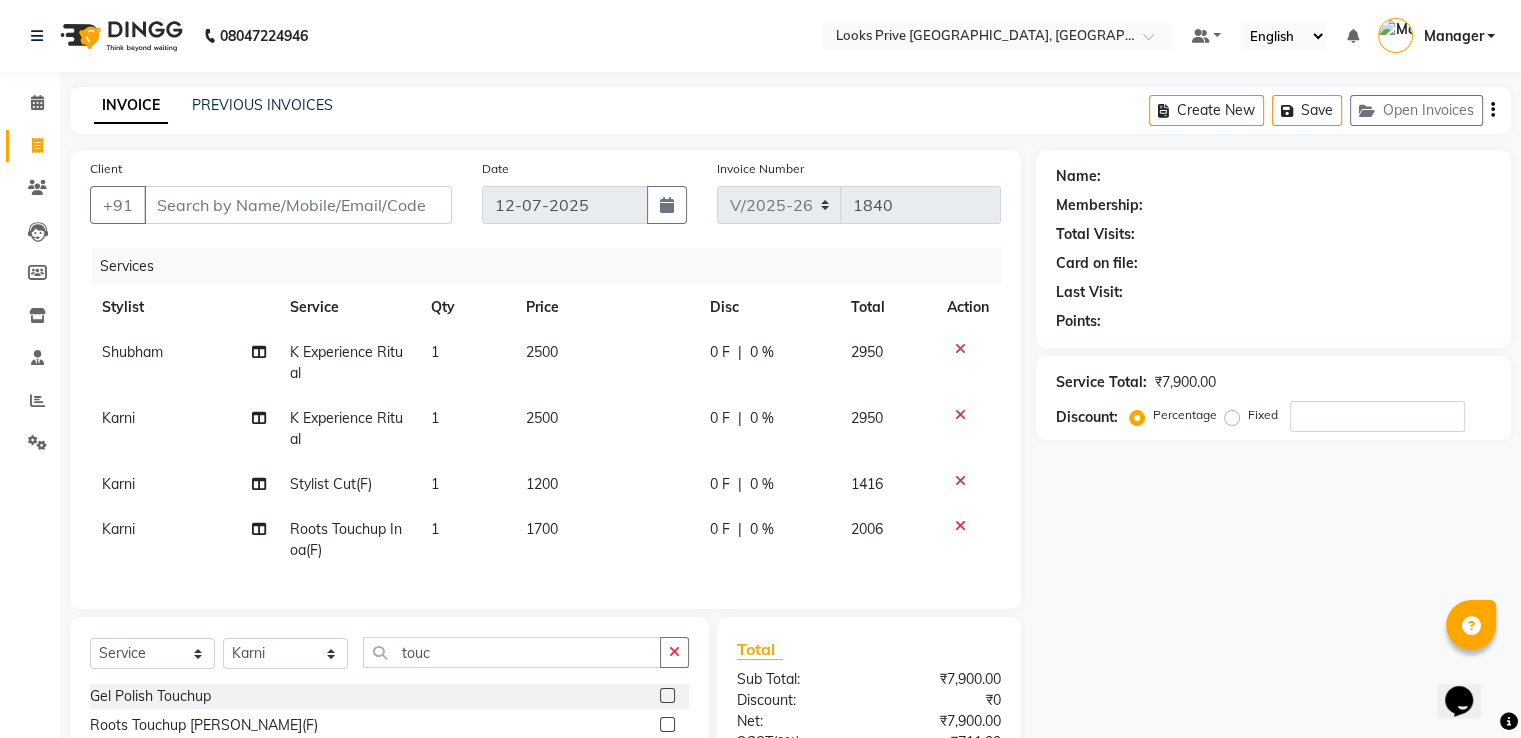 drag, startPoint x: 600, startPoint y: 432, endPoint x: 634, endPoint y: 436, distance: 34.234486 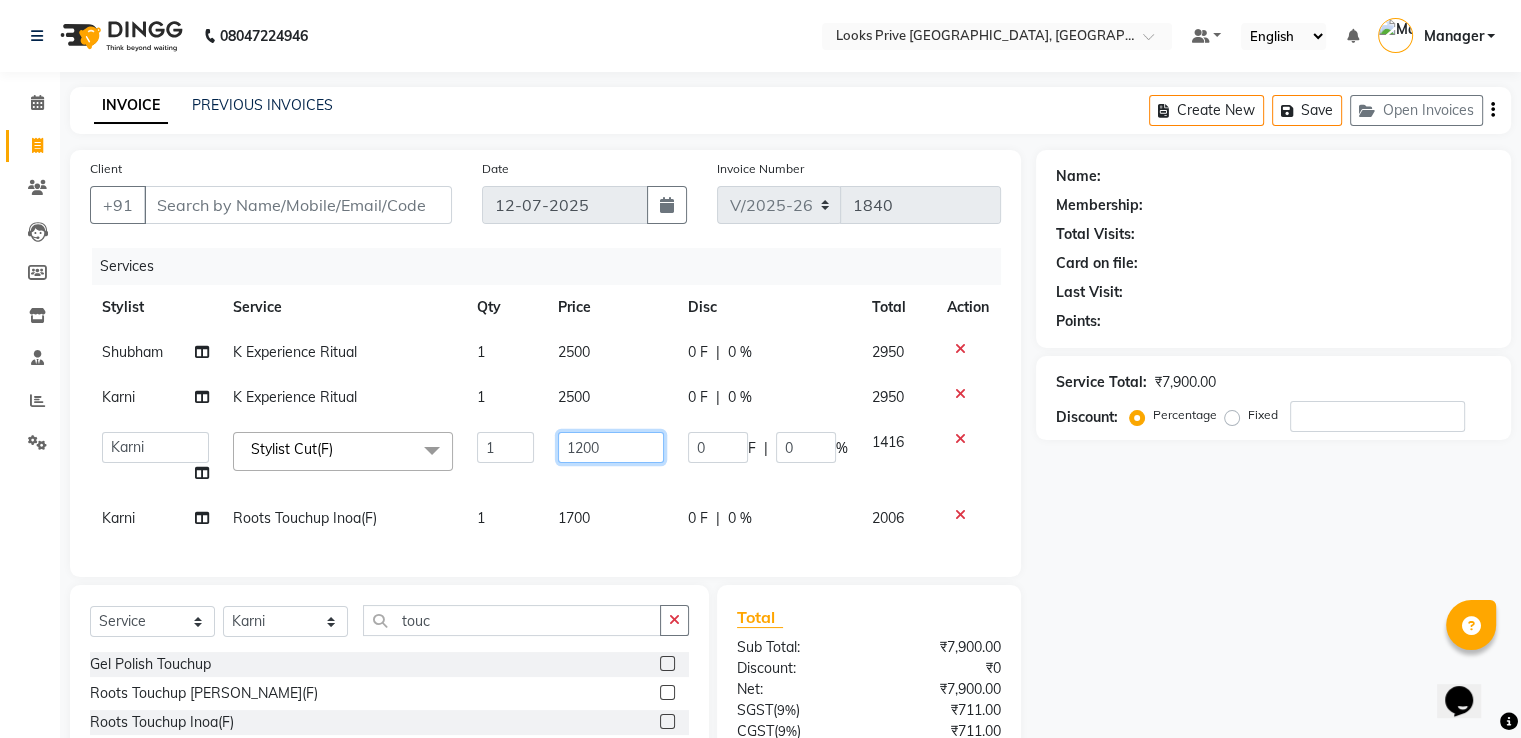 drag, startPoint x: 496, startPoint y: 421, endPoint x: 388, endPoint y: 413, distance: 108.29589 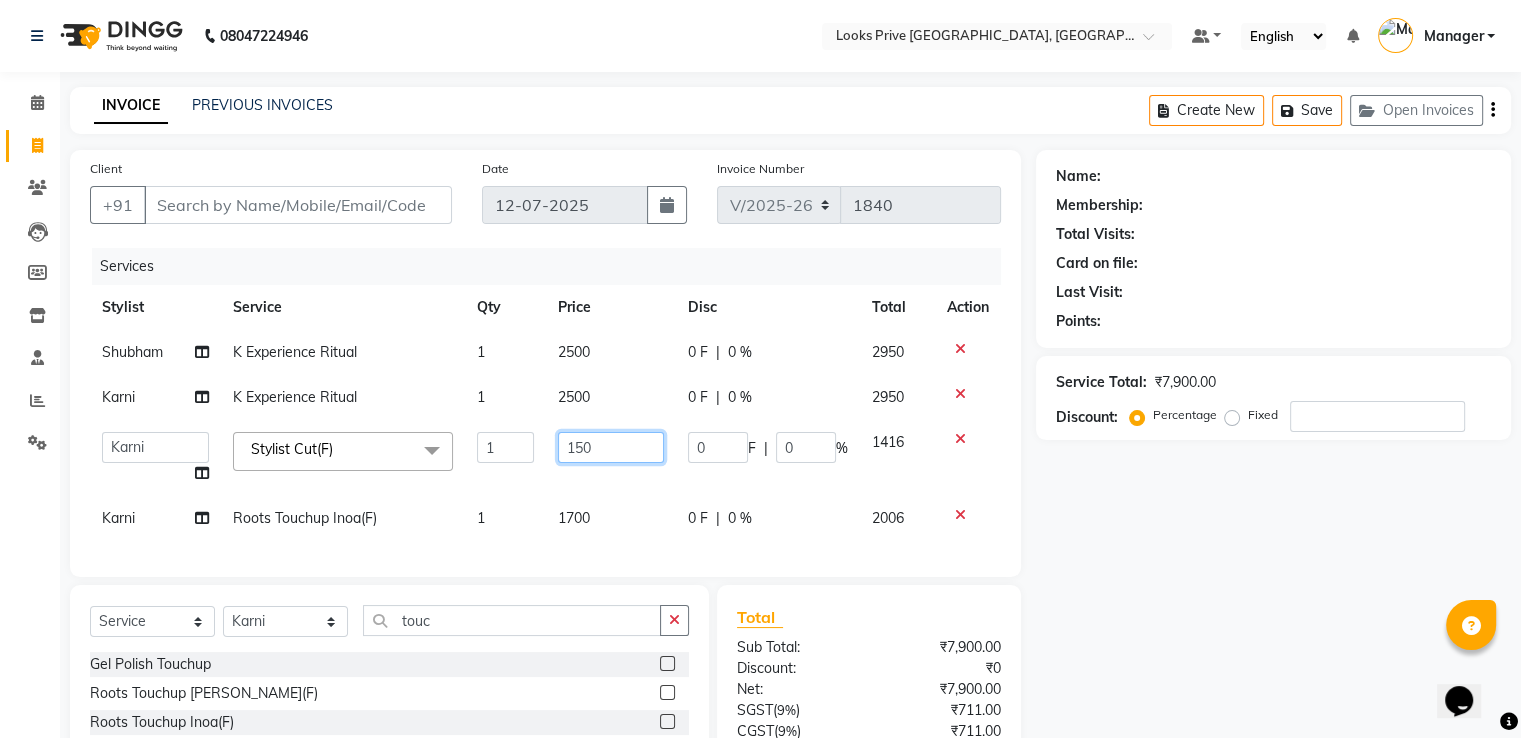type on "1500" 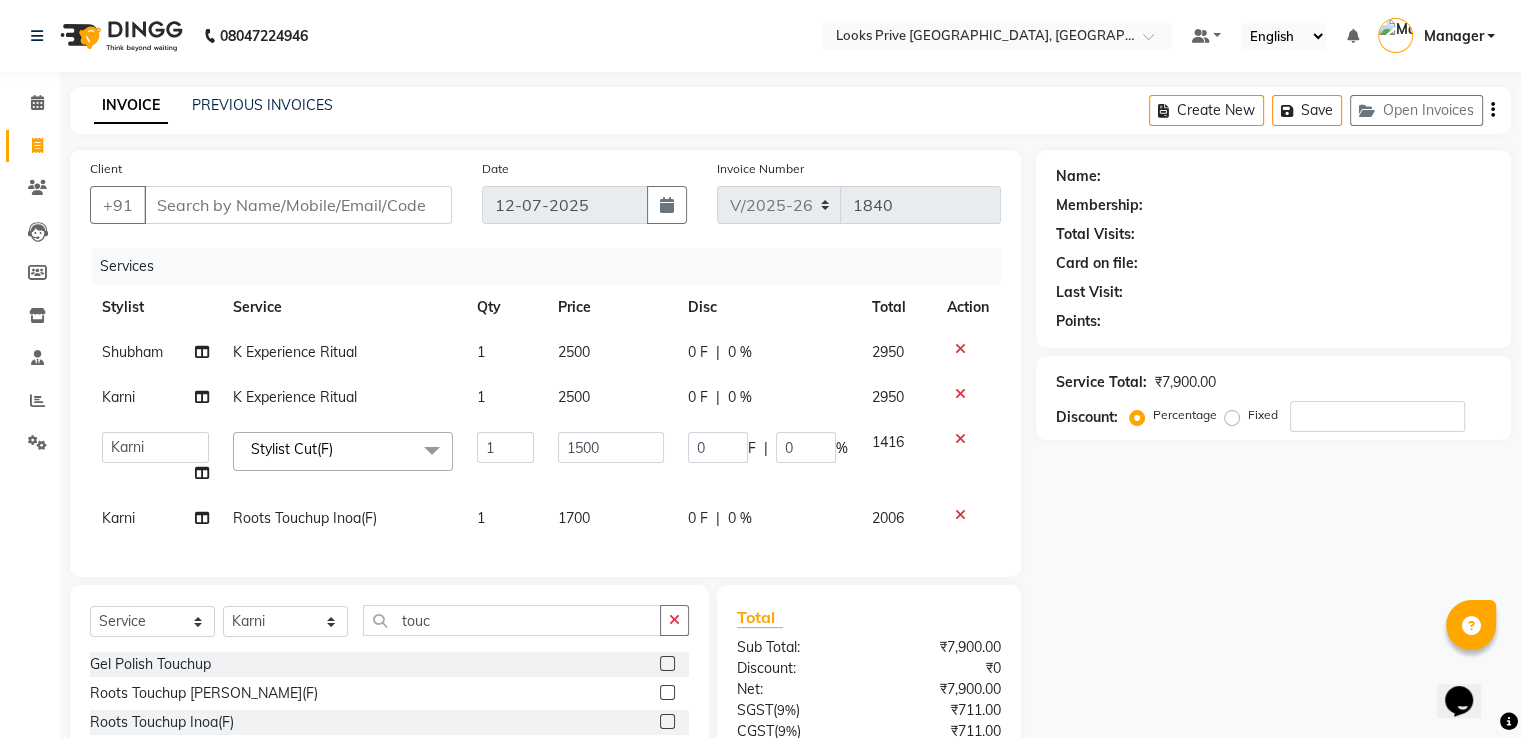 click on "Shubham K Experience Ritual 1 2500 0 F | 0 % 2950 Karni K Experience Ritual 1 2500 0 F | 0 % 2950  A2R_Master   Aamir   Ajay_Pedicurist   Ashima   Ayesha   Bilal   Dinesh_pdct   Karni   Lovely   Manager   Muskan   Raghav_pdct   Rajeev   Ruby   Sahil   Salman   Shahjad   Shubham   Suraj_pedi  Stylist Cut(F)  x Big Toes French Tip Repair Gel French Extension Gel Tip Repair Gel Infills Gel Overlays Gel Extension Gel Nail Removal Natural Nail Extensions French Nail Extensions Gel Polish Removal Extension Removal Nail Art Recruiter French Ombre Gel Polish Nail Art Nedle Cutical Care Nail Art Brush French Gel Polish French Glitter Gel Polish Gel Polish Touchup                                   Nail Art Per Finger(F)* 3D Nail Art Recruiter Nail Art with Stones/Foil/Stickers per Finger Acrylic Overlays Nail Extension Refill Finger Tip Repair Acrylic Removal Gel Polish Application Gel Overlays Refills  Stick on Nails Full Arms Bleach Face Bleach(F) Bleach Full Back/Front Full Body Bleach Half Front/Back Detan(F) MNRF" 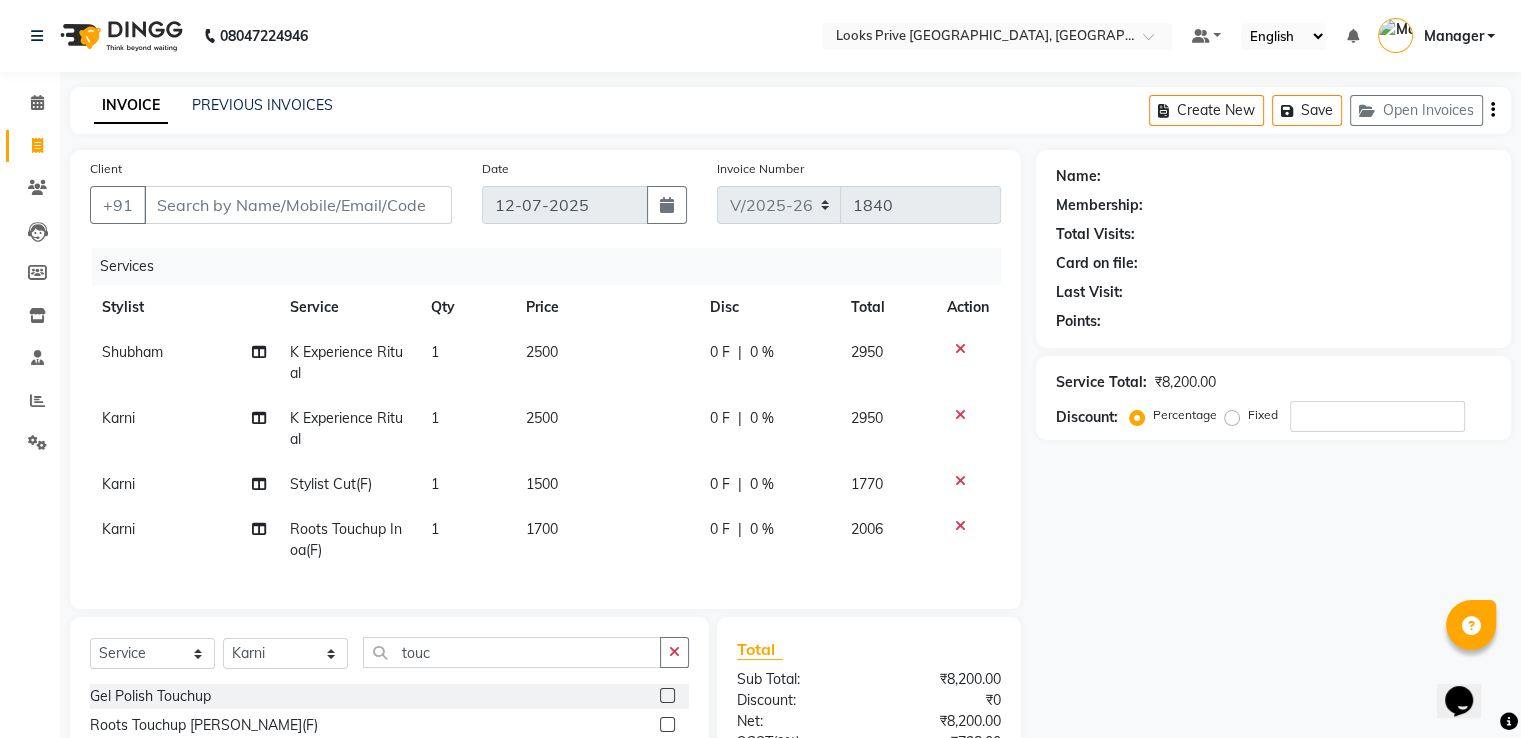 click on "2500" 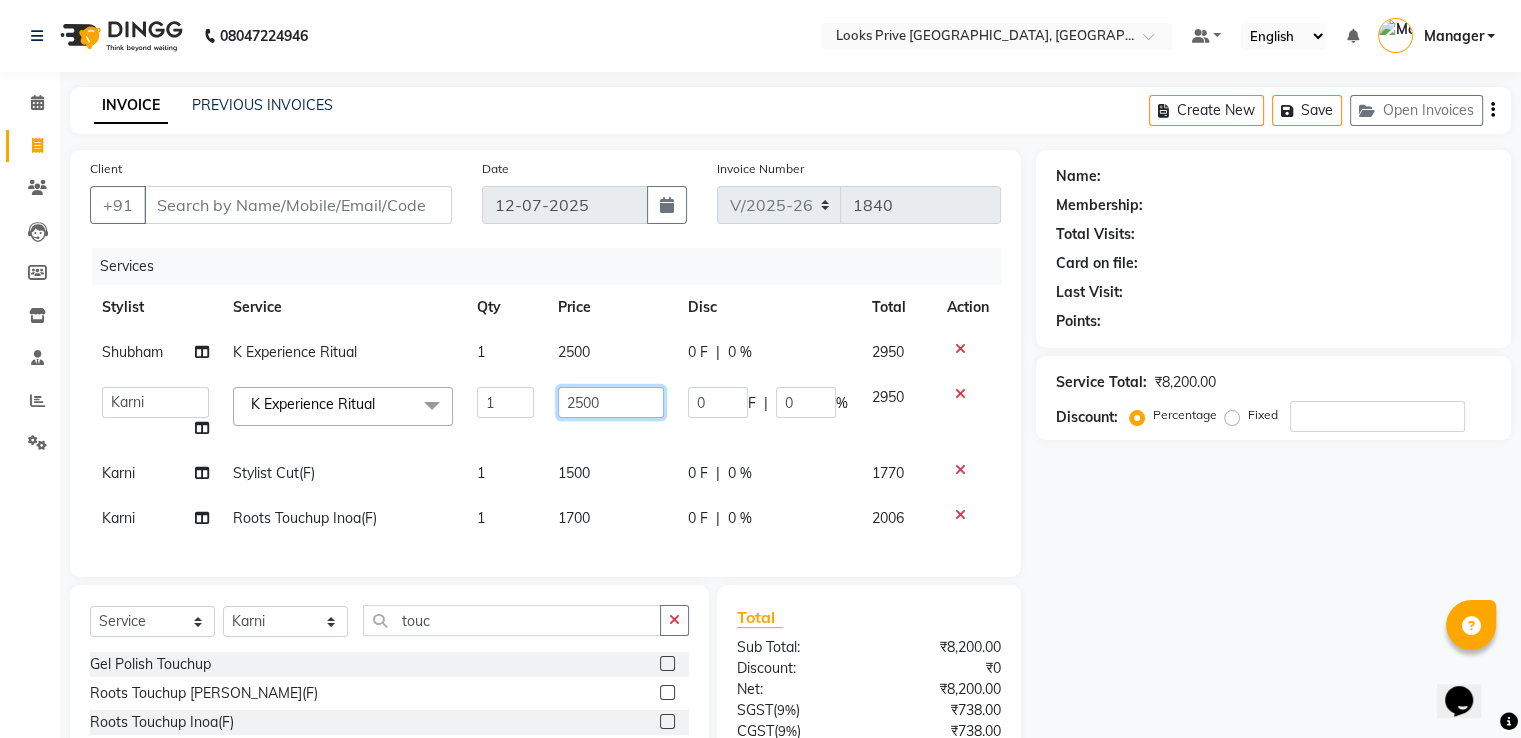 drag, startPoint x: 635, startPoint y: 417, endPoint x: 532, endPoint y: 424, distance: 103.23759 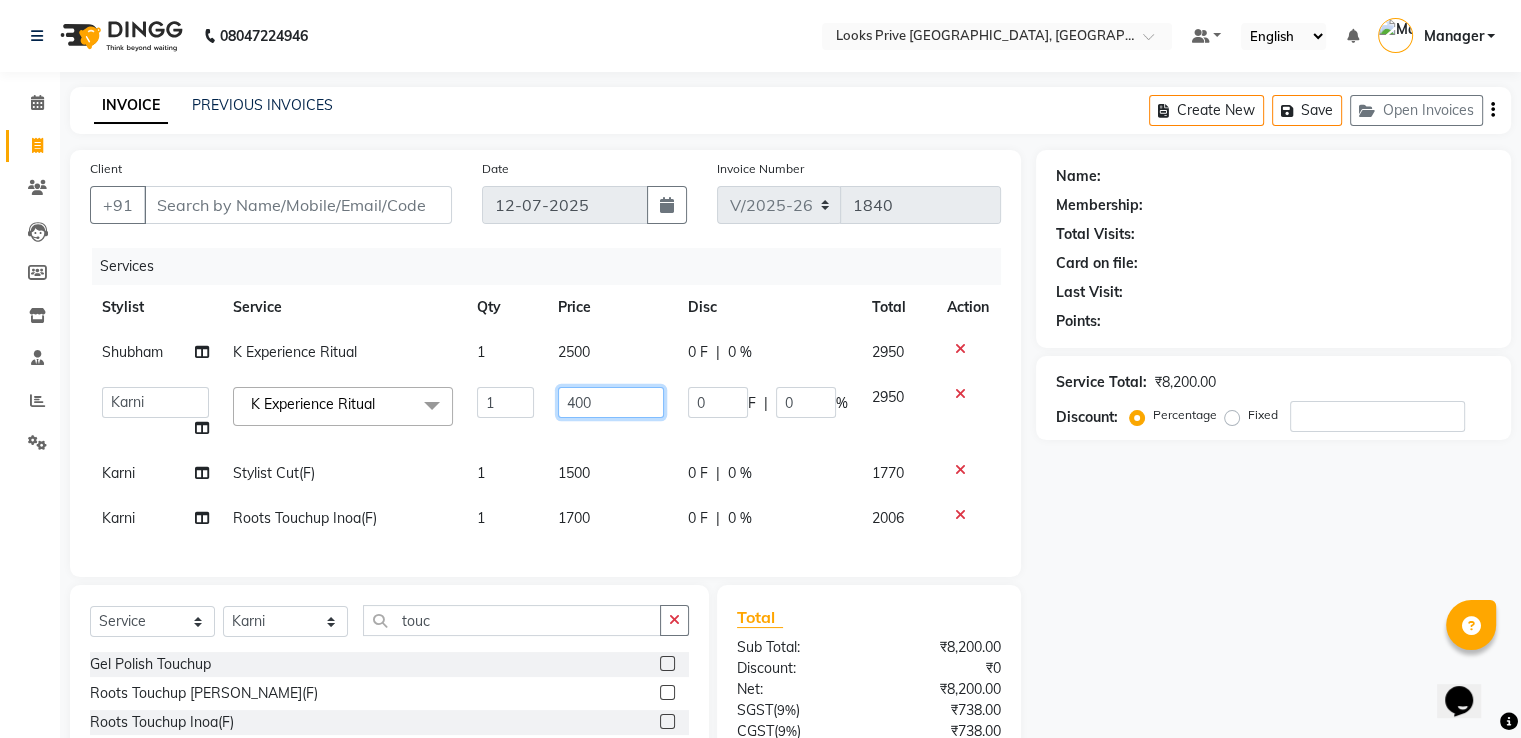 type on "4000" 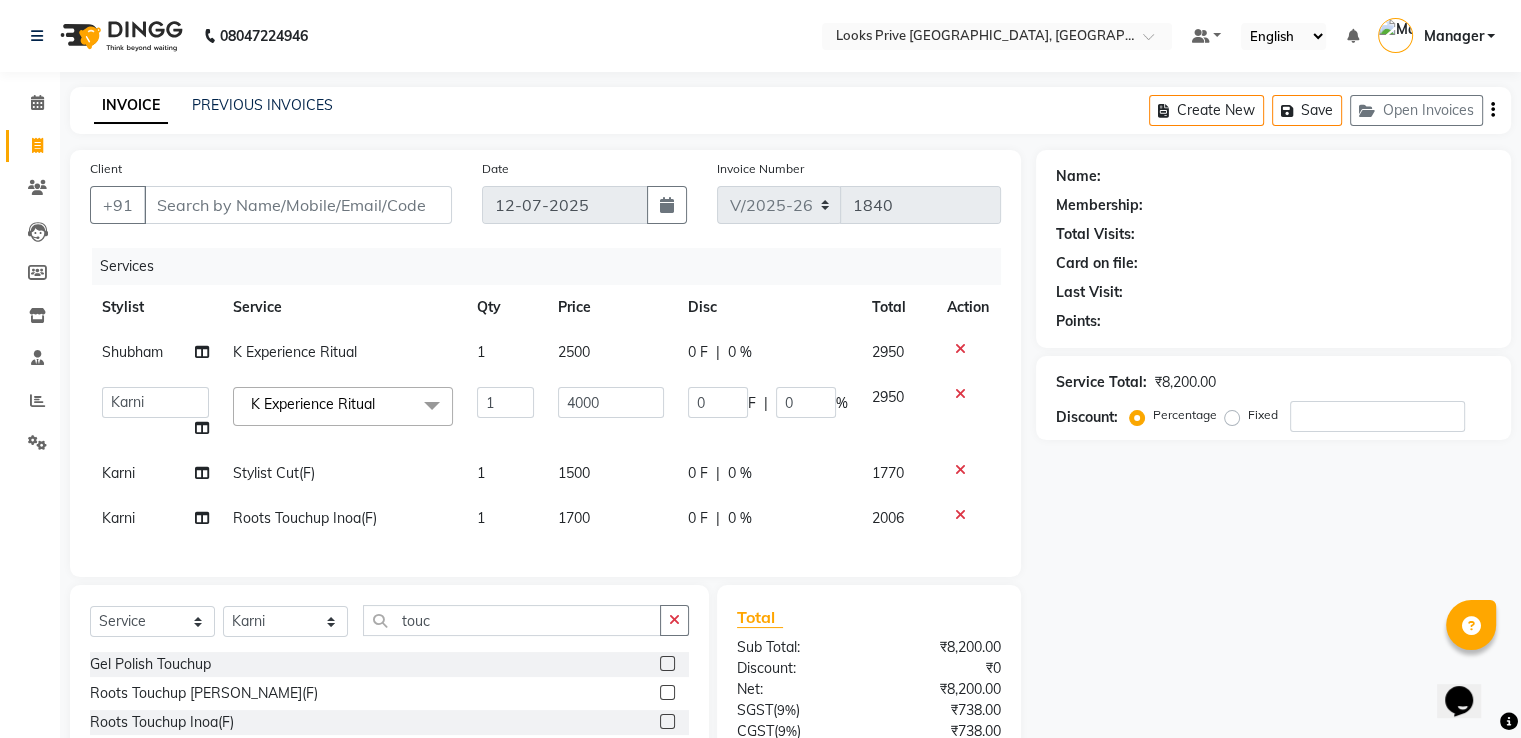 click on "2500" 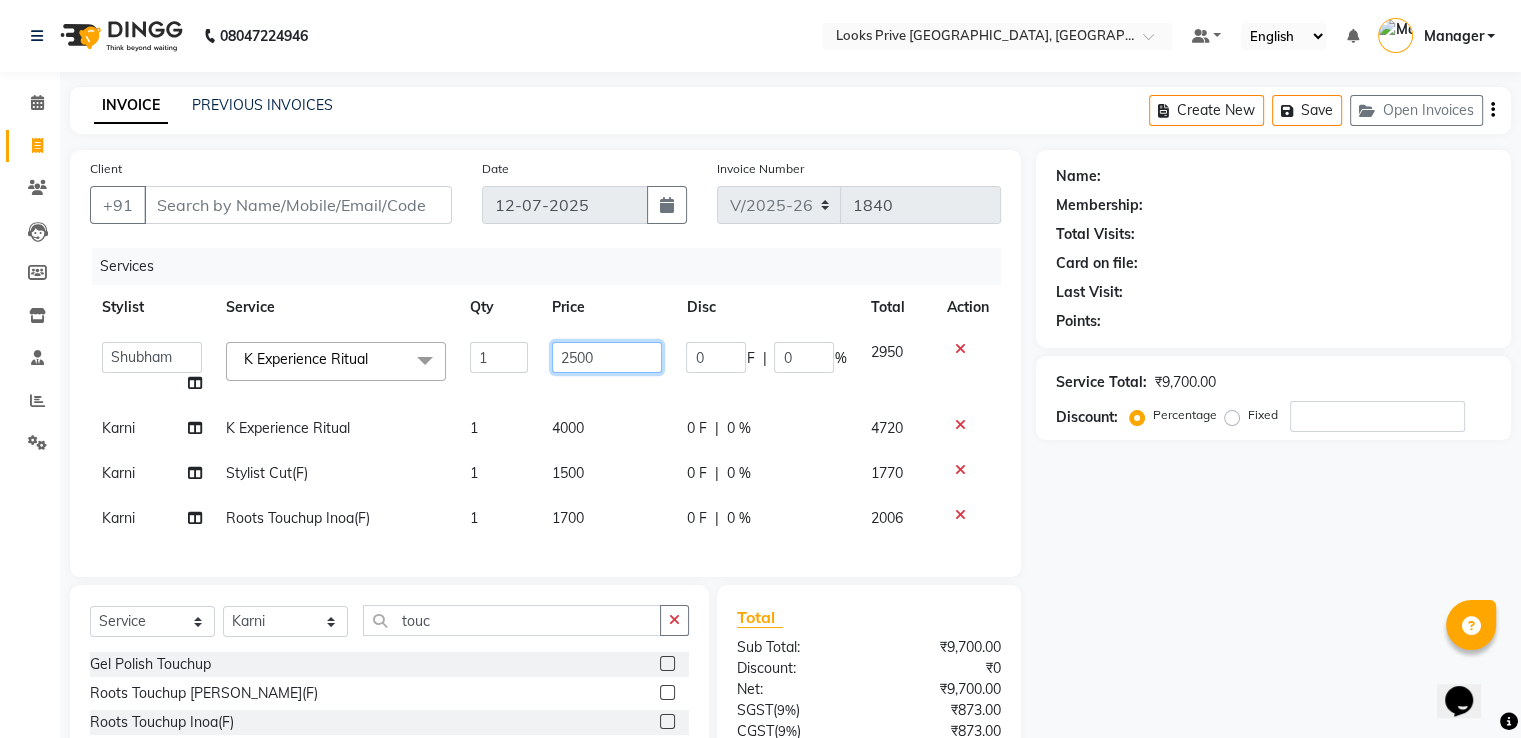 drag, startPoint x: 614, startPoint y: 361, endPoint x: 389, endPoint y: 313, distance: 230.06303 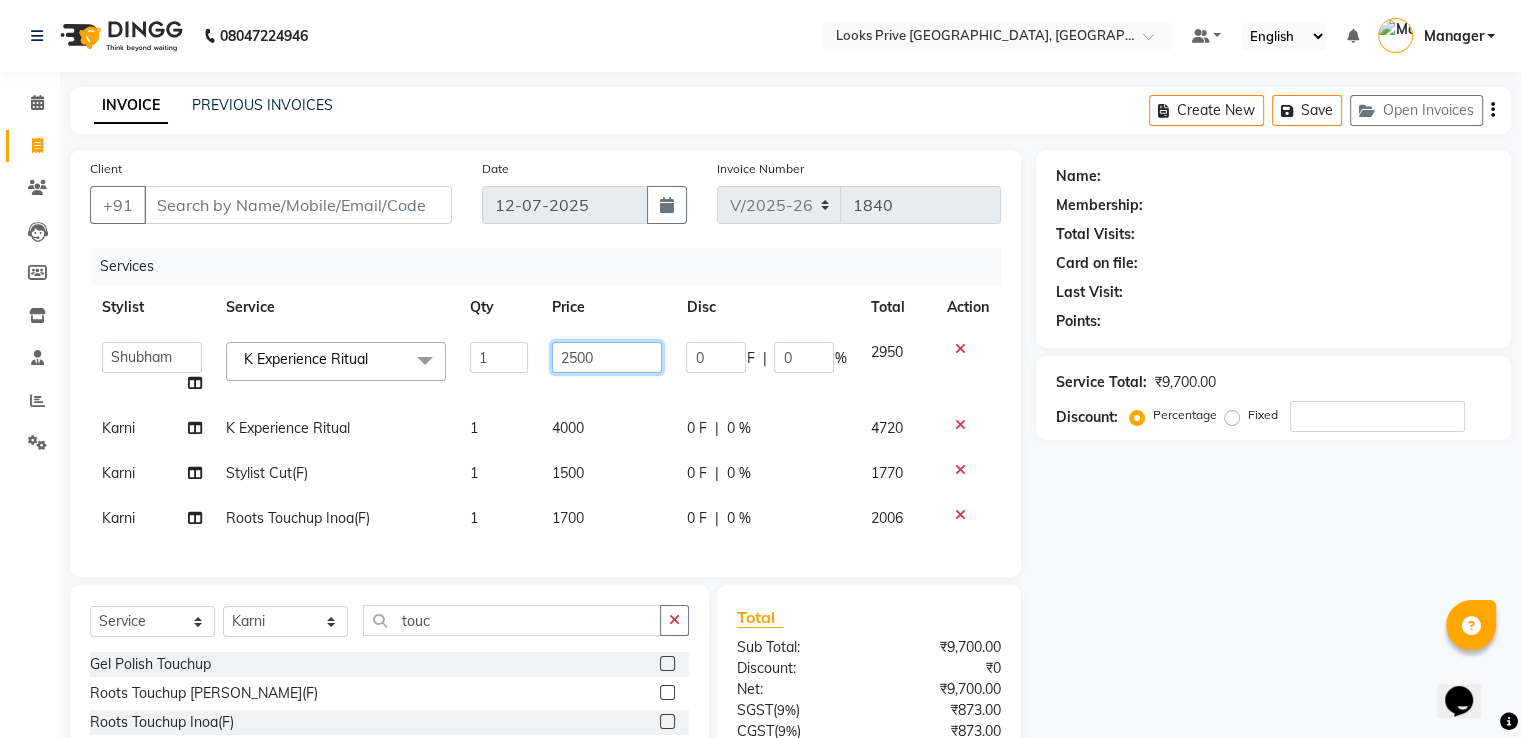 click on "2500" 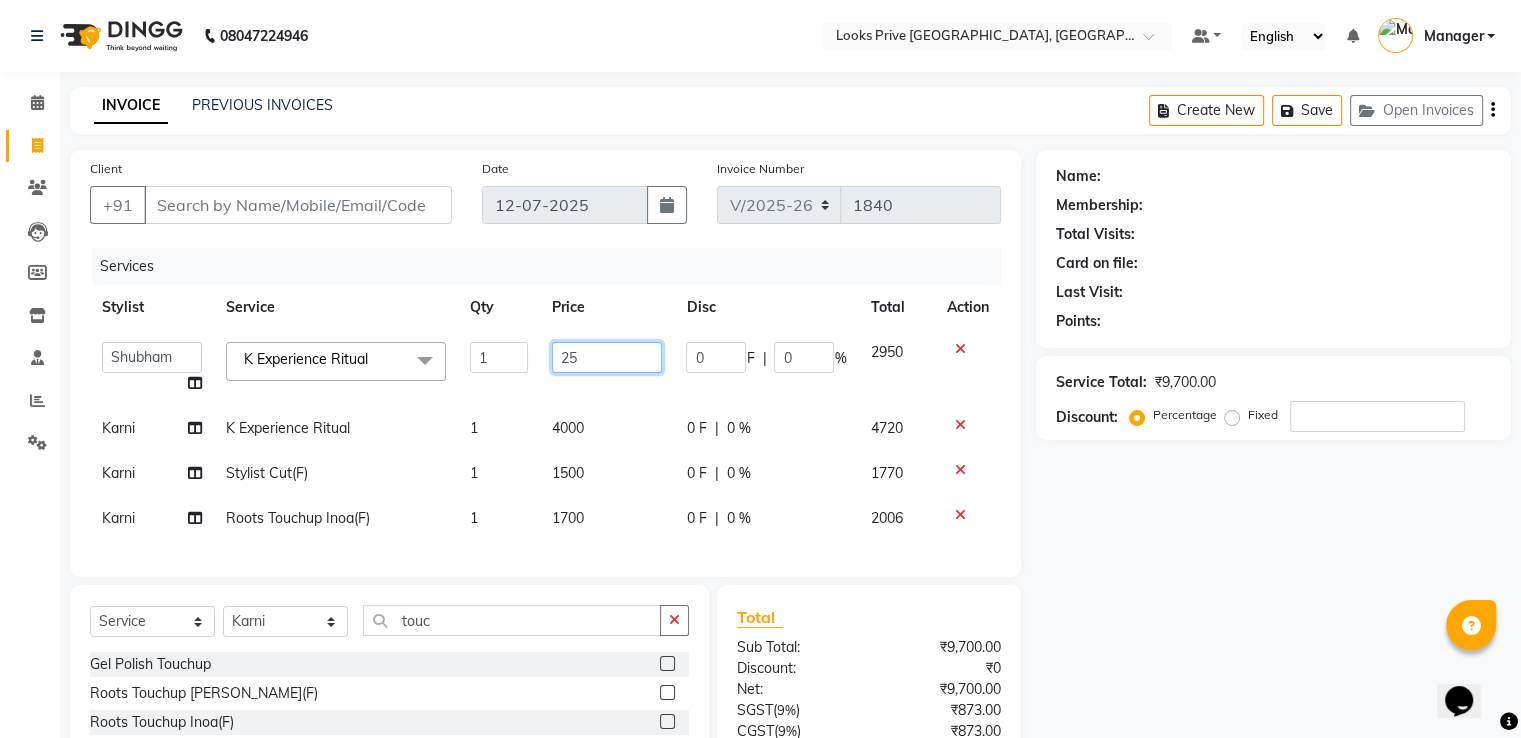 type on "2" 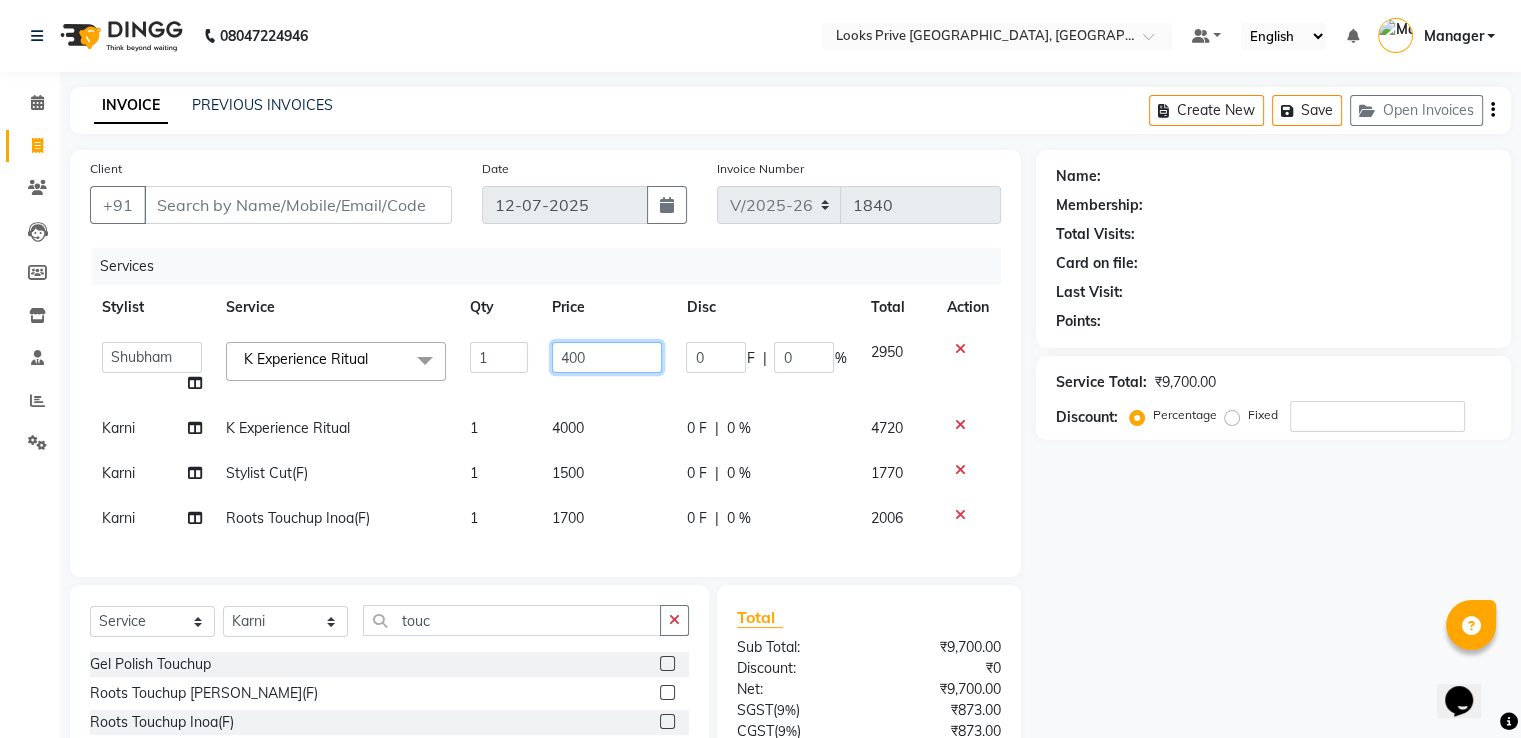 type on "4000" 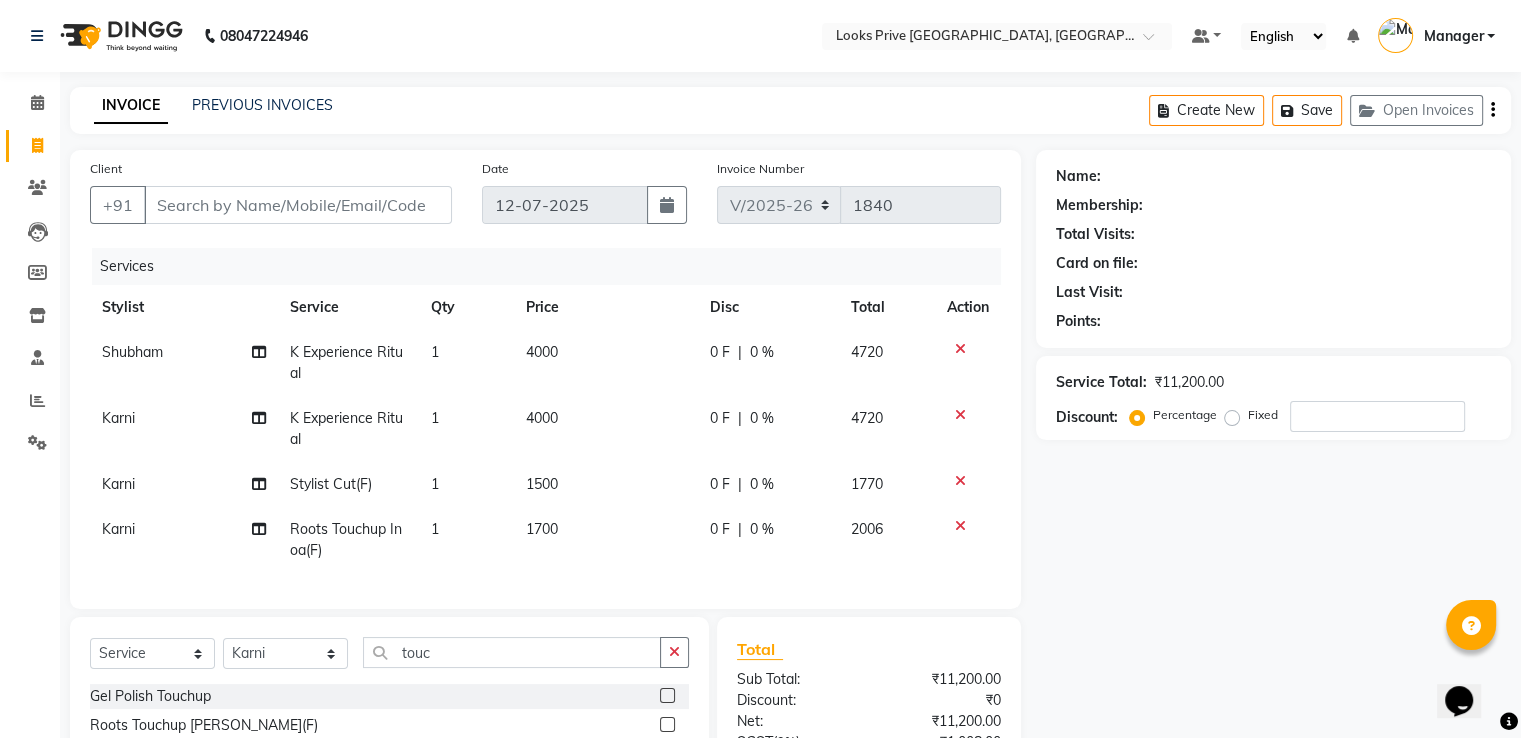 click on "Price" 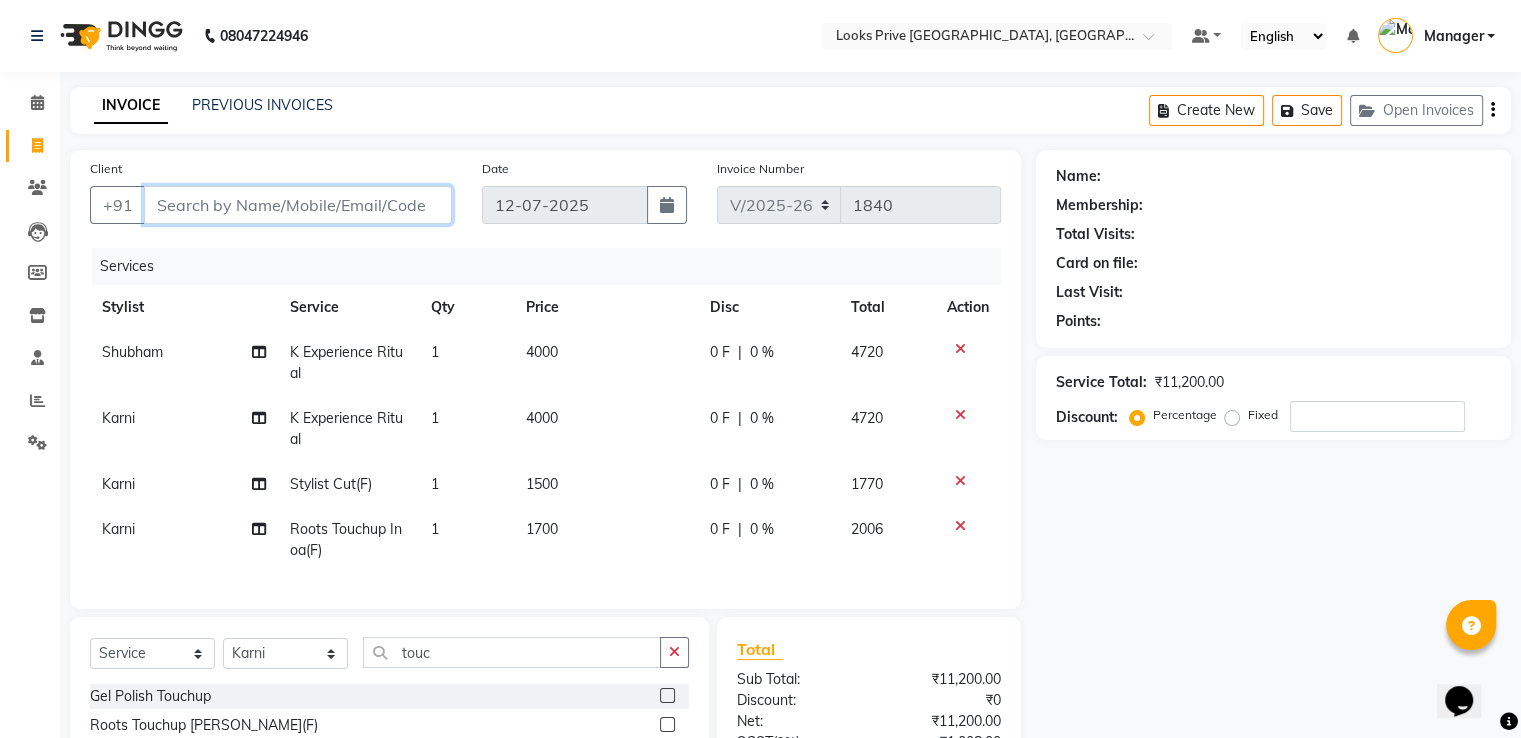 click on "Client" at bounding box center [298, 205] 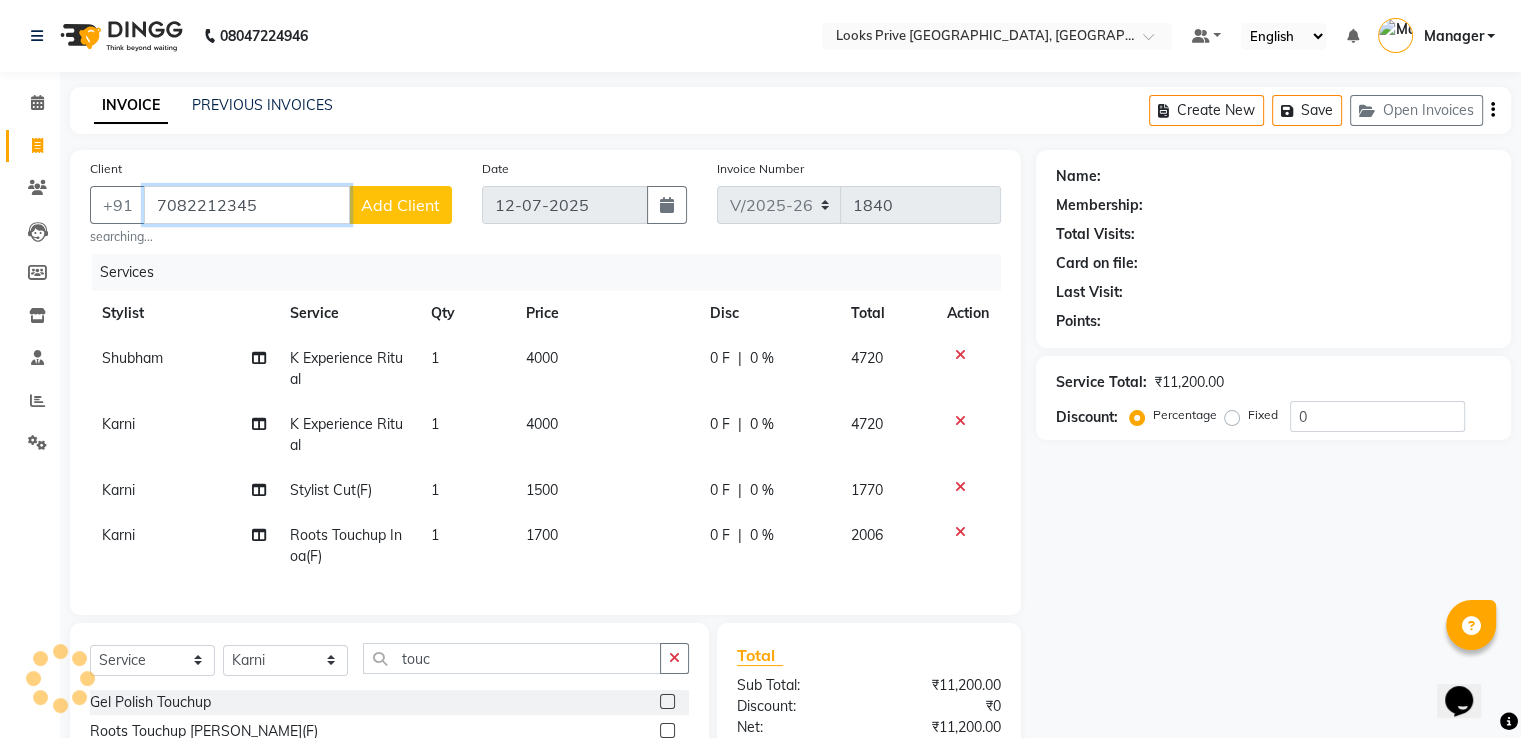 type on "7082212345" 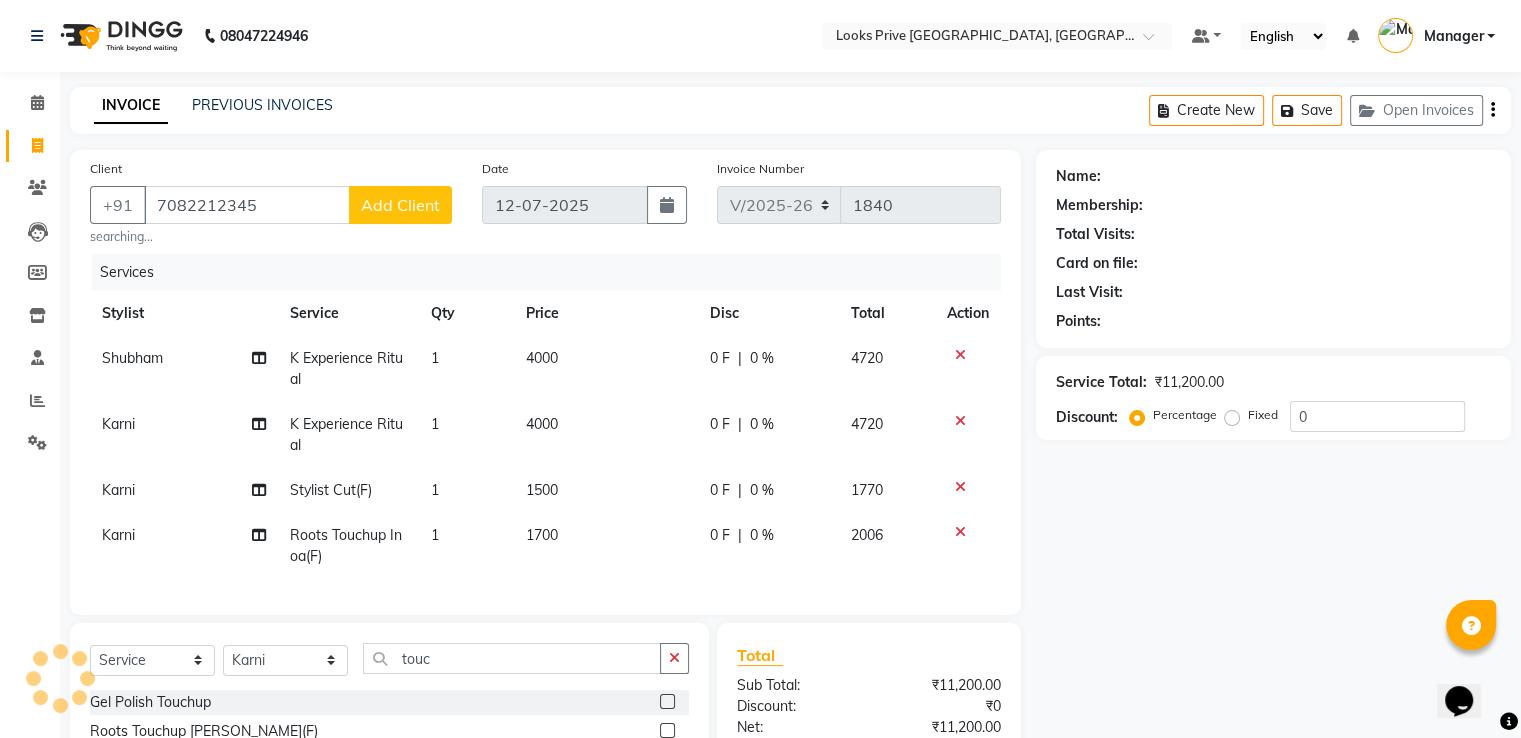 select on "1: Object" 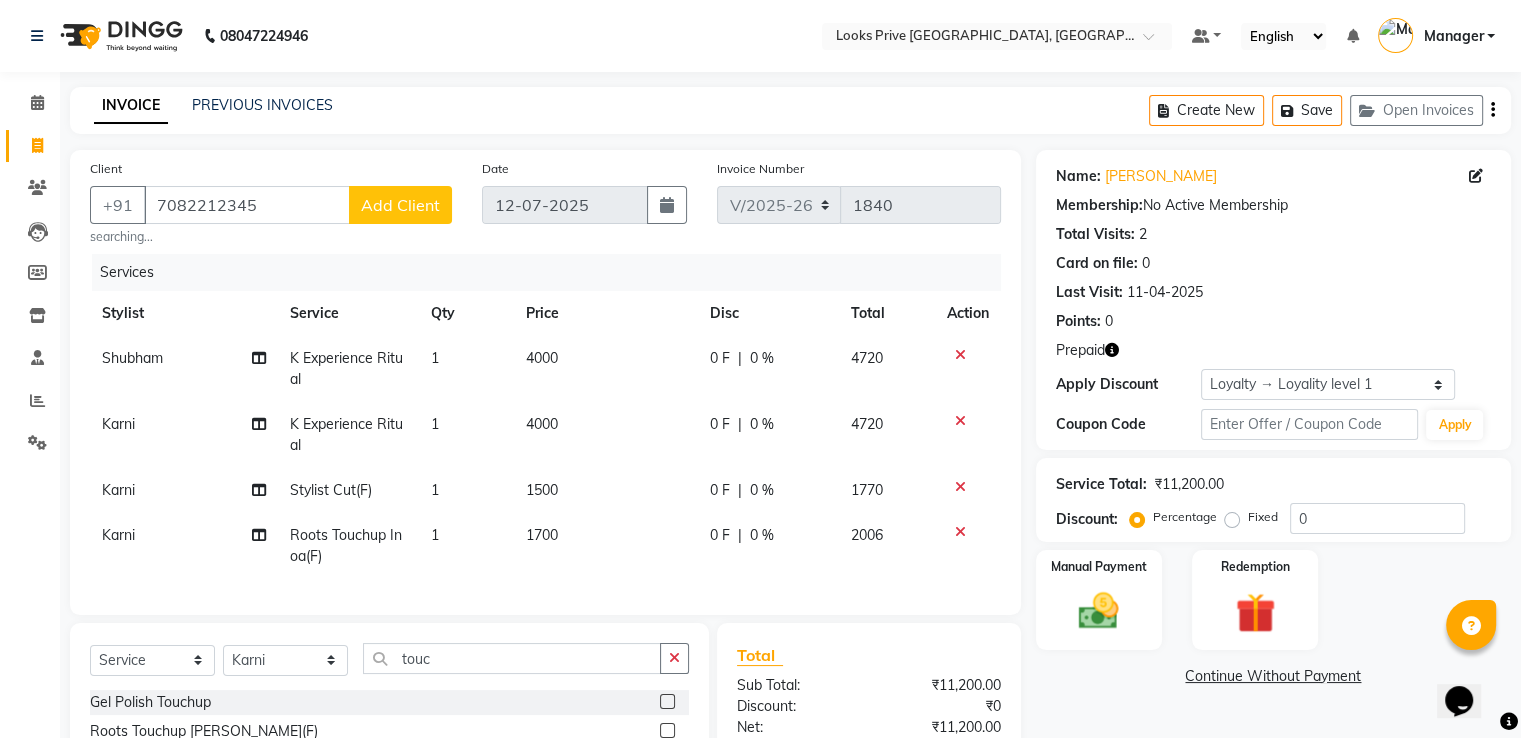 click 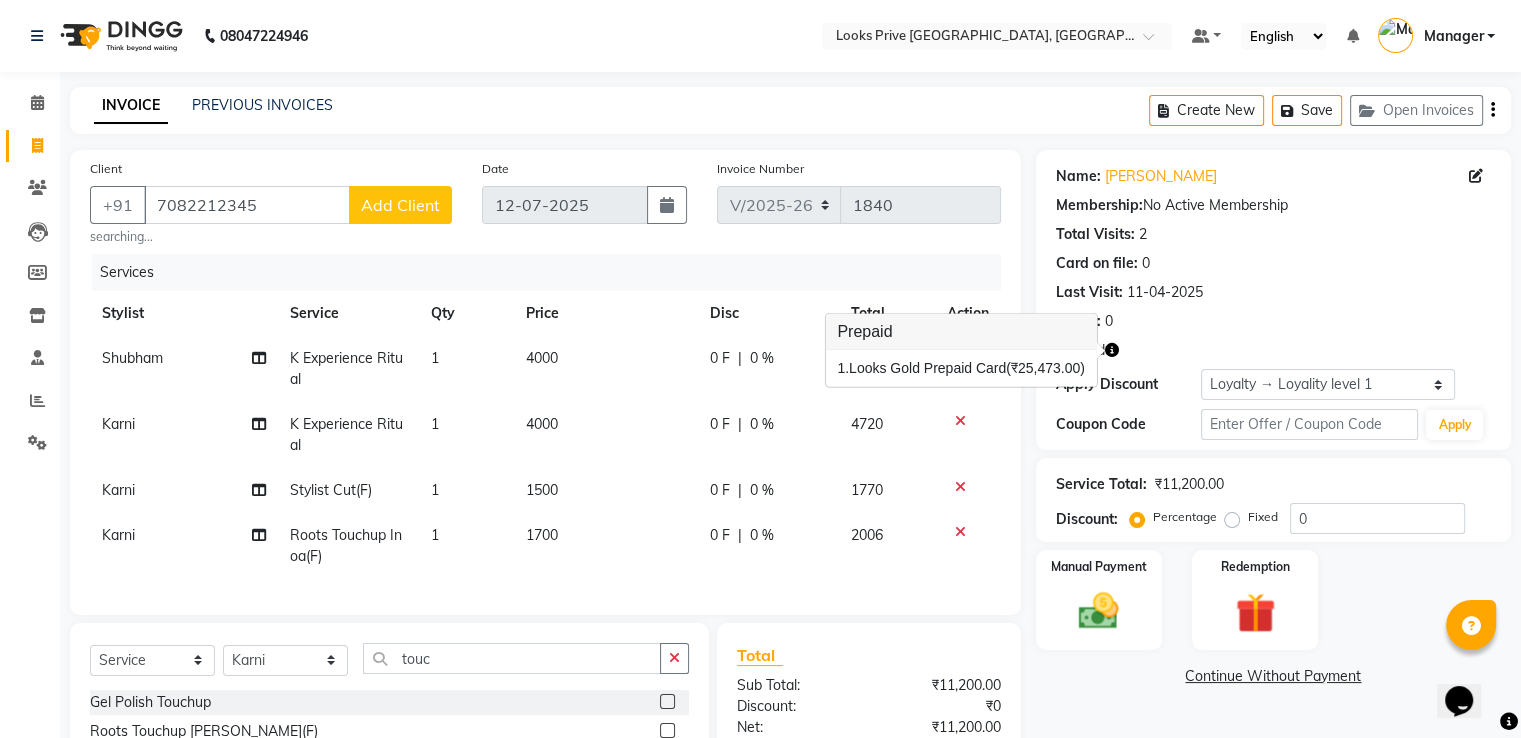 click on "4000" 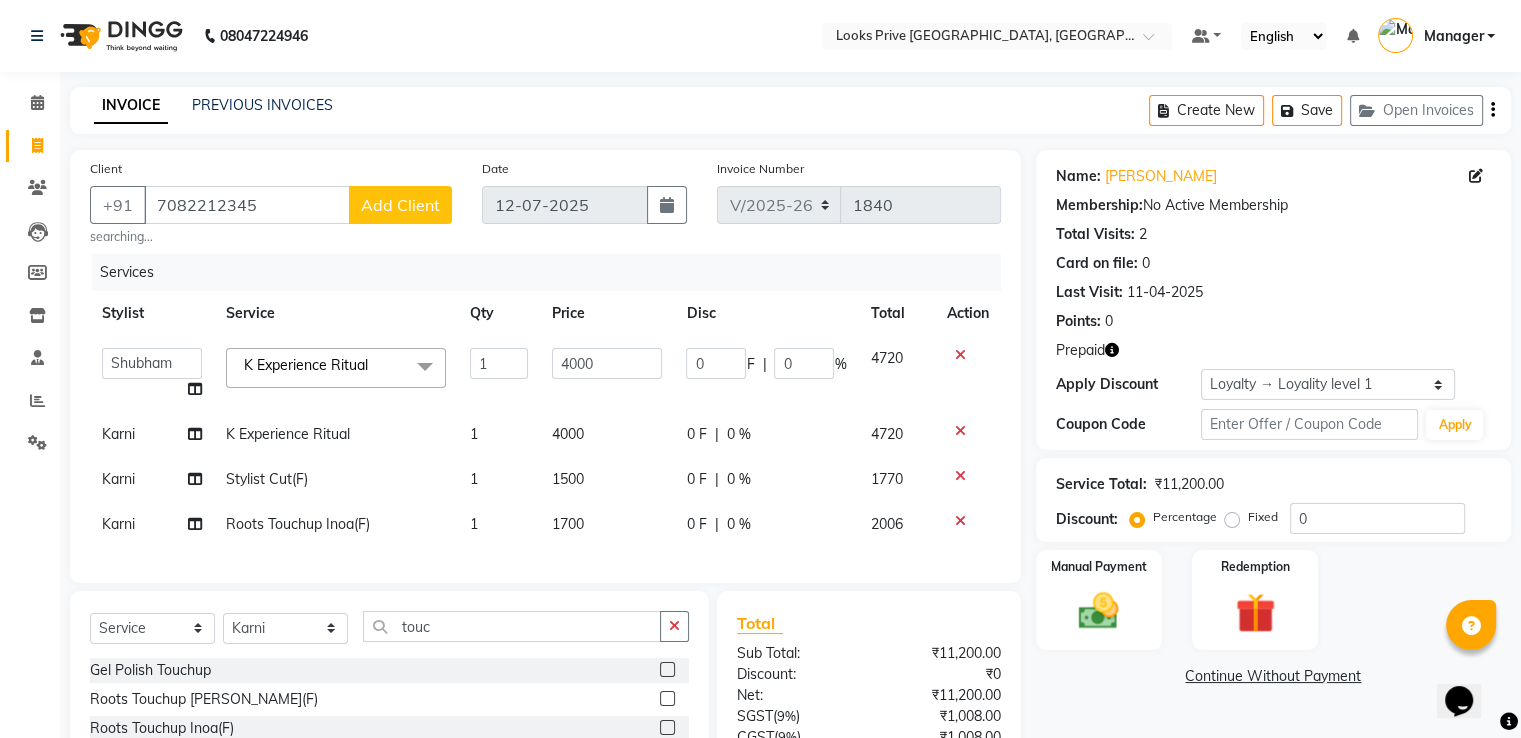 click on "4000" 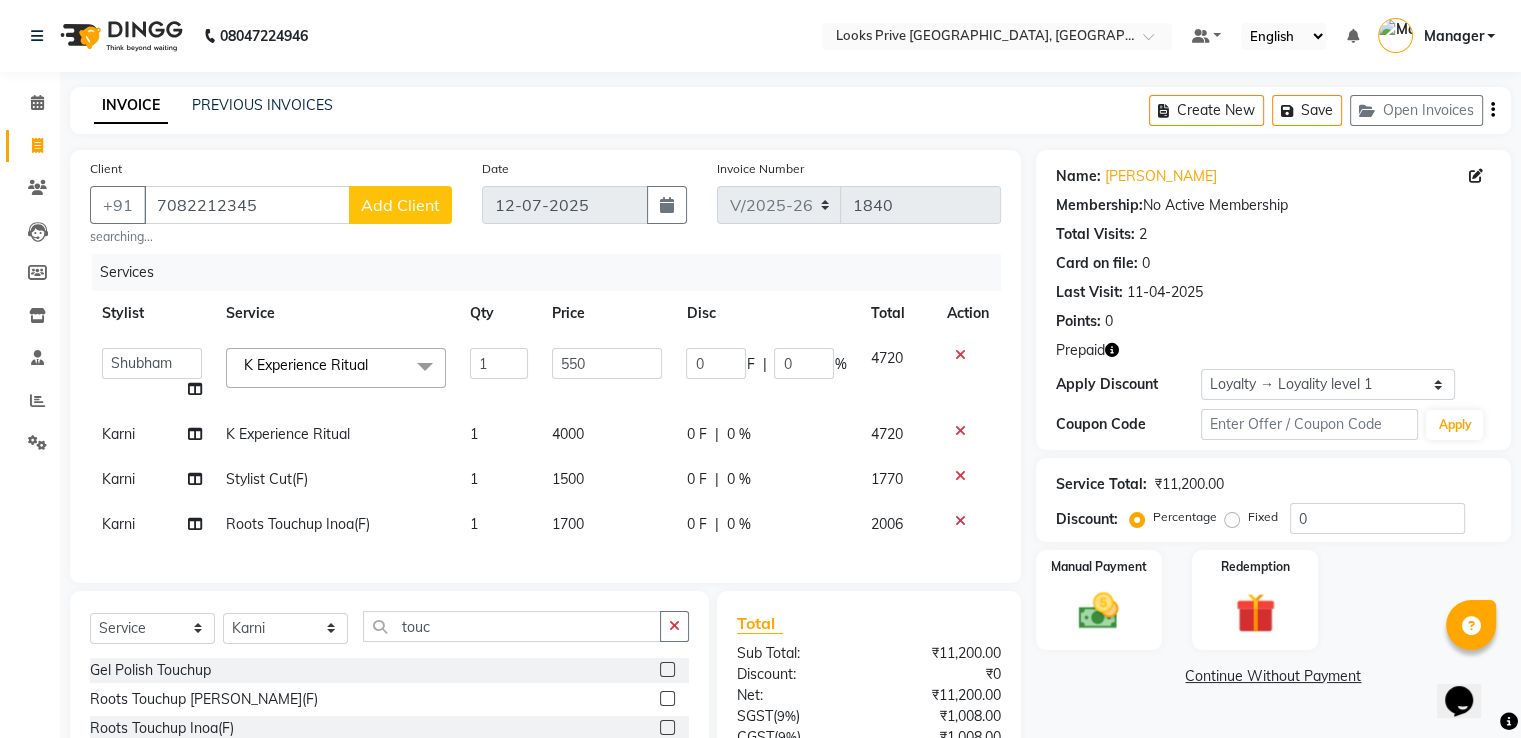 type on "5500" 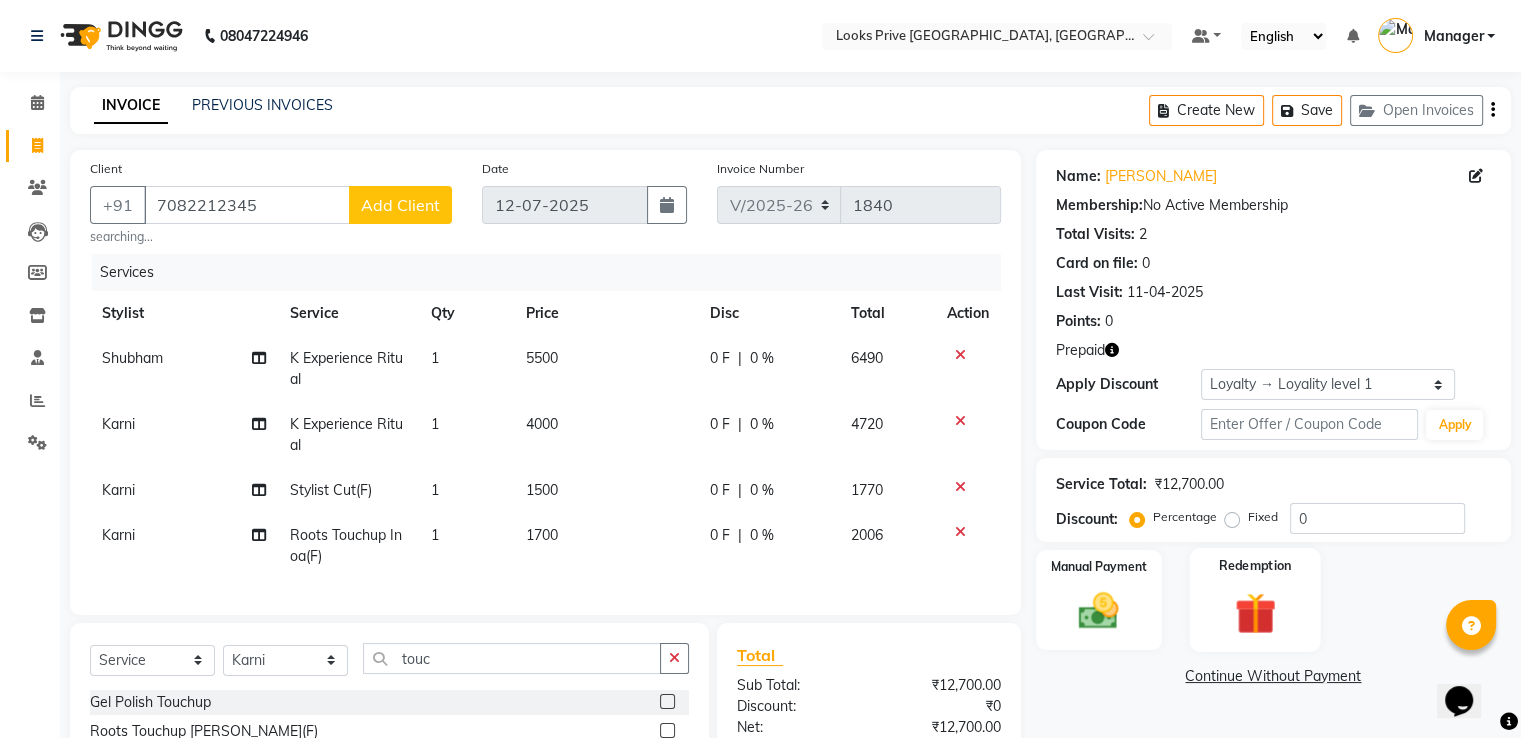 click 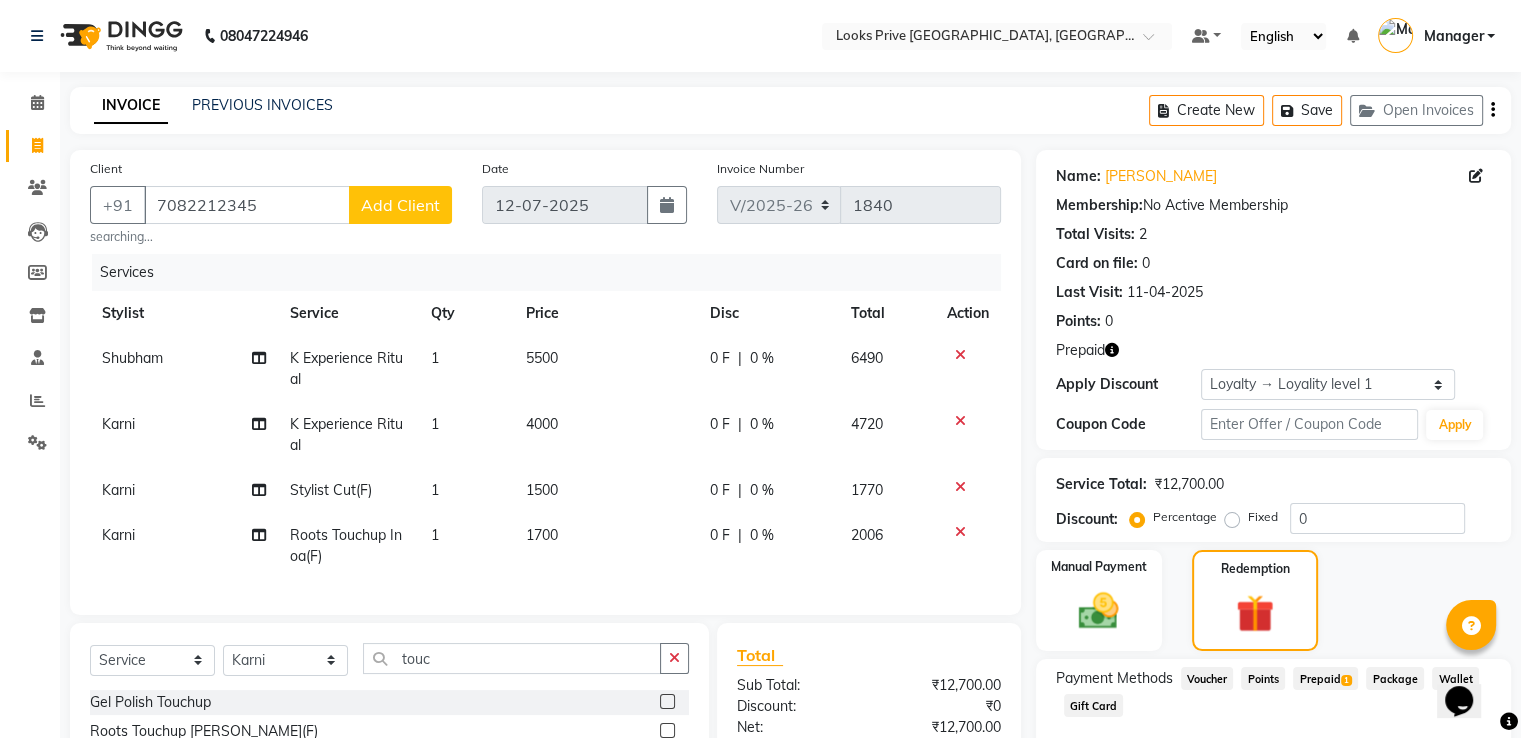 scroll, scrollTop: 226, scrollLeft: 0, axis: vertical 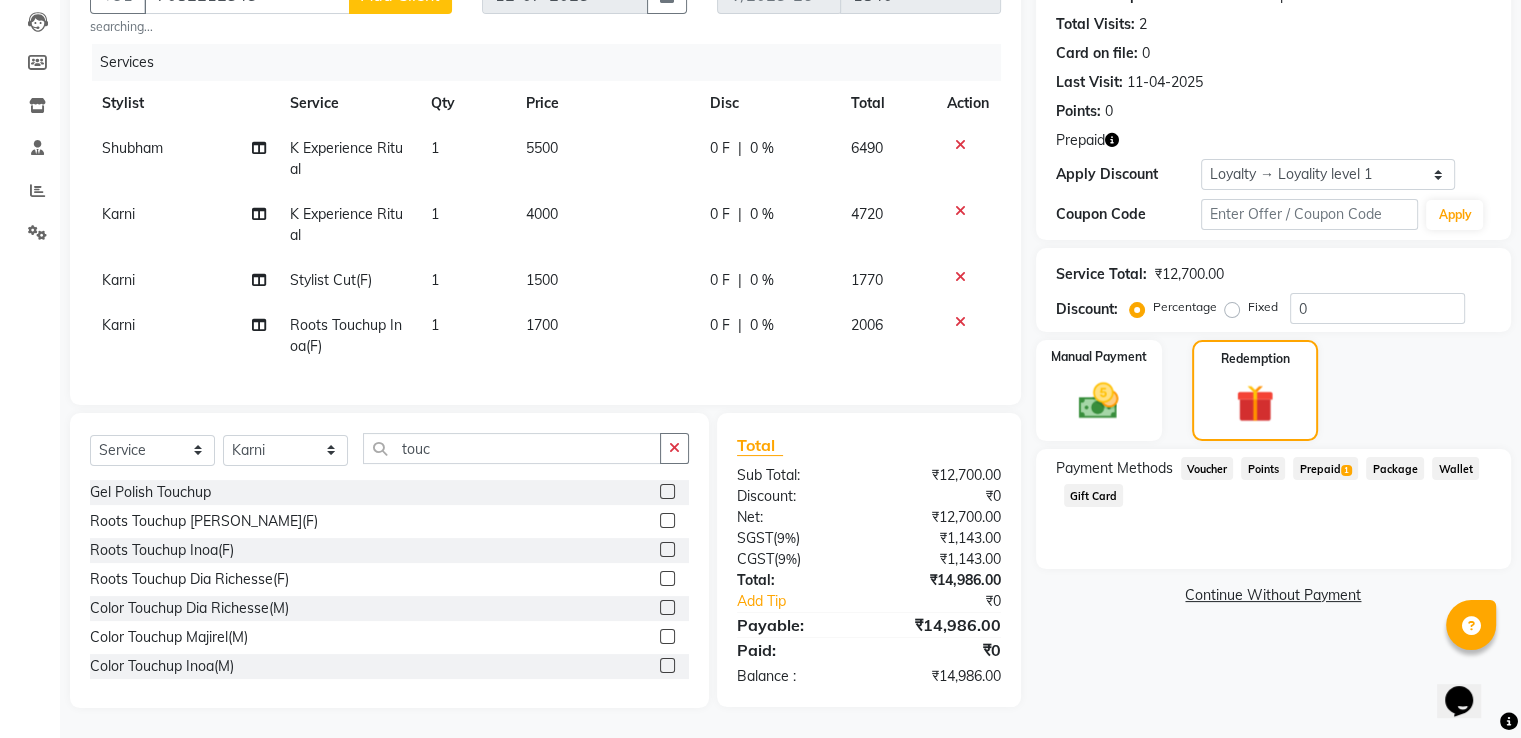 click on "Prepaid  1" 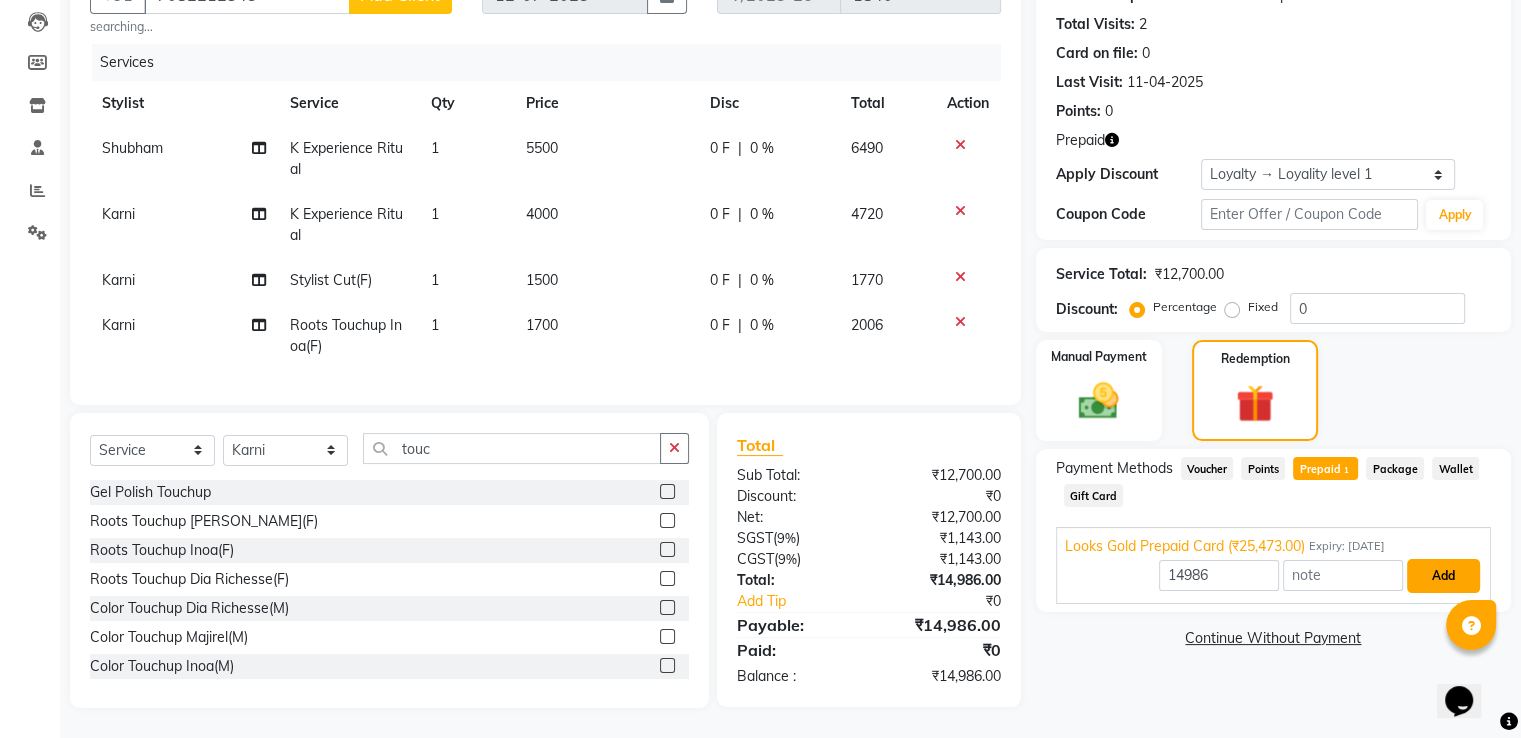 click on "Add" at bounding box center (1443, 576) 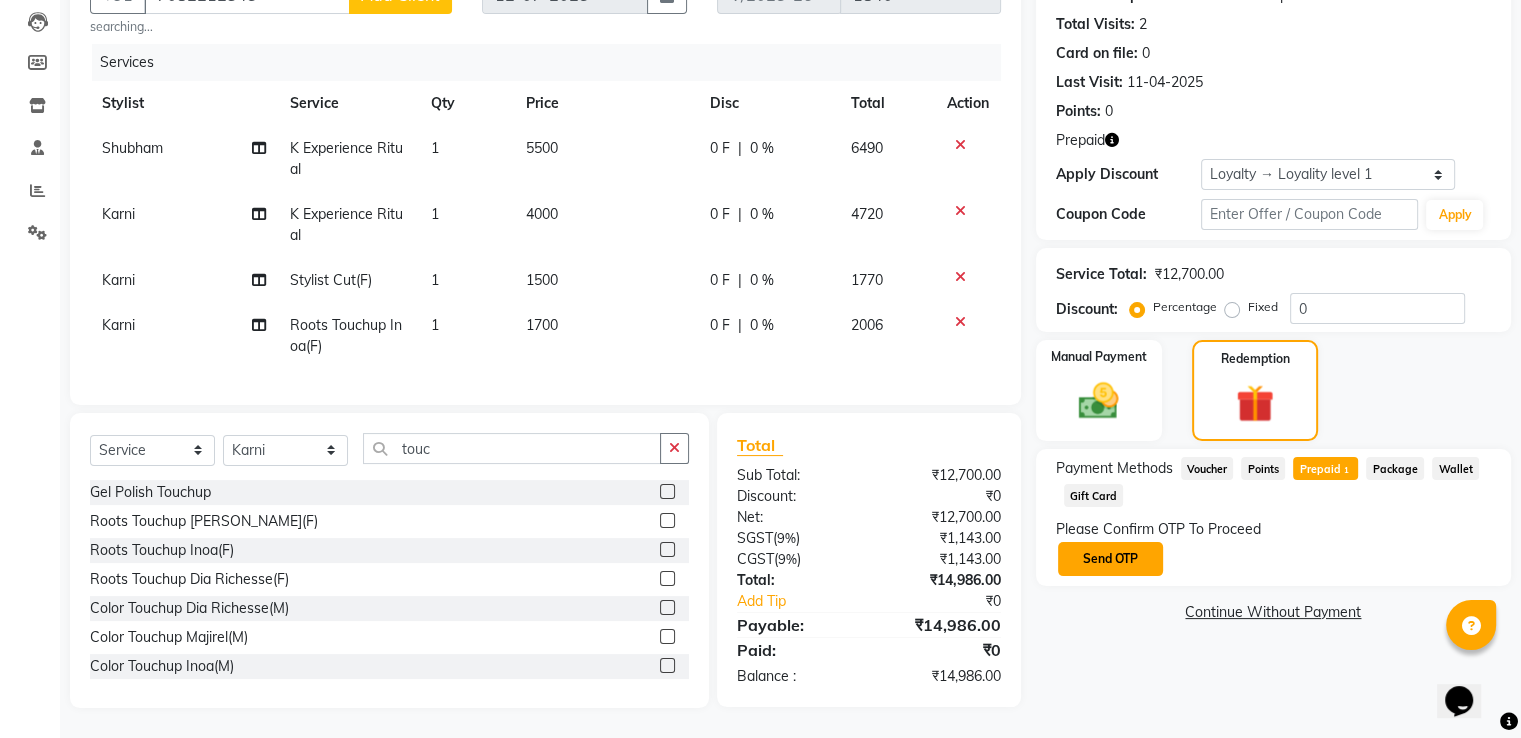 click on "Send OTP" 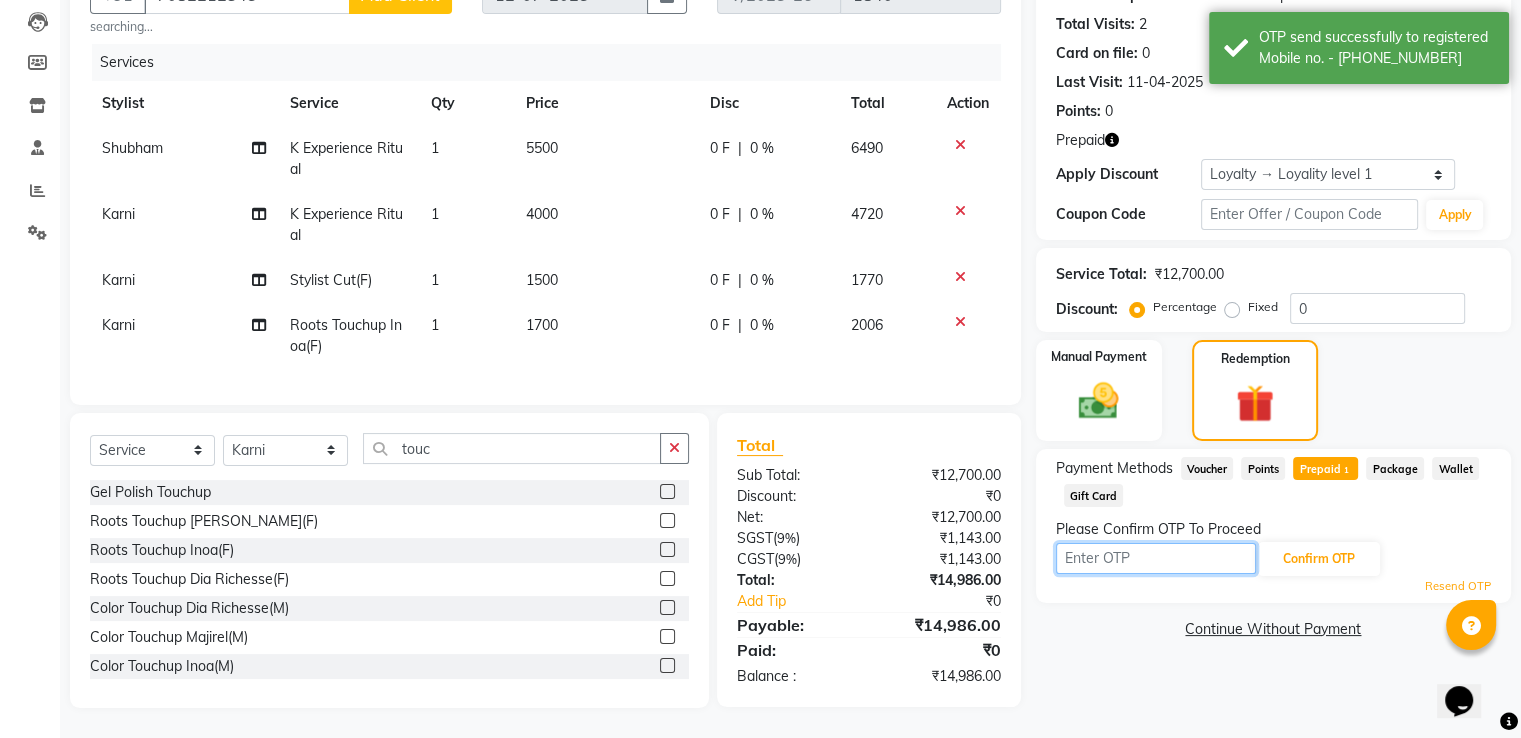 click at bounding box center [1156, 558] 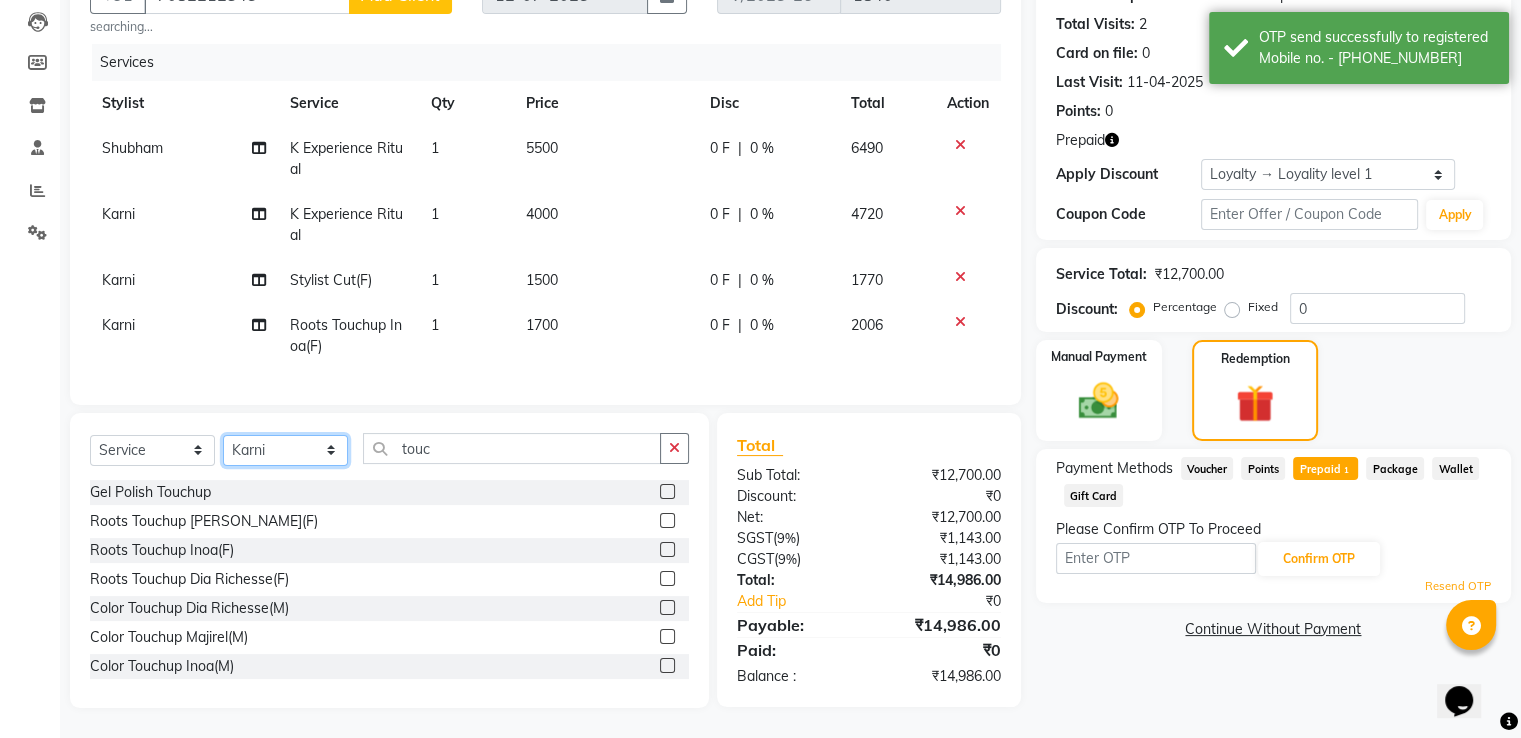 click on "Select Stylist A2R_Master Aamir Ajay_Pedicurist Ashima Ayesha Bilal Dinesh_pdct Karni Lovely Manager Muskan Raghav_pdct Rajeev Ruby Sahil Salman Shahjad Shubham Suraj_pedi" 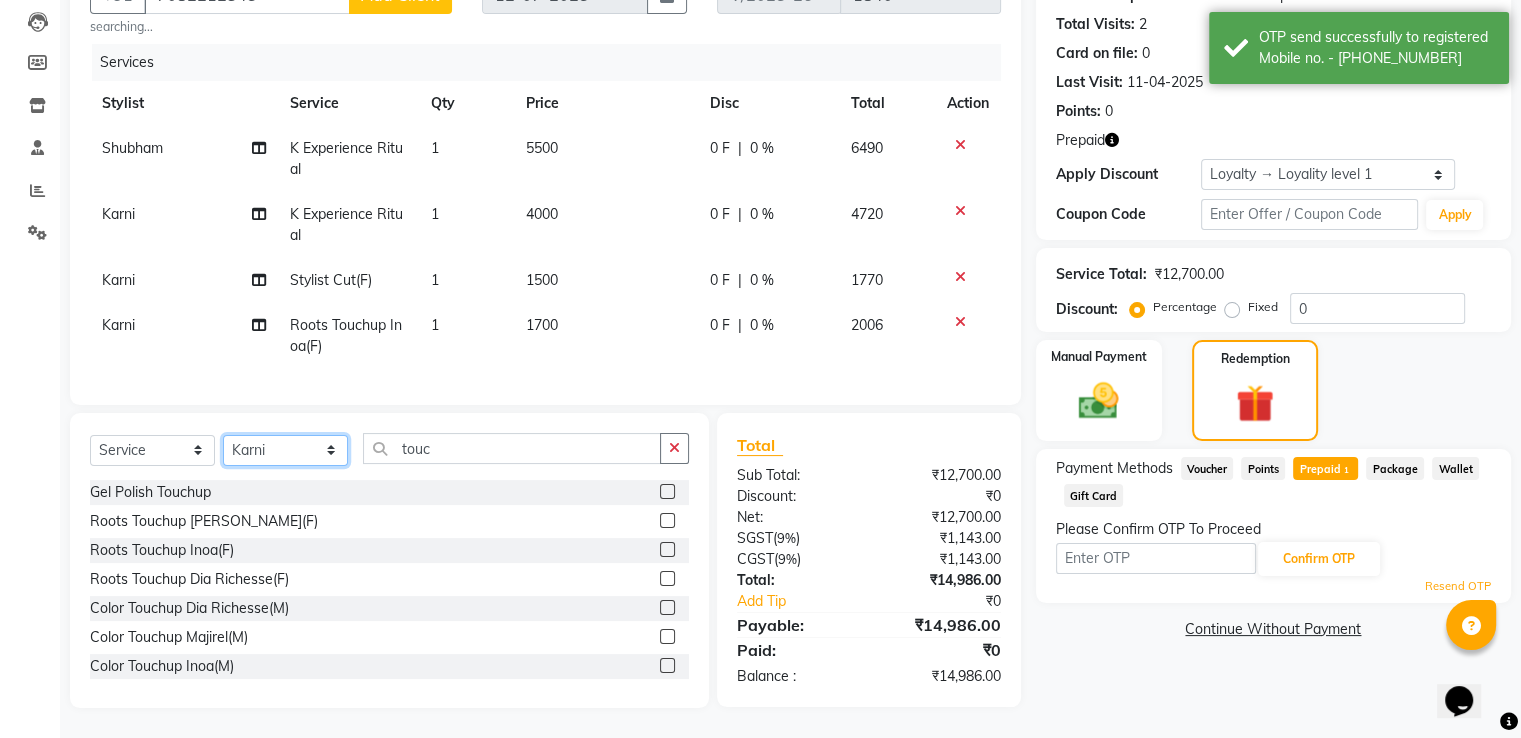 select on "76838" 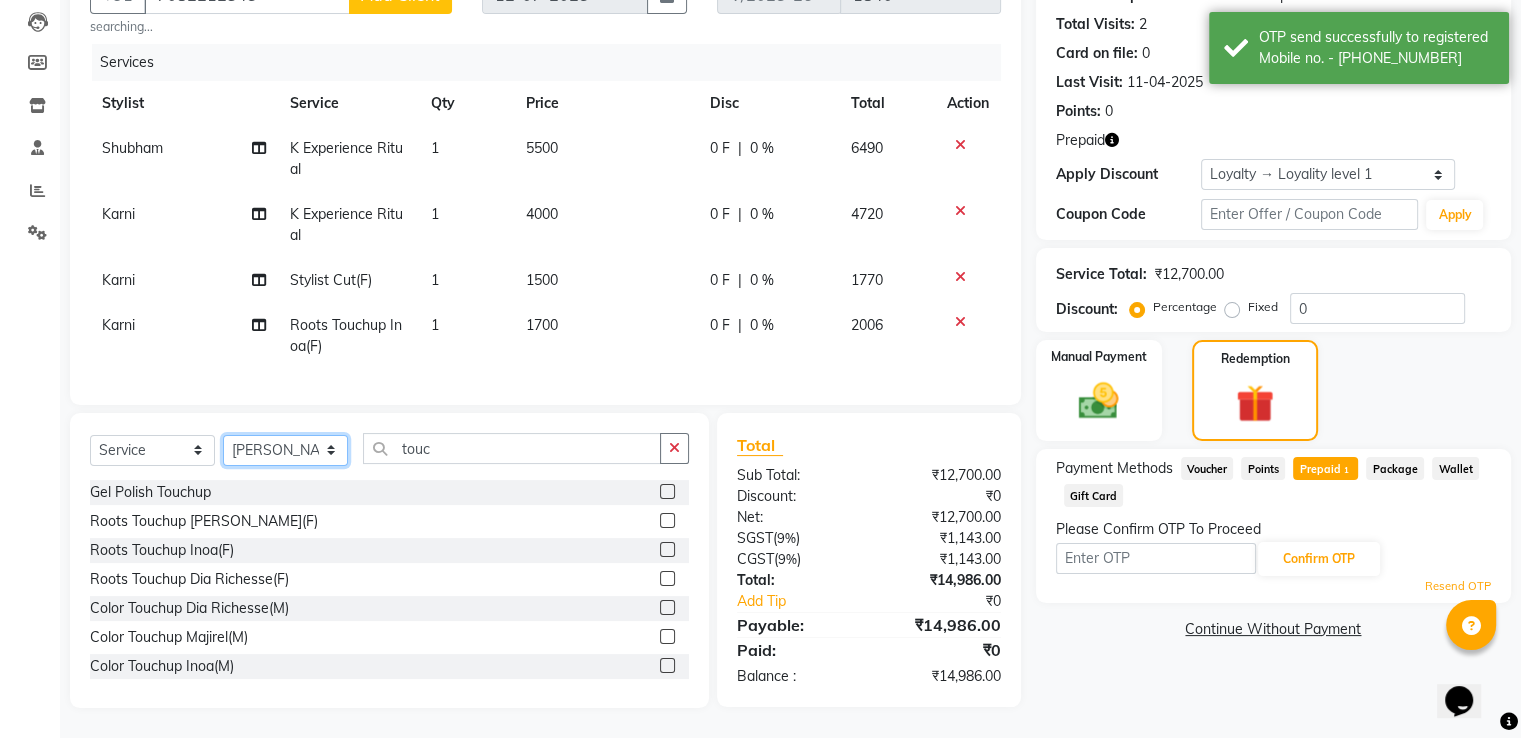 click on "Select Stylist A2R_Master Aamir Ajay_Pedicurist Ashima Ayesha Bilal Dinesh_pdct Karni Lovely Manager Muskan Raghav_pdct Rajeev Ruby Sahil Salman Shahjad Shubham Suraj_pedi" 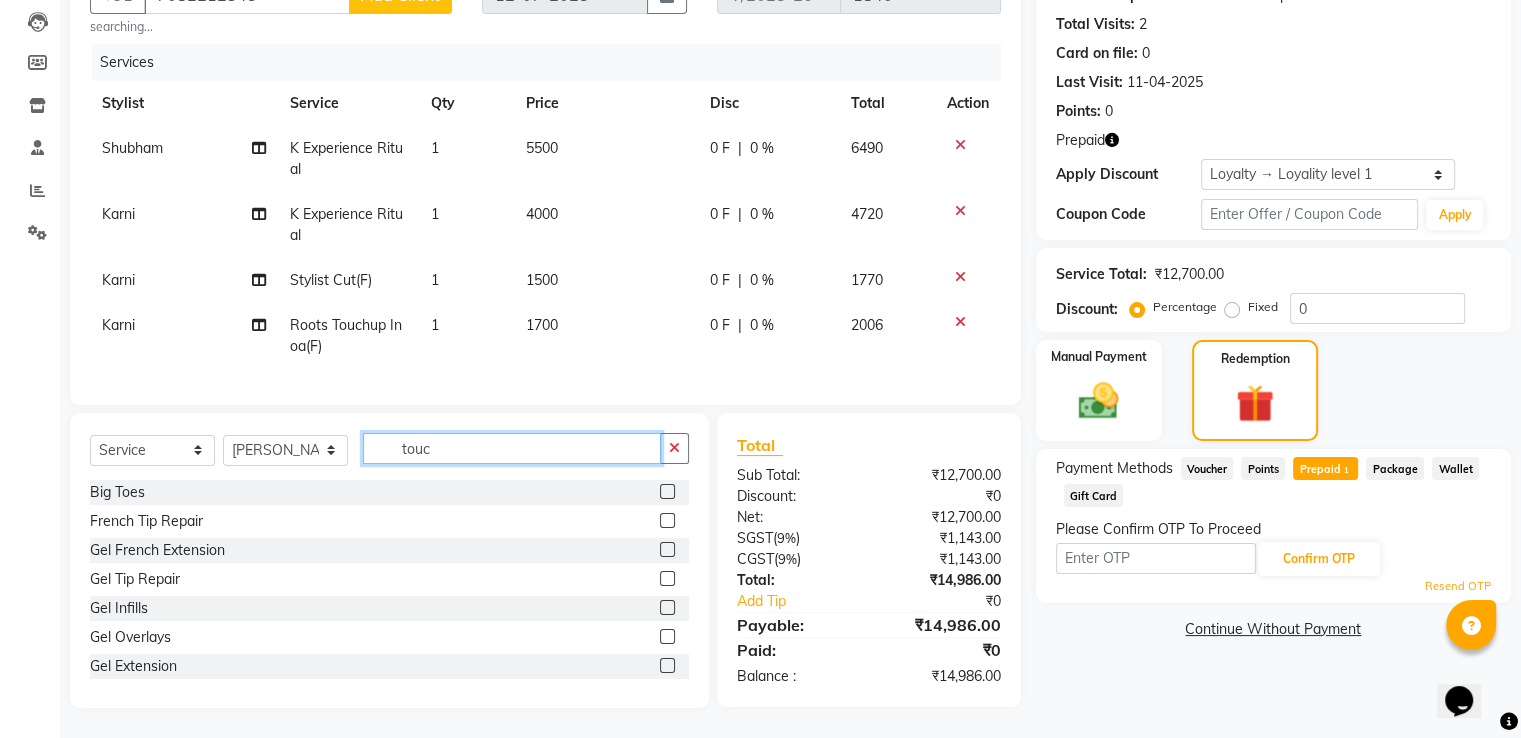 click on "touc" 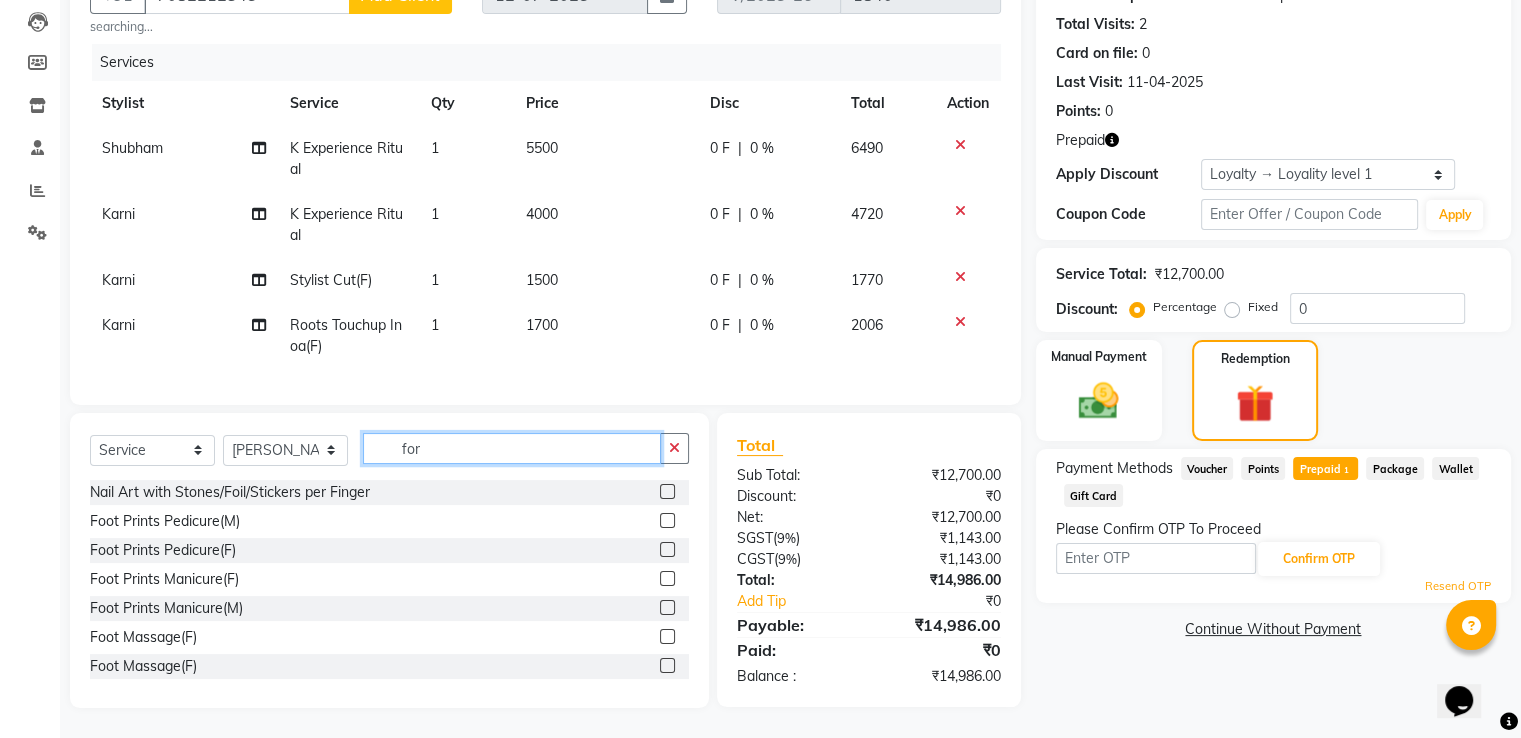 scroll, scrollTop: 225, scrollLeft: 0, axis: vertical 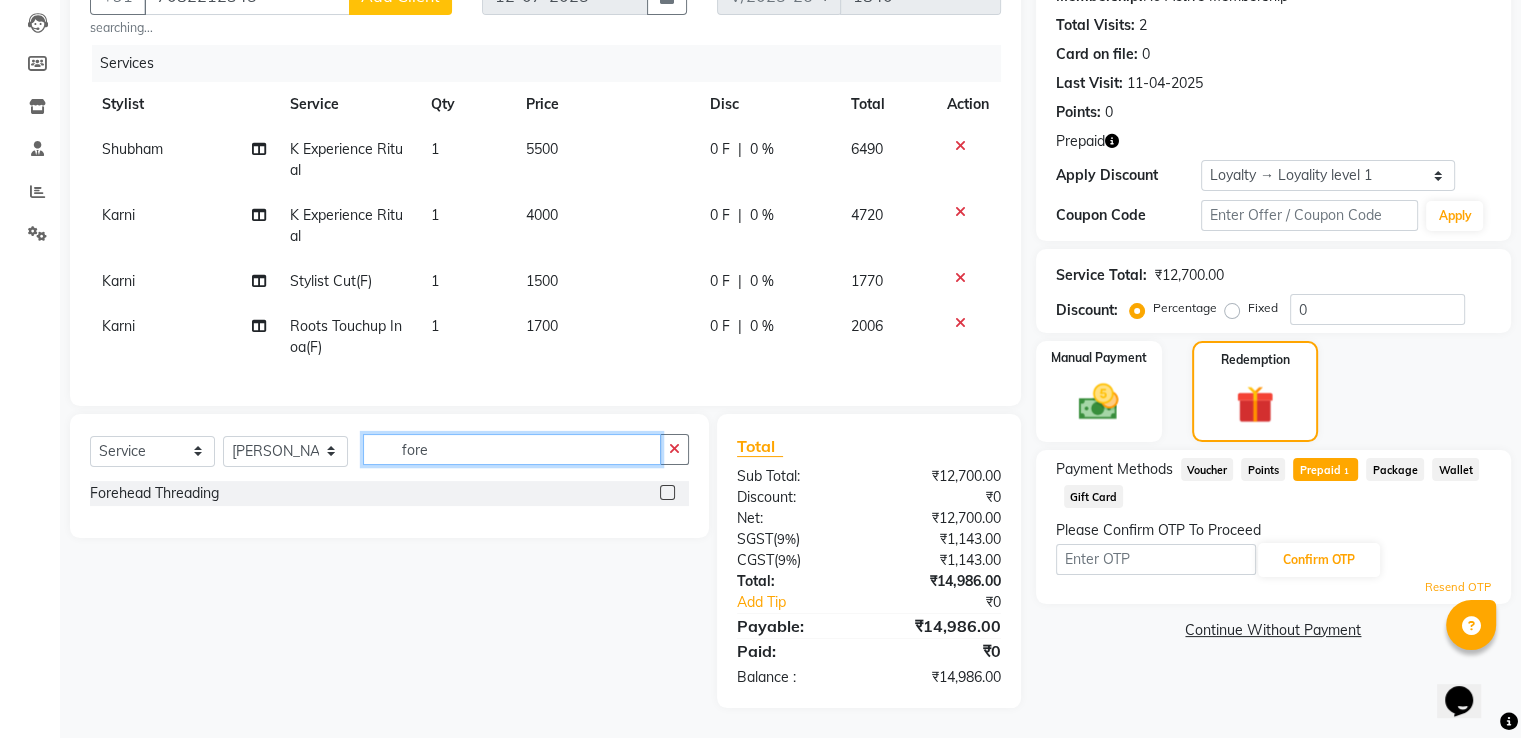 type on "fore" 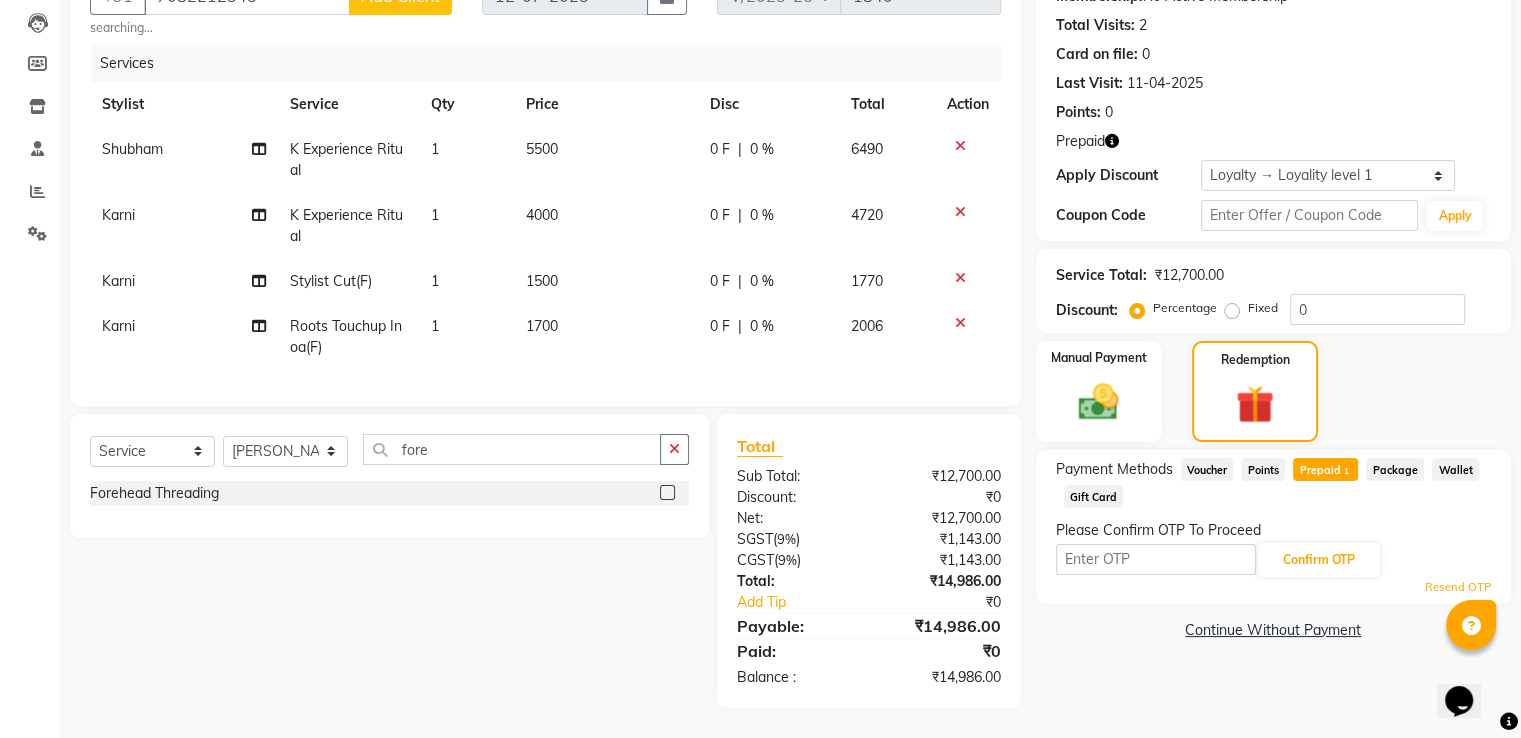 click 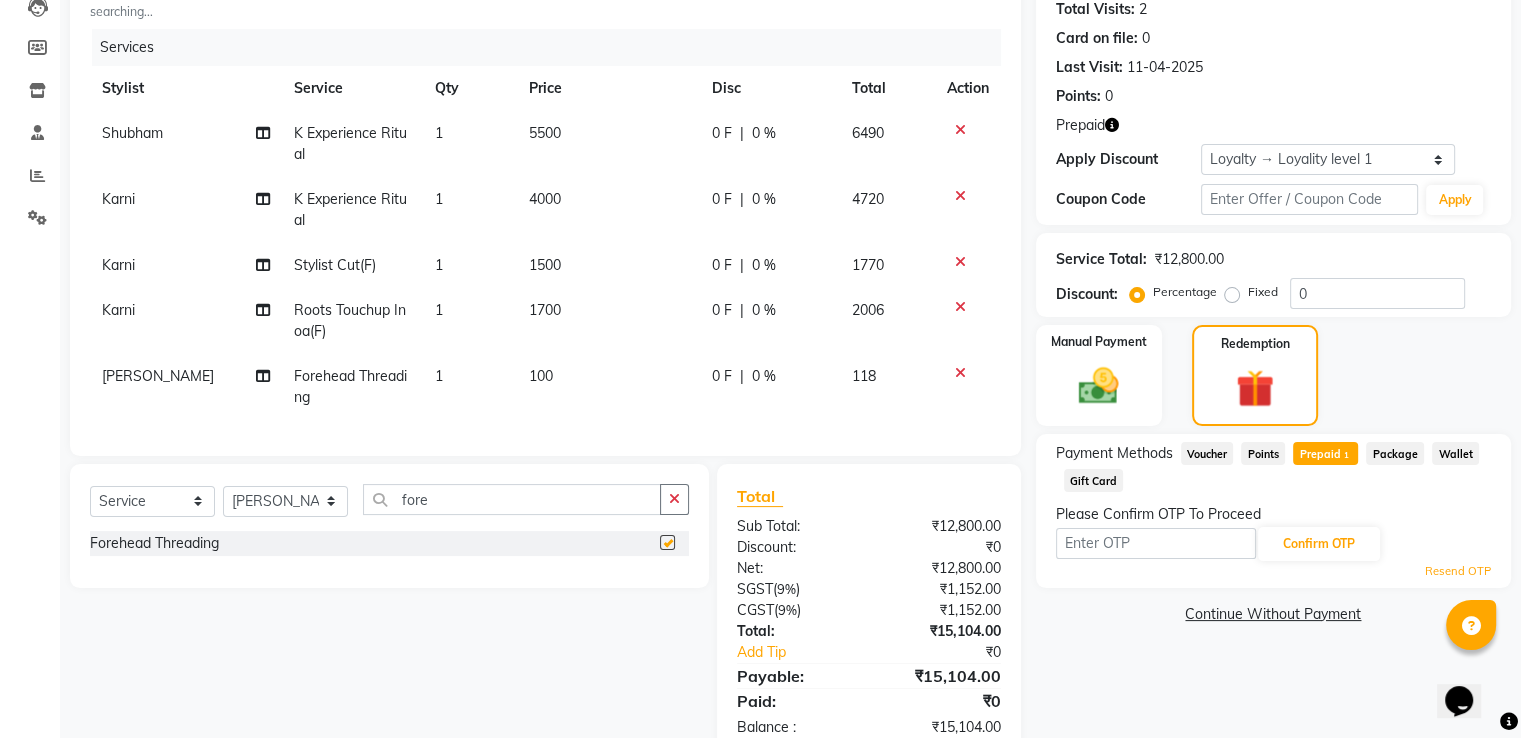 checkbox on "false" 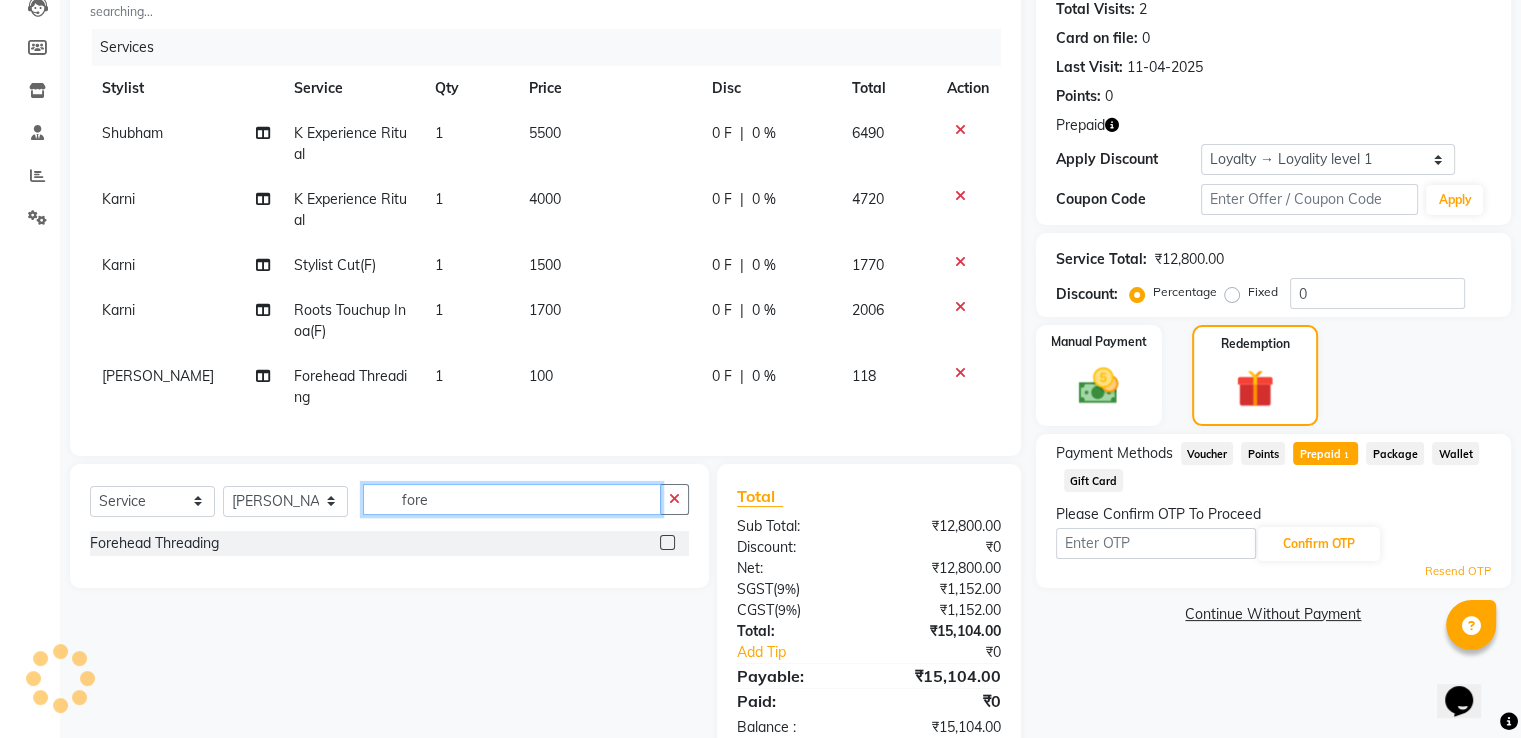 drag, startPoint x: 460, startPoint y: 513, endPoint x: 384, endPoint y: 522, distance: 76.53104 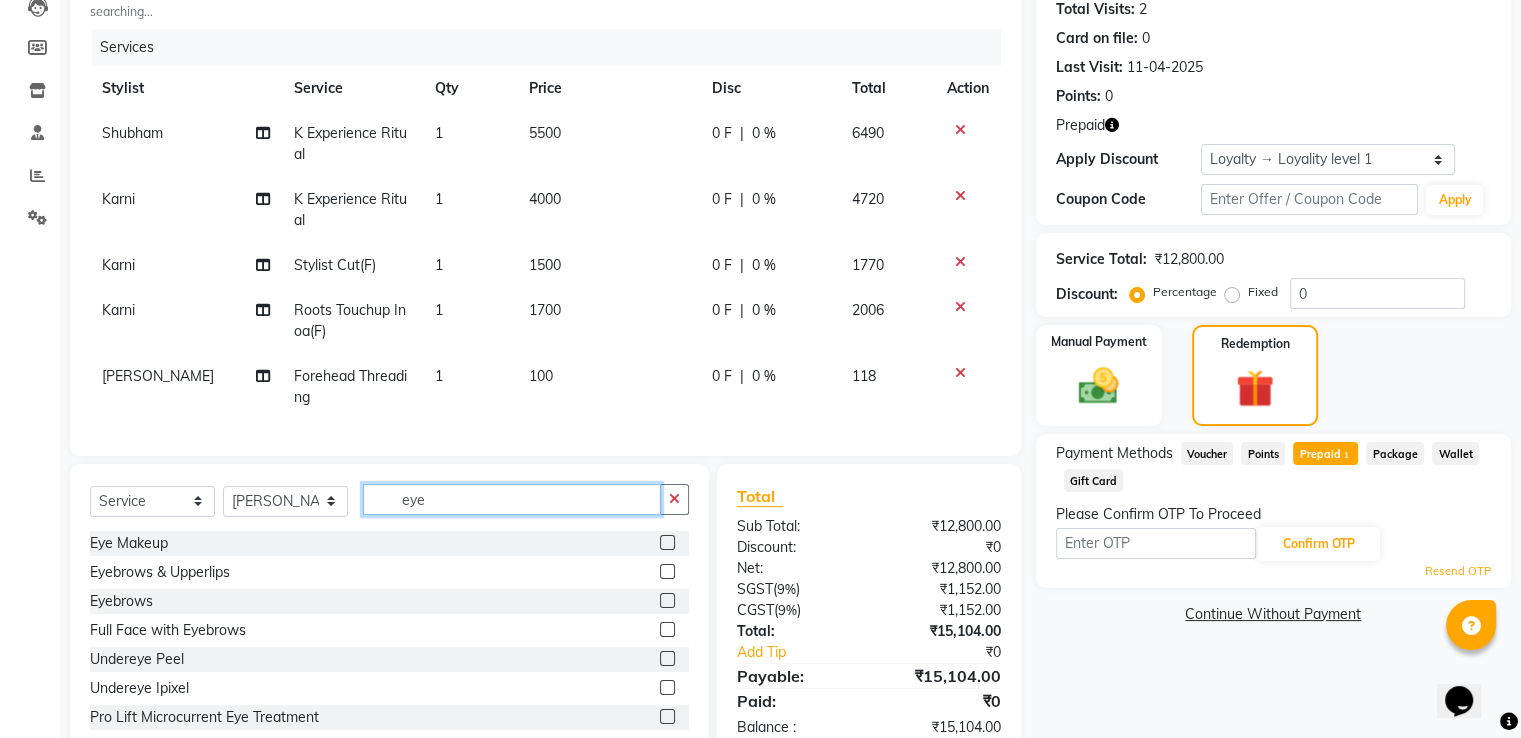 type on "eye" 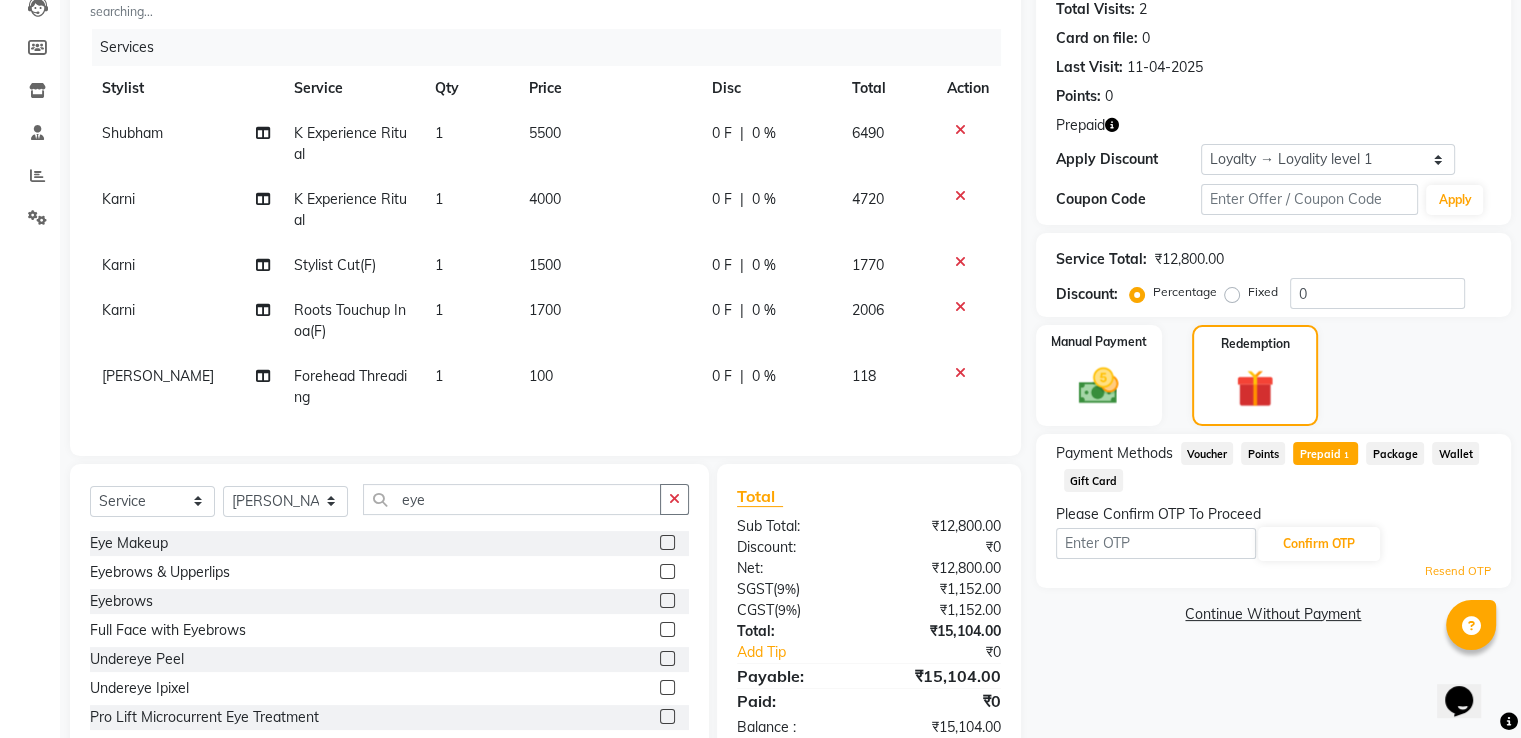 drag, startPoint x: 649, startPoint y: 616, endPoint x: 641, endPoint y: 588, distance: 29.12044 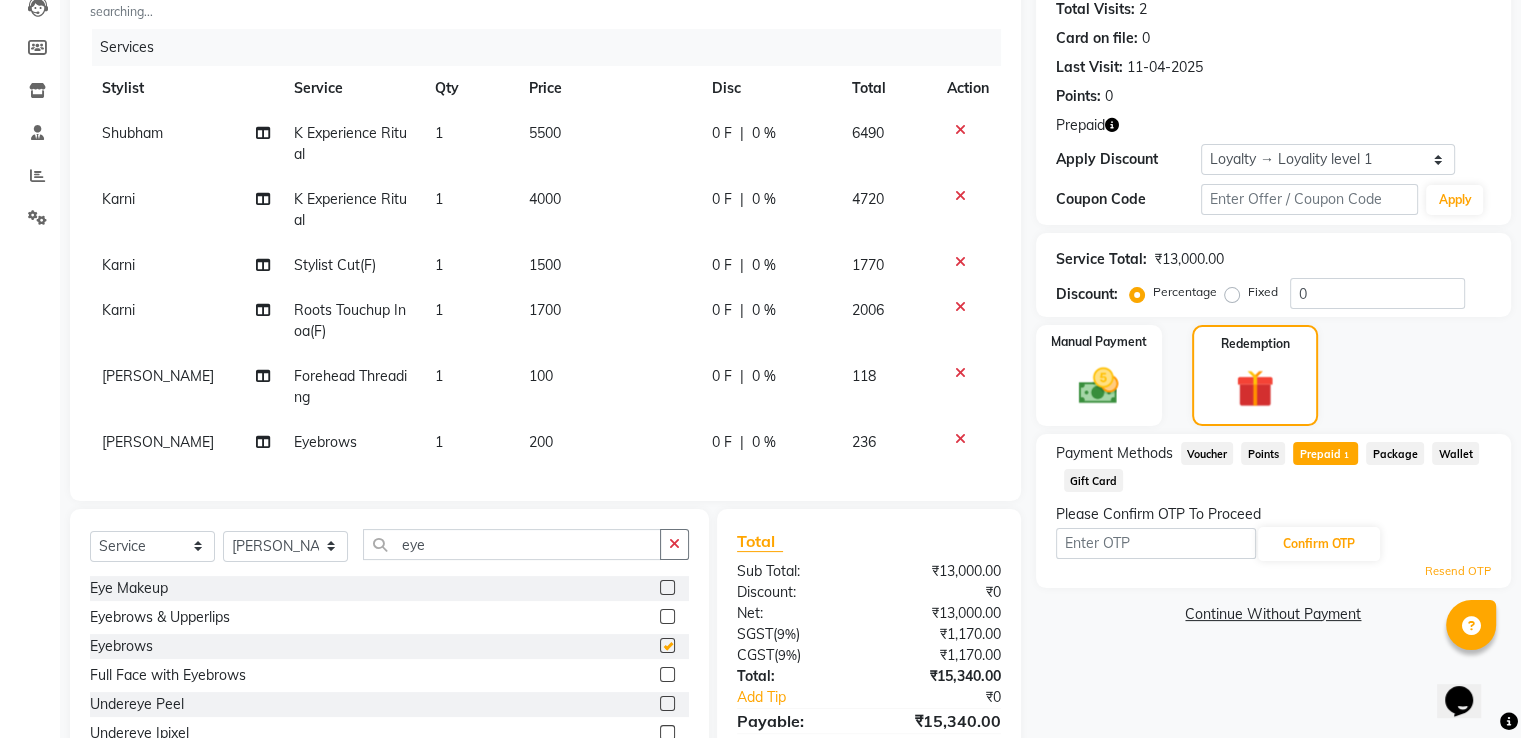 checkbox on "false" 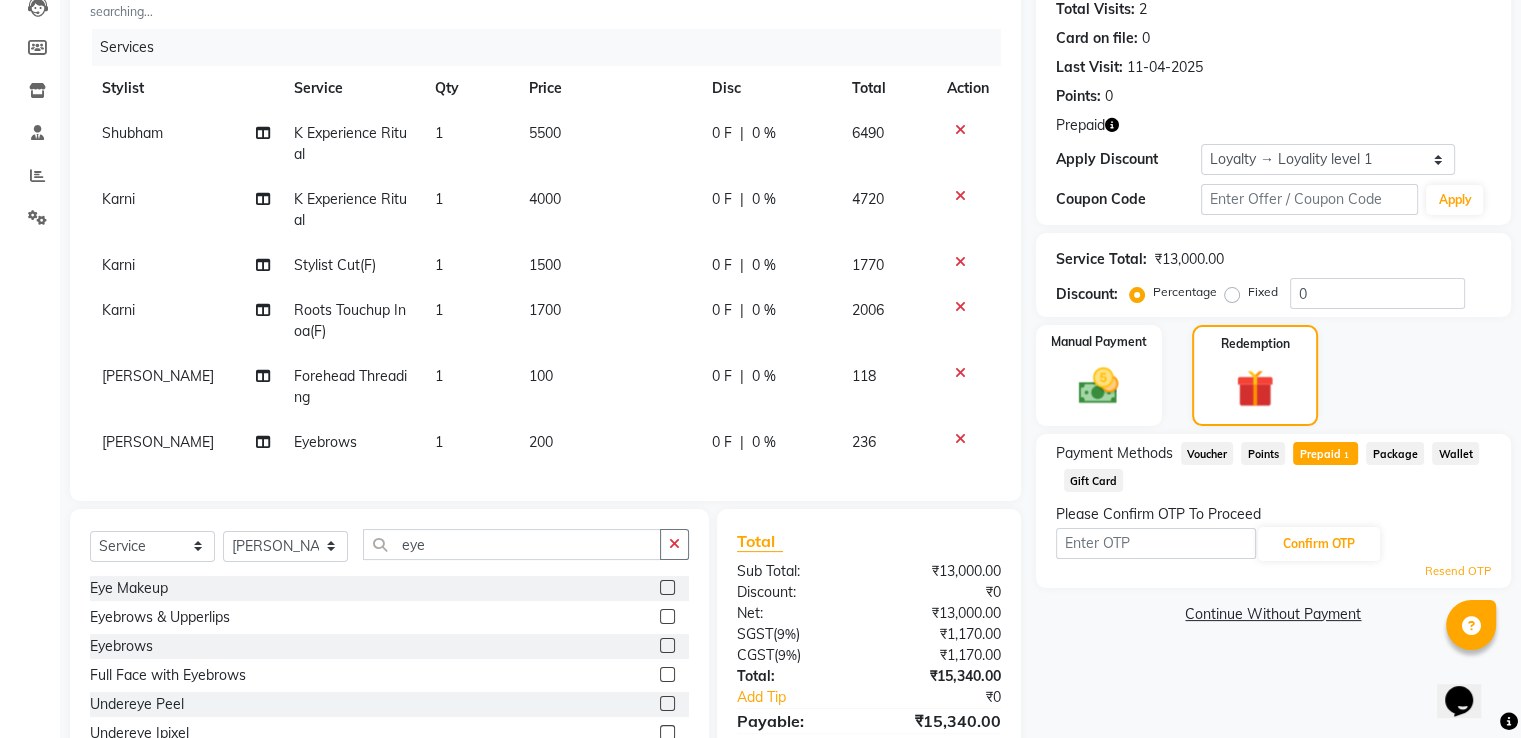 click on "200" 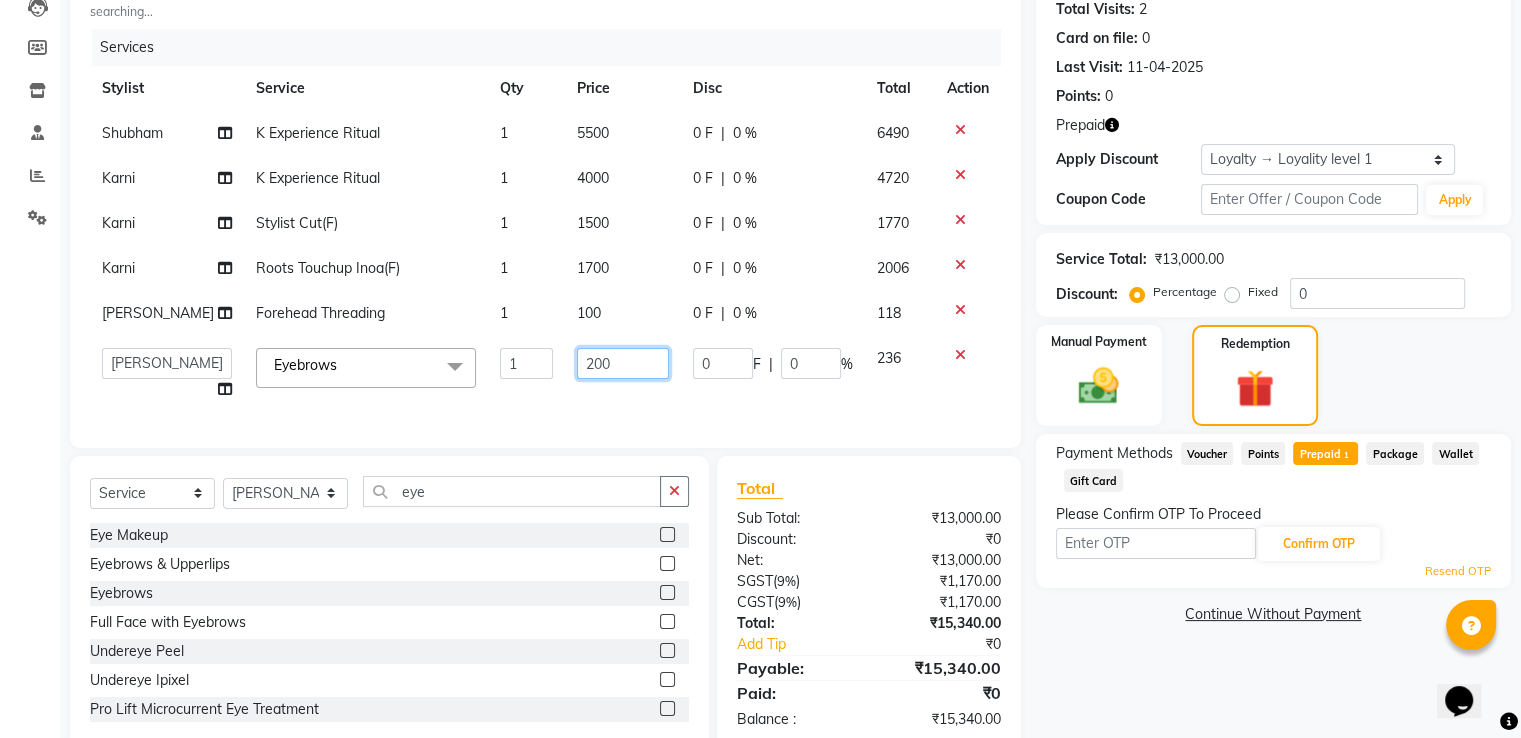 click on "200" 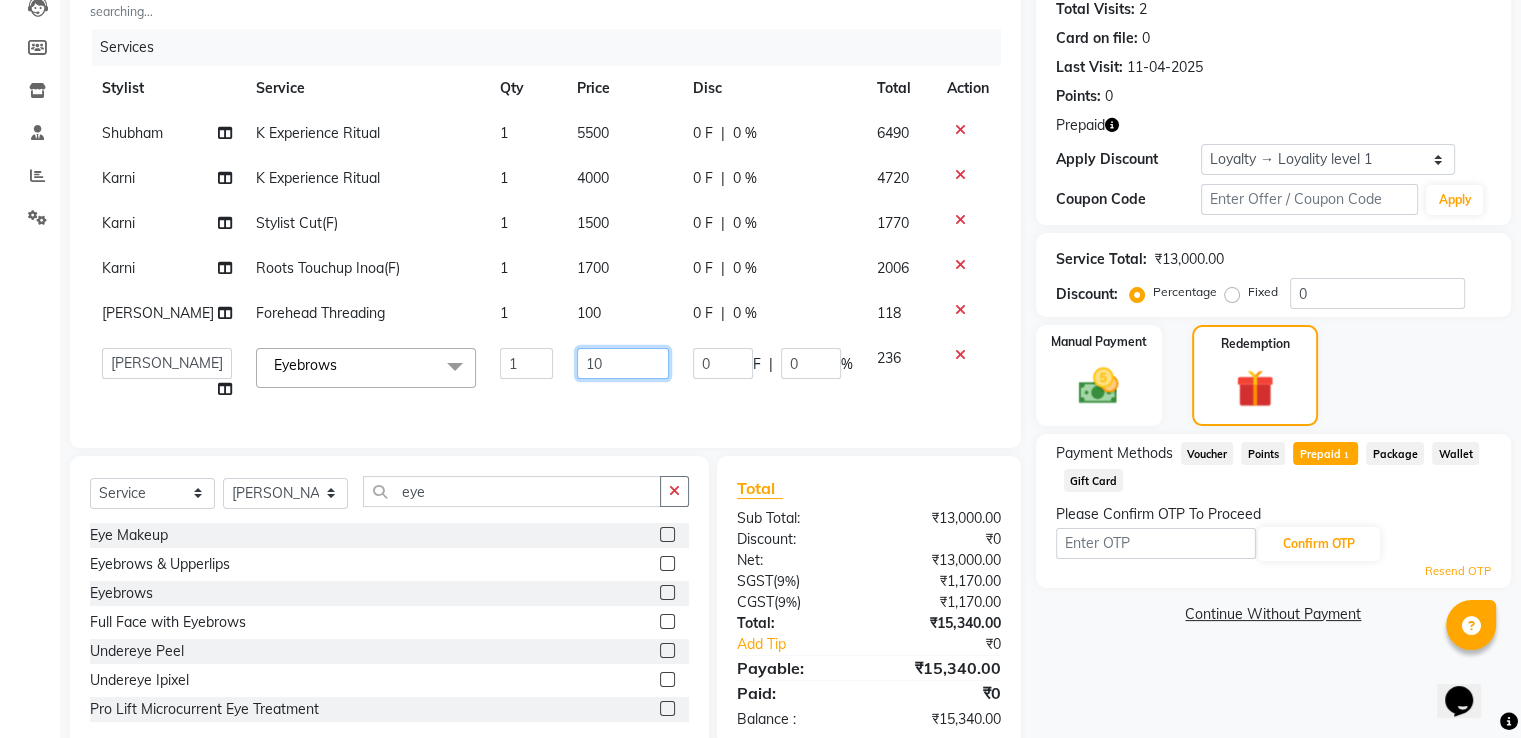 type on "100" 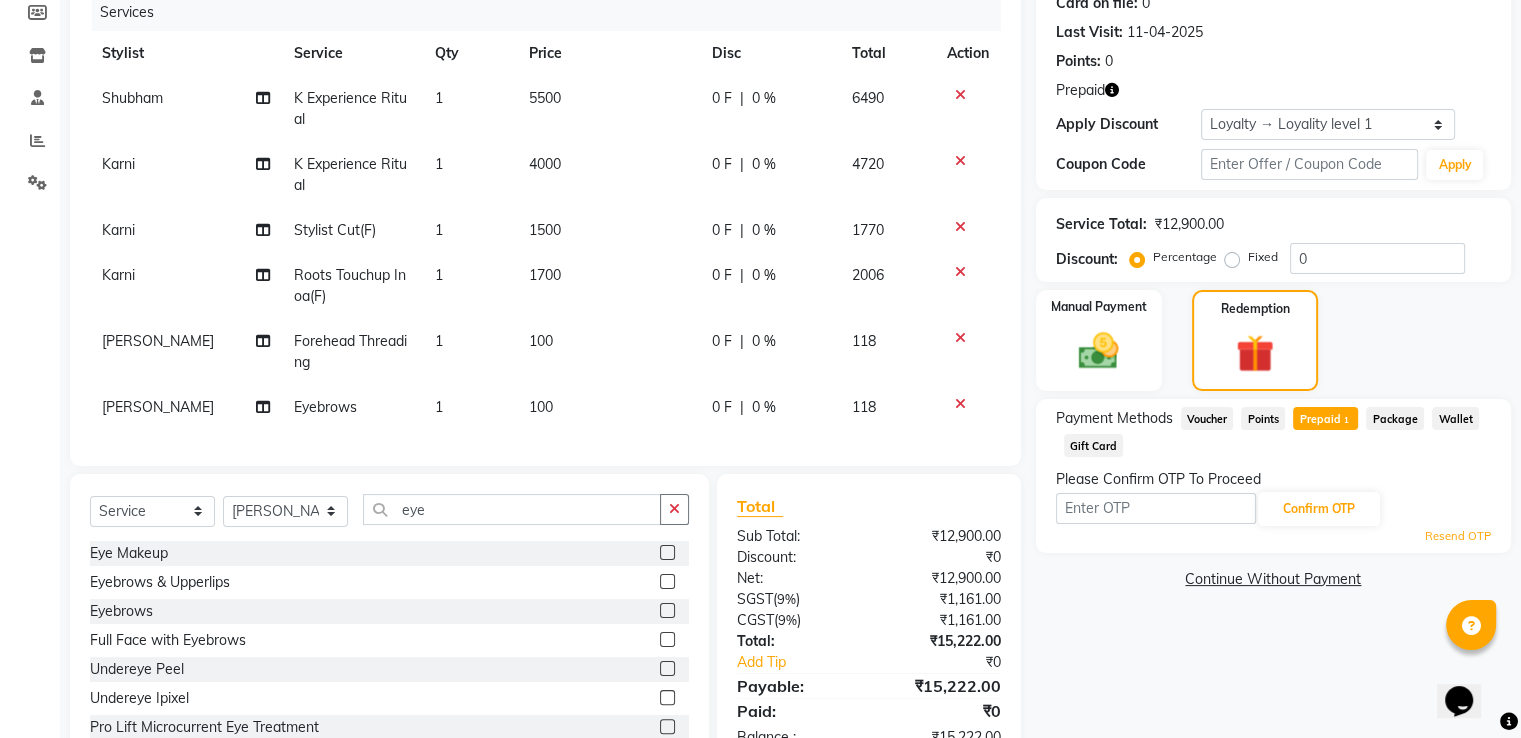 scroll, scrollTop: 337, scrollLeft: 0, axis: vertical 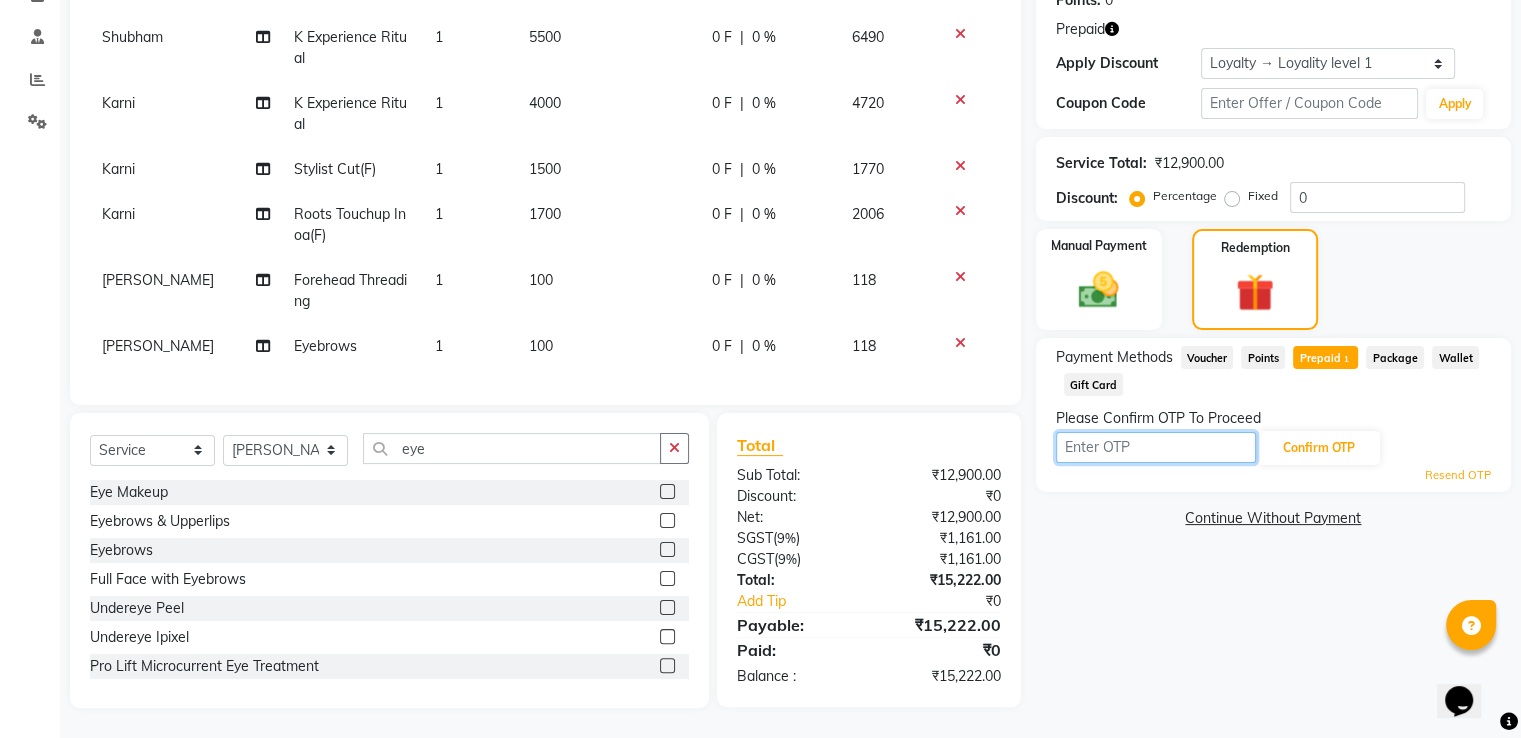 drag, startPoint x: 1169, startPoint y: 432, endPoint x: 1164, endPoint y: 420, distance: 13 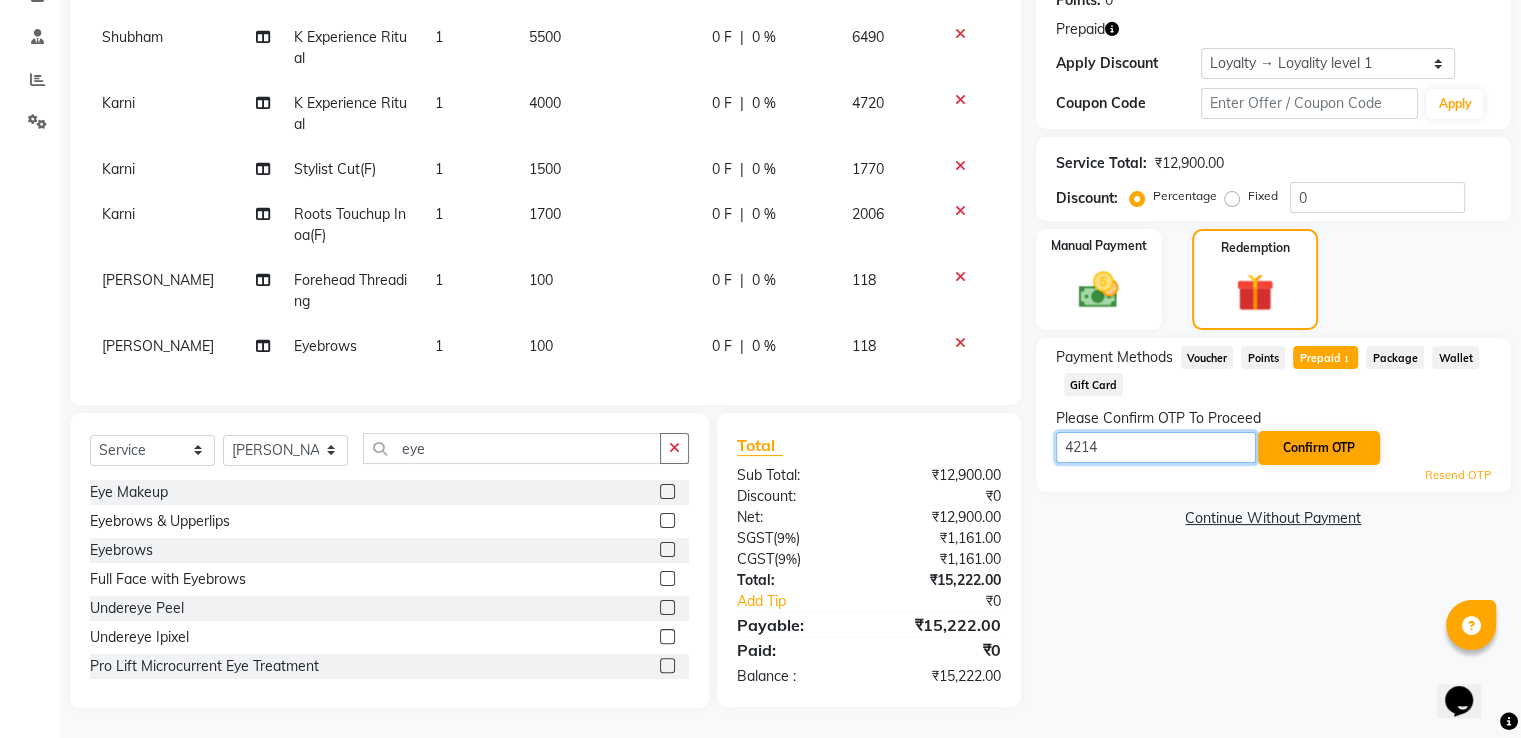 type on "4214" 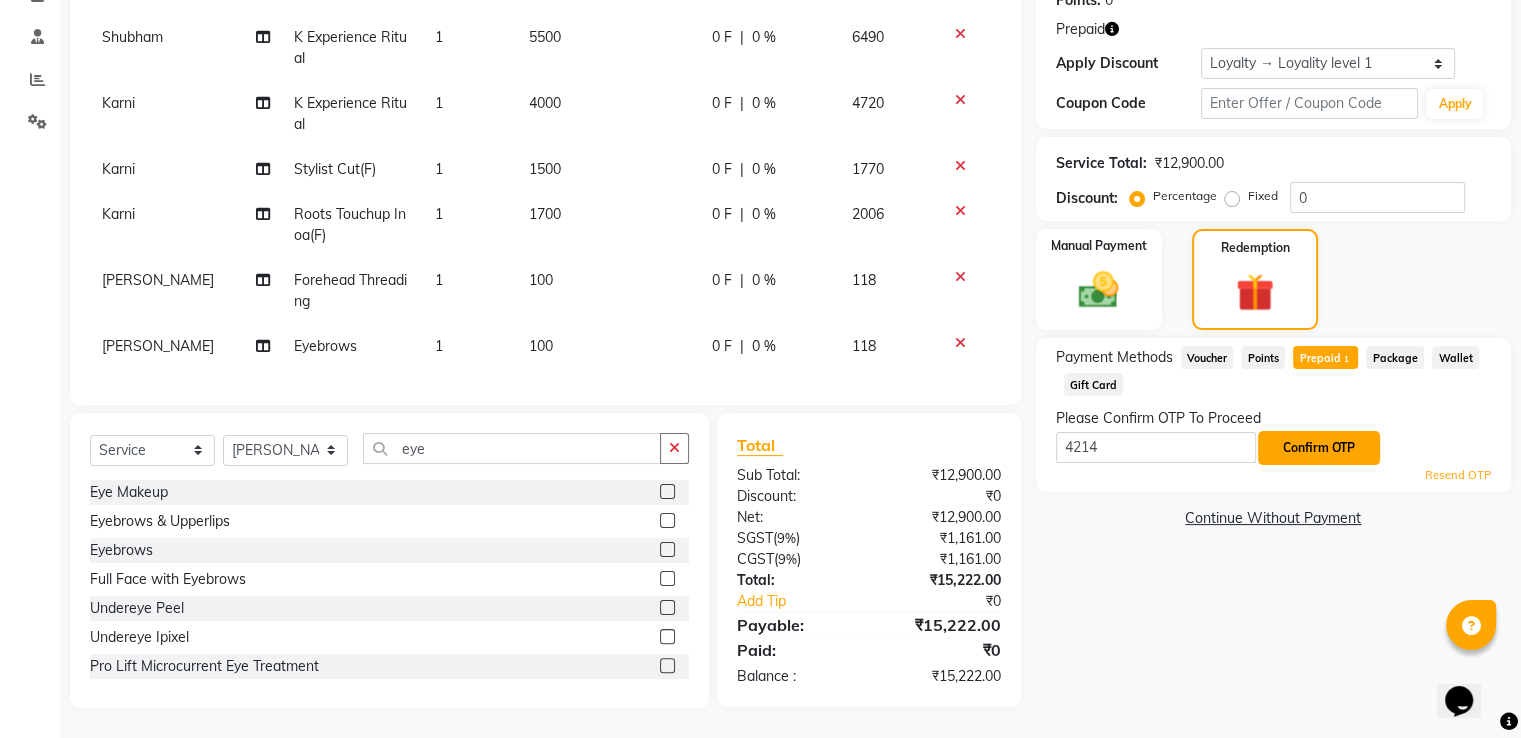 click on "Confirm OTP" 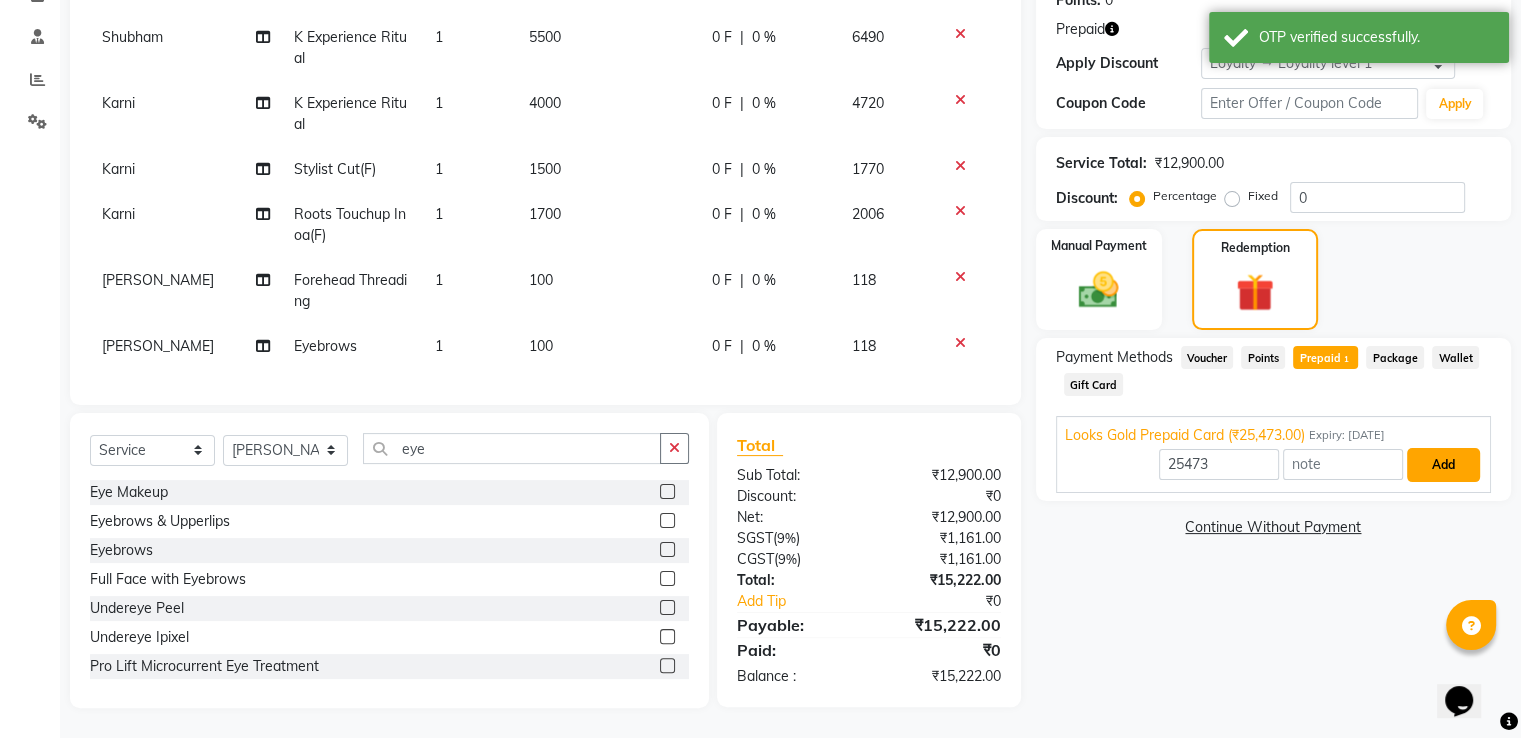 click on "Add" at bounding box center [1443, 465] 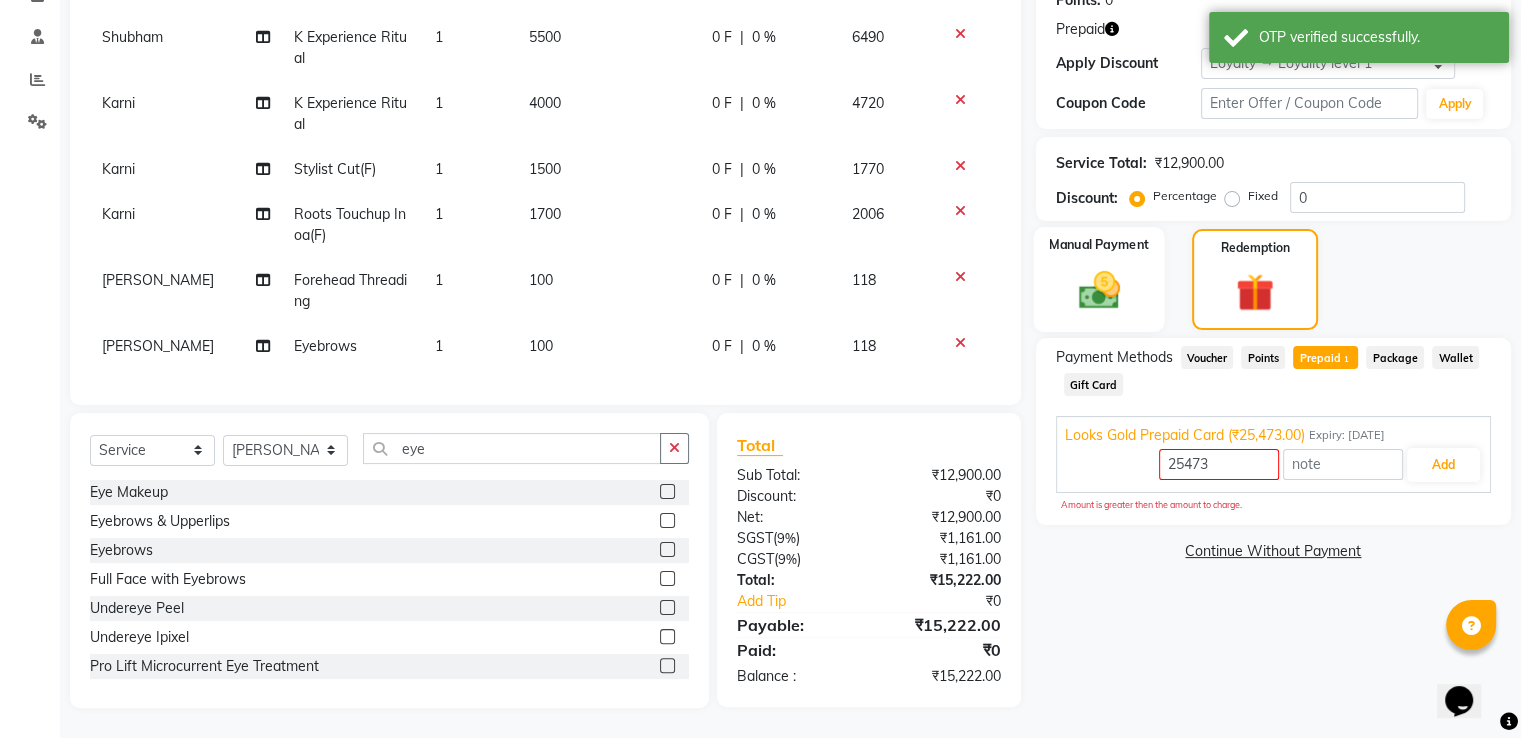 click 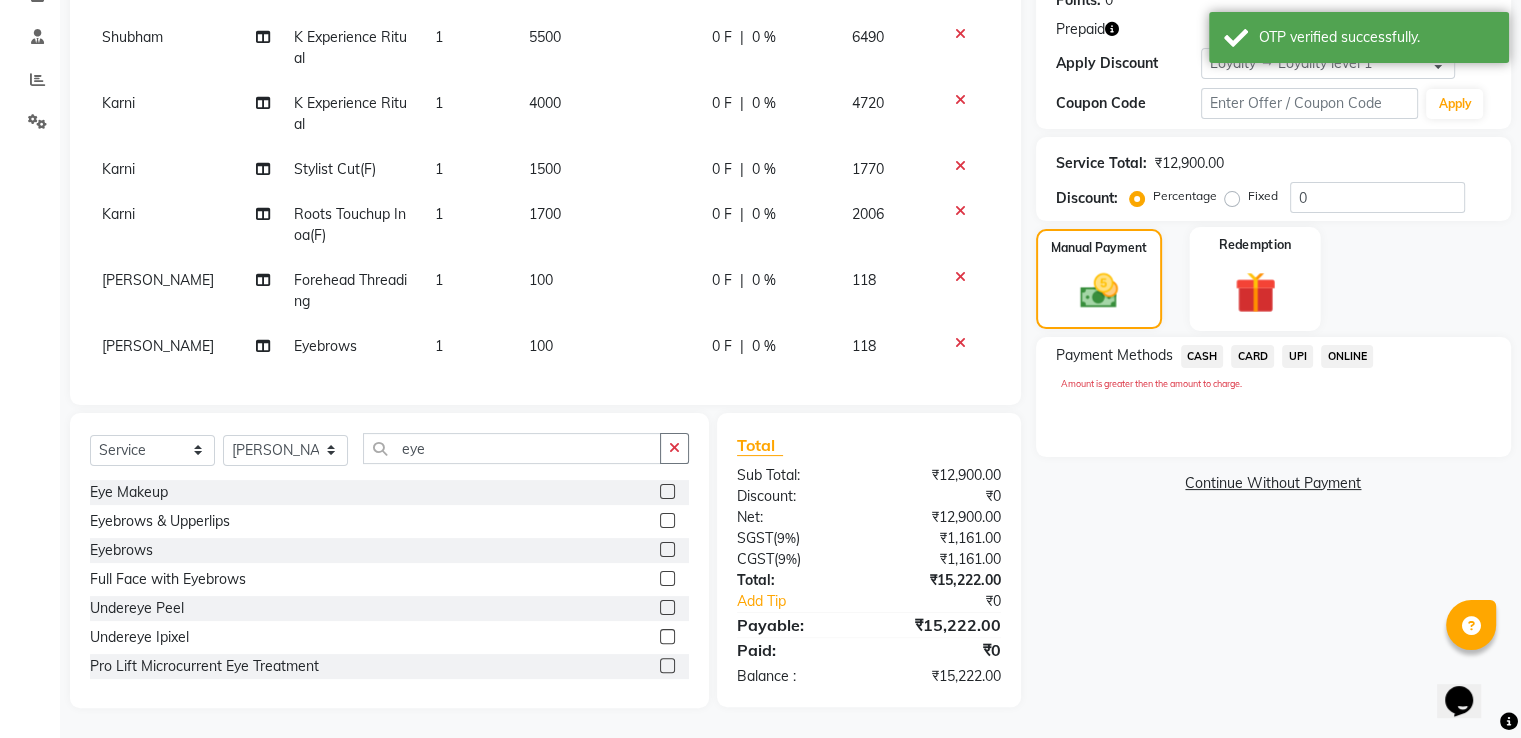 click on "Redemption" 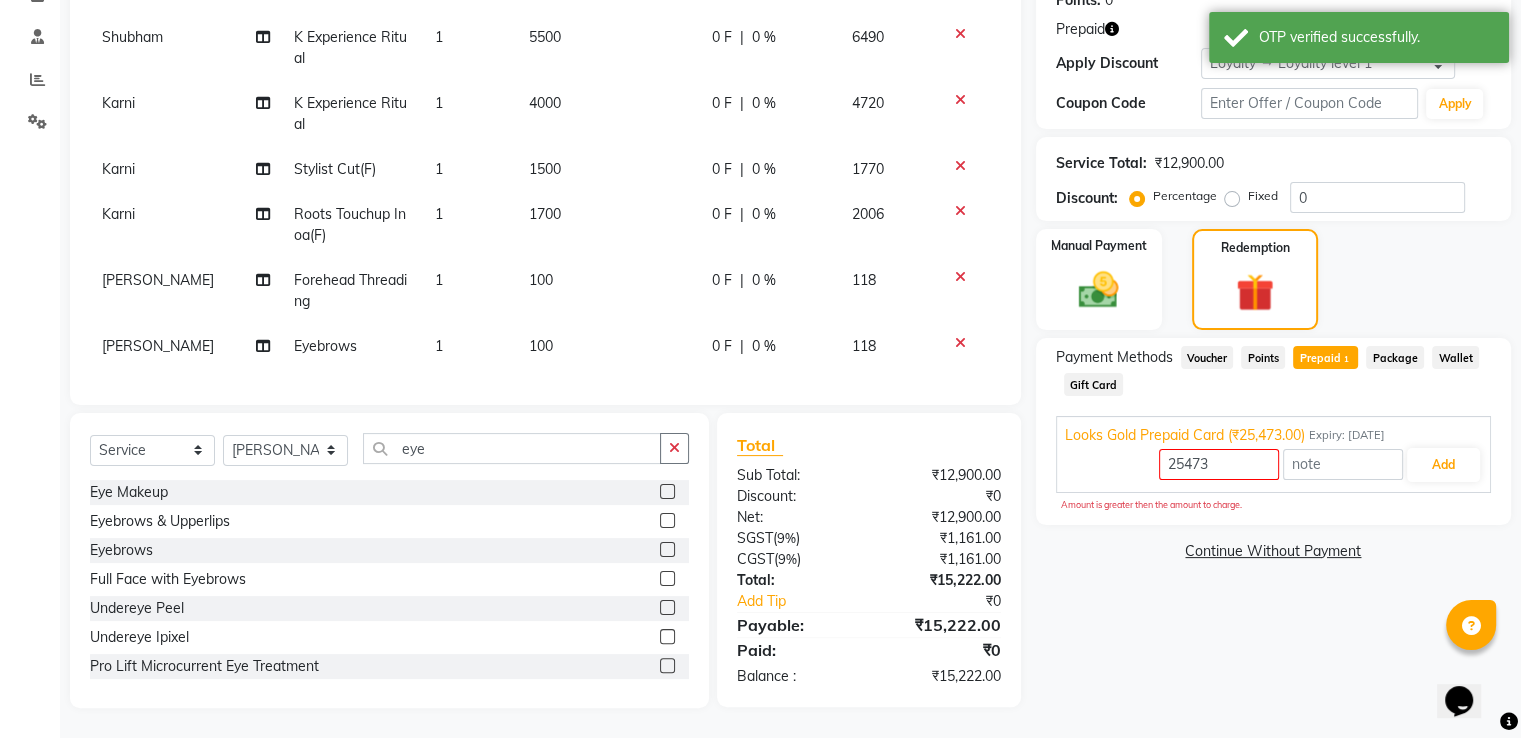 click on "Prepaid  1" 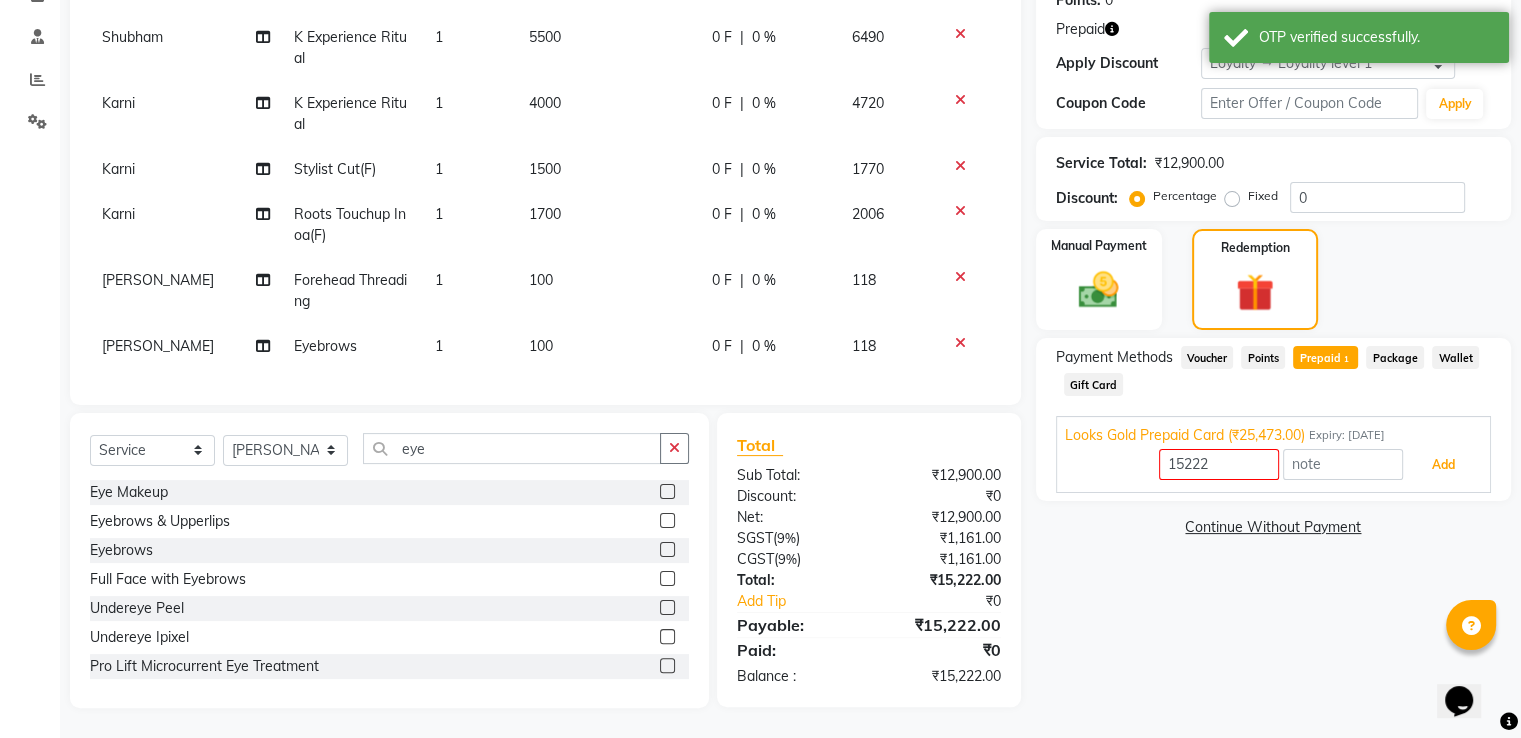 click on "Add" at bounding box center (1443, 465) 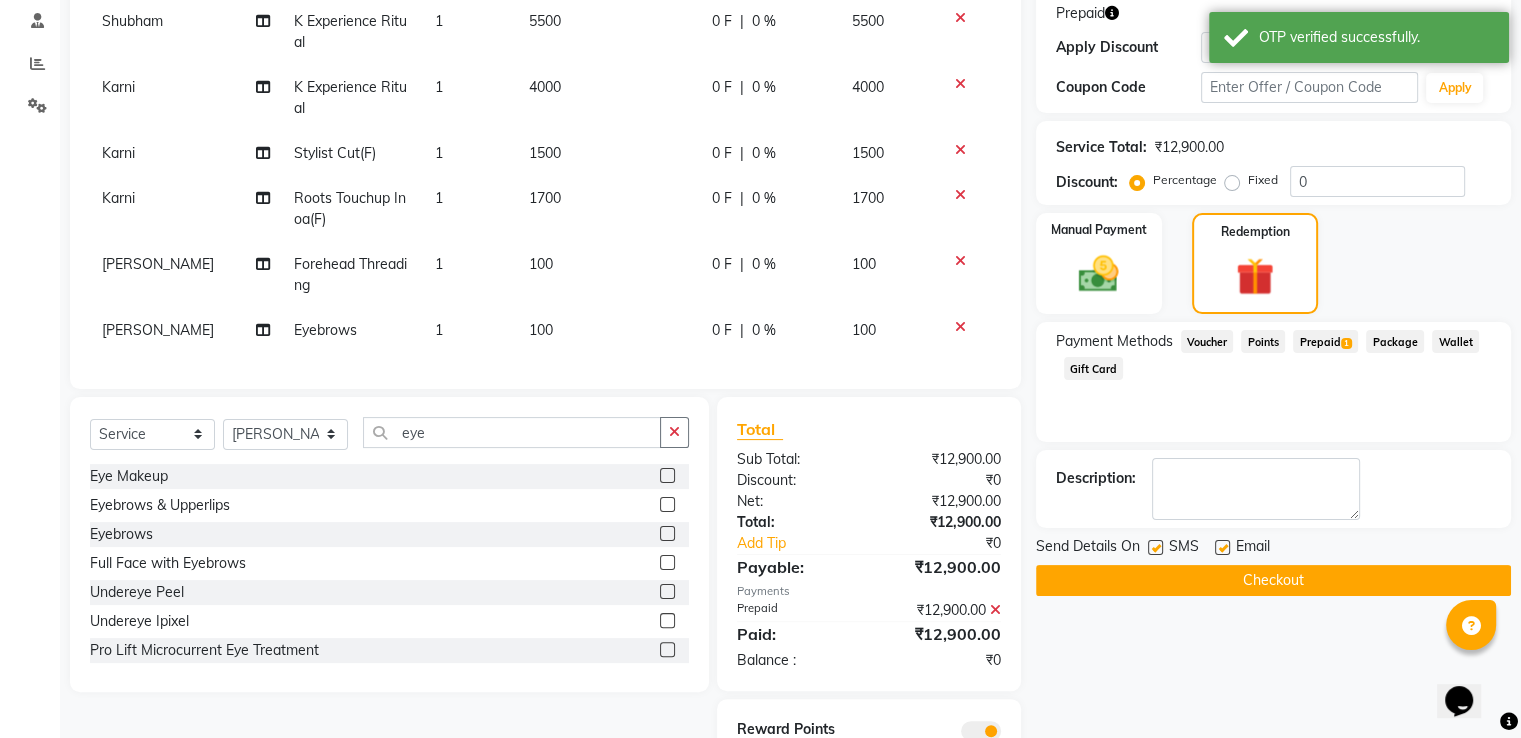 scroll, scrollTop: 436, scrollLeft: 0, axis: vertical 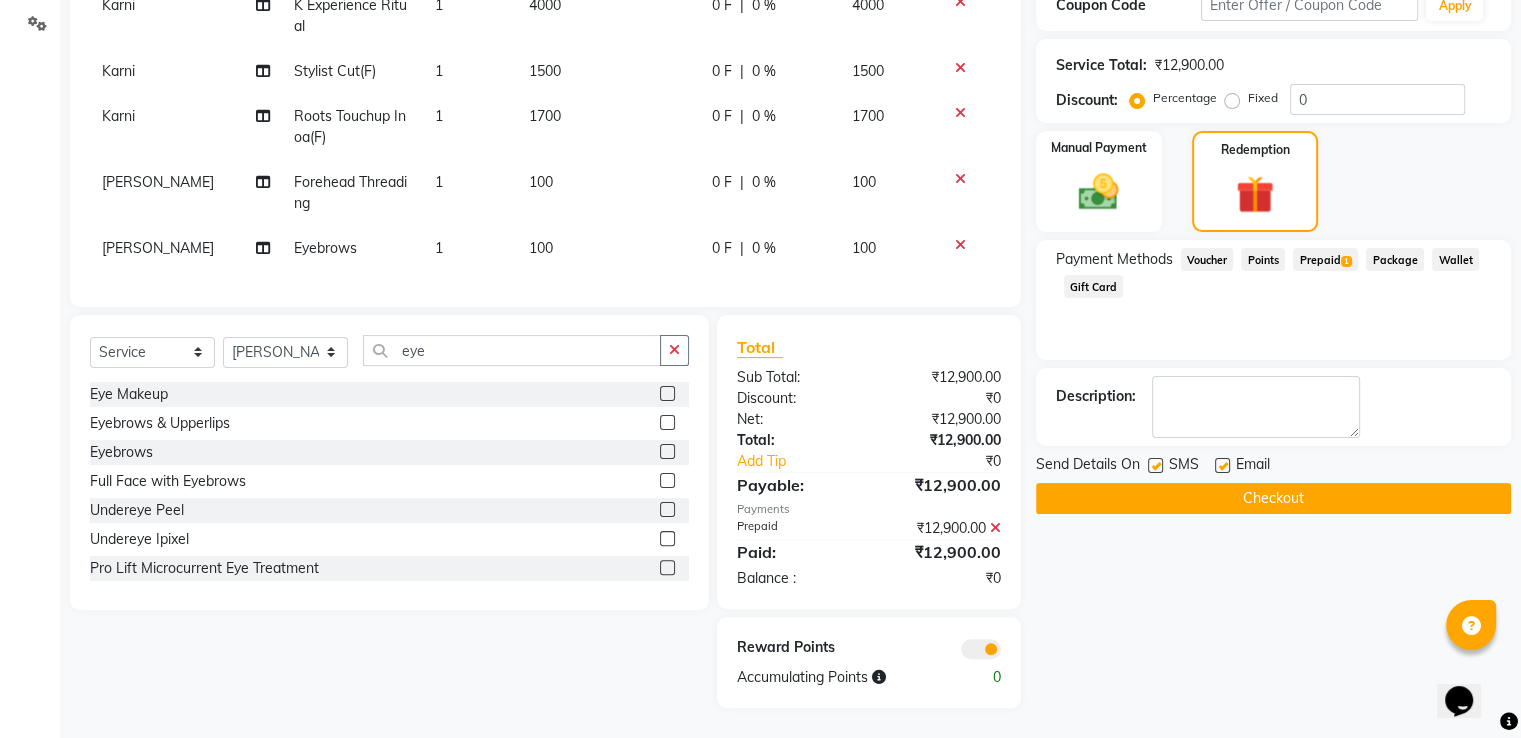 click on "Checkout" 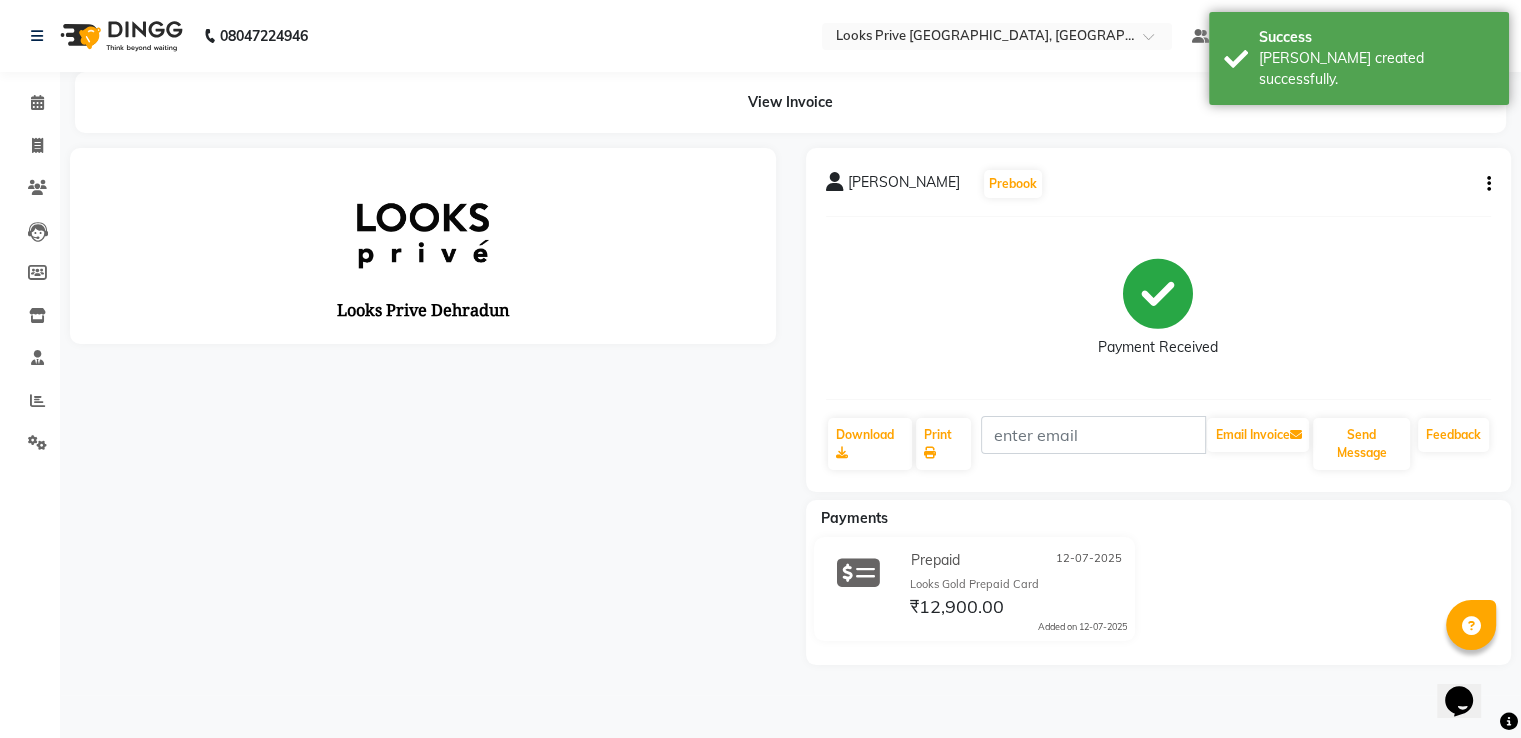 scroll, scrollTop: 0, scrollLeft: 0, axis: both 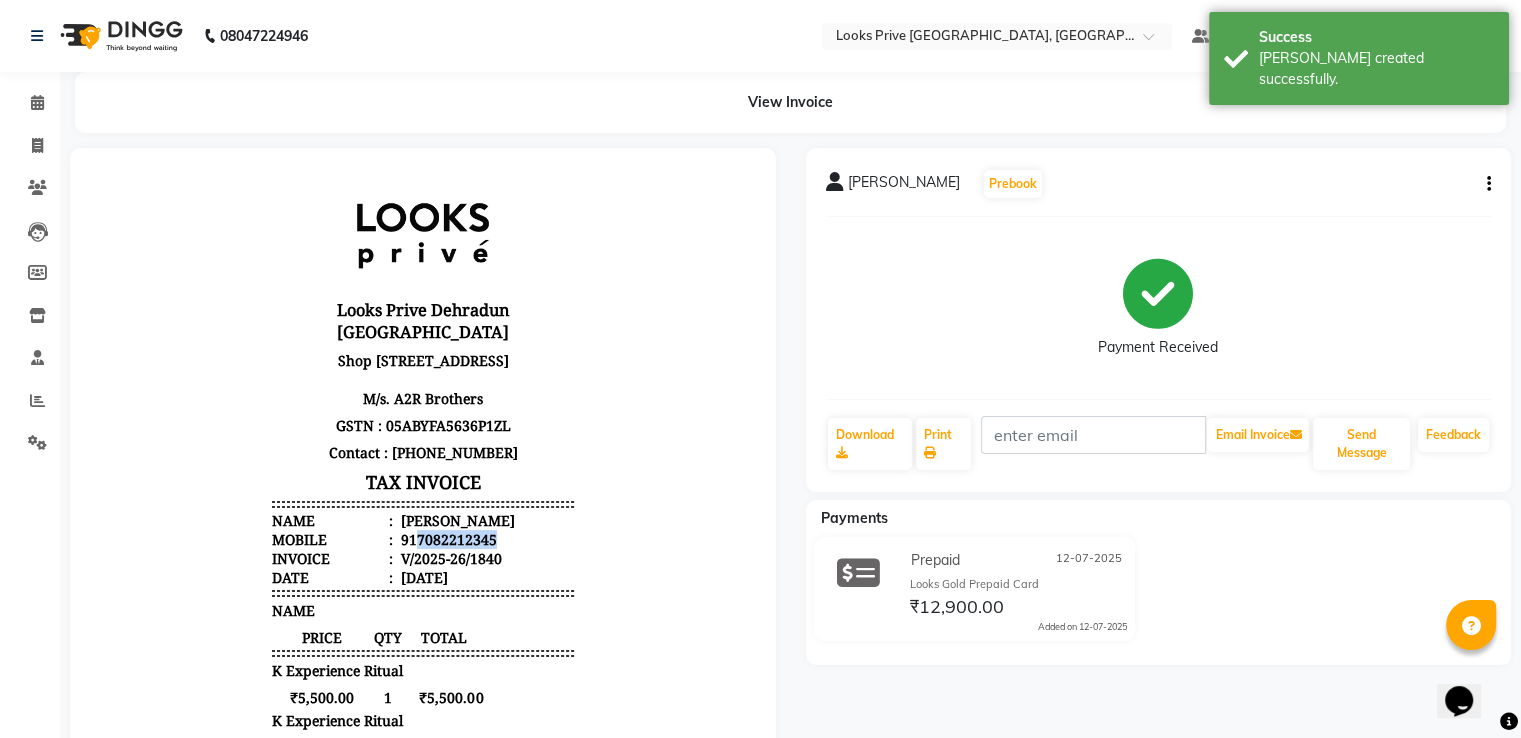 drag, startPoint x: 408, startPoint y: 541, endPoint x: 490, endPoint y: 536, distance: 82.1523 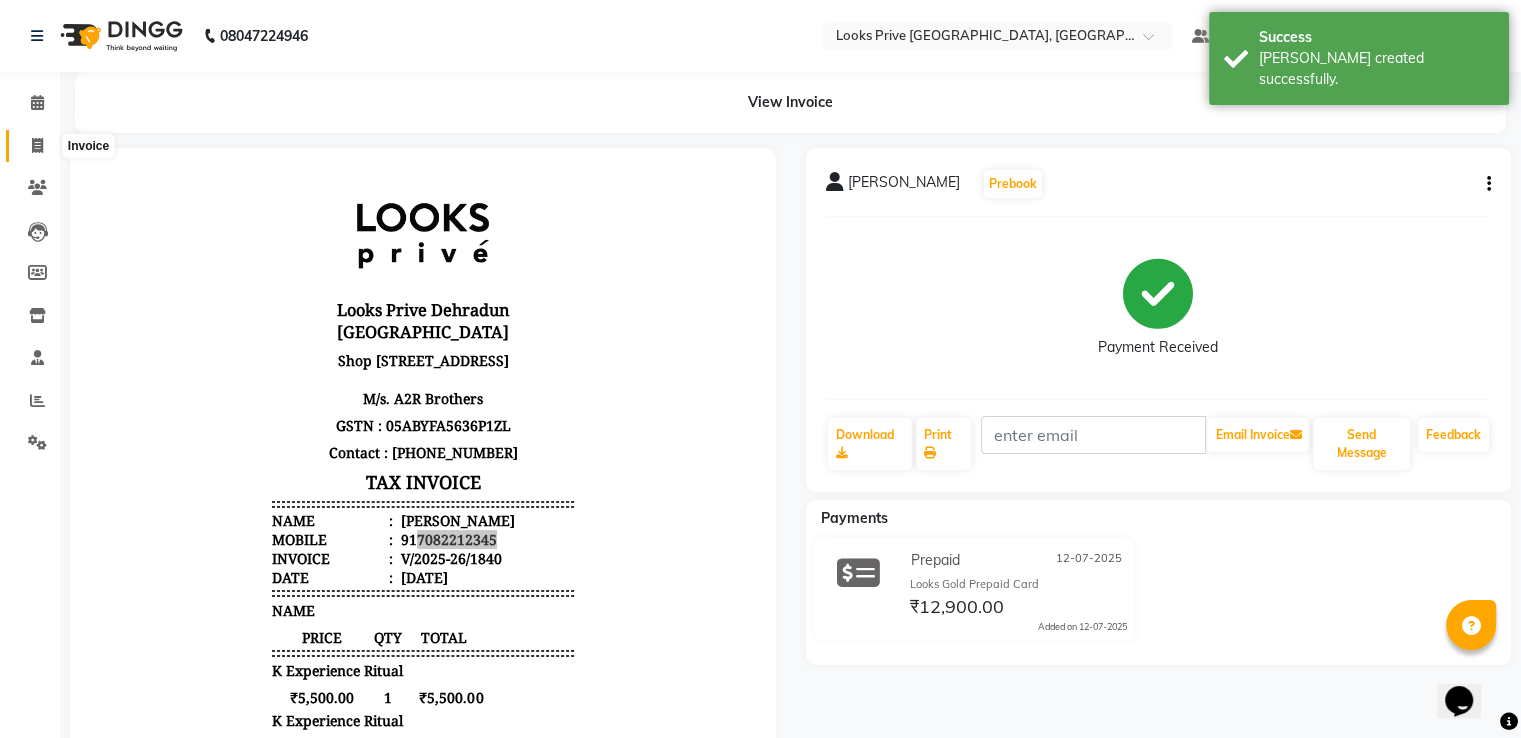click 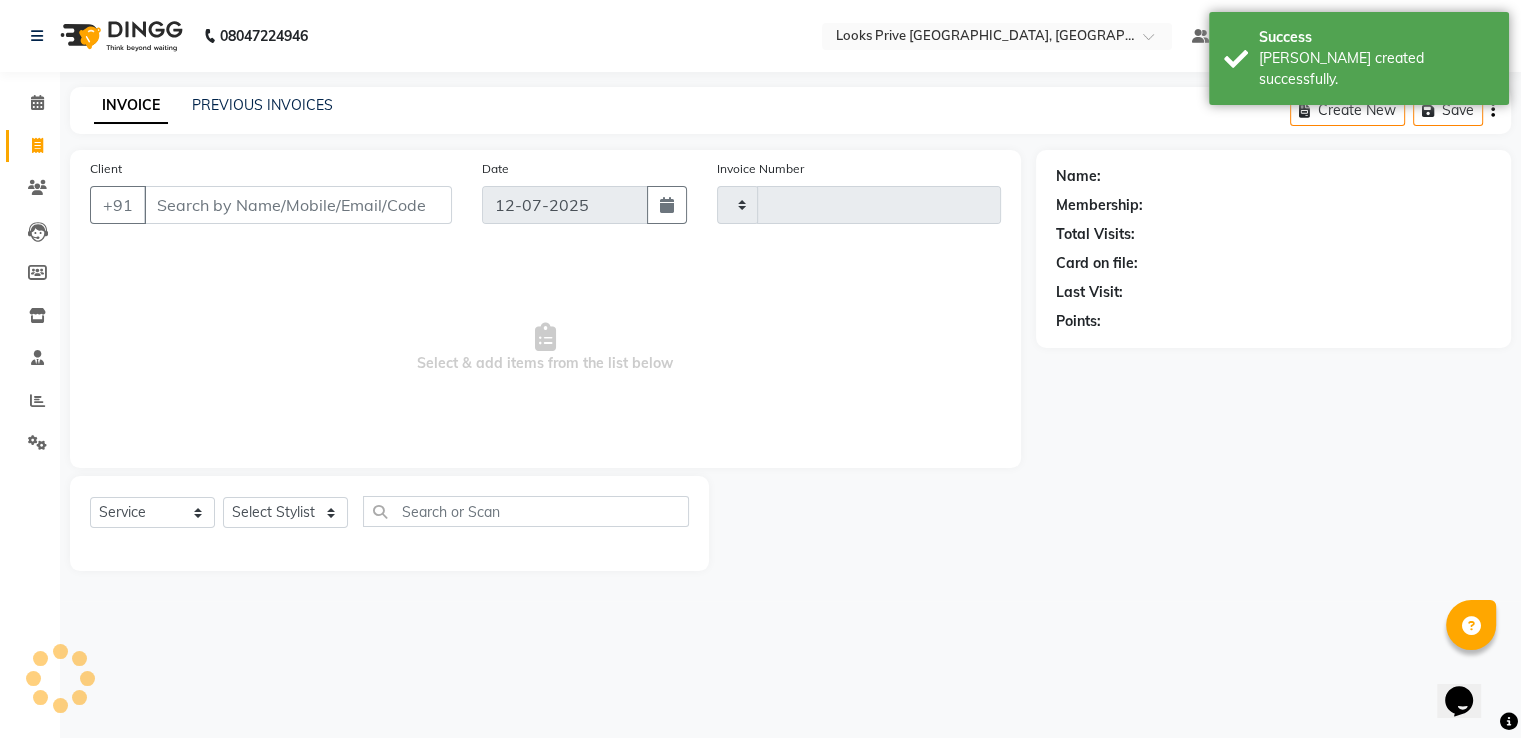 type on "1841" 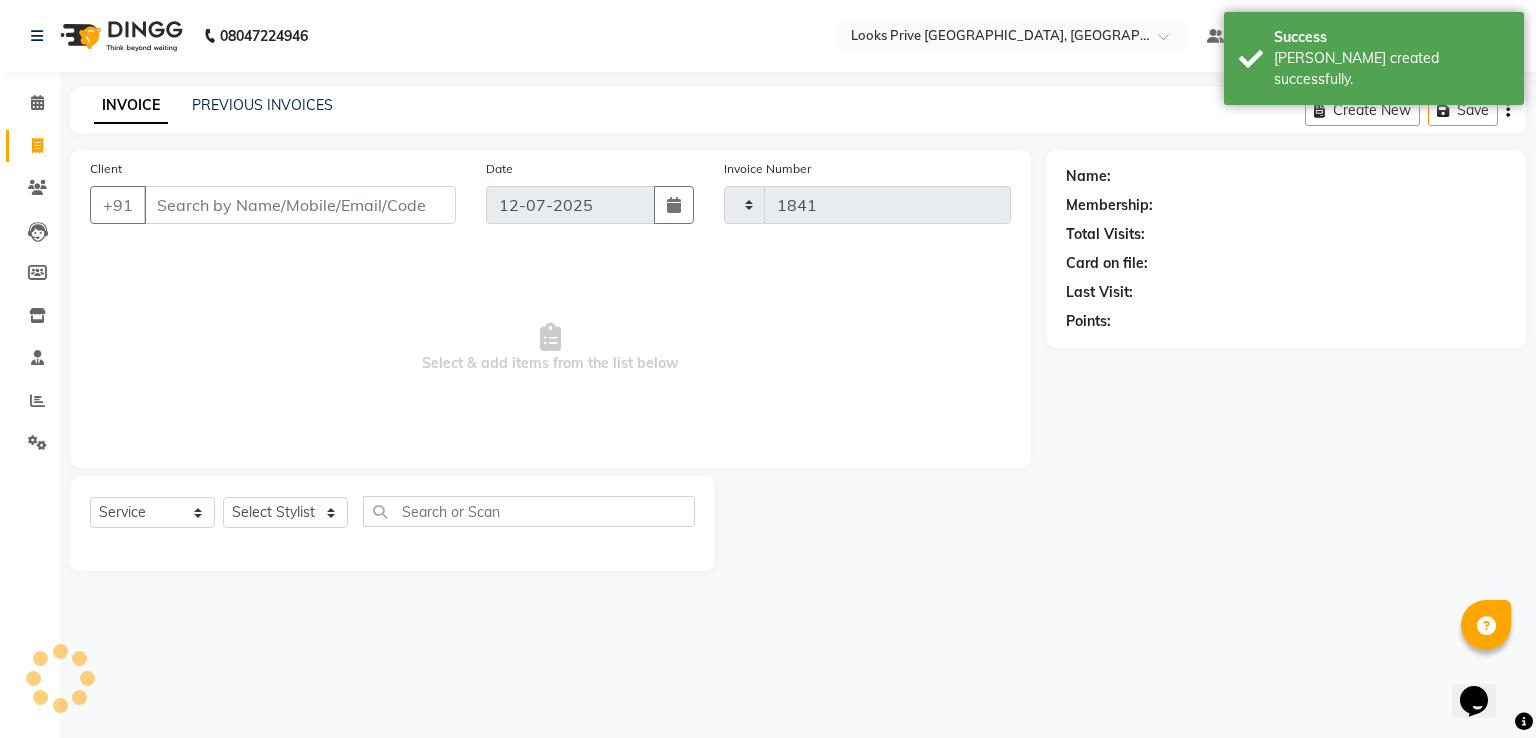 select on "6205" 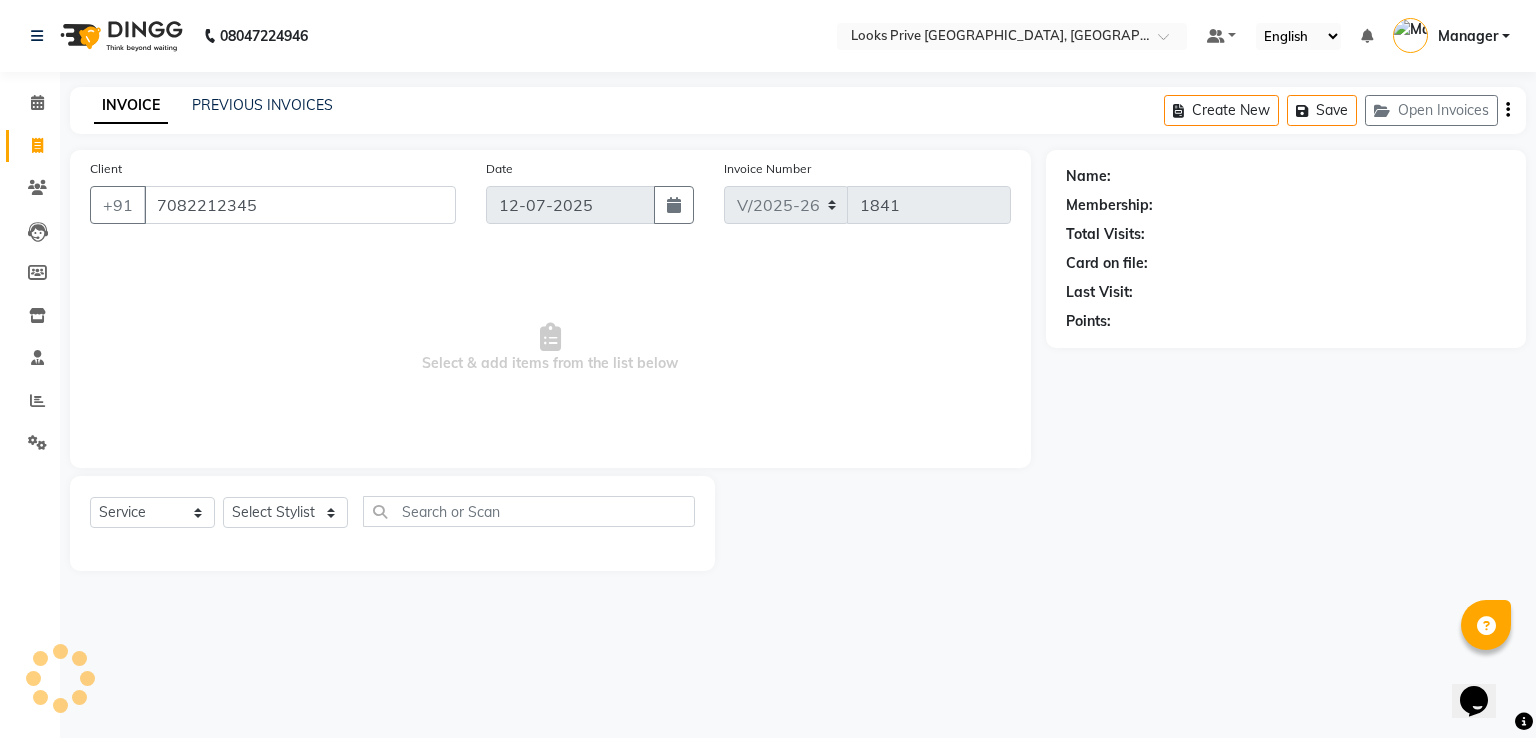 type on "7082212345" 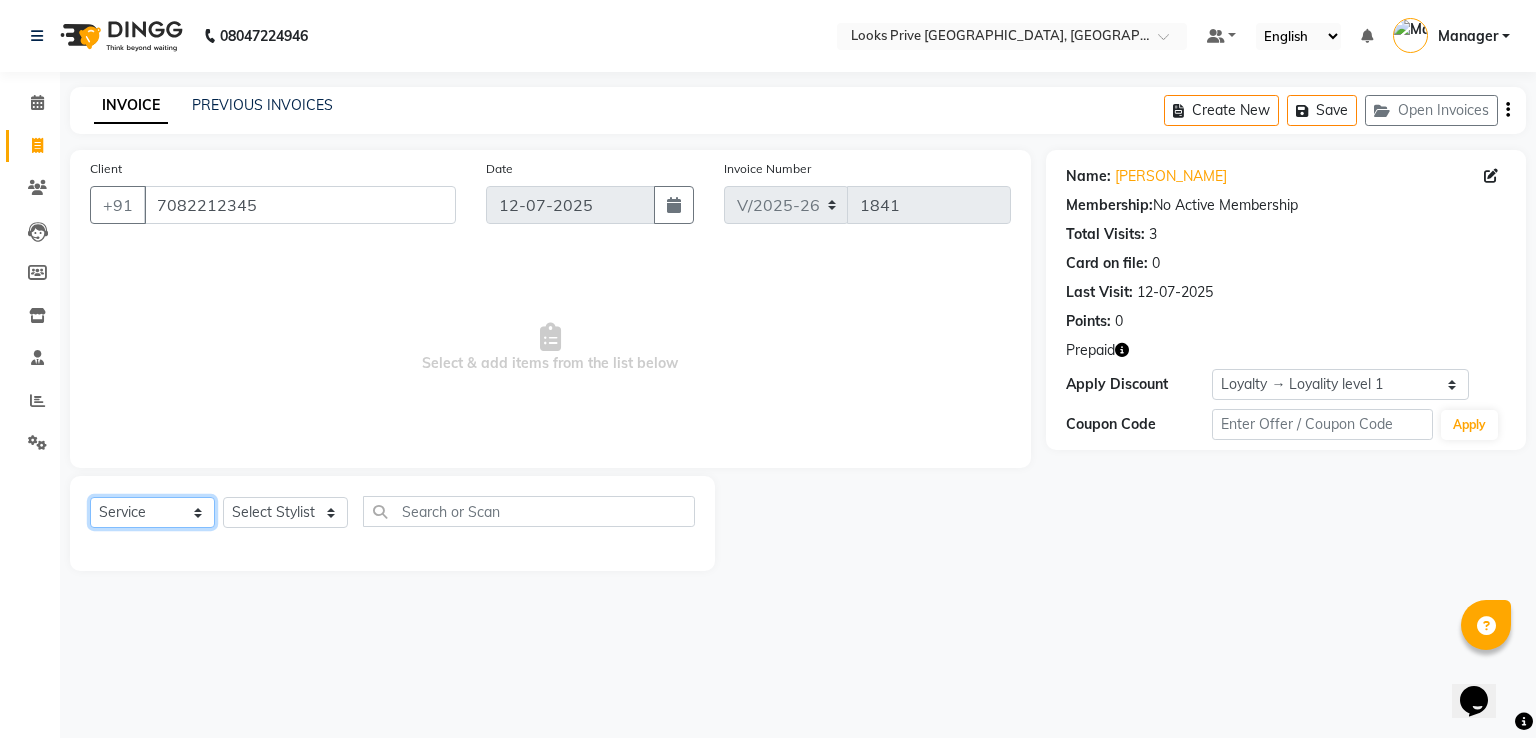 click on "Select  Service  Product  Membership  Package Voucher Prepaid Gift Card" 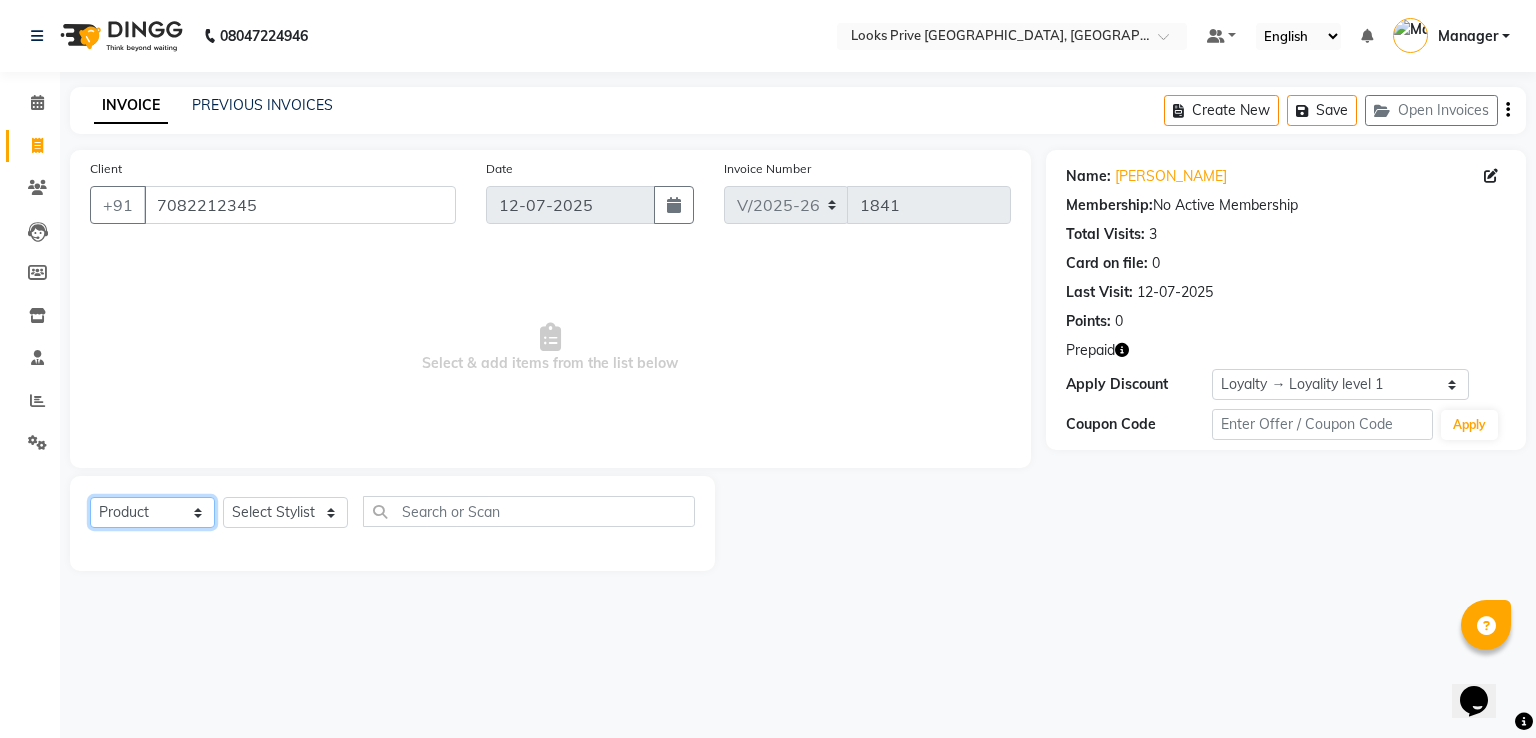 click on "Select  Service  Product  Membership  Package Voucher Prepaid Gift Card" 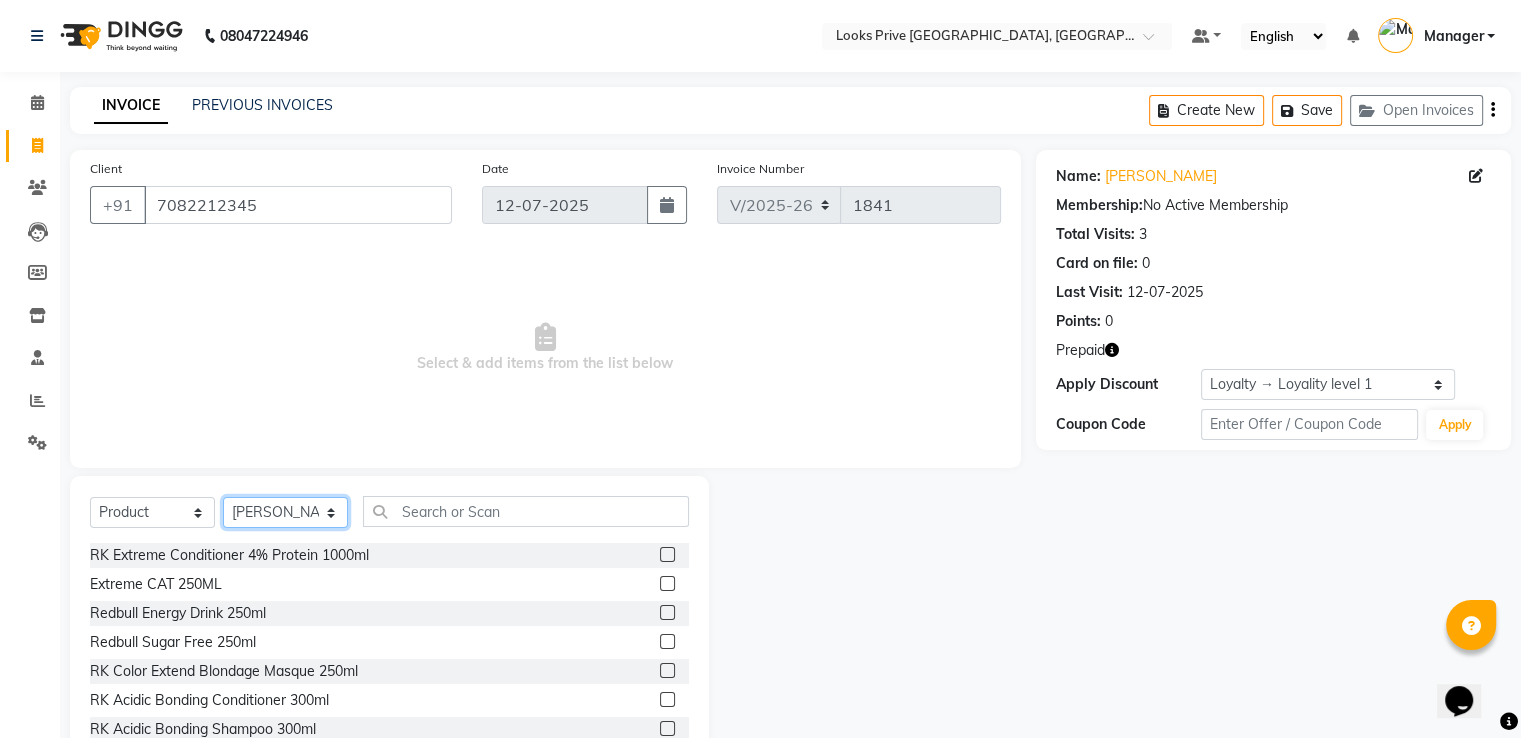 select on "45671" 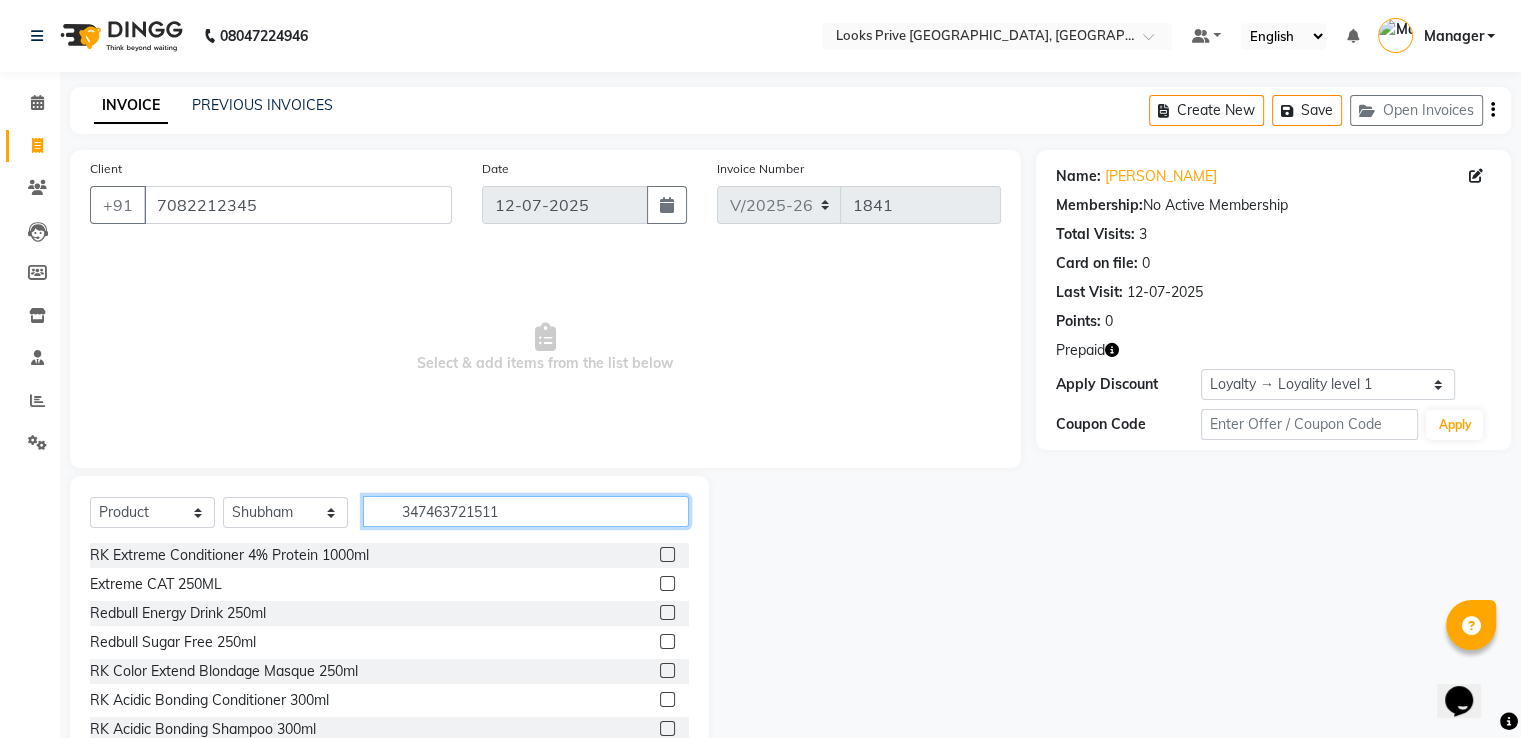 type on "3474637215118" 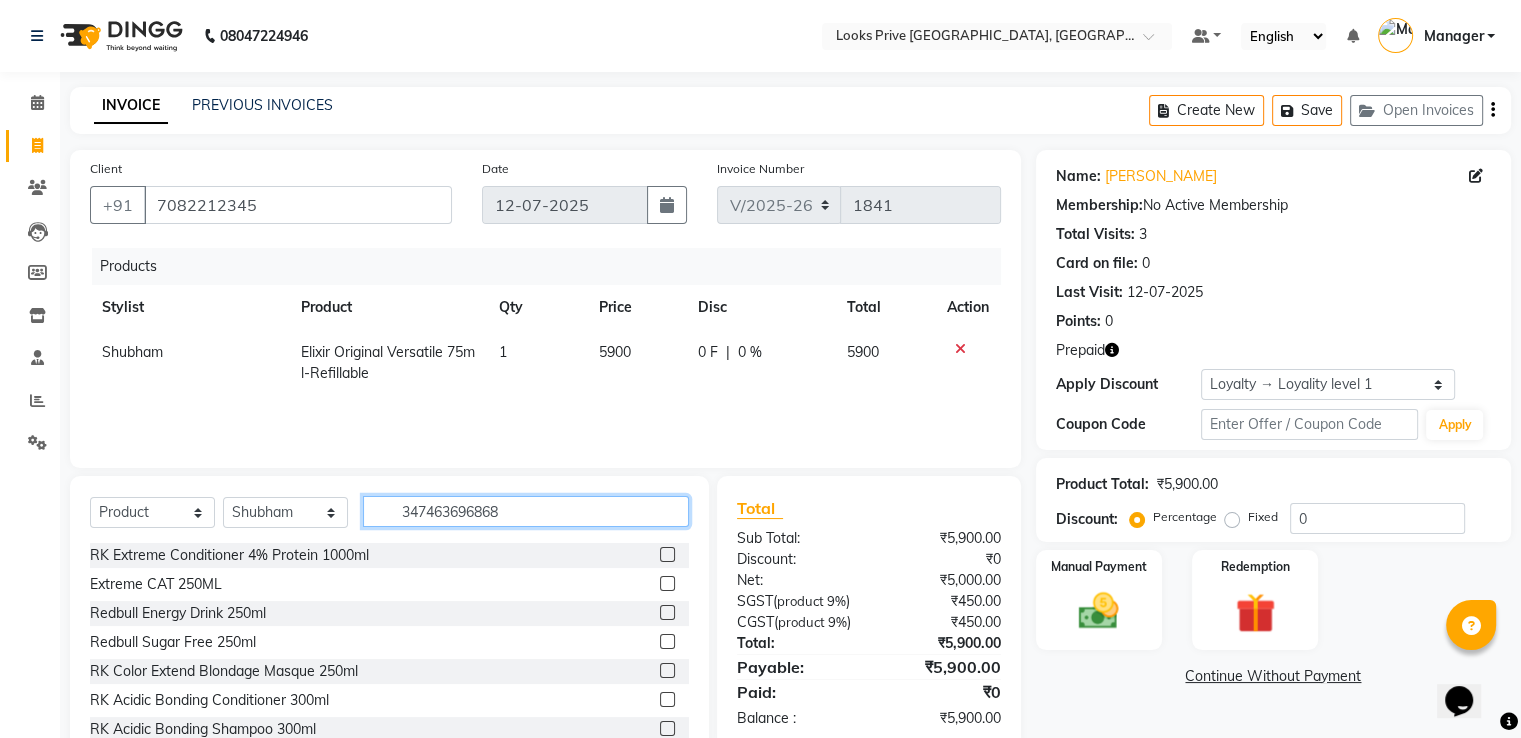 type on "3474636968688" 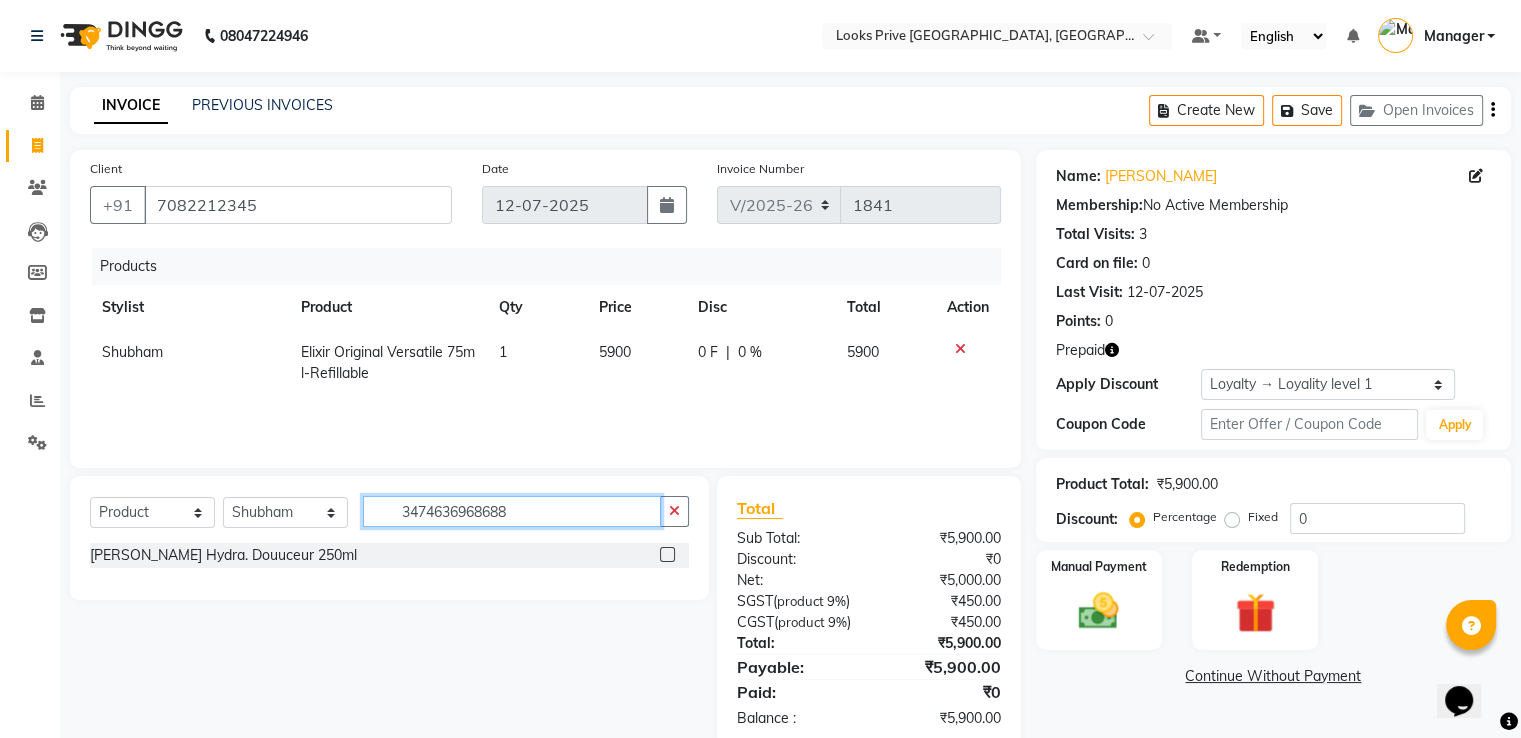 type 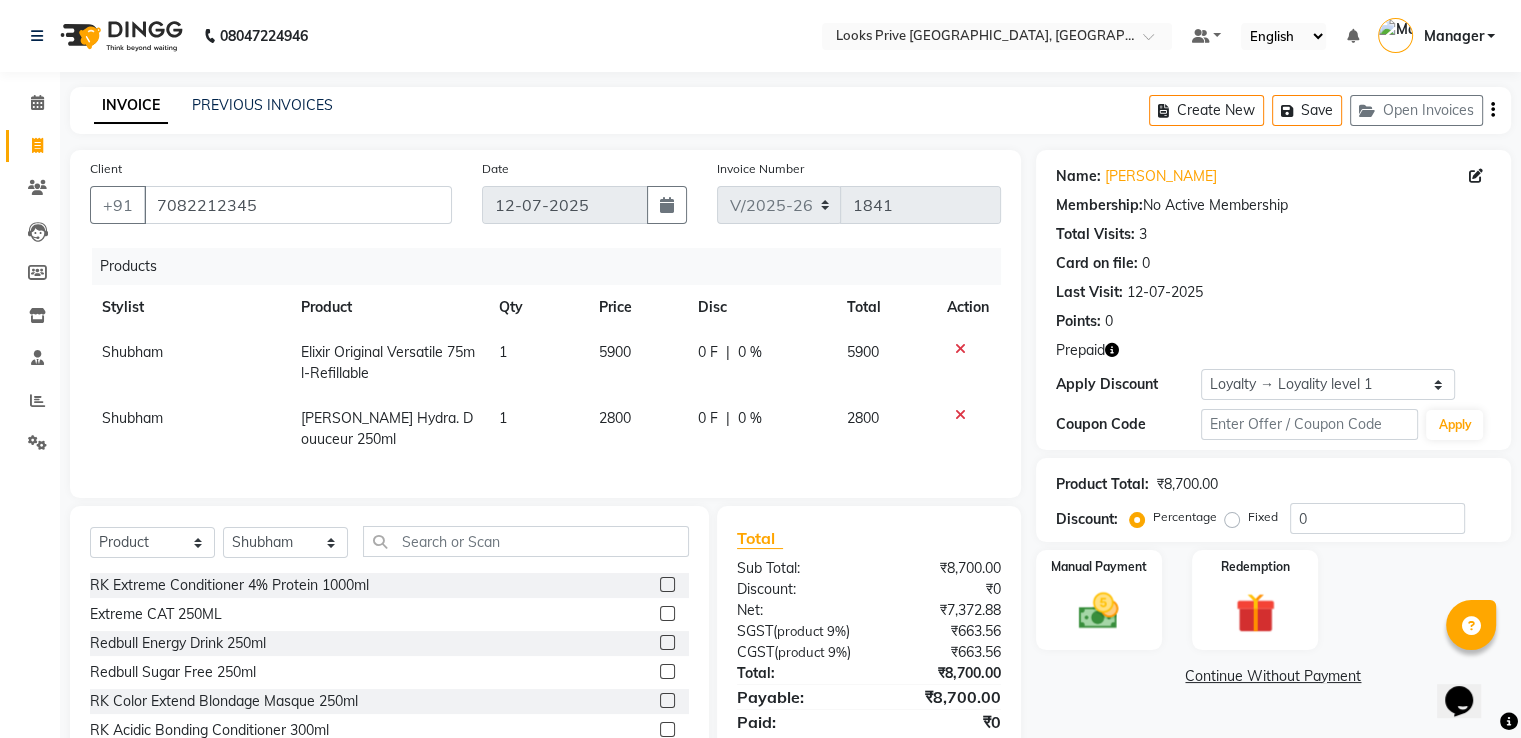 drag, startPoint x: 90, startPoint y: 495, endPoint x: 751, endPoint y: 104, distance: 767.98566 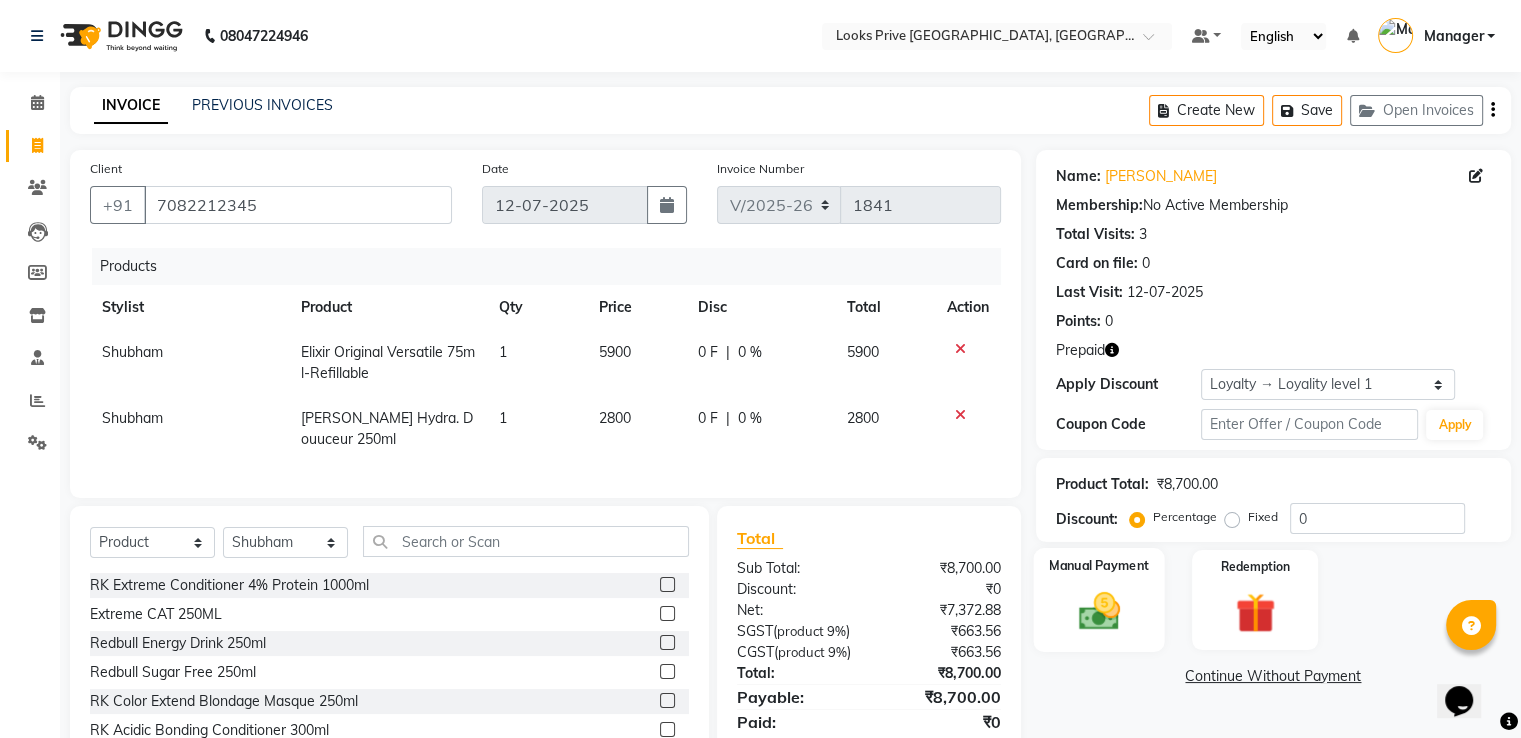 click 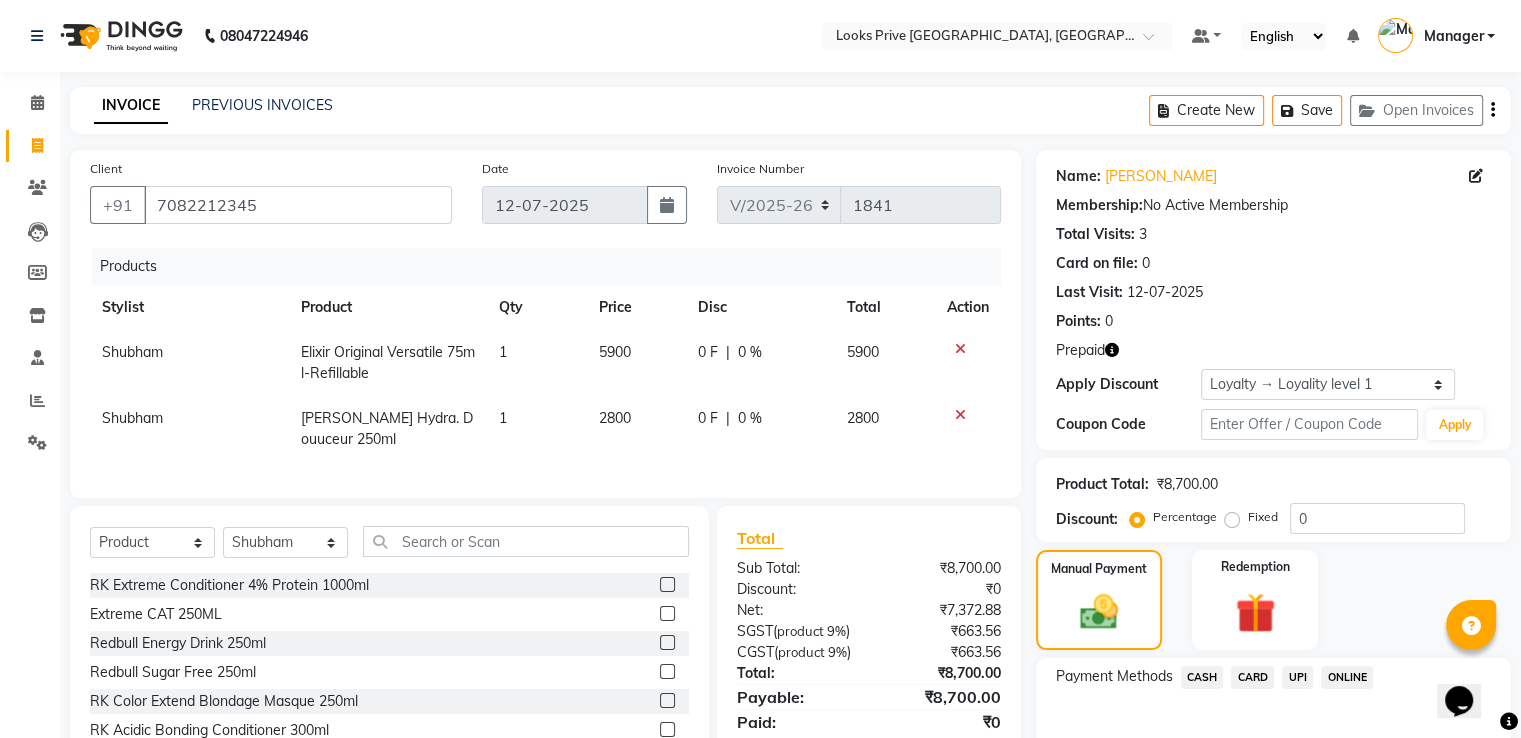 scroll, scrollTop: 110, scrollLeft: 0, axis: vertical 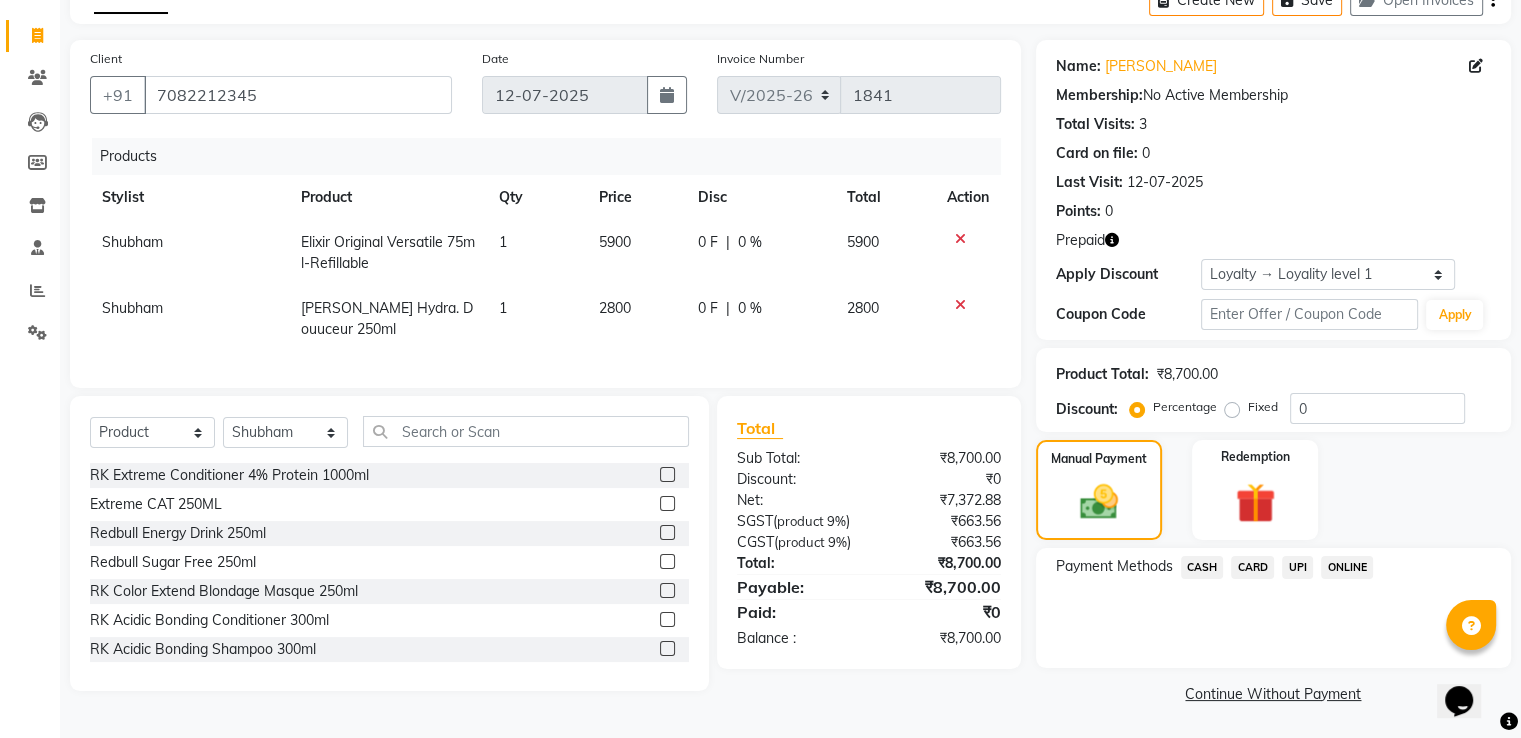 click on "CARD" 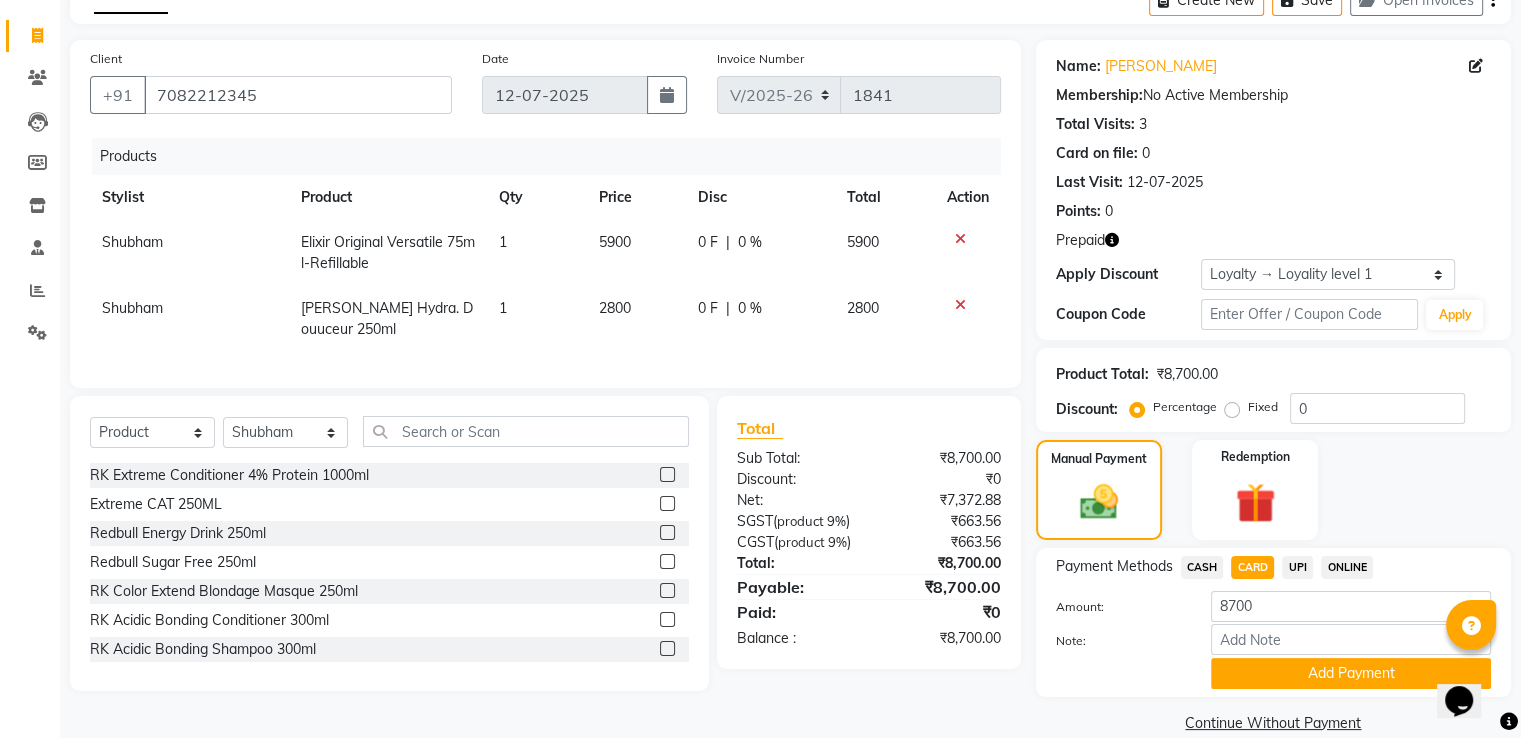 click on "Add Payment" 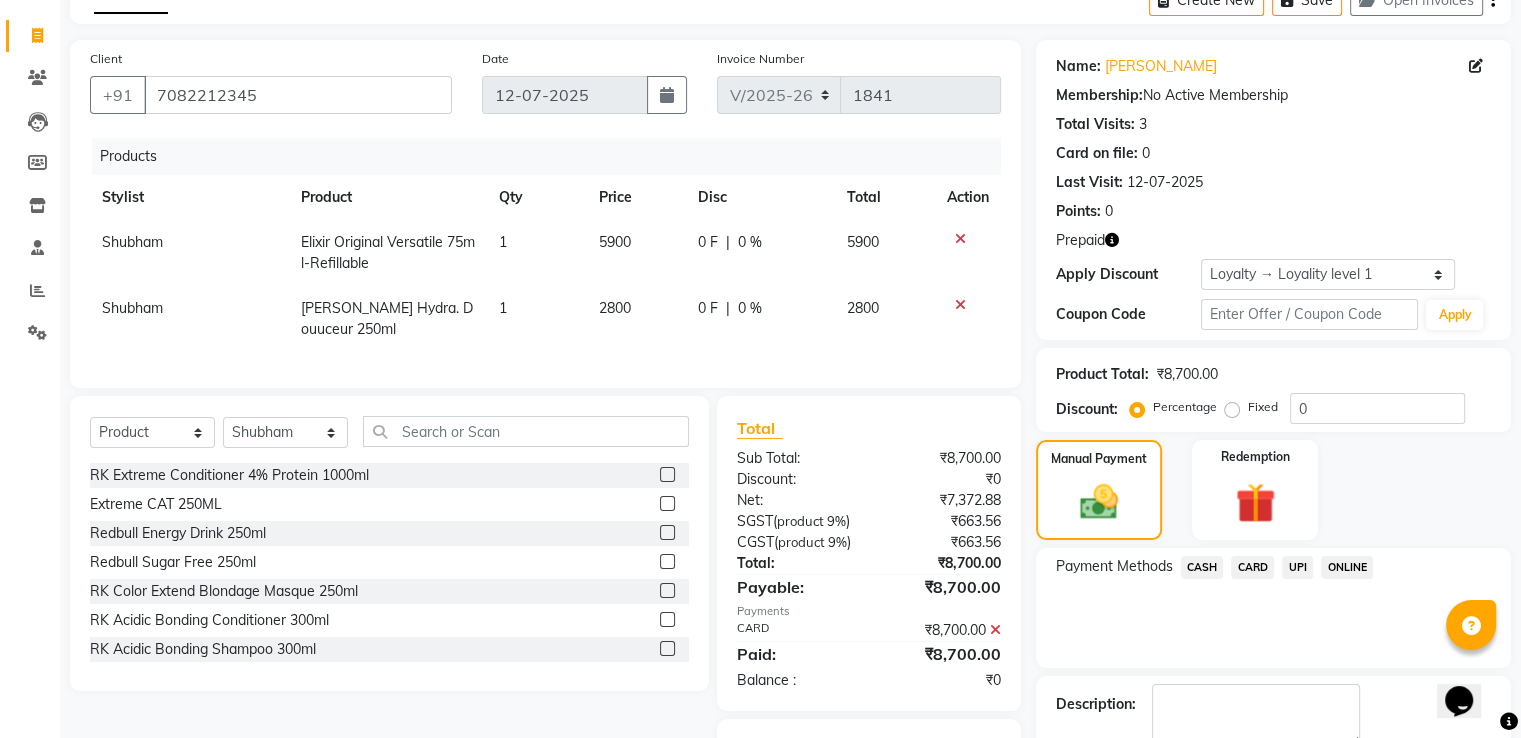scroll, scrollTop: 250, scrollLeft: 0, axis: vertical 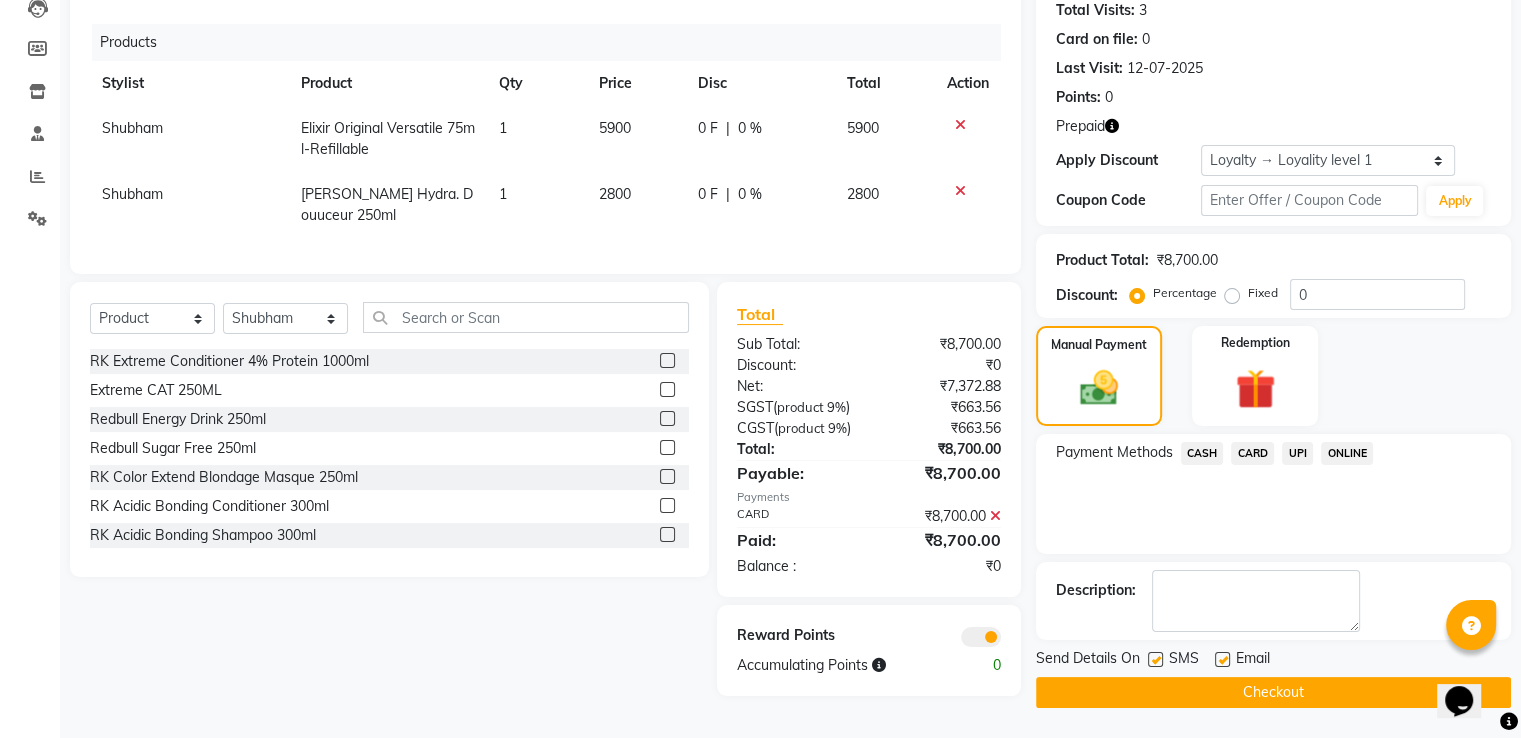 click on "Checkout" 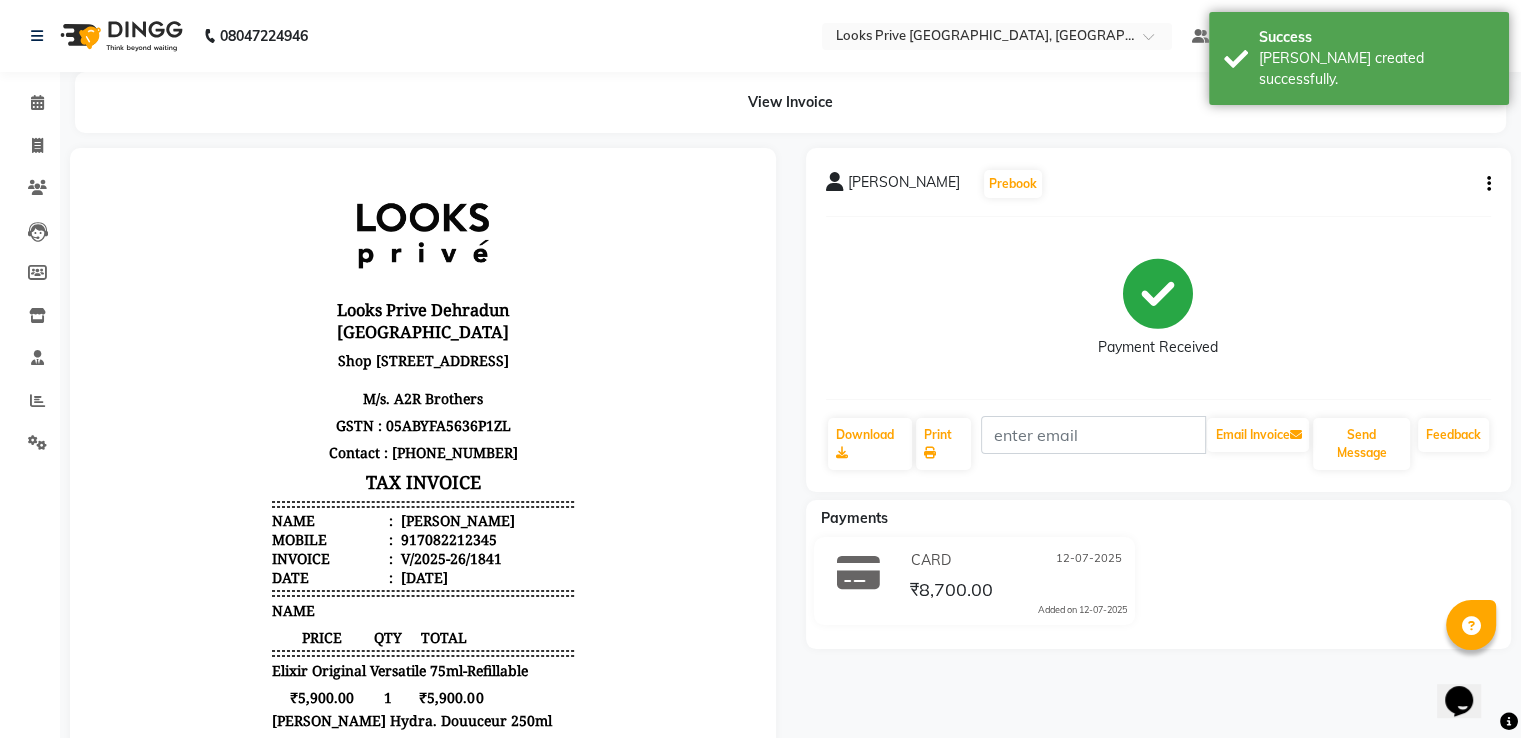 scroll, scrollTop: 0, scrollLeft: 0, axis: both 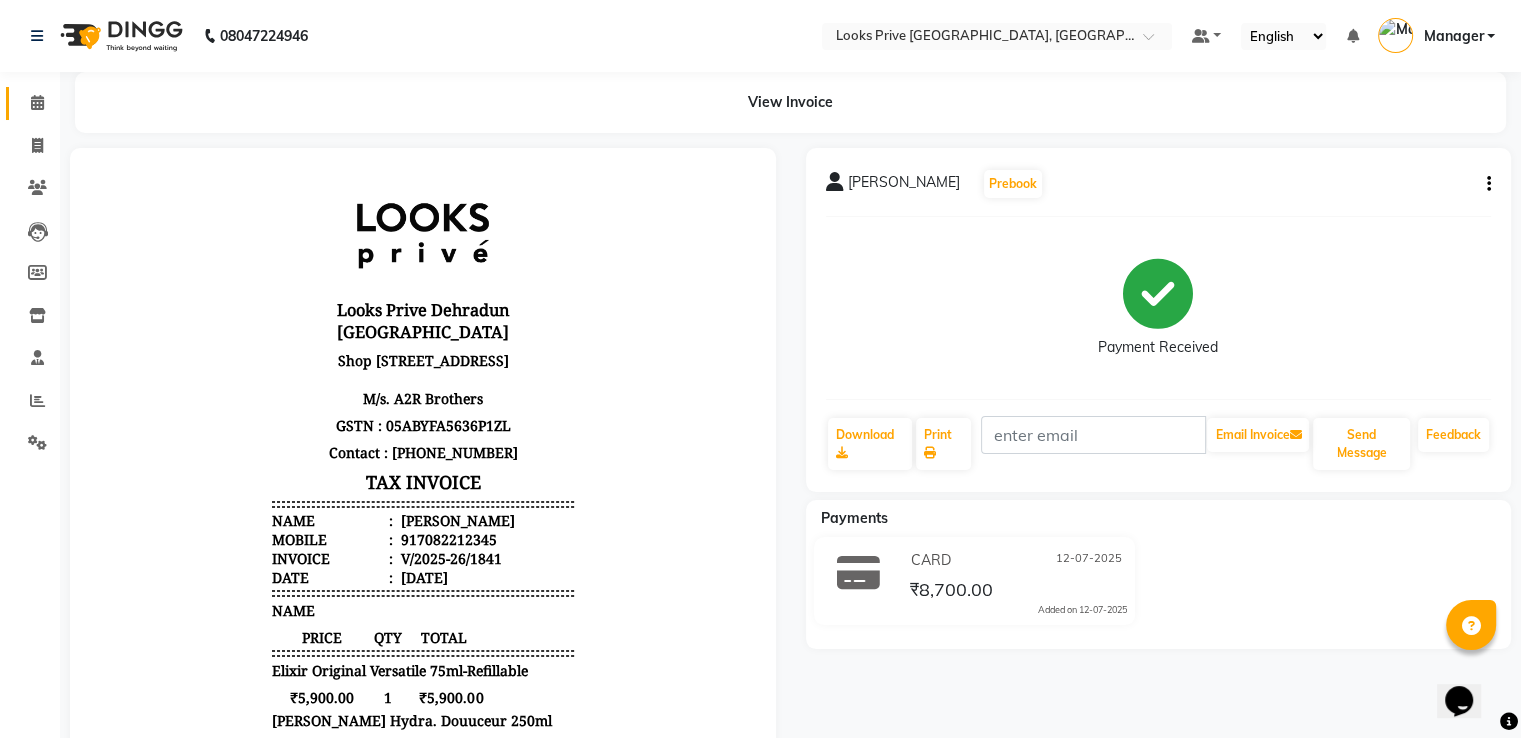 click on "Calendar" 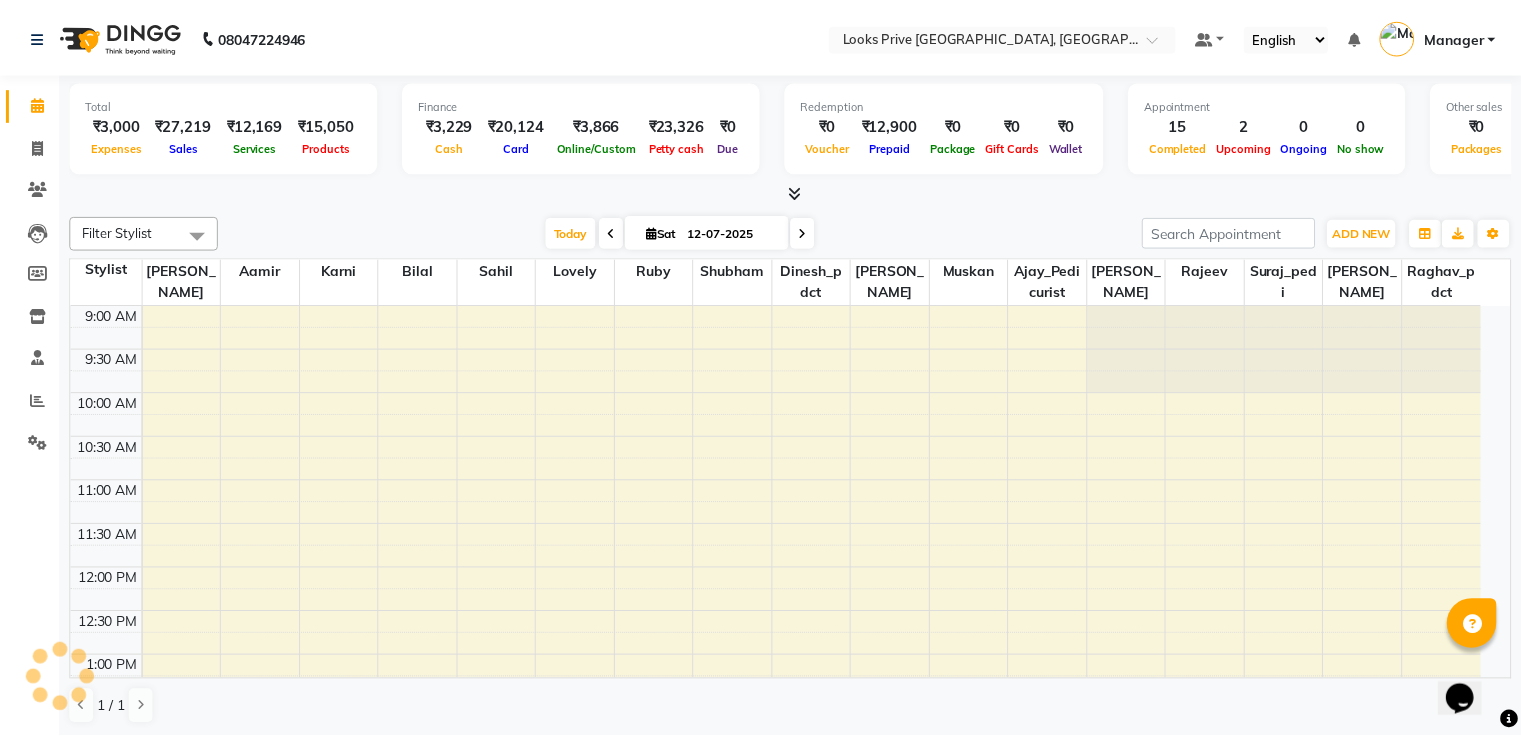 scroll, scrollTop: 0, scrollLeft: 0, axis: both 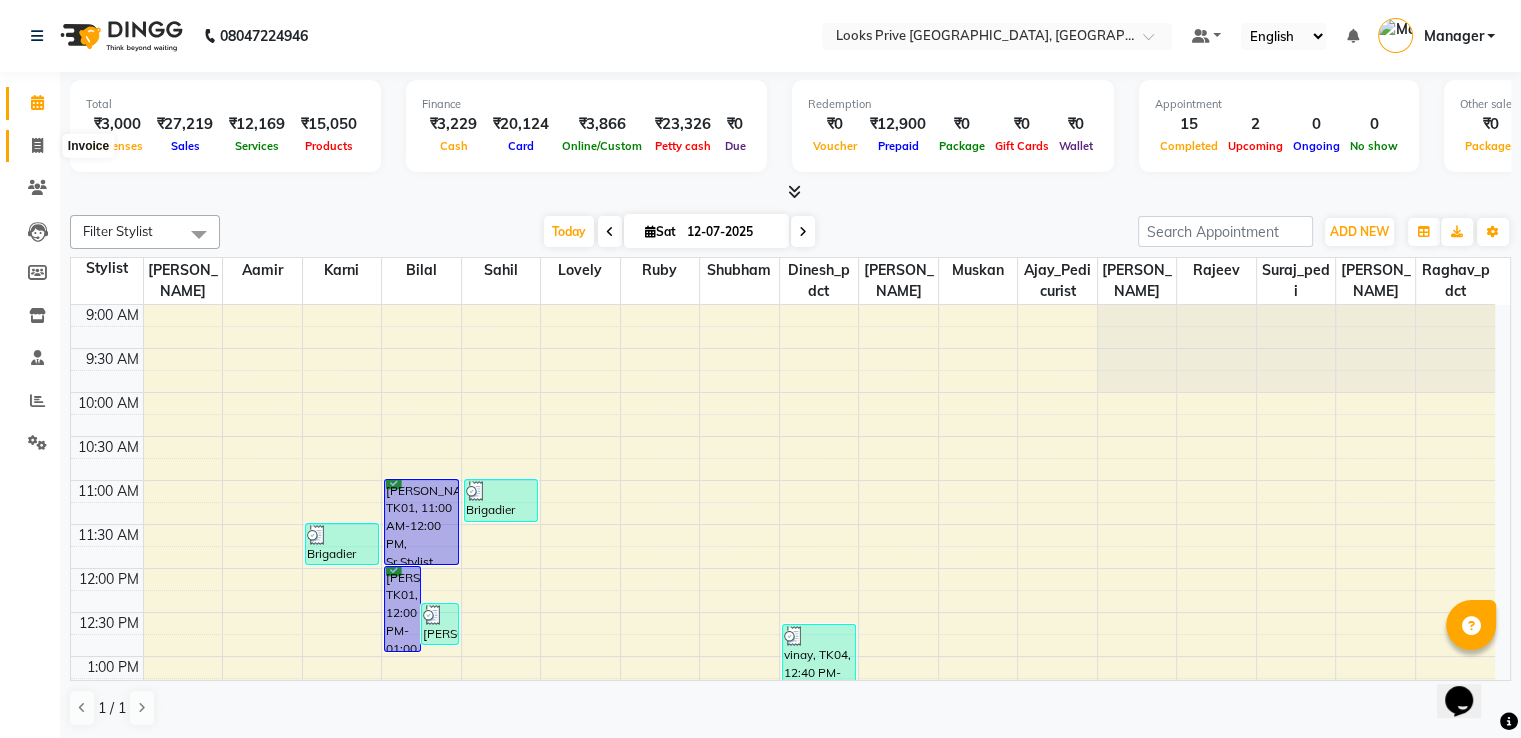 click 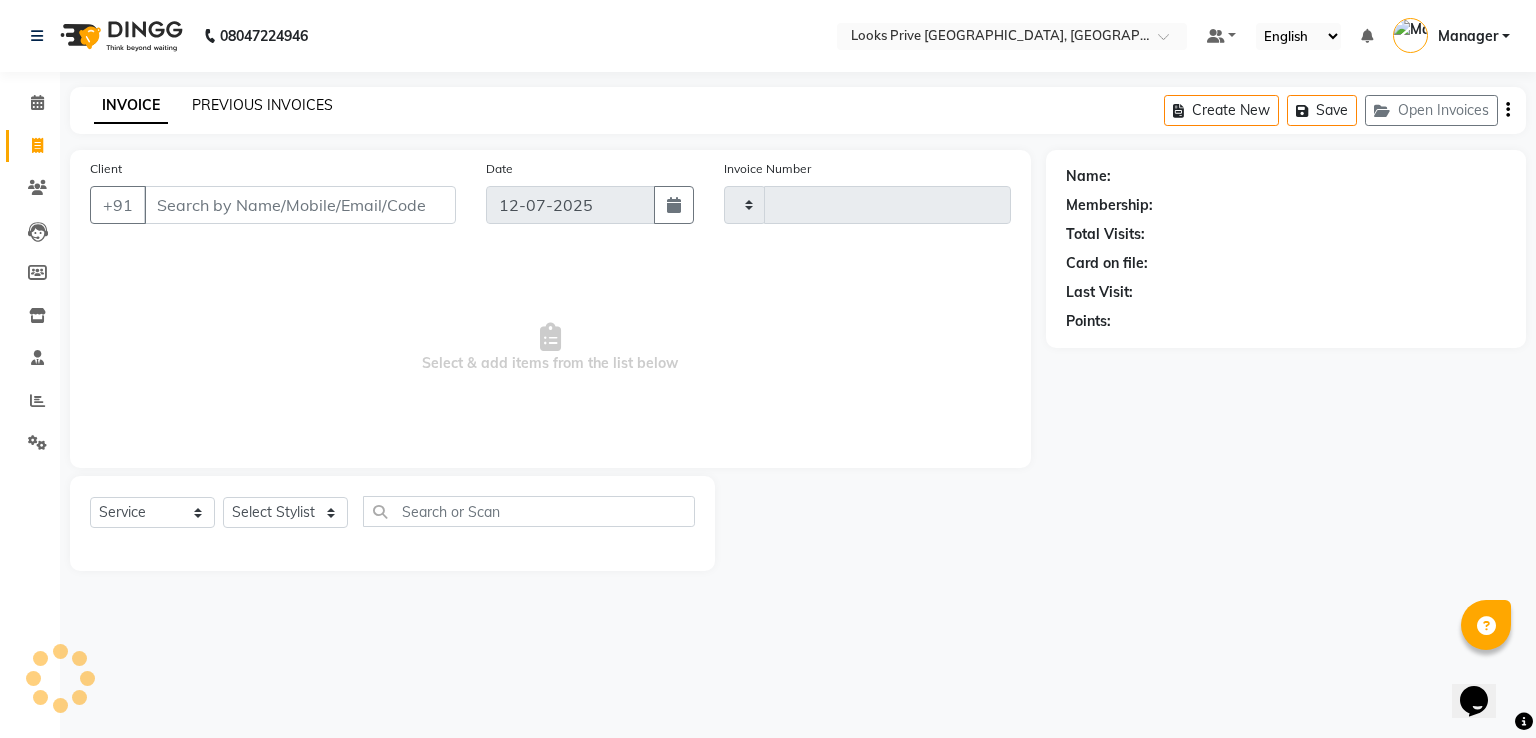 type on "1842" 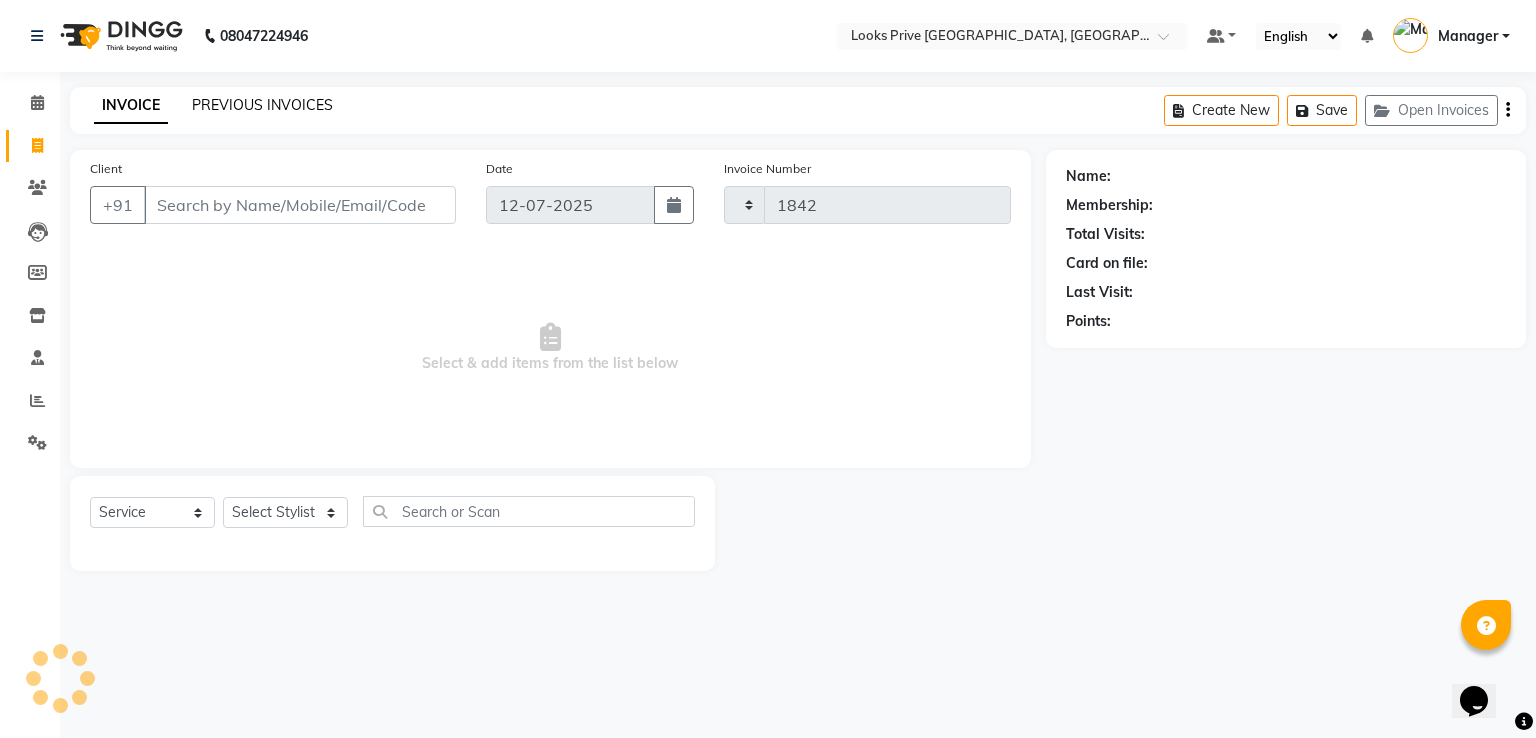 select on "6205" 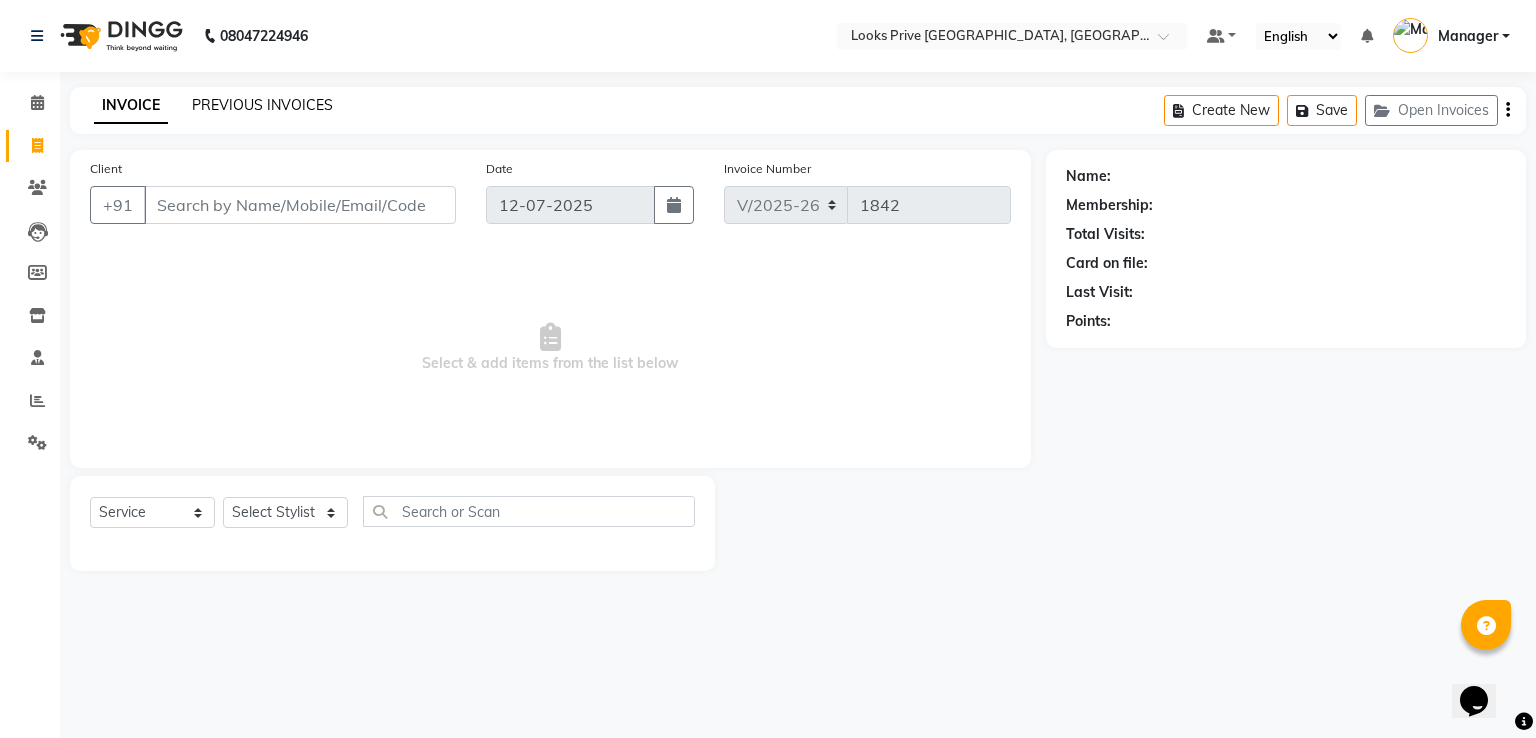 click on "PREVIOUS INVOICES" 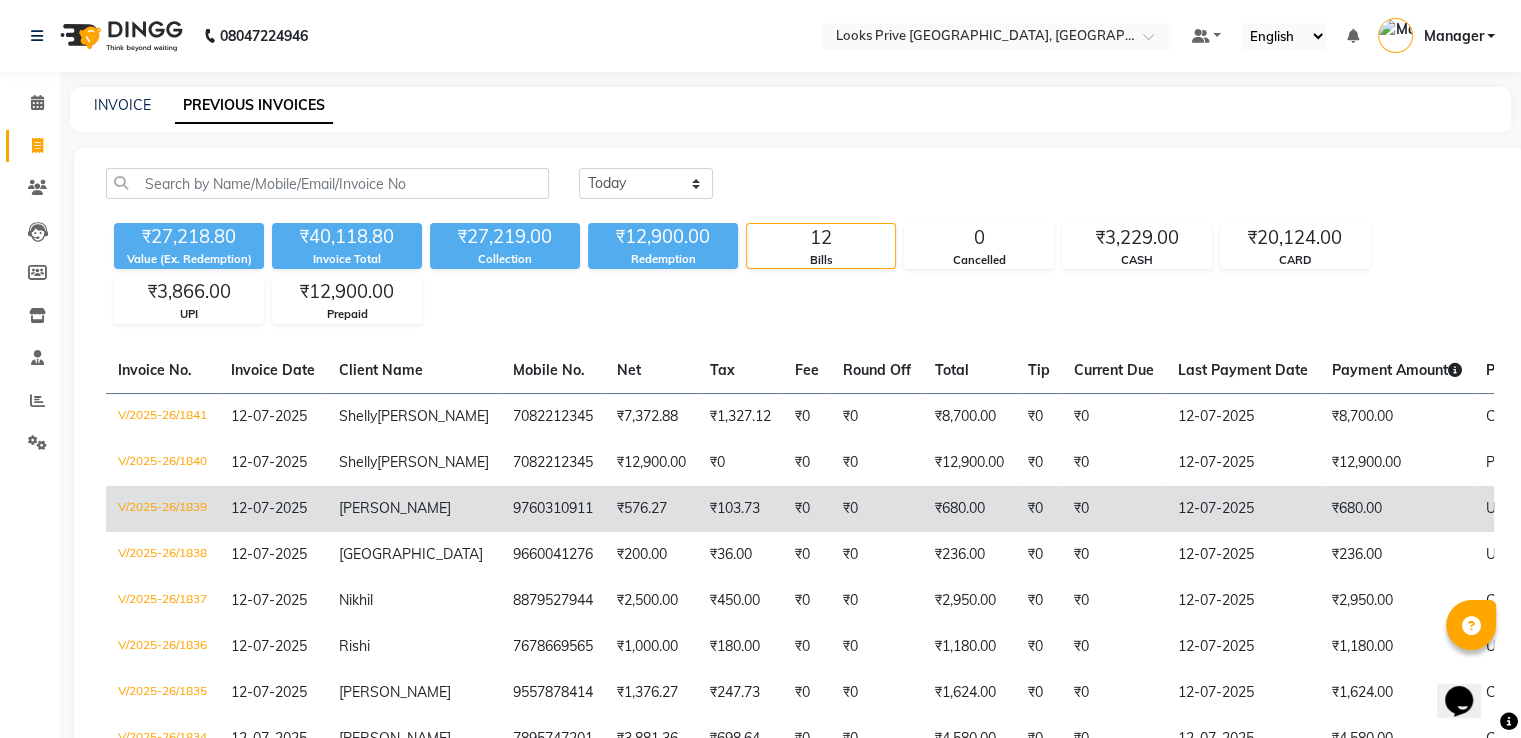 click on "₹576.27" 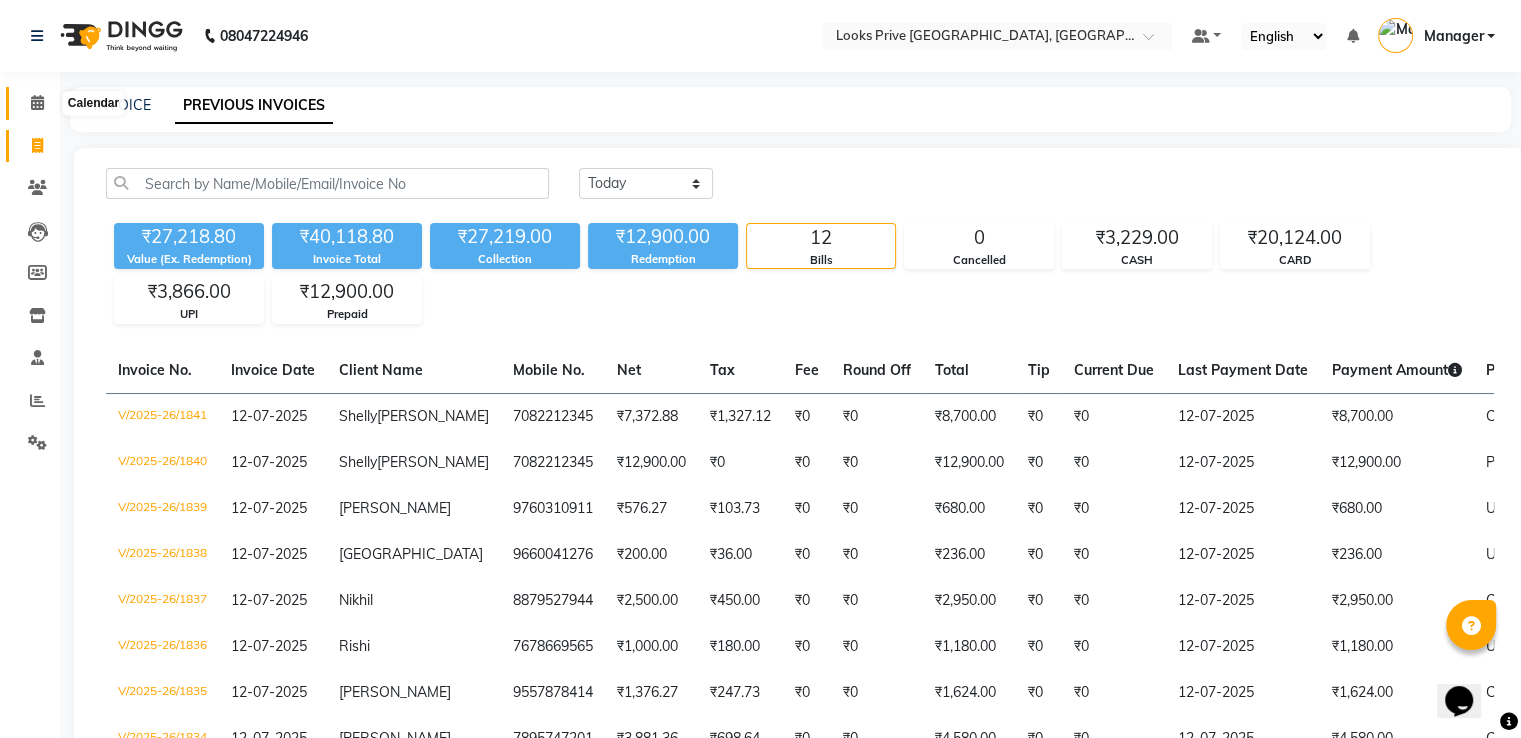click 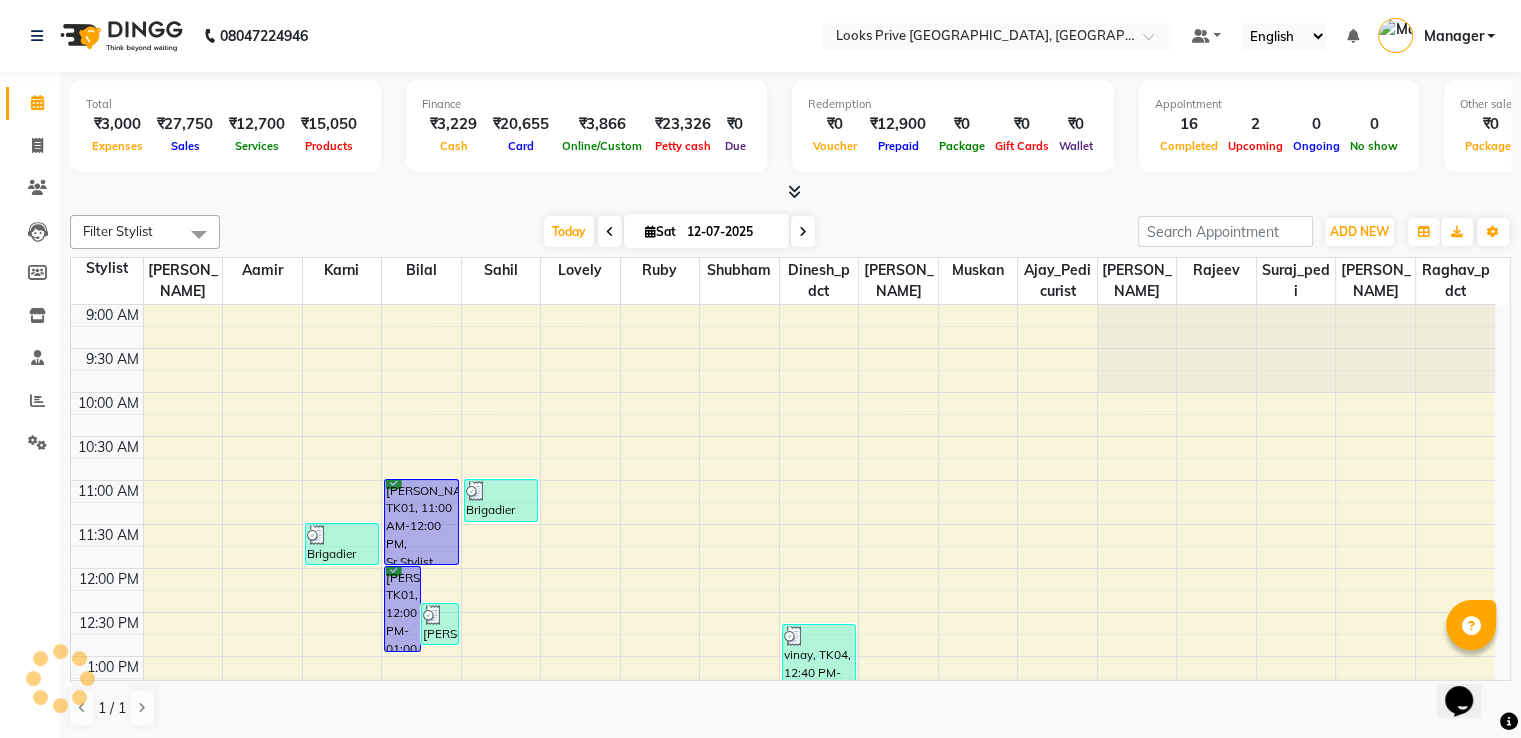 scroll, scrollTop: 0, scrollLeft: 0, axis: both 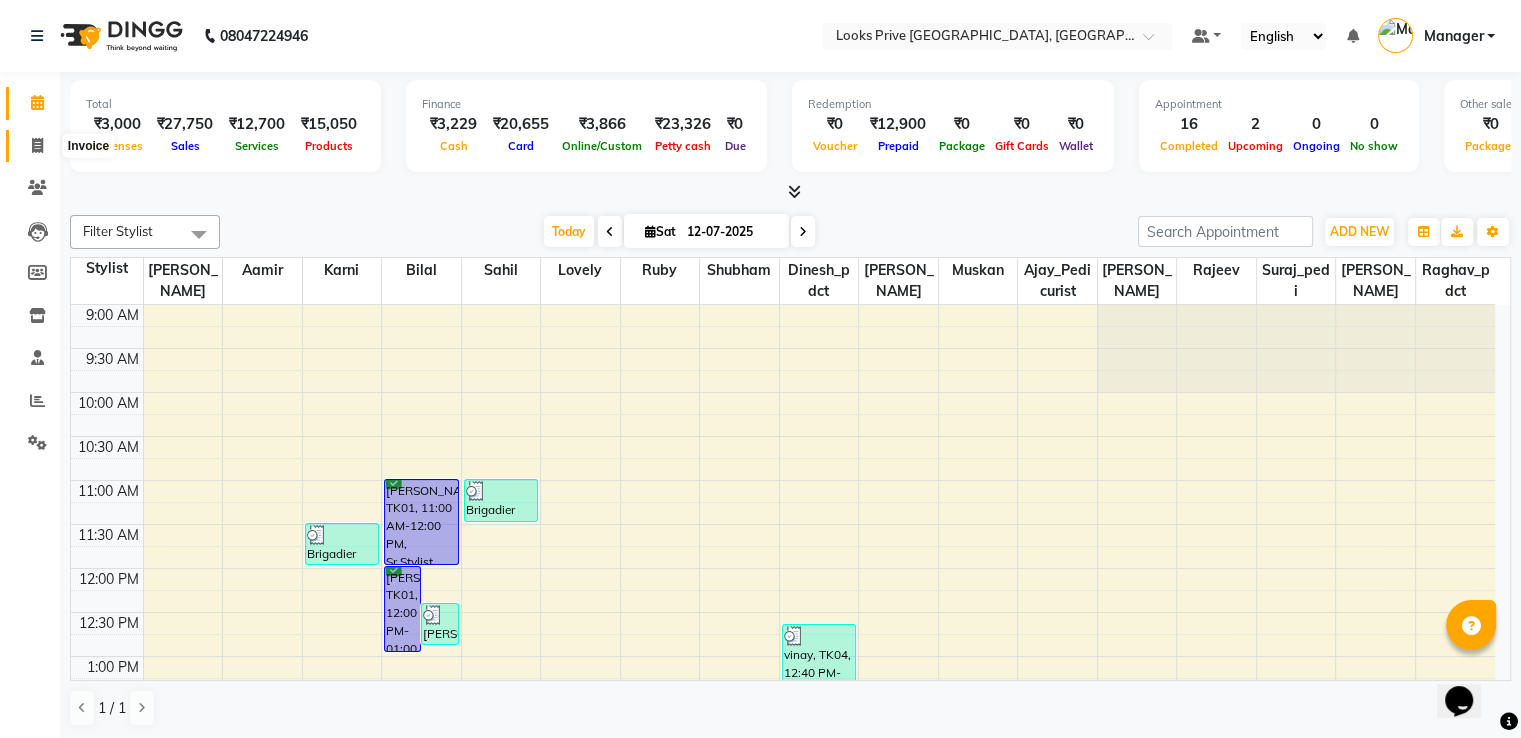drag, startPoint x: 46, startPoint y: 133, endPoint x: 49, endPoint y: 166, distance: 33.13608 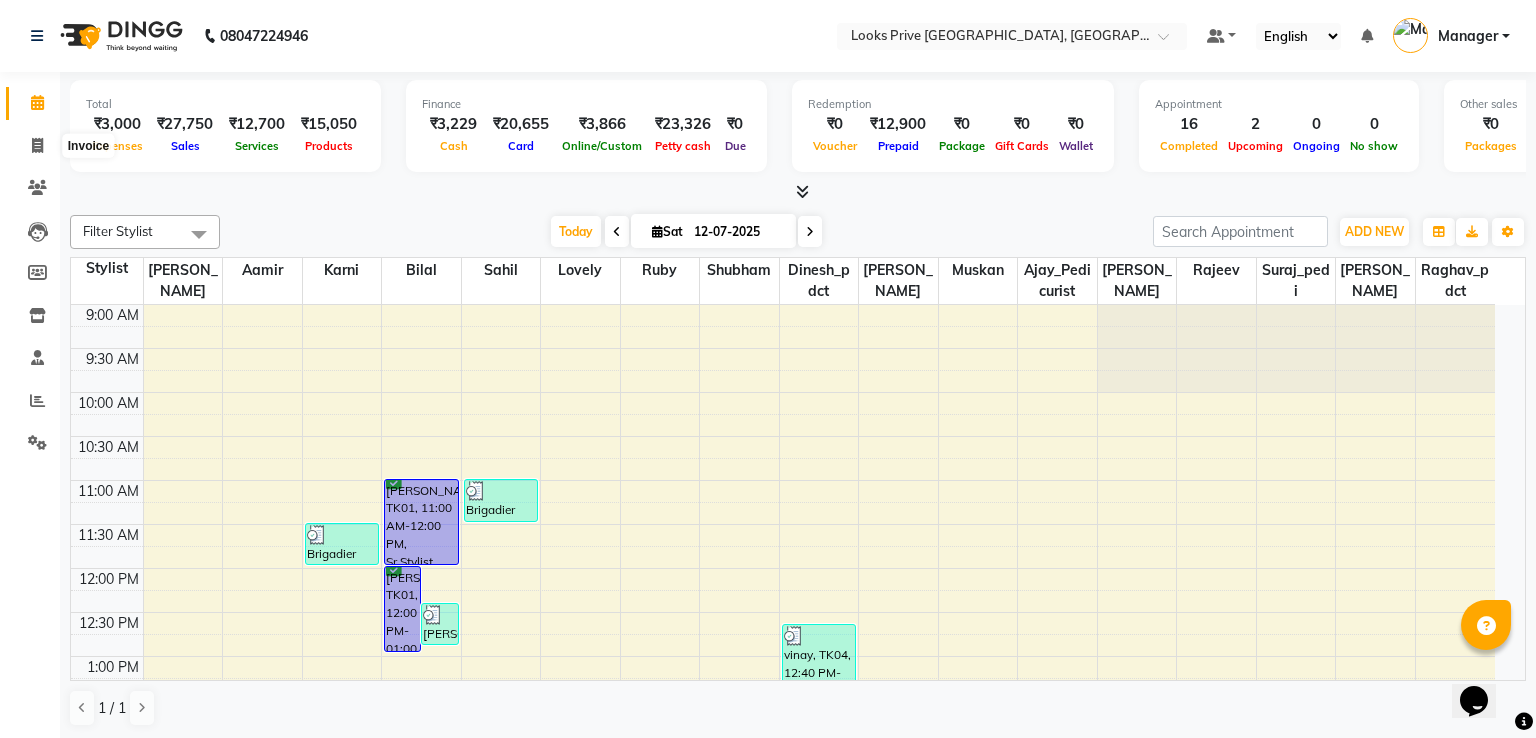 select on "6205" 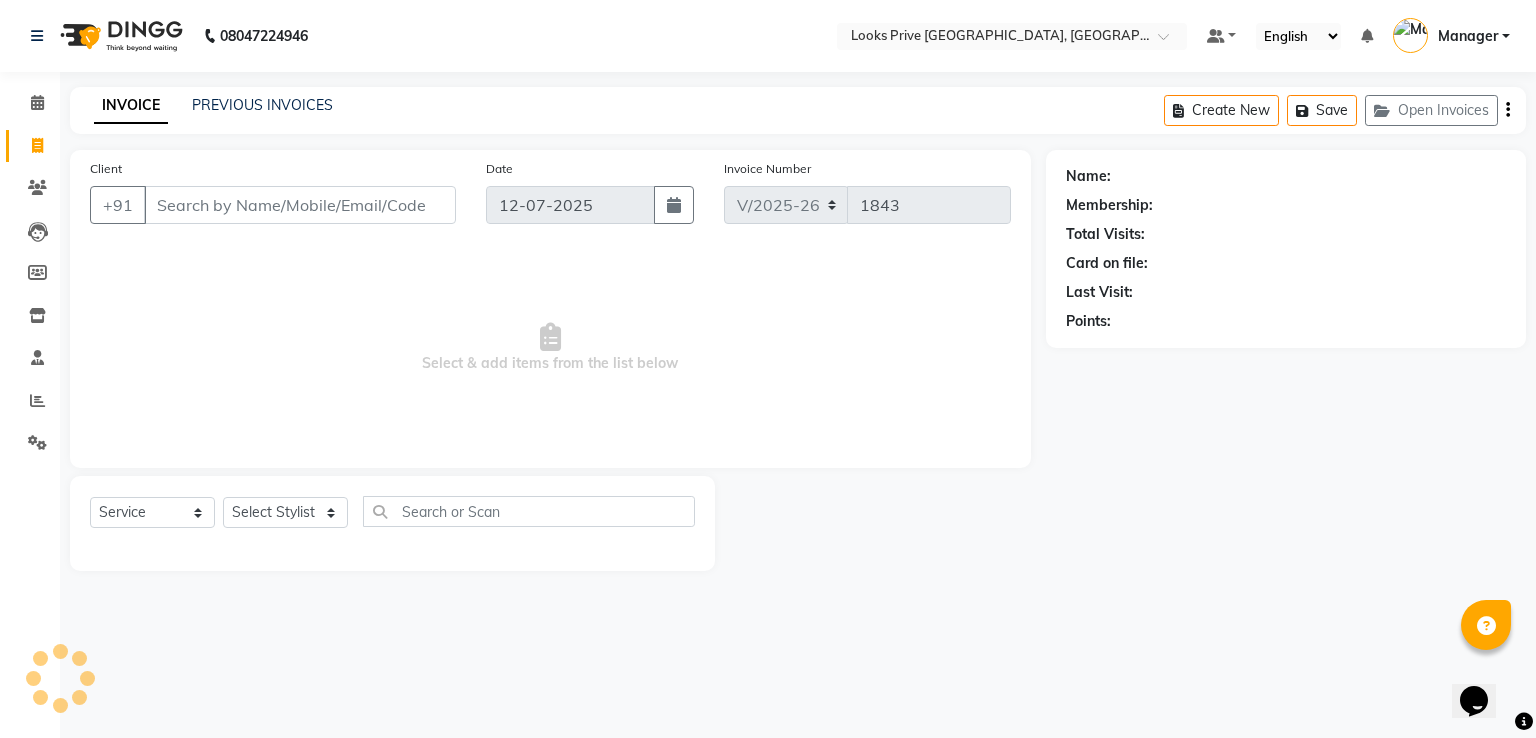 click on "Select  Service  Product  Membership  Package Voucher Prepaid Gift Card  Select Stylist" 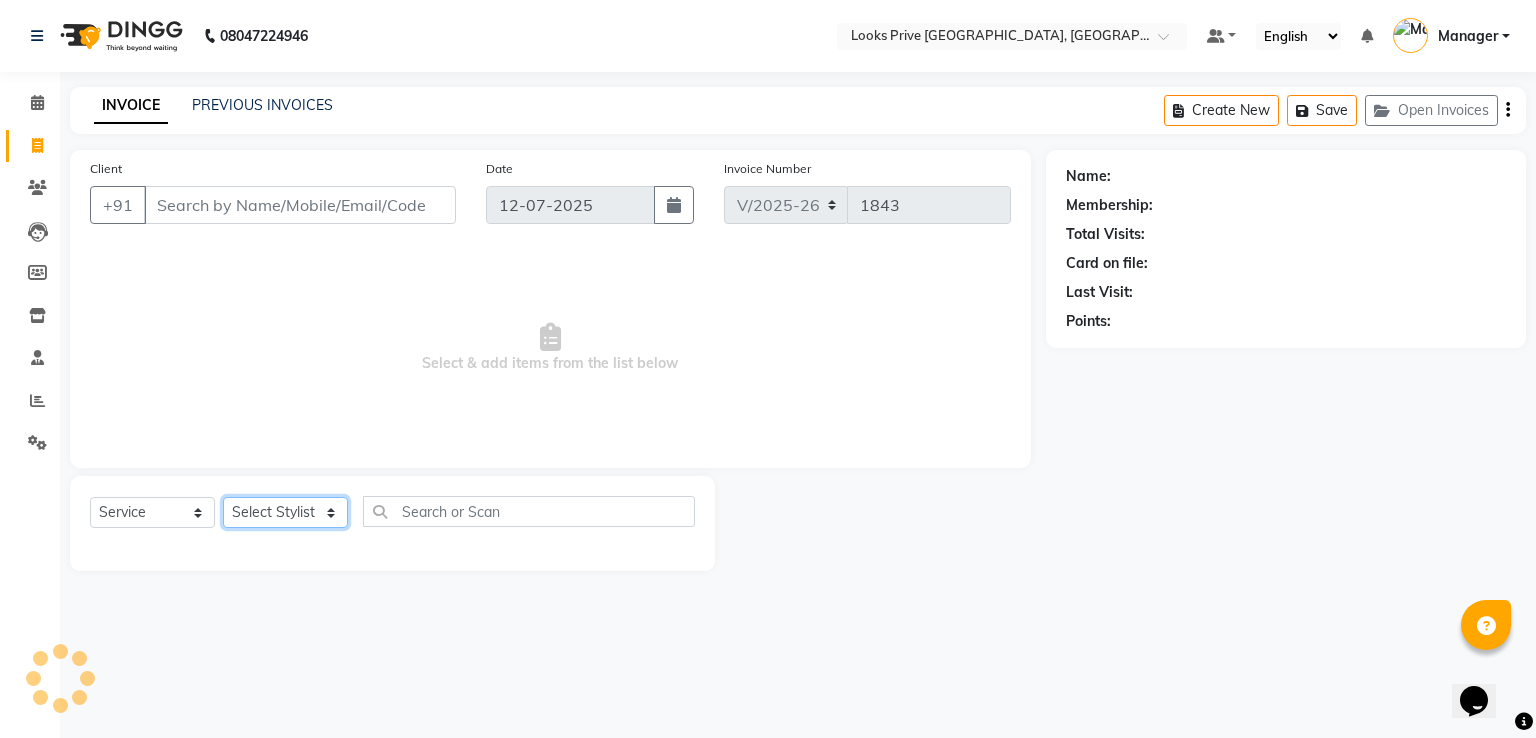 click on "Select Stylist A2R_Master Aamir Ajay_Pedicurist Ashima Ayesha Bilal Dinesh_pdct Karni Lovely Manager Muskan Raghav_pdct Rajeev Ruby Sahil Salman Shahjad Shubham Suraj_pedi" 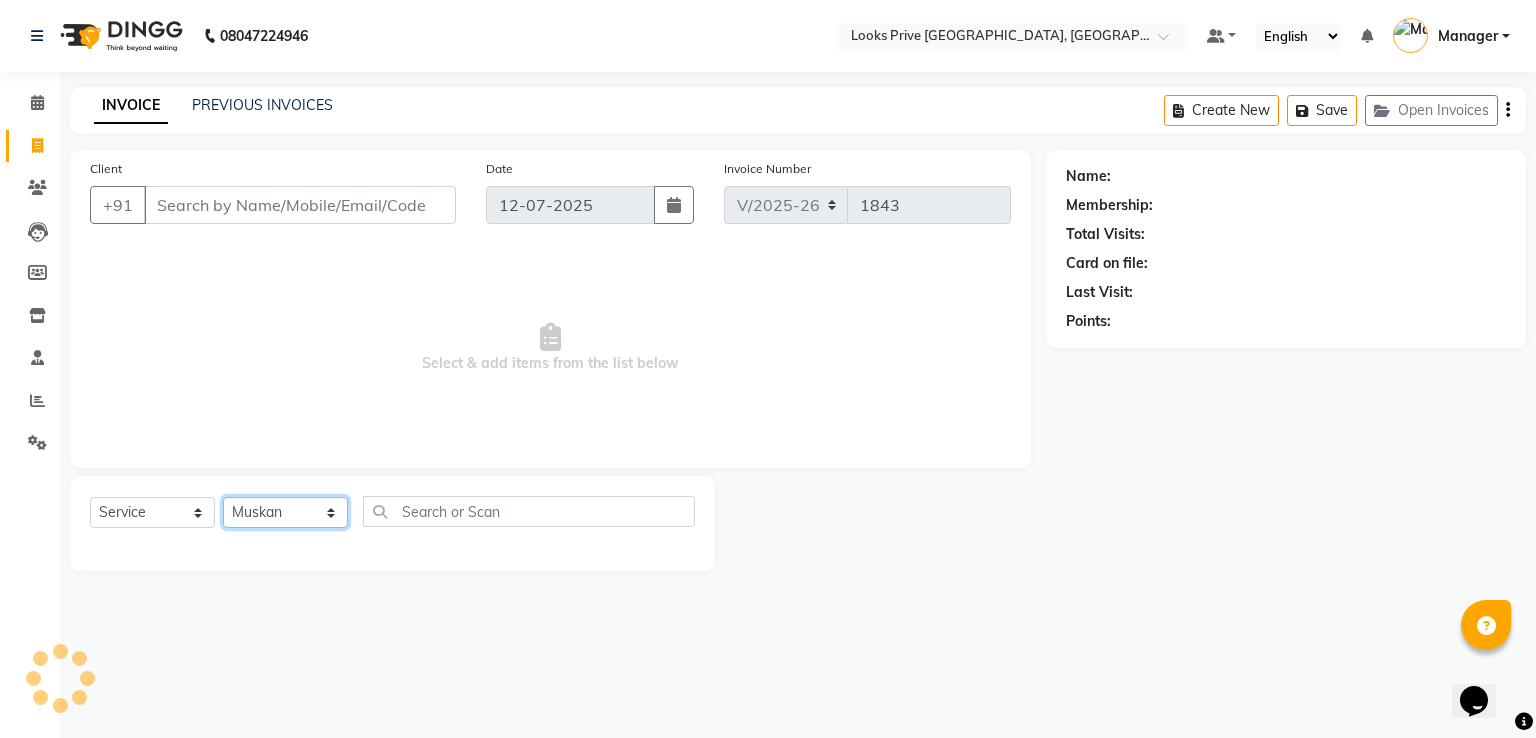 click on "Select Stylist A2R_Master Aamir Ajay_Pedicurist Ashima Ayesha Bilal Dinesh_pdct Karni Lovely Manager Muskan Raghav_pdct Rajeev Ruby Sahil Salman Shahjad Shubham Suraj_pedi" 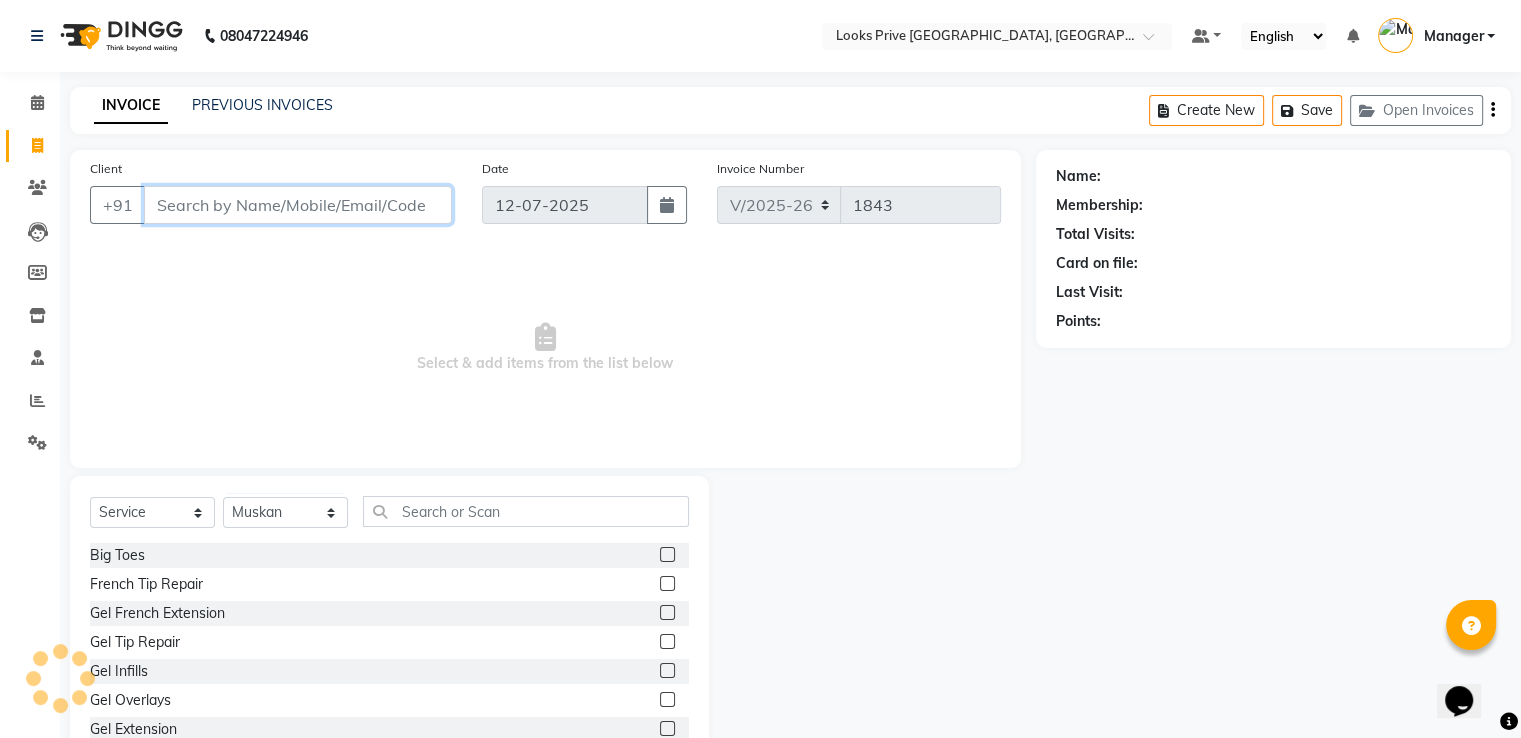 click on "Client" at bounding box center [298, 205] 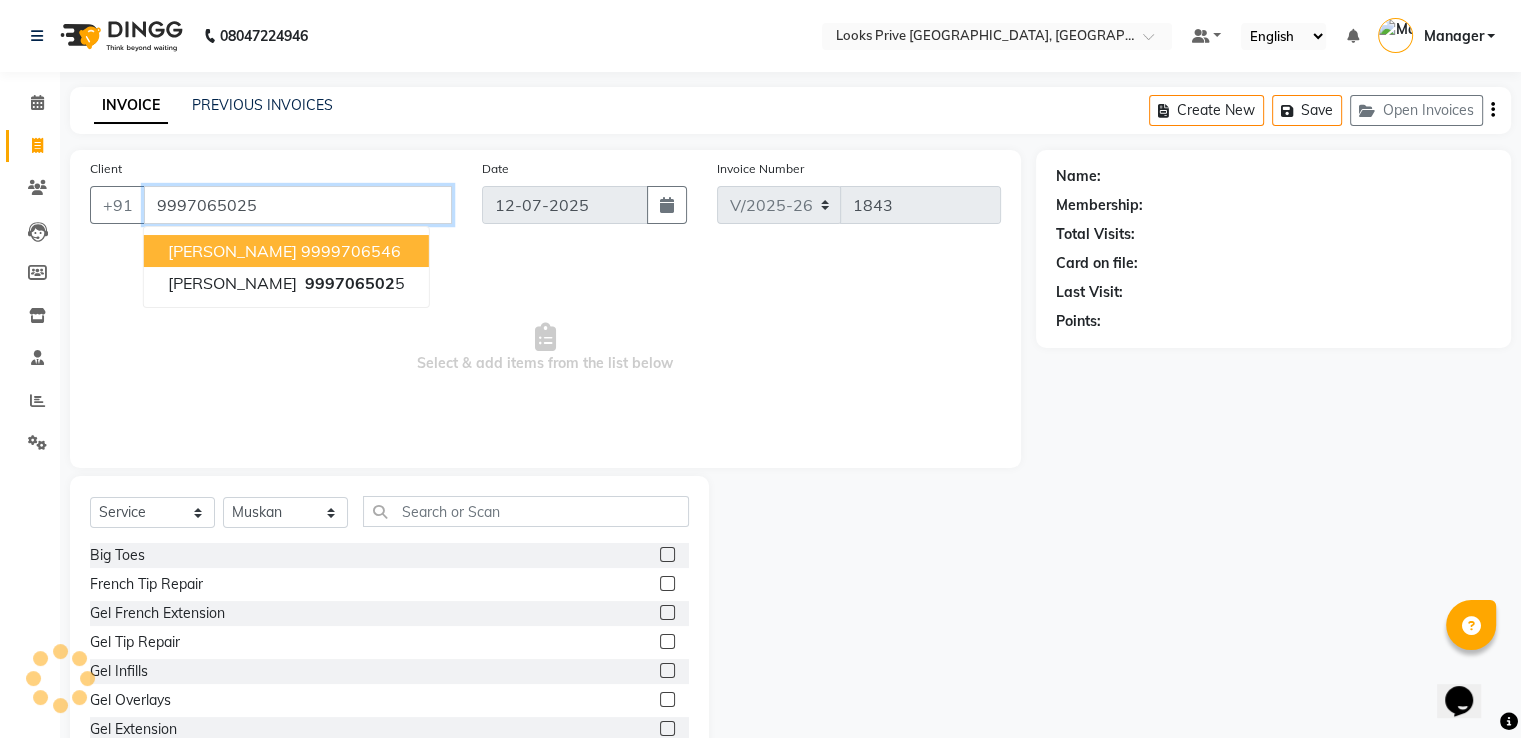 type on "9997065025" 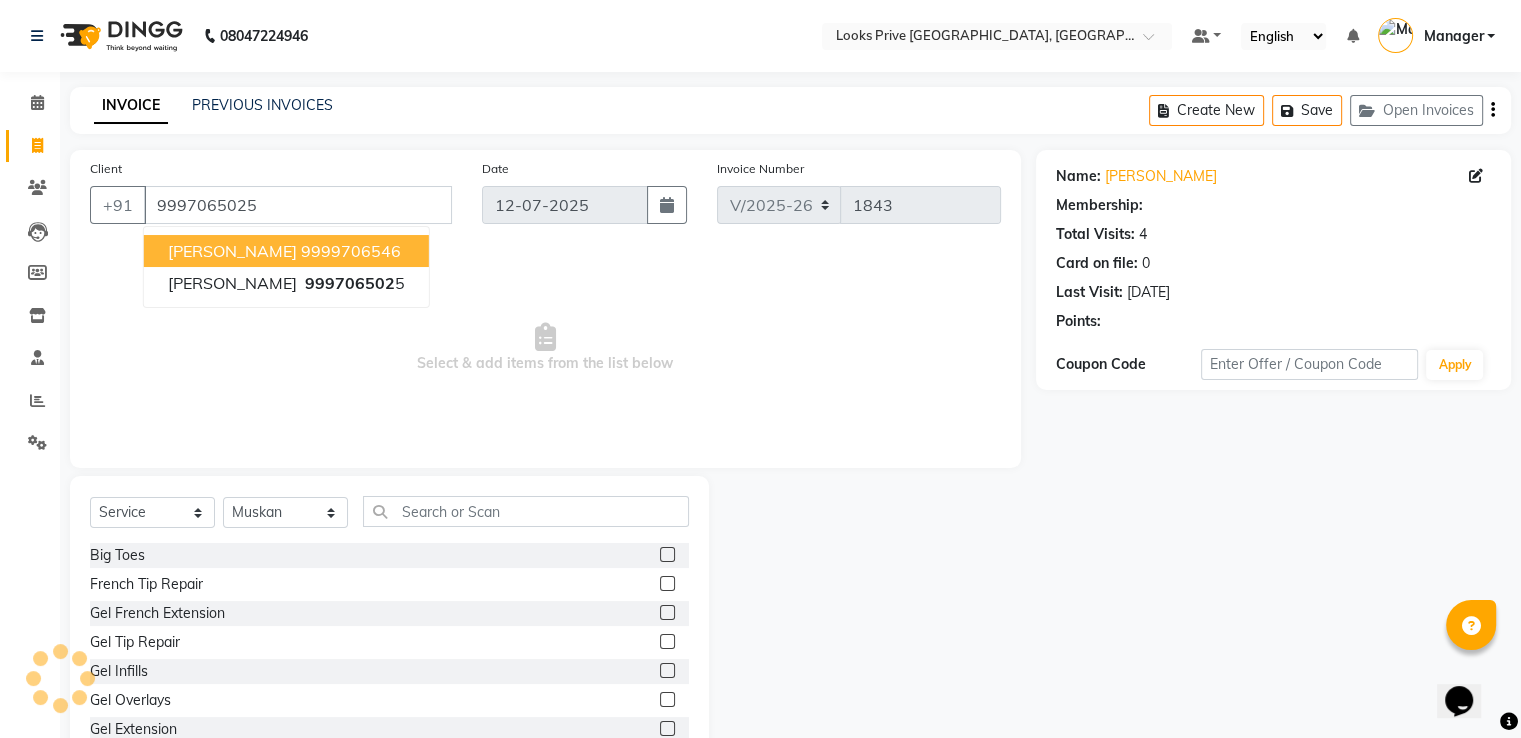 select on "1: Object" 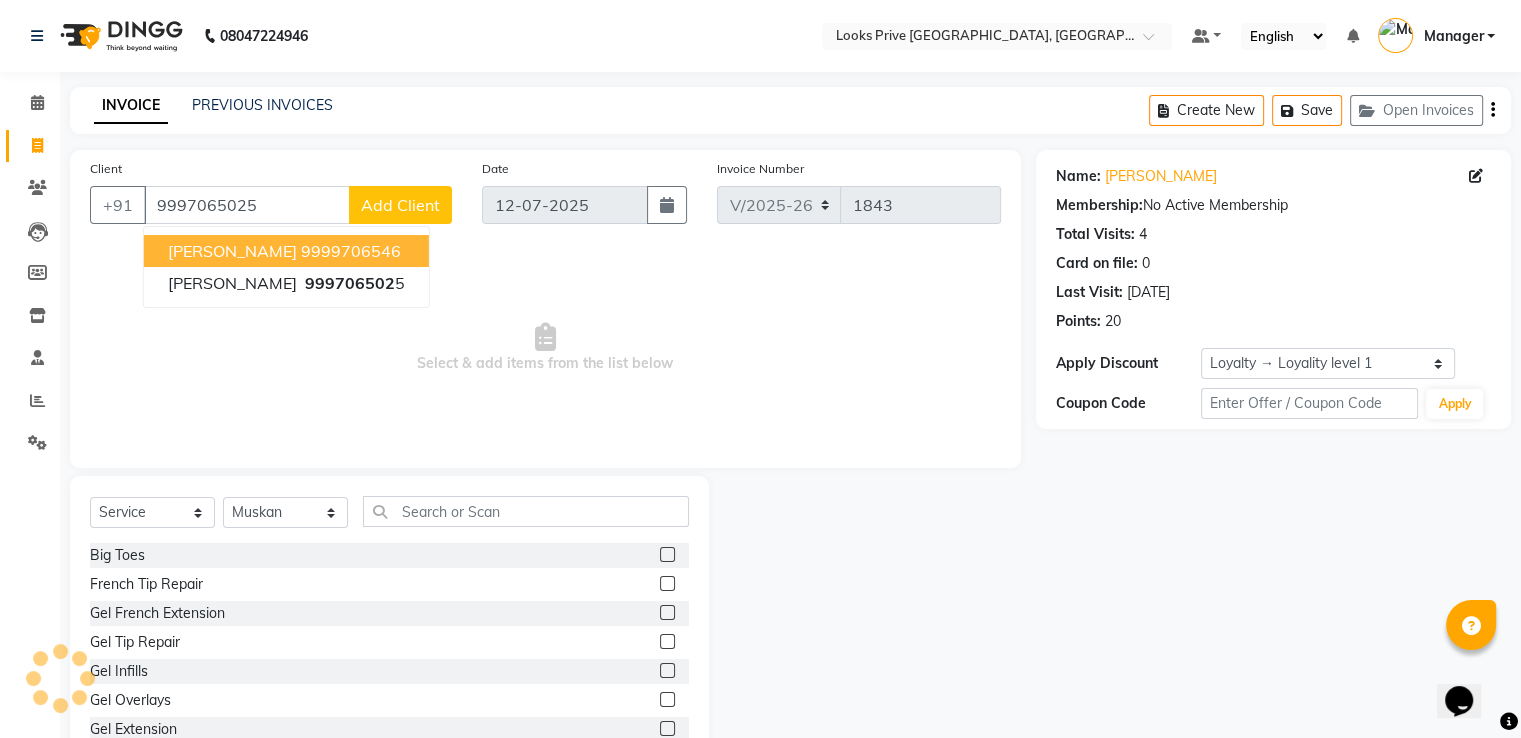 click on "INVOICE PREVIOUS INVOICES Create New   Save   Open Invoices" 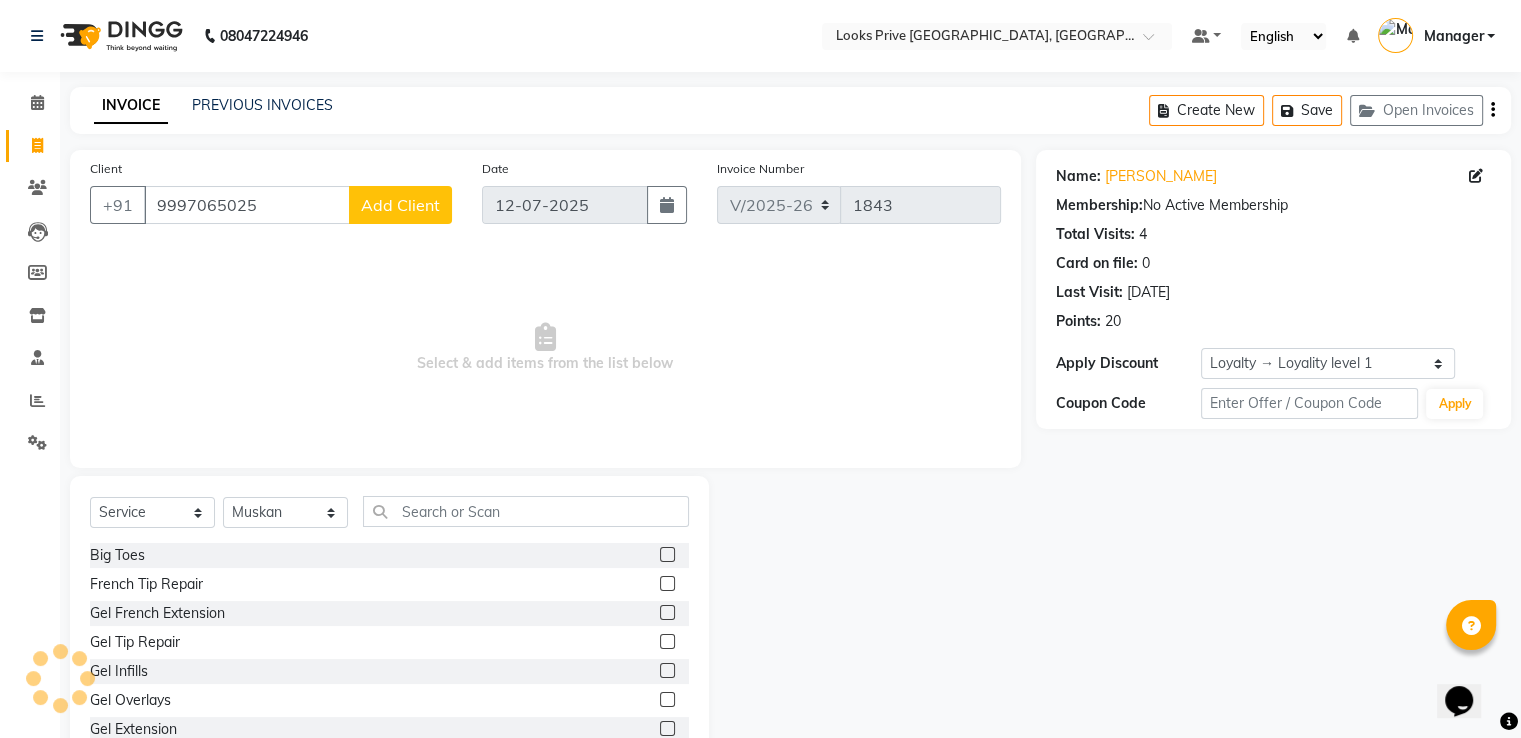 scroll, scrollTop: 64, scrollLeft: 0, axis: vertical 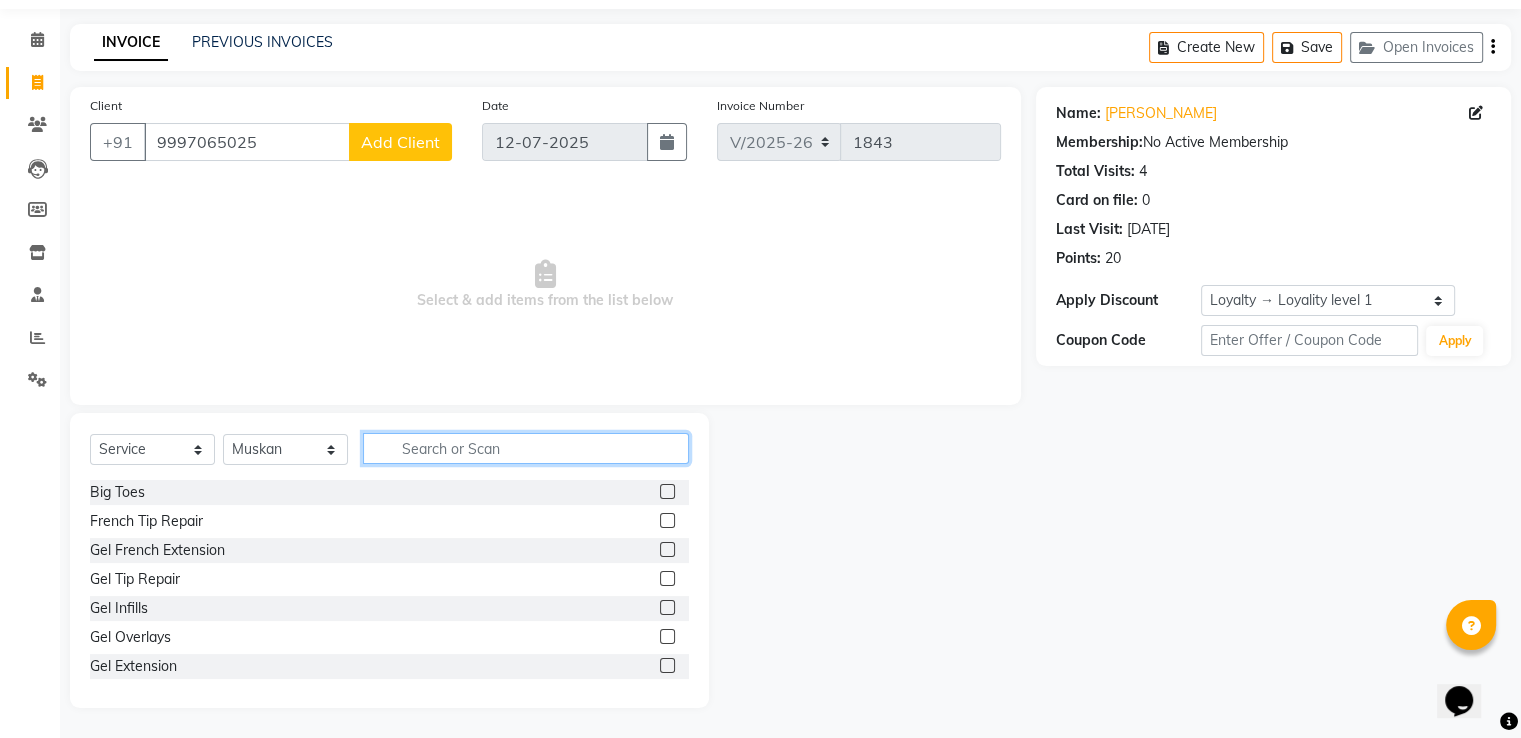click 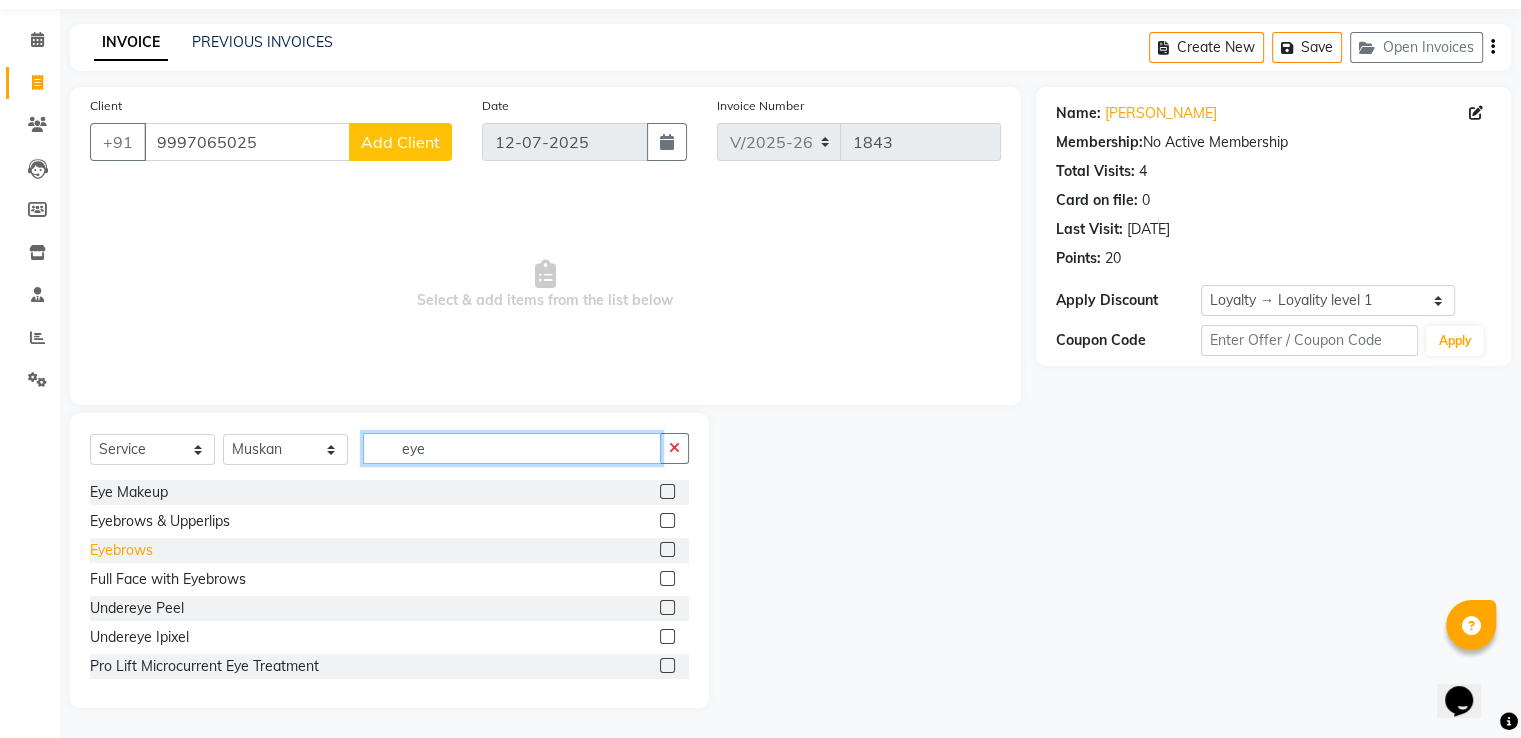 type on "eye" 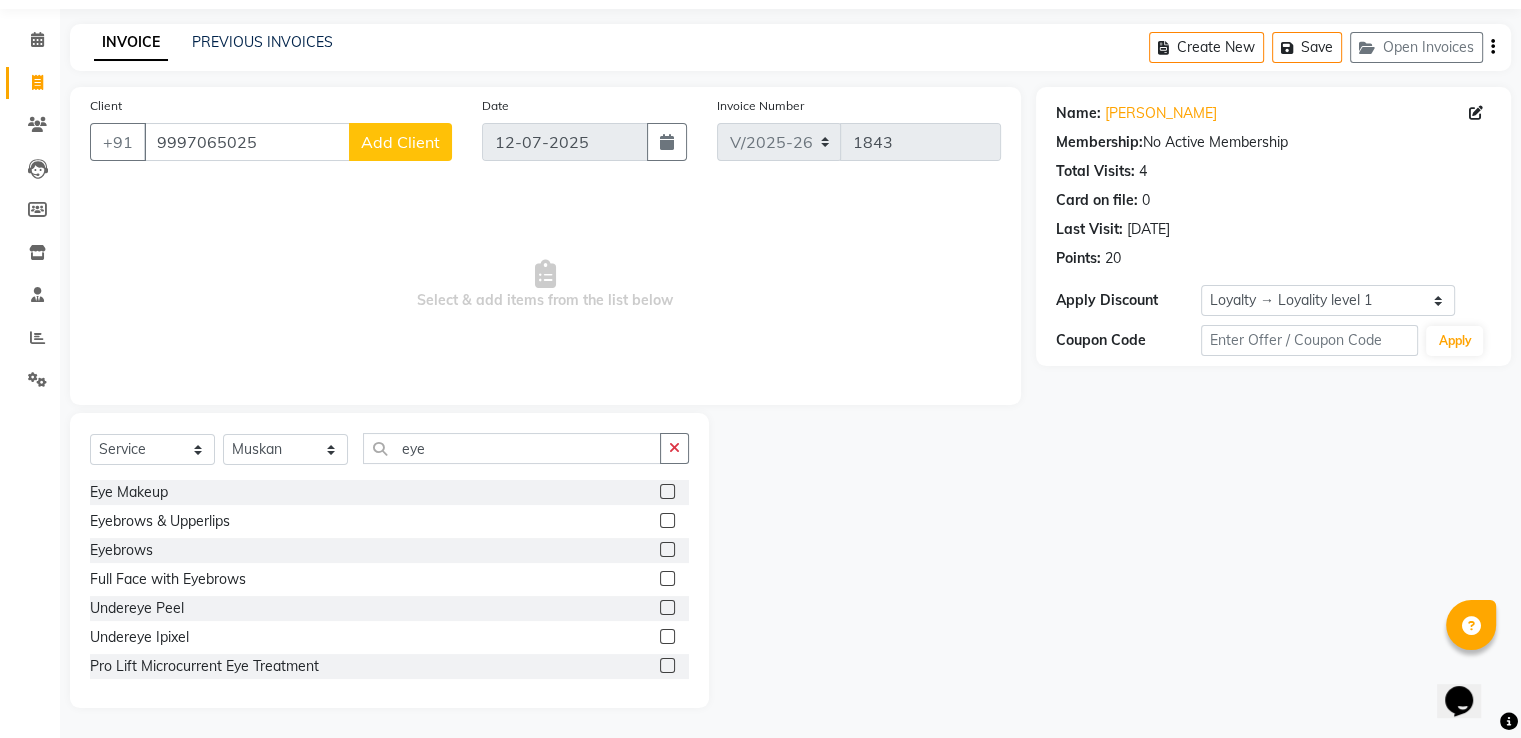 drag, startPoint x: 136, startPoint y: 547, endPoint x: 548, endPoint y: 326, distance: 467.53076 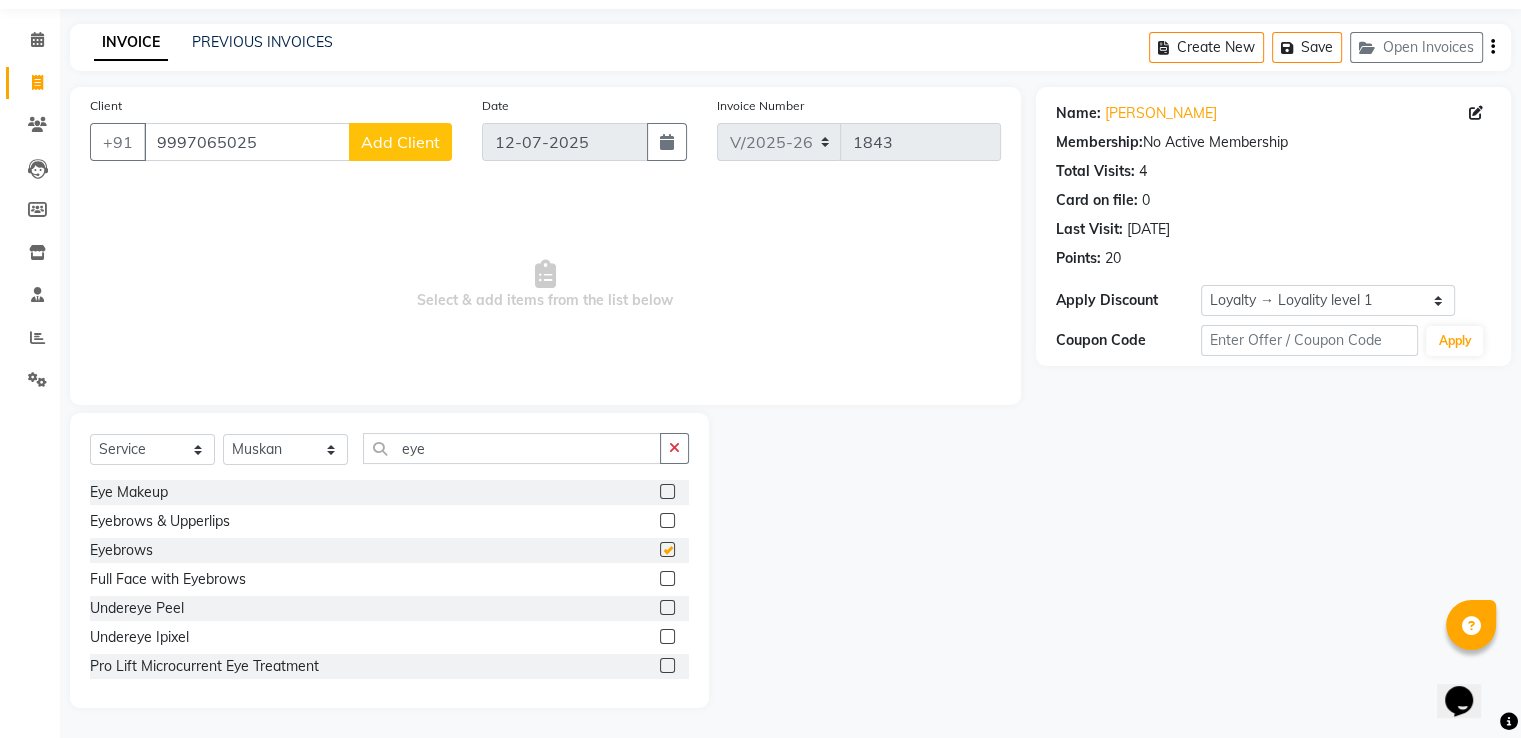 checkbox on "false" 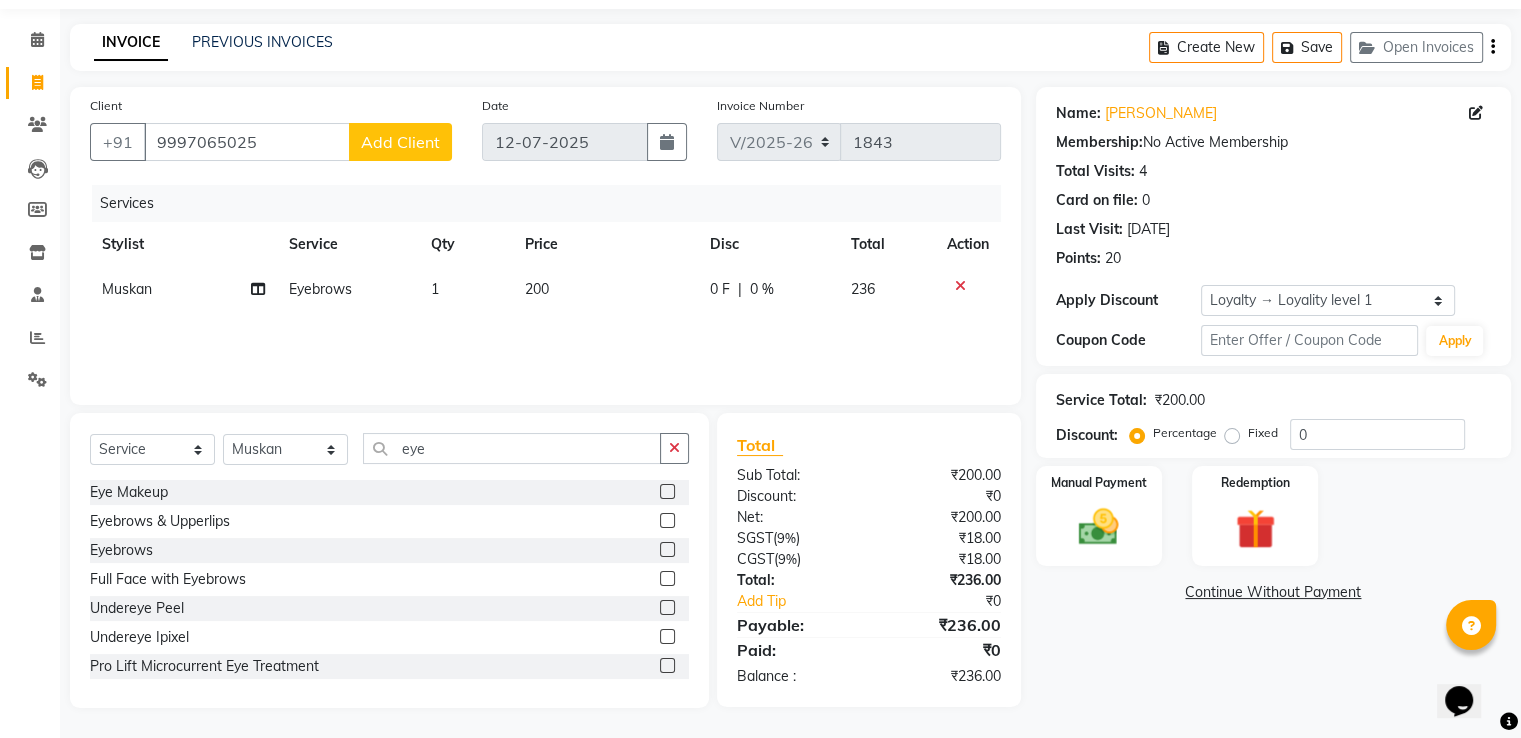 click on "200" 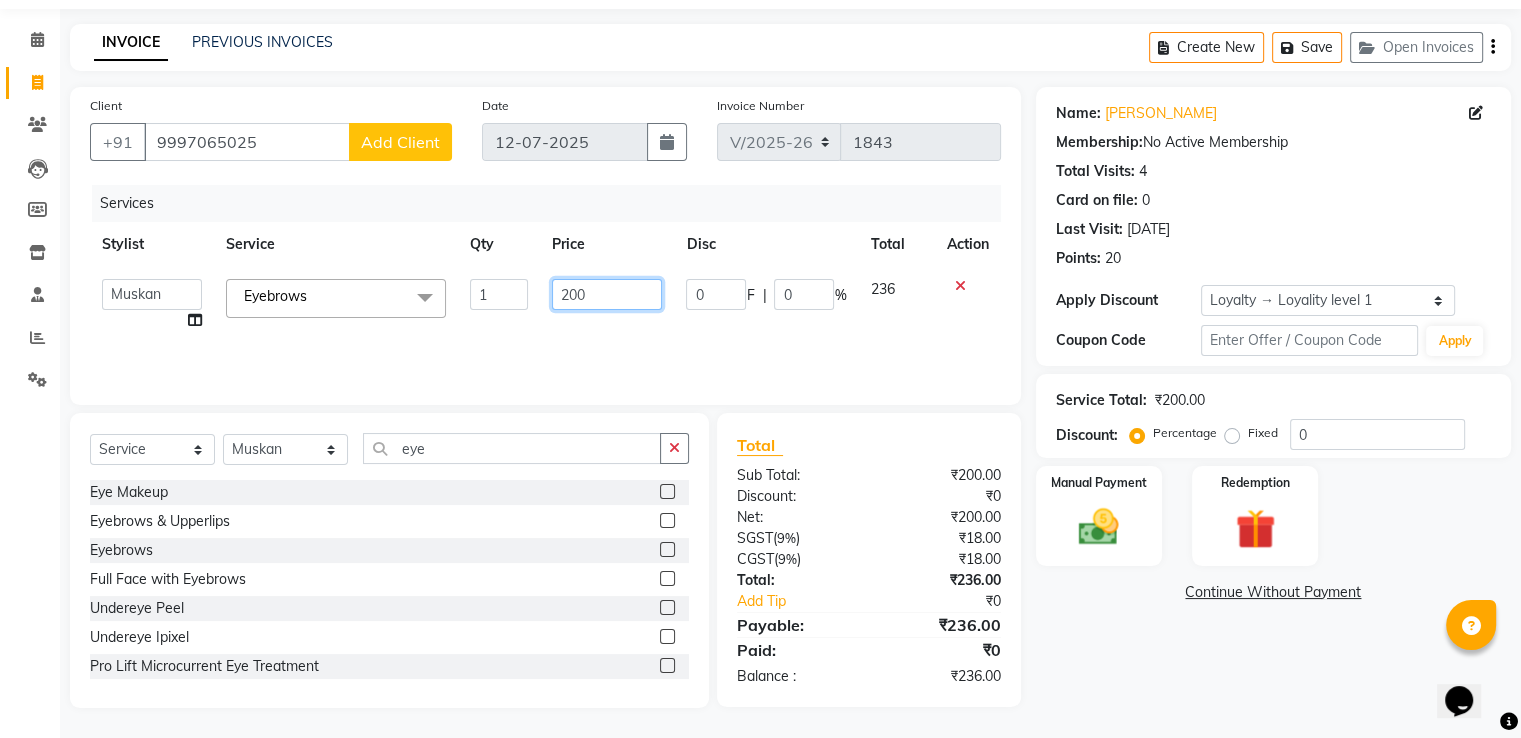 drag, startPoint x: 562, startPoint y: 301, endPoint x: 372, endPoint y: 261, distance: 194.16487 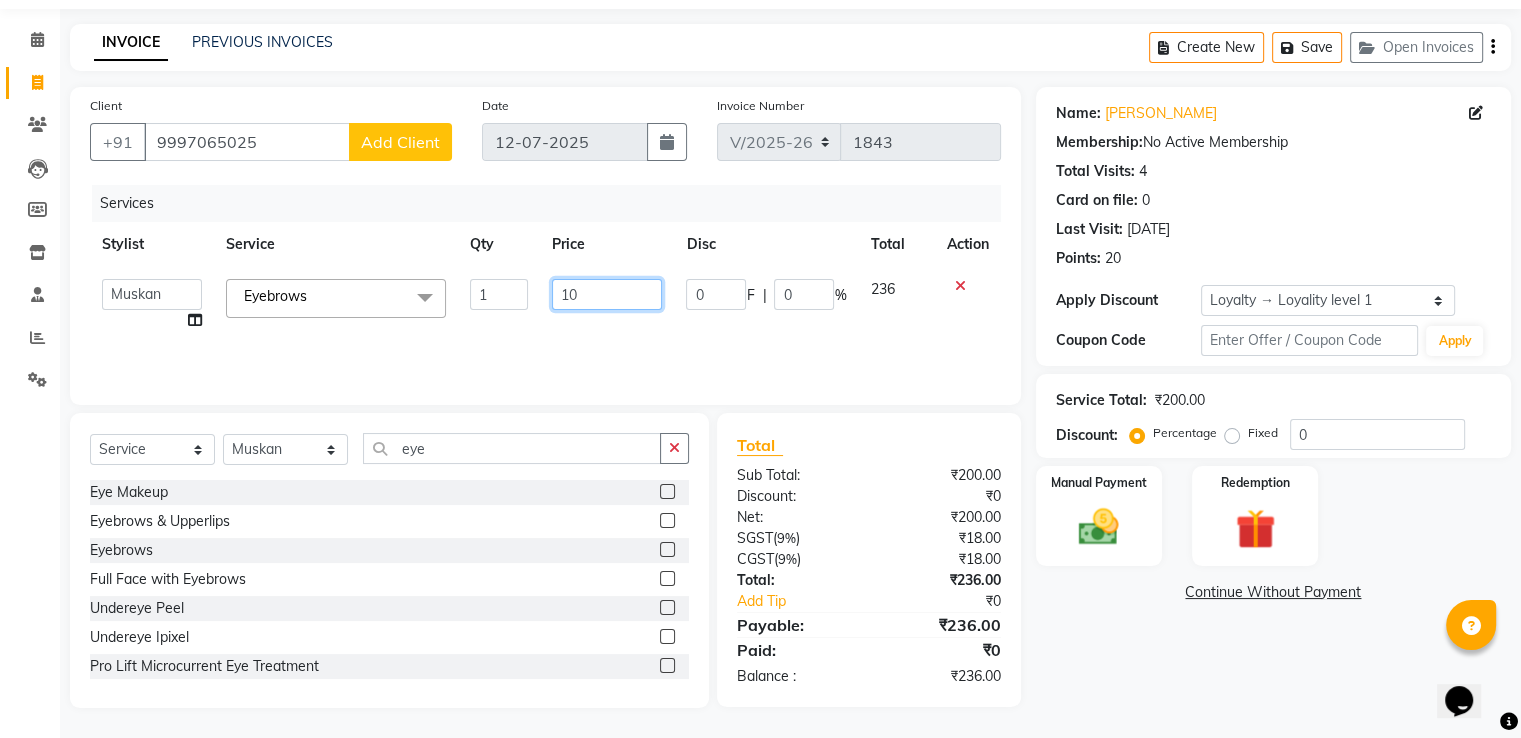 type on "100" 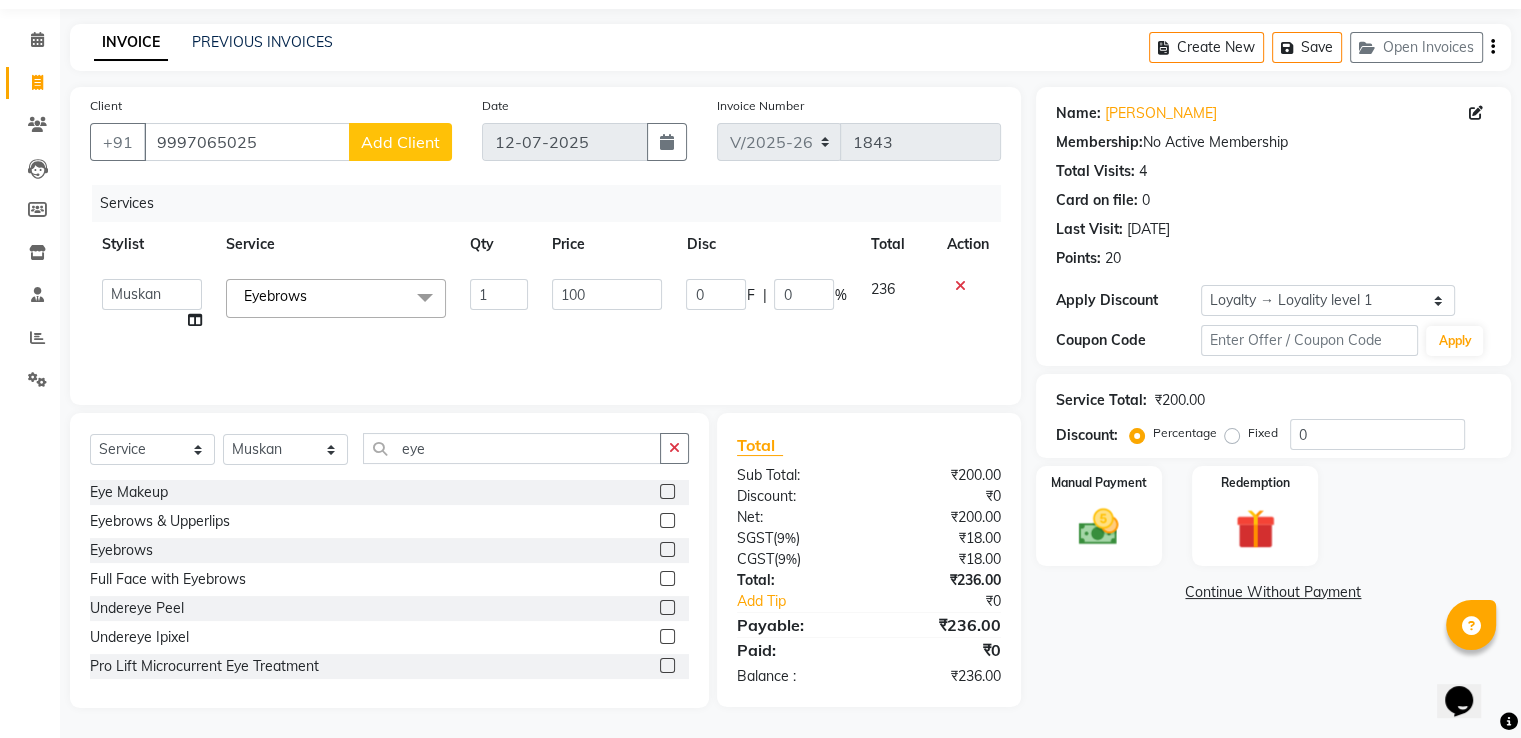 drag, startPoint x: 772, startPoint y: 329, endPoint x: 793, endPoint y: 324, distance: 21.587032 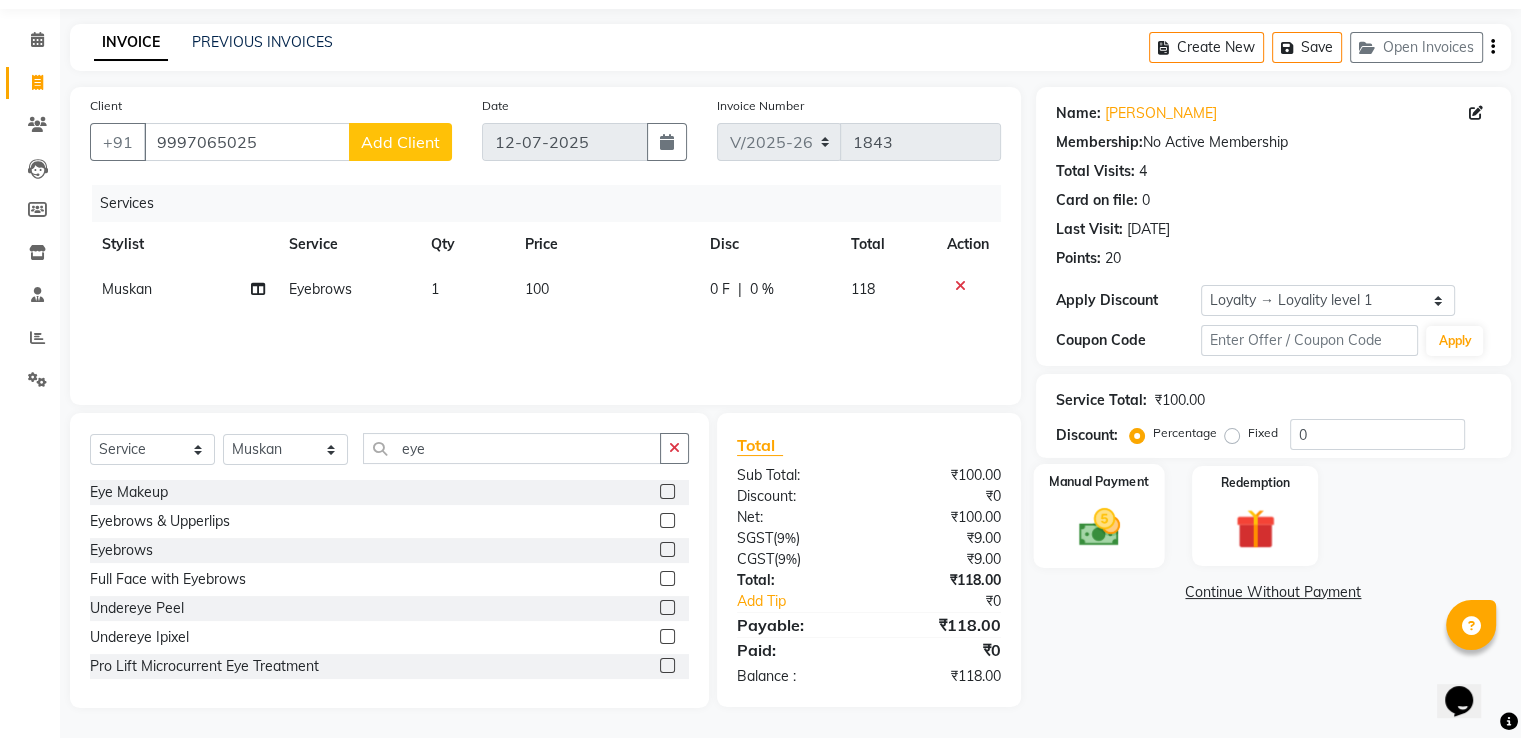 click 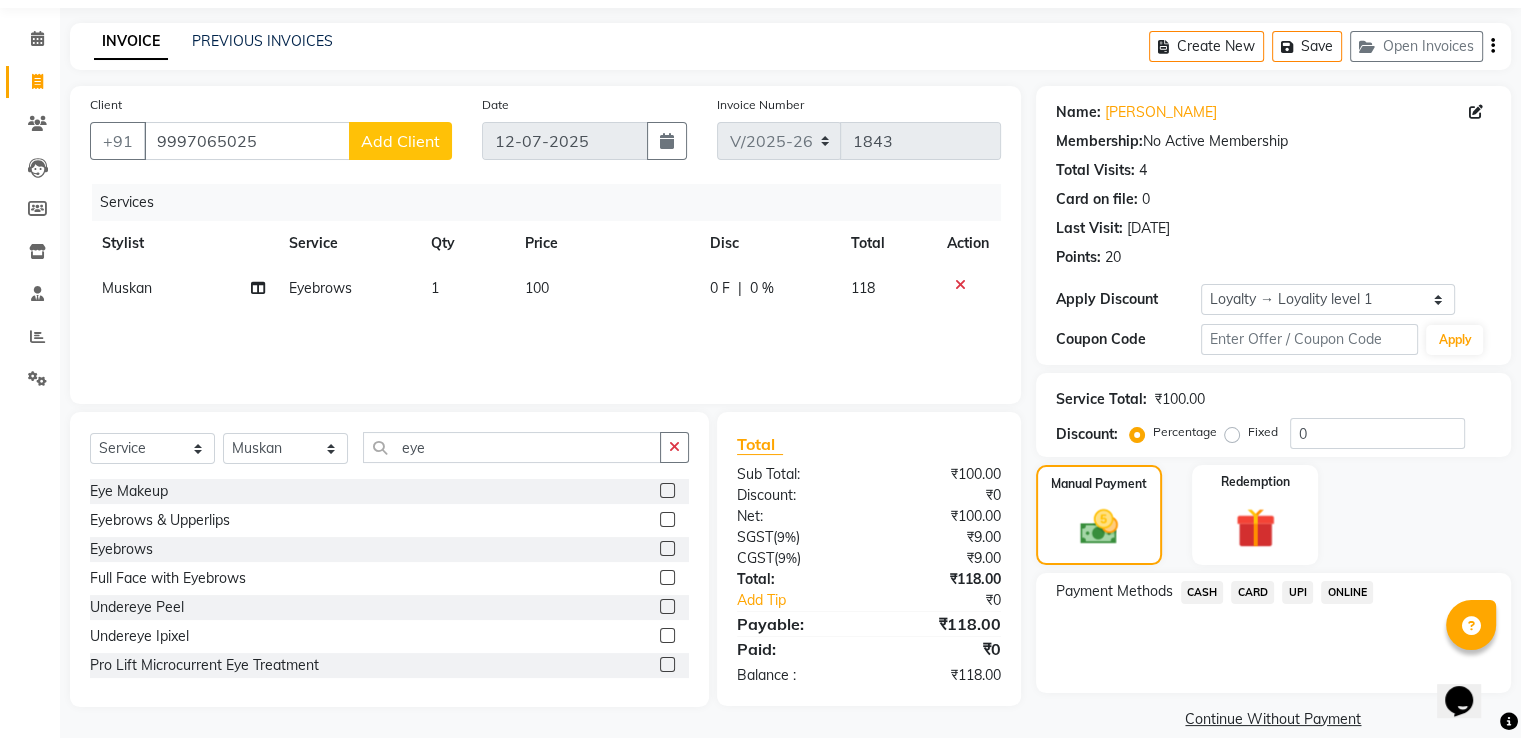 click on "UPI" 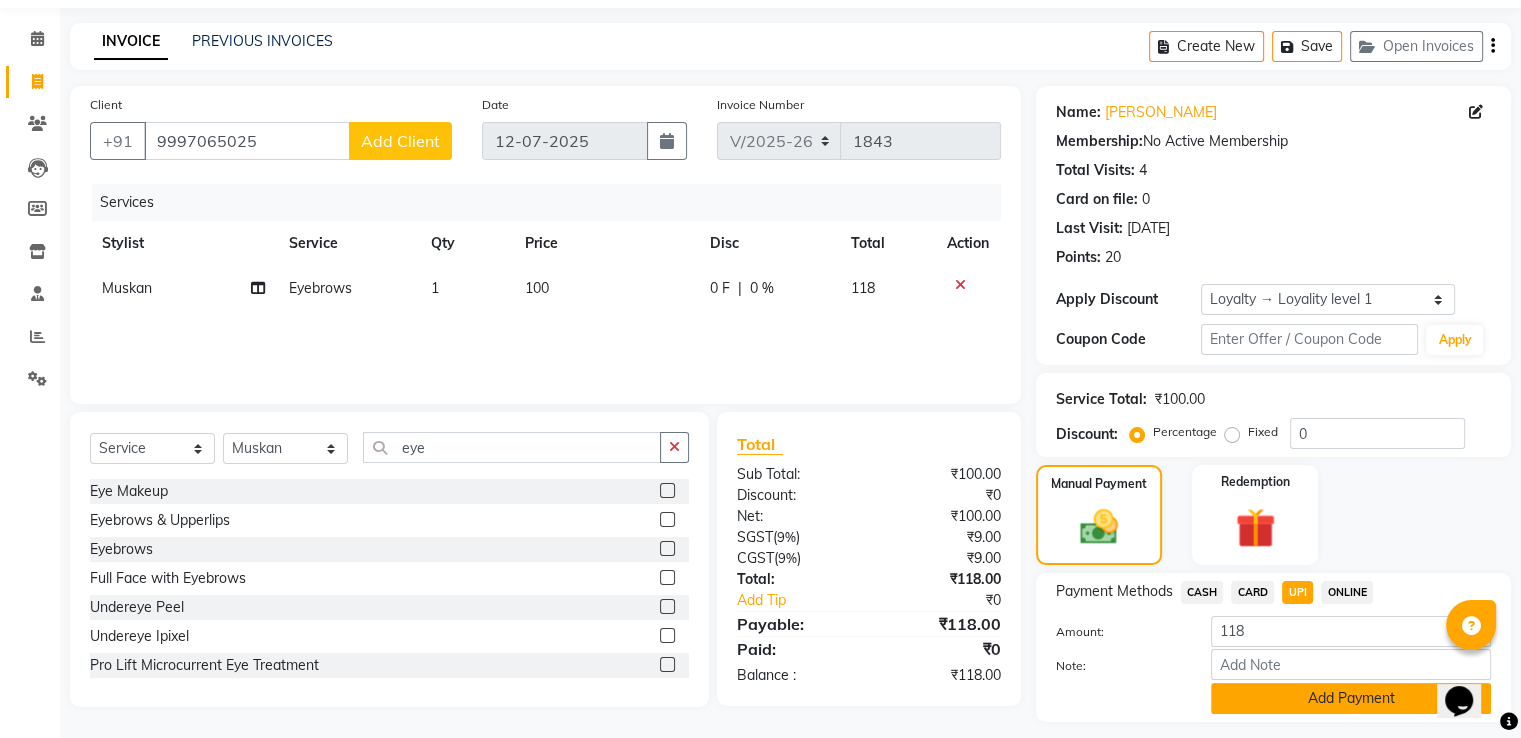 click on "Add Payment" 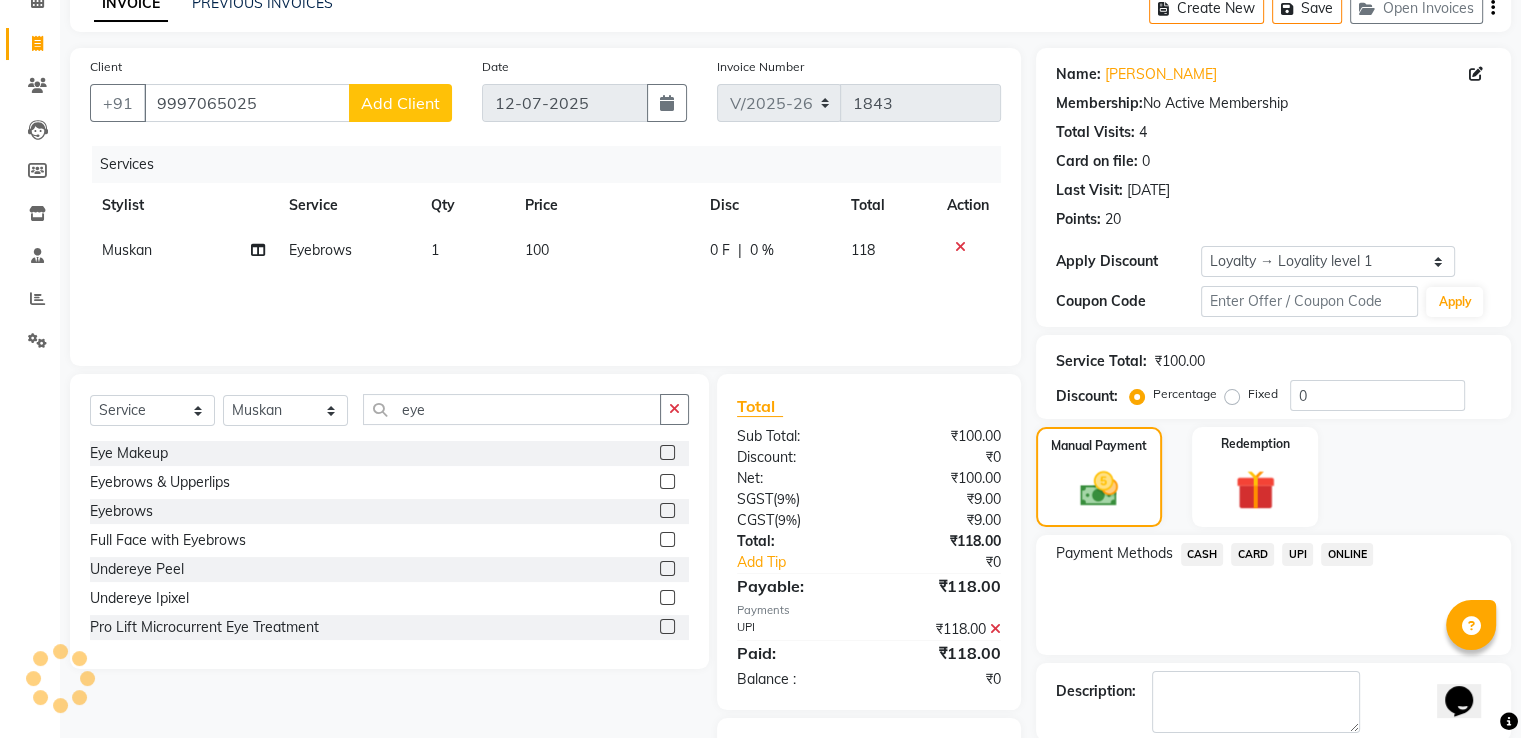 scroll, scrollTop: 204, scrollLeft: 0, axis: vertical 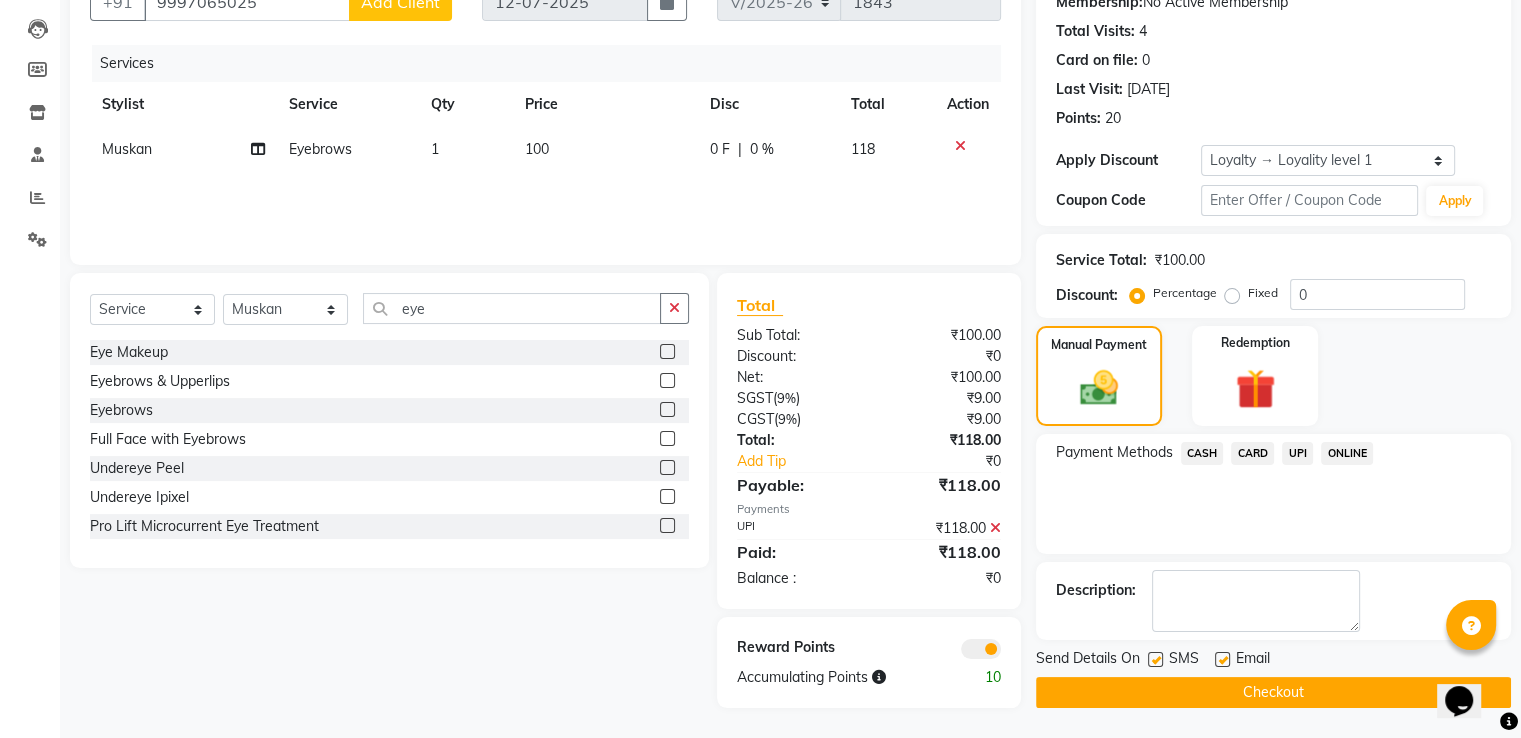 click on "Checkout" 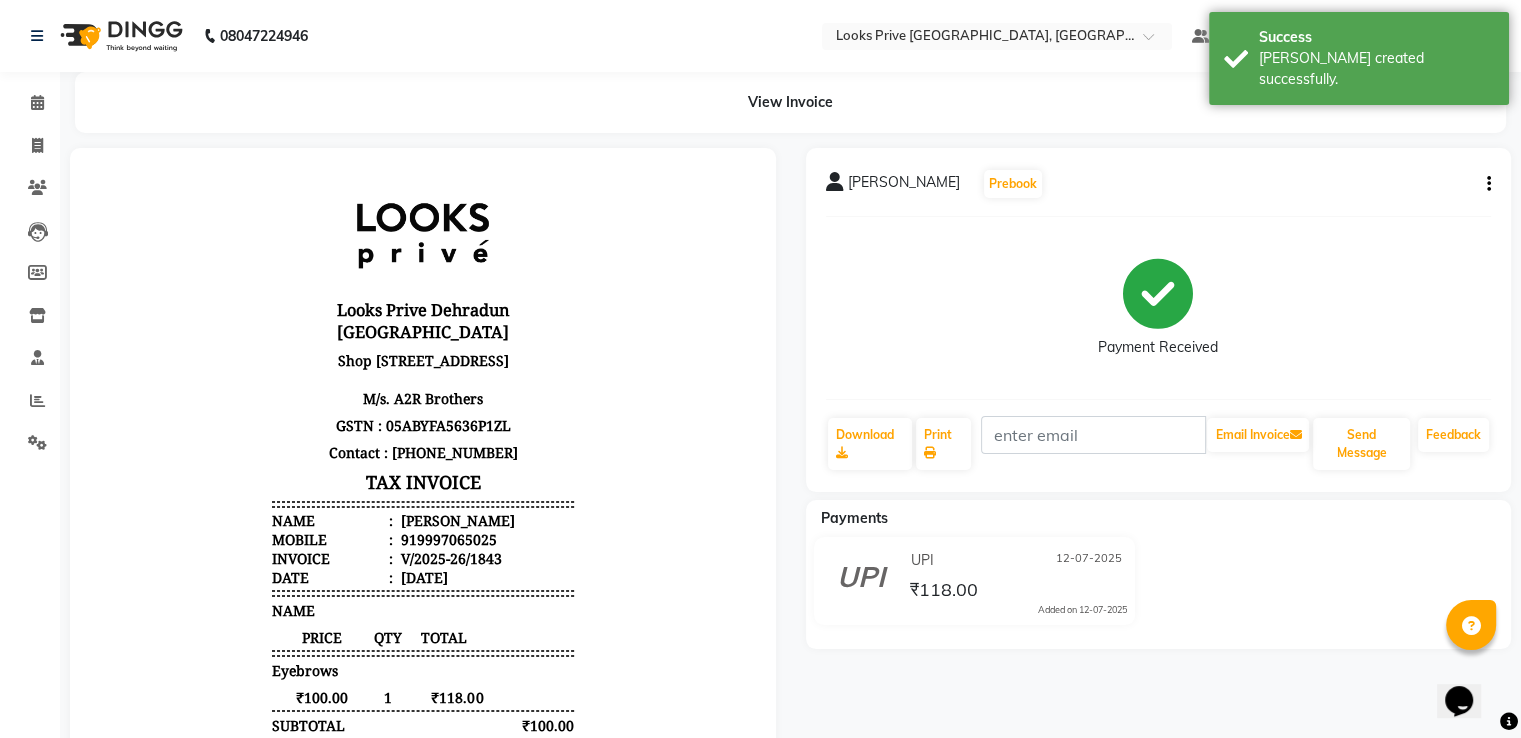 scroll, scrollTop: 0, scrollLeft: 0, axis: both 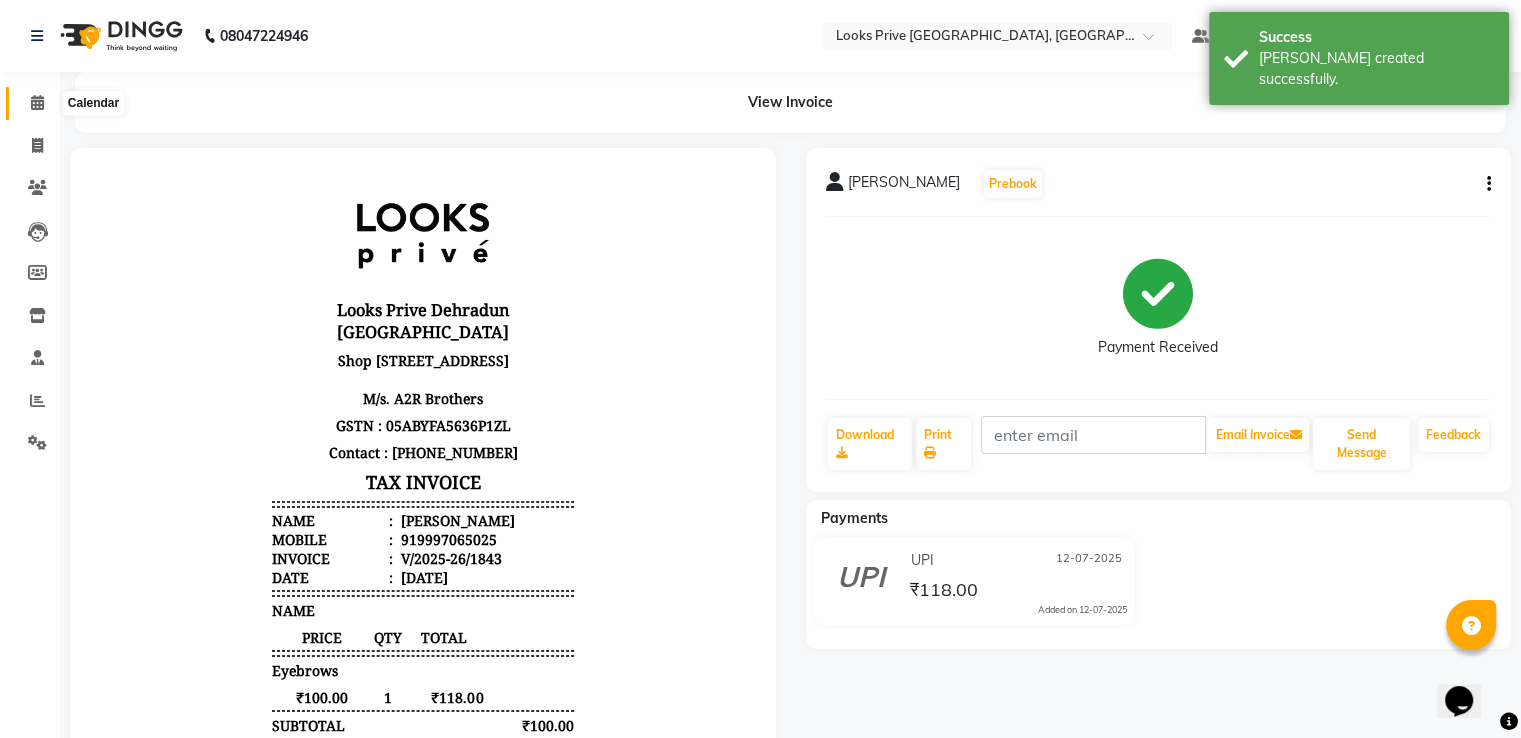 click 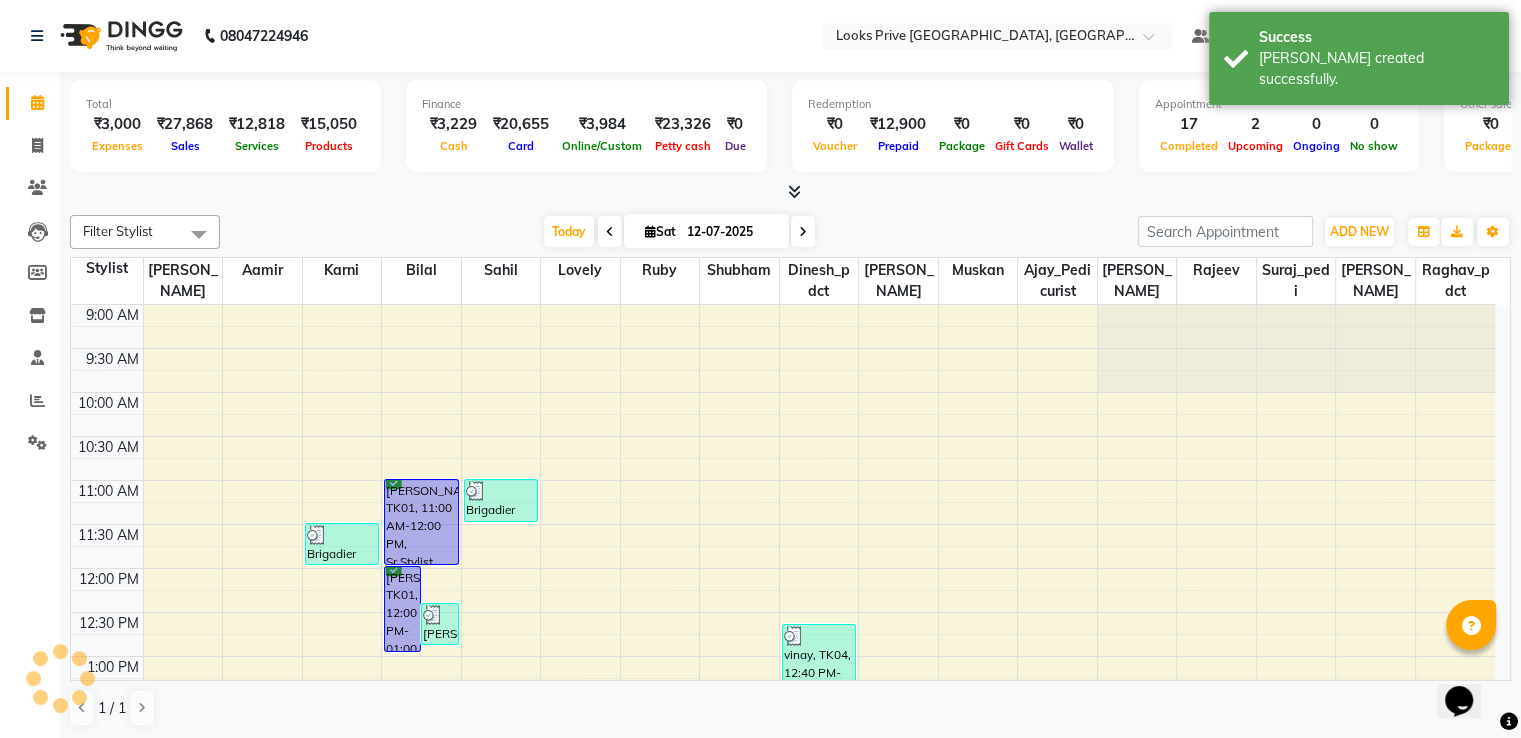 scroll, scrollTop: 0, scrollLeft: 0, axis: both 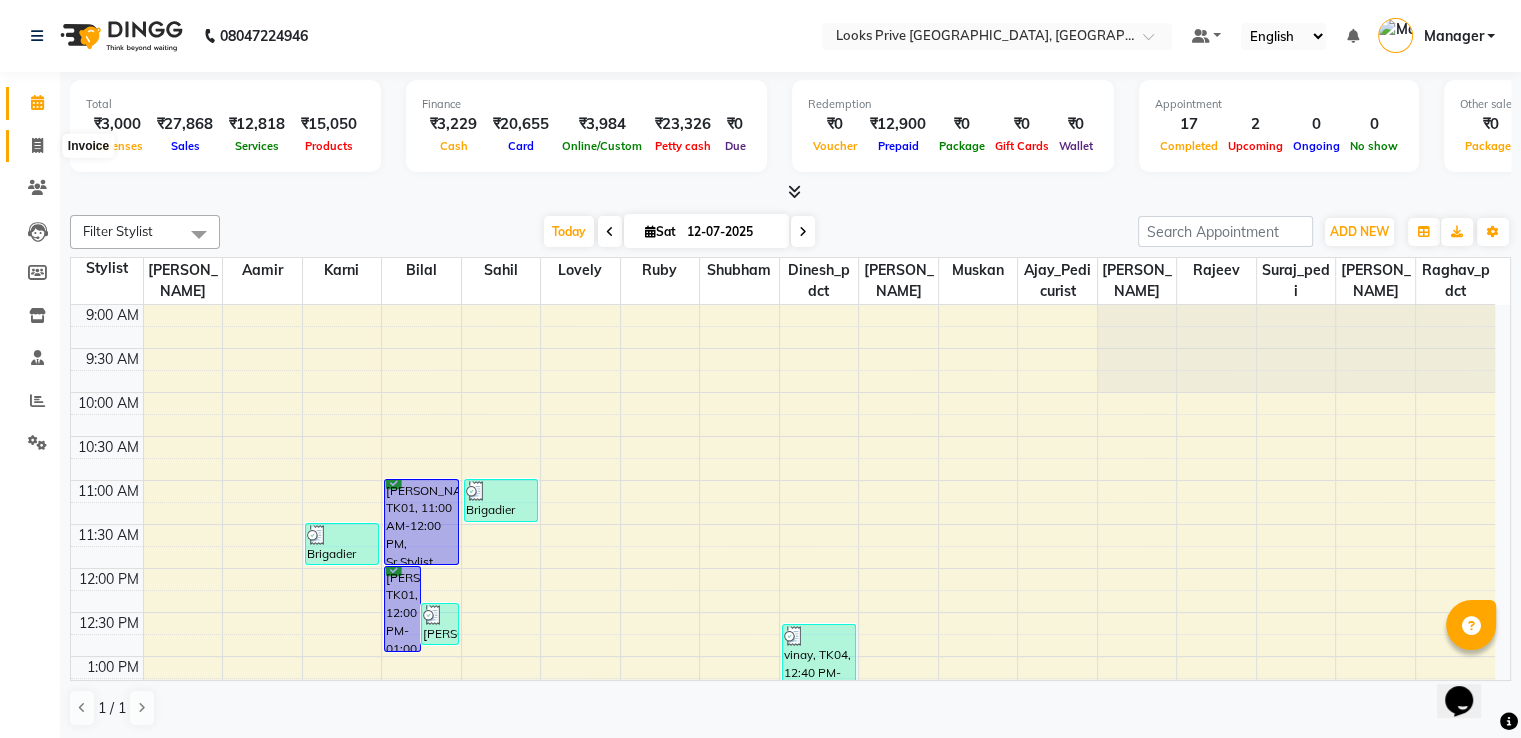 click 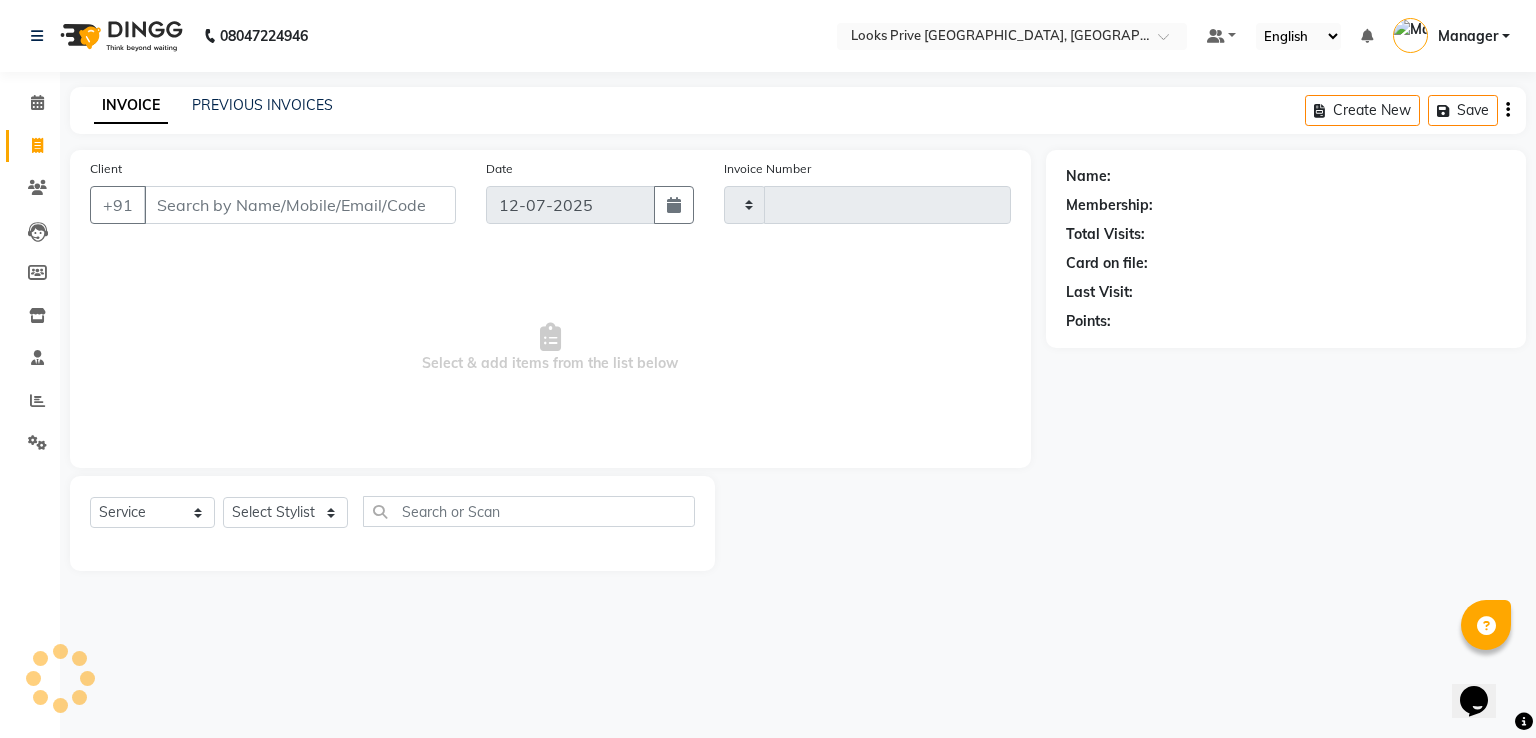 type on "1844" 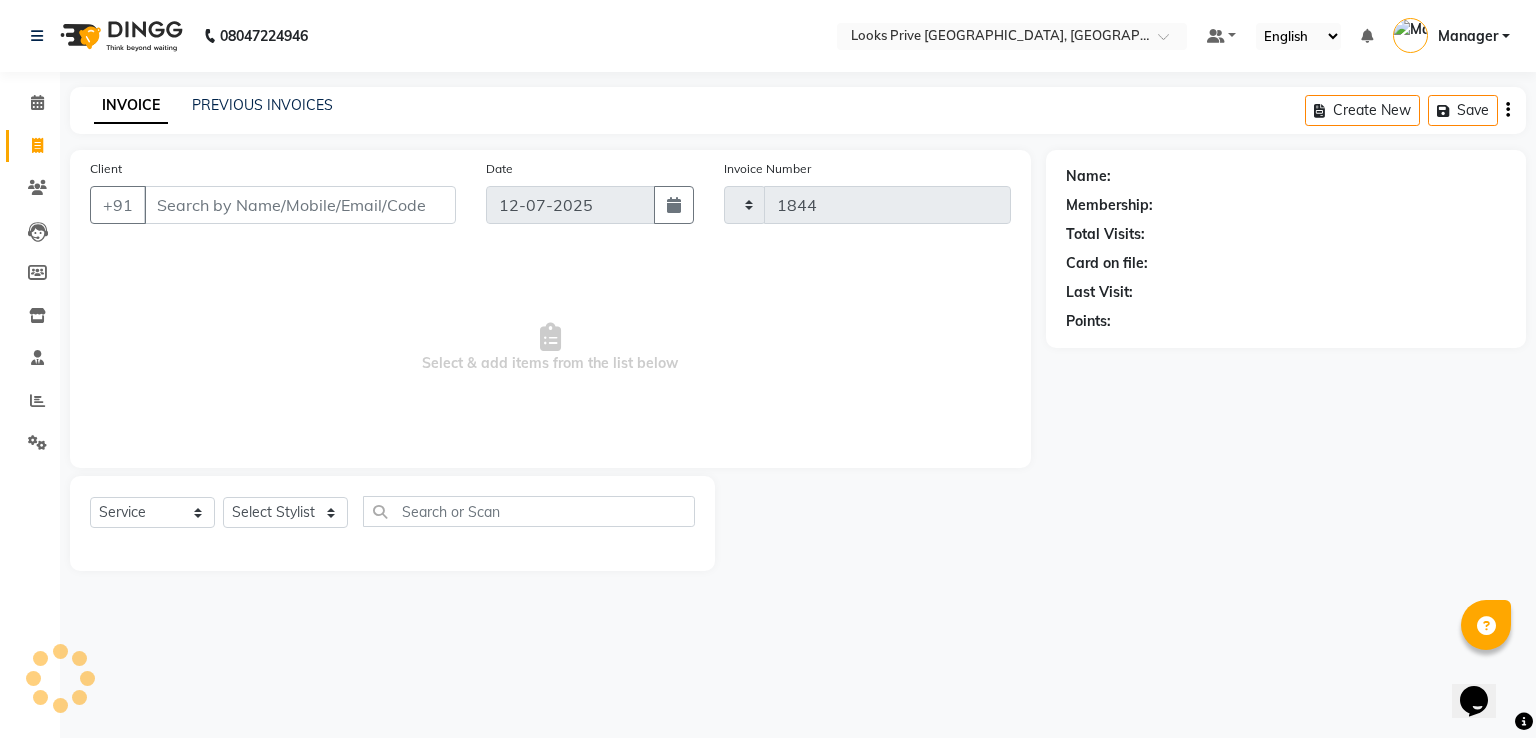 select on "6205" 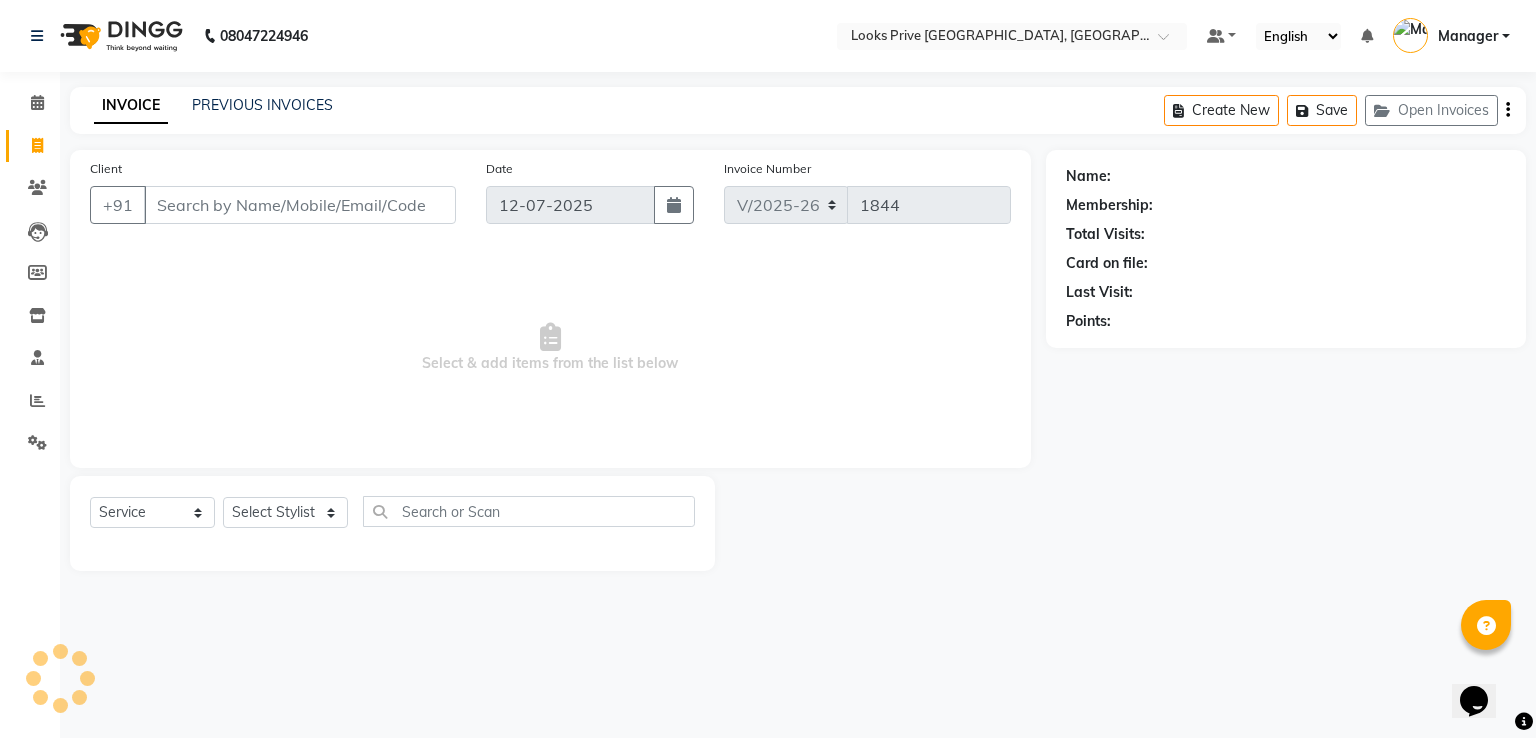 click on "Client" at bounding box center [300, 205] 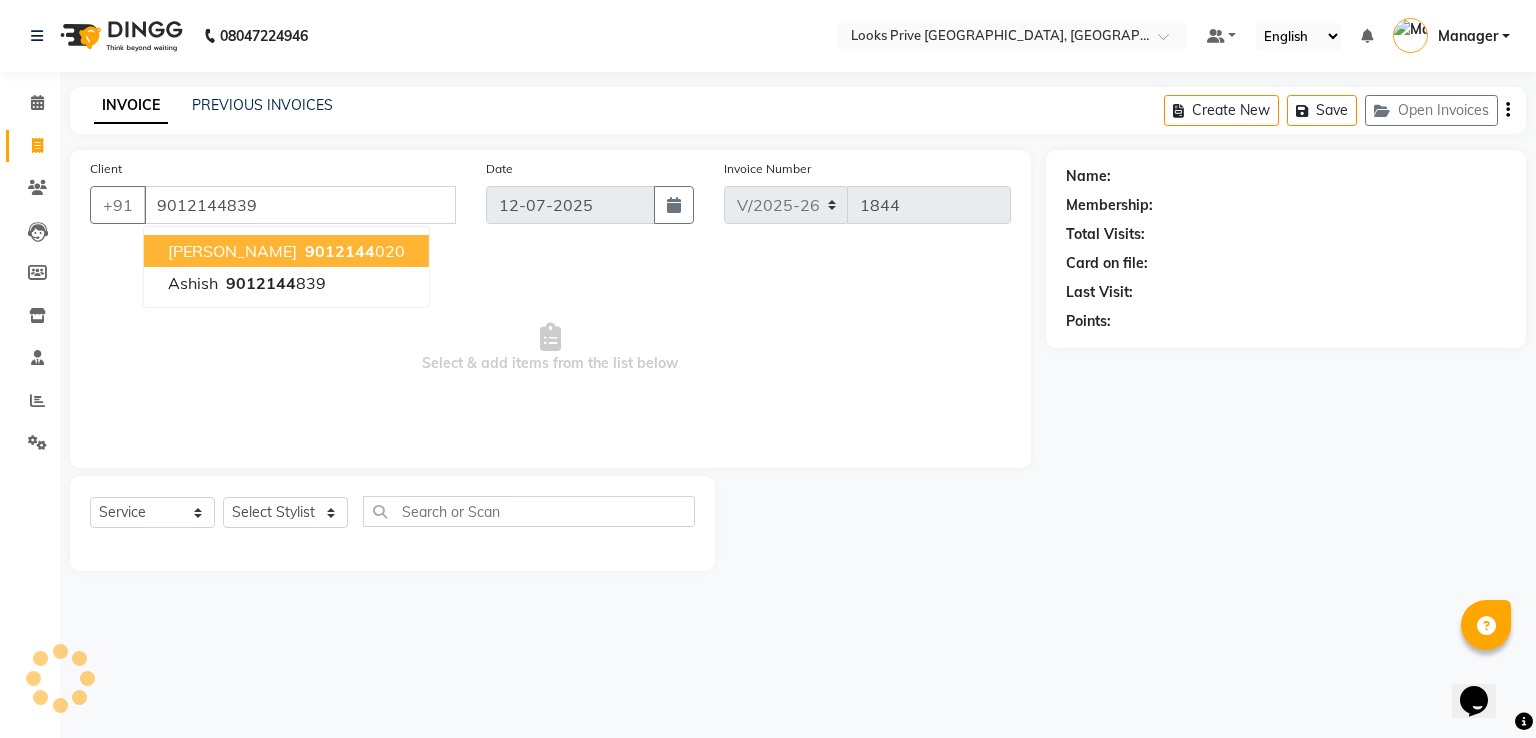 type on "9012144839" 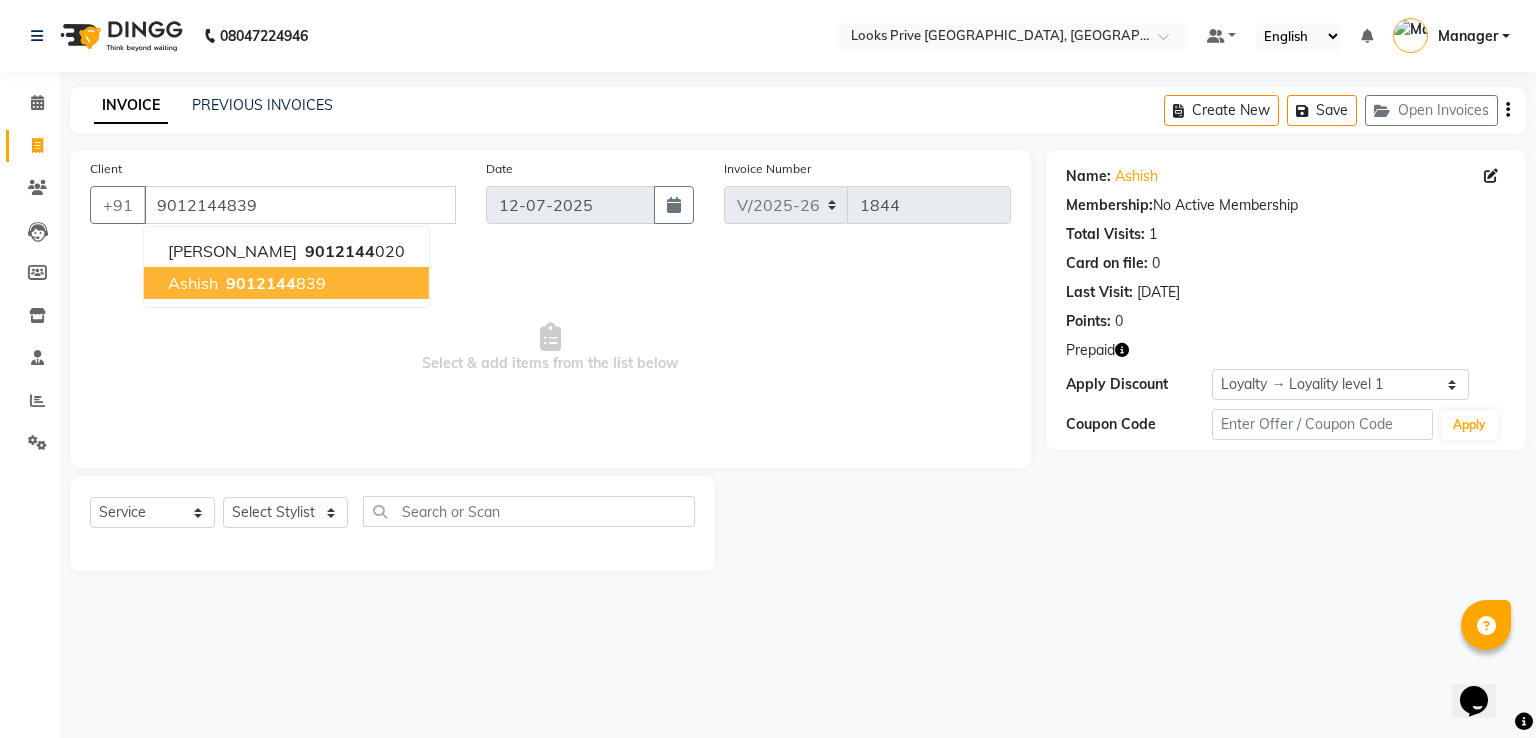 click on "9012144 839" at bounding box center [274, 283] 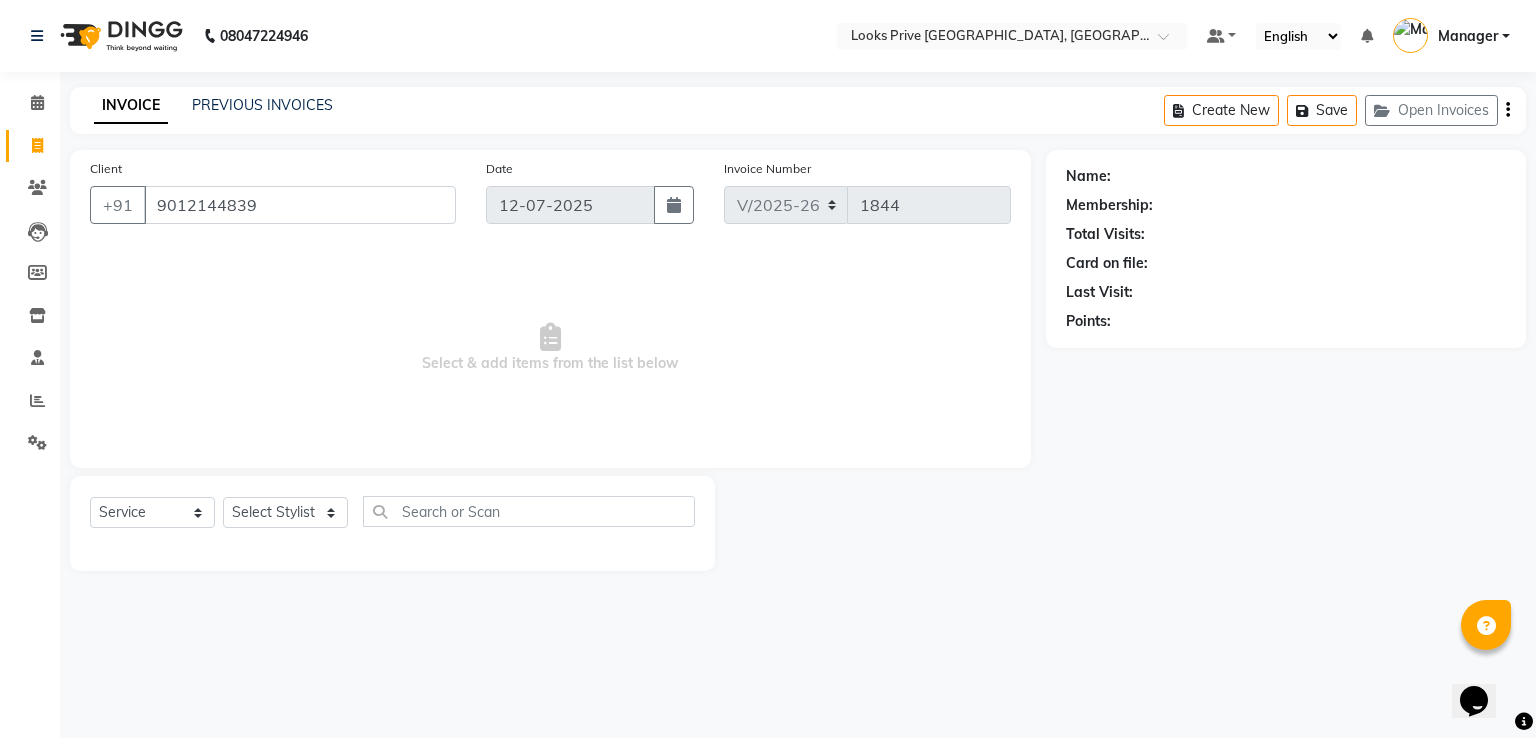 select on "1: Object" 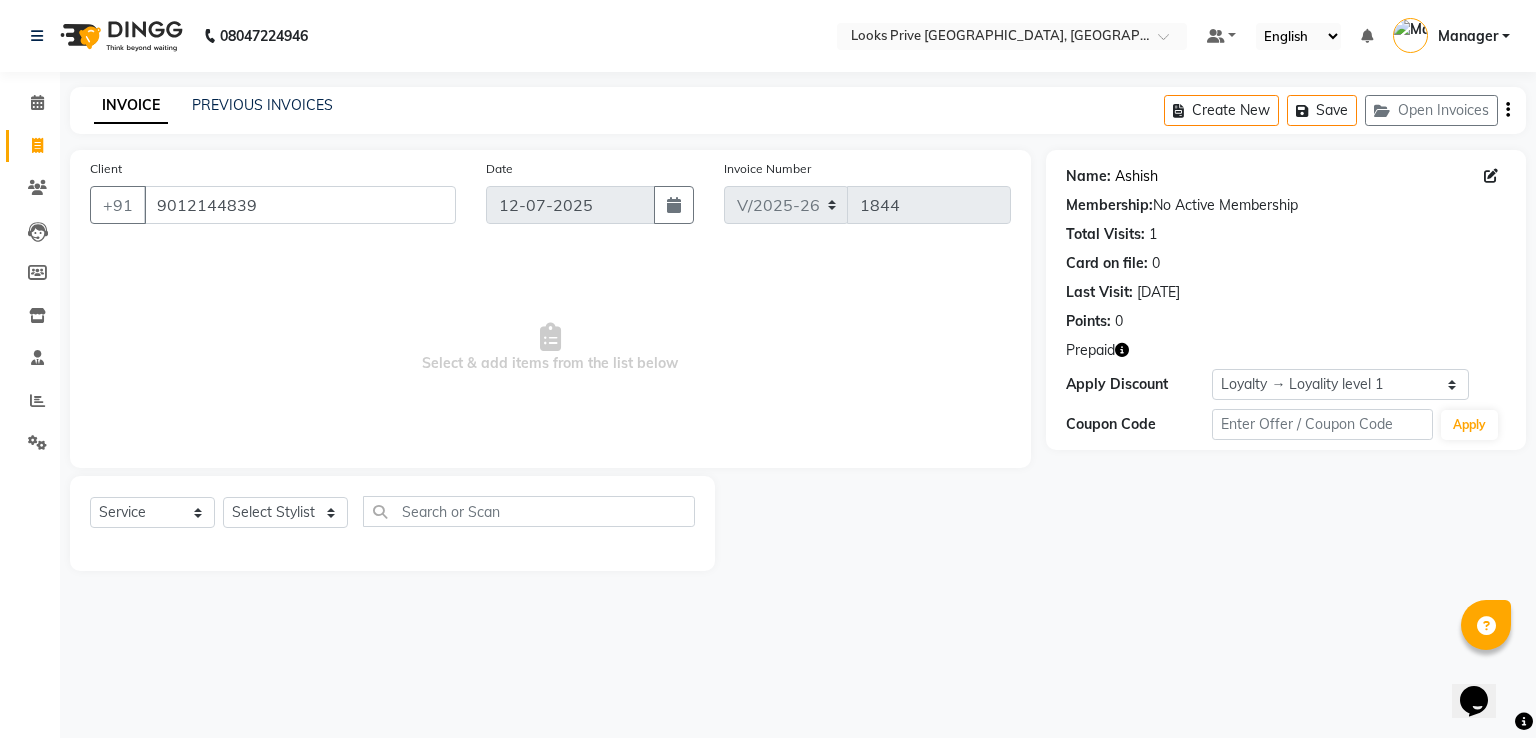 click on "Ashish" 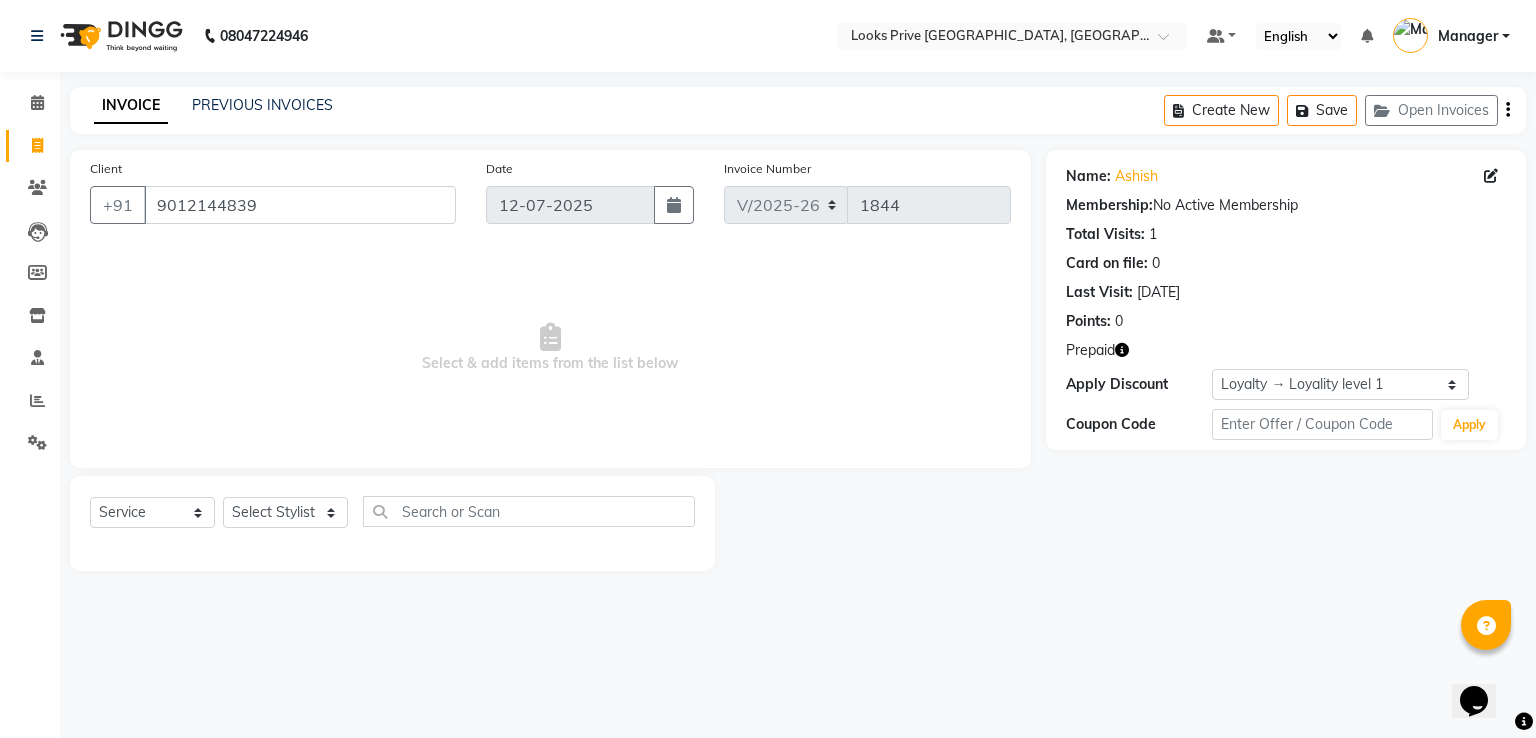 click 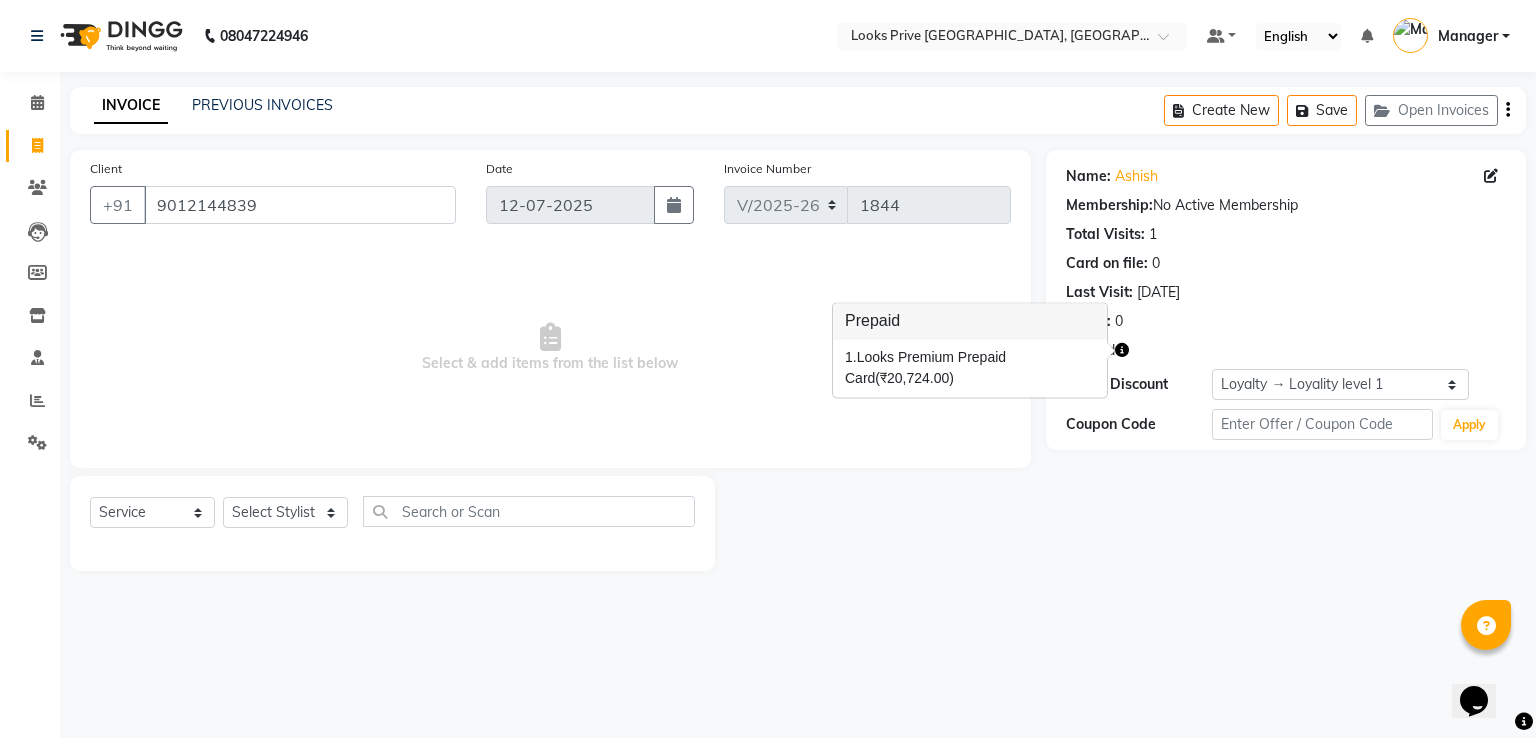 click on "Select & add items from the list below" at bounding box center (550, 348) 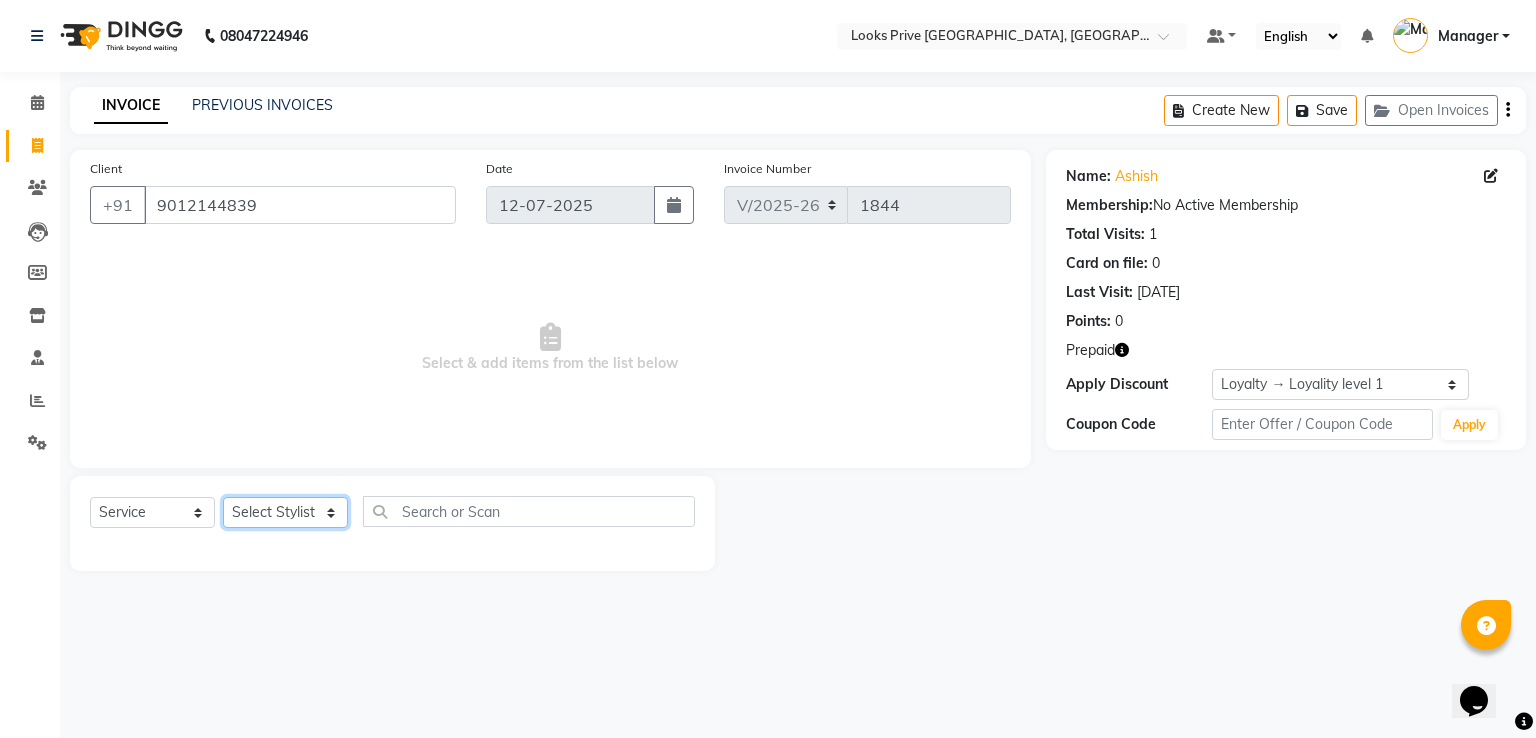 click on "Select Stylist A2R_Master Aamir Ajay_Pedicurist Ashima Ayesha Bilal Dinesh_pdct Karni Lovely Manager Muskan Raghav_pdct Rajeev Ruby Sahil Salman Shahjad Shubham Suraj_pedi" 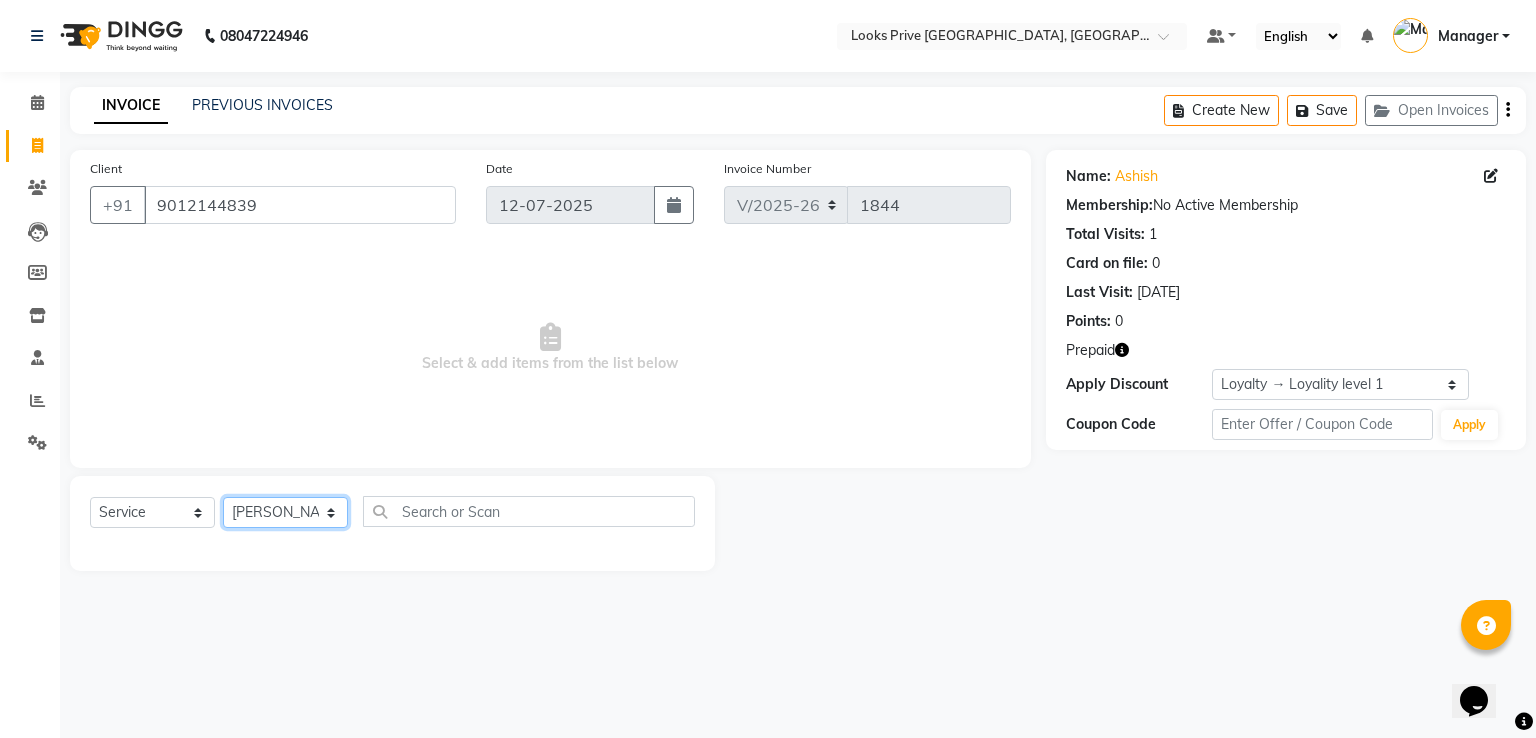 click on "Select Stylist A2R_Master Aamir Ajay_Pedicurist Ashima Ayesha Bilal Dinesh_pdct Karni Lovely Manager Muskan Raghav_pdct Rajeev Ruby Sahil Salman Shahjad Shubham Suraj_pedi" 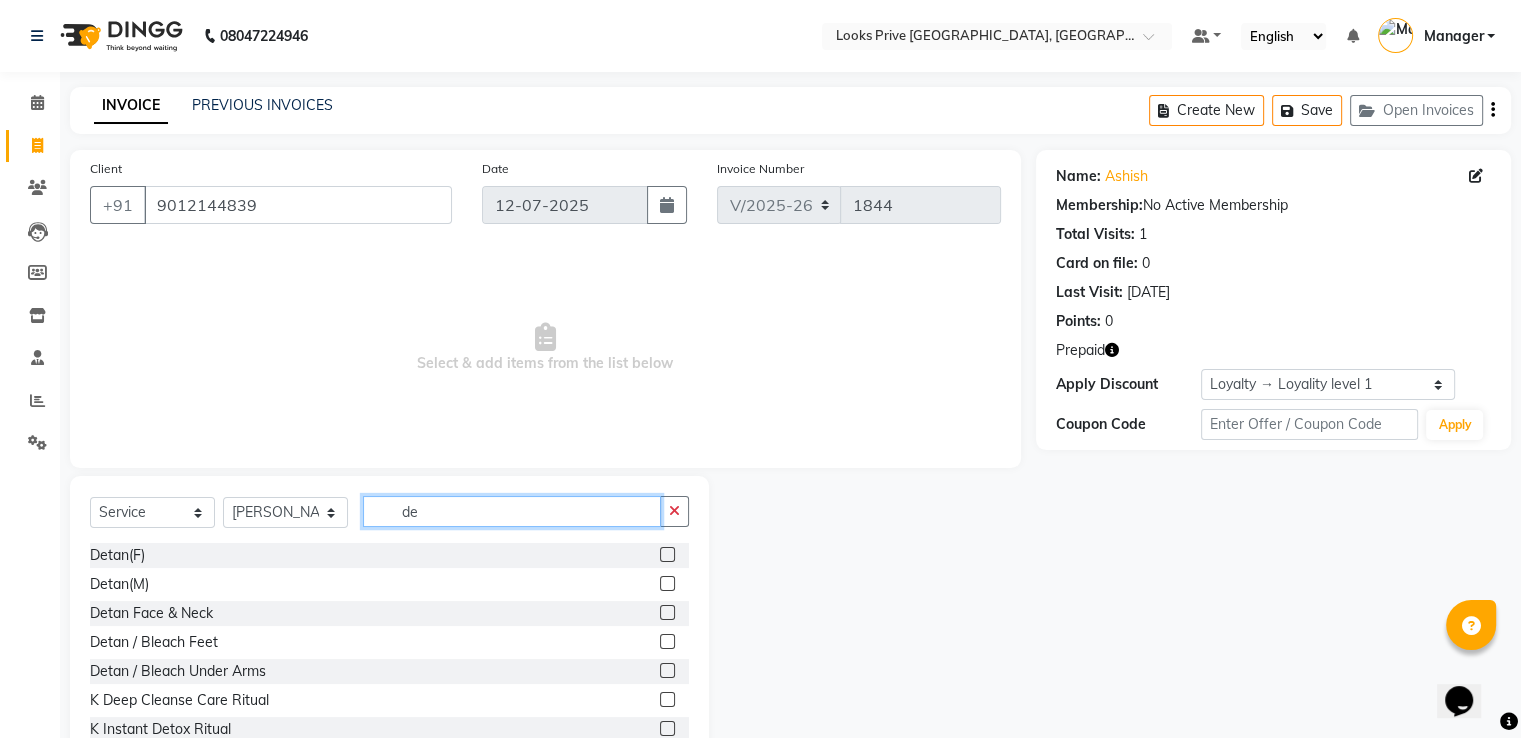 type on "de" 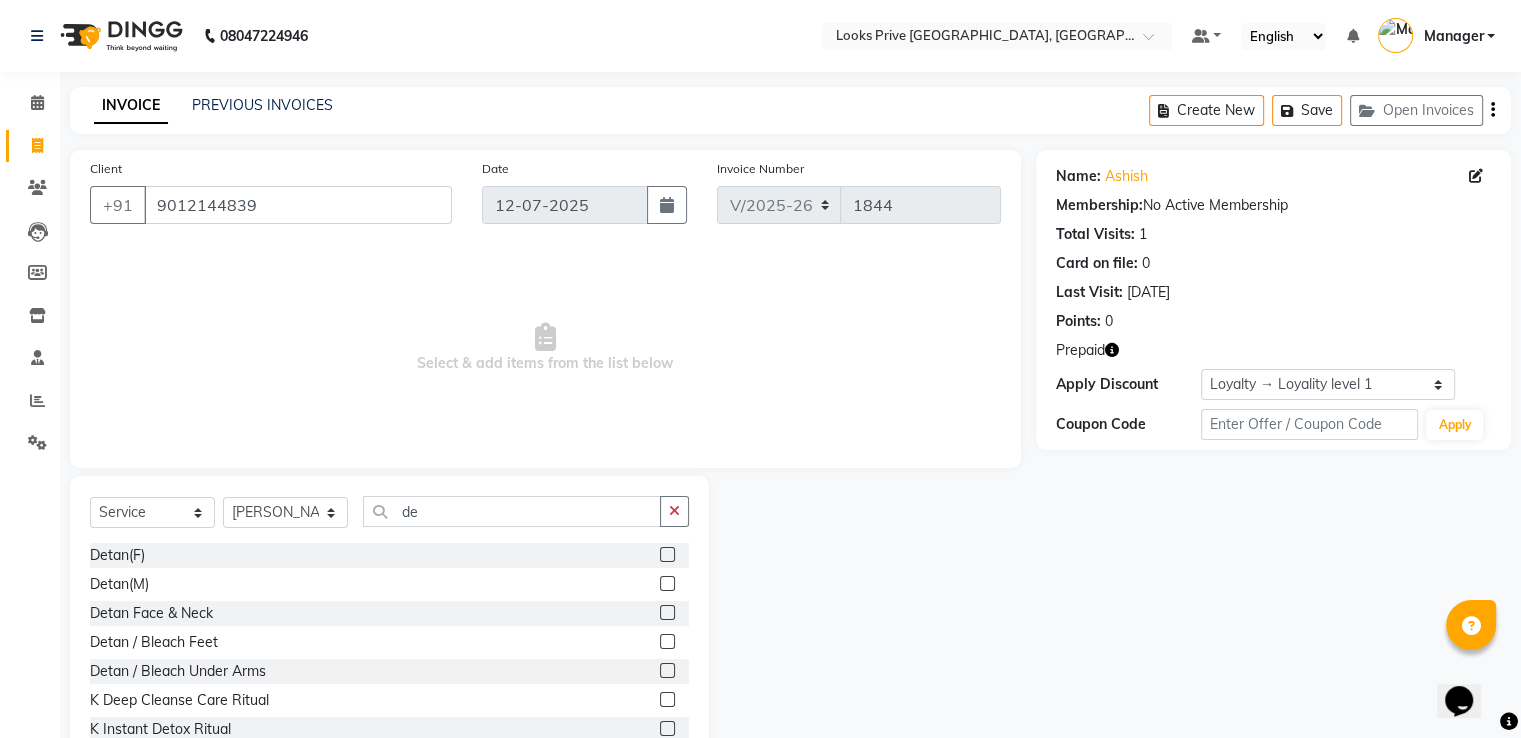 click 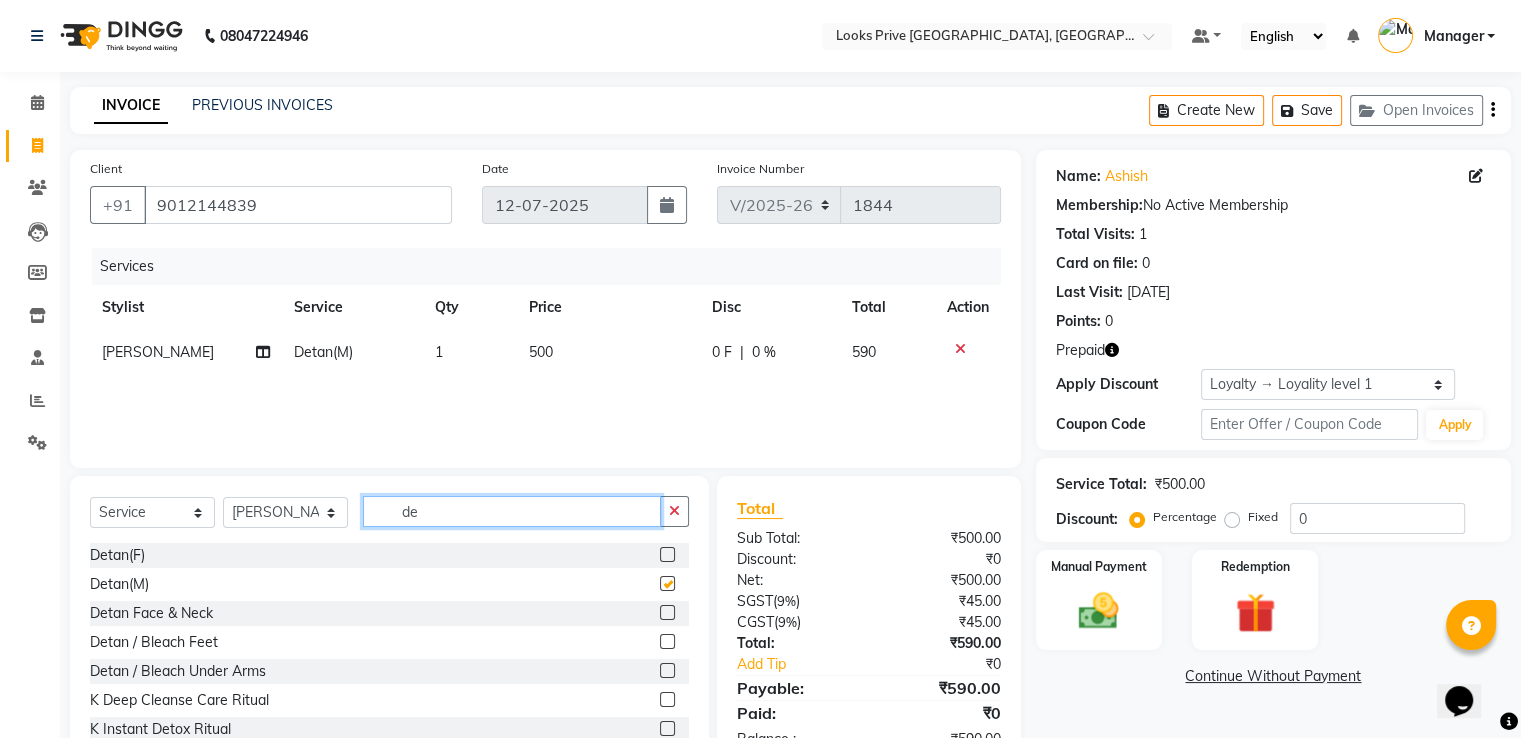 click on "de" 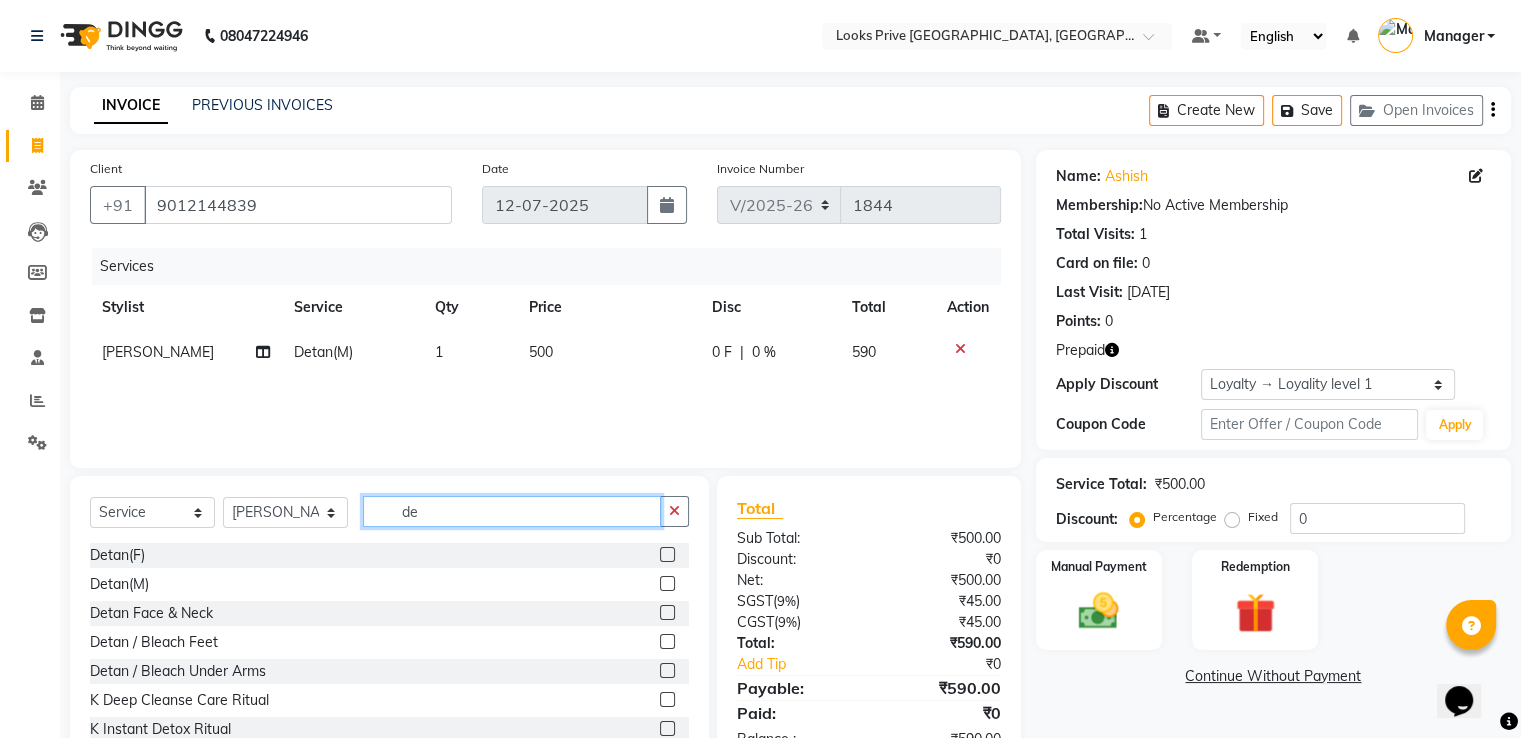 checkbox on "false" 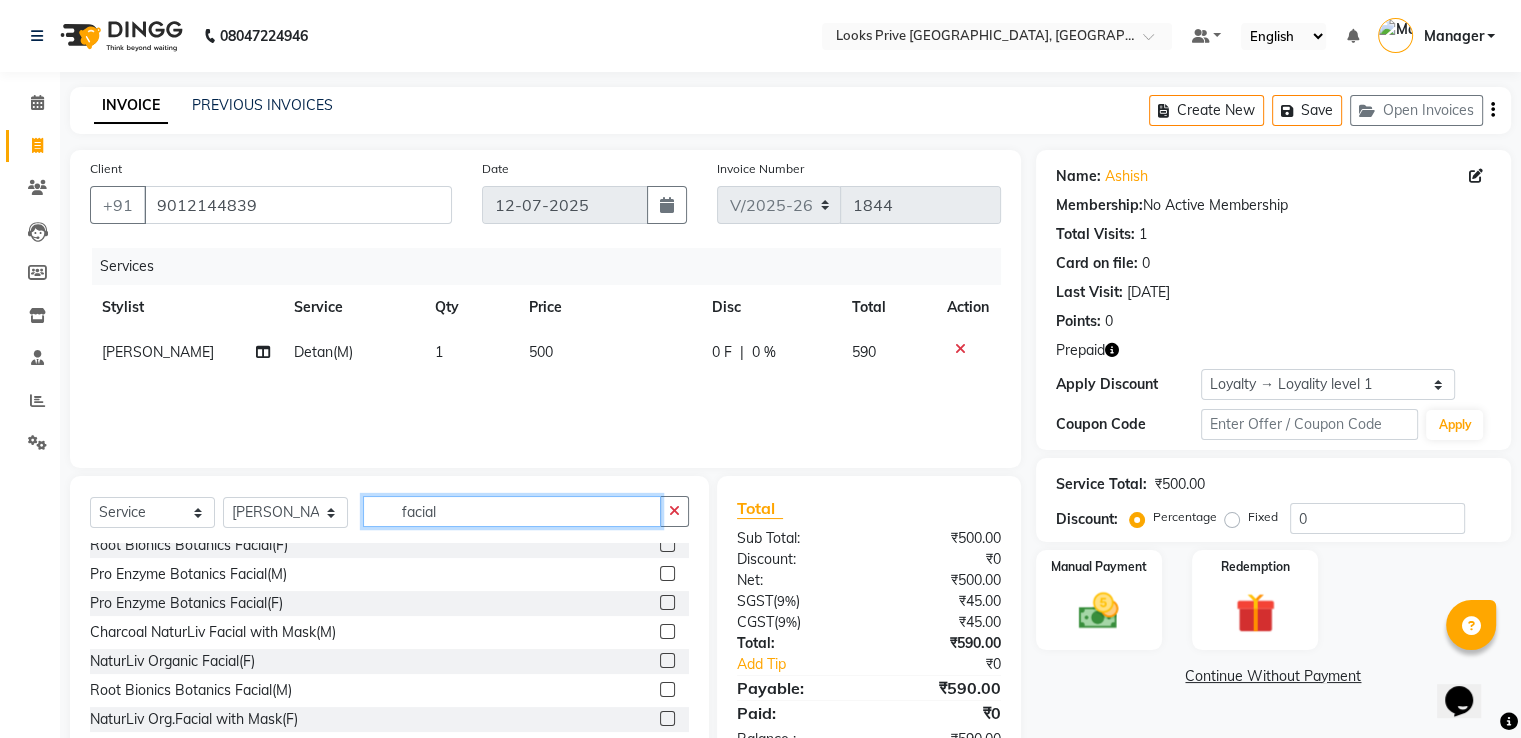 scroll, scrollTop: 400, scrollLeft: 0, axis: vertical 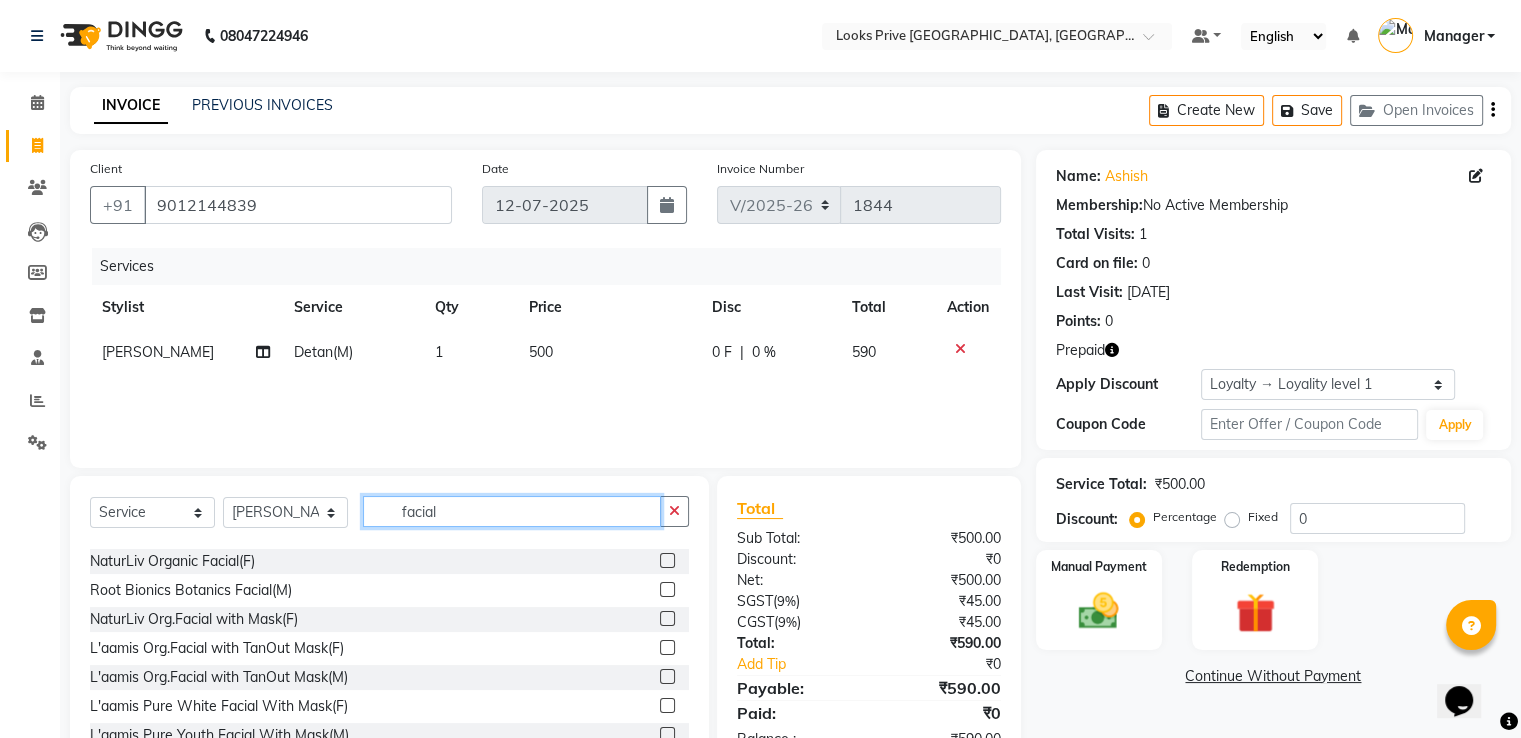 type on "facial" 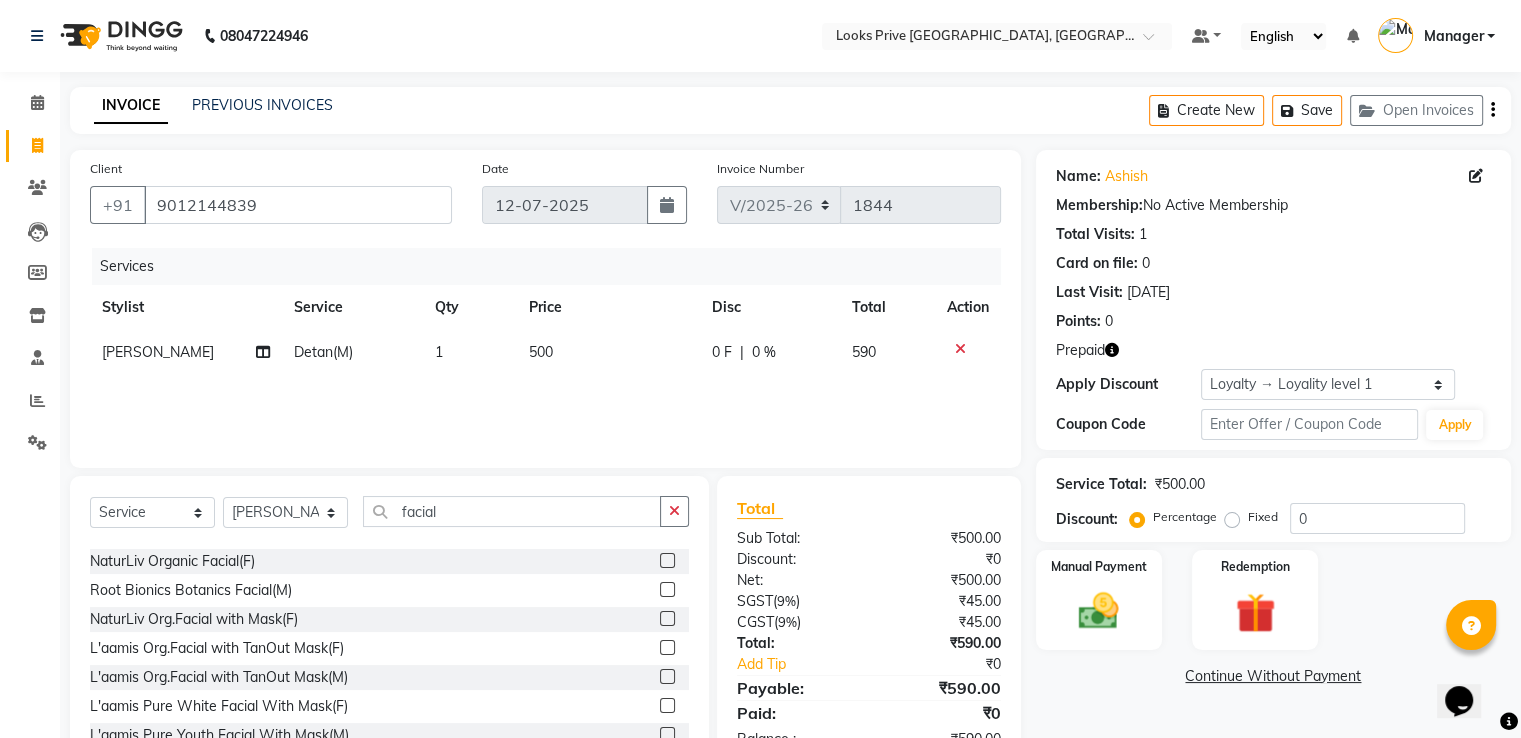 click 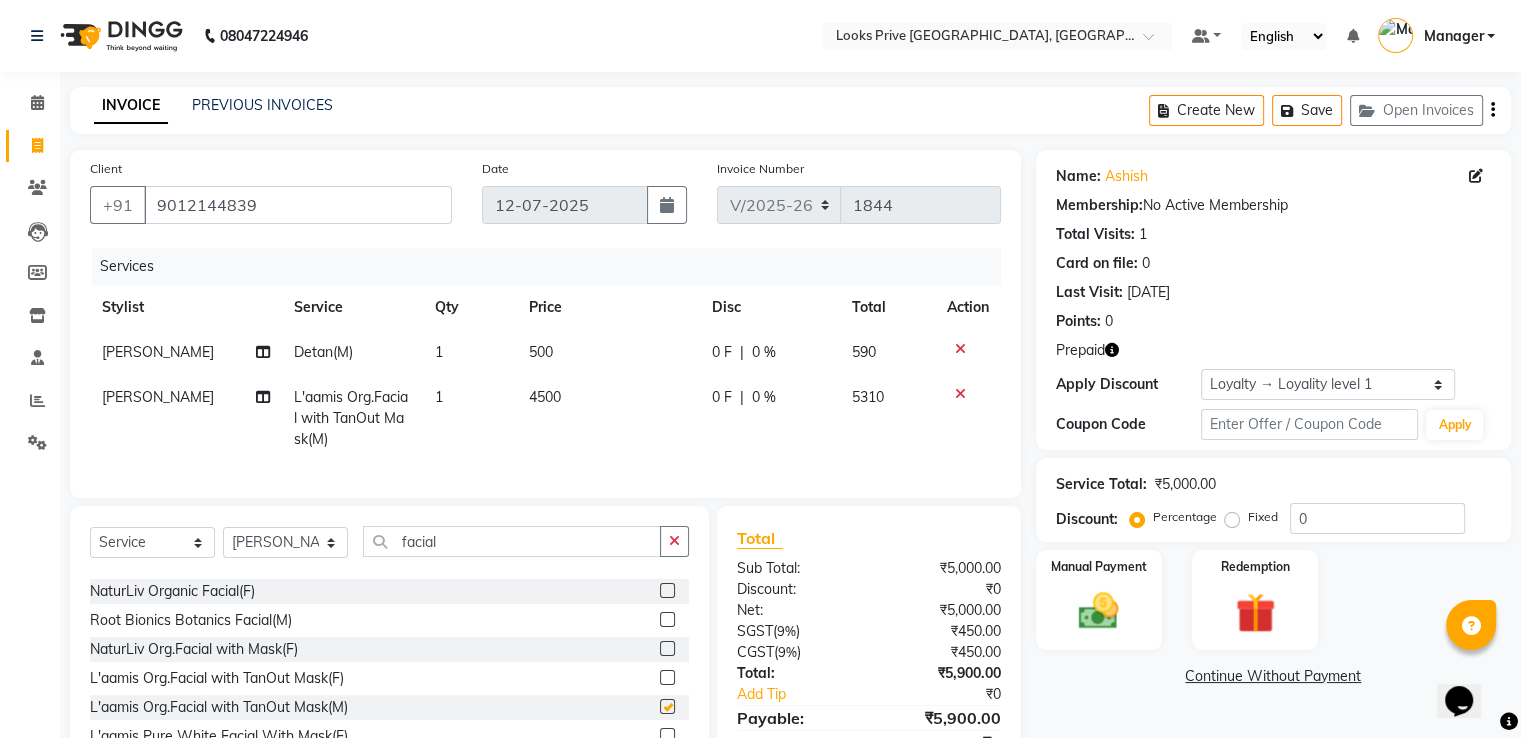 checkbox on "false" 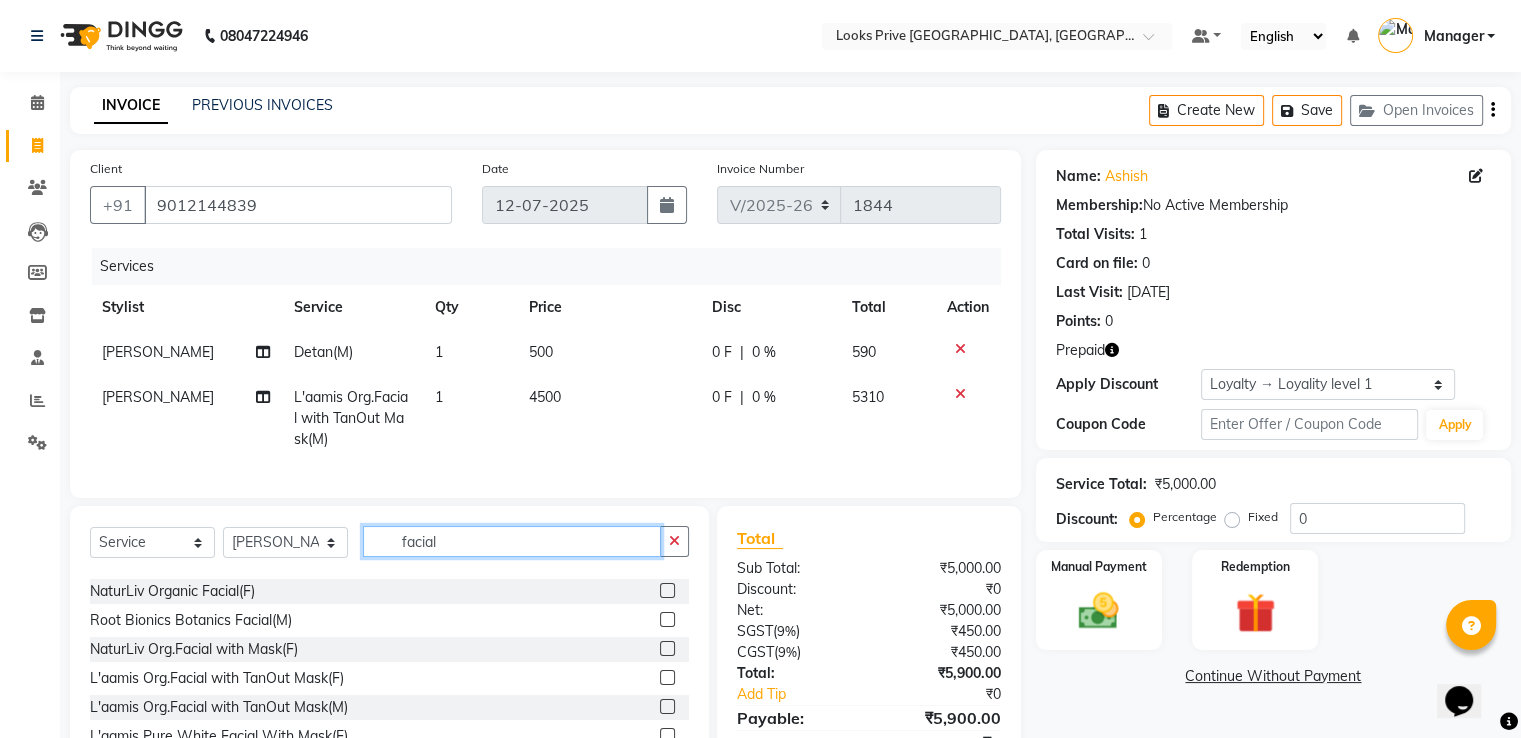 click on "facial" 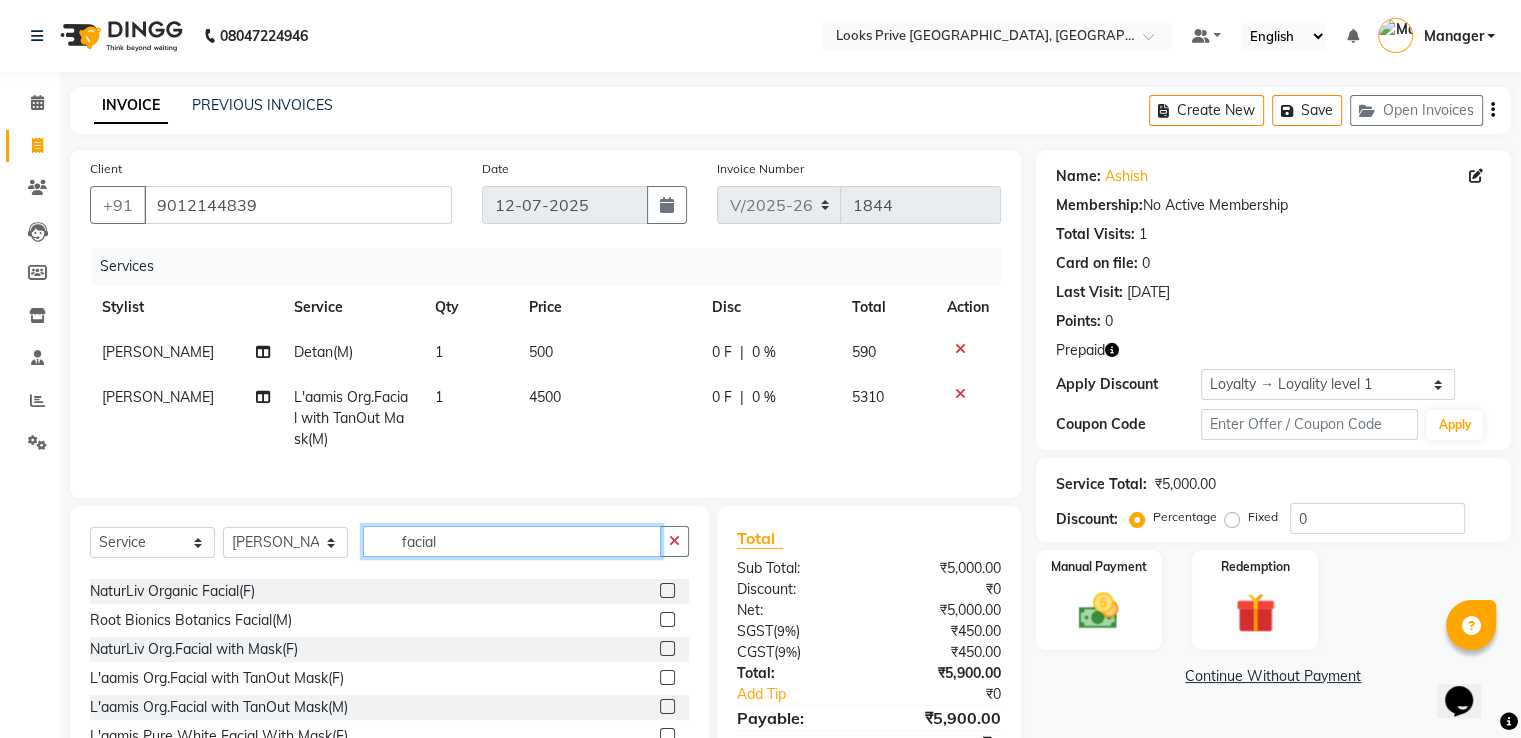 type on "r" 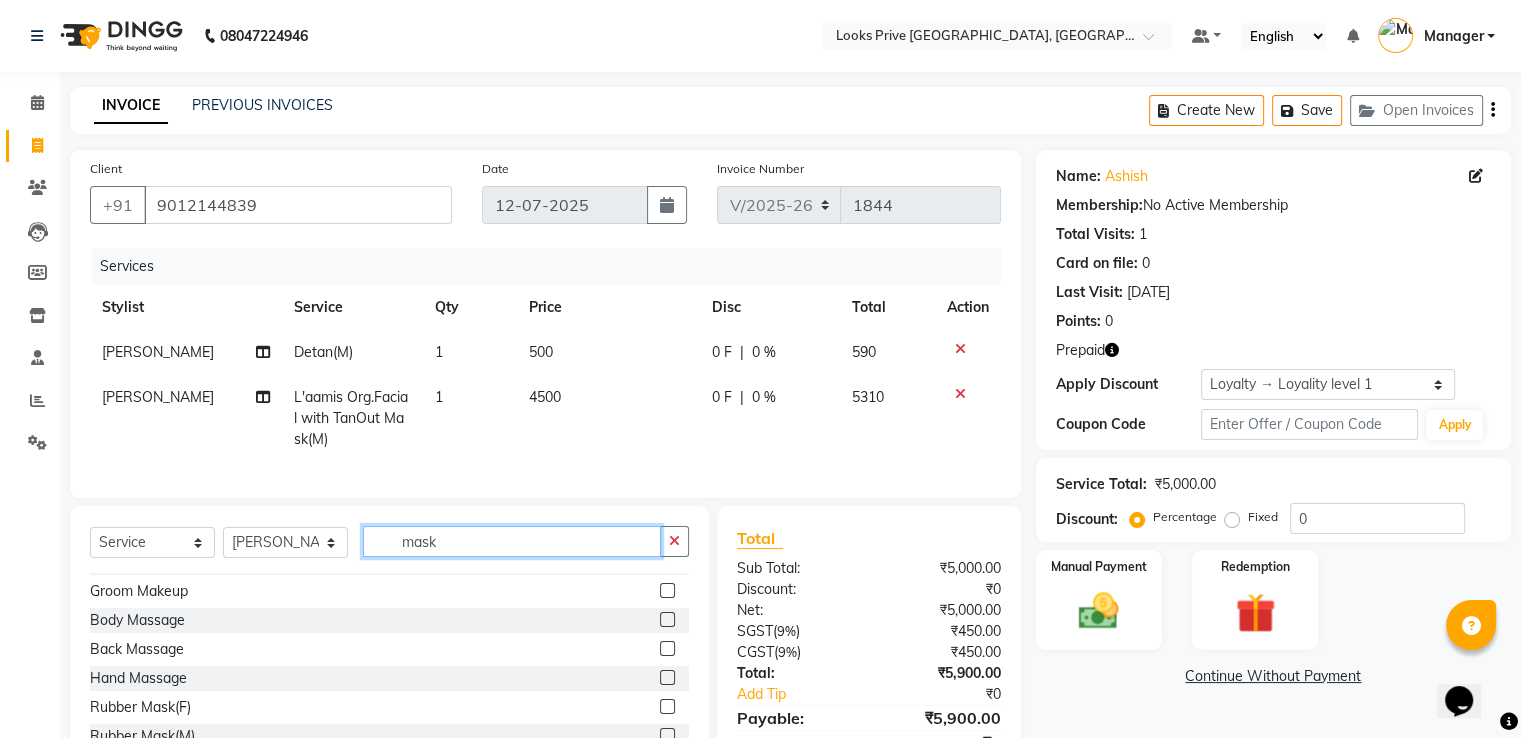 scroll, scrollTop: 0, scrollLeft: 0, axis: both 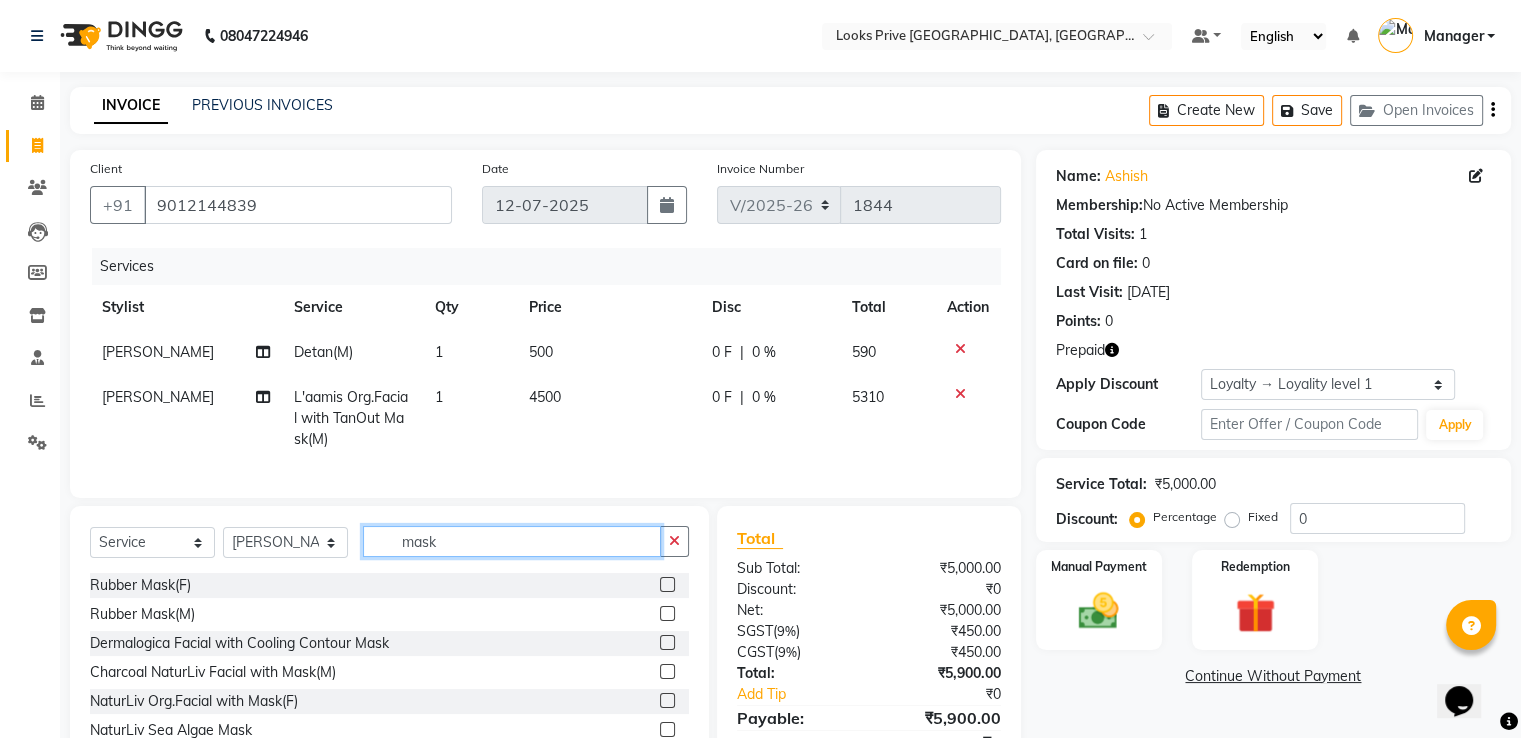 type on "mask" 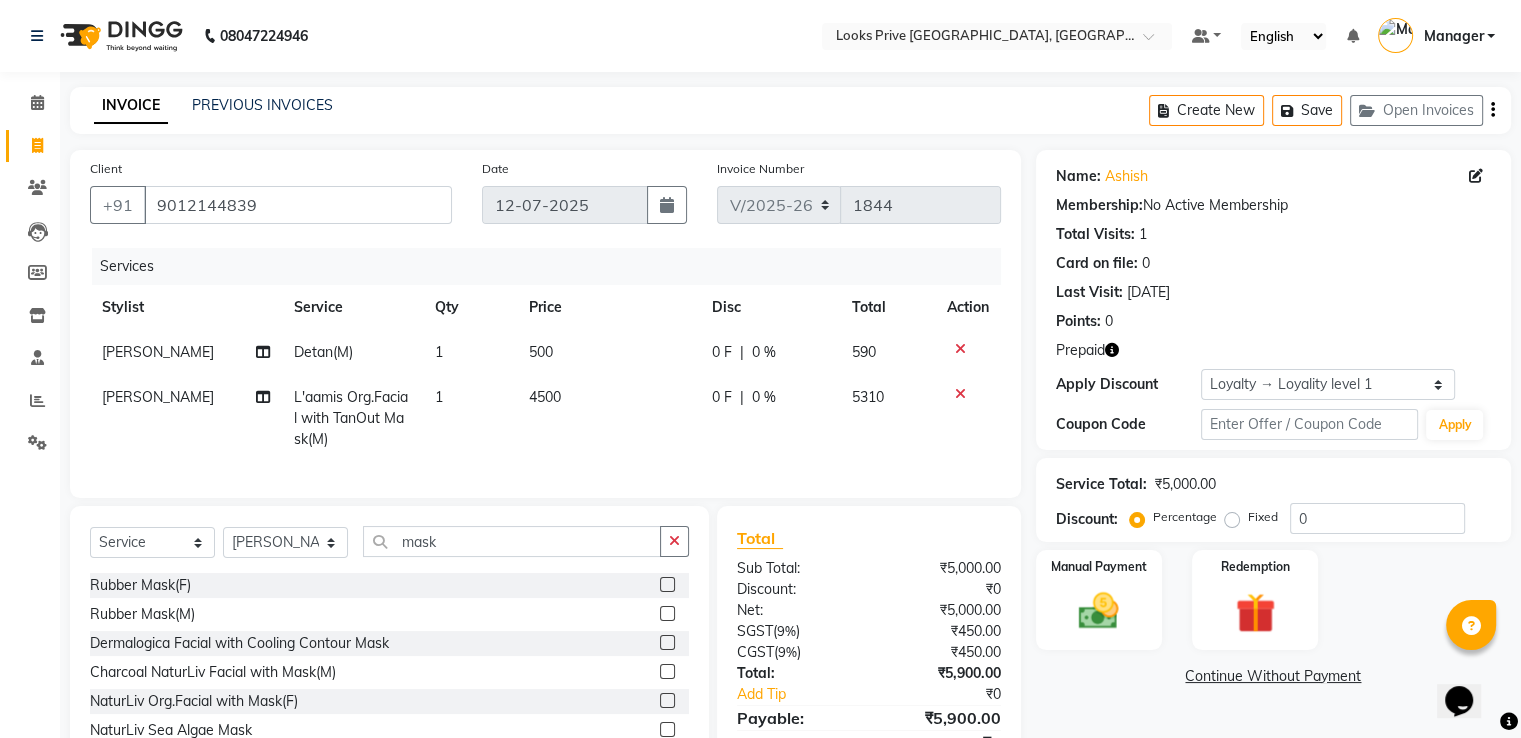 click 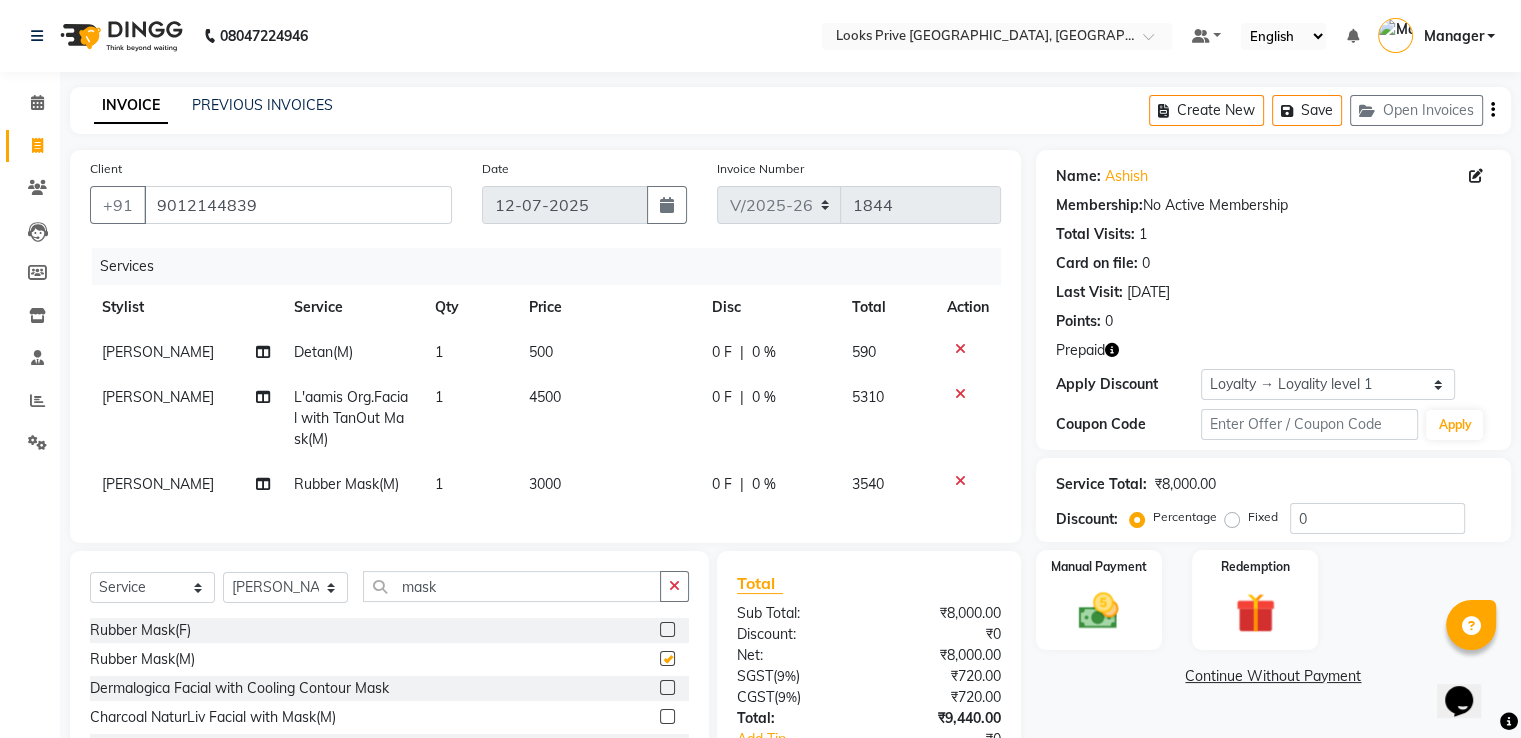 checkbox on "false" 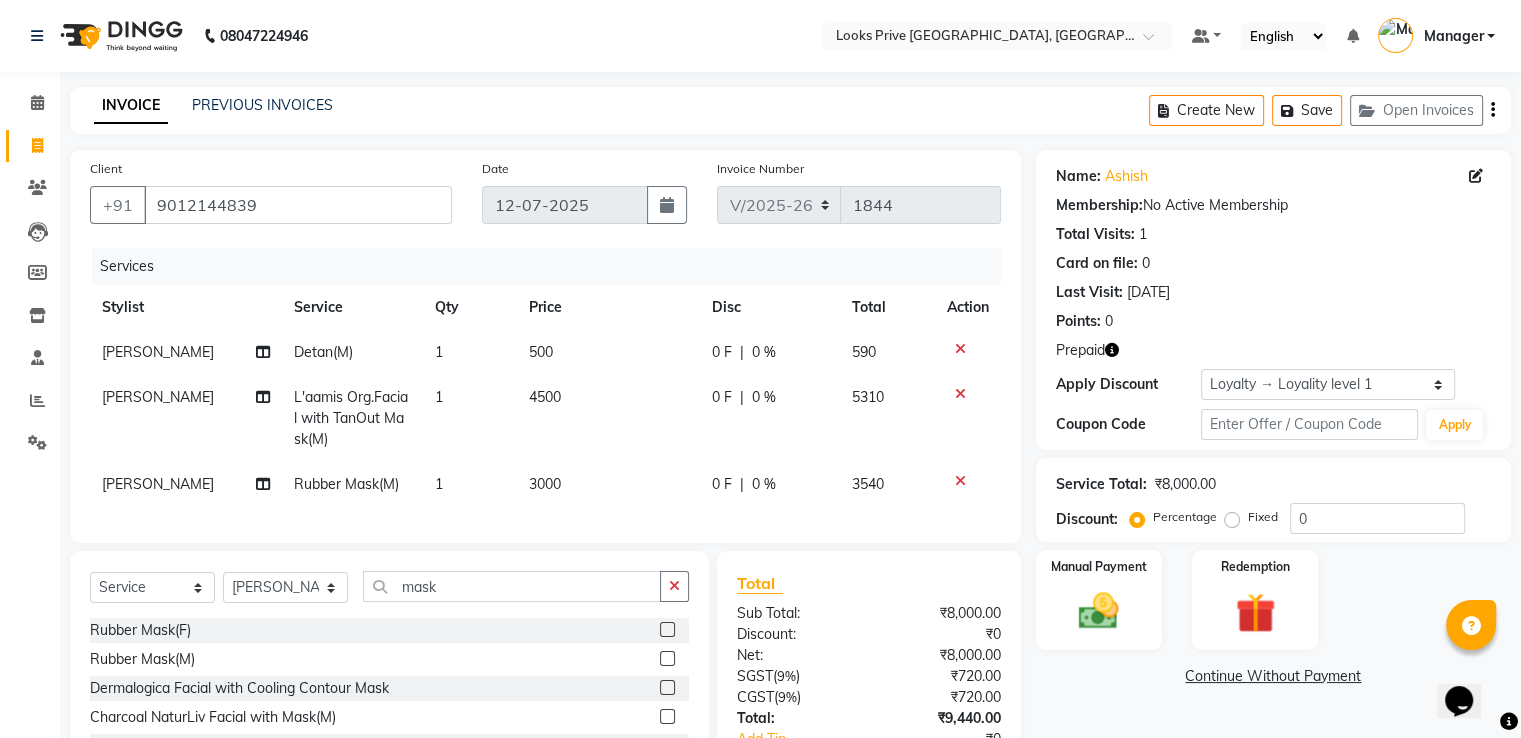 click on "3000" 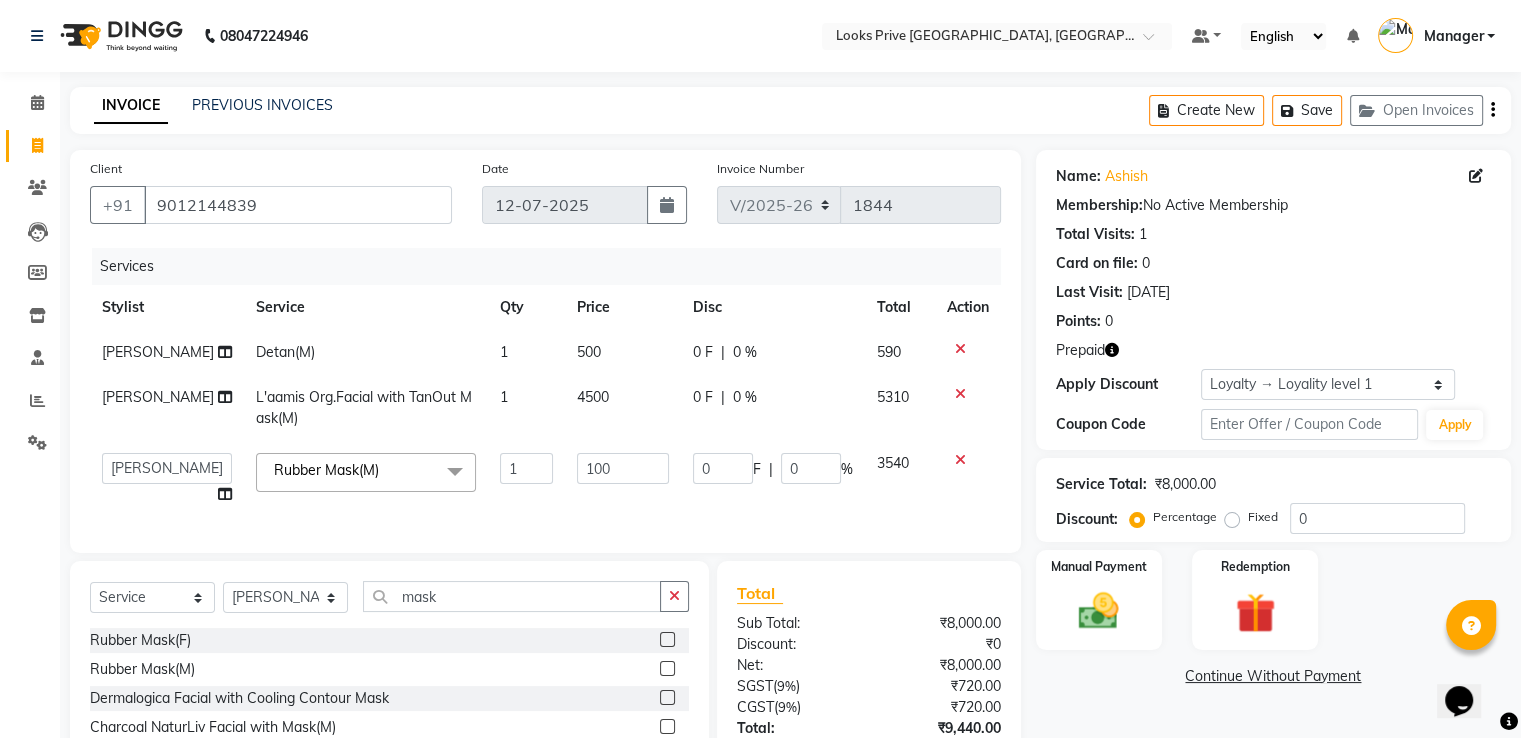 type on "1000" 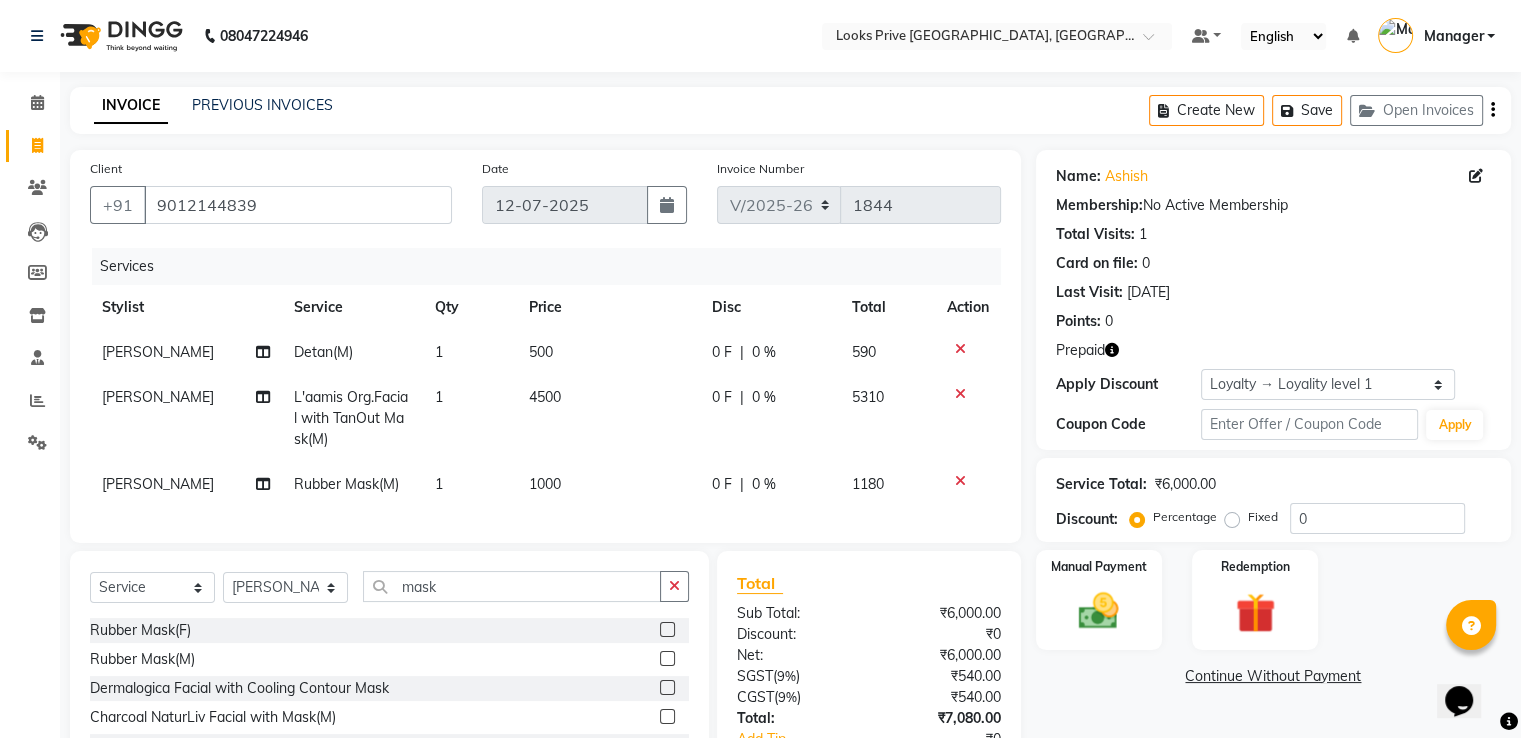 click on "500" 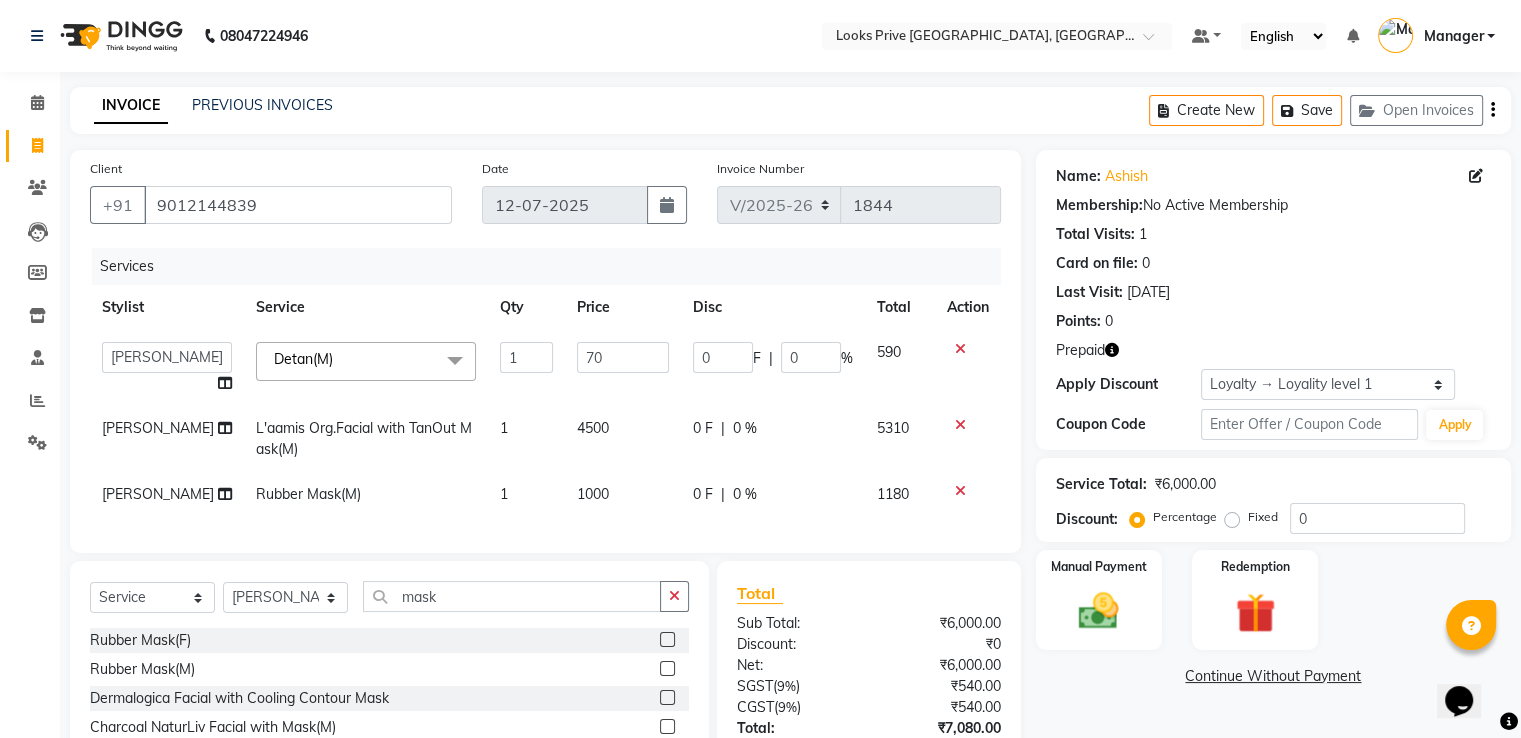 type on "700" 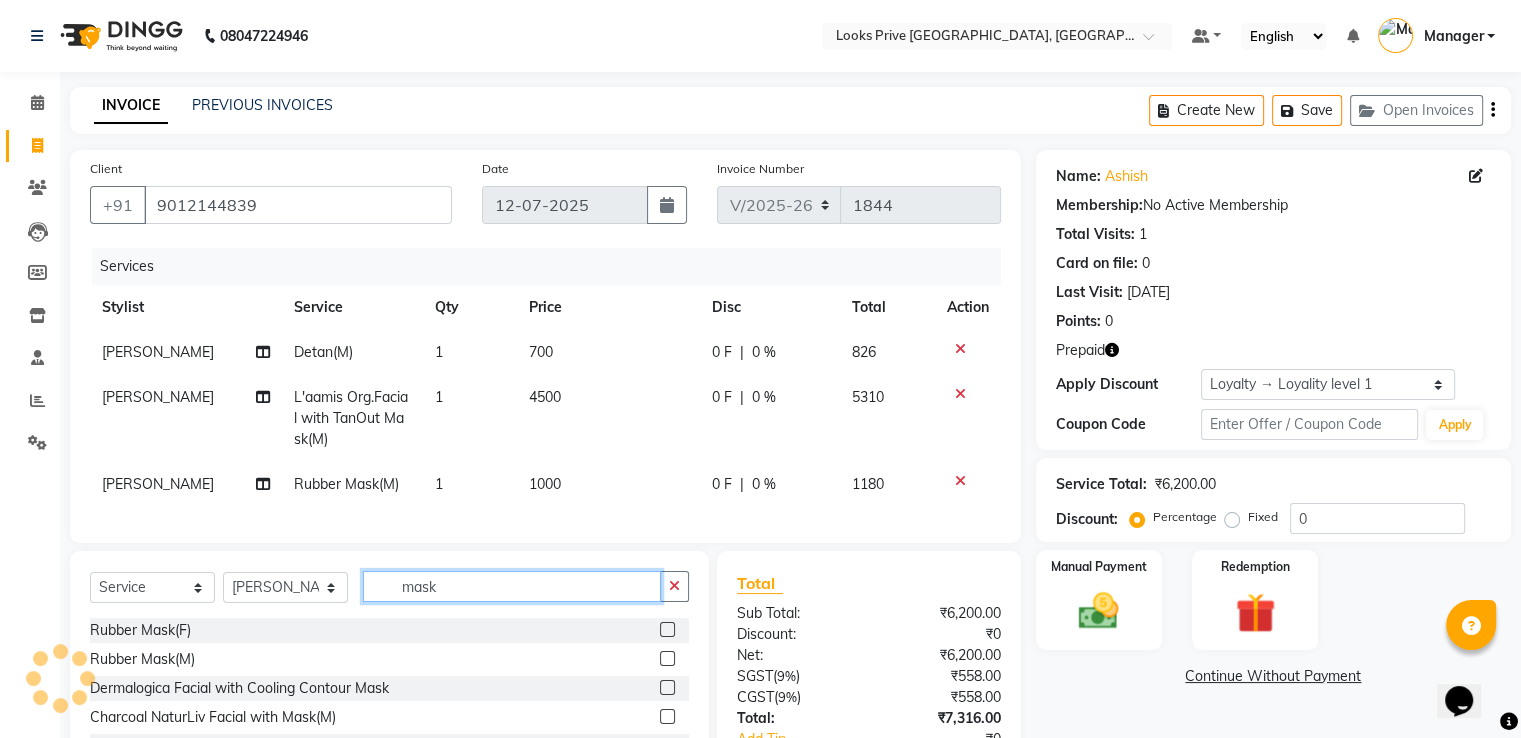 click on "mask" 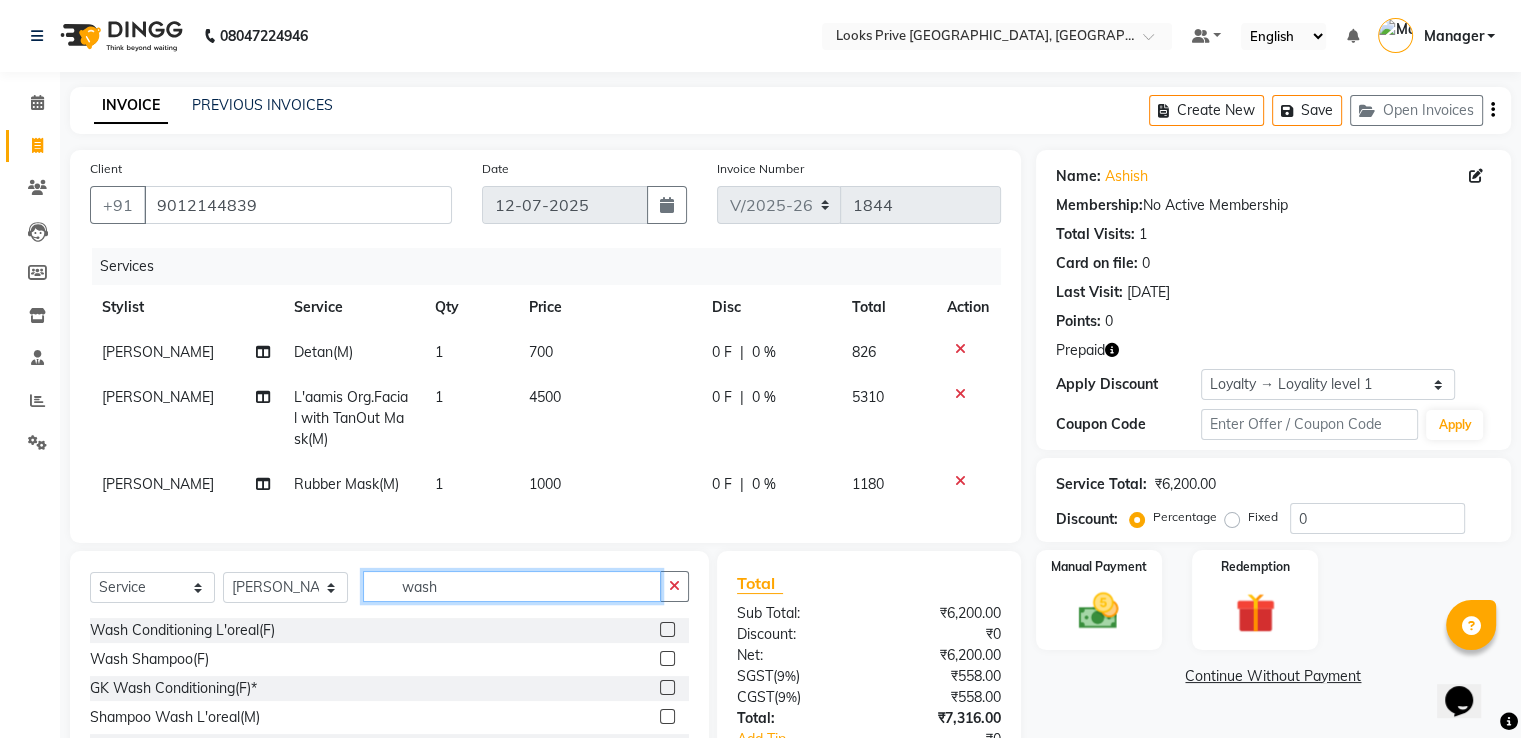 scroll, scrollTop: 153, scrollLeft: 0, axis: vertical 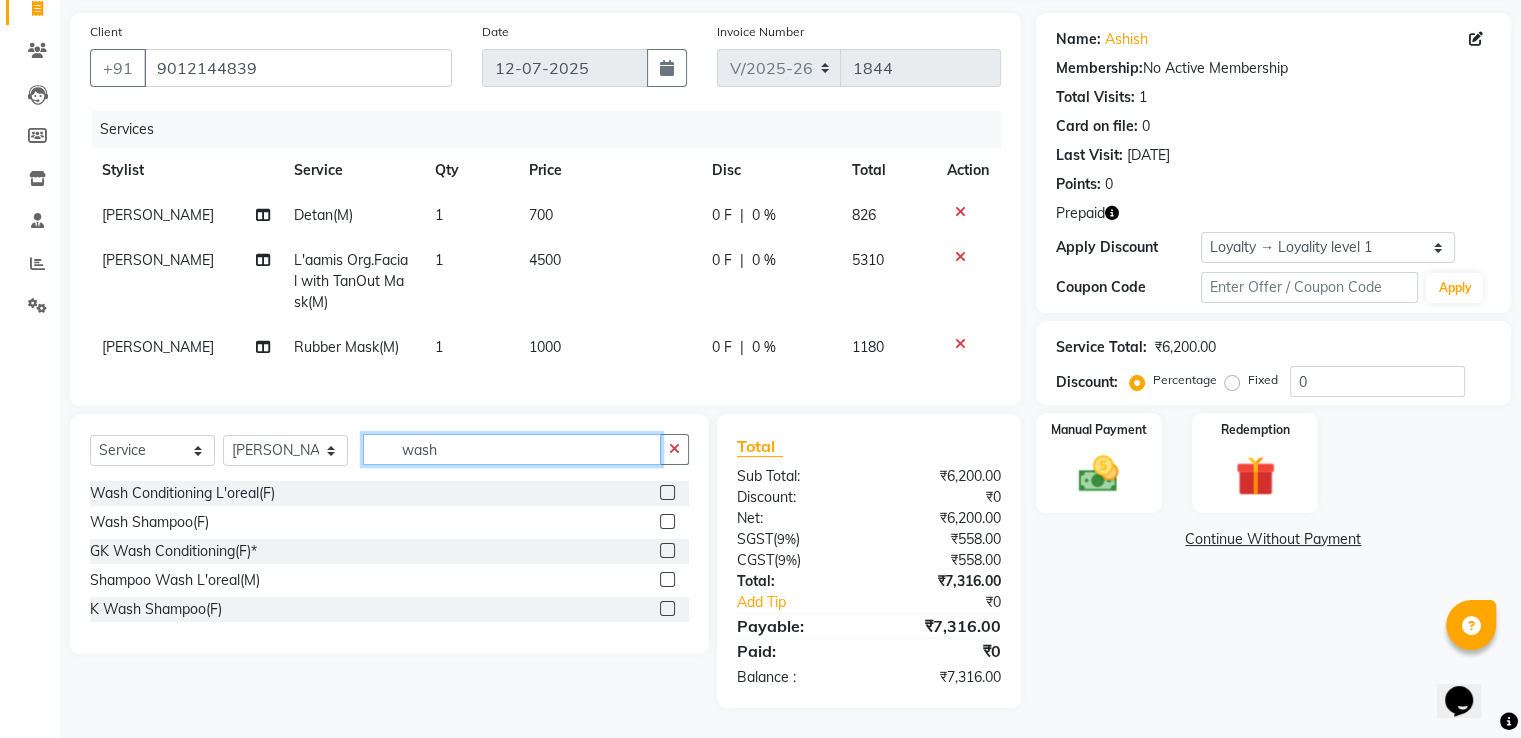 type on "wash" 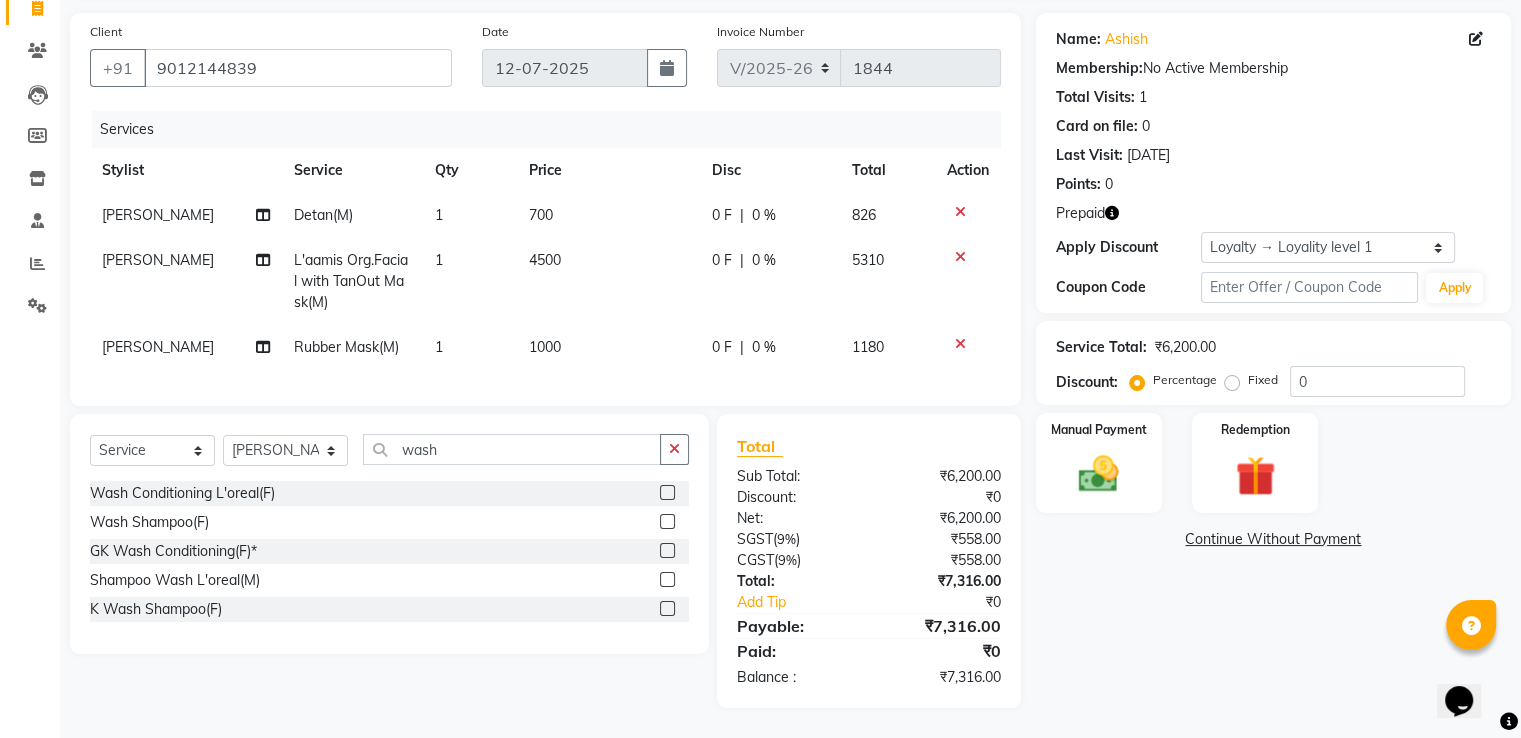 click 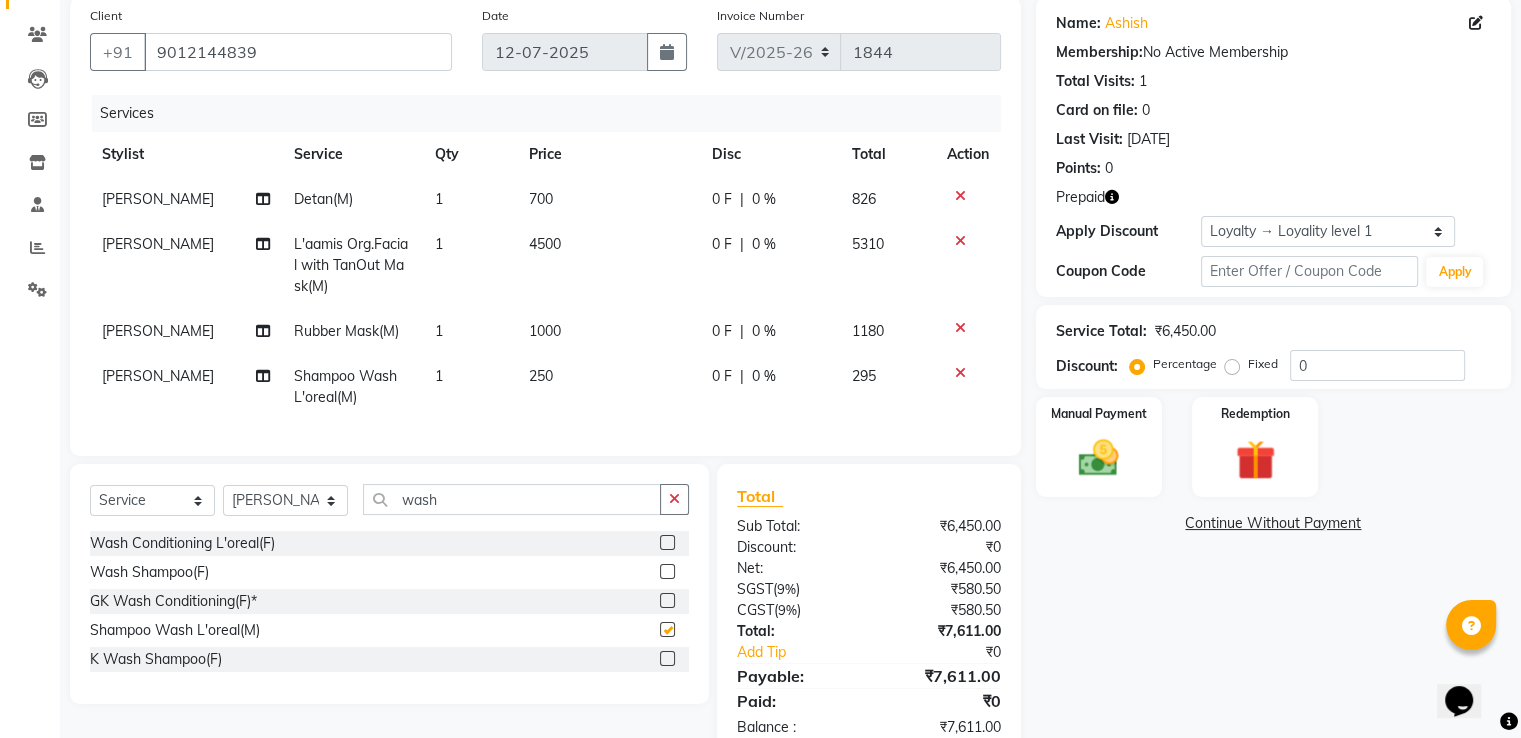 checkbox on "false" 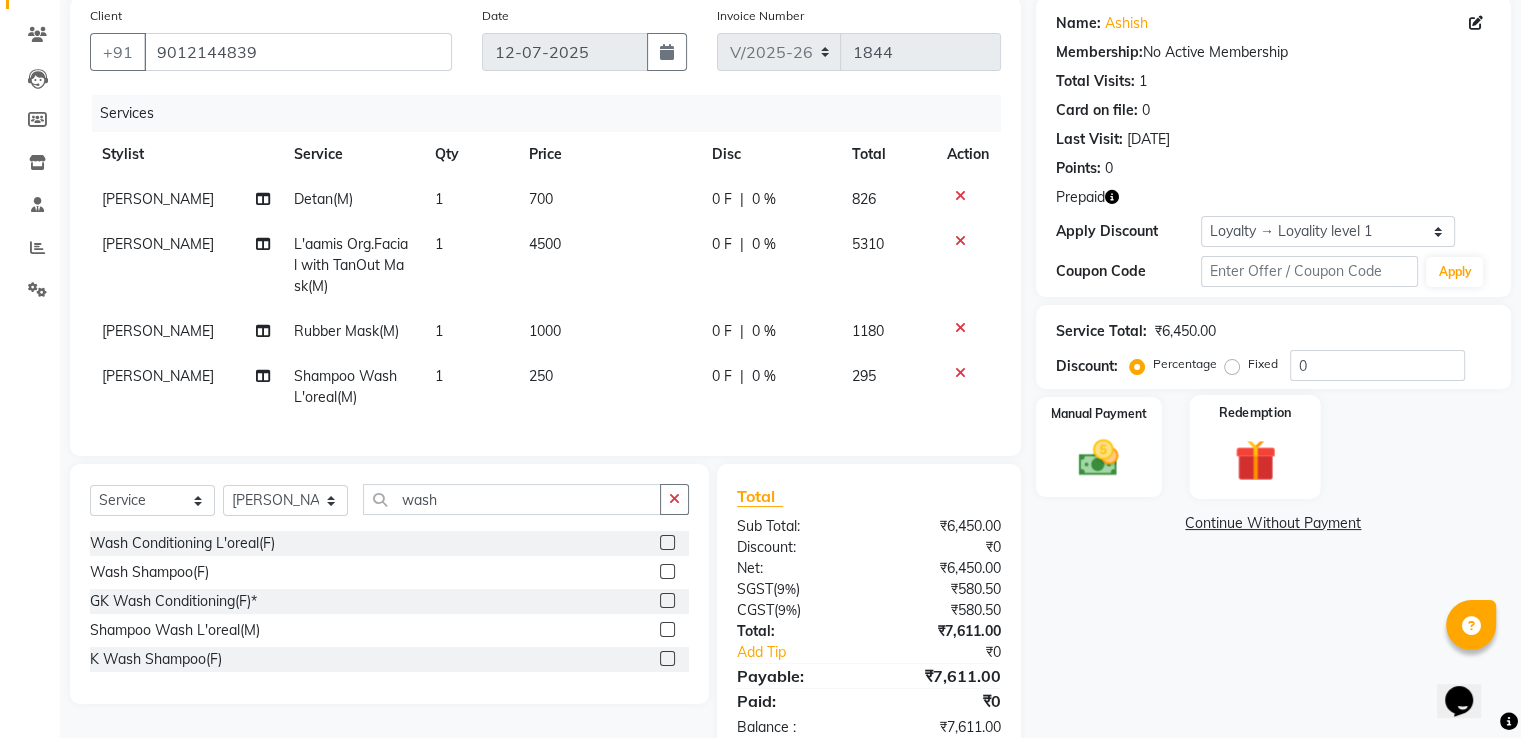 scroll, scrollTop: 219, scrollLeft: 0, axis: vertical 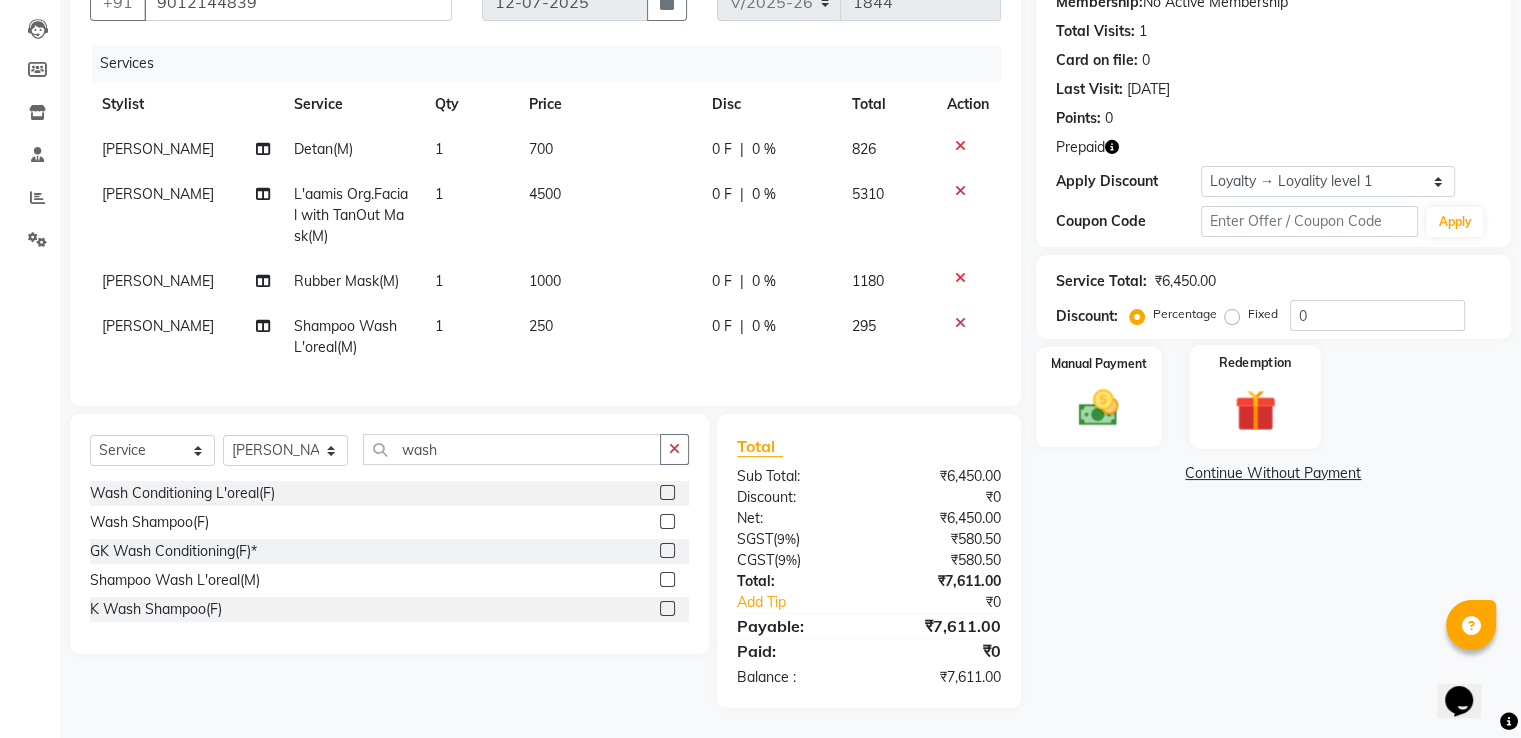 click 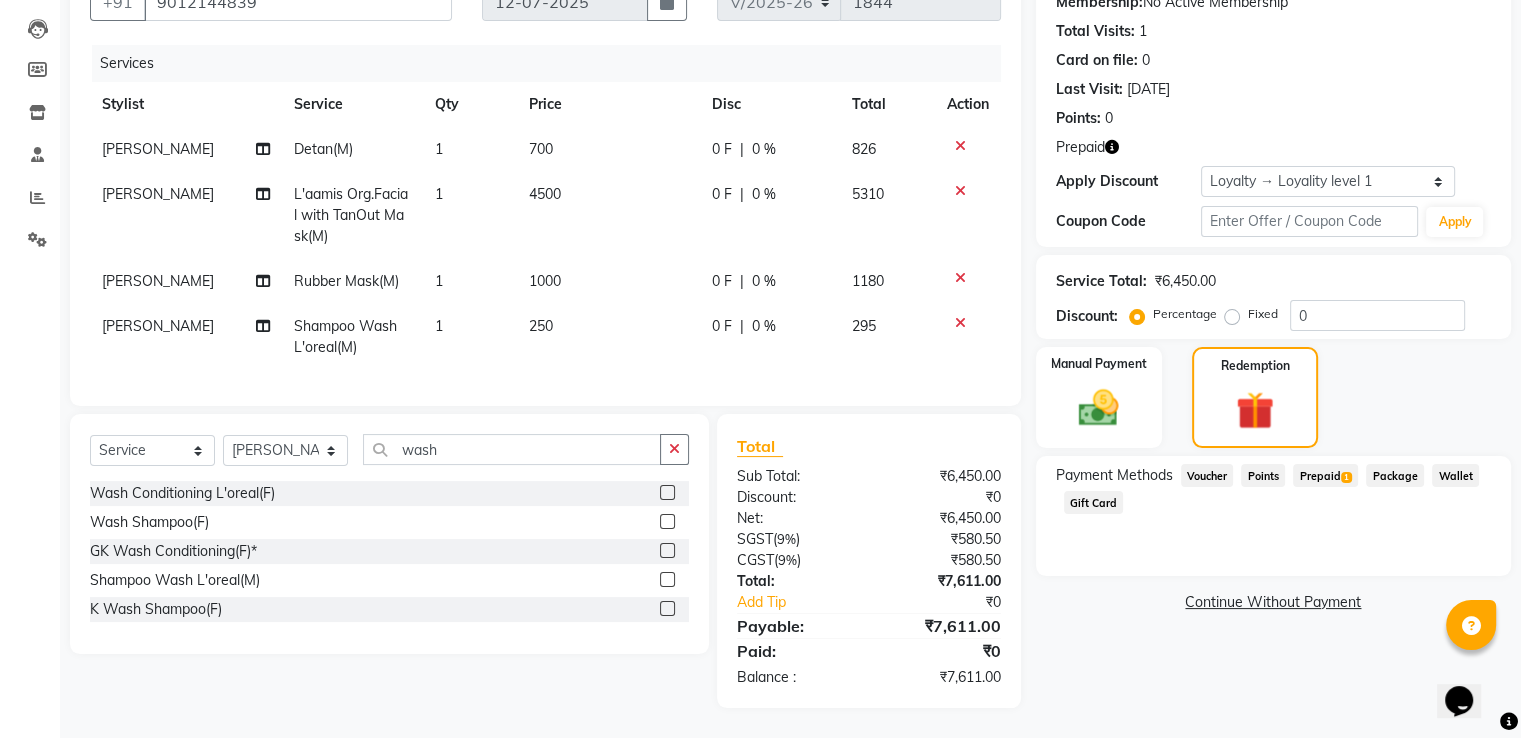 click on "Payment Methods  Voucher   Points   Prepaid  1  Package   Wallet   Gift Card" 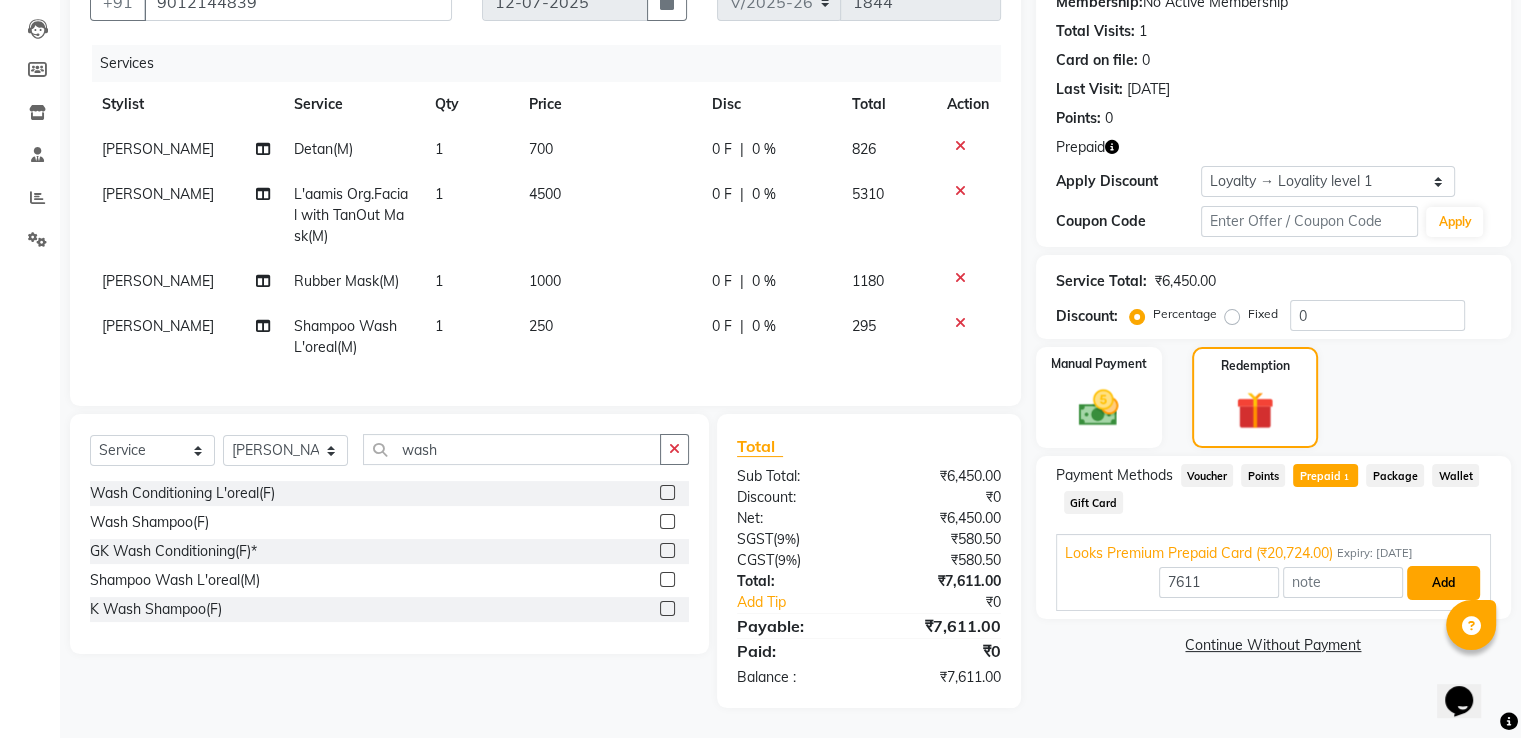 click on "Add" at bounding box center (1443, 583) 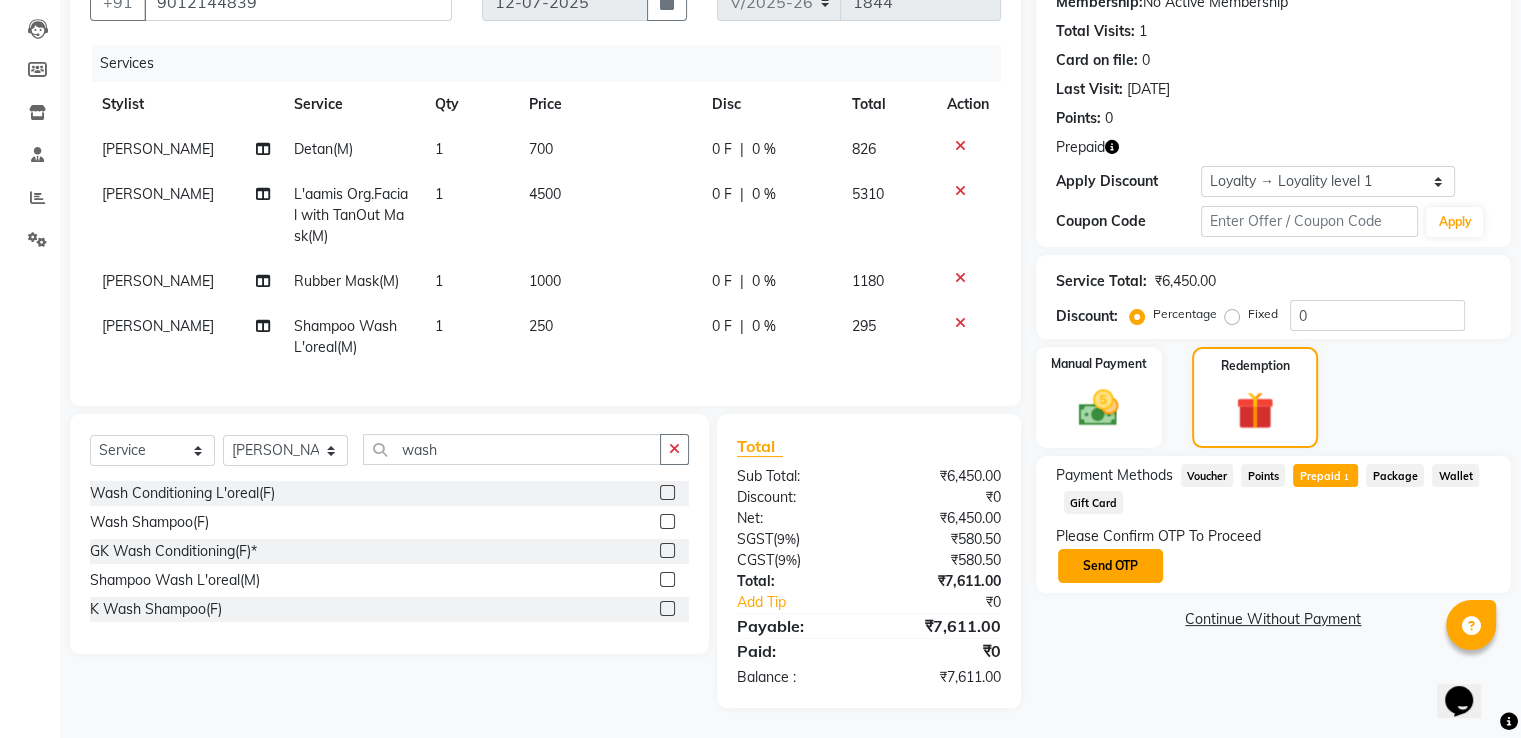 click on "Send OTP" 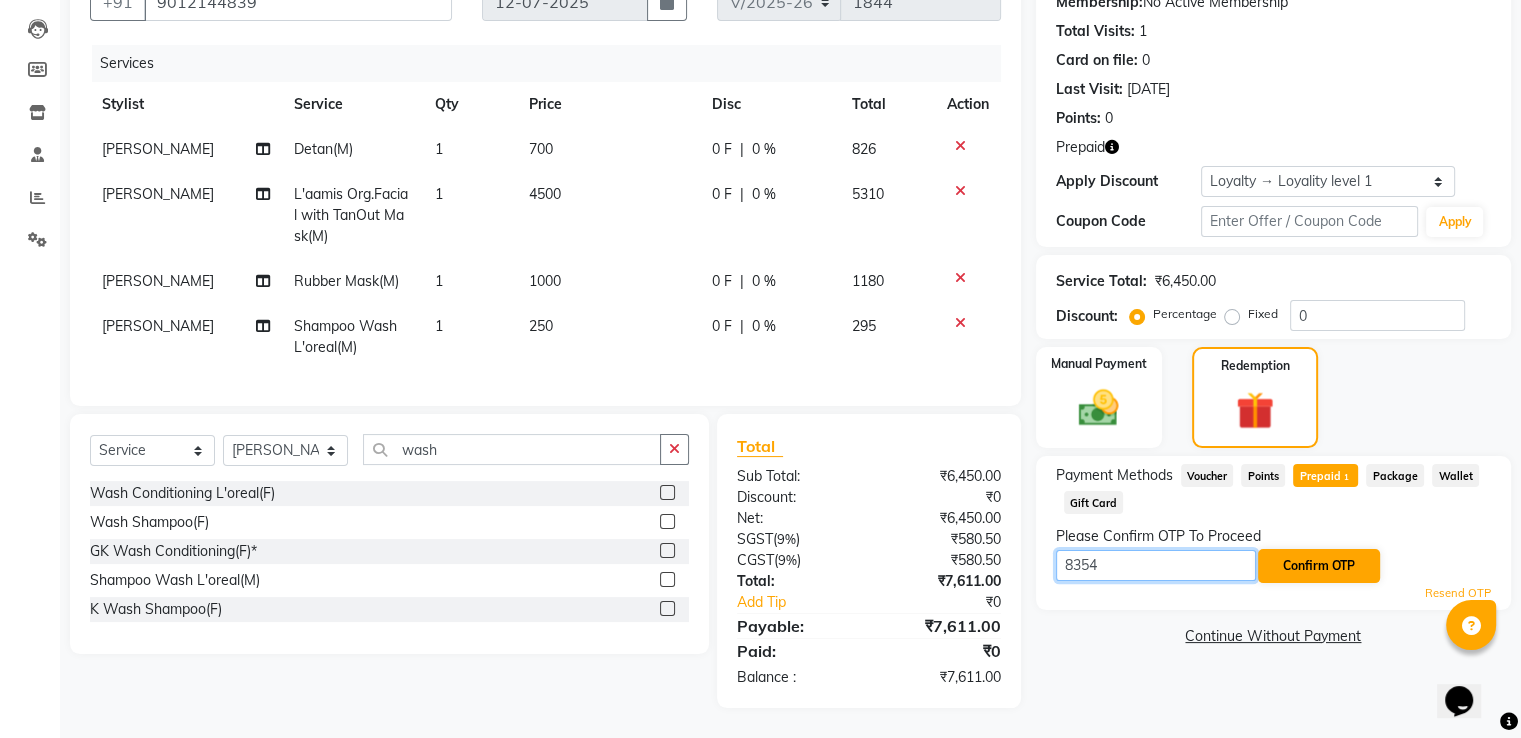 type on "8354" 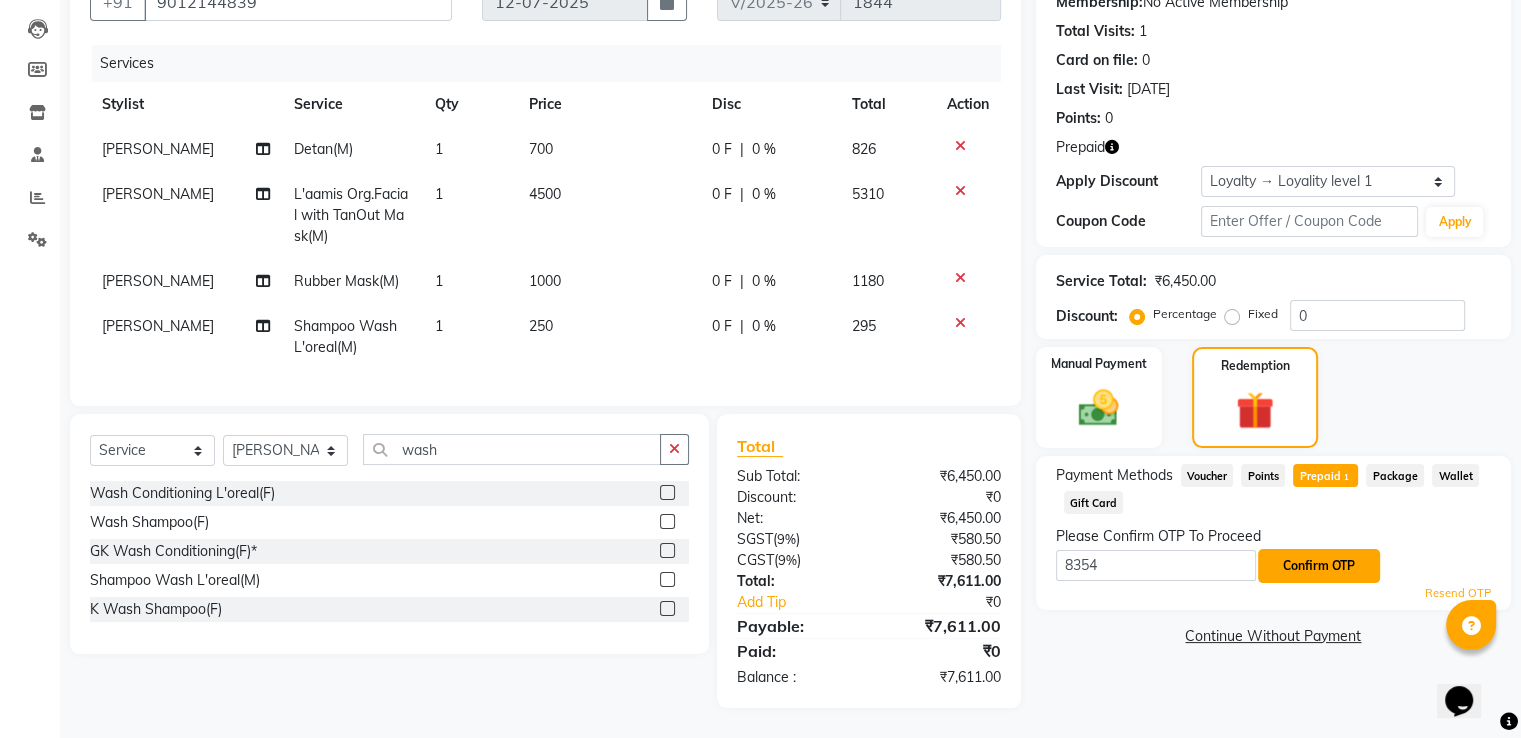click on "Confirm OTP" 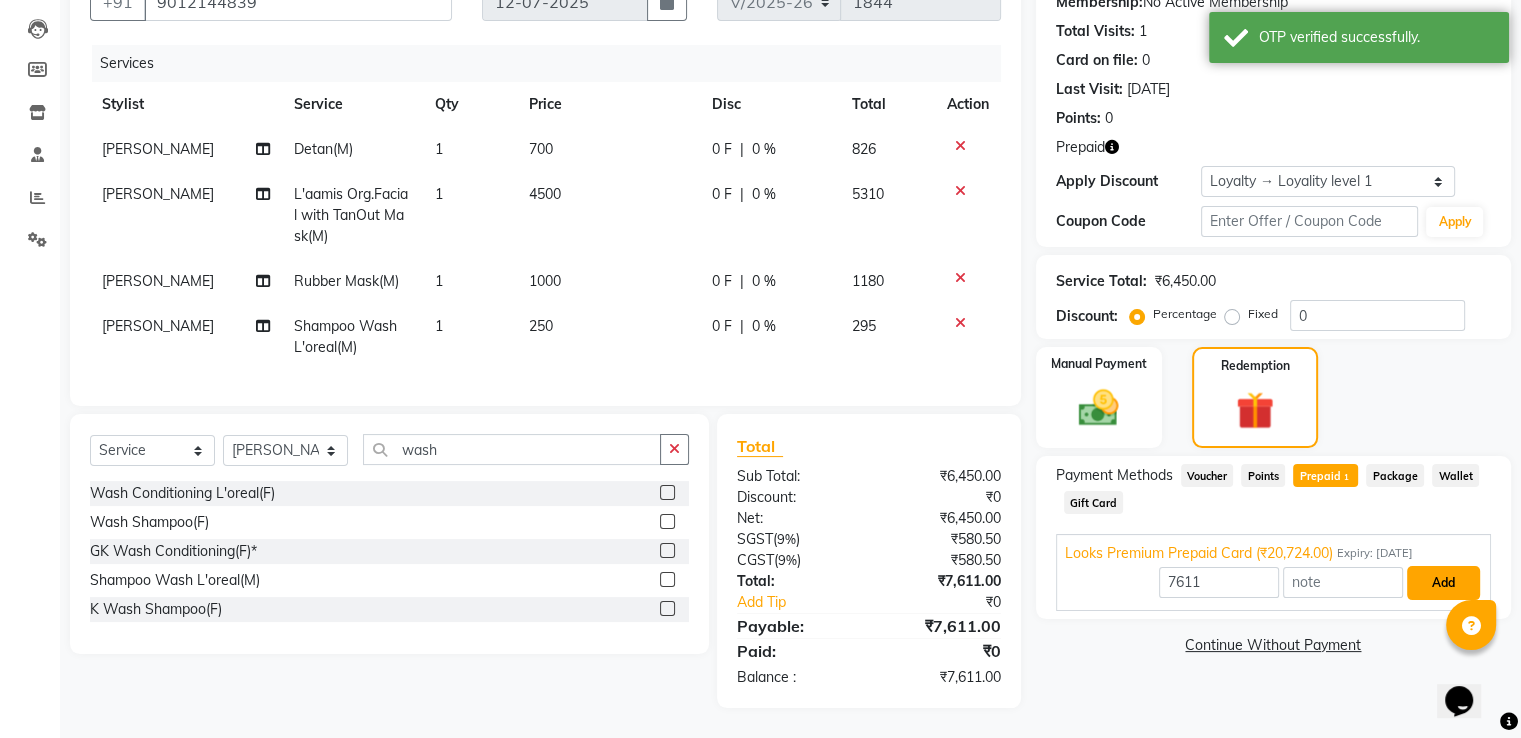 click on "Add" at bounding box center (1443, 583) 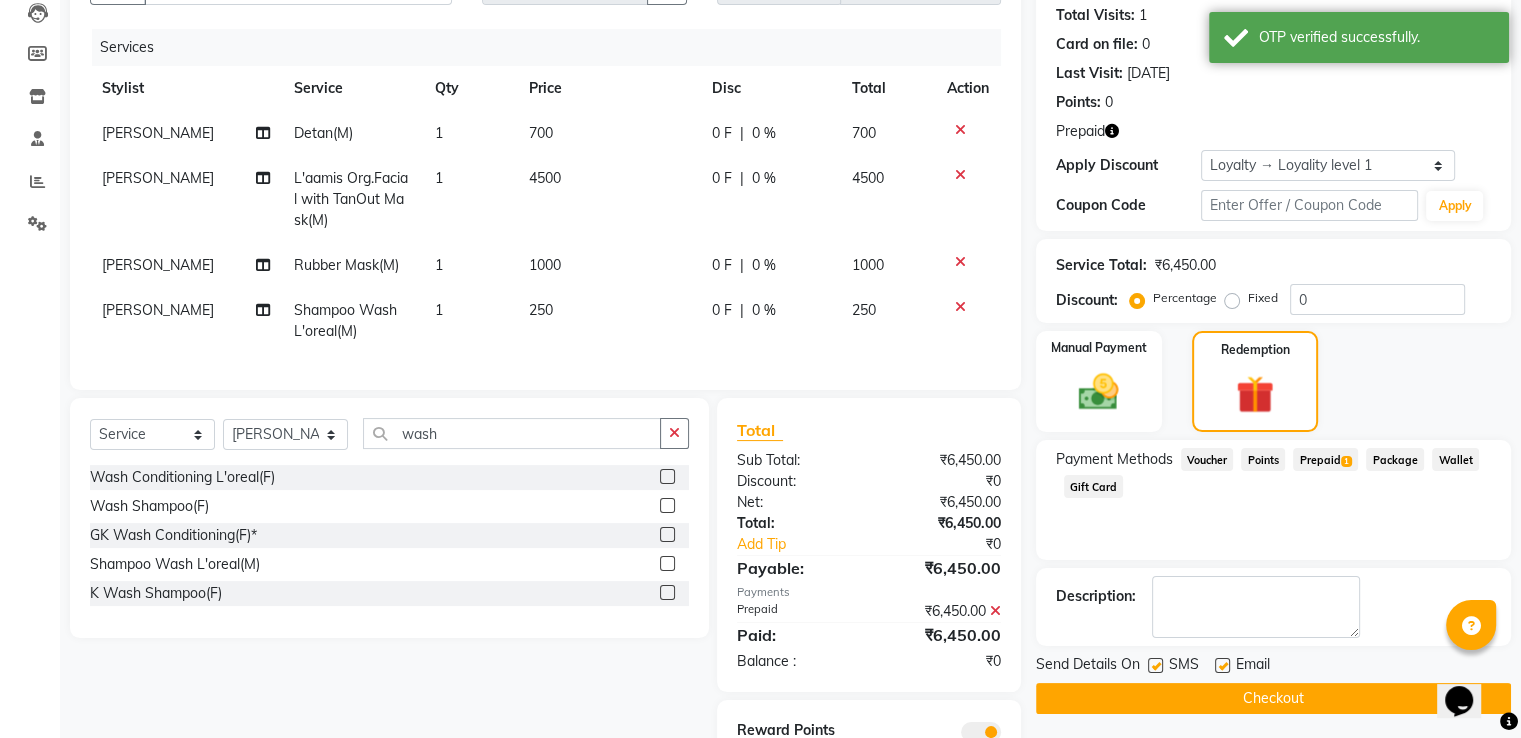 scroll, scrollTop: 319, scrollLeft: 0, axis: vertical 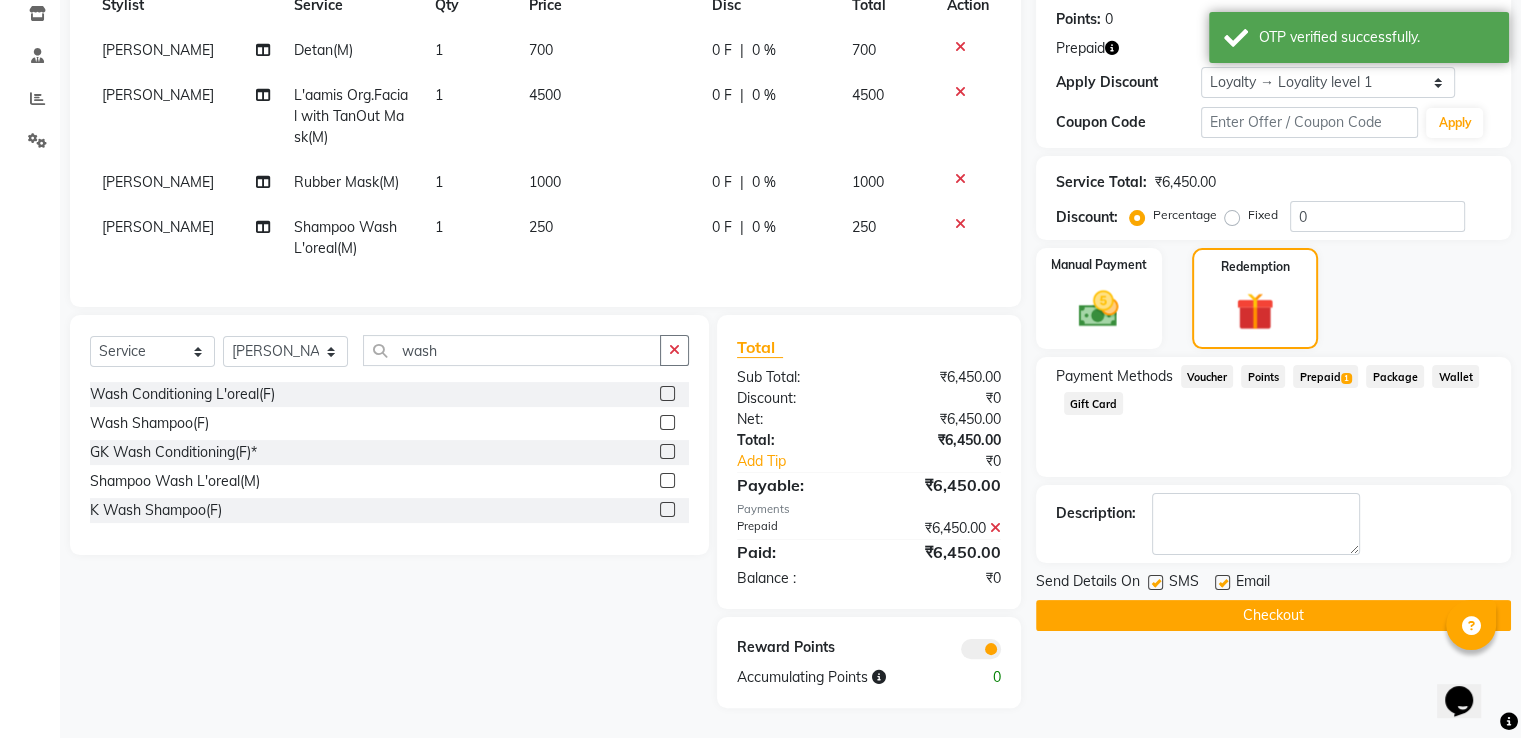 click on "Name: Ashish  Membership:  No Active Membership  Total Visits:  1 Card on file:  0 Last Visit:   13-06-2025 Points:   0  Prepaid Apply Discount Select  Loyalty → Loyality level 1  Coupon Code Apply Service Total:  ₹6,450.00  Discount:  Percentage   Fixed  0 Manual Payment Redemption Payment Methods  Voucher   Points   Prepaid  1  Package   Wallet   Gift Card  Description:                  Send Details On SMS Email  Checkout" 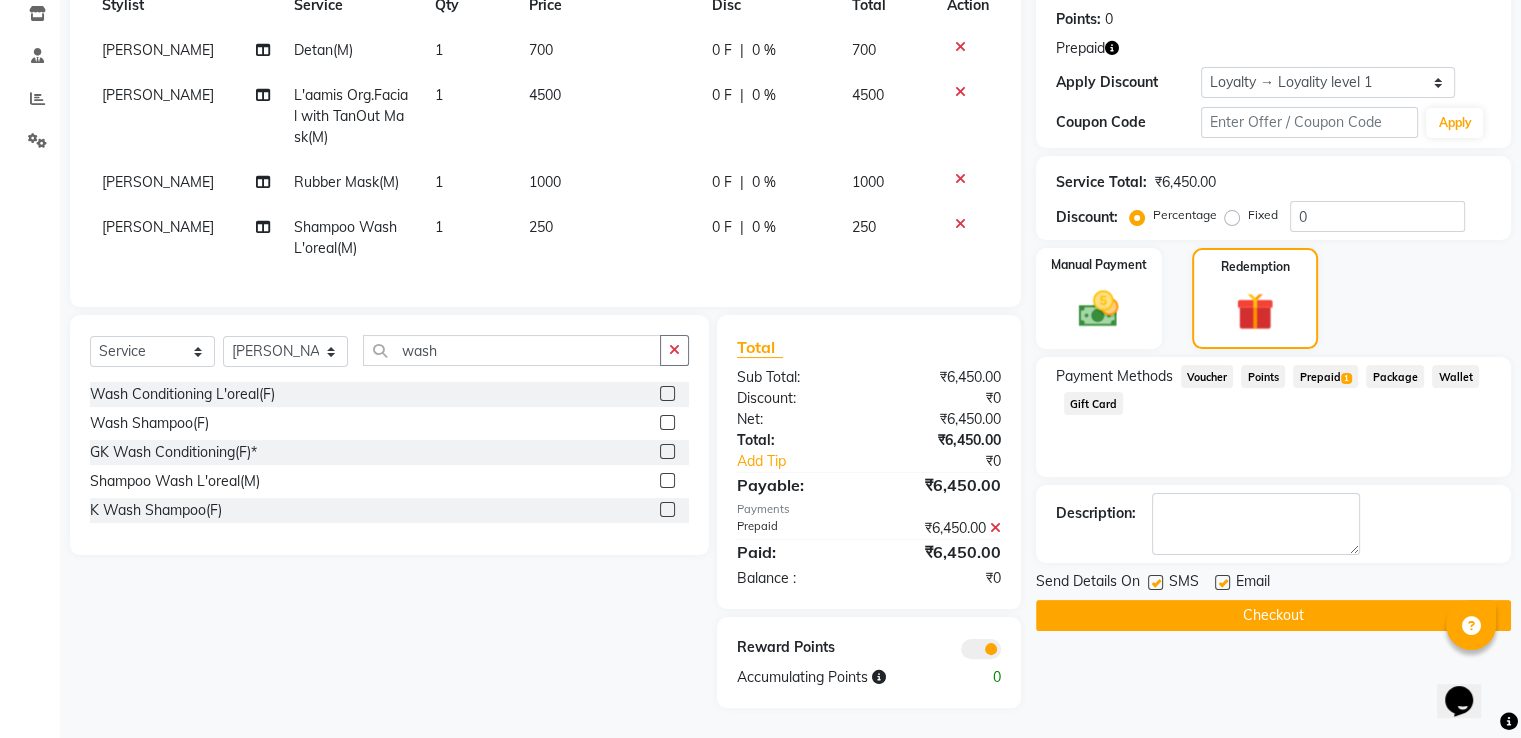 click on "Checkout" 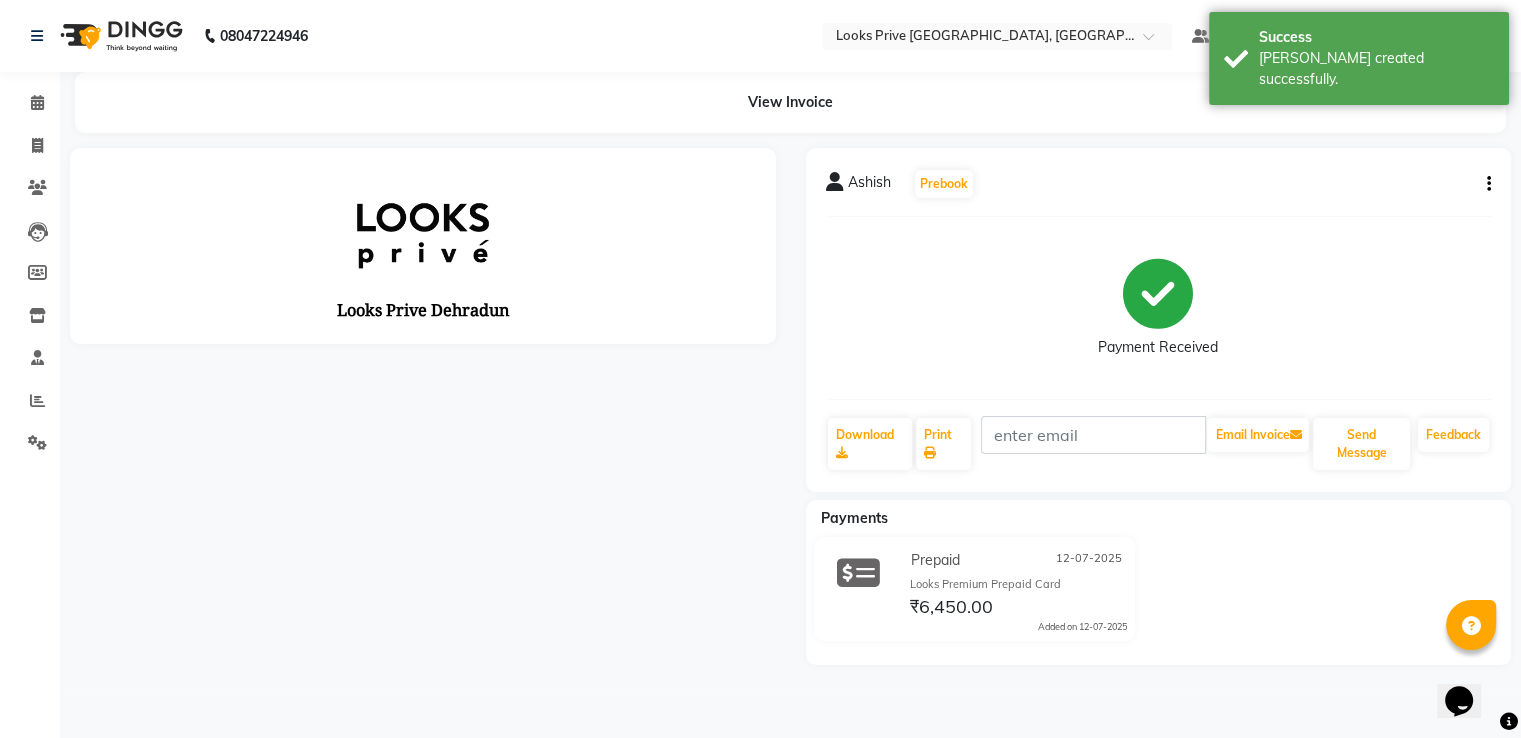 scroll, scrollTop: 0, scrollLeft: 0, axis: both 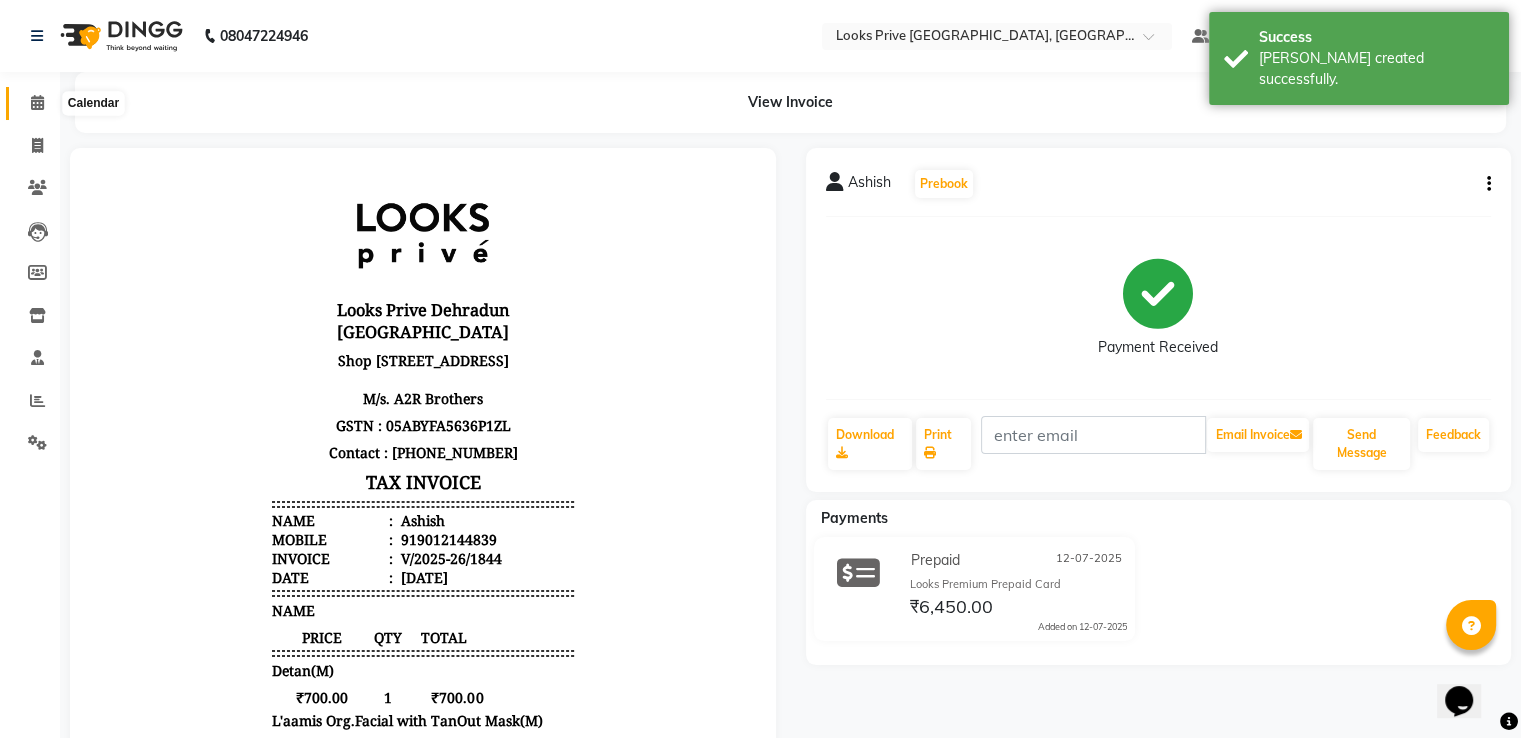 click 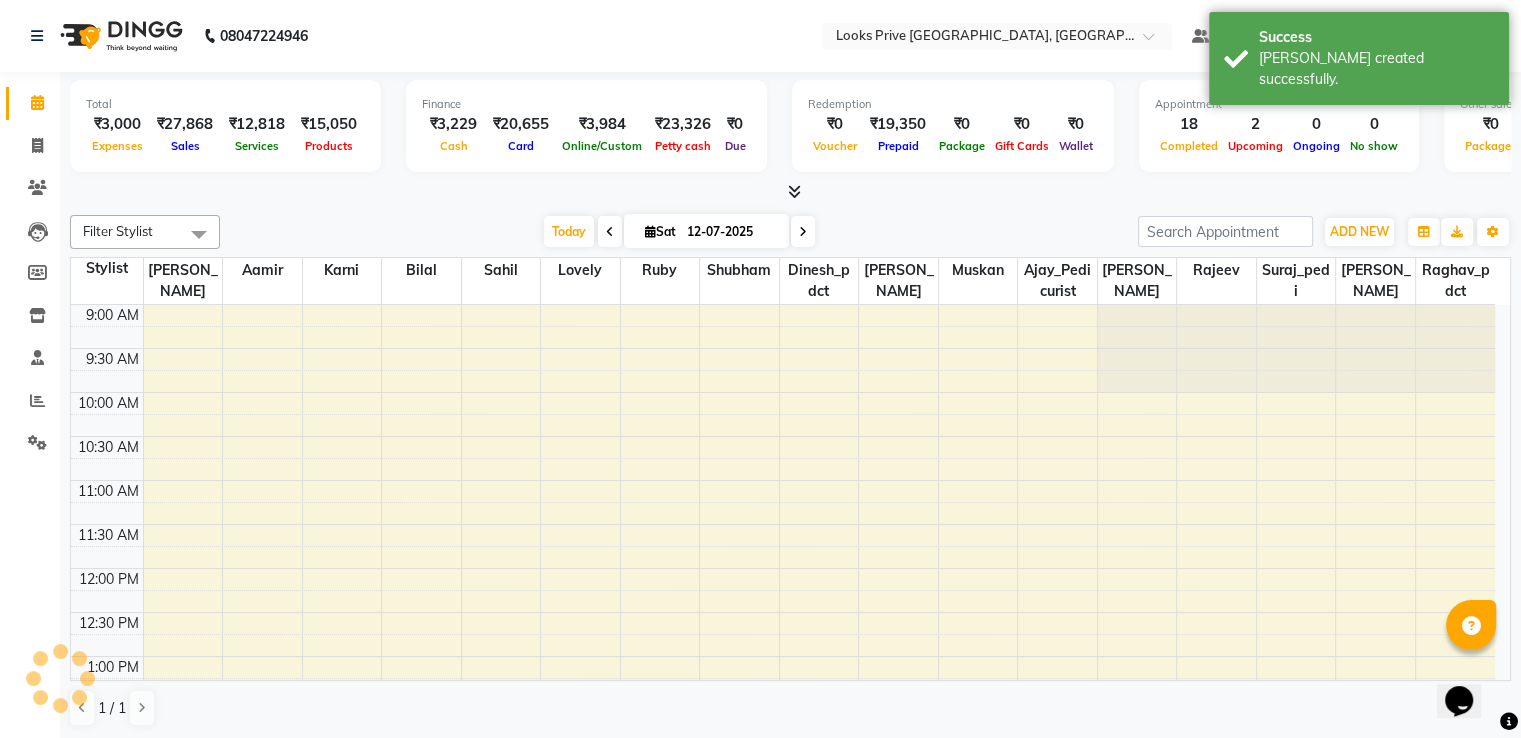 scroll, scrollTop: 0, scrollLeft: 0, axis: both 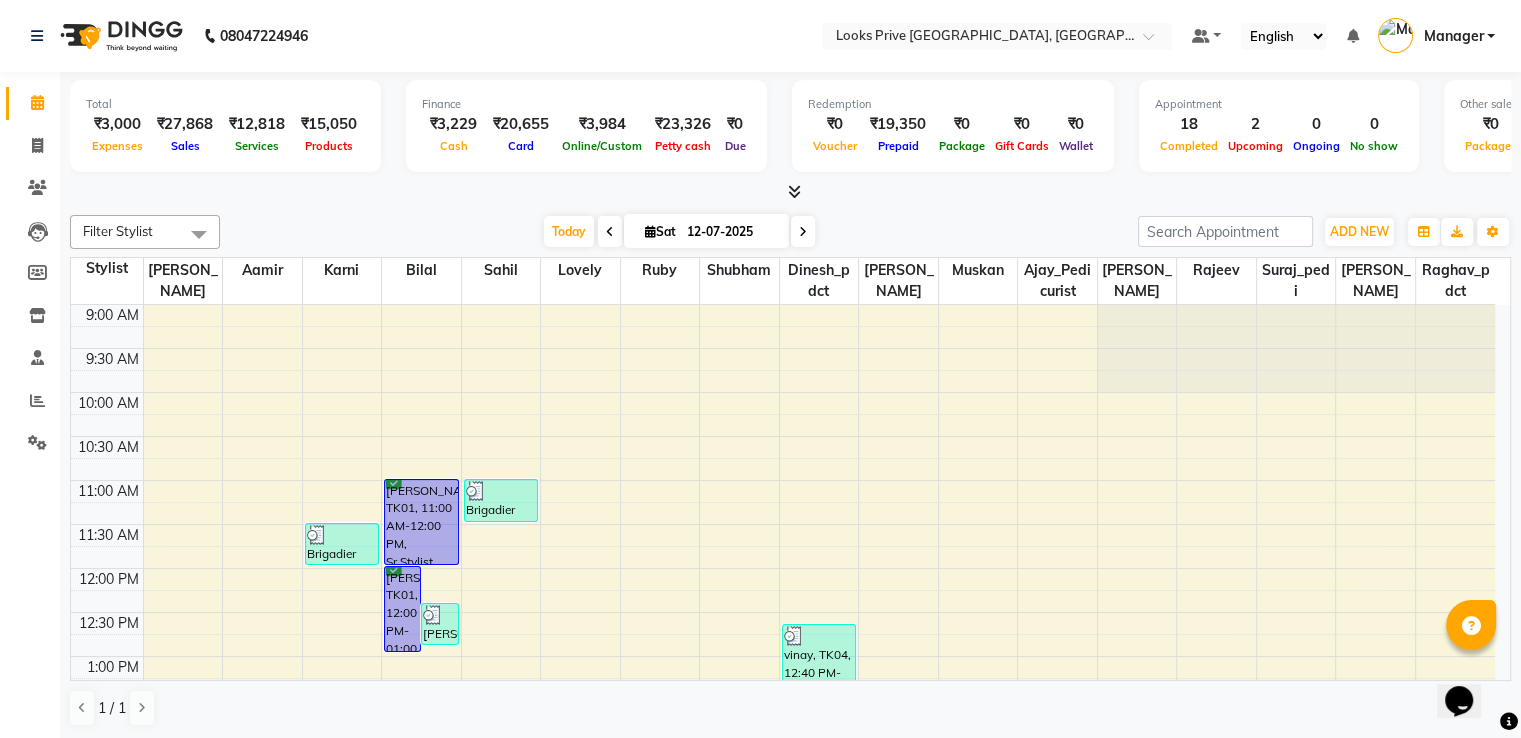 click at bounding box center (803, 232) 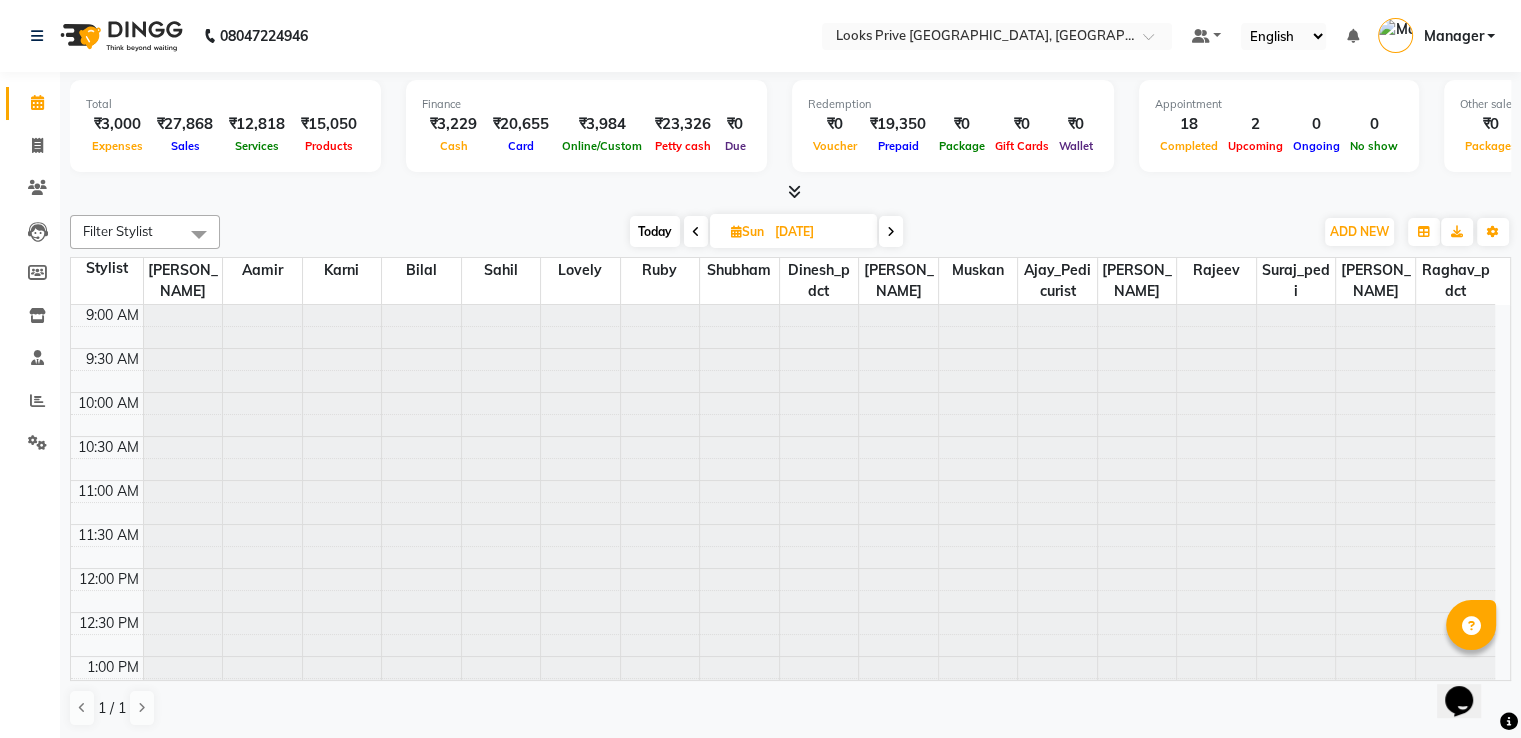 scroll, scrollTop: 670, scrollLeft: 0, axis: vertical 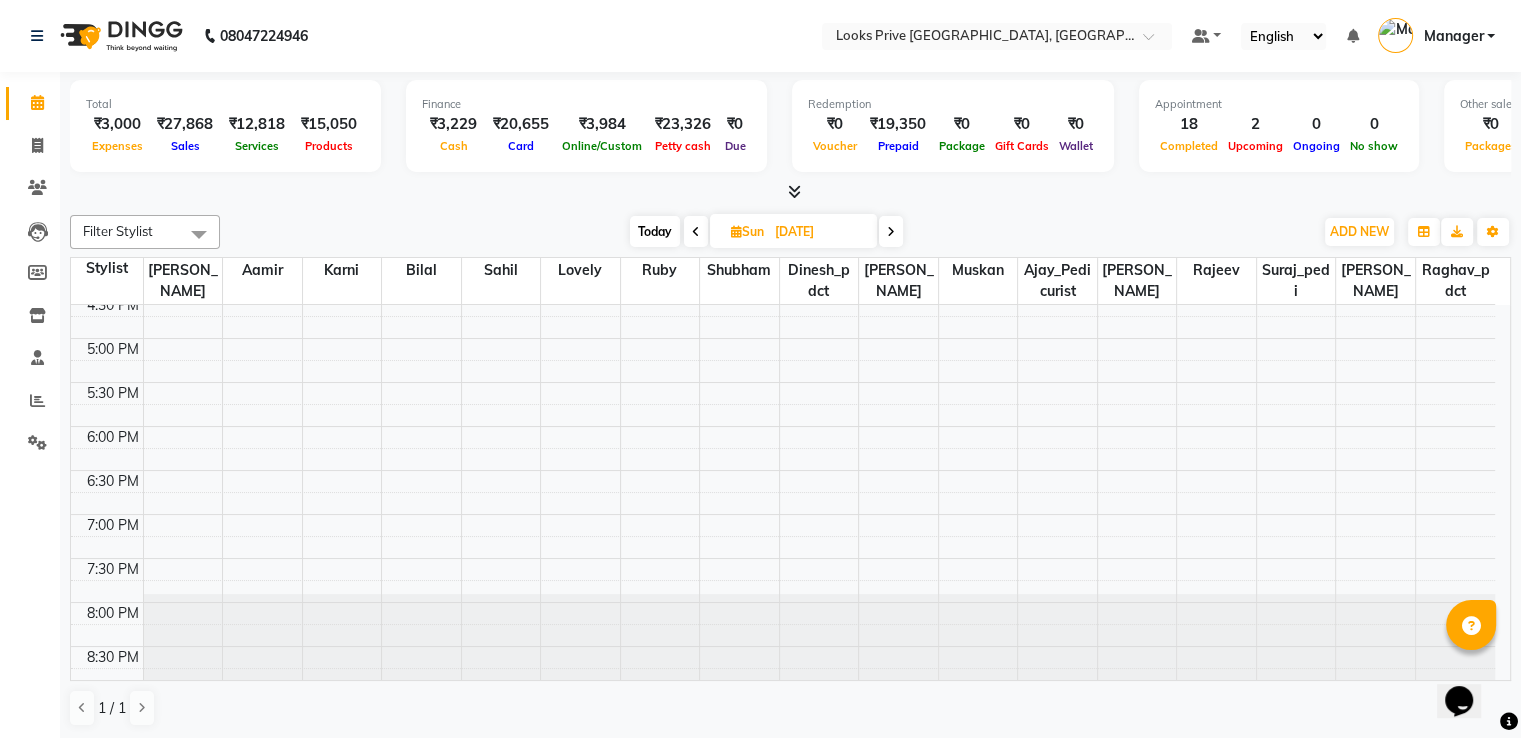 click at bounding box center [891, 232] 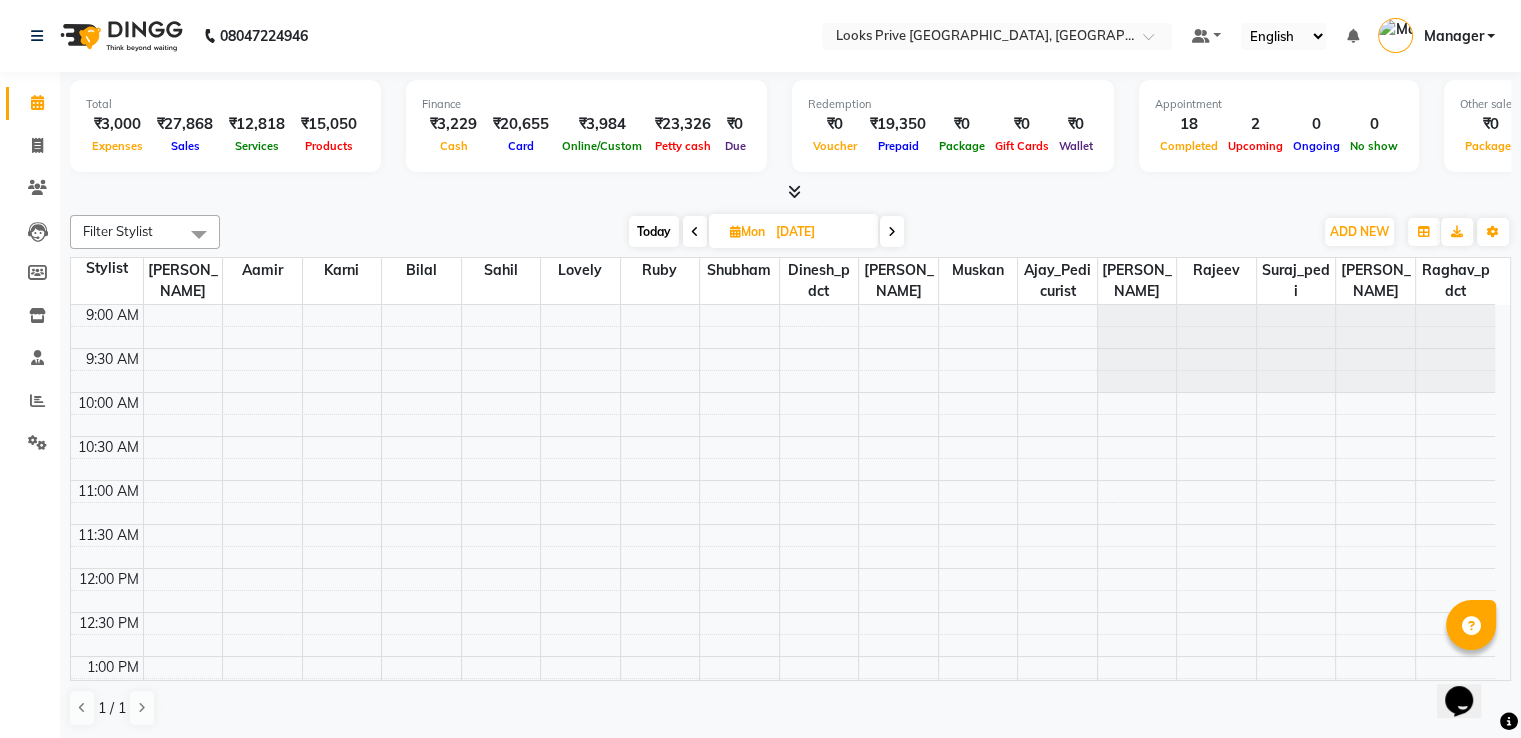 scroll, scrollTop: 670, scrollLeft: 0, axis: vertical 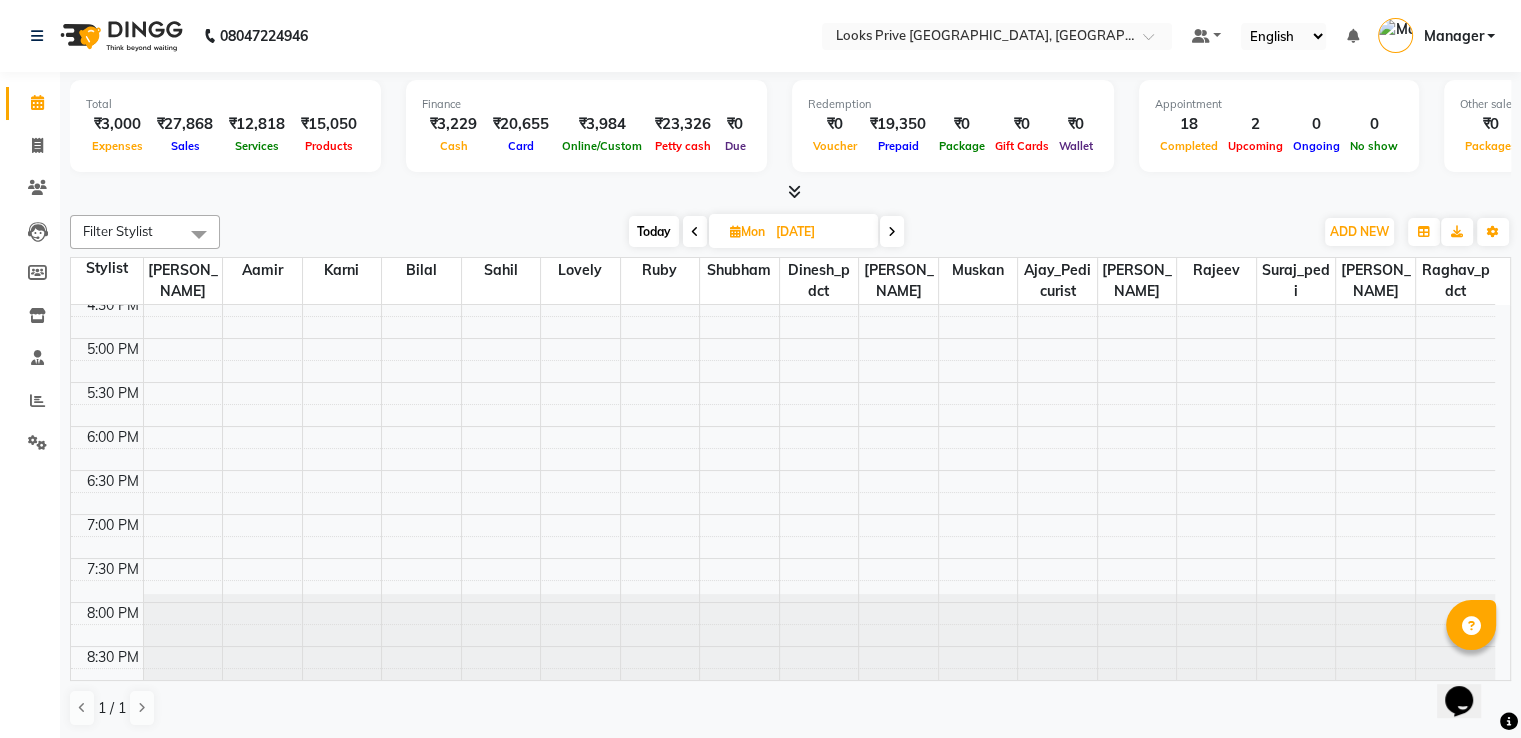 click at bounding box center (892, 232) 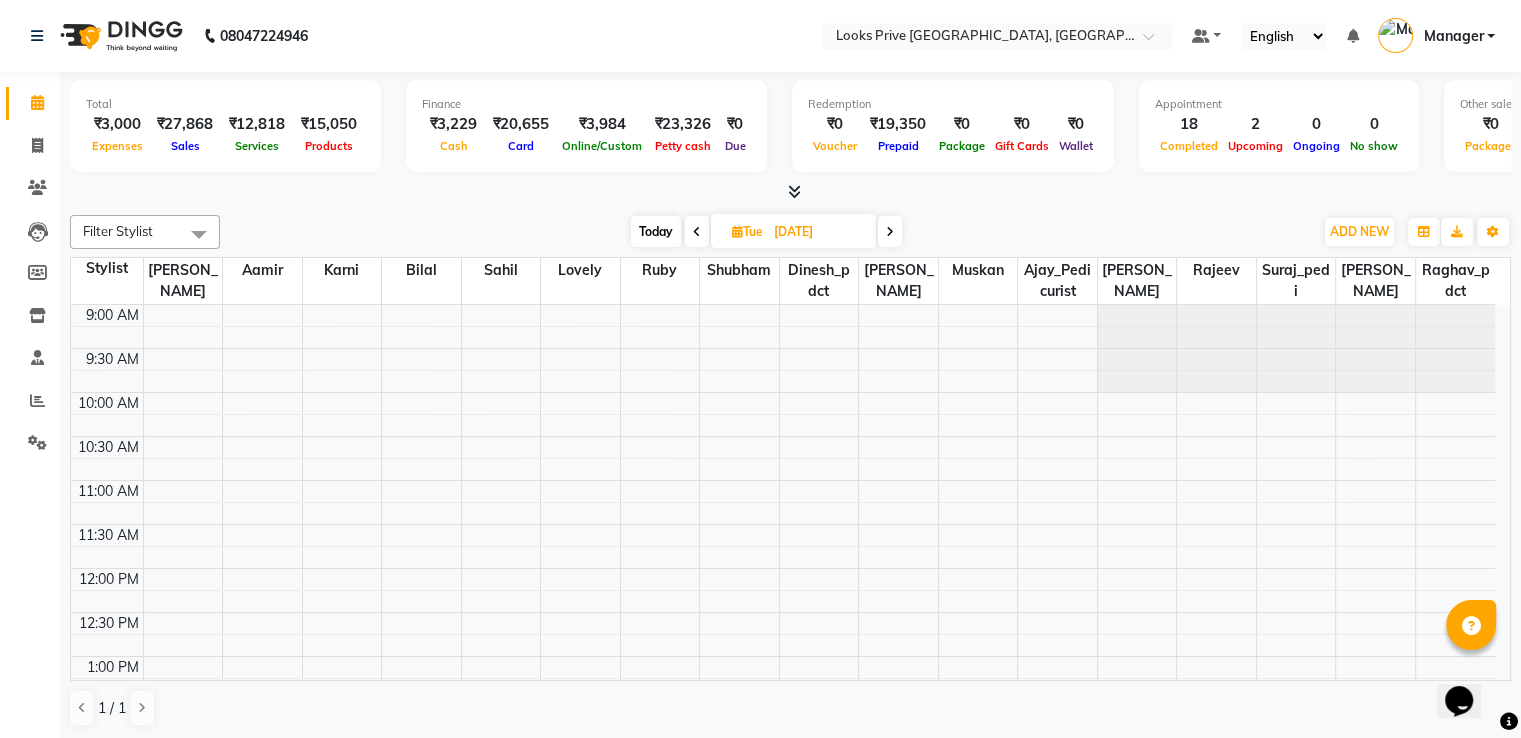 scroll, scrollTop: 0, scrollLeft: 0, axis: both 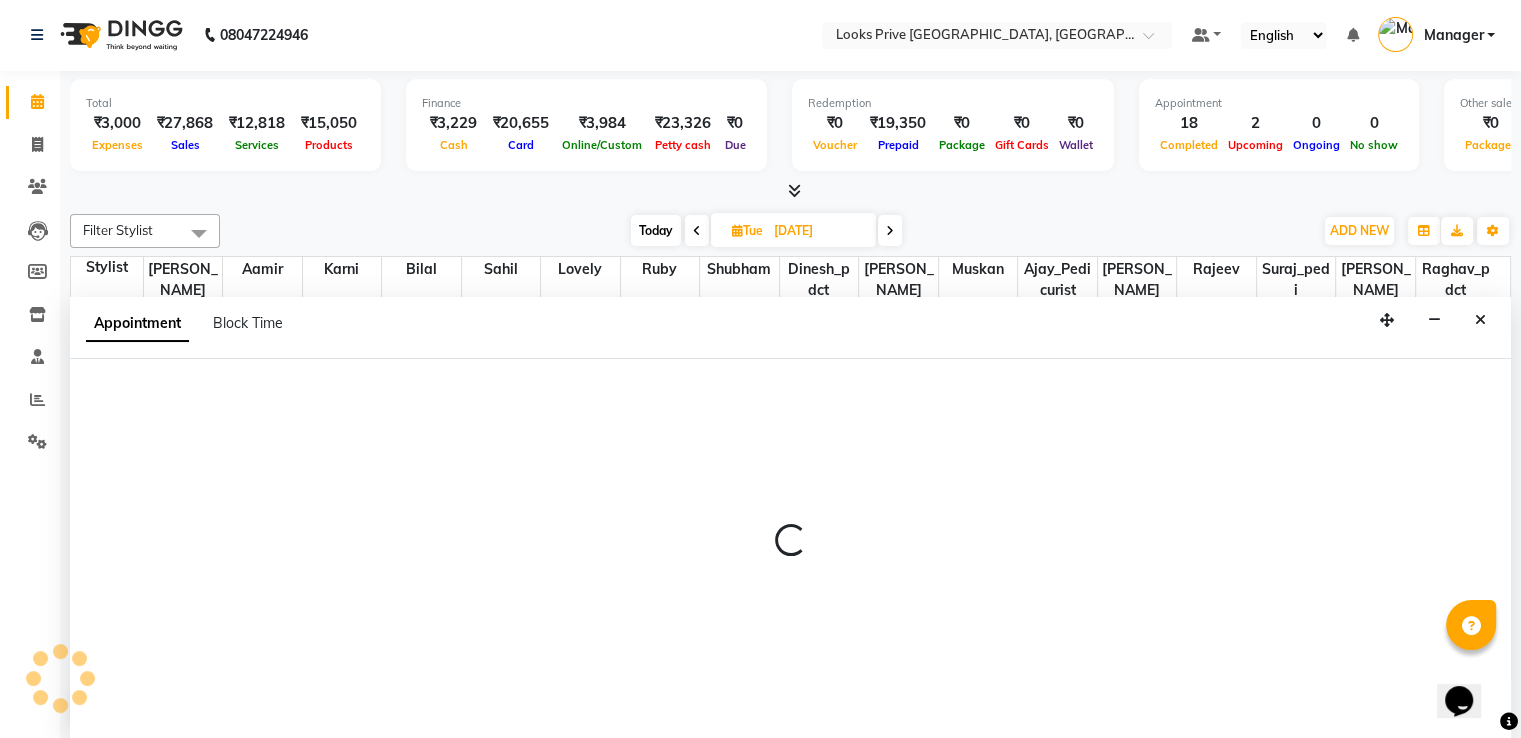 select on "45664" 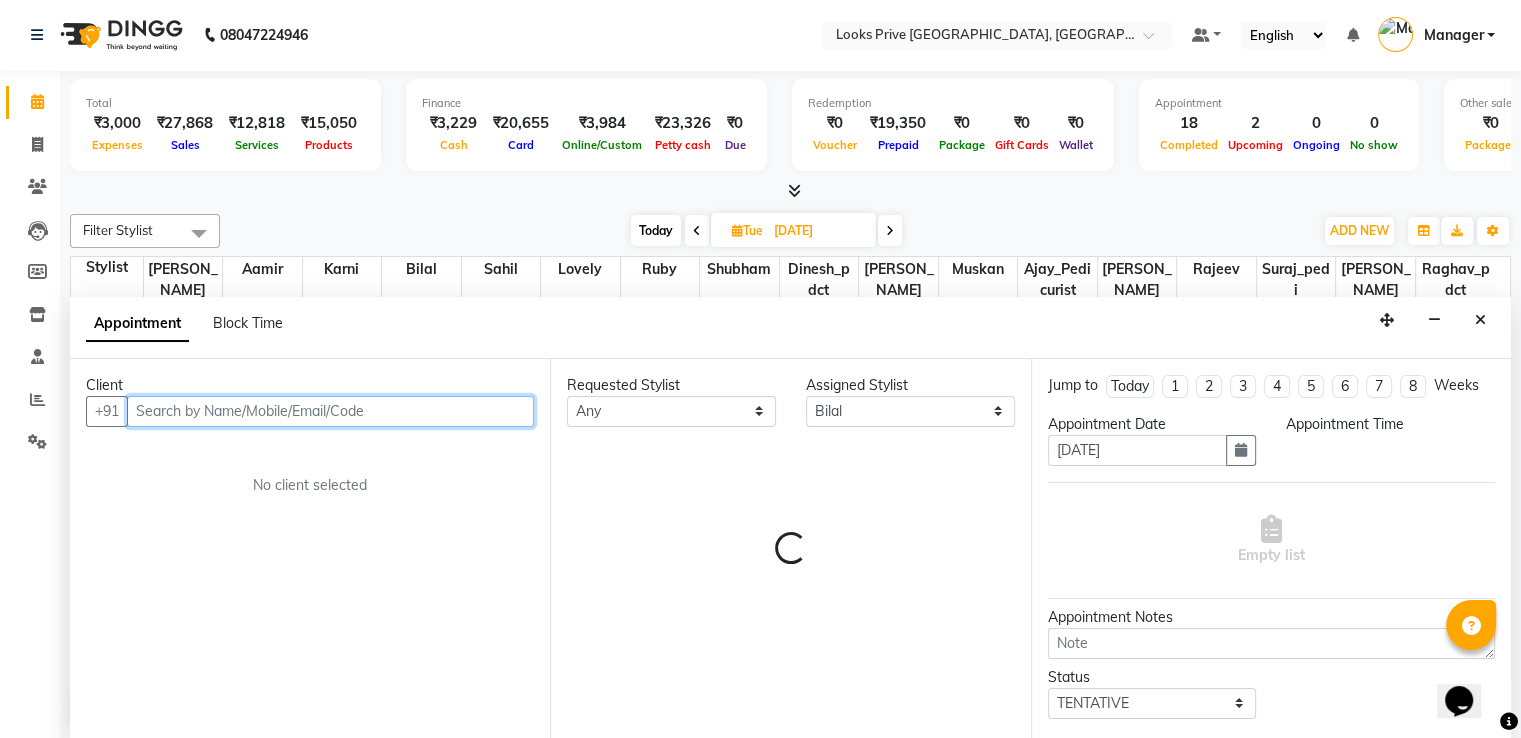 select on "630" 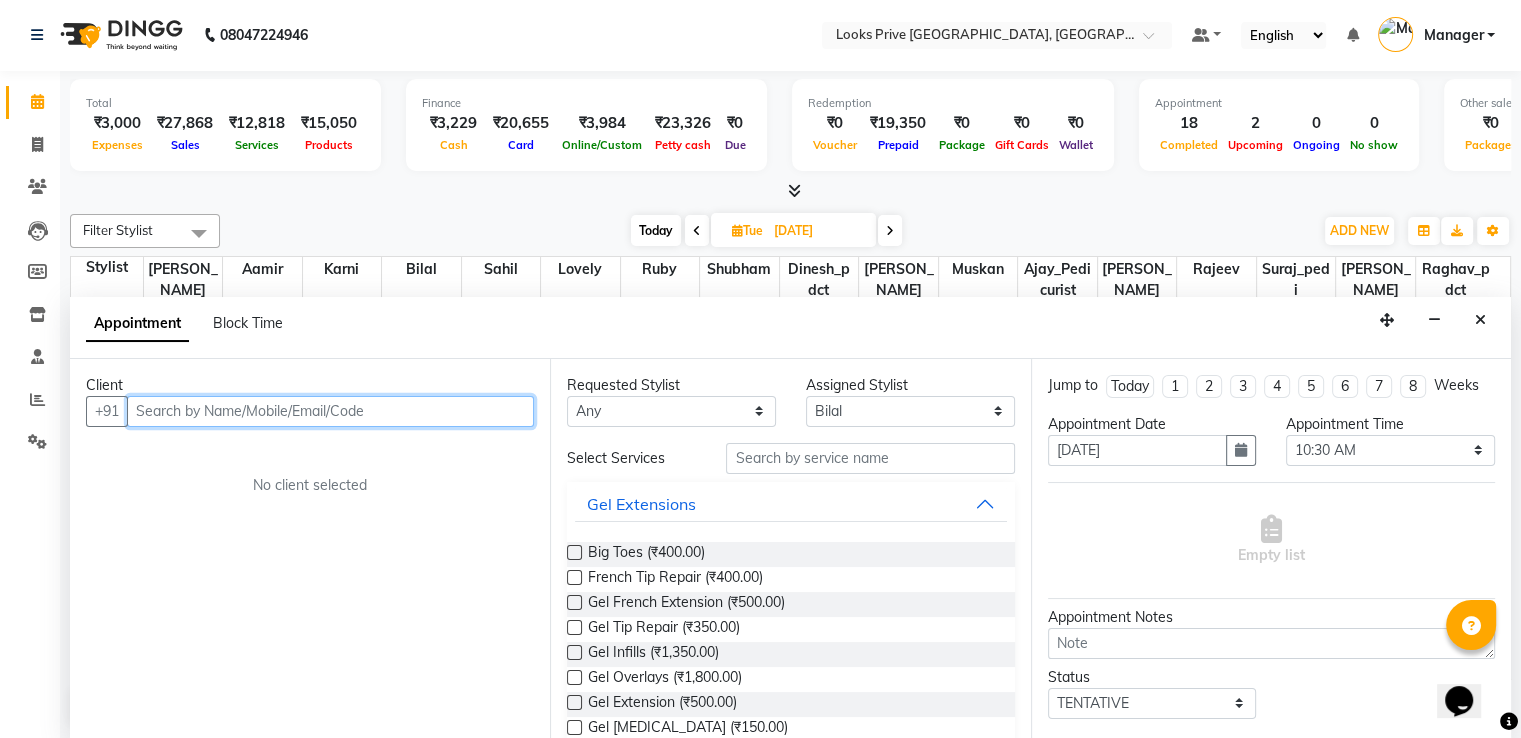 click at bounding box center [330, 411] 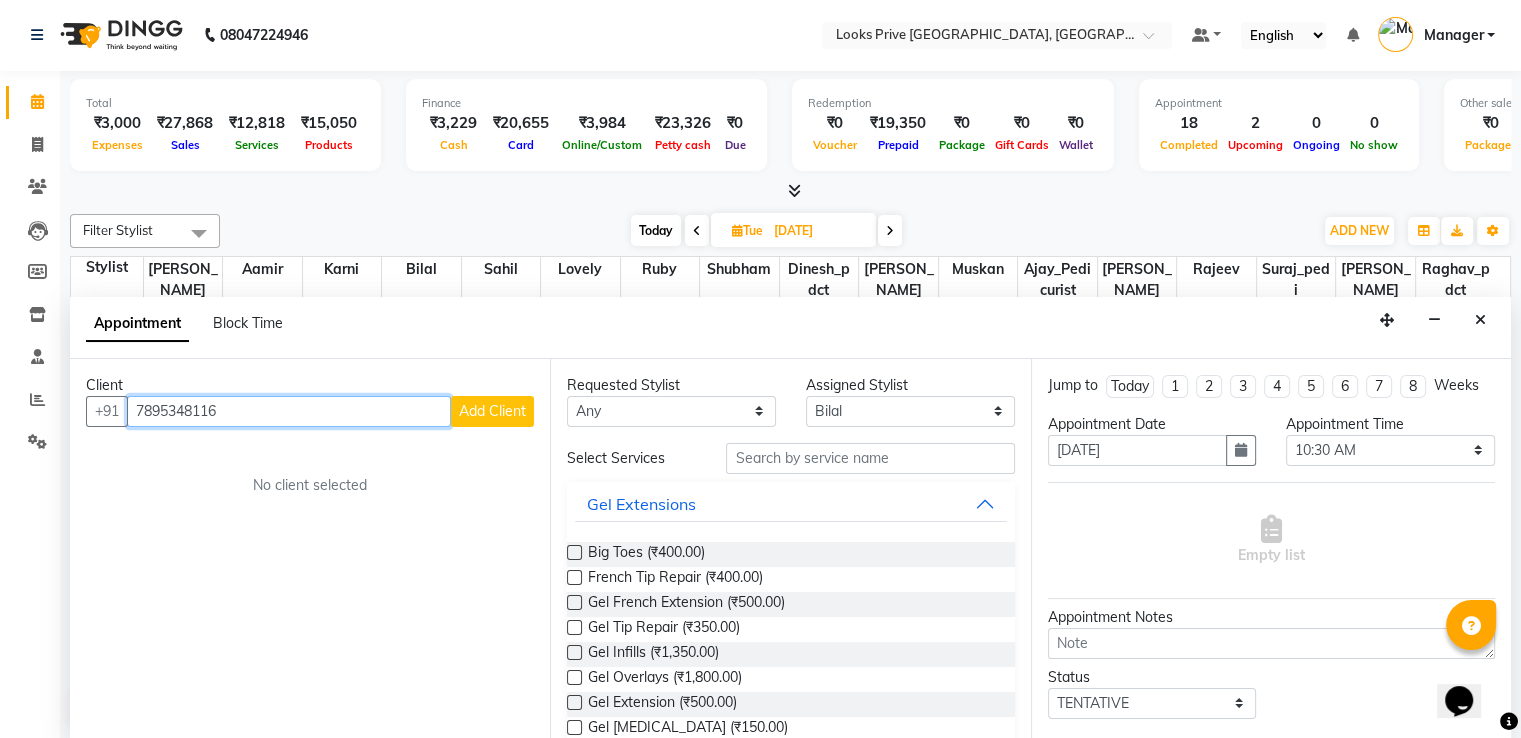 type on "7895348116" 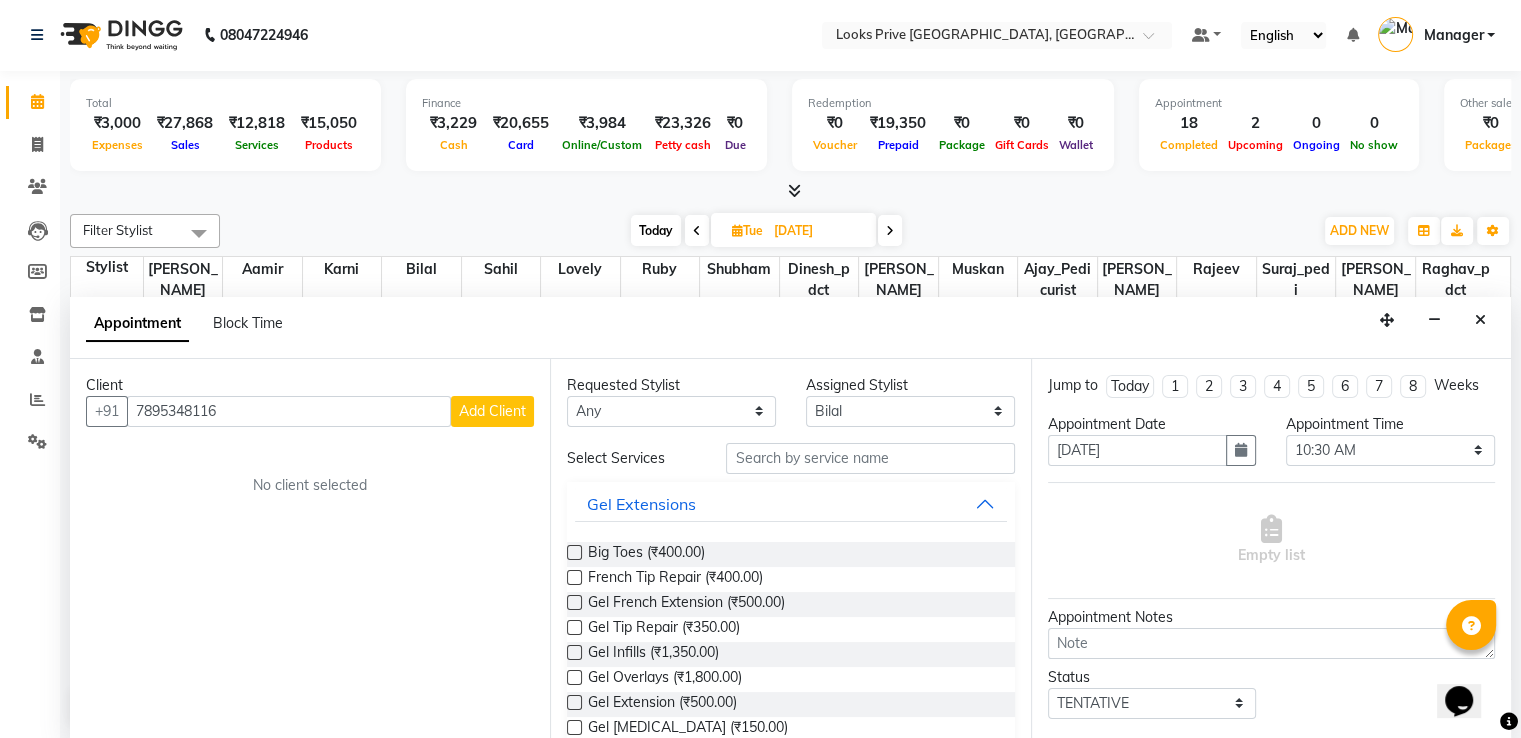 click on "Add Client" at bounding box center [492, 411] 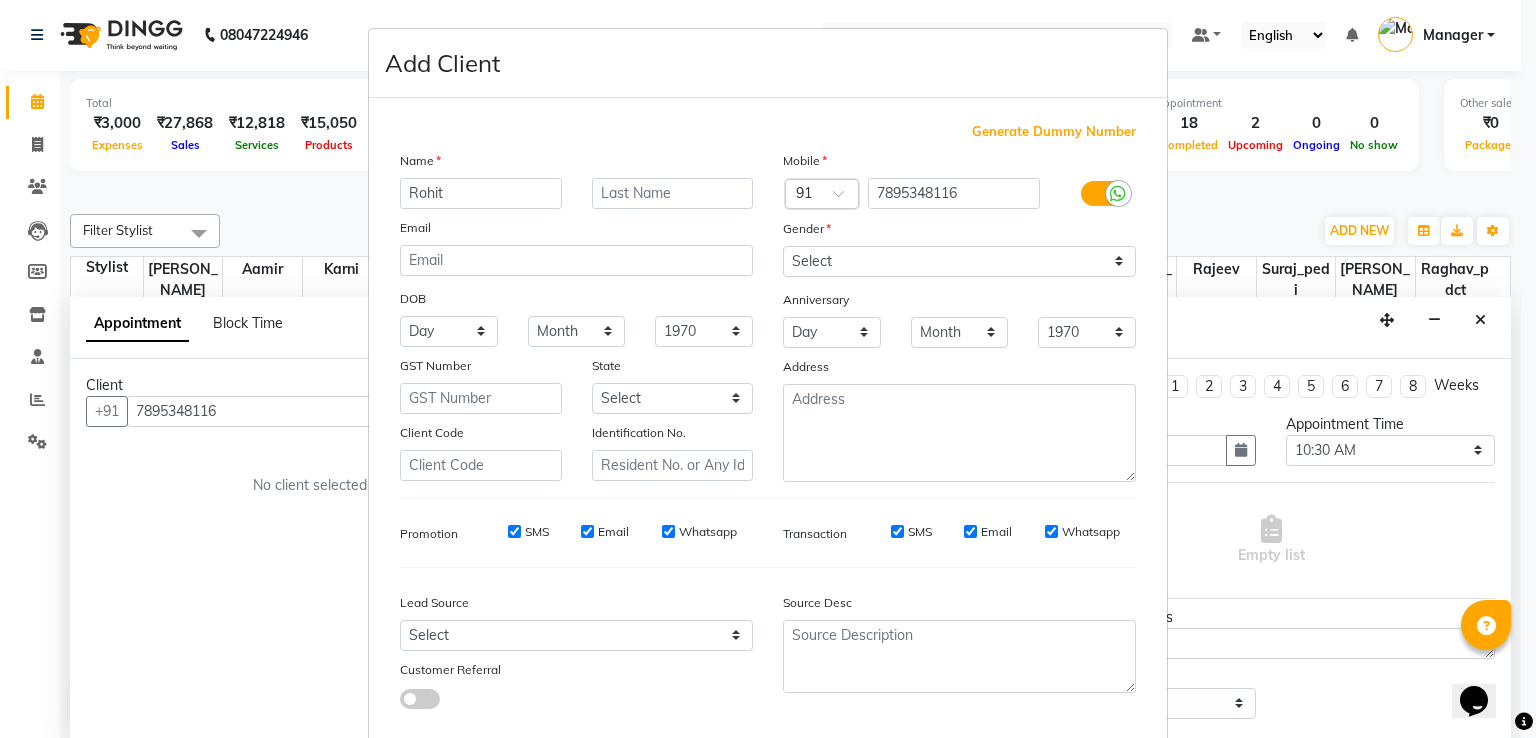 type on "Rohit" 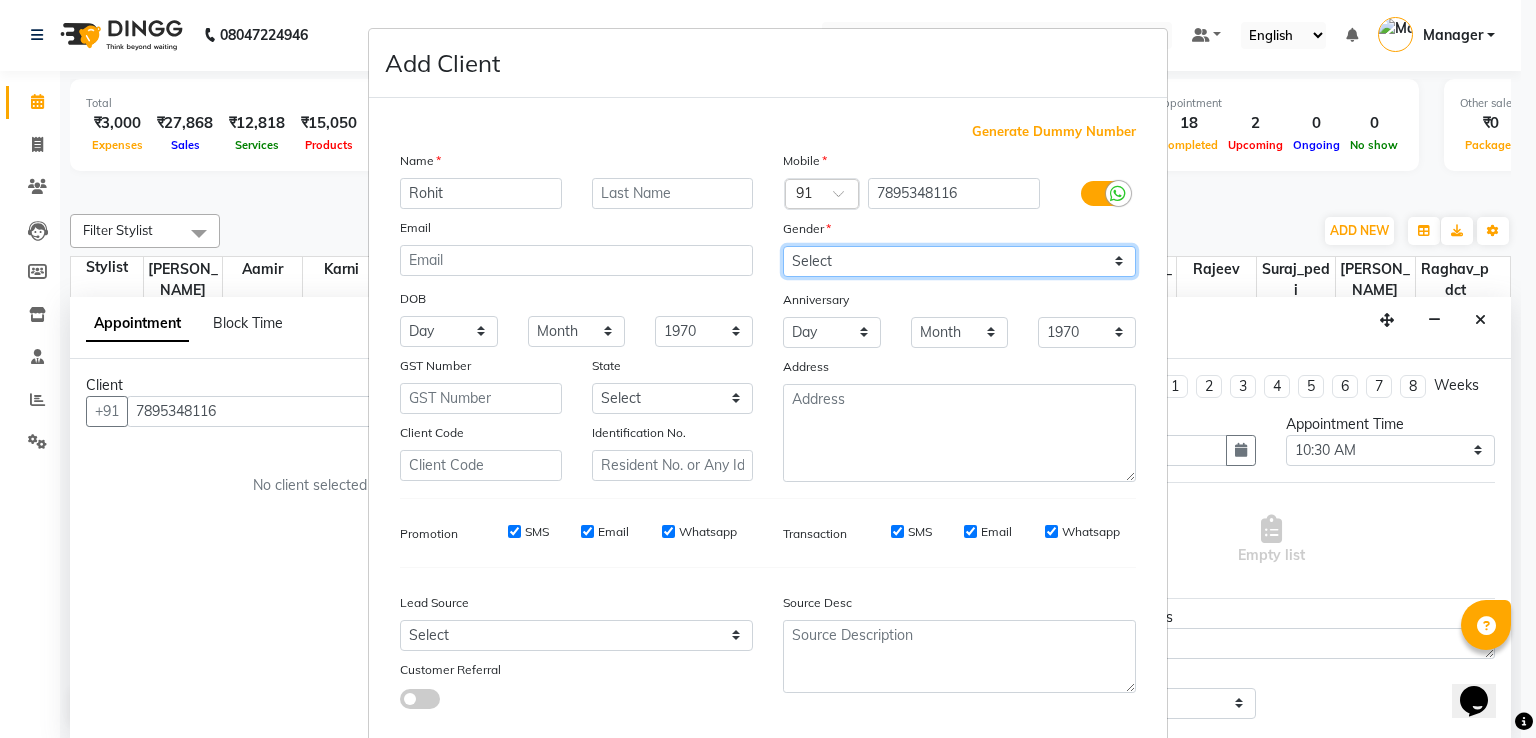 click on "Select Male Female Other Prefer Not To Say" at bounding box center [959, 261] 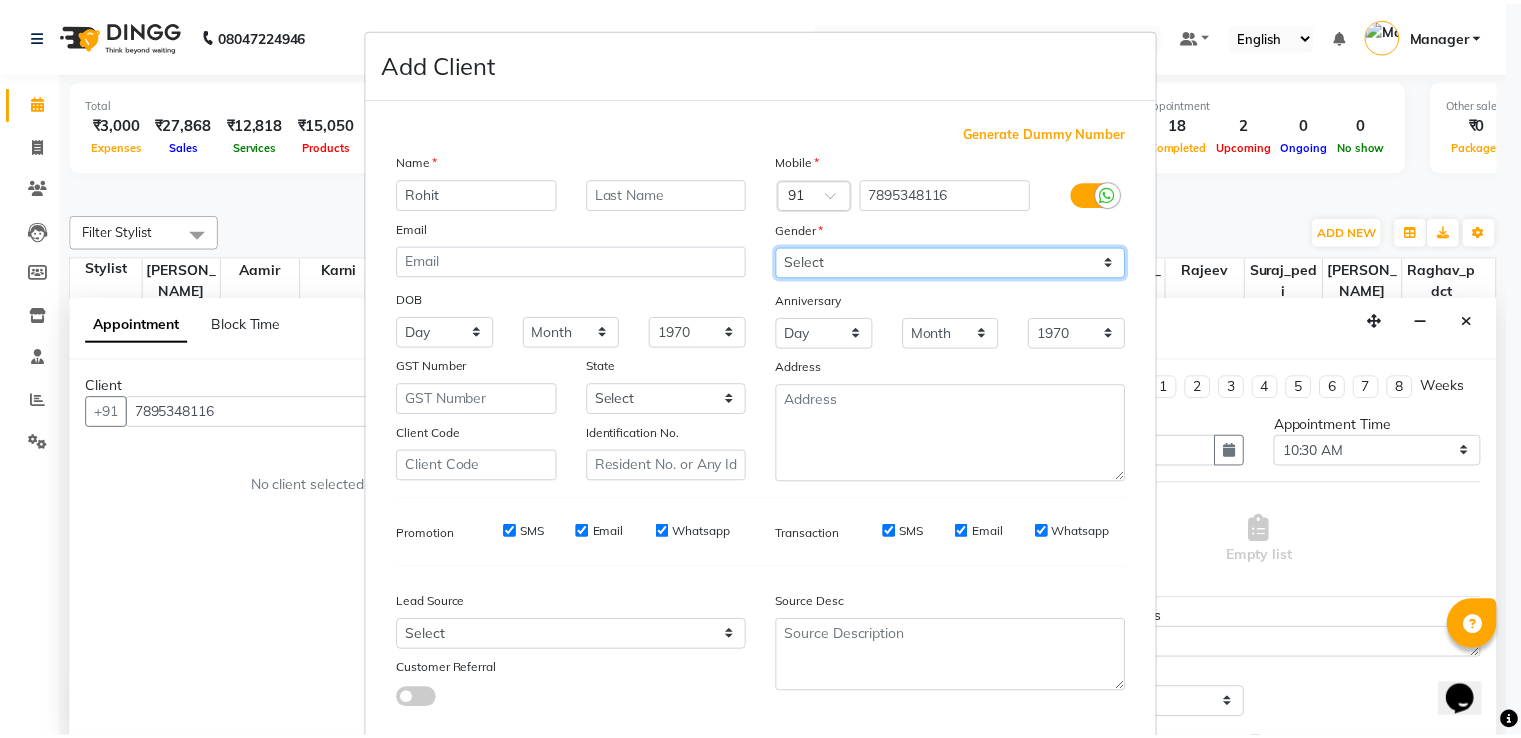 scroll, scrollTop: 119, scrollLeft: 0, axis: vertical 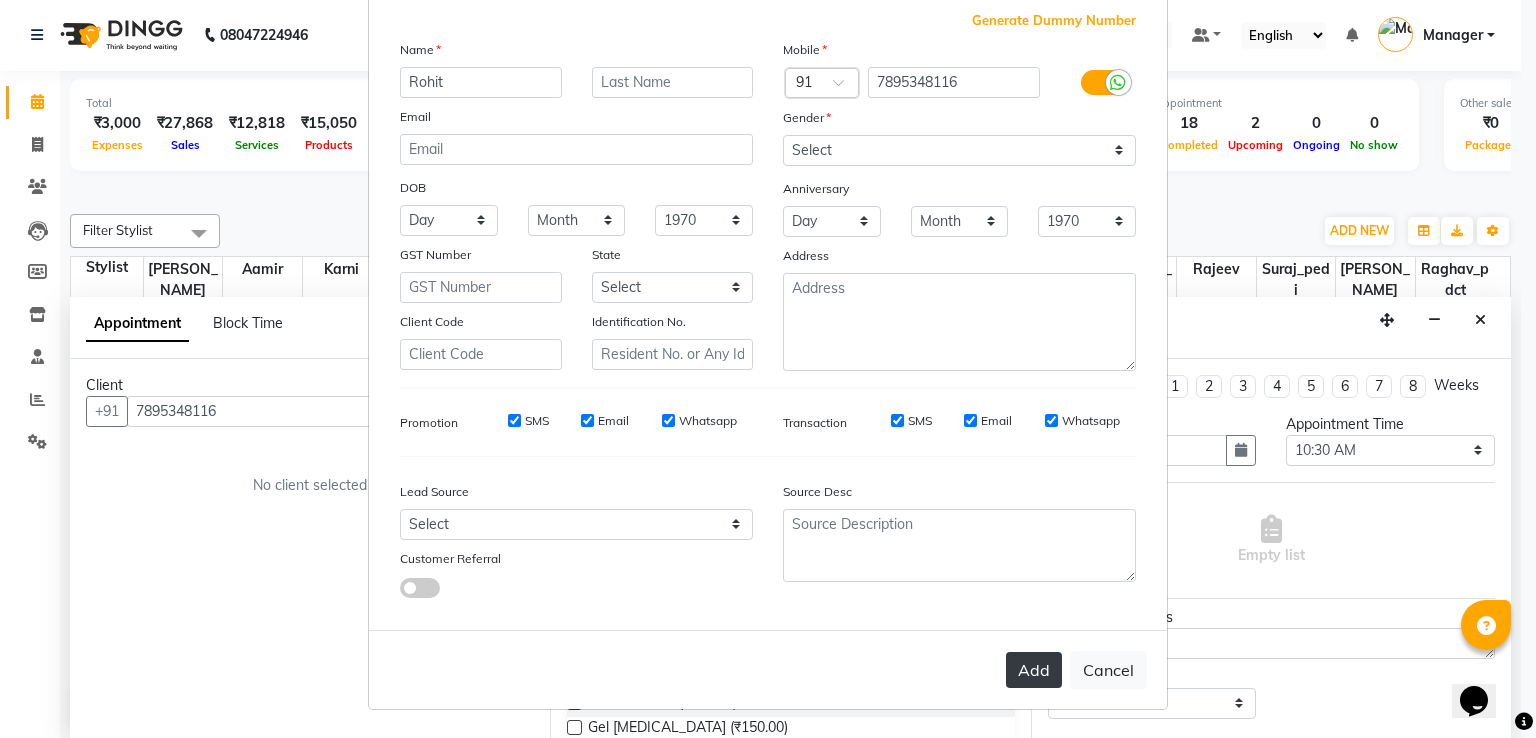 click on "Add" at bounding box center [1034, 670] 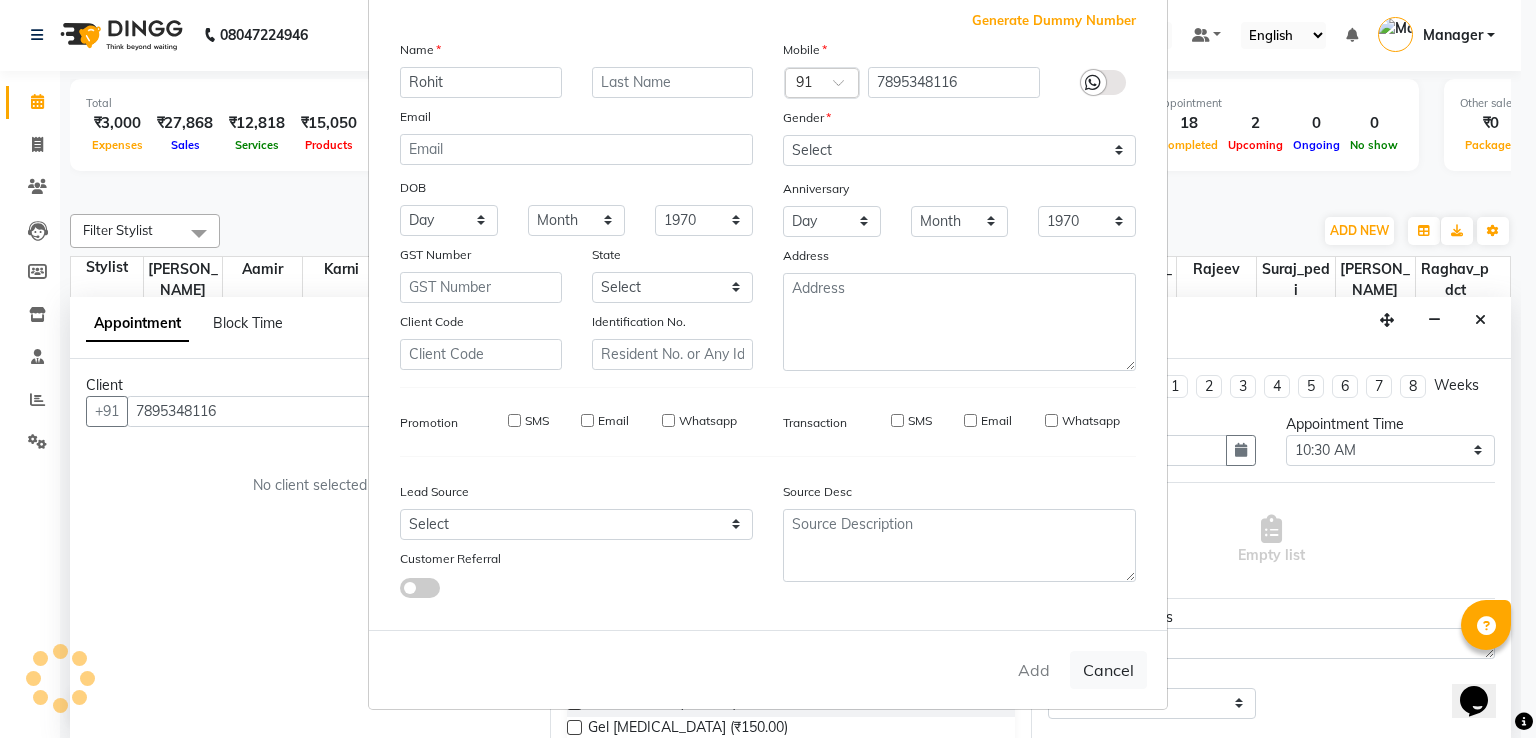 type 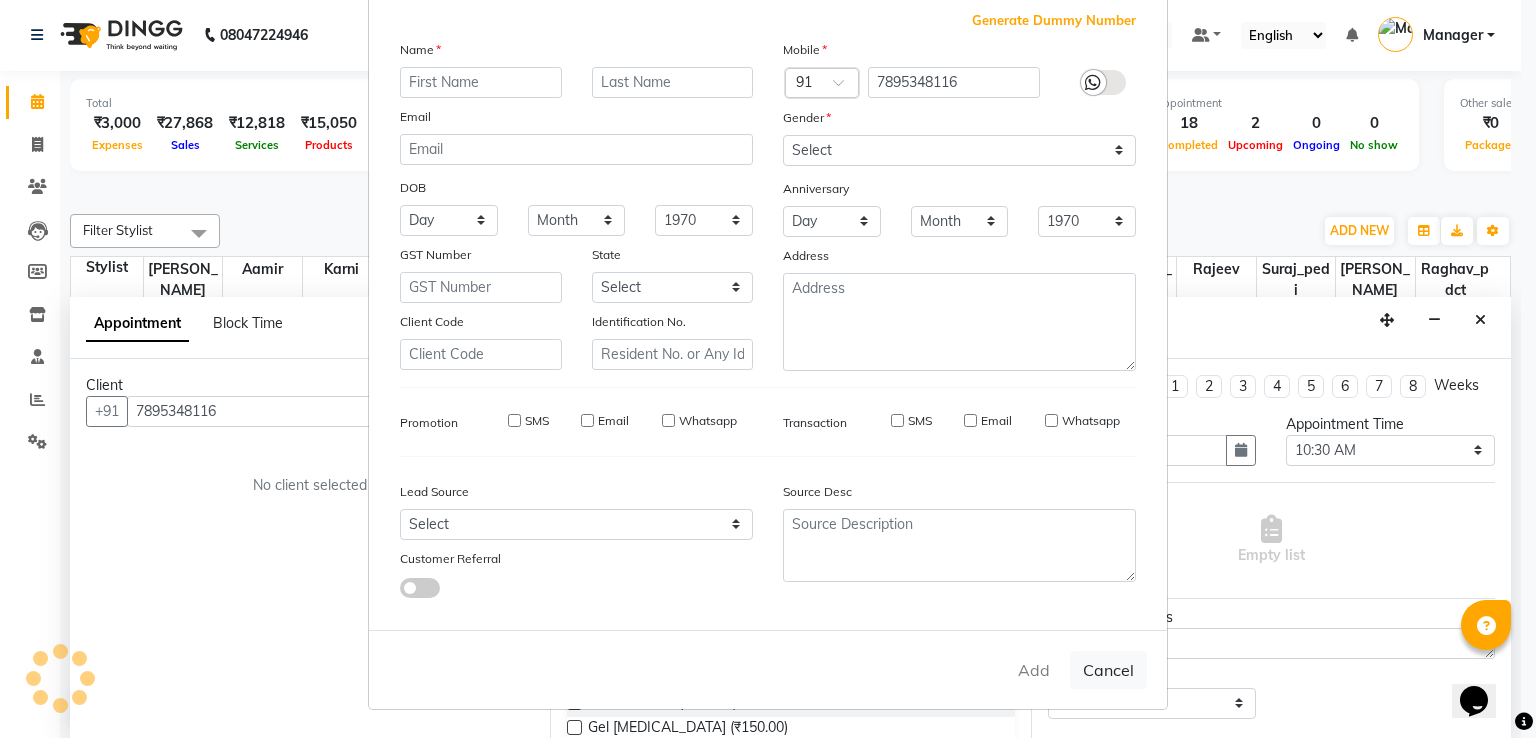 select 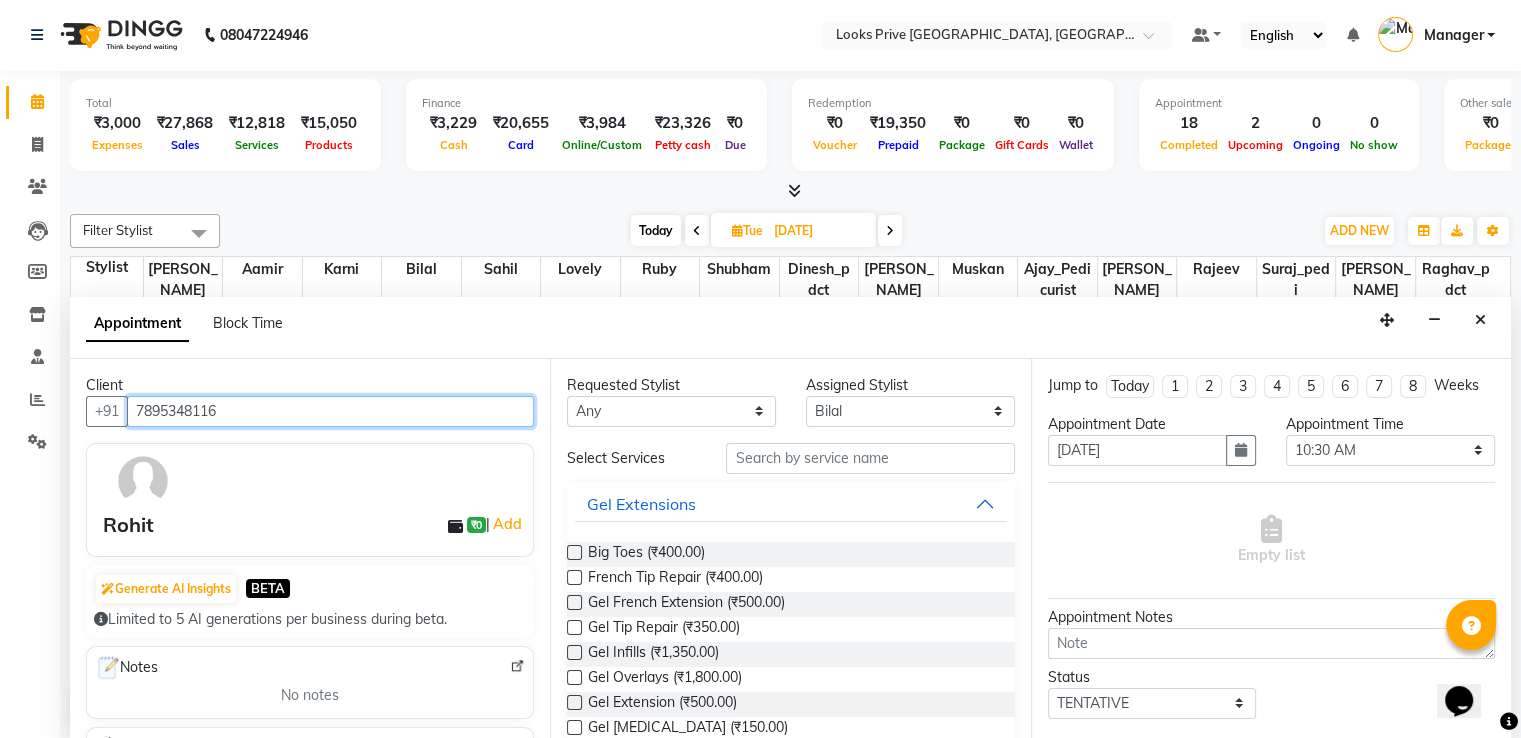 click on "7895348116" at bounding box center [330, 411] 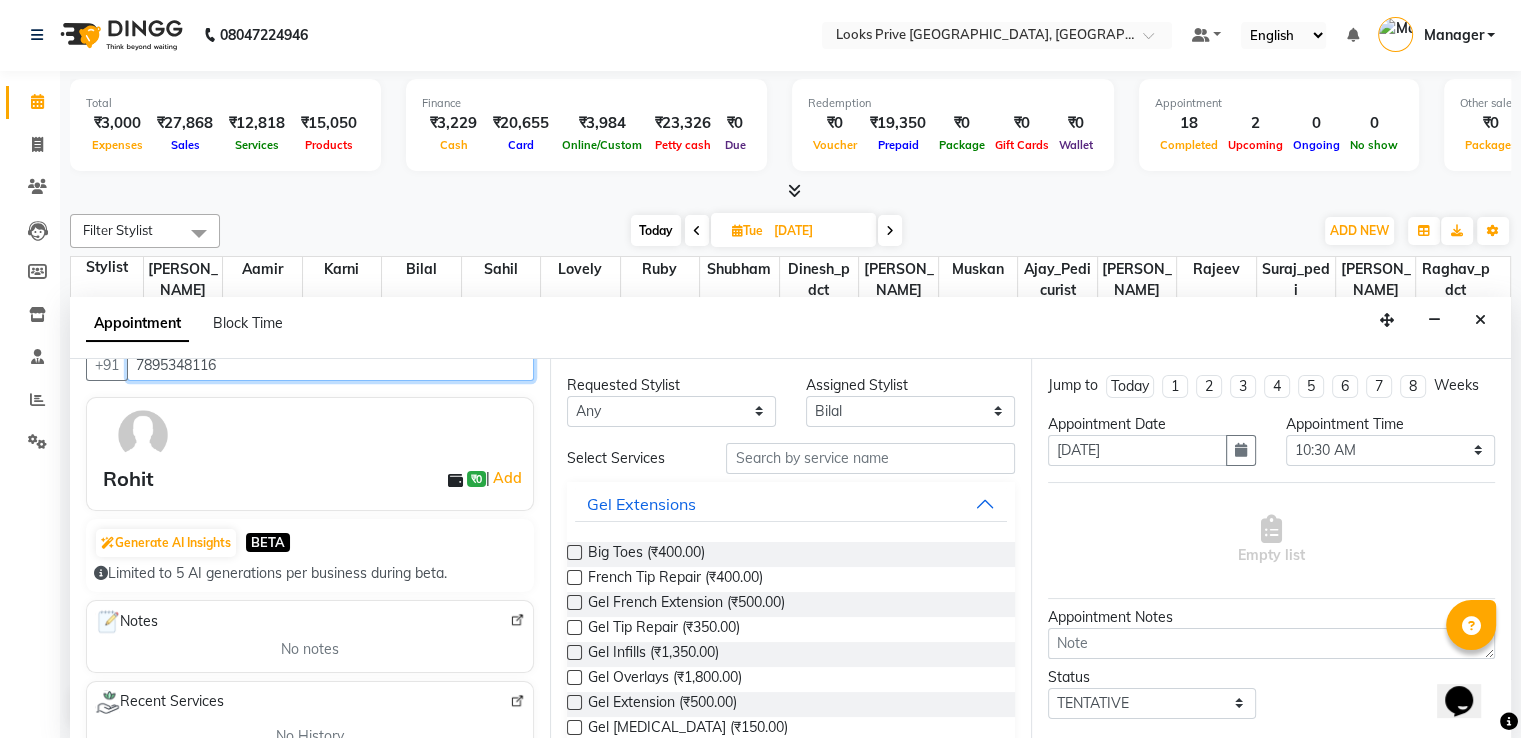 scroll, scrollTop: 0, scrollLeft: 0, axis: both 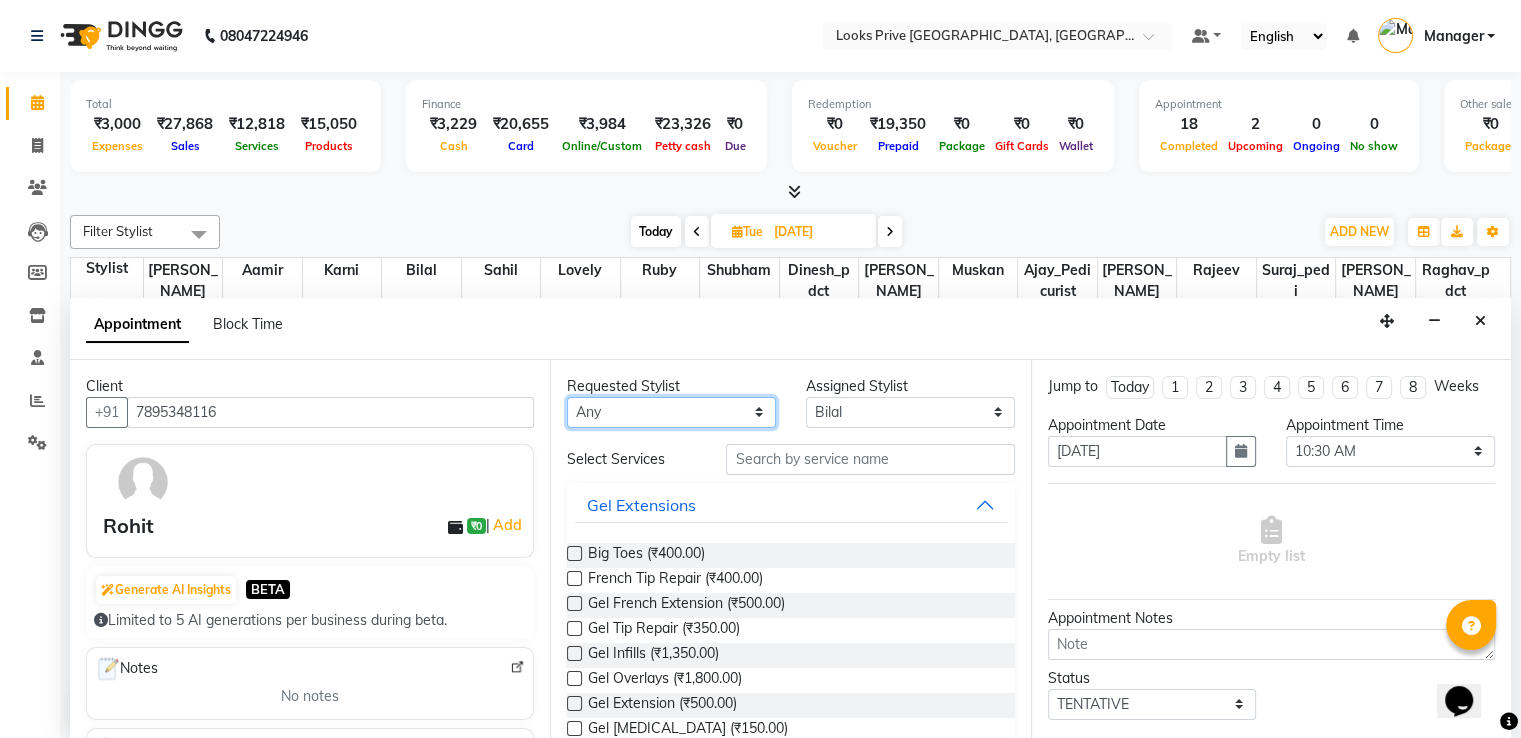 click on "Any Aamir Ajay_Pedicurist Ashima Ayesha Bilal Dinesh_pdct Karni Lovely Muskan Raghav_pdct Rajeev Ruby Sahil Salman Shahjad Shubham Suraj_pedi" at bounding box center (671, 412) 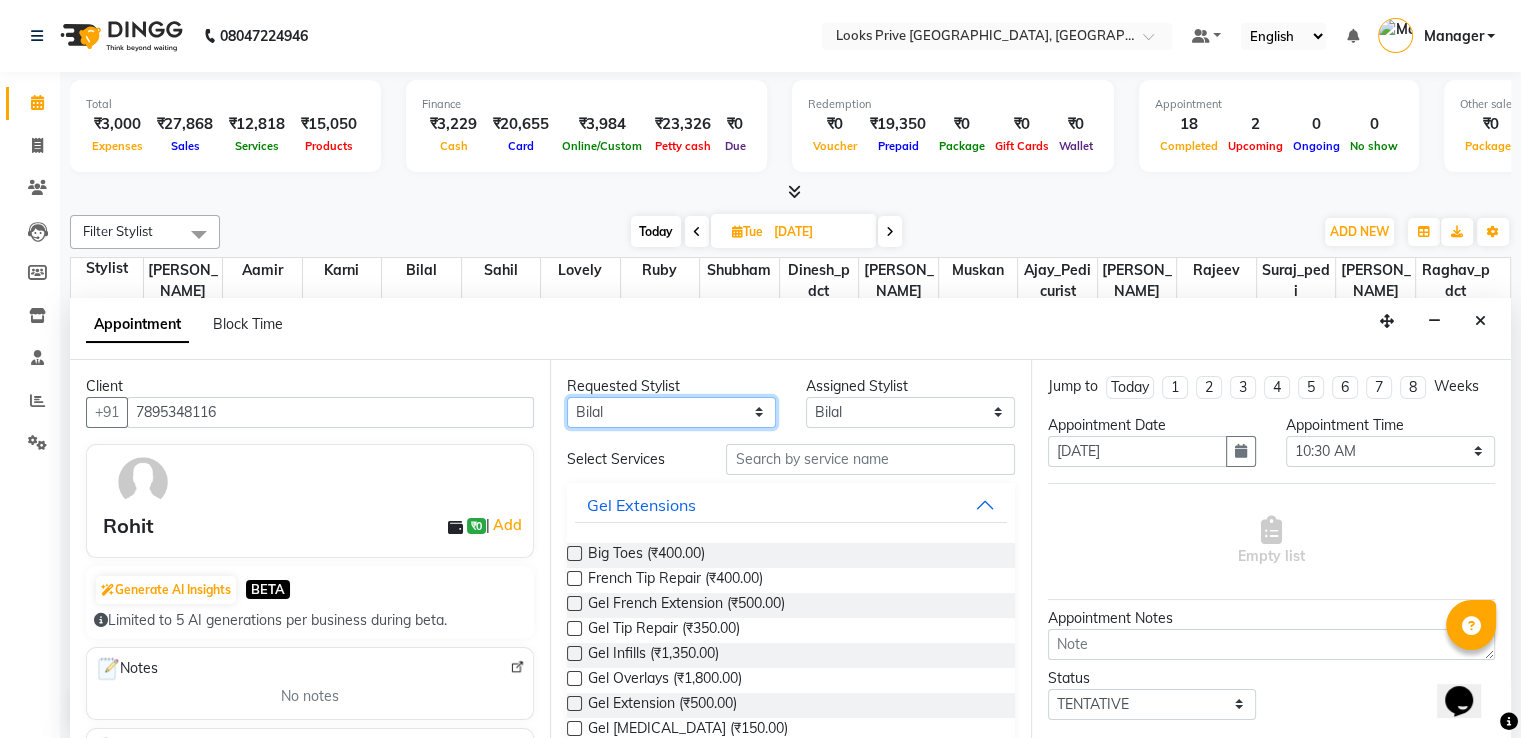 click on "Any Aamir Ajay_Pedicurist Ashima Ayesha Bilal Dinesh_pdct Karni Lovely Muskan Raghav_pdct Rajeev Ruby Sahil Salman Shahjad Shubham Suraj_pedi" at bounding box center (671, 412) 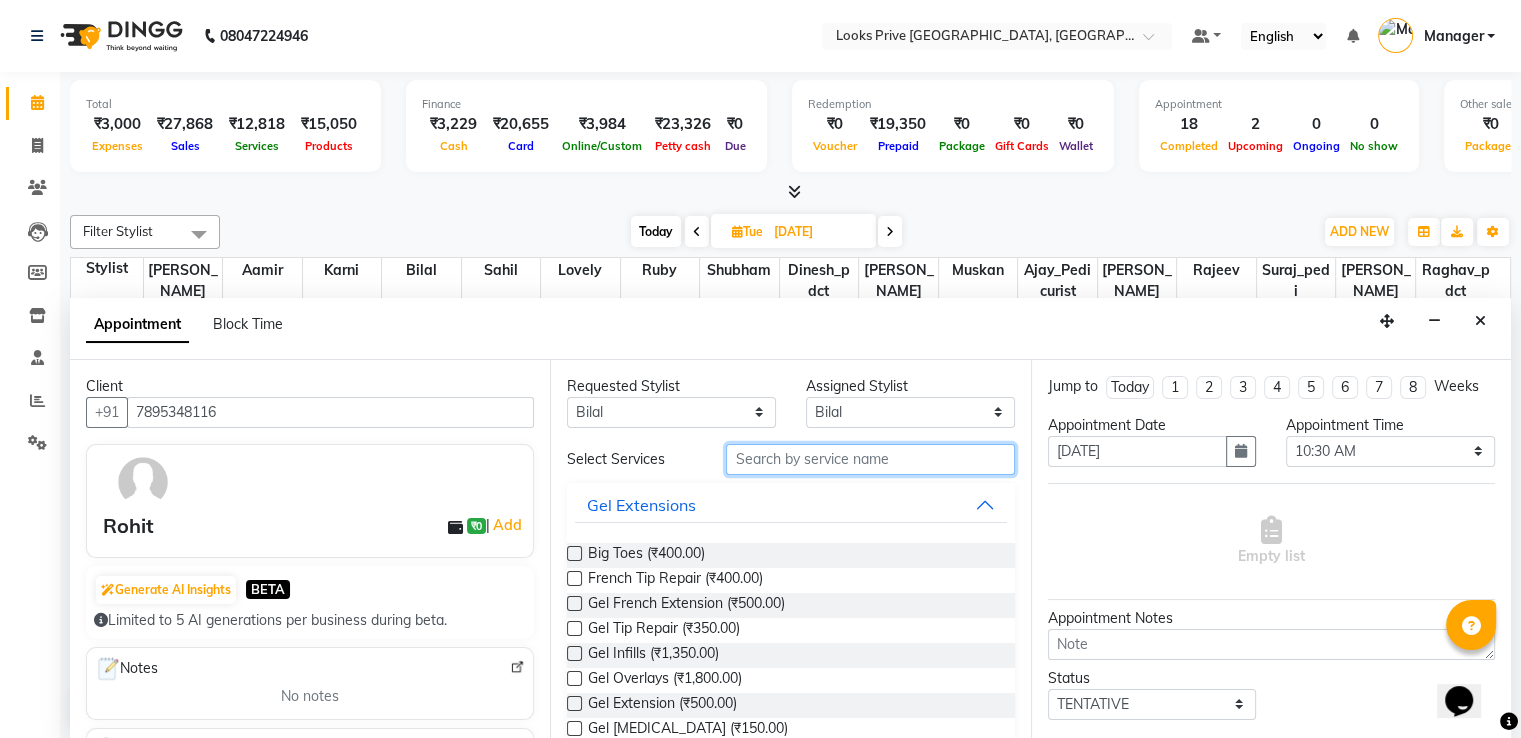 click at bounding box center [870, 459] 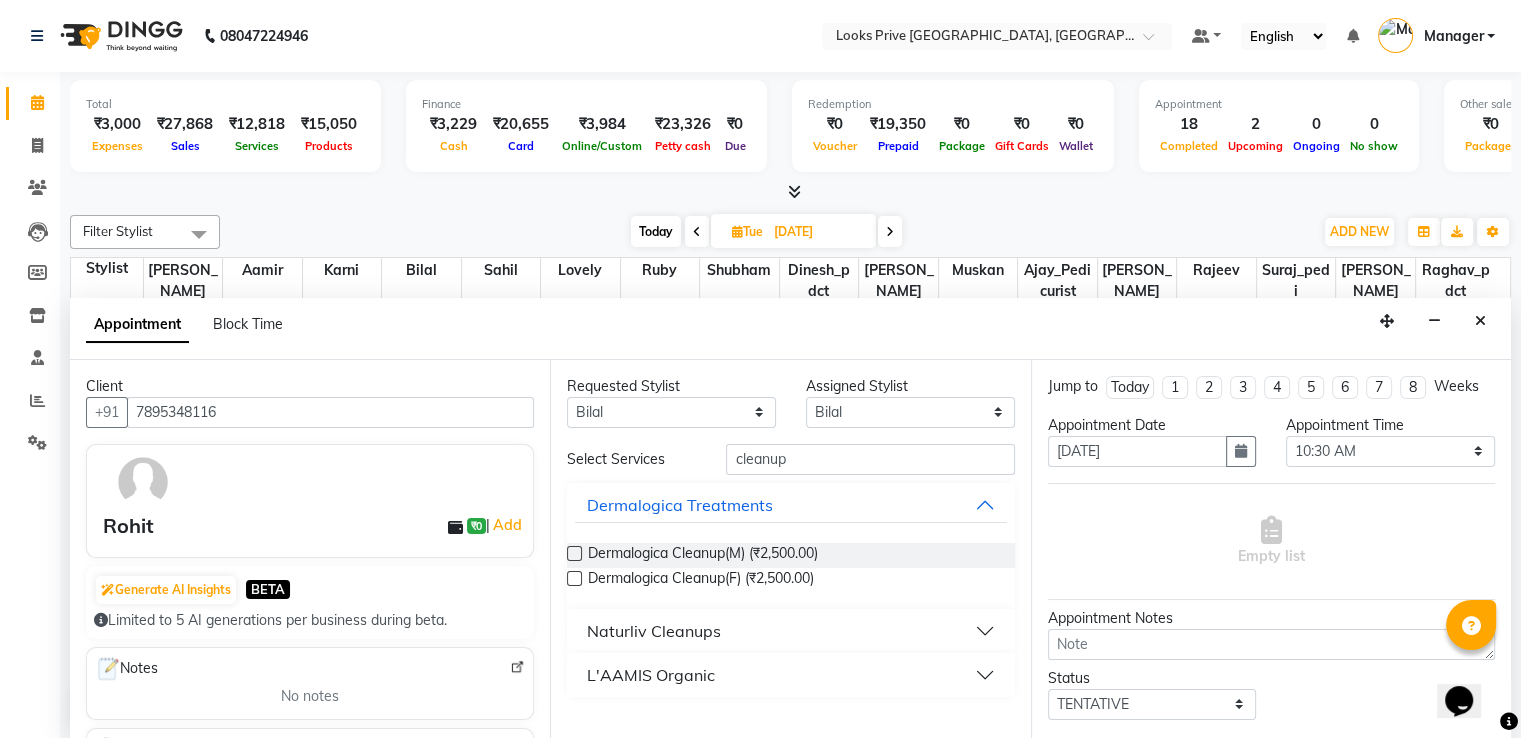 click on "L'AAMIS Organic" at bounding box center (651, 675) 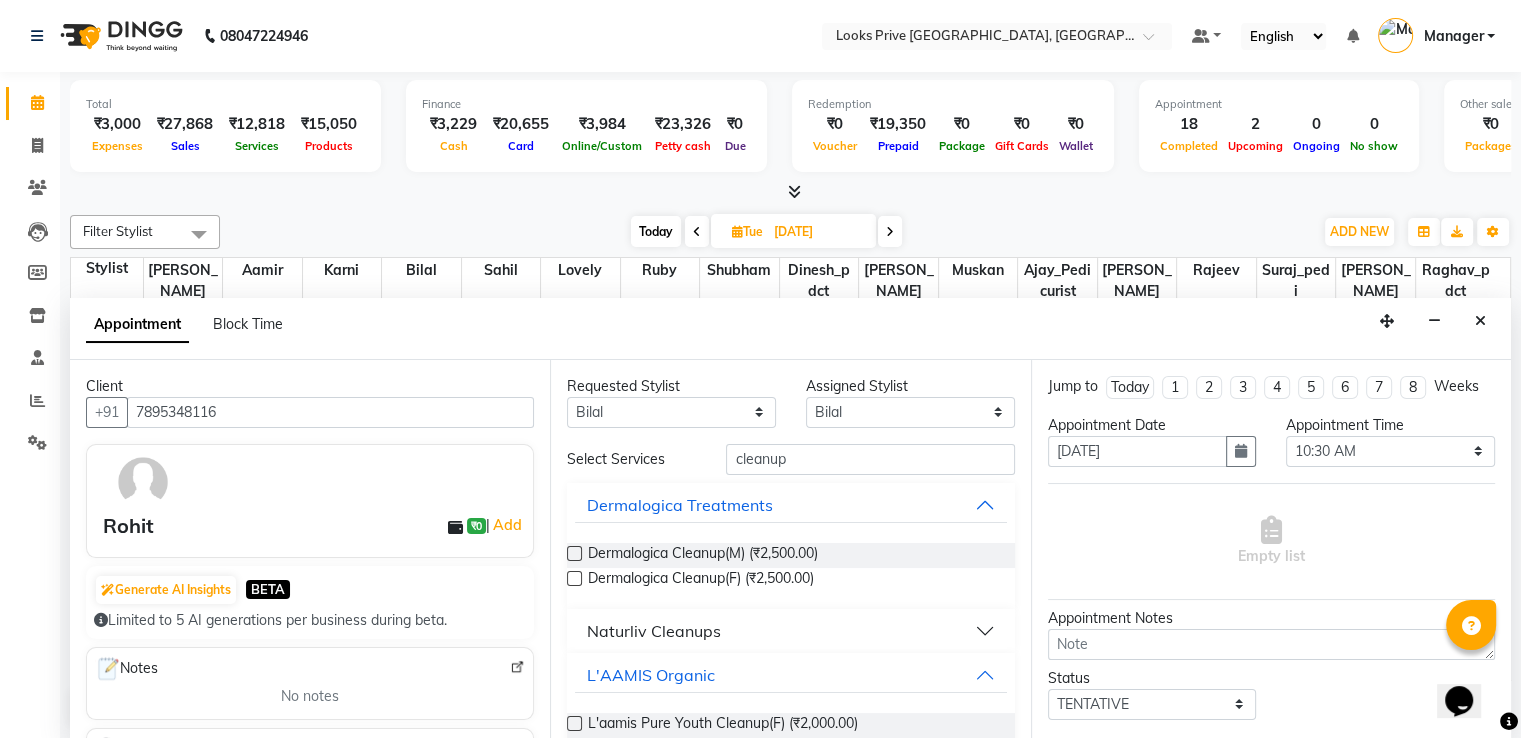 click on "Naturliv Cleanups" at bounding box center [654, 631] 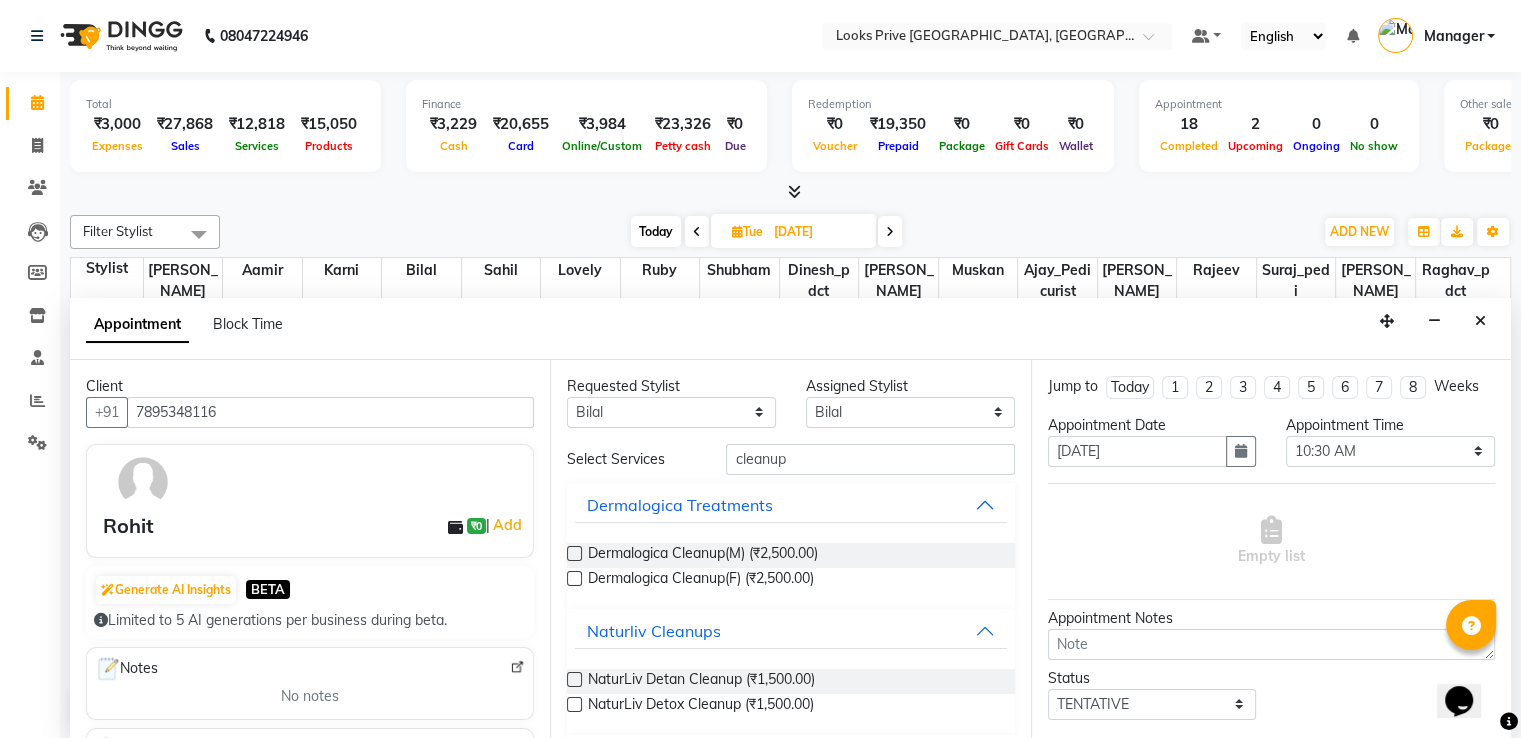 click at bounding box center [574, 679] 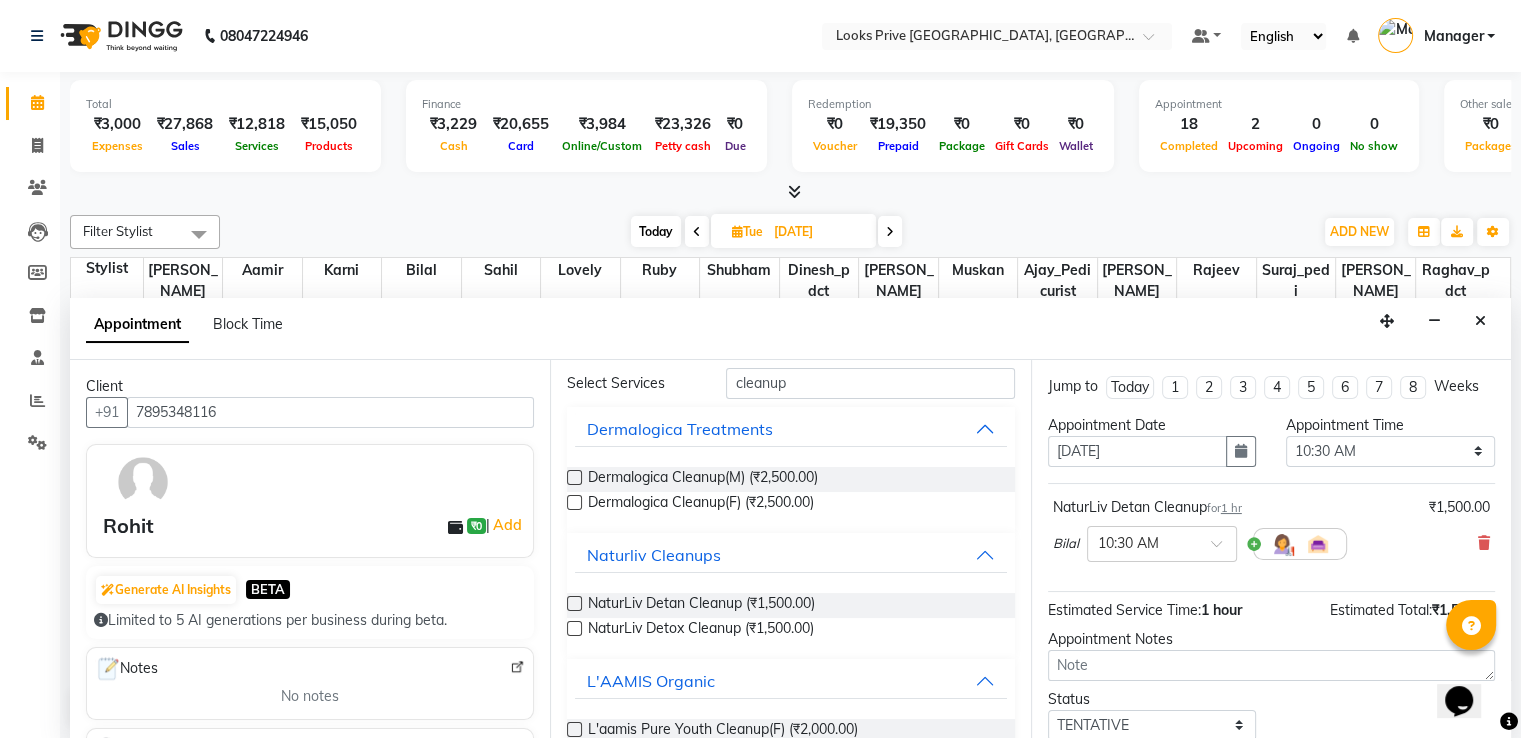 scroll, scrollTop: 186, scrollLeft: 0, axis: vertical 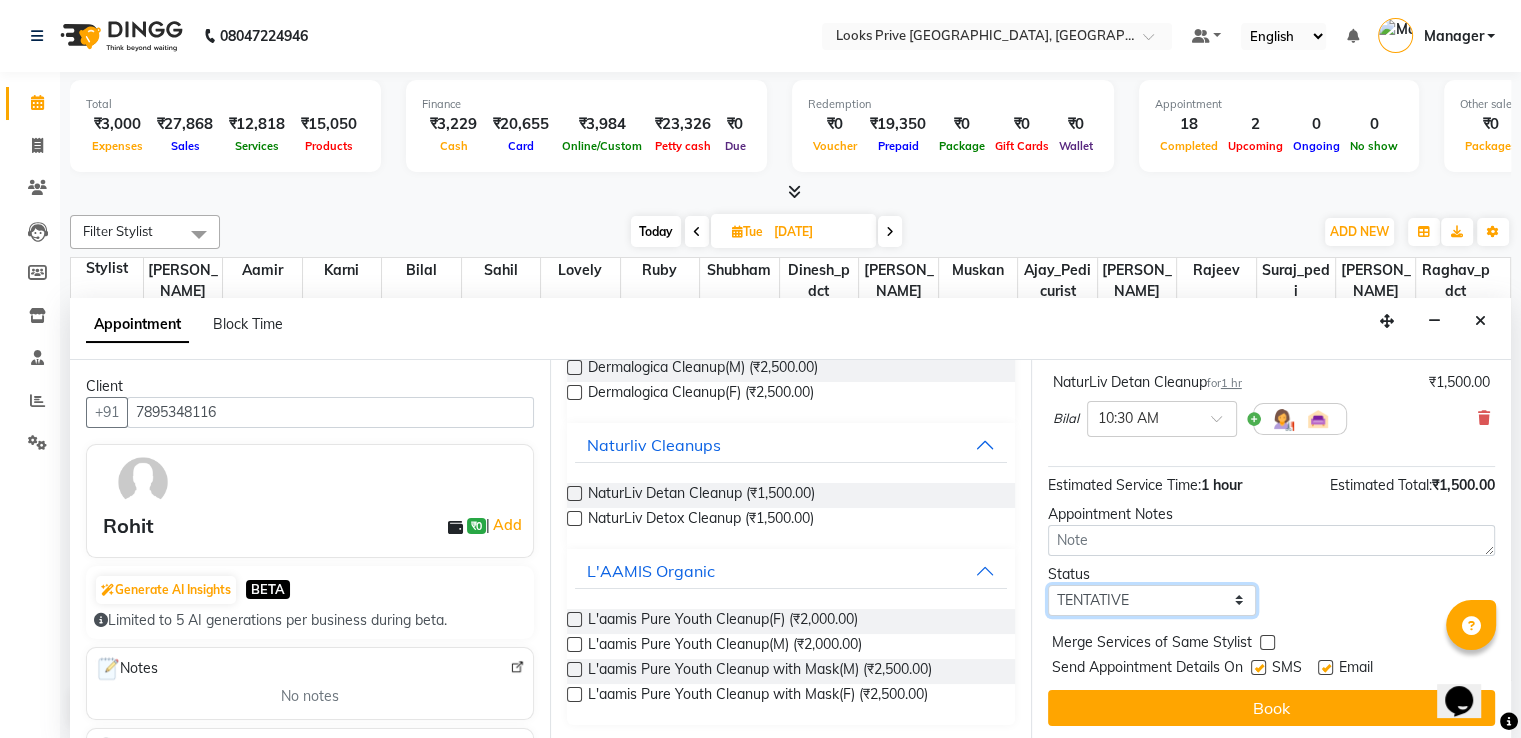 drag, startPoint x: 1132, startPoint y: 597, endPoint x: 1123, endPoint y: 602, distance: 10.29563 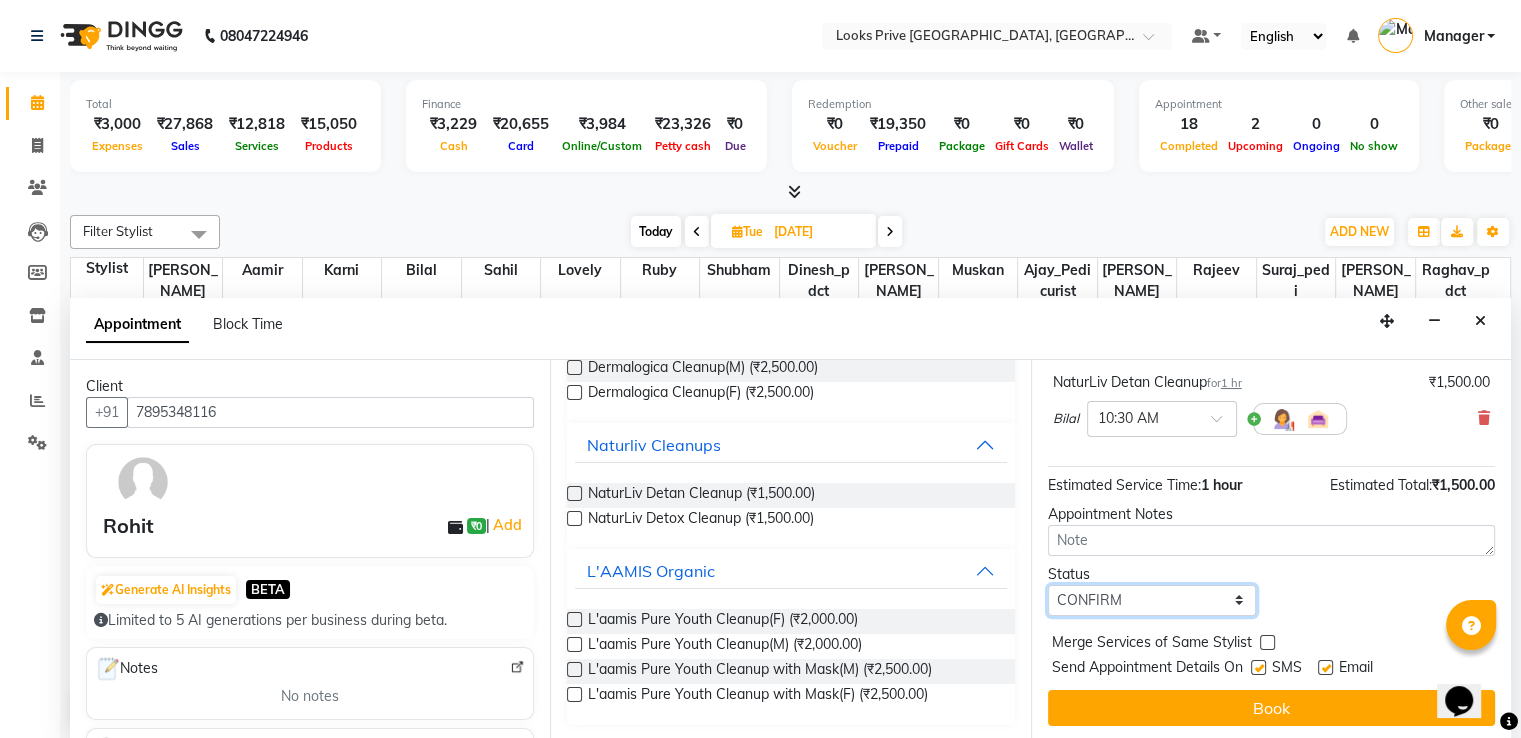 click on "Select TENTATIVE CONFIRM UPCOMING" at bounding box center (1152, 600) 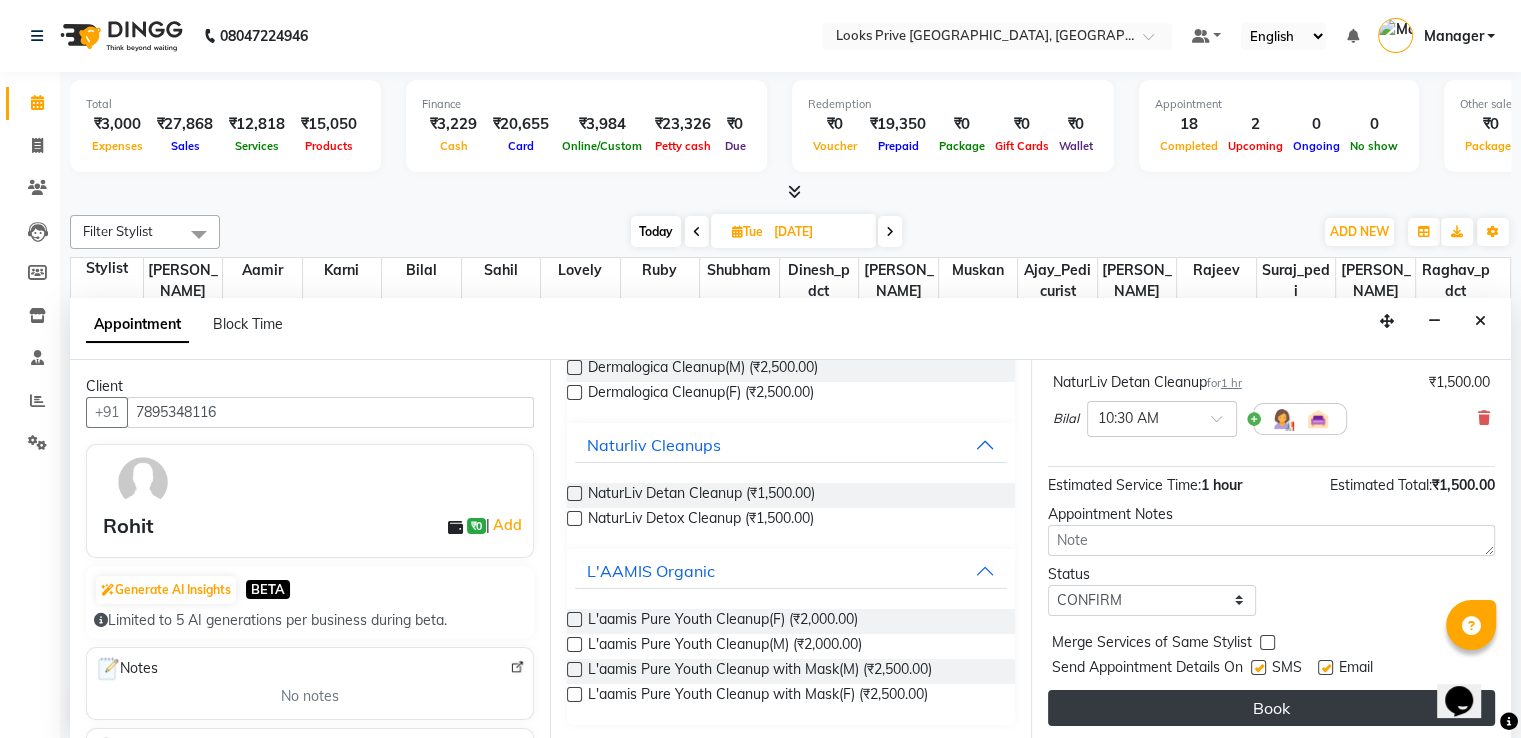 click on "Book" at bounding box center (1271, 708) 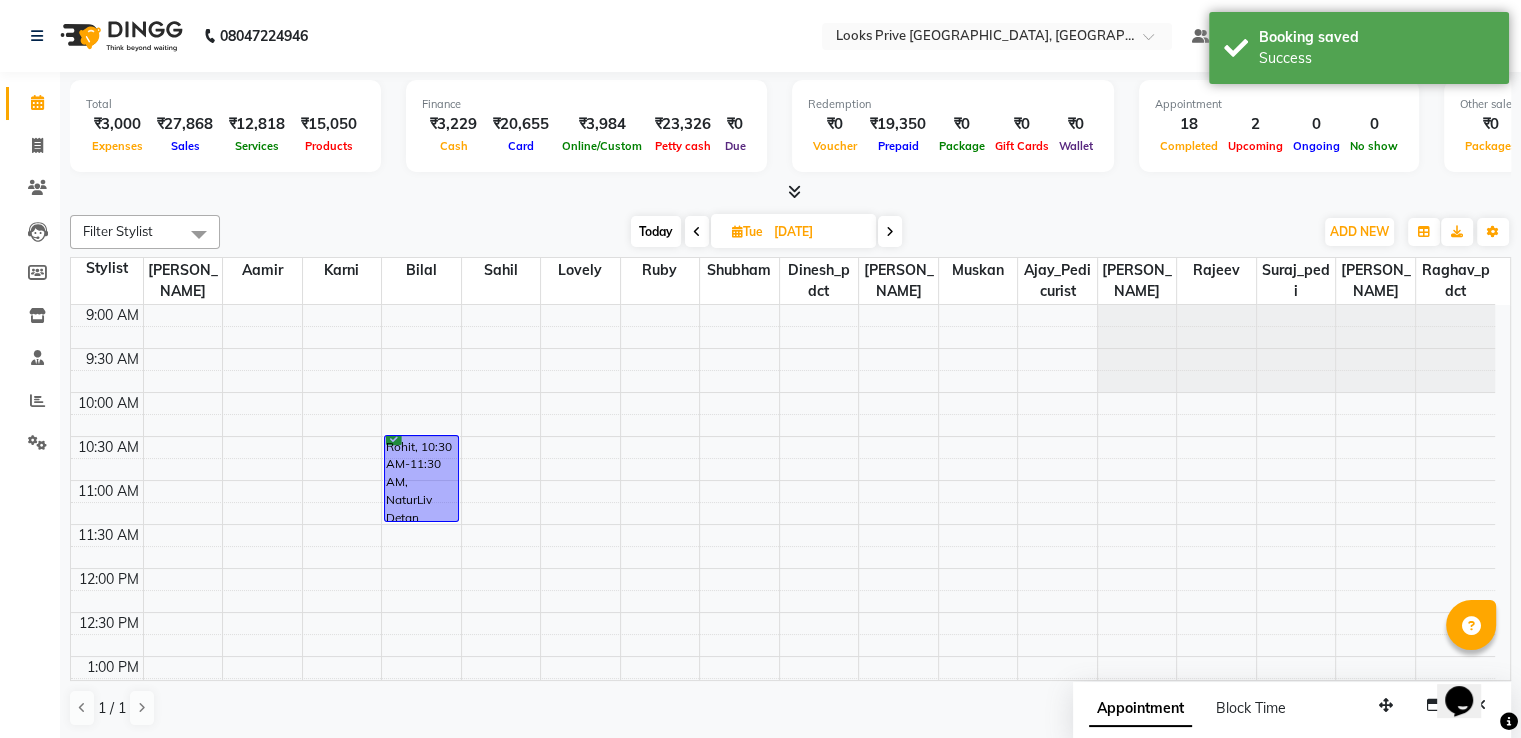 click at bounding box center [697, 231] 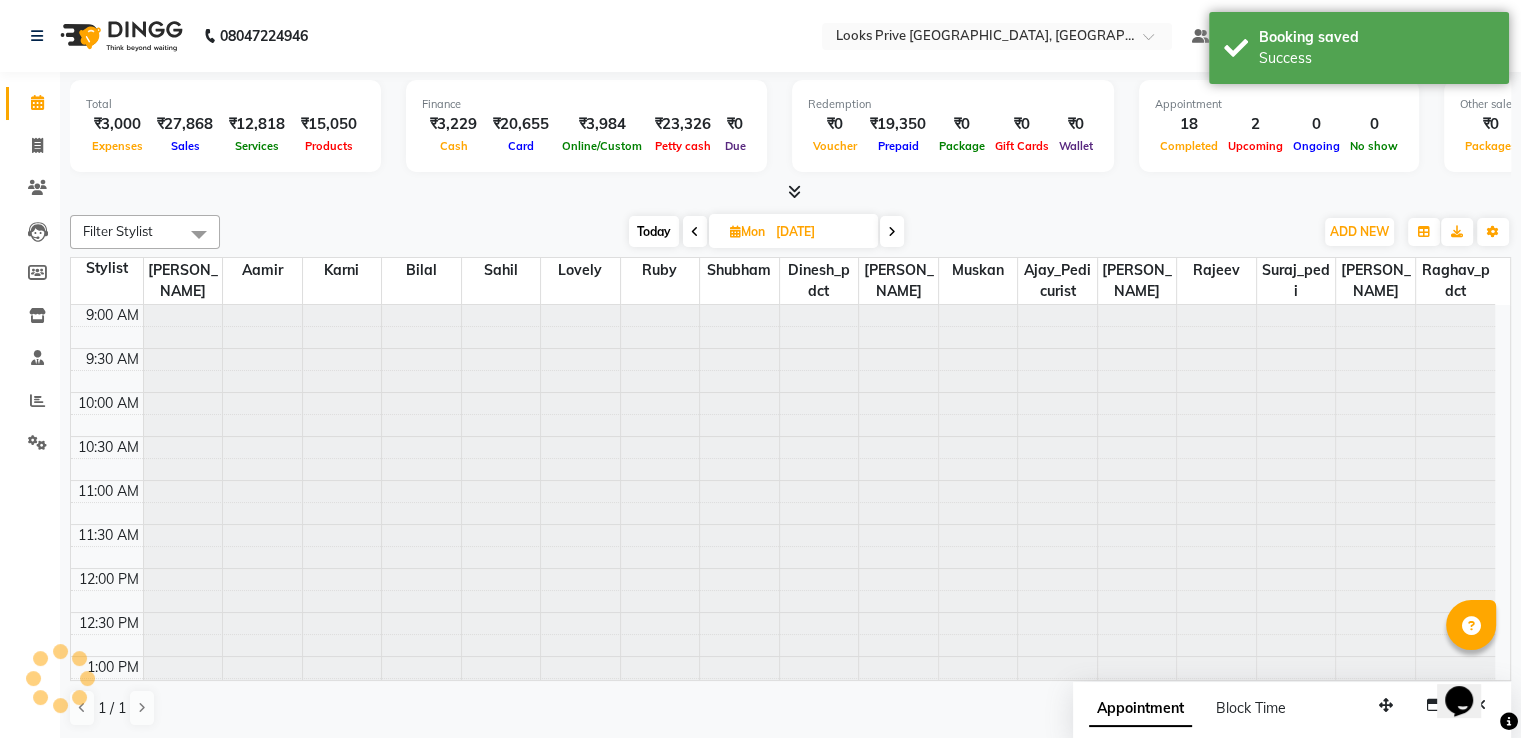 scroll, scrollTop: 670, scrollLeft: 0, axis: vertical 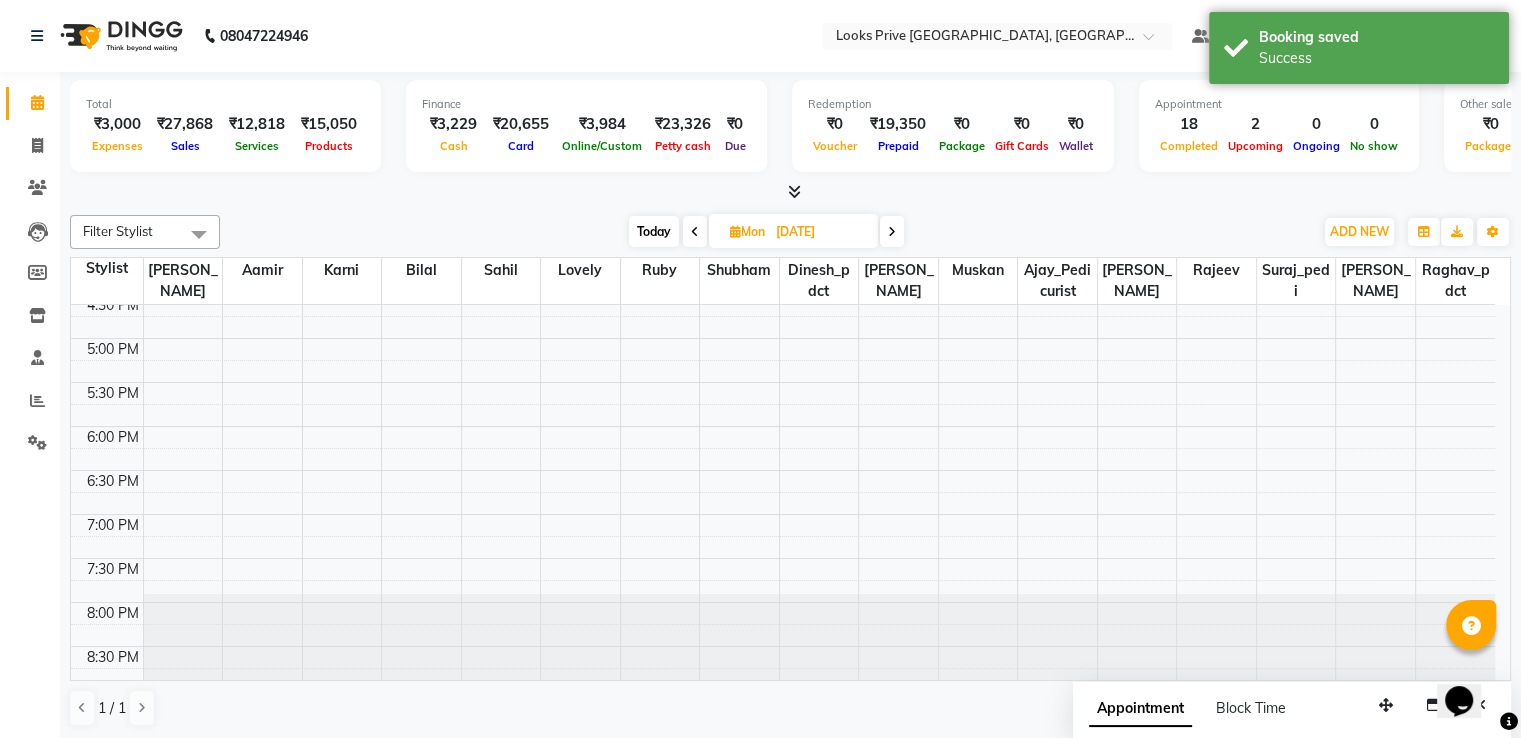 click at bounding box center [695, 231] 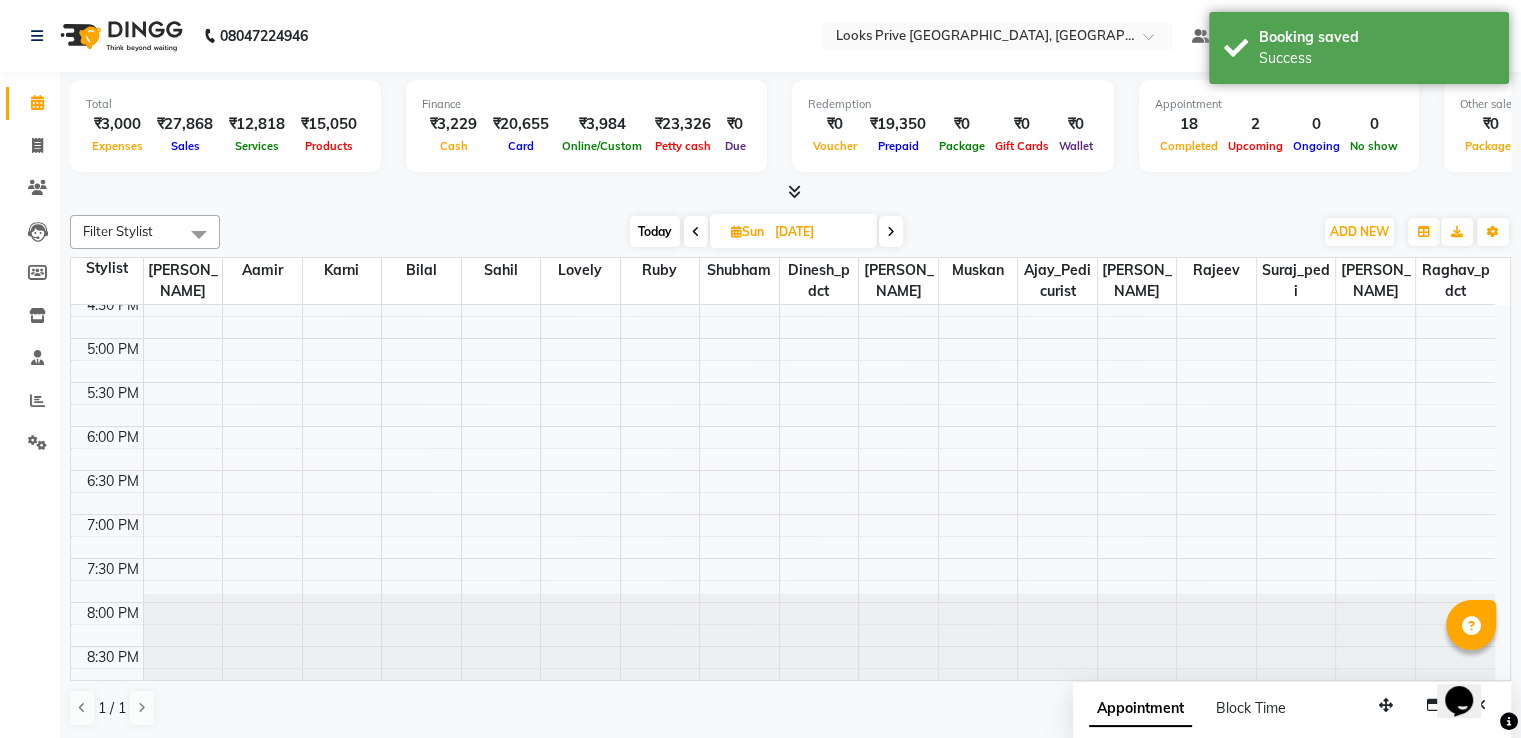 click at bounding box center (696, 231) 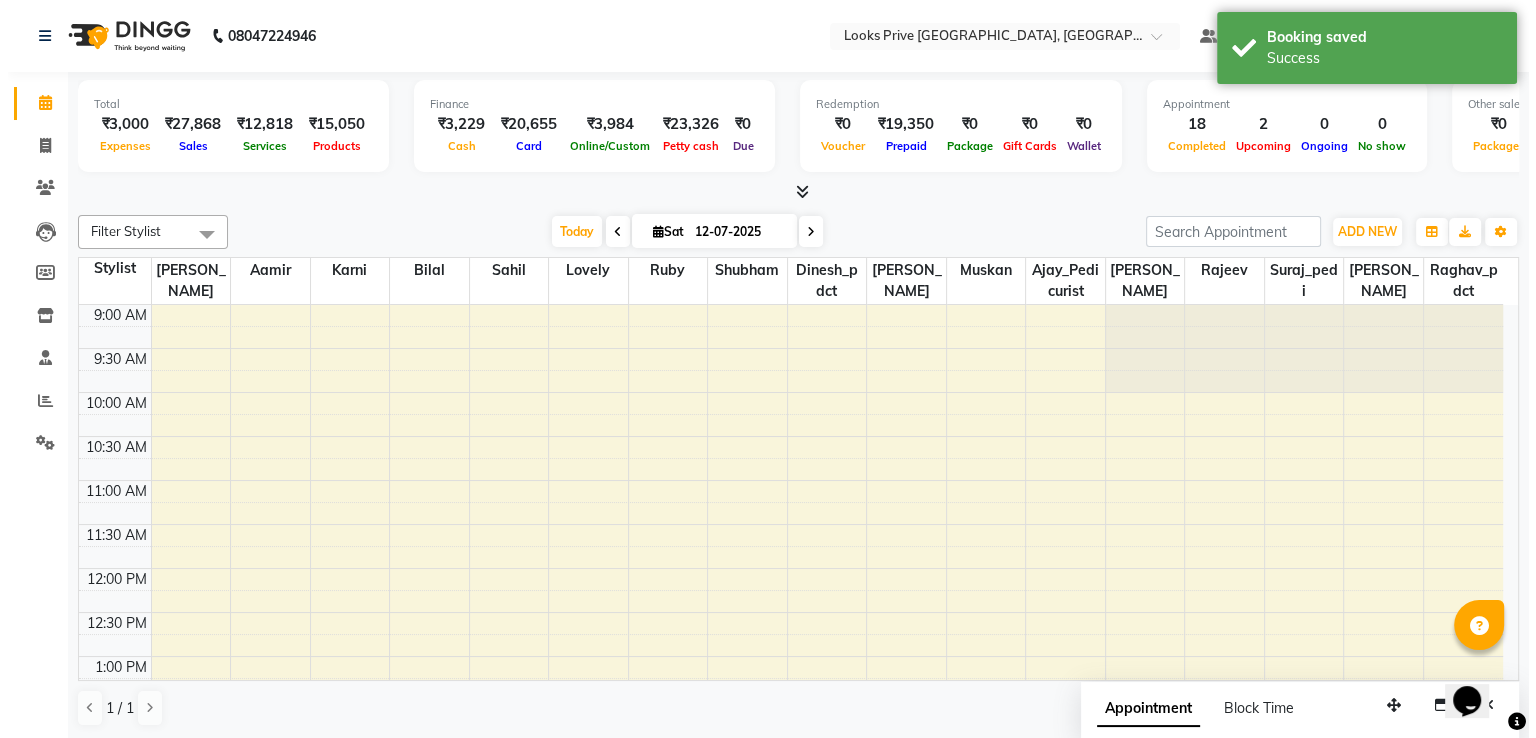 scroll, scrollTop: 670, scrollLeft: 0, axis: vertical 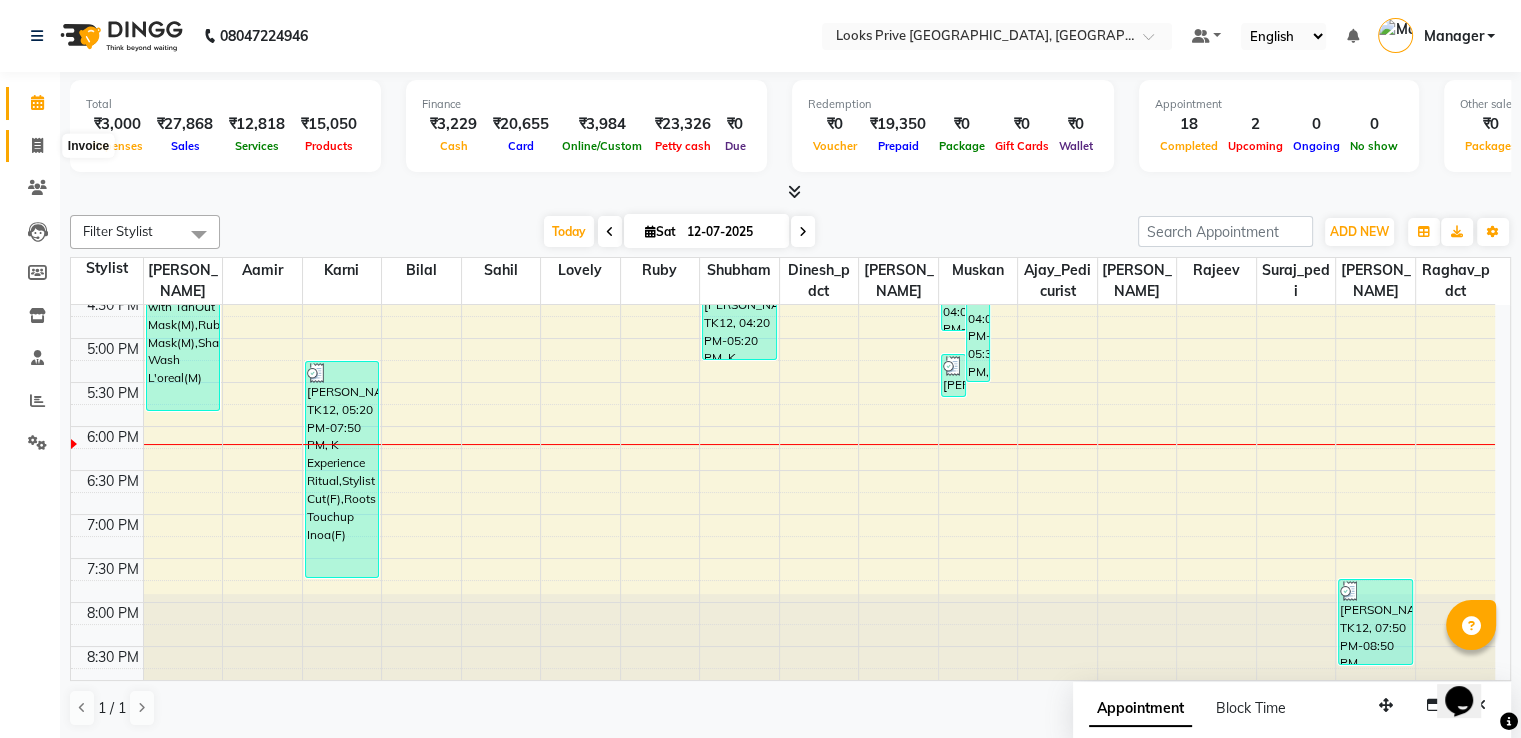click 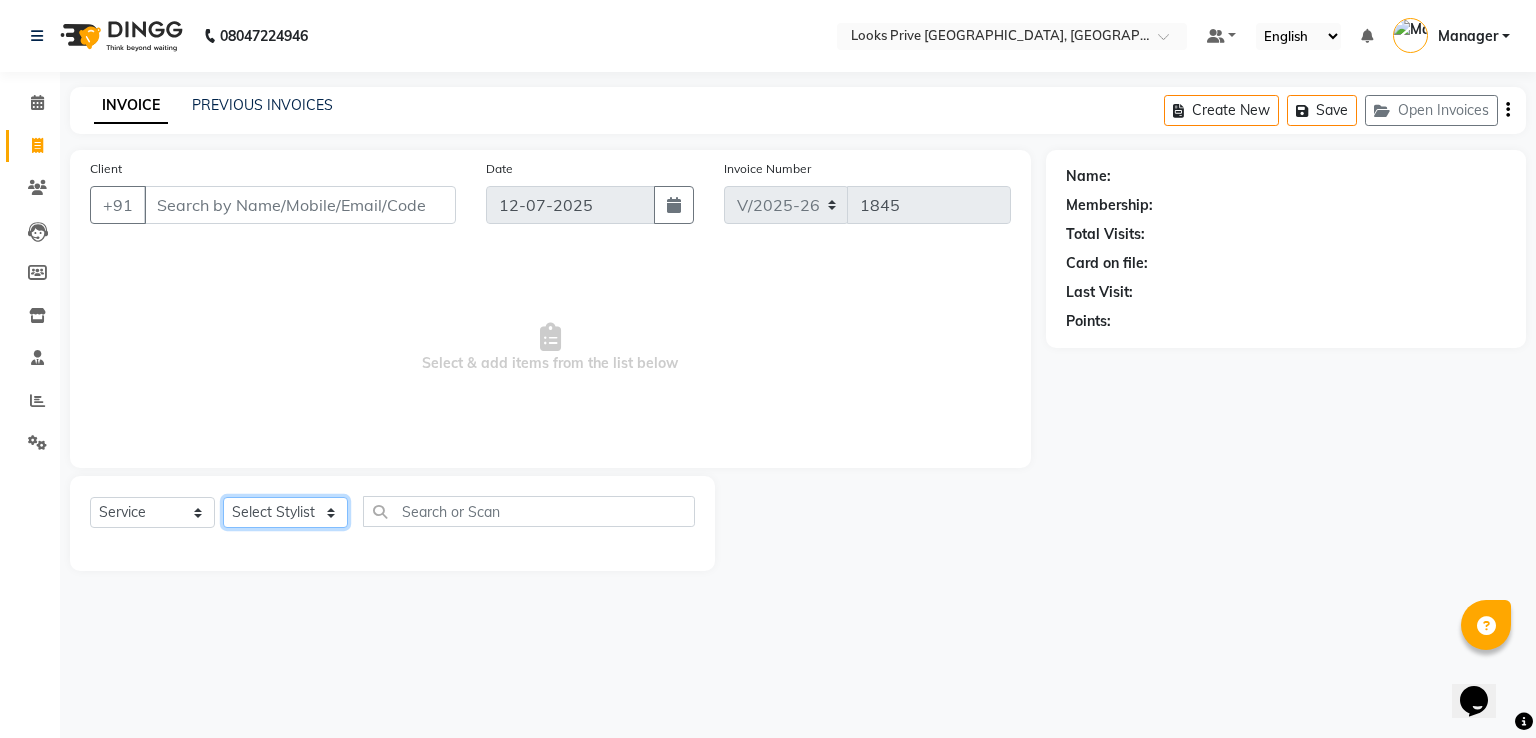 drag, startPoint x: 279, startPoint y: 516, endPoint x: 284, endPoint y: 501, distance: 15.811388 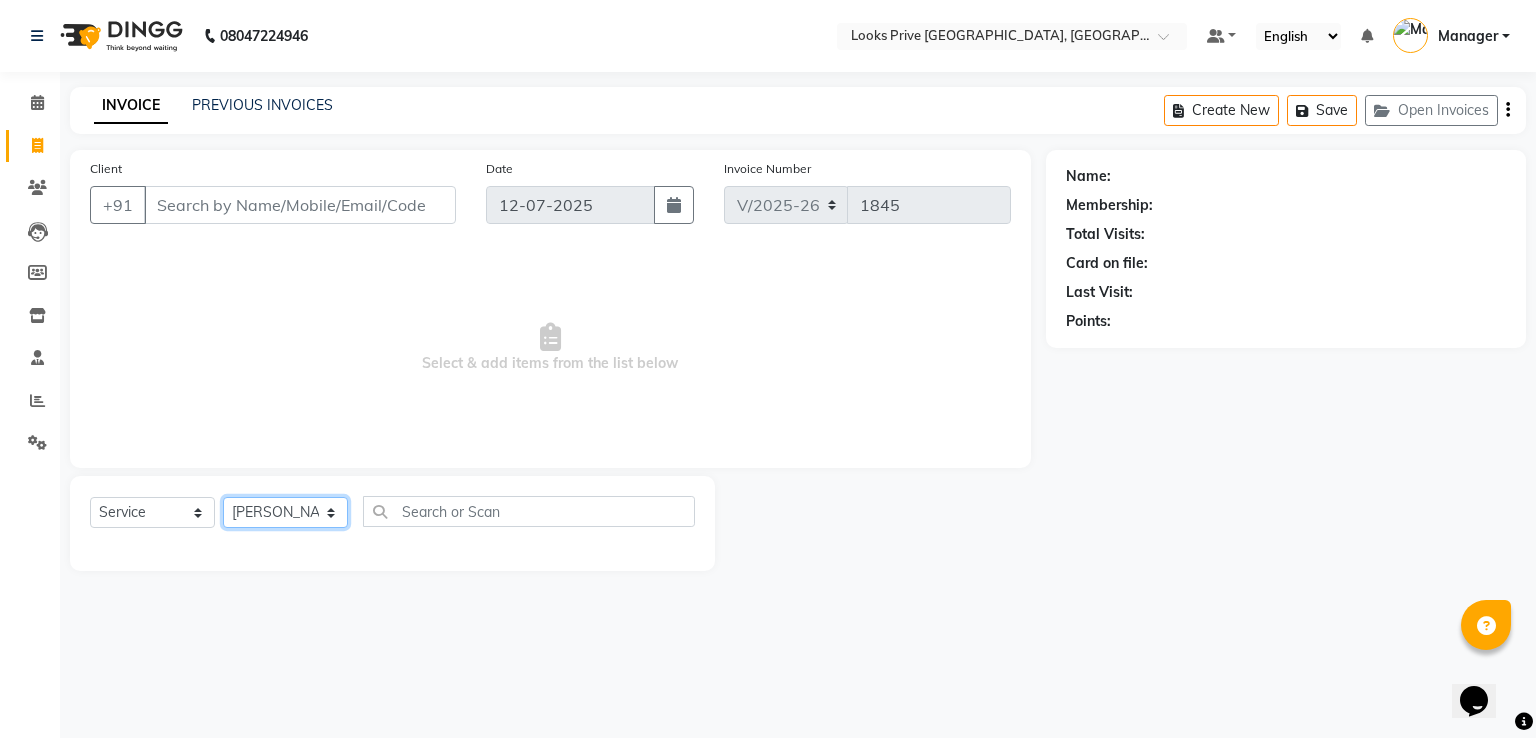 click on "Select Stylist A2R_Master Aamir Ajay_Pedicurist Ashima Ayesha Bilal Dinesh_pdct Karni Lovely Manager Muskan Raghav_pdct Rajeev Ruby Sahil Salman Shahjad Shubham Suraj_pedi" 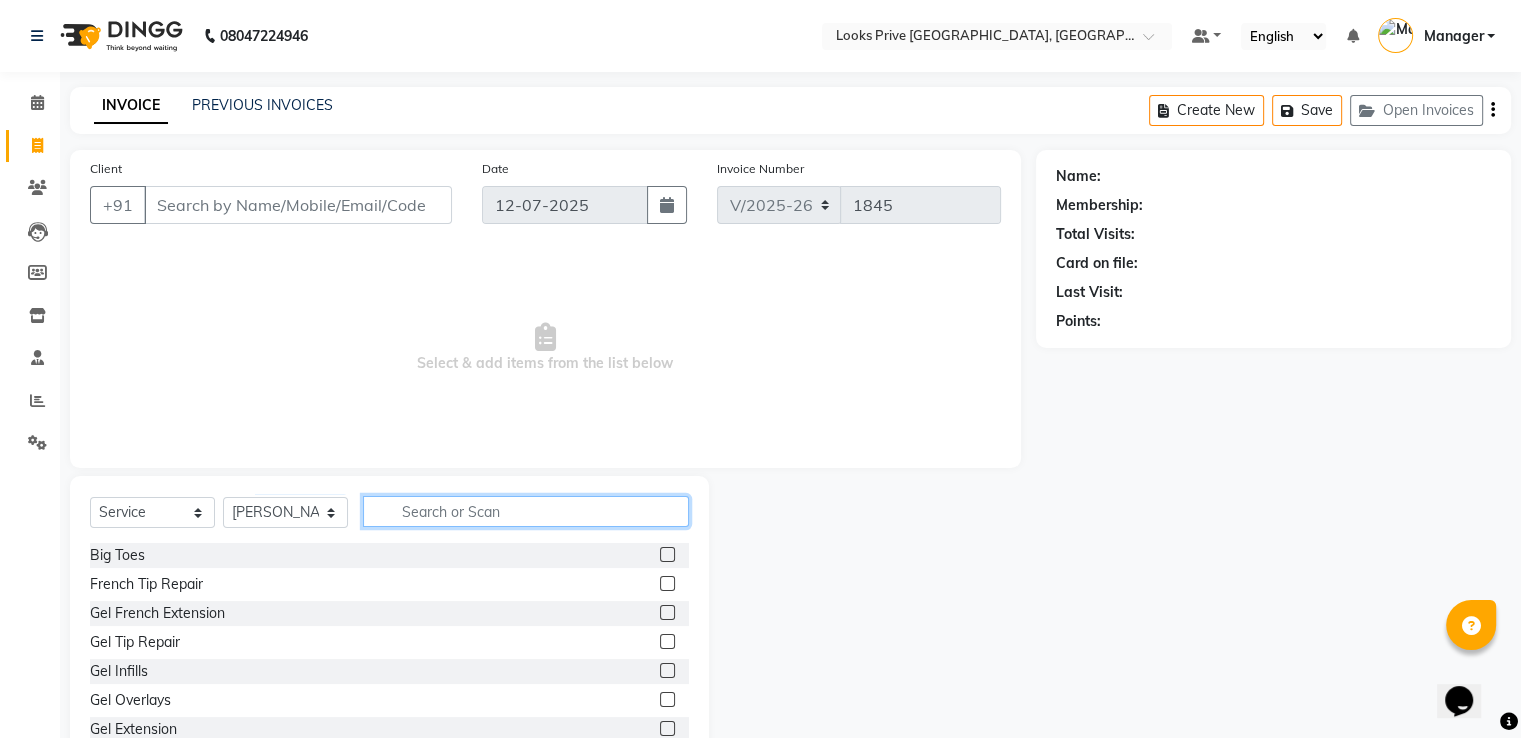 click 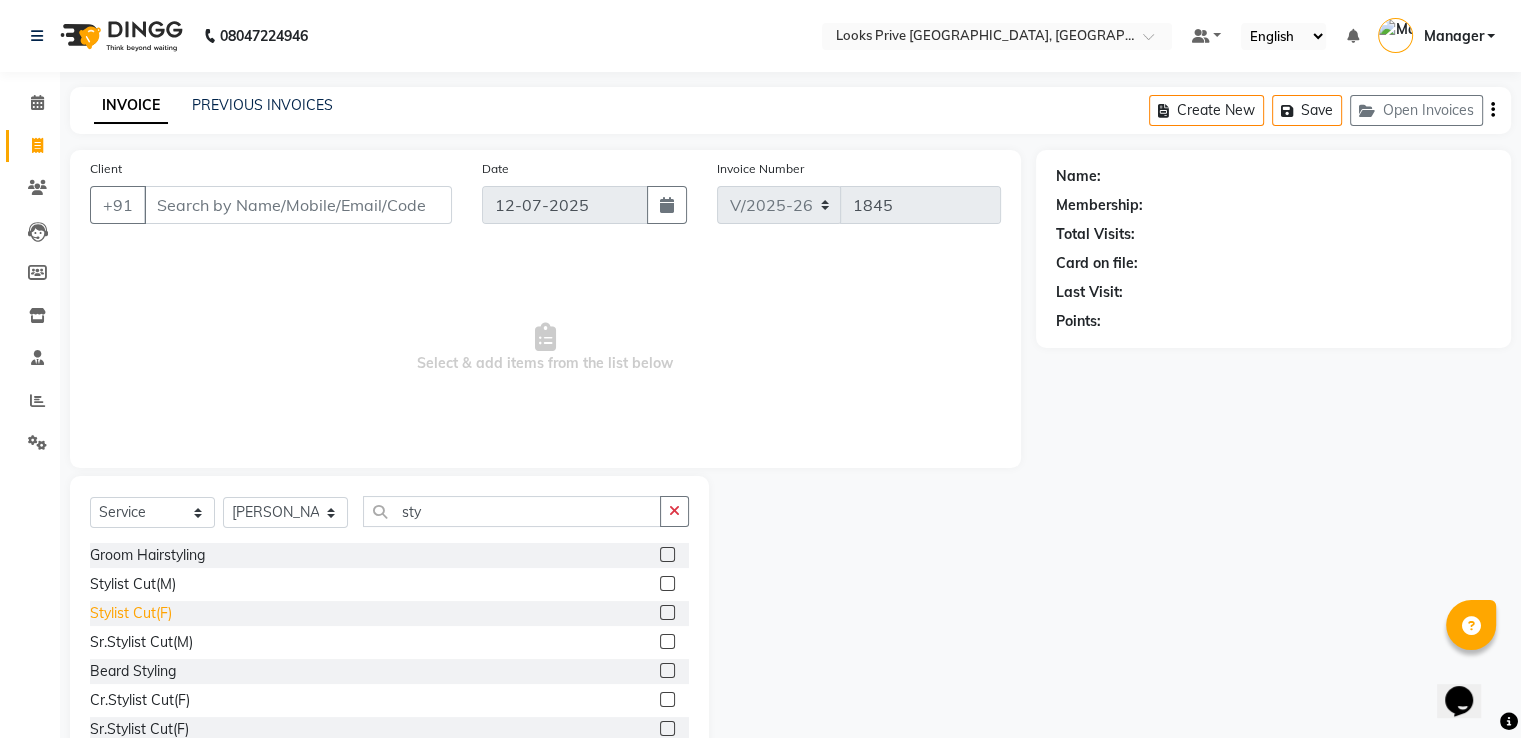 click on "Stylist Cut(F)" 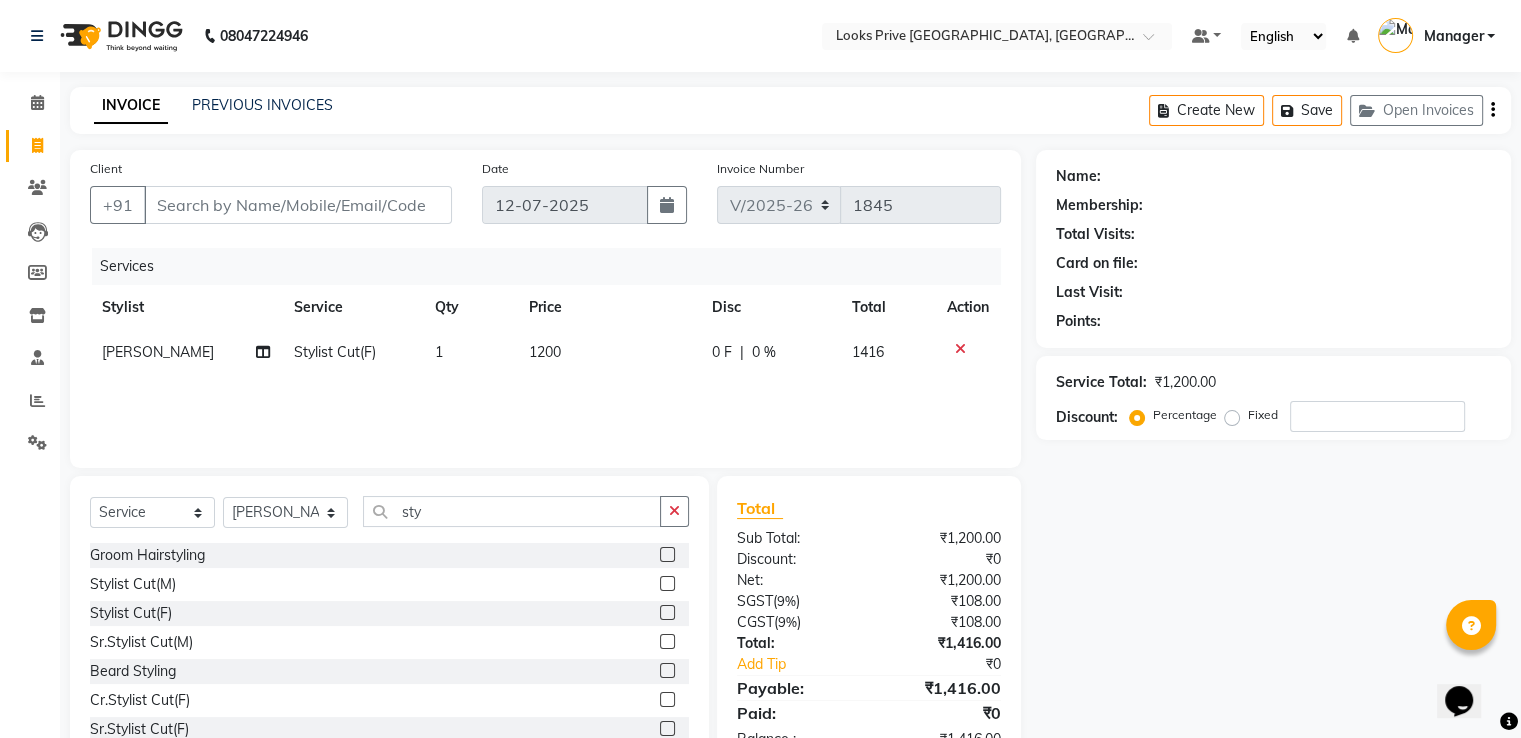 click on "1200" 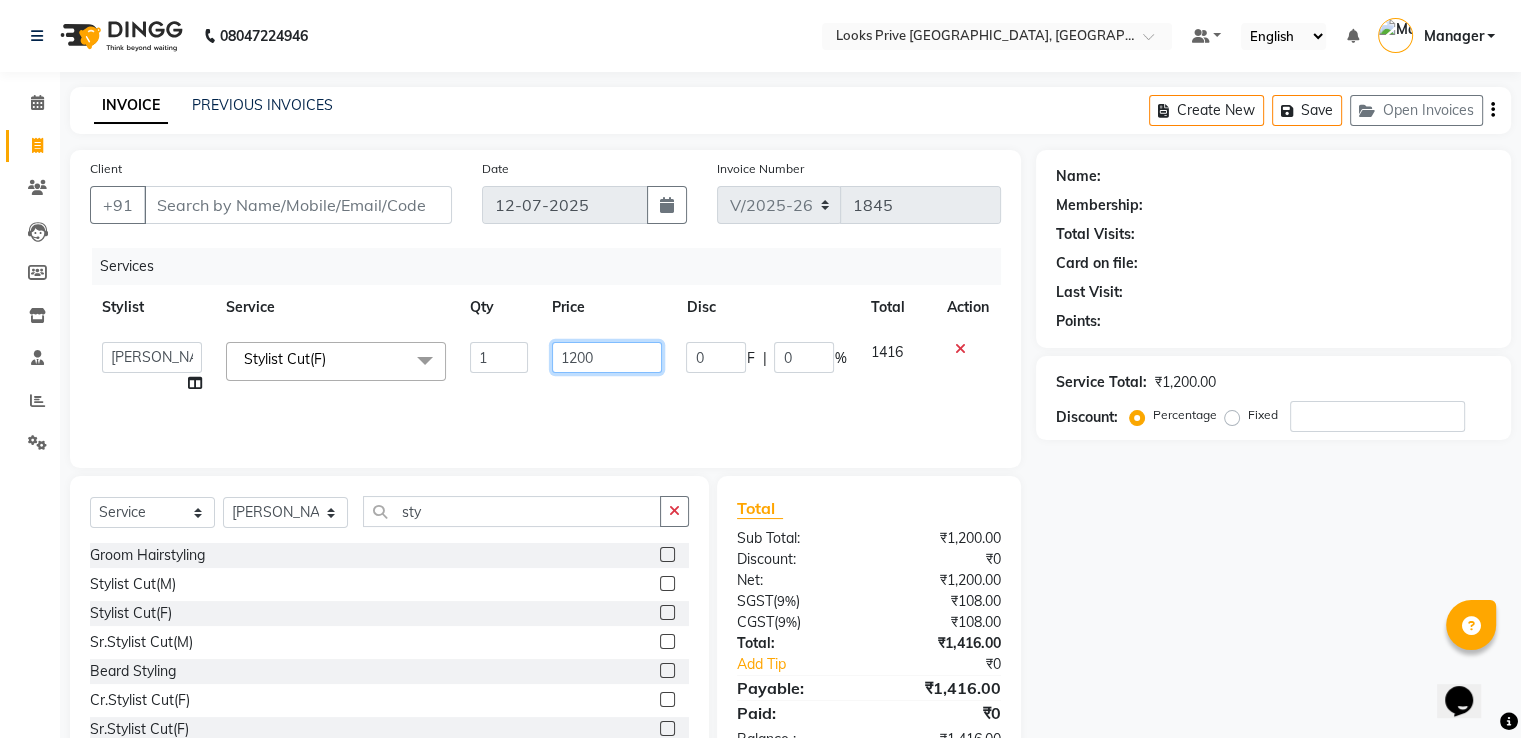 drag, startPoint x: 591, startPoint y: 366, endPoint x: 604, endPoint y: 365, distance: 13.038404 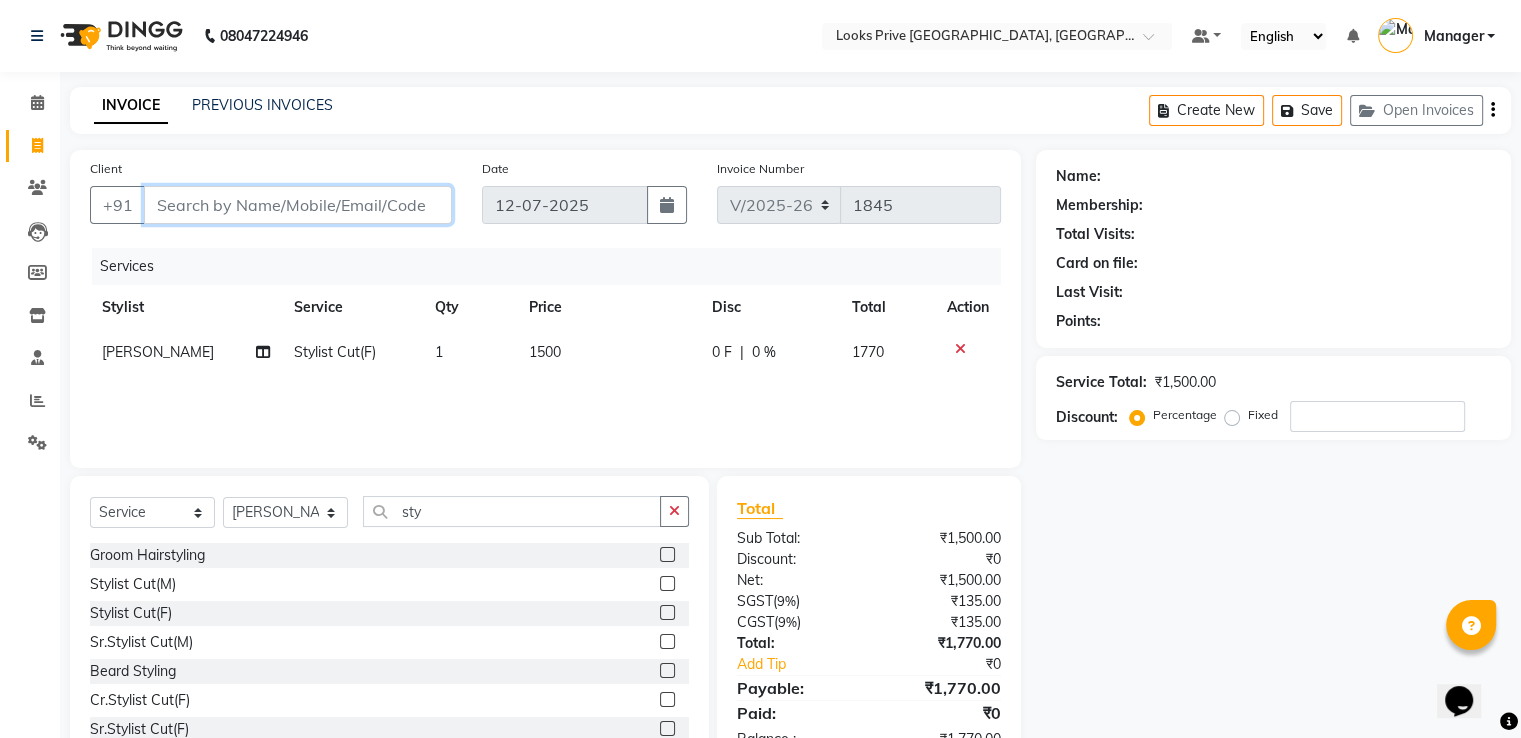 click on "Client" at bounding box center [298, 205] 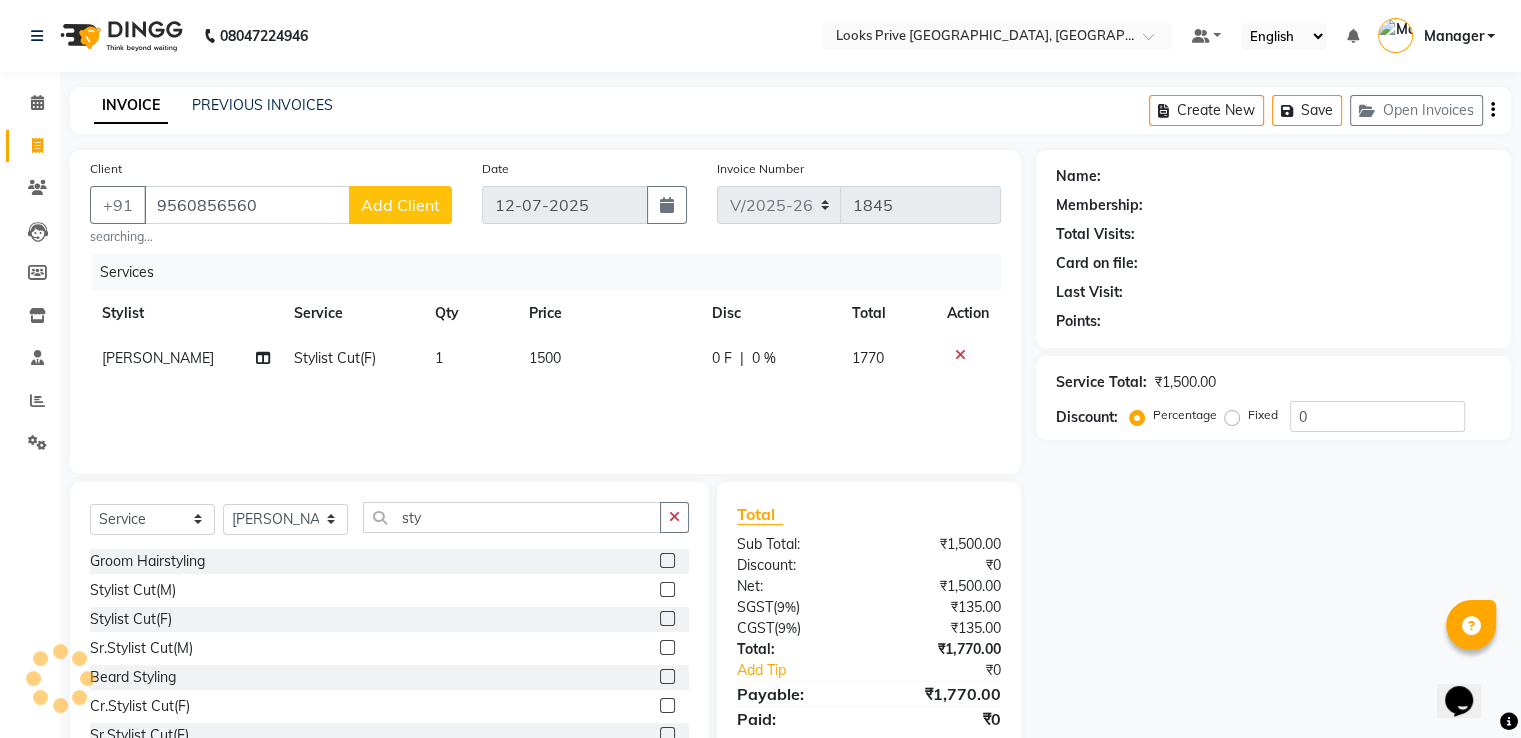 click on "Add Client" 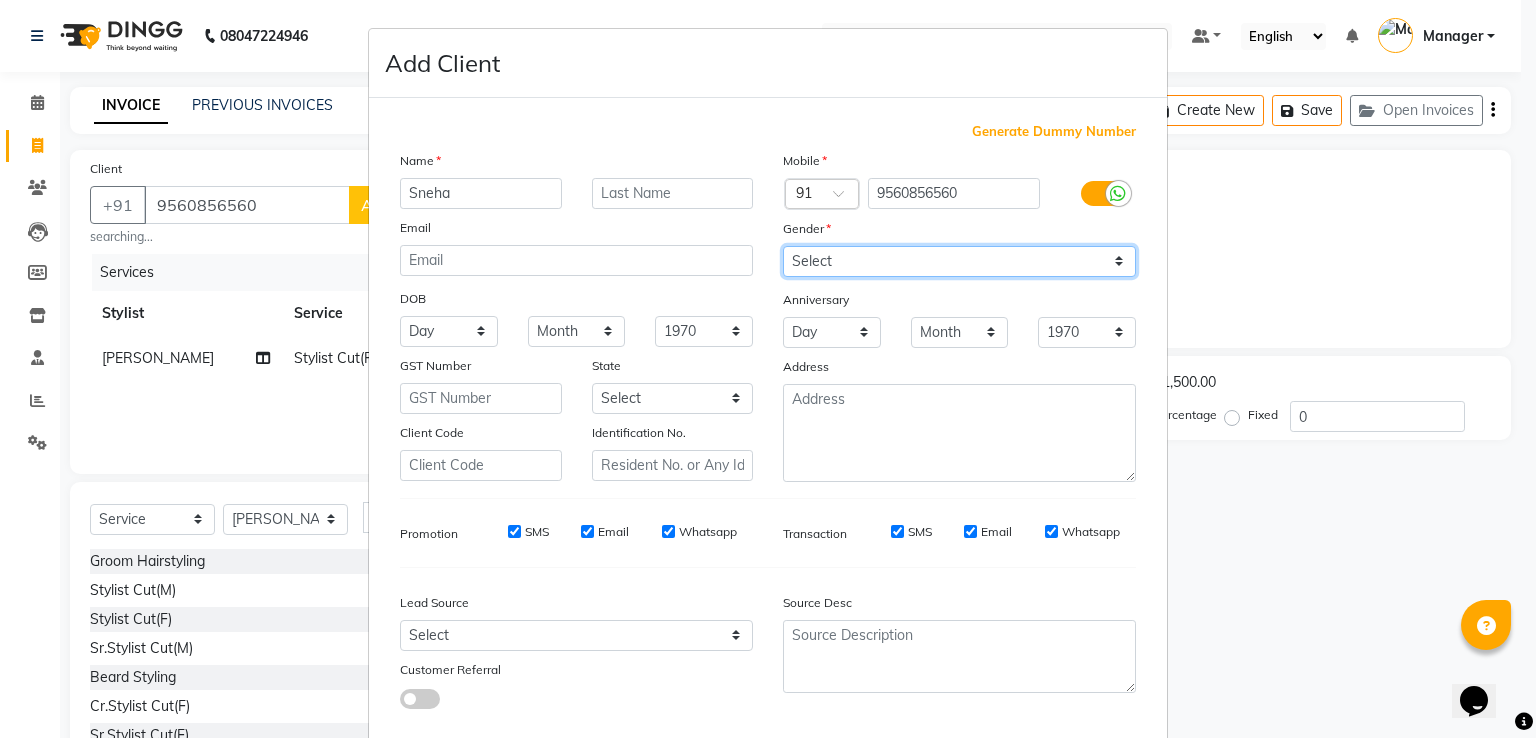 drag, startPoint x: 965, startPoint y: 259, endPoint x: 943, endPoint y: 275, distance: 27.202942 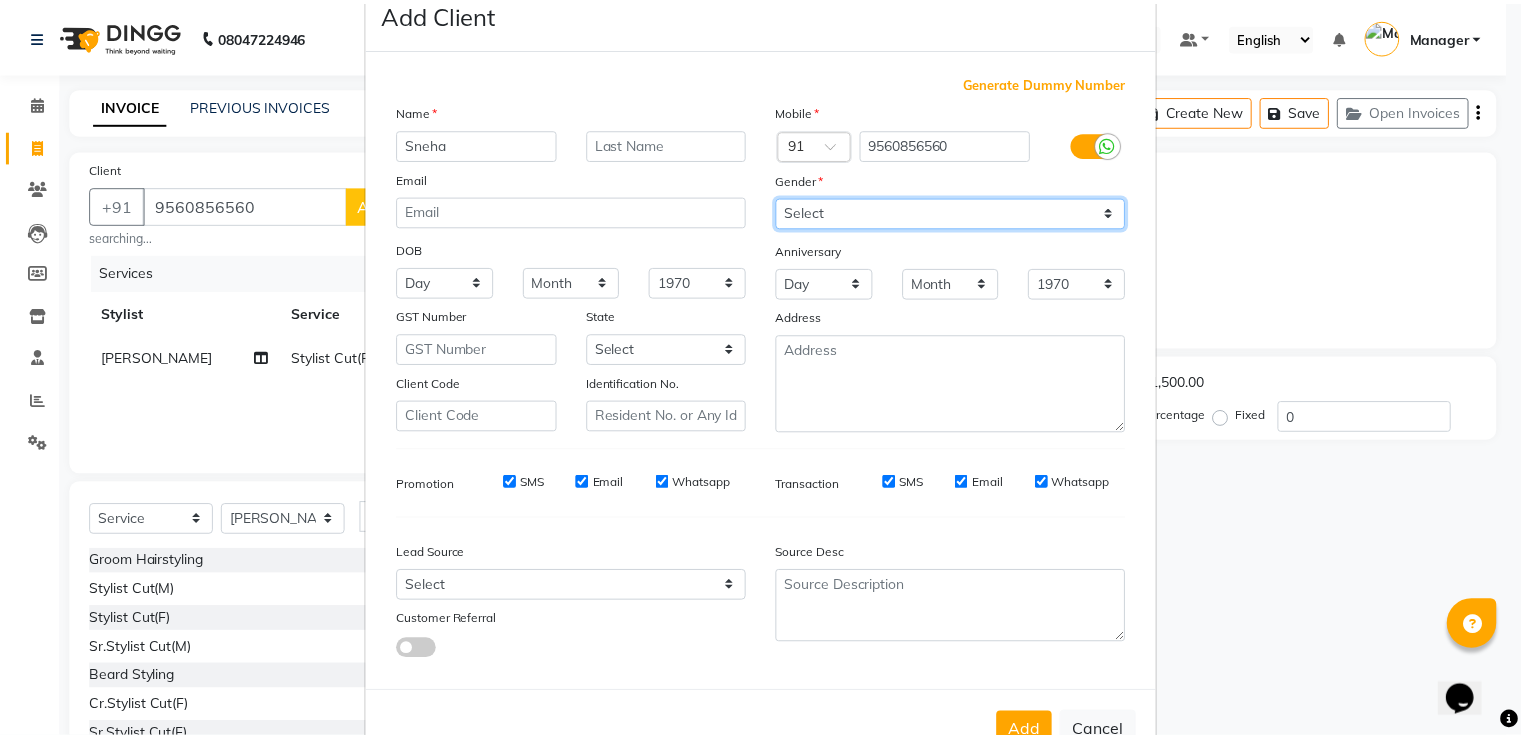 scroll, scrollTop: 119, scrollLeft: 0, axis: vertical 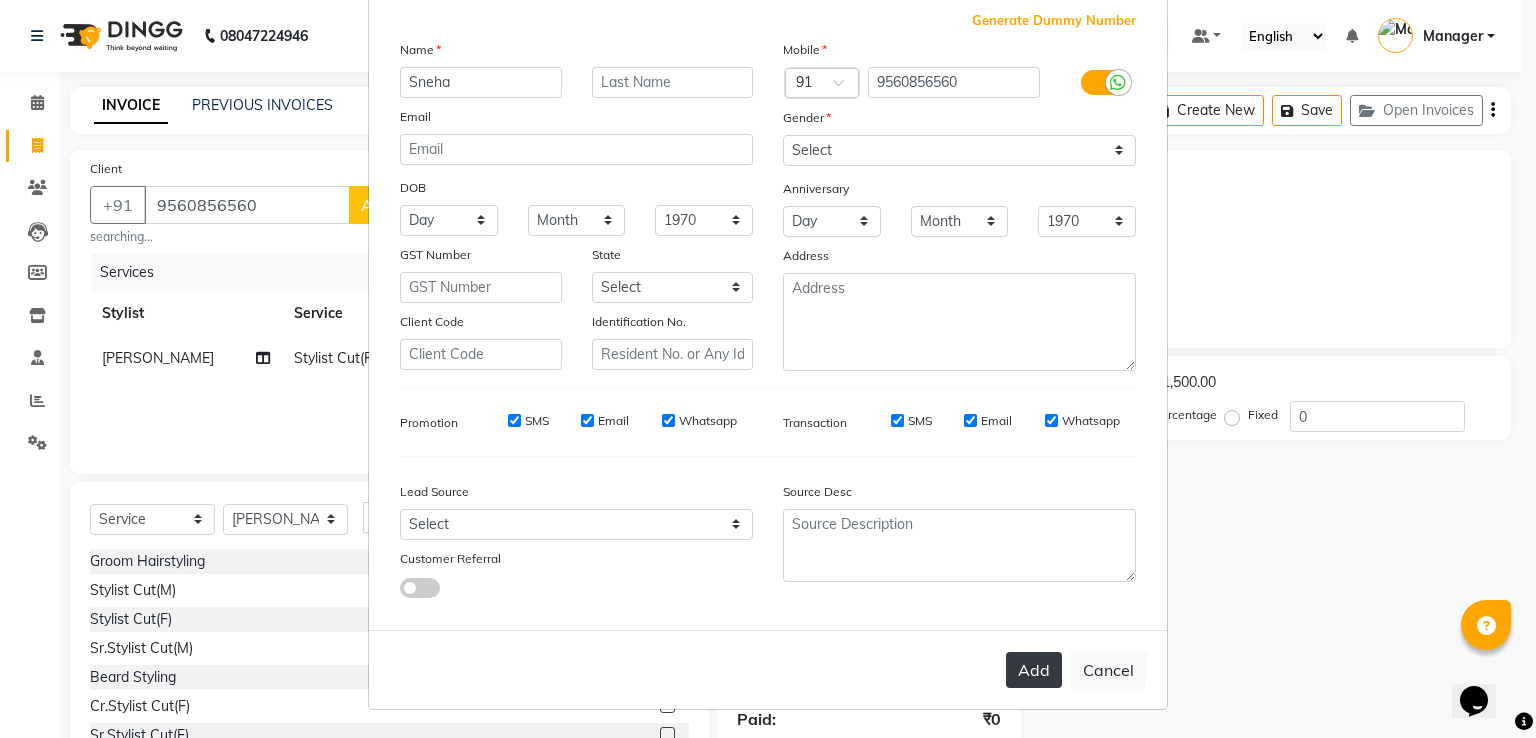 drag, startPoint x: 1026, startPoint y: 666, endPoint x: 1028, endPoint y: 637, distance: 29.068884 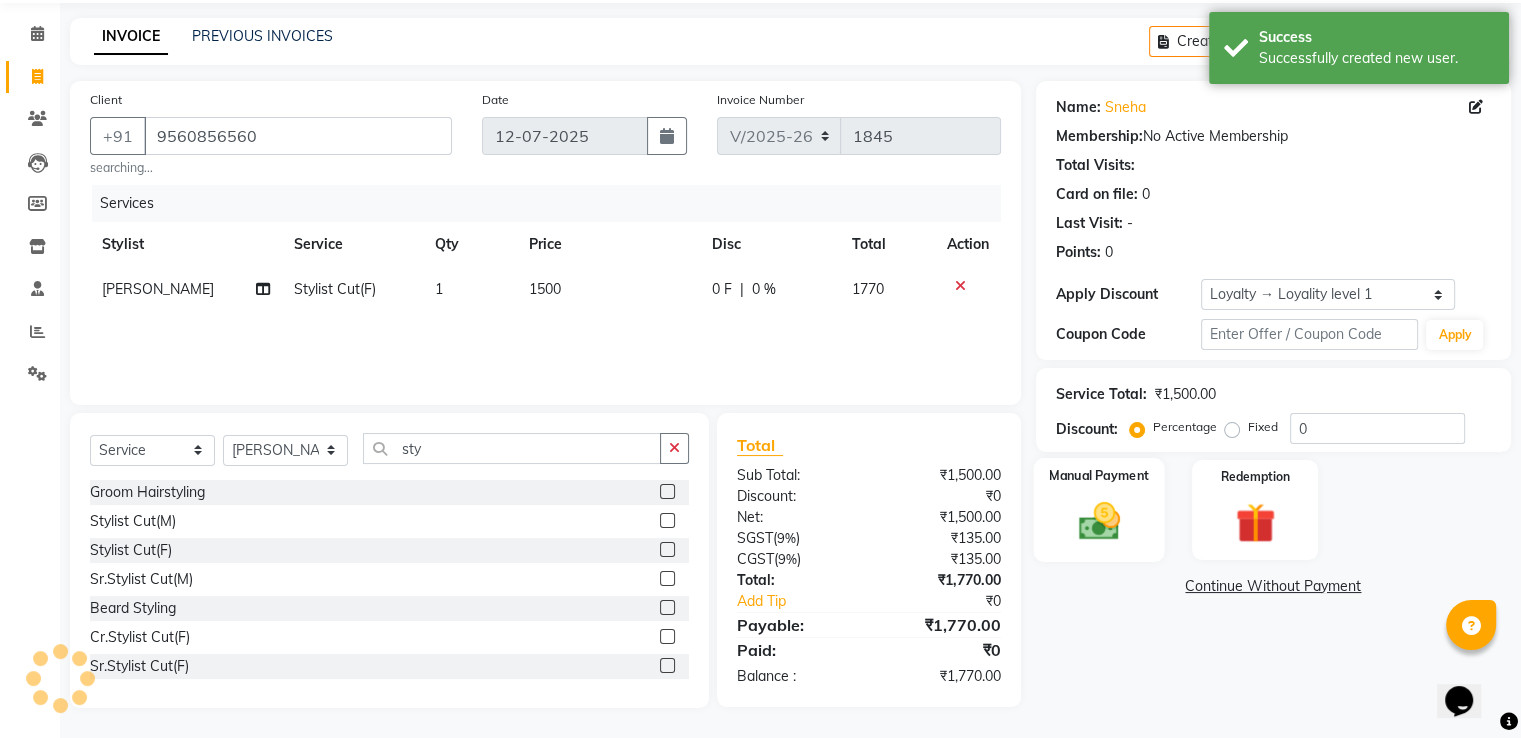 click 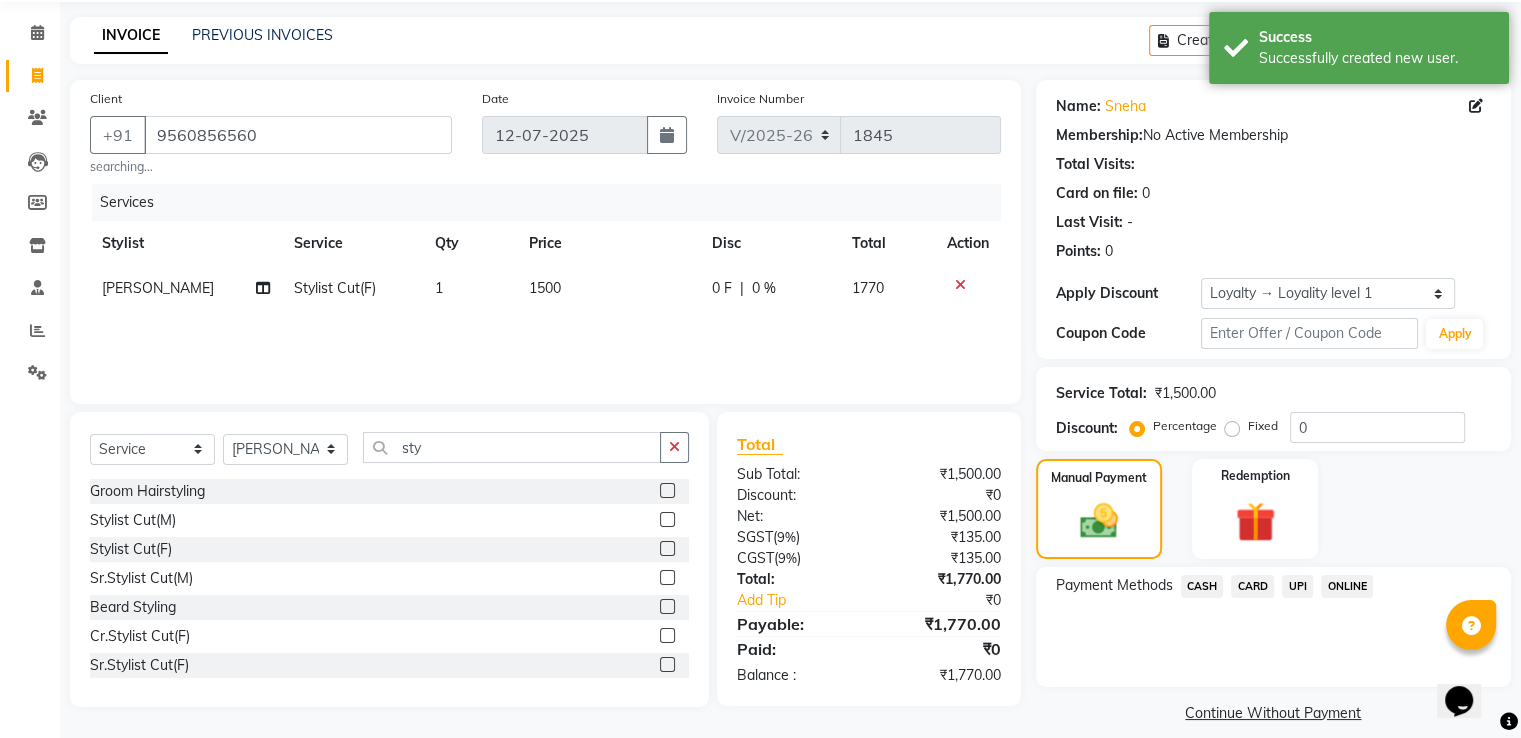 scroll, scrollTop: 89, scrollLeft: 0, axis: vertical 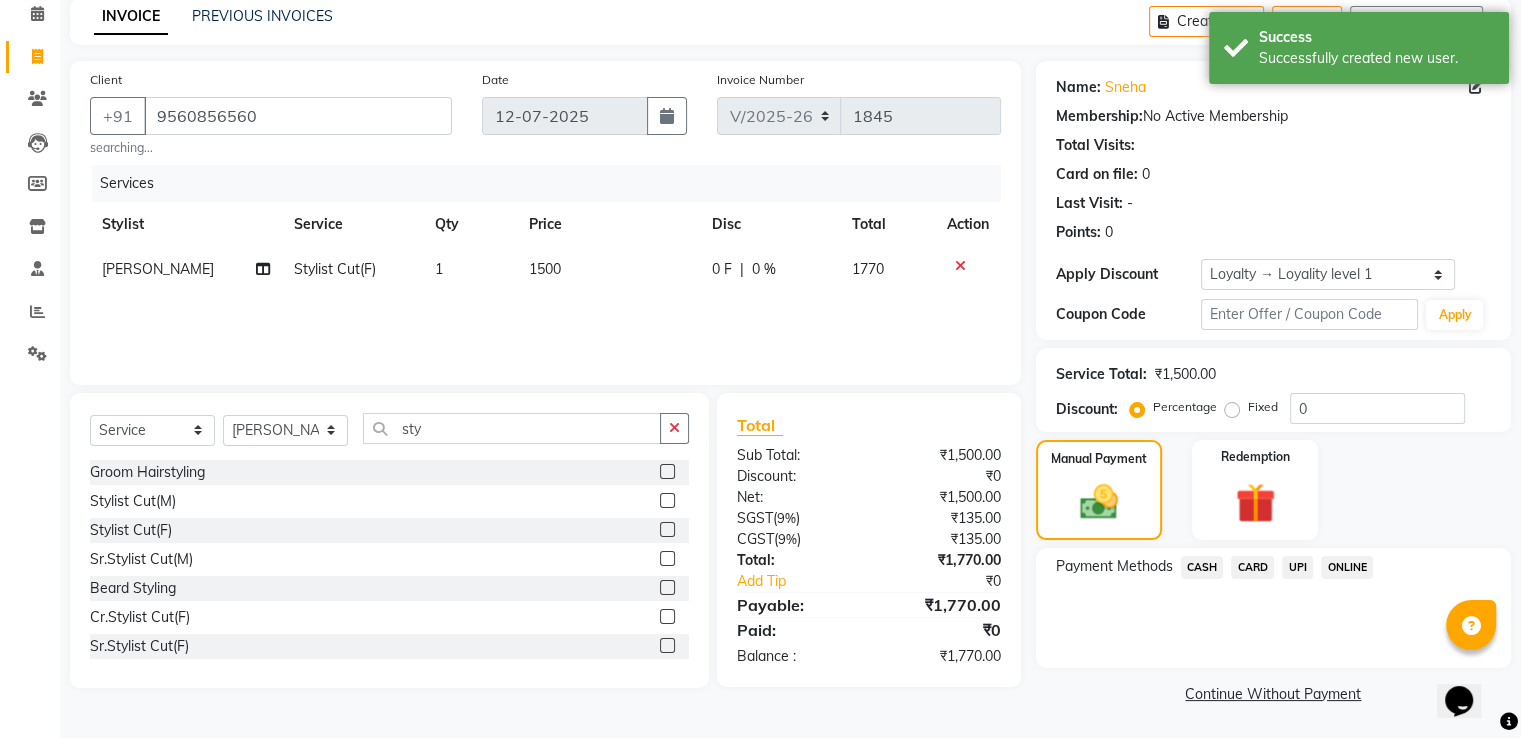 click on "UPI" 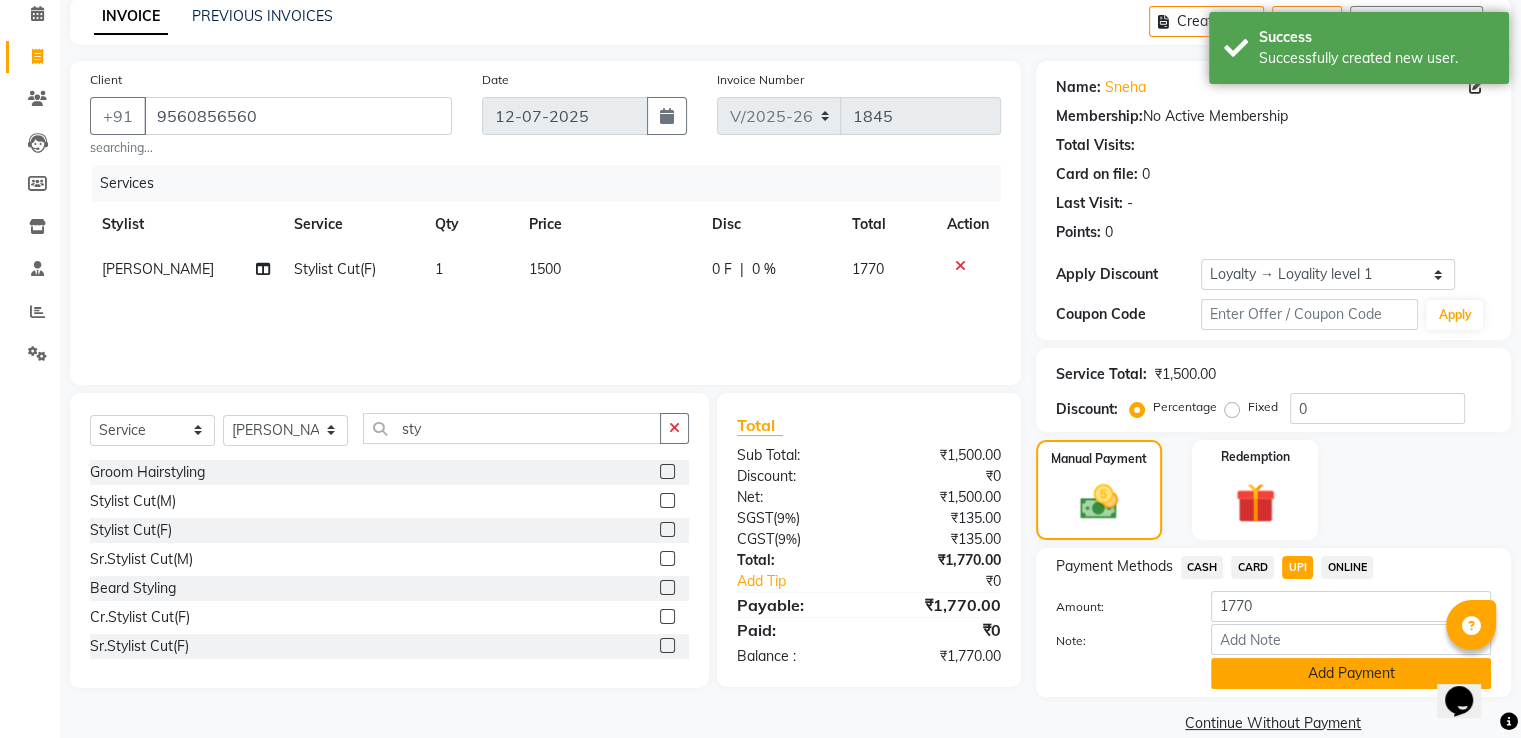 click on "Add Payment" 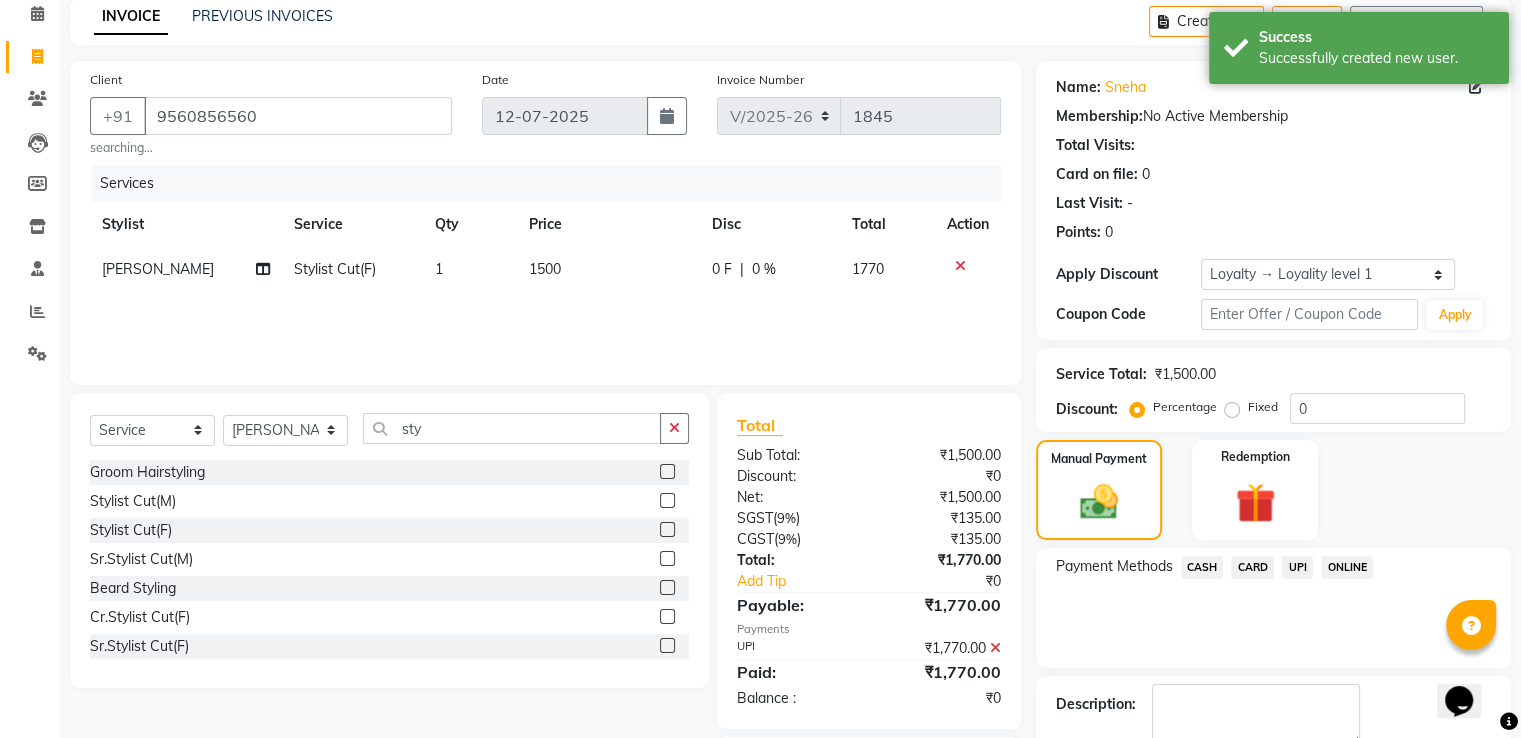scroll, scrollTop: 211, scrollLeft: 0, axis: vertical 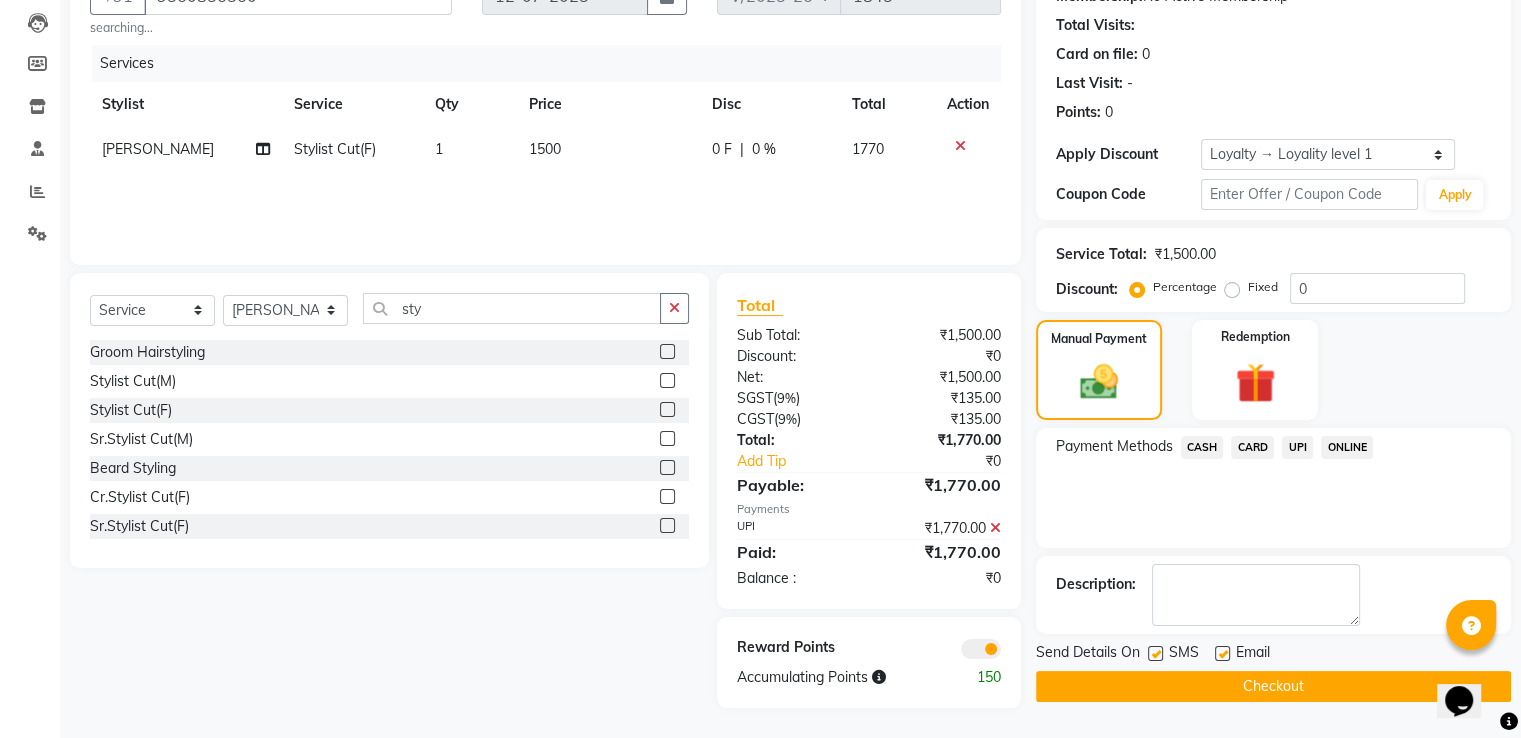 click on "Checkout" 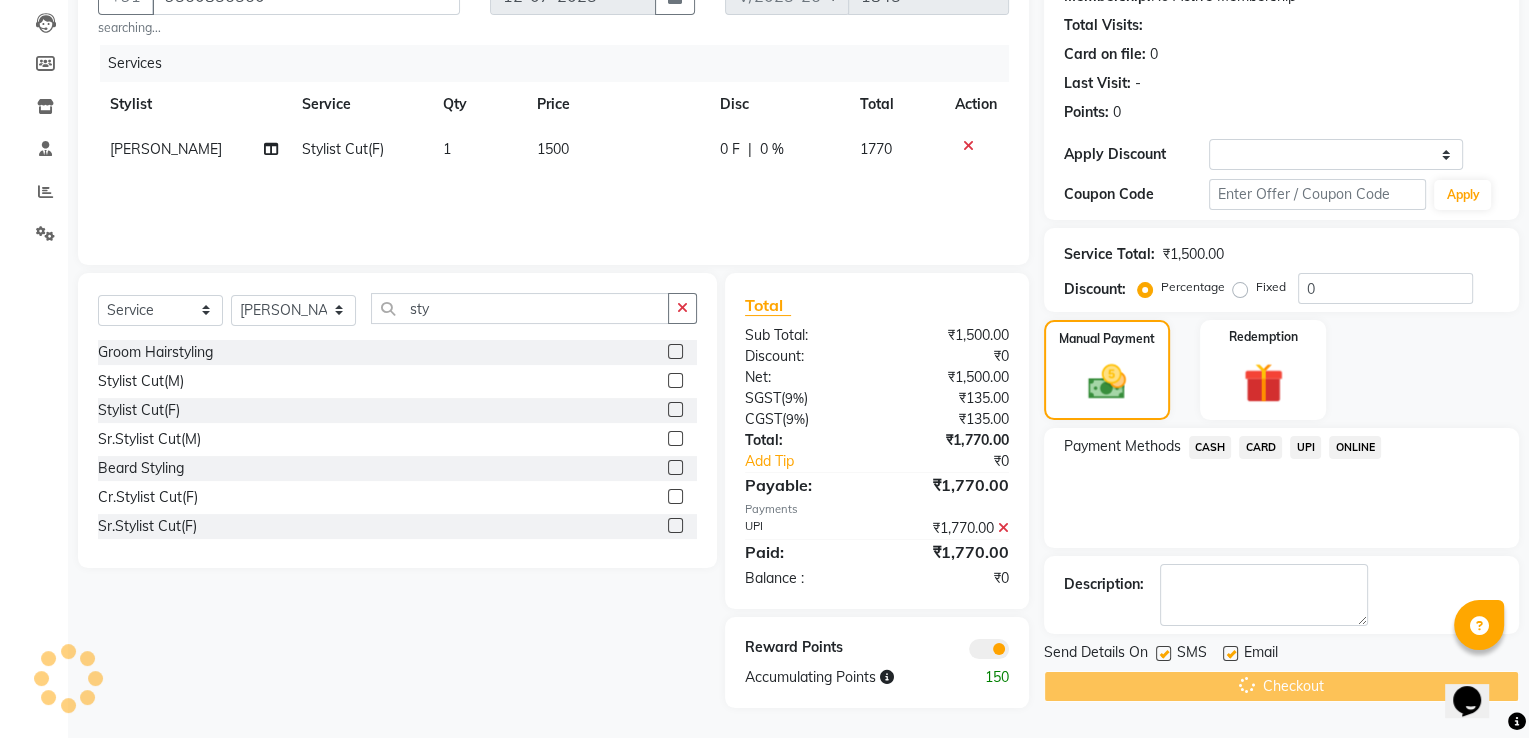 scroll, scrollTop: 0, scrollLeft: 0, axis: both 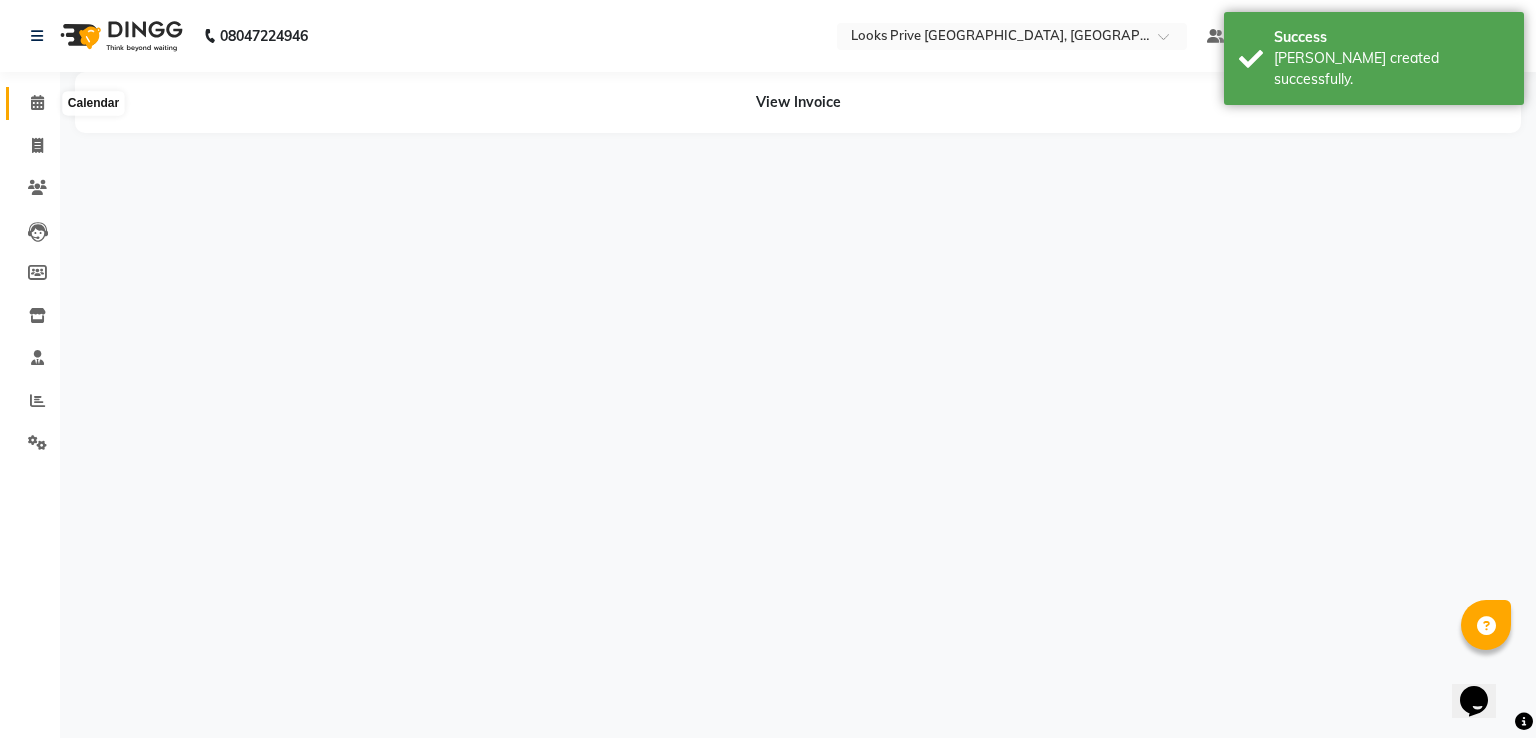 click 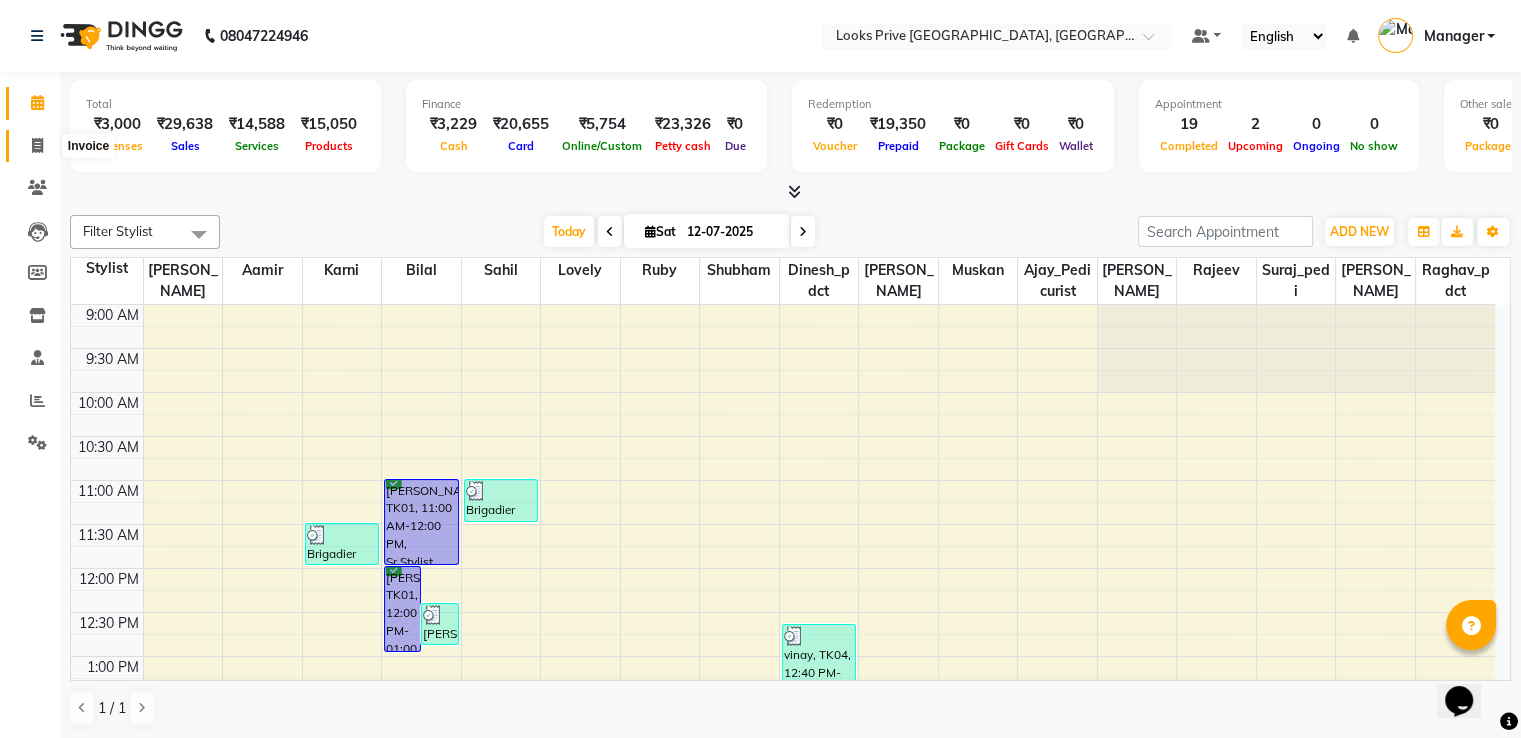 click 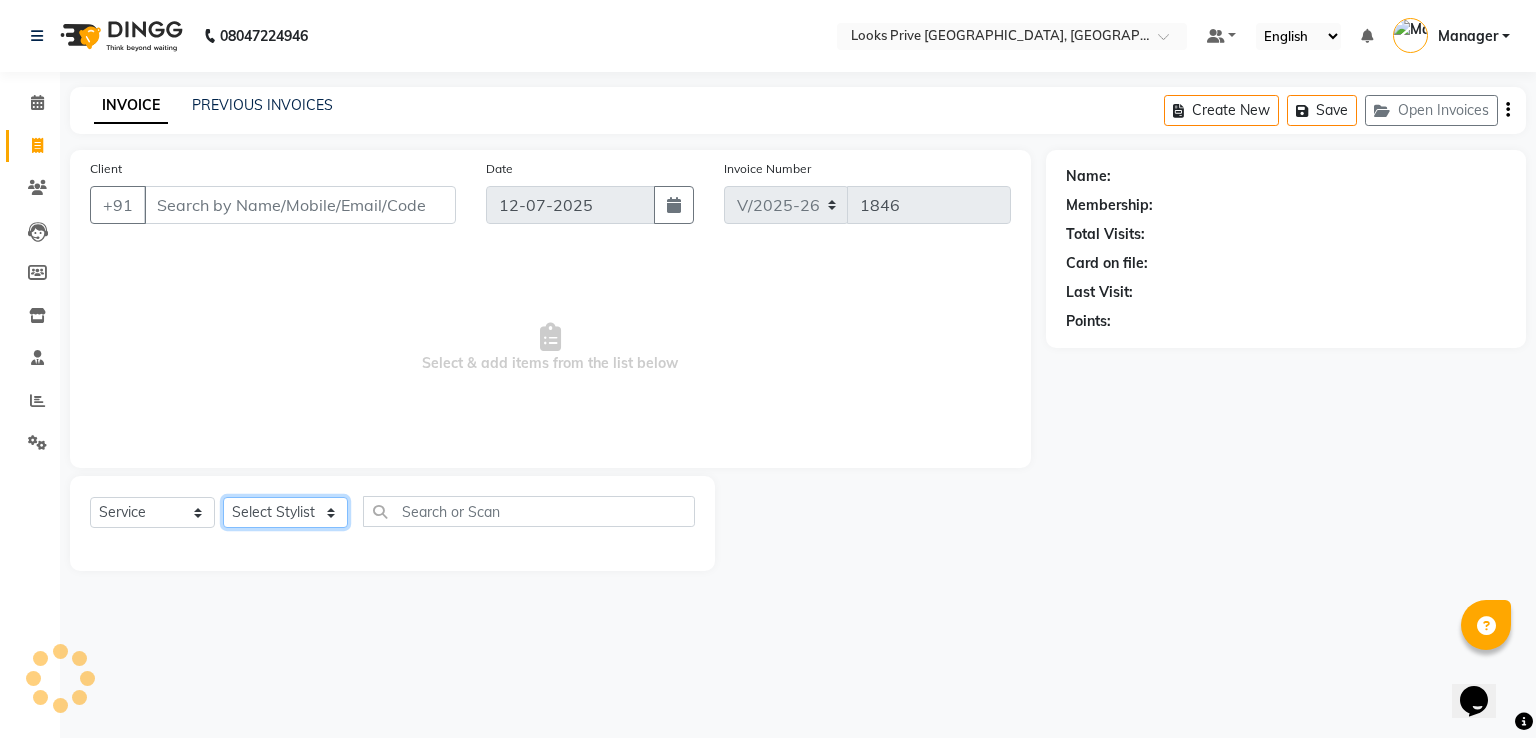 click on "Select Stylist" 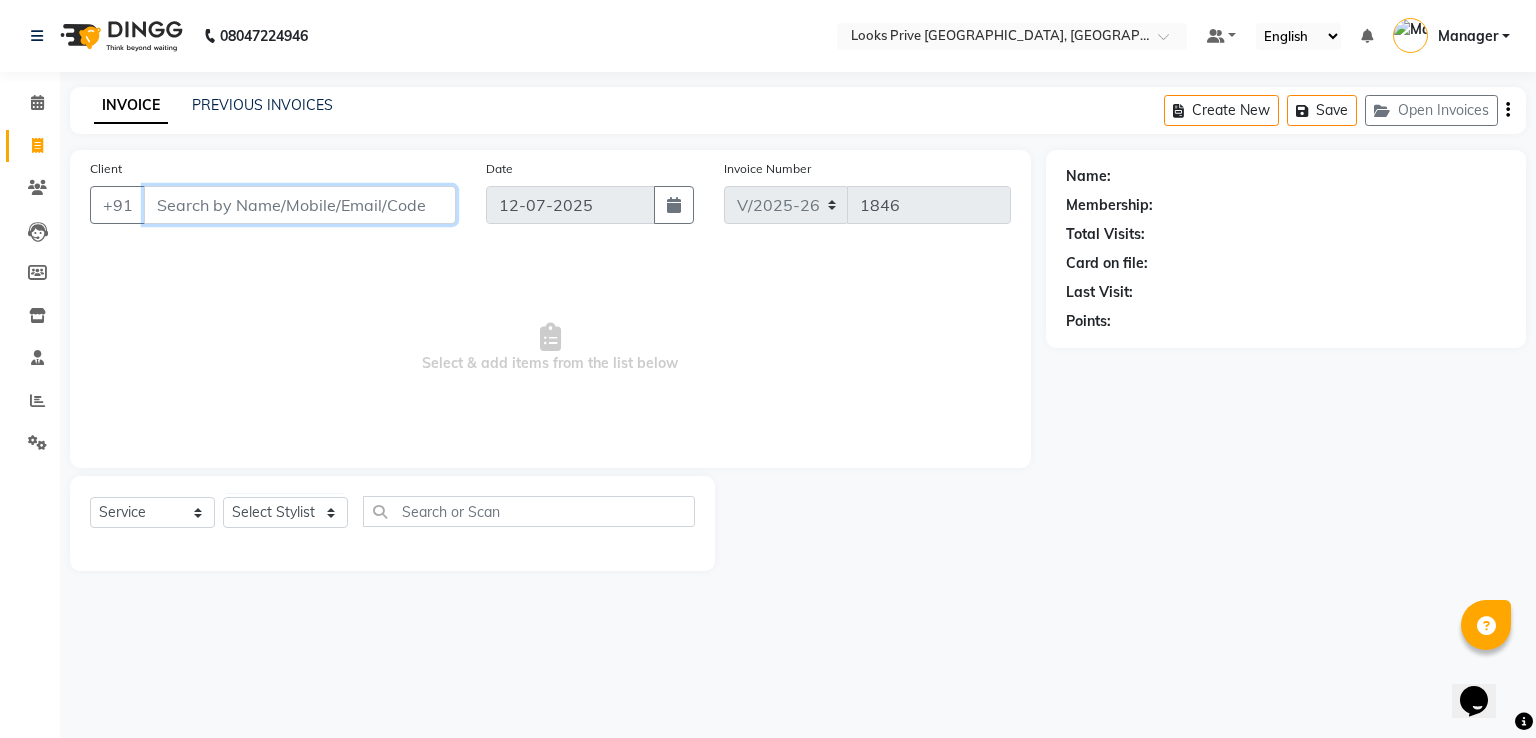 click on "Client" at bounding box center (300, 205) 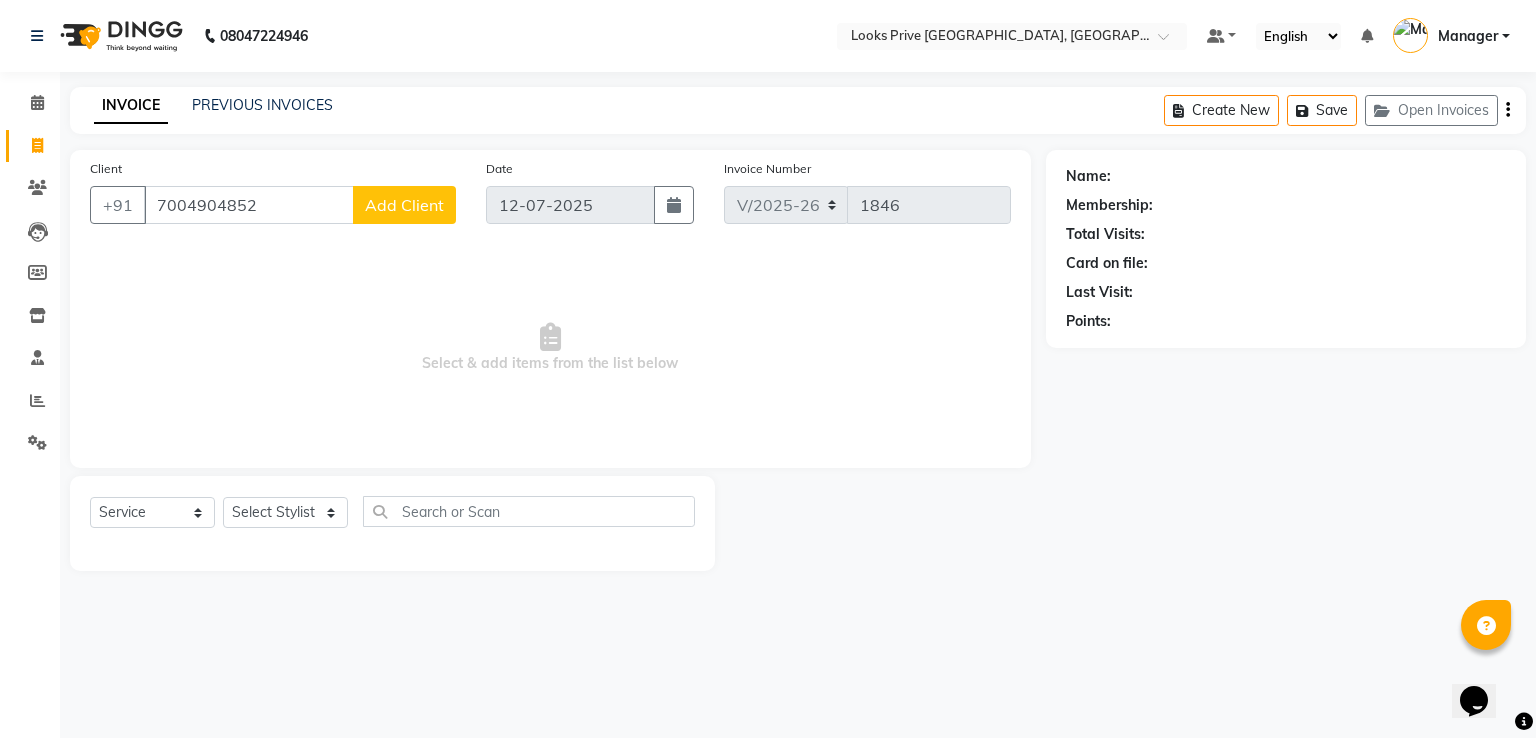 click on "Add Client" 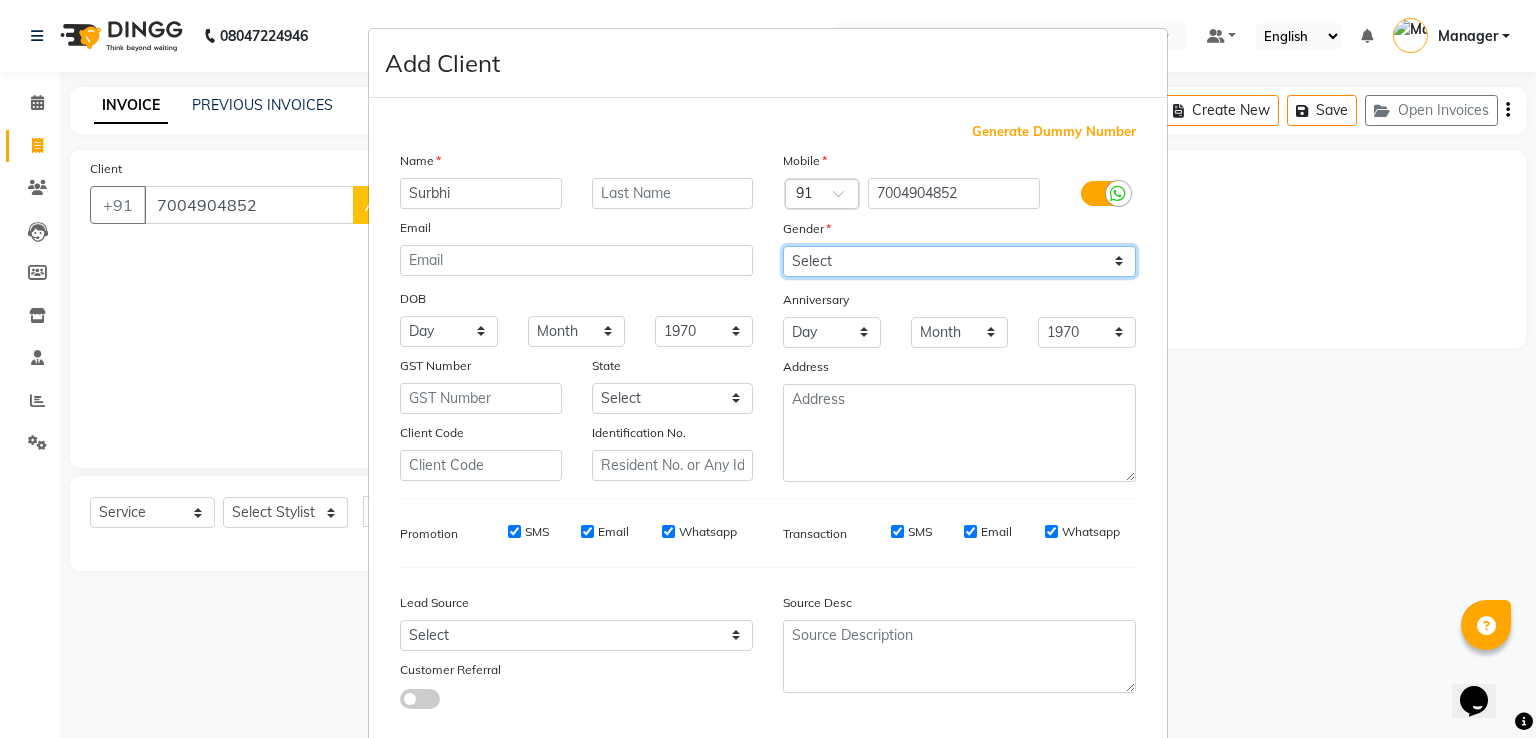 click on "Select Male Female Other Prefer Not To Say" at bounding box center [959, 261] 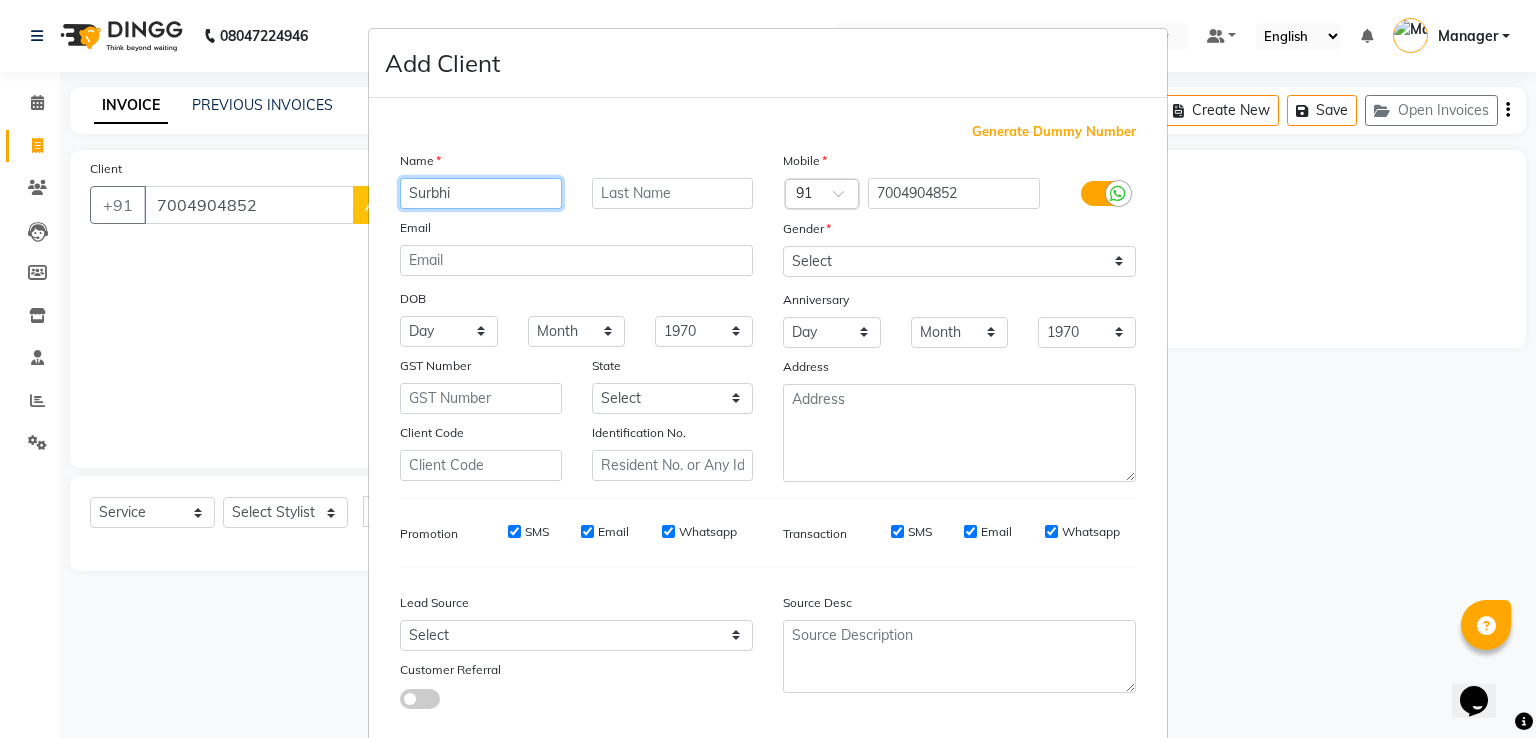 drag, startPoint x: 458, startPoint y: 195, endPoint x: 0, endPoint y: 206, distance: 458.13208 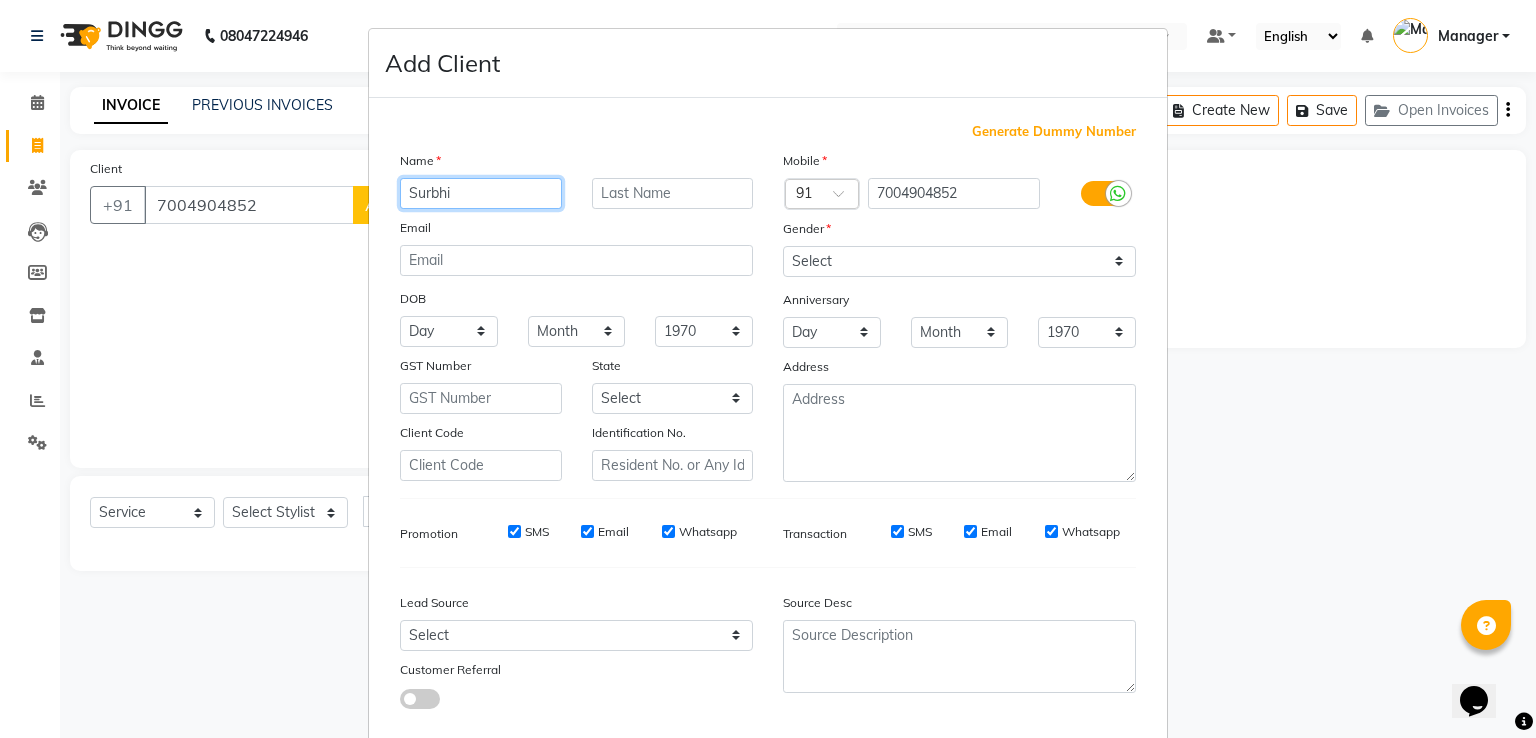 click on "Add Client Generate Dummy Number Name Surbhi Email DOB Day 01 02 03 04 05 06 07 08 09 10 11 12 13 14 15 16 17 18 19 20 21 22 23 24 25 26 27 28 29 30 31 Month January February March April May June July August September October November December 1940 1941 1942 1943 1944 1945 1946 1947 1948 1949 1950 1951 1952 1953 1954 1955 1956 1957 1958 1959 1960 1961 1962 1963 1964 1965 1966 1967 1968 1969 1970 1971 1972 1973 1974 1975 1976 1977 1978 1979 1980 1981 1982 1983 1984 1985 1986 1987 1988 1989 1990 1991 1992 1993 1994 1995 1996 1997 1998 1999 2000 2001 2002 2003 2004 2005 2006 2007 2008 2009 2010 2011 2012 2013 2014 2015 2016 2017 2018 2019 2020 2021 2022 2023 2024 GST Number State Select Andaman and Nicobar Islands Andhra Pradesh Arunachal Pradesh Assam Bihar Chandigarh Chhattisgarh Dadra and Nagar Haveli Daman and Diu Delhi Goa Gujarat Haryana Himachal Pradesh Jammu and Kashmir Jharkhand Karnataka Kerala Lakshadweep Madhya Pradesh Maharashtra Manipur Meghalaya Mizoram Nagaland Odisha Pondicherry Punjab Rajasthan" at bounding box center [768, 369] 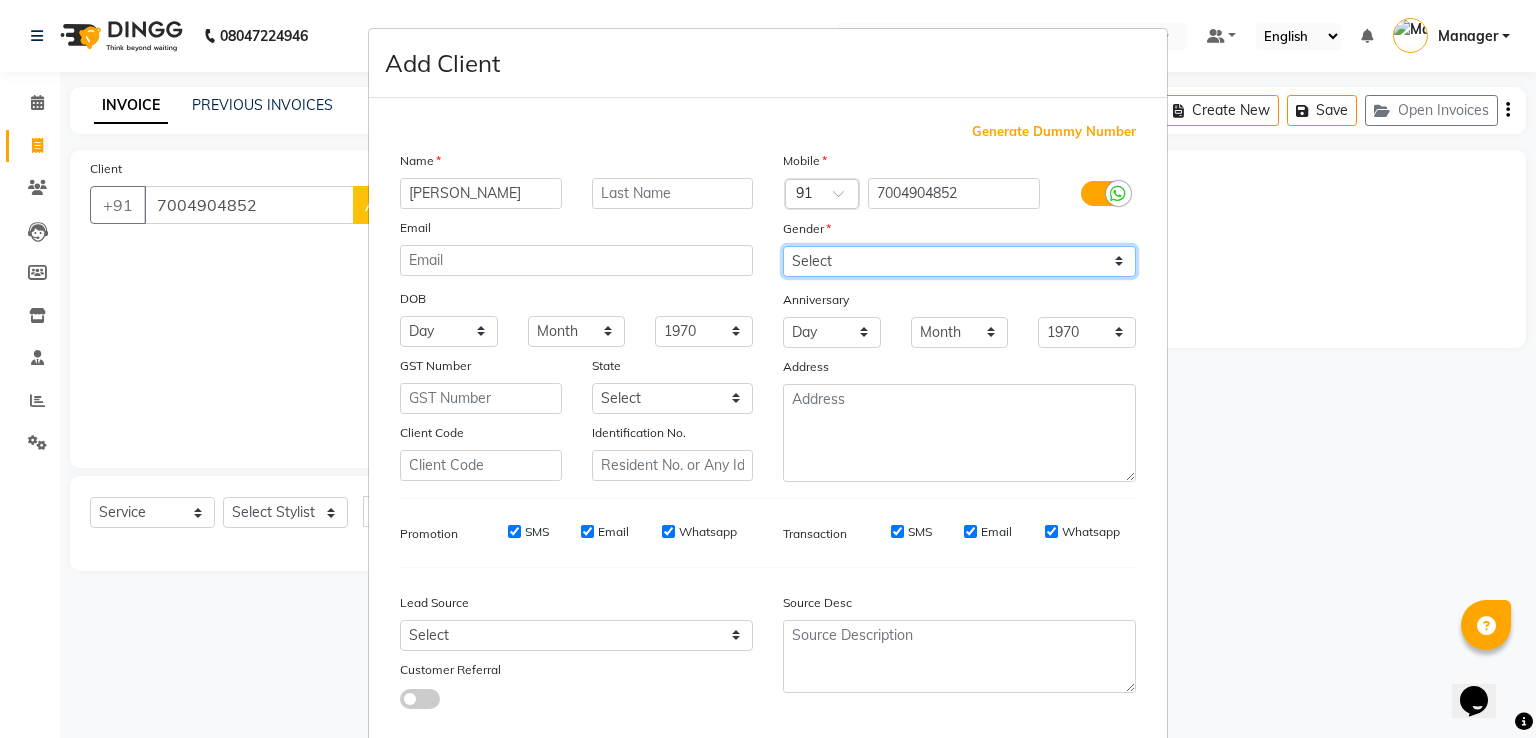 drag, startPoint x: 986, startPoint y: 260, endPoint x: 977, endPoint y: 274, distance: 16.643316 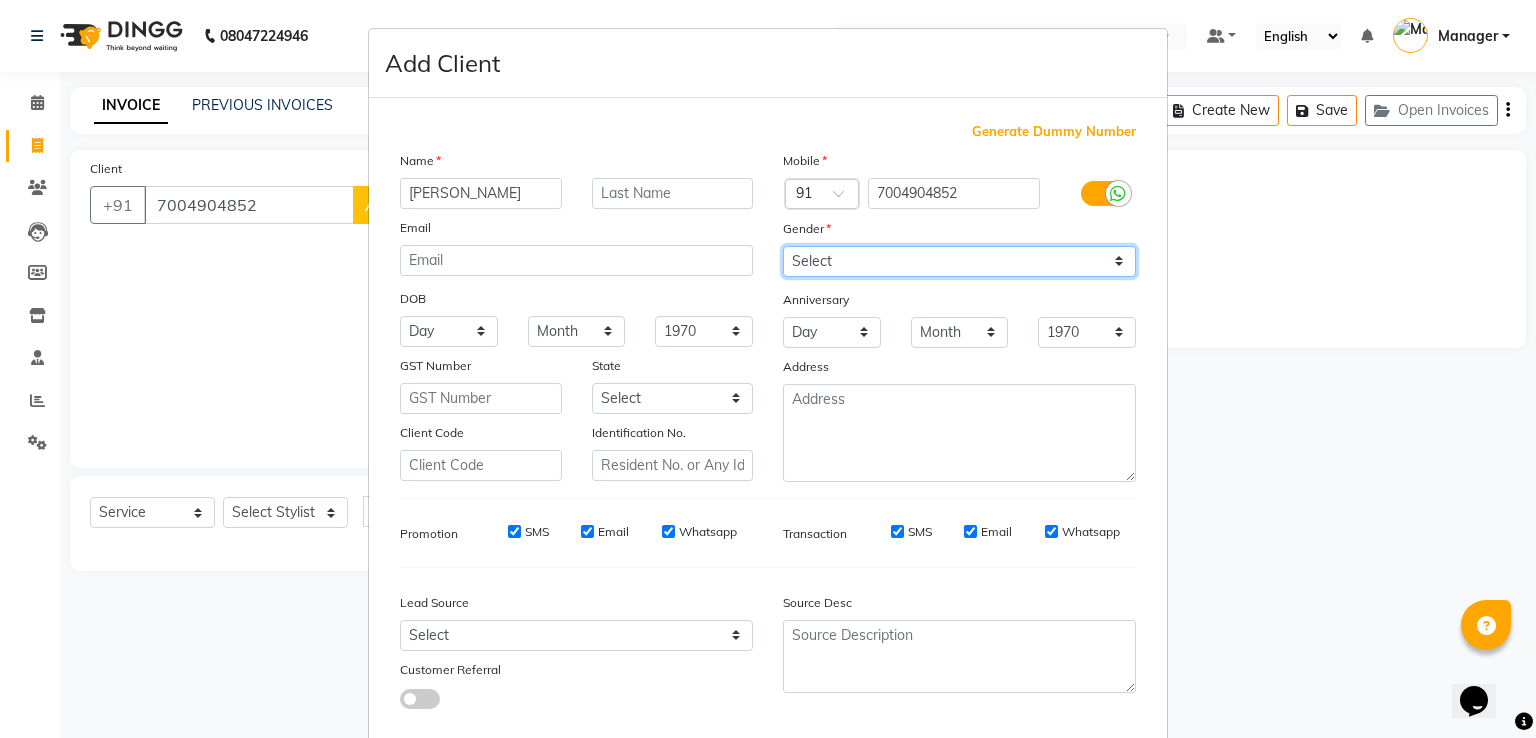 click on "Select Male Female Other Prefer Not To Say" at bounding box center (959, 261) 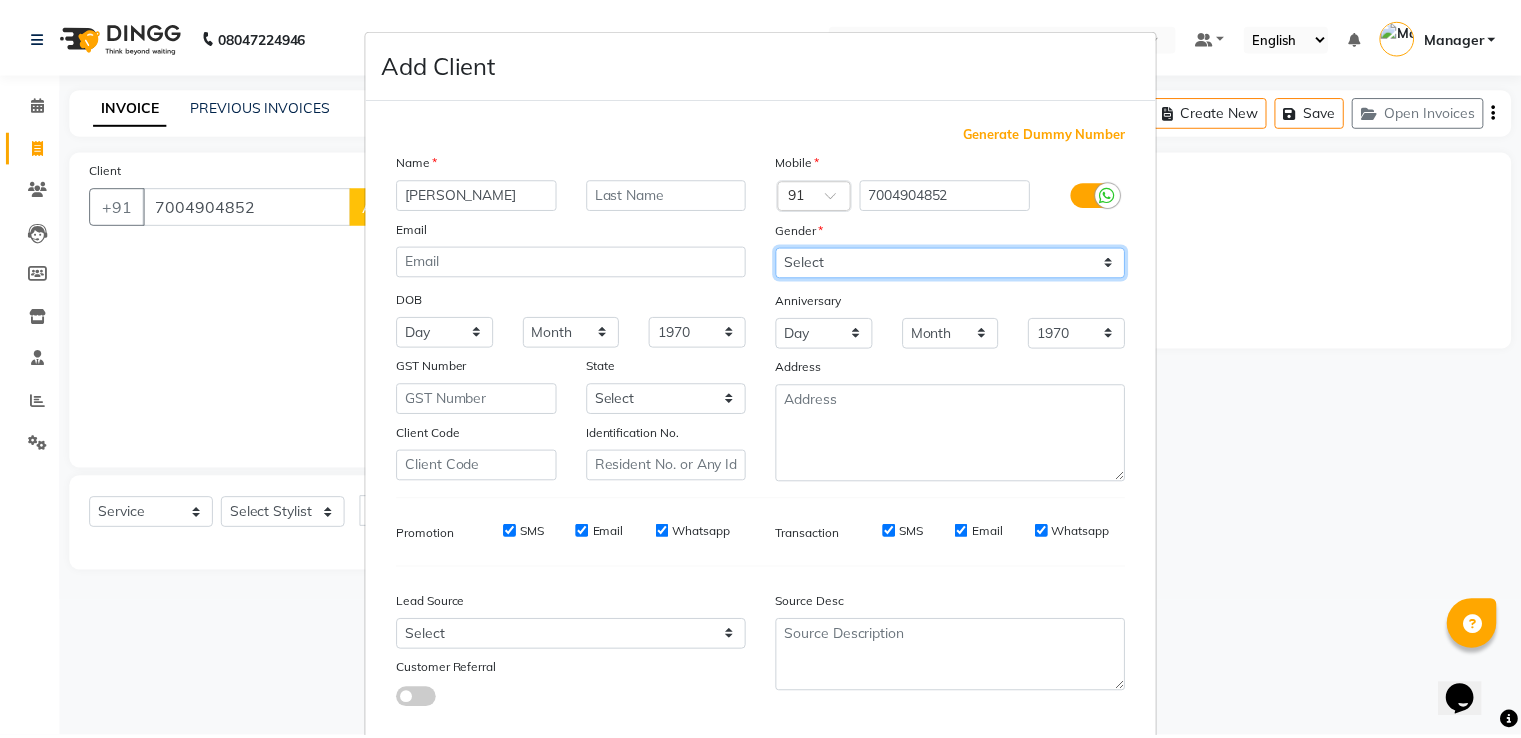 scroll, scrollTop: 119, scrollLeft: 0, axis: vertical 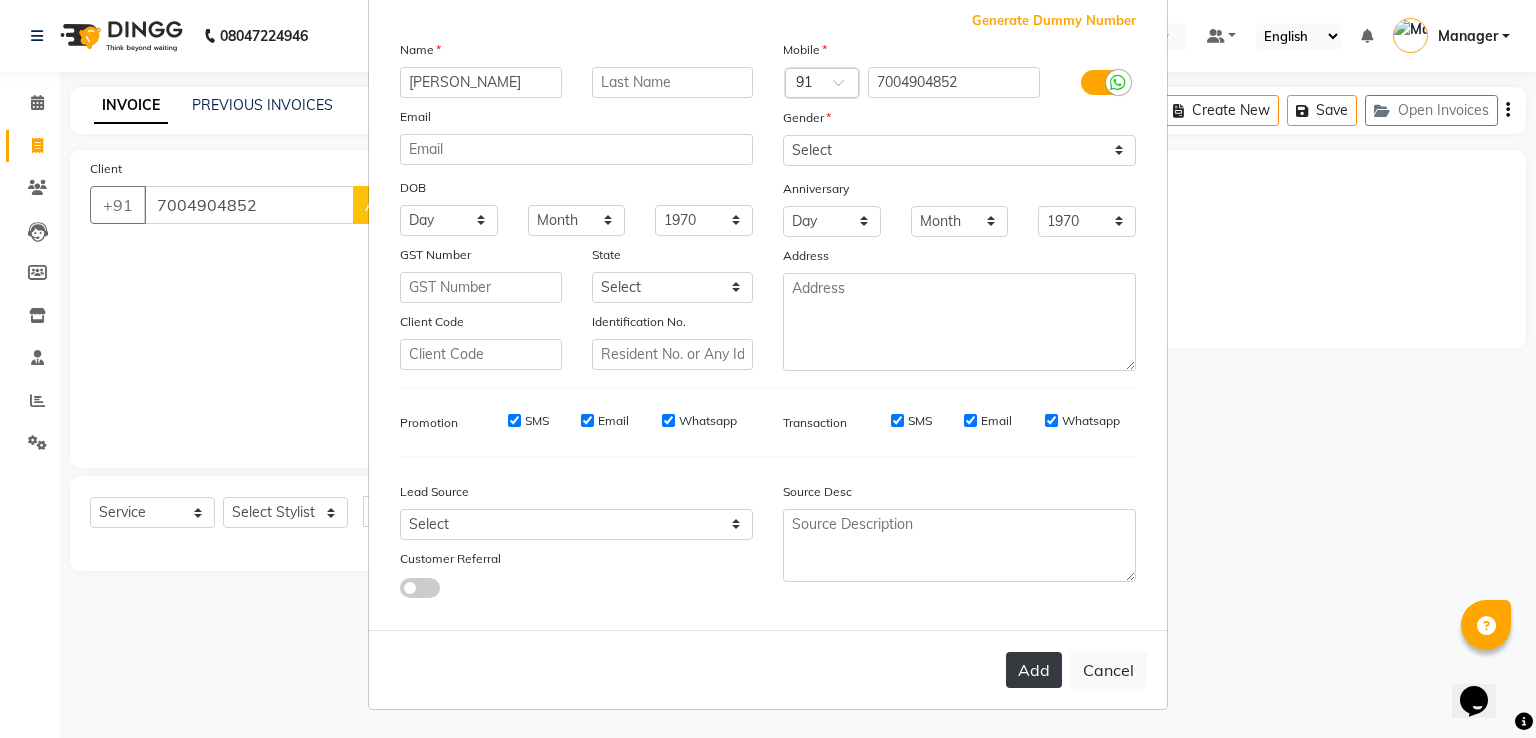 click on "Add" at bounding box center [1034, 670] 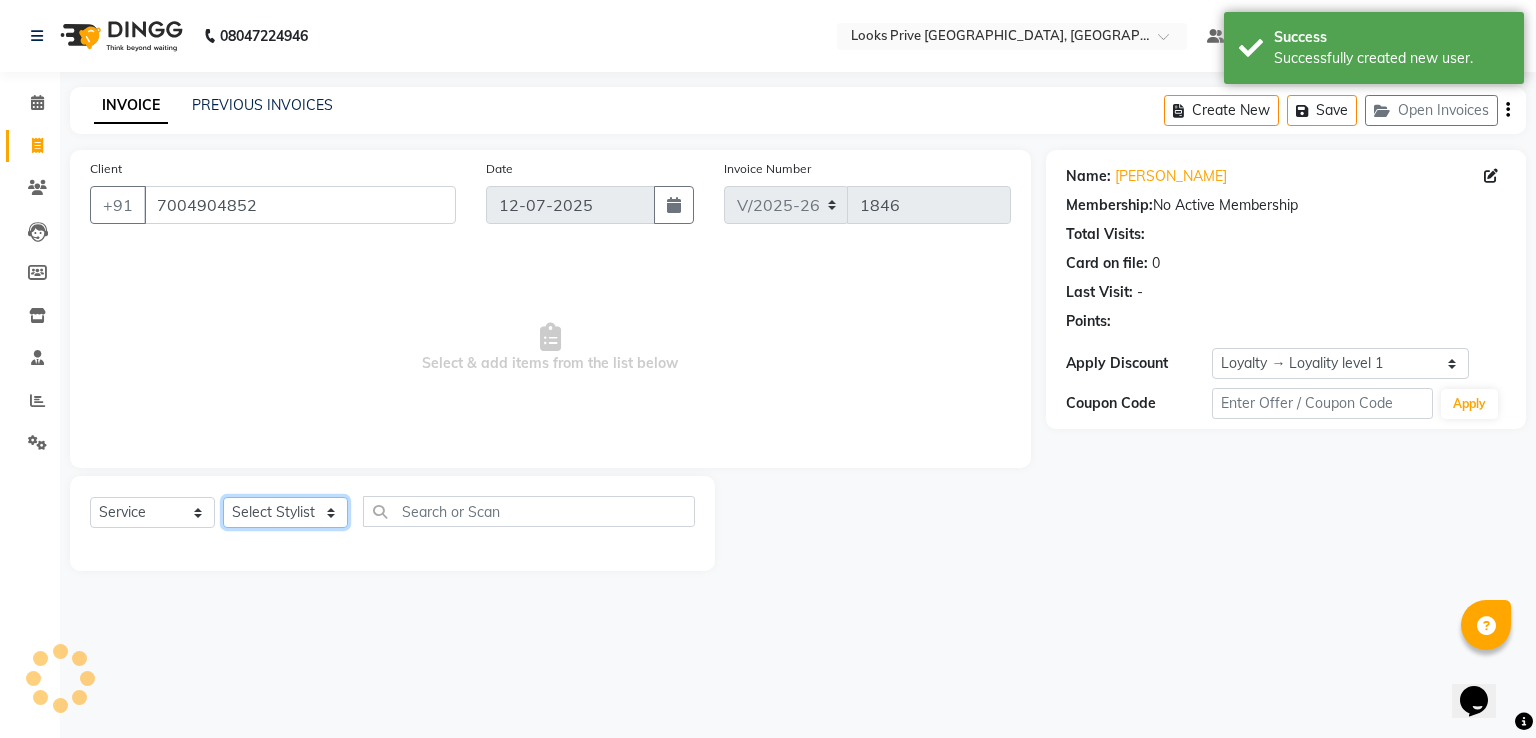 click on "Select Stylist A2R_Master Aamir Ajay_Pedicurist Ashima Ayesha Bilal Dinesh_pdct Karni Lovely Manager Muskan Raghav_pdct Rajeev Ruby Sahil Salman Shahjad Shubham Suraj_pedi" 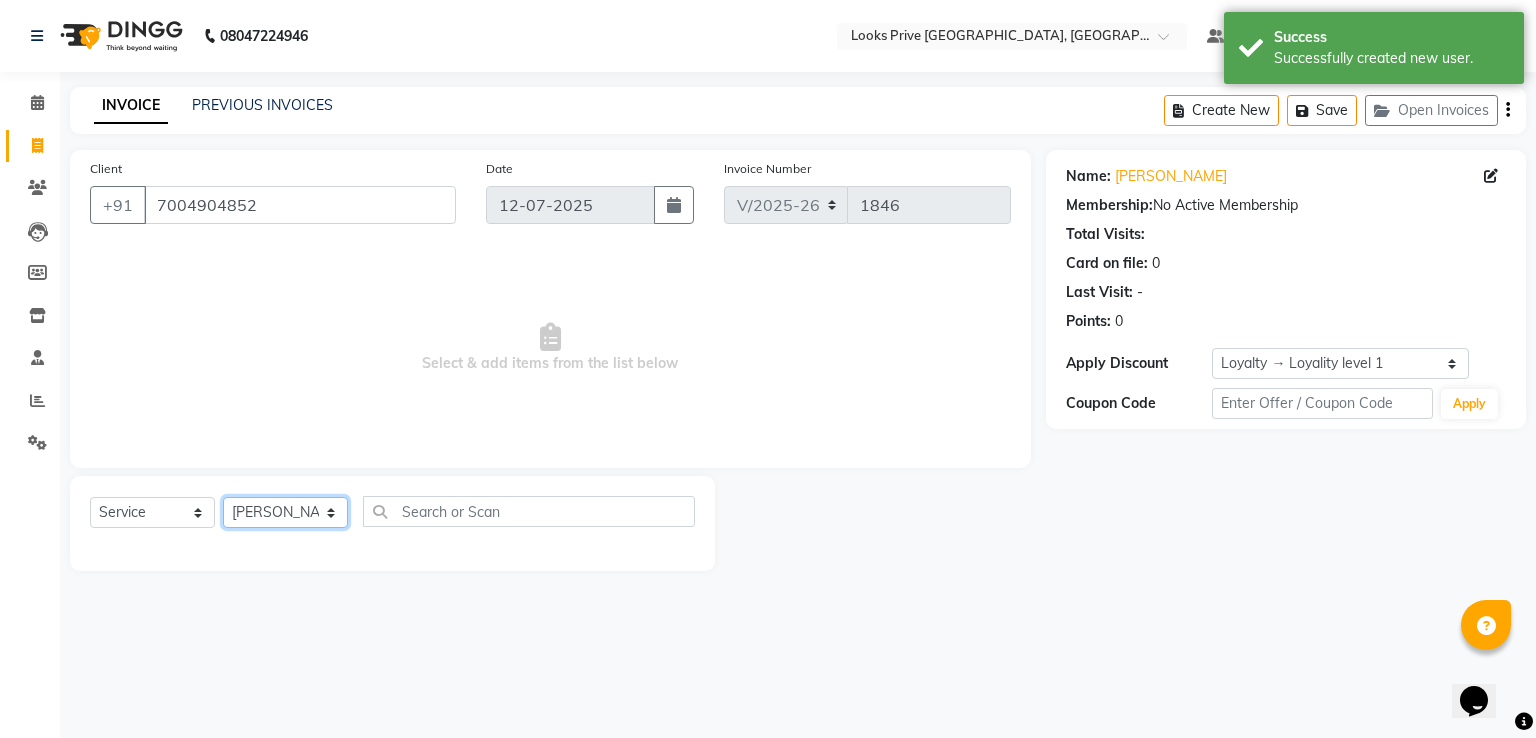 click on "Select Stylist A2R_Master Aamir Ajay_Pedicurist Ashima Ayesha Bilal Dinesh_pdct Karni Lovely Manager Muskan Raghav_pdct Rajeev Ruby Sahil Salman Shahjad Shubham Suraj_pedi" 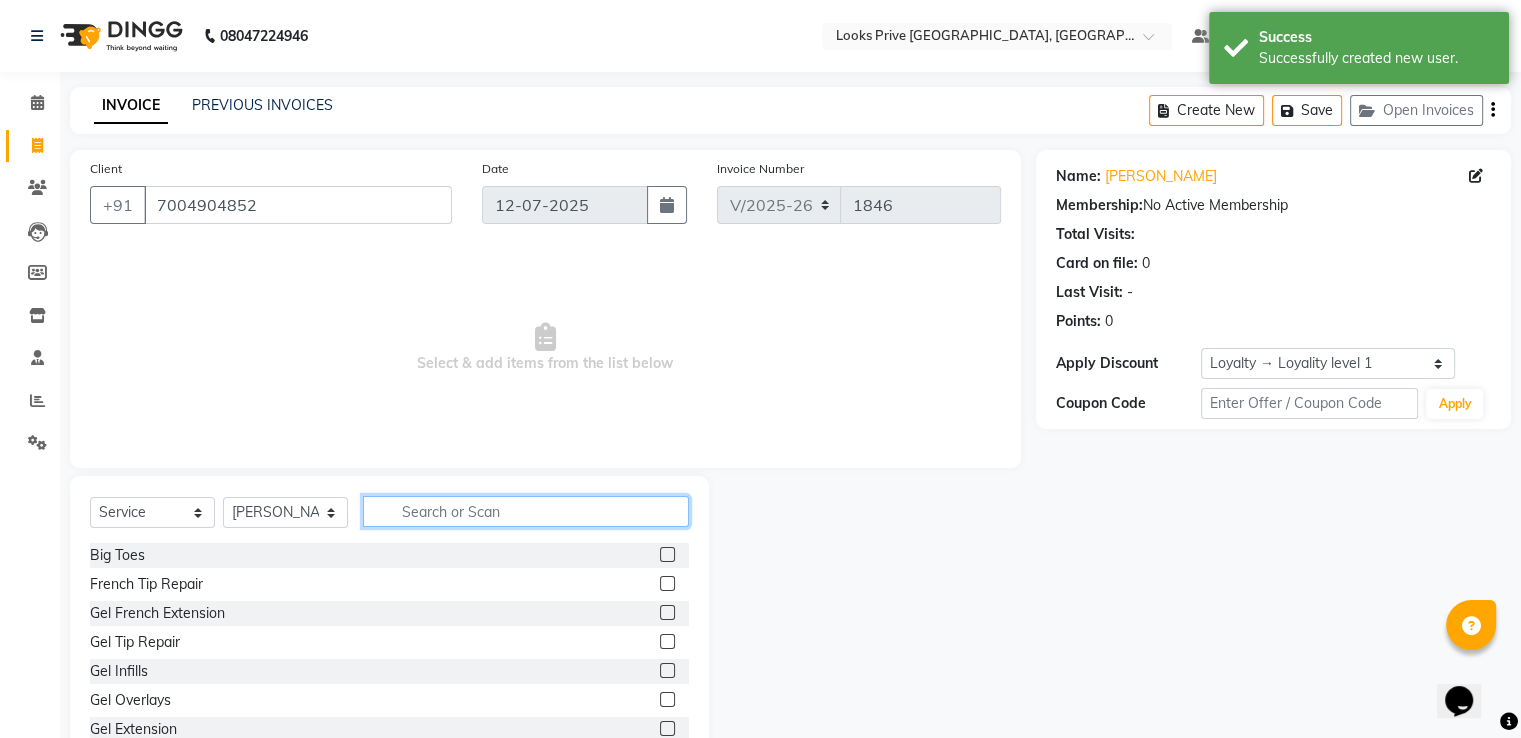 click 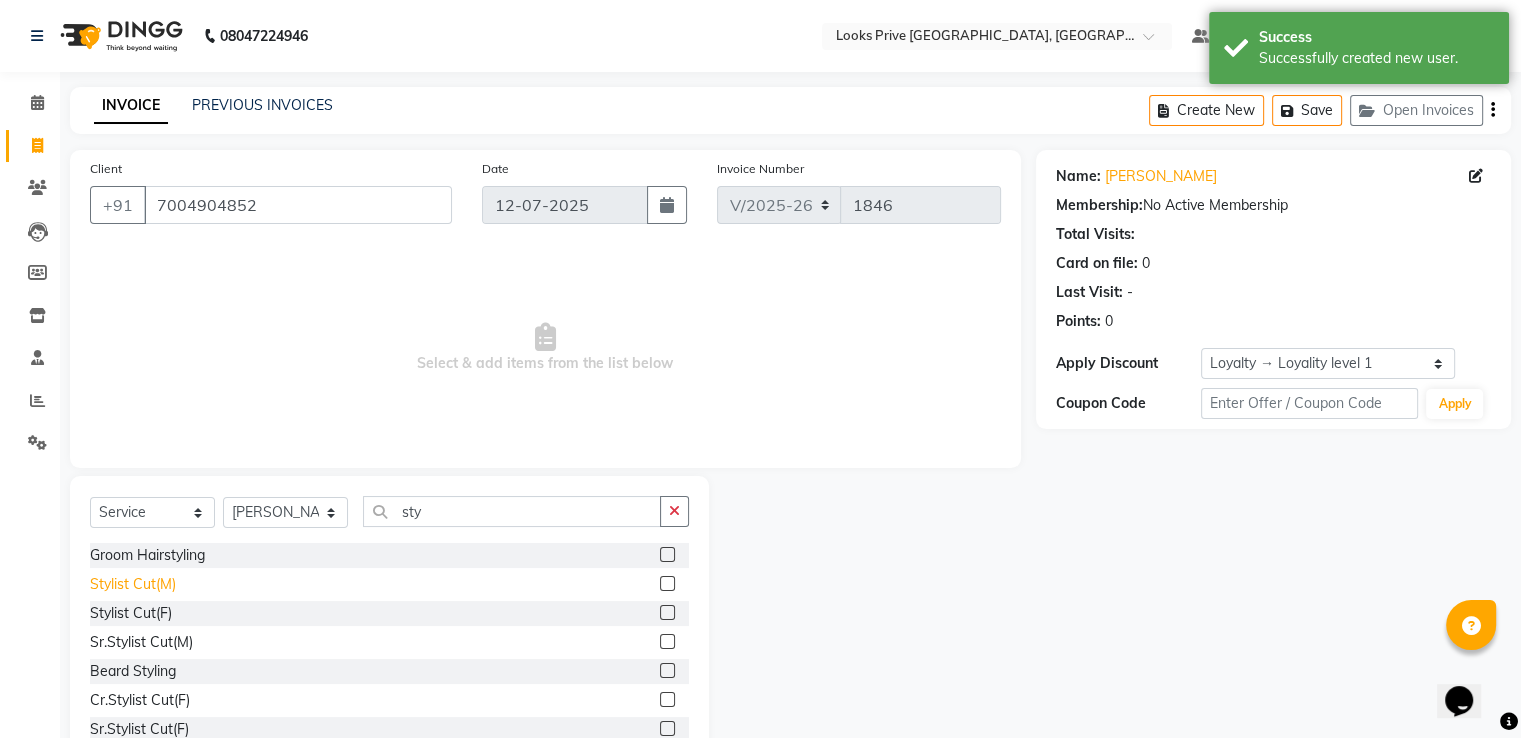 click on "Stylist Cut(M)" 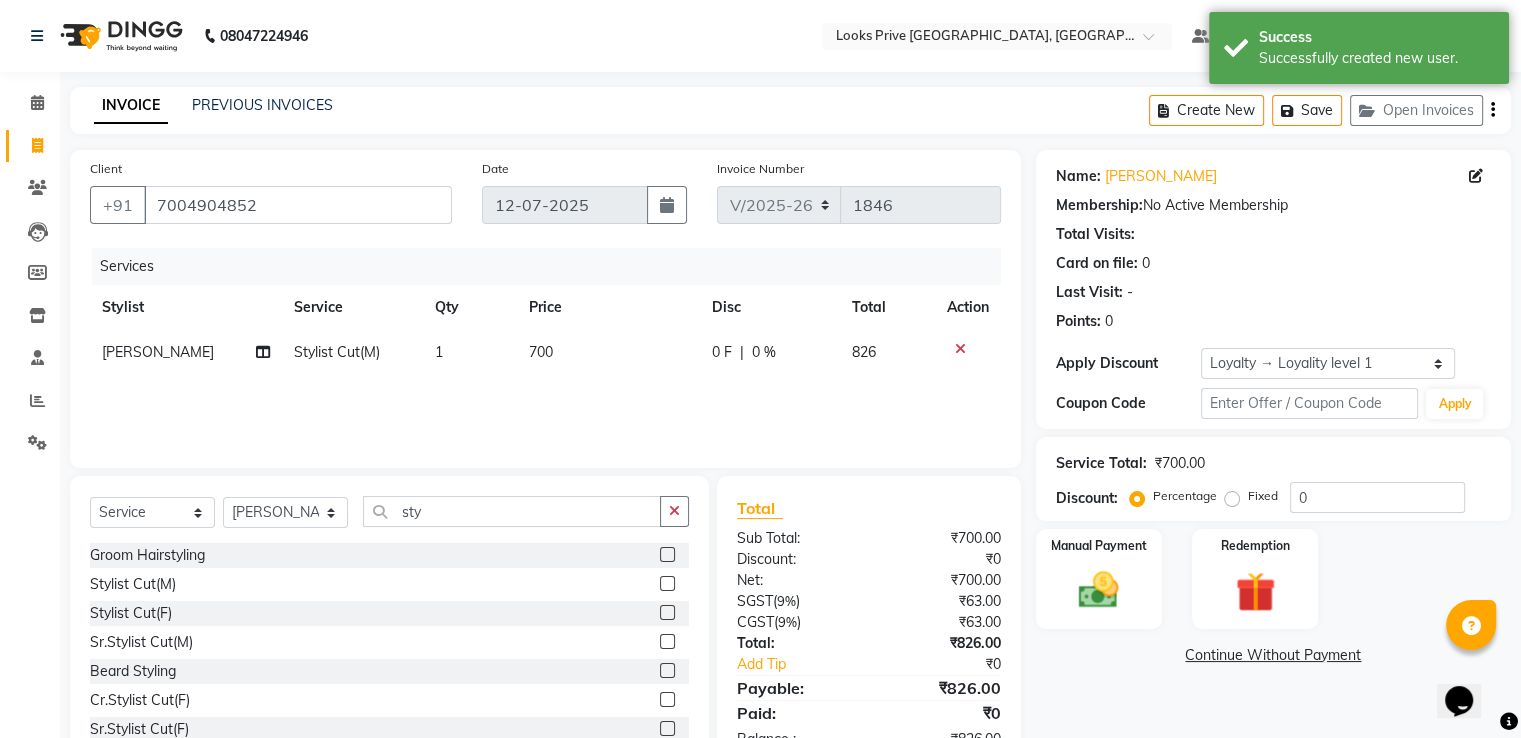 drag, startPoint x: 520, startPoint y: 377, endPoint x: 581, endPoint y: 372, distance: 61.204575 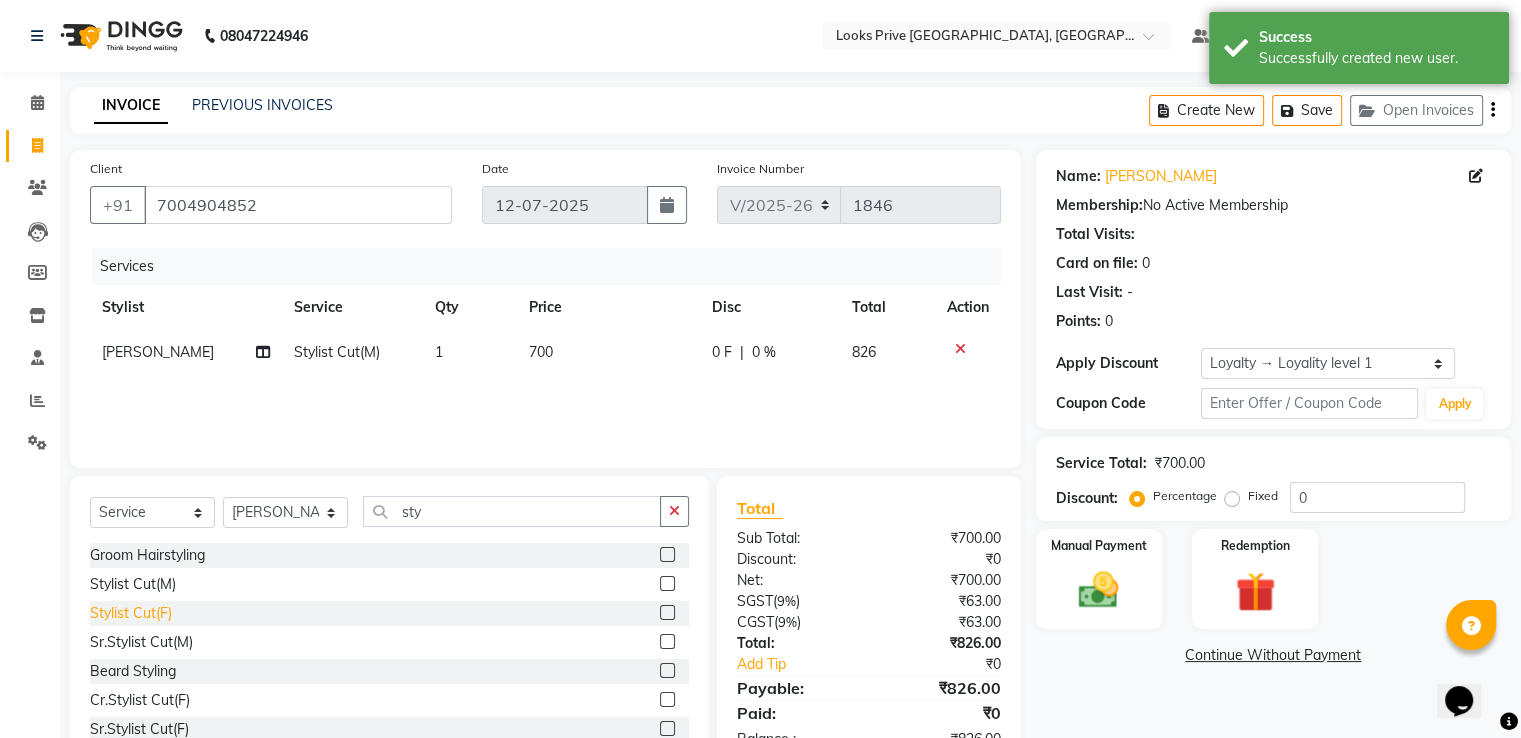 click on "Stylist Cut(F)" 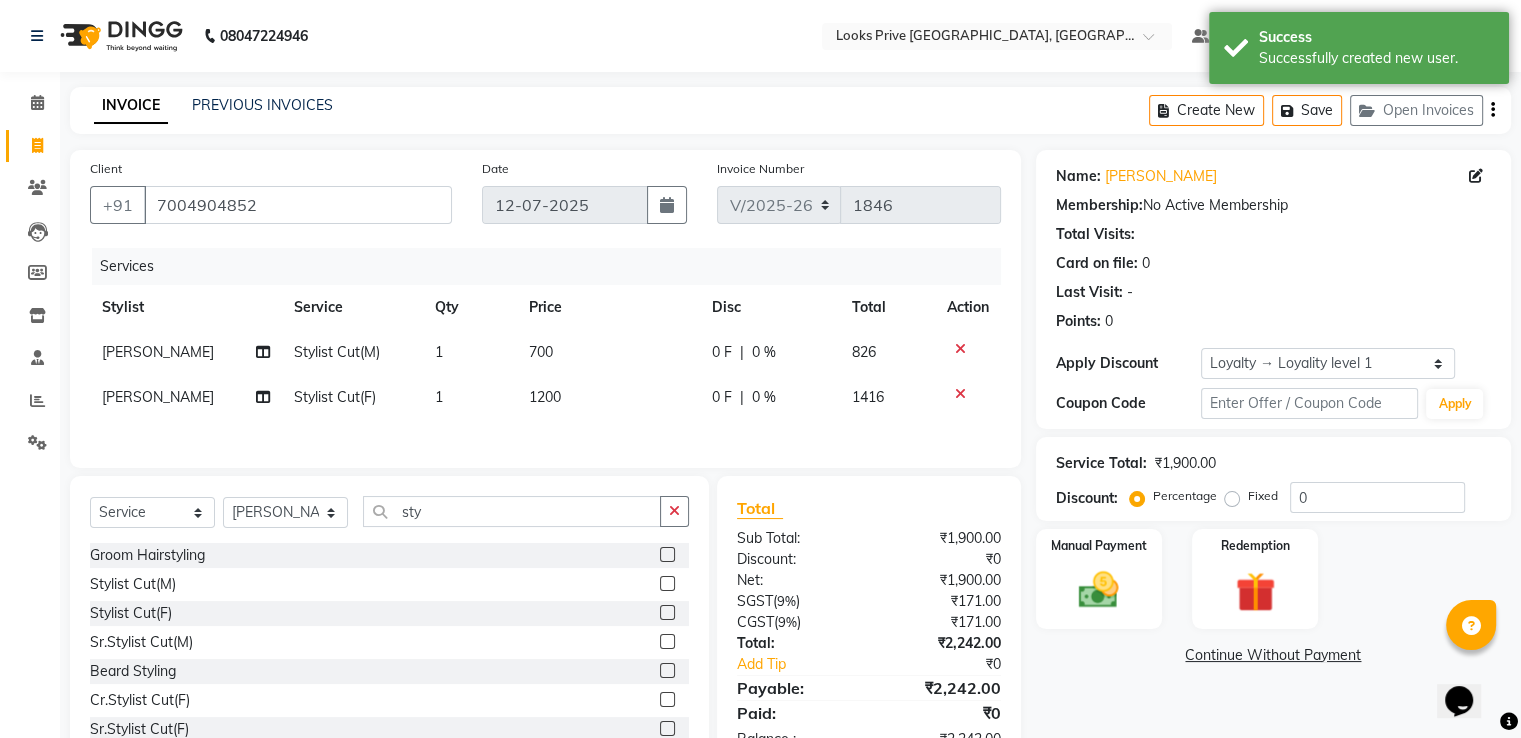 click 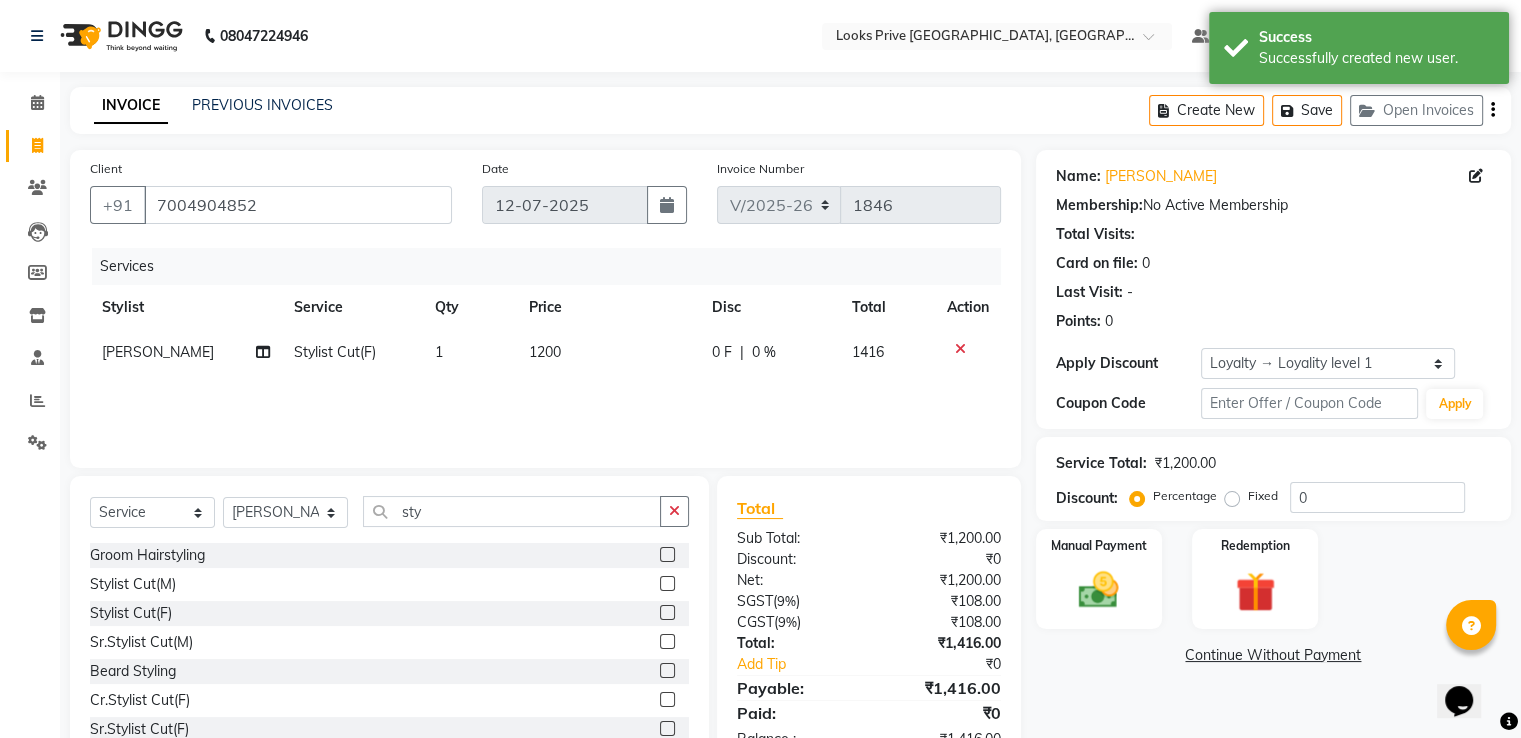 click on "1200" 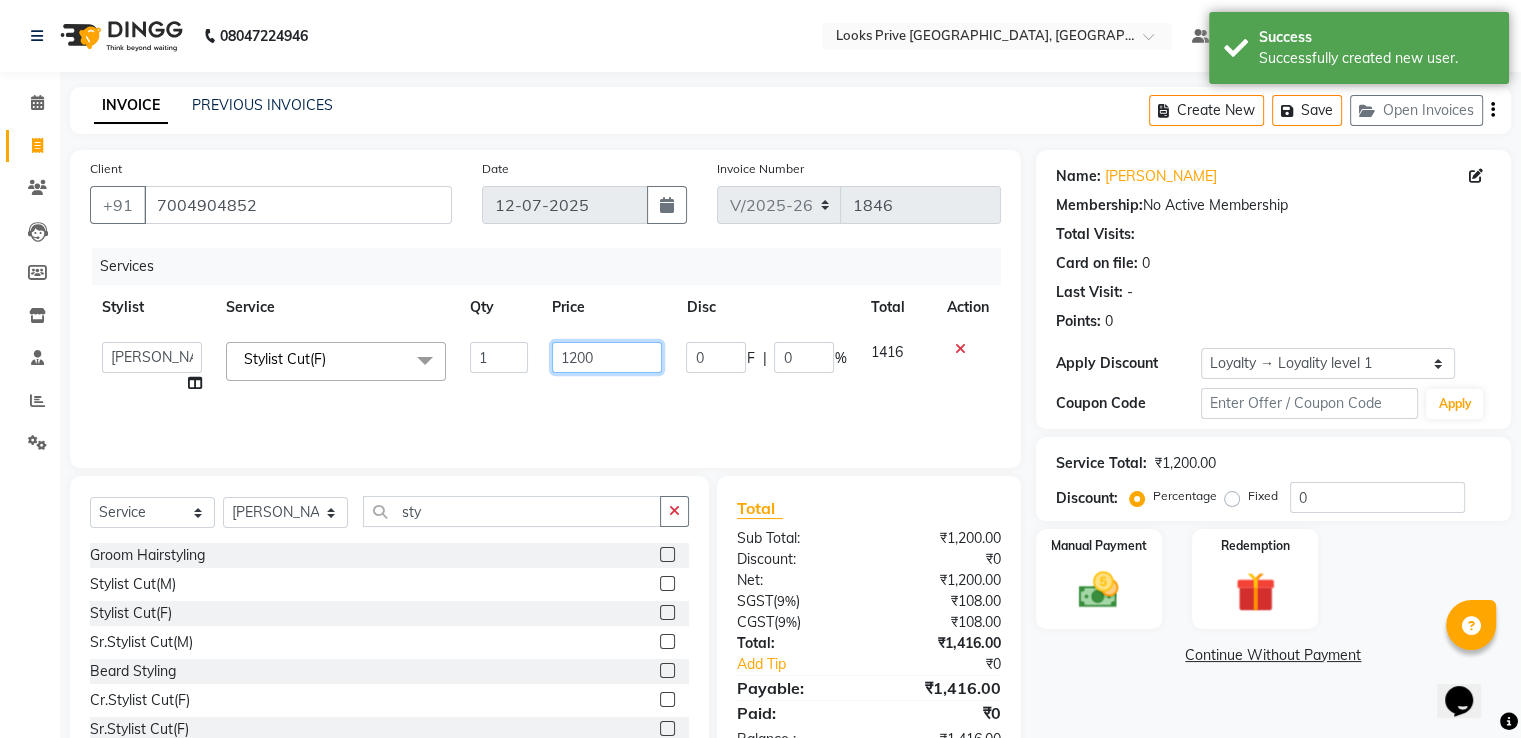 drag, startPoint x: 608, startPoint y: 364, endPoint x: 352, endPoint y: 393, distance: 257.63733 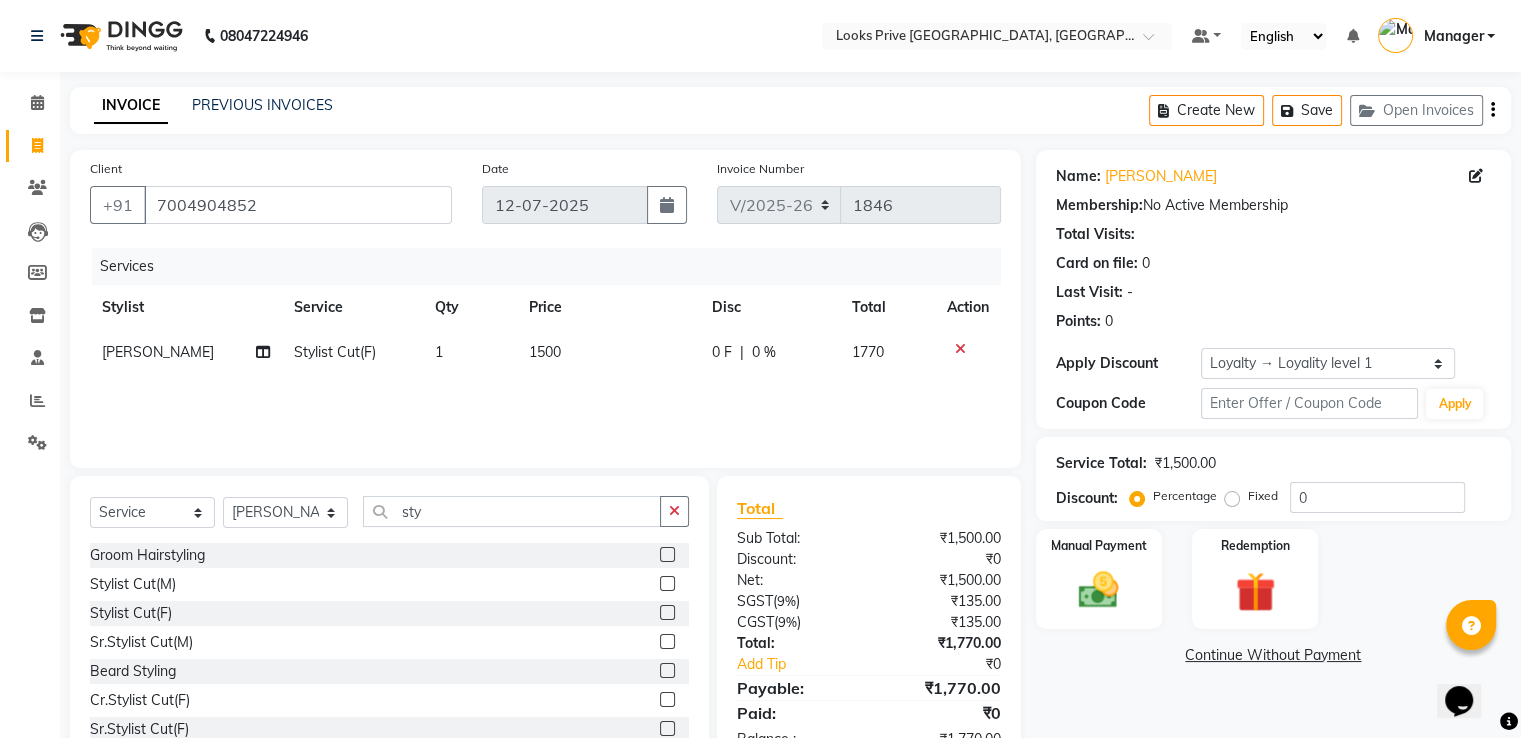click on "Services Stylist Service Qty Price Disc Total Action Salman Stylist Cut(F) 1 1500 0 F | 0 % 1770" 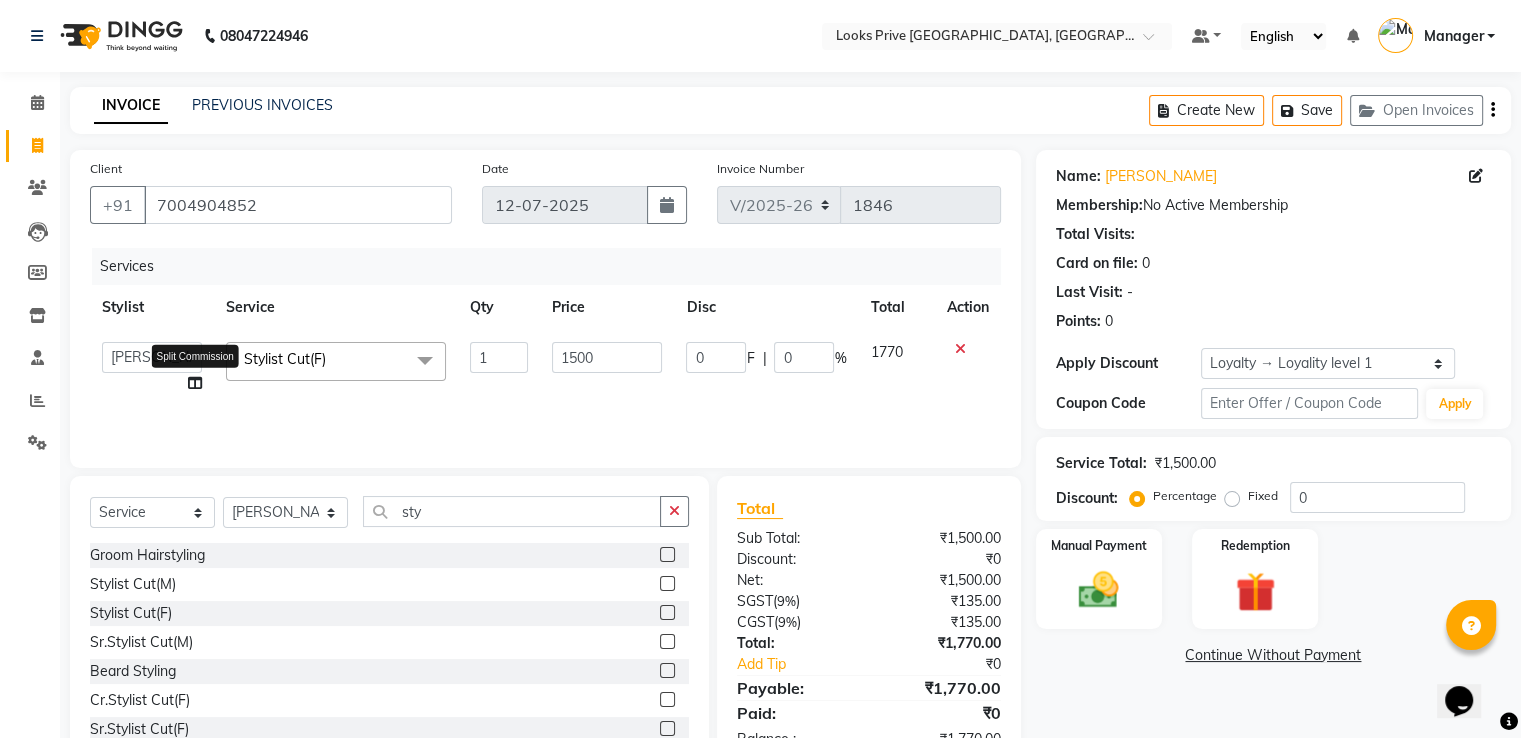 click 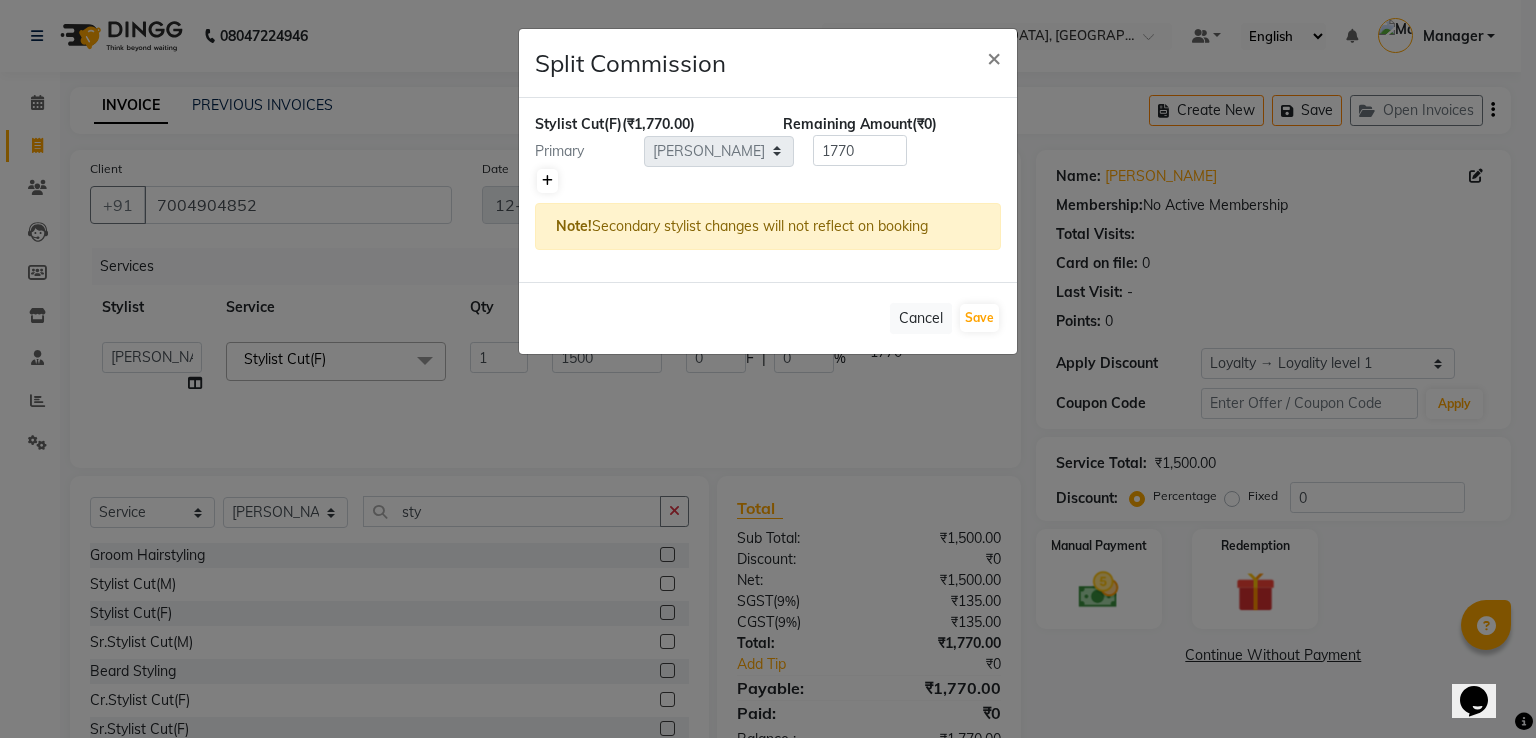 click 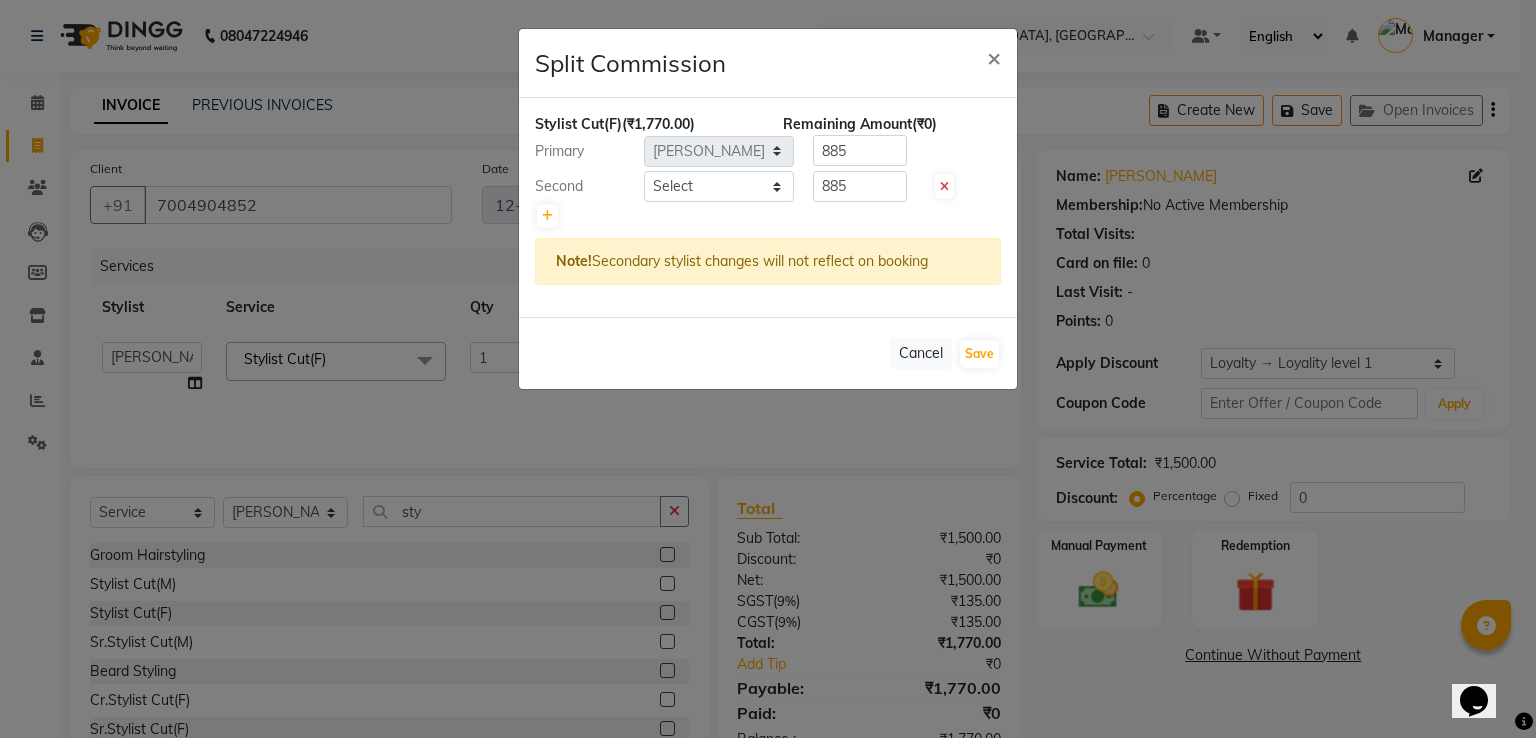 click on "Second" 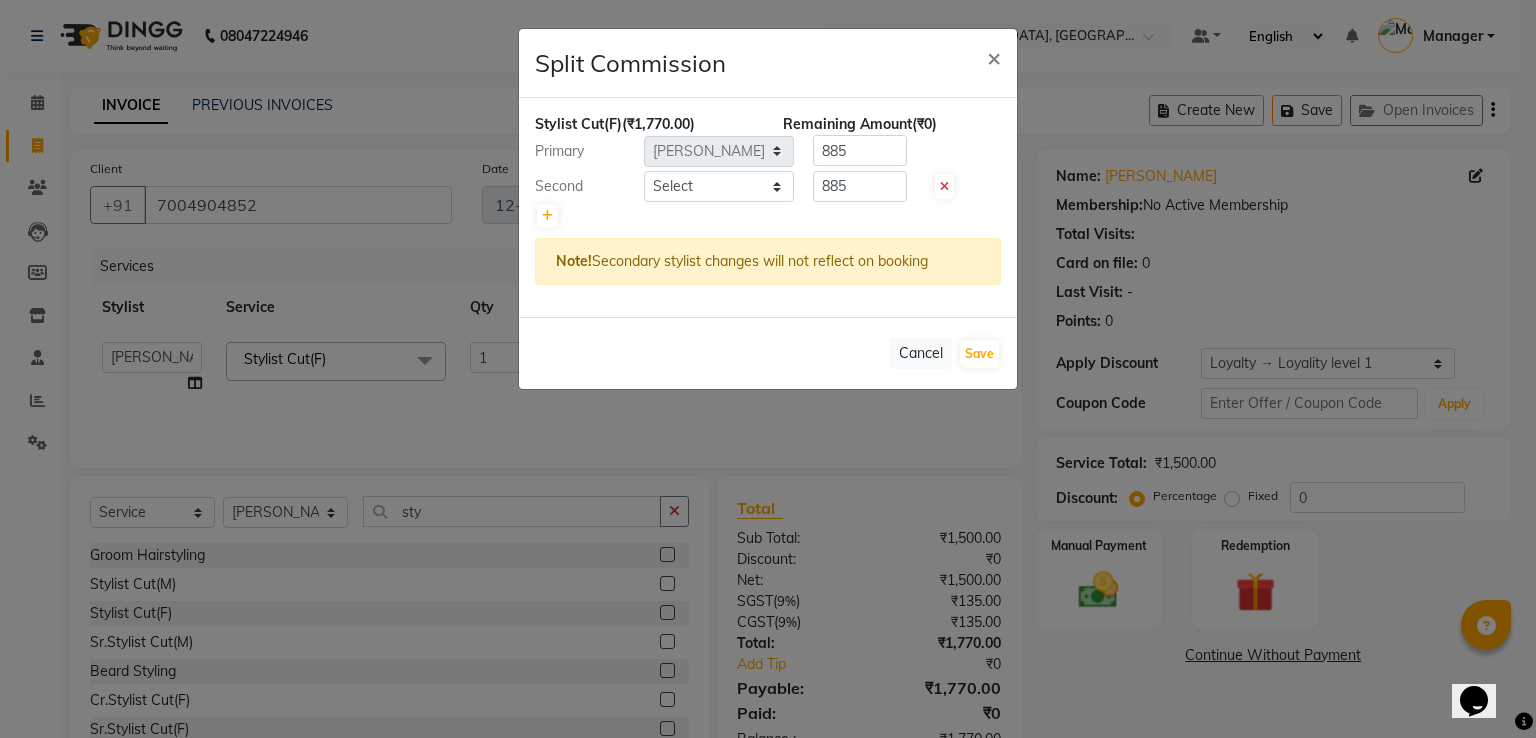 click on "Second" 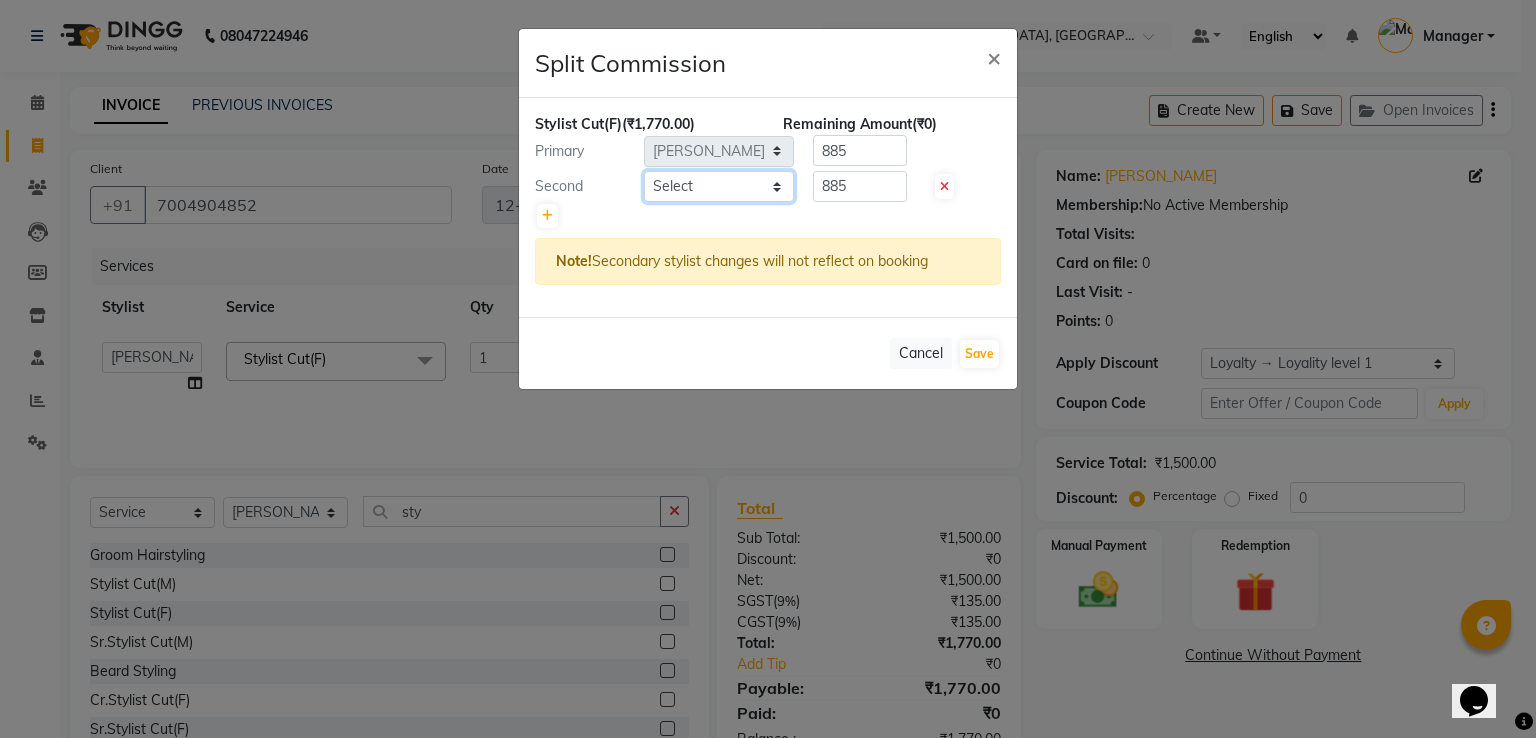 click on "Select  A2R_Master   Aamir   Ajay_Pedicurist   Ashima   Ayesha   Bilal   Dinesh_pdct   Karni   Lovely   Manager   Muskan   Raghav_pdct   Rajeev   Ruby   Sahil   Salman   Shahjad   Shubham   Suraj_pedi" 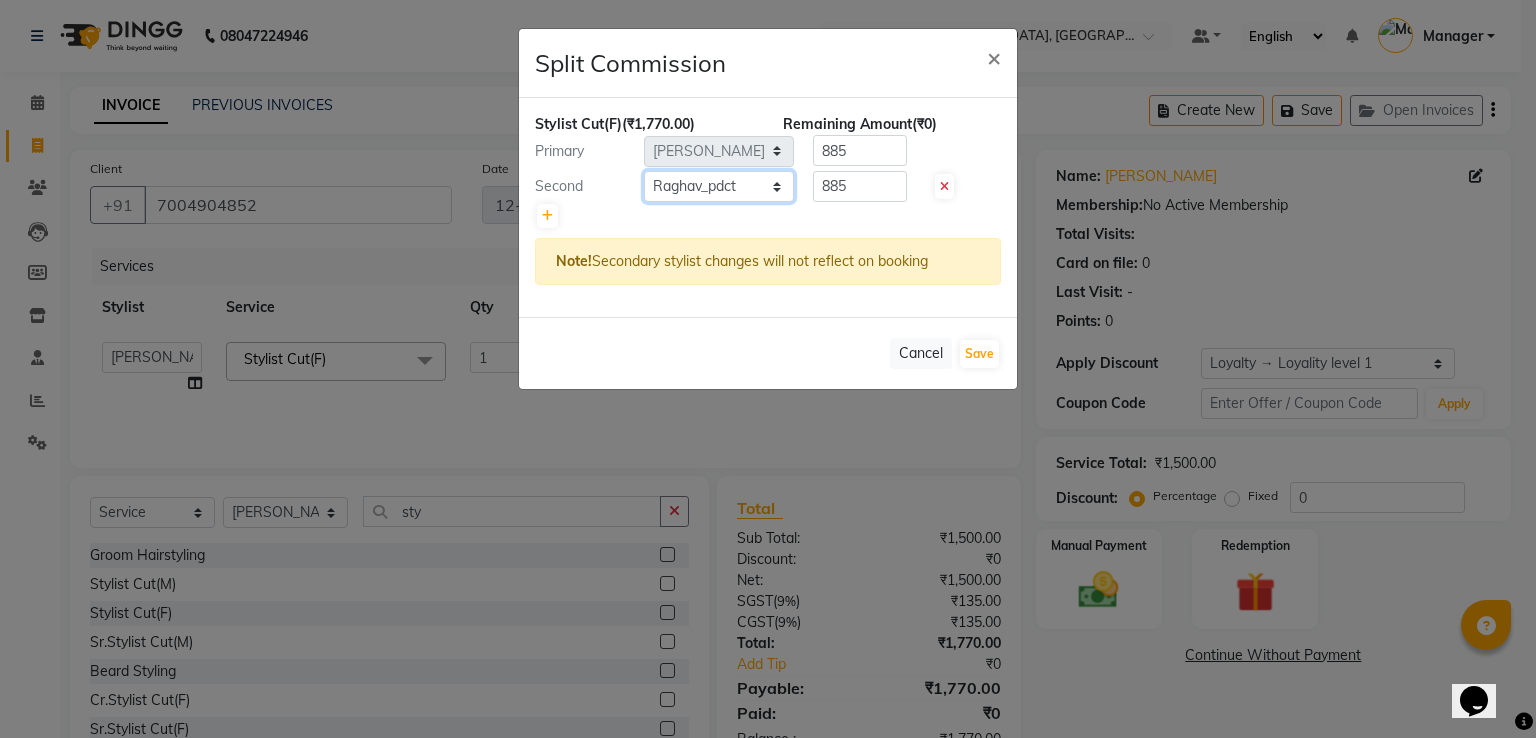 click on "Select  A2R_Master   Aamir   Ajay_Pedicurist   Ashima   Ayesha   Bilal   Dinesh_pdct   Karni   Lovely   Manager   Muskan   Raghav_pdct   Rajeev   Ruby   Sahil   Salman   Shahjad   Shubham   Suraj_pedi" 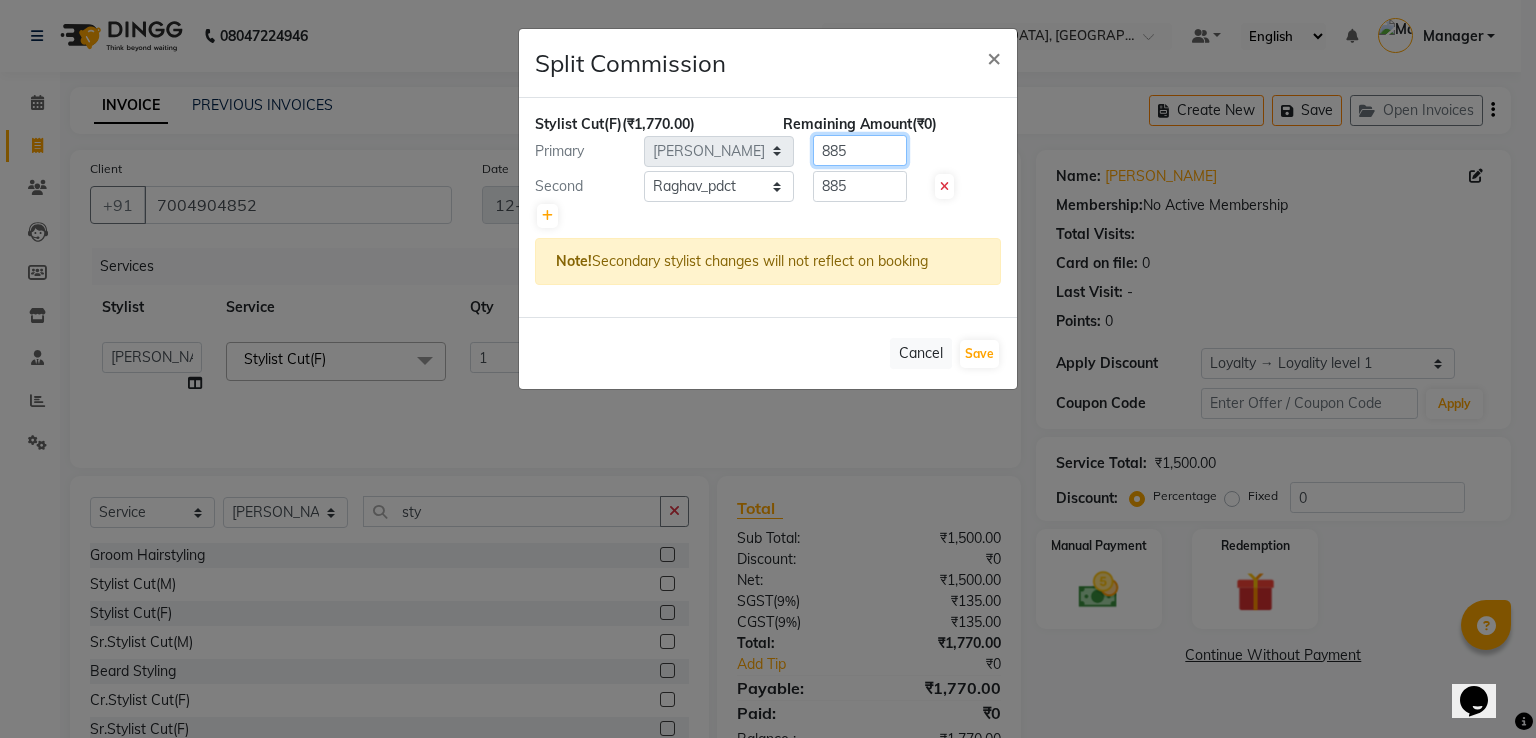 click on "Primary Select  A2R_Master   Aamir   Ajay_Pedicurist   Ashima   Ayesha   Bilal   Dinesh_pdct   Karni   Lovely   Manager   Muskan   Raghav_pdct   Rajeev   Ruby   Sahil   Salman   Shahjad   Shubham   Suraj_pedi  885" 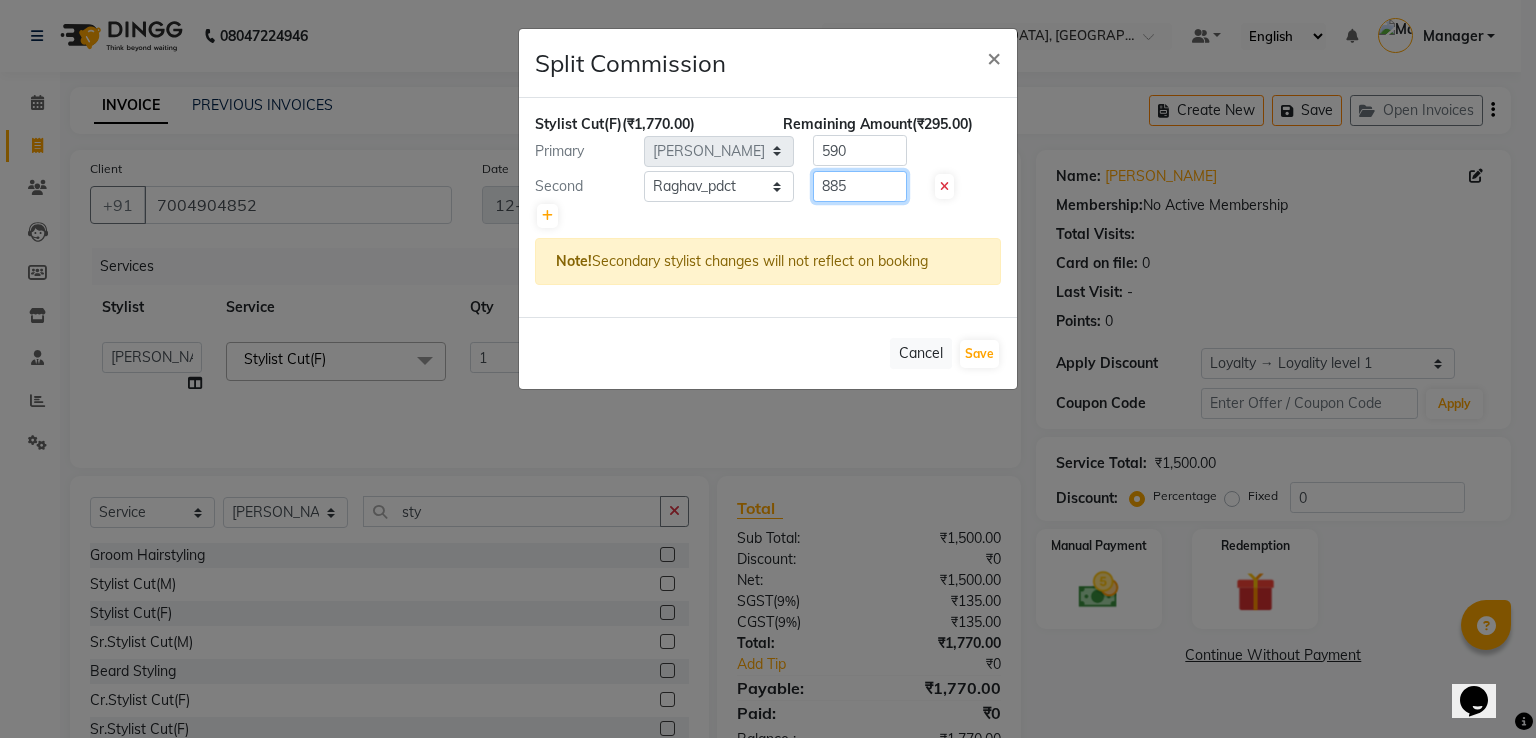 drag, startPoint x: 858, startPoint y: 189, endPoint x: 782, endPoint y: 184, distance: 76.1643 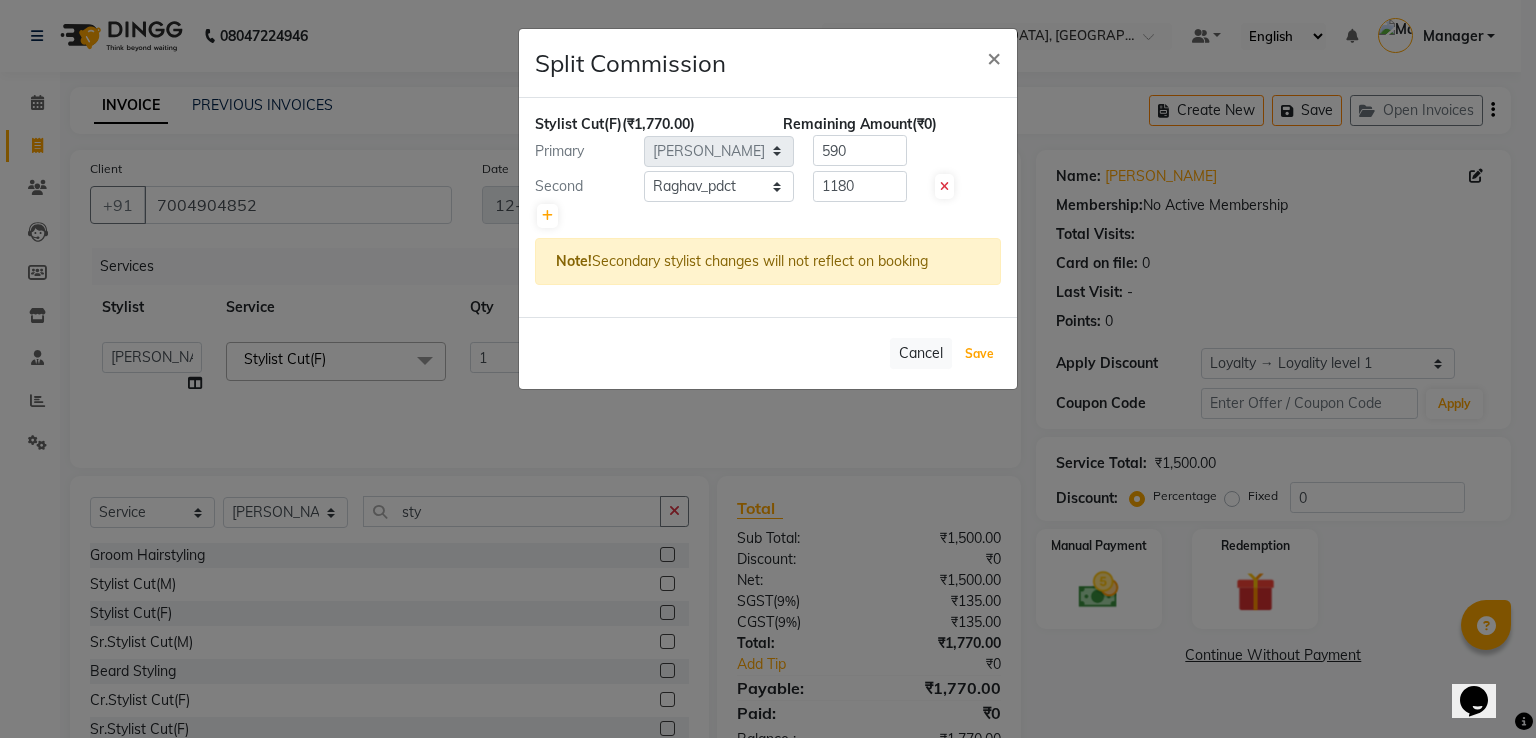 click on "Save" 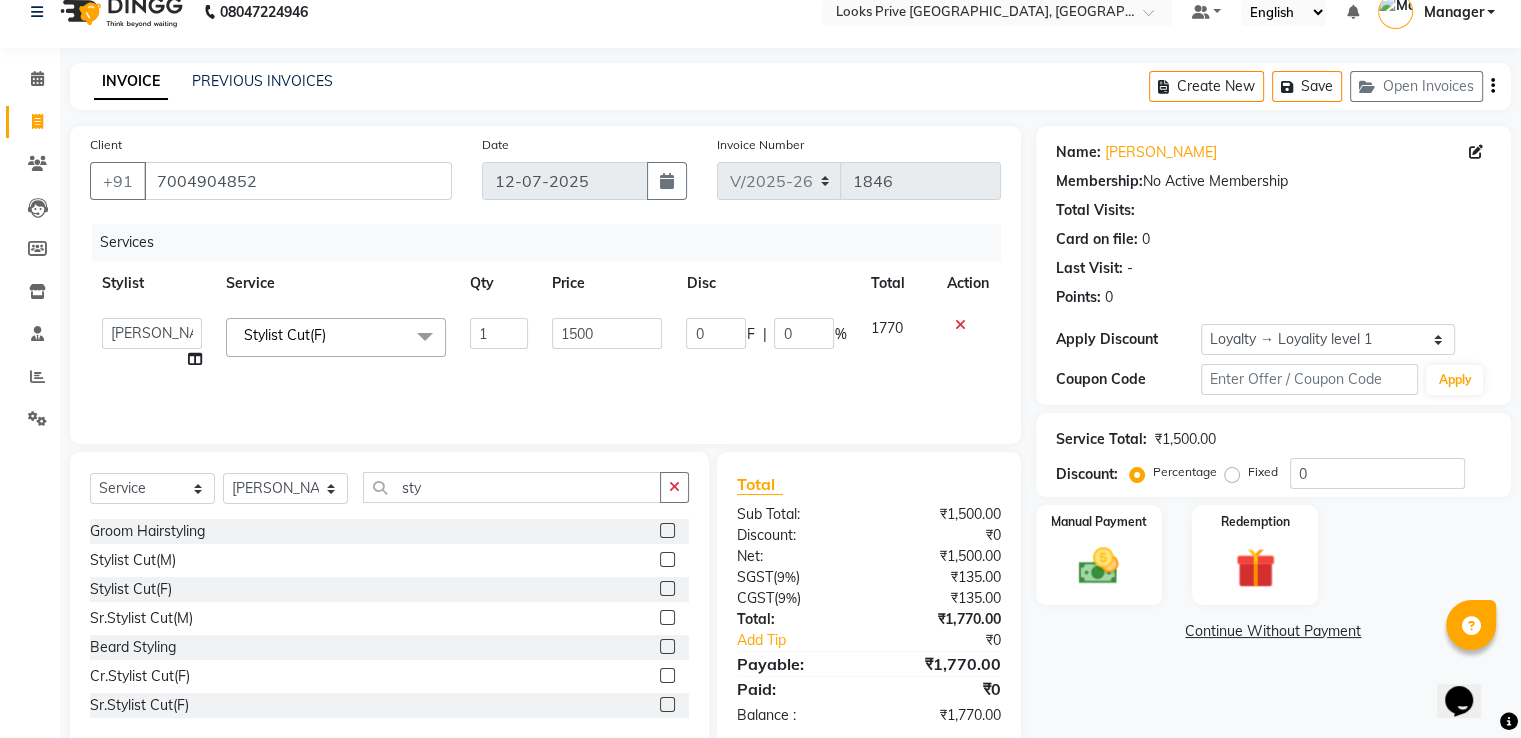scroll, scrollTop: 64, scrollLeft: 0, axis: vertical 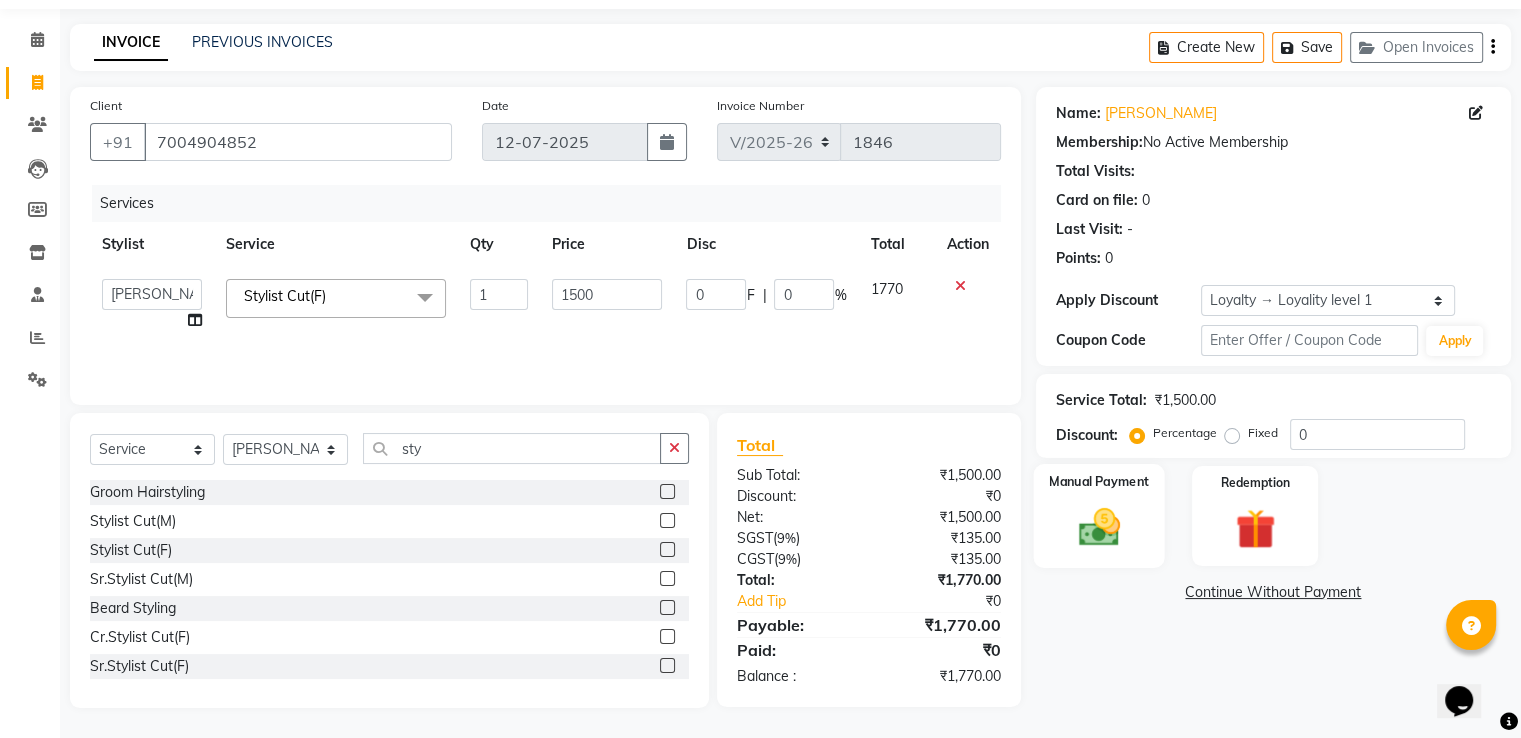 click 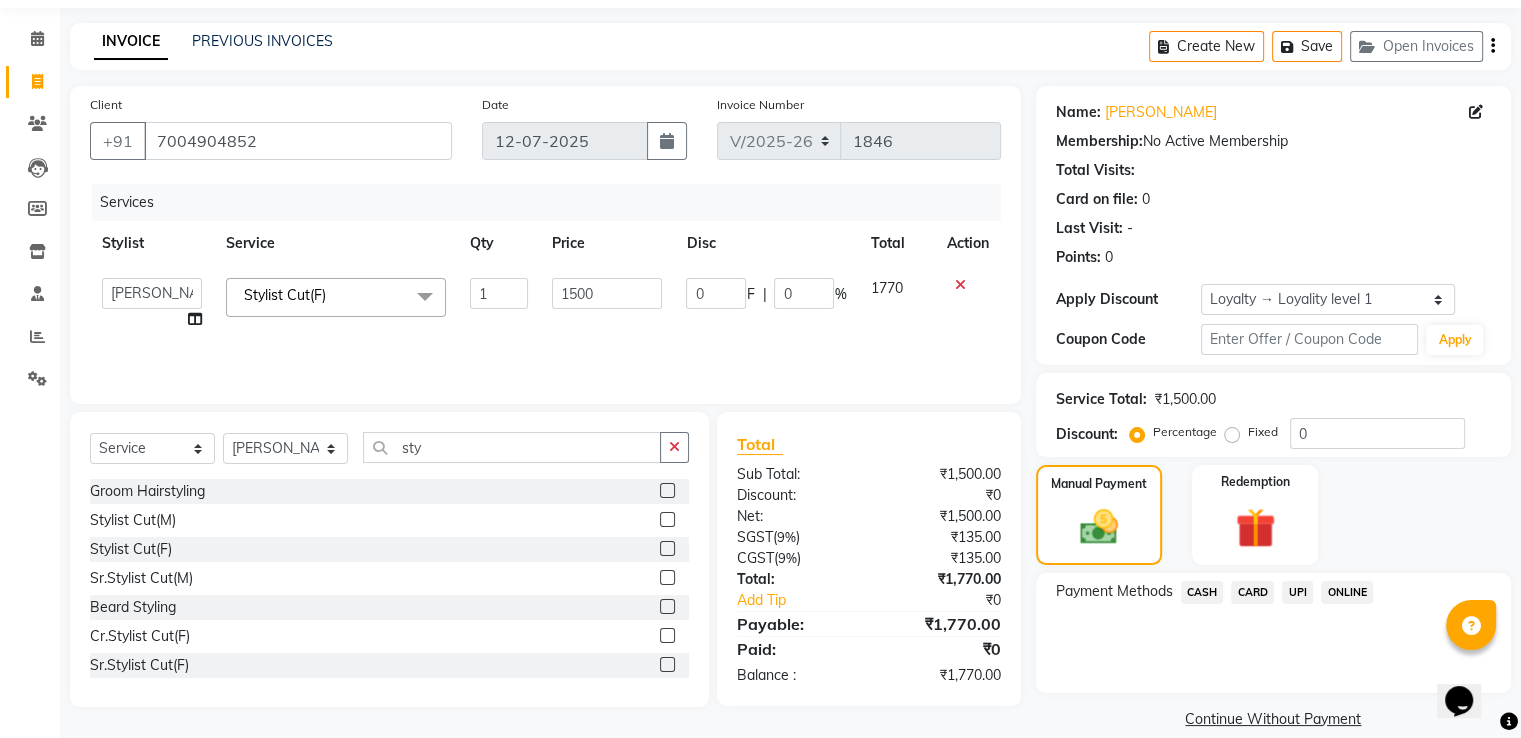 click on "CASH" 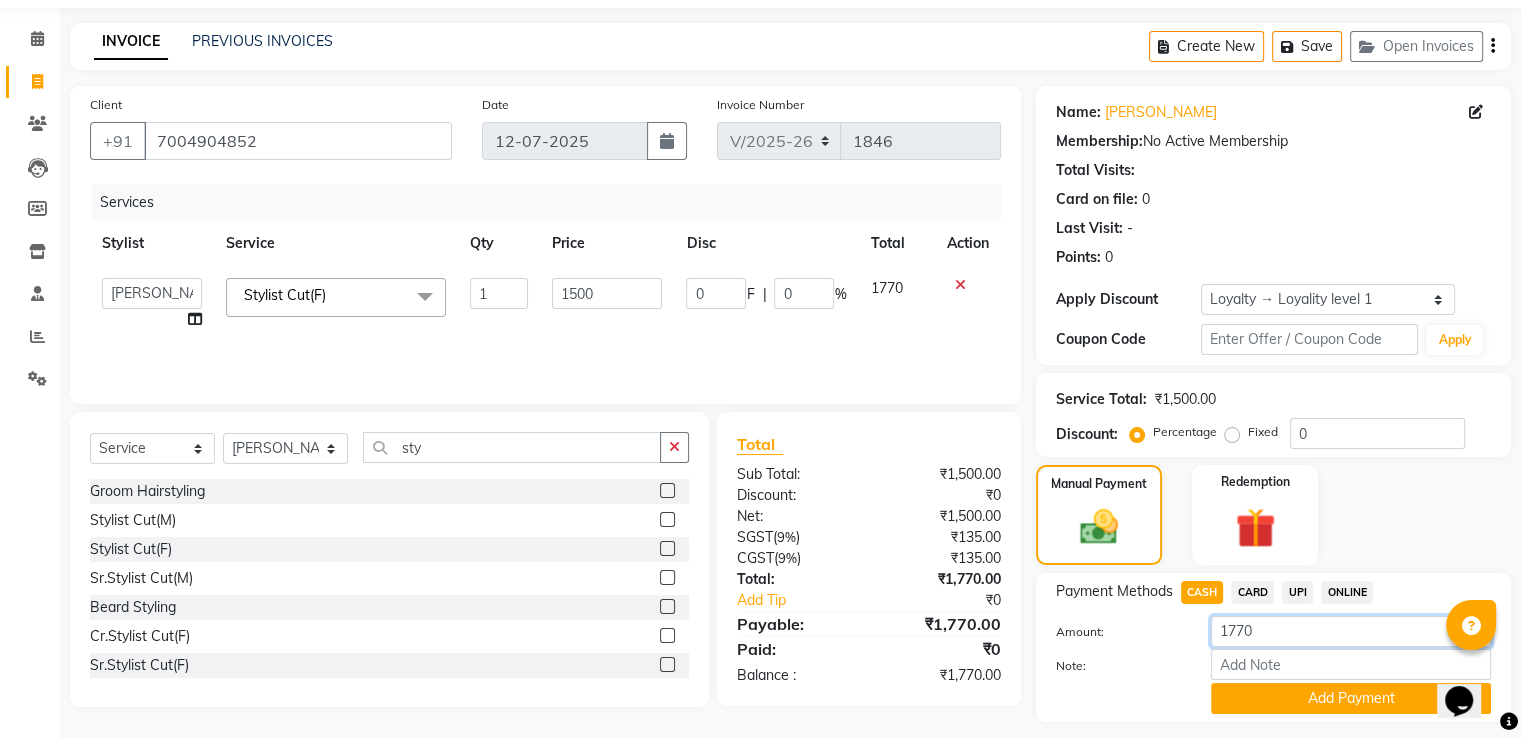 drag, startPoint x: 1293, startPoint y: 622, endPoint x: 1185, endPoint y: 642, distance: 109.83624 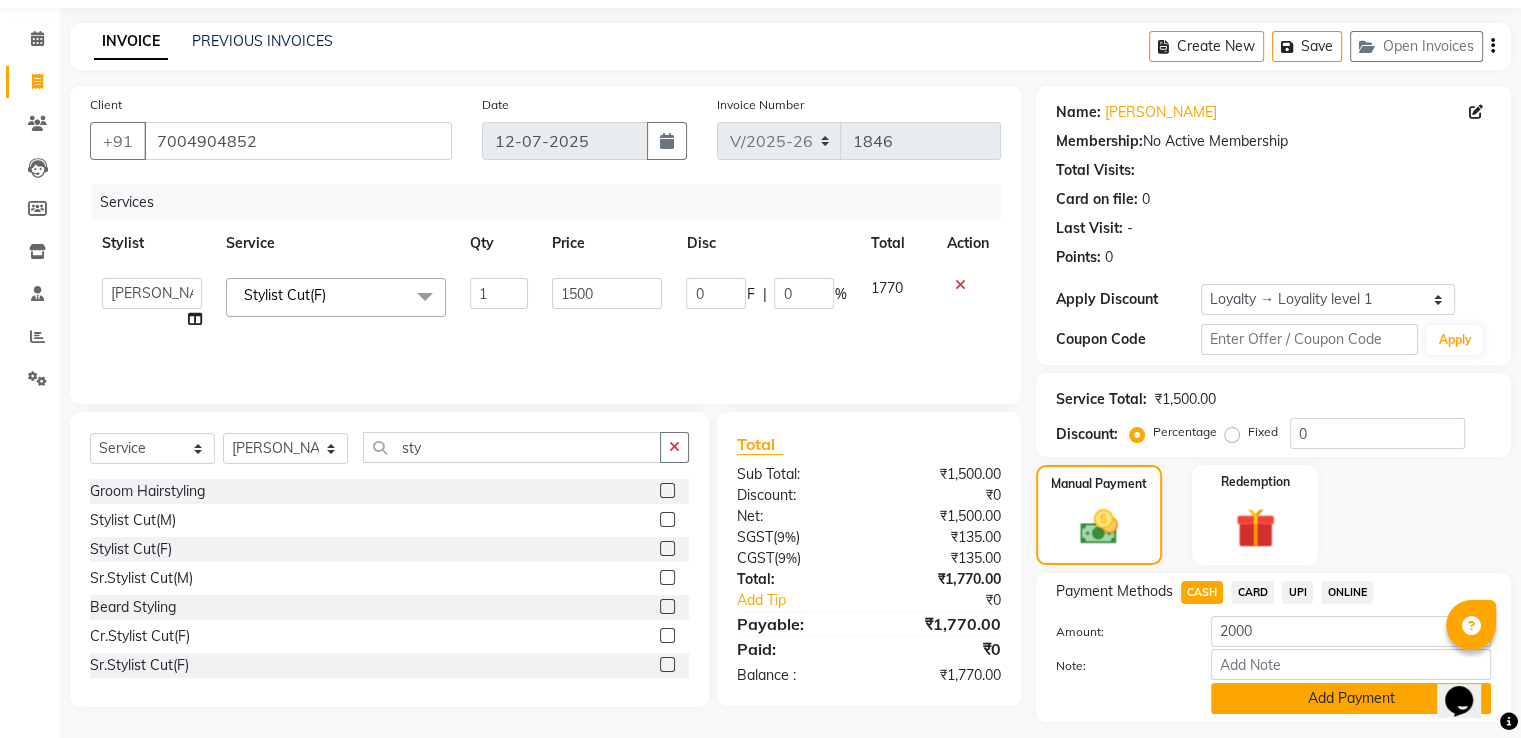 click on "Add Payment" 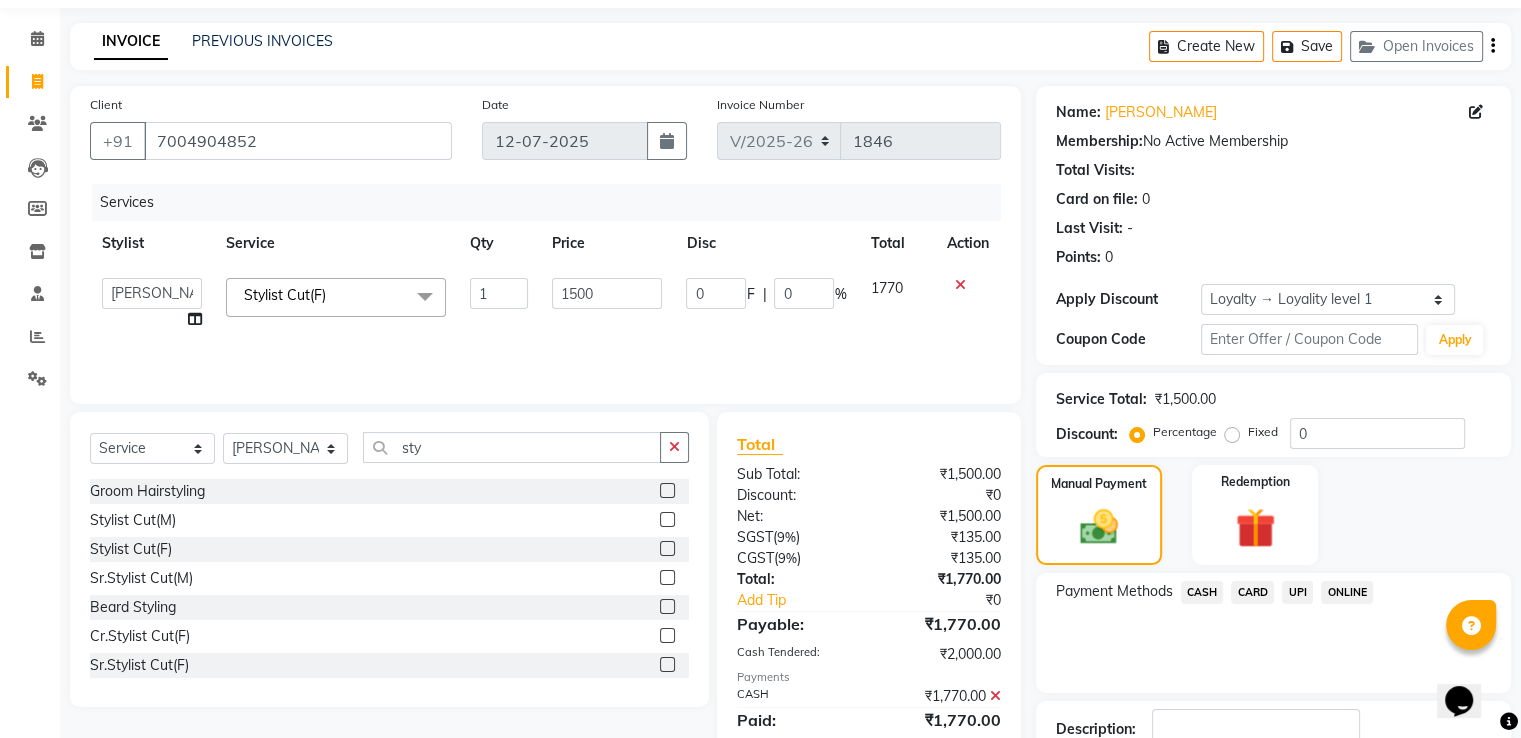 scroll, scrollTop: 276, scrollLeft: 0, axis: vertical 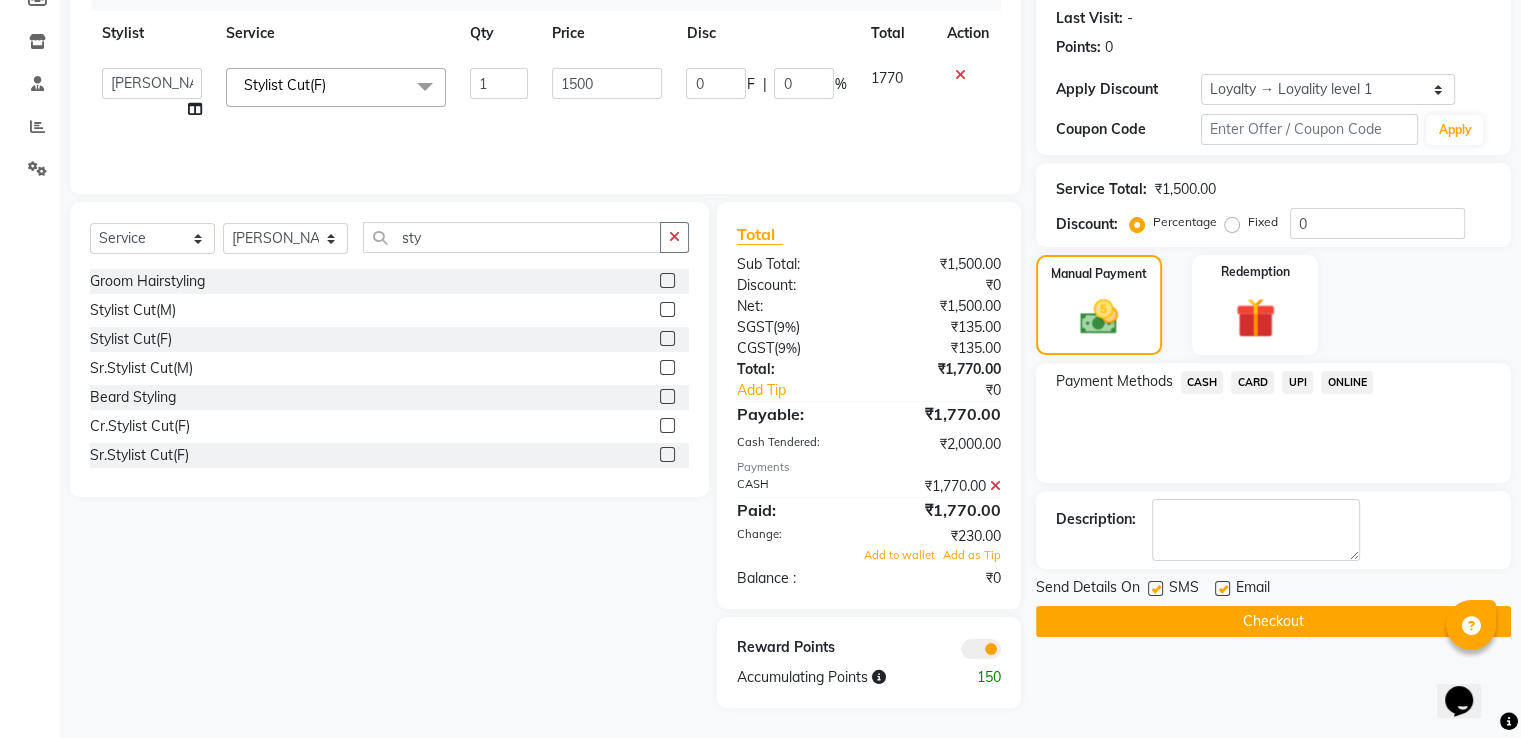 click on "Checkout" 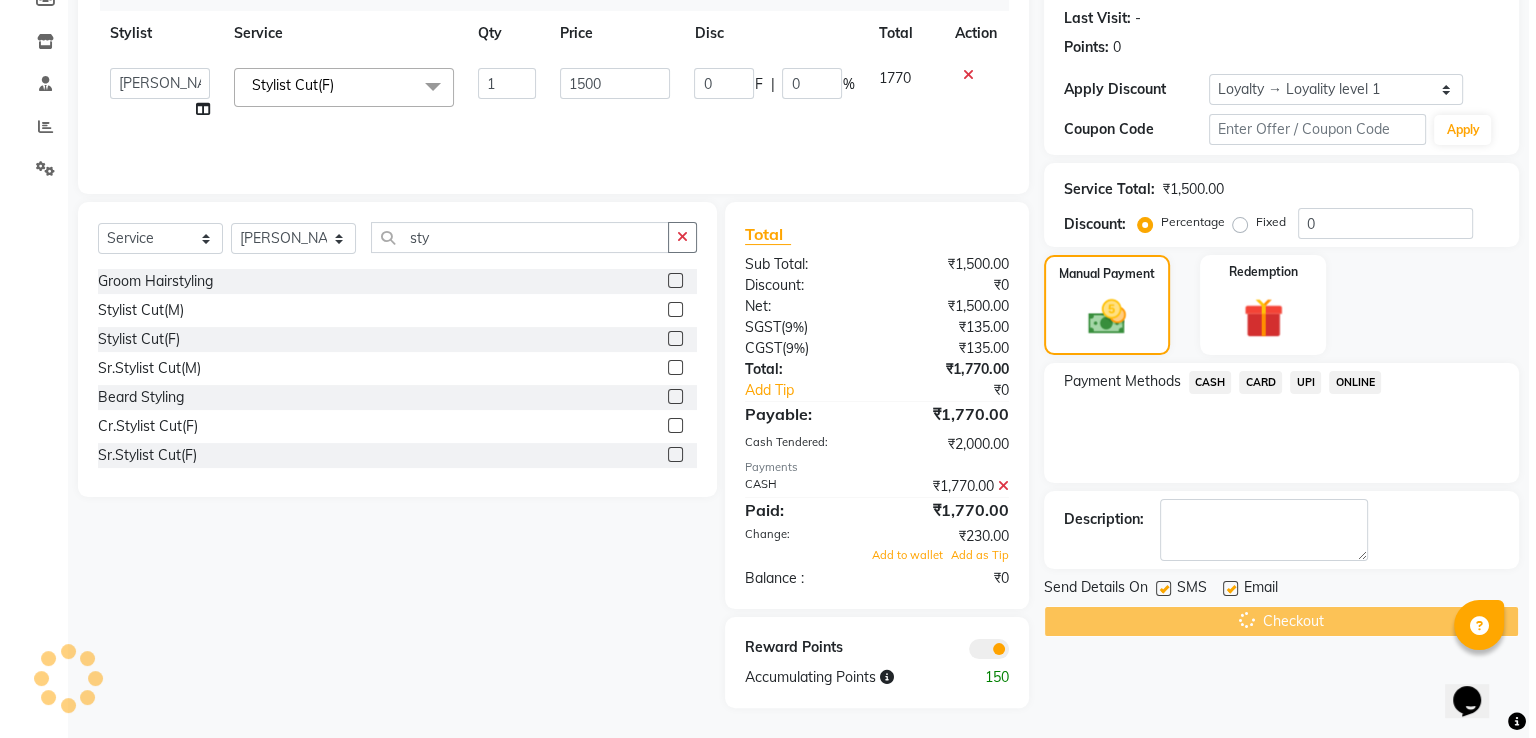 scroll, scrollTop: 0, scrollLeft: 0, axis: both 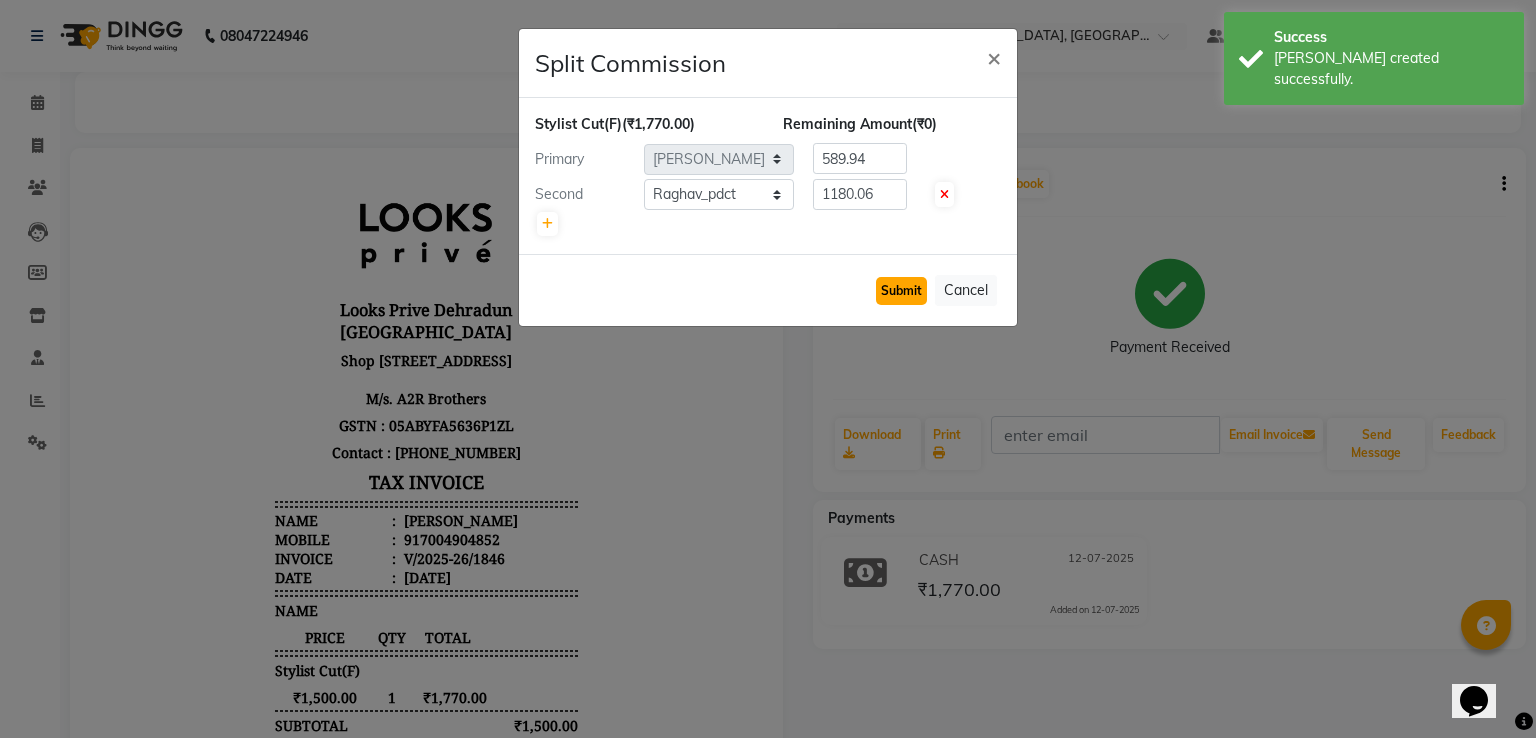 click on "Submit" 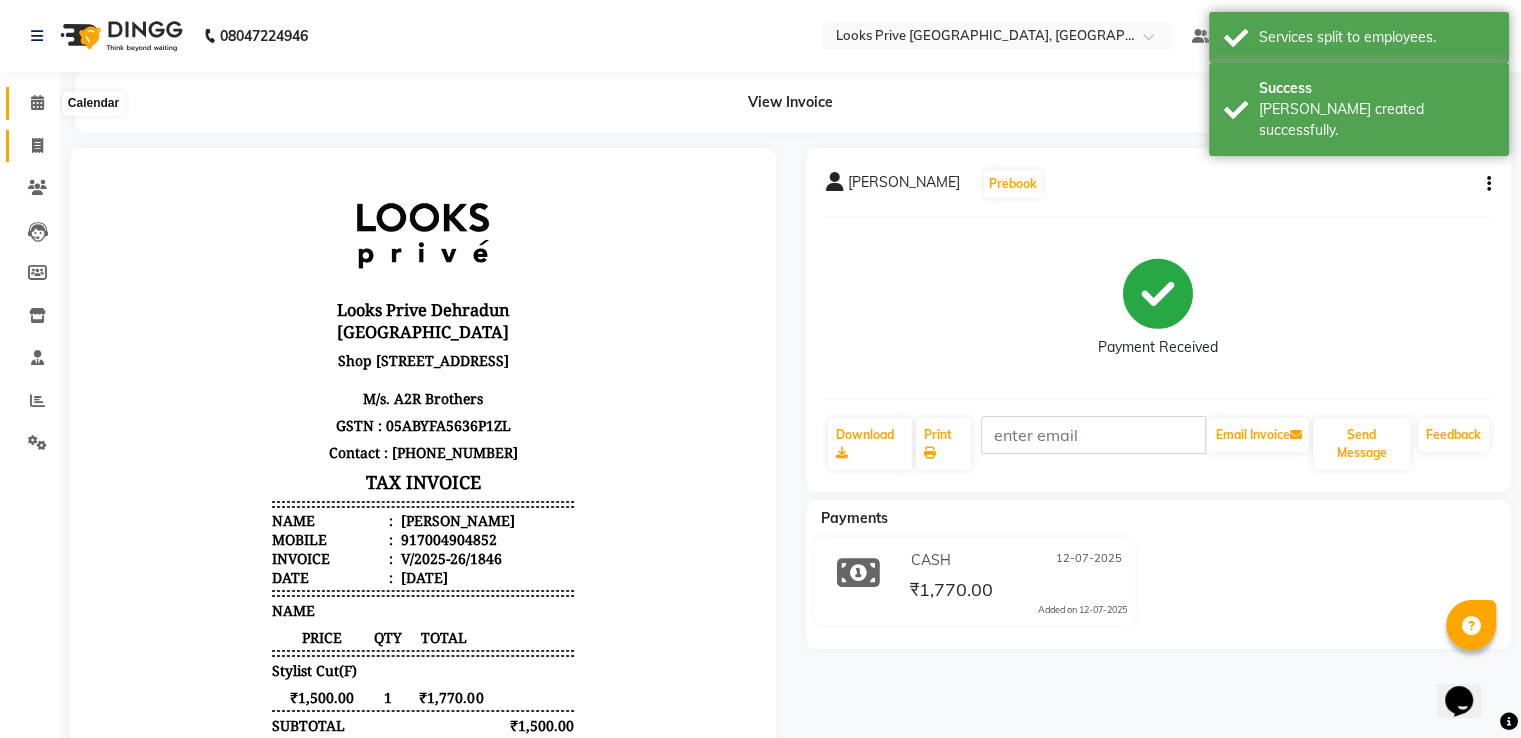 drag, startPoint x: 42, startPoint y: 97, endPoint x: 23, endPoint y: 136, distance: 43.382023 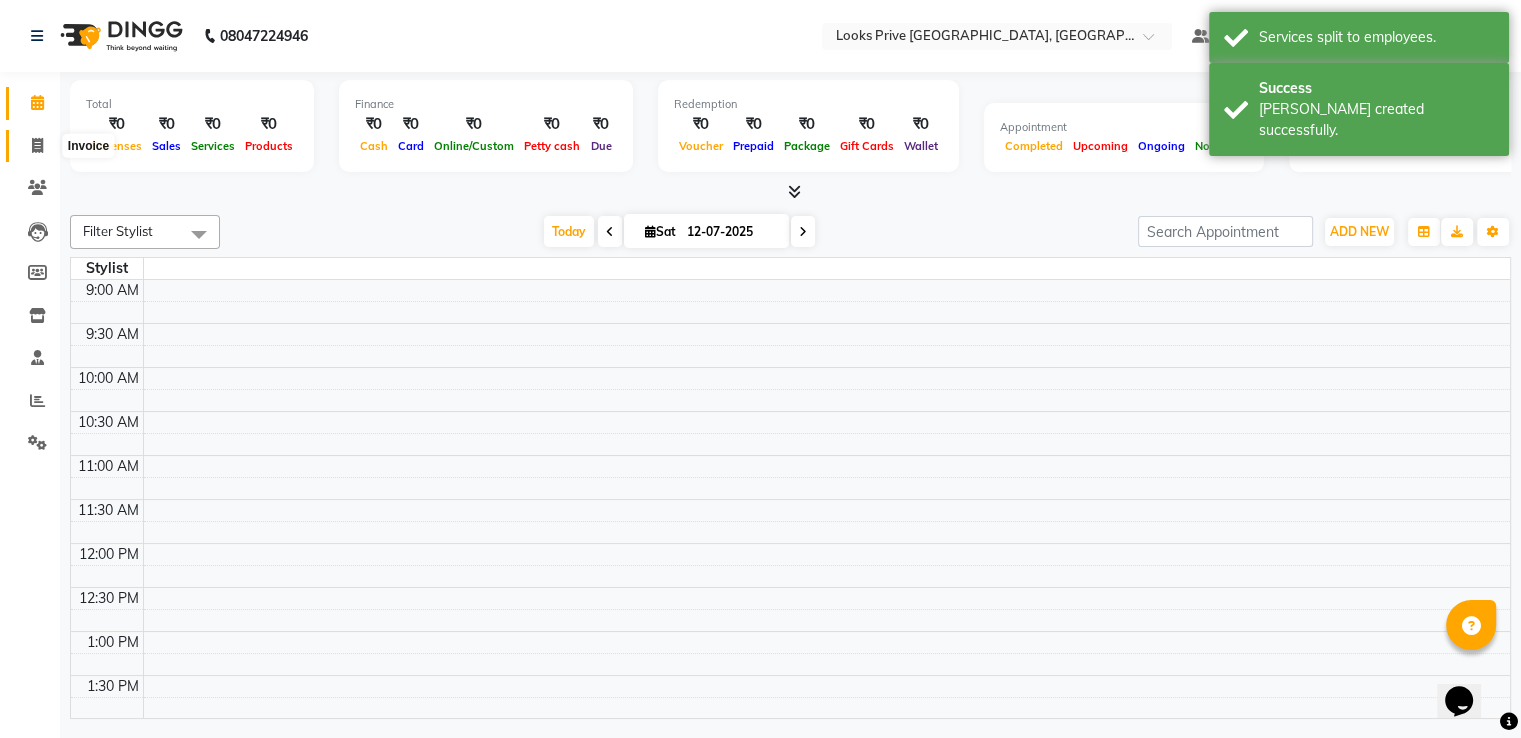 scroll, scrollTop: 632, scrollLeft: 0, axis: vertical 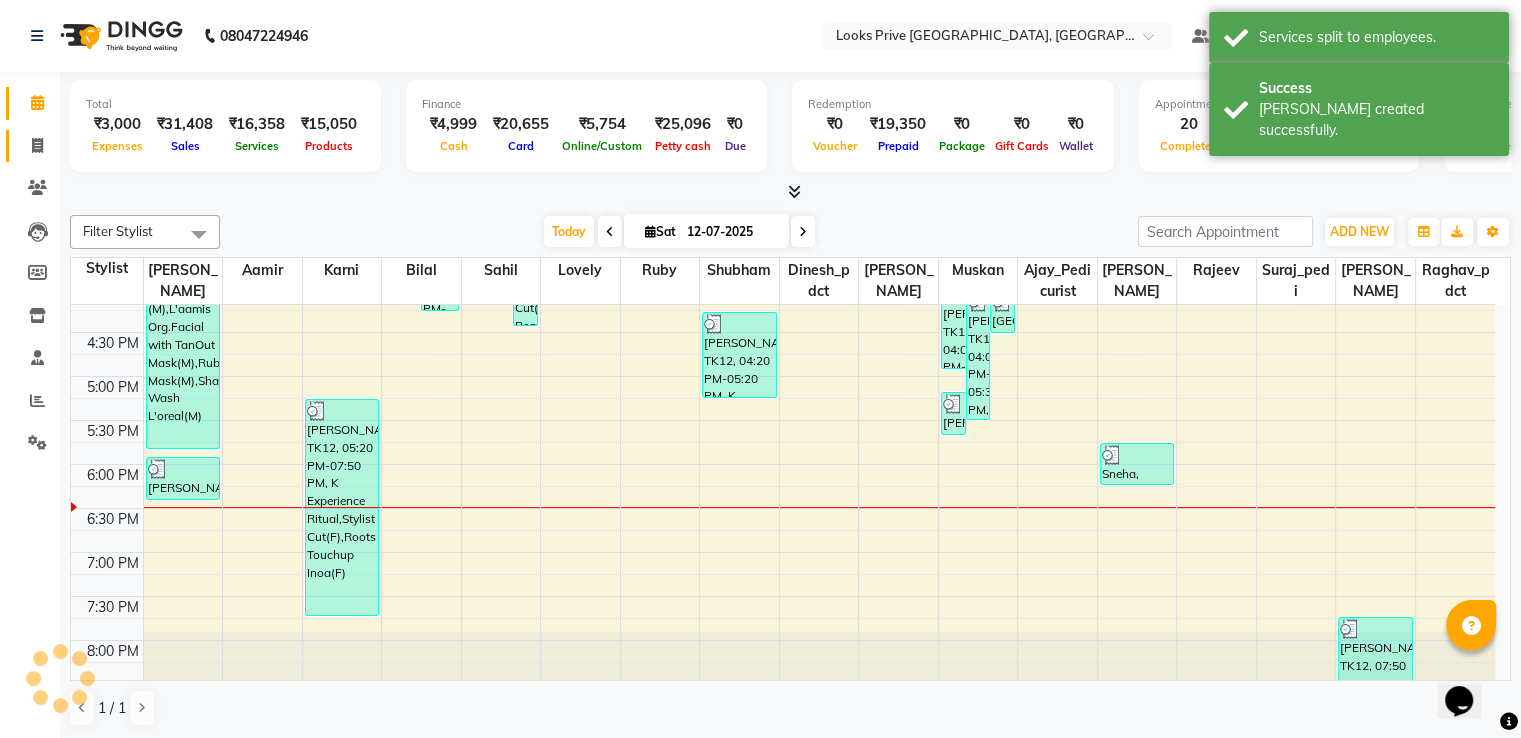 click on "Invoice" 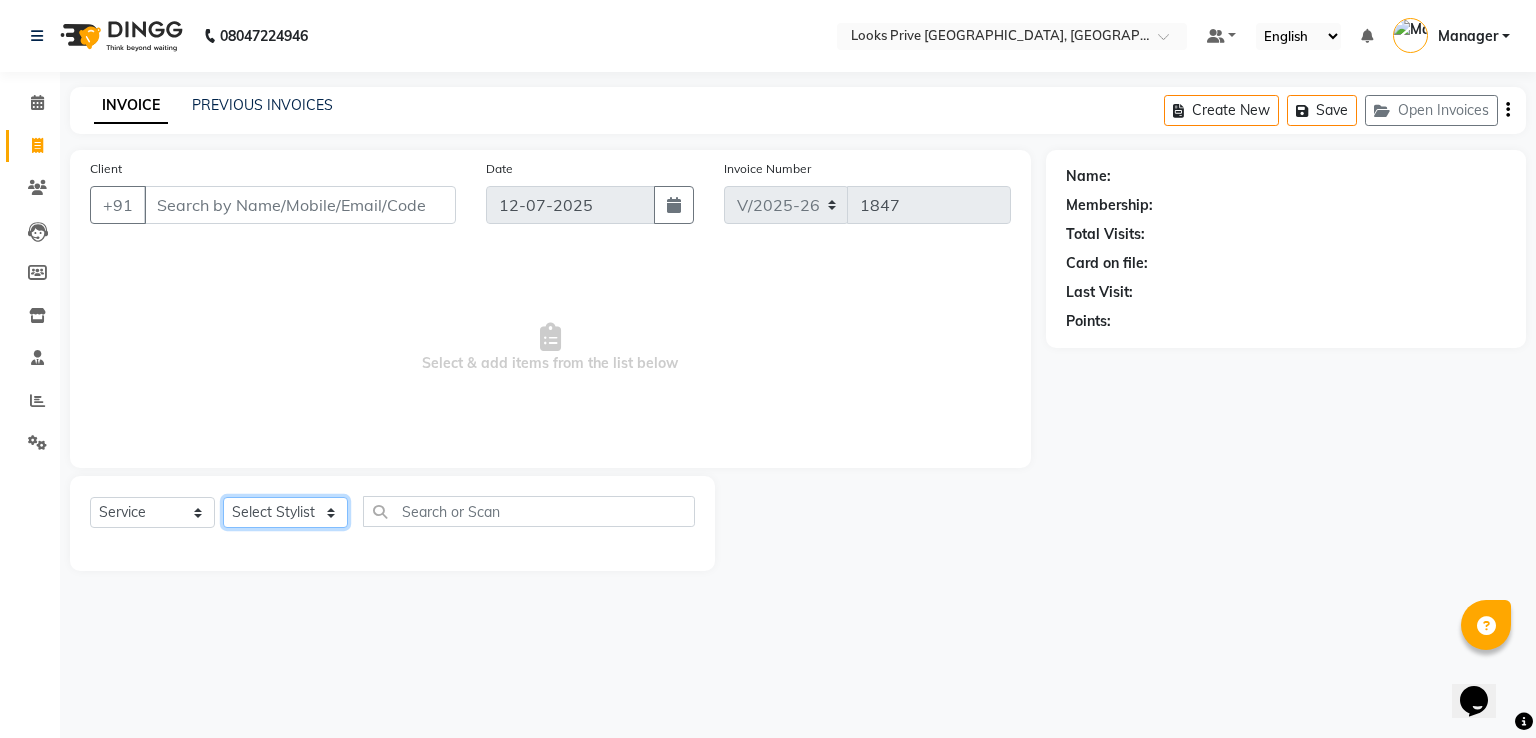 drag, startPoint x: 260, startPoint y: 520, endPoint x: 273, endPoint y: 508, distance: 17.691807 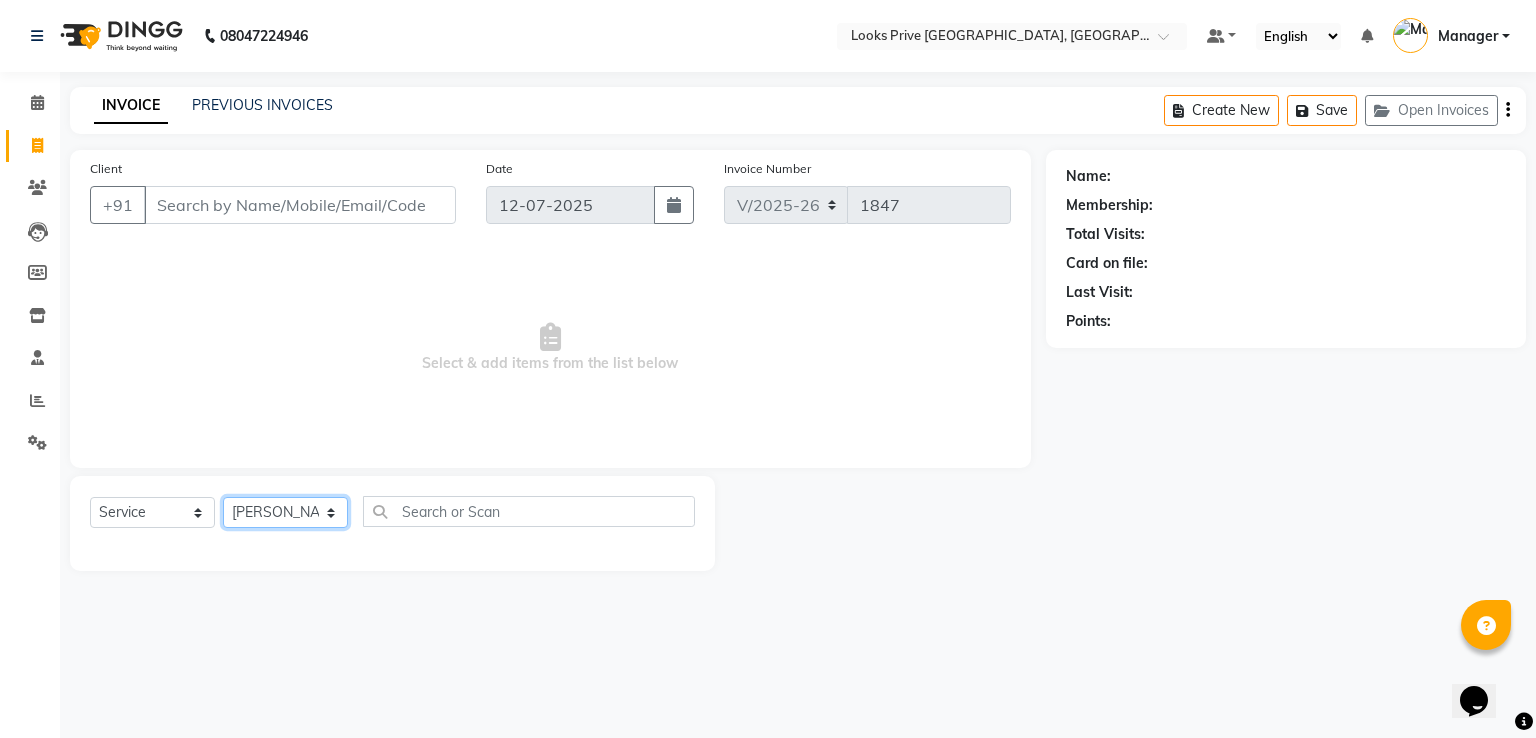 click on "Select Stylist A2R_Master Aamir Ajay_Pedicurist Ashima Ayesha Bilal Dinesh_pdct Karni Lovely Manager Muskan Raghav_pdct Rajeev Ruby Sahil Salman Shahjad Shubham Suraj_pedi" 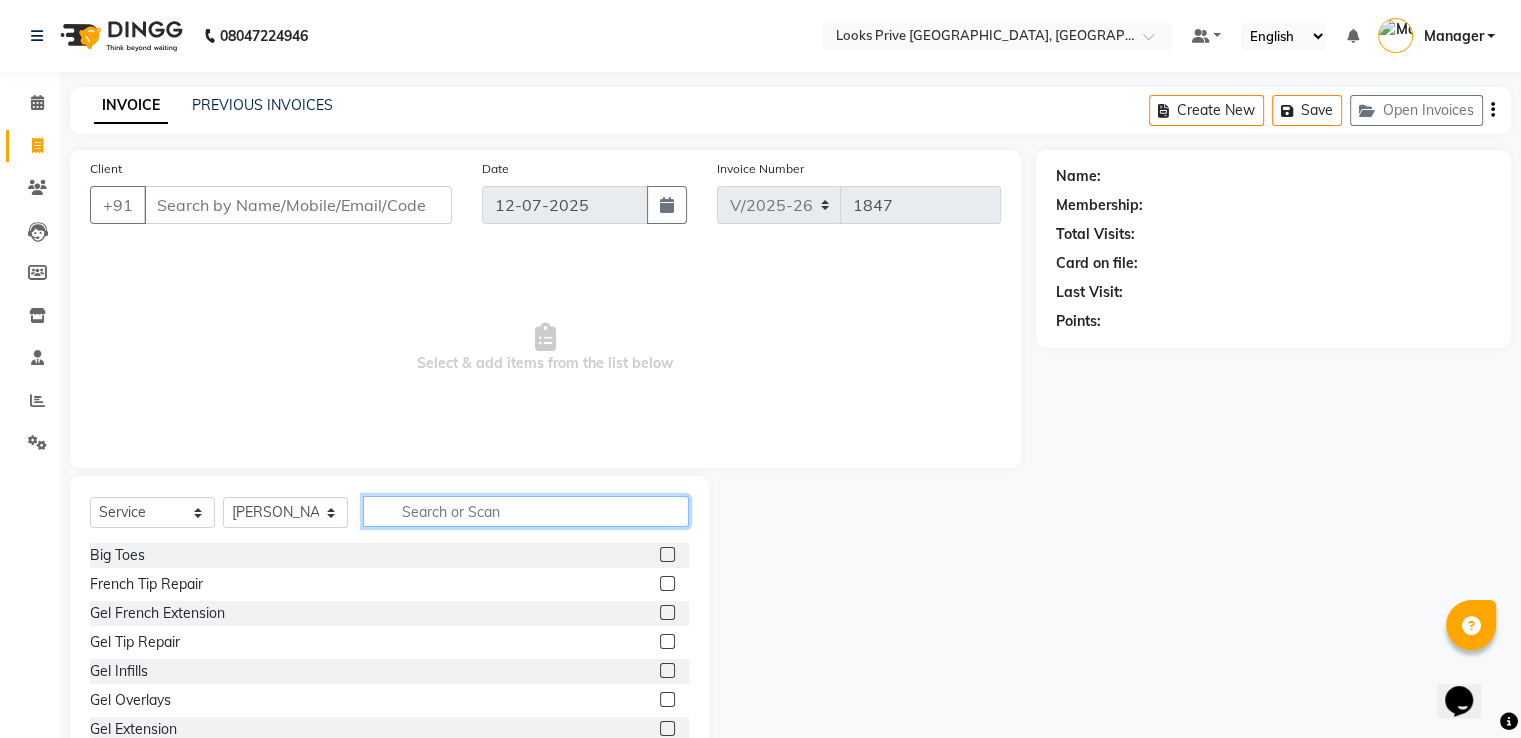 click 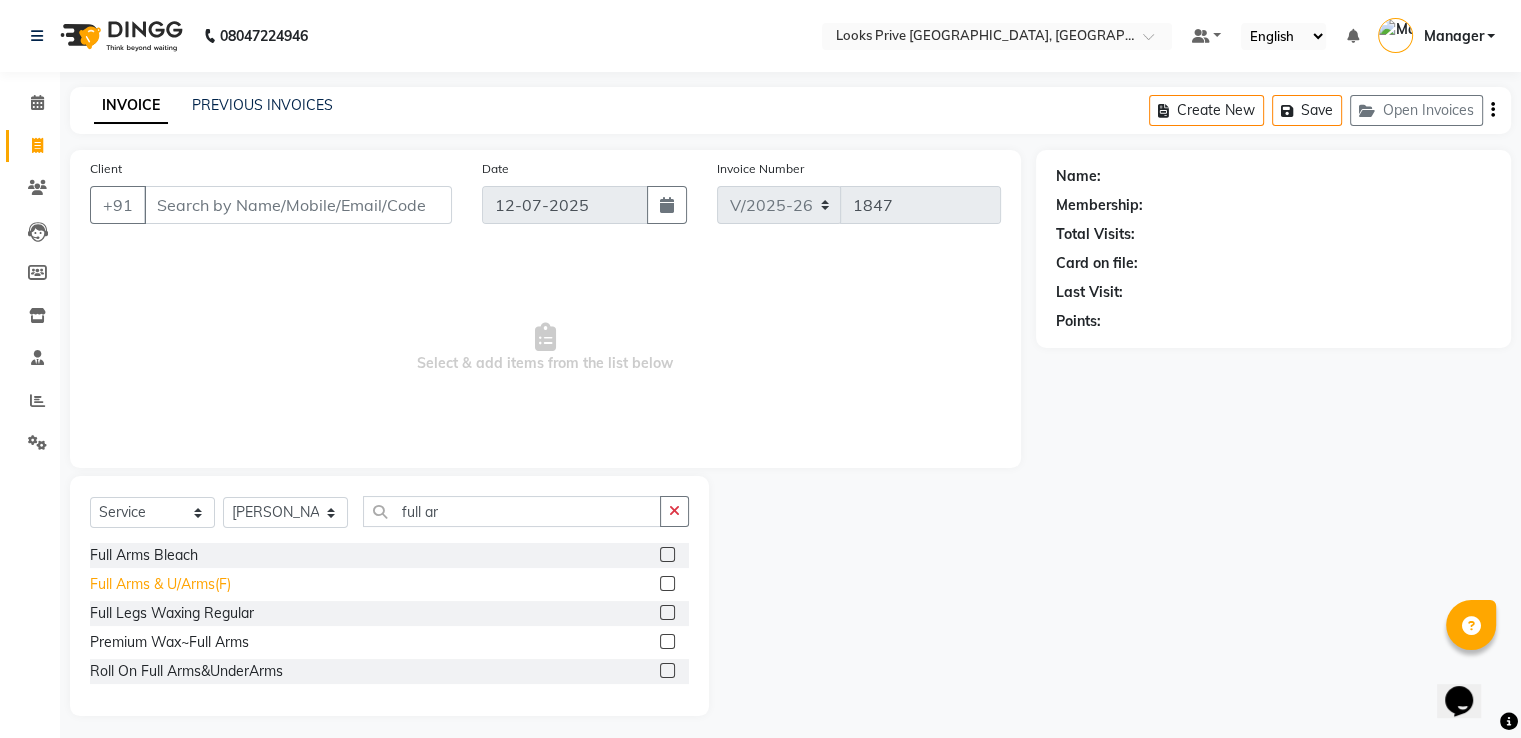 click on "Full Arms & U/Arms(F)" 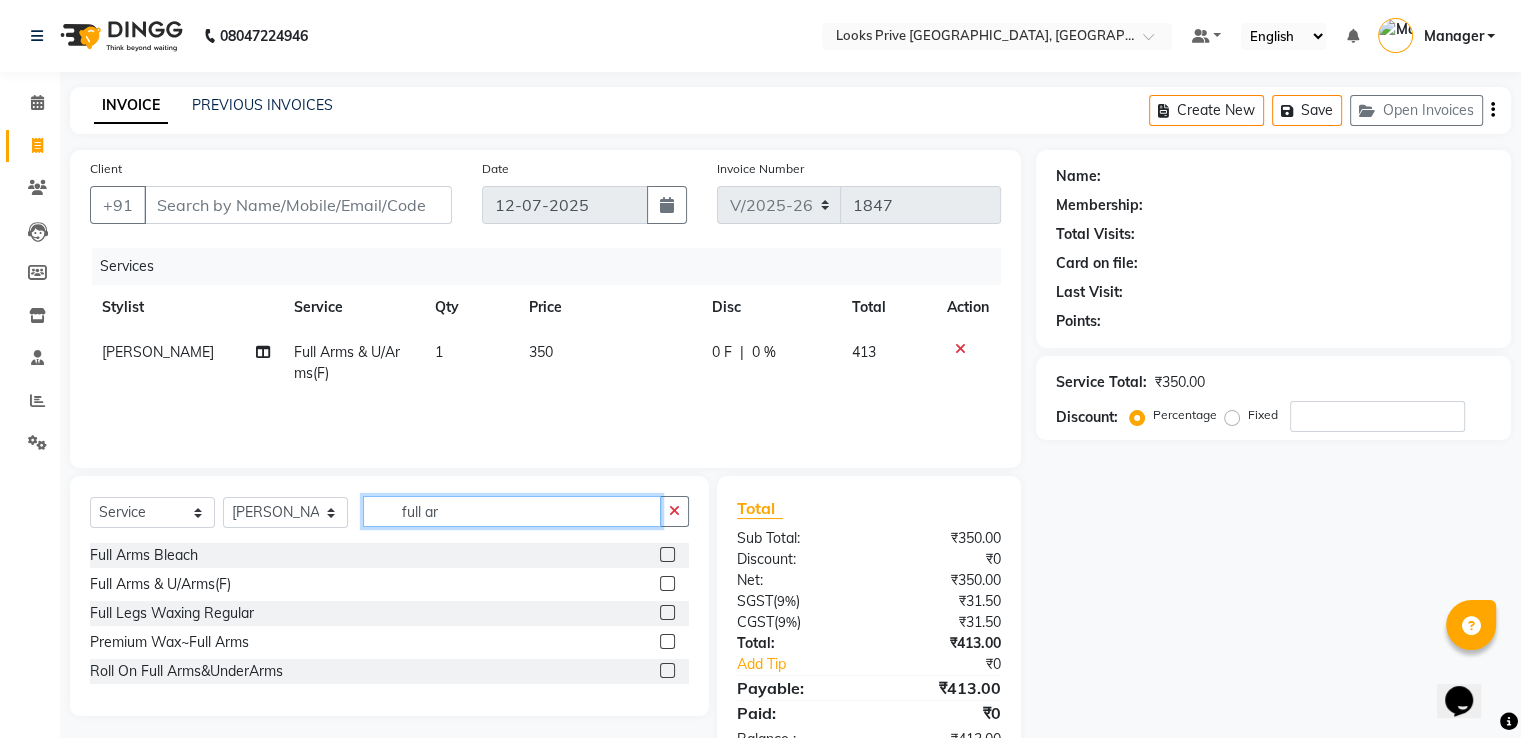 drag, startPoint x: 444, startPoint y: 512, endPoint x: 6, endPoint y: 490, distance: 438.55215 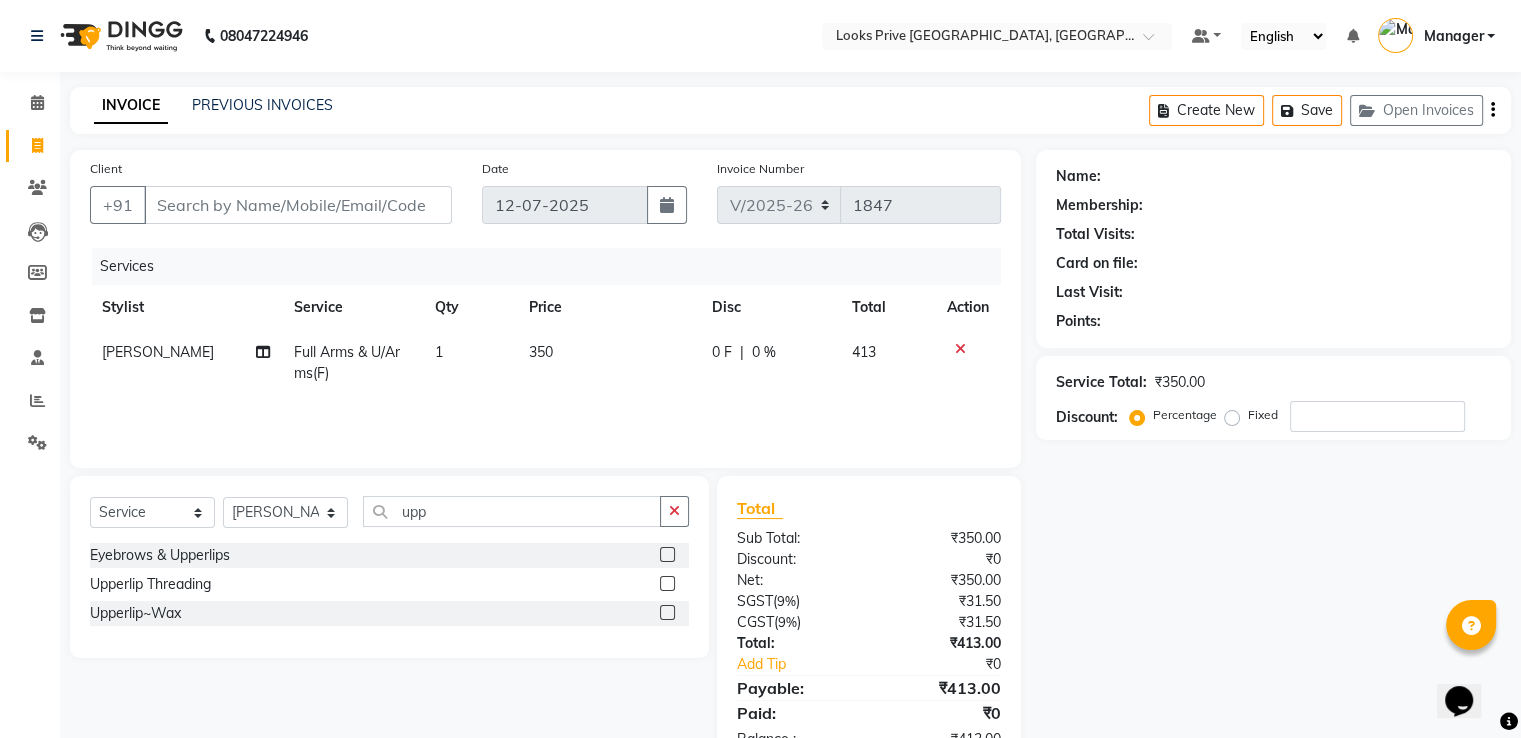 click on "Eyebrows & Upperlips" 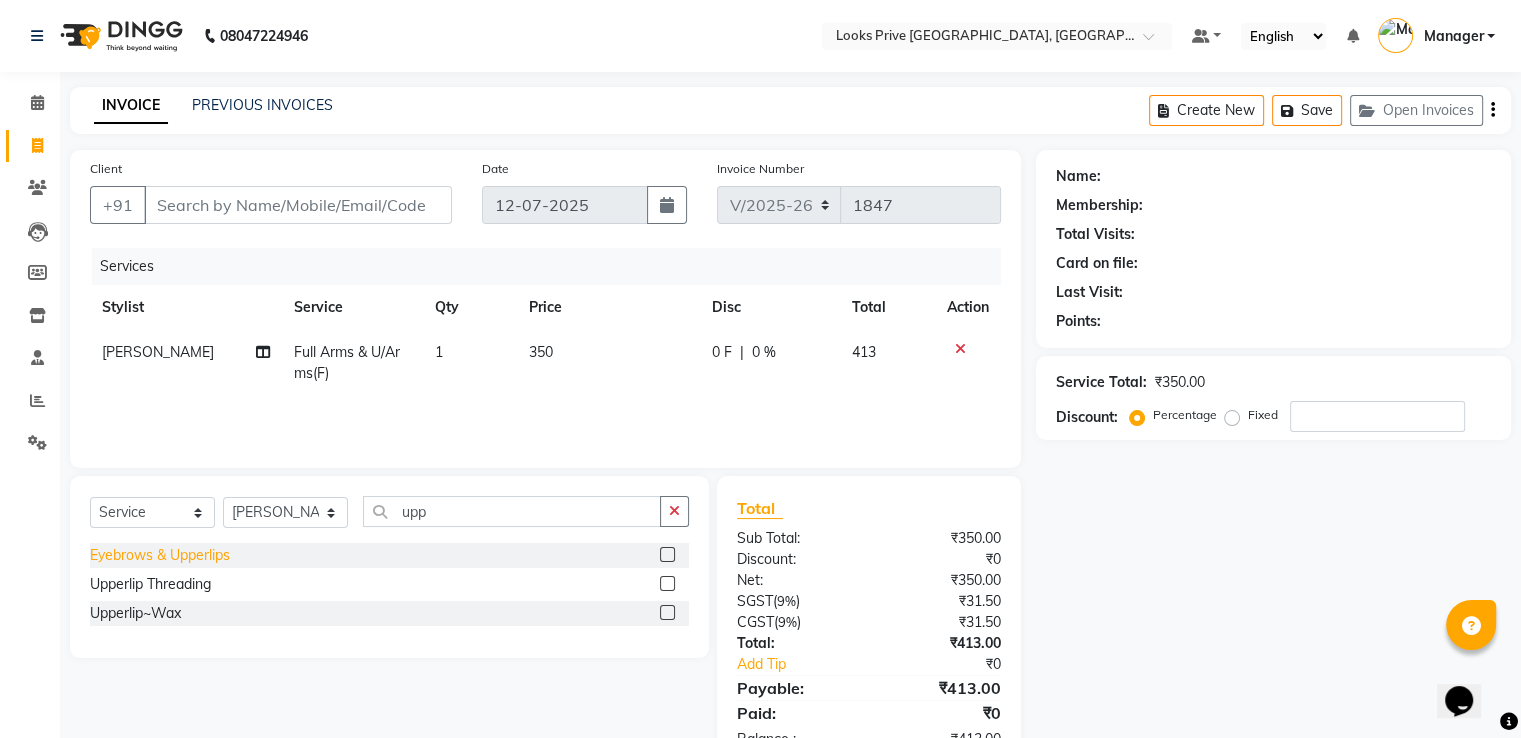 click on "Eyebrows & Upperlips" 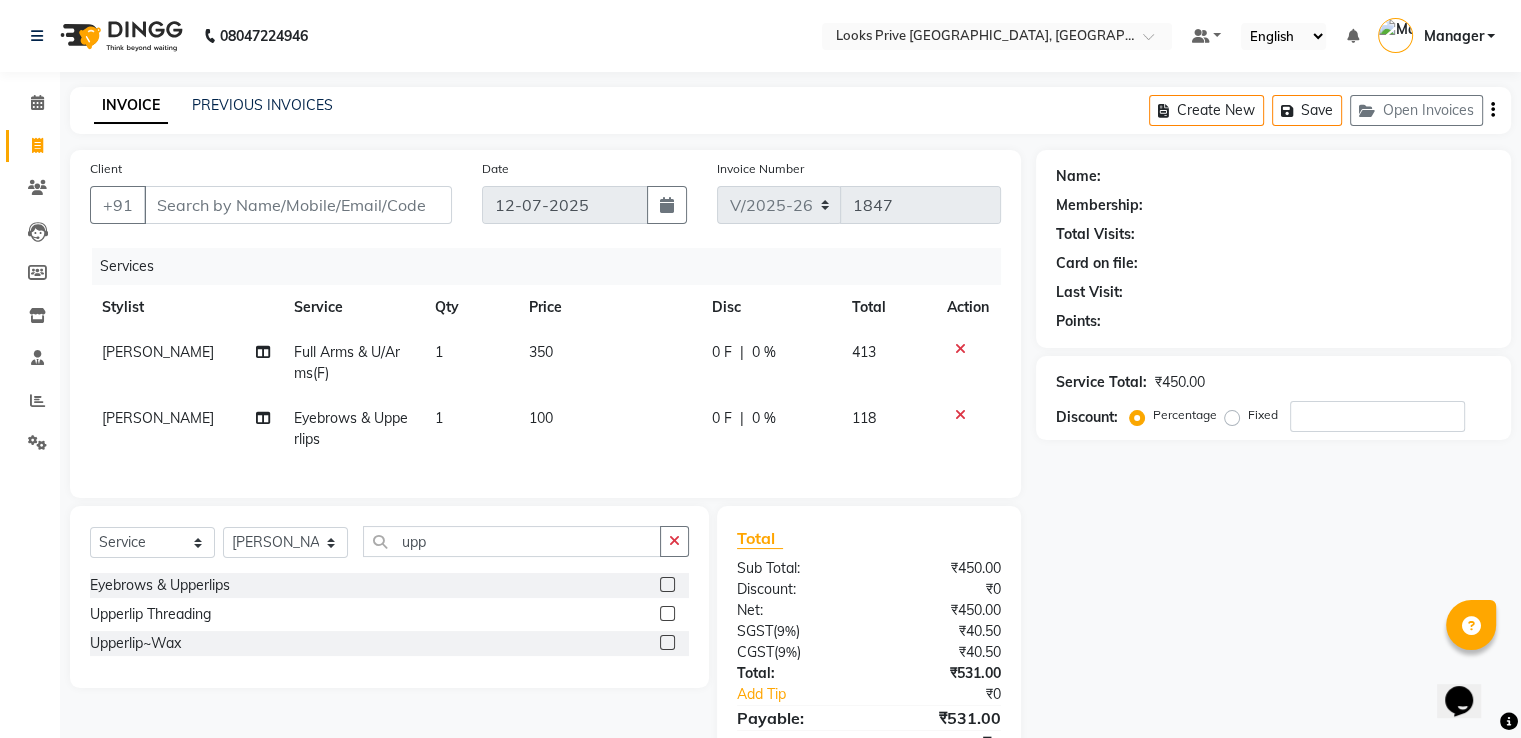 drag, startPoint x: 548, startPoint y: 419, endPoint x: 584, endPoint y: 425, distance: 36.496574 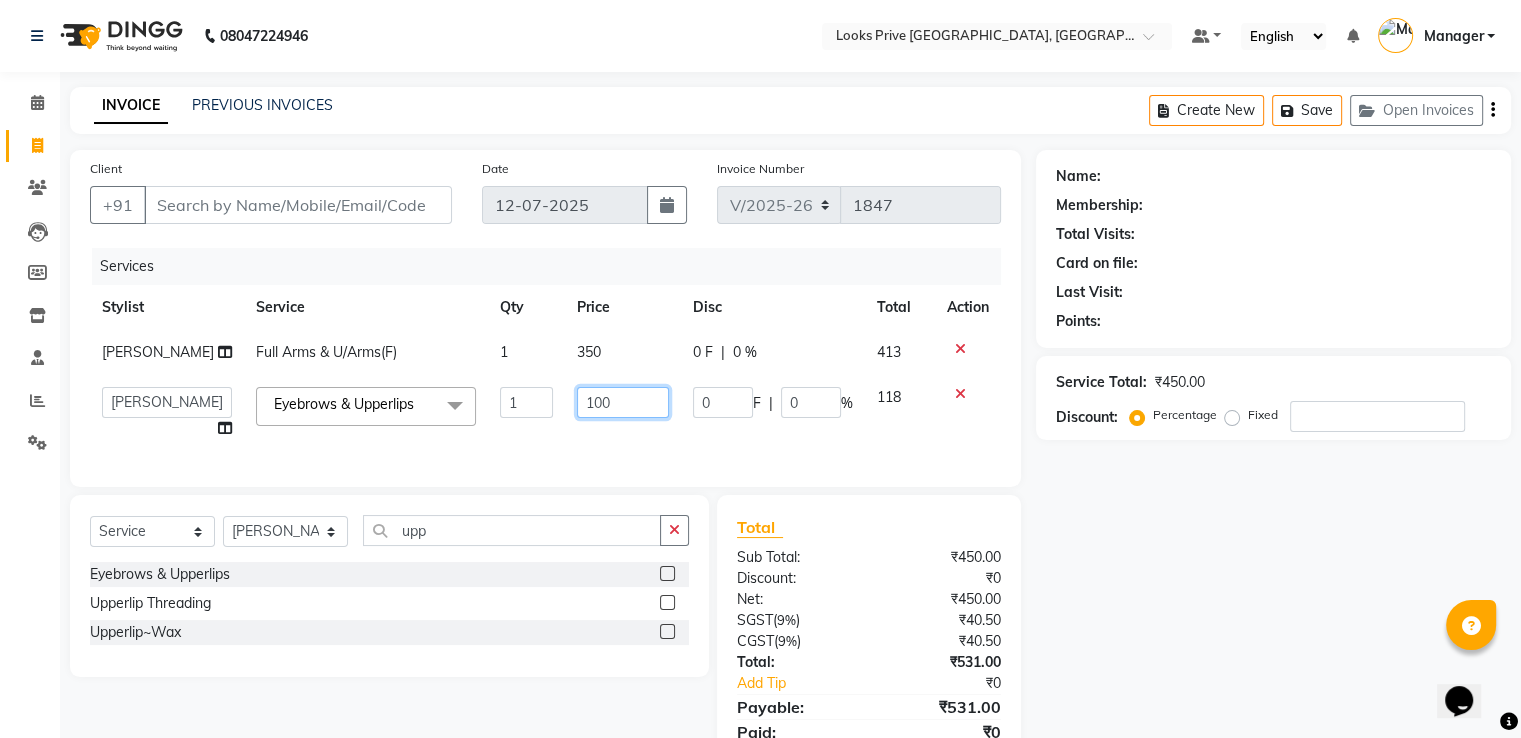 drag, startPoint x: 579, startPoint y: 405, endPoint x: 381, endPoint y: 382, distance: 199.33138 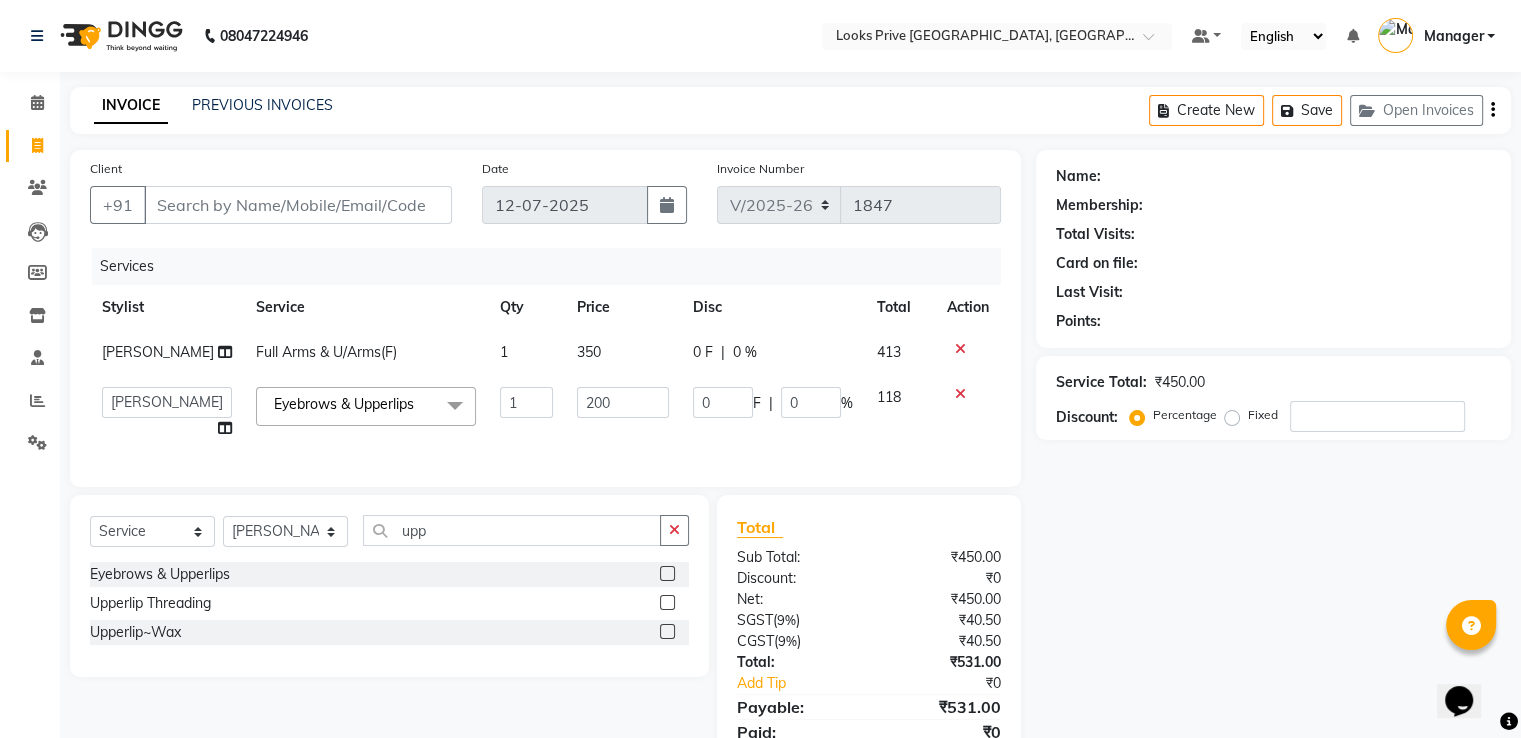 click on "350" 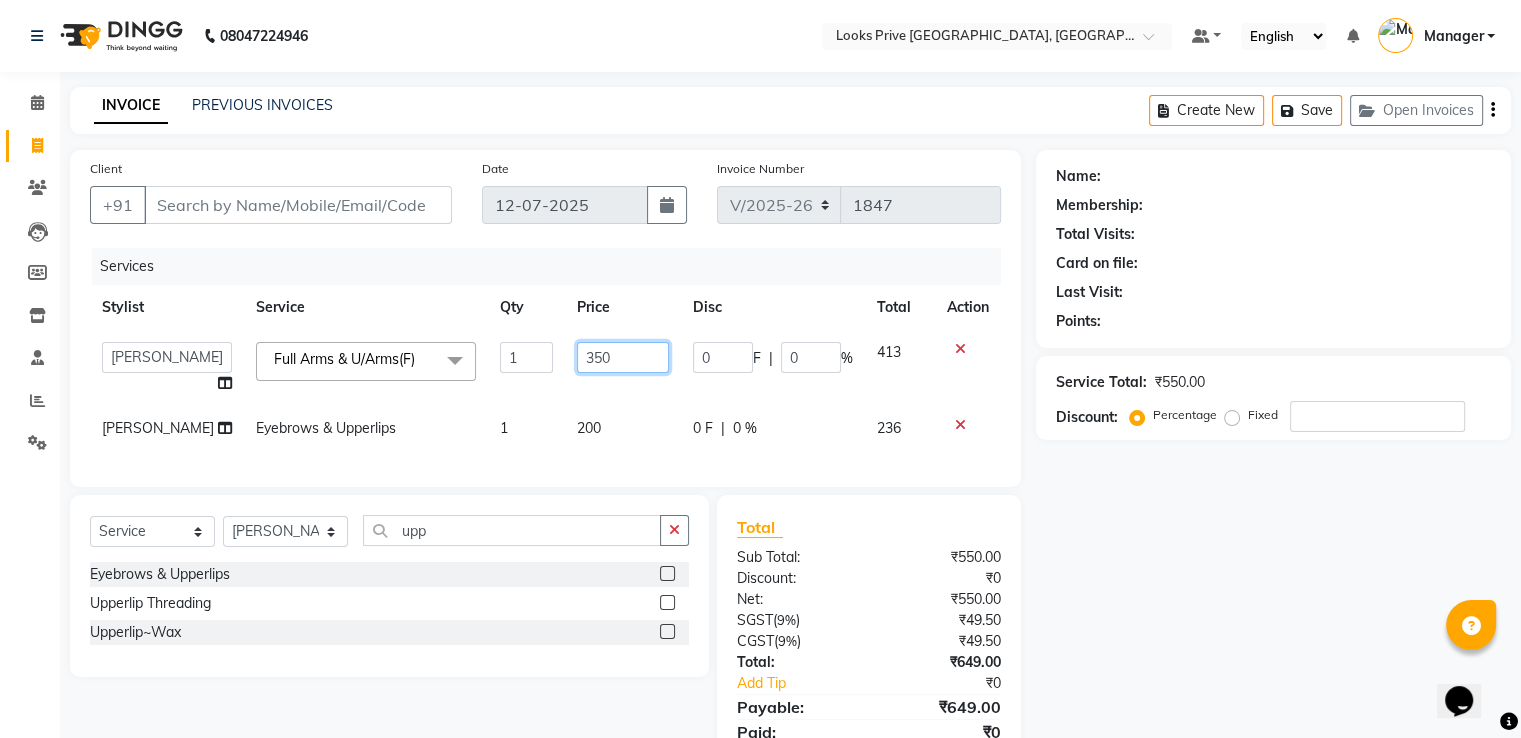 drag, startPoint x: 610, startPoint y: 355, endPoint x: 268, endPoint y: 331, distance: 342.84106 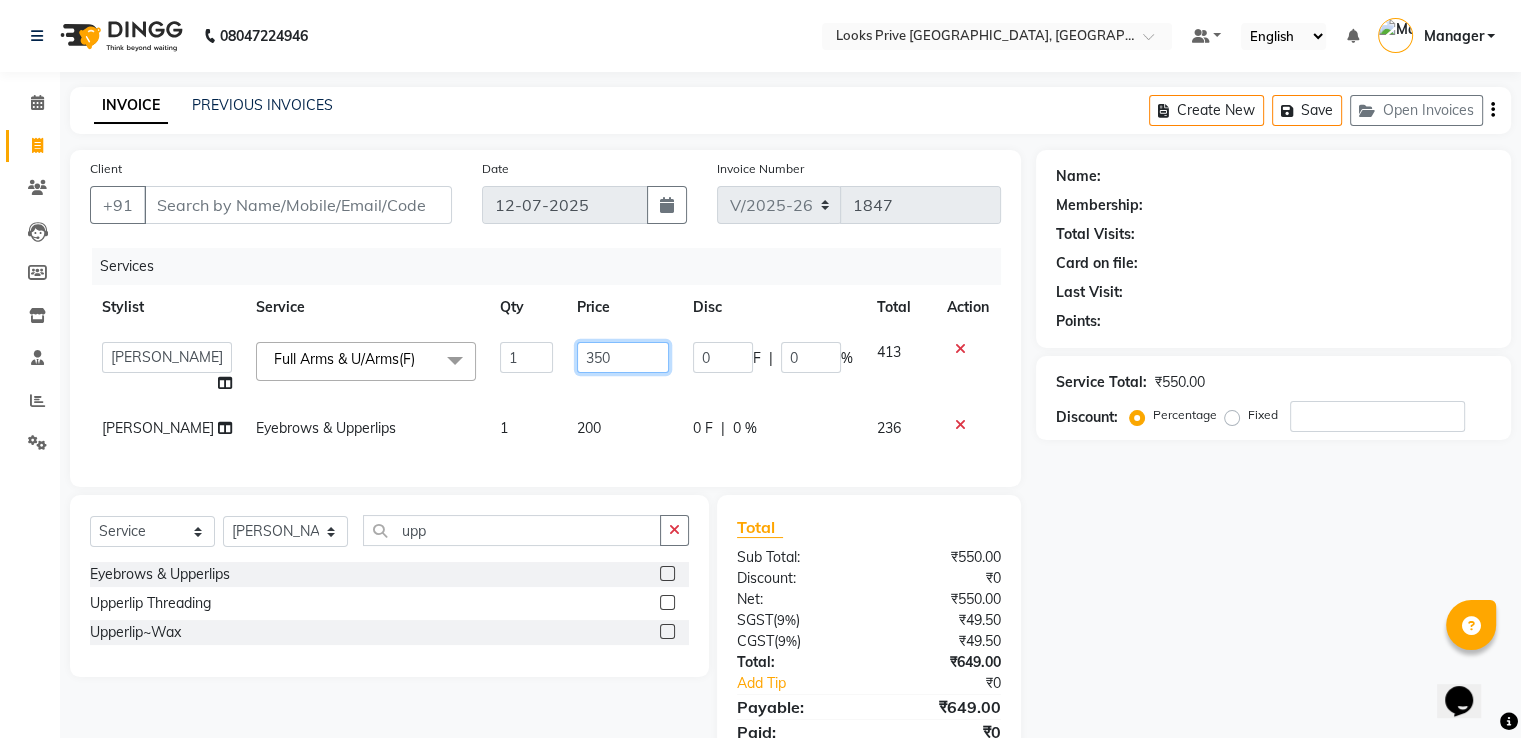 click on "A2R_Master   Aamir   Ajay_Pedicurist   Ashima   Ayesha   Bilal   Dinesh_pdct   Karni   Lovely   Manager   Muskan   Raghav_pdct   Rajeev   Ruby   Sahil   Salman   Shahjad   Shubham   Suraj_pedi  Full Arms & U/Arms(F)  x Big Toes French Tip Repair Gel French Extension Gel Tip Repair Gel Infills Gel Overlays Gel Extension Gel Nail Removal Natural Nail Extensions French Nail Extensions Gel Polish Removal Extension Removal Nail Art Recruiter French Ombre Gel Polish Nail Art Nedle Cutical Care Nail Art Brush French Gel Polish French Glitter Gel Polish Gel Polish Touchup                                   Nail Art Per Finger(F)* 3D Nail Art Recruiter Nail Art with Stones/Foil/Stickers per Finger Acrylic Overlays Nail Extension Refill Finger Tip Repair Acrylic Removal Gel Polish Application Gel Overlays Refills  Stick on Nails Full Arms Bleach Face Bleach(F) Bleach Full Back/Front Full Body Bleach Half Front/Back Full Legs Bleach Detan(F) Detan(M) Face Bleach(M) Detan Face & Neck Bleach Face and Neck Base Makeup 1 0" 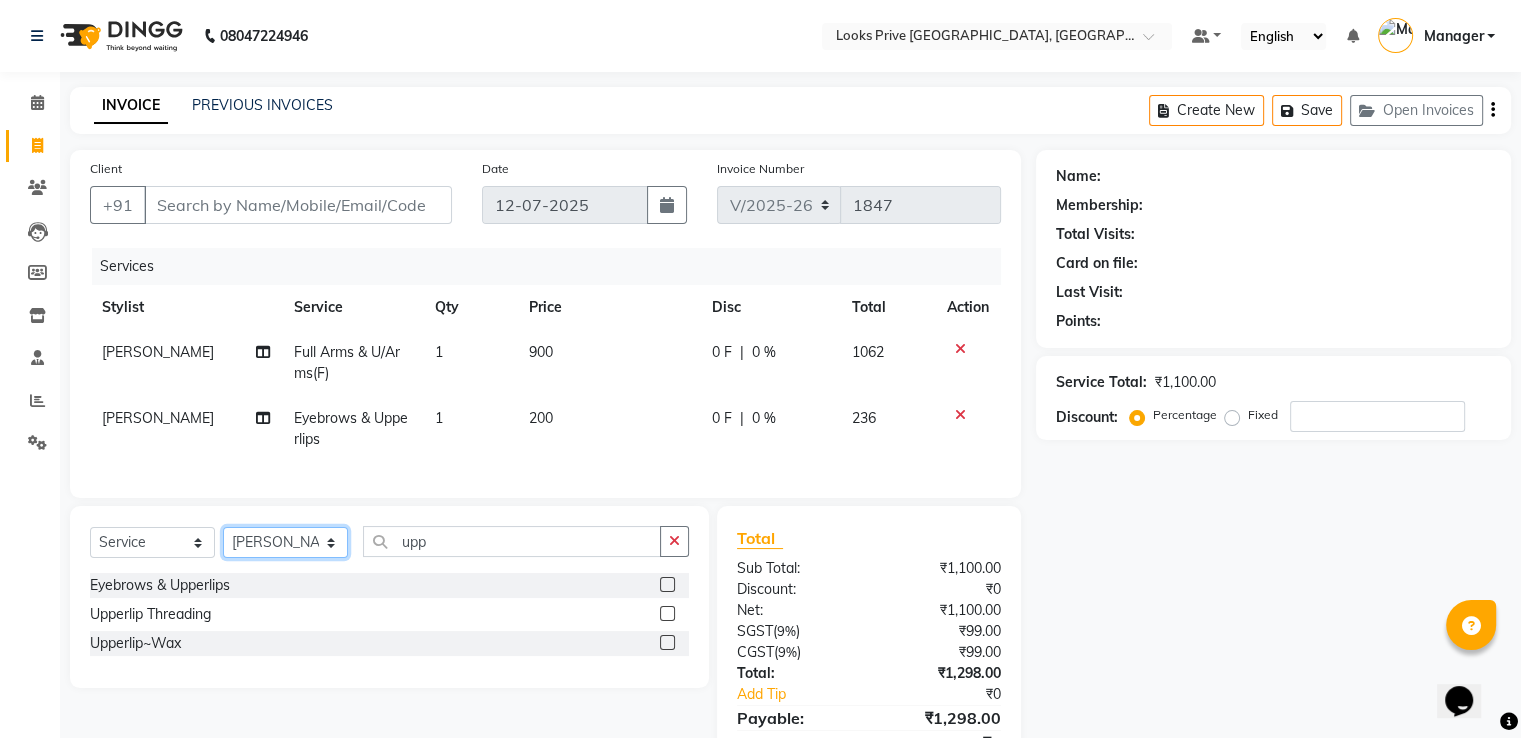 click on "Select Stylist A2R_Master Aamir Ajay_Pedicurist Ashima Ayesha Bilal Dinesh_pdct Karni Lovely Manager Muskan Raghav_pdct Rajeev Ruby Sahil Salman Shahjad Shubham Suraj_pedi" 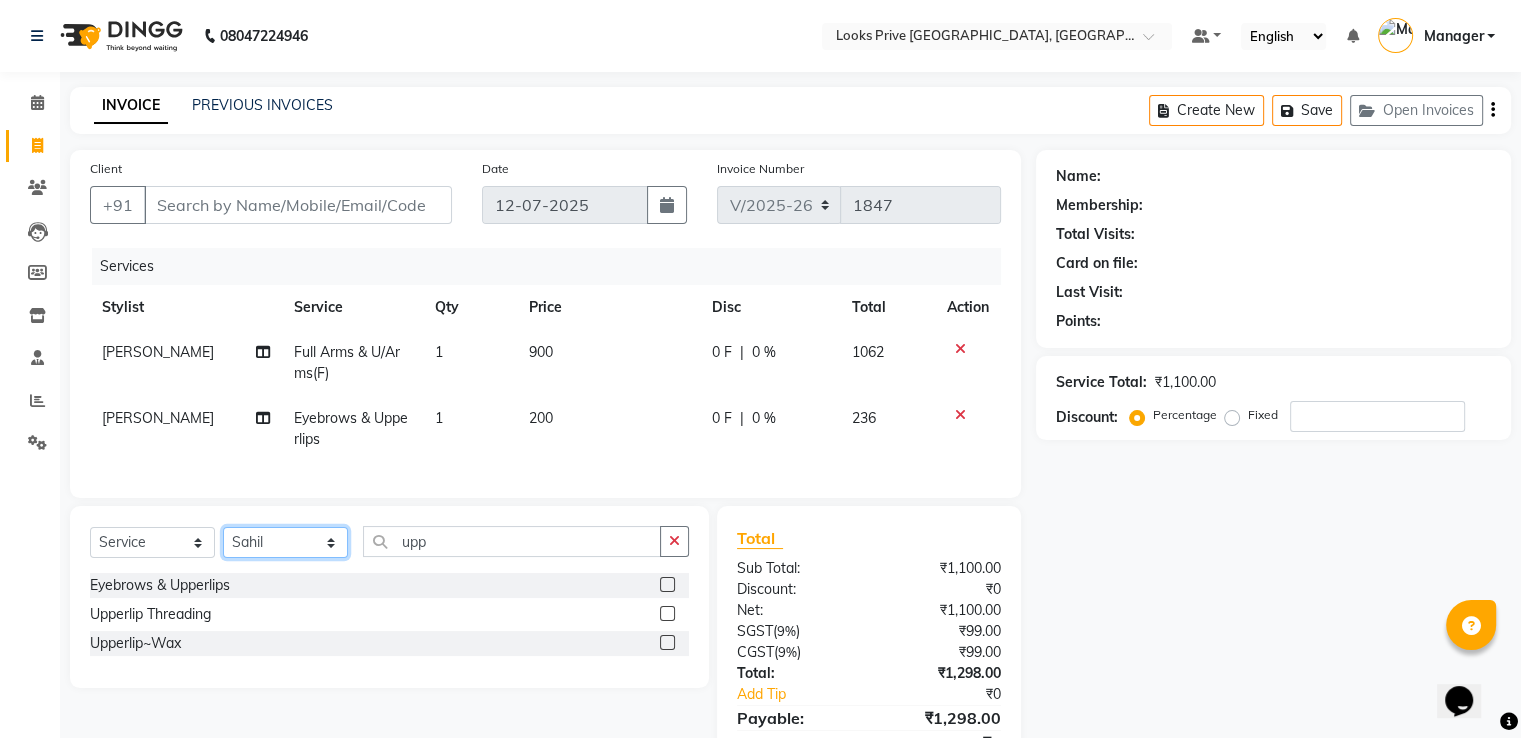 click on "Select Stylist A2R_Master Aamir Ajay_Pedicurist Ashima Ayesha Bilal Dinesh_pdct Karni Lovely Manager Muskan Raghav_pdct Rajeev Ruby Sahil Salman Shahjad Shubham Suraj_pedi" 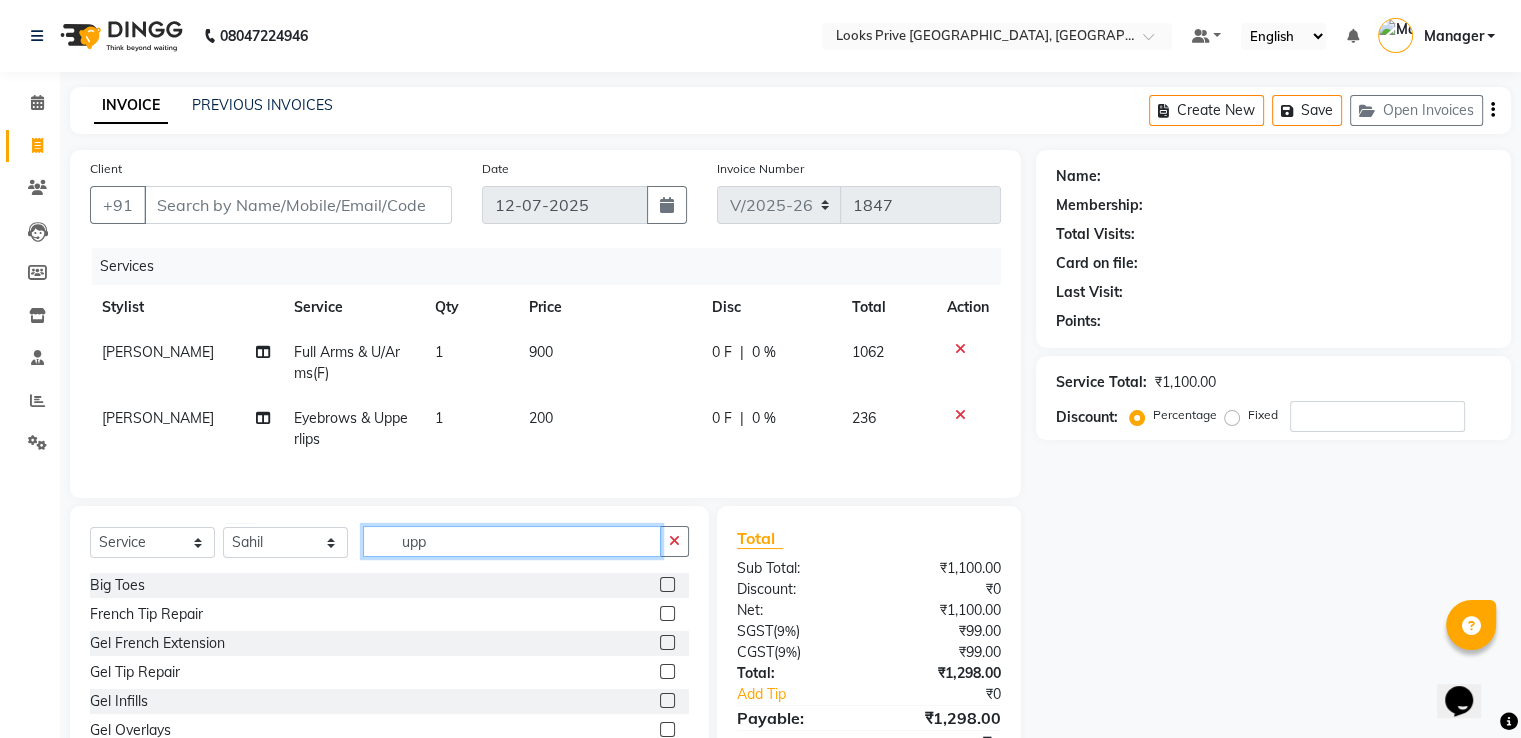 drag, startPoint x: 474, startPoint y: 560, endPoint x: 341, endPoint y: 564, distance: 133.06013 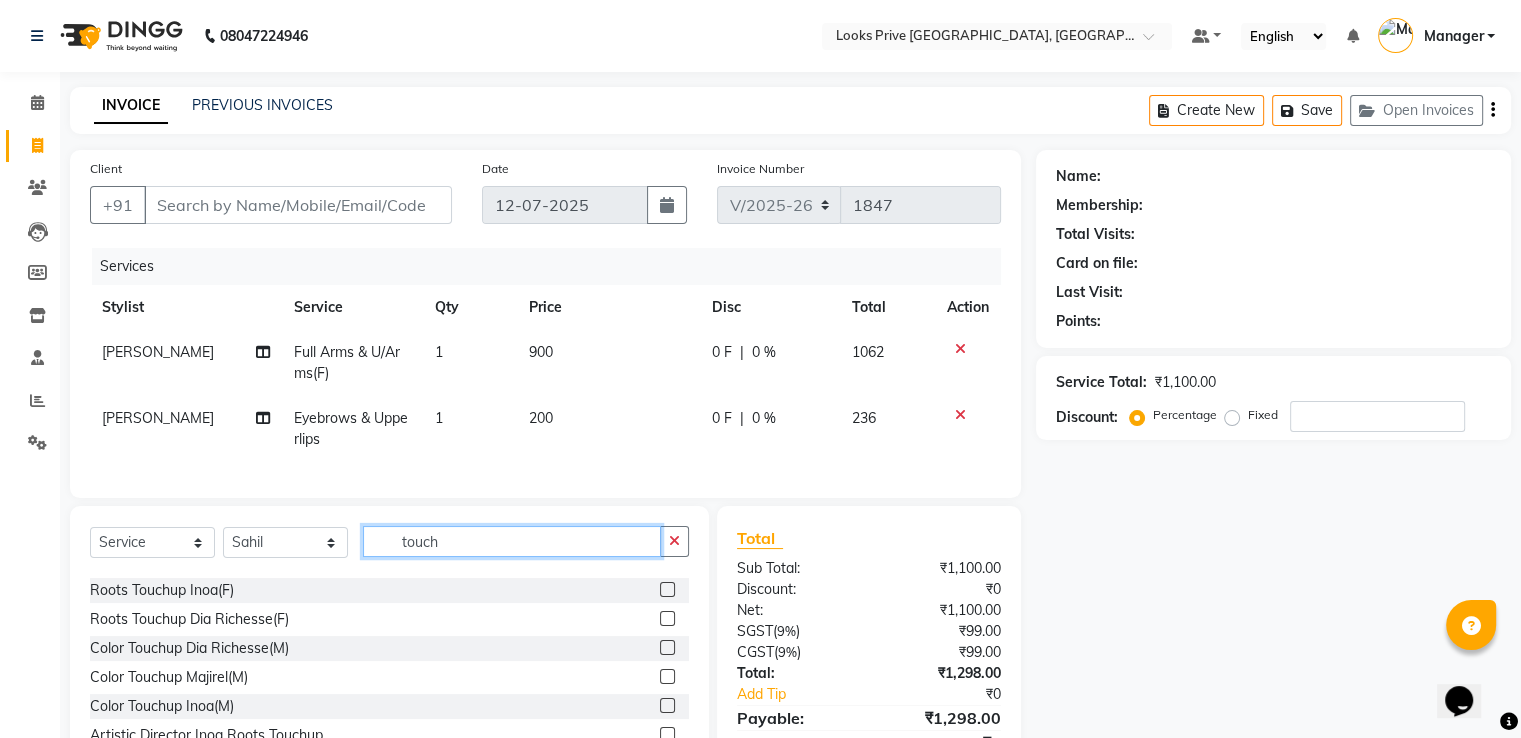 scroll, scrollTop: 100, scrollLeft: 0, axis: vertical 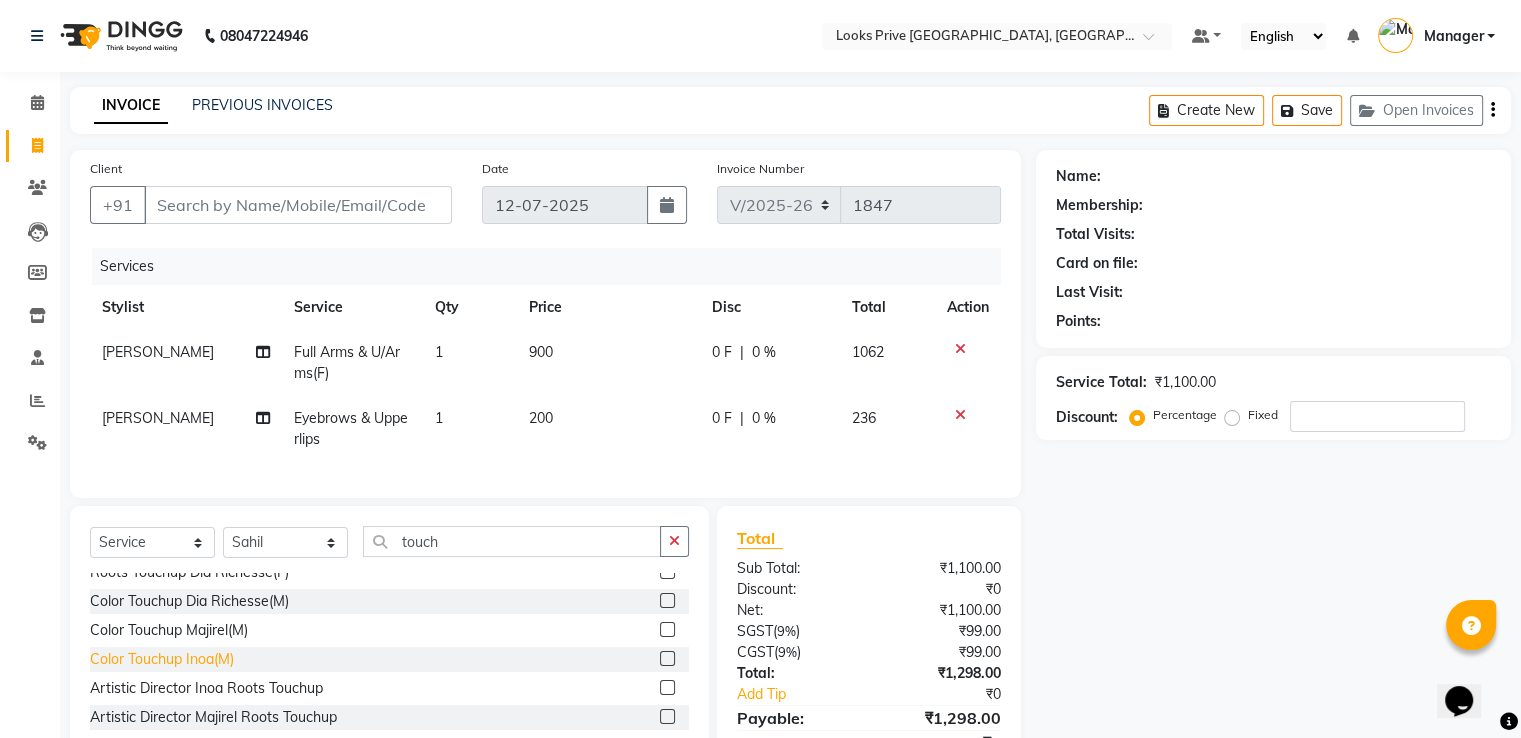 click on "Color Touchup Inoa(M)" 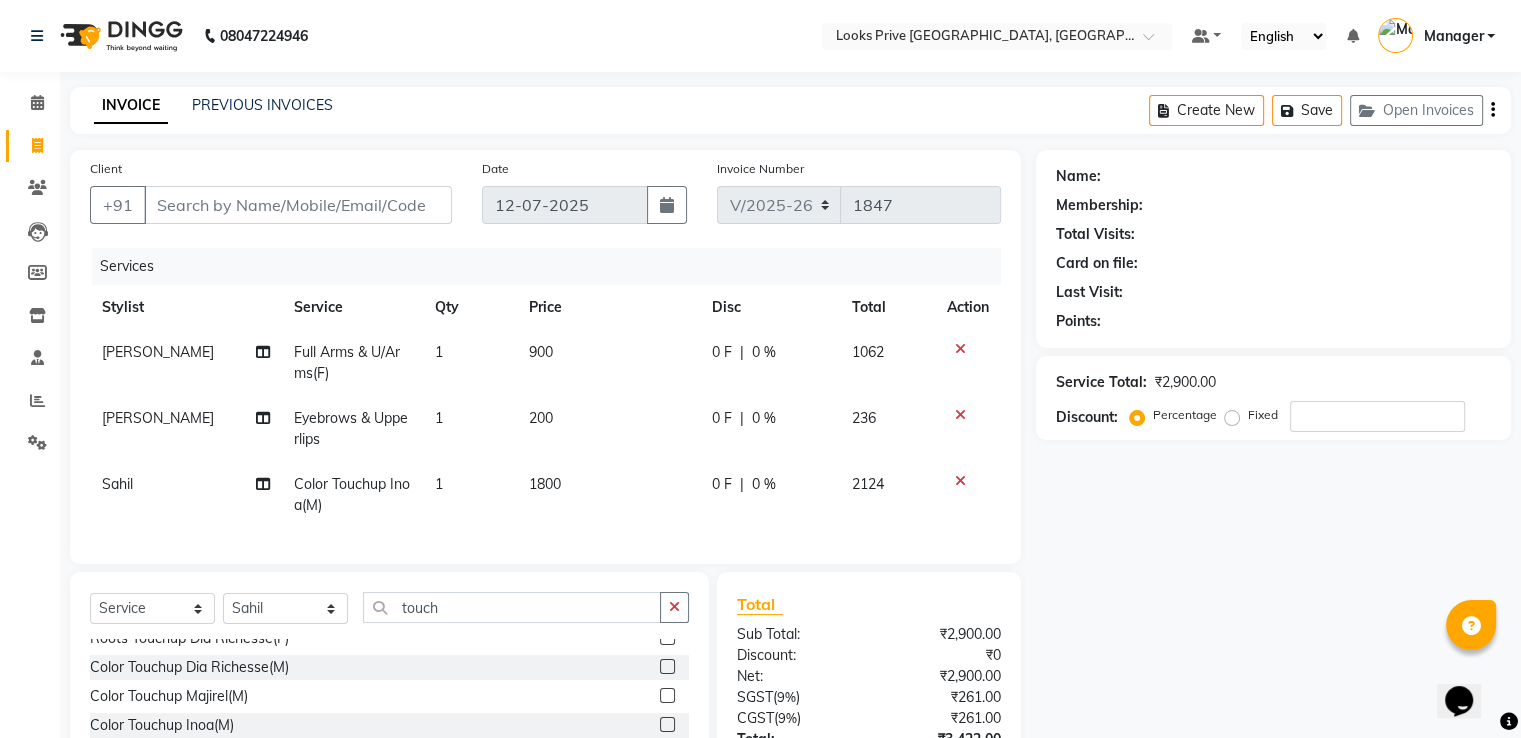 drag, startPoint x: 584, startPoint y: 466, endPoint x: 600, endPoint y: 483, distance: 23.345236 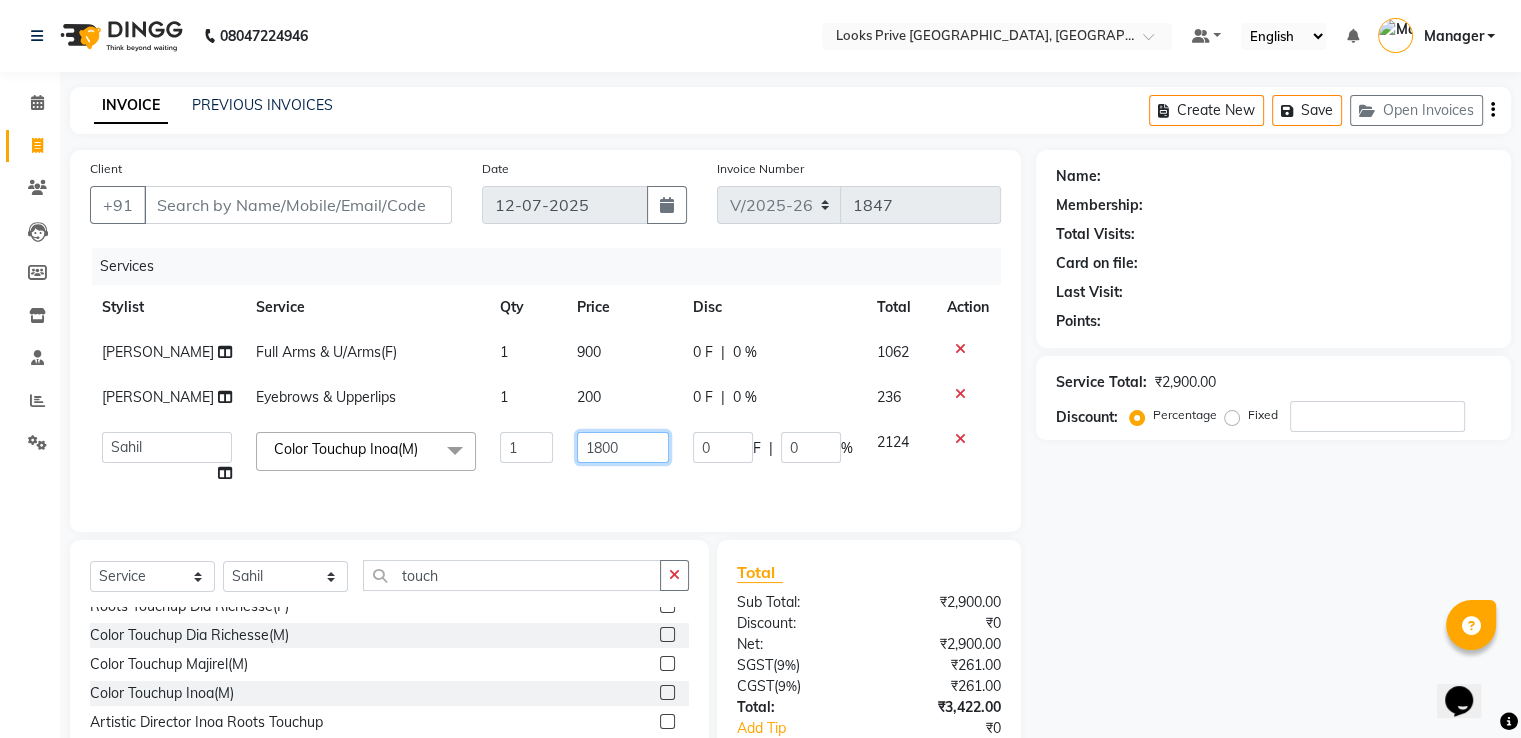 drag, startPoint x: 516, startPoint y: 437, endPoint x: 292, endPoint y: 361, distance: 236.54175 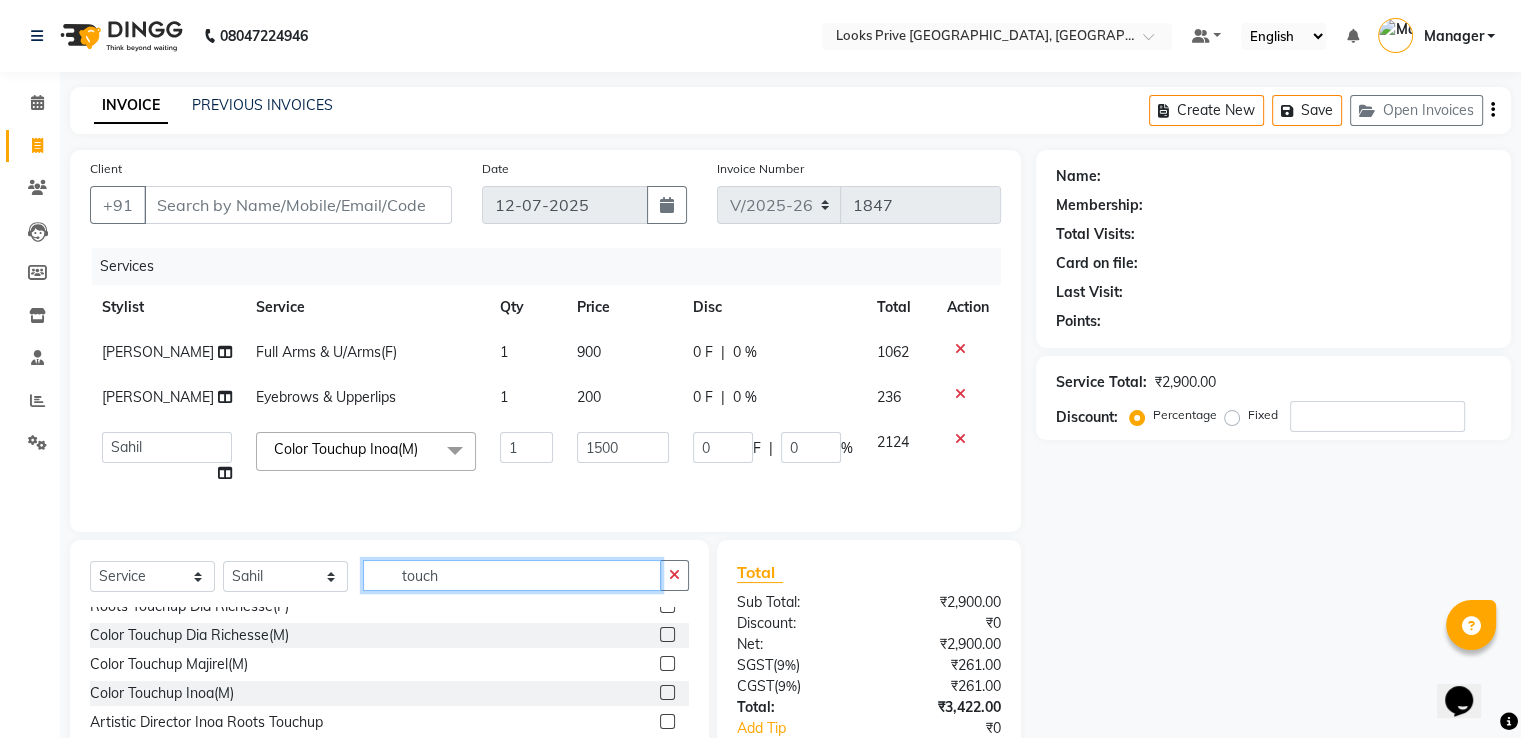 drag, startPoint x: 475, startPoint y: 587, endPoint x: 132, endPoint y: 555, distance: 344.48947 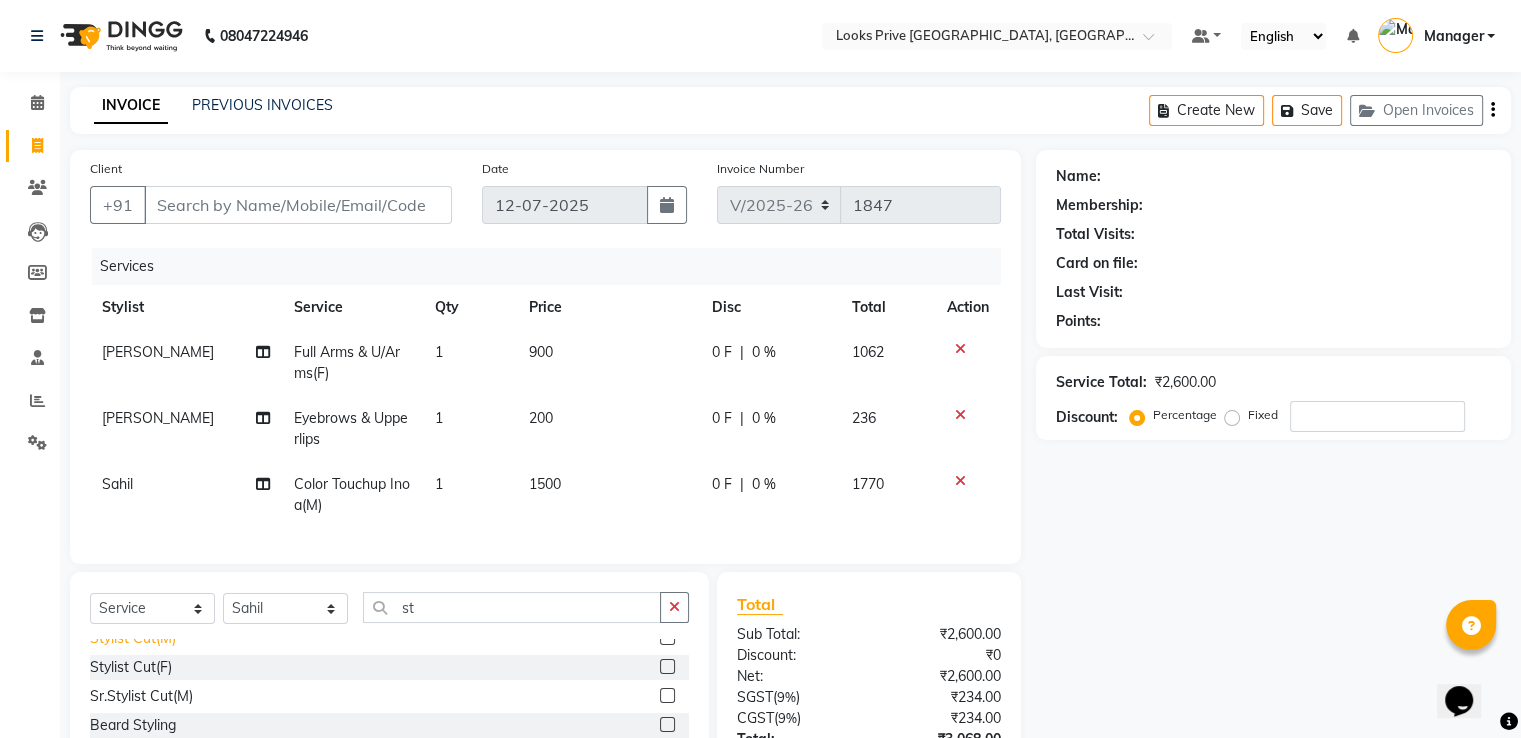 click on "Stylist Cut(M)" 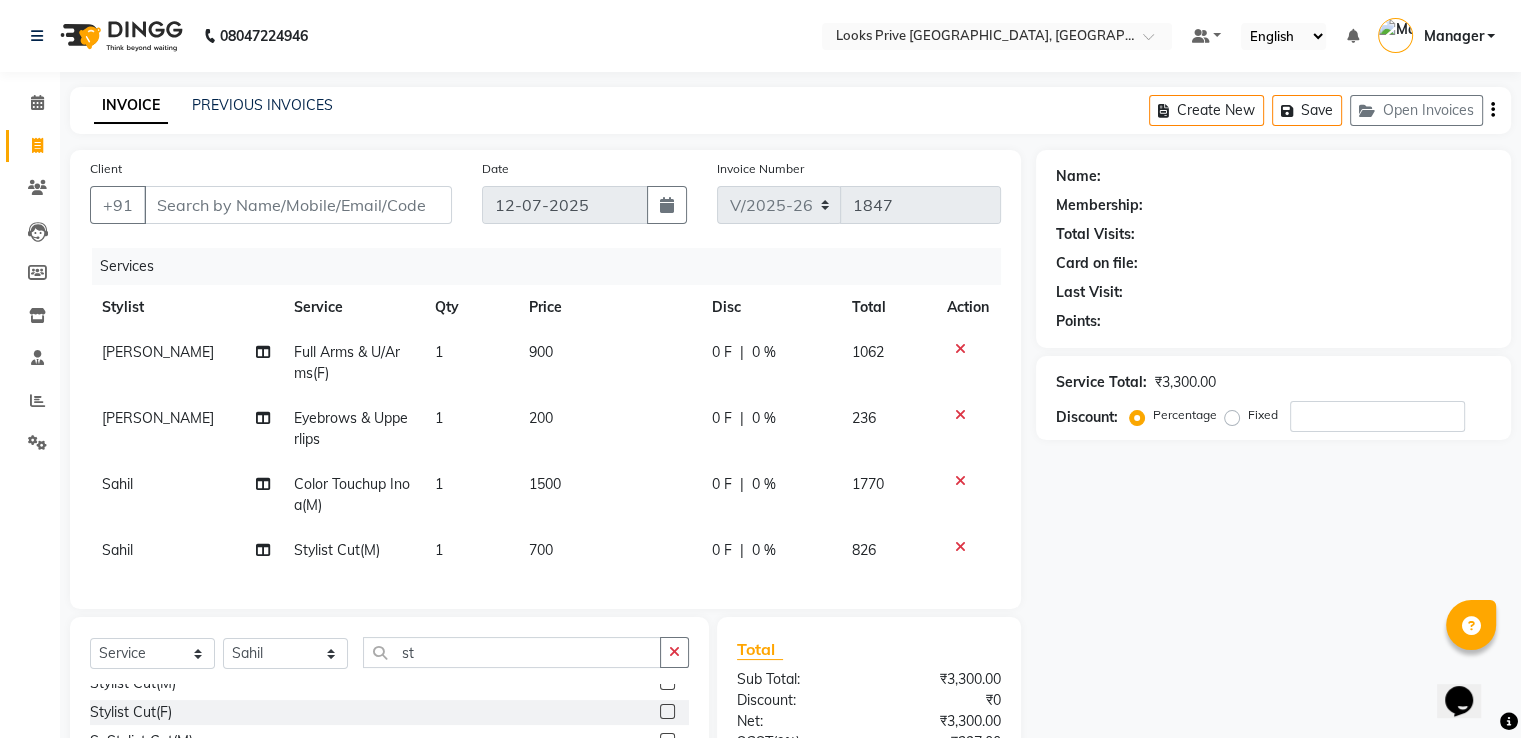 click on "700" 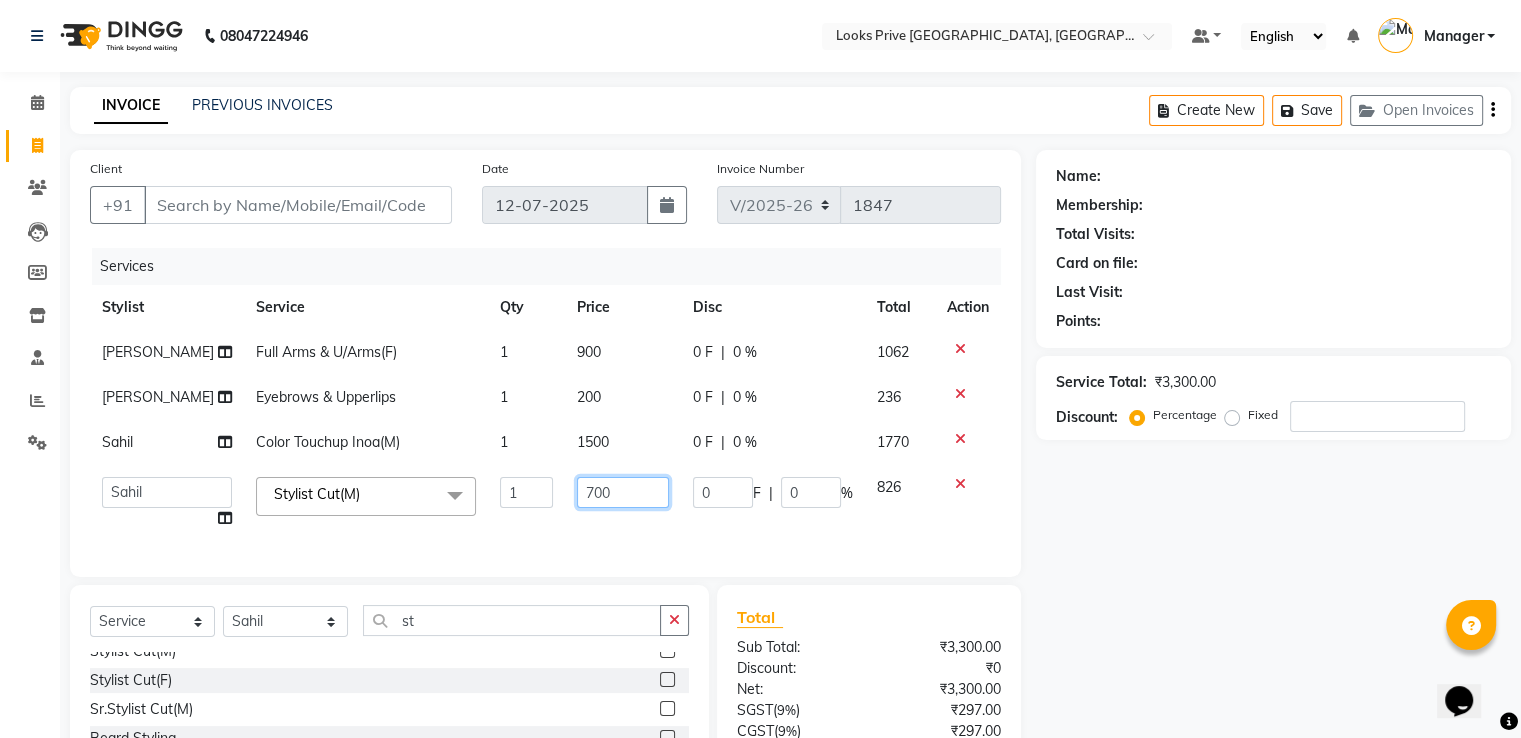 click on "A2R_Master   Aamir   Ajay_Pedicurist   Ashima   Ayesha   Bilal   Dinesh_pdct   Karni   Lovely   Manager   Muskan   Raghav_pdct   Rajeev   Ruby   Sahil   Salman   Shahjad   Shubham   Suraj_pedi  Stylist Cut(M)  x Big Toes French Tip Repair Gel French Extension Gel Tip Repair Gel Infills Gel Overlays Gel Extension Gel Nail Removal Natural Nail Extensions French Nail Extensions Gel Polish Removal Extension Removal Nail Art Recruiter French Ombre Gel Polish Nail Art Nedle Cutical Care Nail Art Brush French Gel Polish French Glitter Gel Polish Gel Polish Touchup                                   Nail Art Per Finger(F)* 3D Nail Art Recruiter Nail Art with Stones/Foil/Stickers per Finger Acrylic Overlays Nail Extension Refill Finger Tip Repair Acrylic Removal Gel Polish Application Gel Overlays Refills  Stick on Nails Full Arms Bleach Face Bleach(F) Bleach Full Back/Front Full Body Bleach Half Front/Back Full Legs Bleach Detan(F) Detan(M) Face Bleach(M) Detan Face & Neck Bleach Face and Neck Detan / Bleach Feet 1" 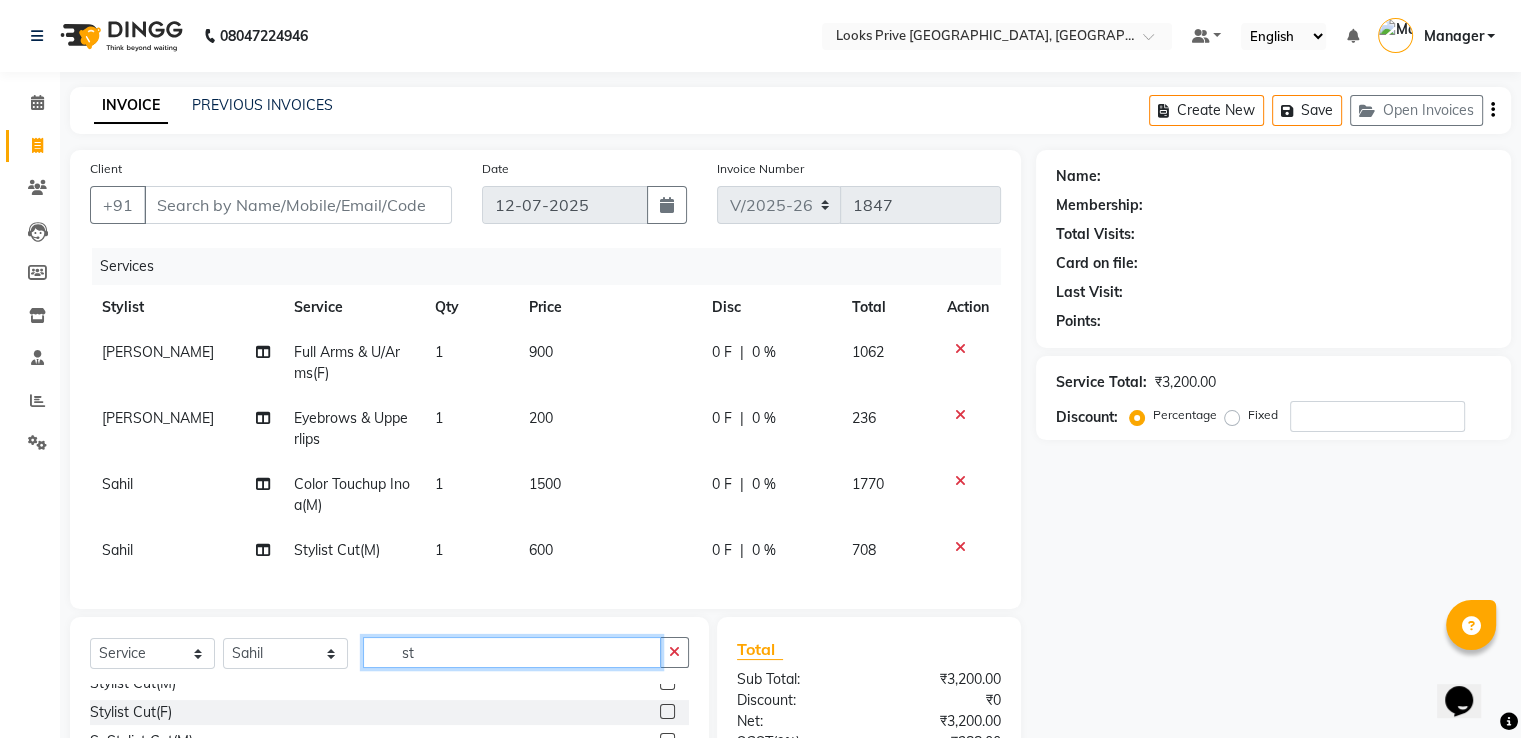 drag, startPoint x: 445, startPoint y: 637, endPoint x: 374, endPoint y: 630, distance: 71.34424 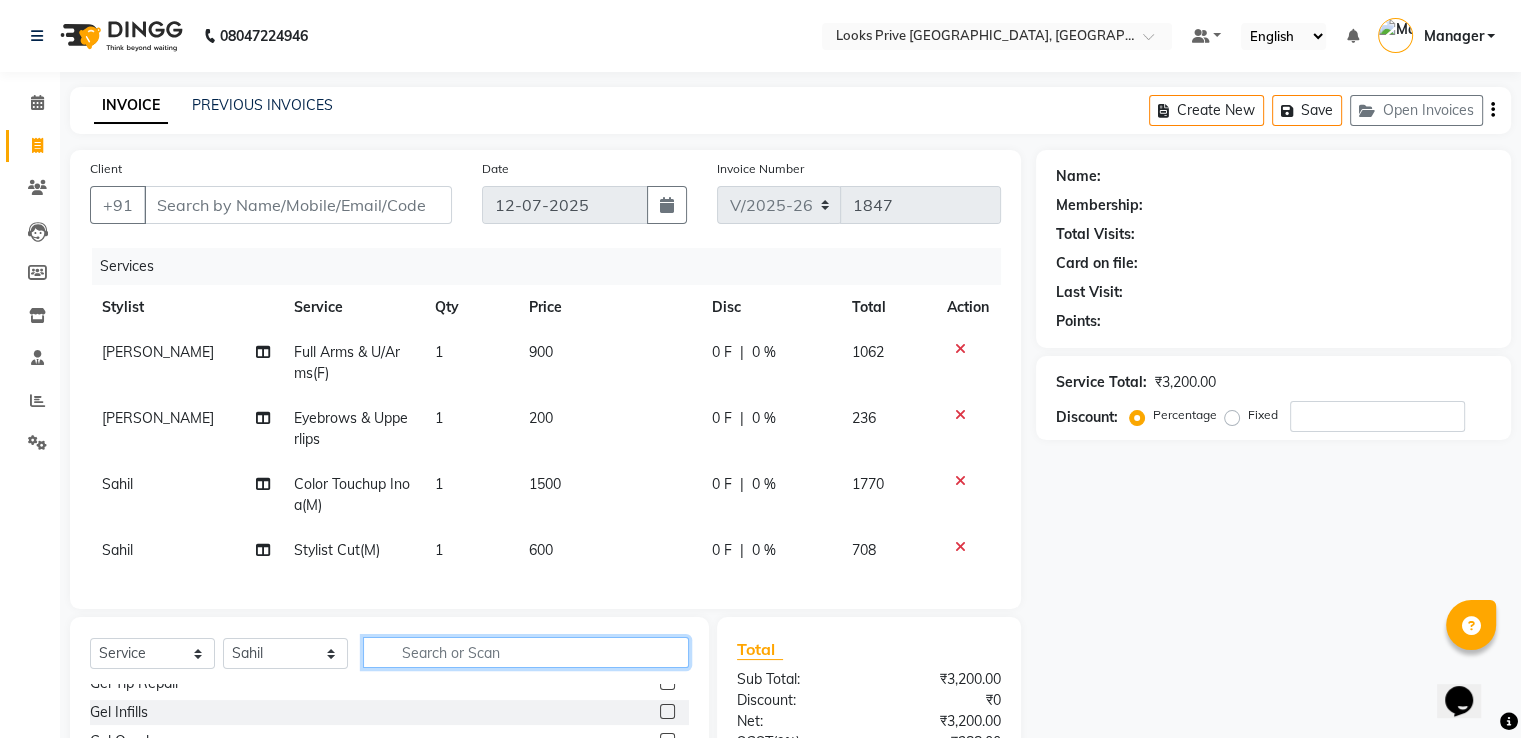 scroll, scrollTop: 100, scrollLeft: 0, axis: vertical 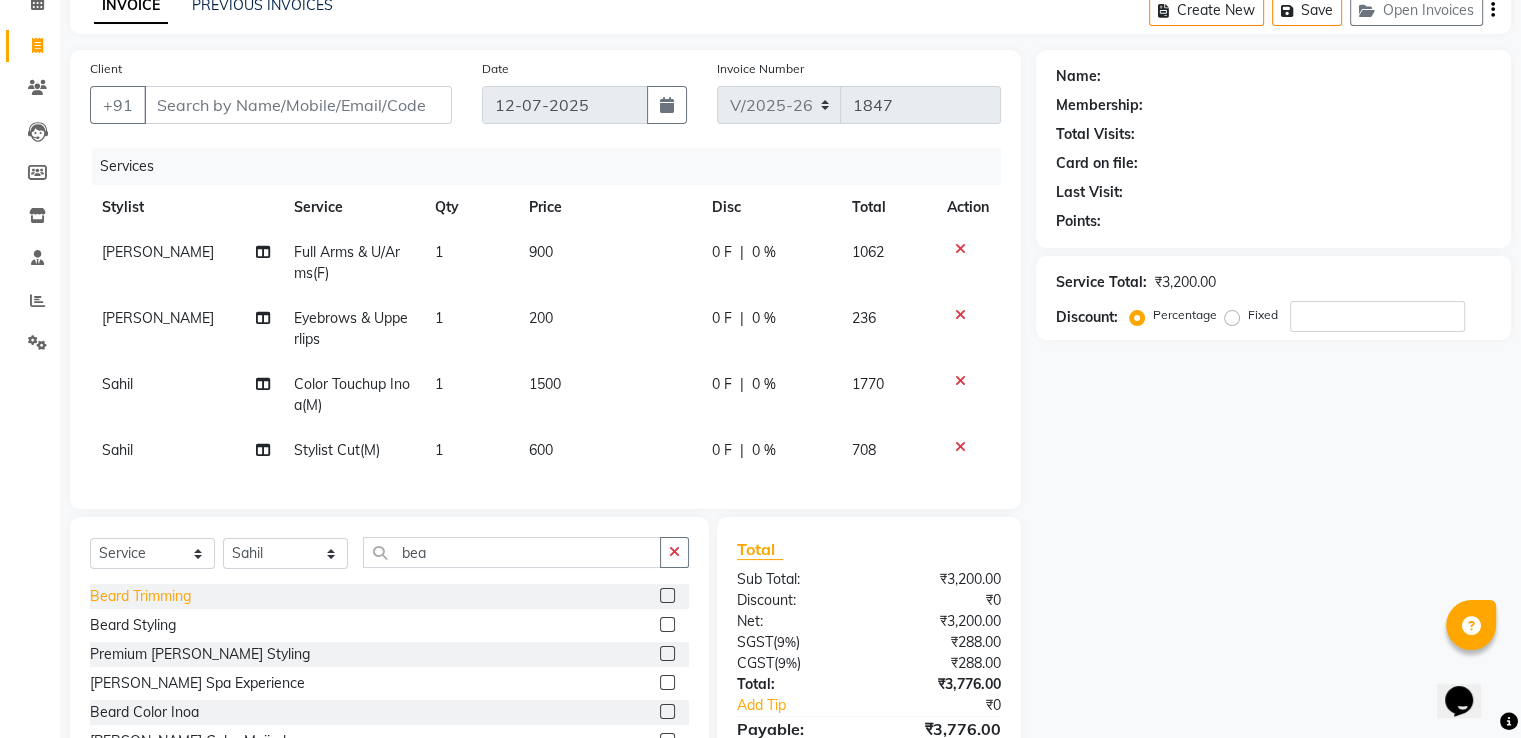 click on "Beard Trimming" 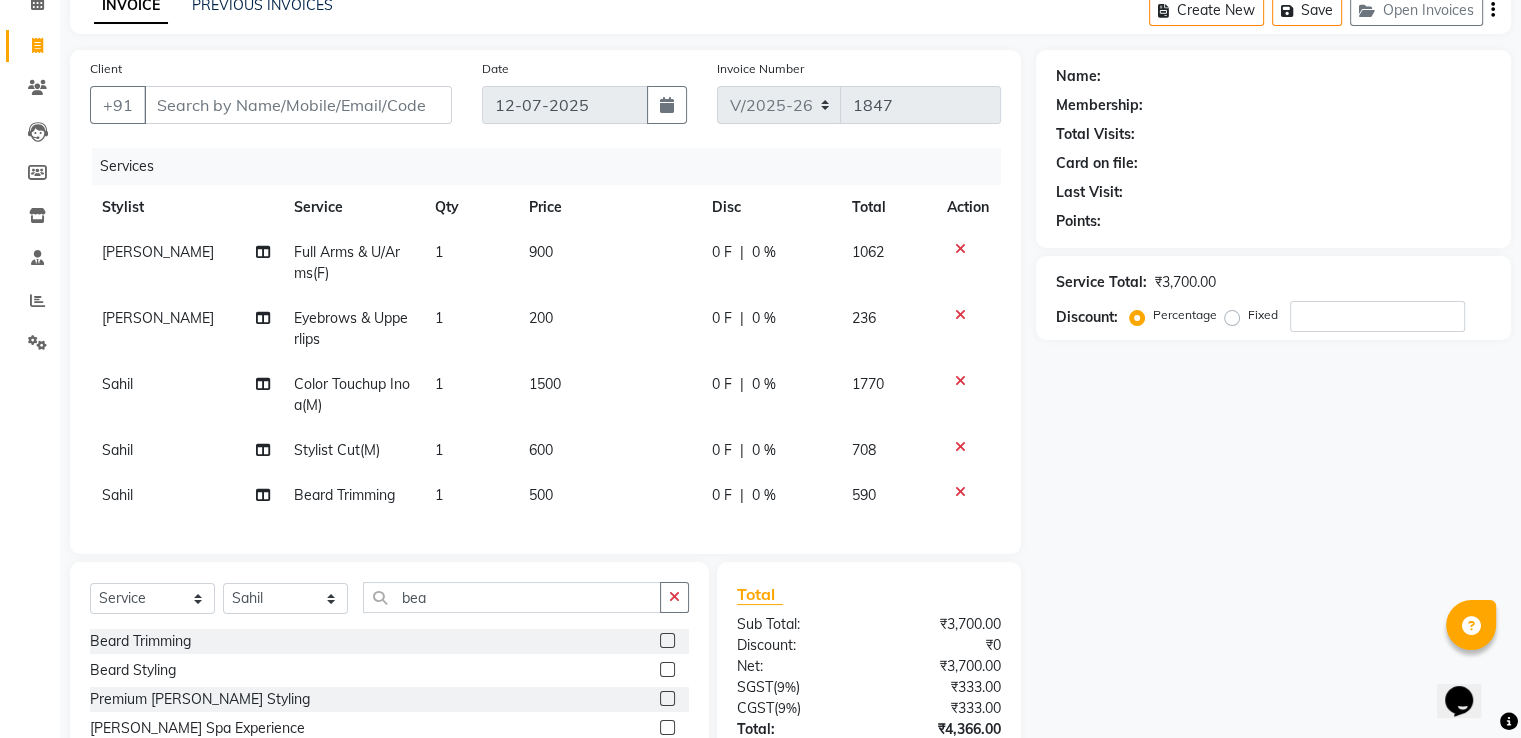click on "500" 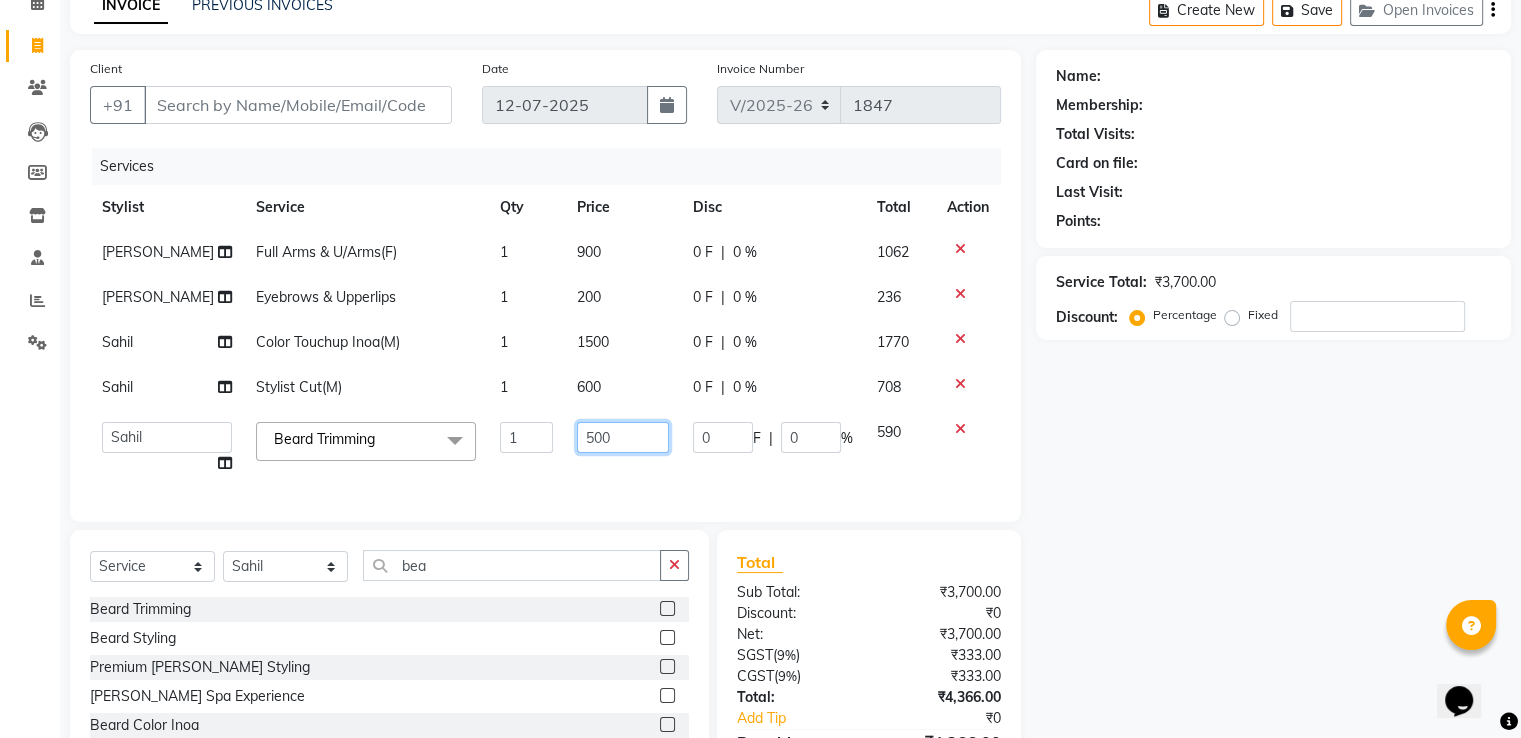 drag, startPoint x: 463, startPoint y: 442, endPoint x: 395, endPoint y: 361, distance: 105.75916 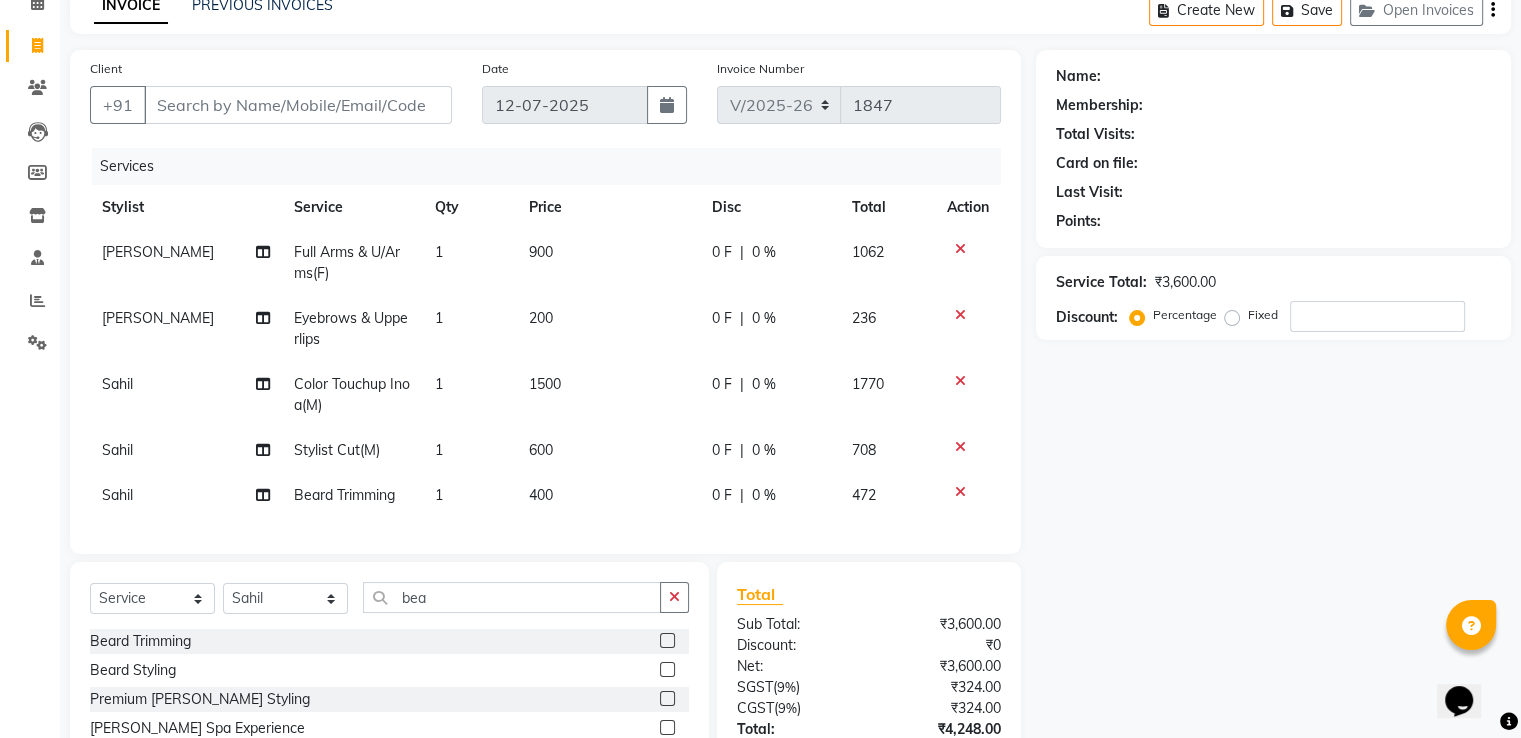 click on "Services Stylist Service Qty Price Disc Total Action Ayesha Full Arms & U/Arms(F) 1 900 0 F | 0 % 1062 Ayesha Eyebrows & Upperlips 1 200 0 F | 0 % 236 Sahil Color Touchup Inoa(M) 1 1500 0 F | 0 % 1770 Sahil Stylist Cut(M) 1 600 0 F | 0 % 708 Sahil Beard Trimming 1 400 0 F | 0 % 472" 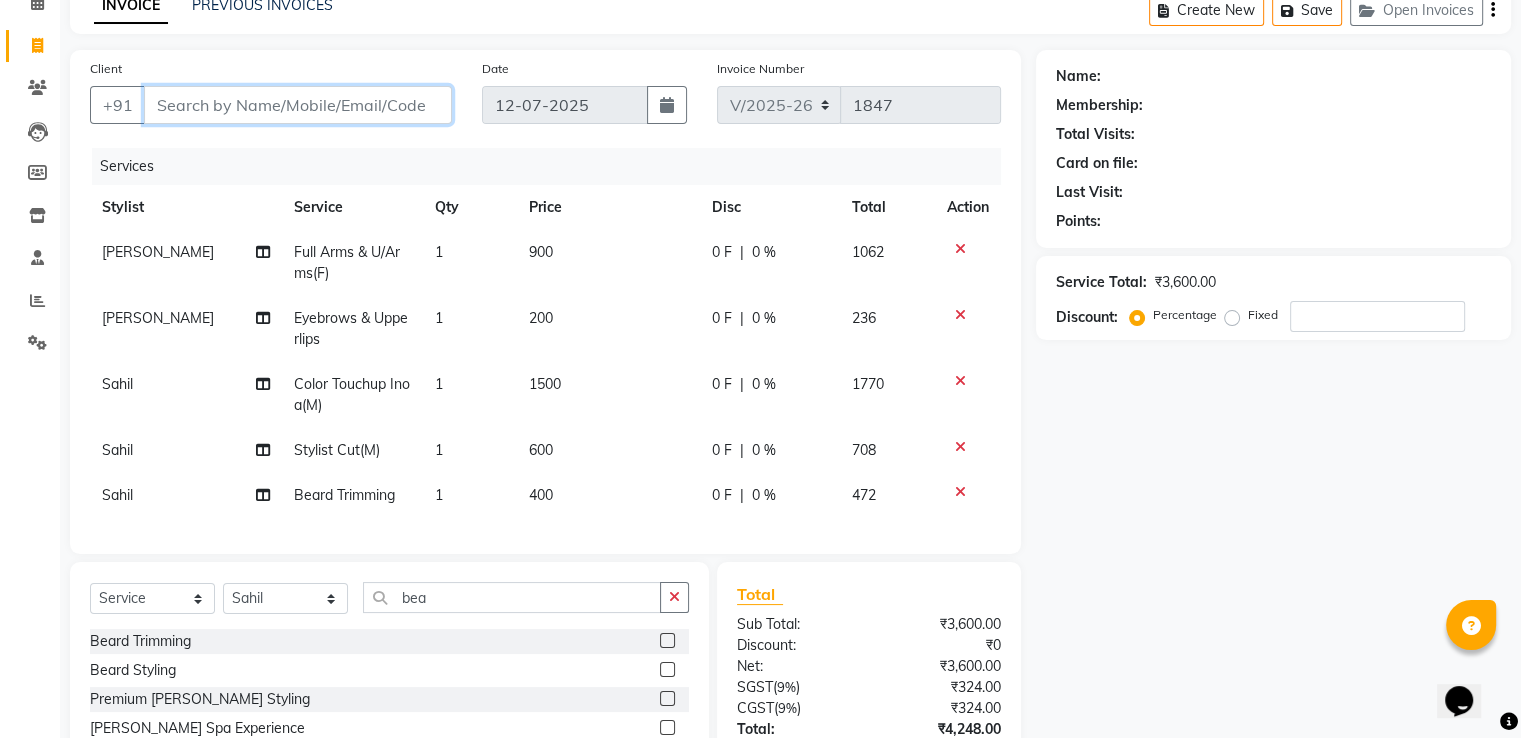 click on "Client" at bounding box center [298, 105] 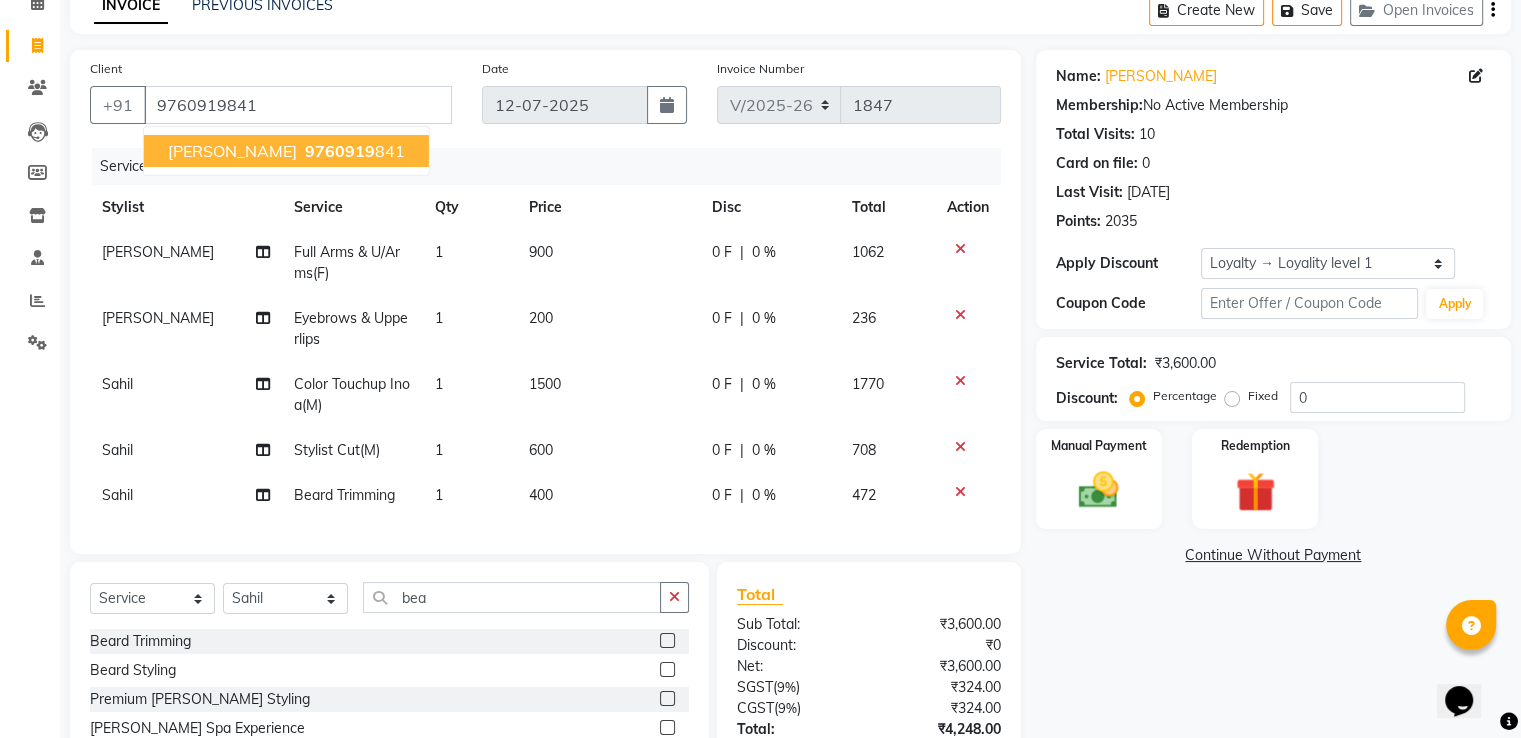 click on "9760919" at bounding box center [340, 151] 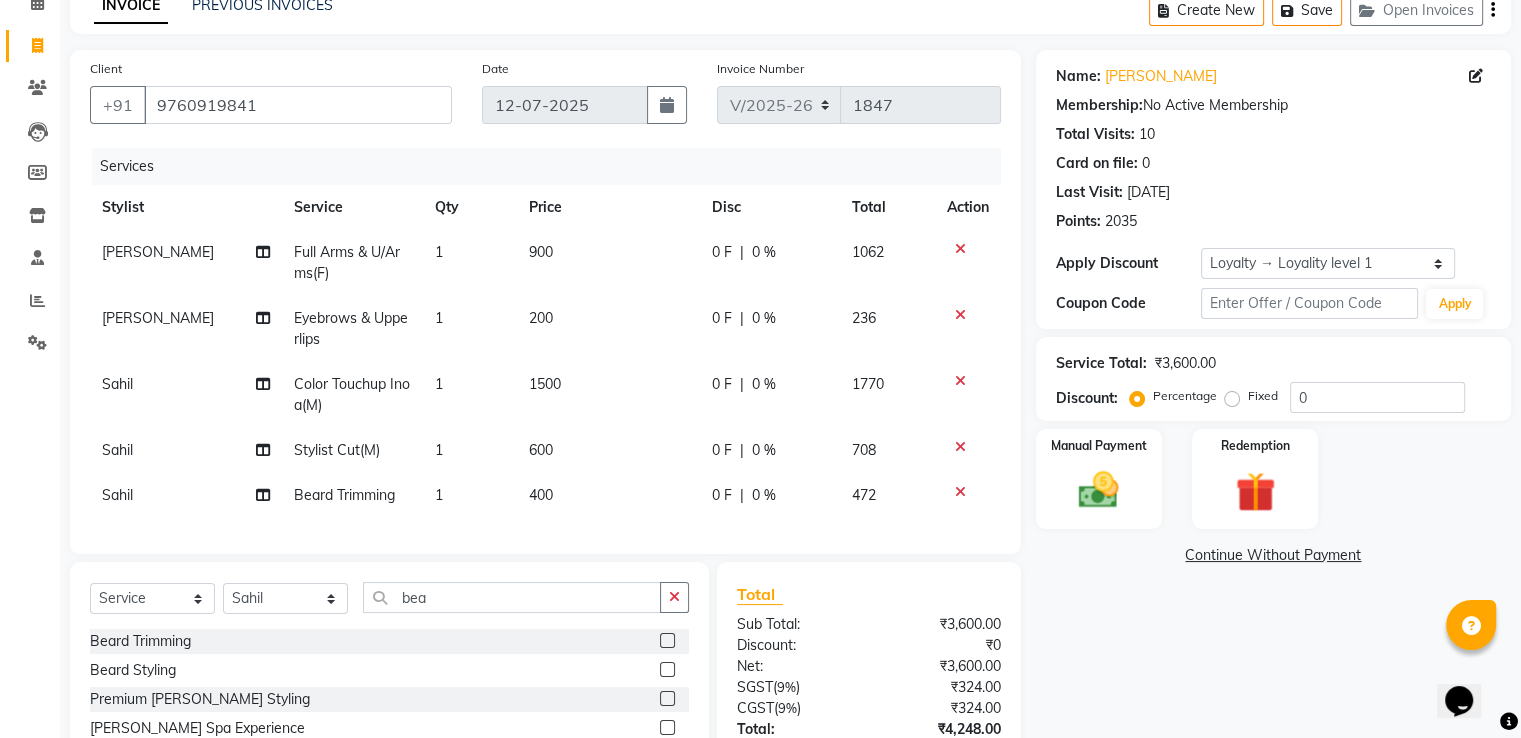 scroll, scrollTop: 264, scrollLeft: 0, axis: vertical 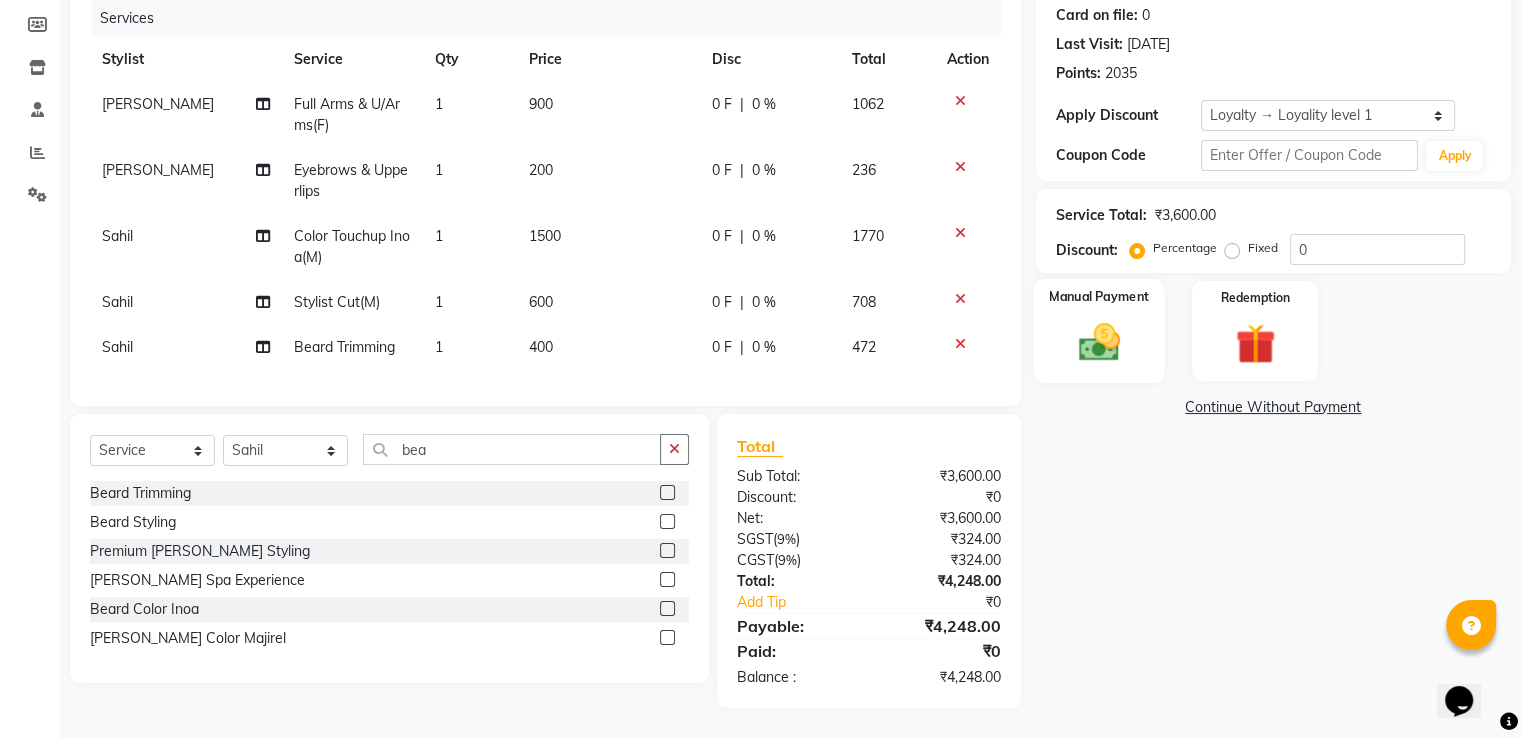 click 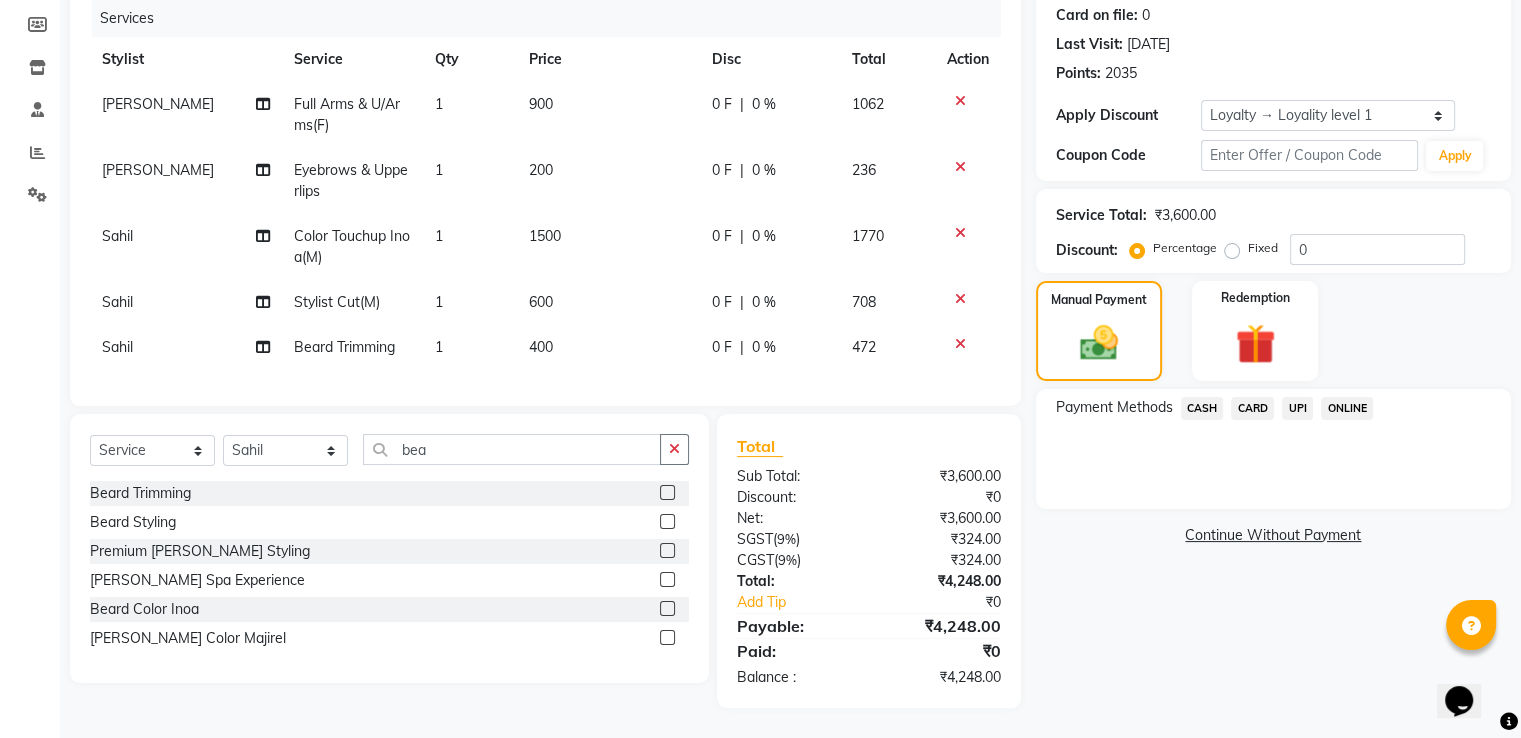 click on "CASH" 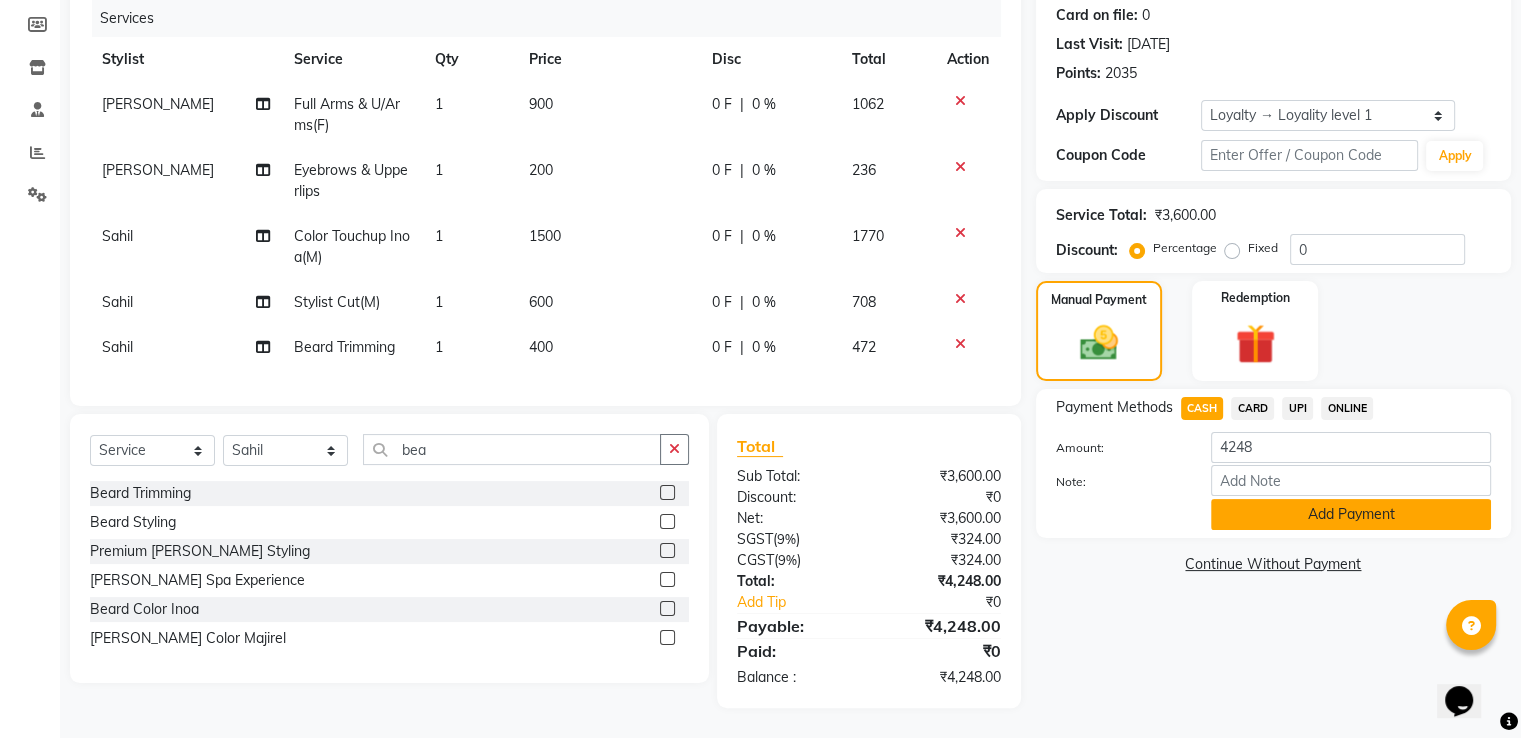 click on "Add Payment" 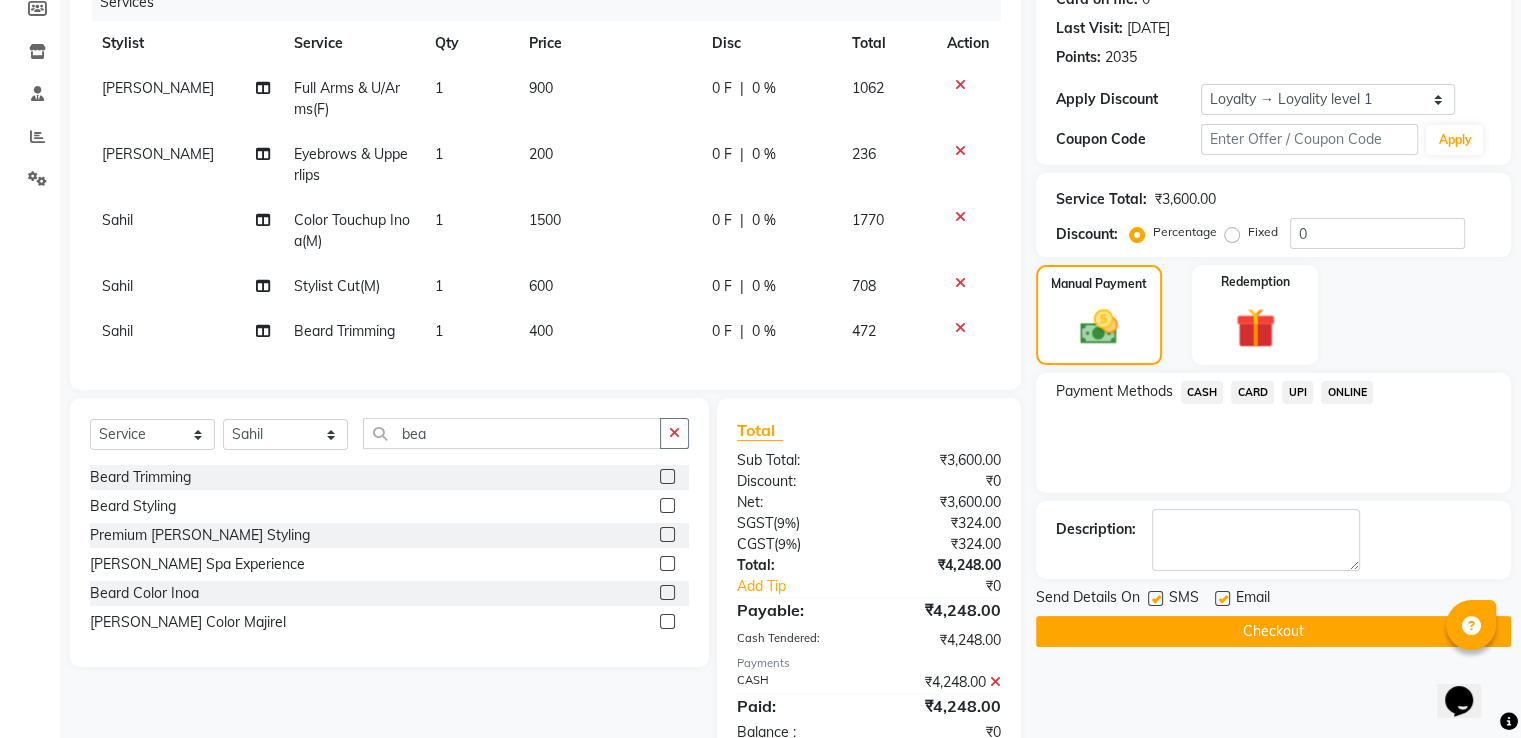 scroll, scrollTop: 435, scrollLeft: 0, axis: vertical 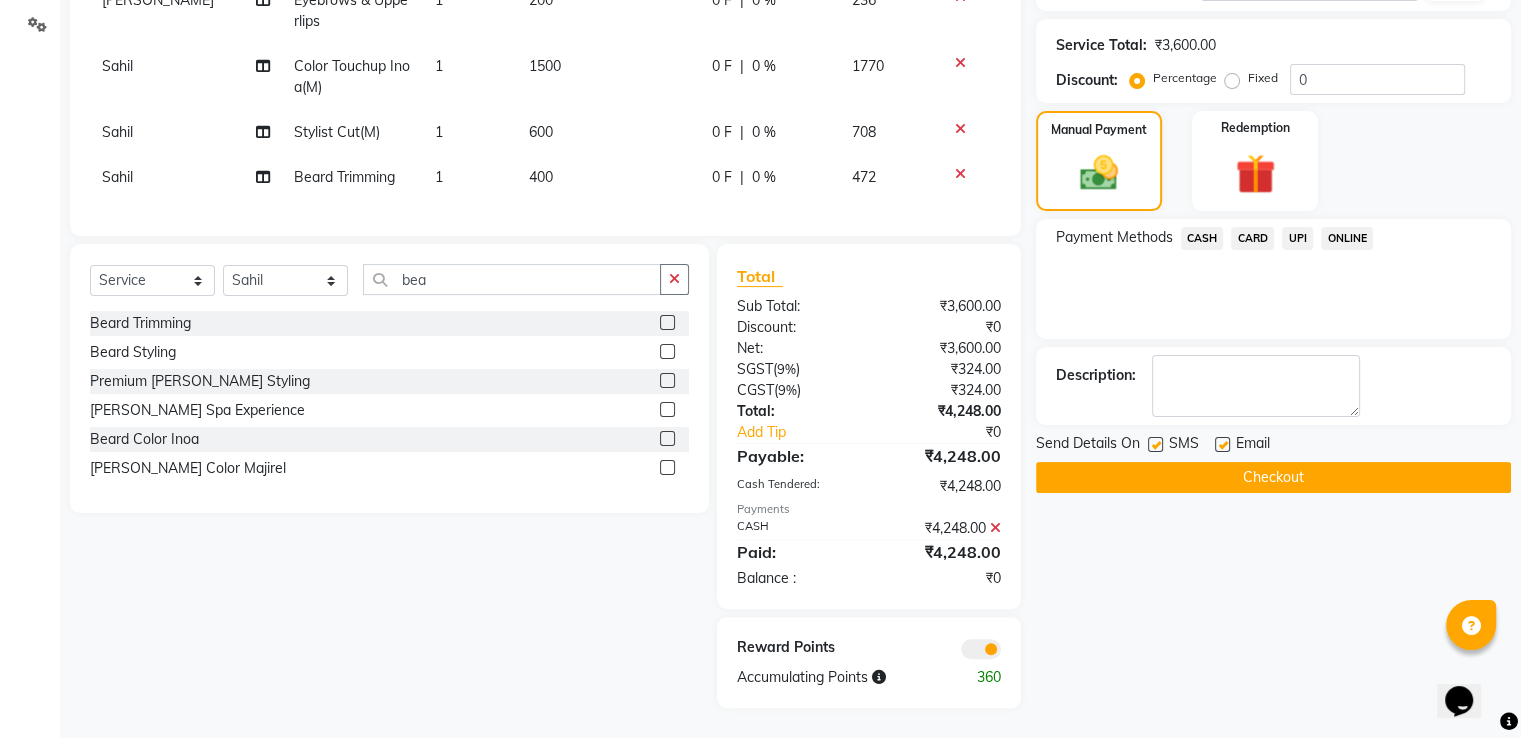 click on "Checkout" 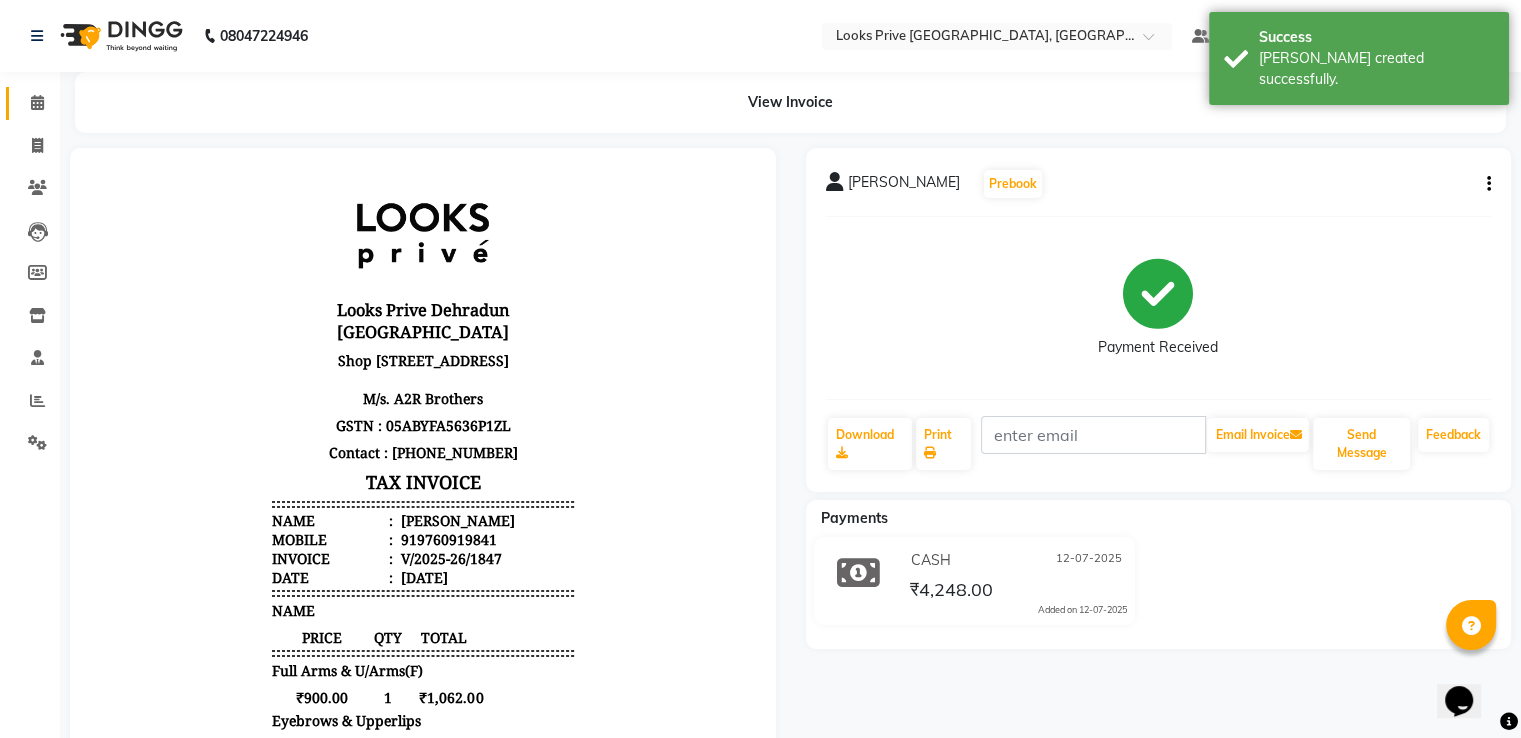 scroll, scrollTop: 0, scrollLeft: 0, axis: both 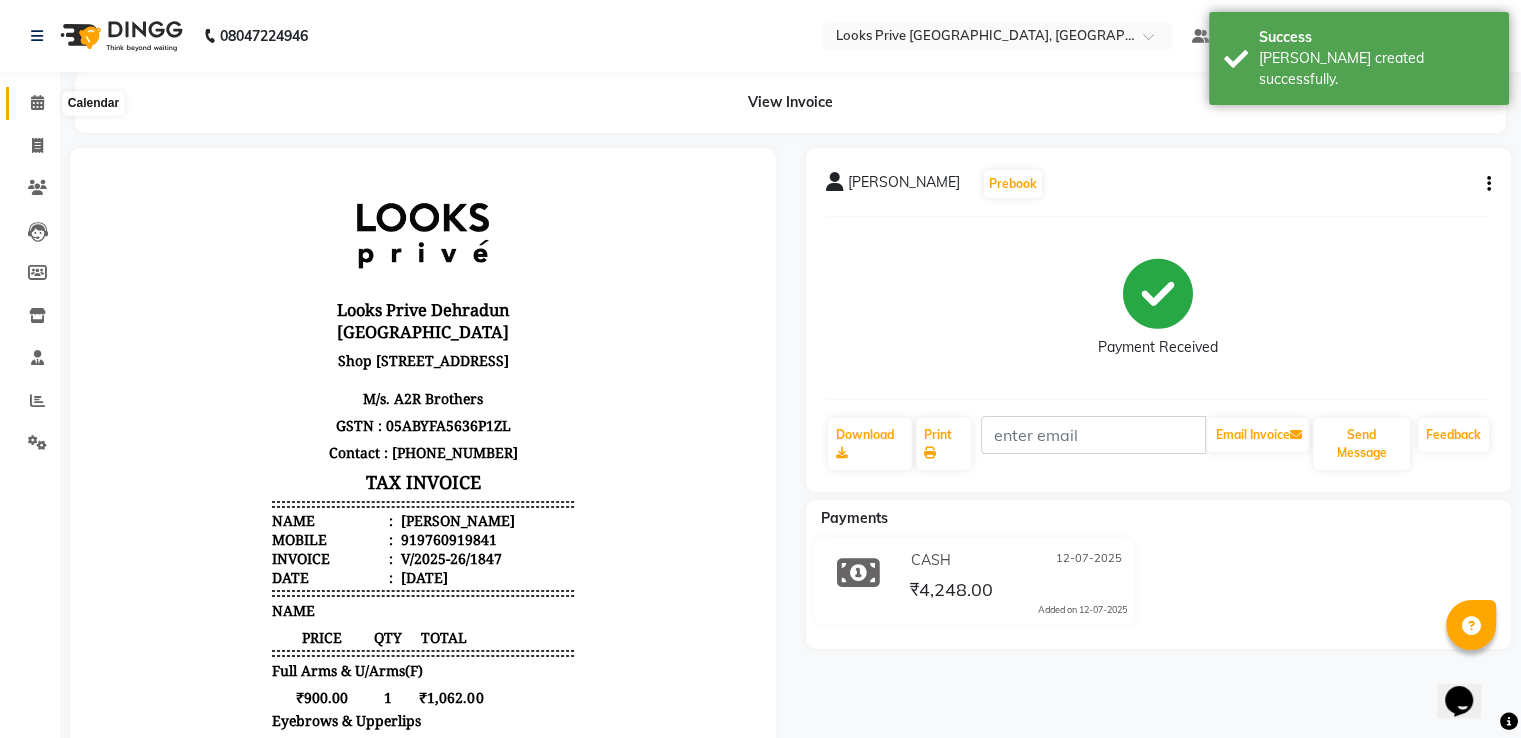 click 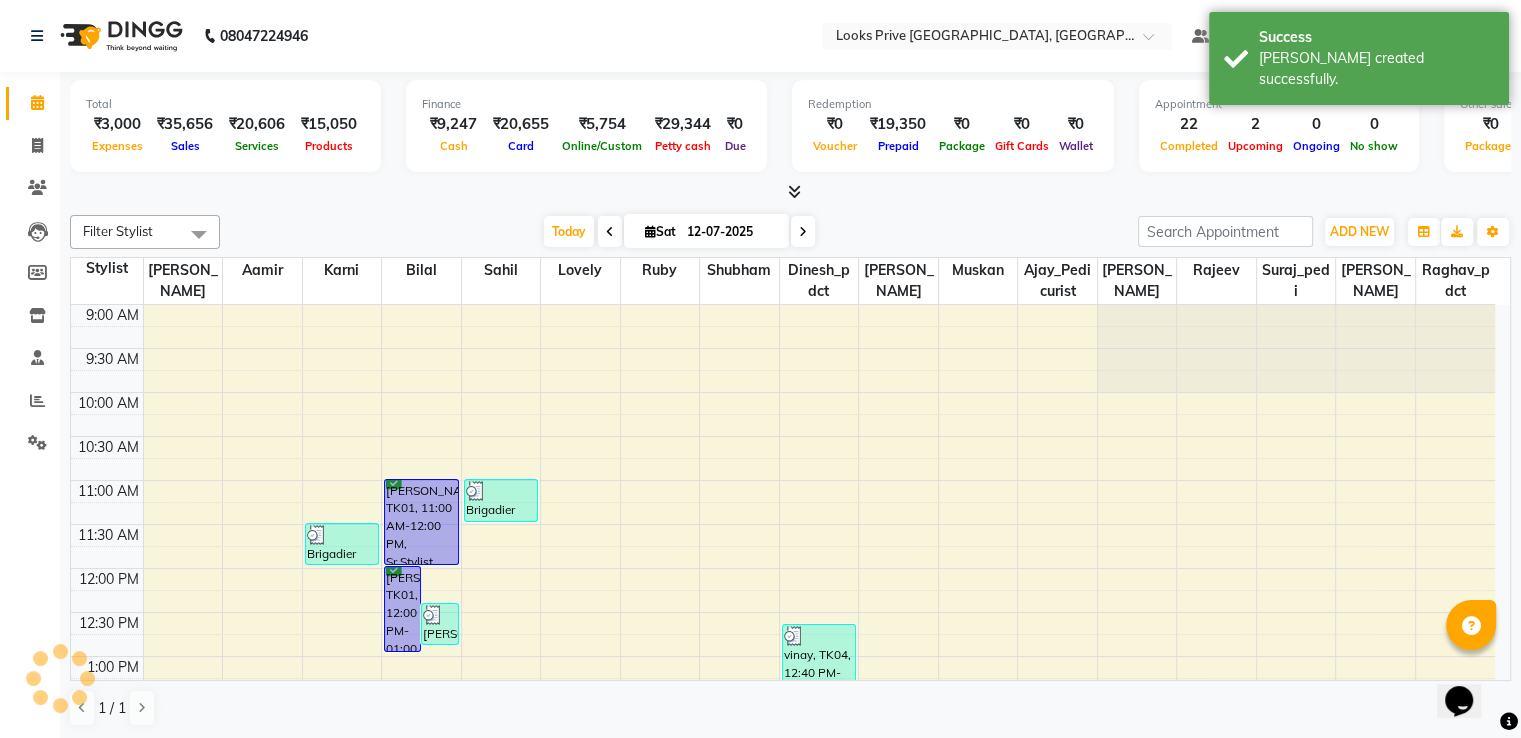 scroll, scrollTop: 0, scrollLeft: 0, axis: both 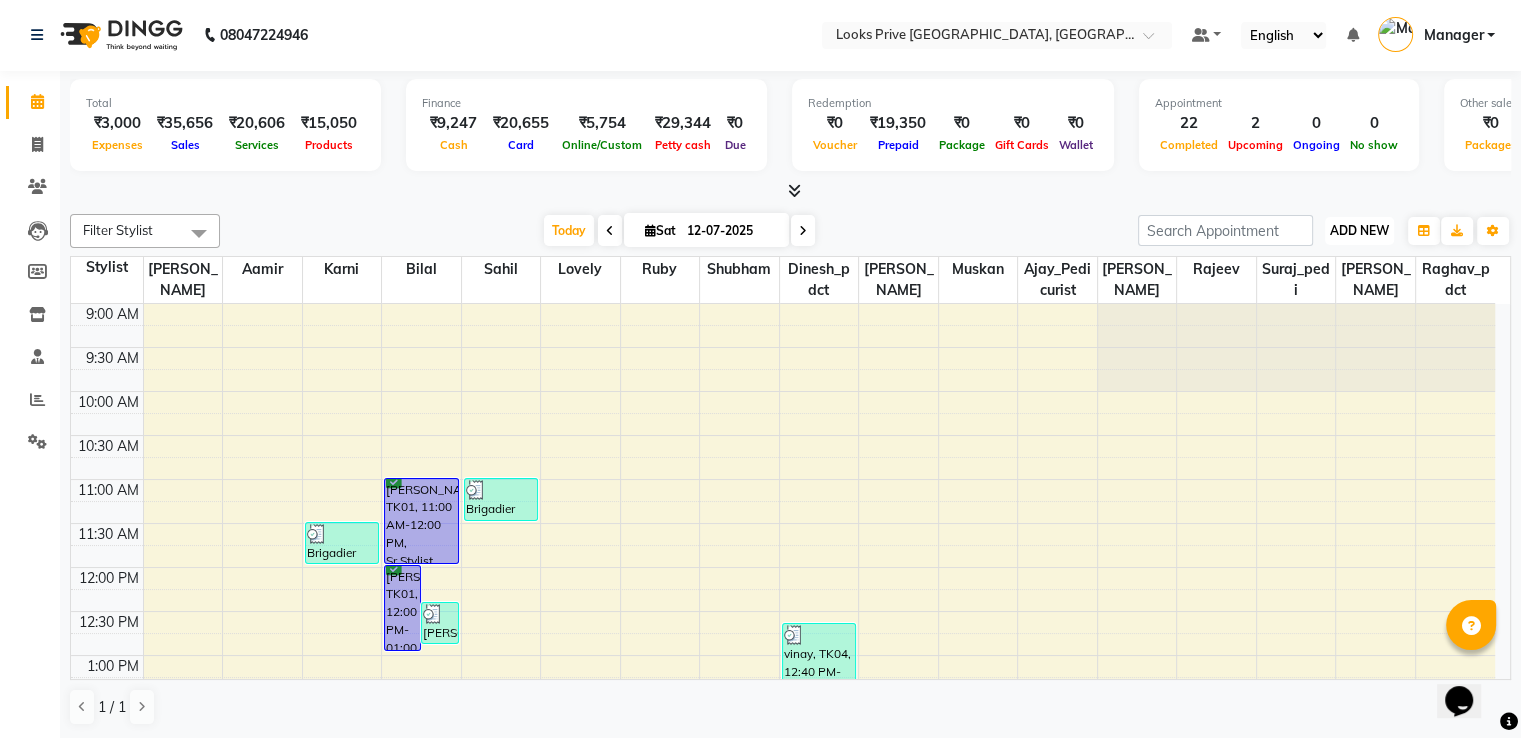 click on "ADD NEW" at bounding box center (1359, 230) 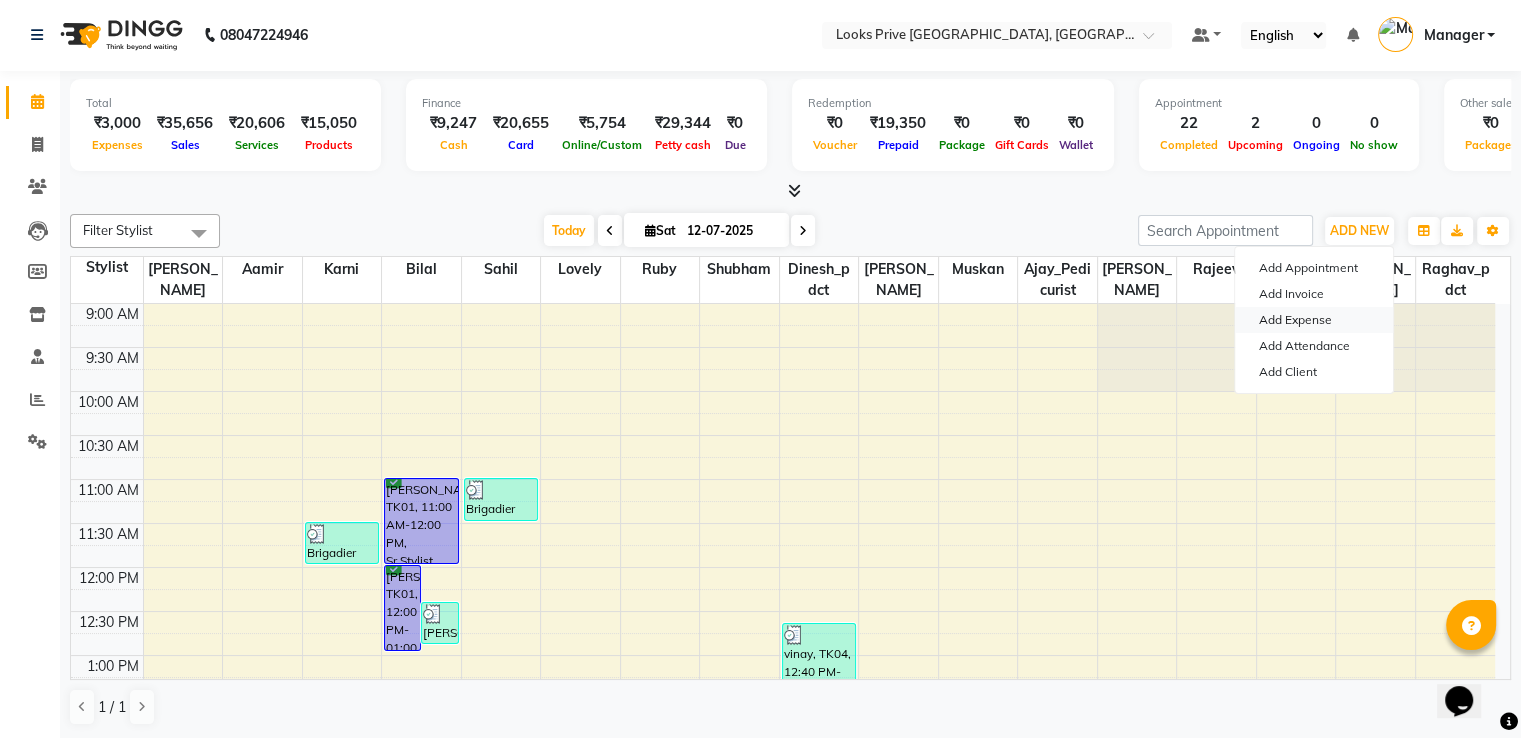 click on "Add Expense" at bounding box center (1314, 320) 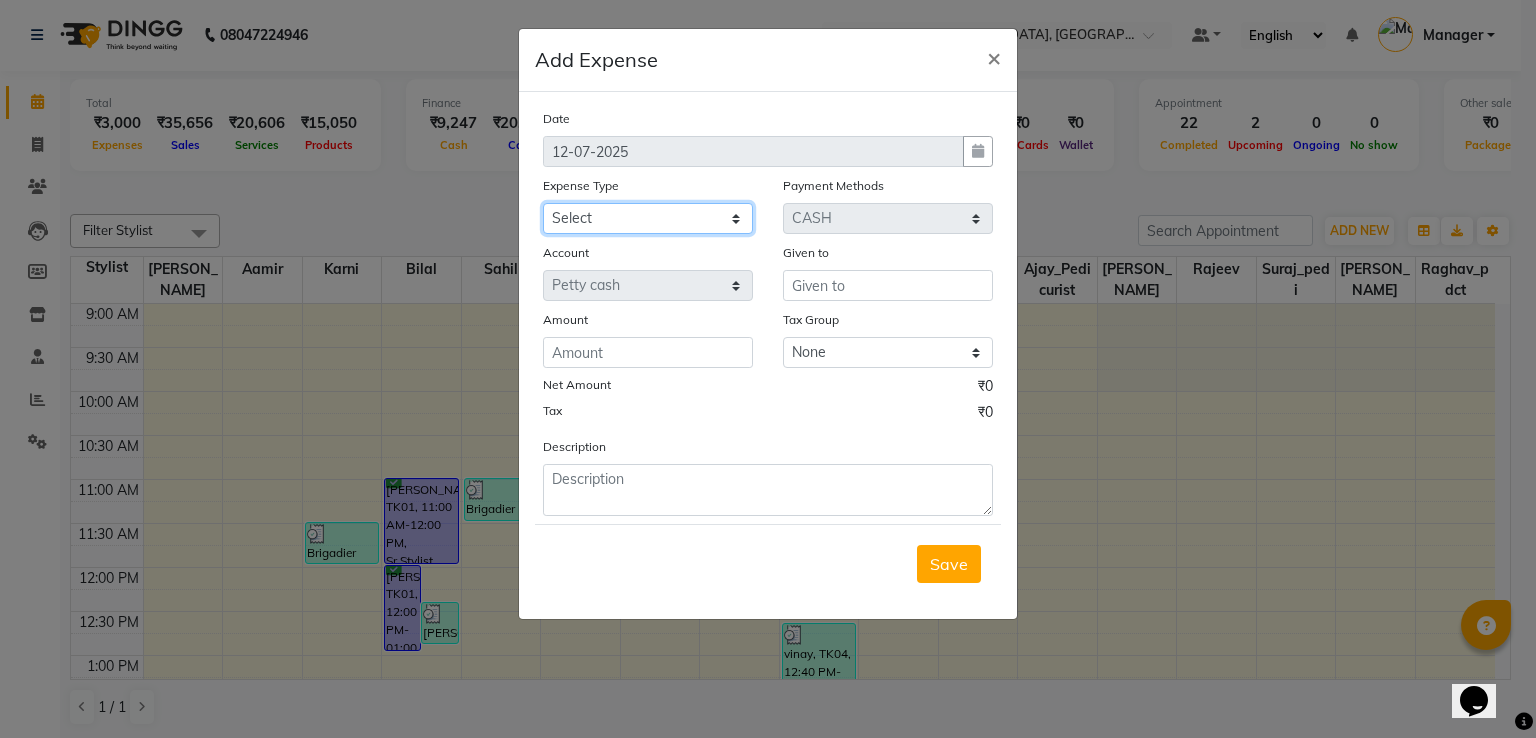 drag, startPoint x: 617, startPoint y: 207, endPoint x: 622, endPoint y: 217, distance: 11.18034 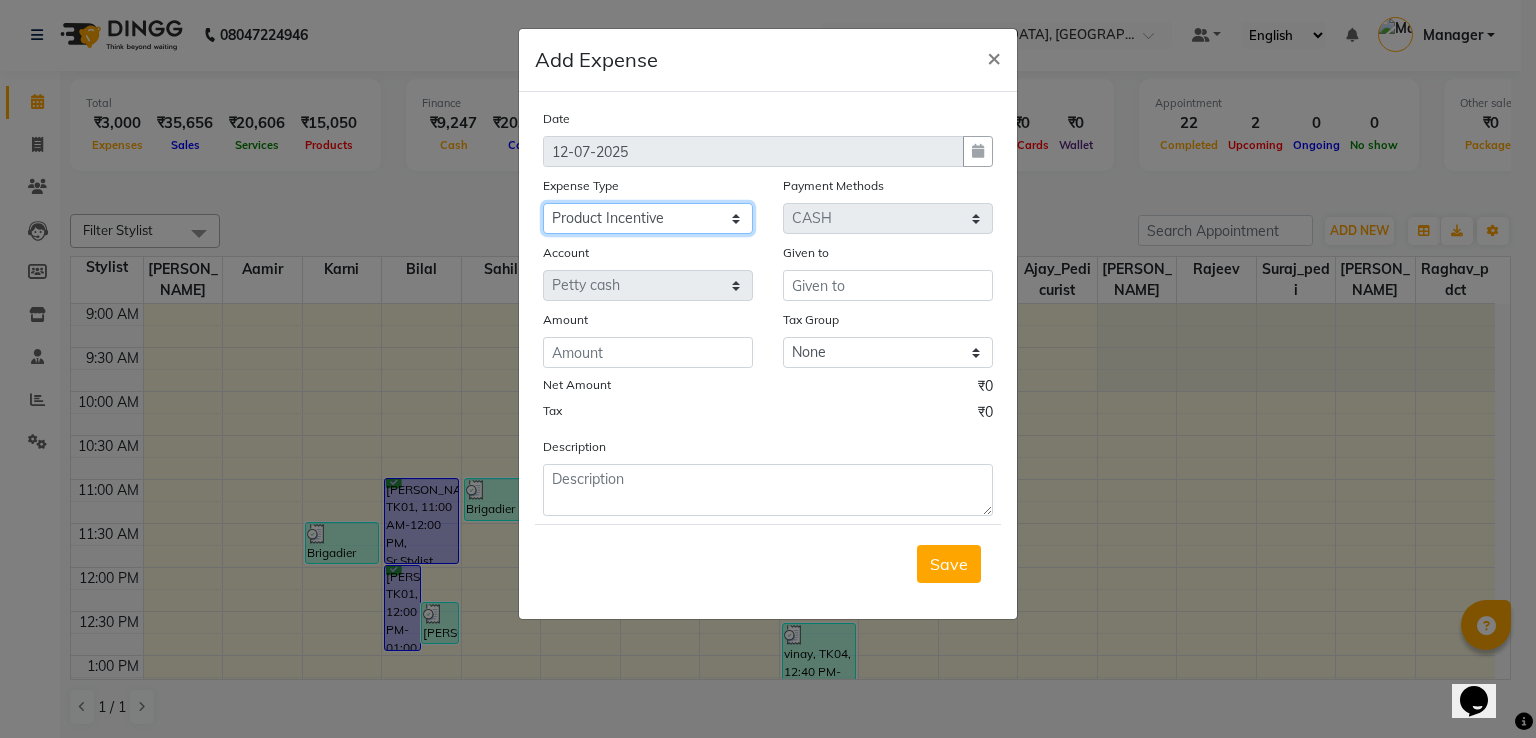 click on "Select Amazon order BANK DEPOSIT BLINKIT Cash change Cash Handover Client Refreshment Convyance to staff Counter sale General Expense Laundry Bill Laundry Service MILK MILK GINGER Miscellaneous MOBILE RECHARGE Monthly Grocery OFFICE UPKEEP Pantry Payment PORTER Prepaid Card Incentives Printing And Stationery Product Incentive purchase Refreshment Repair And Maintenance Salary Salary advance Service incentive staff accommodation Staff Convenyance Staff Welfare tip TIP CREDIT CARD Tip Online TIP UPI travel Travelling And Conveyance treat for staff WATER BILL" 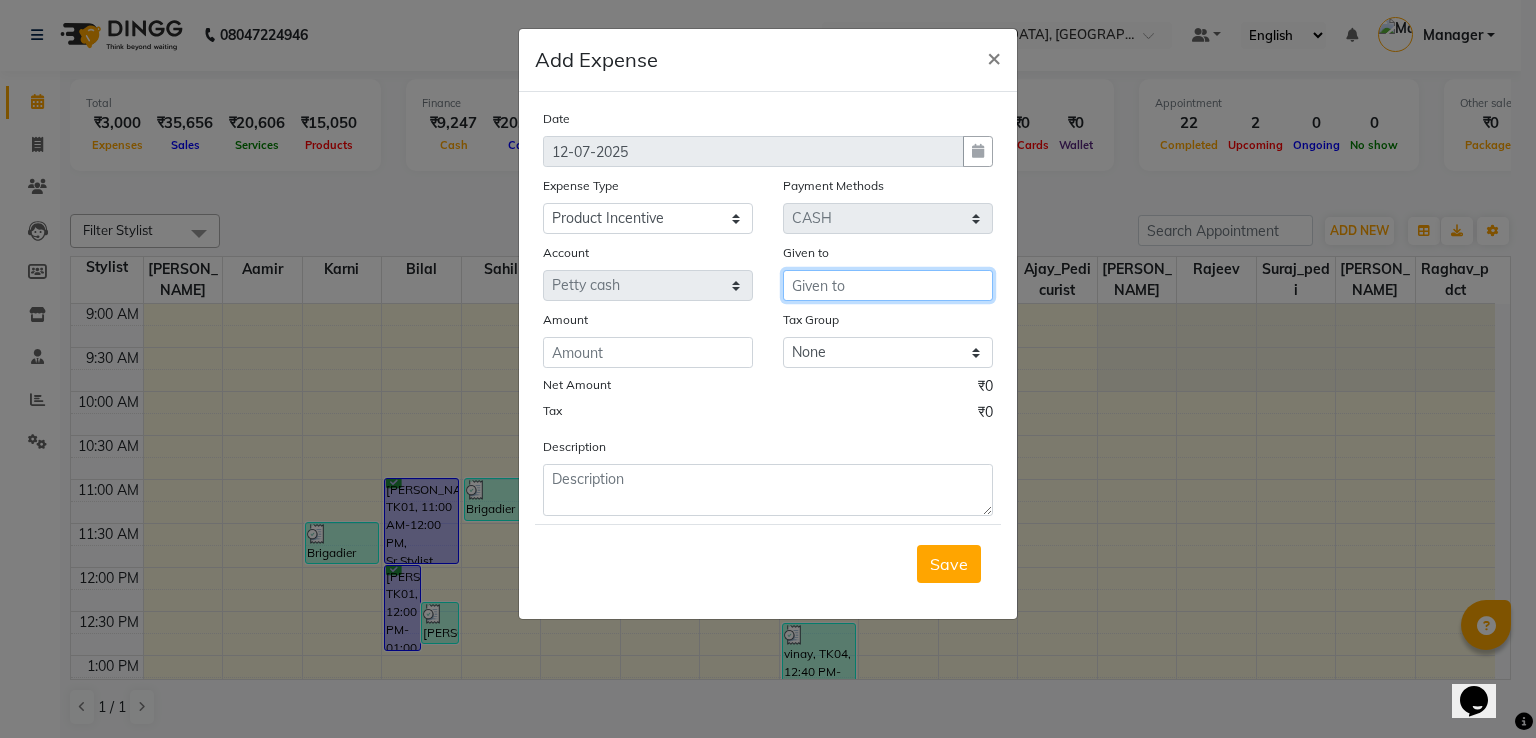 click at bounding box center (888, 285) 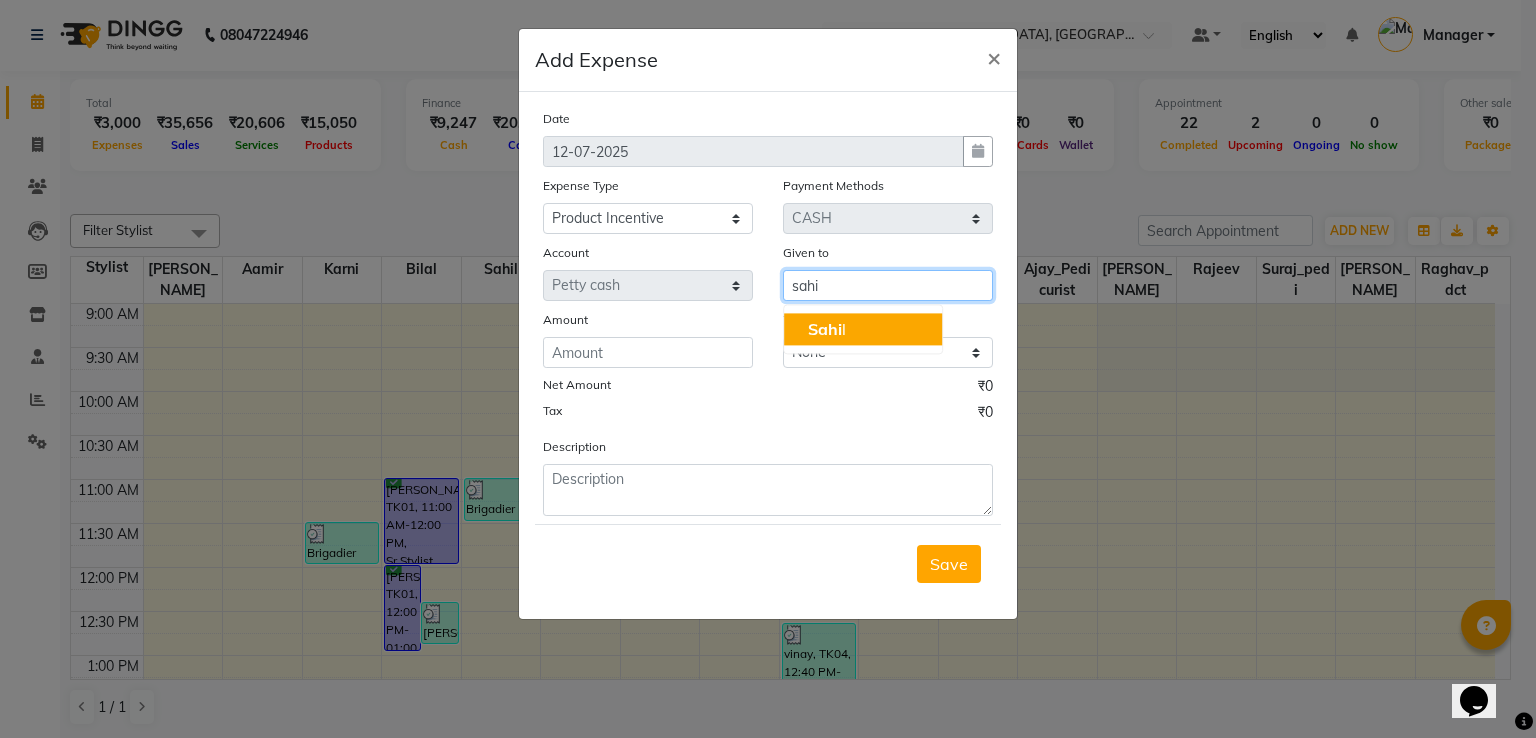 click on "Sahi l" at bounding box center [863, 329] 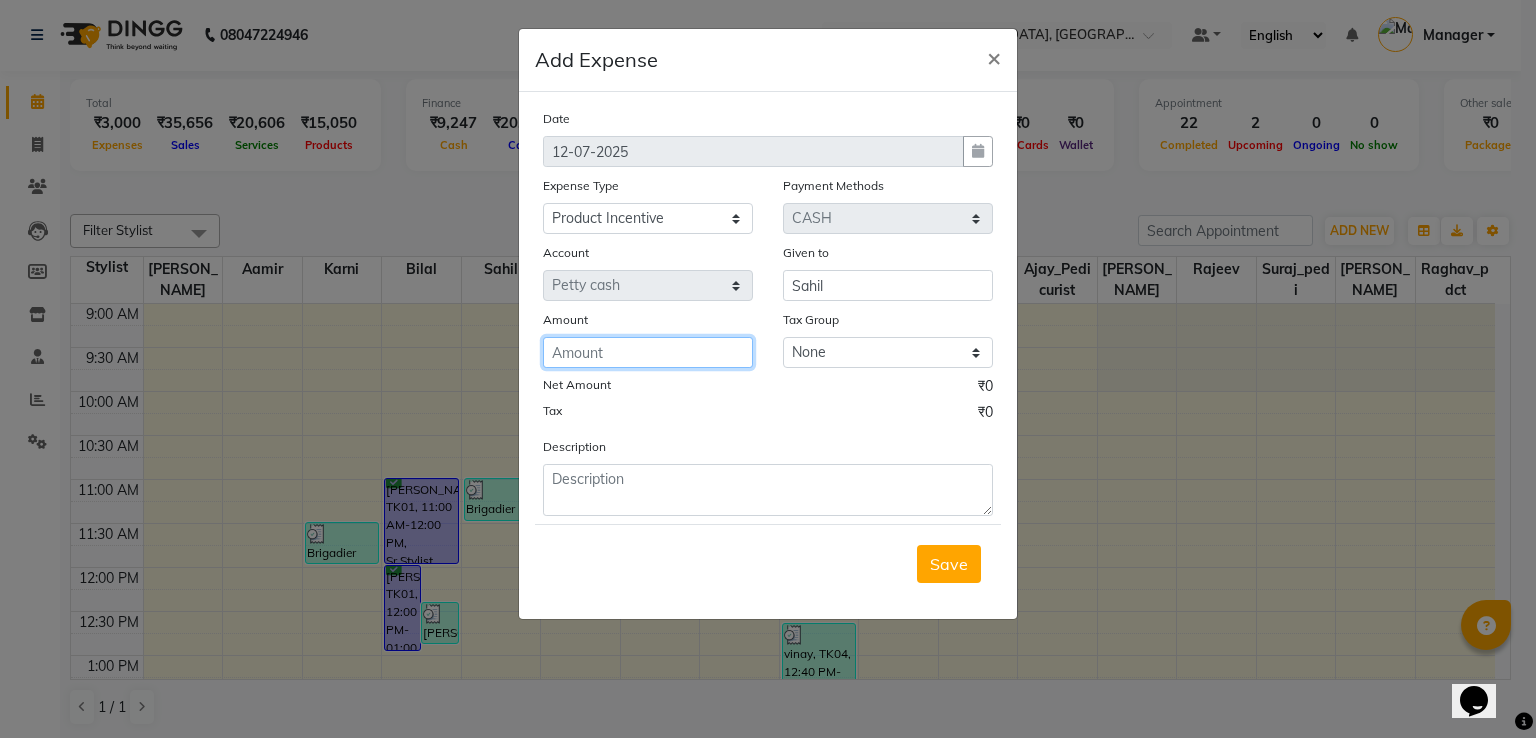 click 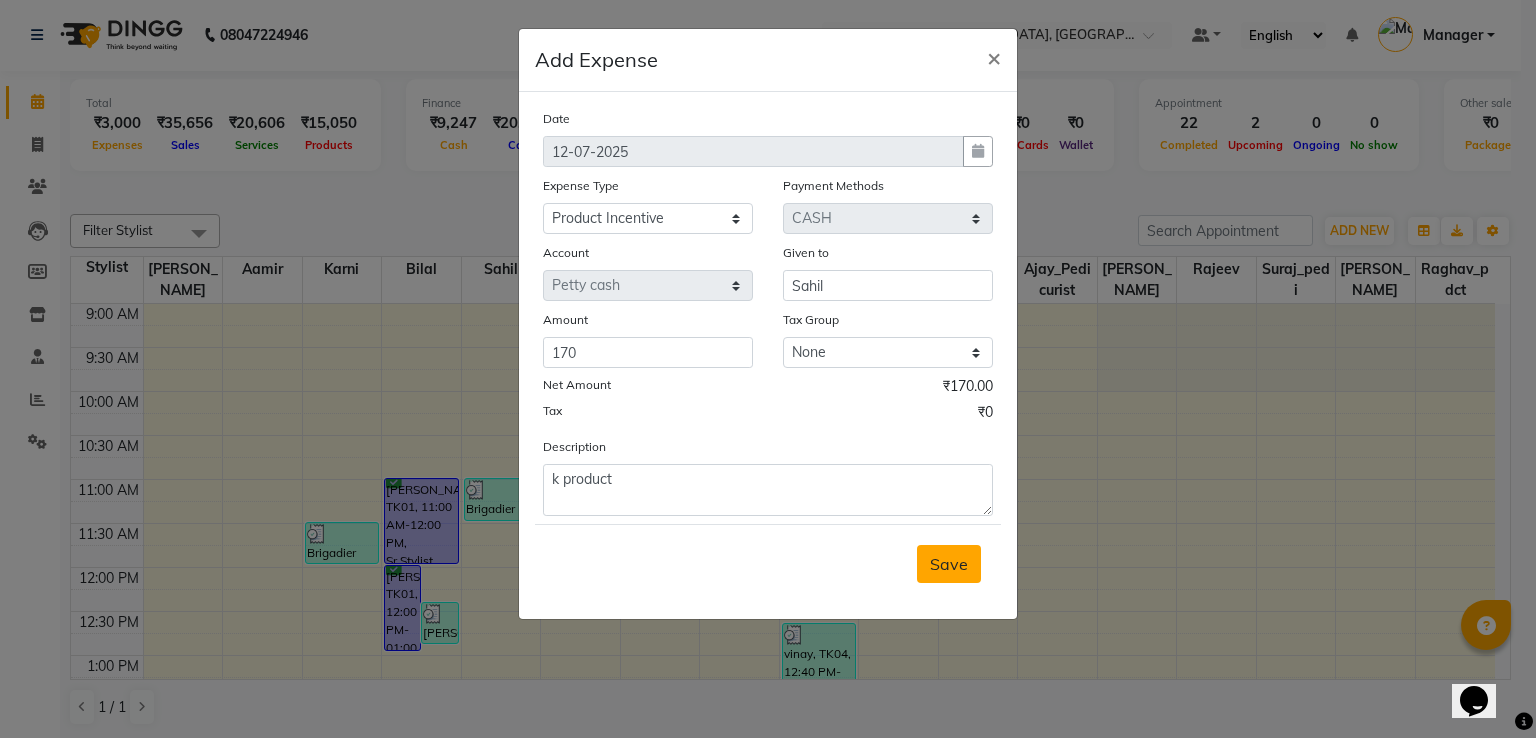click on "Save" at bounding box center (949, 564) 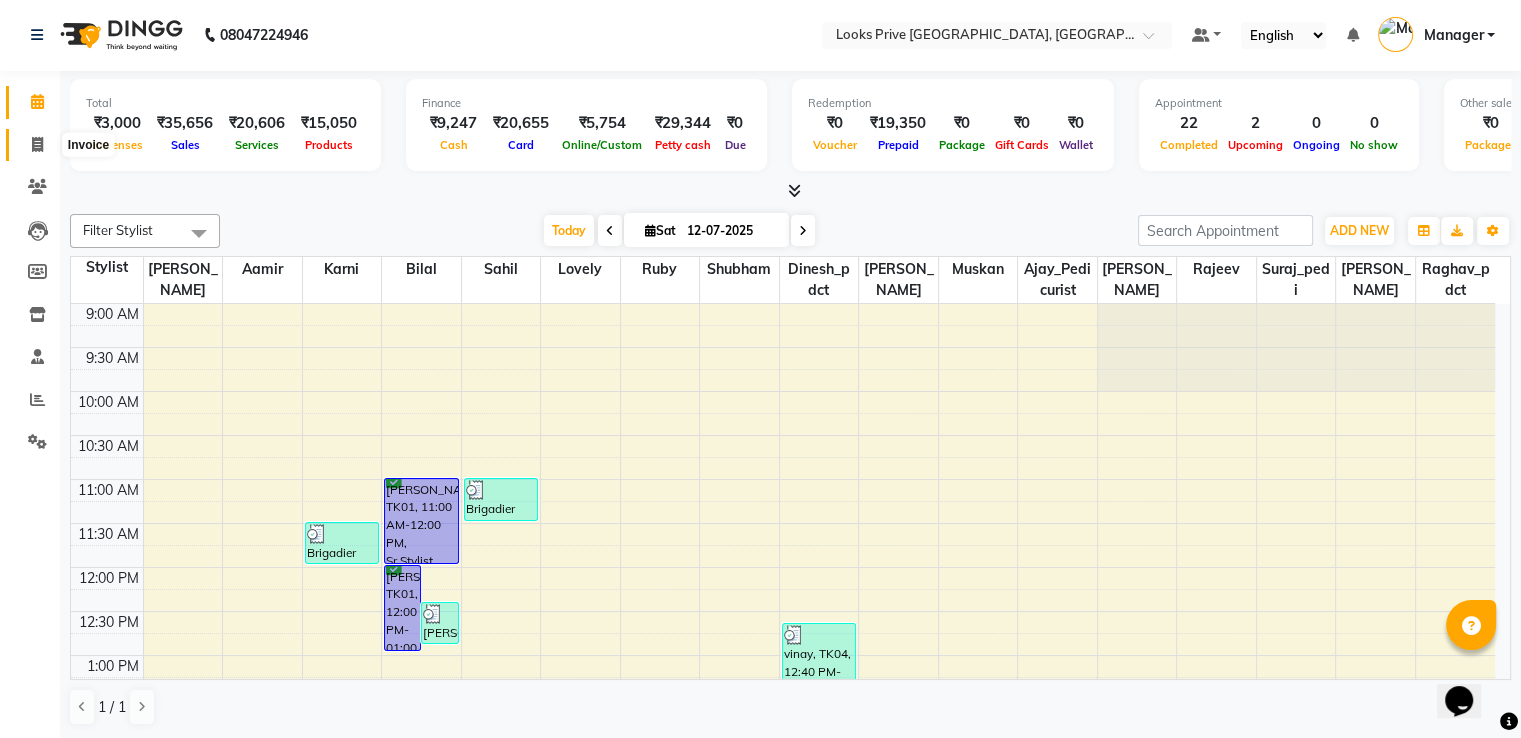 click 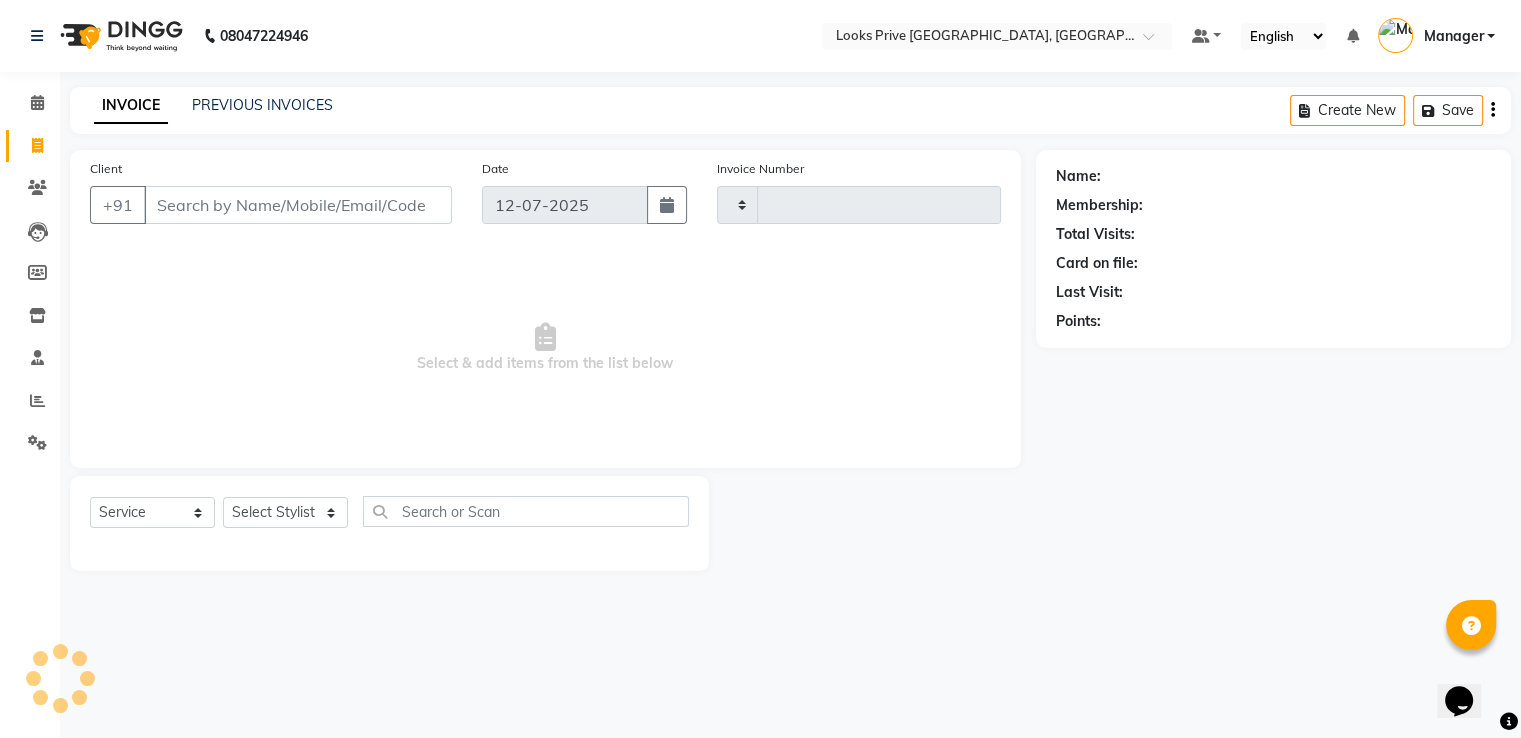 scroll, scrollTop: 0, scrollLeft: 0, axis: both 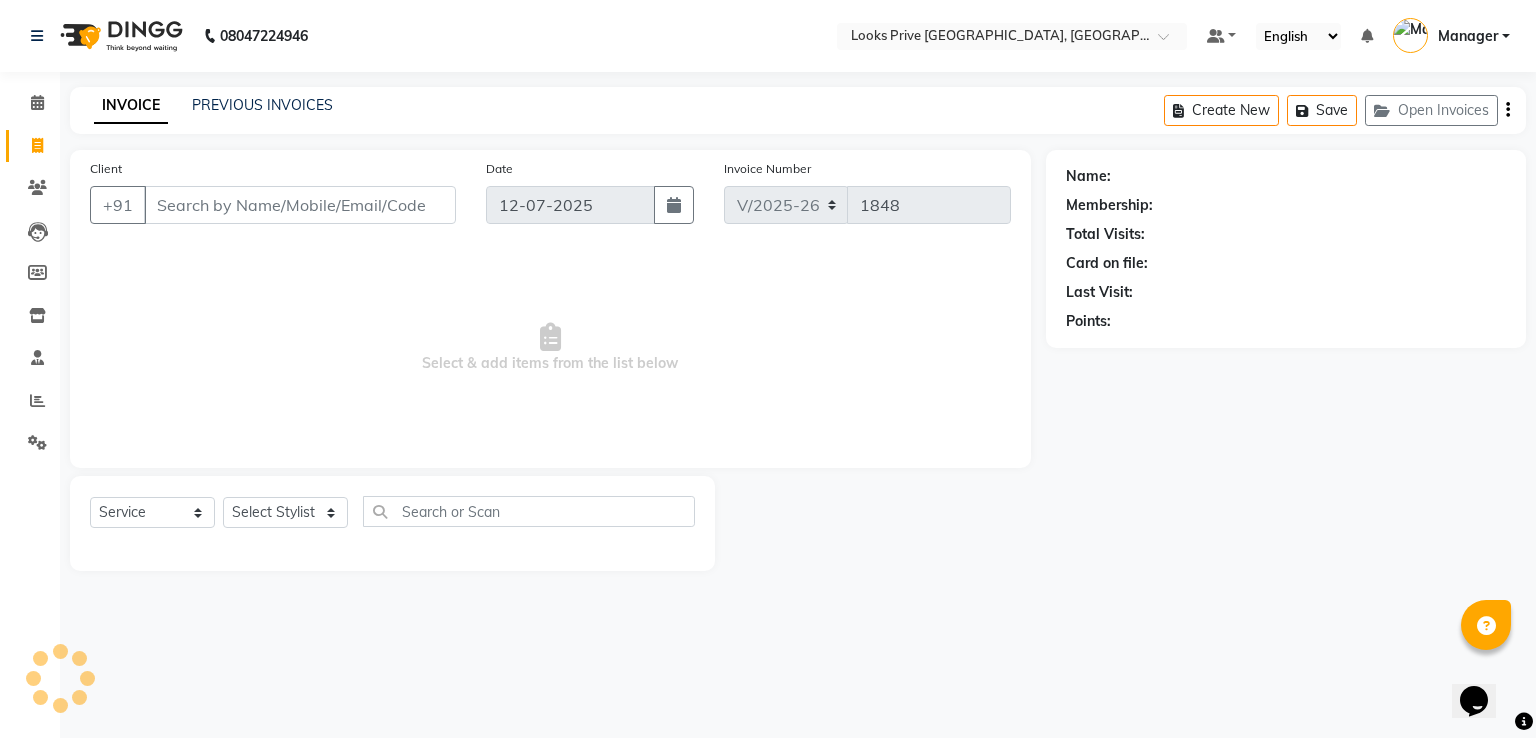 click on "Select  Service  Product  Membership  Package Voucher Prepaid Gift Card  Select Stylist" 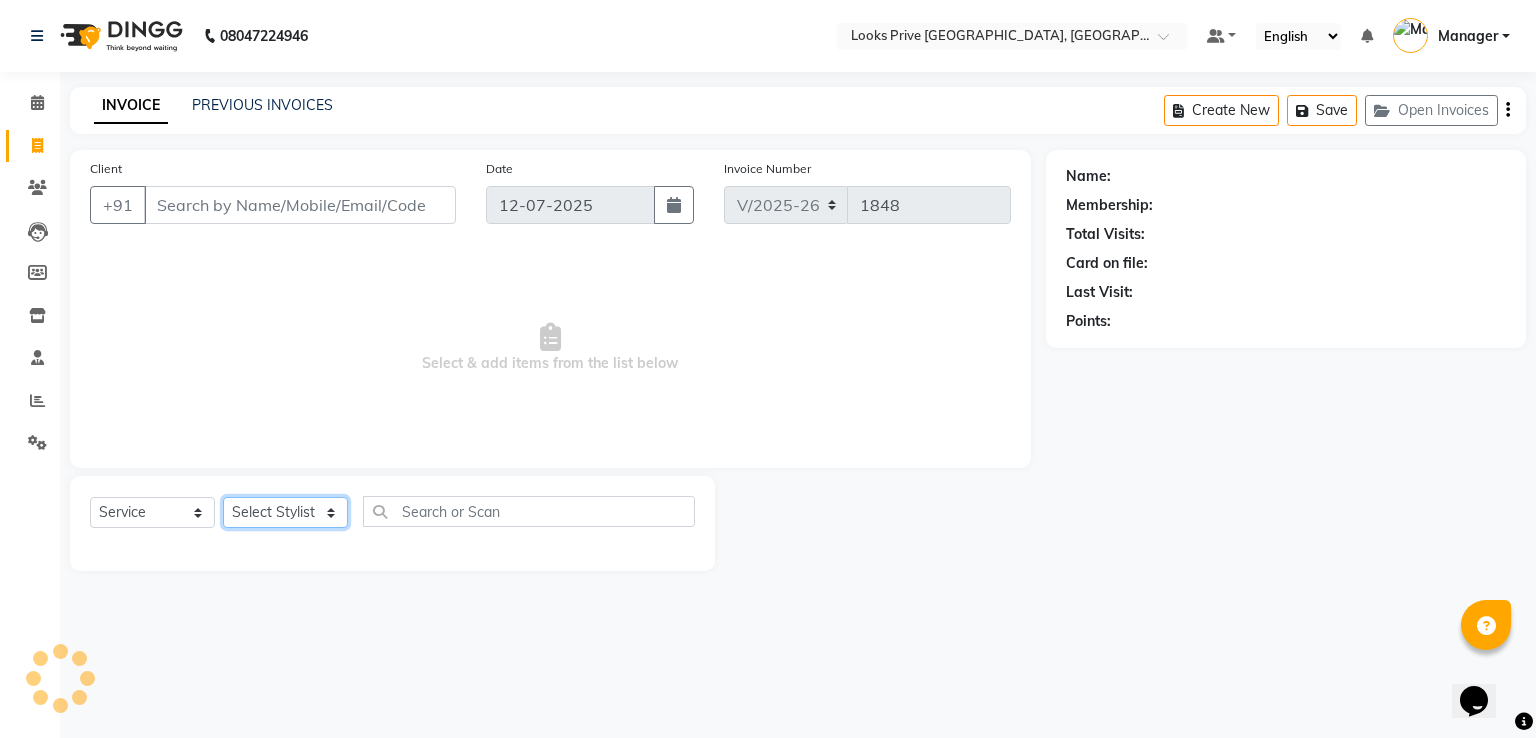 click on "Select Stylist" 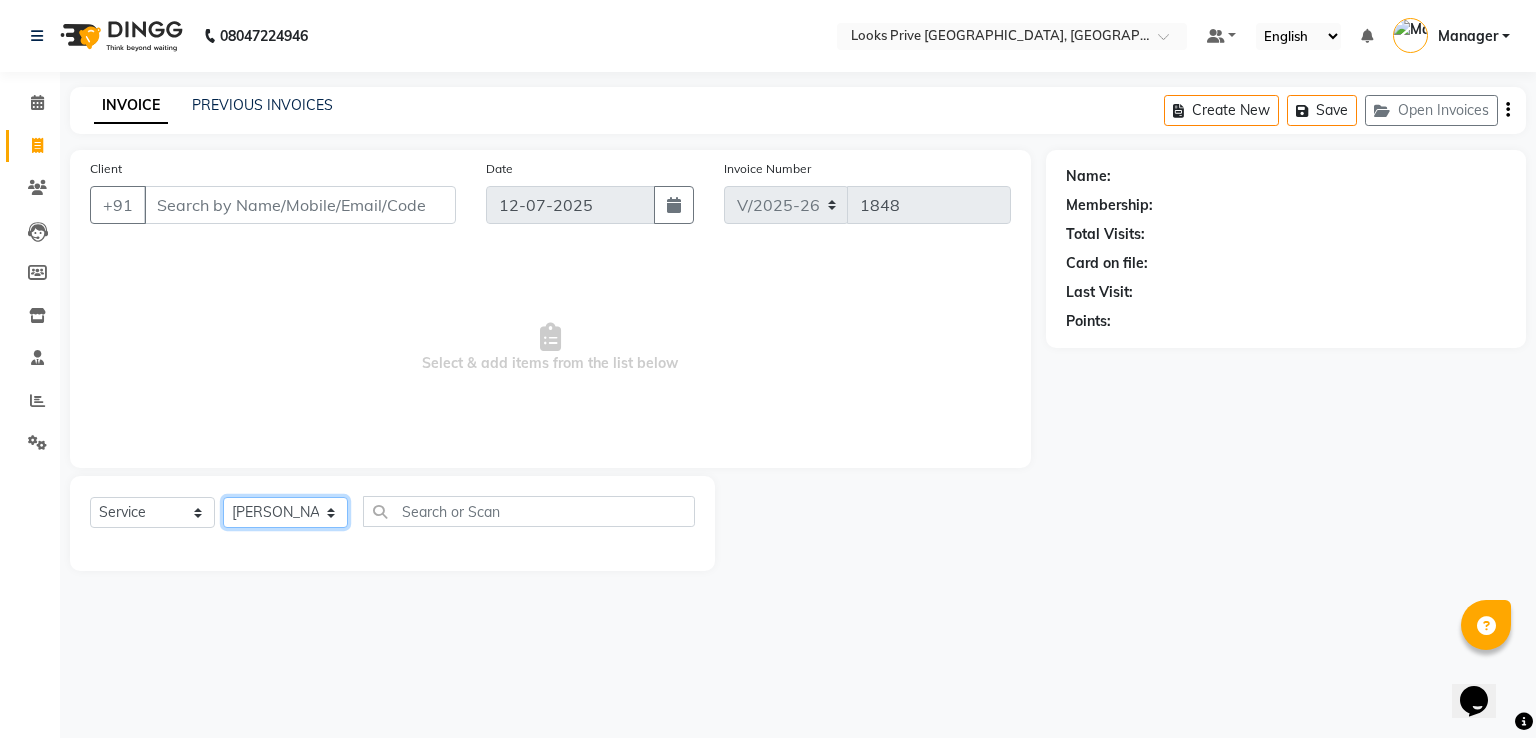 click on "Select Stylist A2R_Master Aamir Ajay_Pedicurist Ashima Ayesha Bilal Dinesh_pdct Karni Lovely Manager Muskan Raghav_pdct Rajeev Ruby Sahil Salman Shahjad Shubham Suraj_pedi" 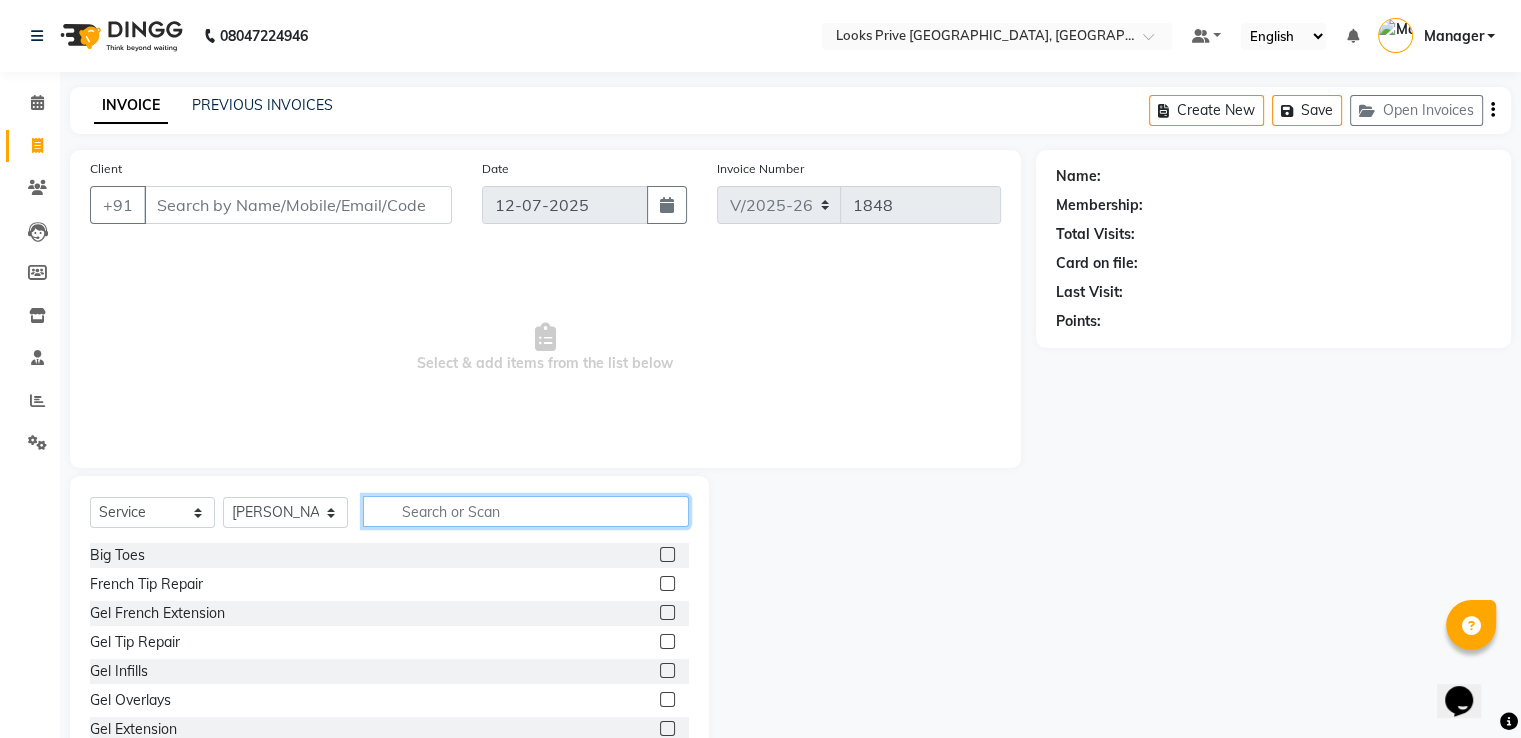 click 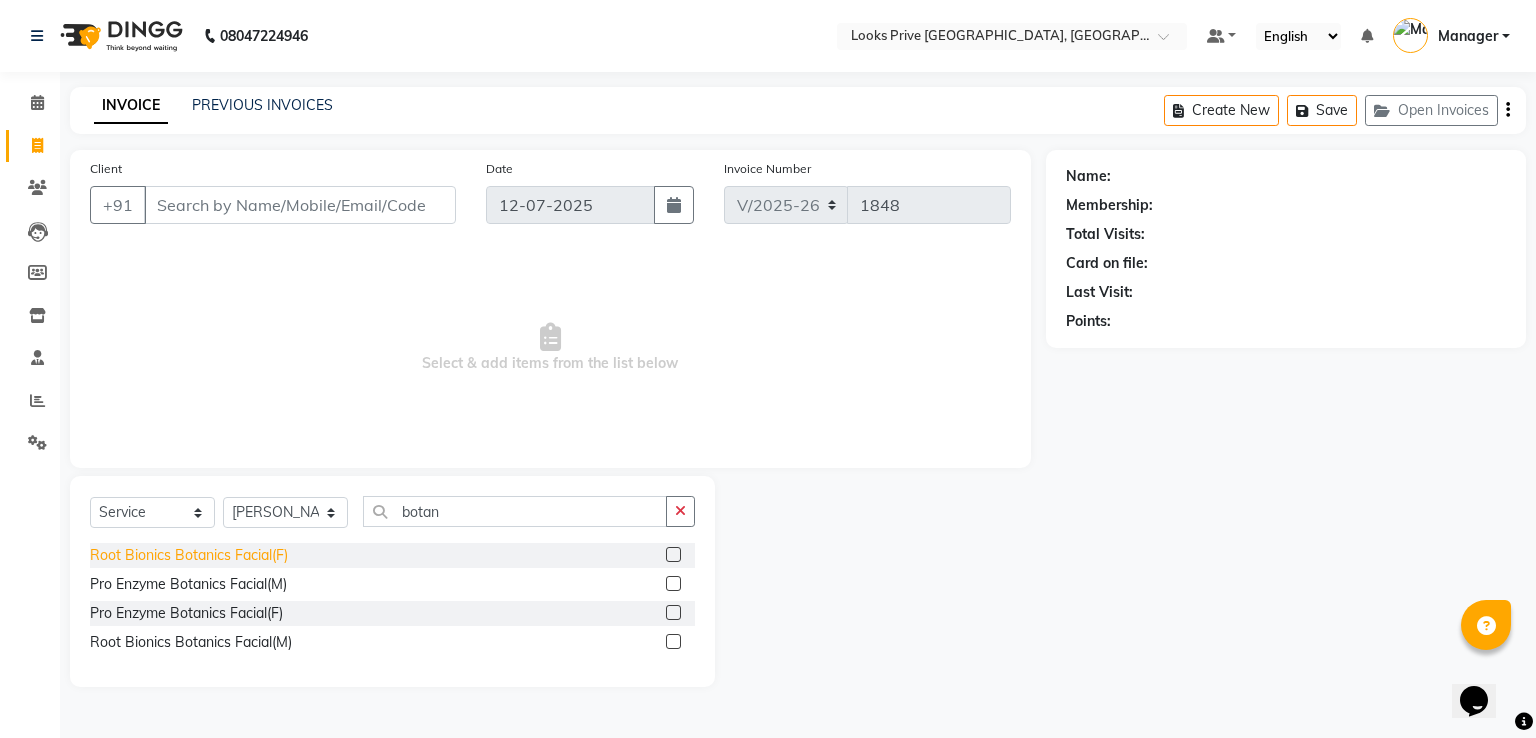 click on "Root Bionics Botanics Facial(F)" 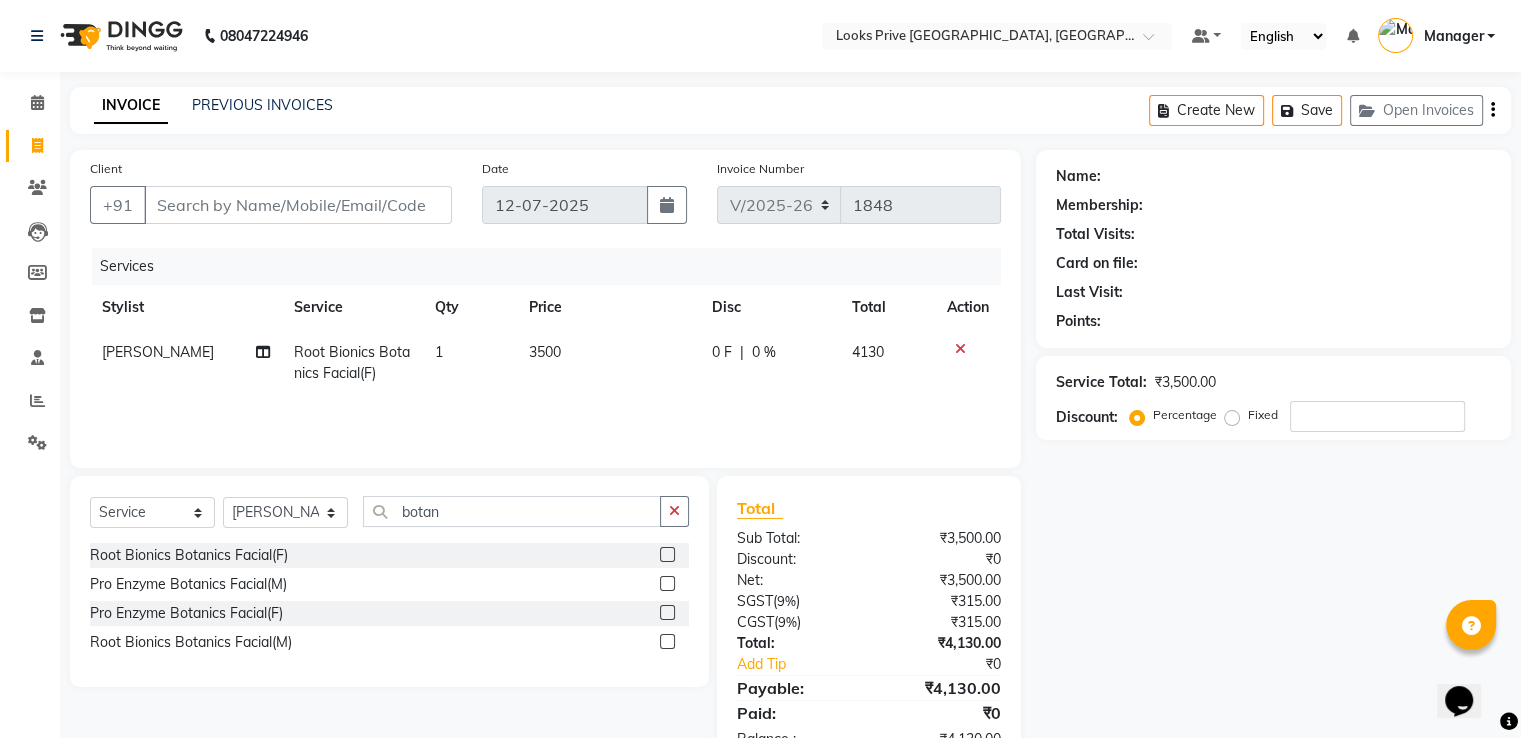 click on "3500" 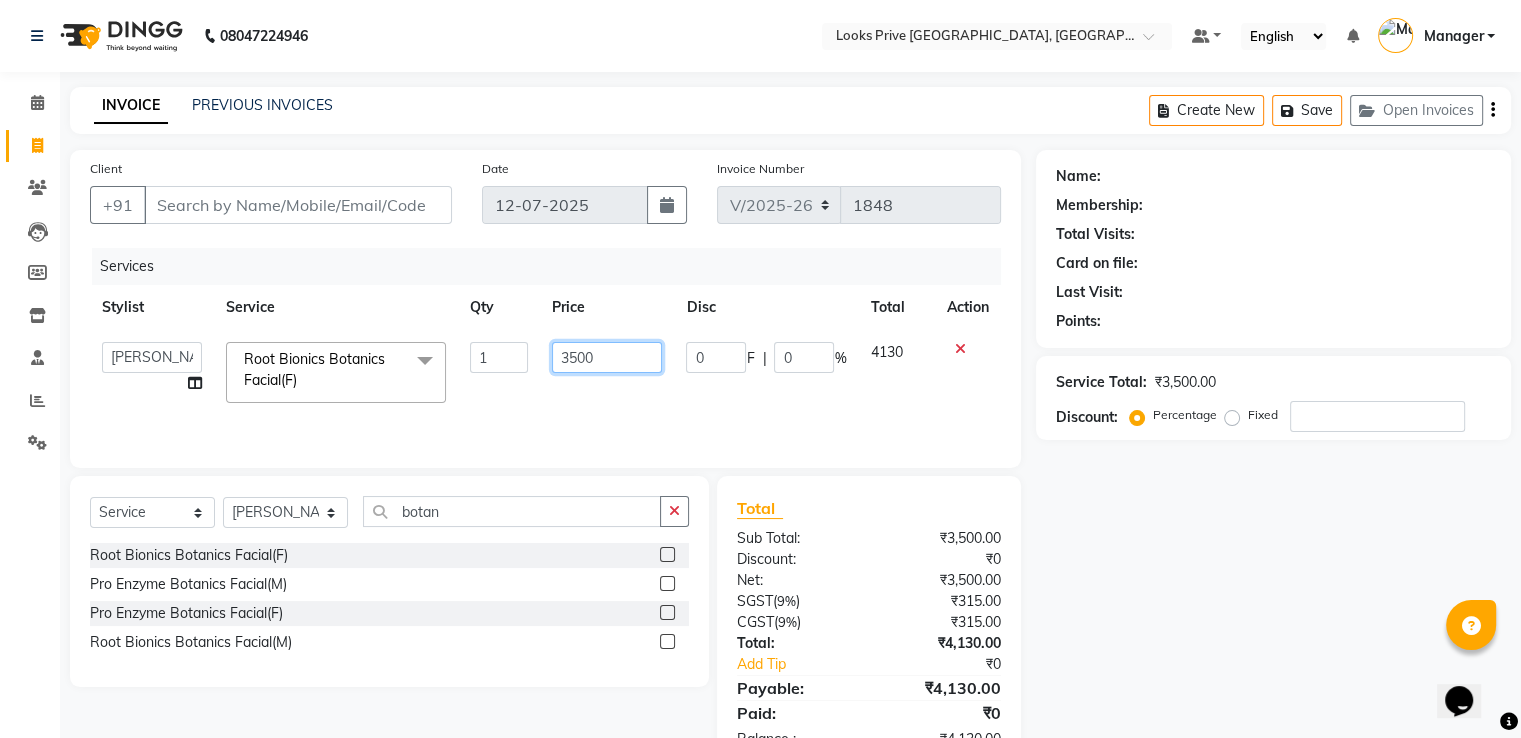 drag, startPoint x: 412, startPoint y: 333, endPoint x: 339, endPoint y: 337, distance: 73.109505 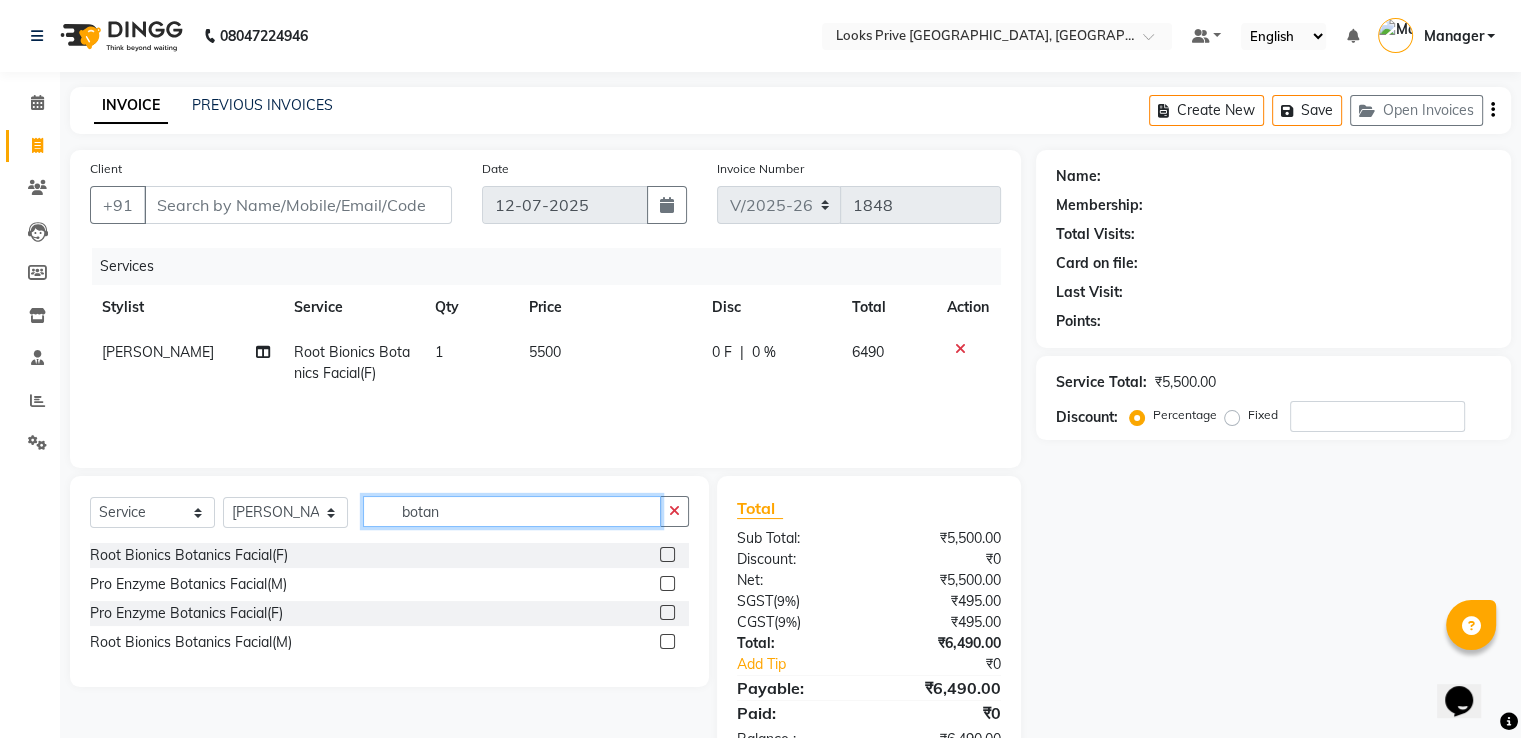 drag, startPoint x: 460, startPoint y: 507, endPoint x: 260, endPoint y: 502, distance: 200.06248 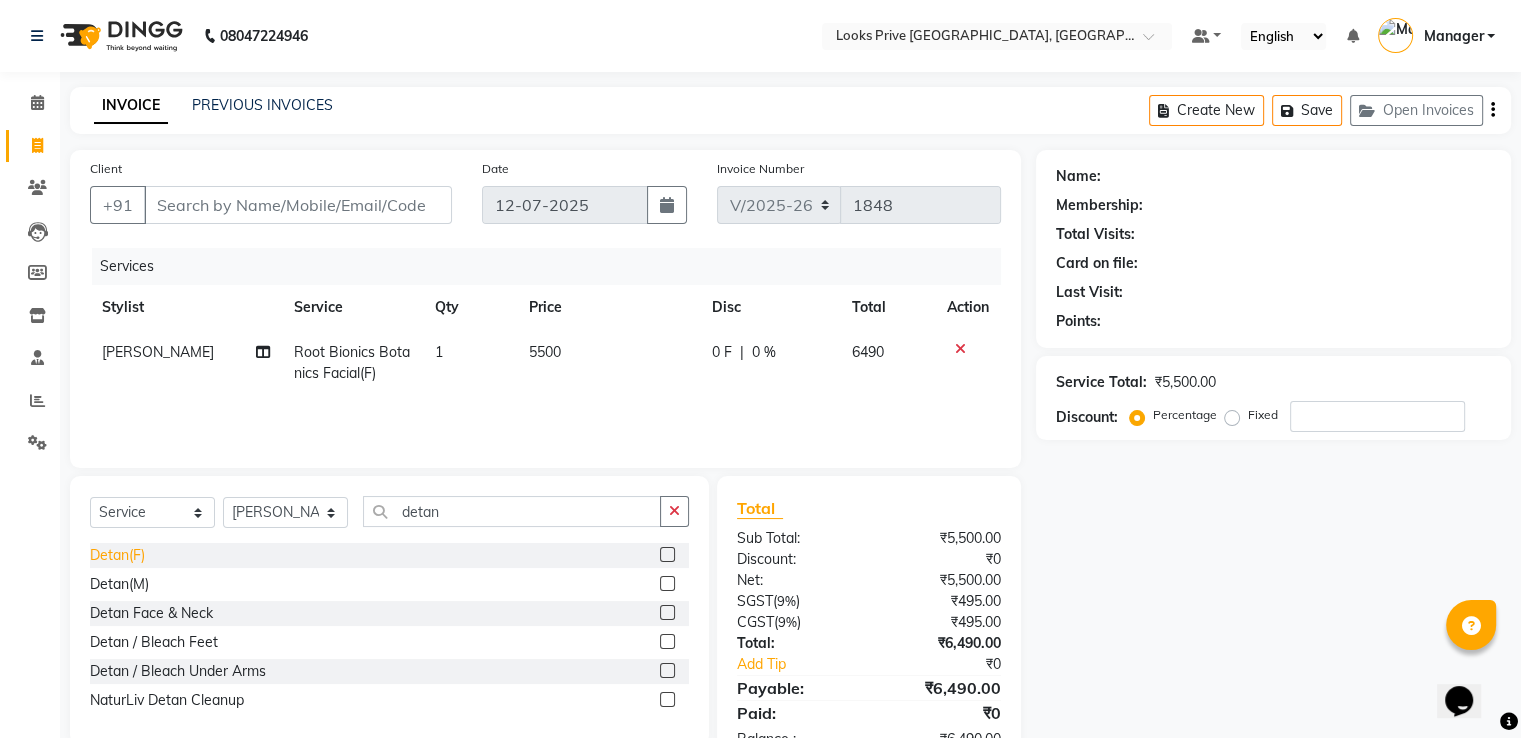 click on "Detan(F)" 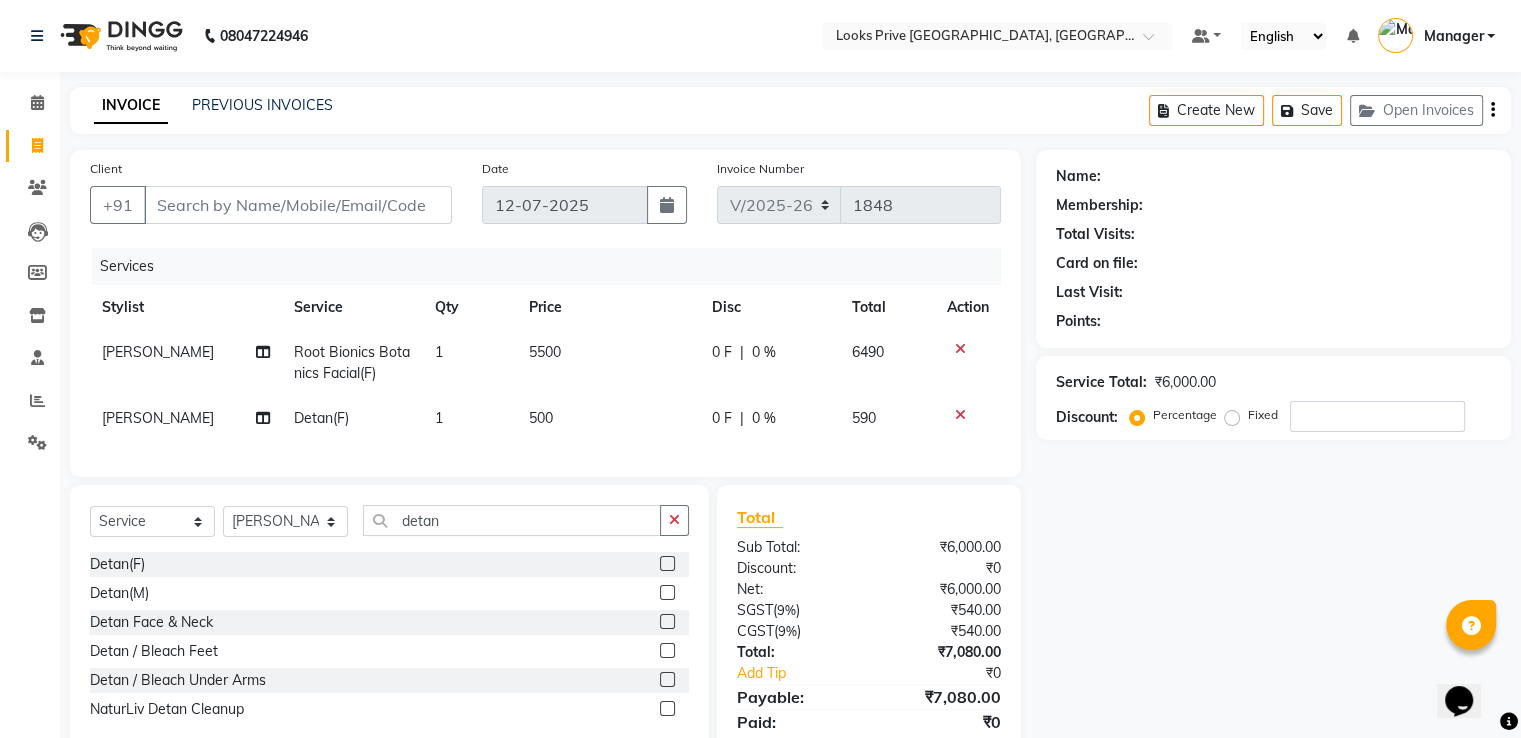 click on "500" 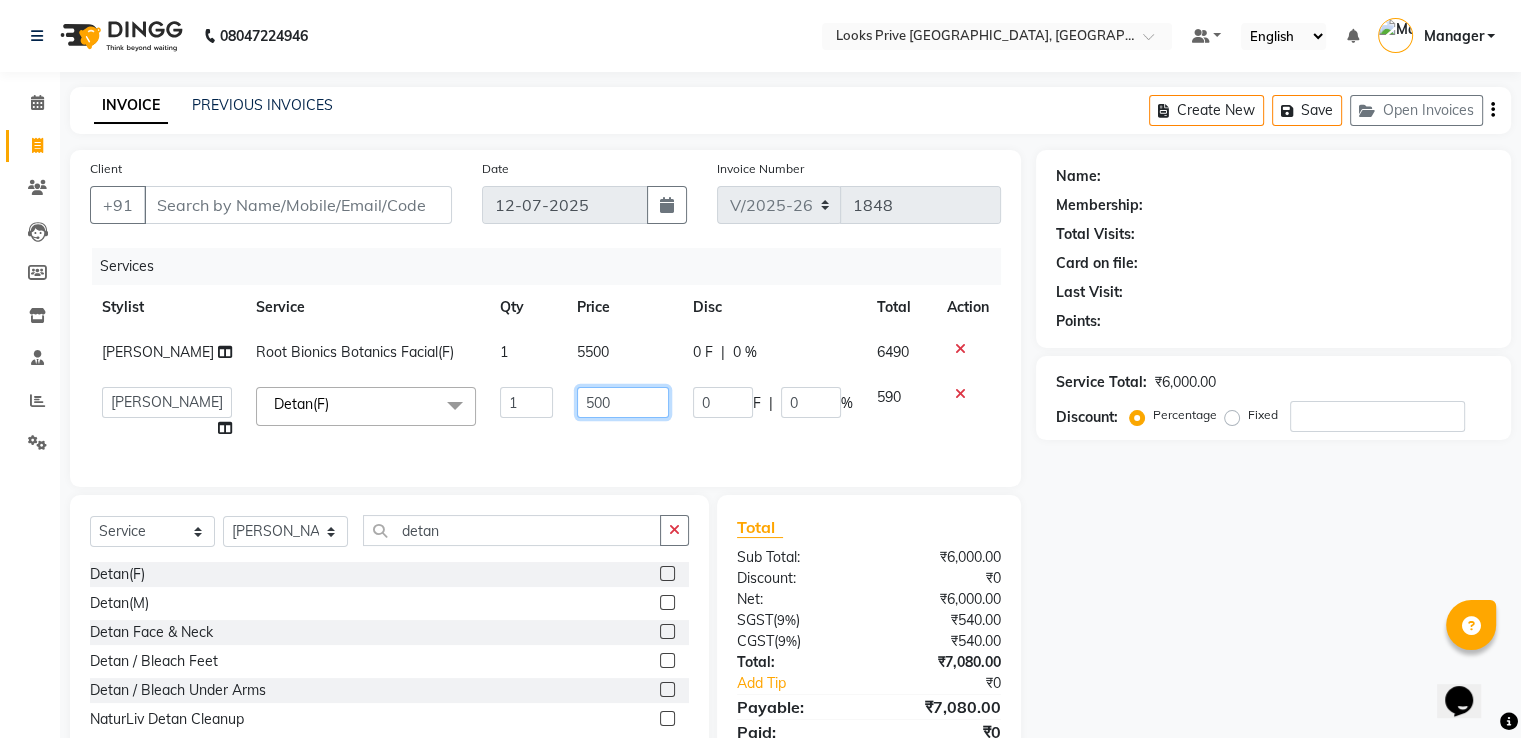 drag, startPoint x: 605, startPoint y: 402, endPoint x: 235, endPoint y: 347, distance: 374.0655 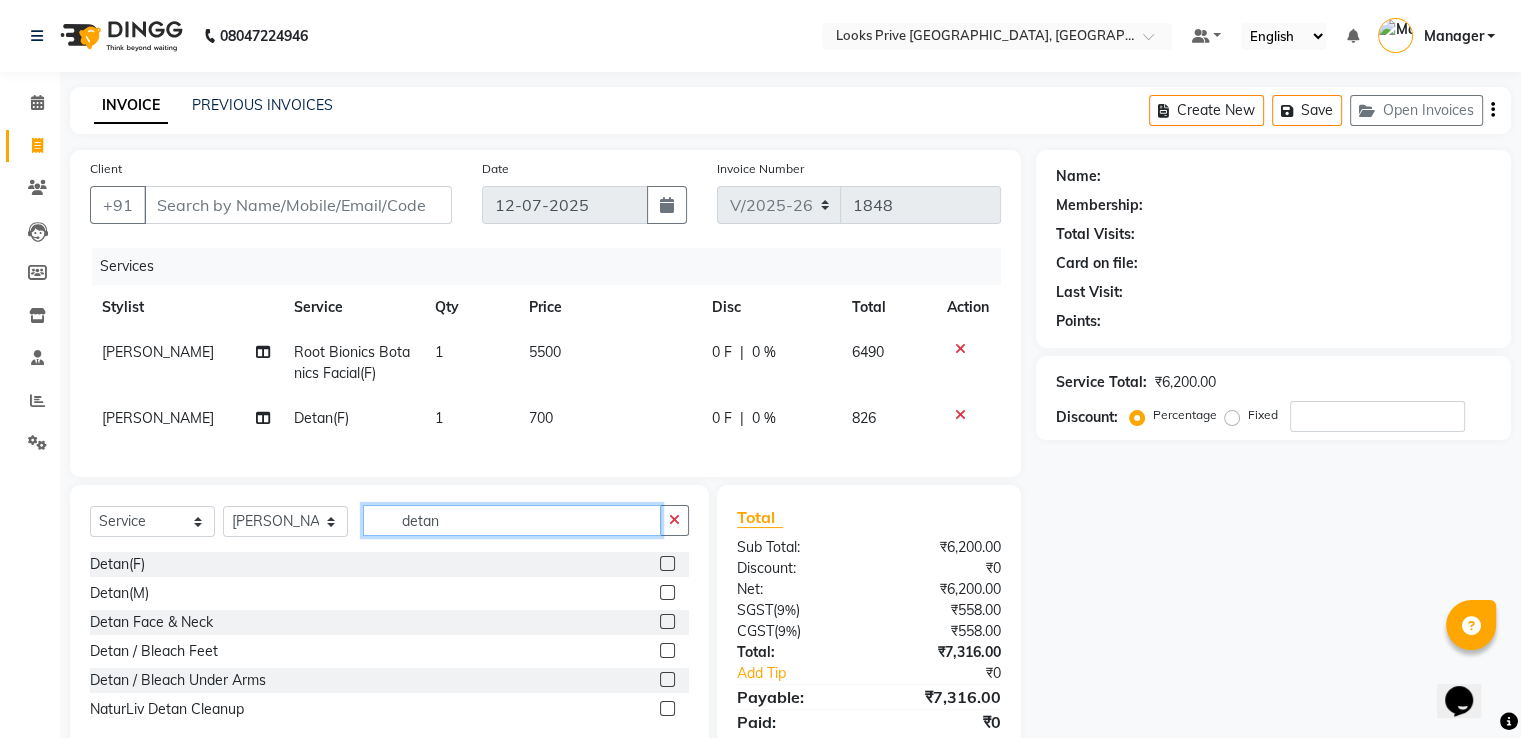 drag, startPoint x: 486, startPoint y: 535, endPoint x: 231, endPoint y: 535, distance: 255 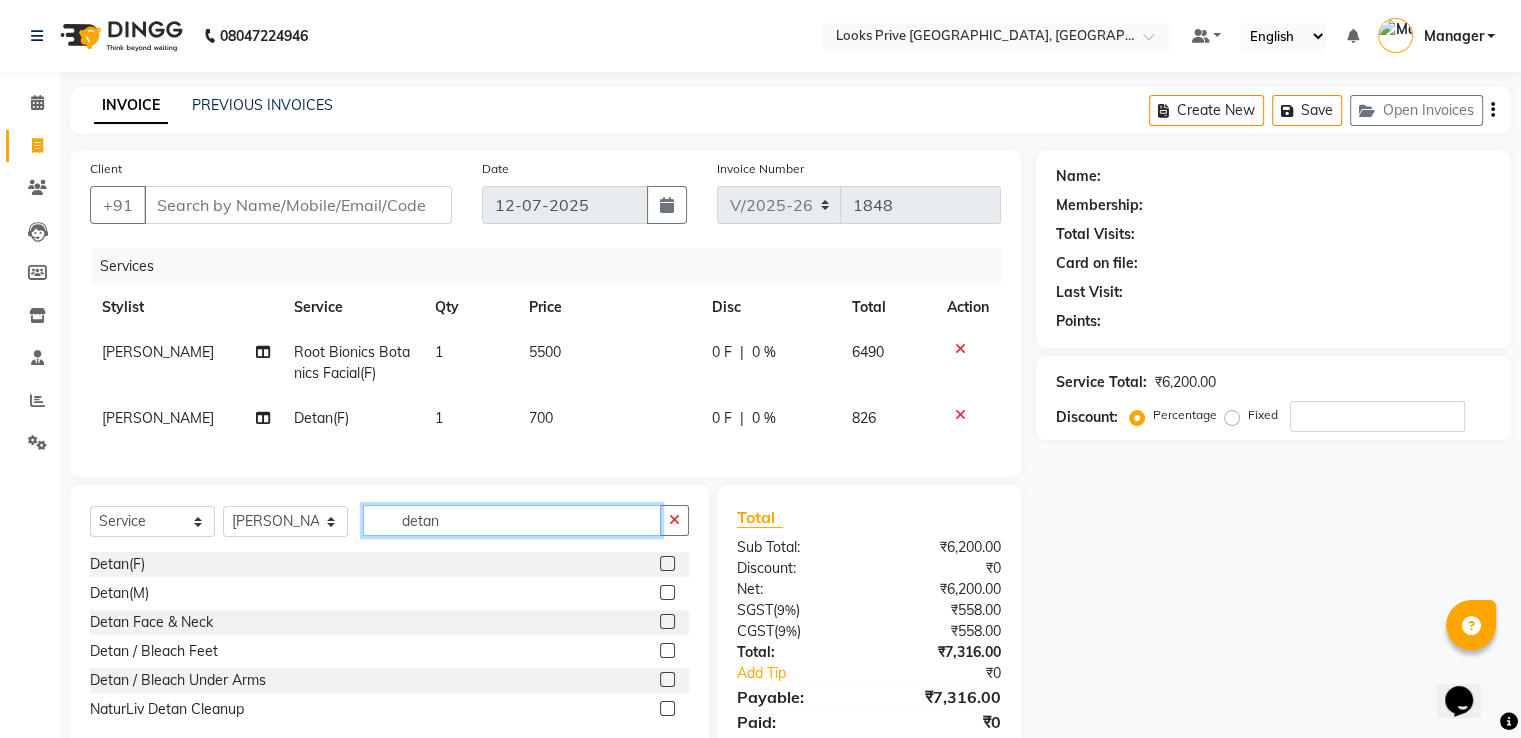 click on "Select  Service  Product  Membership  Package Voucher Prepaid Gift Card  Select Stylist A2R_Master Aamir Ajay_Pedicurist Ashima Ayesha Bilal Dinesh_pdct Karni Lovely Manager Muskan Raghav_pdct Rajeev Ruby Sahil Salman Shahjad Shubham Suraj_pedi detan" 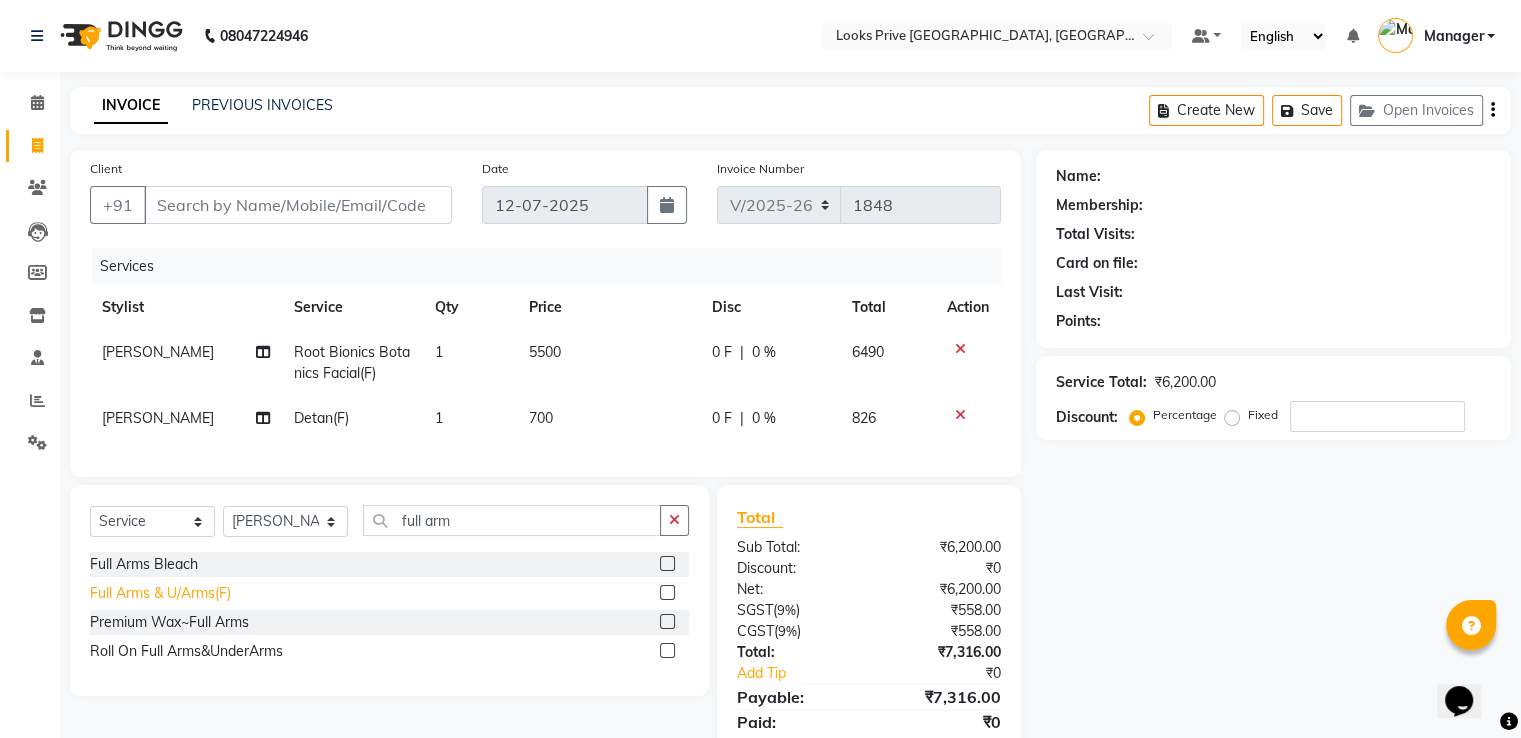 click on "Full Arms & U/Arms(F)" 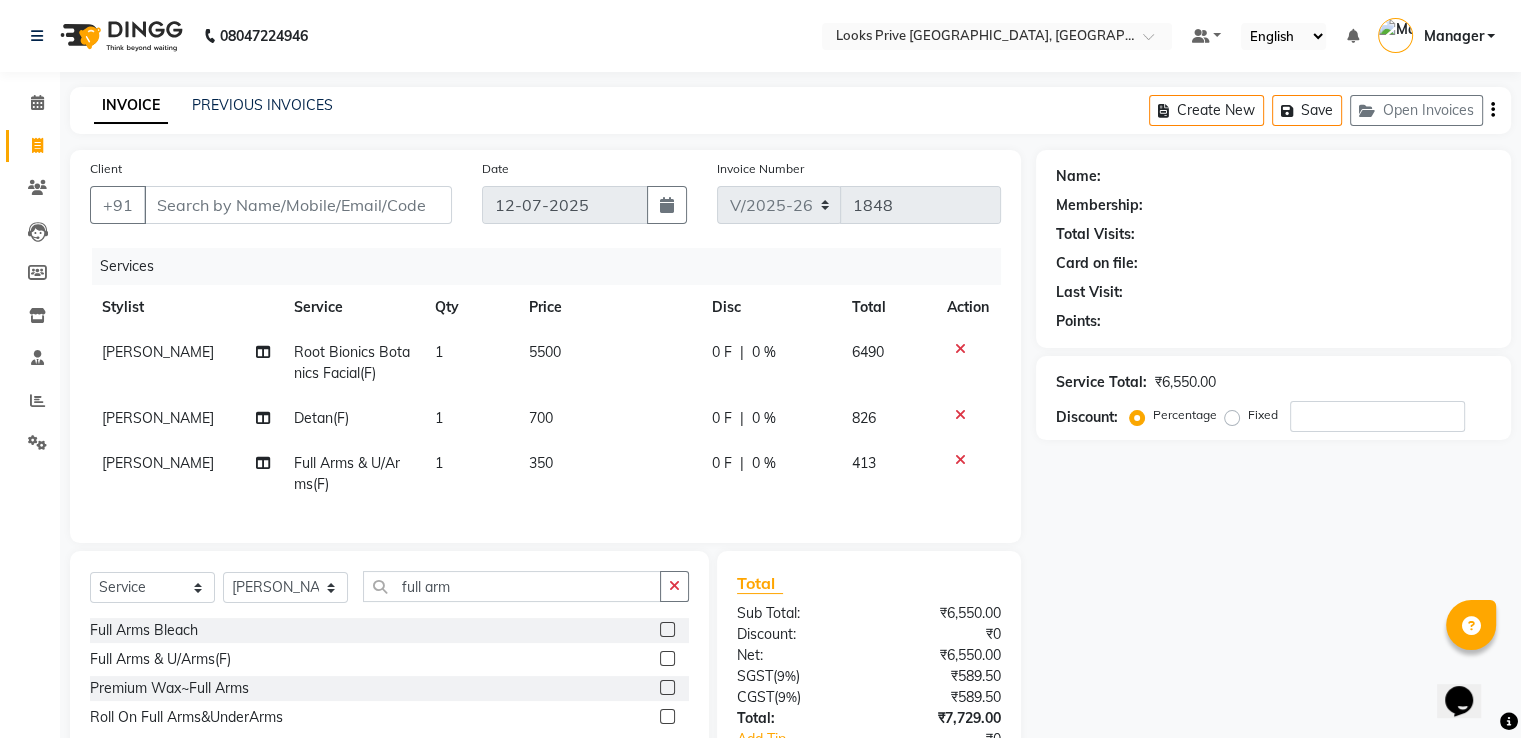 drag, startPoint x: 545, startPoint y: 481, endPoint x: 568, endPoint y: 466, distance: 27.45906 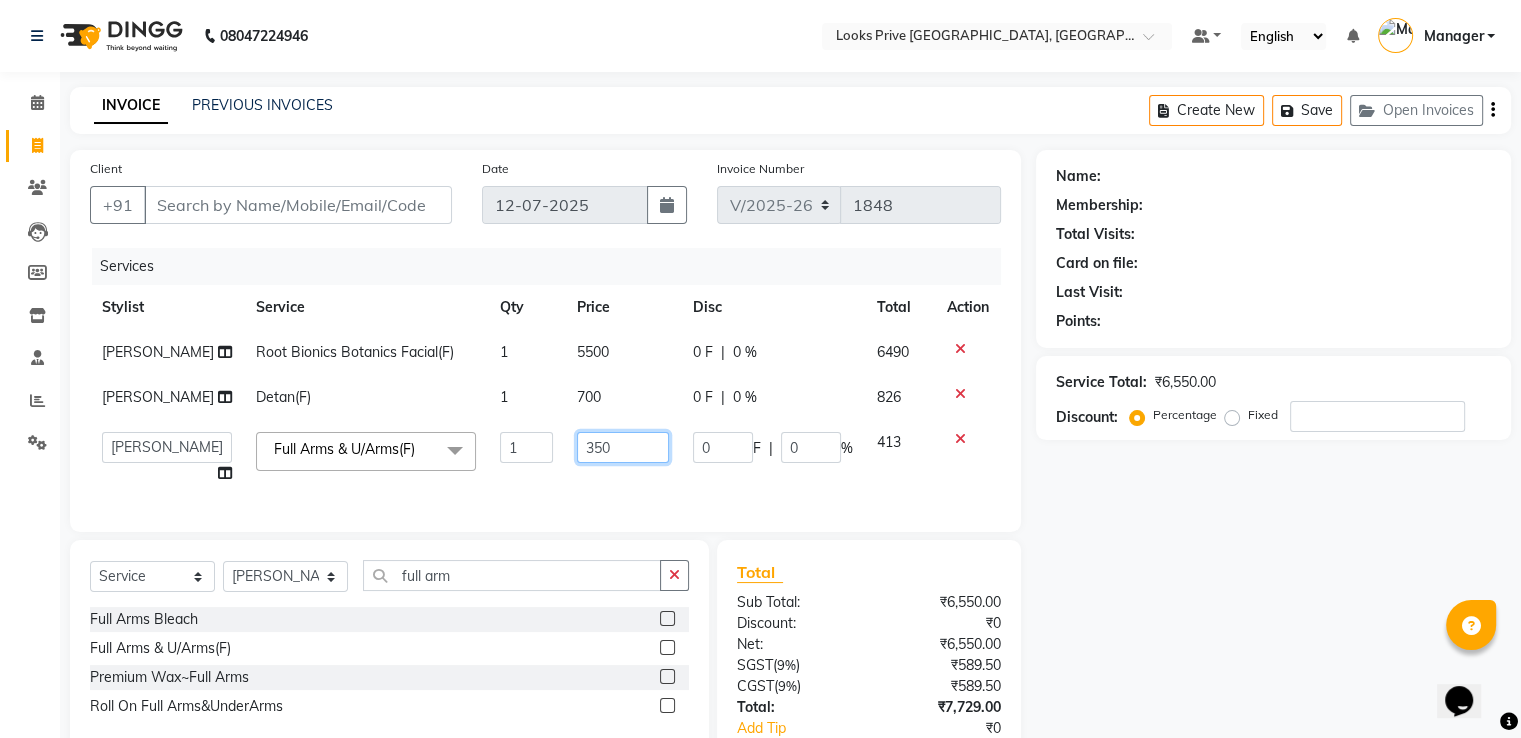 drag, startPoint x: 489, startPoint y: 408, endPoint x: 440, endPoint y: 379, distance: 56.938564 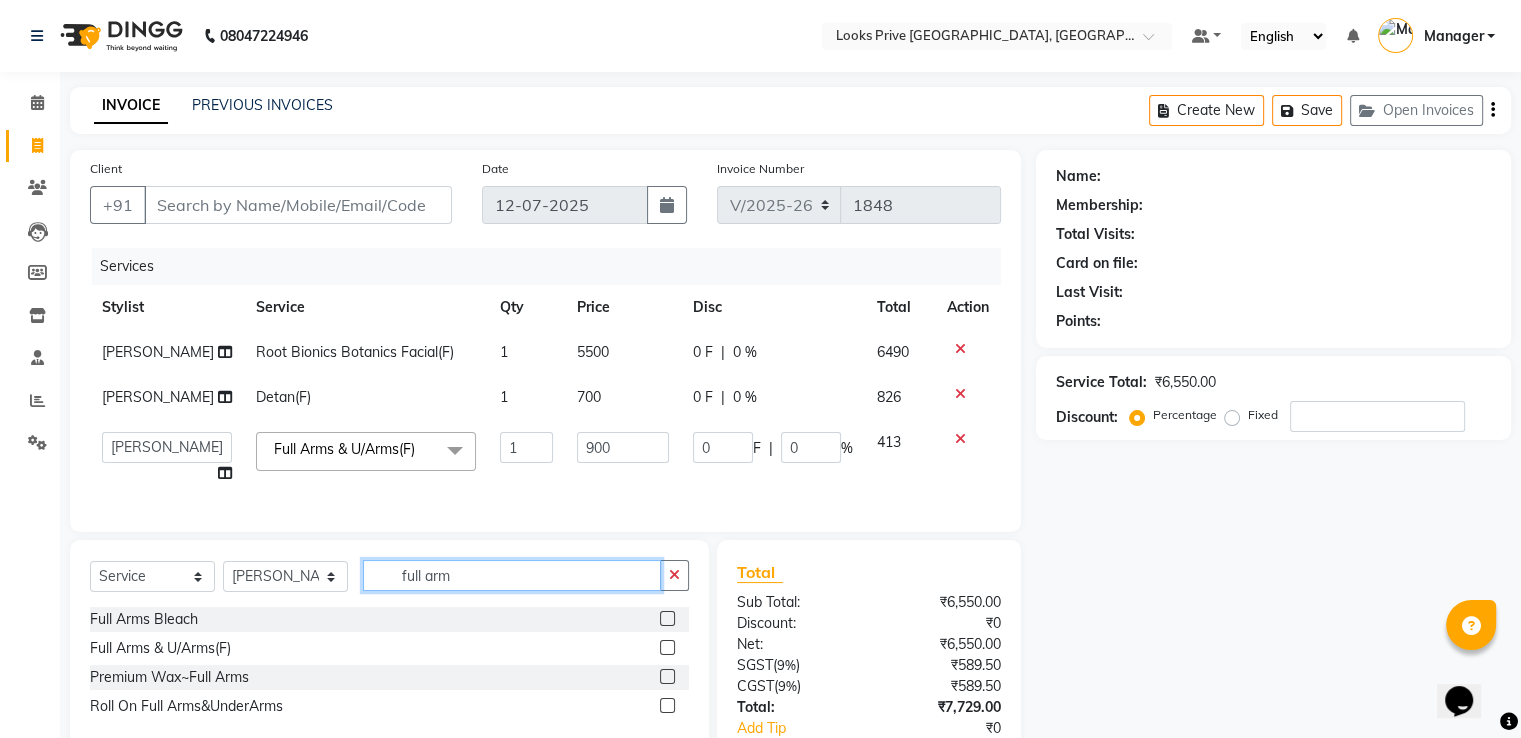 click on "full arm" 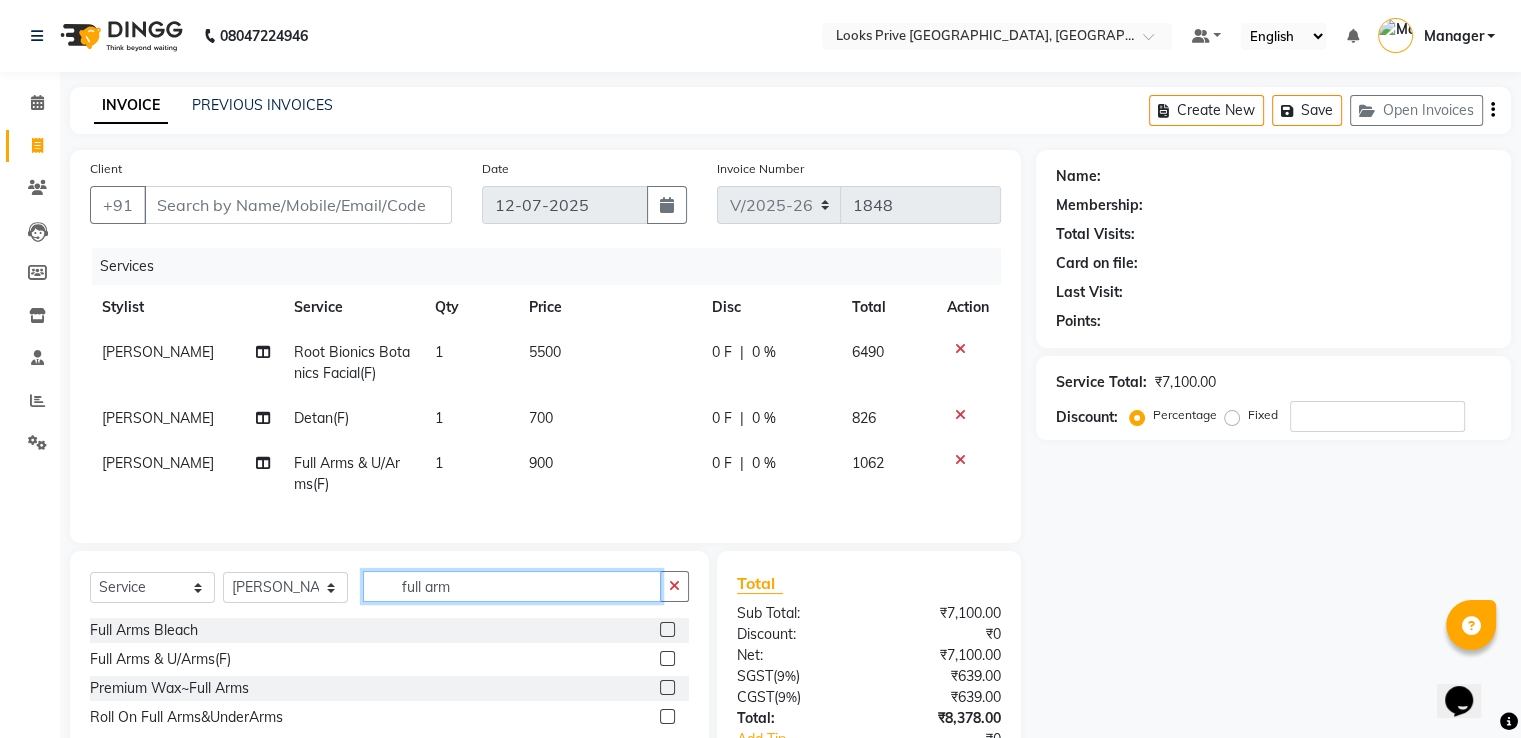 drag, startPoint x: 500, startPoint y: 593, endPoint x: 334, endPoint y: 570, distance: 167.5858 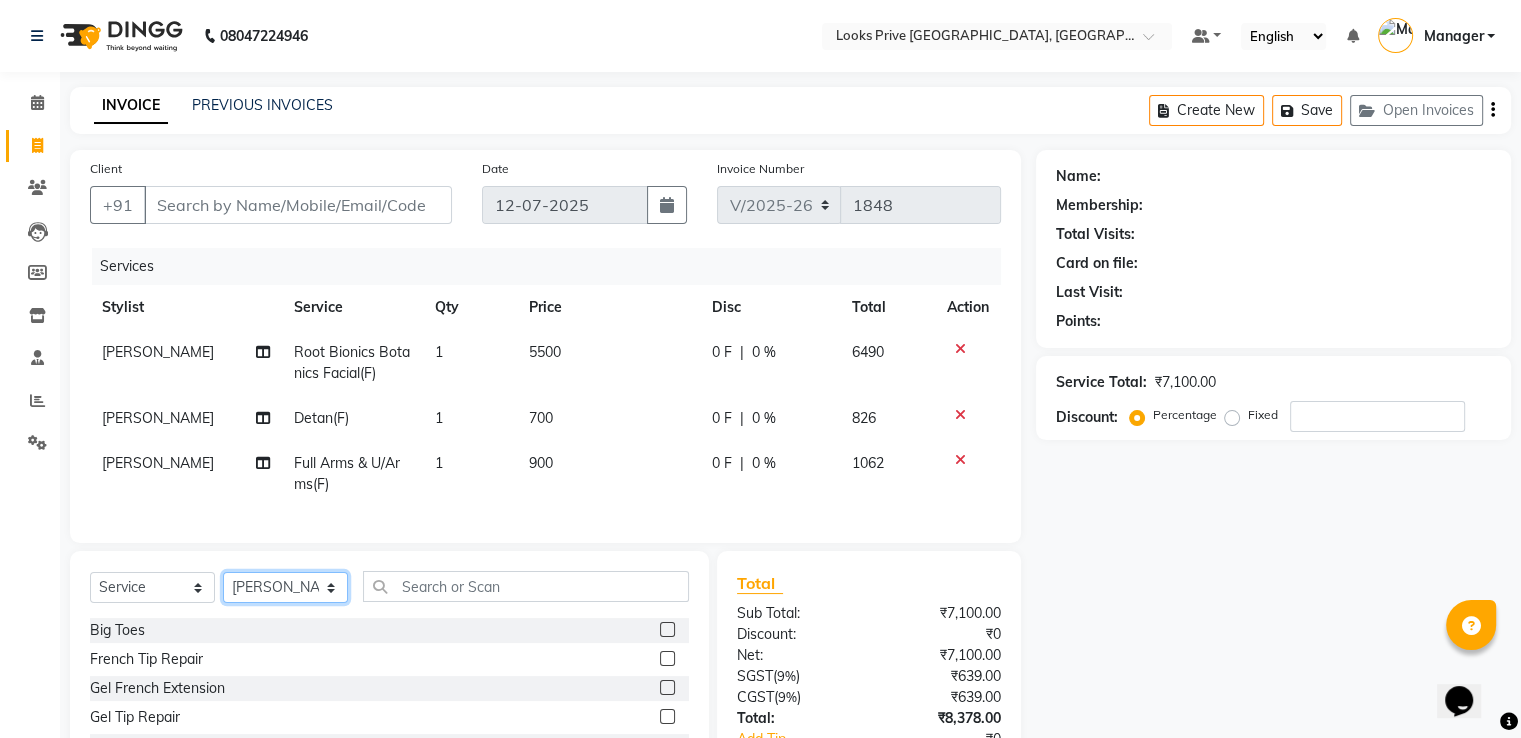 click on "Select Stylist A2R_Master Aamir Ajay_Pedicurist Ashima Ayesha Bilal Dinesh_pdct Karni Lovely Manager Muskan Raghav_pdct Rajeev Ruby Sahil Salman Shahjad Shubham Suraj_pedi" 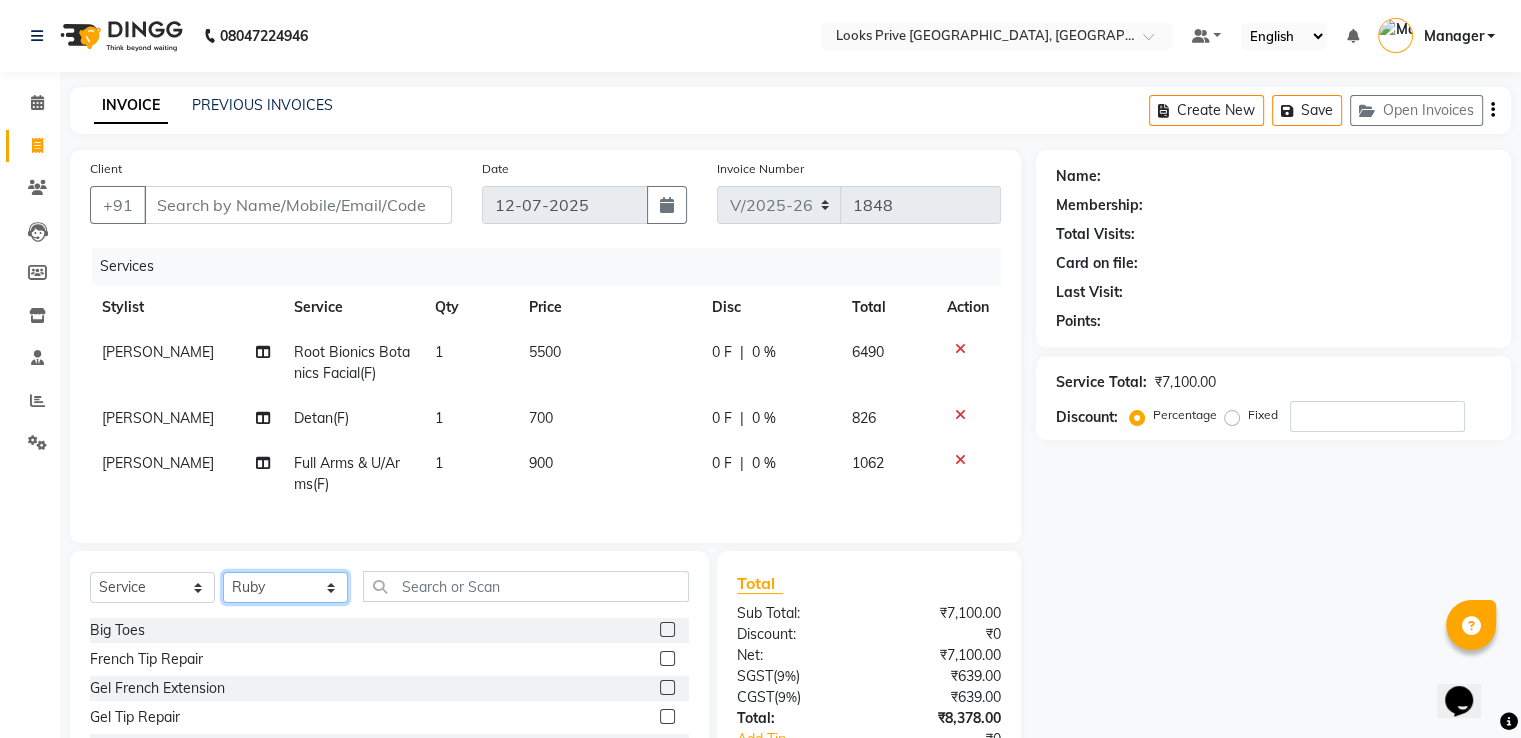 click on "Select Stylist A2R_Master Aamir Ajay_Pedicurist Ashima Ayesha Bilal Dinesh_pdct Karni Lovely Manager Muskan Raghav_pdct Rajeev Ruby Sahil Salman Shahjad Shubham Suraj_pedi" 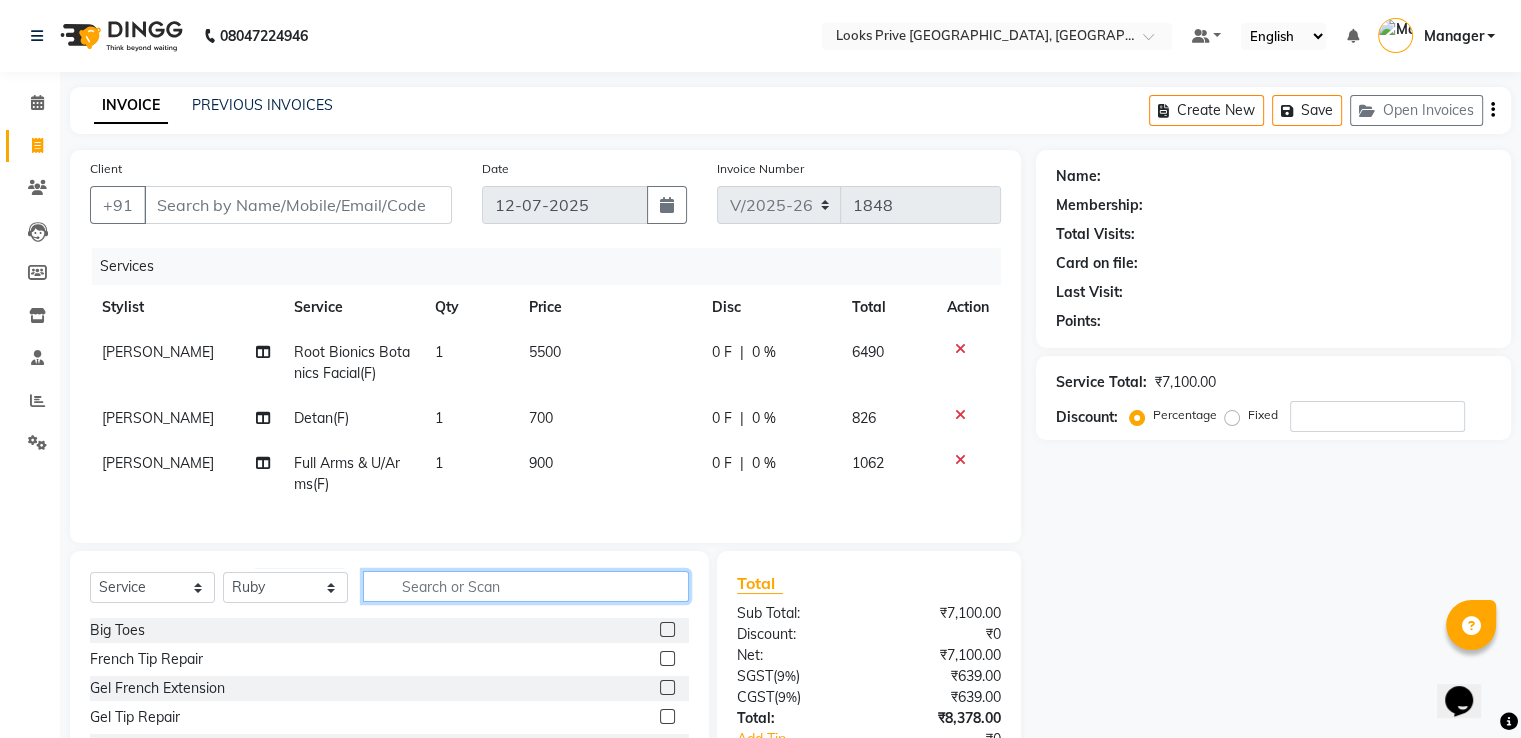 click 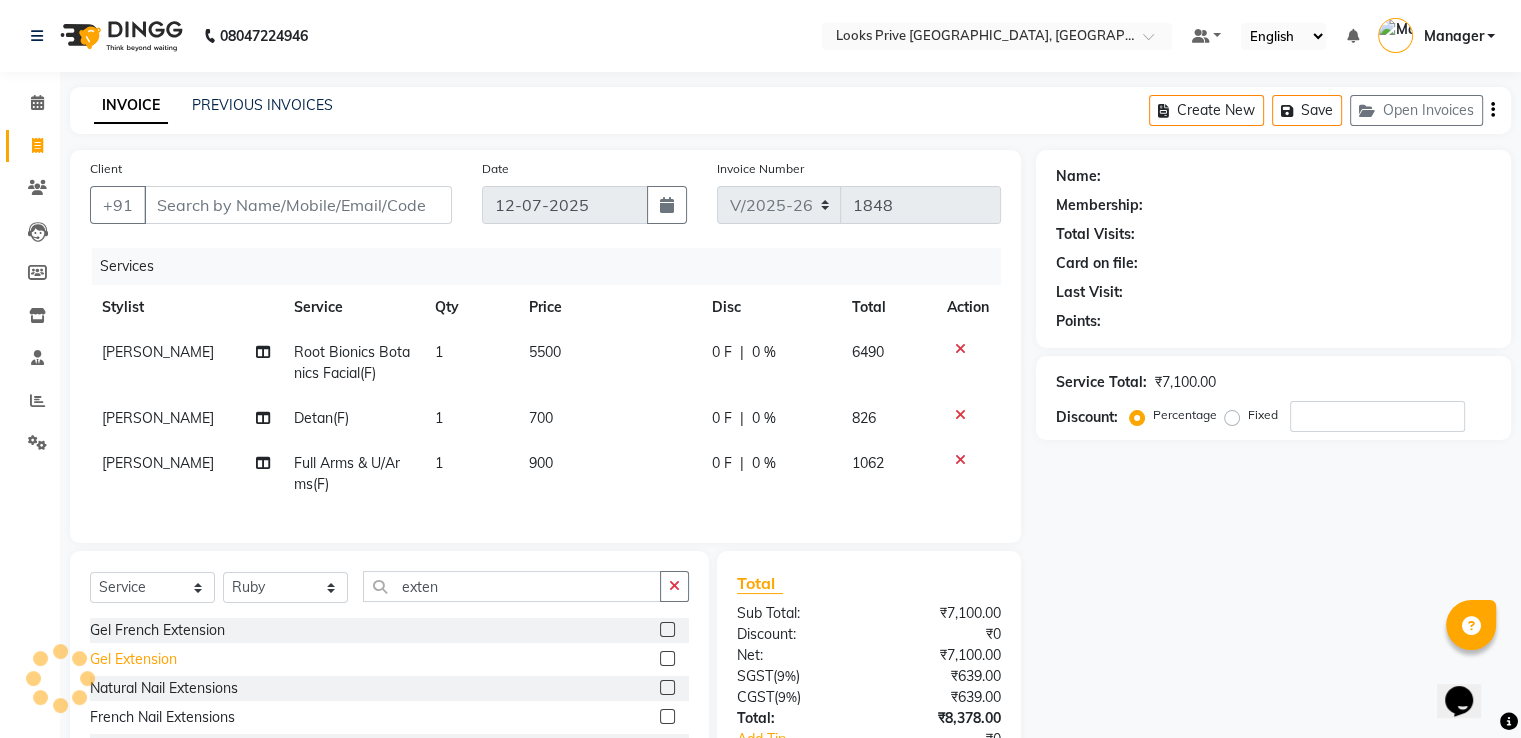 click on "Gel Extension" 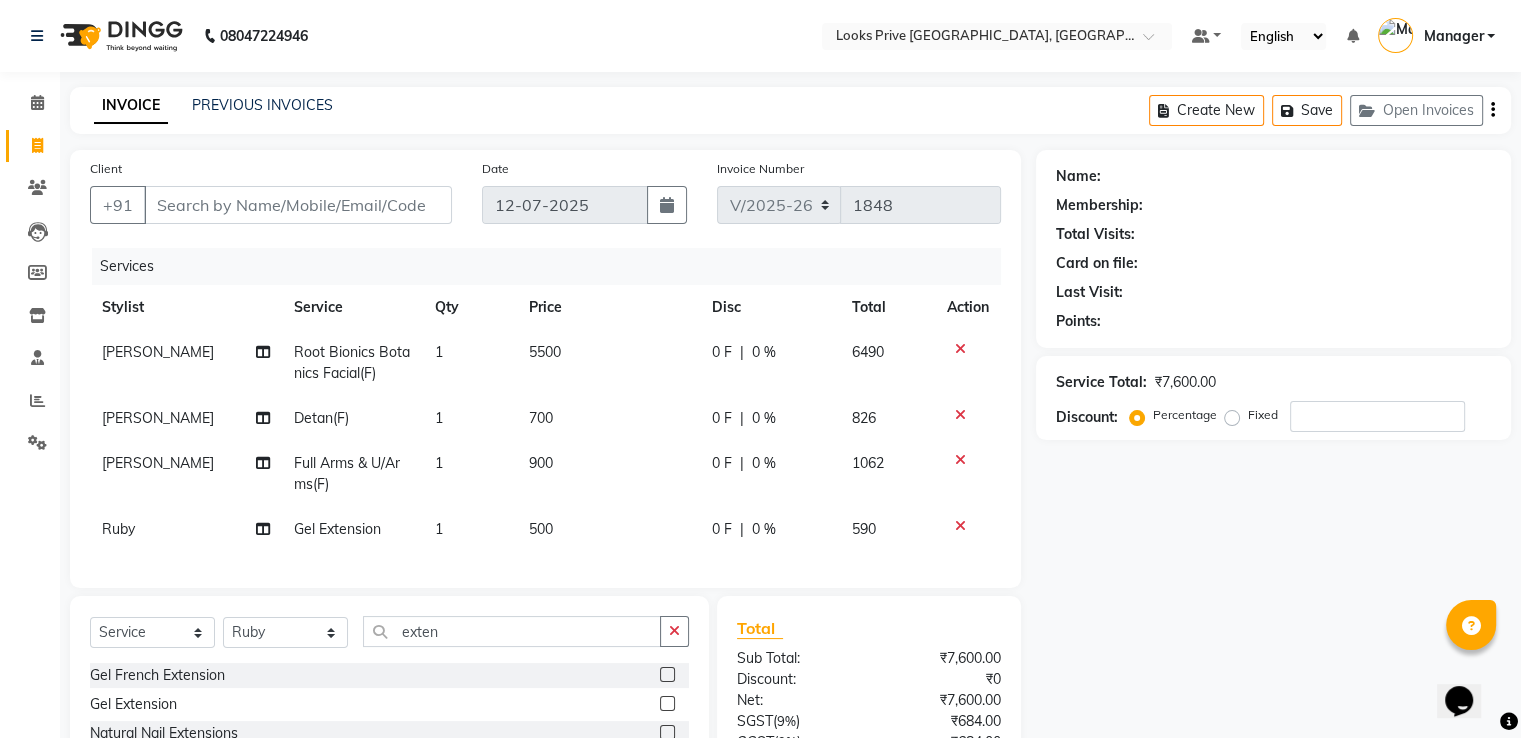 drag, startPoint x: 569, startPoint y: 544, endPoint x: 584, endPoint y: 536, distance: 17 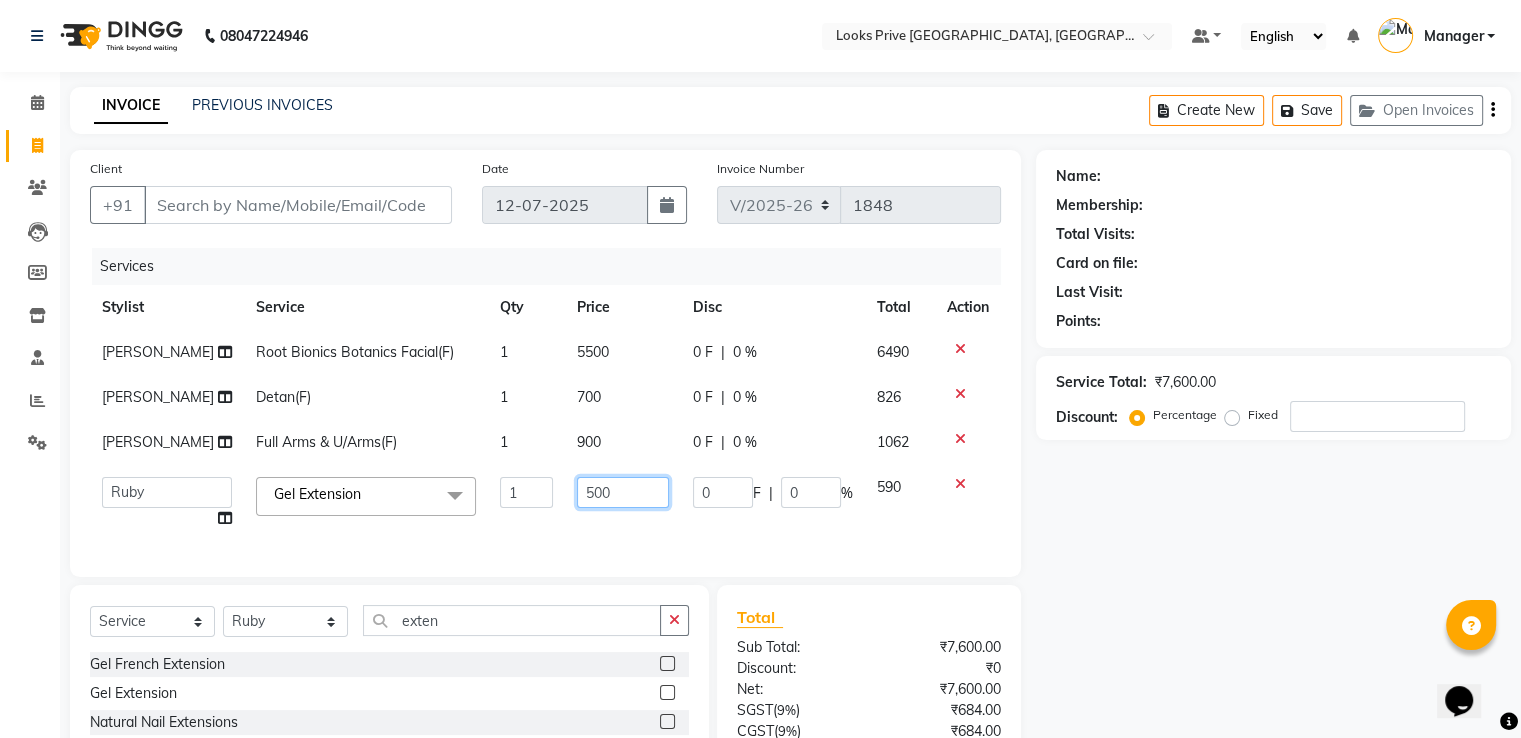 drag, startPoint x: 612, startPoint y: 487, endPoint x: 513, endPoint y: 476, distance: 99.60924 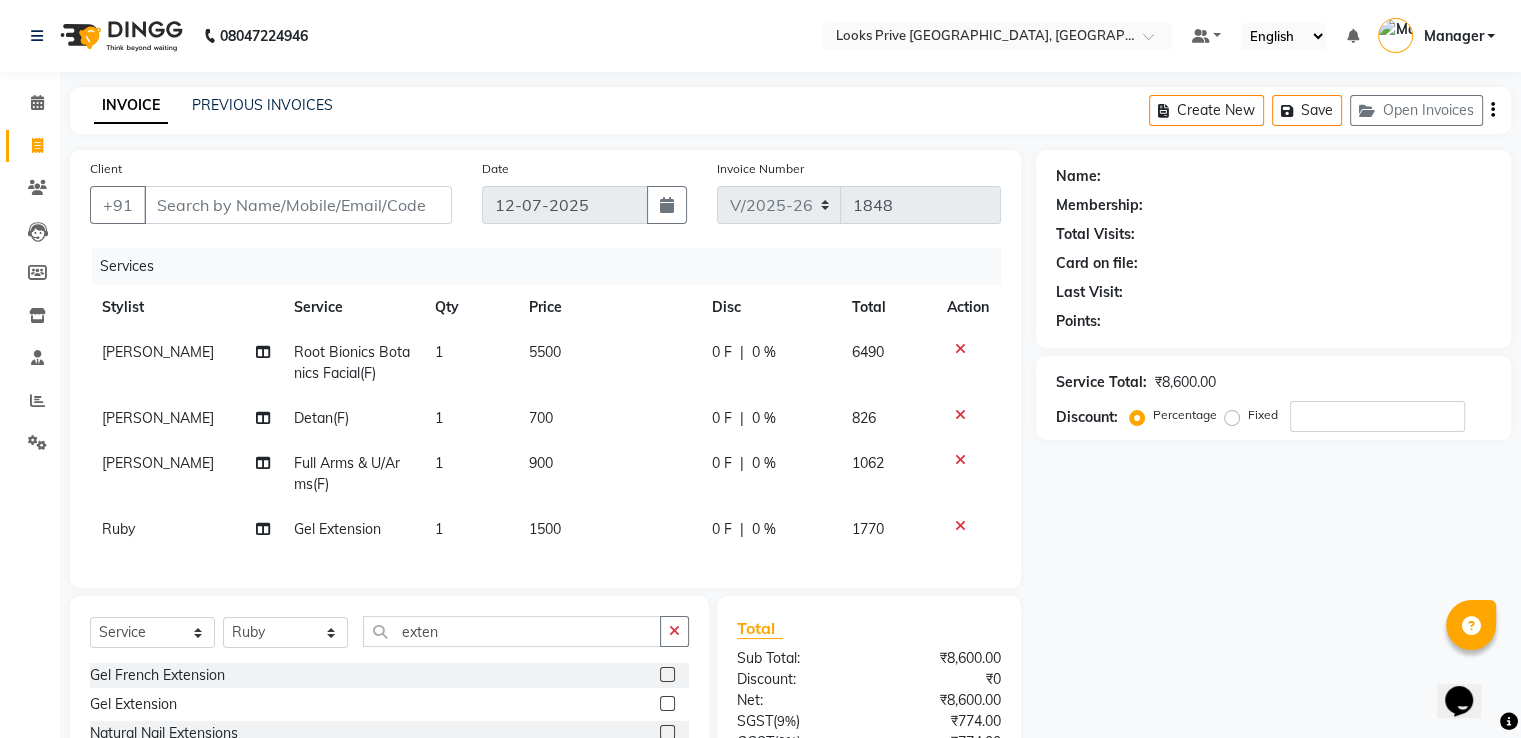 click on "1500" 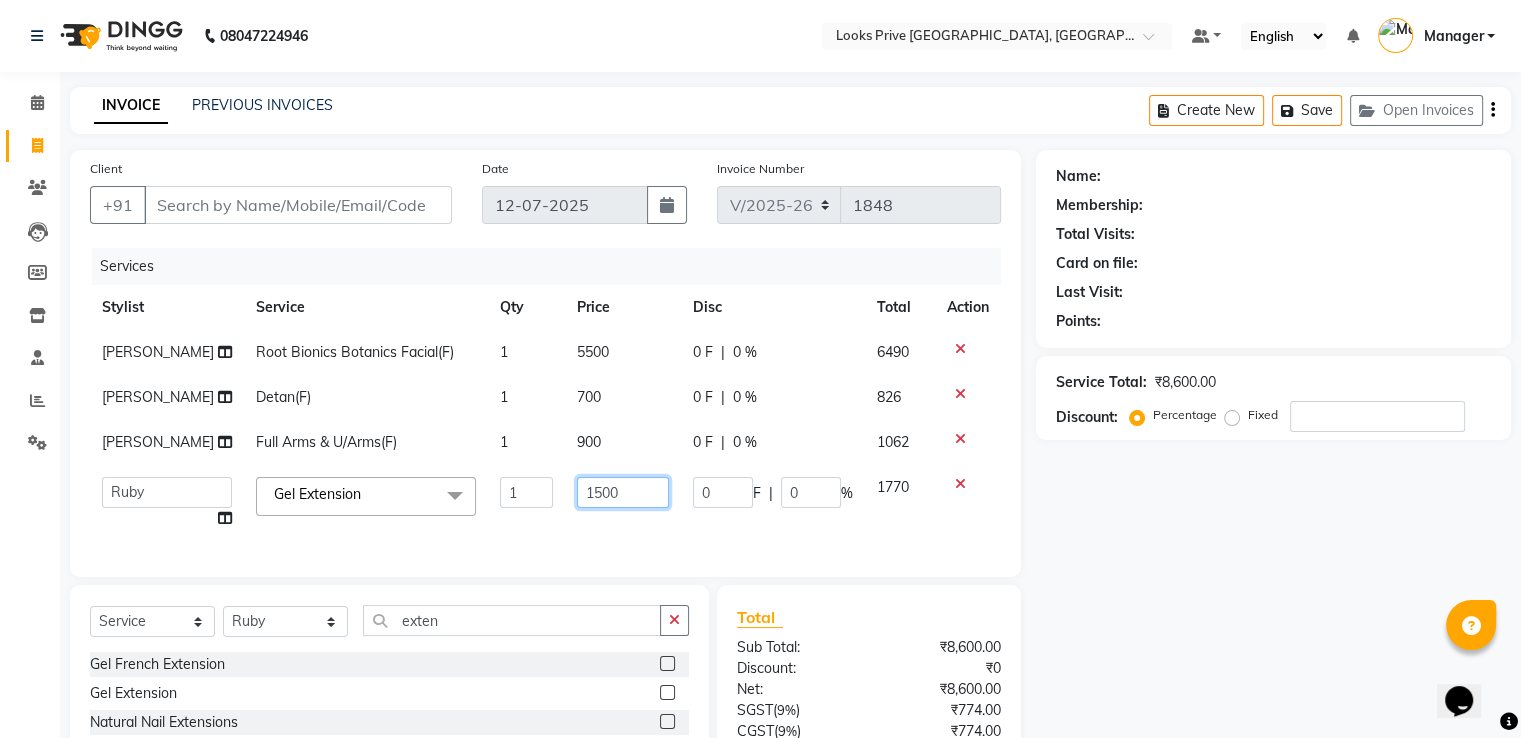 click on "1500" 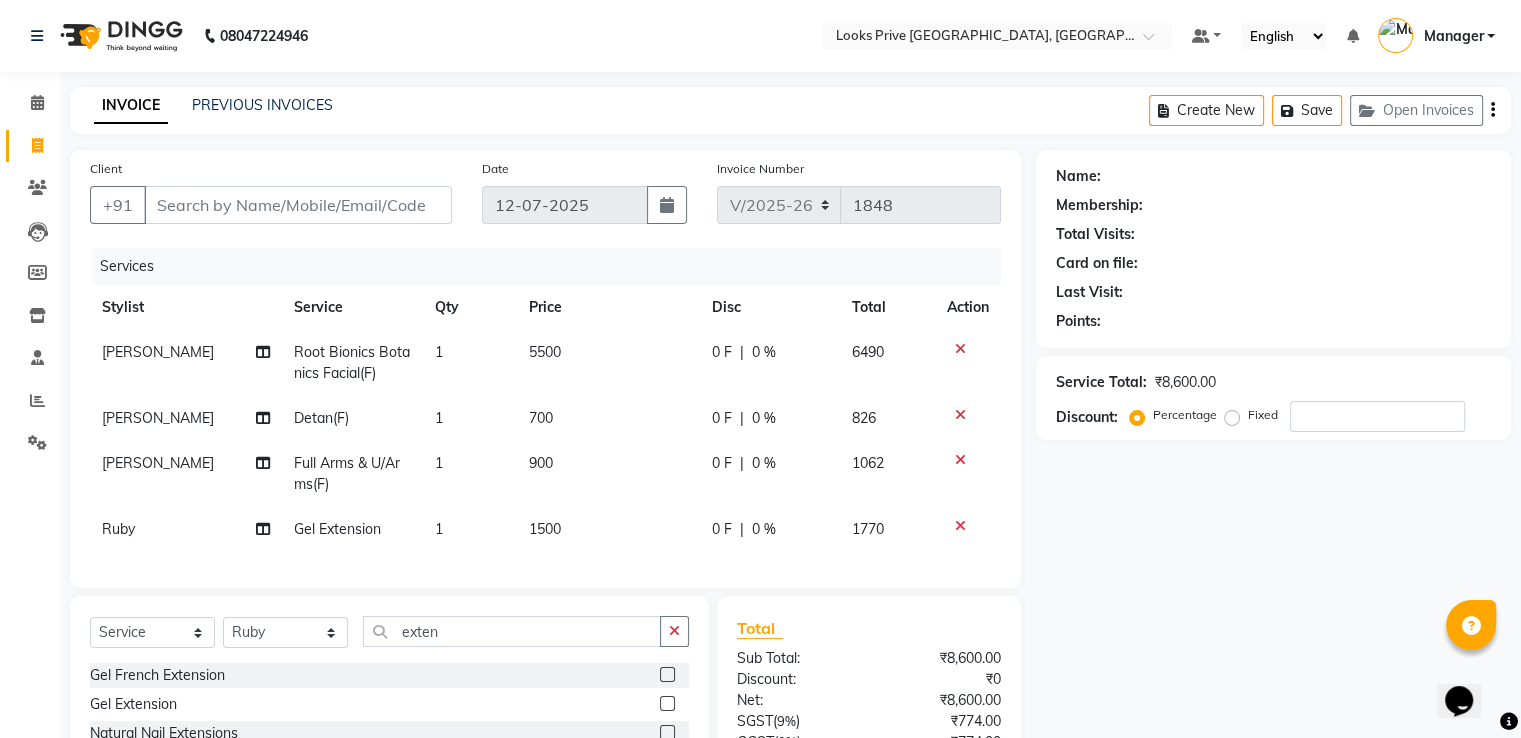 click on "Name: Membership: Total Visits: Card on file: Last Visit:  Points:  Service Total:  ₹8,600.00  Discount:  Percentage   Fixed" 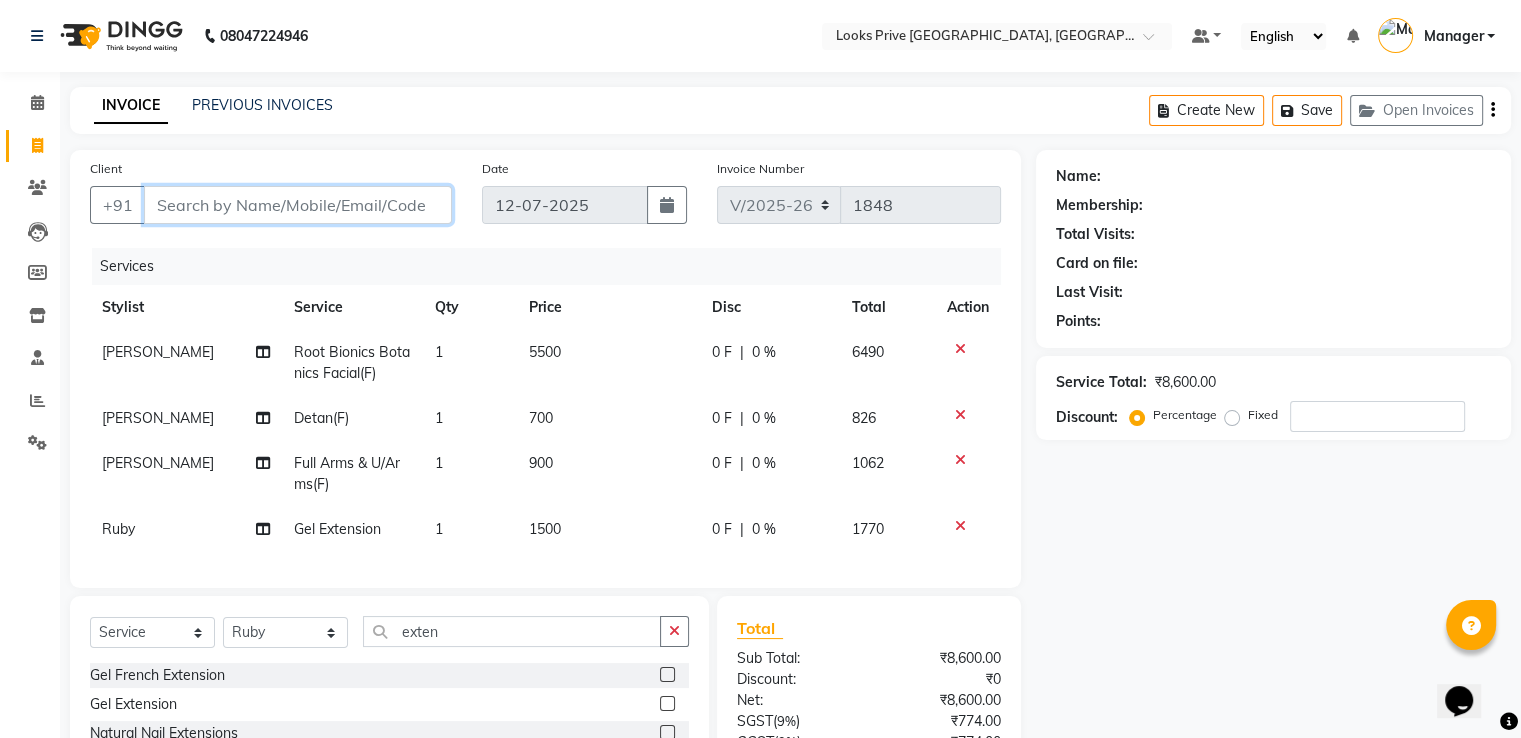 click on "Client" at bounding box center [298, 205] 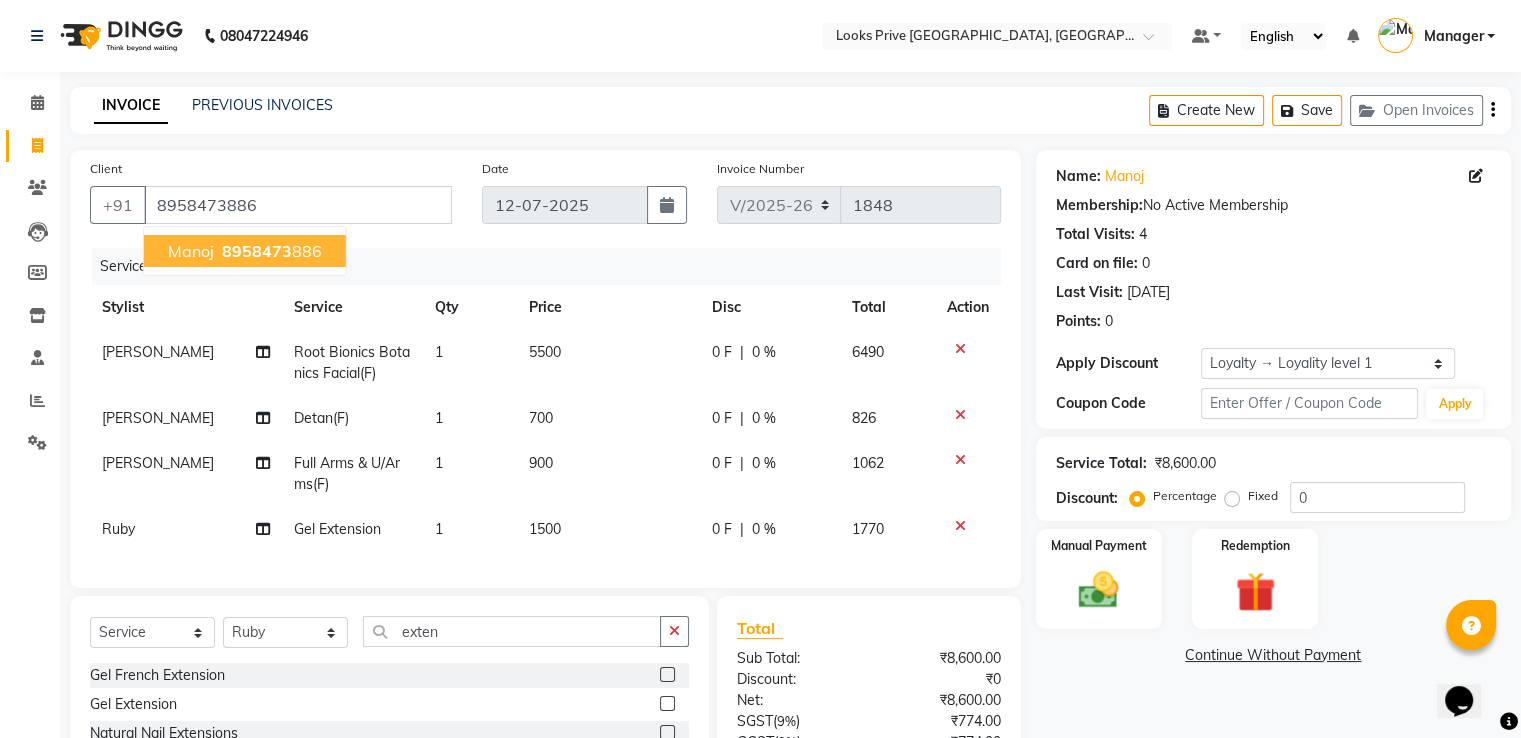drag, startPoint x: 280, startPoint y: 249, endPoint x: 290, endPoint y: 247, distance: 10.198039 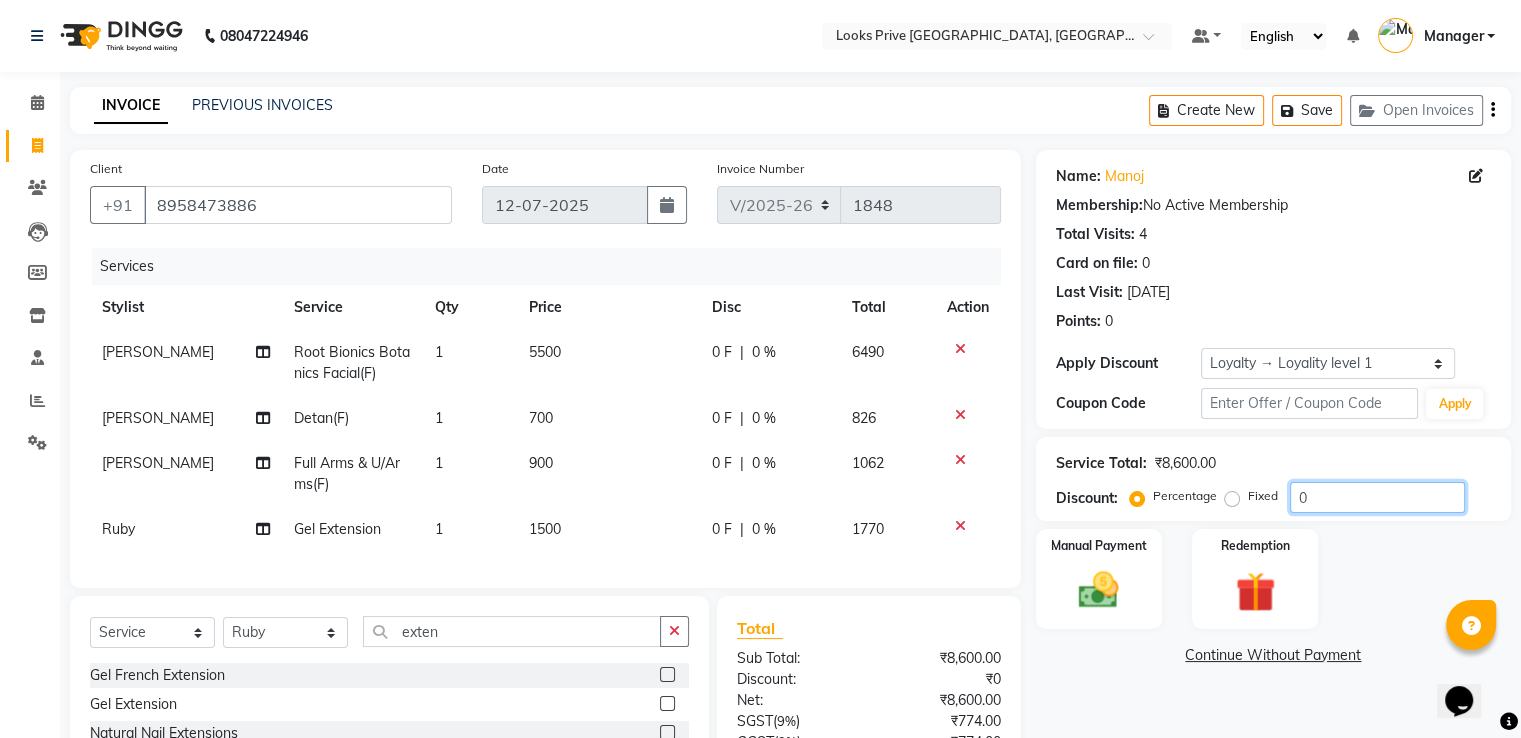 click on "0" 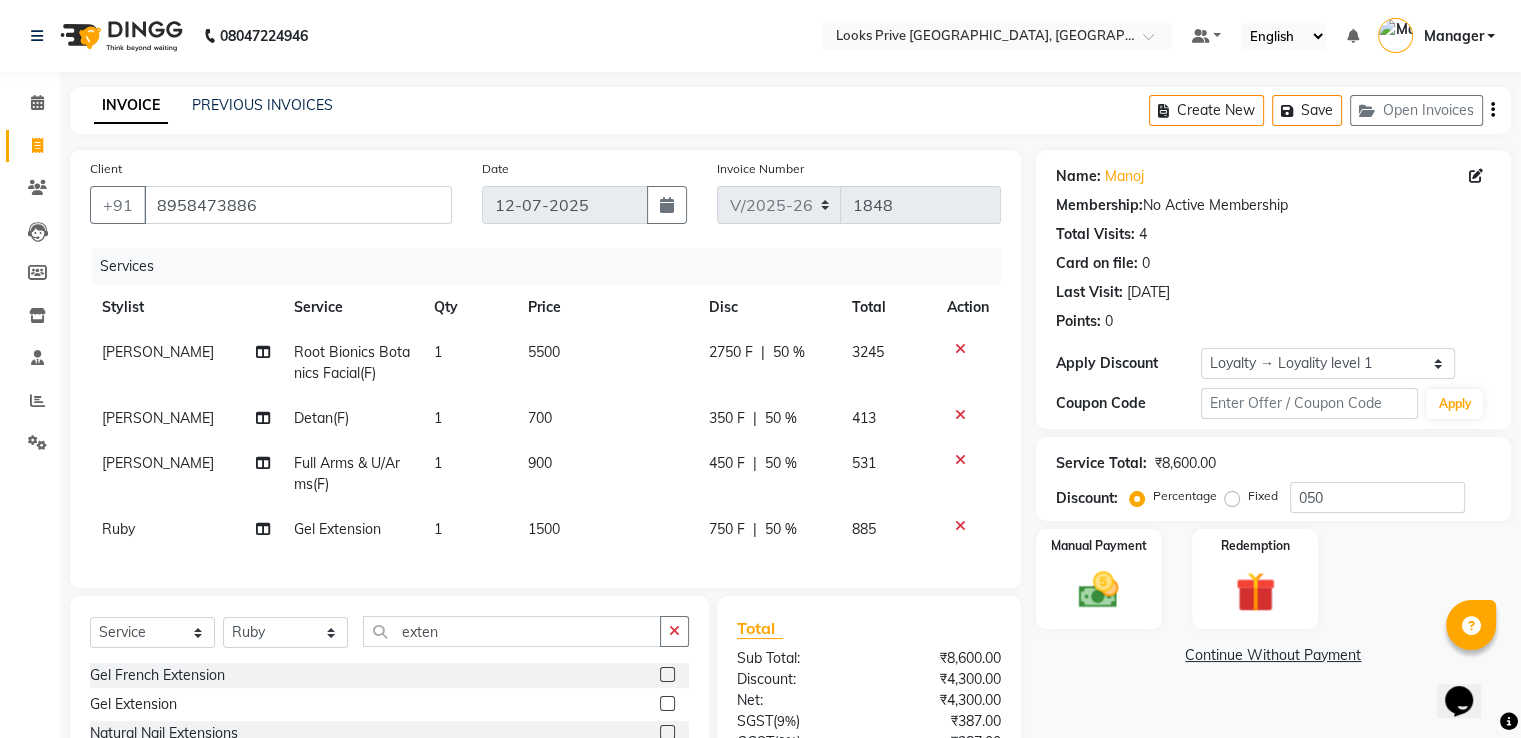 click on "Name: Manoj  Membership:  No Active Membership  Total Visits:  4 Card on file:  0 Last Visit:   21-06-2025 Points:   0  Apply Discount Select  Loyalty → Loyality level 1  Coupon Code Apply Service Total:  ₹8,600.00  Discount:  Percentage   Fixed  050 Manual Payment Redemption  Continue Without Payment" 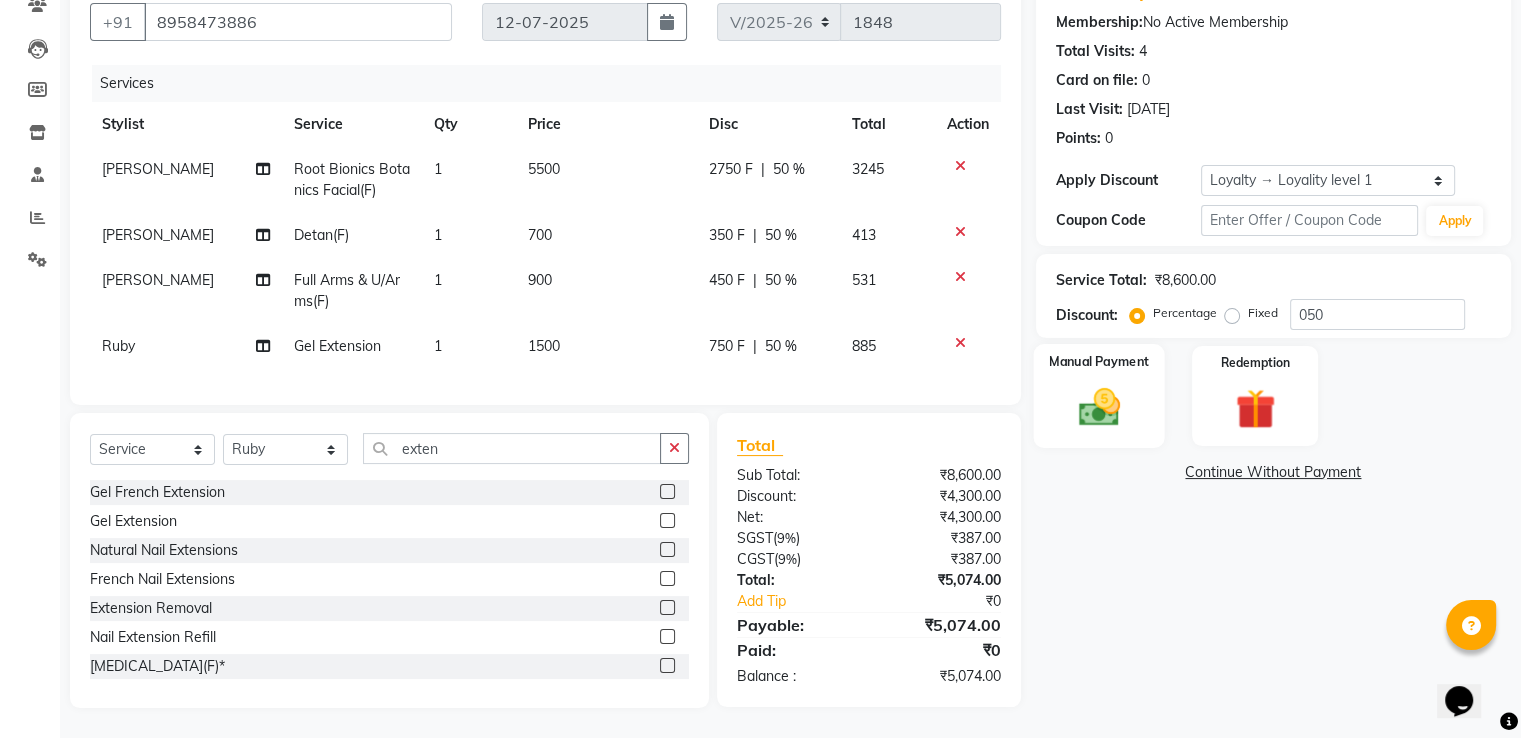 click 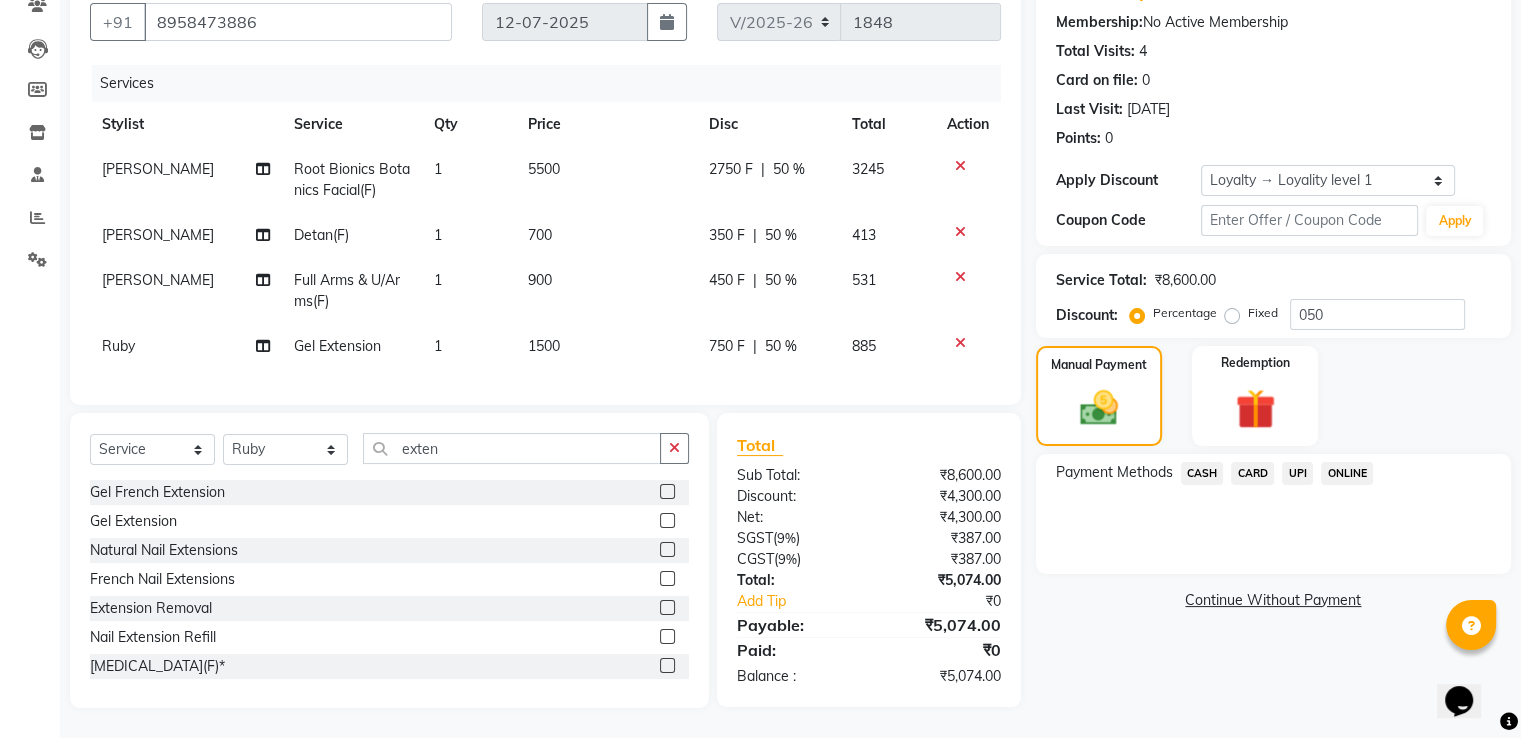click on "UPI" 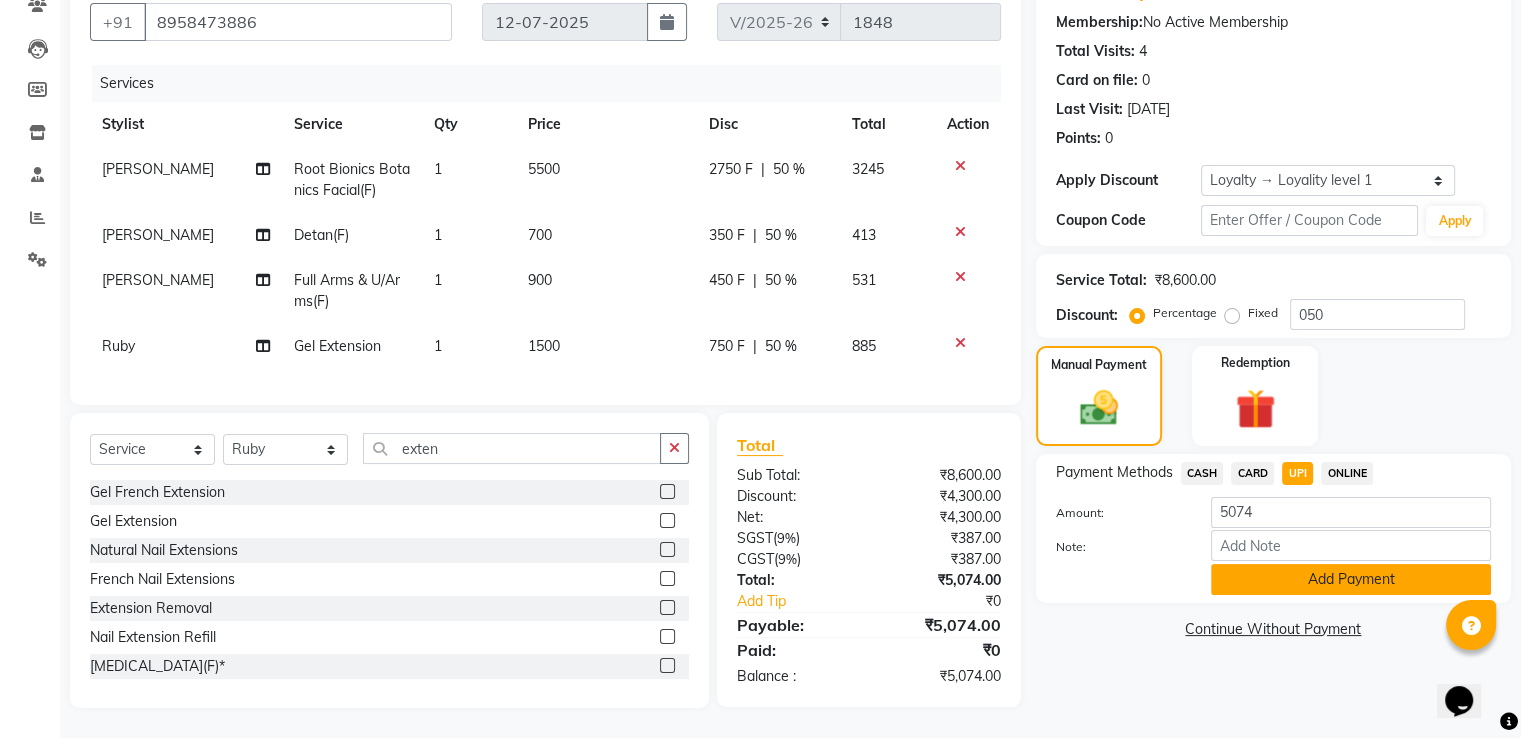 click on "Add Payment" 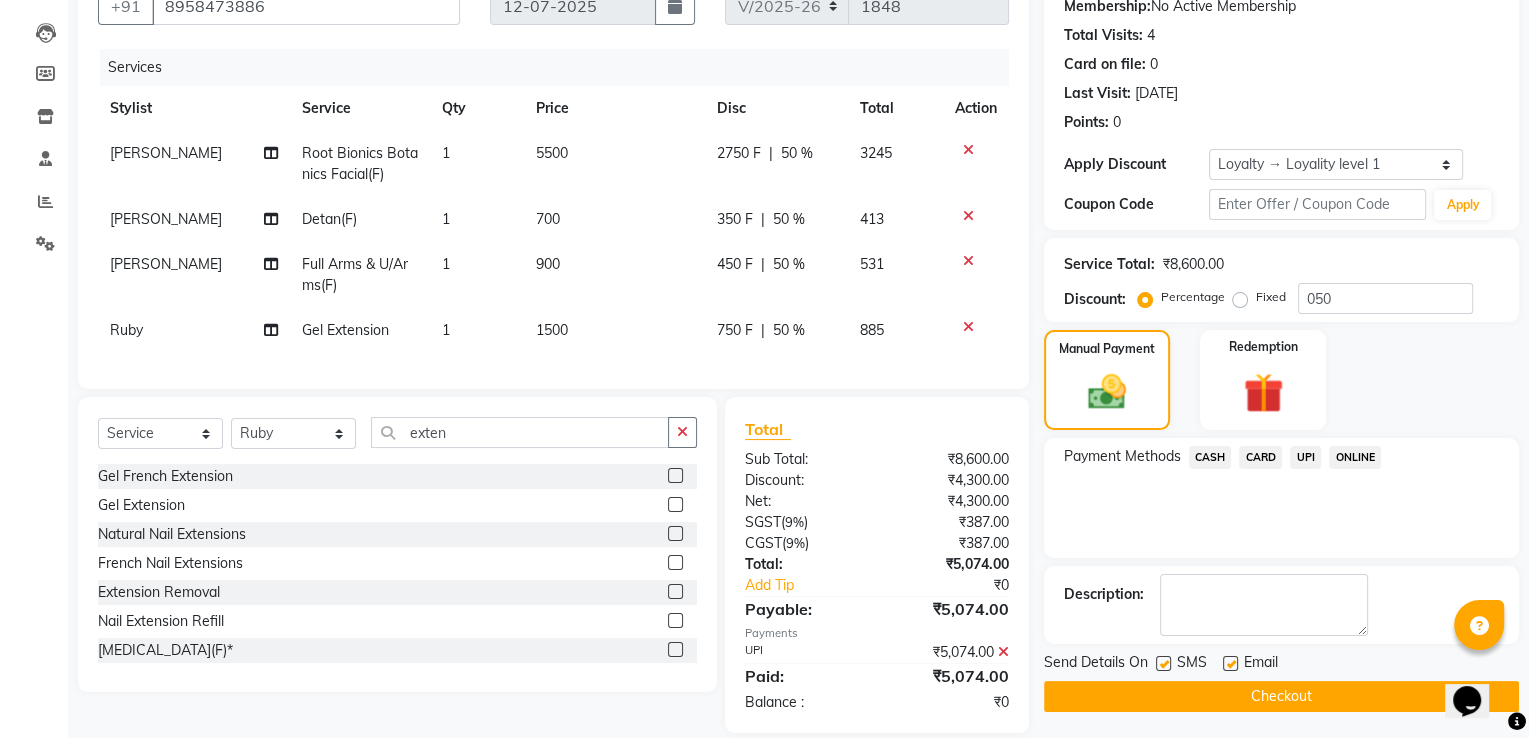 scroll, scrollTop: 340, scrollLeft: 0, axis: vertical 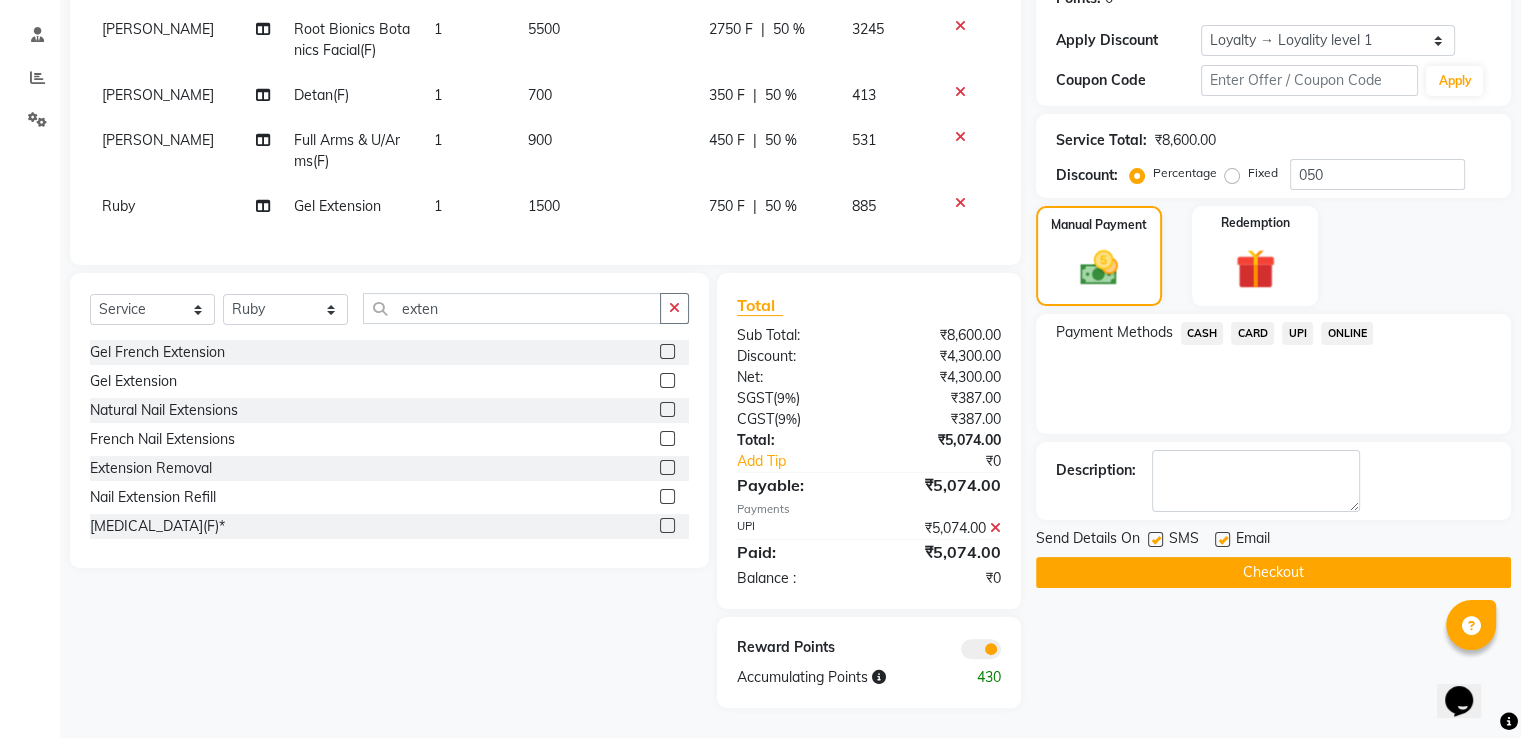 click 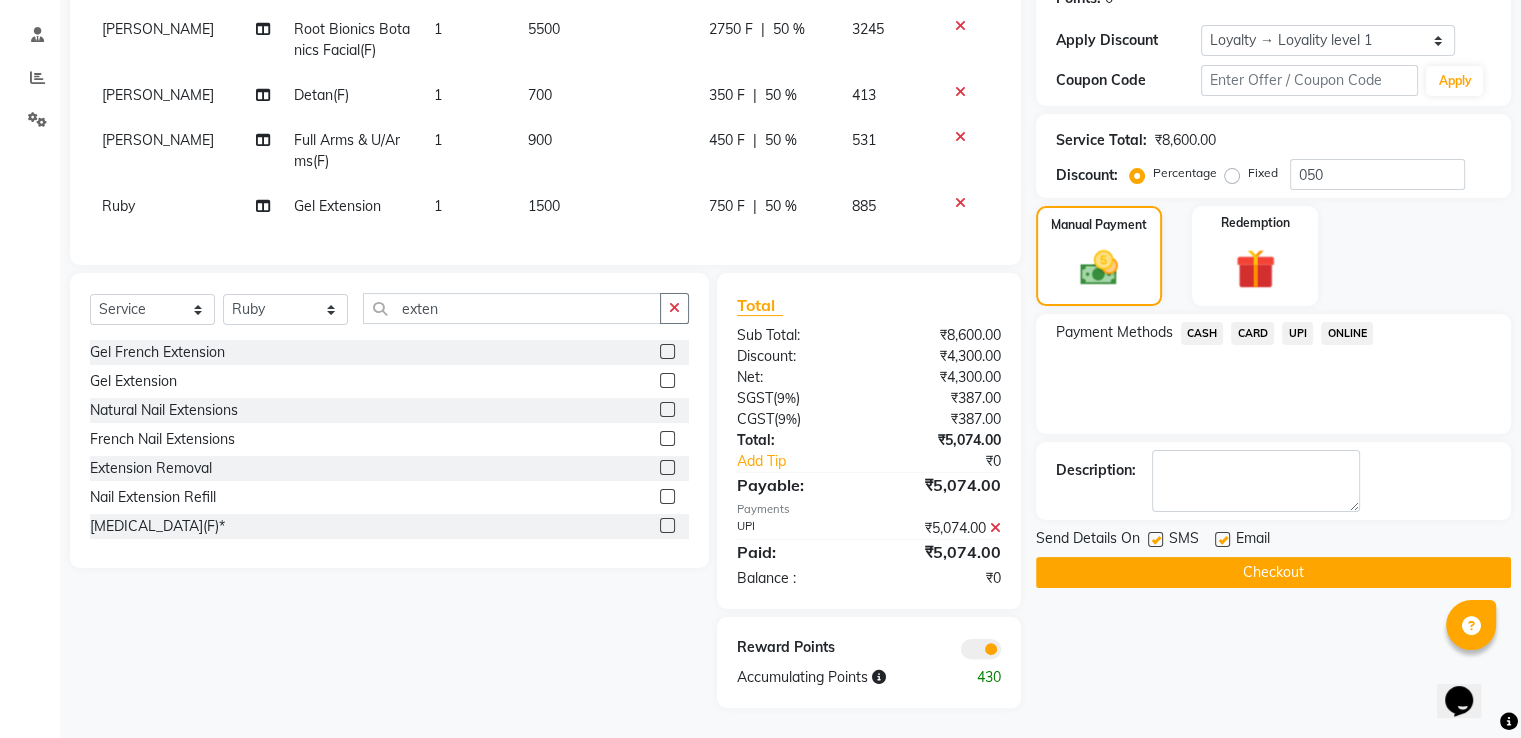 click 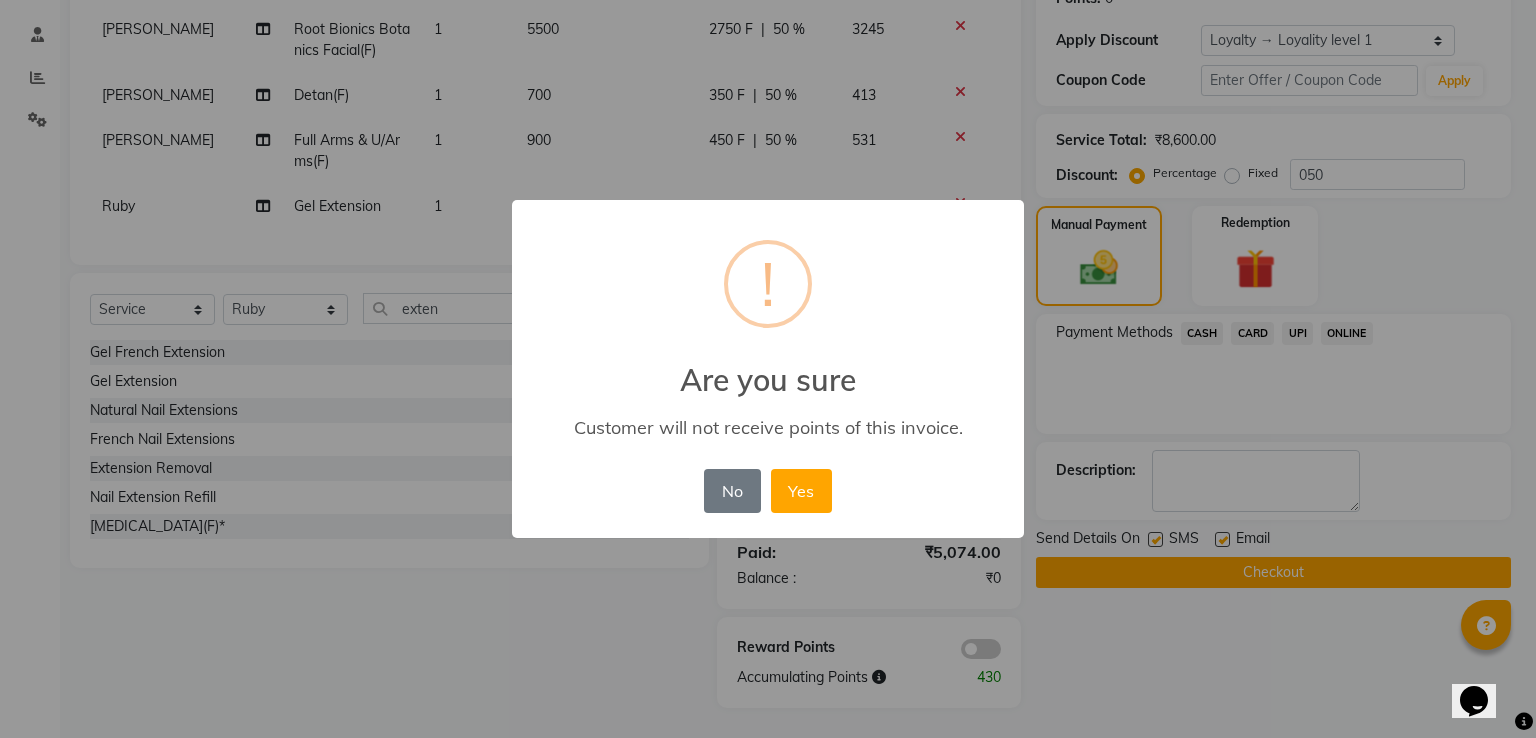click on "Yes" at bounding box center [801, 491] 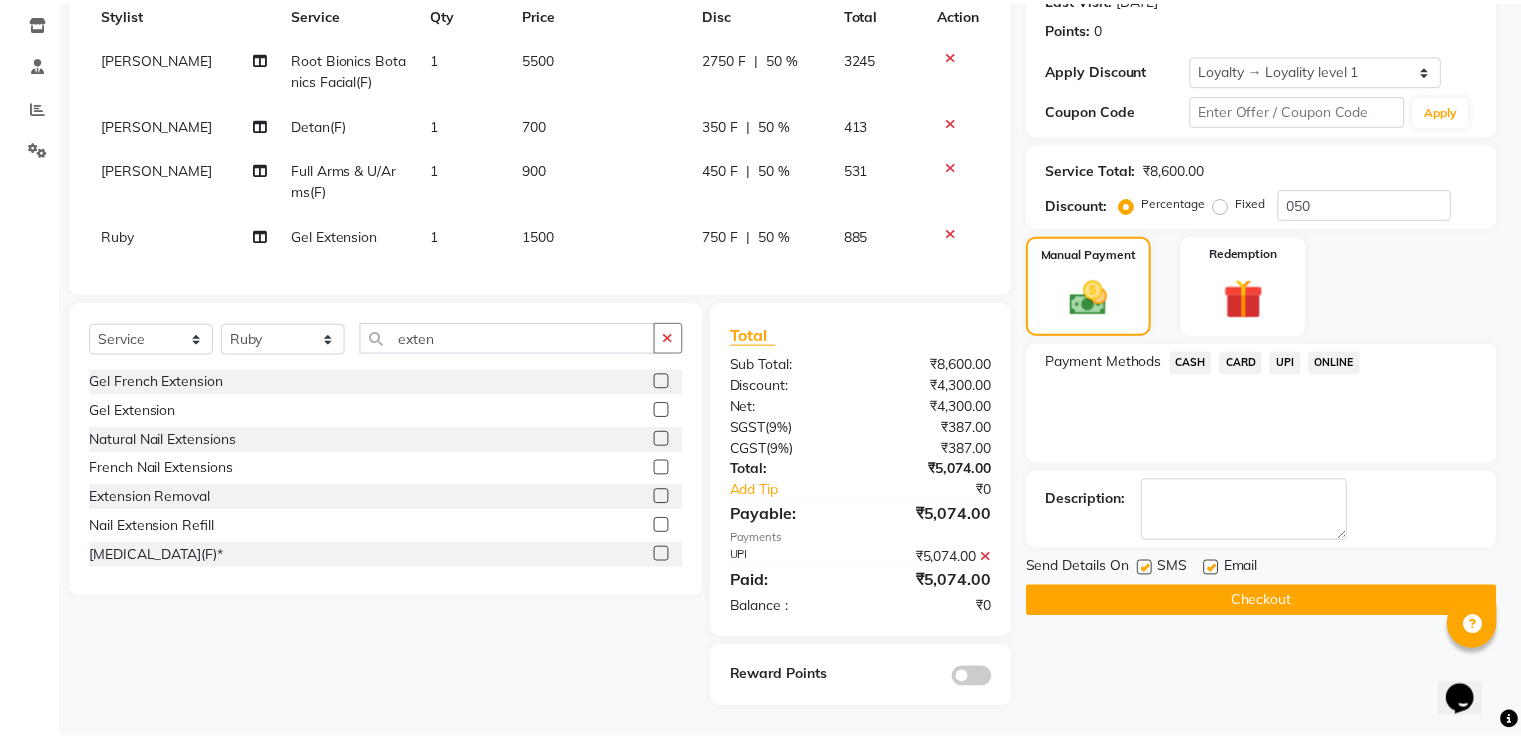 scroll, scrollTop: 311, scrollLeft: 0, axis: vertical 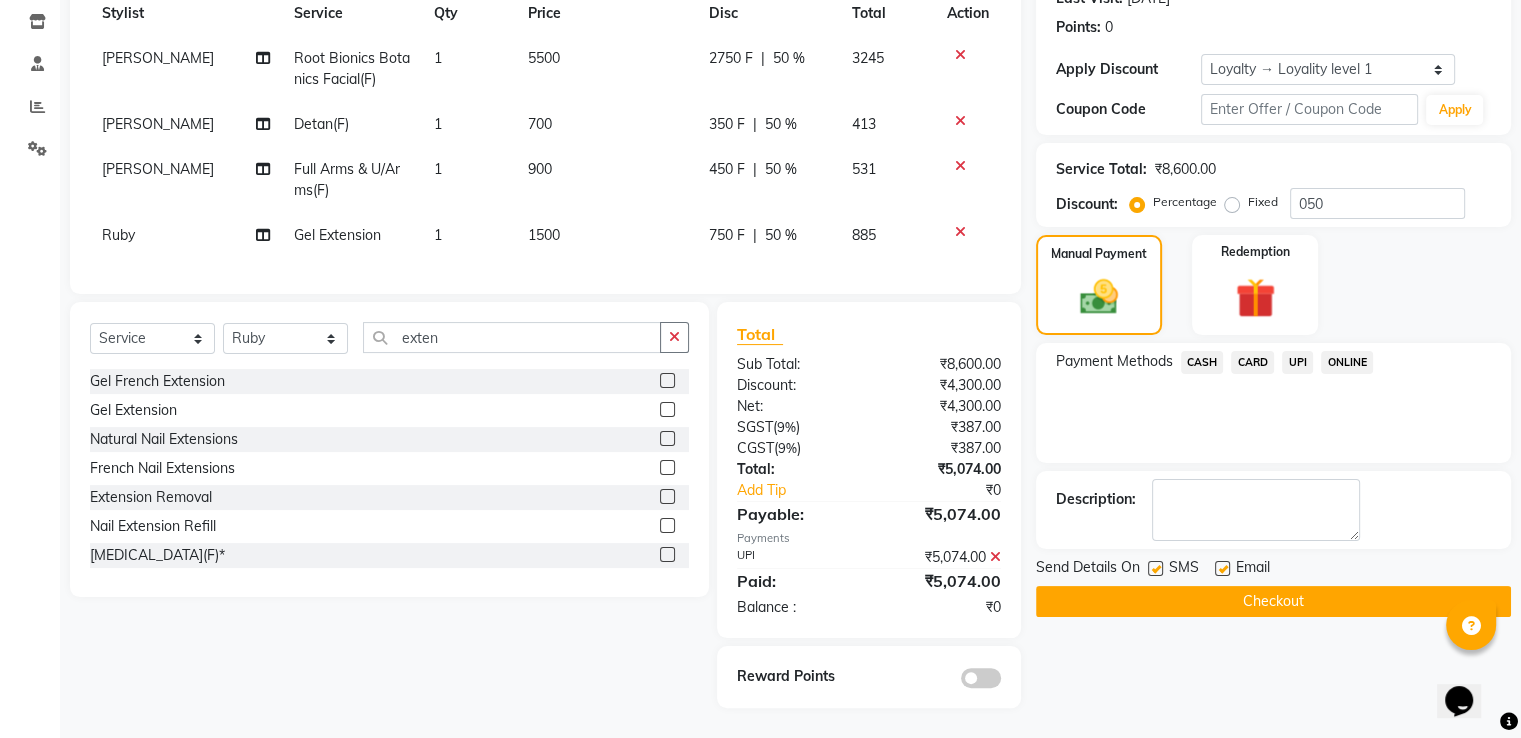 click on "Checkout" 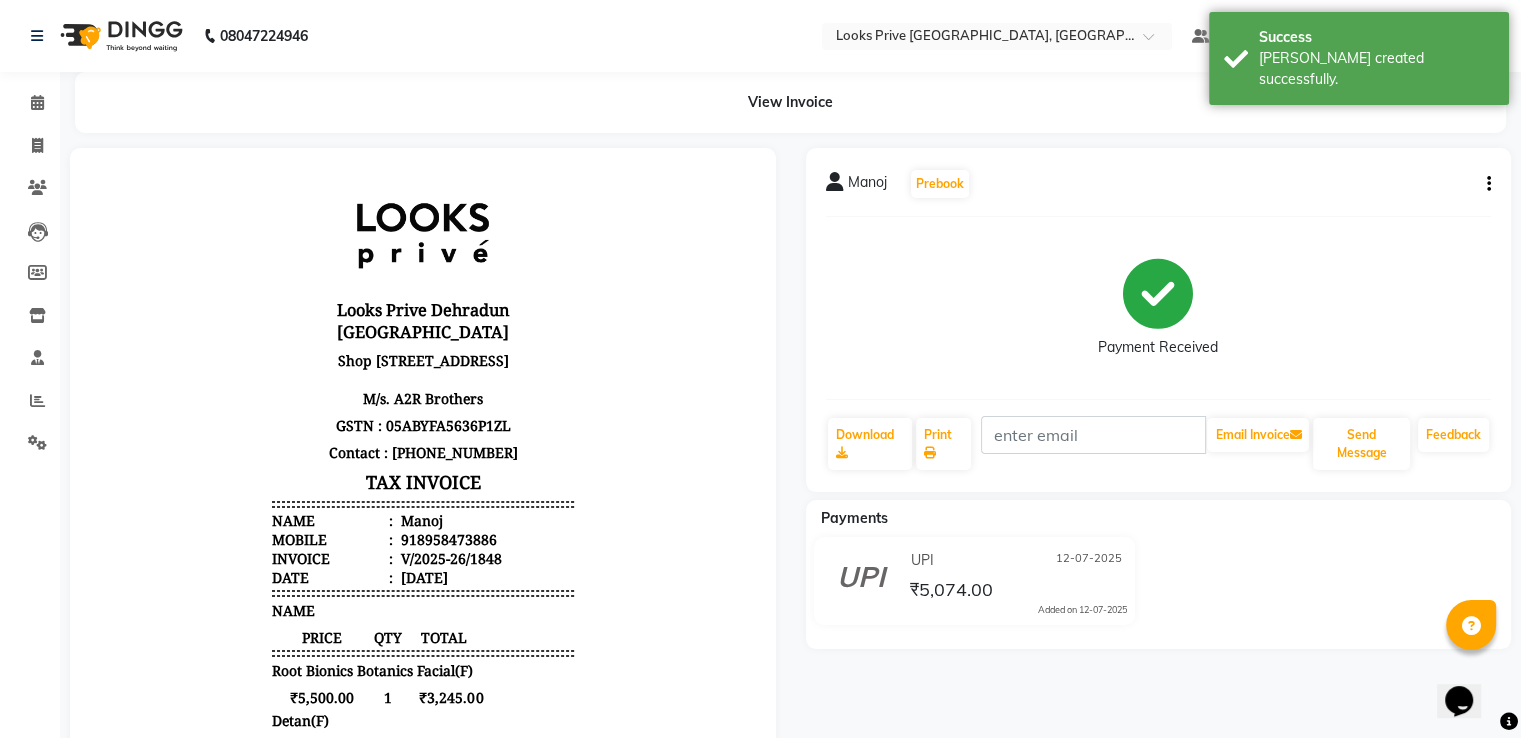scroll, scrollTop: 0, scrollLeft: 0, axis: both 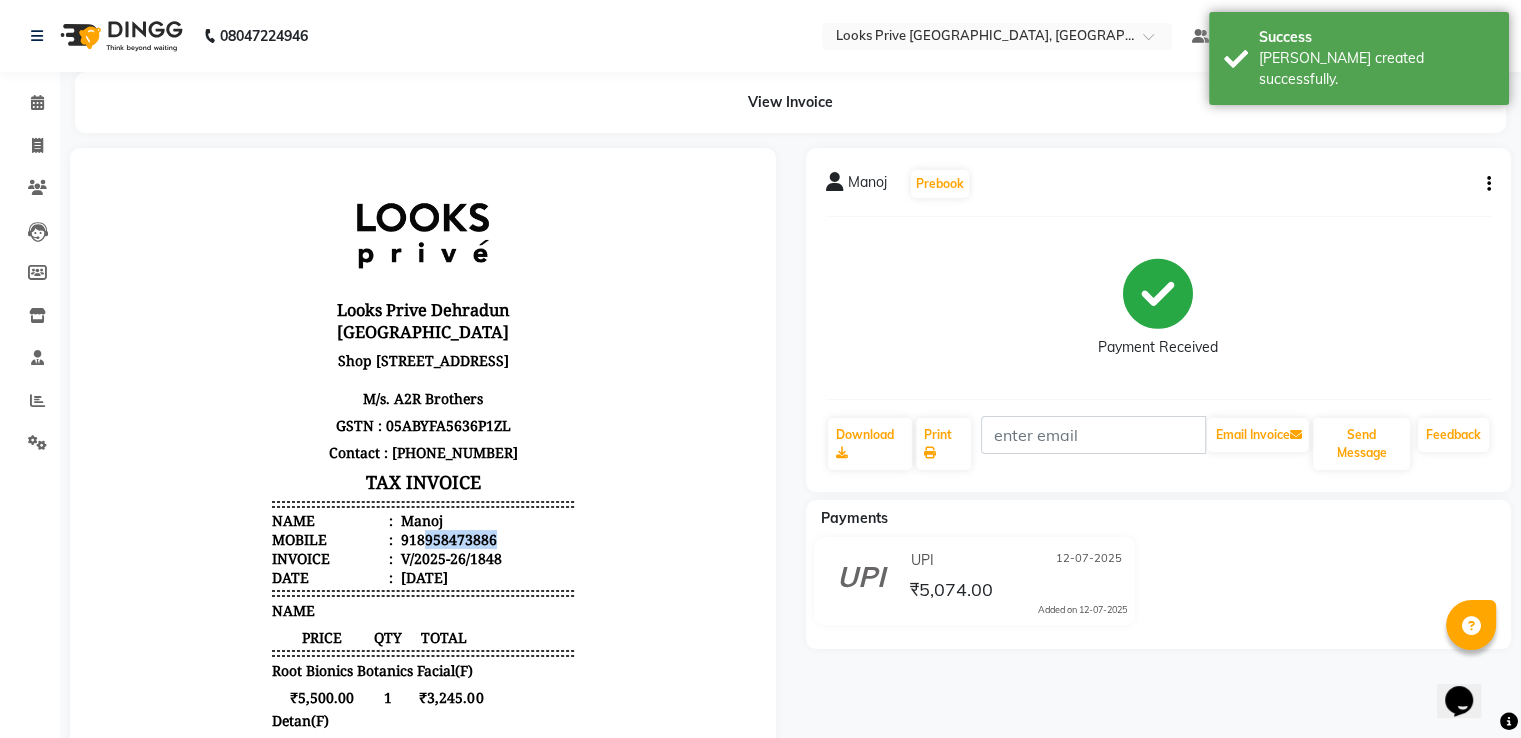 drag, startPoint x: 472, startPoint y: 557, endPoint x: 478, endPoint y: 535, distance: 22.803509 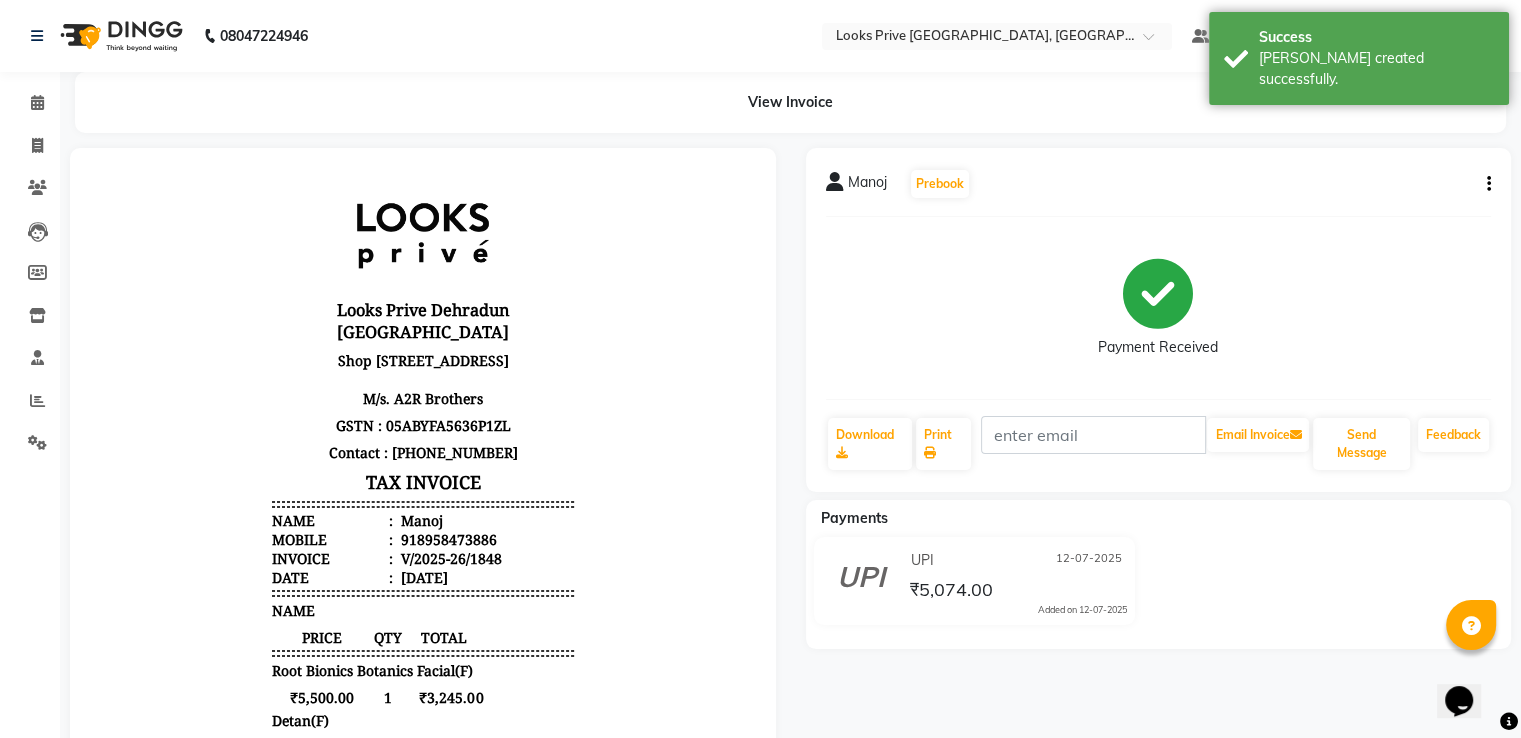 click on "918958473886" at bounding box center (447, 539) 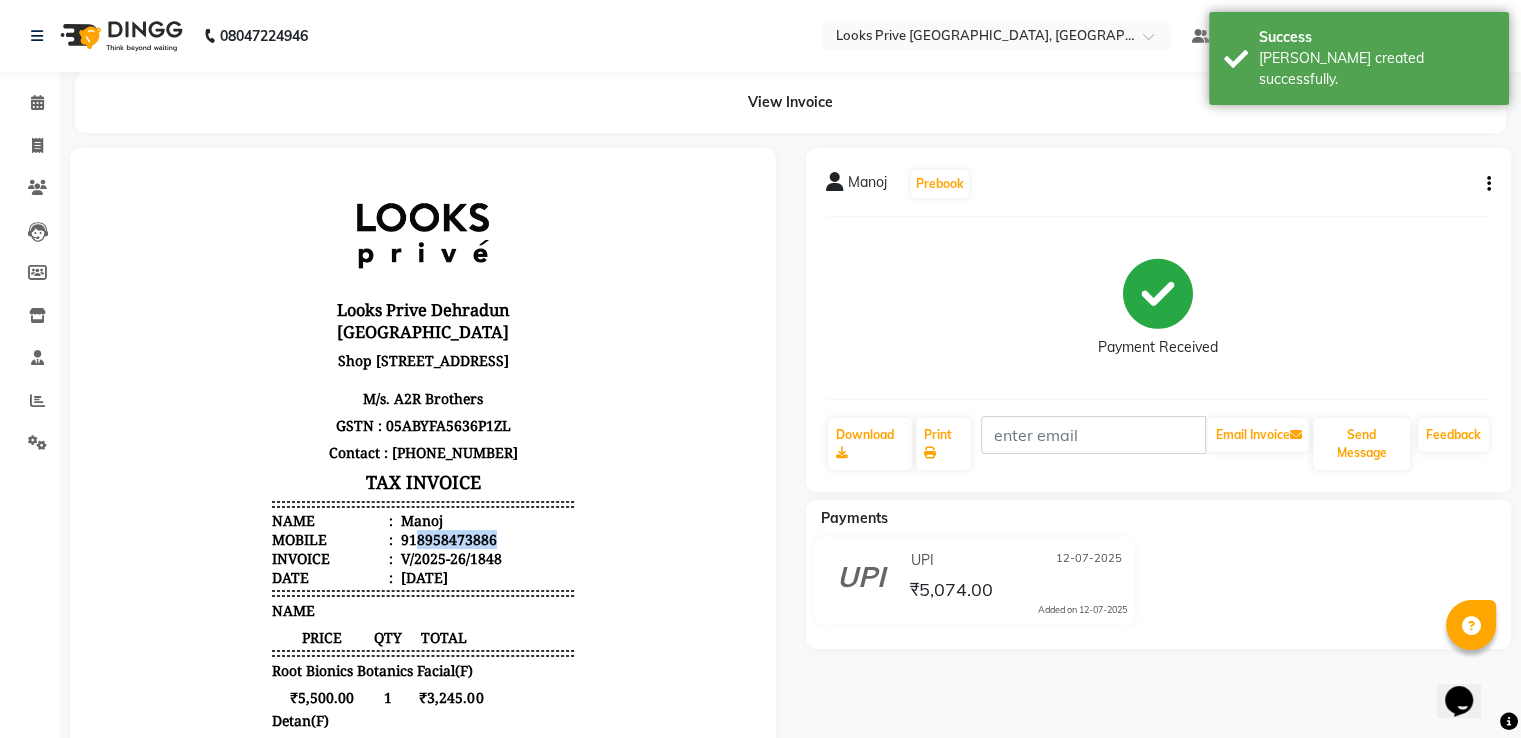 drag, startPoint x: 401, startPoint y: 536, endPoint x: 479, endPoint y: 537, distance: 78.00641 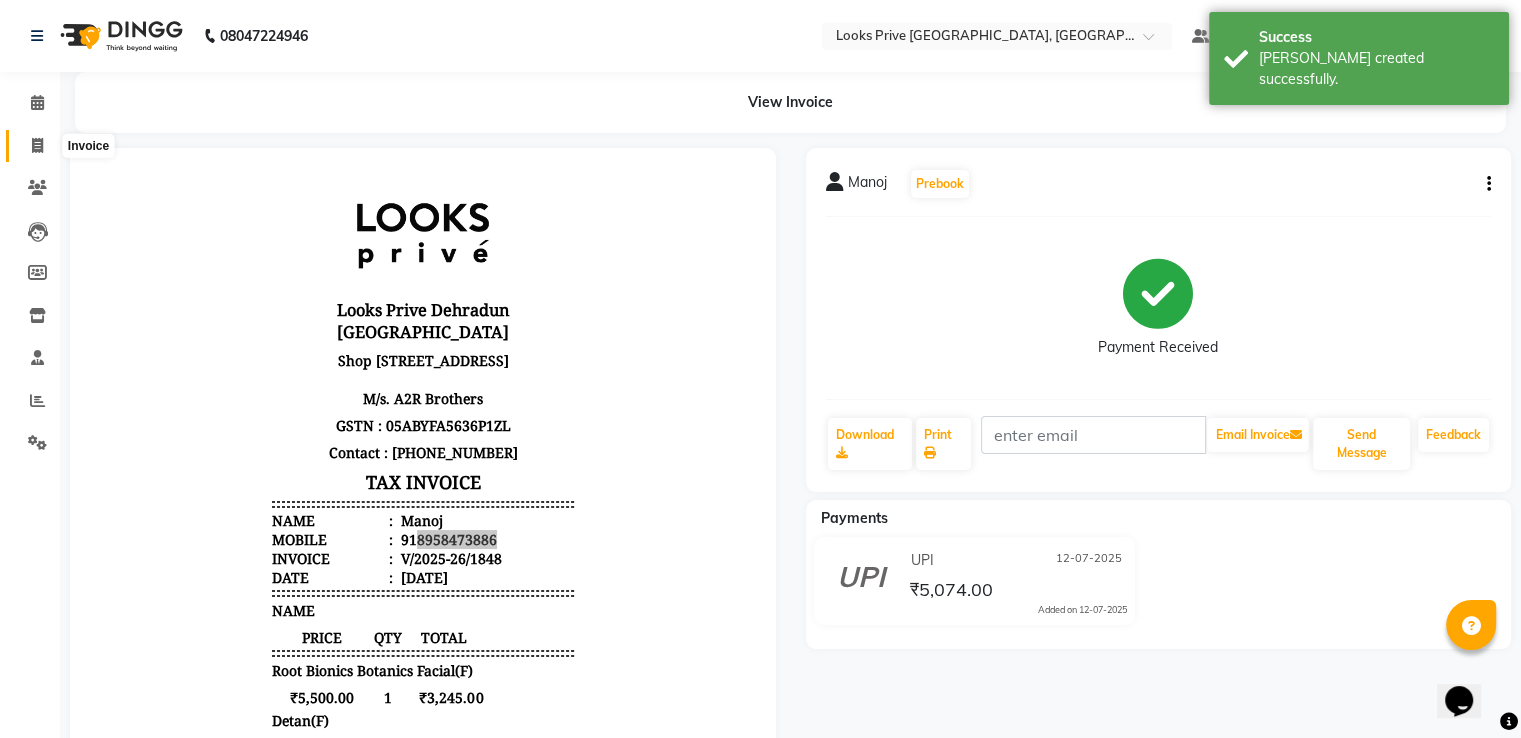 click 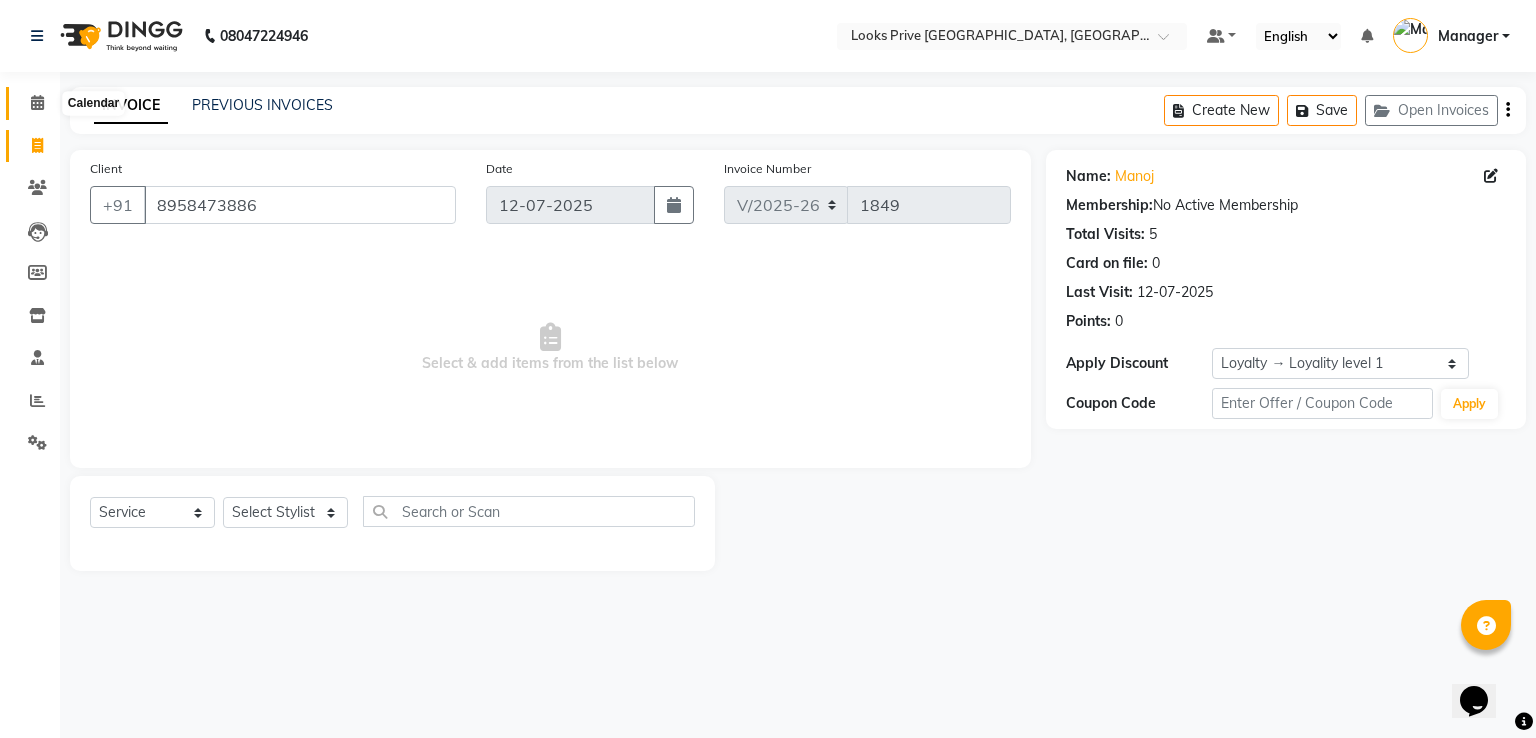 click 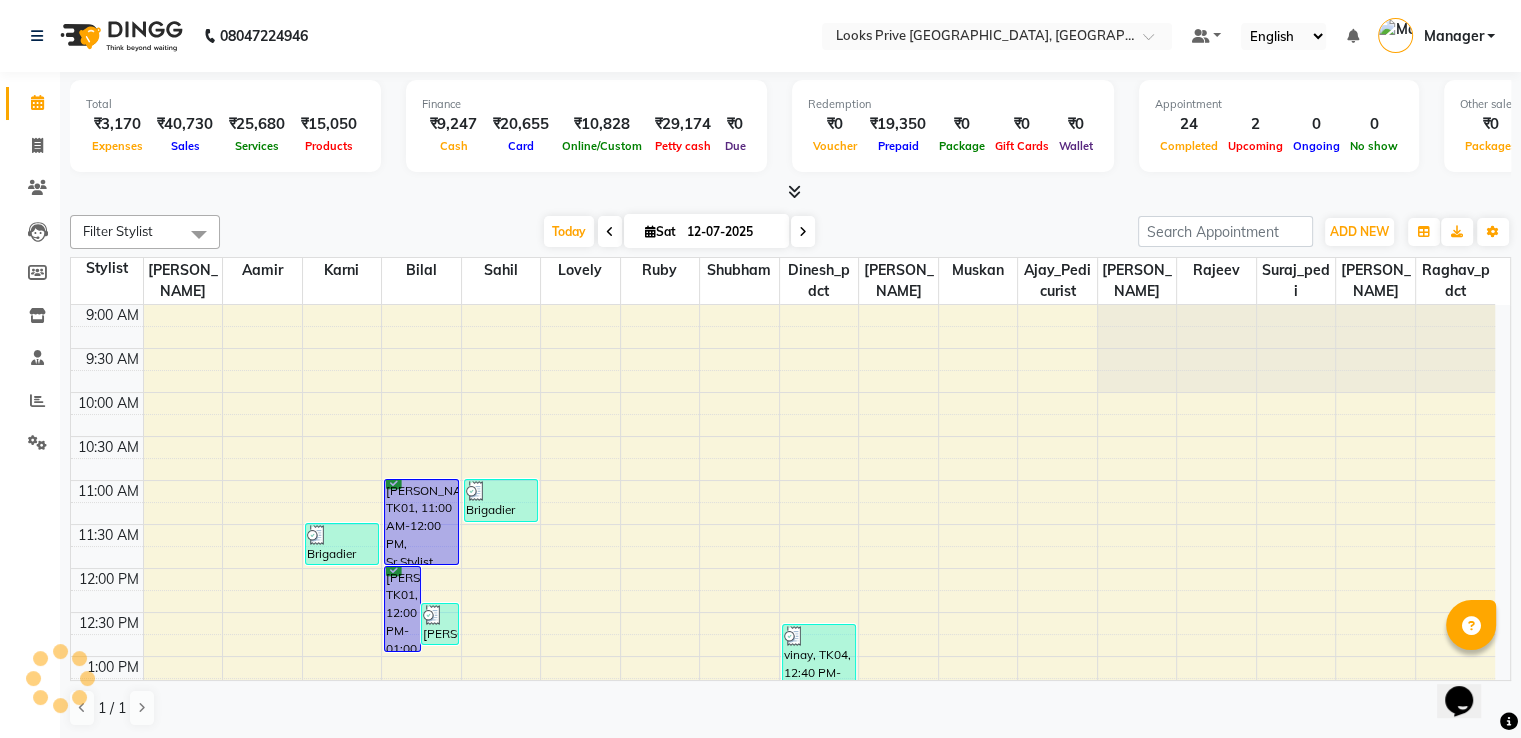 scroll, scrollTop: 0, scrollLeft: 0, axis: both 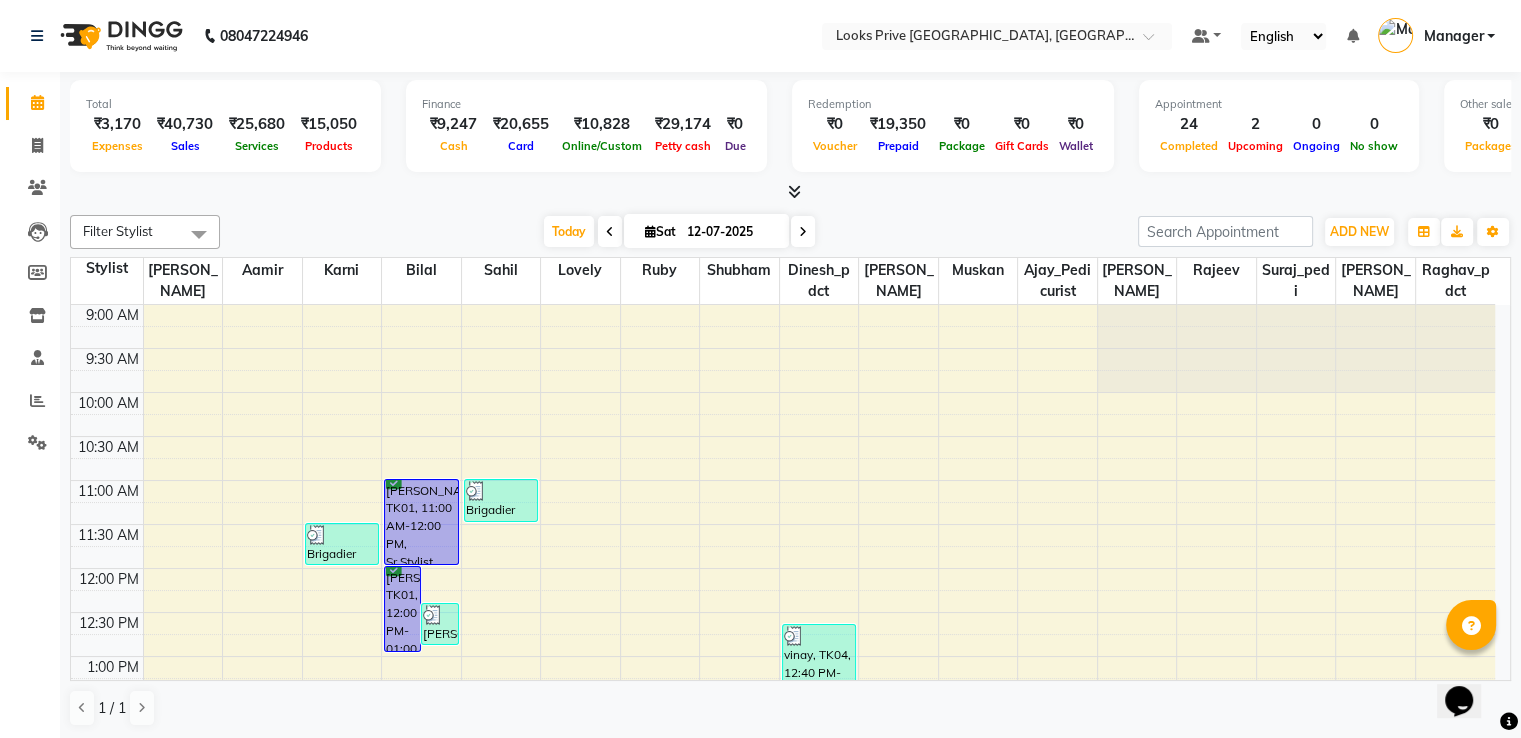 click at bounding box center [794, 191] 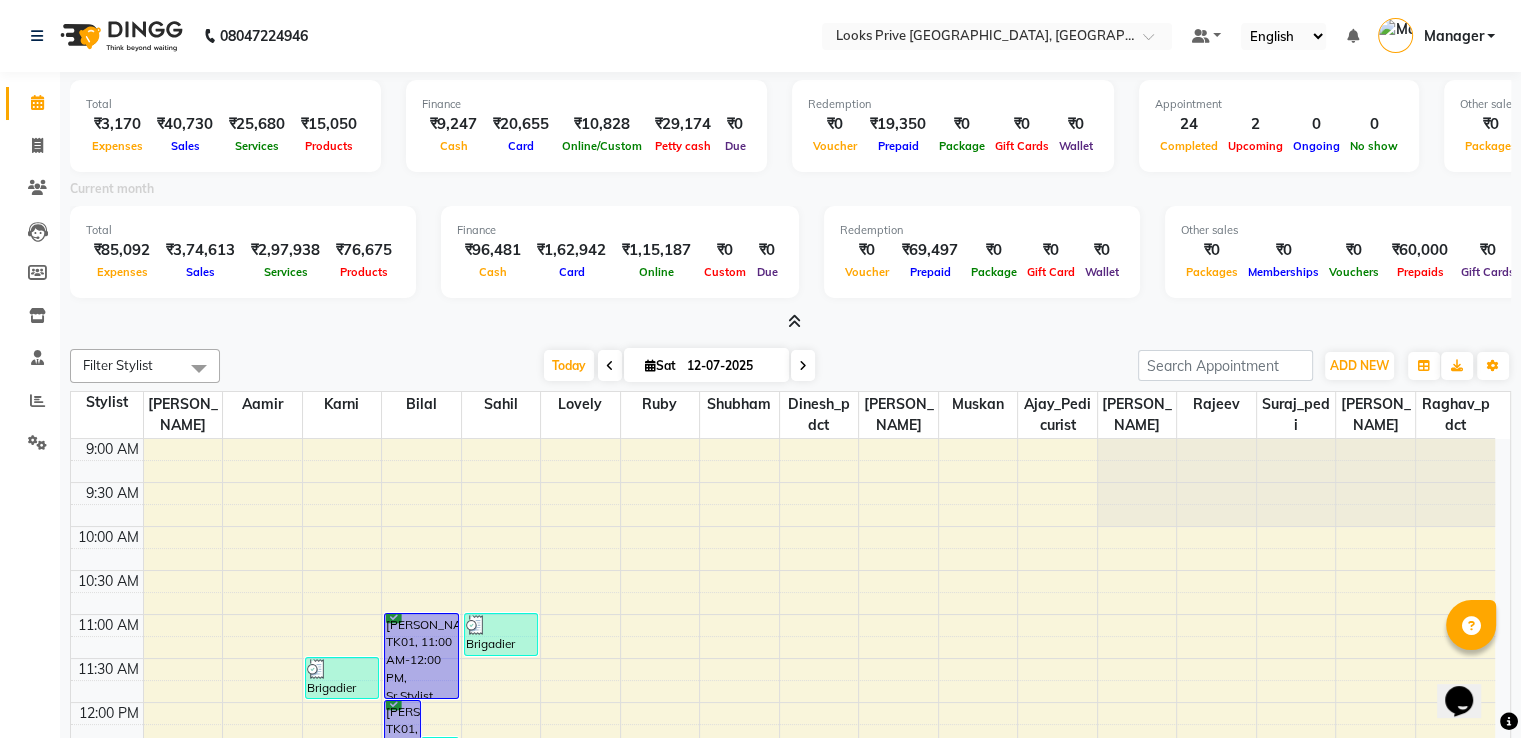 click at bounding box center (794, 321) 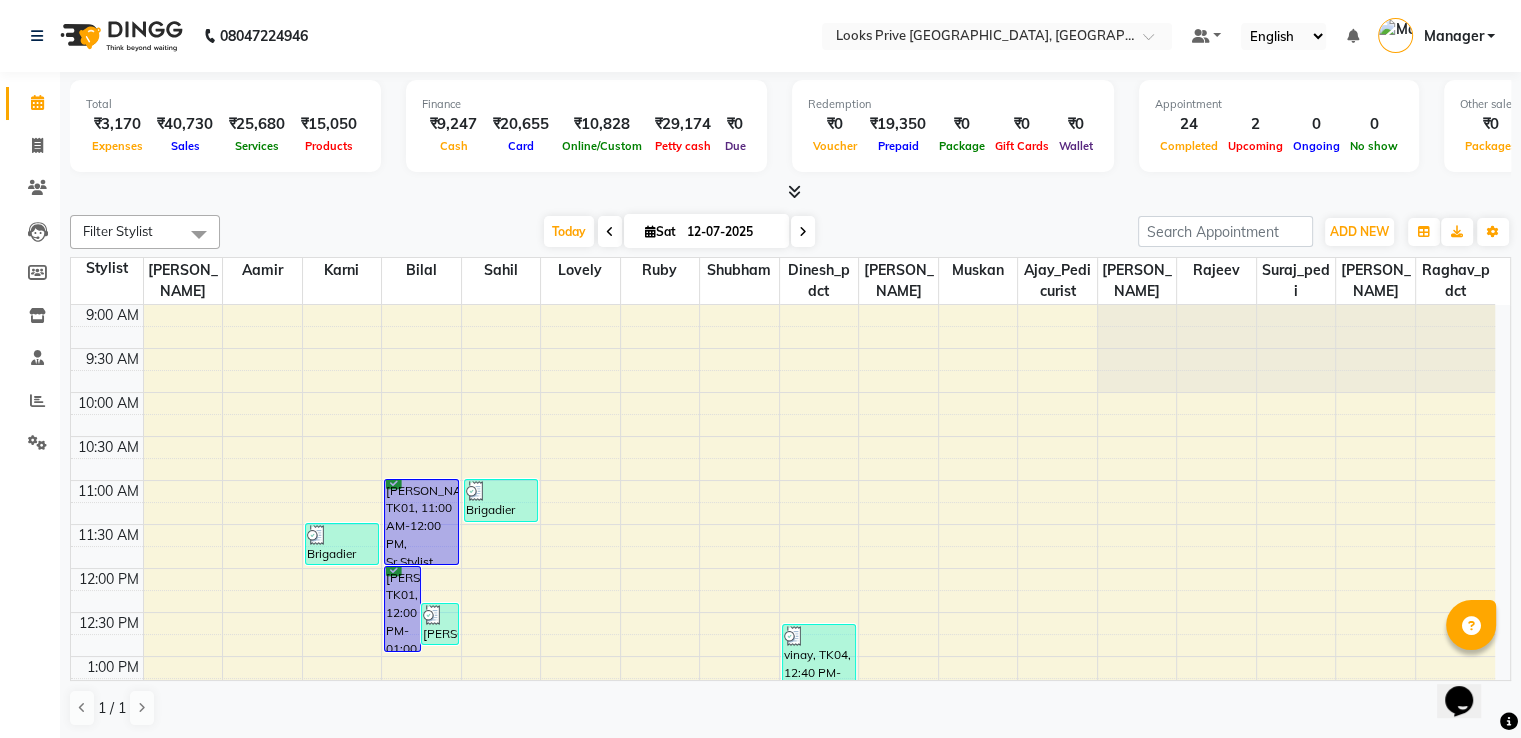 click at bounding box center [794, 191] 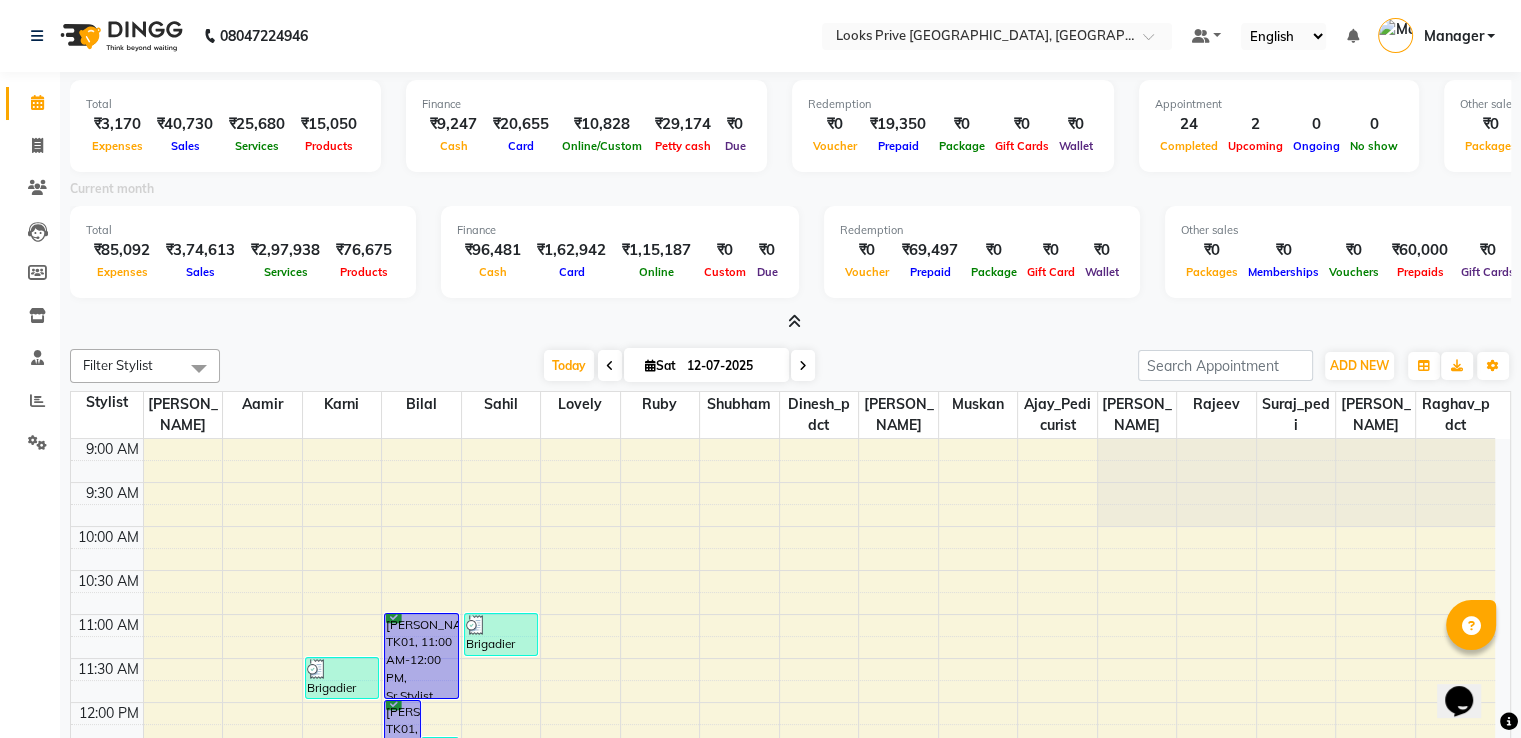 click at bounding box center (794, 321) 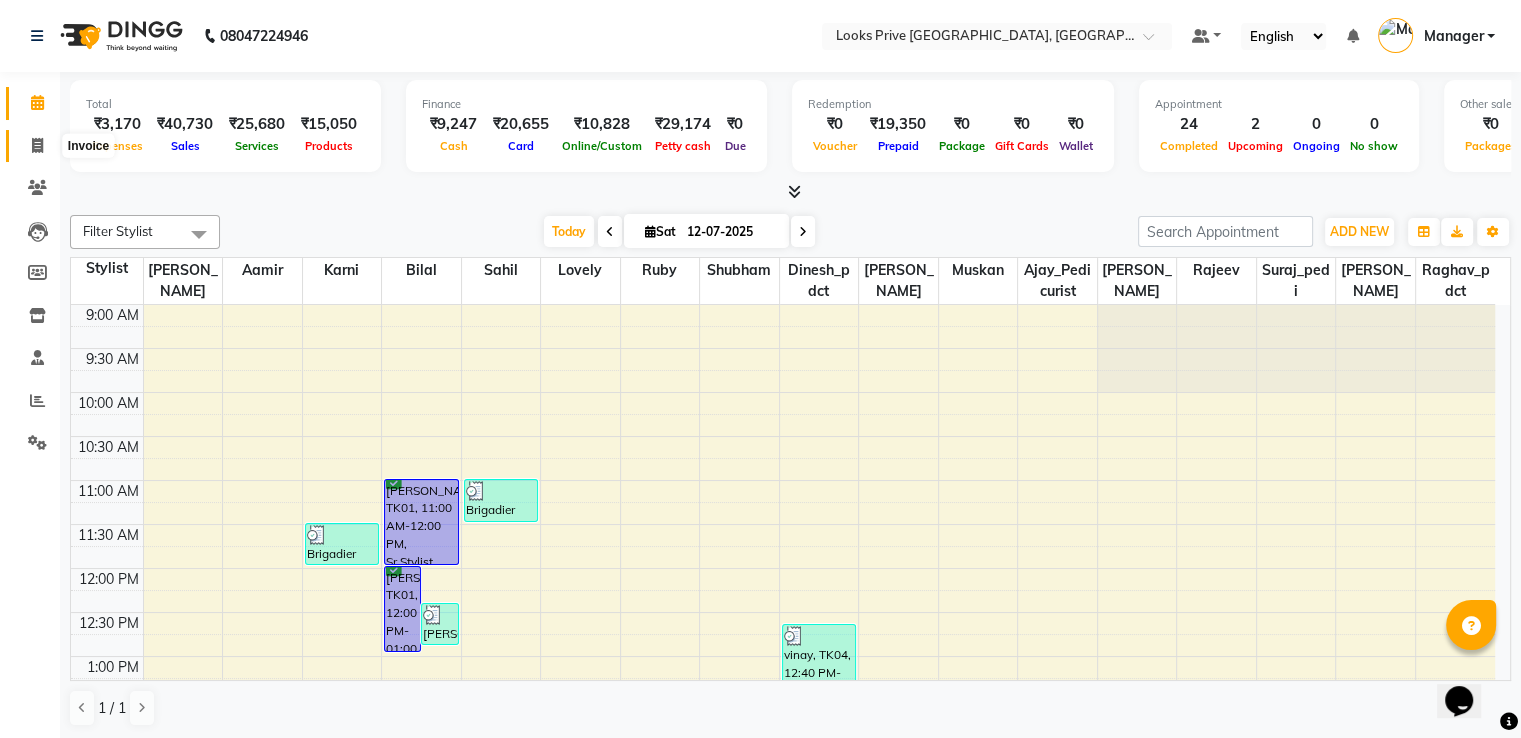 click 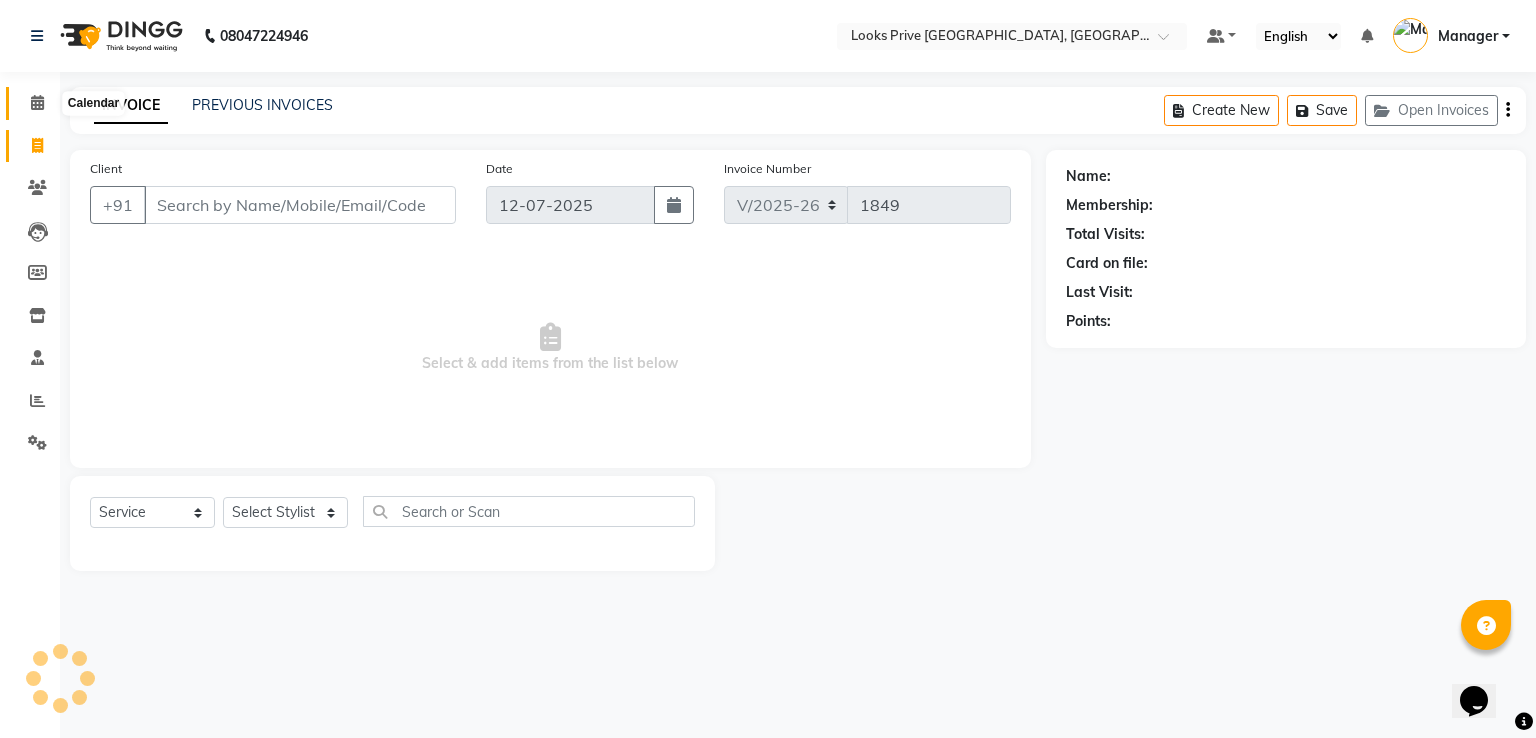 click 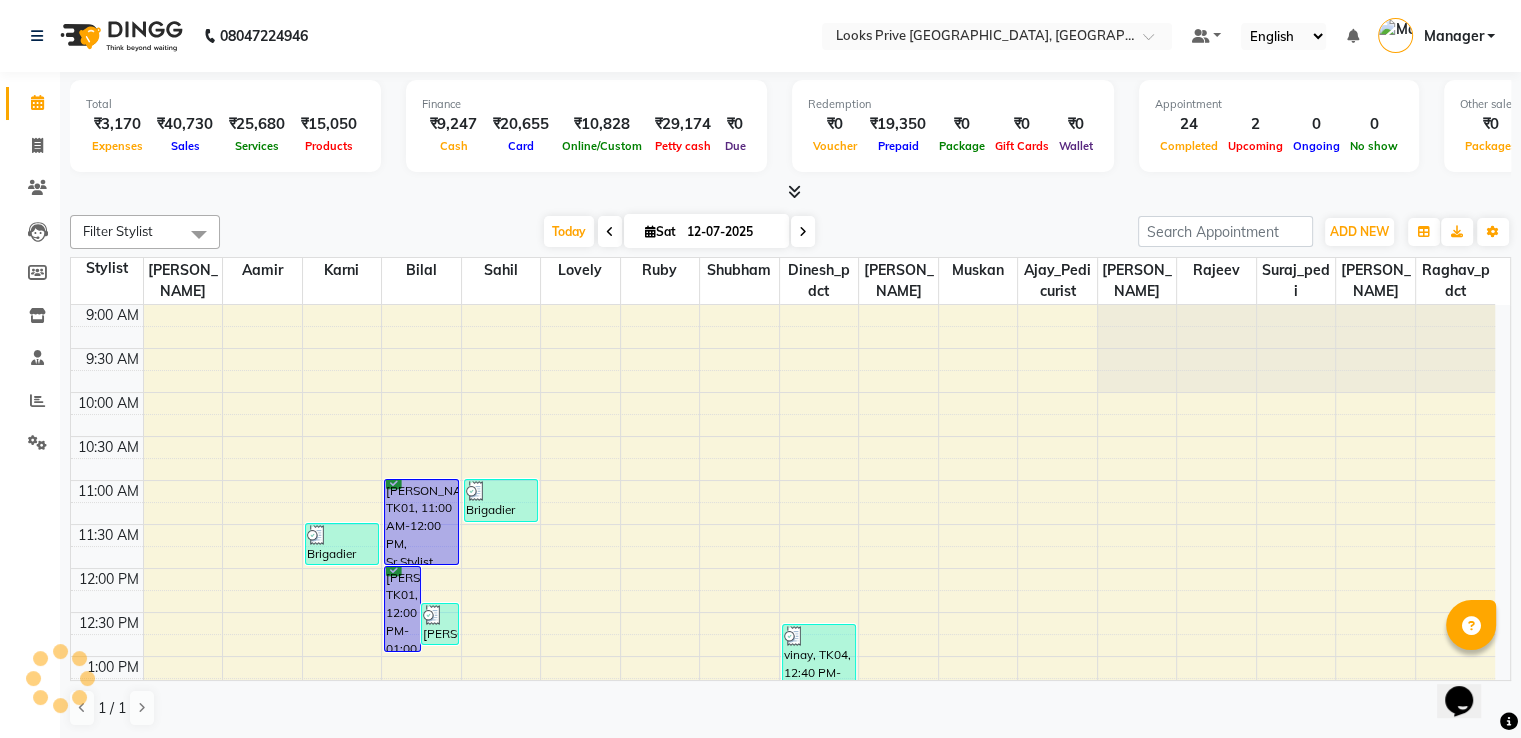 scroll, scrollTop: 0, scrollLeft: 0, axis: both 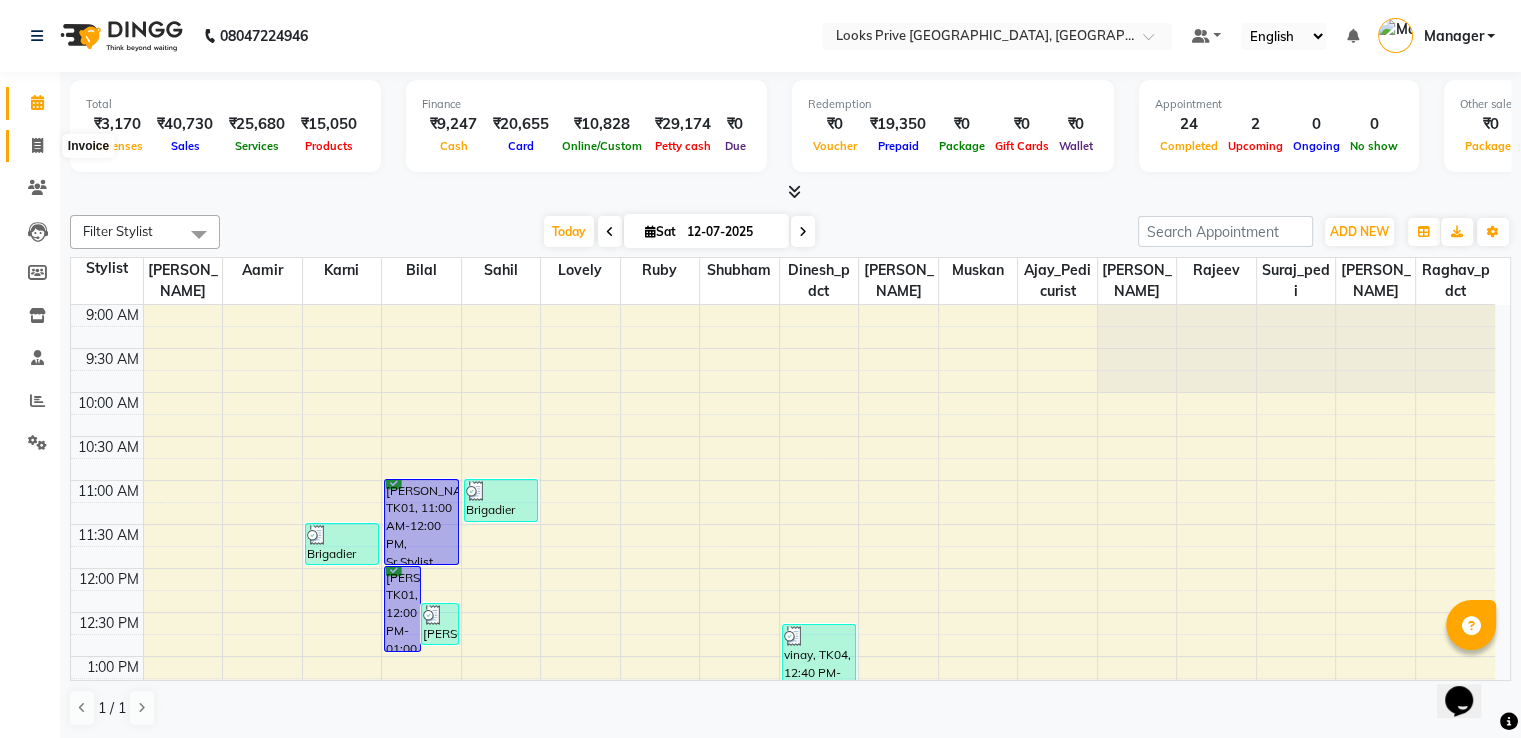 click 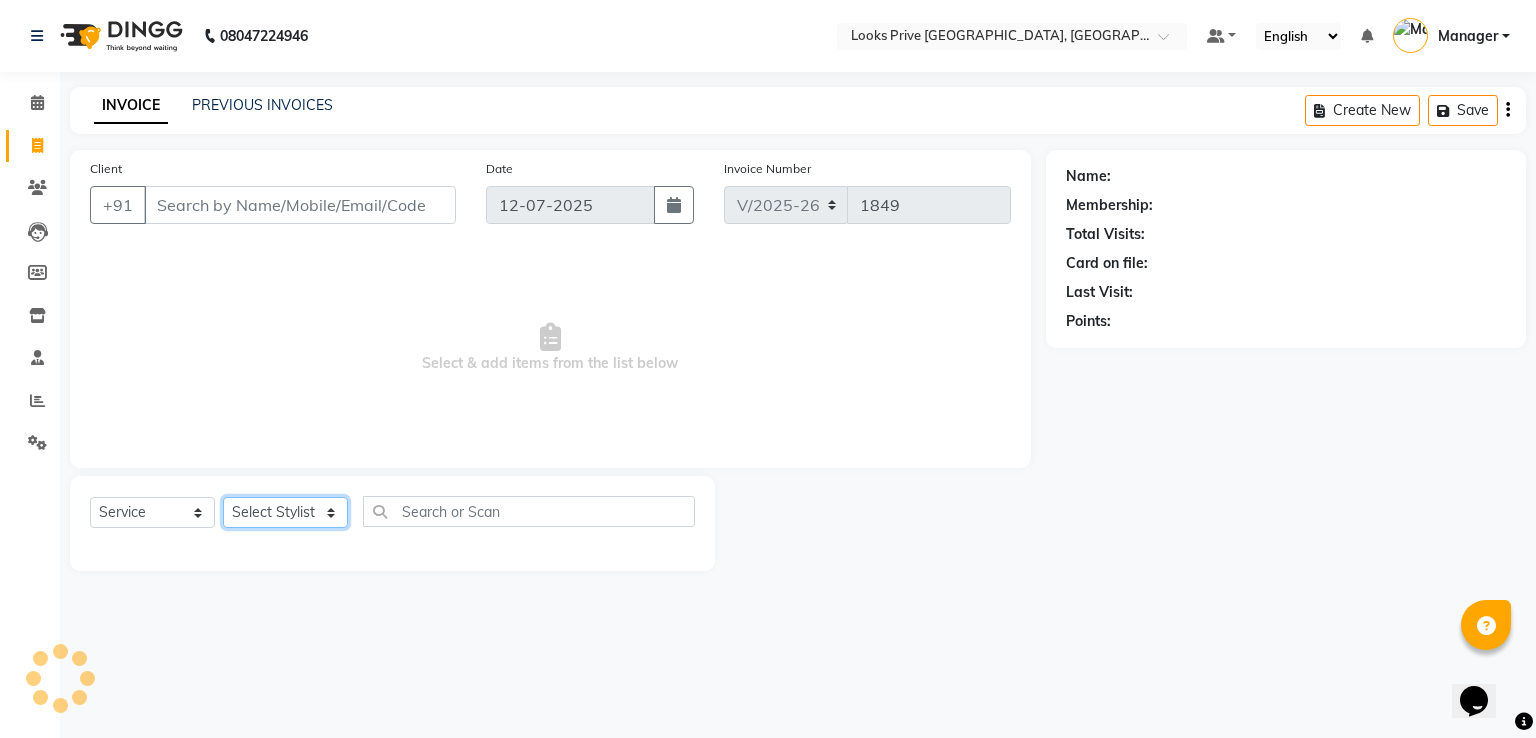 click on "Select Stylist" 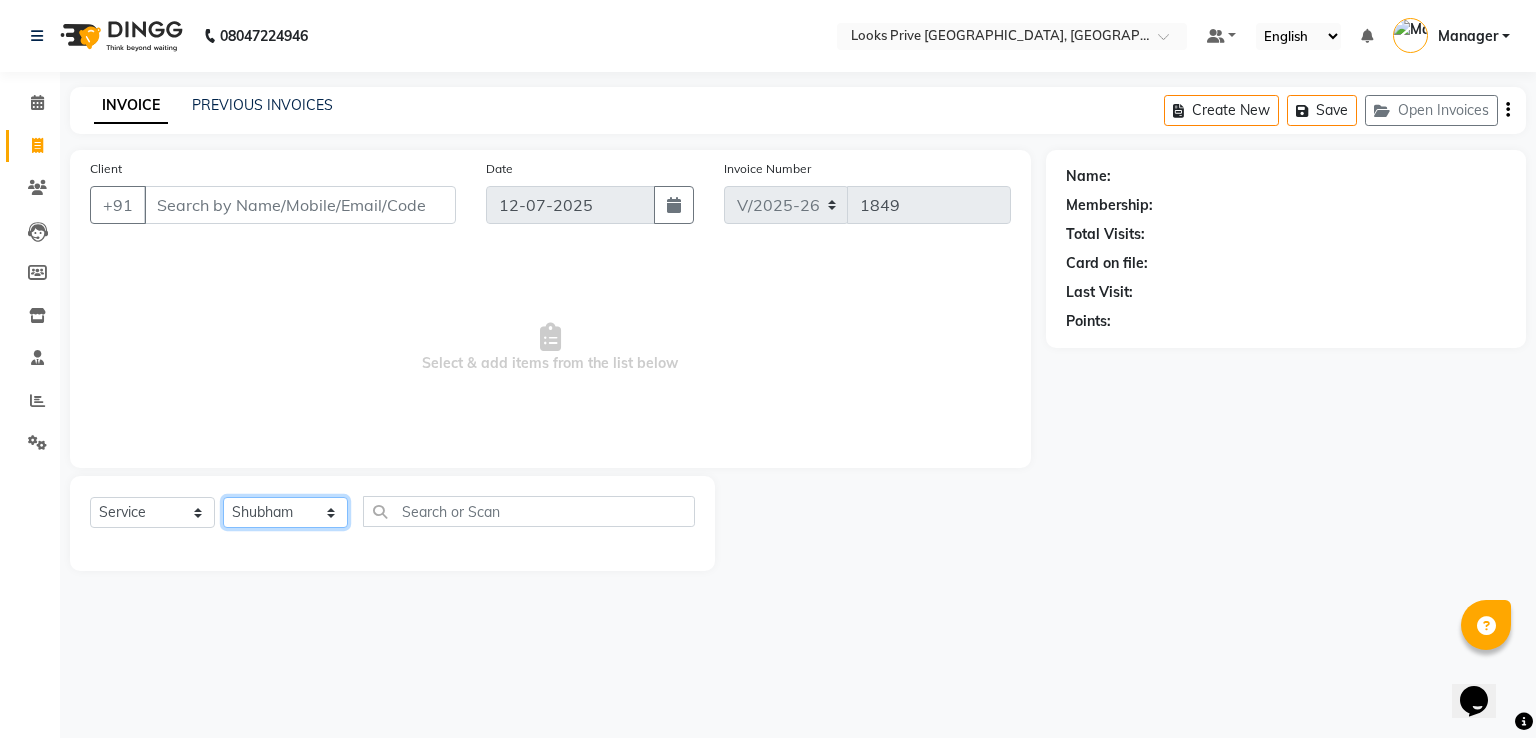 click on "Select Stylist A2R_Master Aamir Ajay_Pedicurist Ashima Ayesha Bilal Dinesh_pdct Karni Lovely Manager Muskan Raghav_pdct Rajeev Ruby Sahil Salman Shahjad Shubham Suraj_pedi" 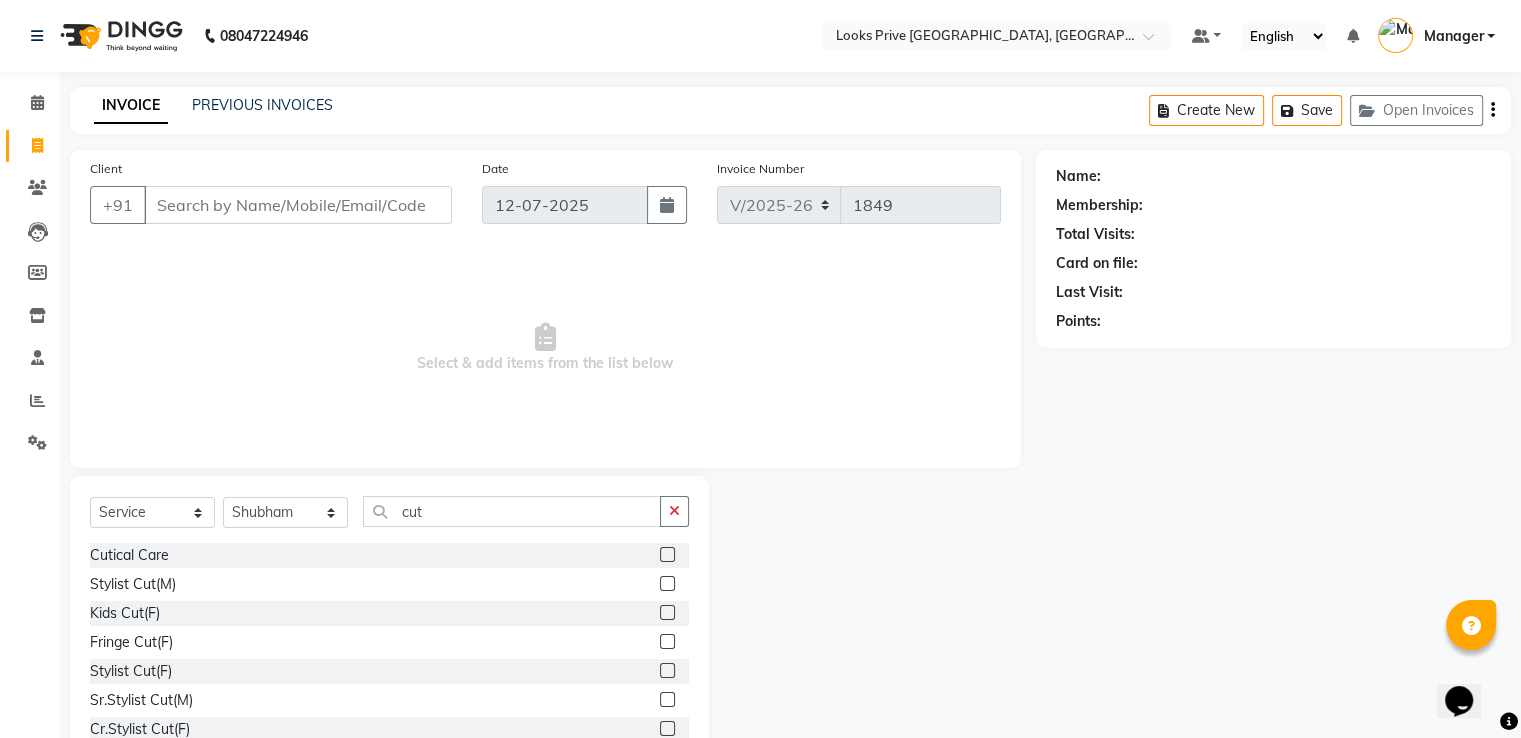 click 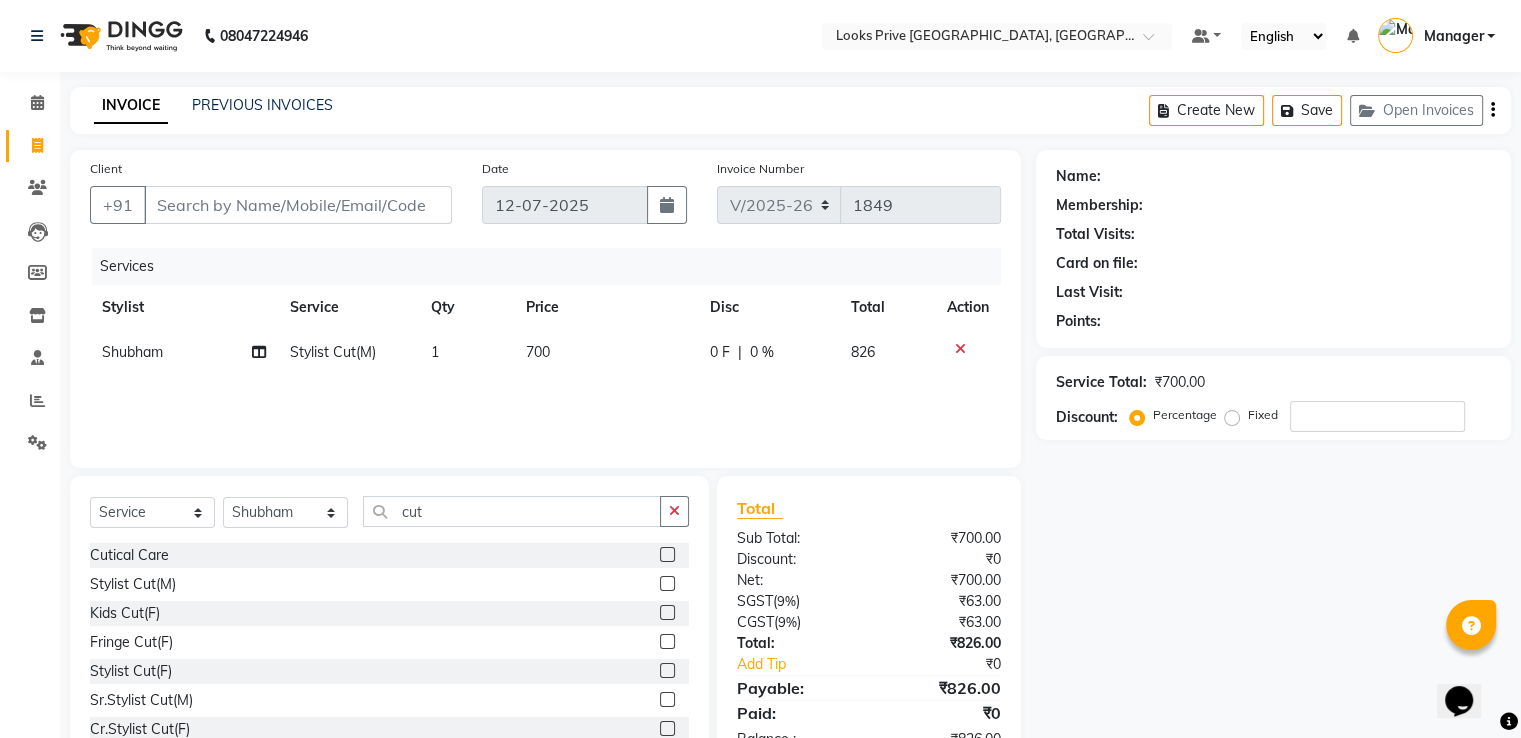 click 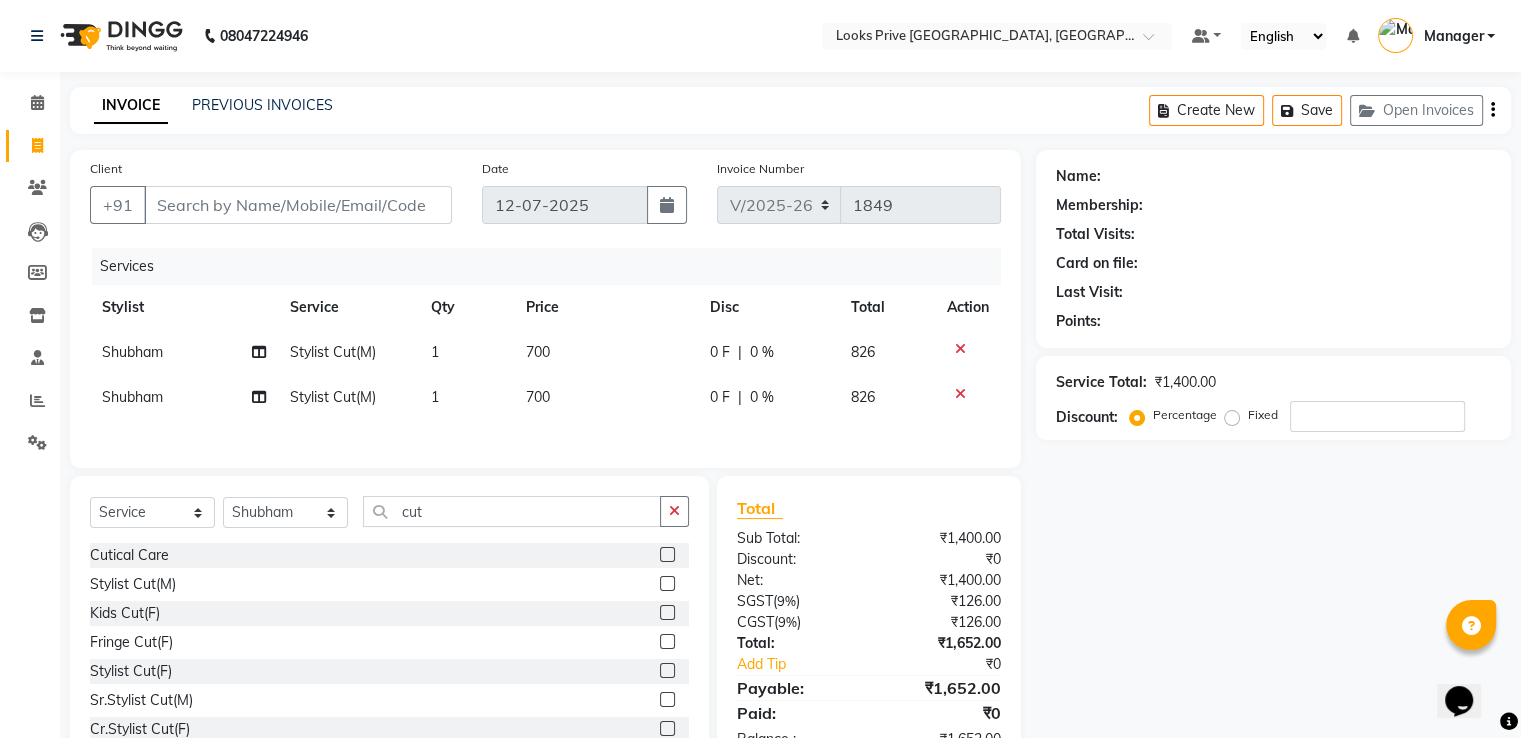 click on "Shubham" 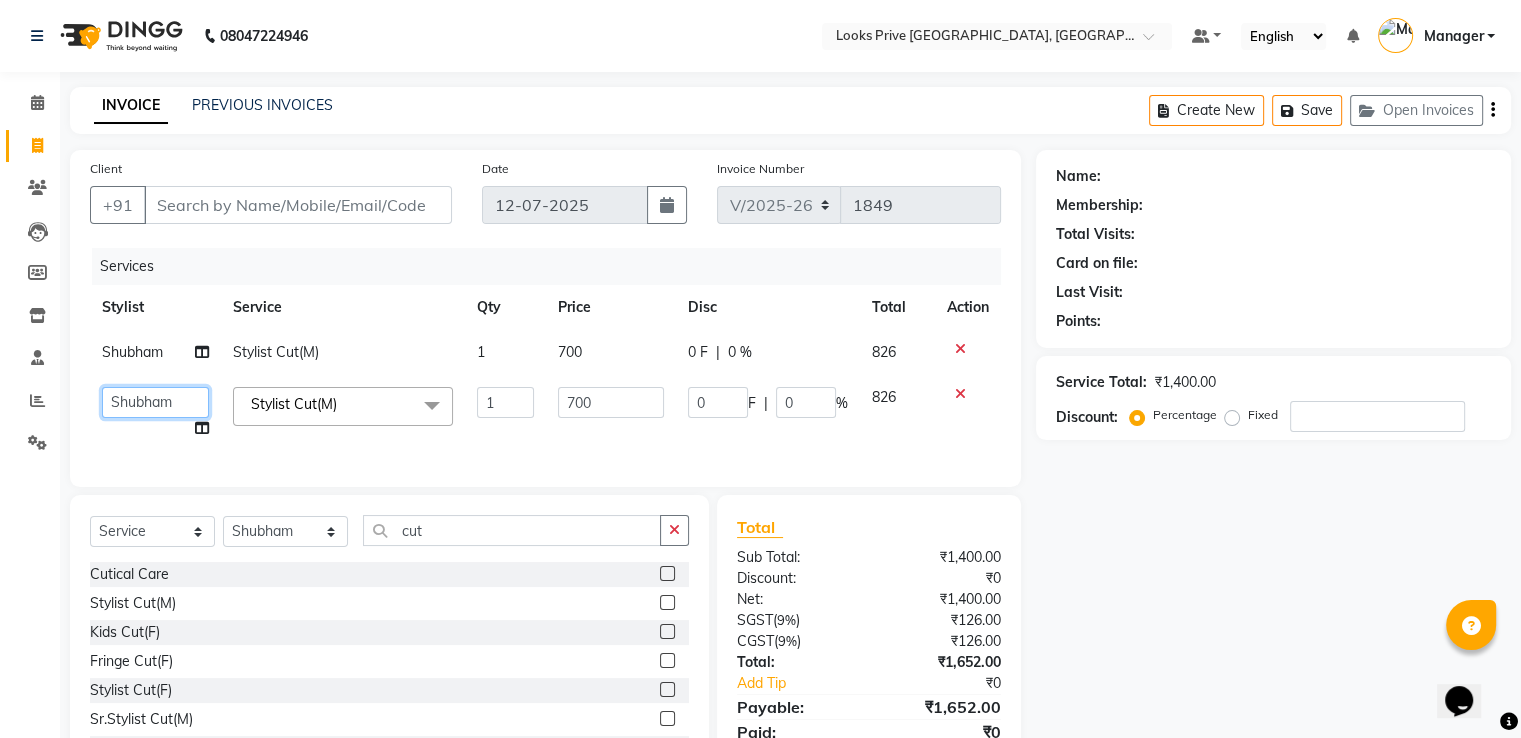 click on "A2R_Master   Aamir   Ajay_Pedicurist   Ashima   Ayesha   Bilal   Dinesh_pdct   Karni   Lovely   Manager   Muskan   Raghav_pdct   Rajeev   Ruby   Sahil   Salman   Shahjad   Shubham   Suraj_pedi" 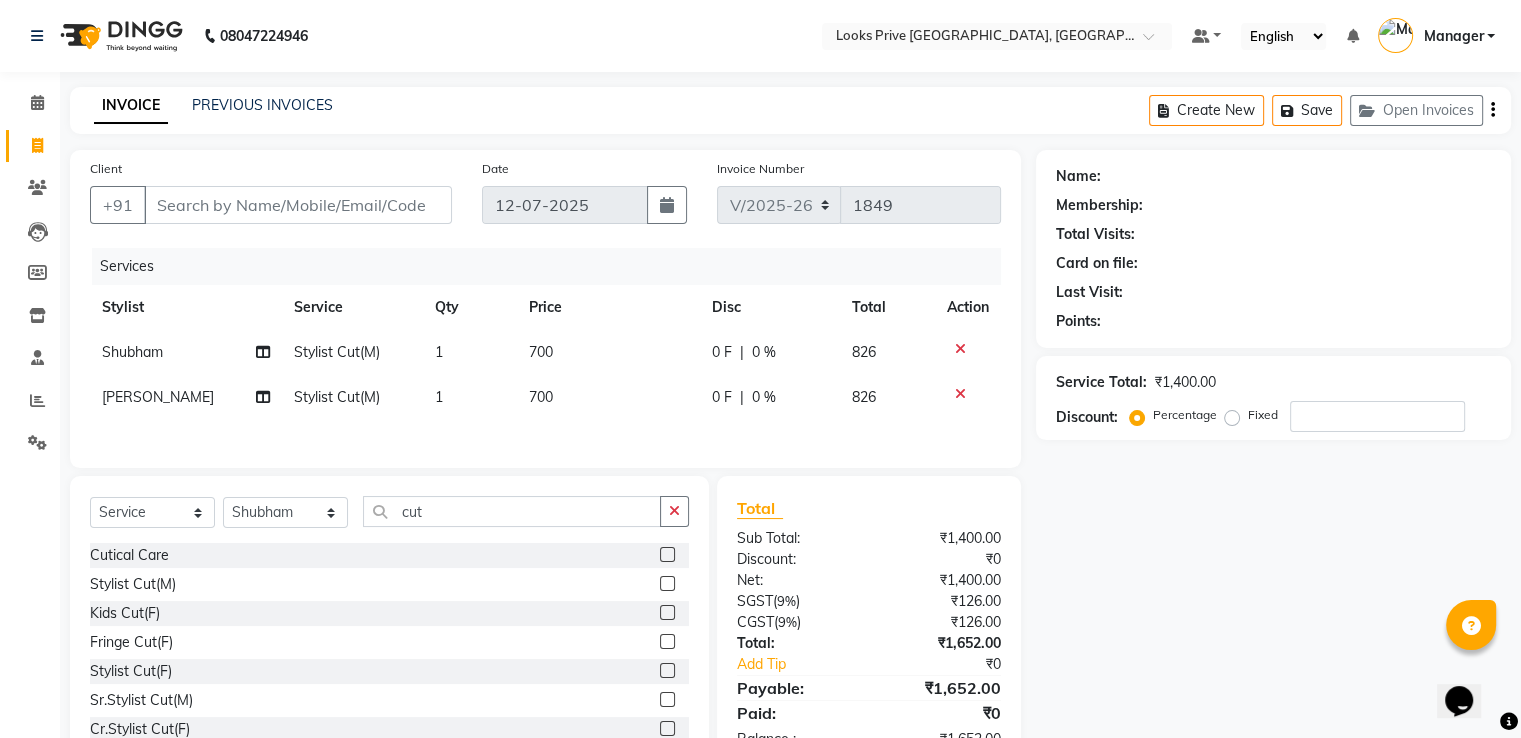 click on "700" 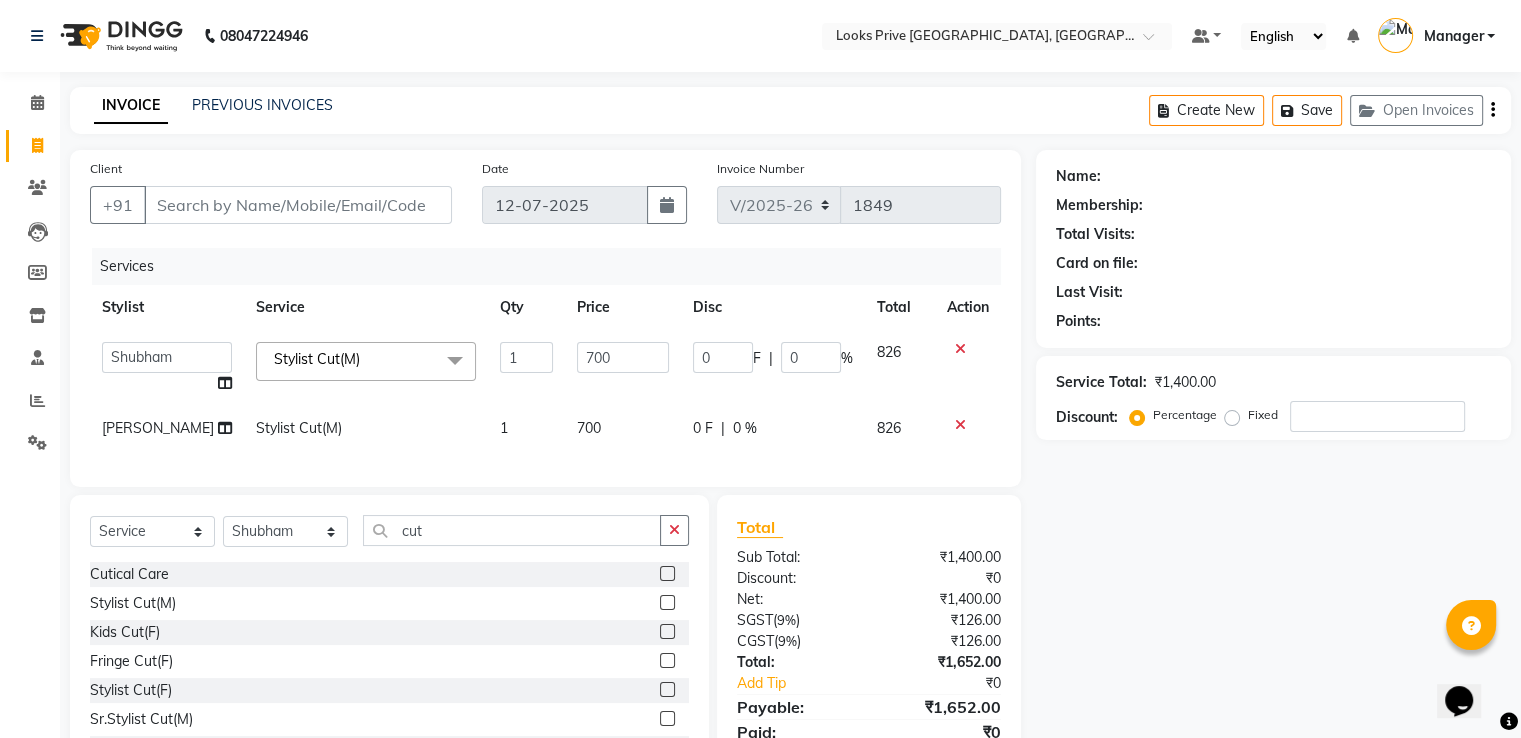click on "700" 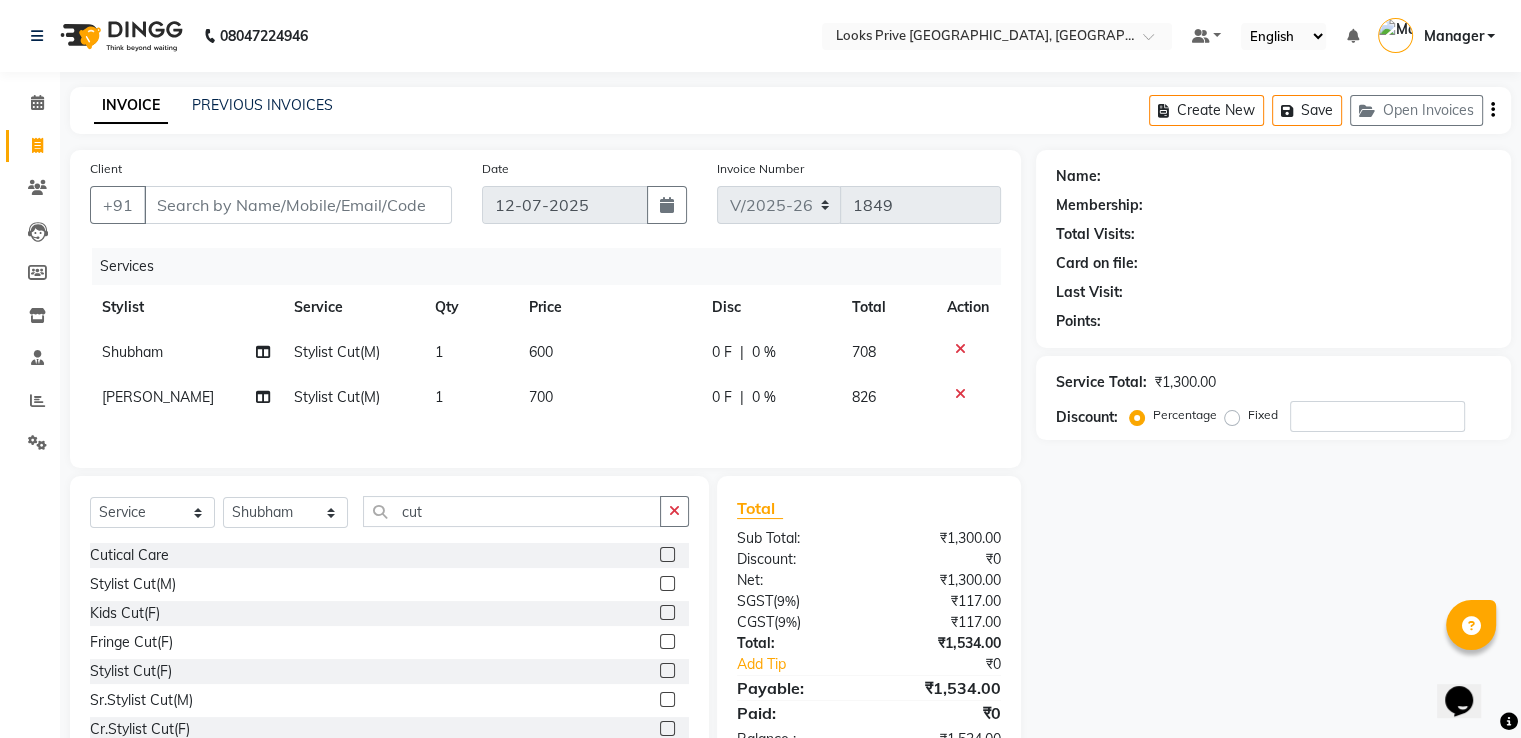 click on "700" 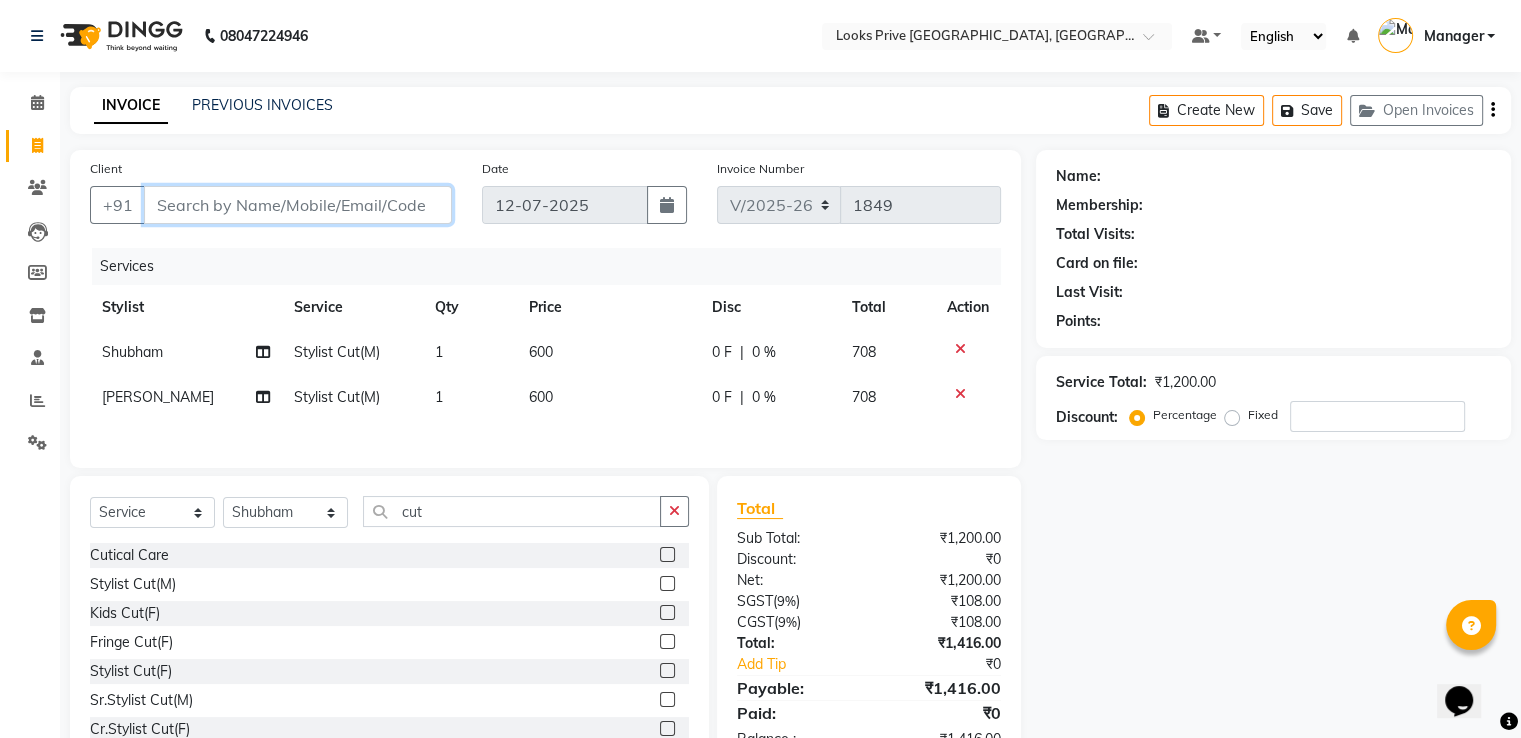 click on "Client" at bounding box center (298, 205) 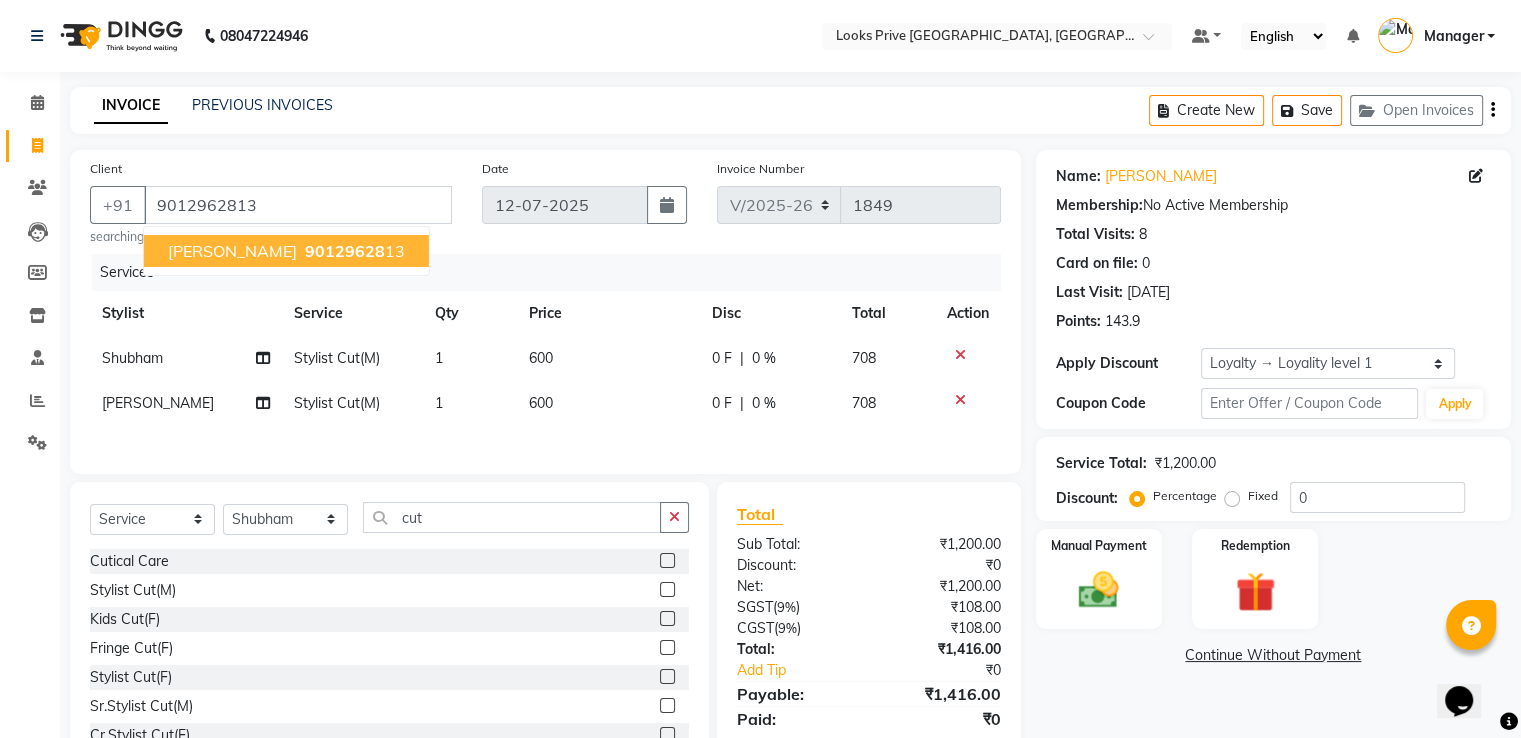 click on "90129628" at bounding box center [345, 251] 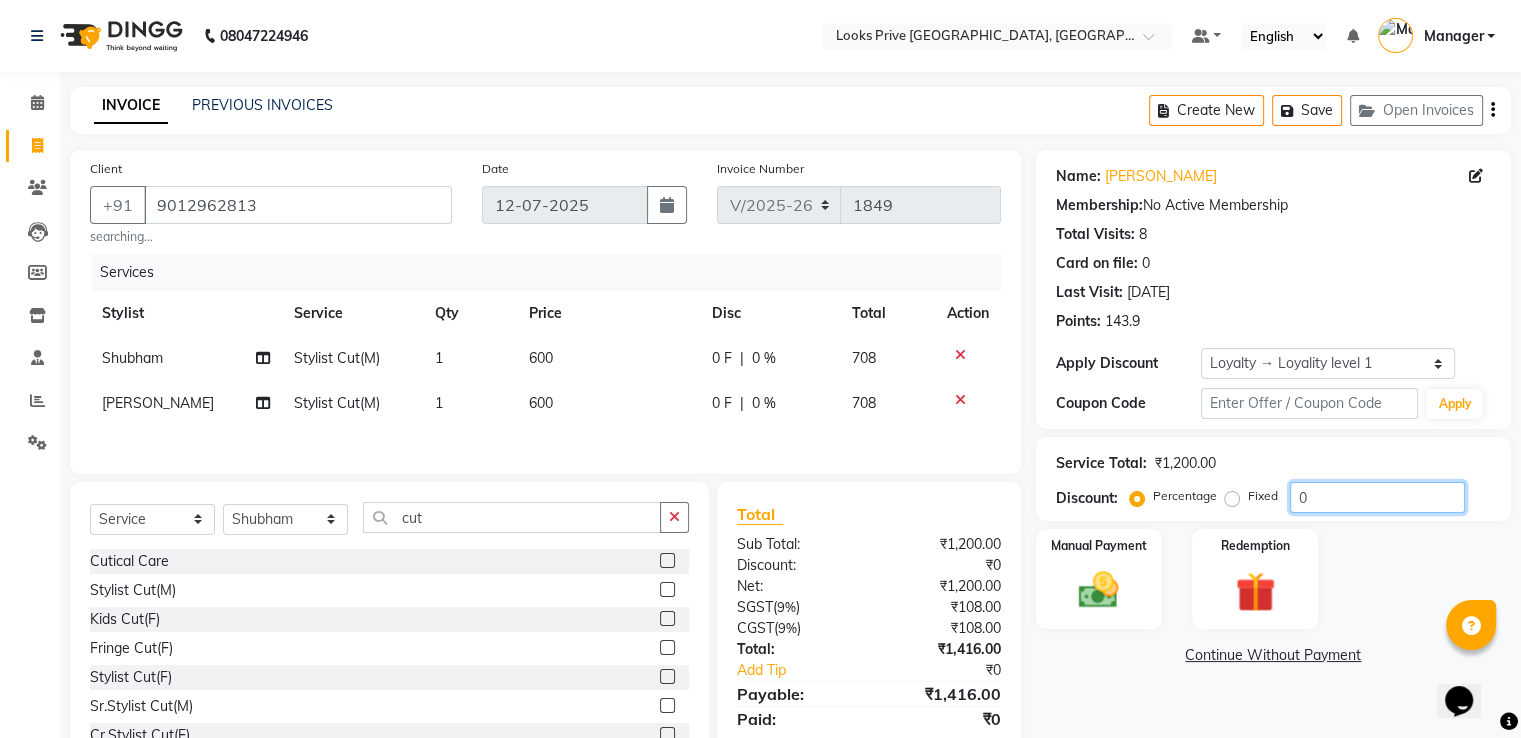 click on "0" 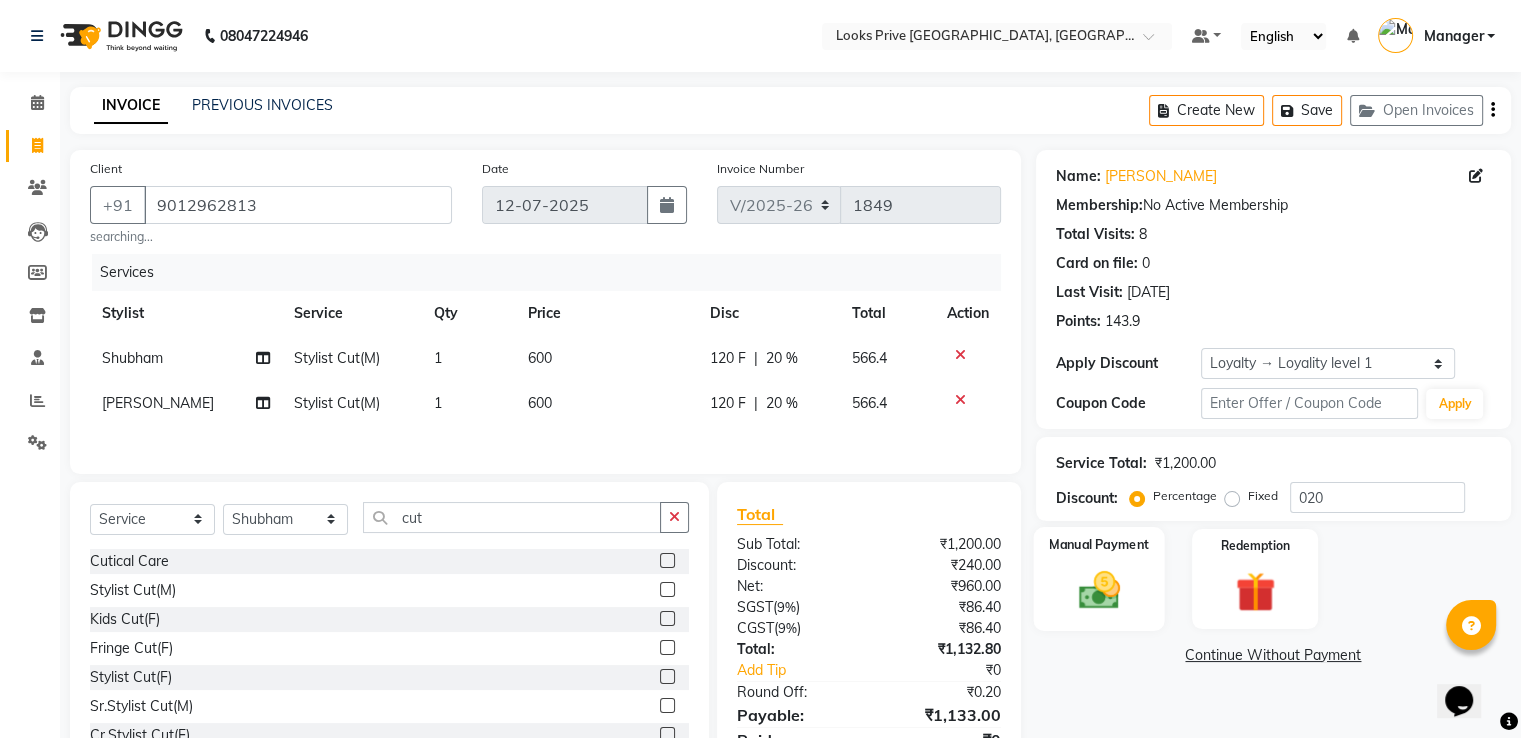 click 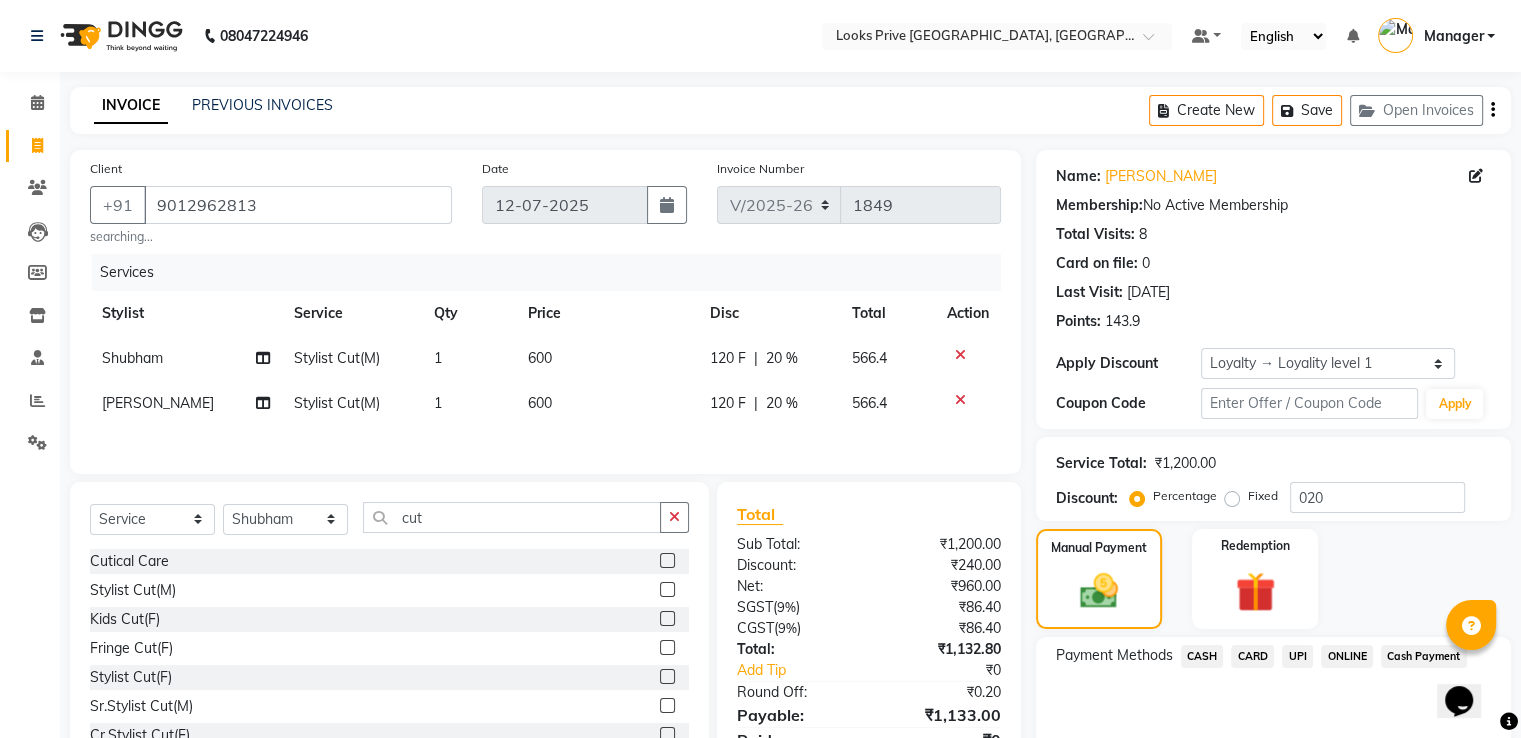 scroll, scrollTop: 93, scrollLeft: 0, axis: vertical 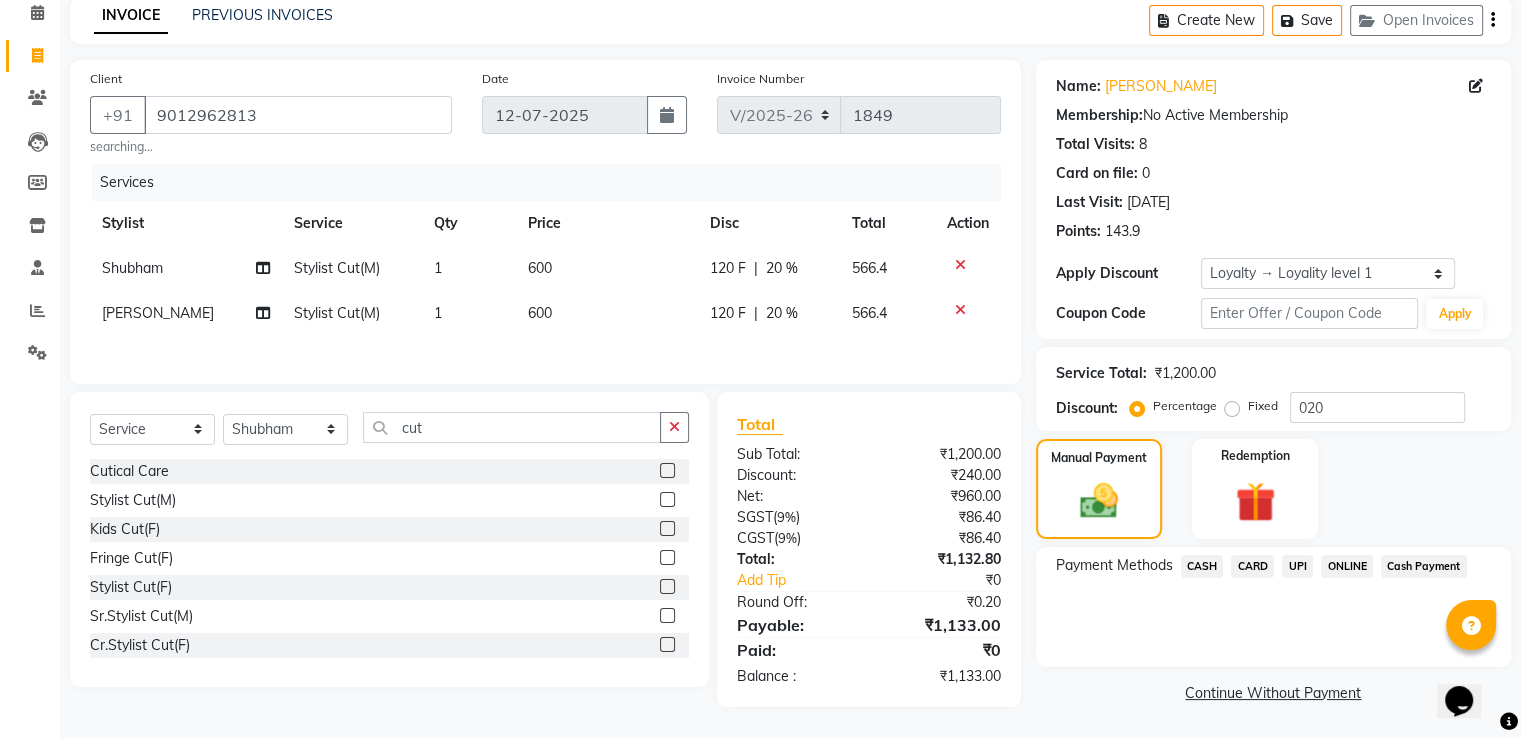 click on "CASH" 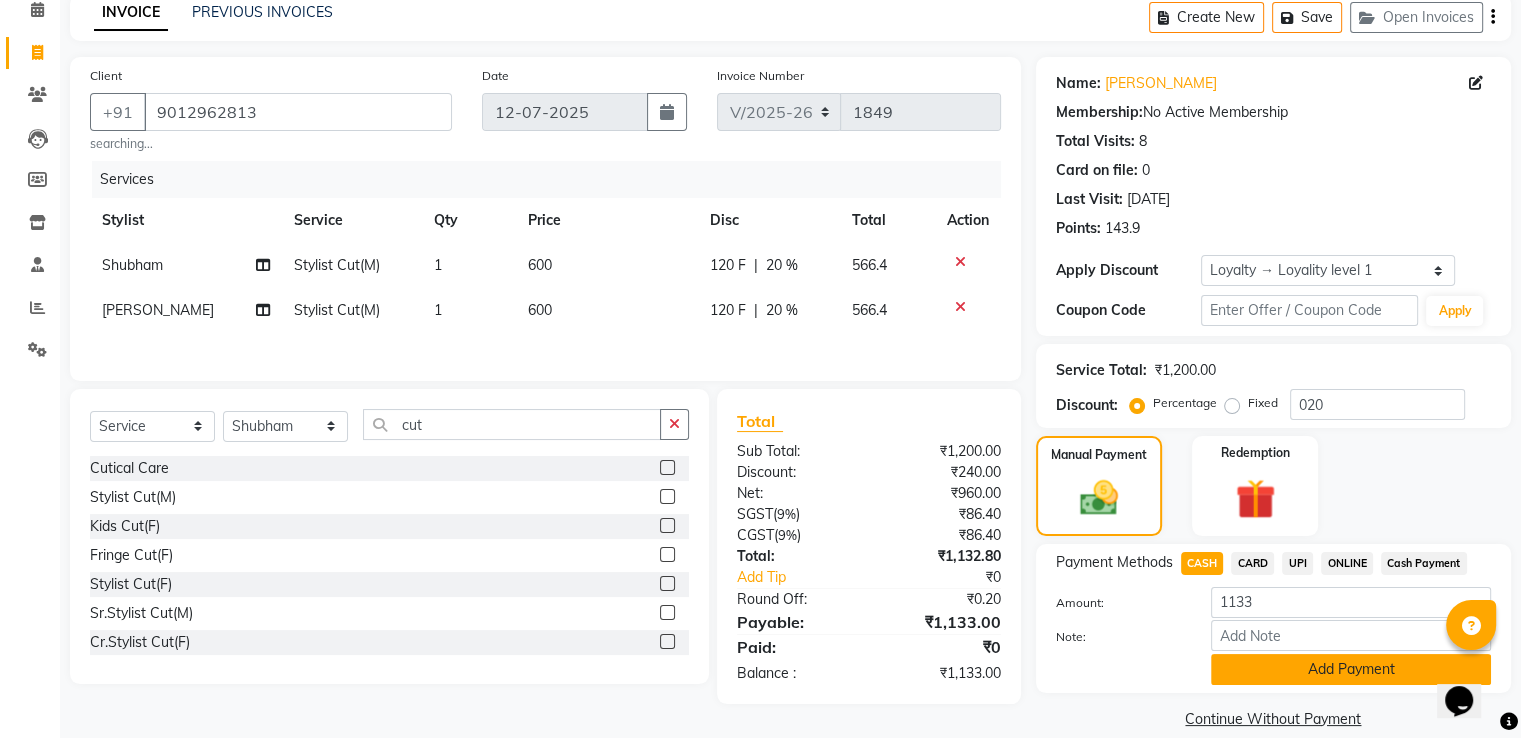 click on "Add Payment" 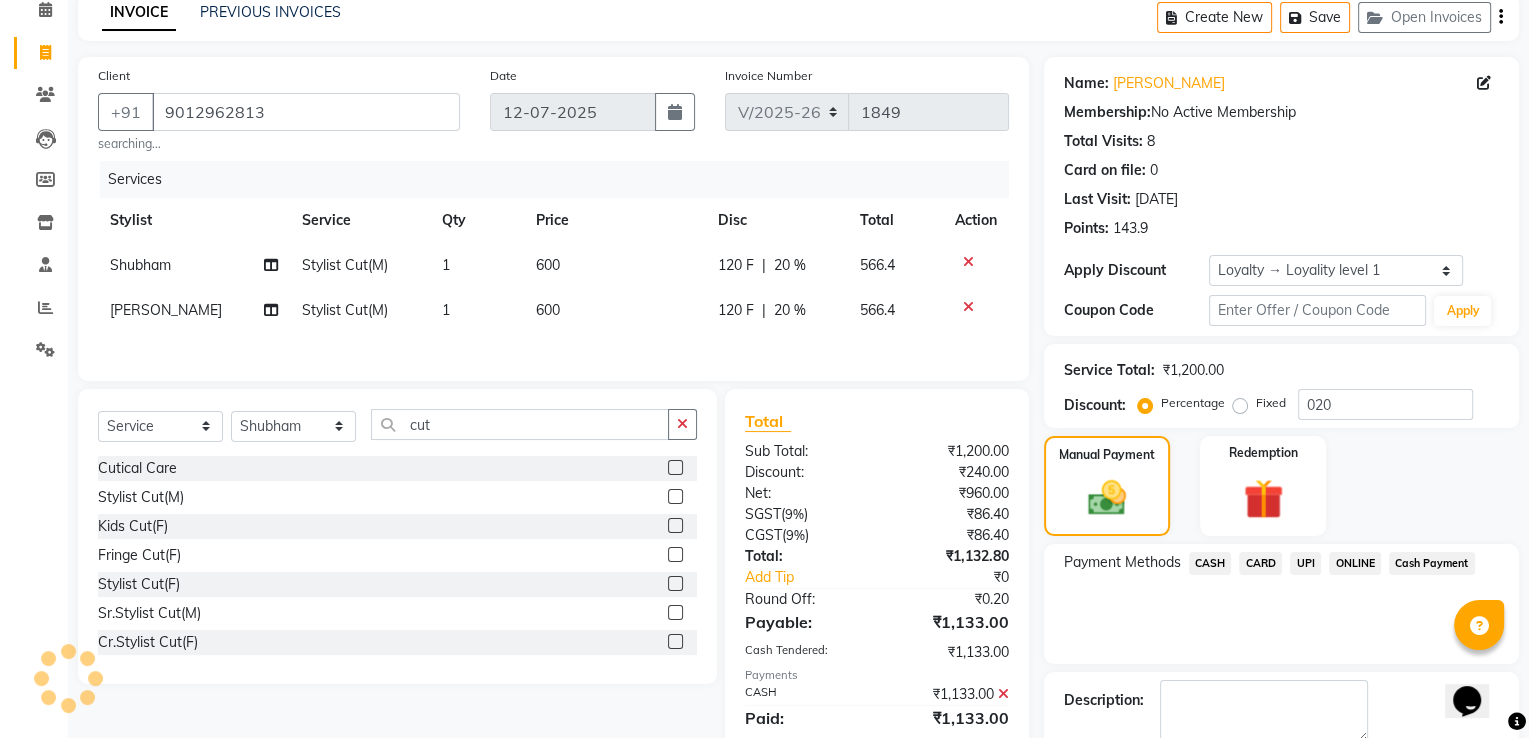 scroll, scrollTop: 264, scrollLeft: 0, axis: vertical 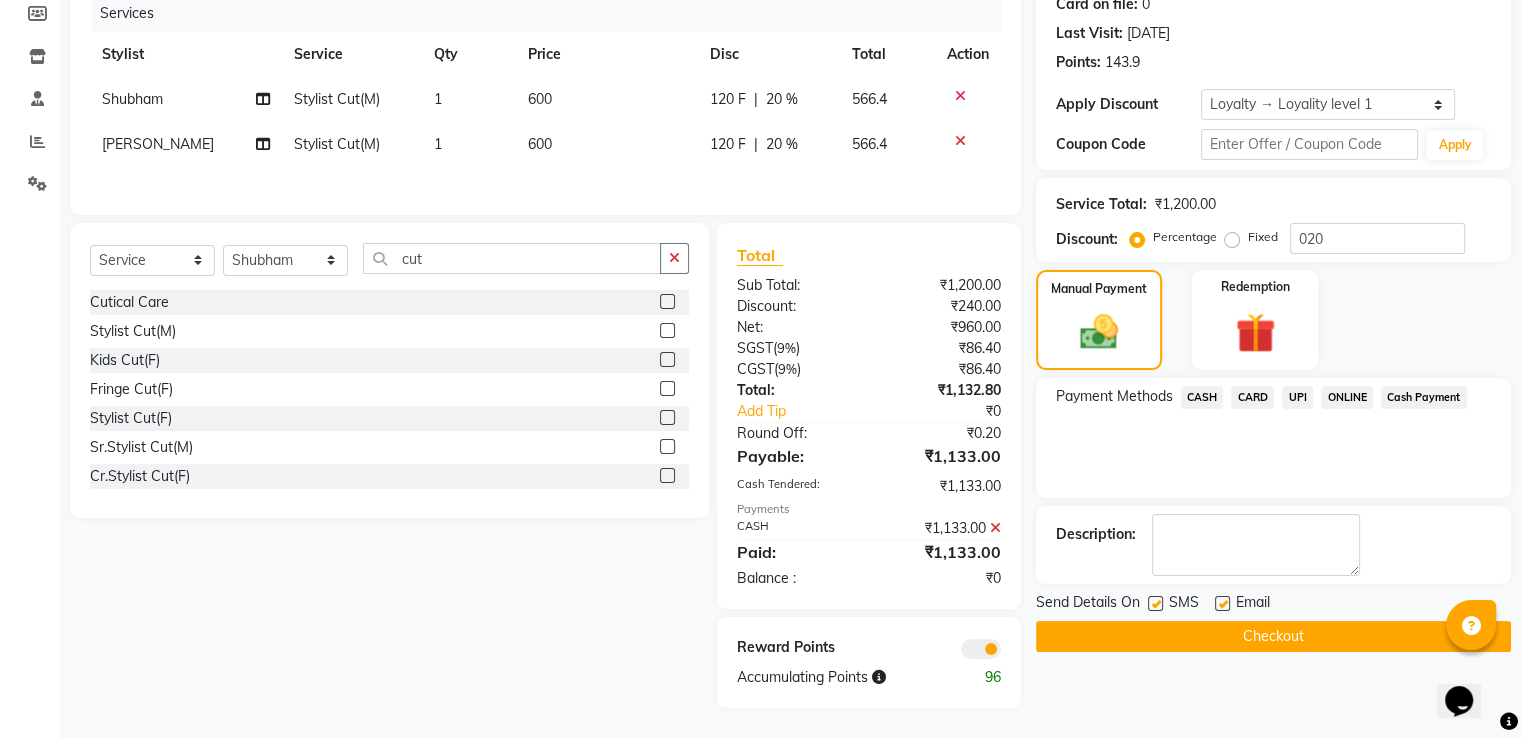 click 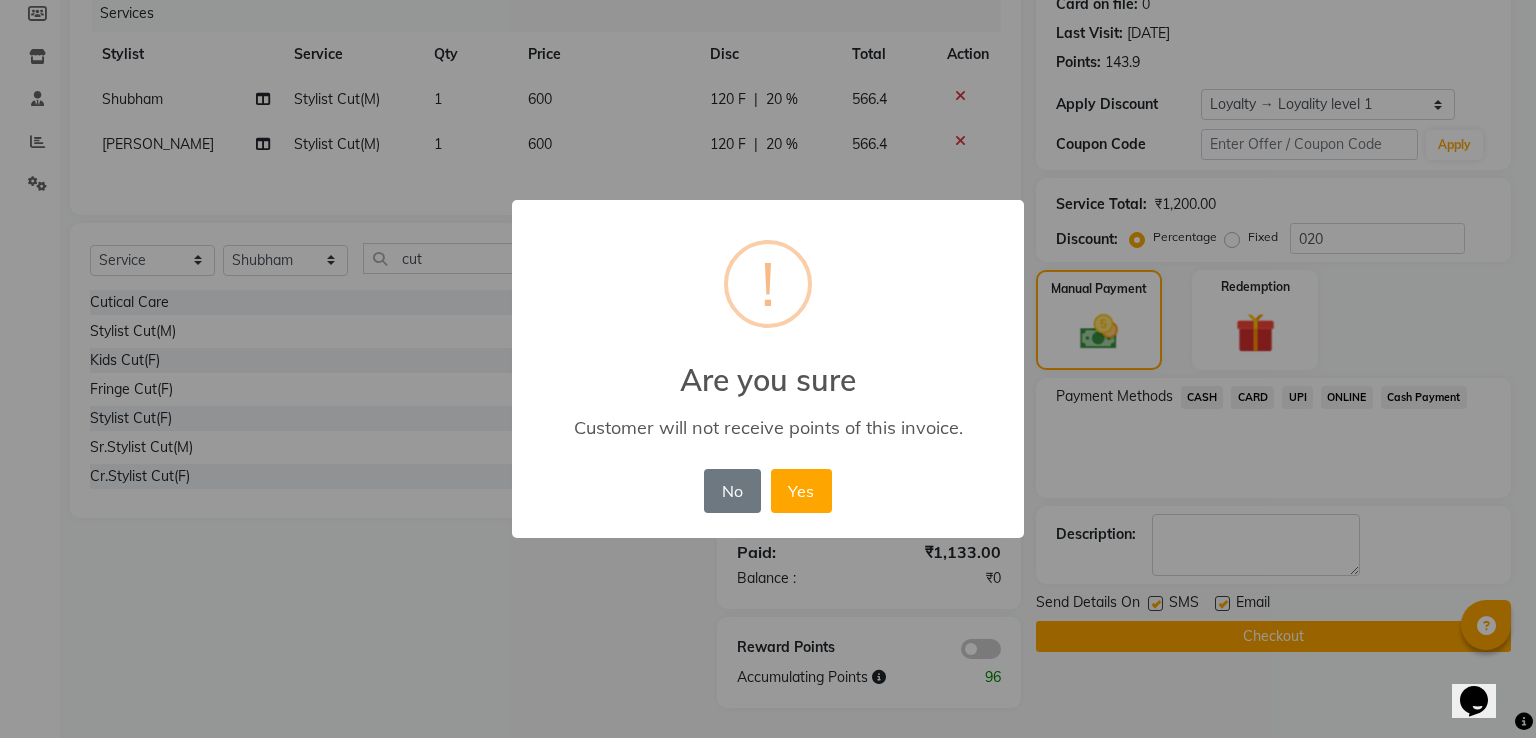 click on "Yes" at bounding box center [801, 491] 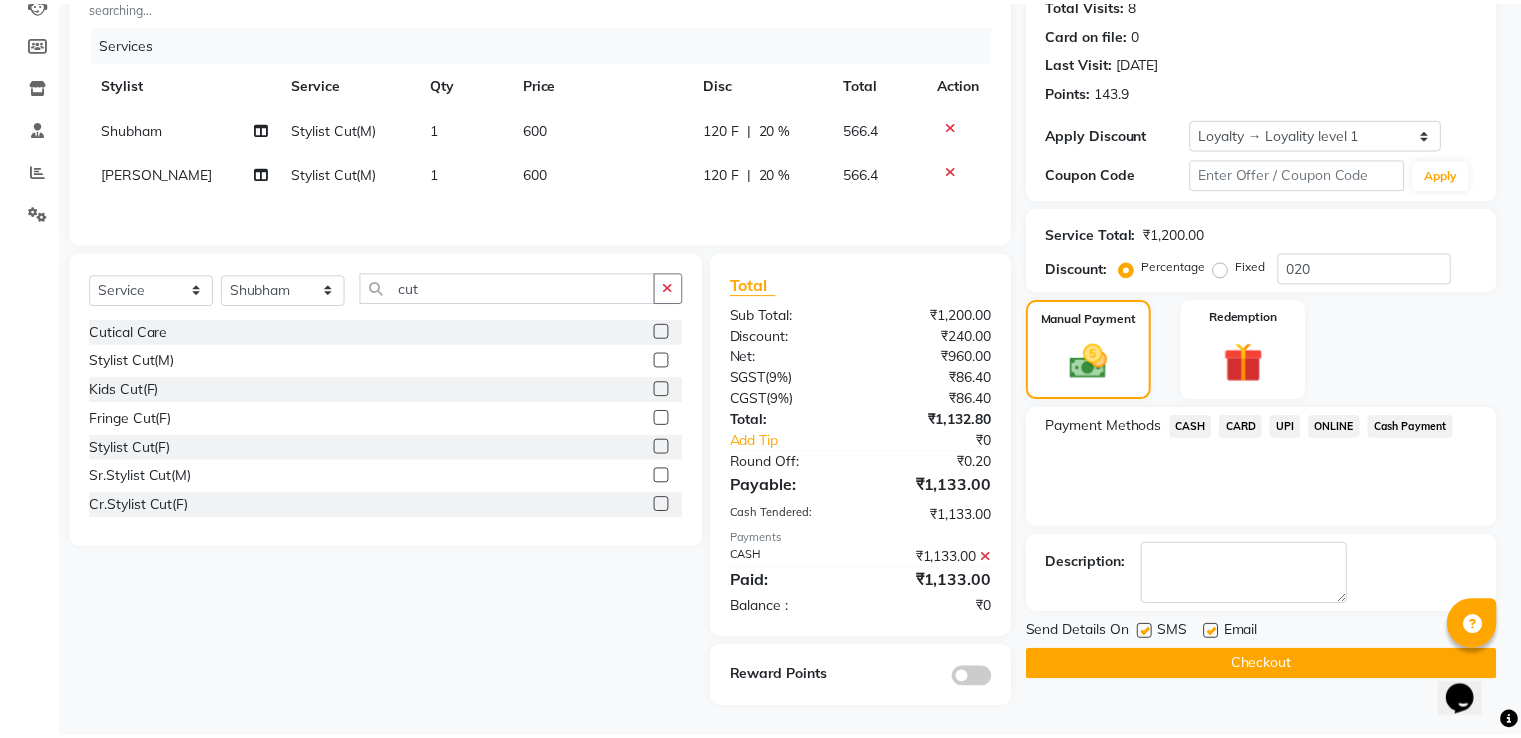 scroll, scrollTop: 235, scrollLeft: 0, axis: vertical 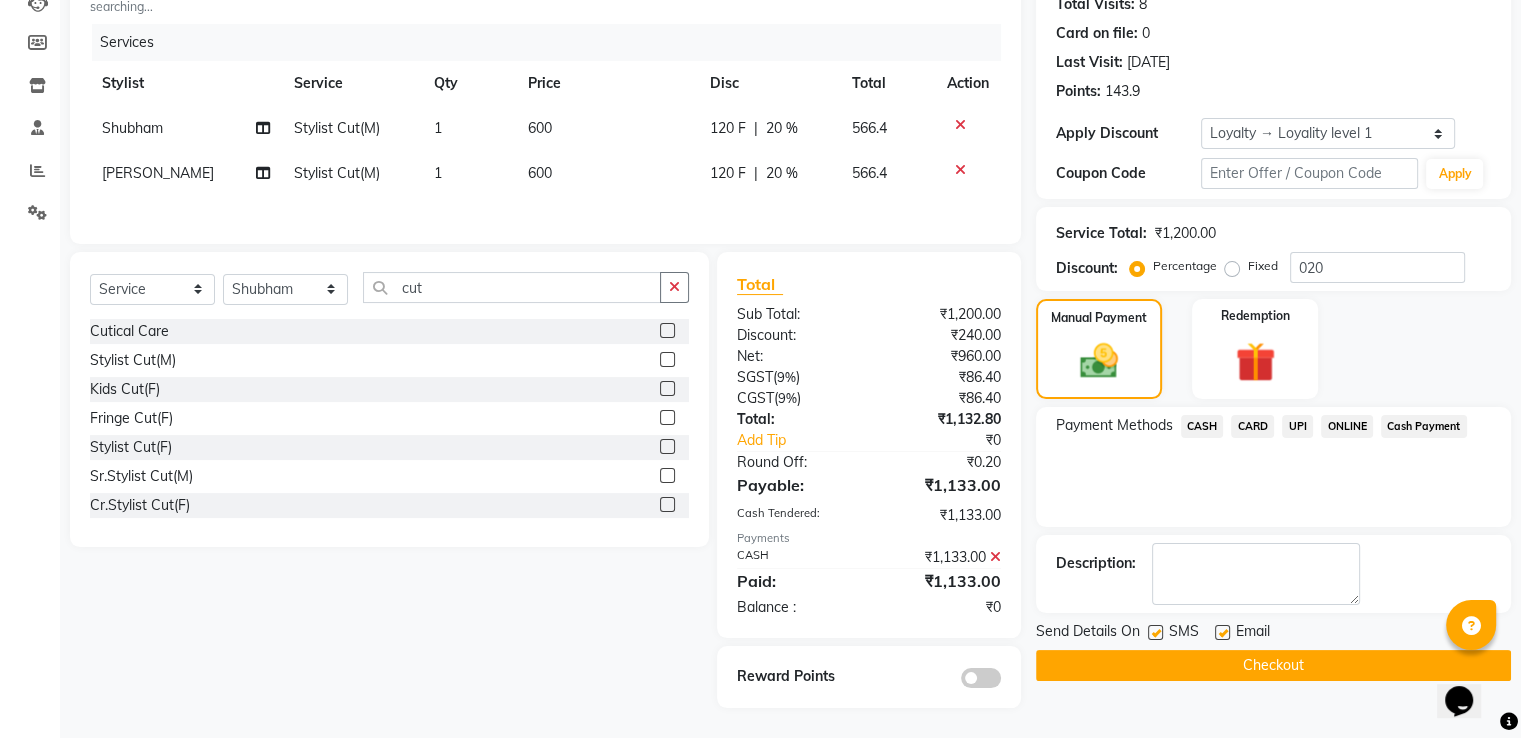 click on "Checkout" 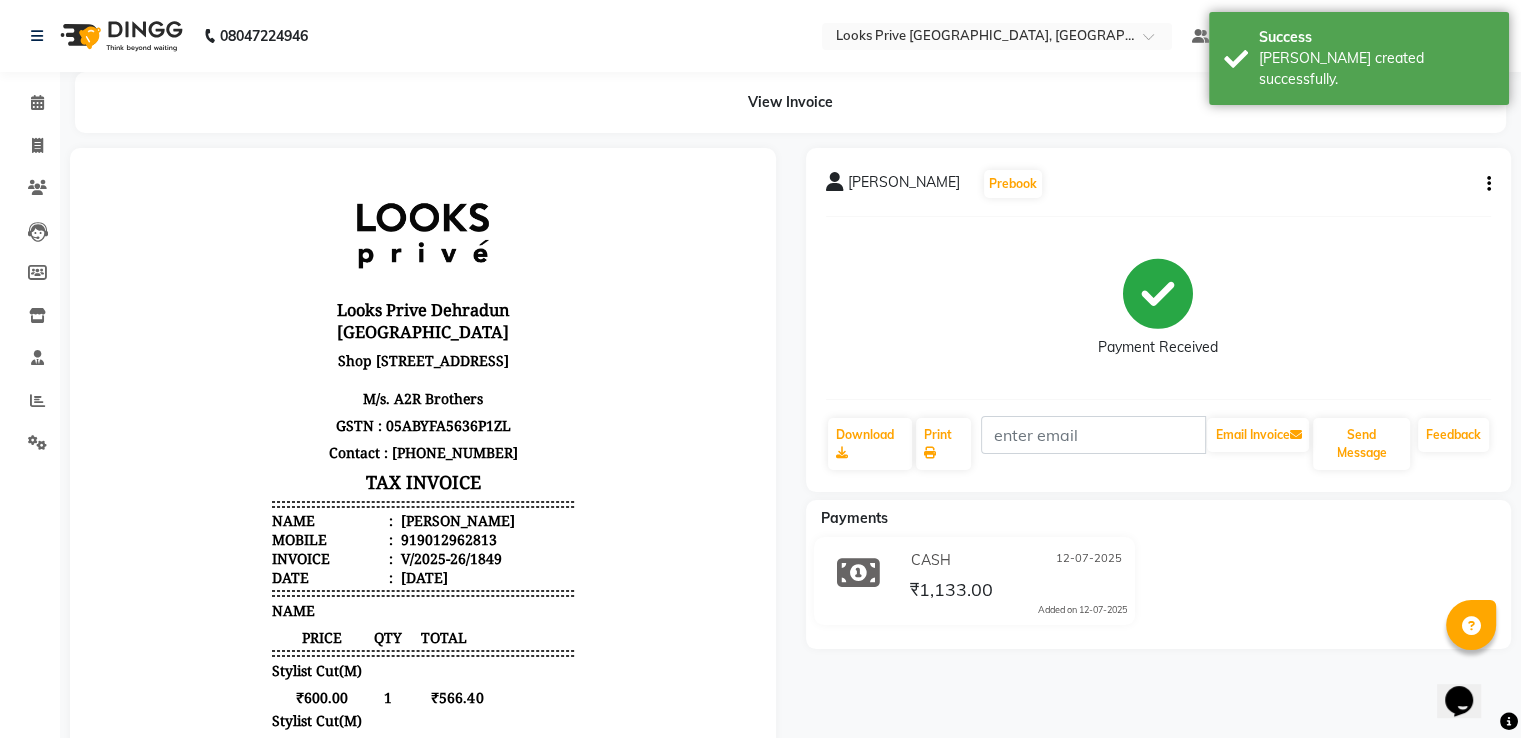 scroll, scrollTop: 0, scrollLeft: 0, axis: both 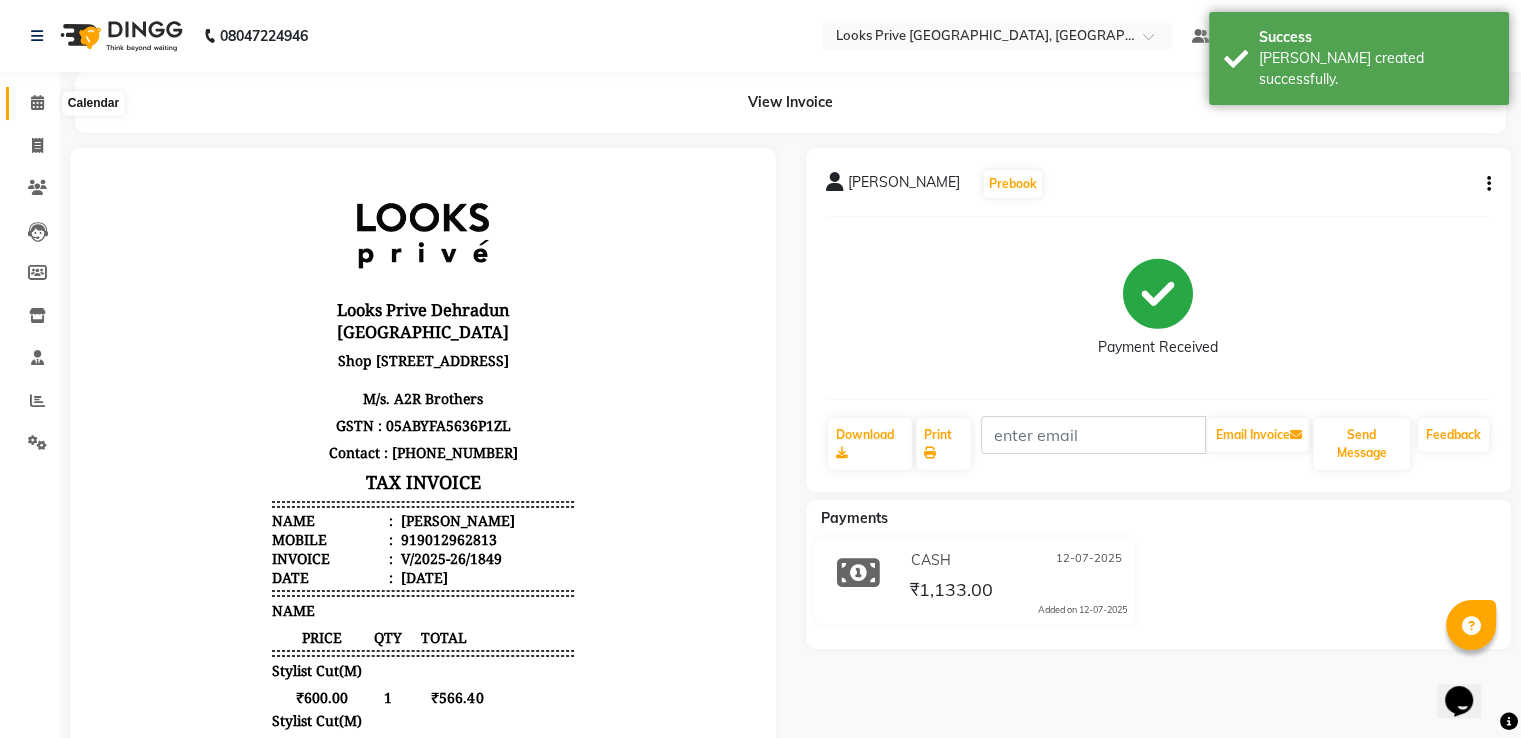 click 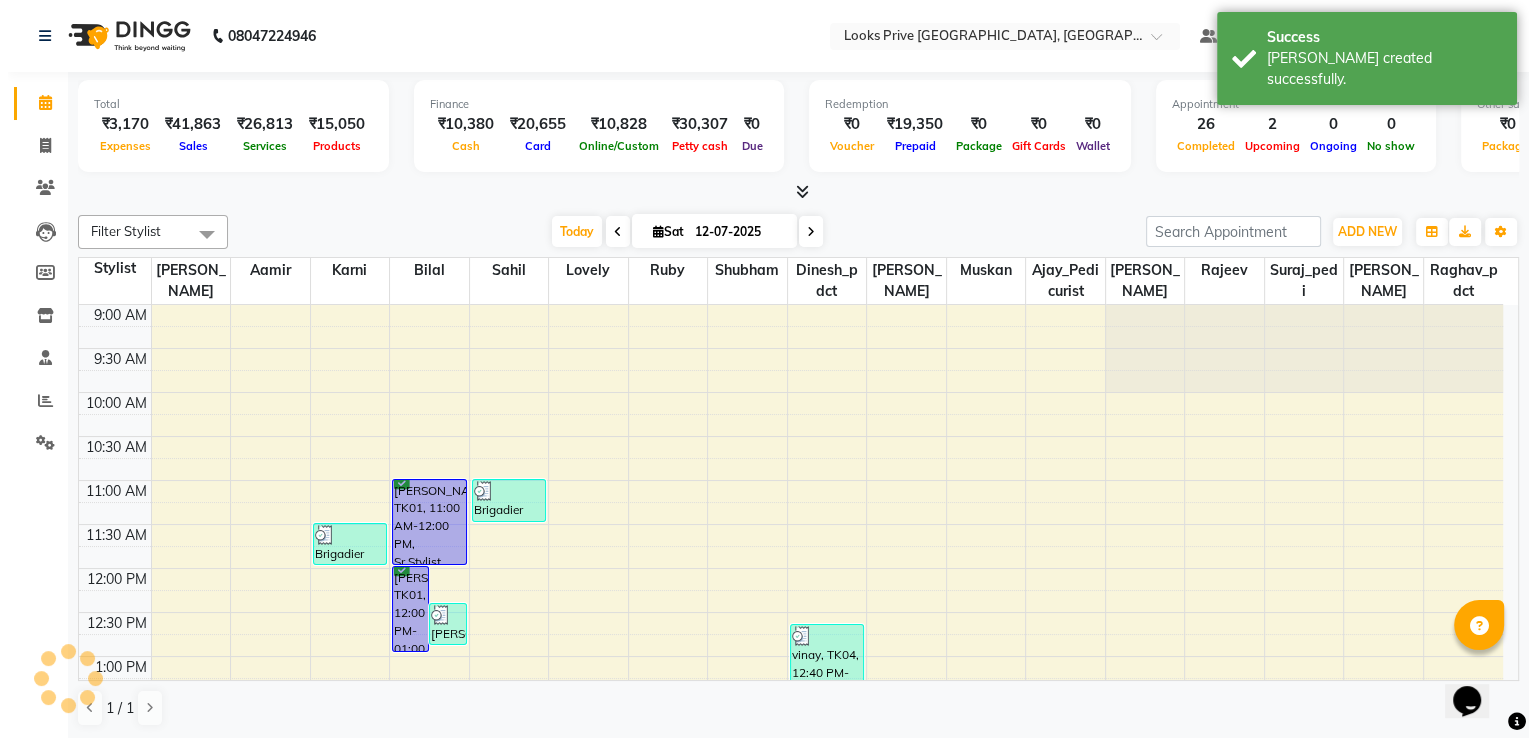 scroll, scrollTop: 632, scrollLeft: 0, axis: vertical 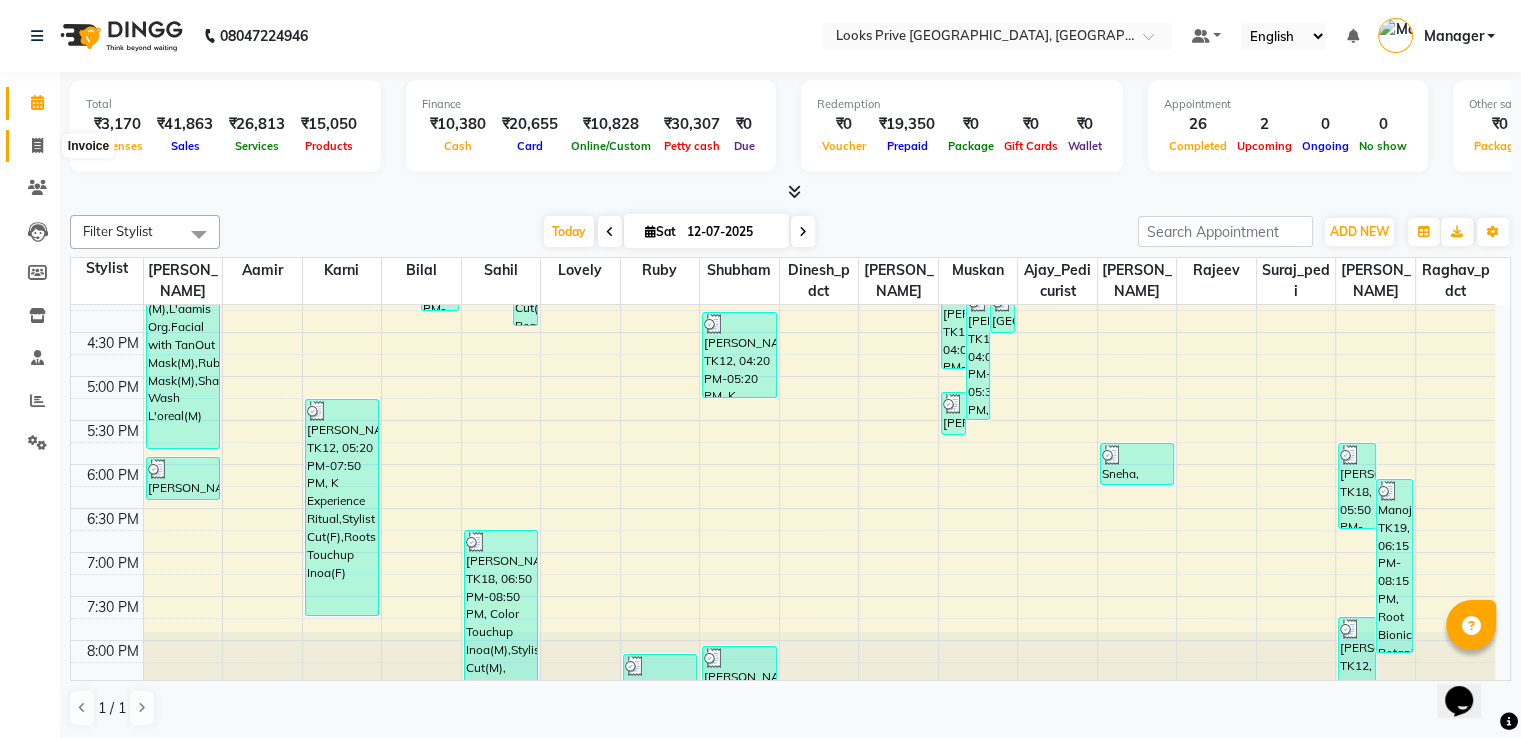 click 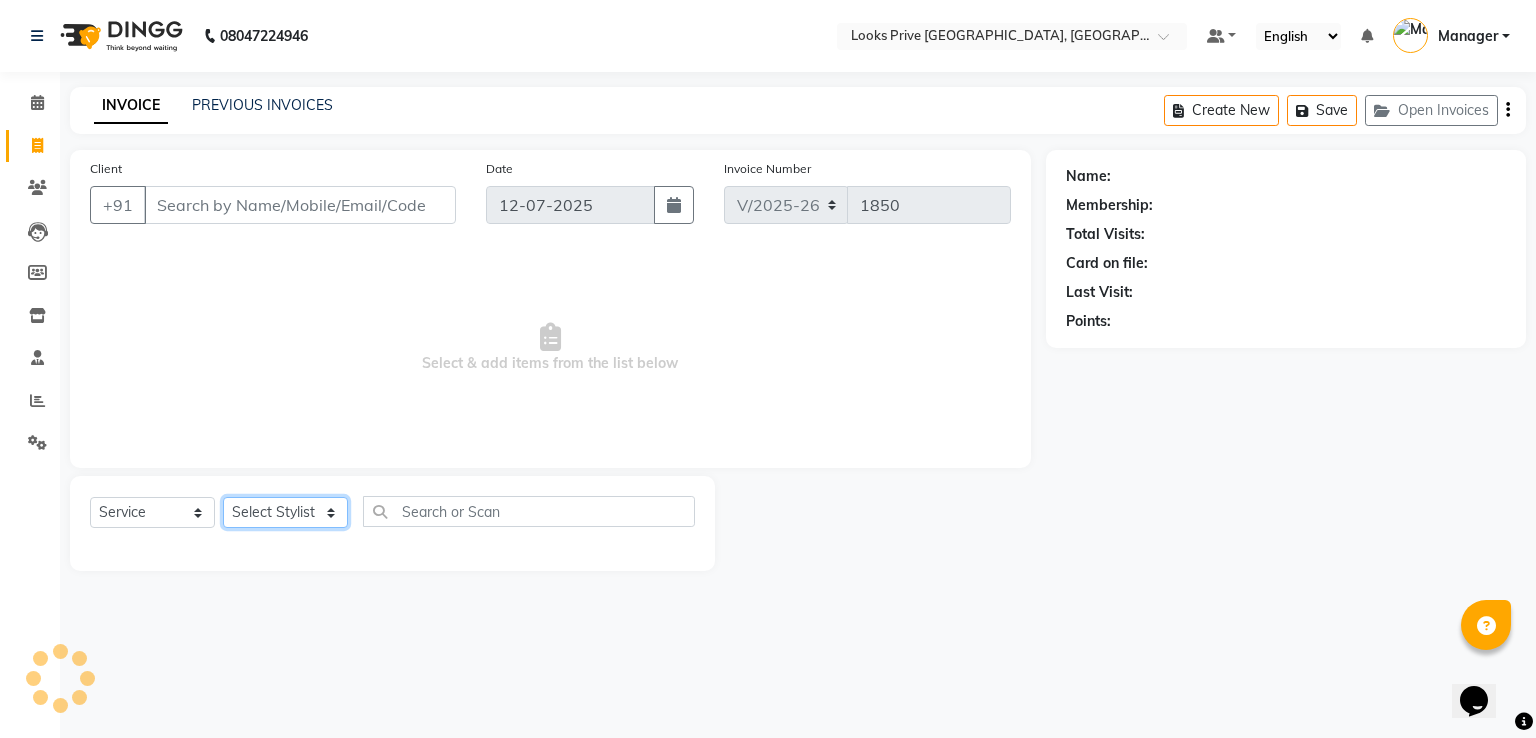 click on "Select Stylist" 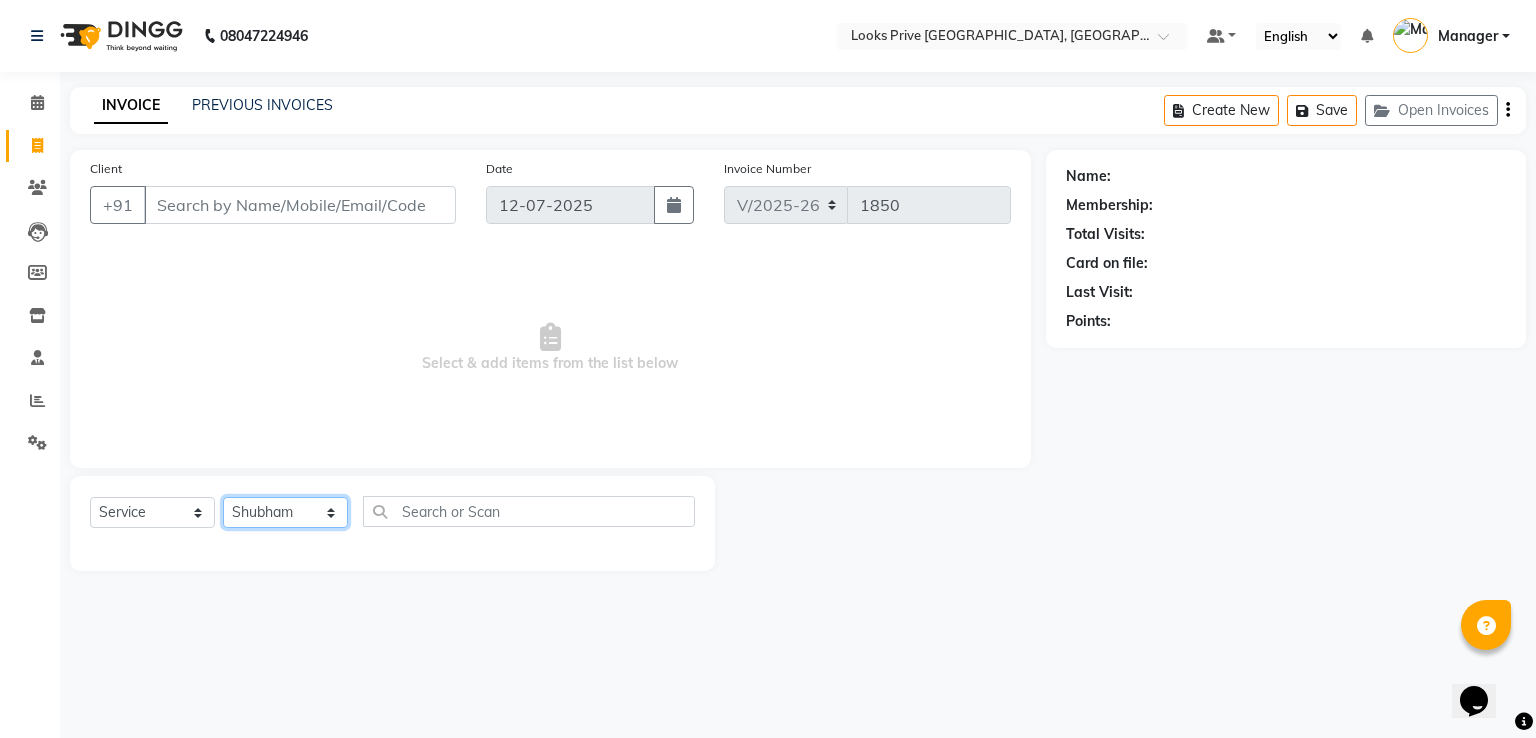 click on "Select Stylist A2R_Master Aamir Ajay_Pedicurist Ashima Ayesha Bilal Dinesh_pdct Karni Lovely Manager Muskan Raghav_pdct Rajeev Ruby Sahil Salman Shahjad Shubham Suraj_pedi" 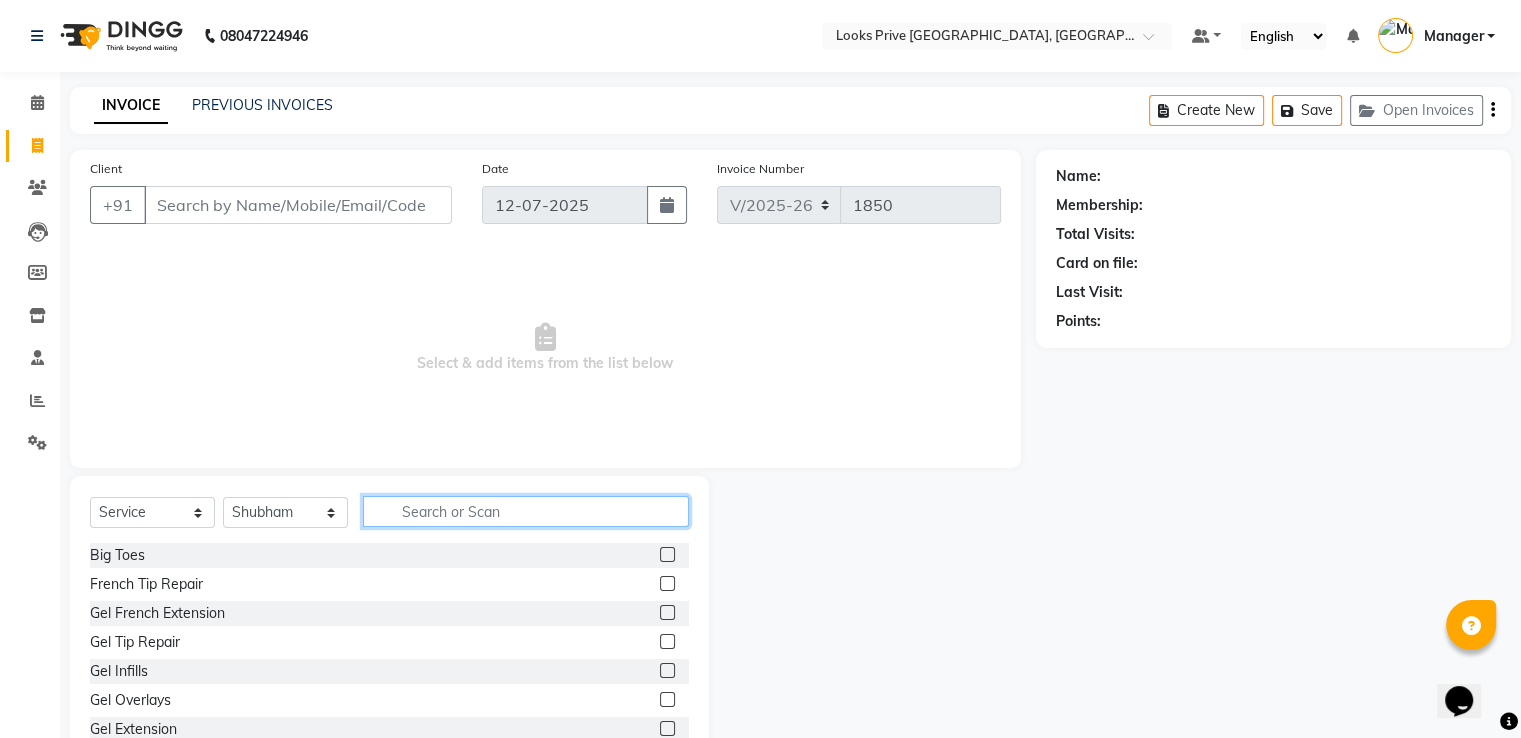 click 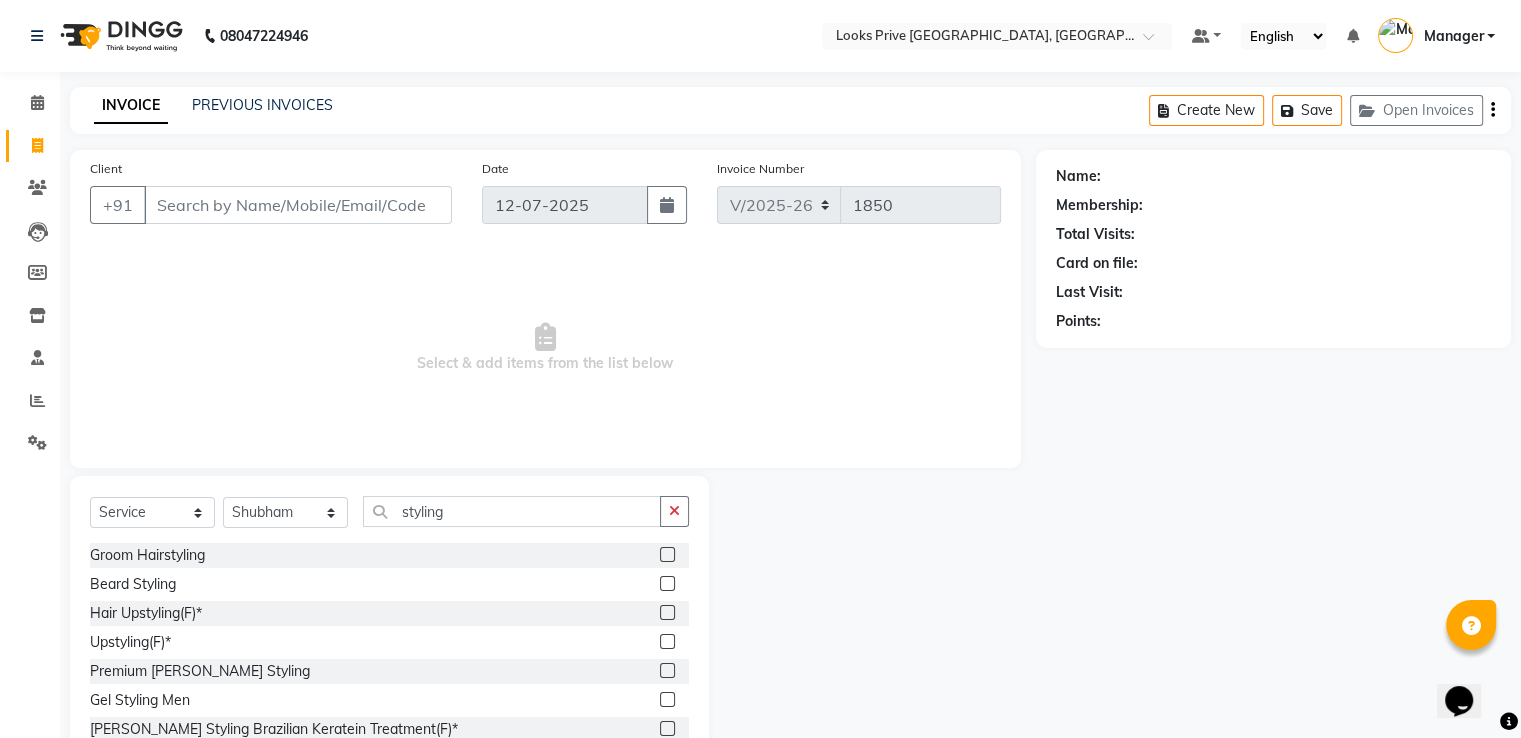 click 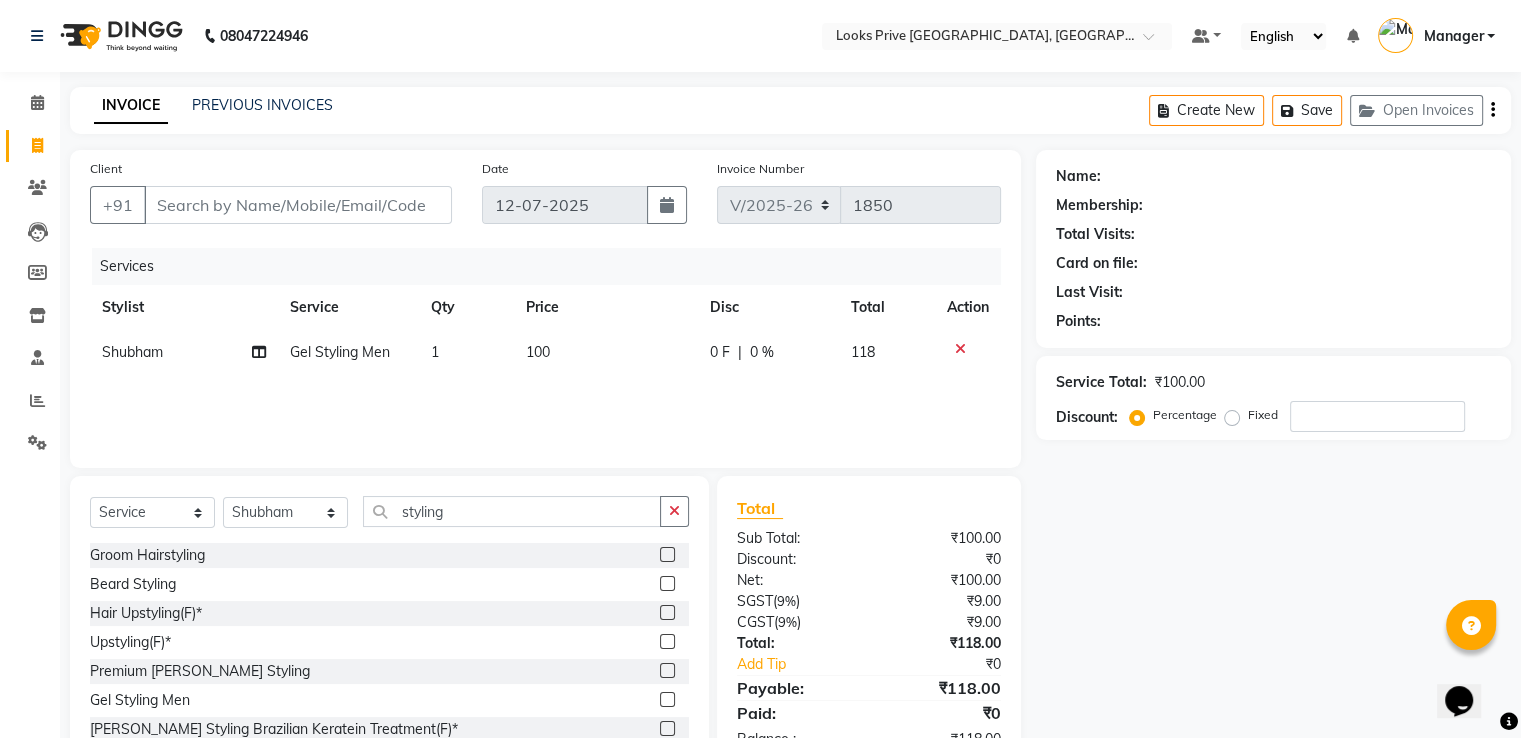 click on "100" 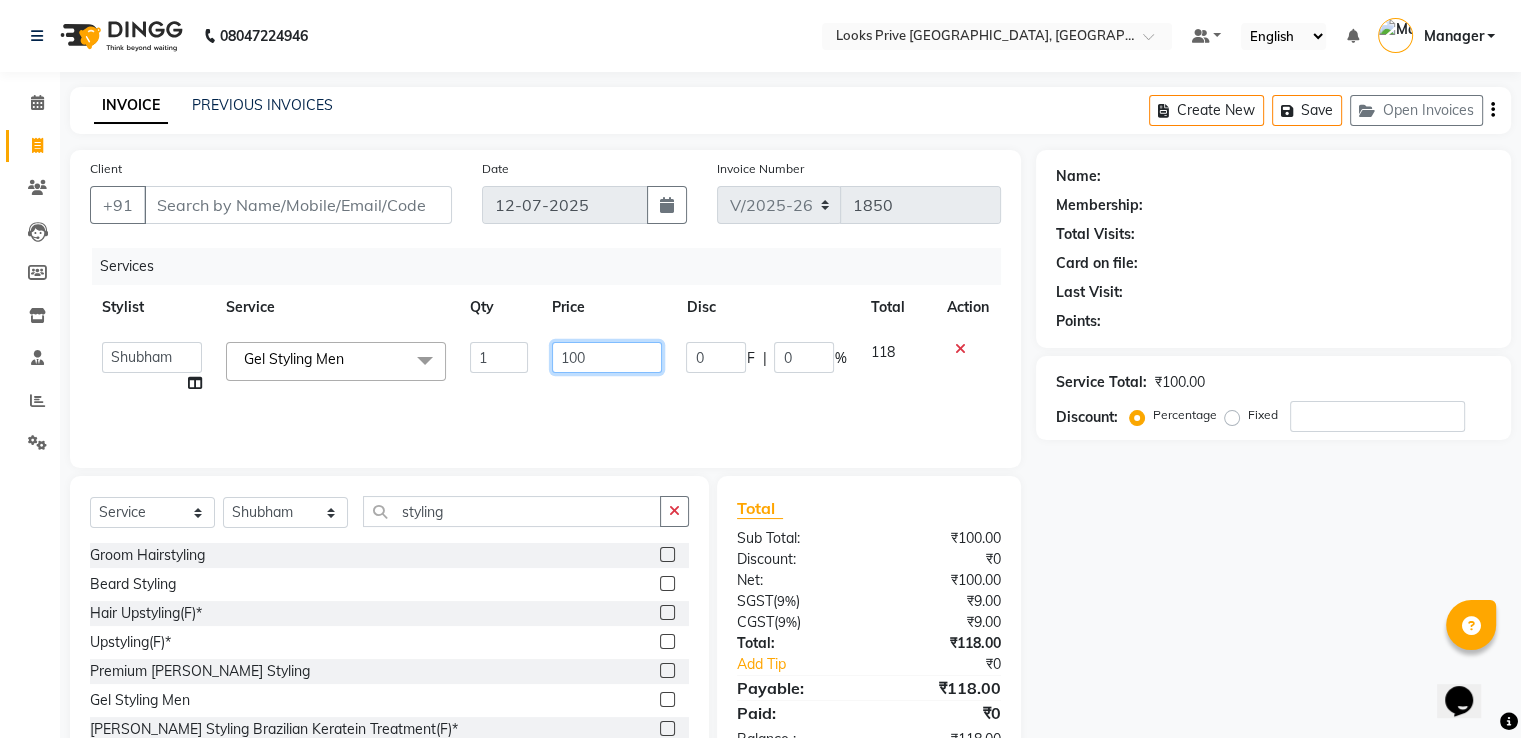click on "100" 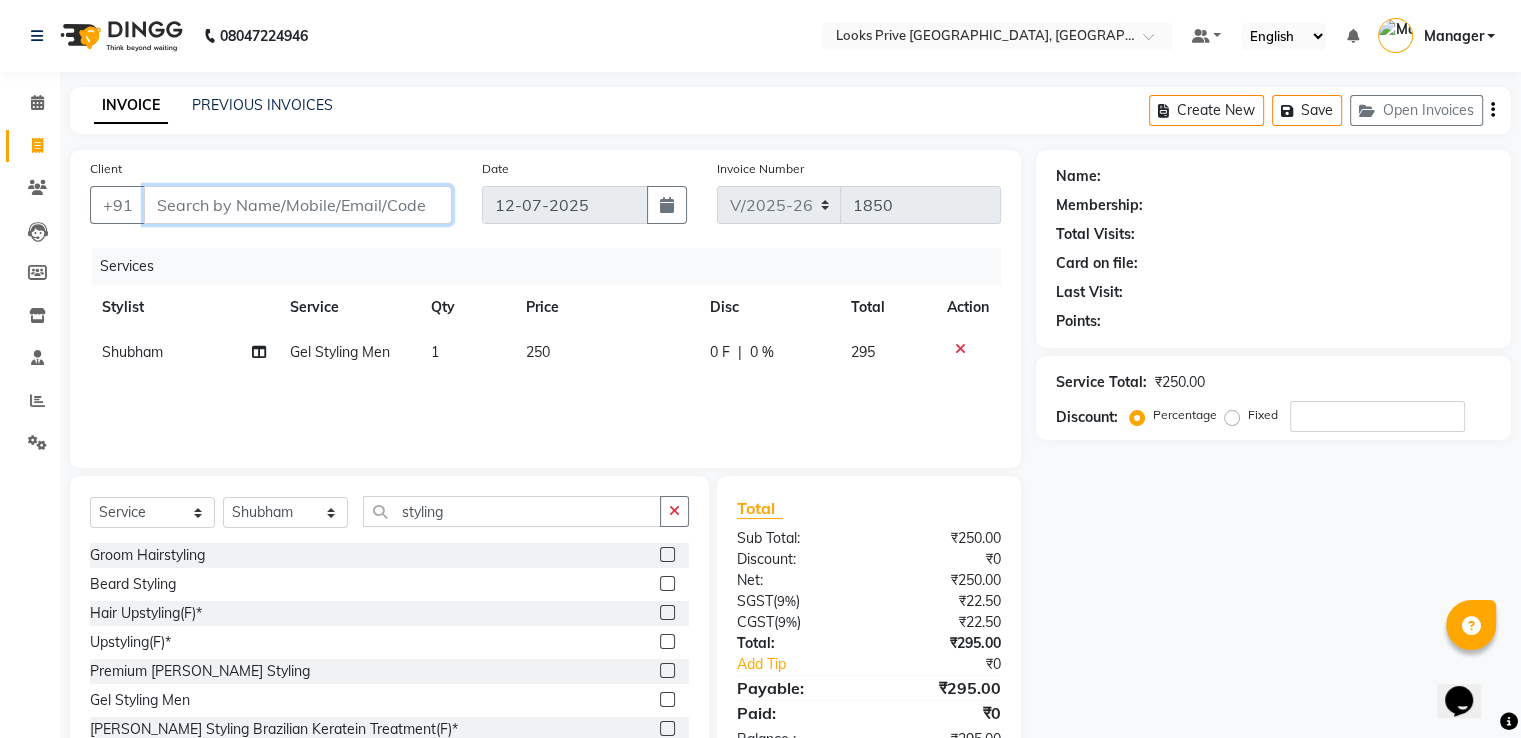 click on "Client" at bounding box center [298, 205] 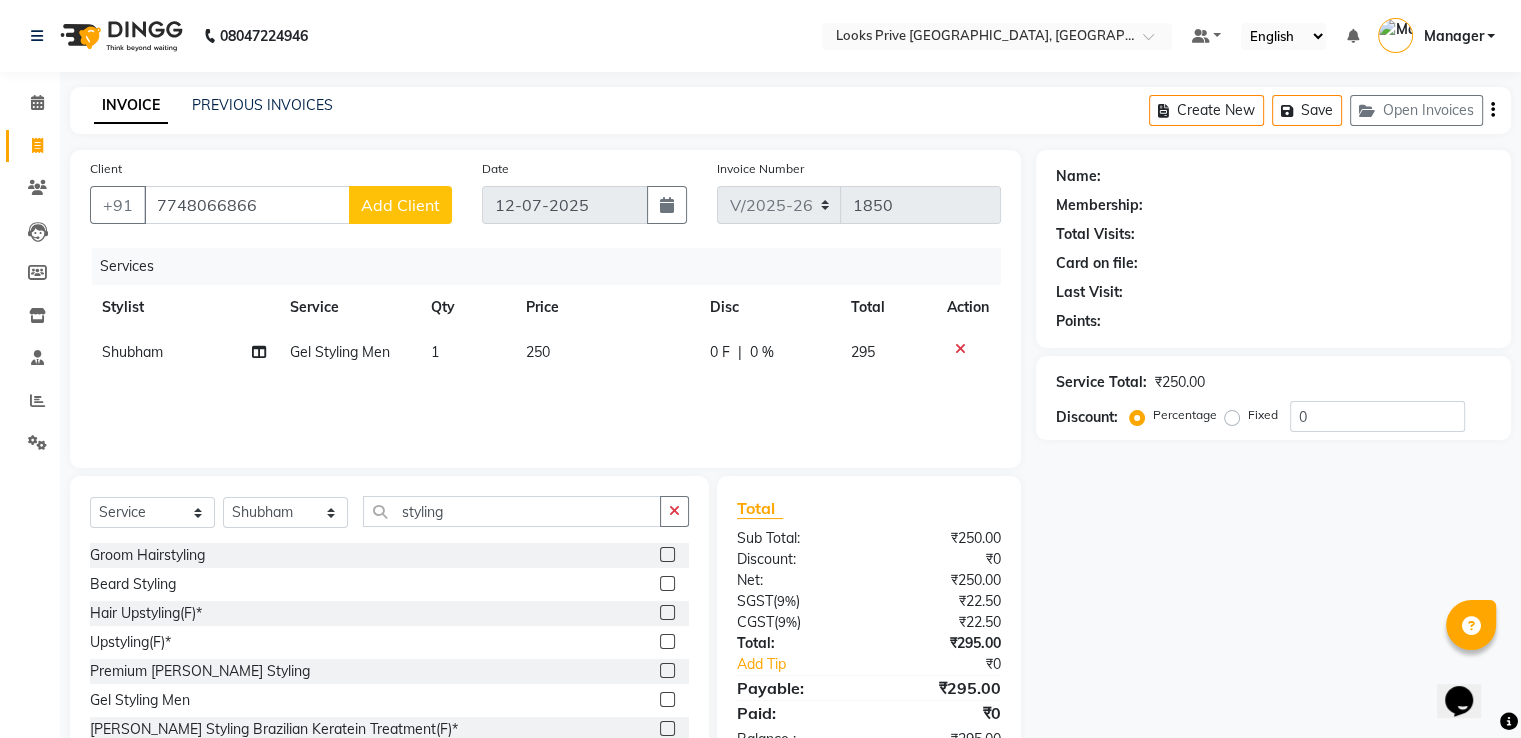 click on "Add Client" 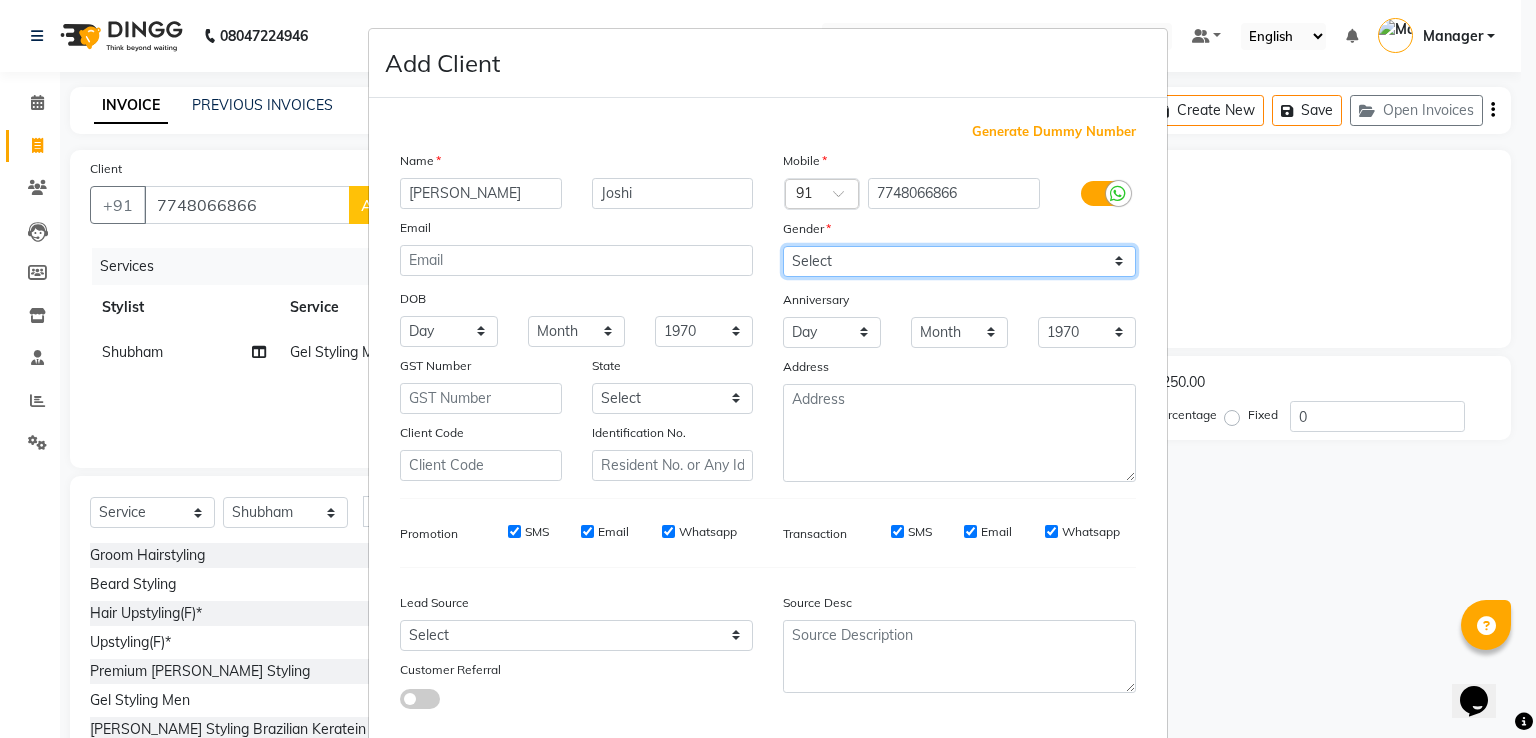 drag, startPoint x: 800, startPoint y: 257, endPoint x: 800, endPoint y: 275, distance: 18 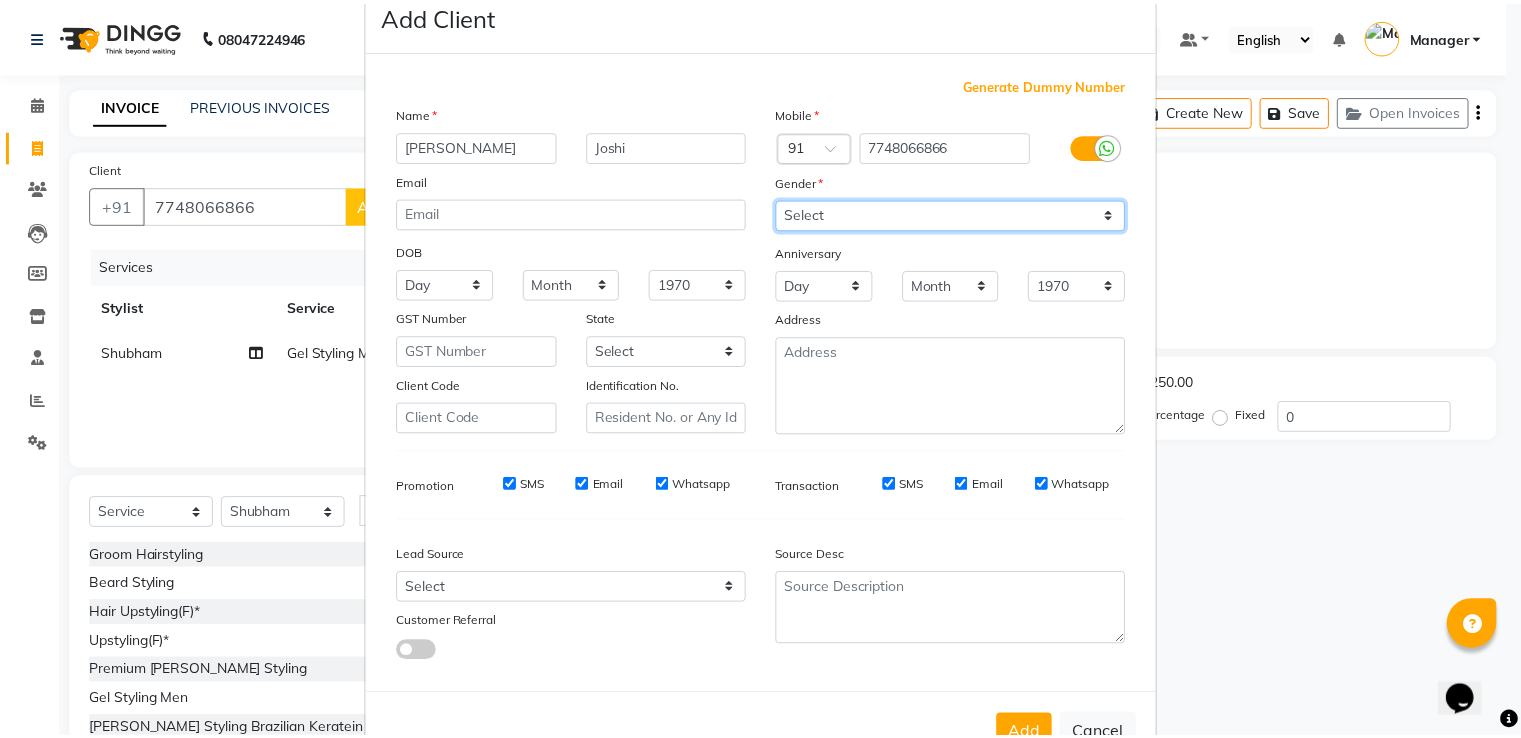 scroll, scrollTop: 119, scrollLeft: 0, axis: vertical 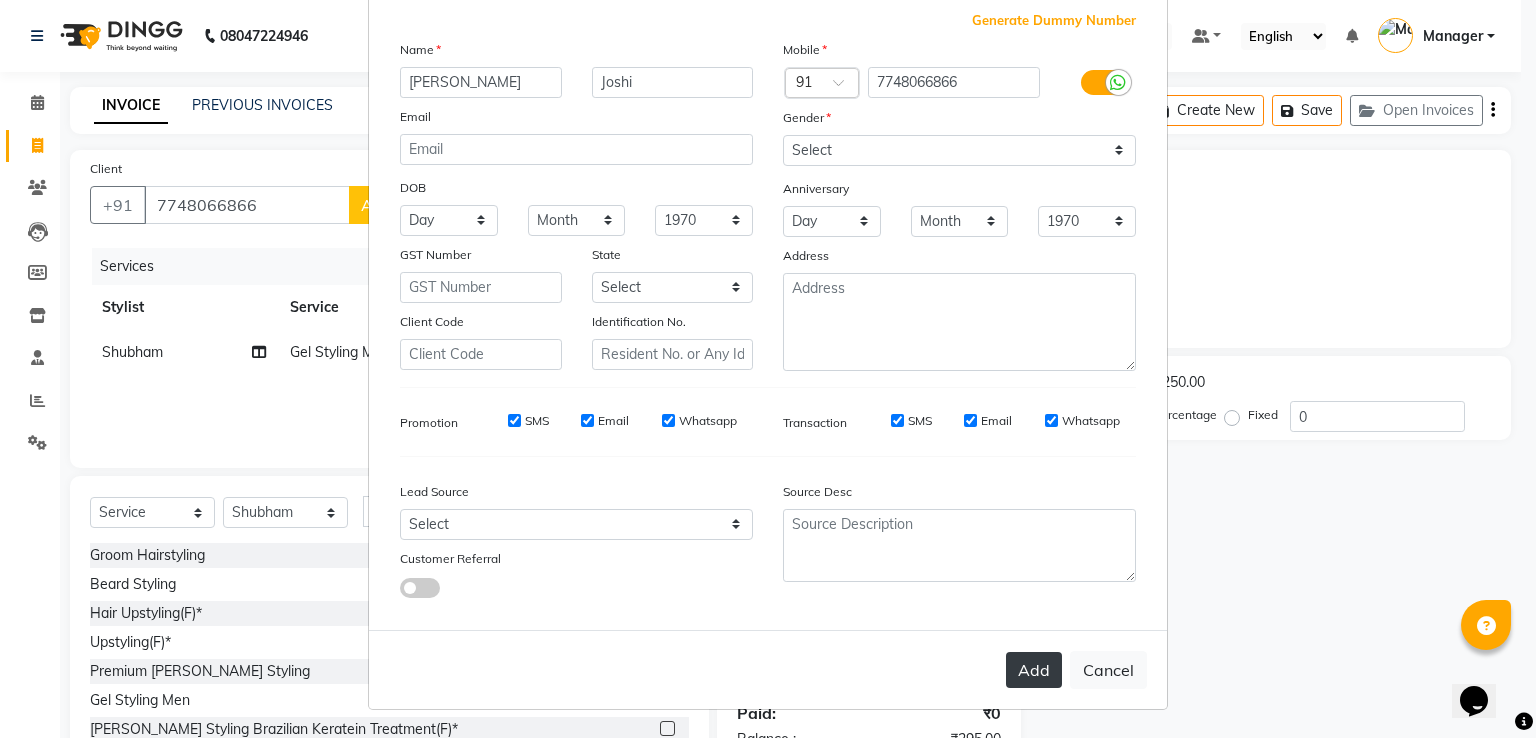click on "Add" at bounding box center [1034, 670] 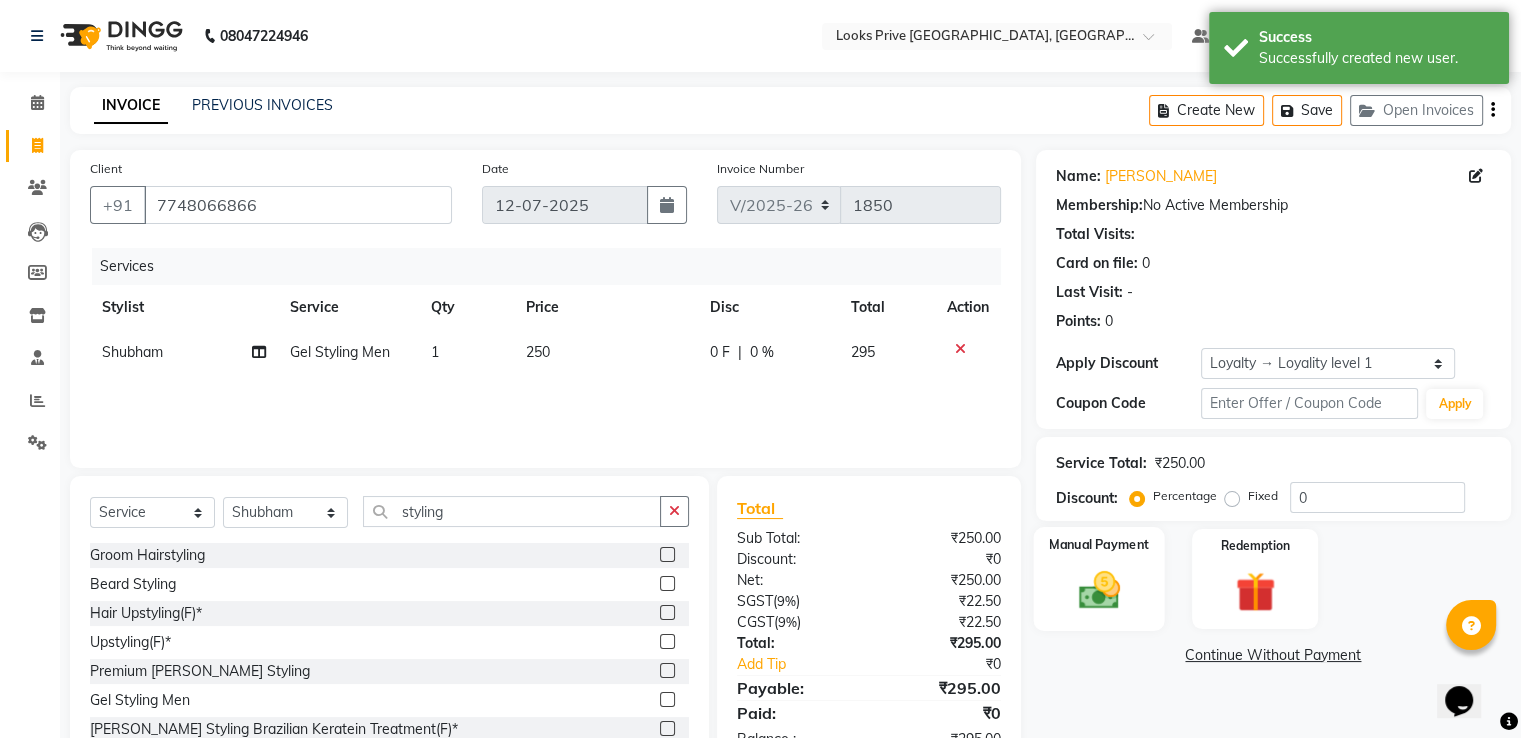 click 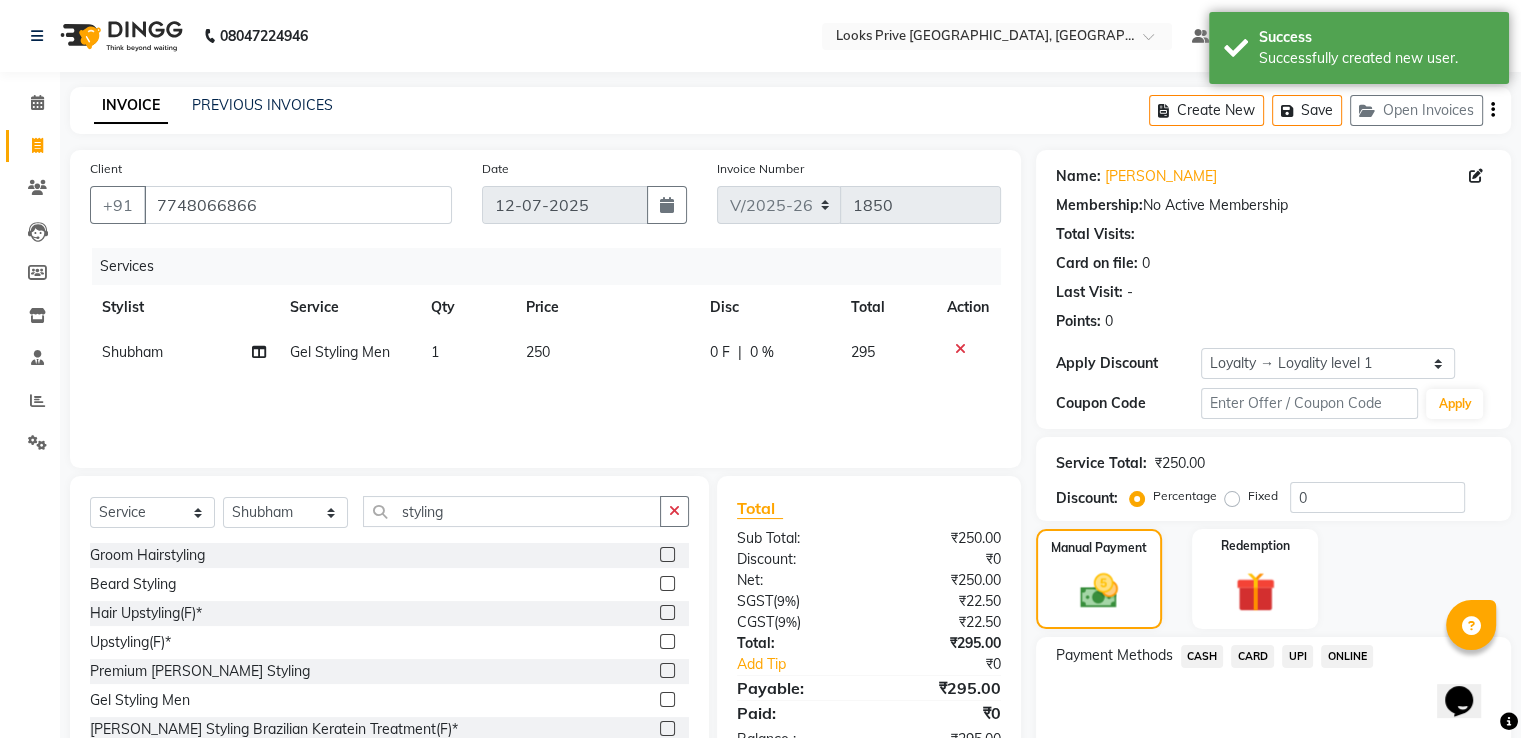 click on "UPI" 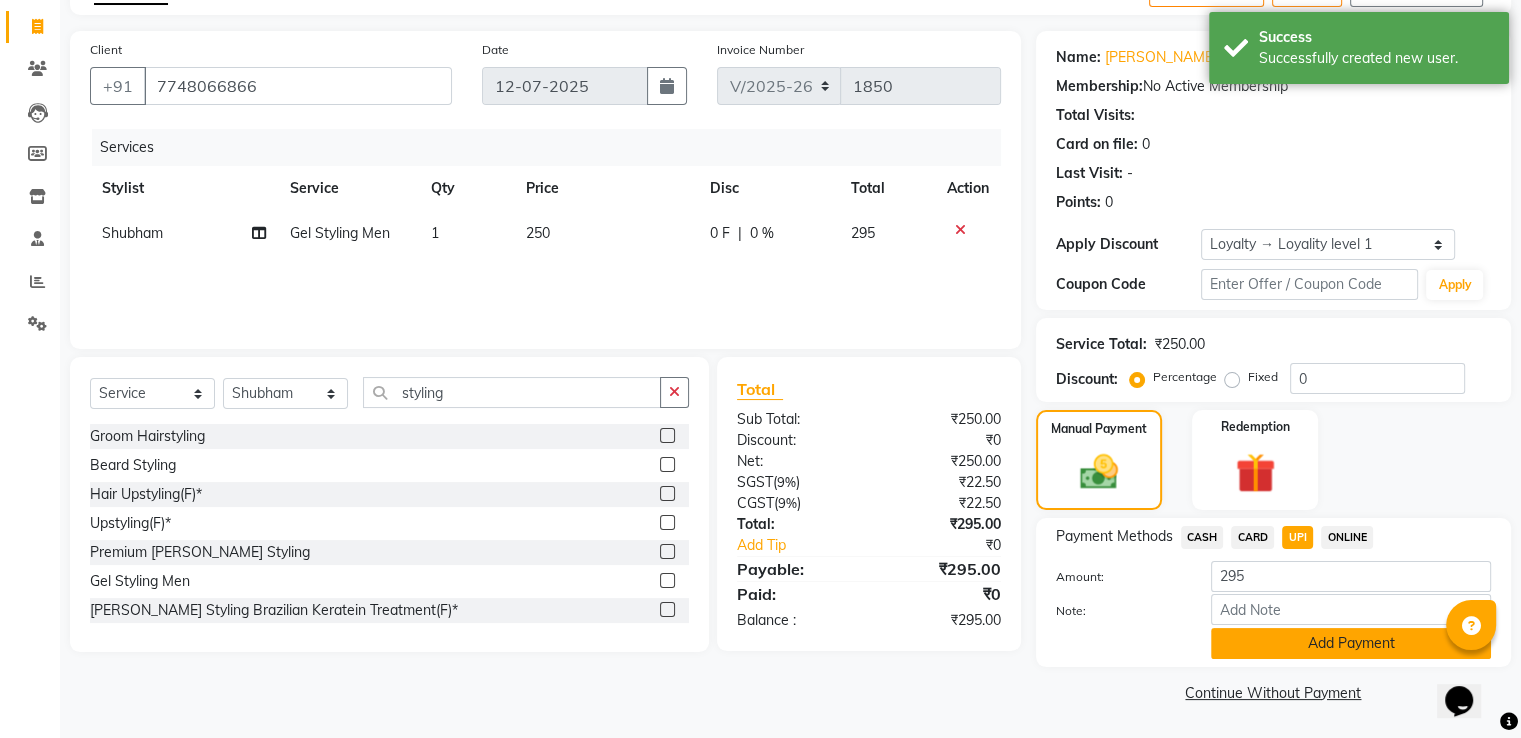 click on "Add Payment" 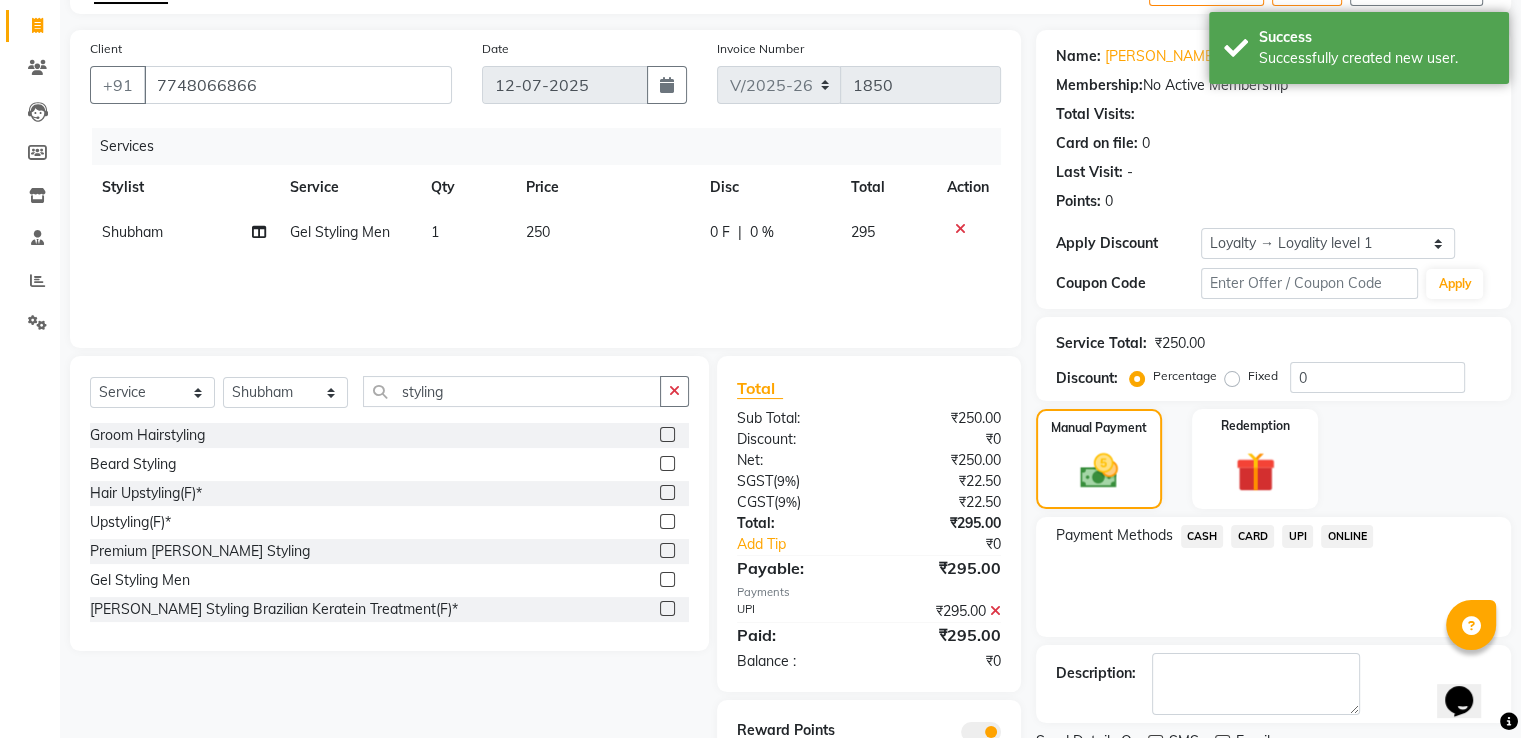 scroll, scrollTop: 204, scrollLeft: 0, axis: vertical 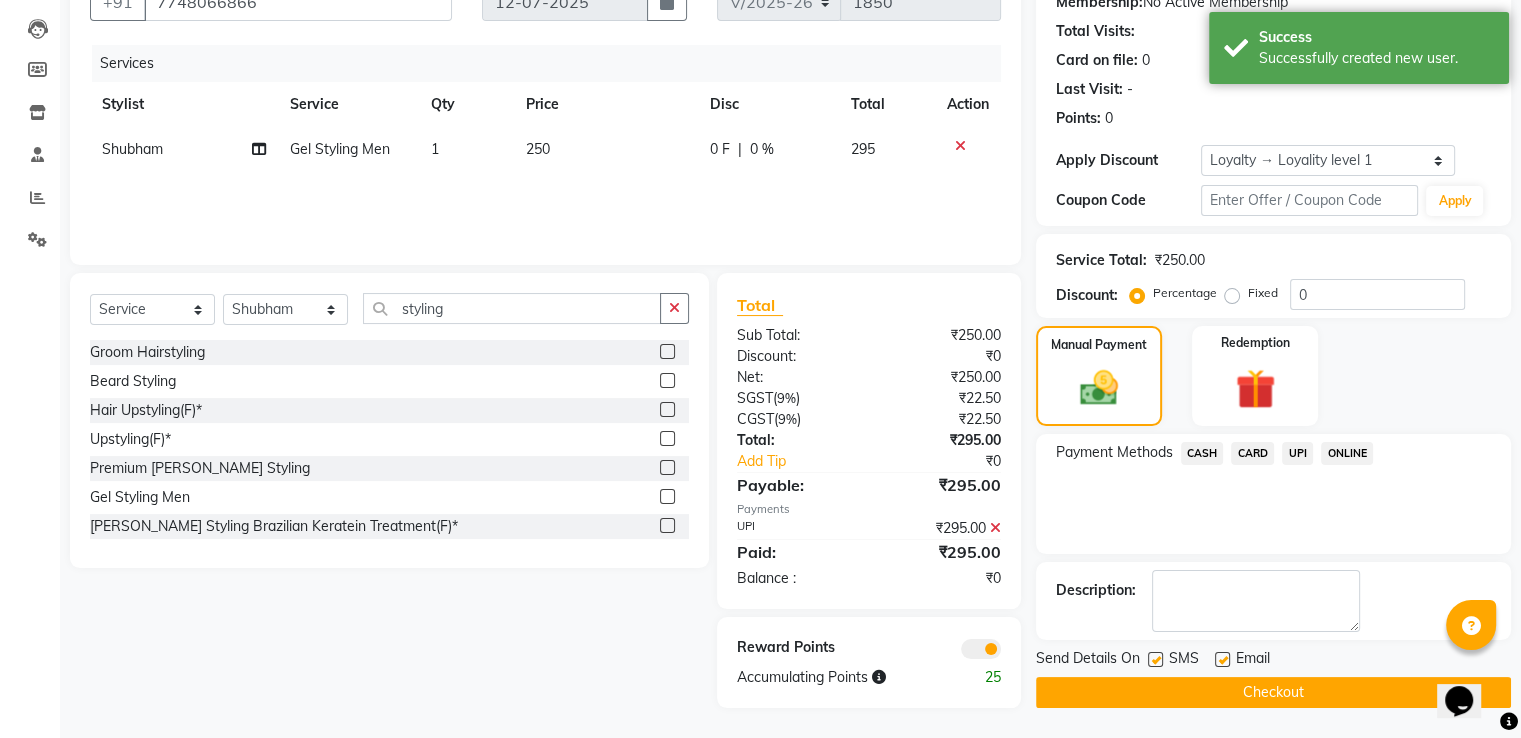 click on "Checkout" 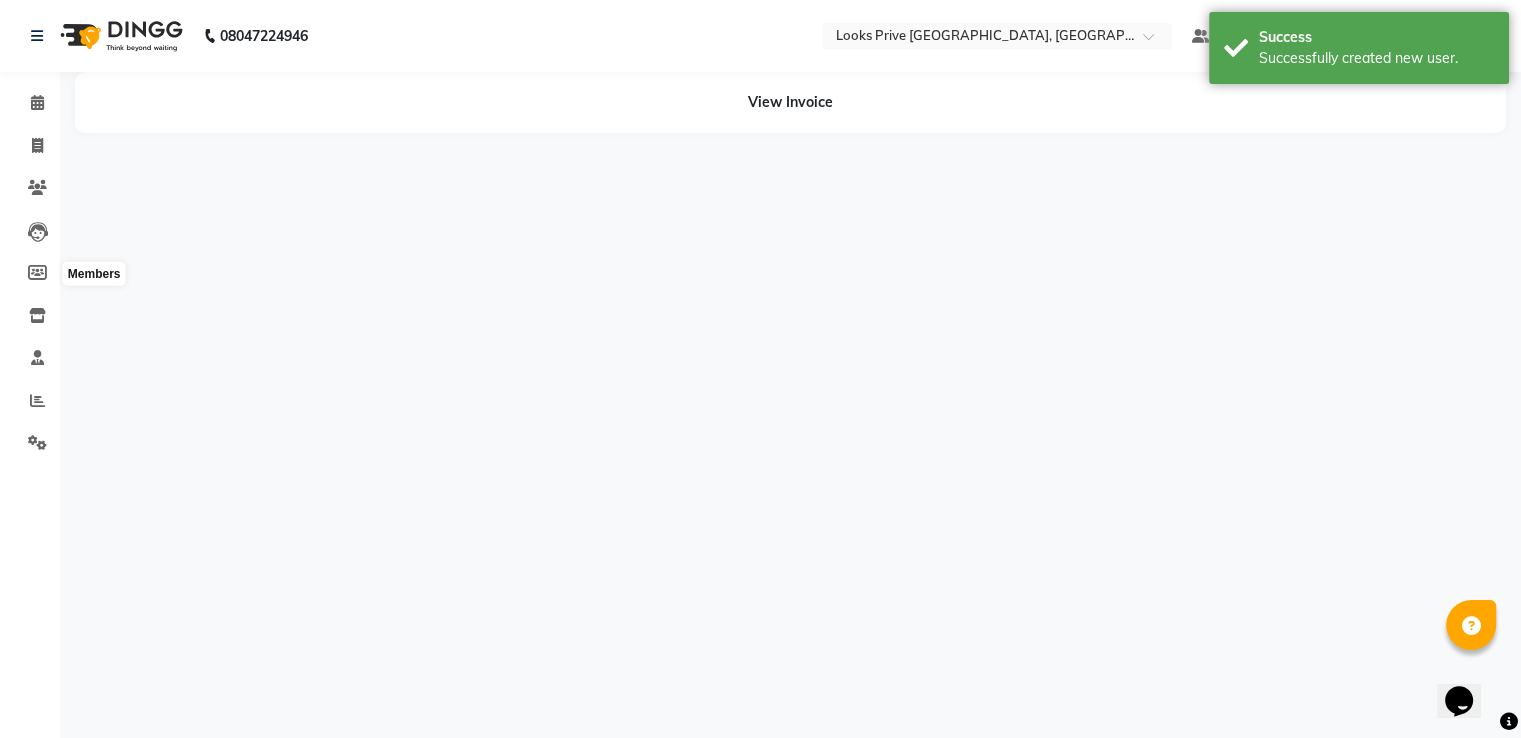 scroll, scrollTop: 0, scrollLeft: 0, axis: both 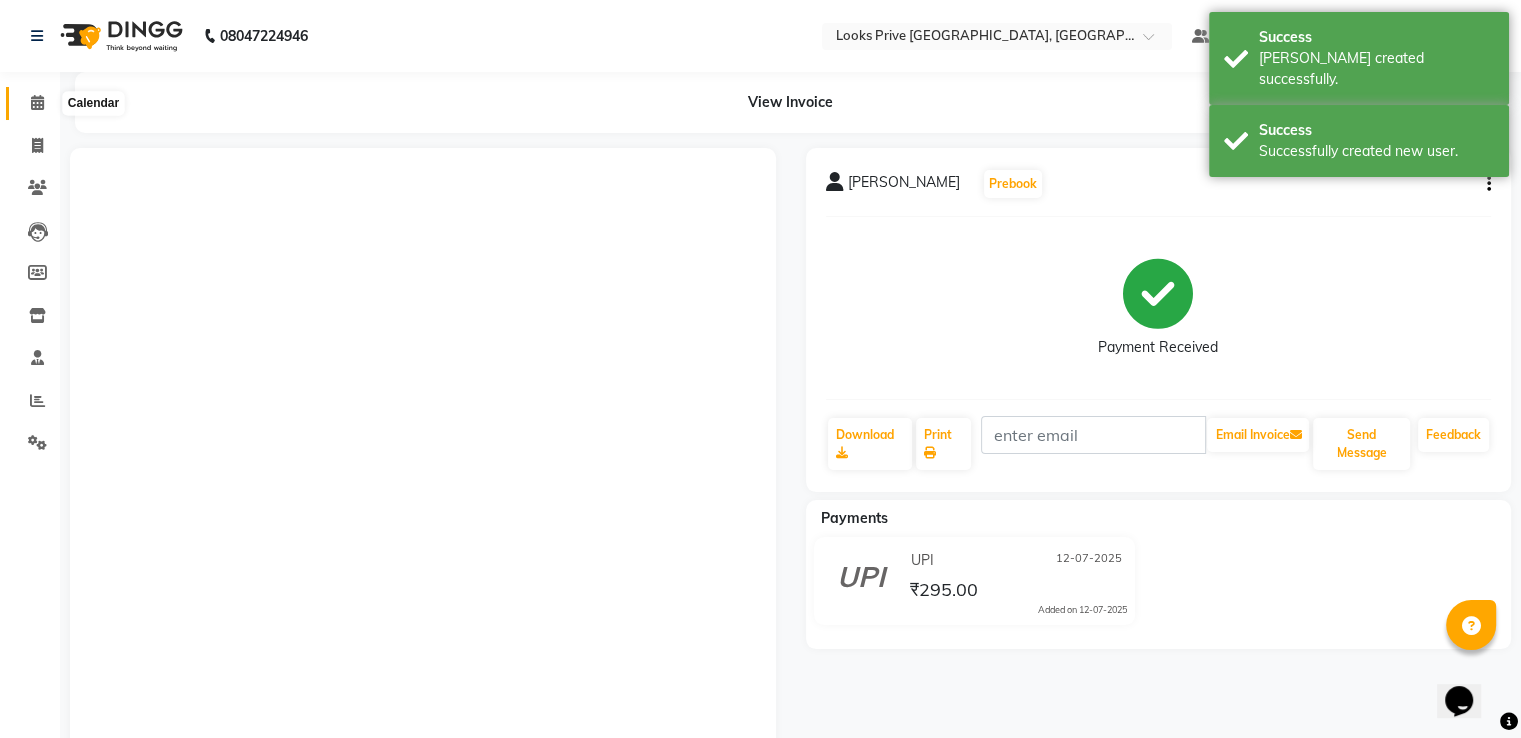 click 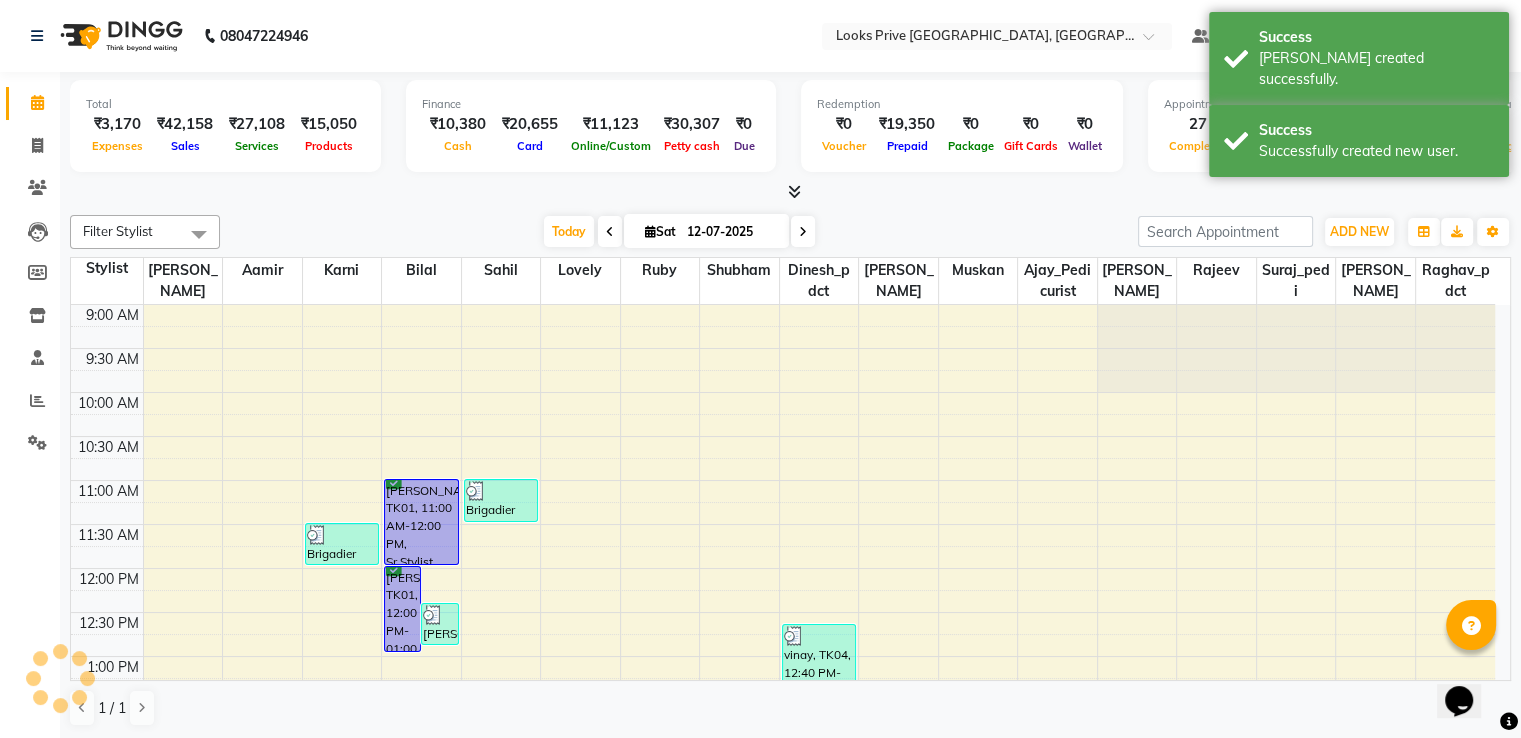 scroll, scrollTop: 0, scrollLeft: 0, axis: both 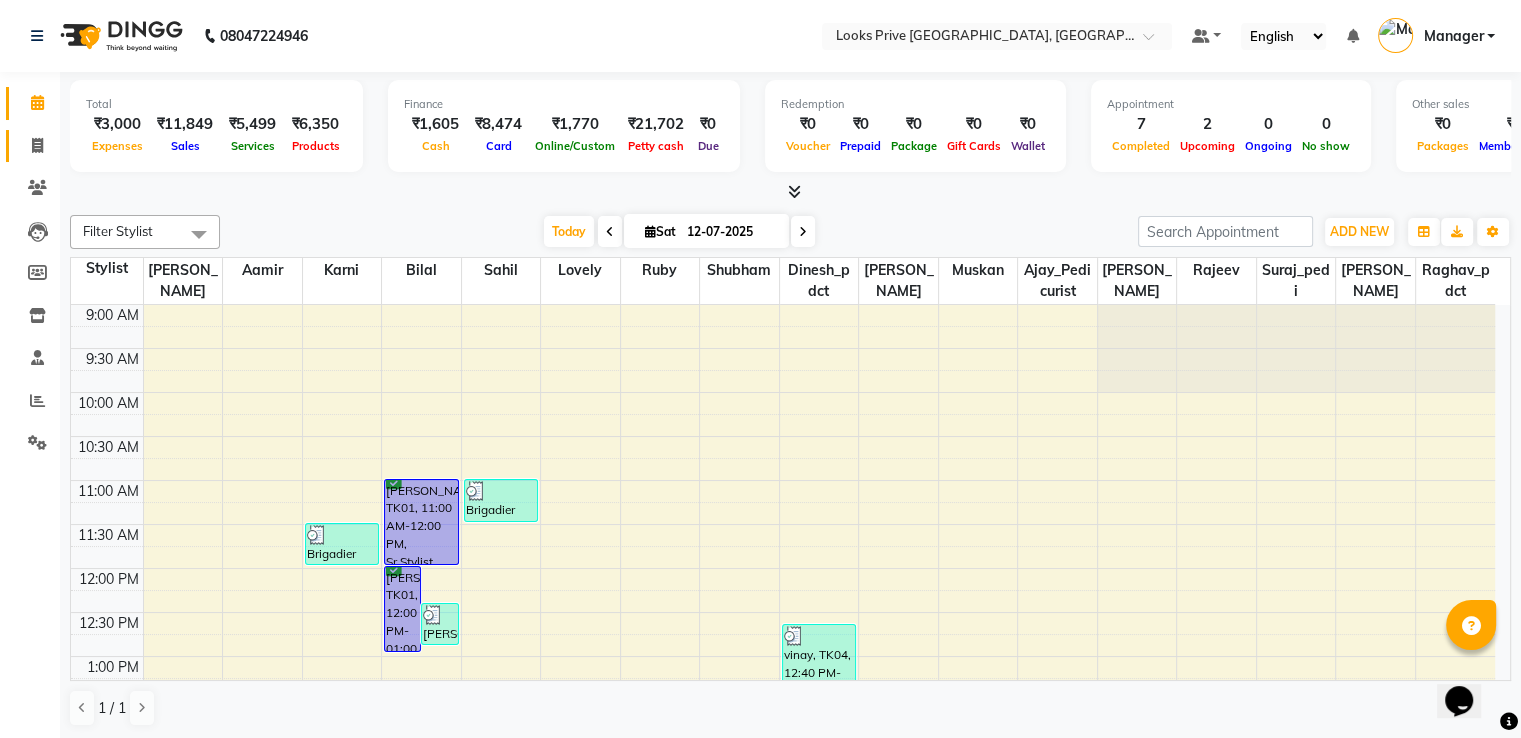 click 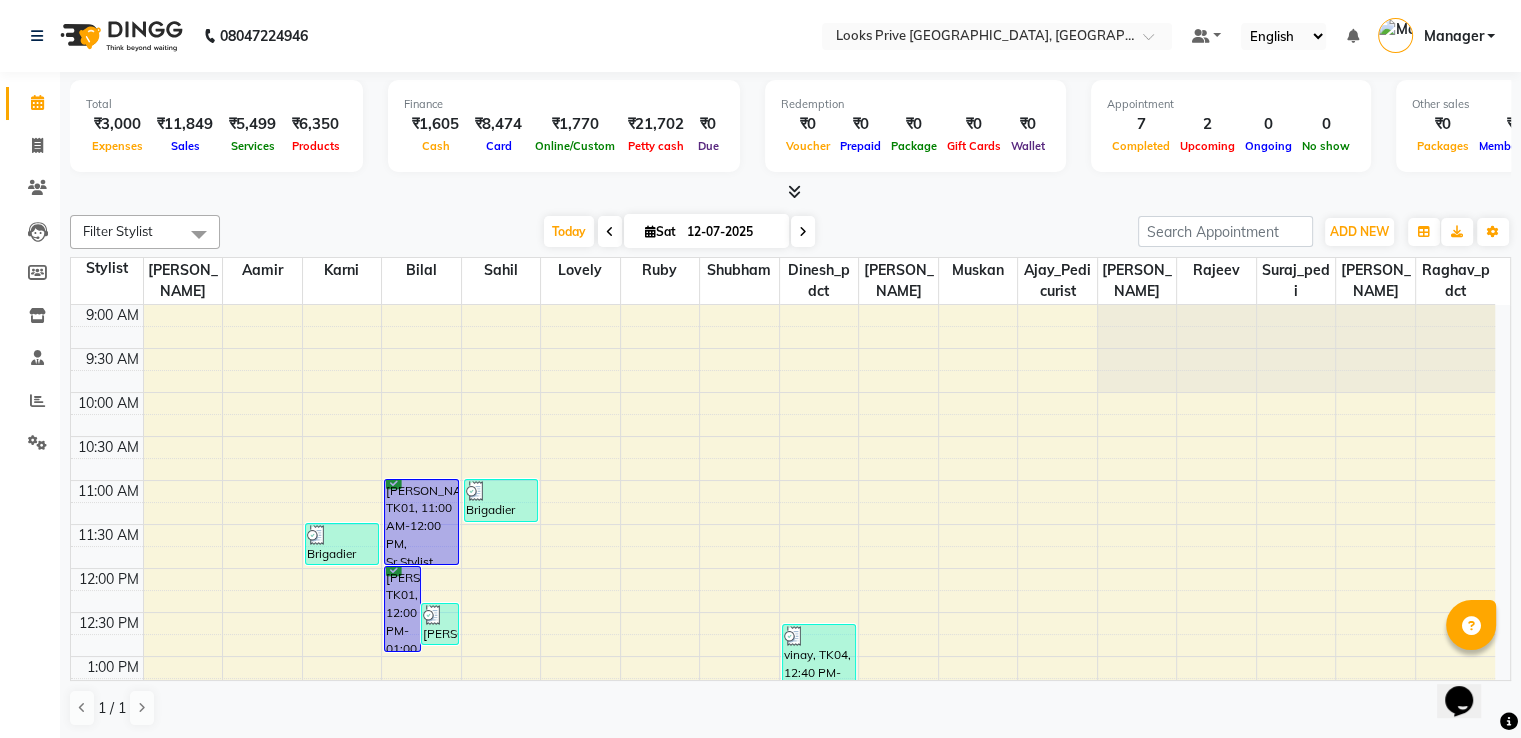 select on "service" 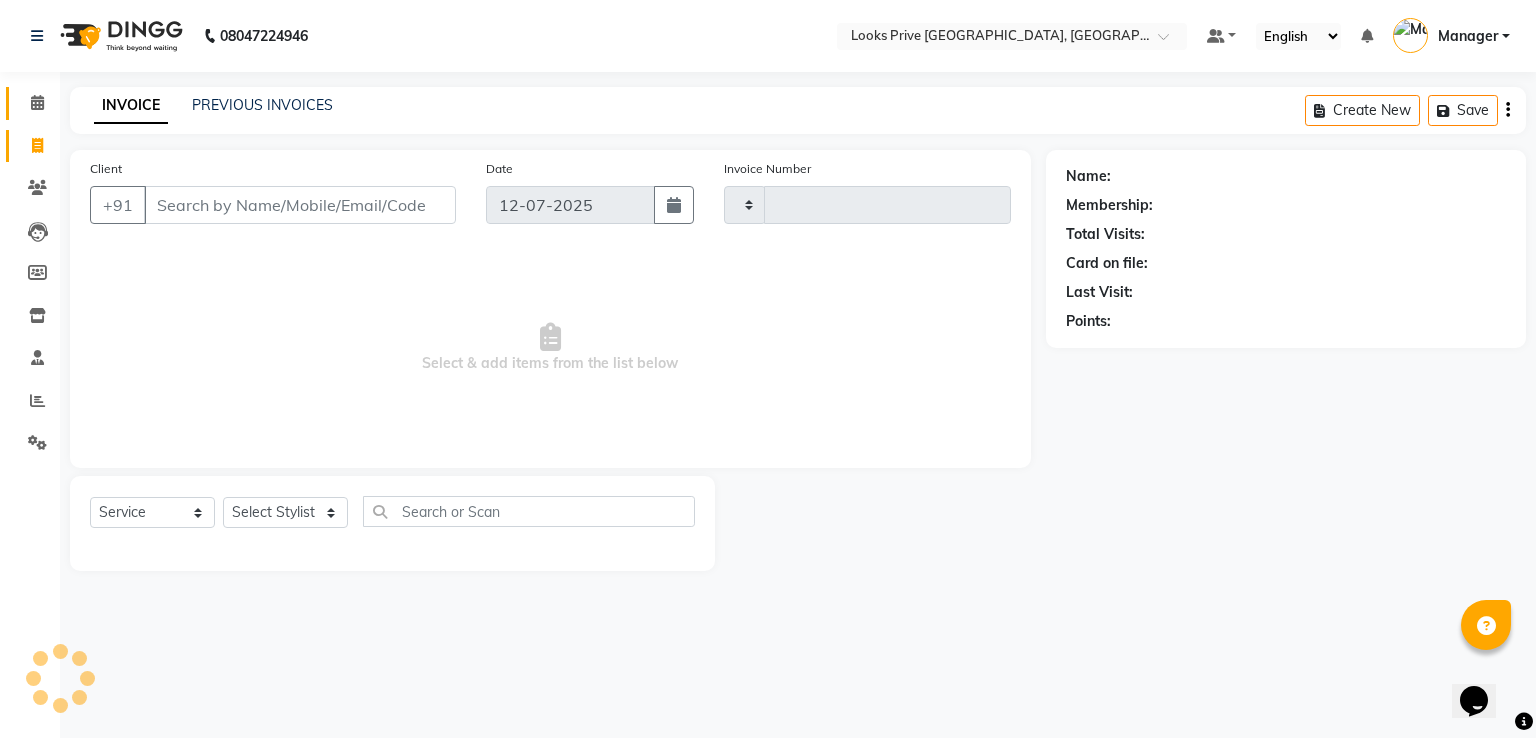 type on "1836" 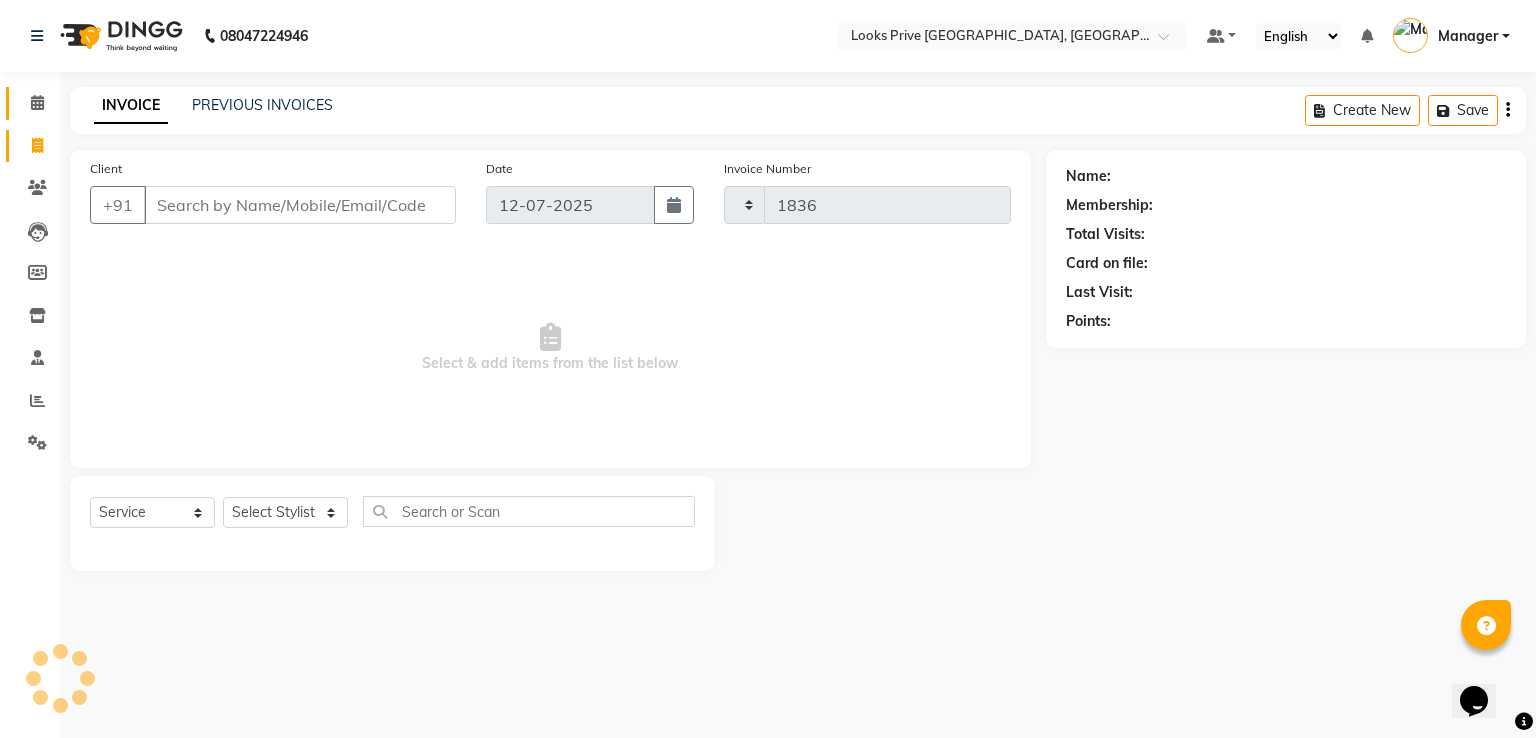 select on "6205" 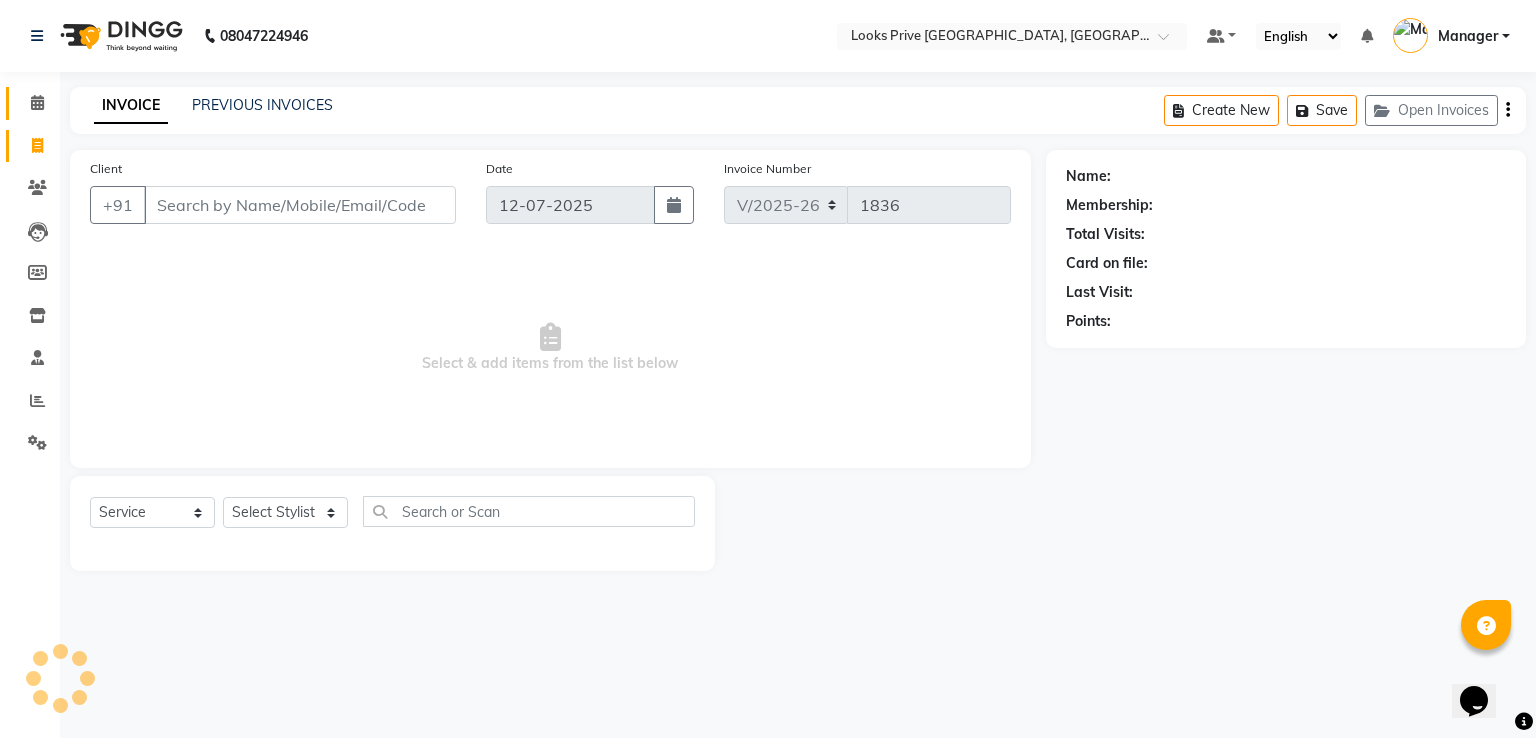 click on "Calendar" 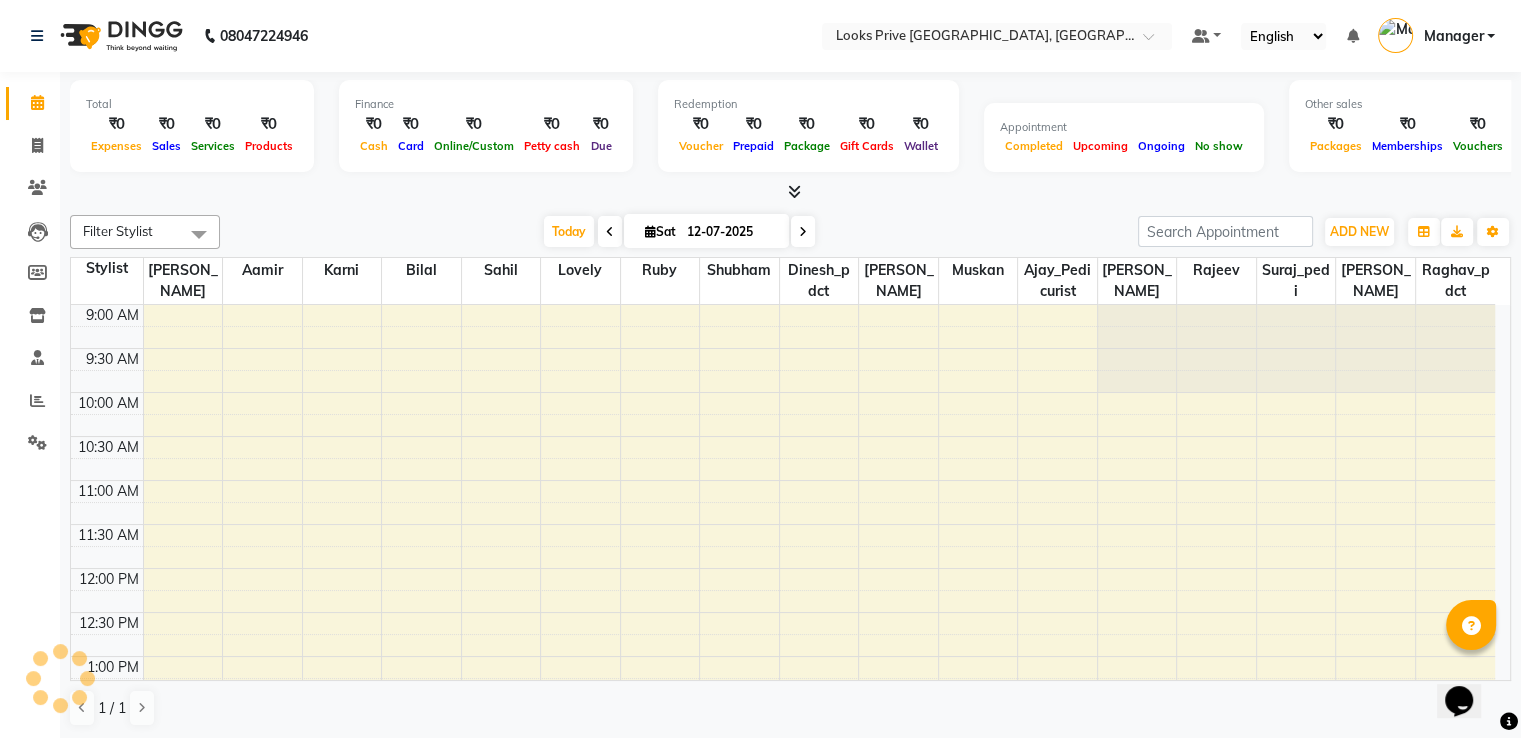 scroll, scrollTop: 0, scrollLeft: 0, axis: both 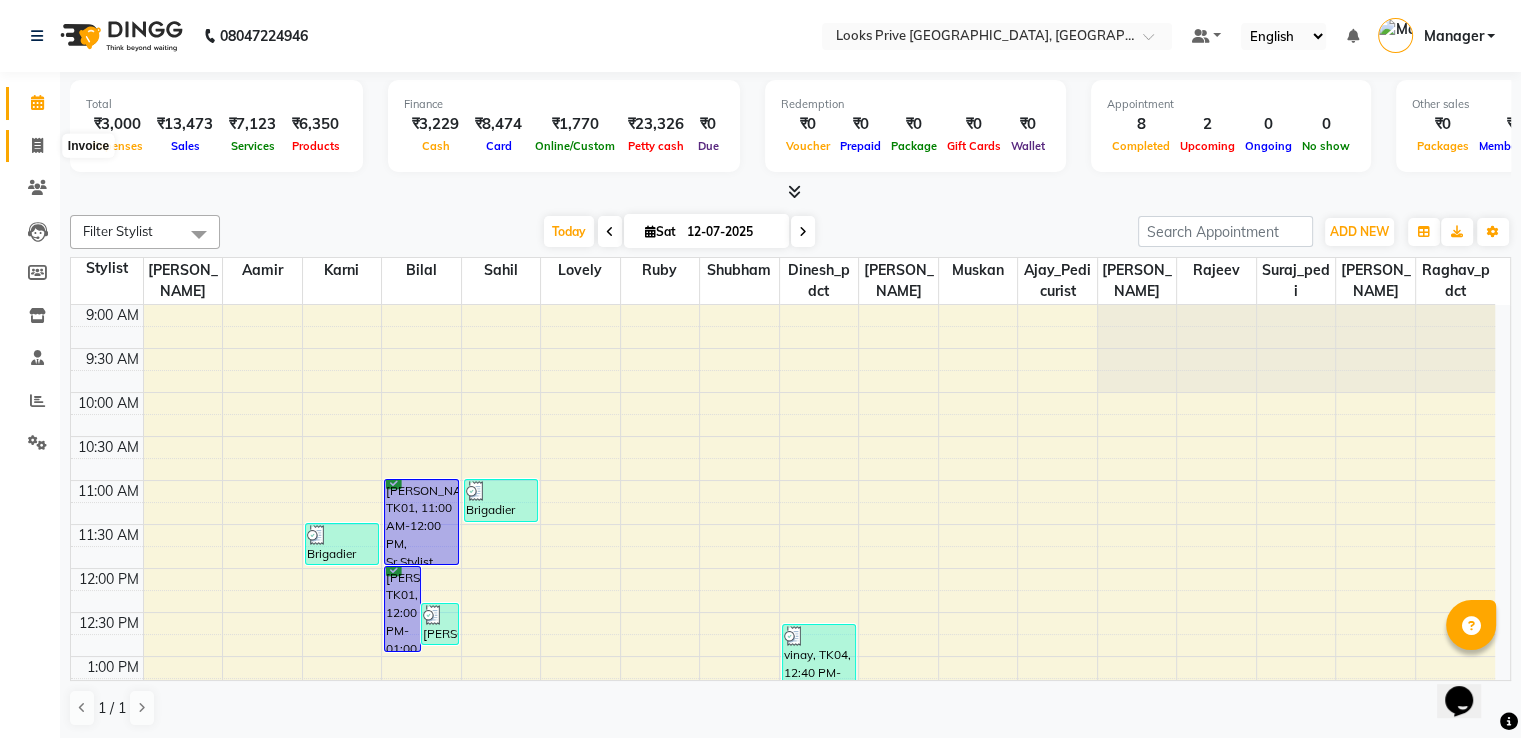 click 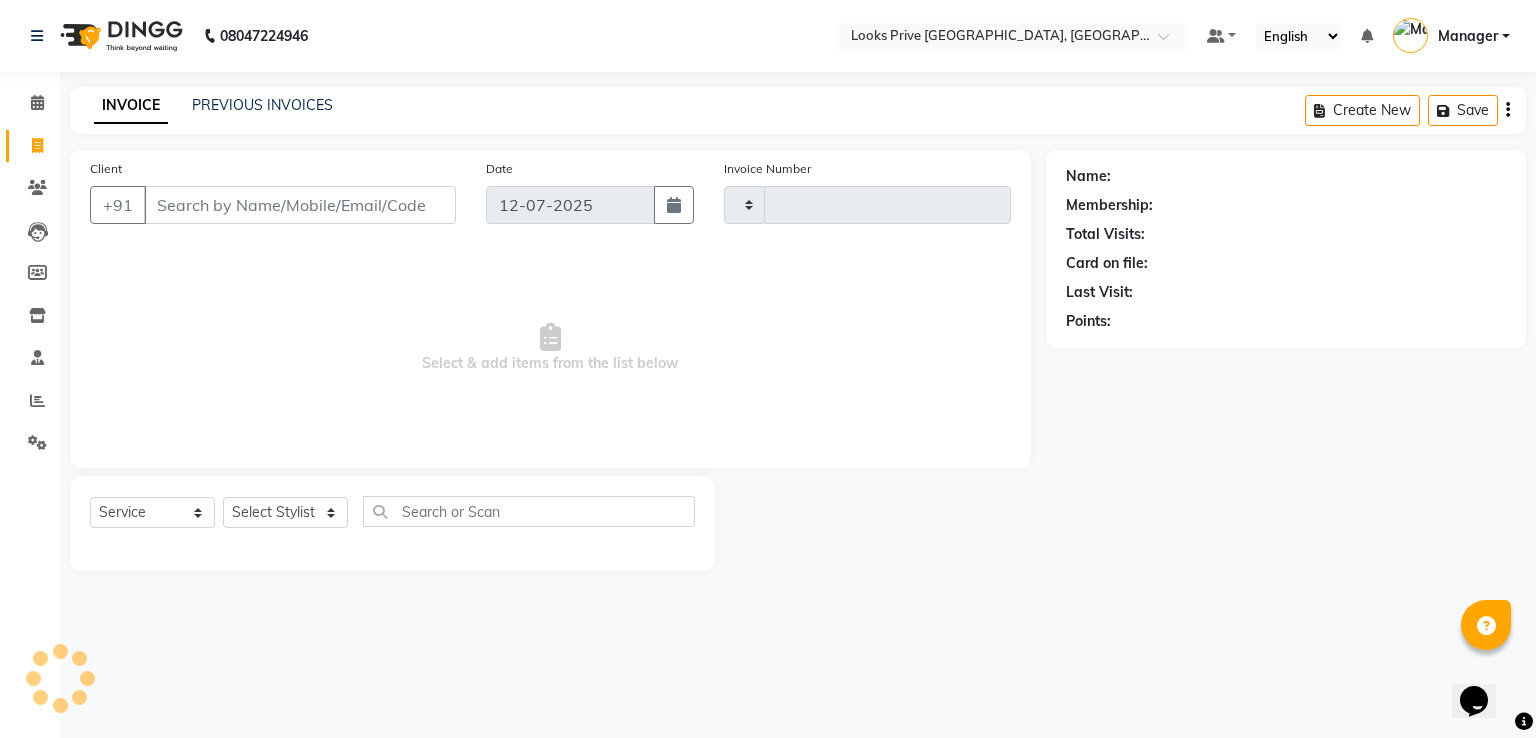 type on "1839" 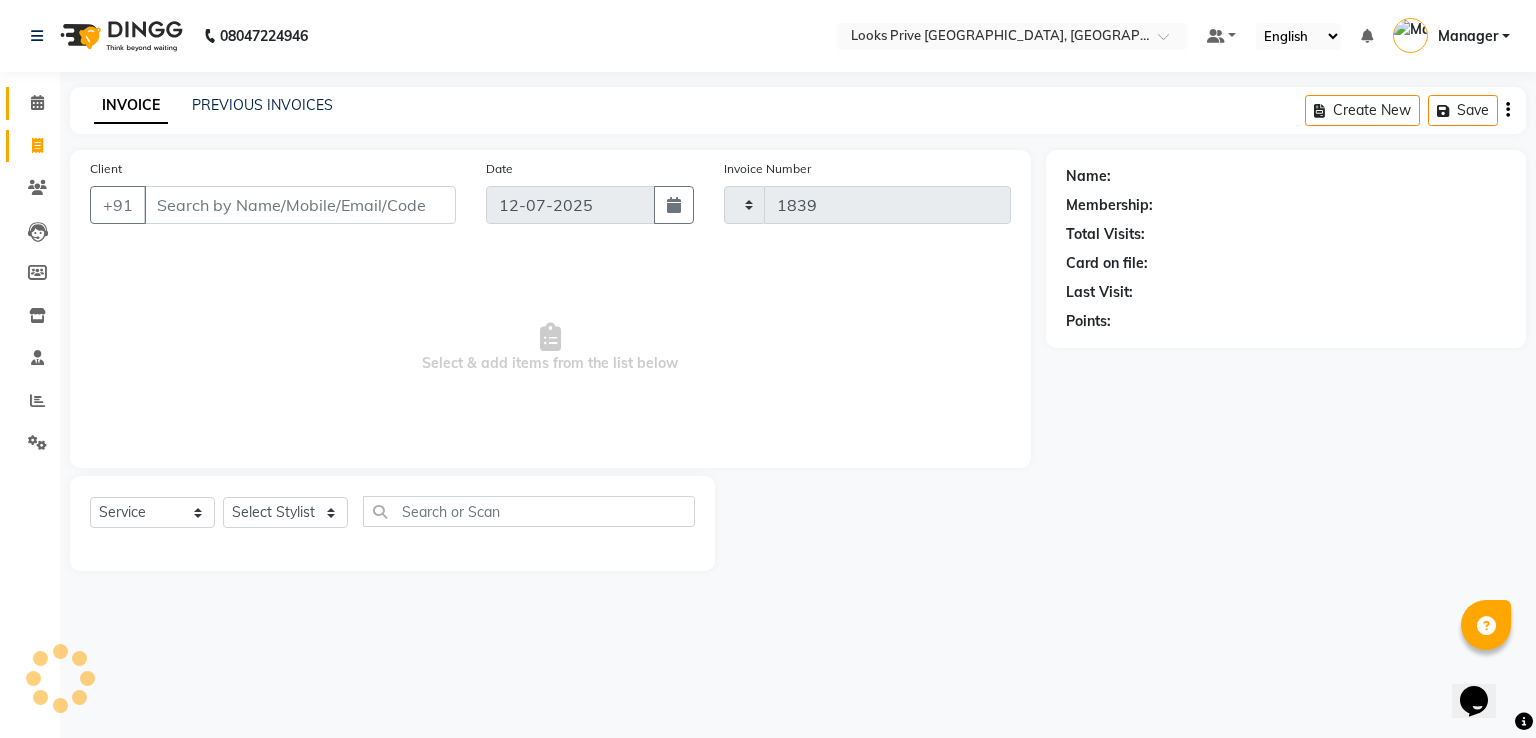 select on "6205" 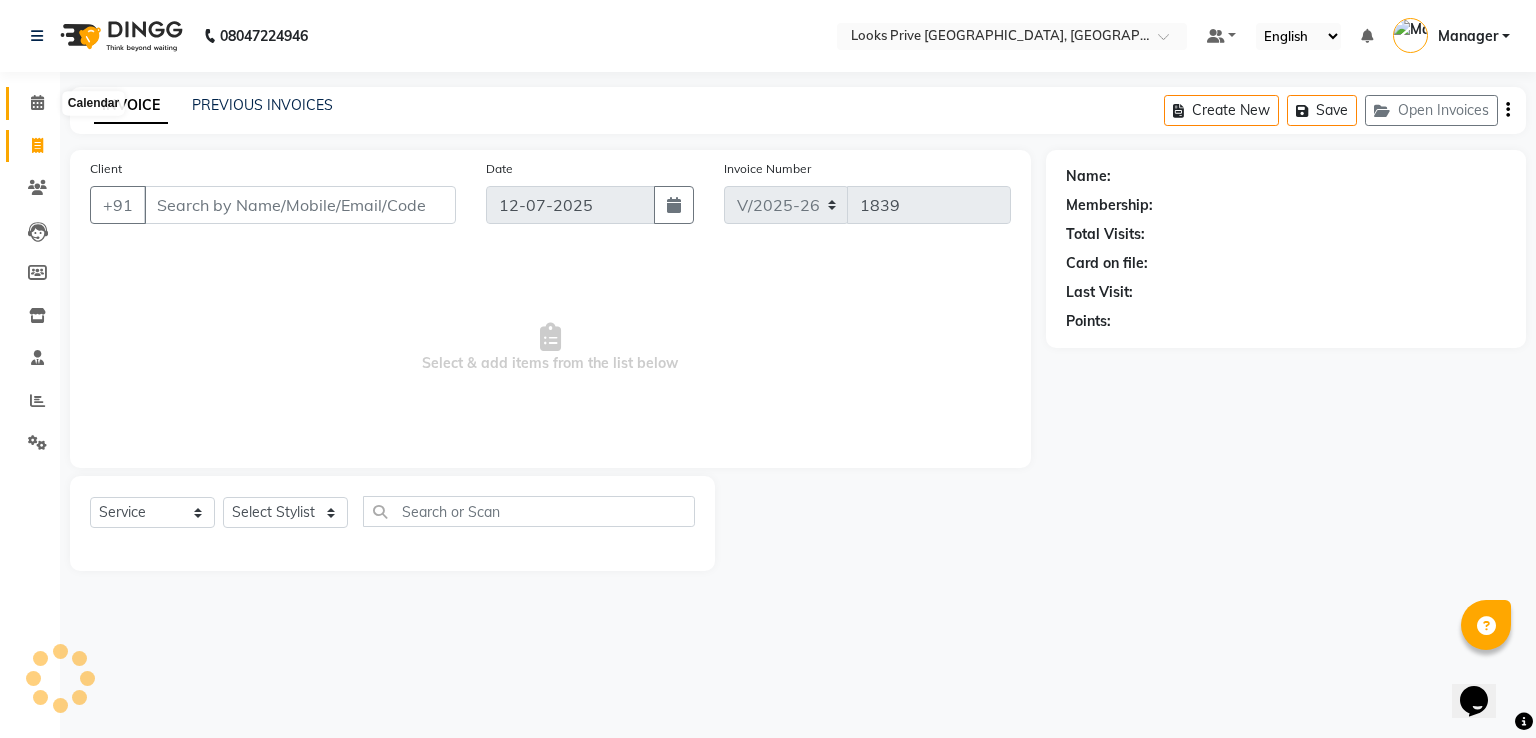 click 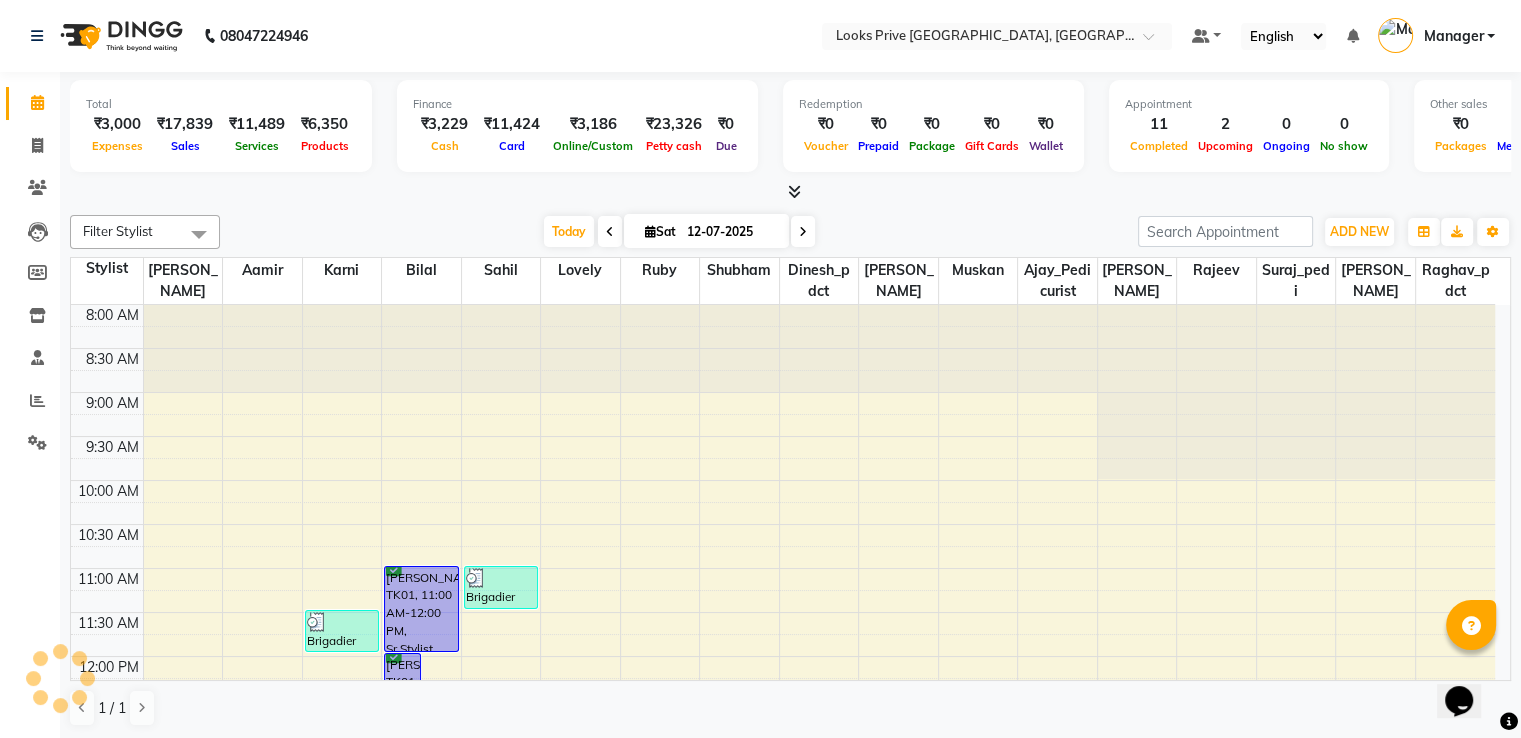 scroll, scrollTop: 669, scrollLeft: 0, axis: vertical 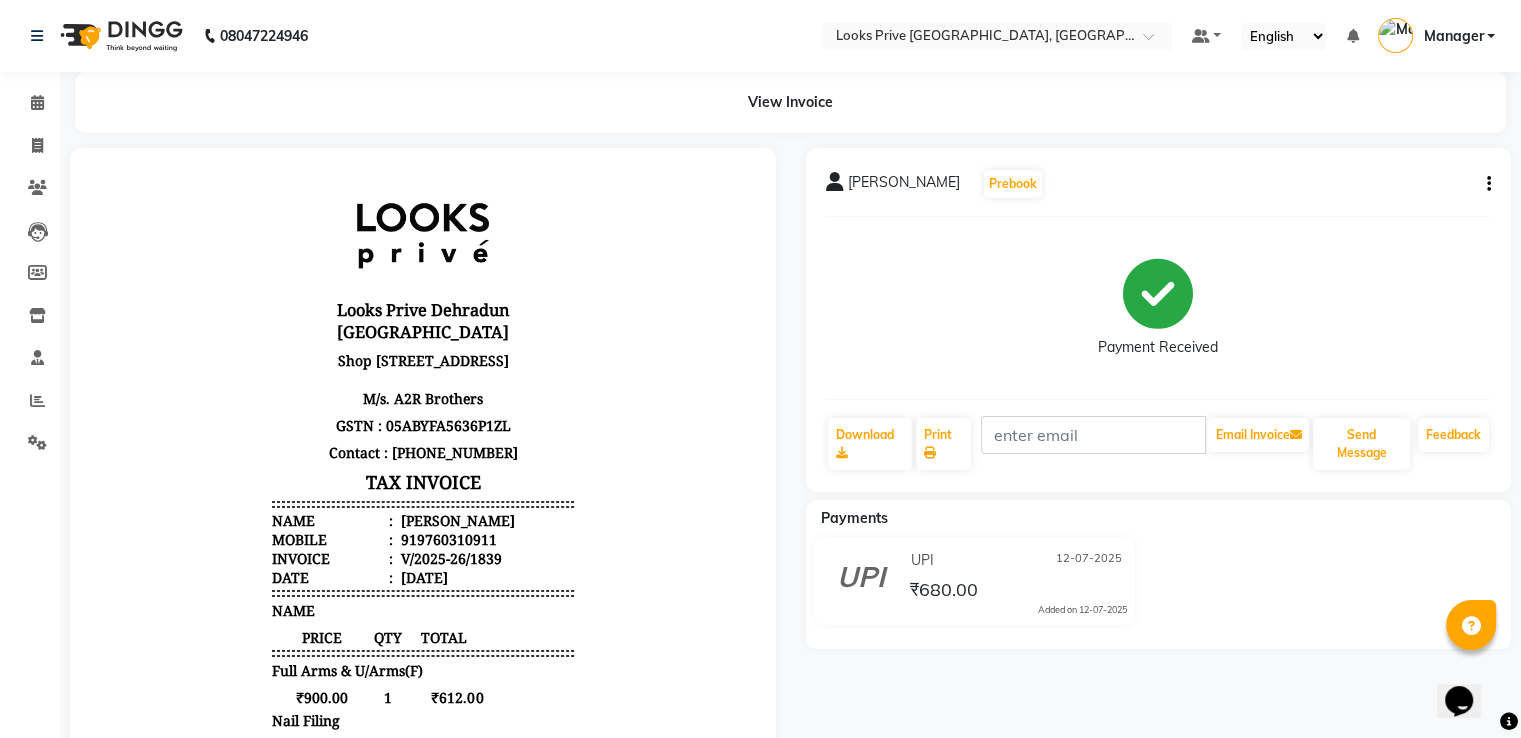 click 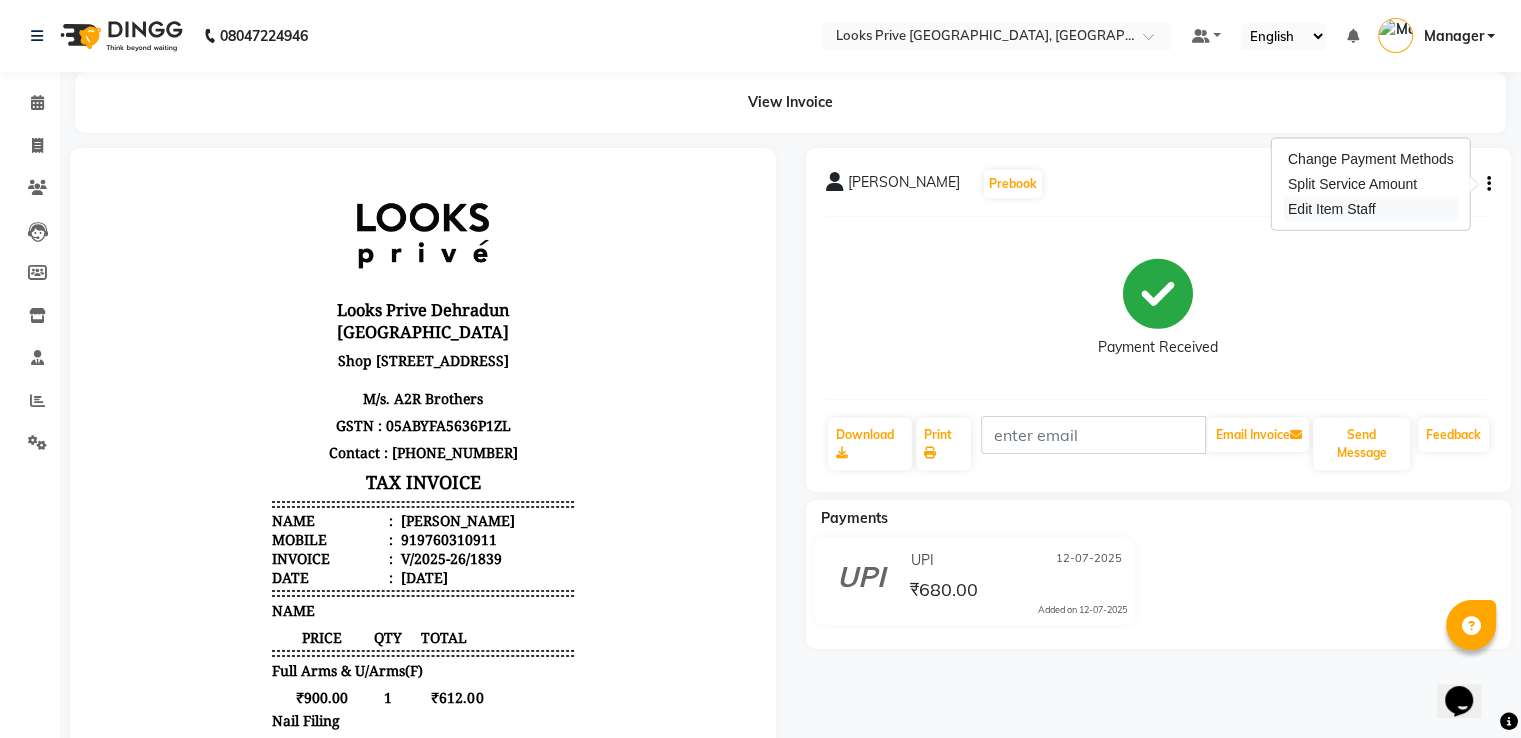 click on "Edit Item Staff" at bounding box center (1371, 209) 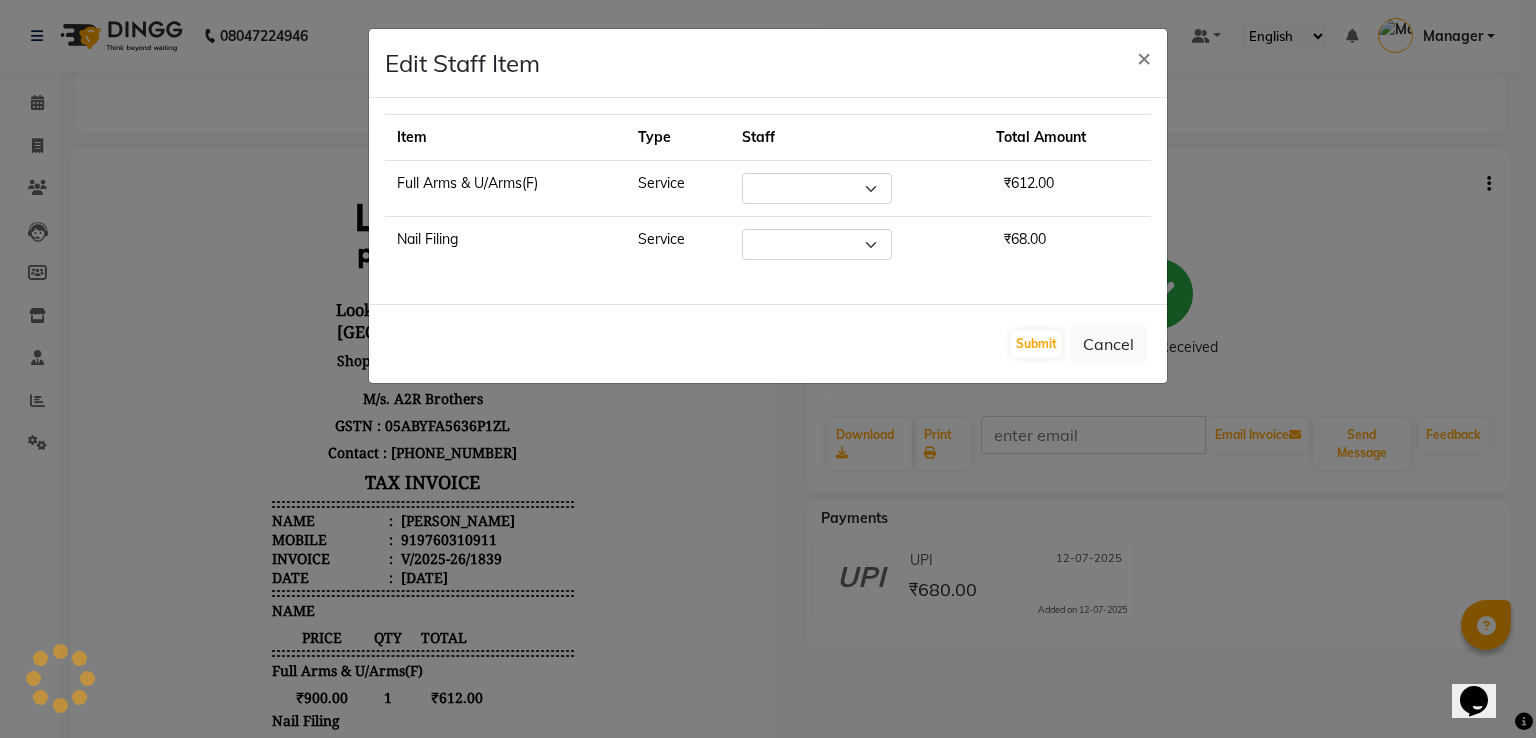 select on "62232" 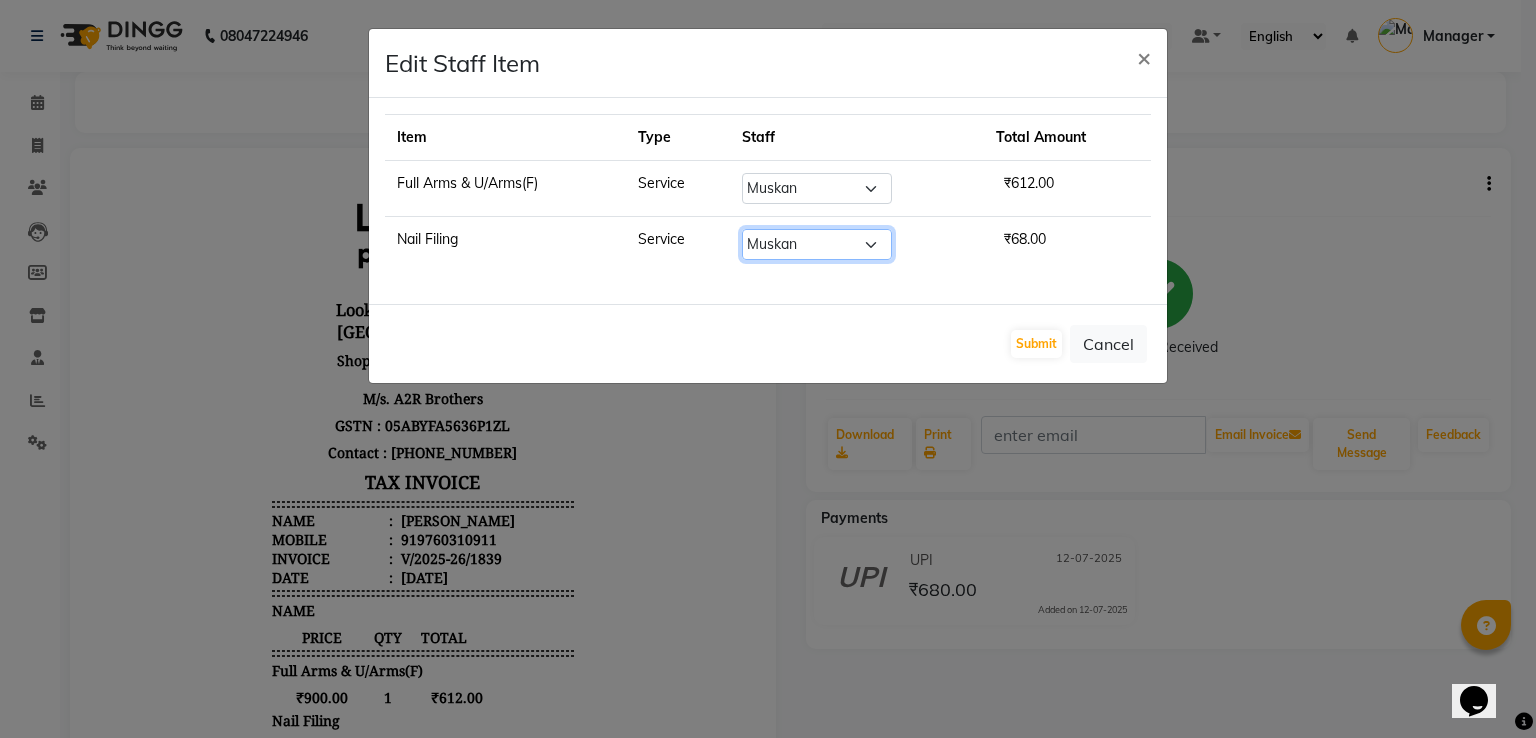 click on "Select  A2R_Master   Aamir   Ajay_Pedicurist   Ashima   Ayesha   Bilal   Dinesh_pdct   Karni   Lovely   Manager   Muskan   Raghav_pdct   Rajeev   Ruby   Sahil   Salman   Shahjad   Shubham   Suraj_pedi" 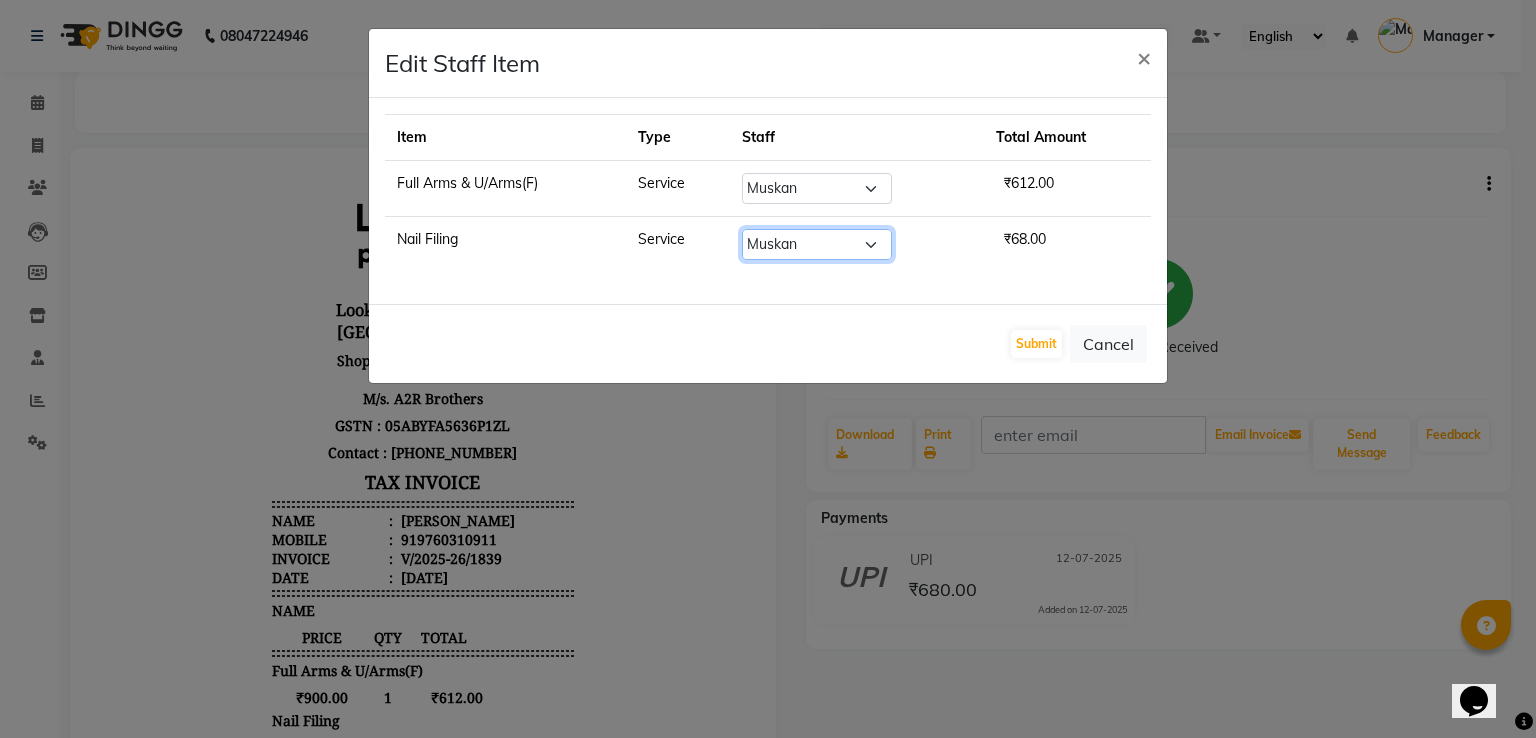 select on "74574" 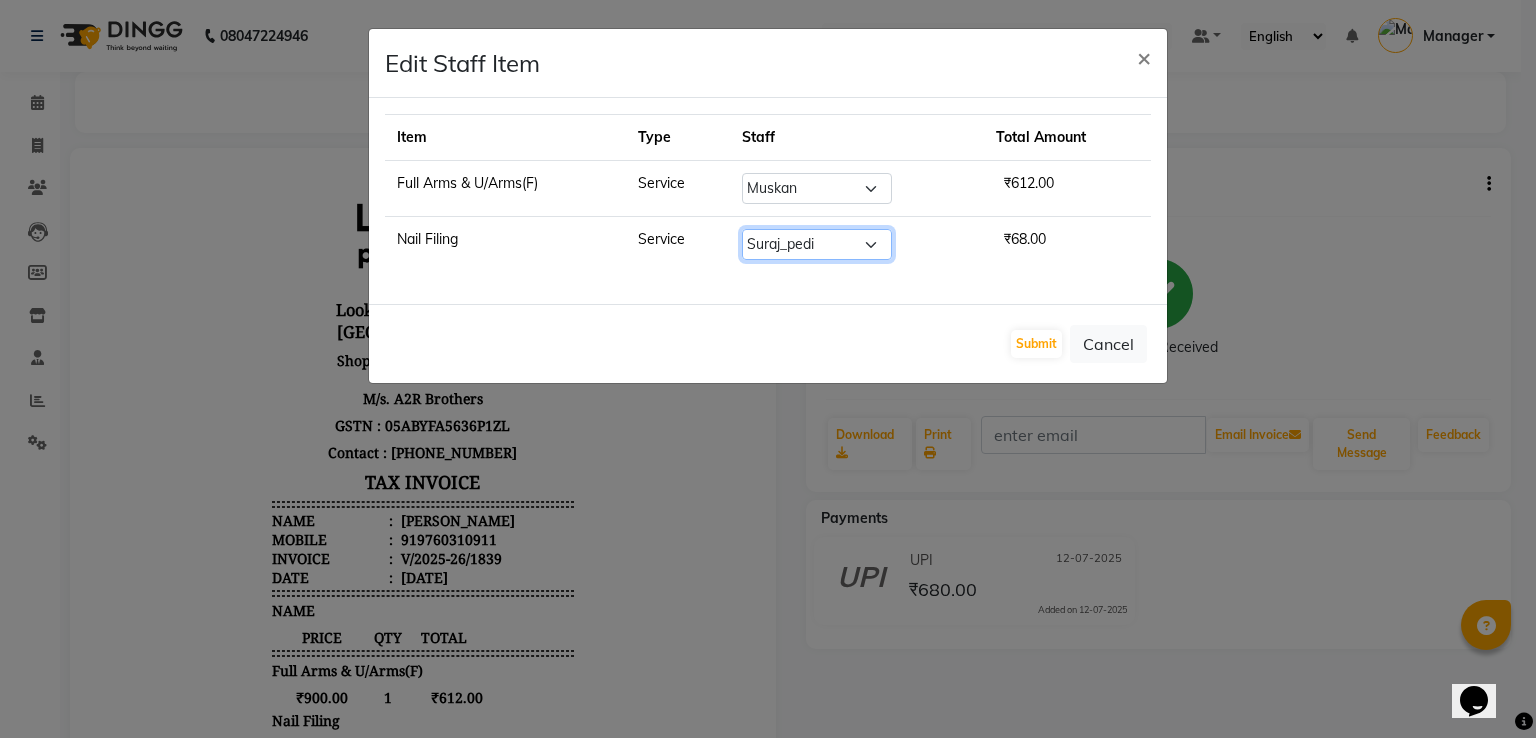 click on "Select  A2R_Master   Aamir   Ajay_Pedicurist   Ashima   Ayesha   Bilal   Dinesh_pdct   Karni   Lovely   Manager   Muskan   Raghav_pdct   Rajeev   Ruby   Sahil   Salman   Shahjad   Shubham   Suraj_pedi" 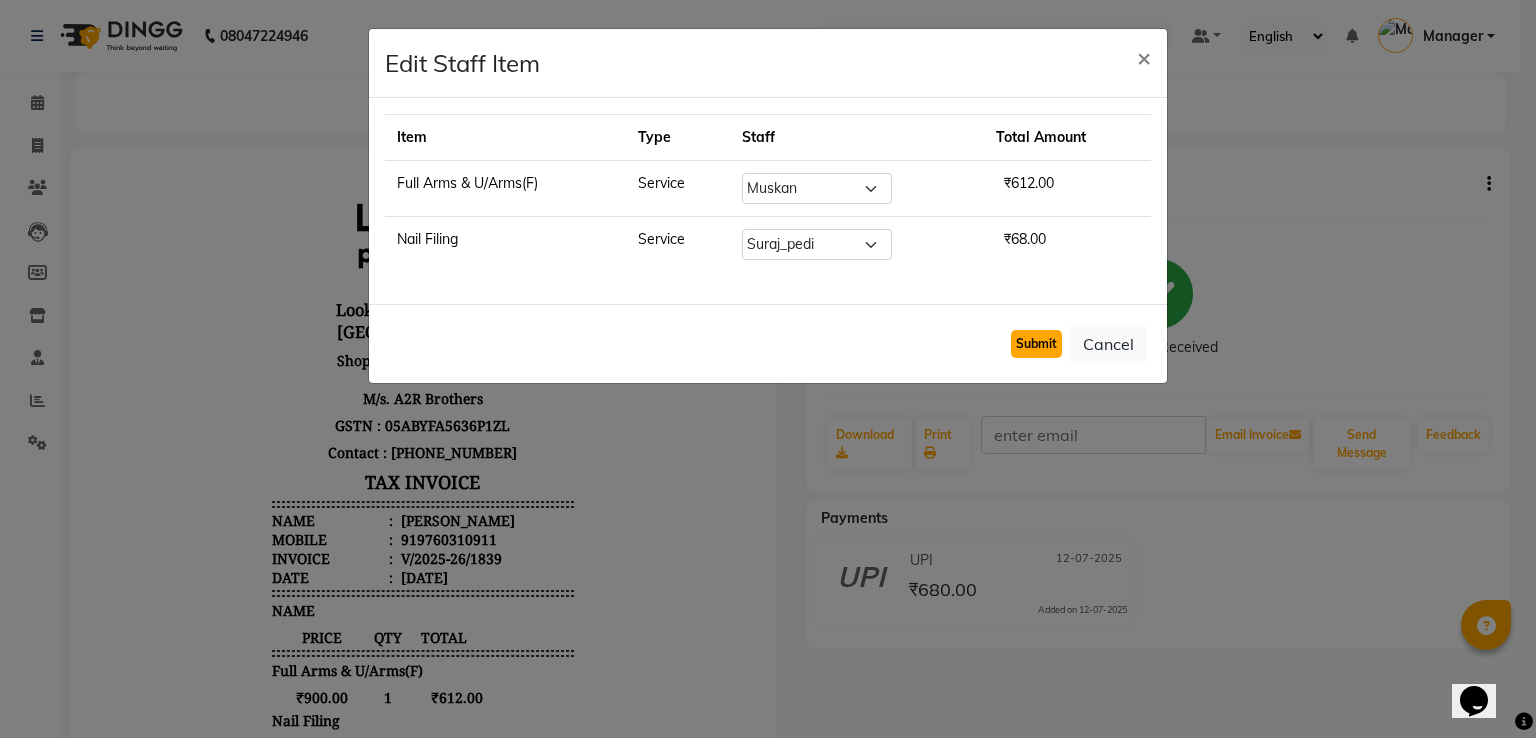 click on "Submit" 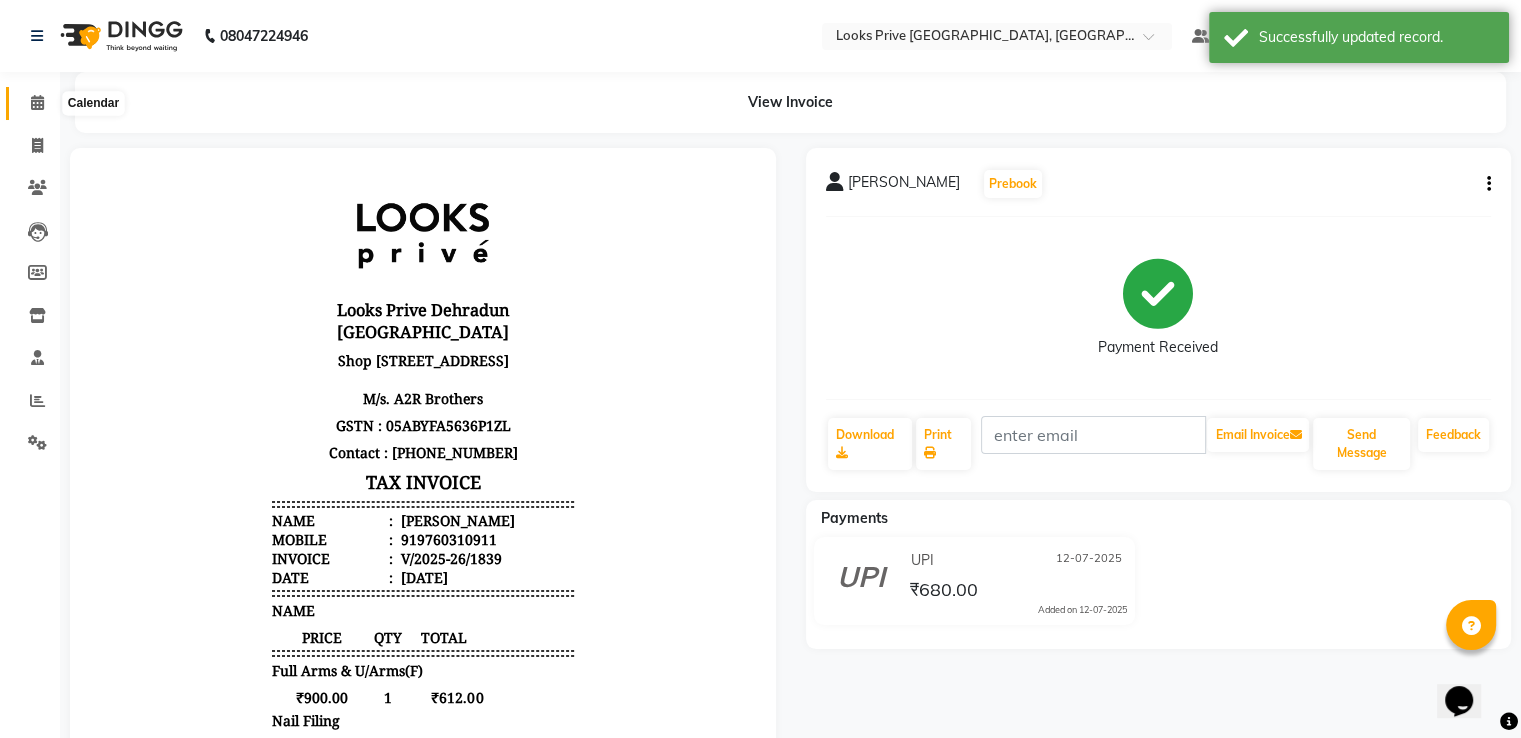 click 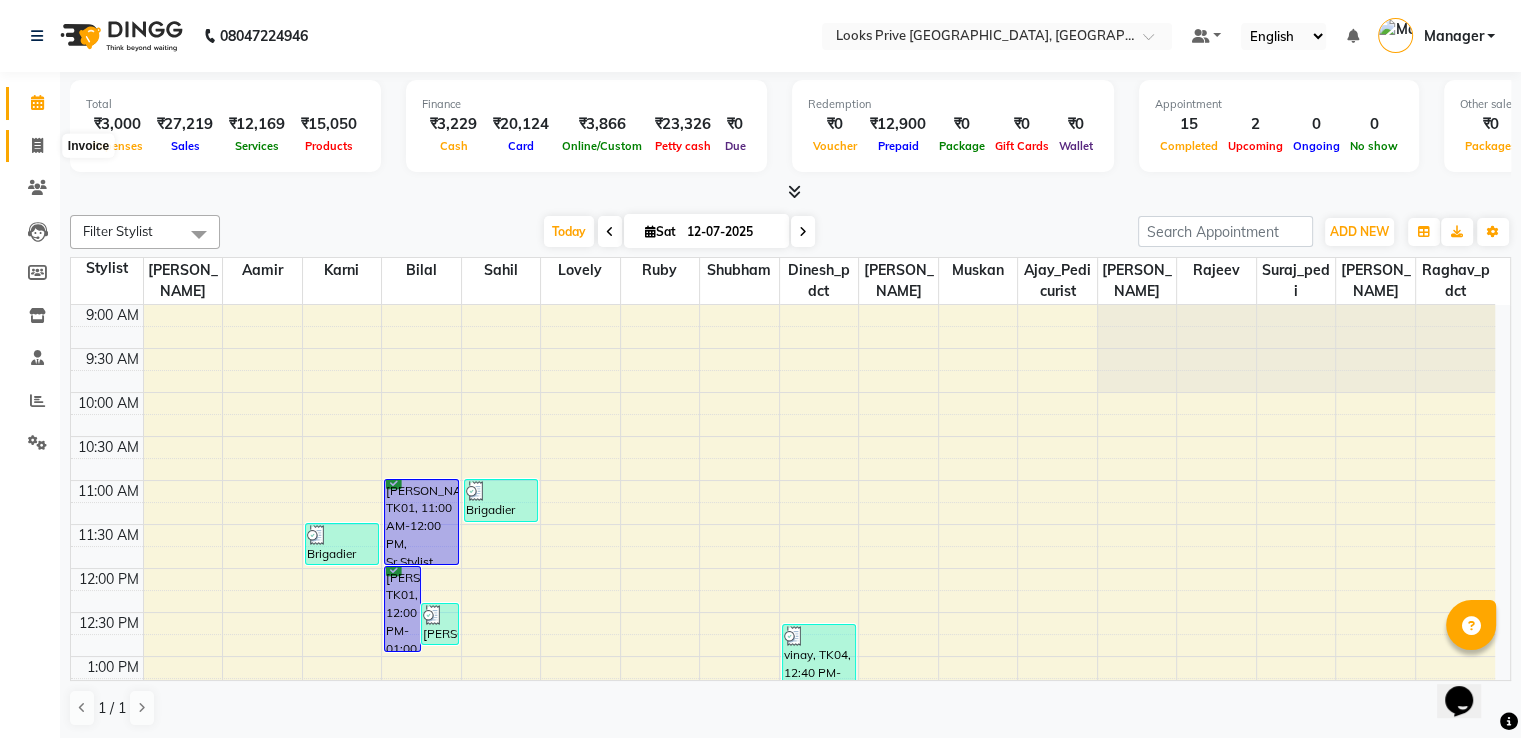 click 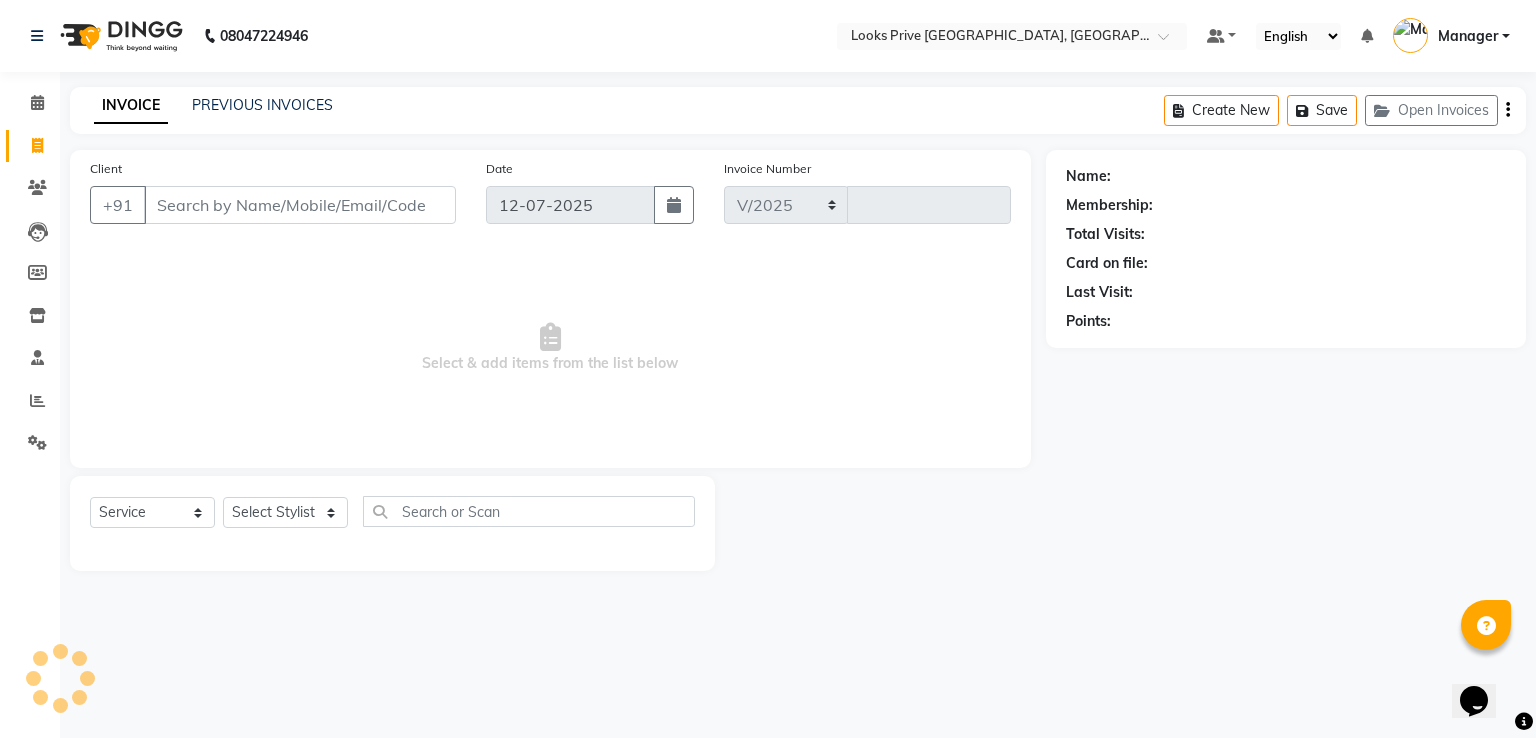 select on "6205" 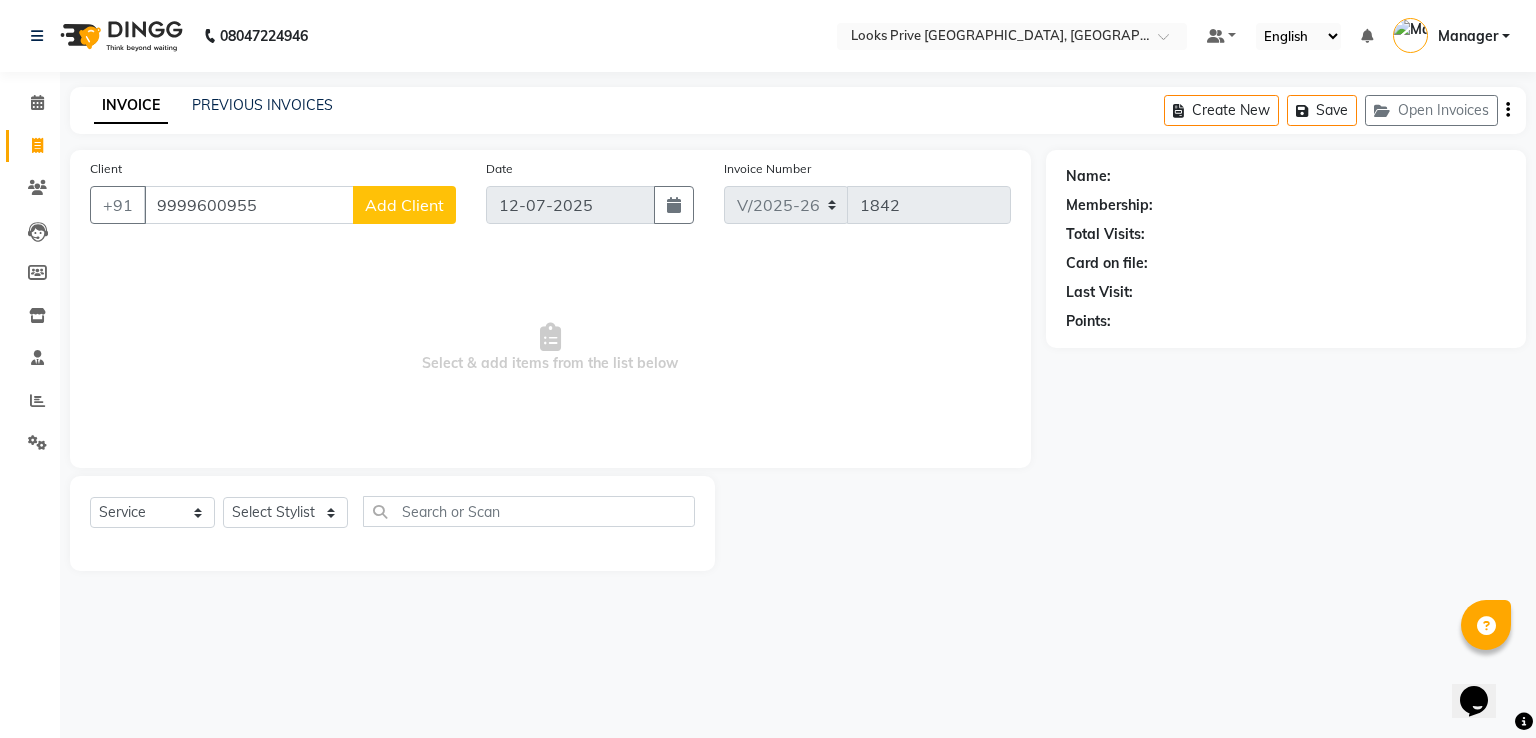 type on "9999600955" 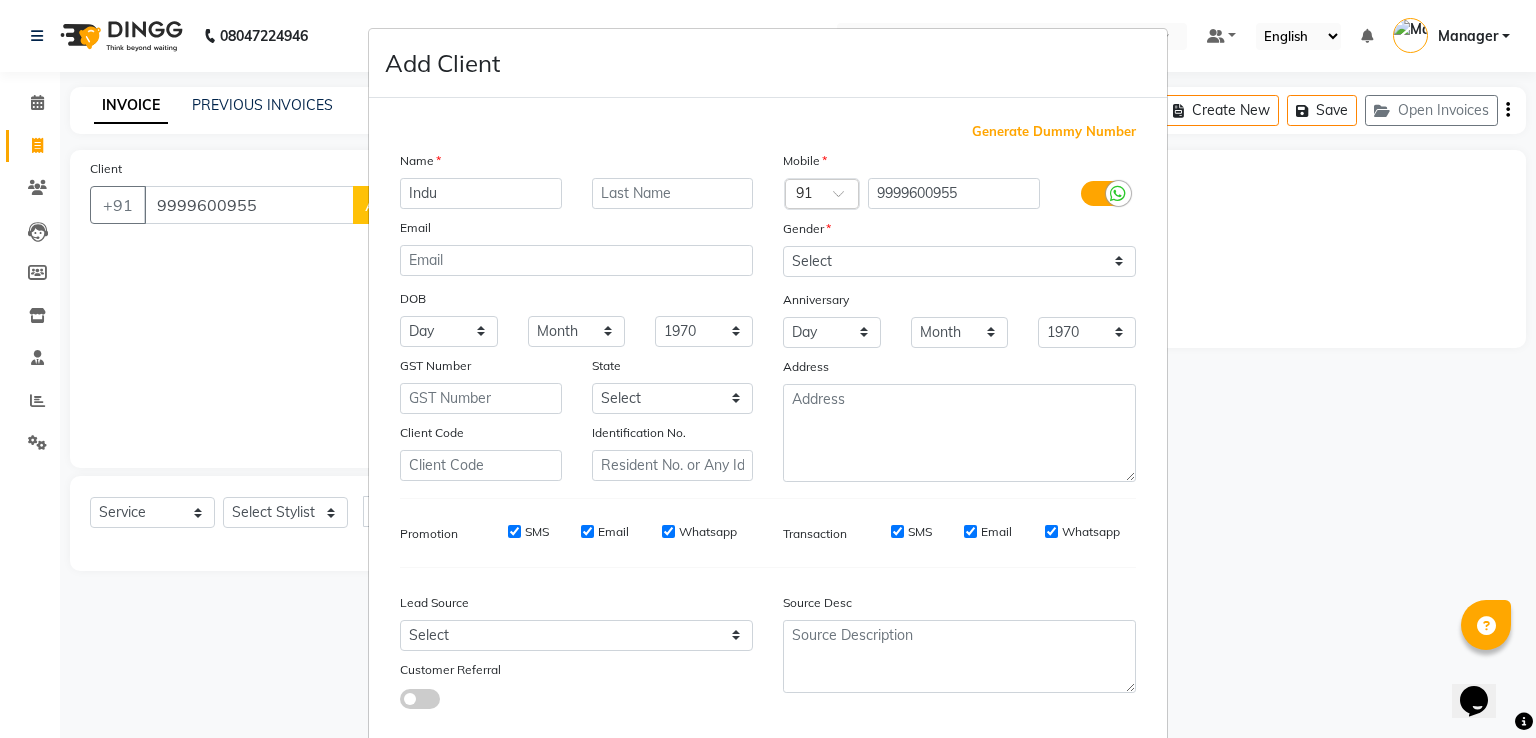 type on "Indu" 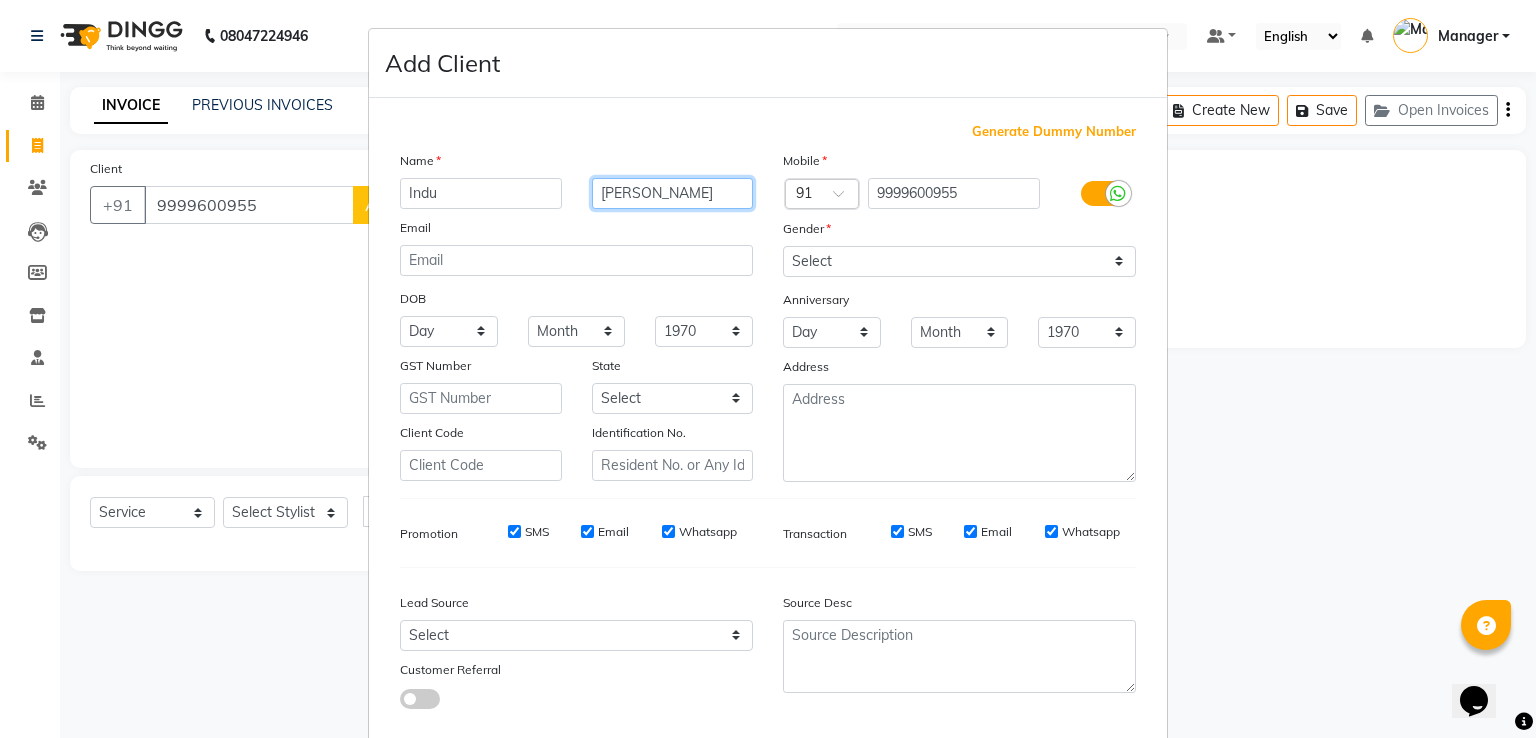 type on "Singh" 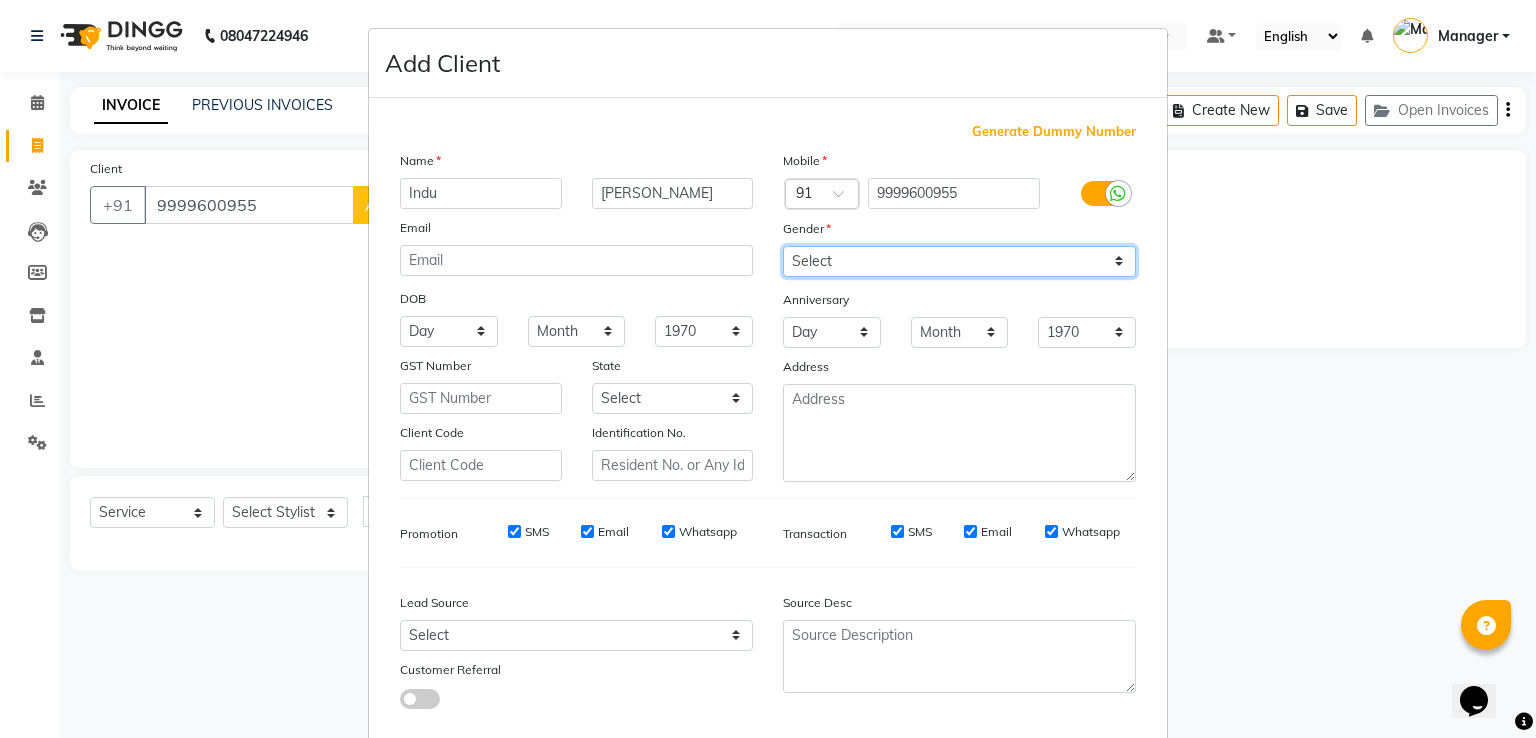 click on "Select Male Female Other Prefer Not To Say" at bounding box center [959, 261] 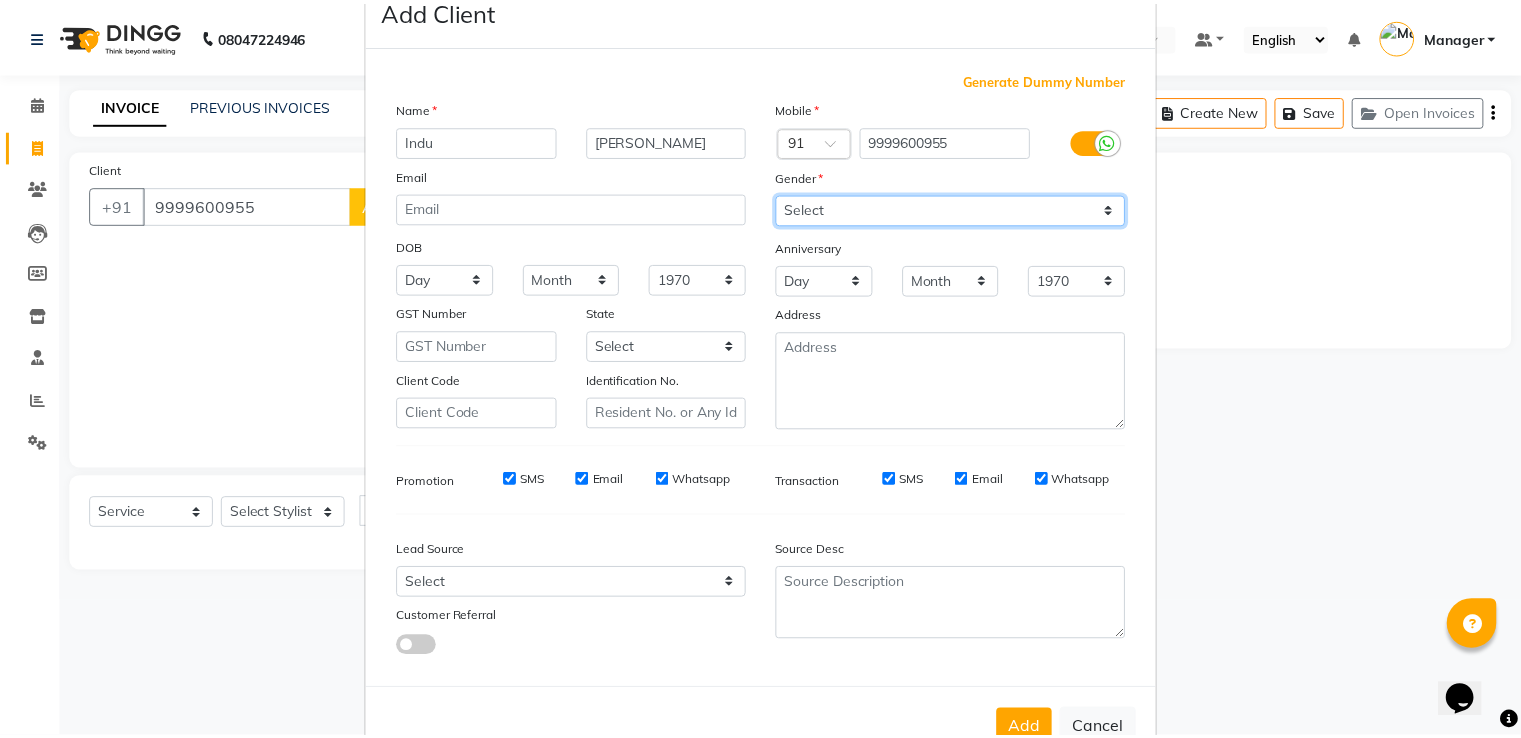scroll, scrollTop: 119, scrollLeft: 0, axis: vertical 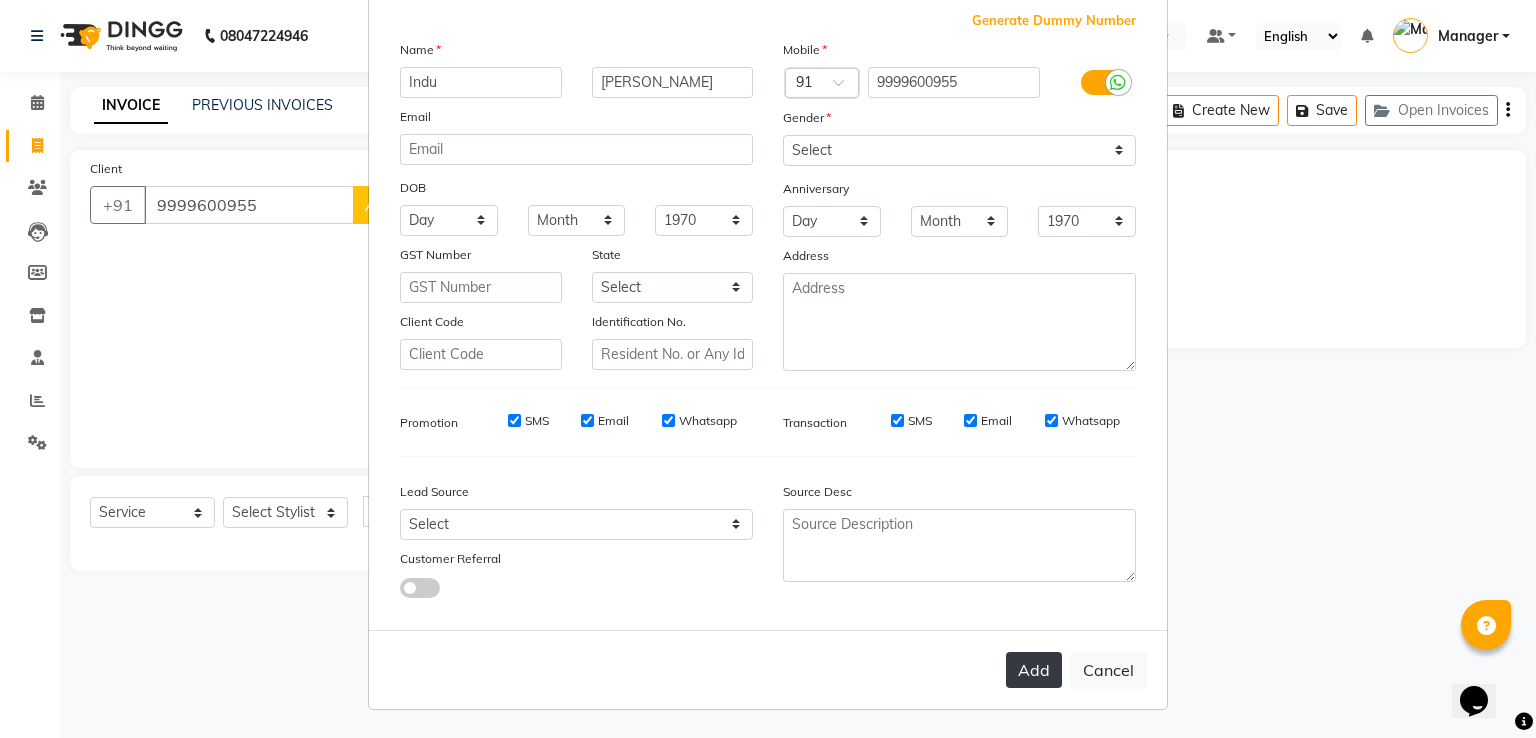 click on "Add" at bounding box center (1034, 670) 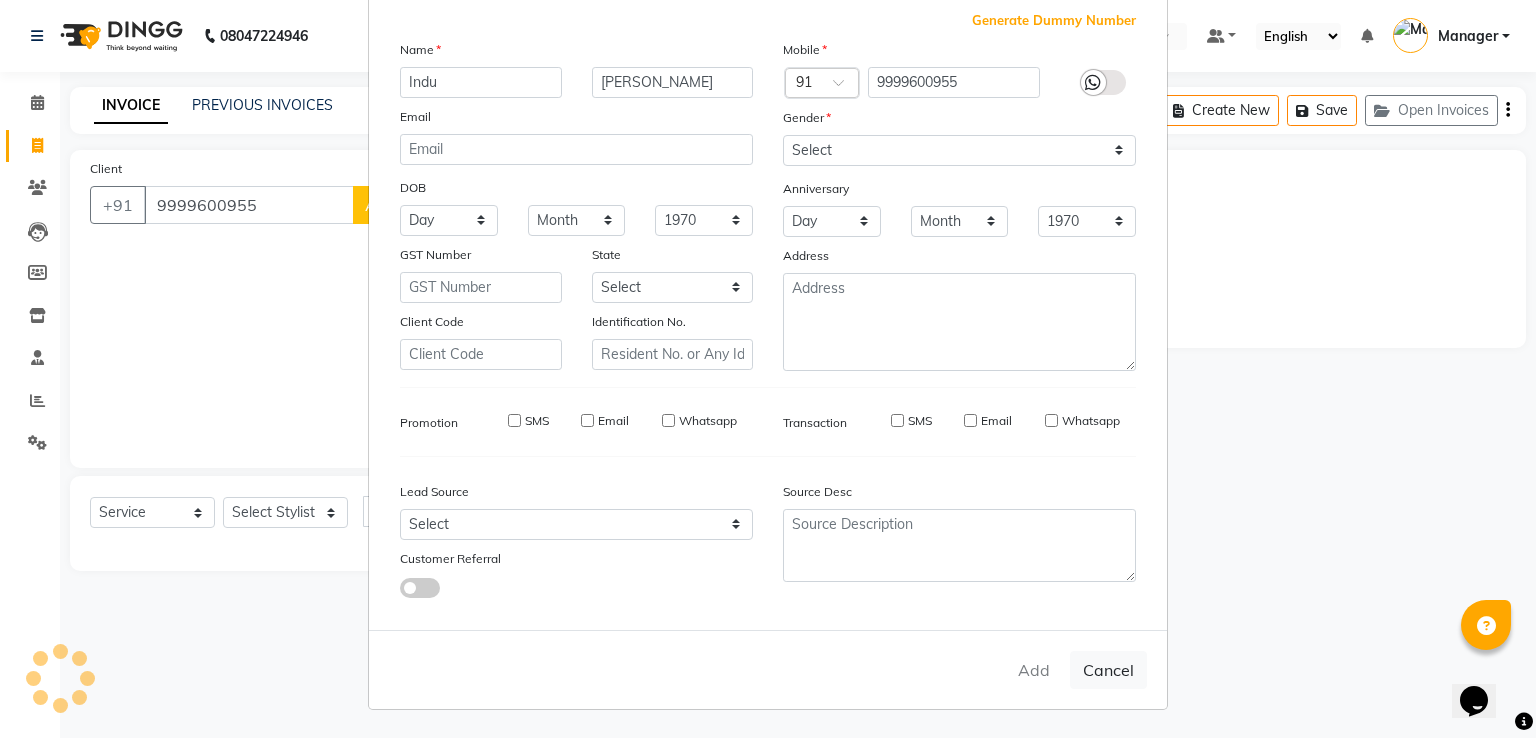 type 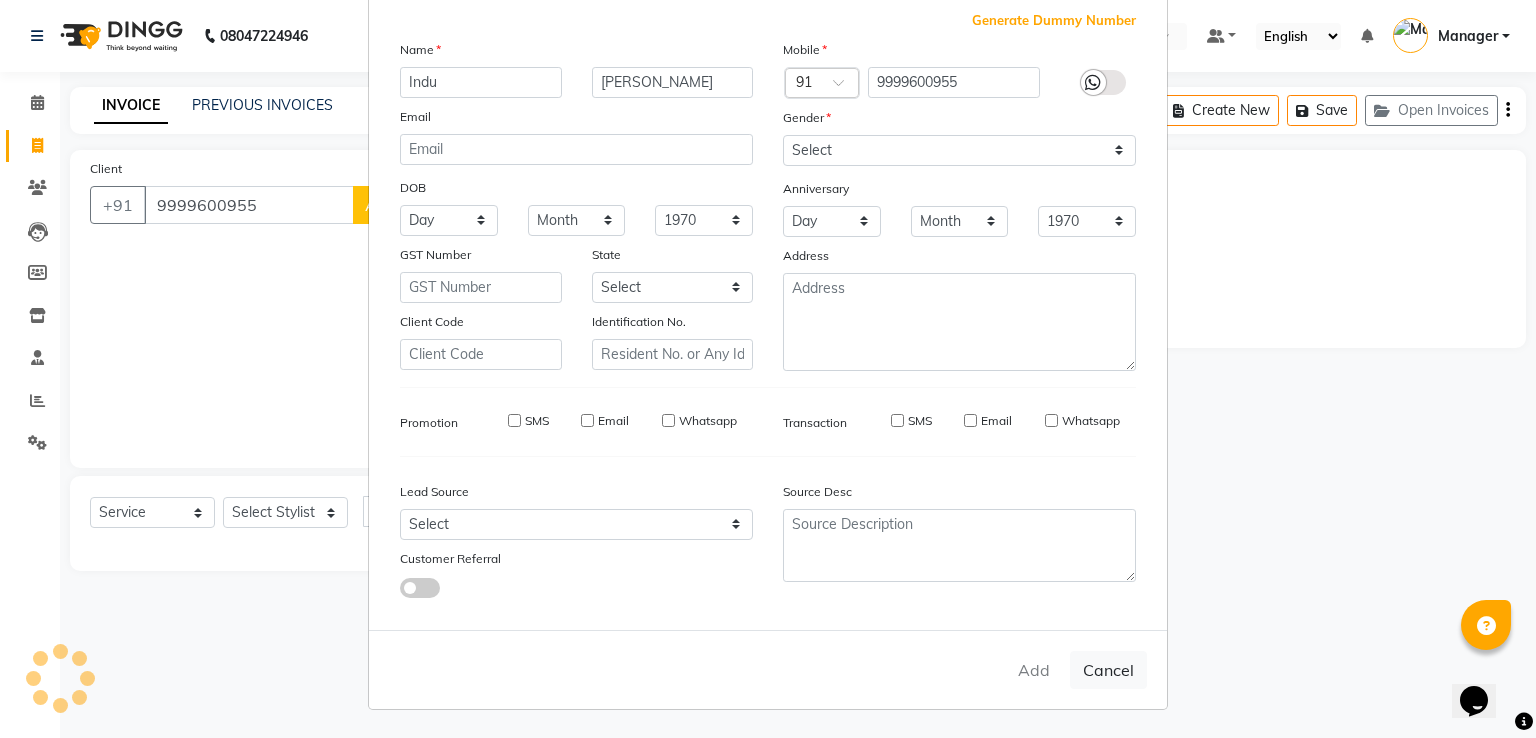 type 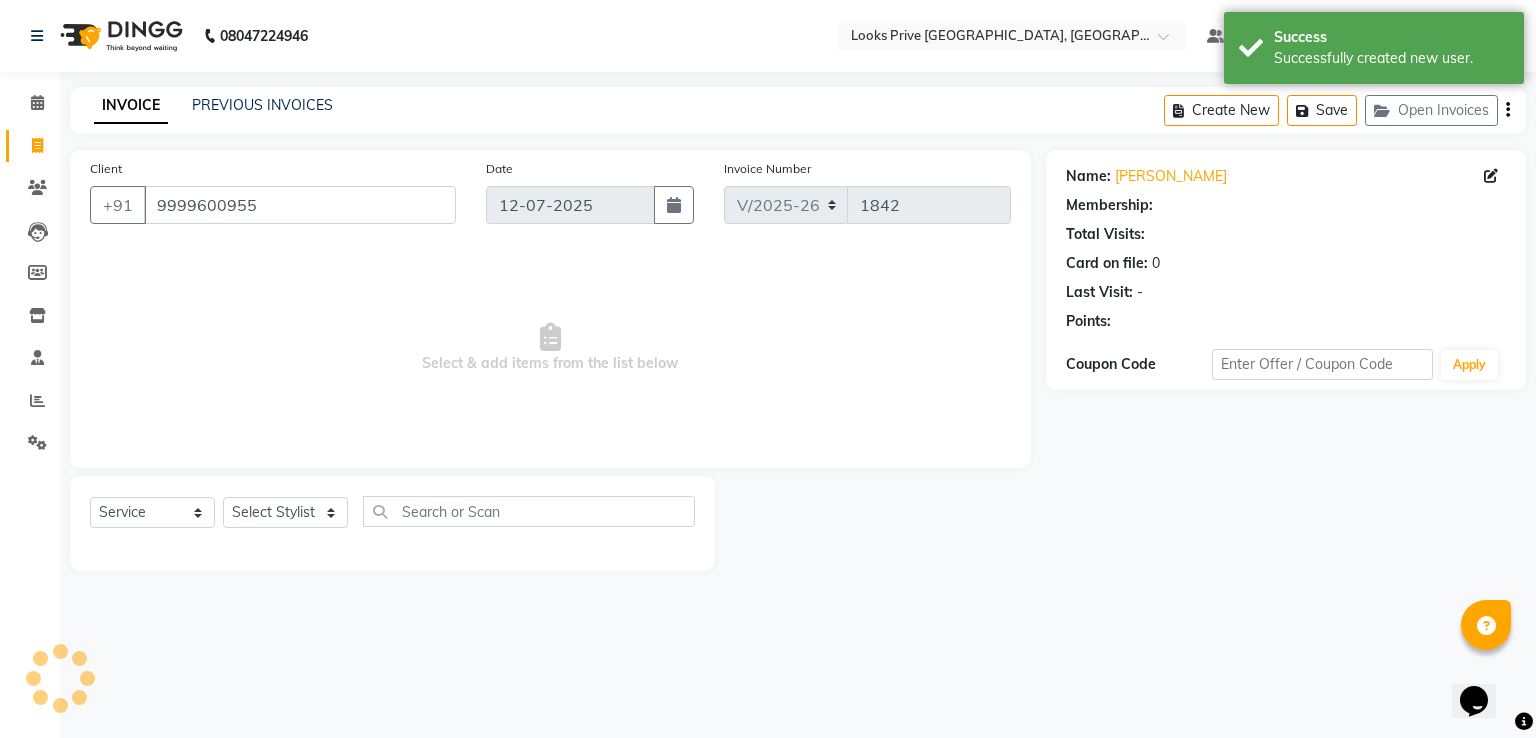 select on "1: Object" 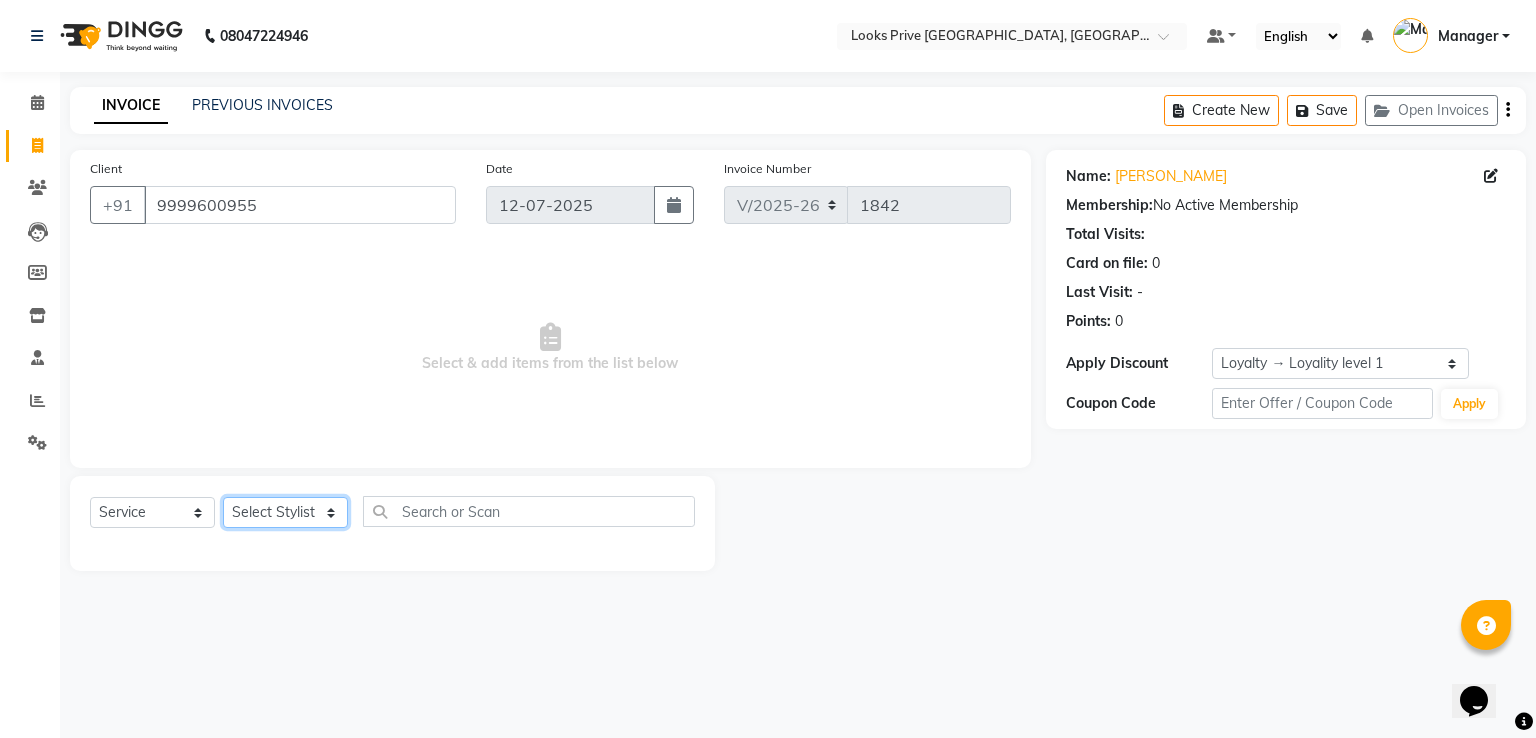 click on "Select Stylist A2R_Master Aamir Ajay_Pedicurist Ashima Ayesha Bilal Dinesh_pdct Karni Lovely Manager Muskan Raghav_pdct Rajeev Ruby Sahil Salman Shahjad Shubham Suraj_pedi" 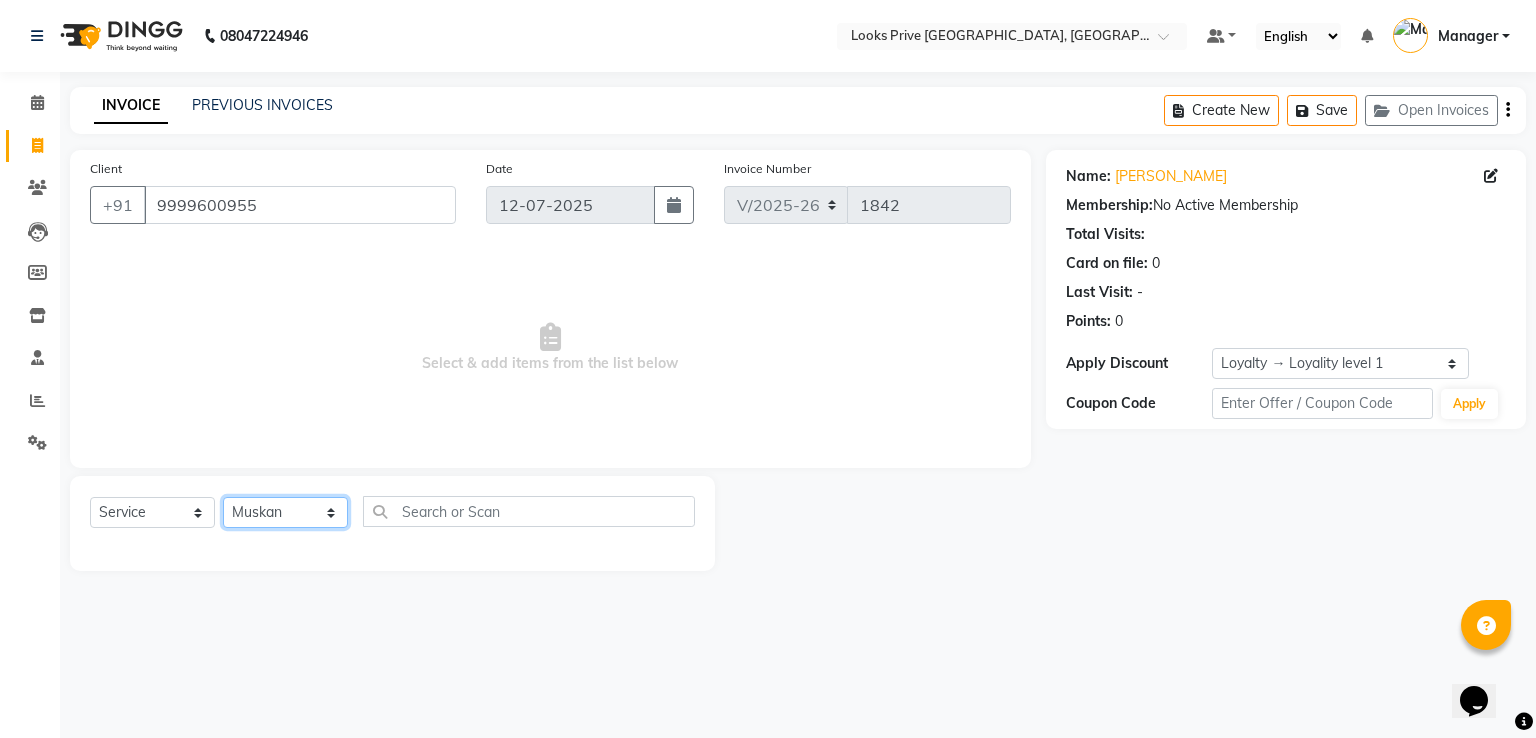 click on "Select Stylist A2R_Master Aamir Ajay_Pedicurist Ashima Ayesha Bilal Dinesh_pdct Karni Lovely Manager Muskan Raghav_pdct Rajeev Ruby Sahil Salman Shahjad Shubham Suraj_pedi" 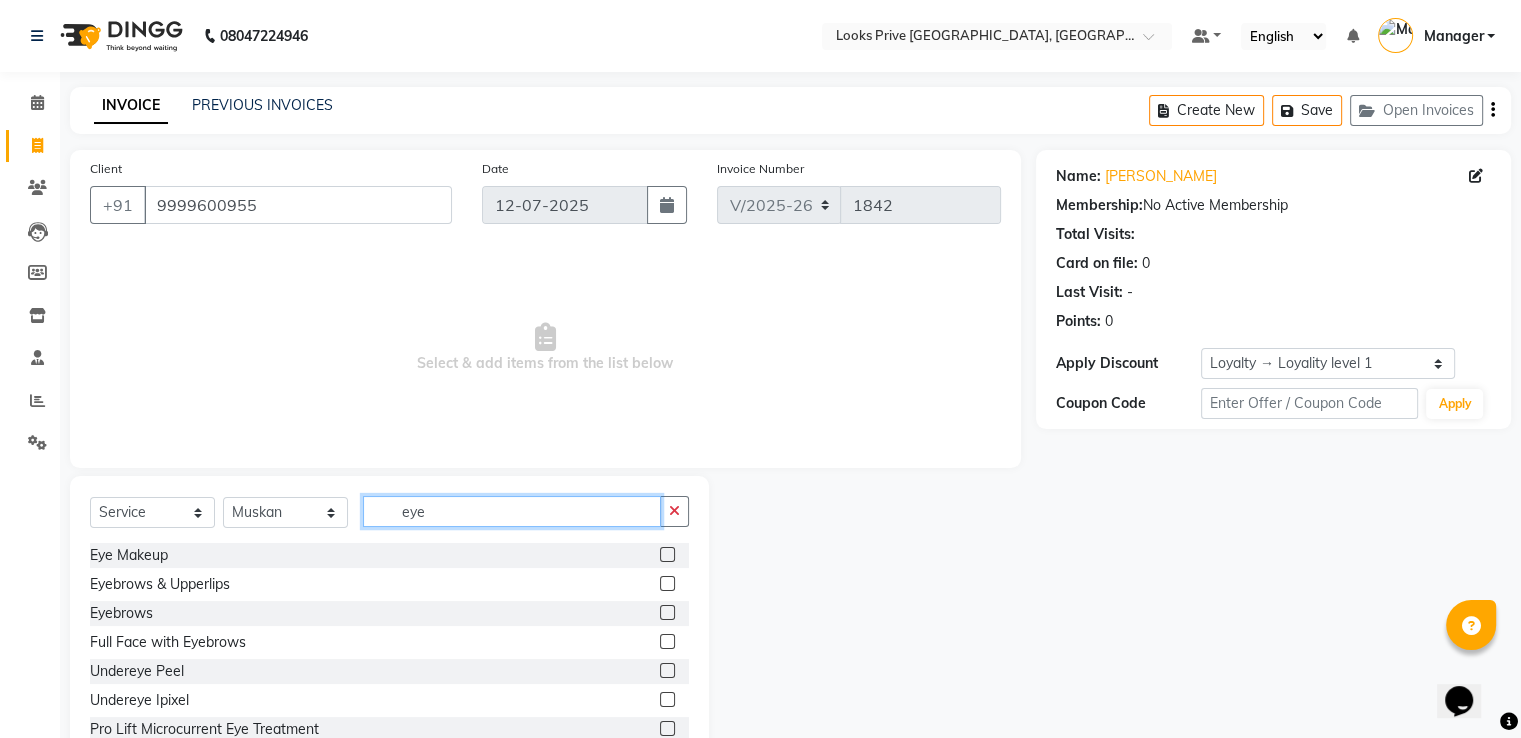 type on "eye" 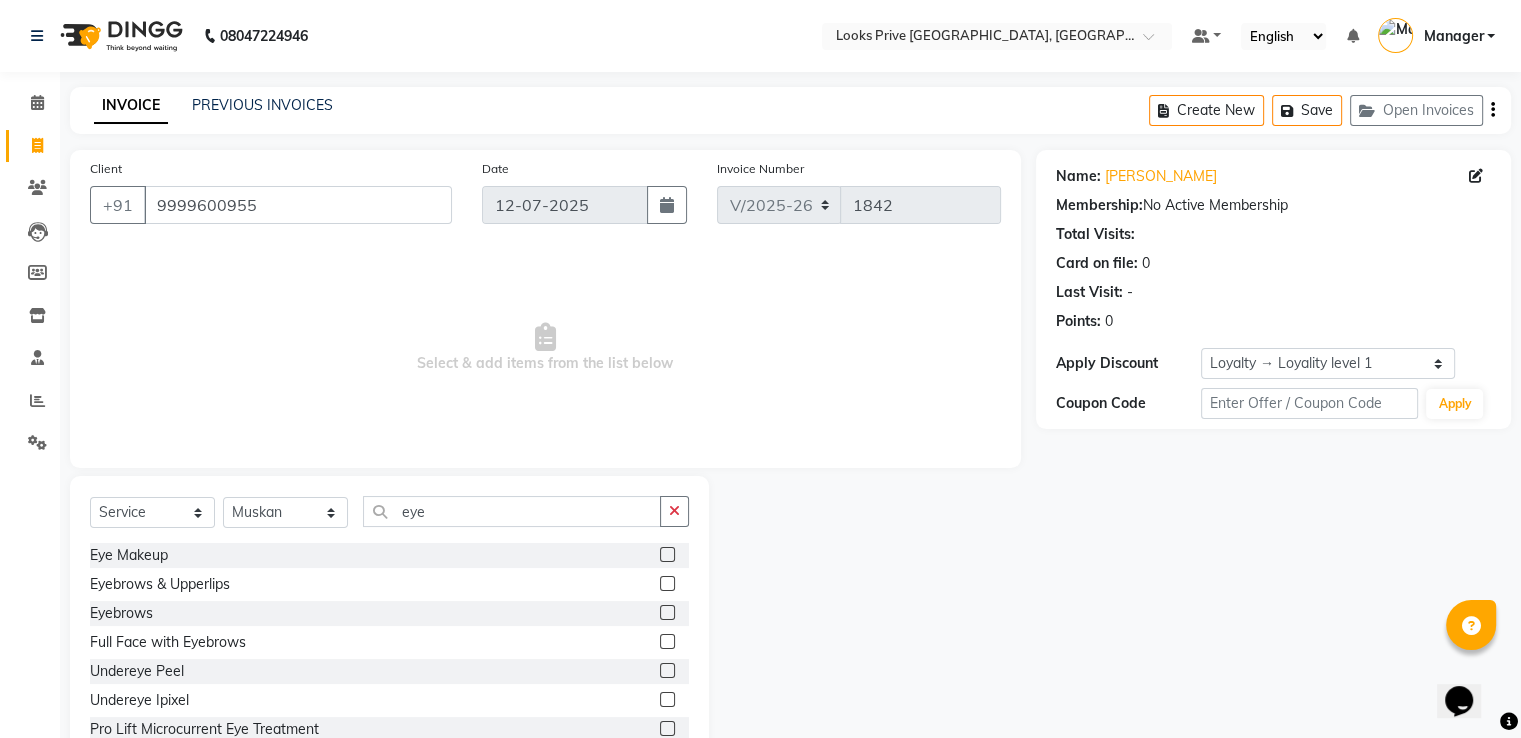 drag, startPoint x: 656, startPoint y: 613, endPoint x: 633, endPoint y: 595, distance: 29.206163 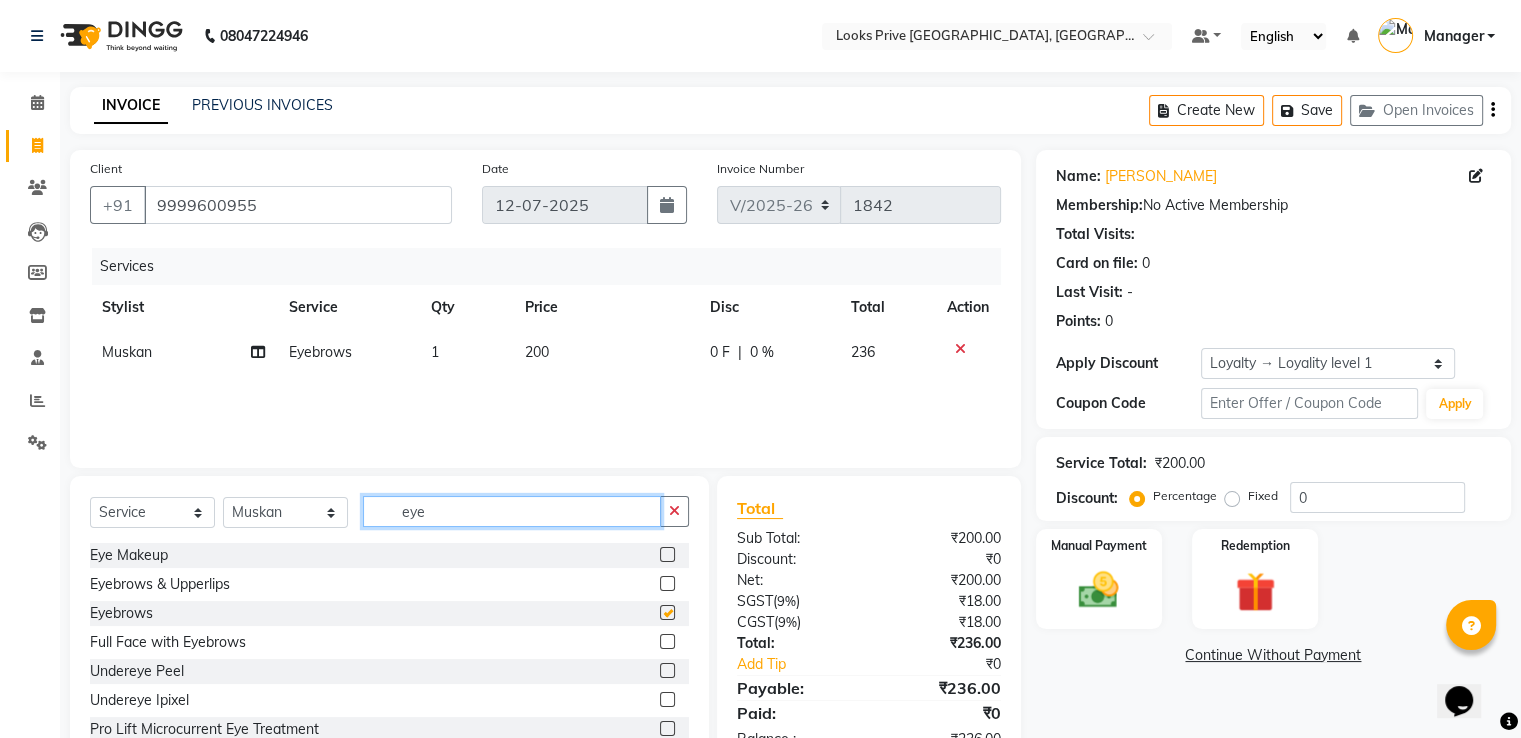 click on "eye" 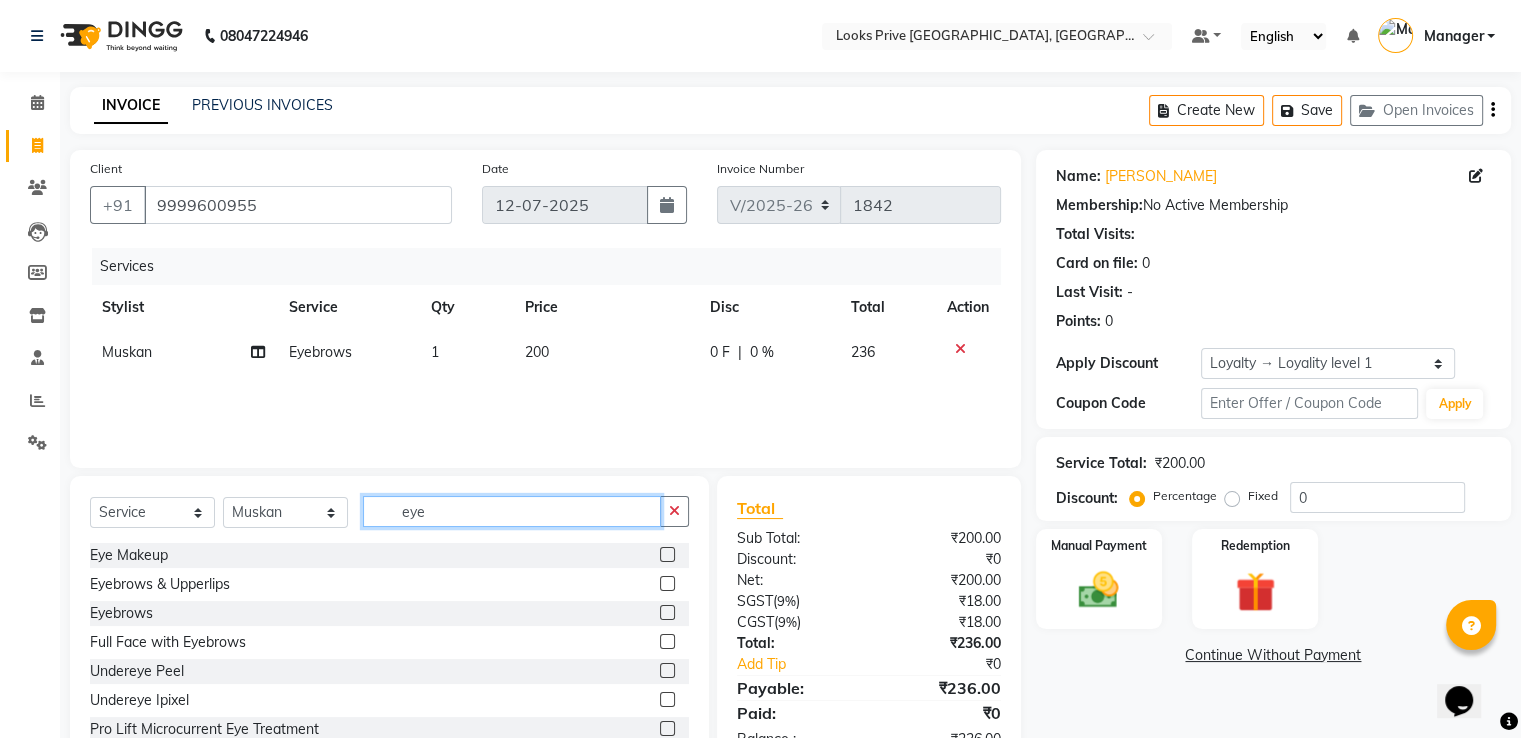 checkbox on "false" 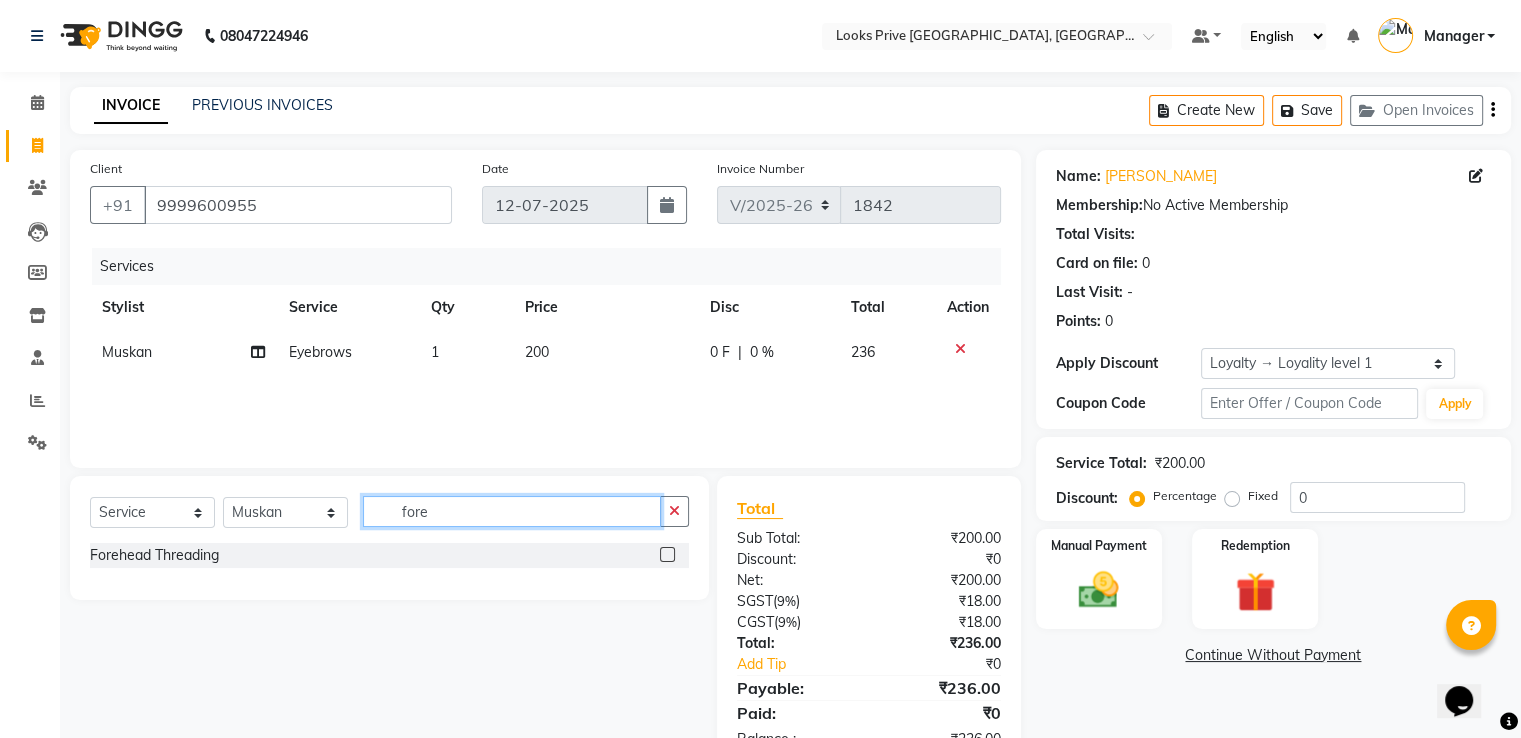 type on "fore" 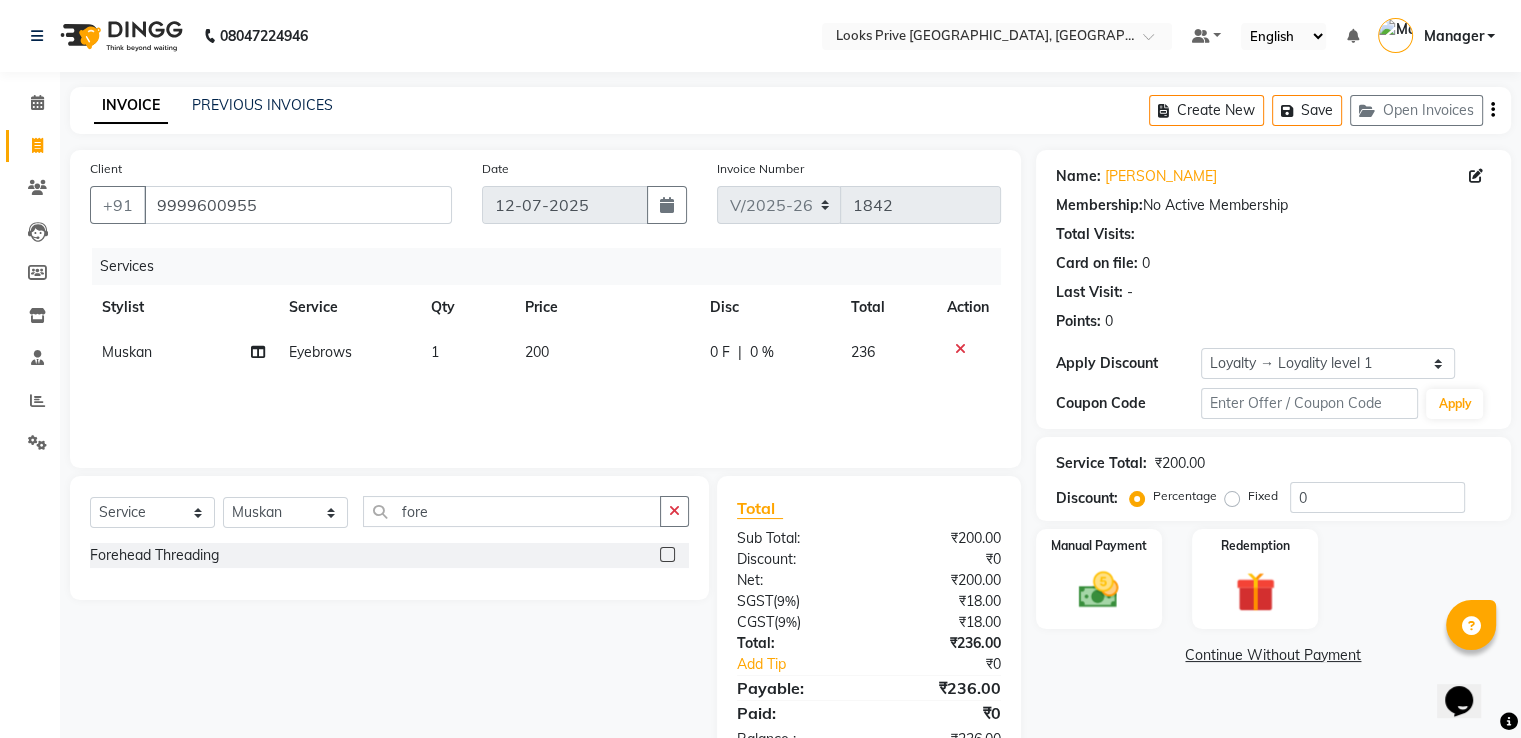click 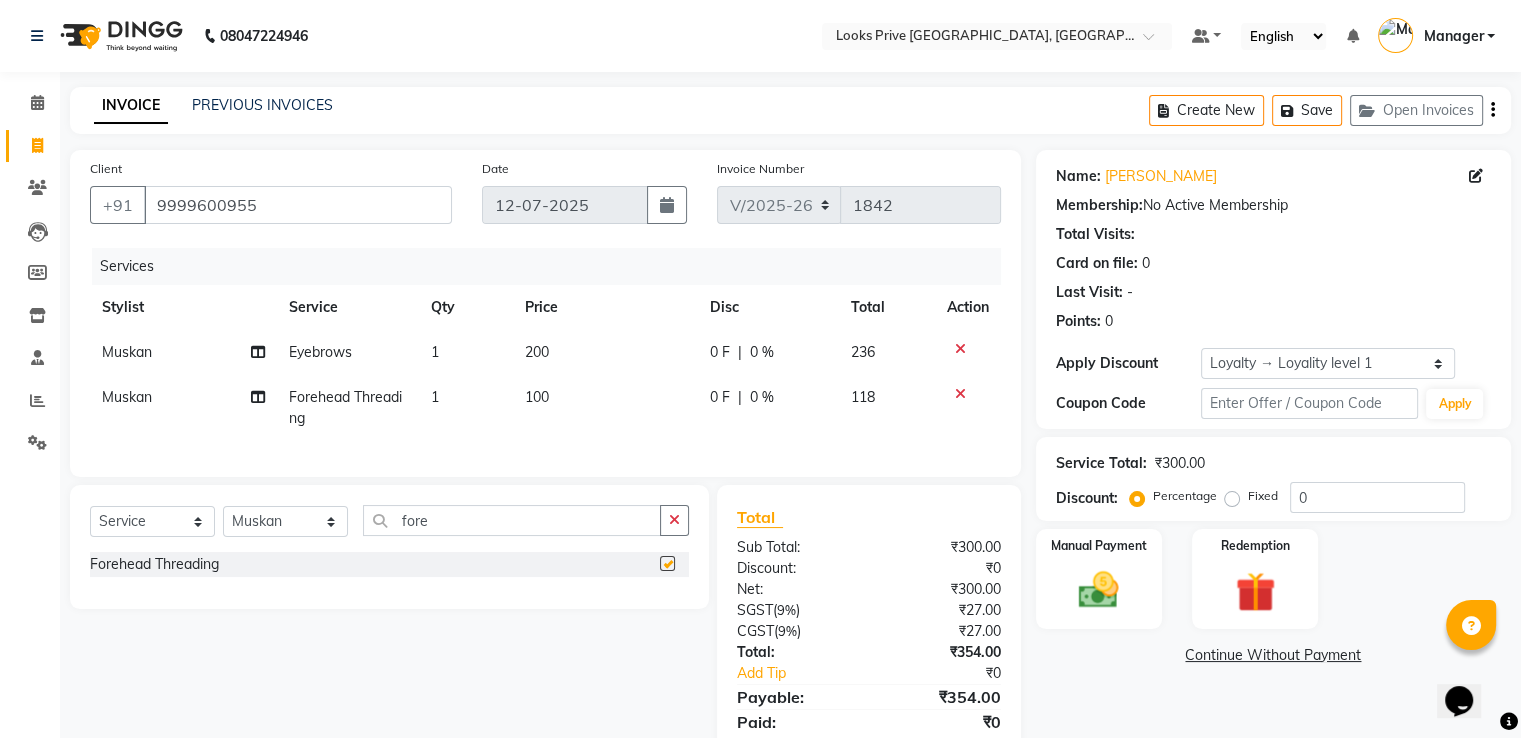 checkbox on "false" 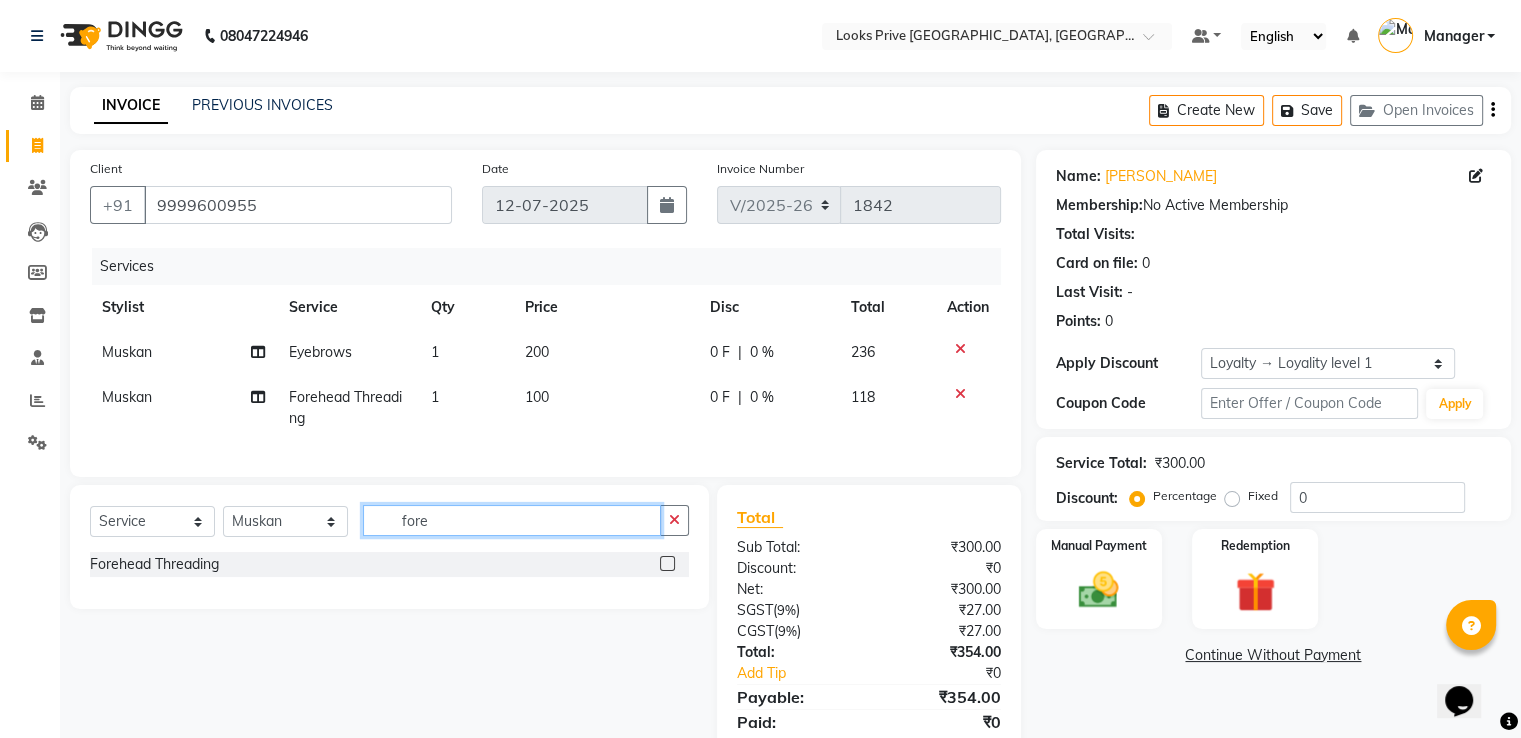 drag, startPoint x: 469, startPoint y: 541, endPoint x: 355, endPoint y: 558, distance: 115.260574 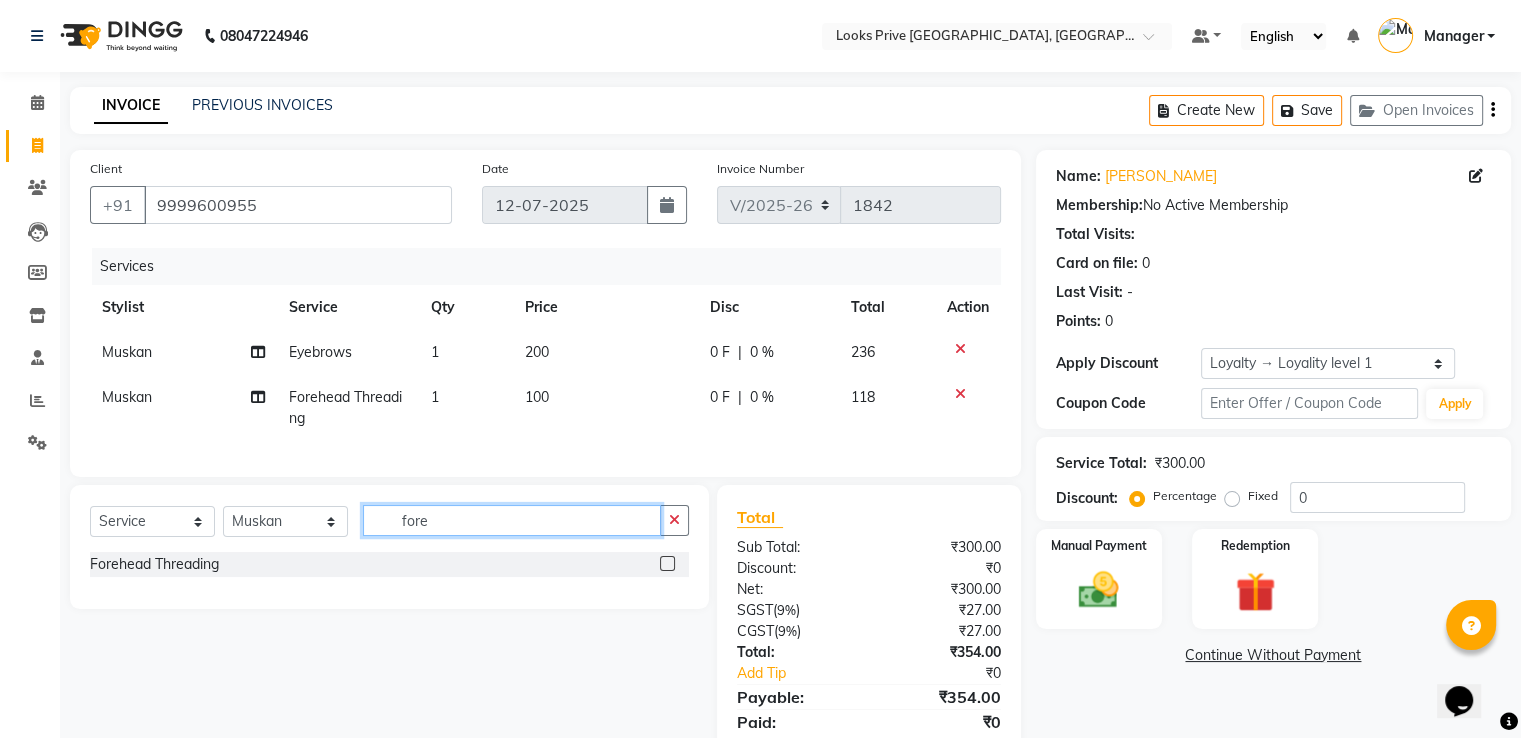 click on "Select  Service  Product  Membership  Package Voucher Prepaid Gift Card  Select Stylist A2R_Master Aamir Ajay_Pedicurist Ashima Ayesha Bilal Dinesh_pdct Karni Lovely Manager Muskan Raghav_pdct Rajeev Ruby Sahil Salman Shahjad Shubham Suraj_pedi fore" 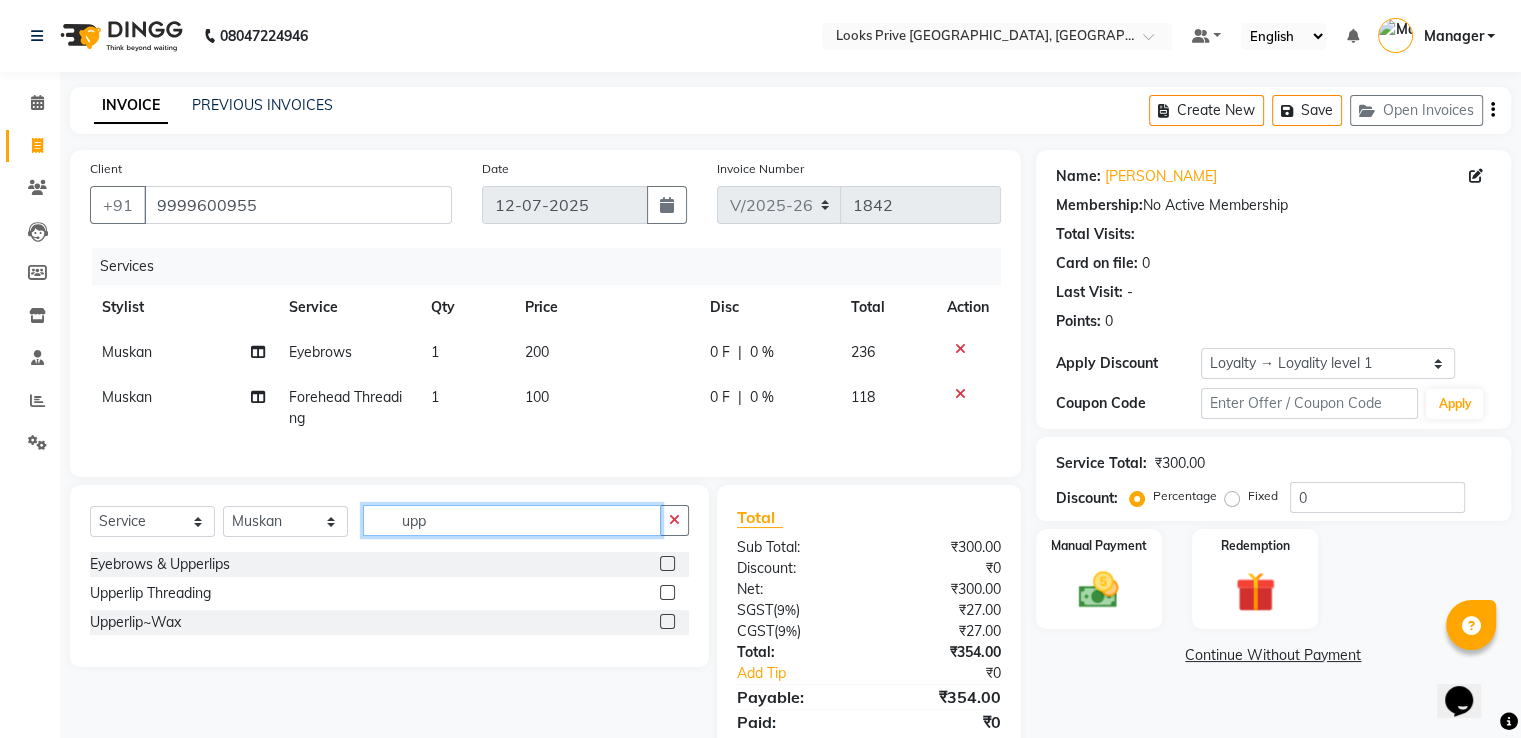 type on "upp" 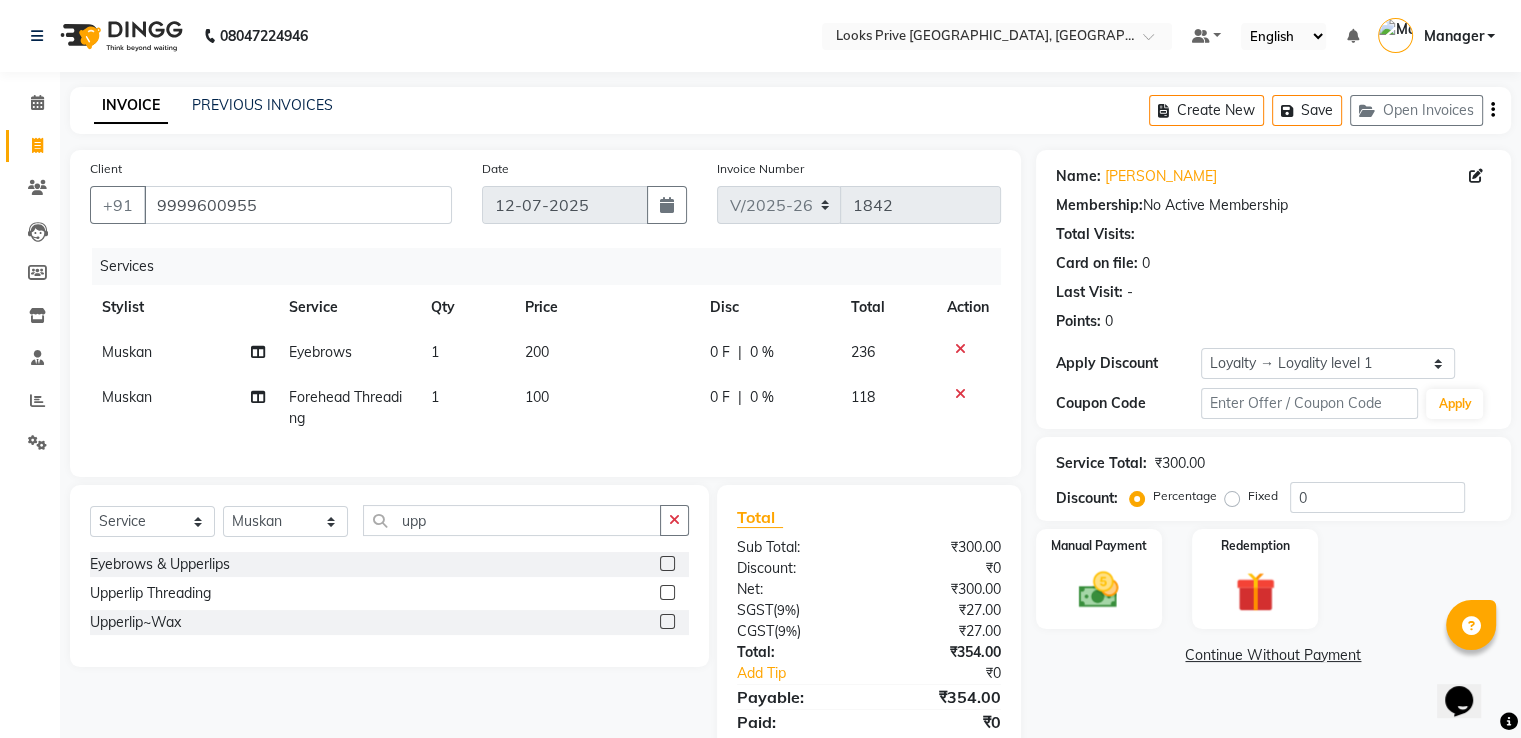click 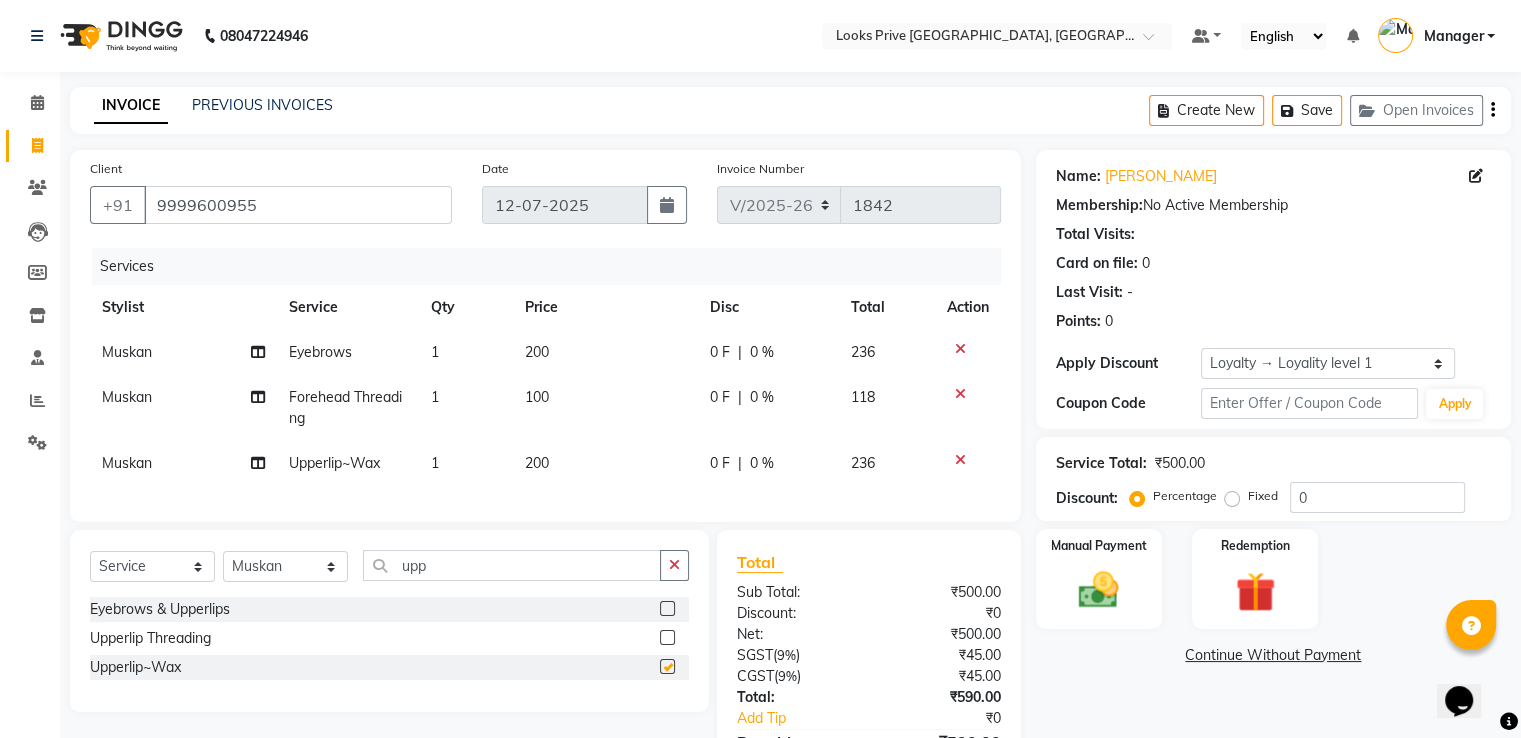 checkbox on "false" 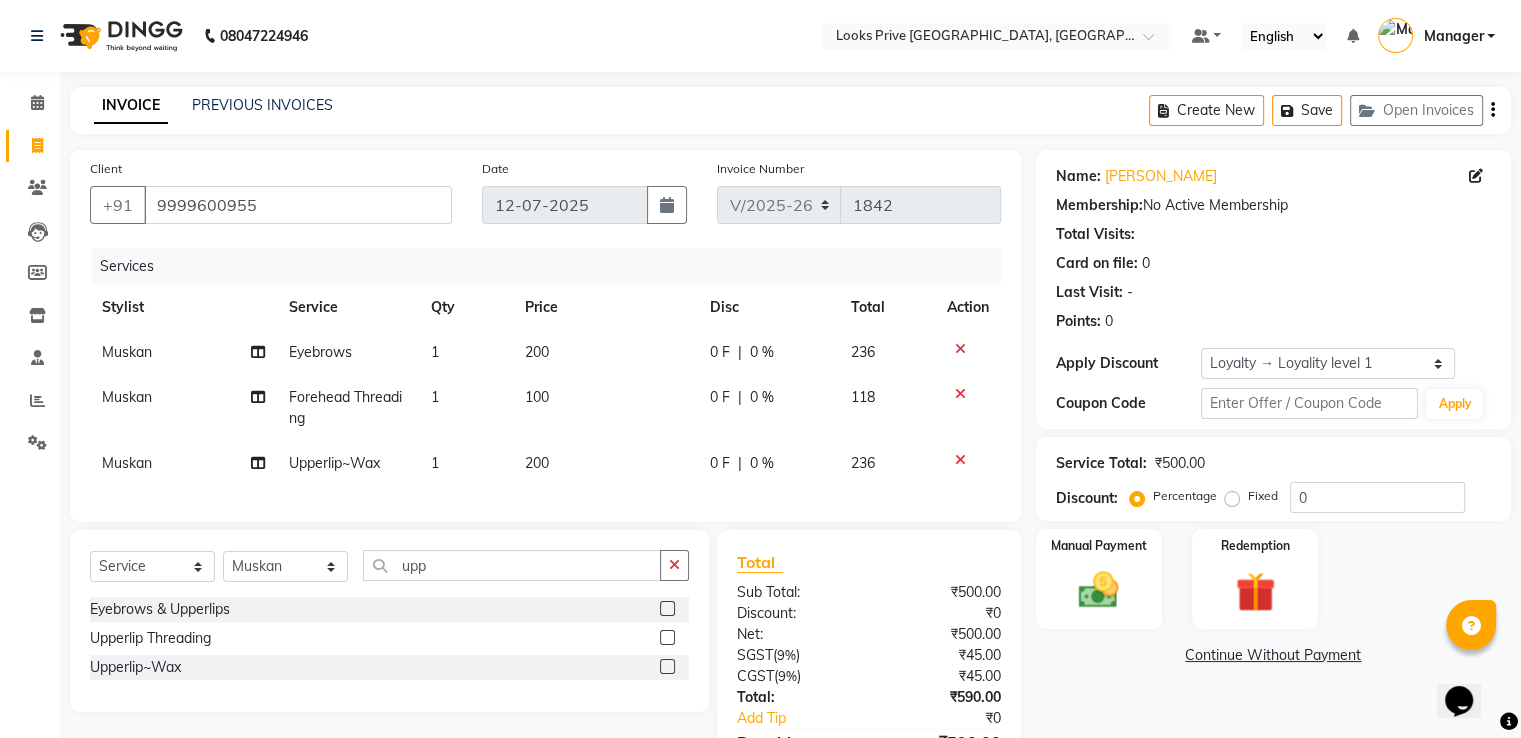 click on "200" 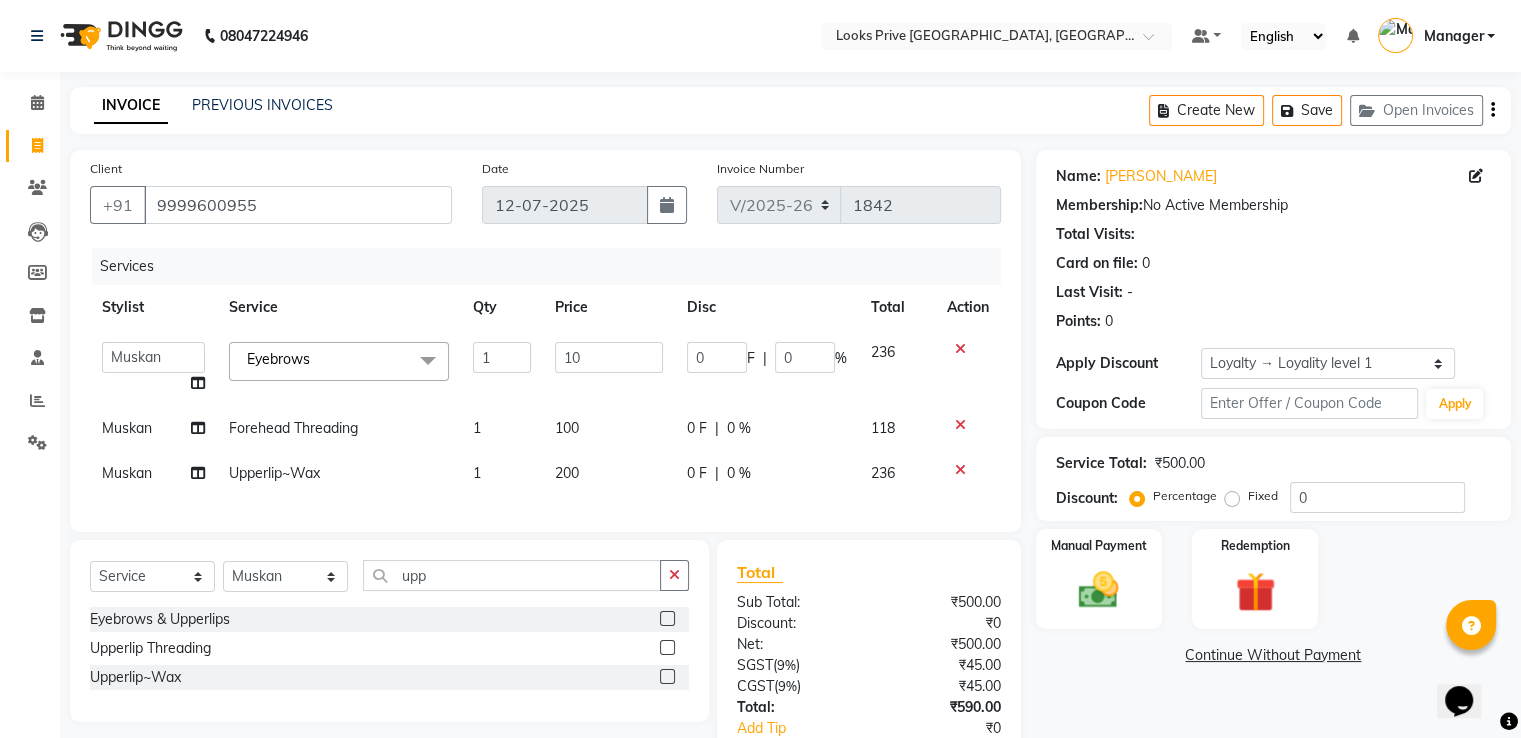 type on "100" 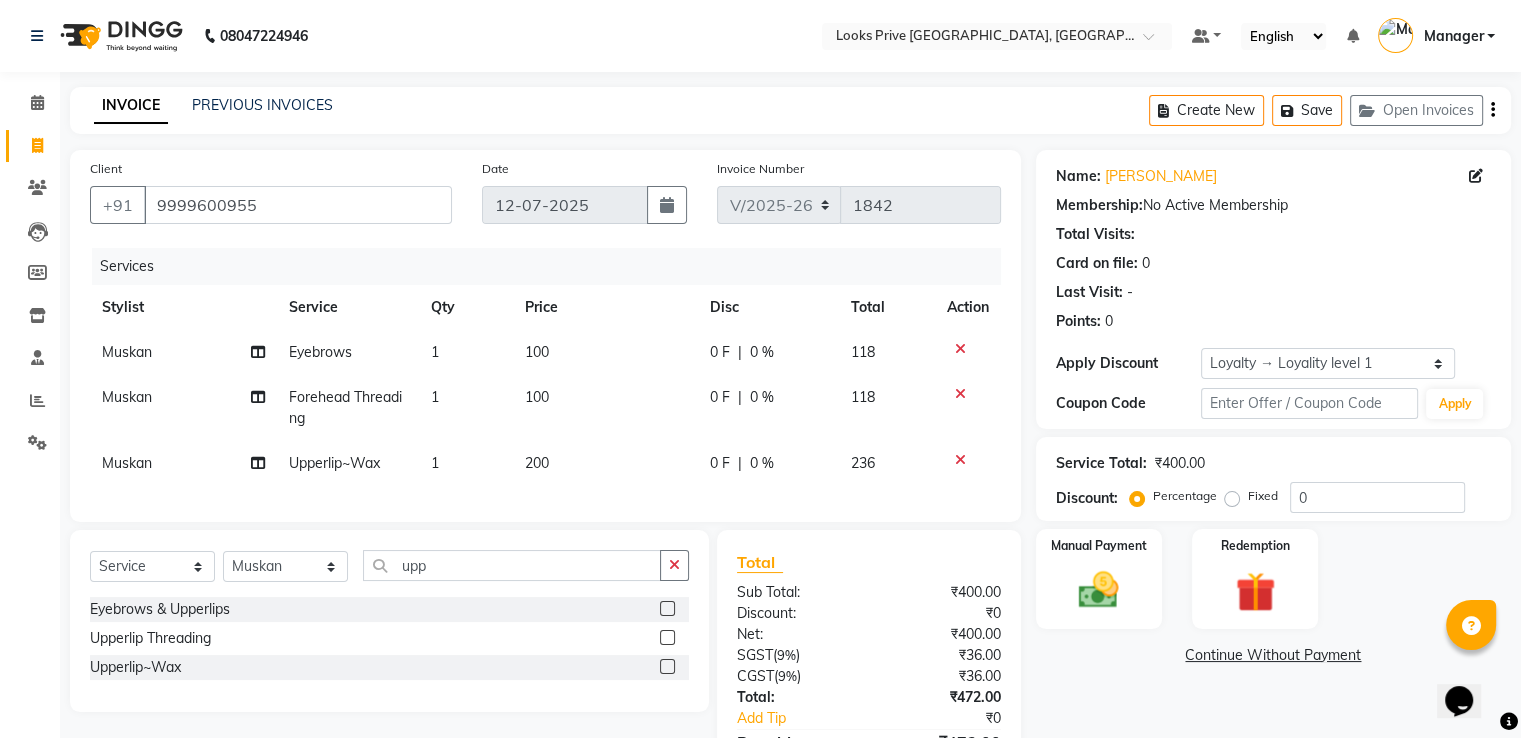 click on "200" 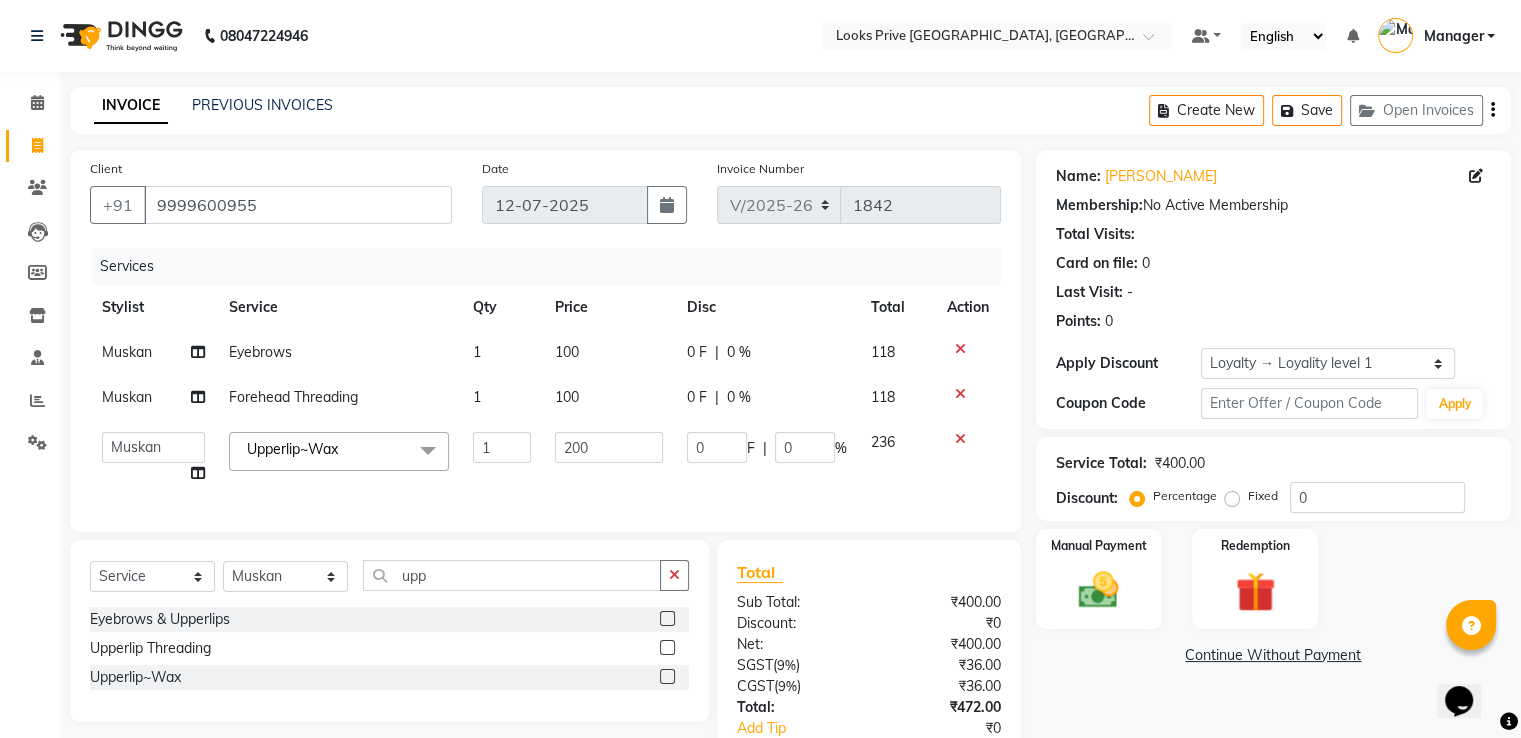 click on "200" 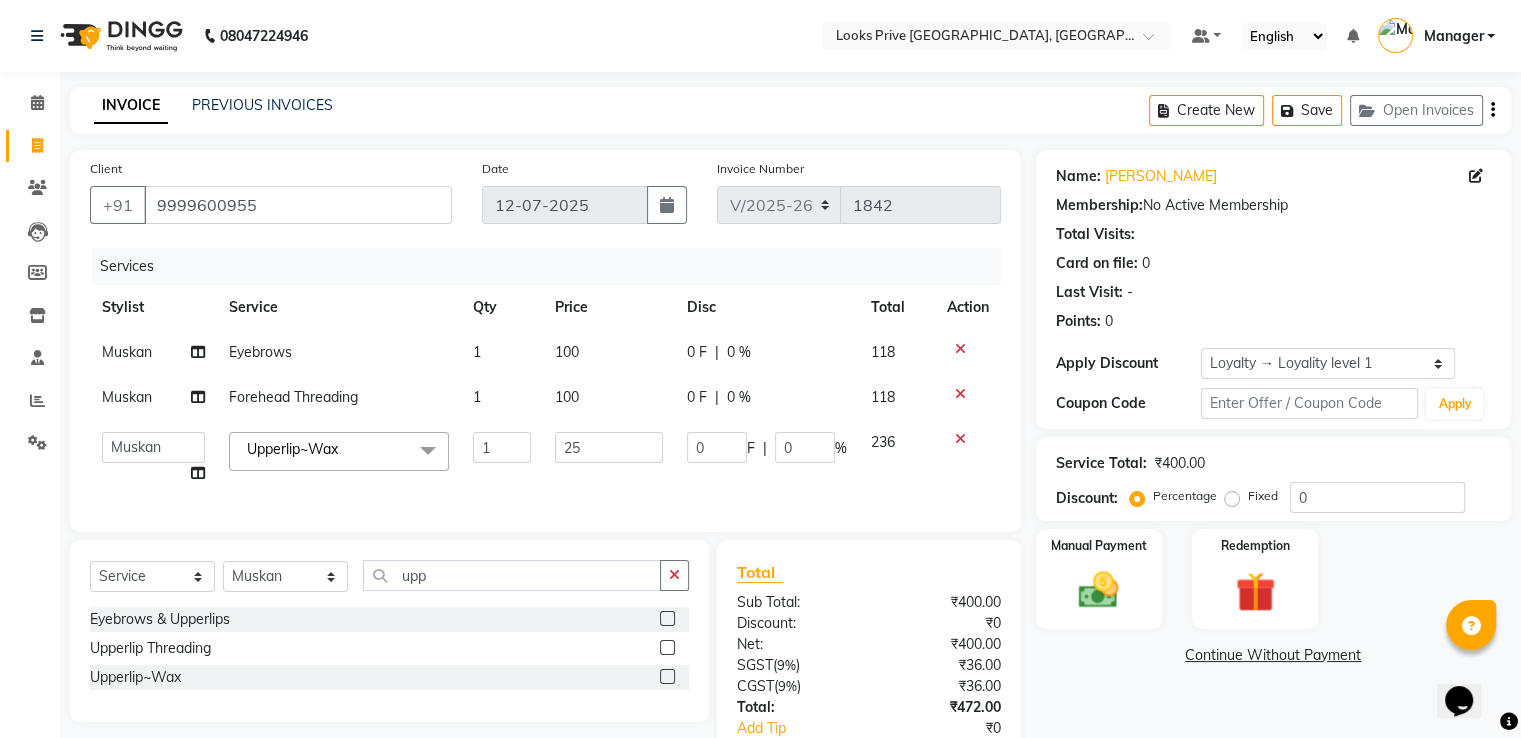 type on "250" 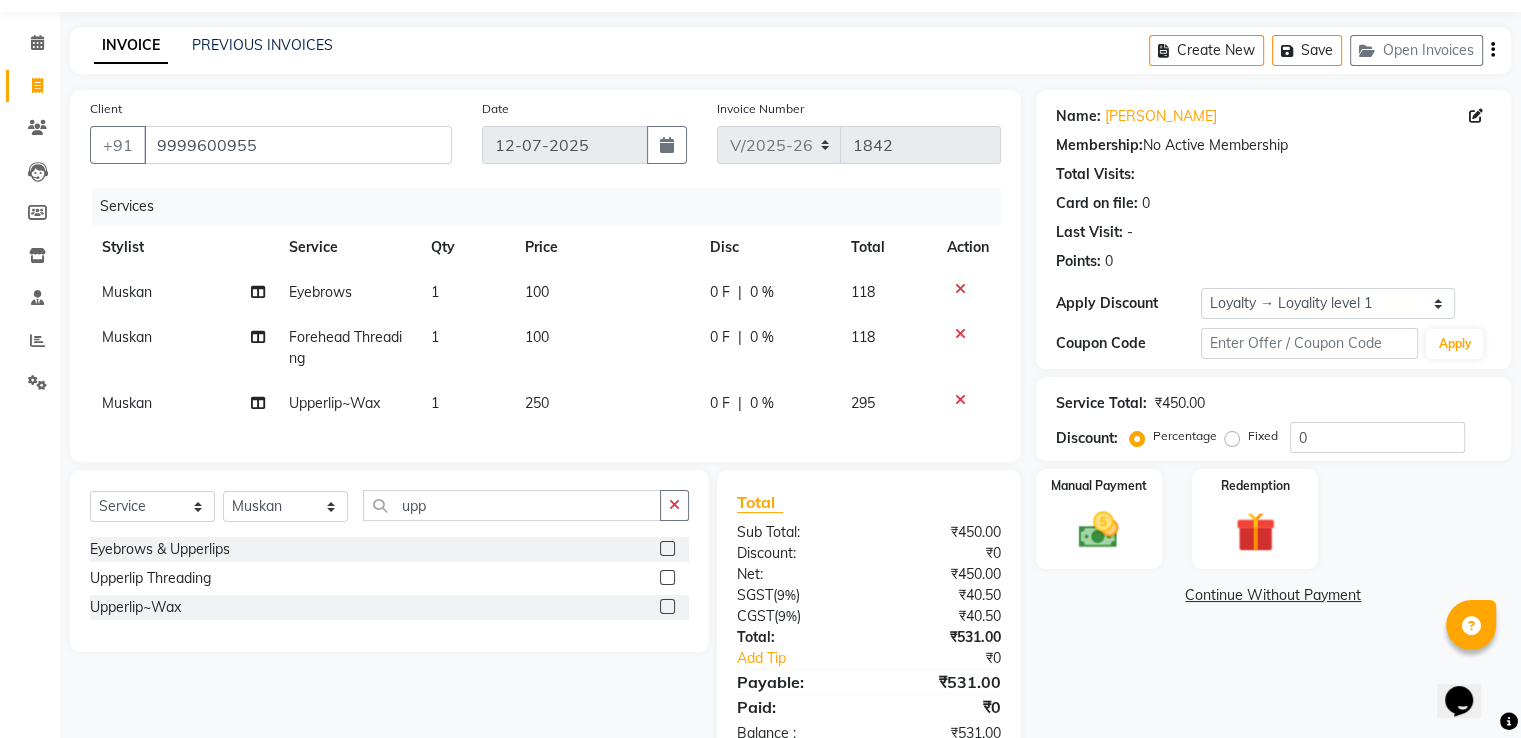 scroll, scrollTop: 132, scrollLeft: 0, axis: vertical 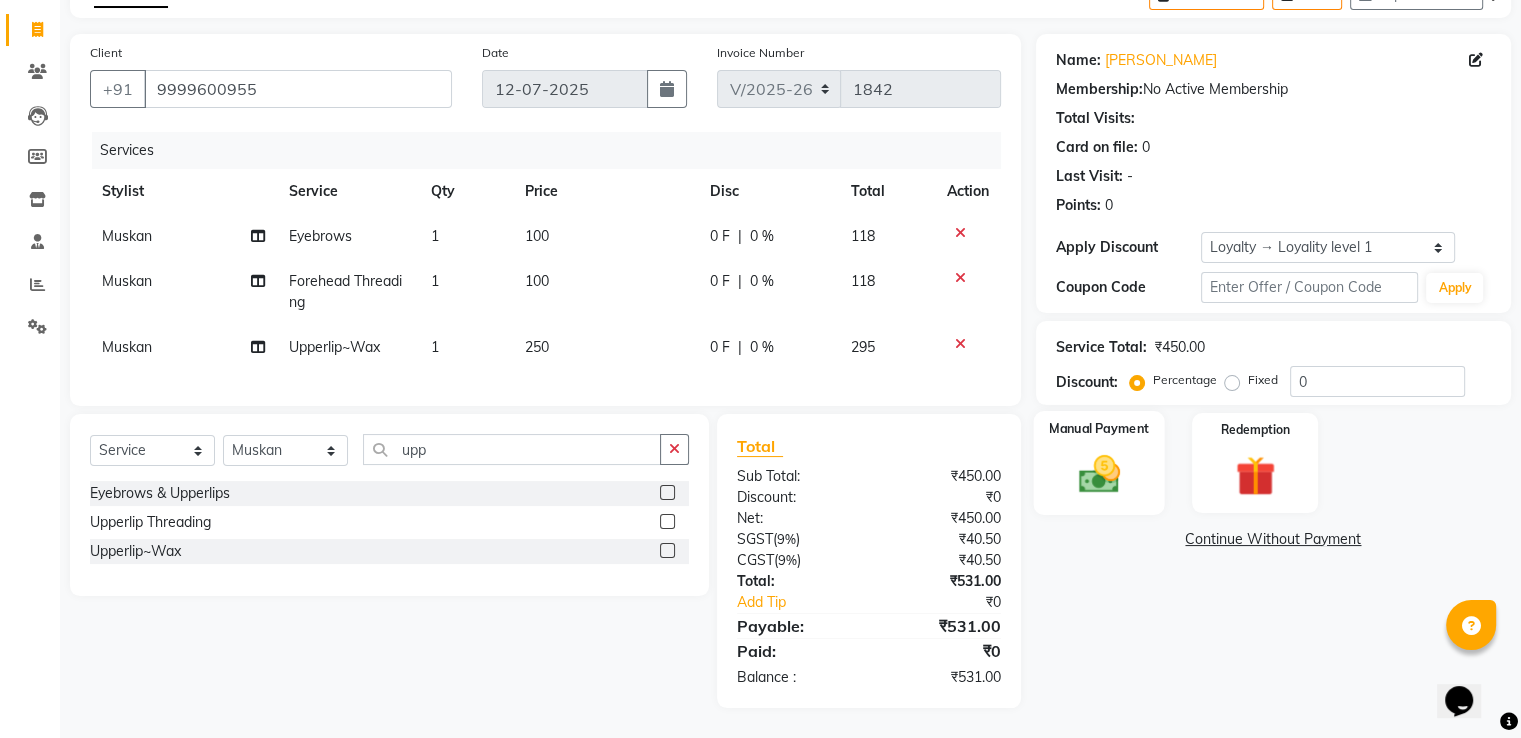 click 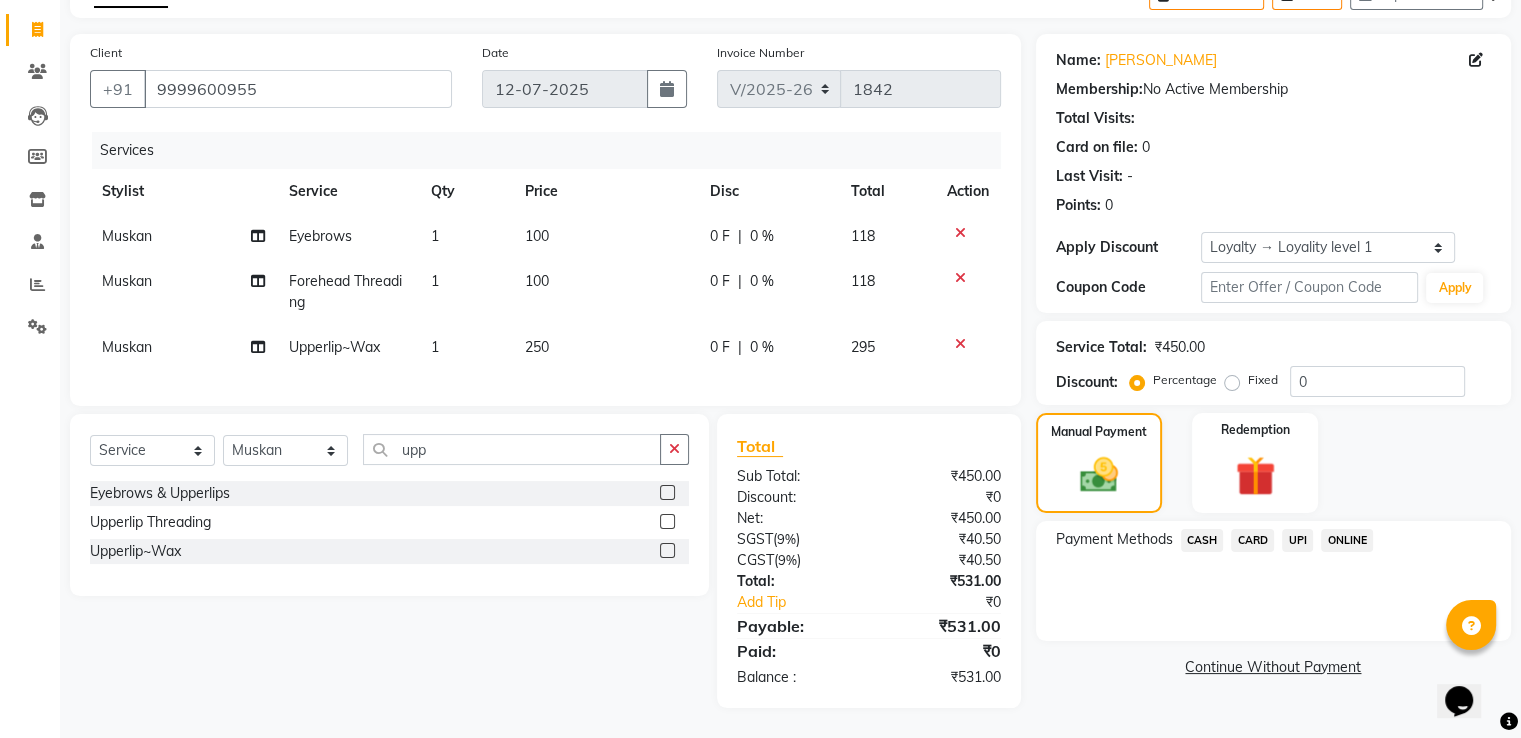 click on "CARD" 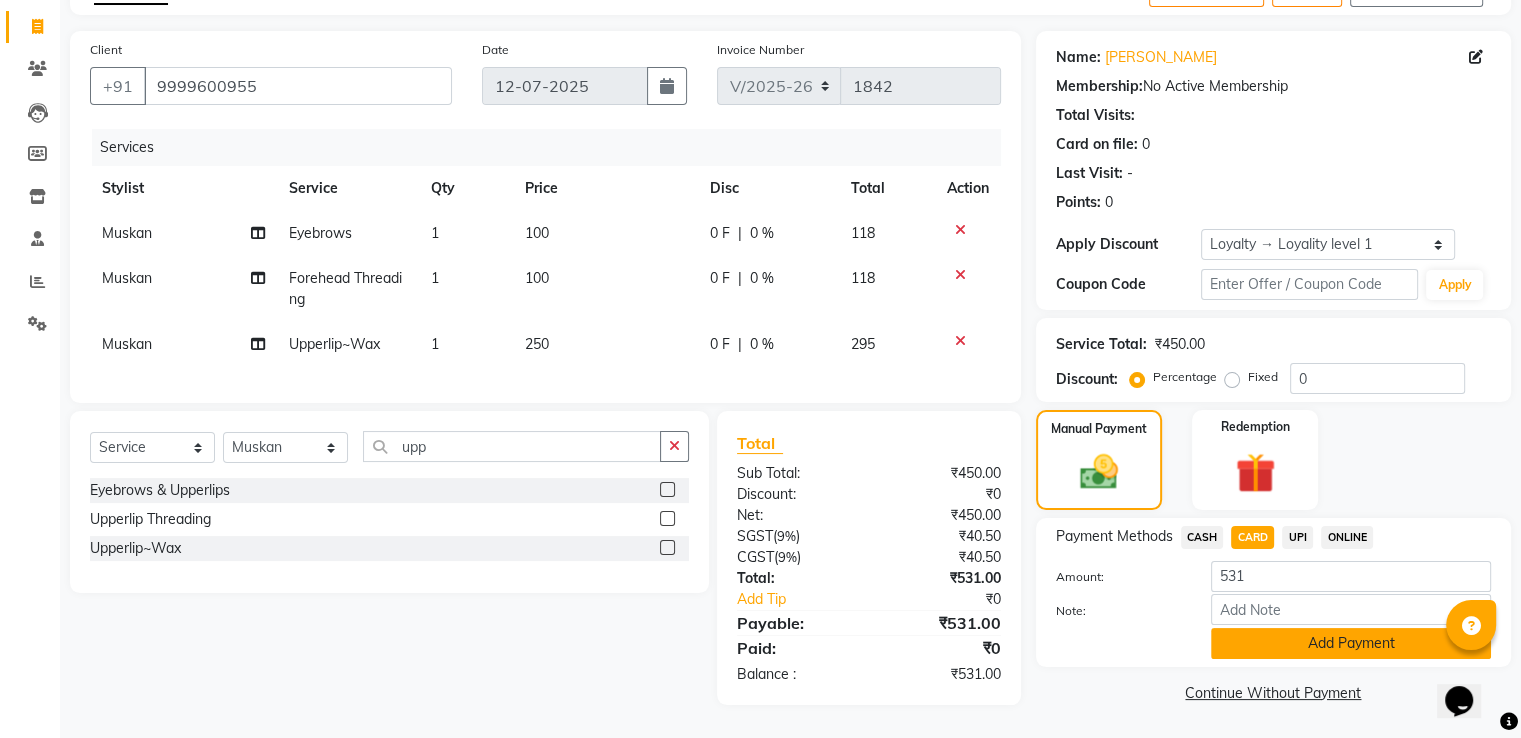 click on "Add Payment" 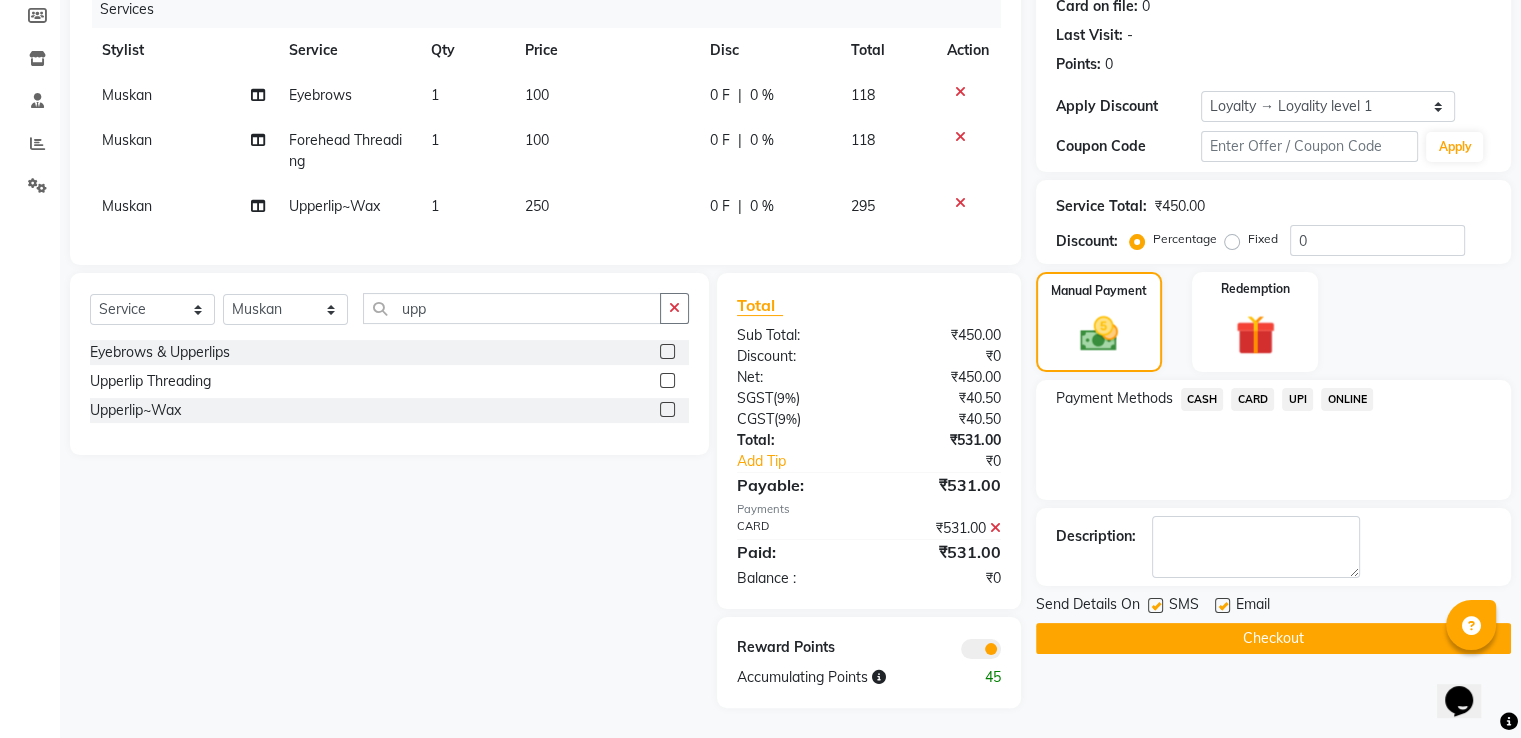 click on "Checkout" 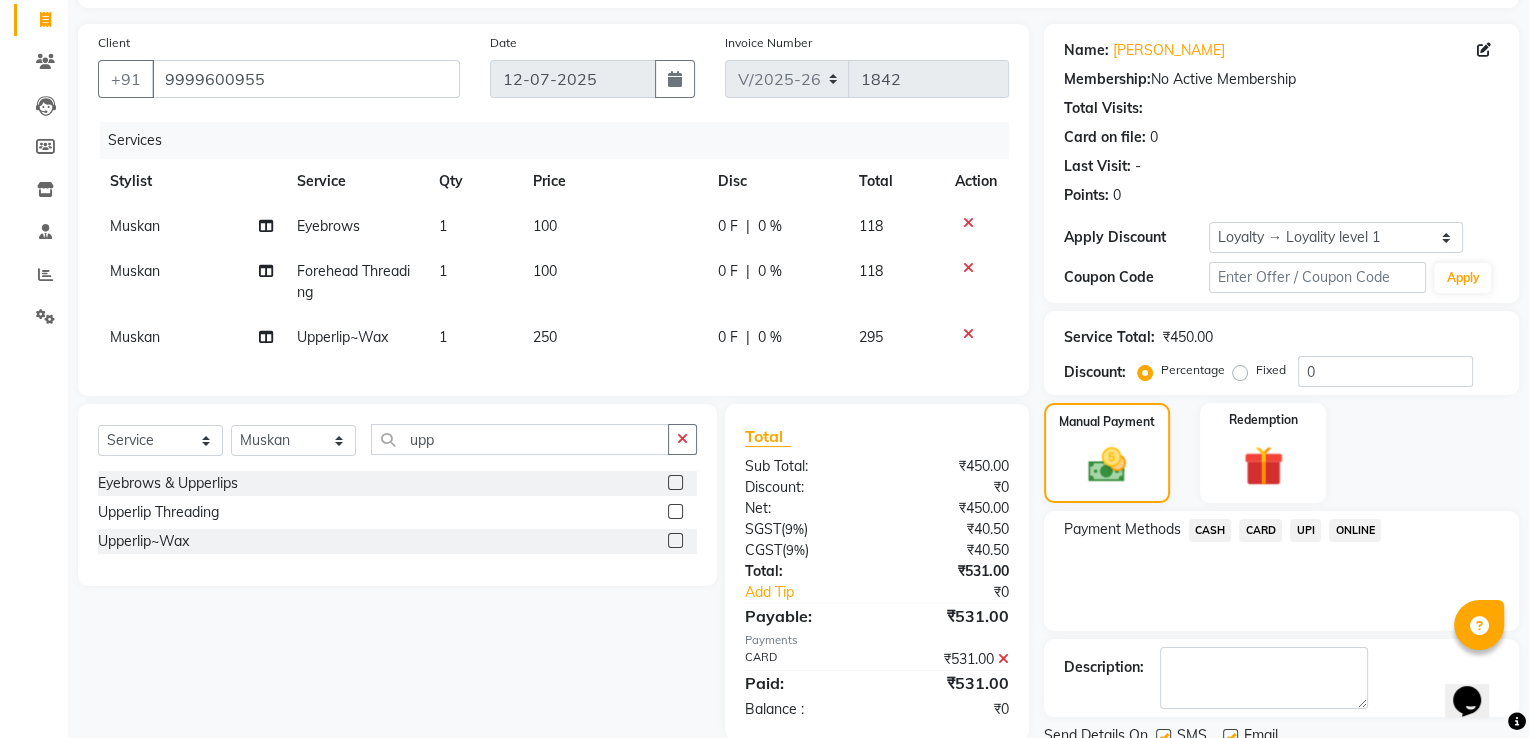 scroll, scrollTop: 0, scrollLeft: 0, axis: both 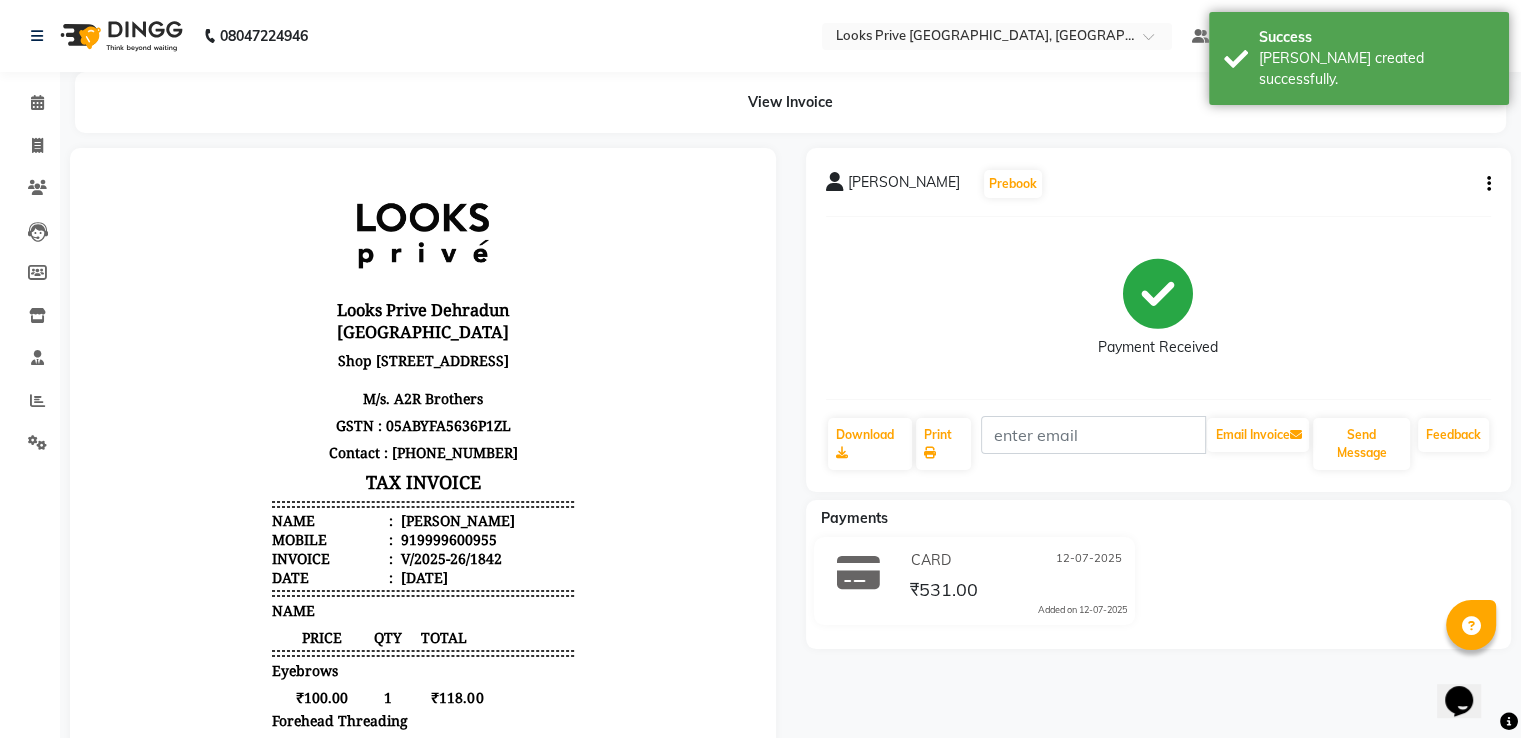 click on "Calendar" 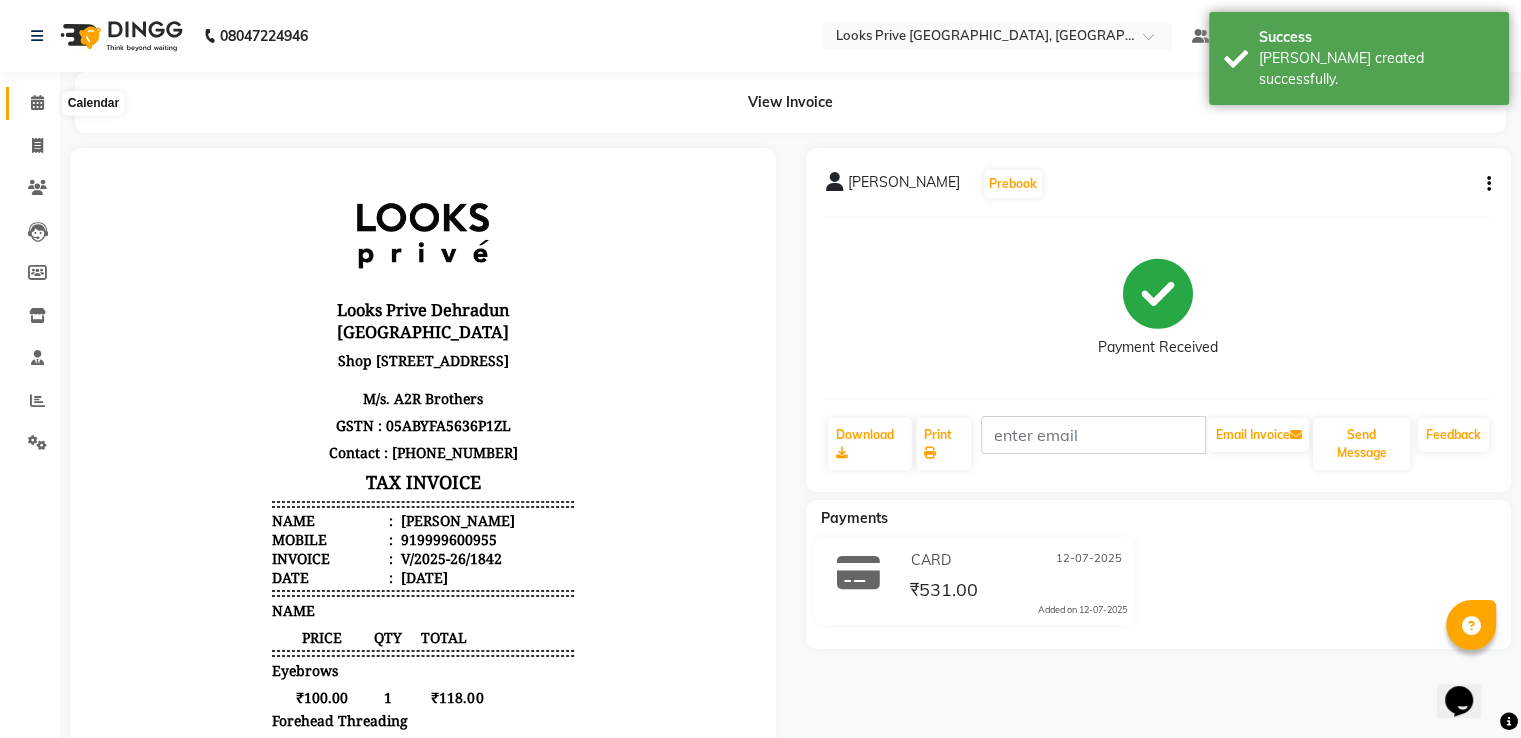 click 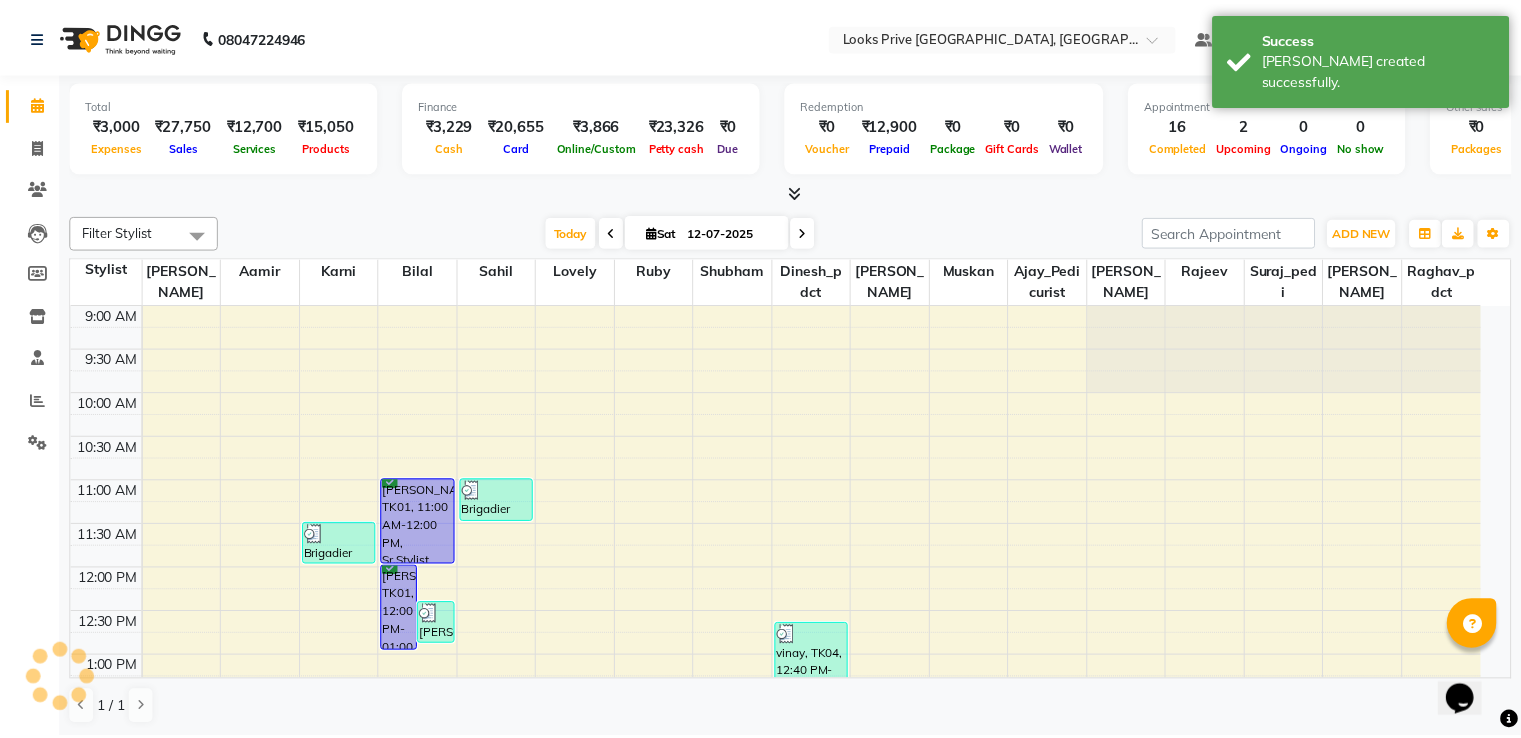 scroll, scrollTop: 0, scrollLeft: 0, axis: both 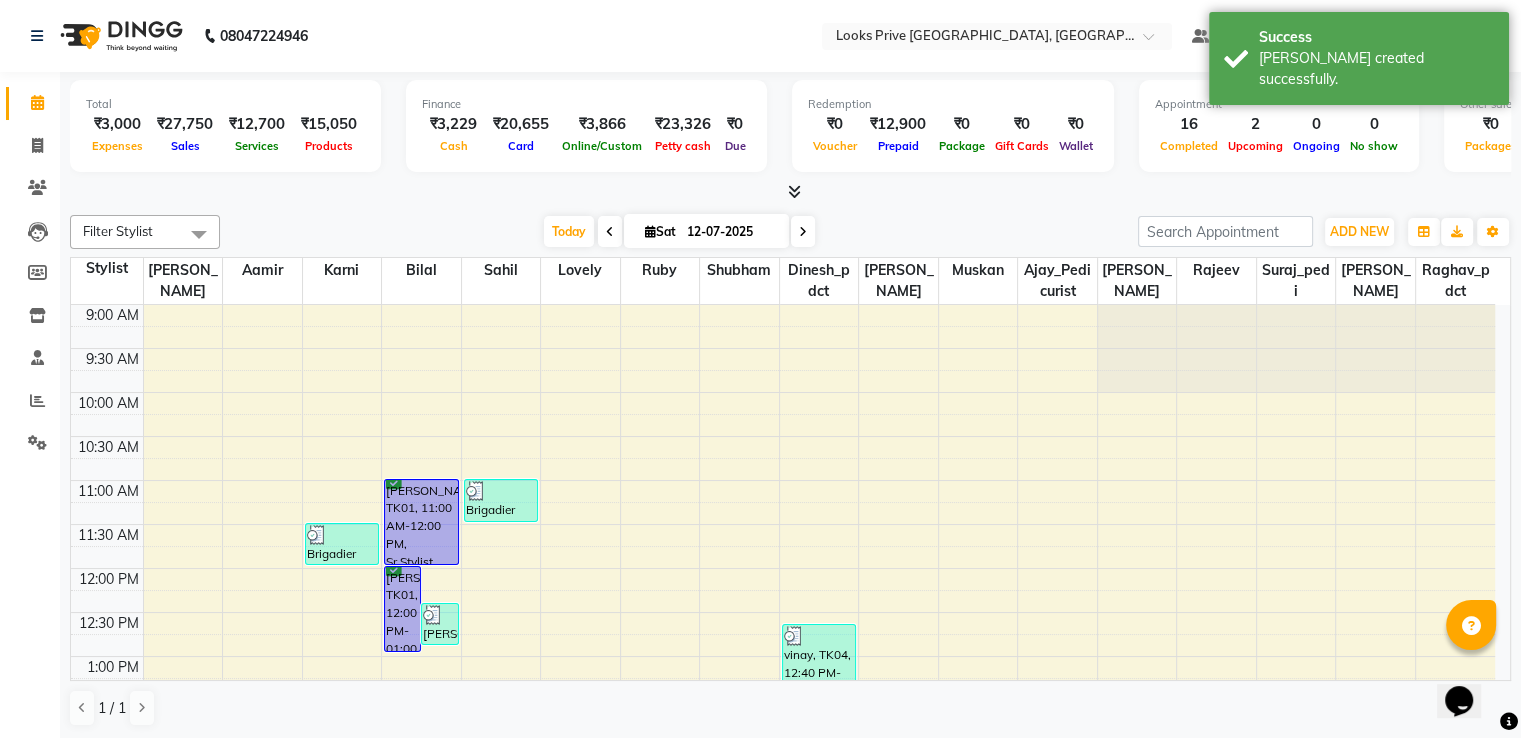 click at bounding box center (794, 191) 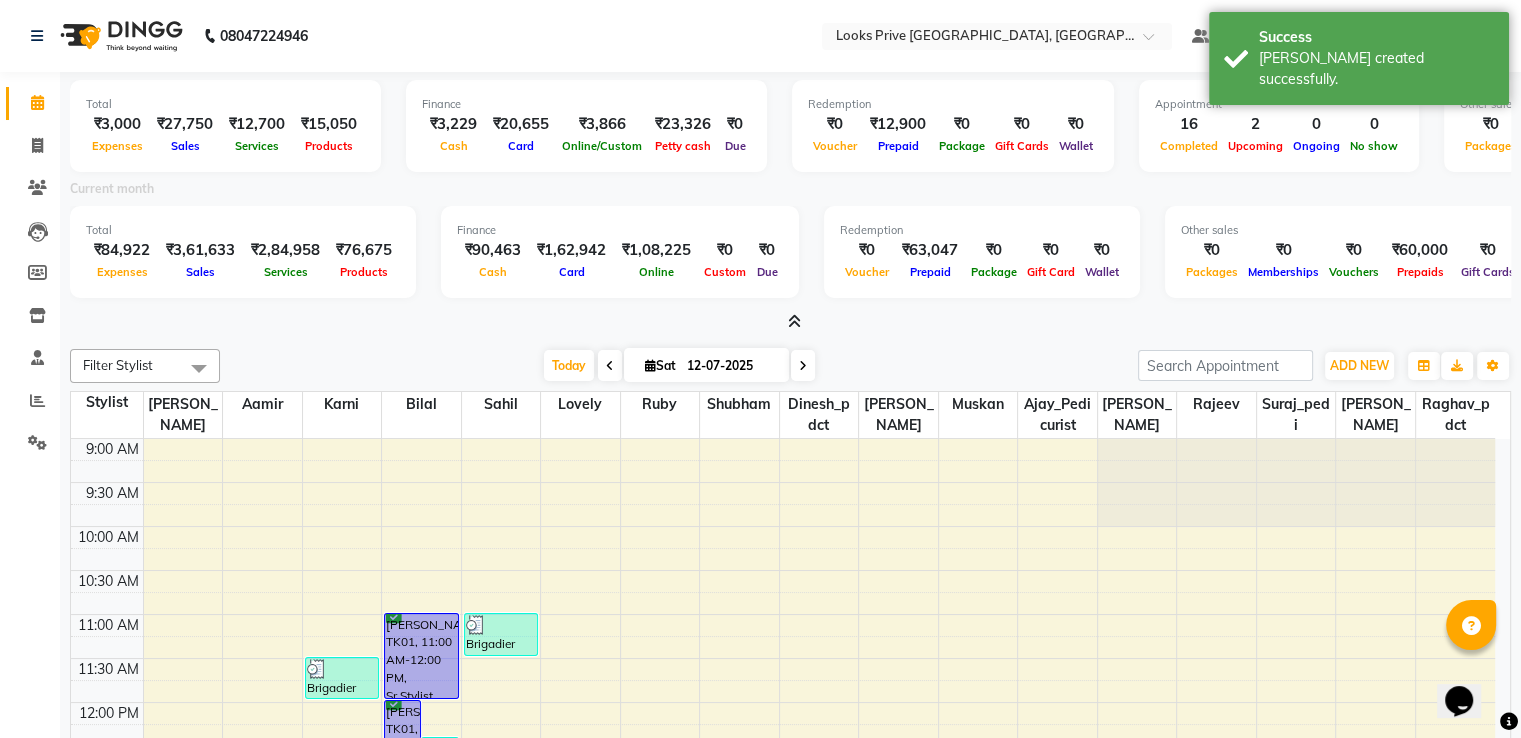 click at bounding box center (794, 321) 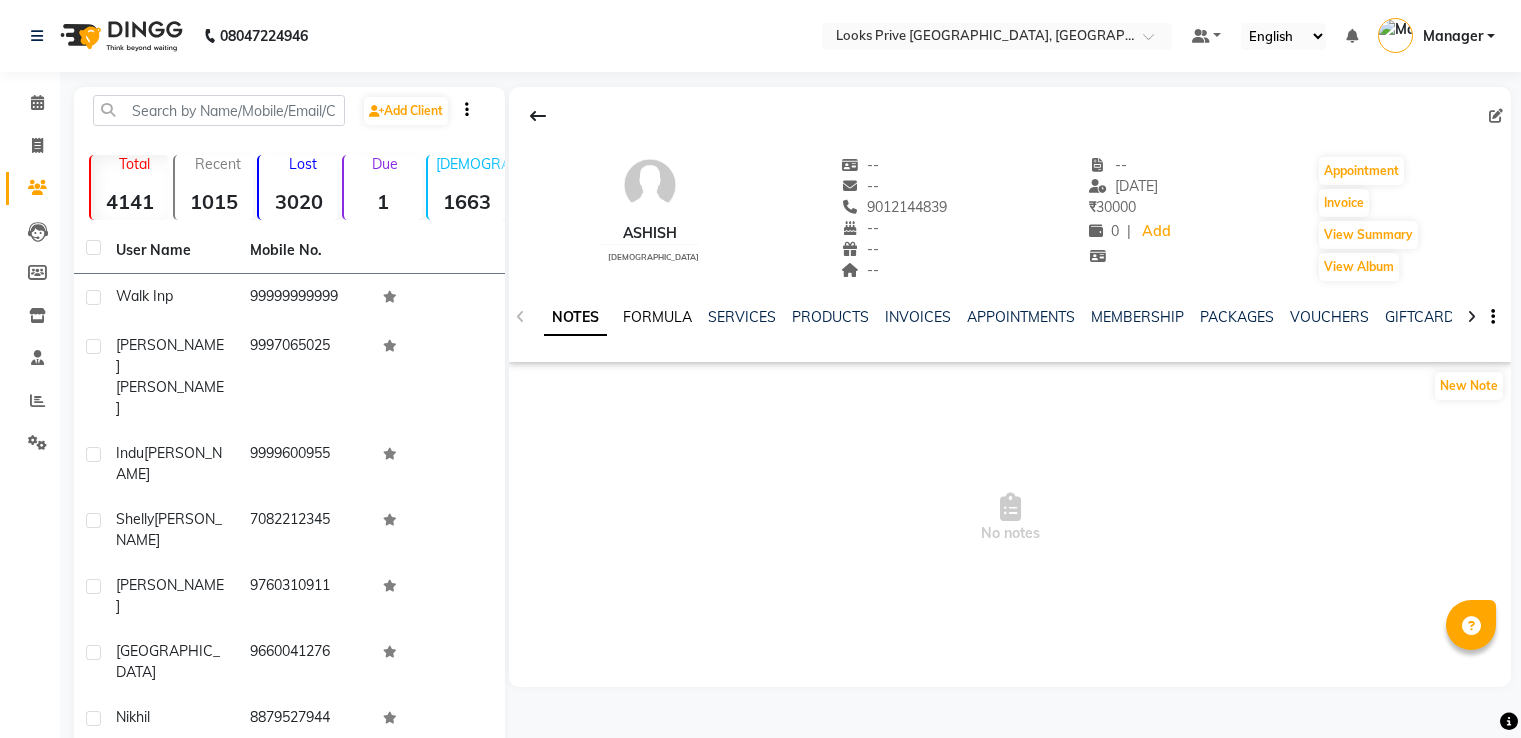 scroll, scrollTop: 0, scrollLeft: 0, axis: both 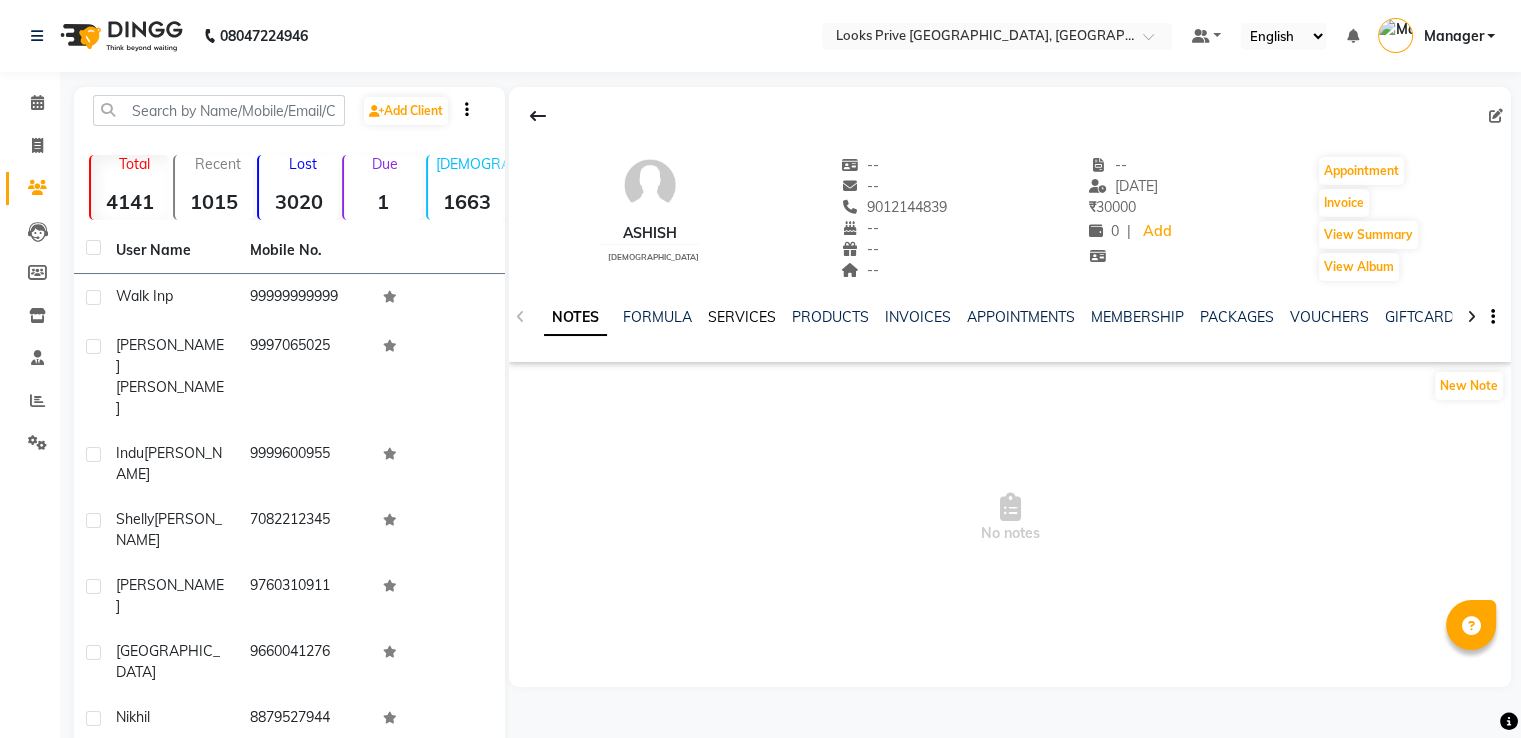 click on "SERVICES" 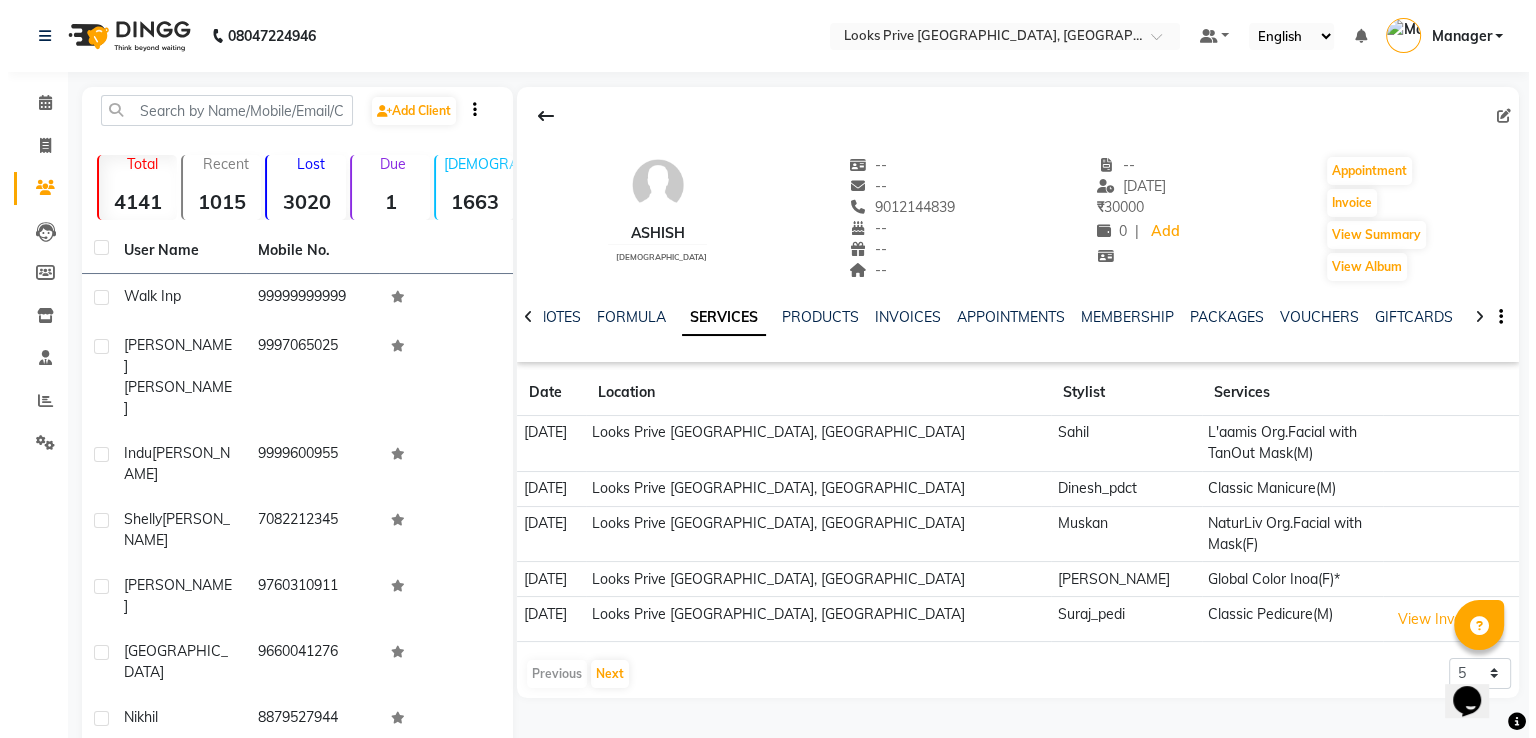 scroll, scrollTop: 0, scrollLeft: 0, axis: both 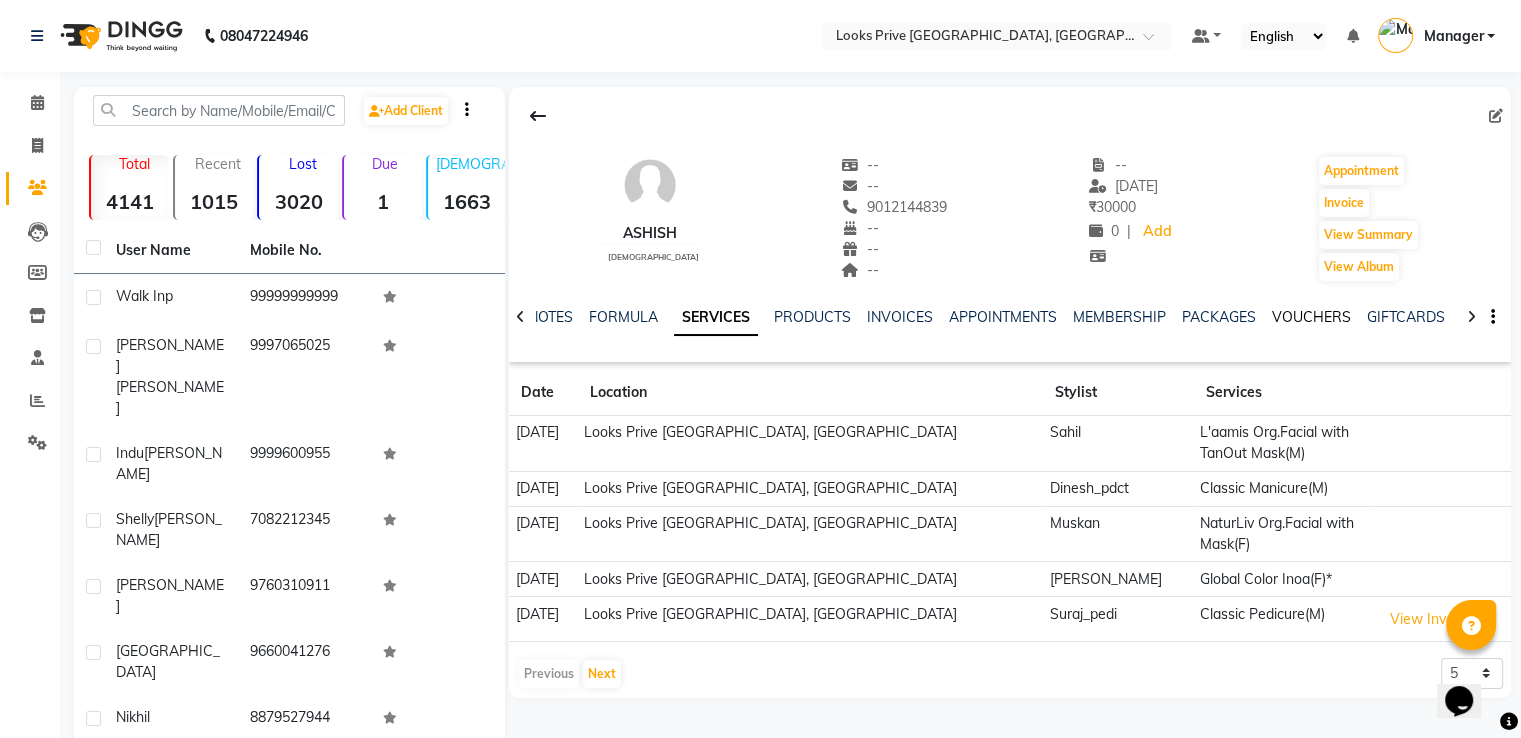 click on "VOUCHERS" 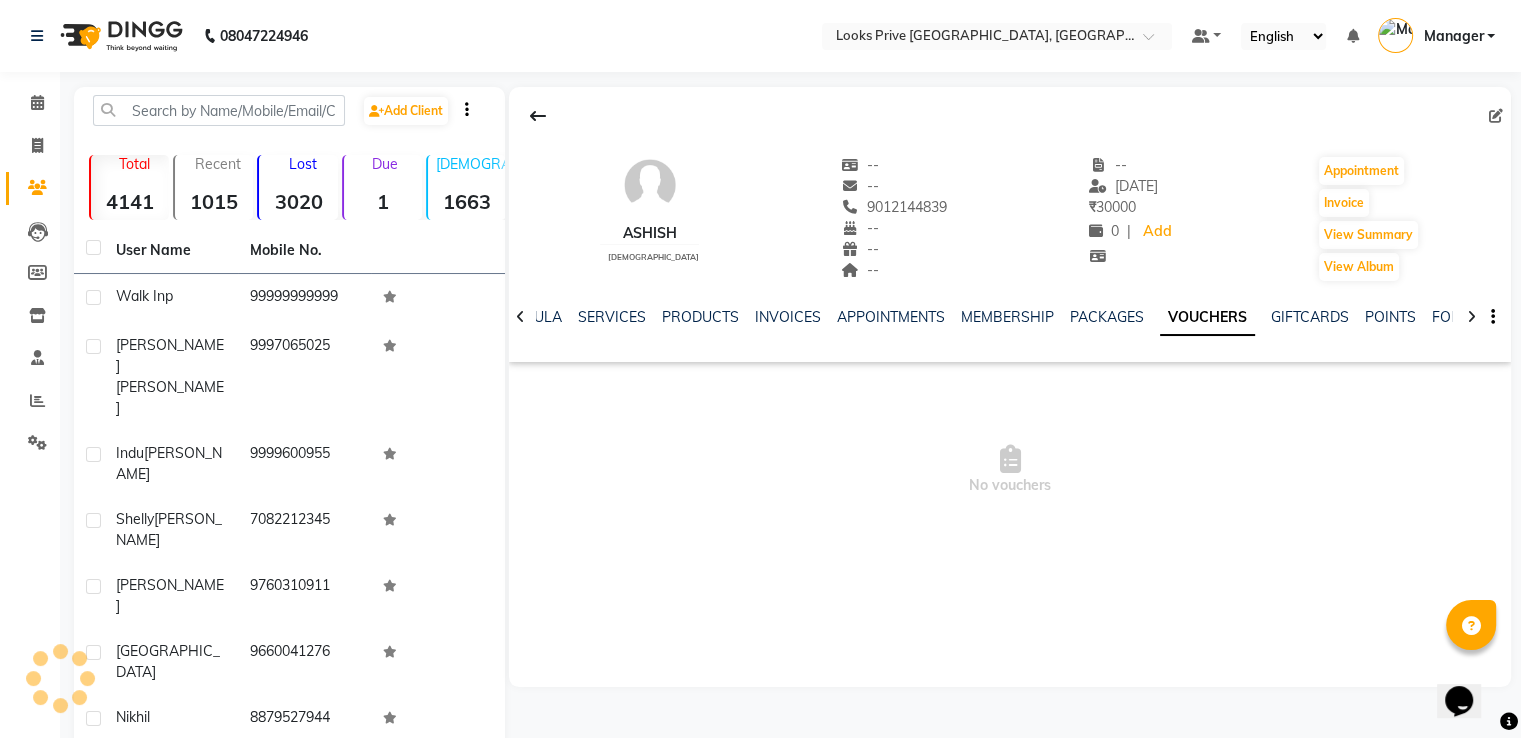 click on "VOUCHERS" 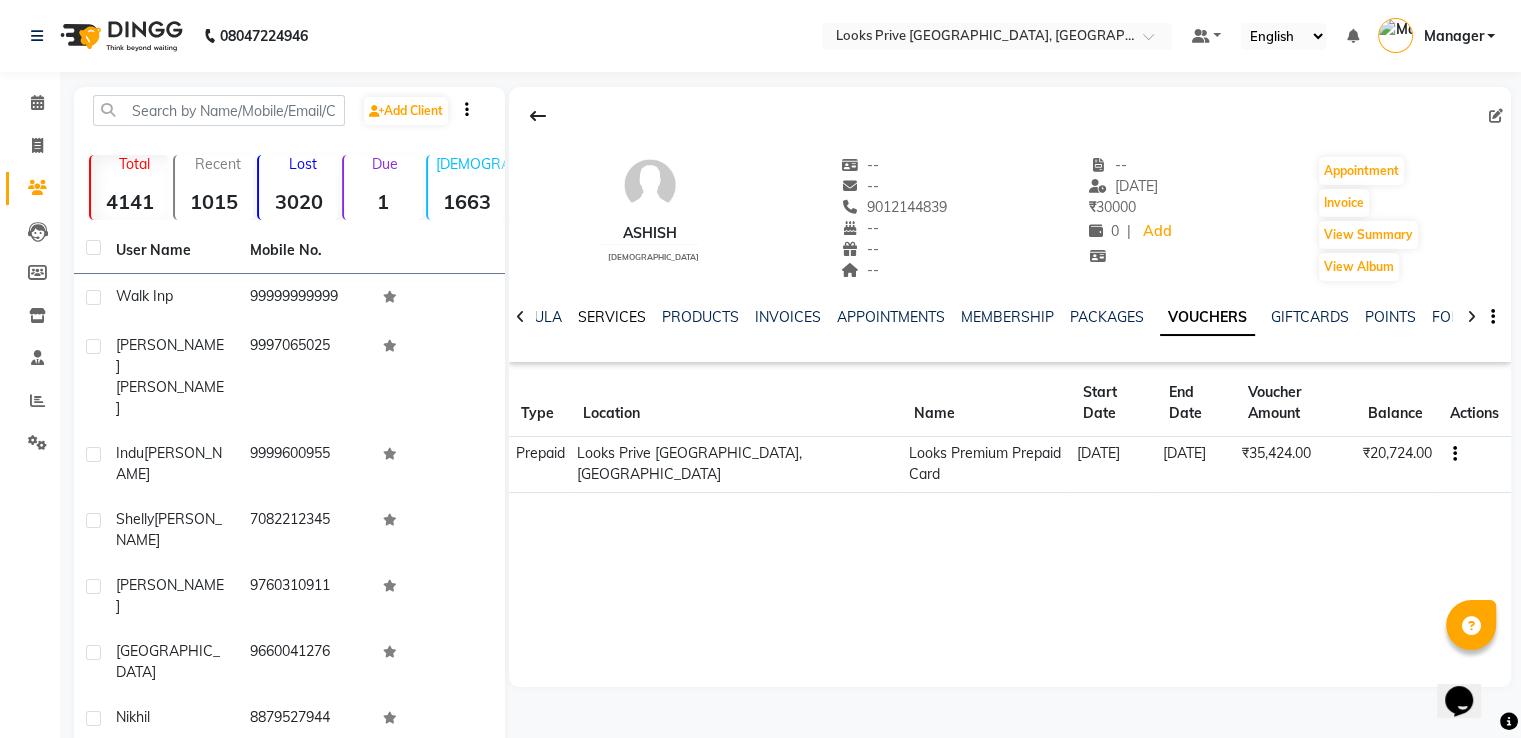 click on "SERVICES" 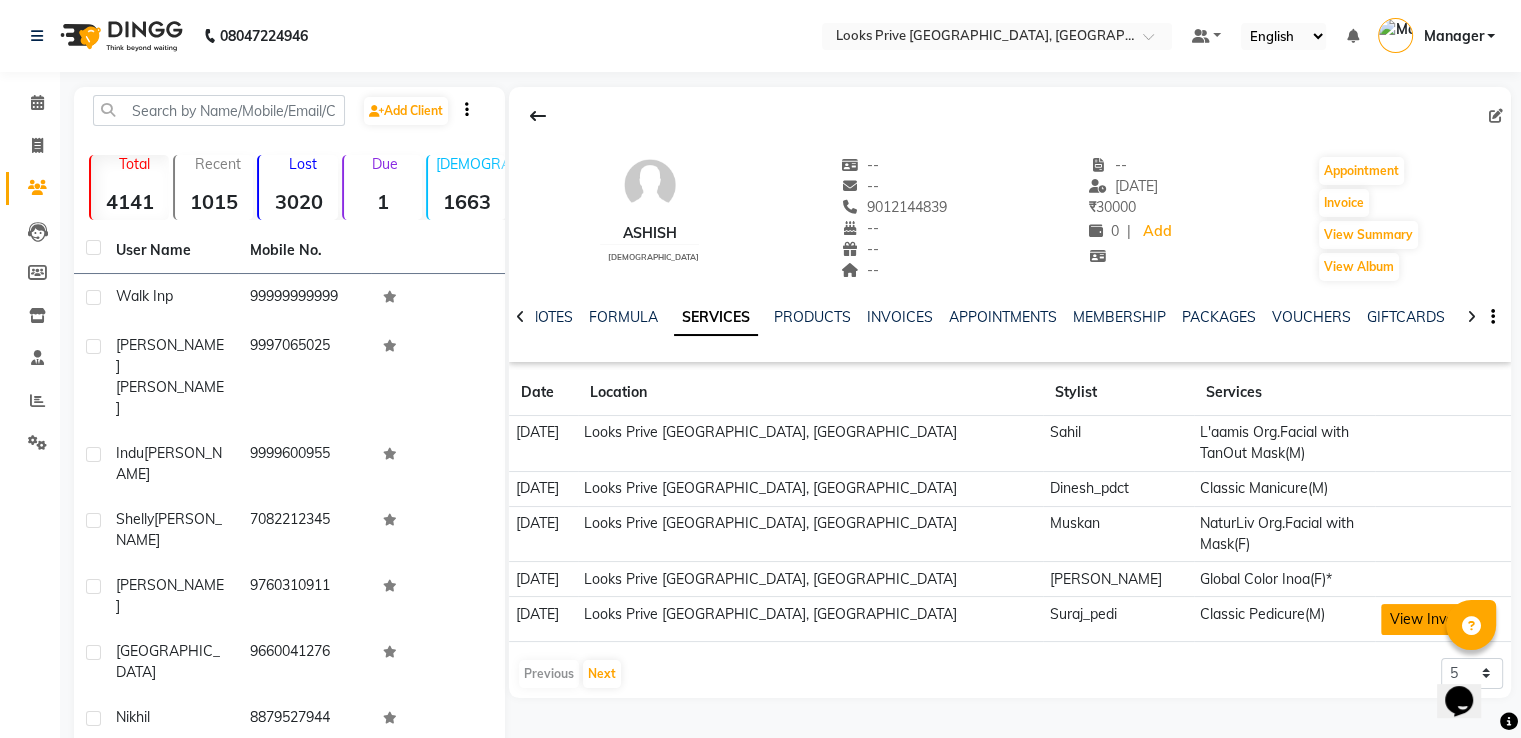 click on "View Invoice" 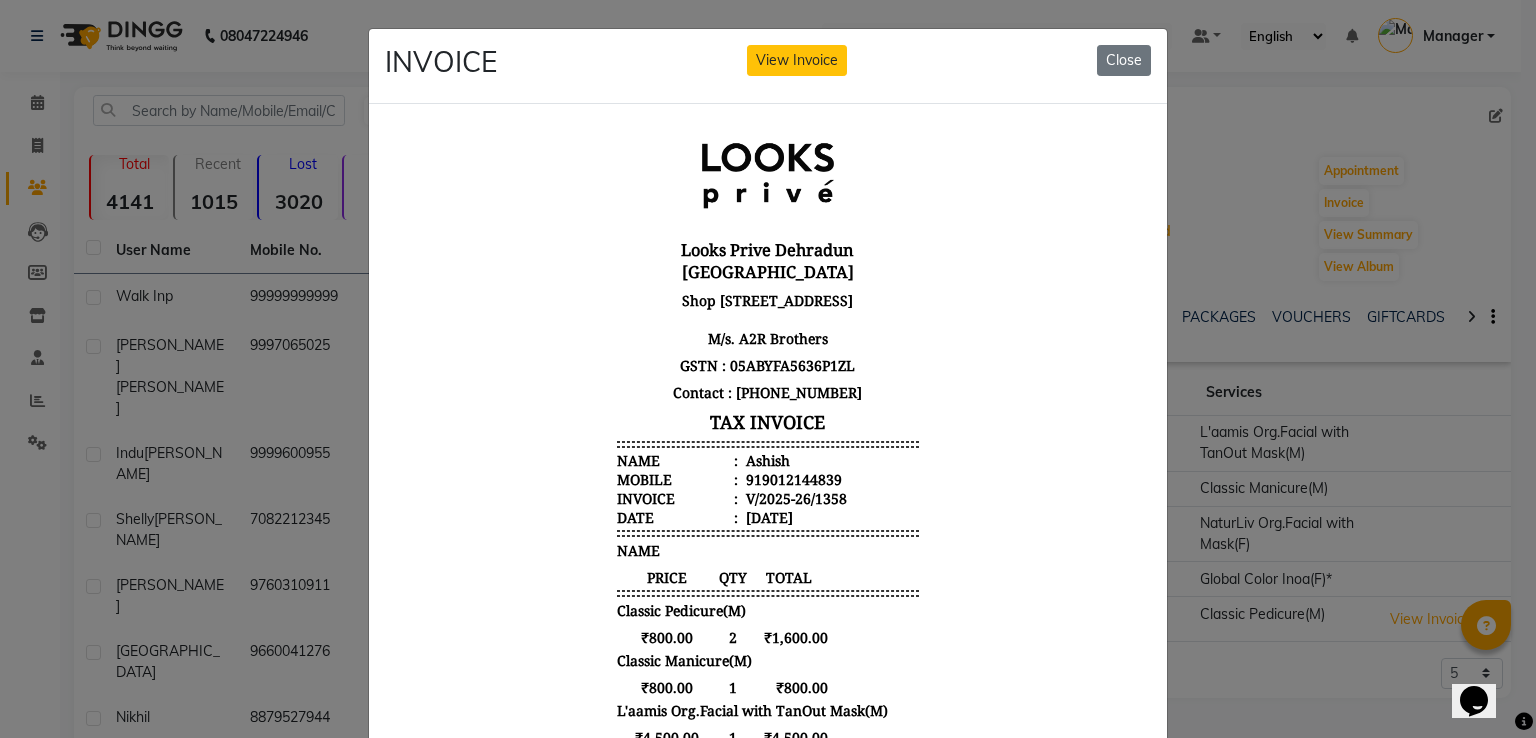 scroll, scrollTop: 16, scrollLeft: 0, axis: vertical 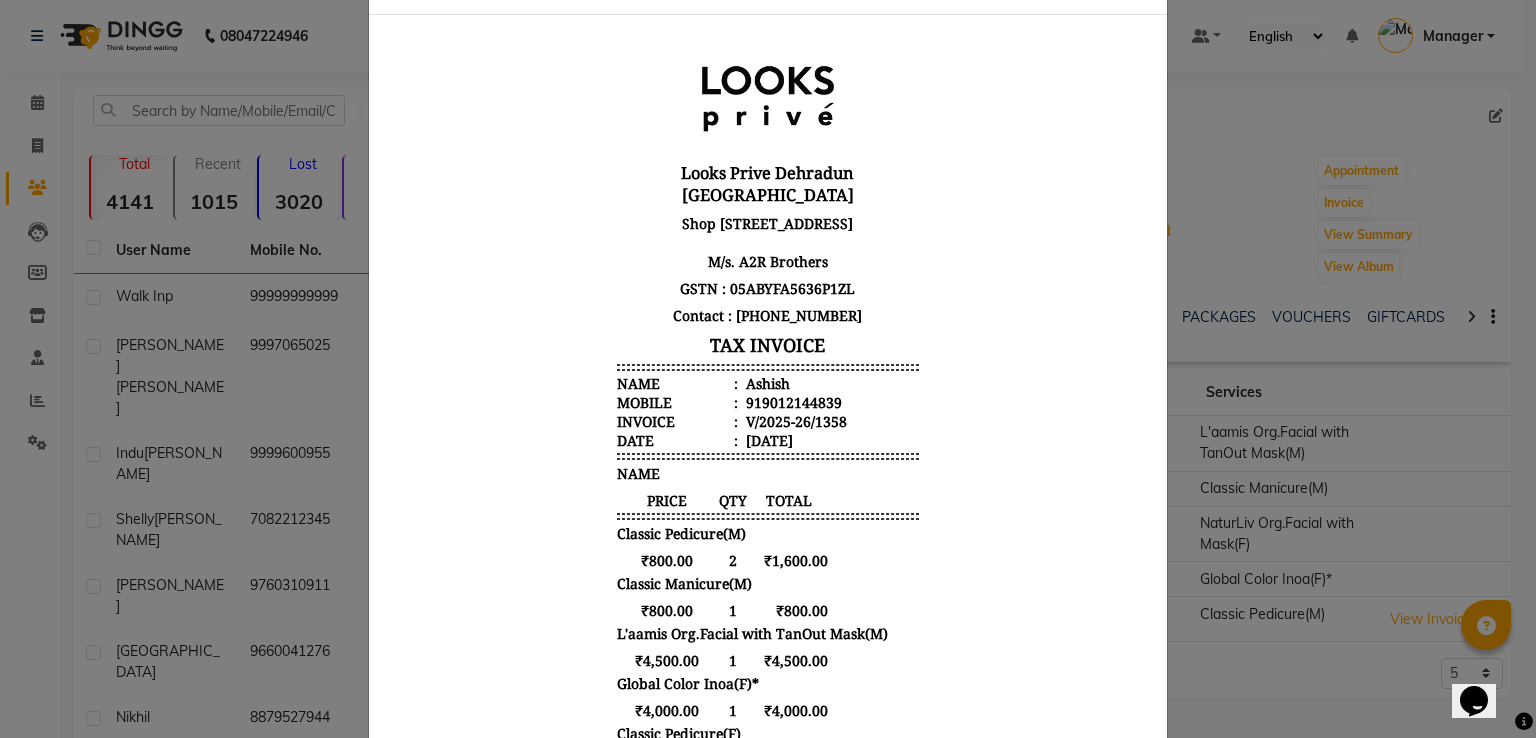 click on "INVOICE View Invoice Close" 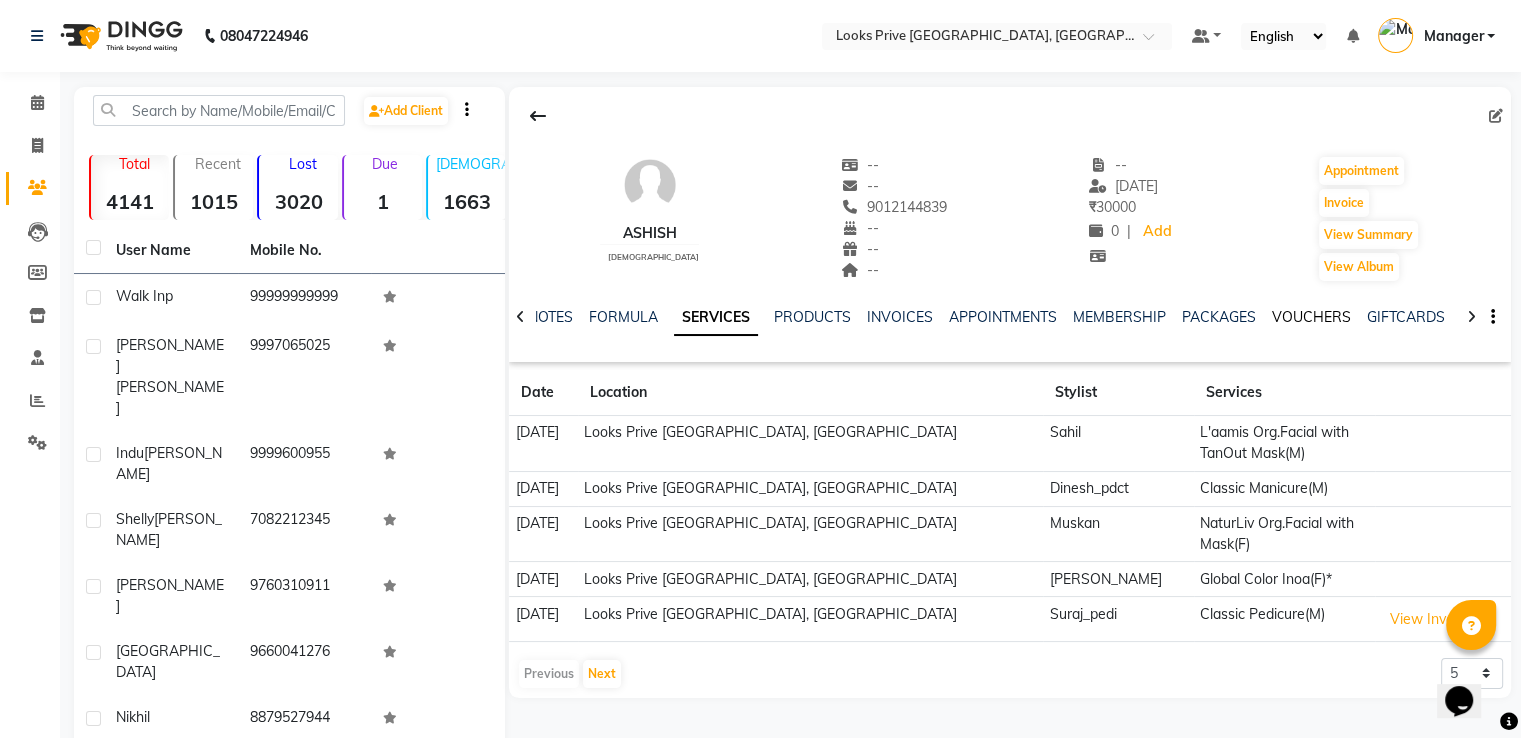 click on "VOUCHERS" 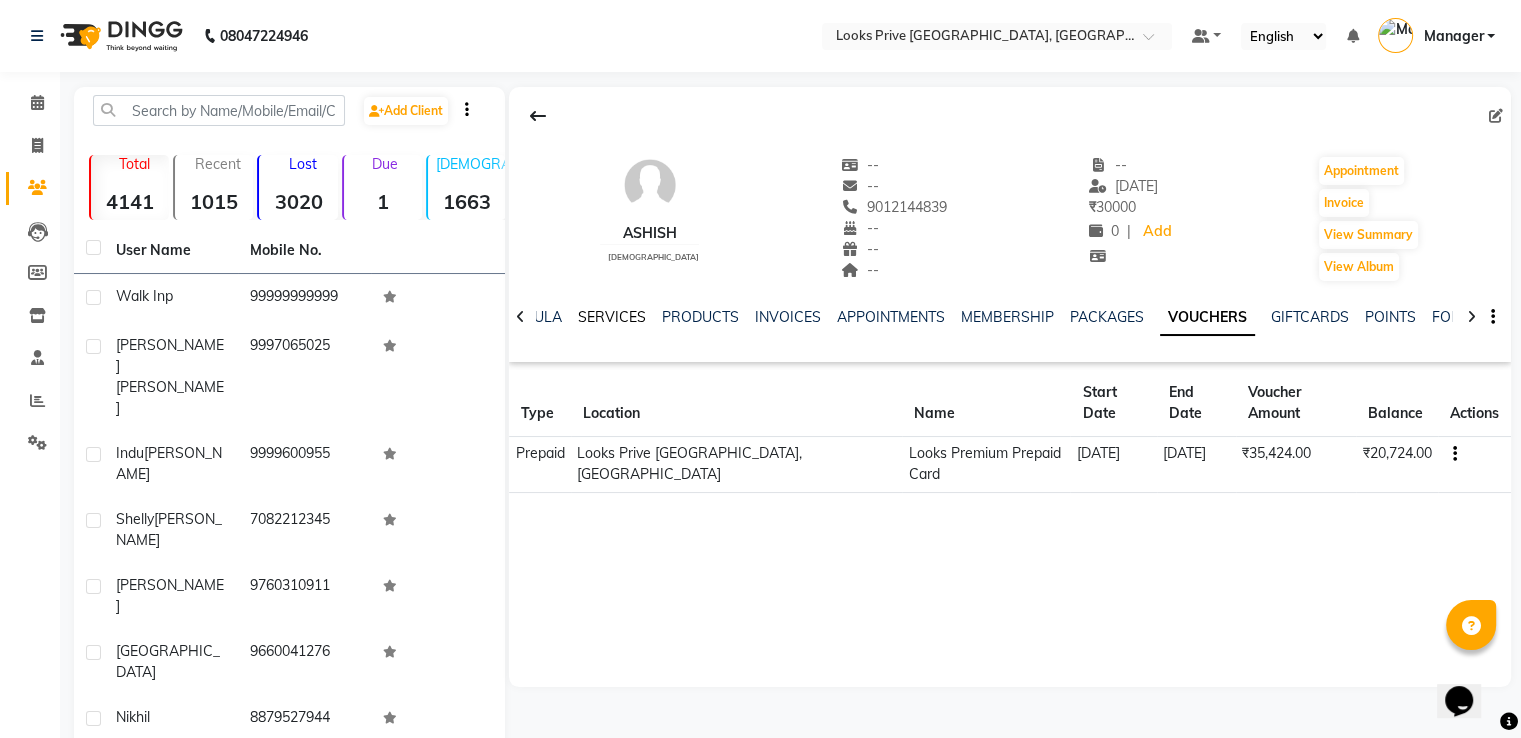 click on "SERVICES" 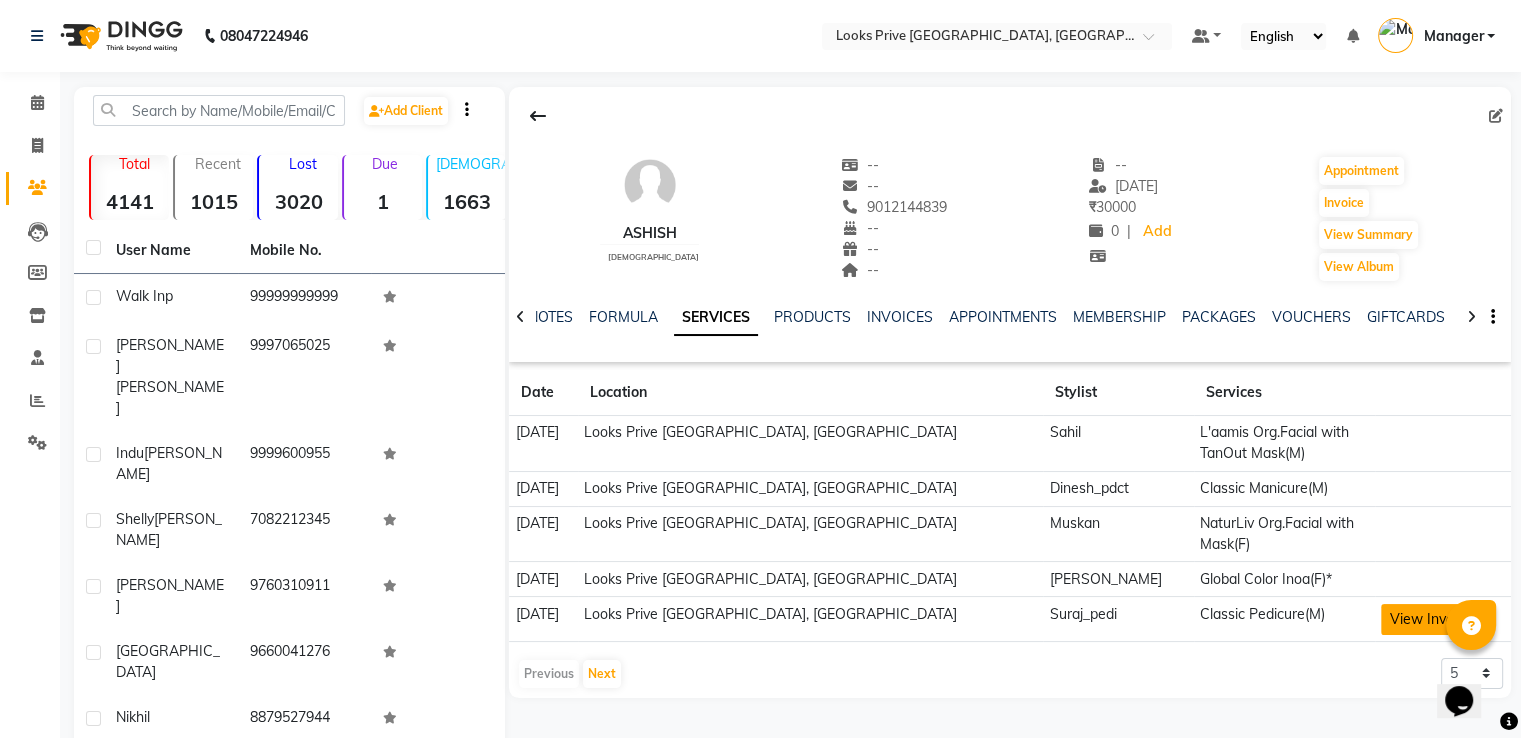 click on "View Invoice" 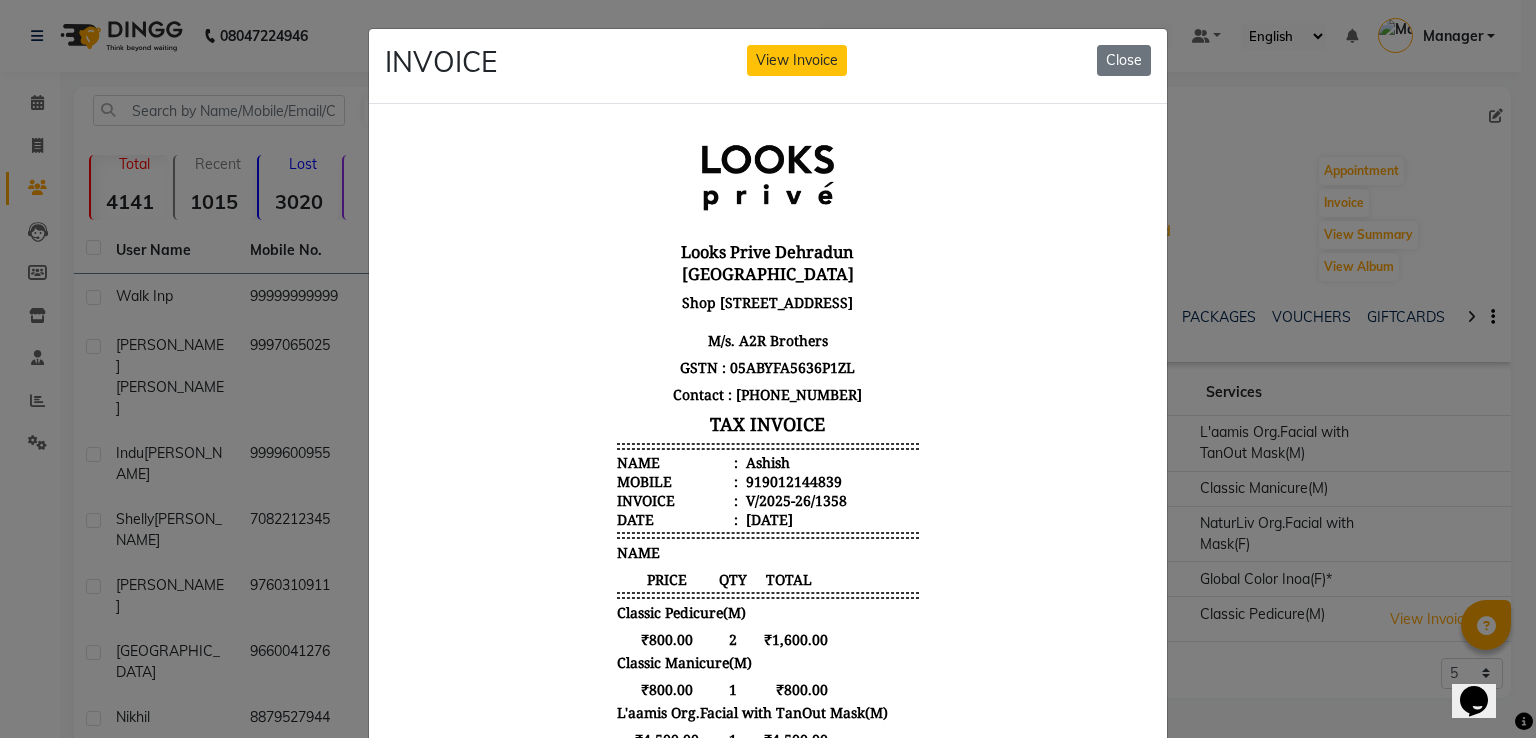 scroll, scrollTop: 16, scrollLeft: 0, axis: vertical 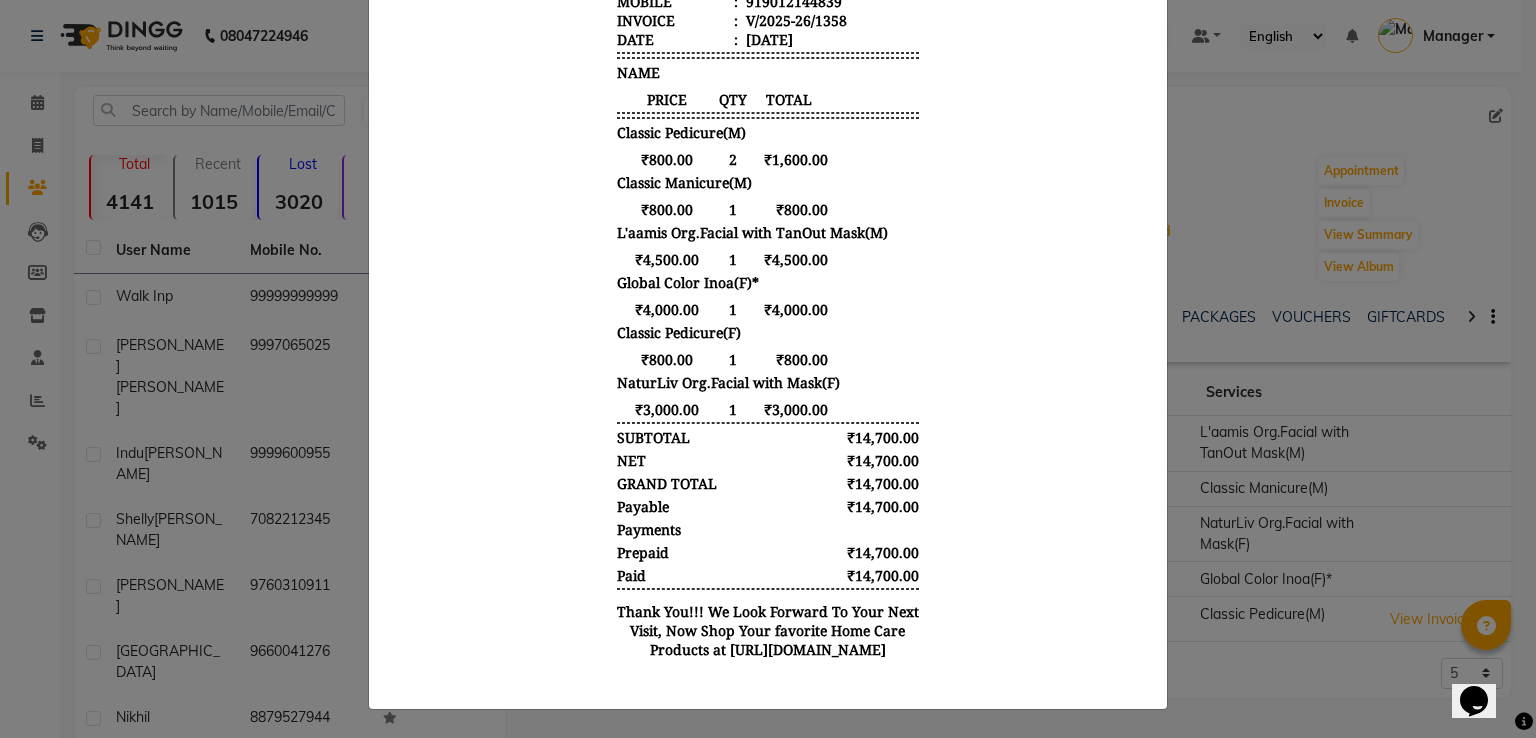 click on "INVOICE View Invoice Close" 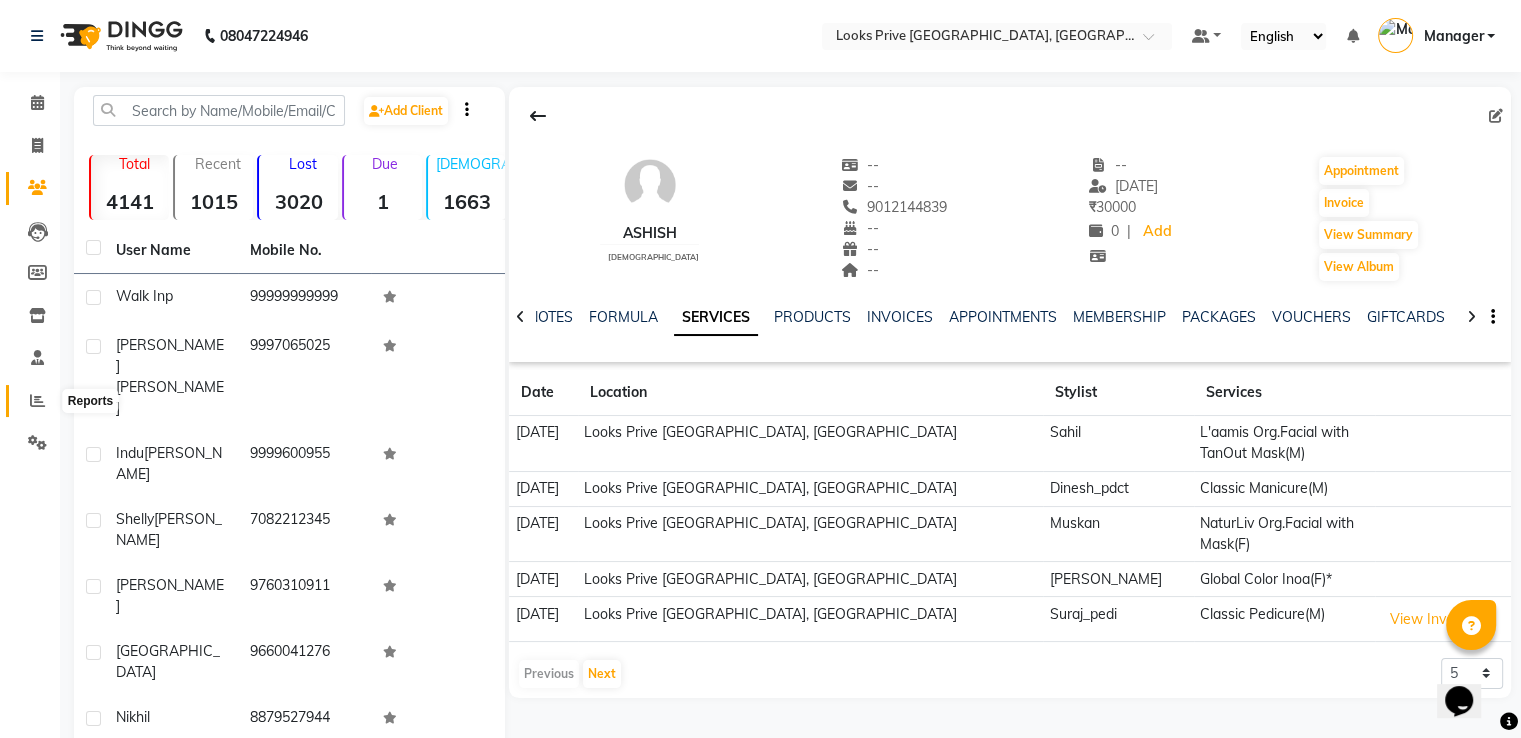 click 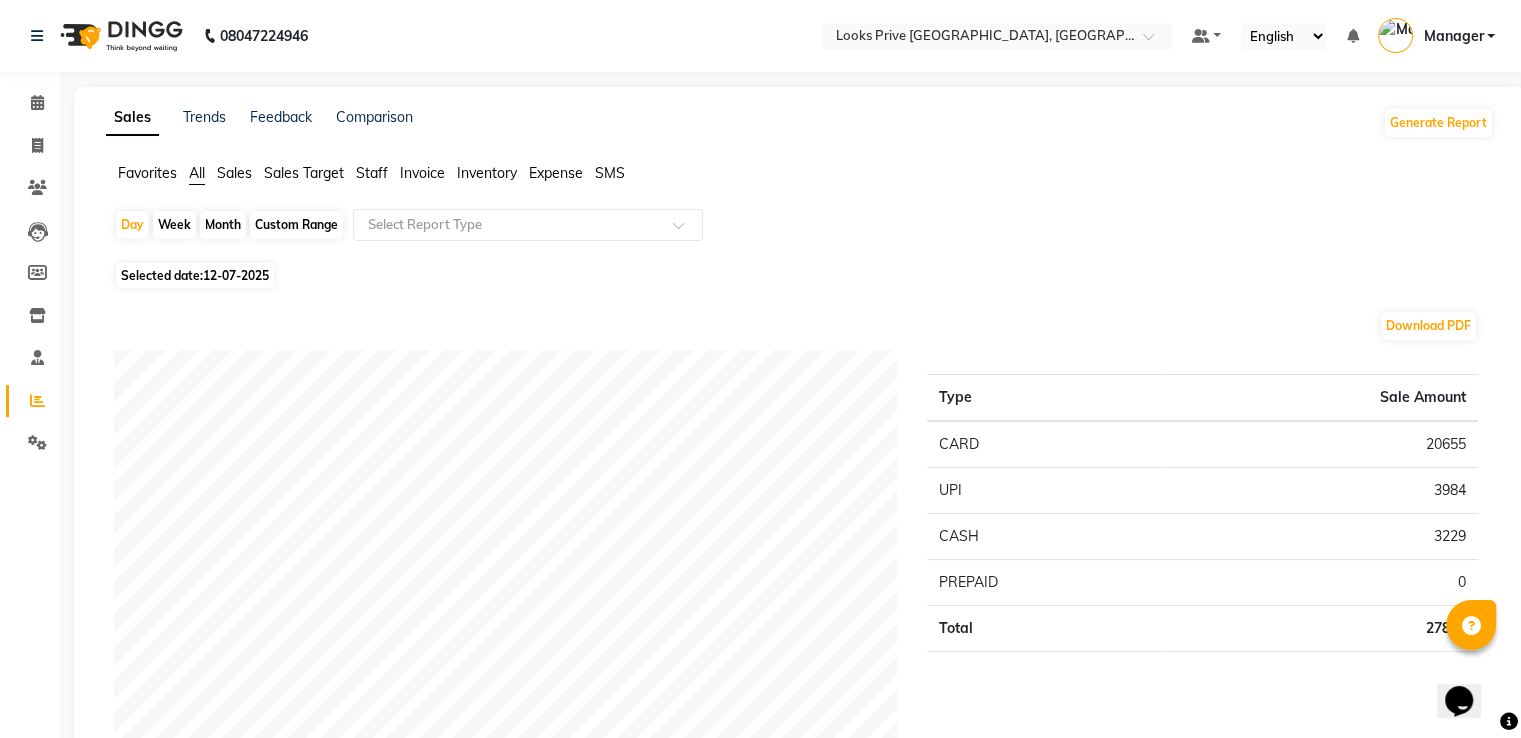 click on "Staff" 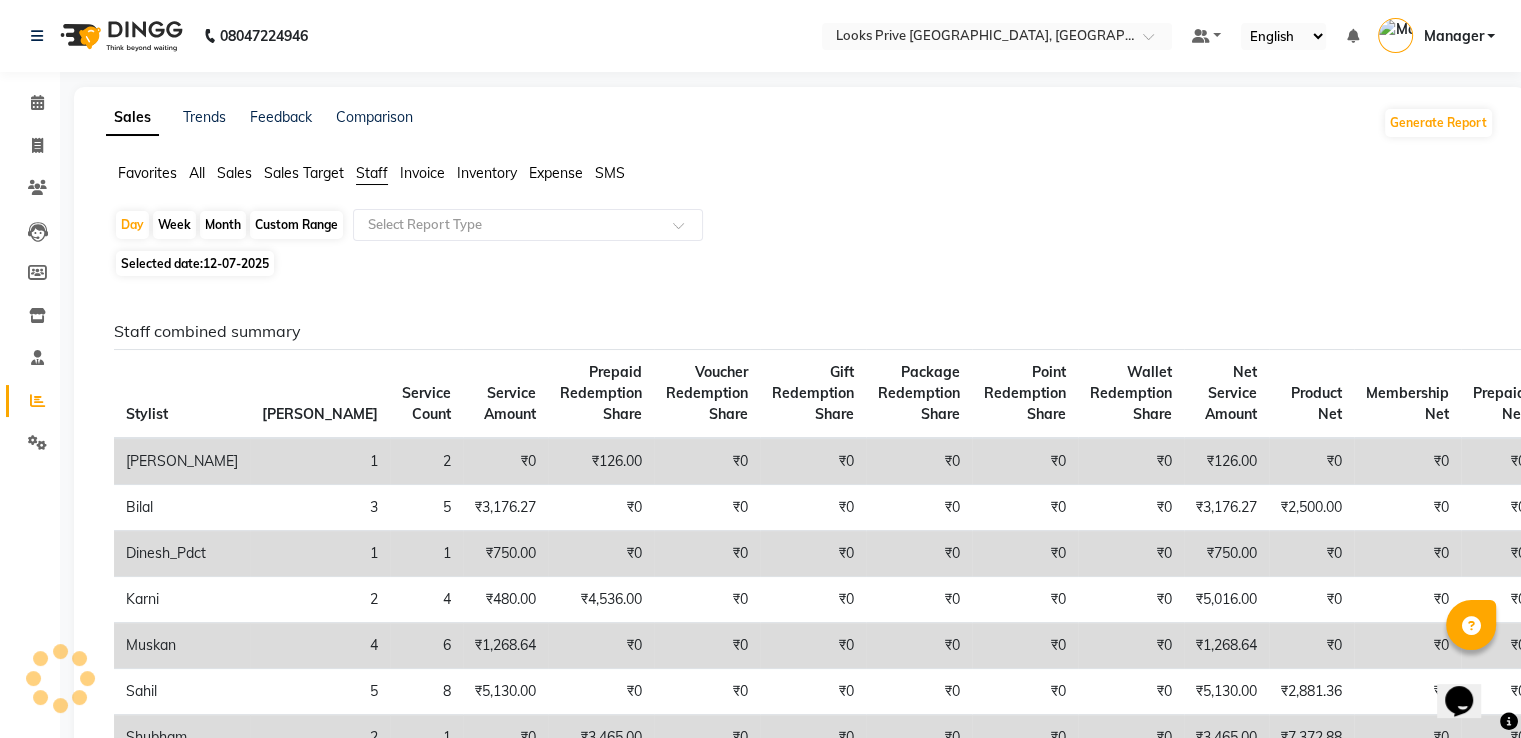 click on "SMS" 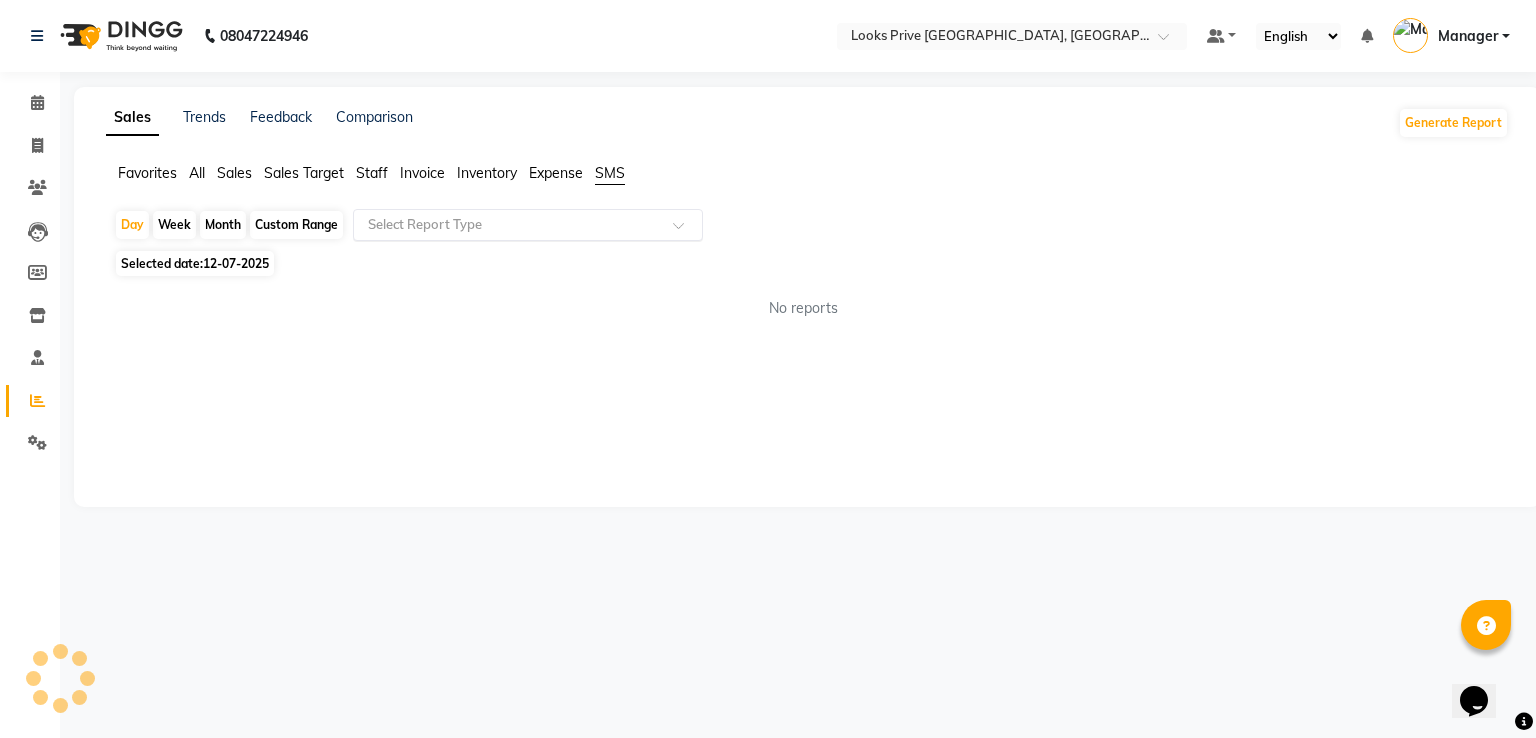 click 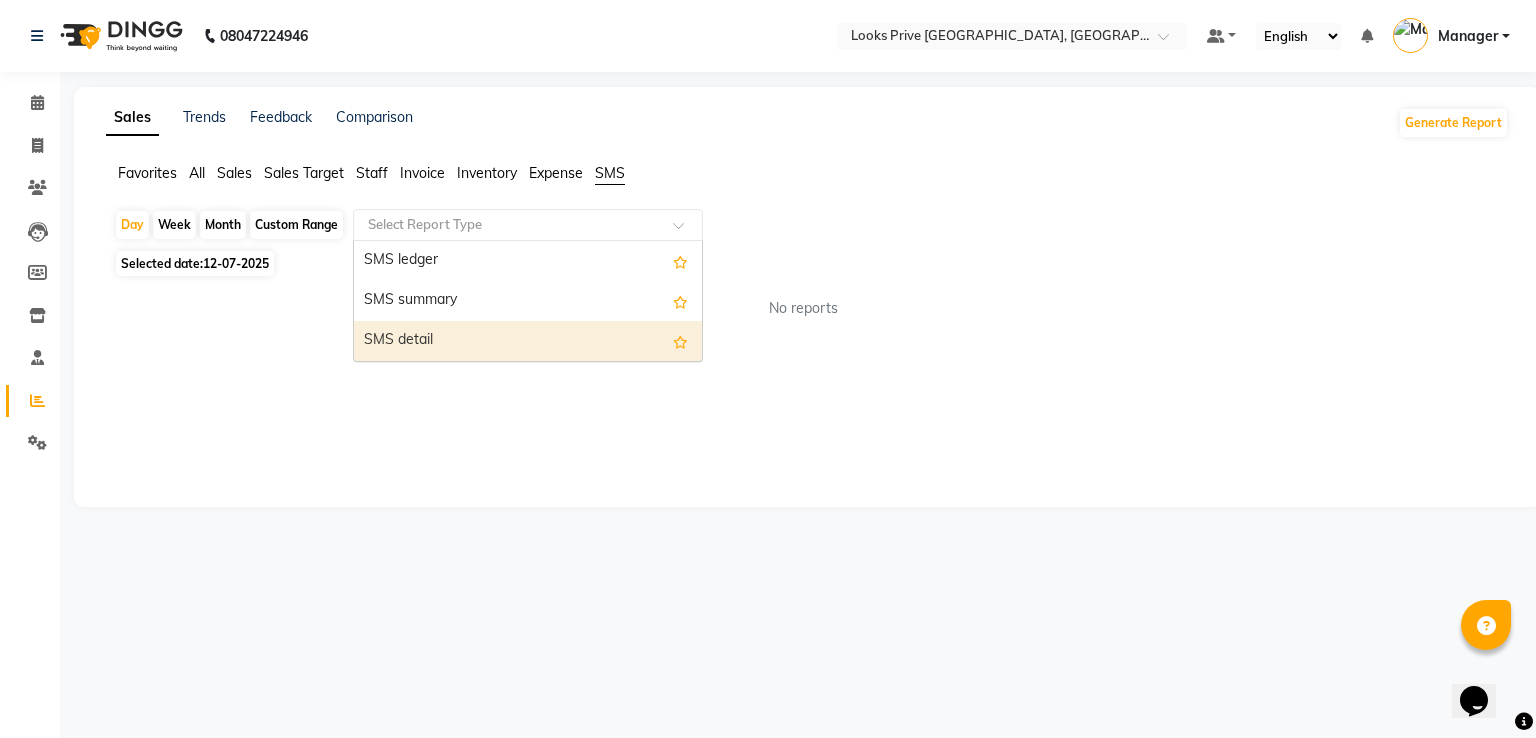 click on "SMS detail" at bounding box center (528, 341) 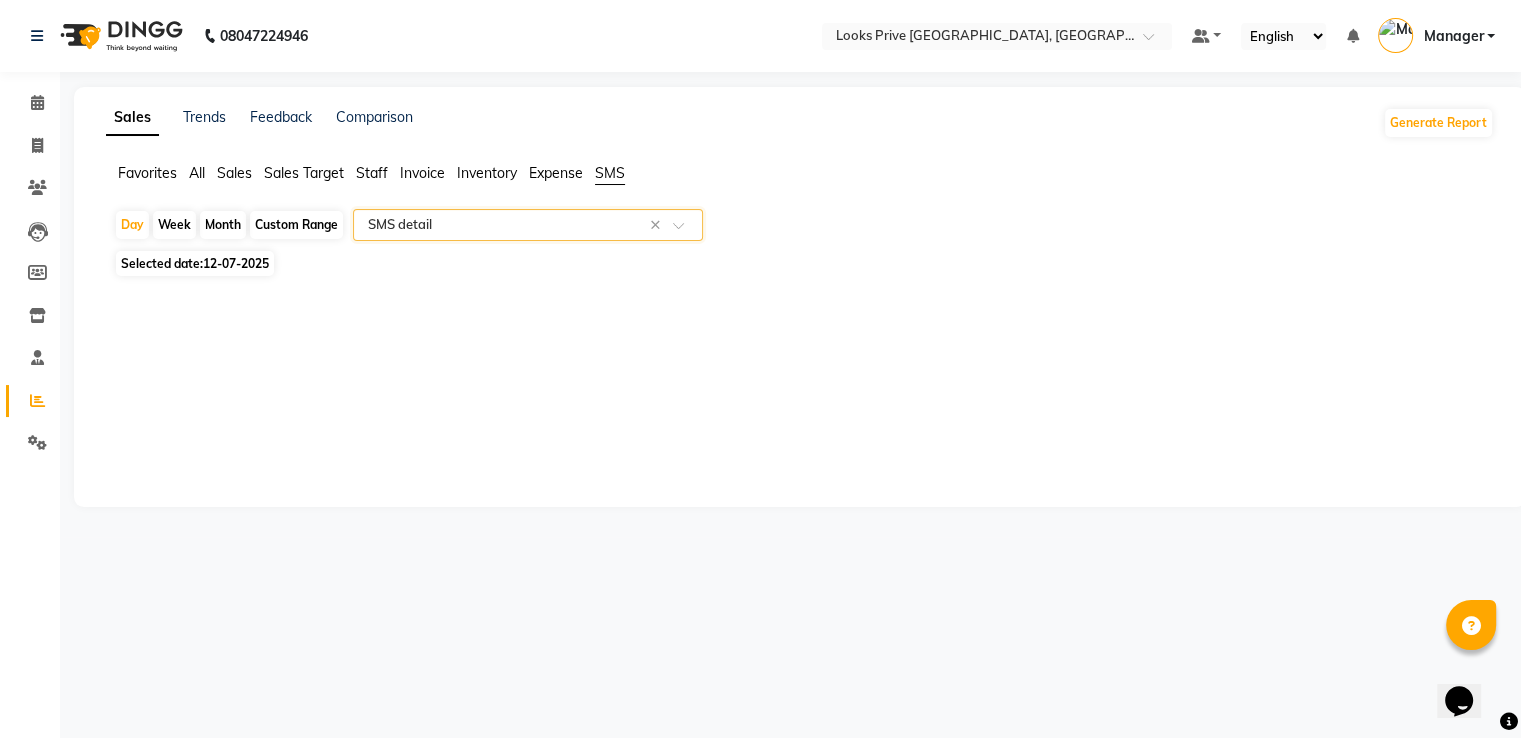 select on "full_report" 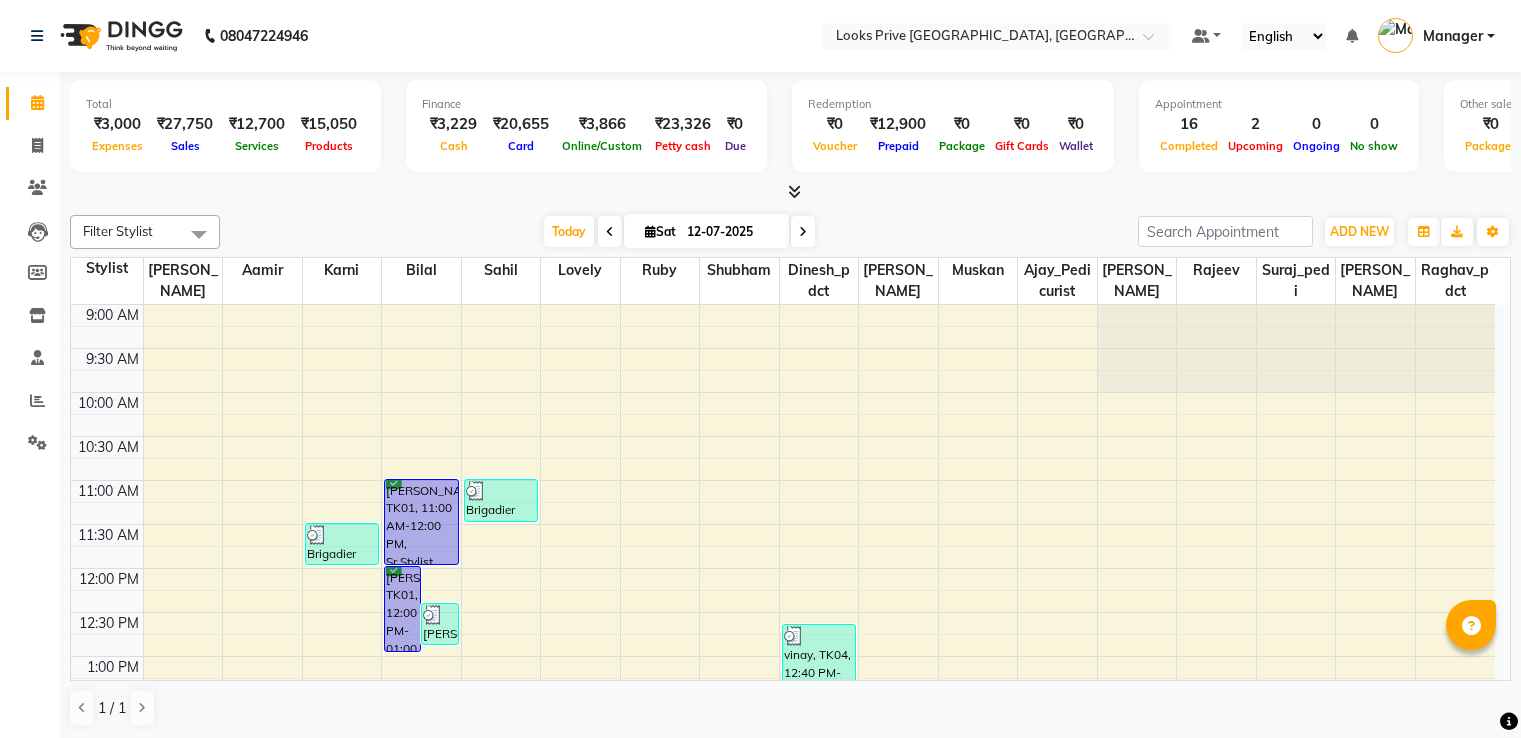 scroll, scrollTop: 0, scrollLeft: 0, axis: both 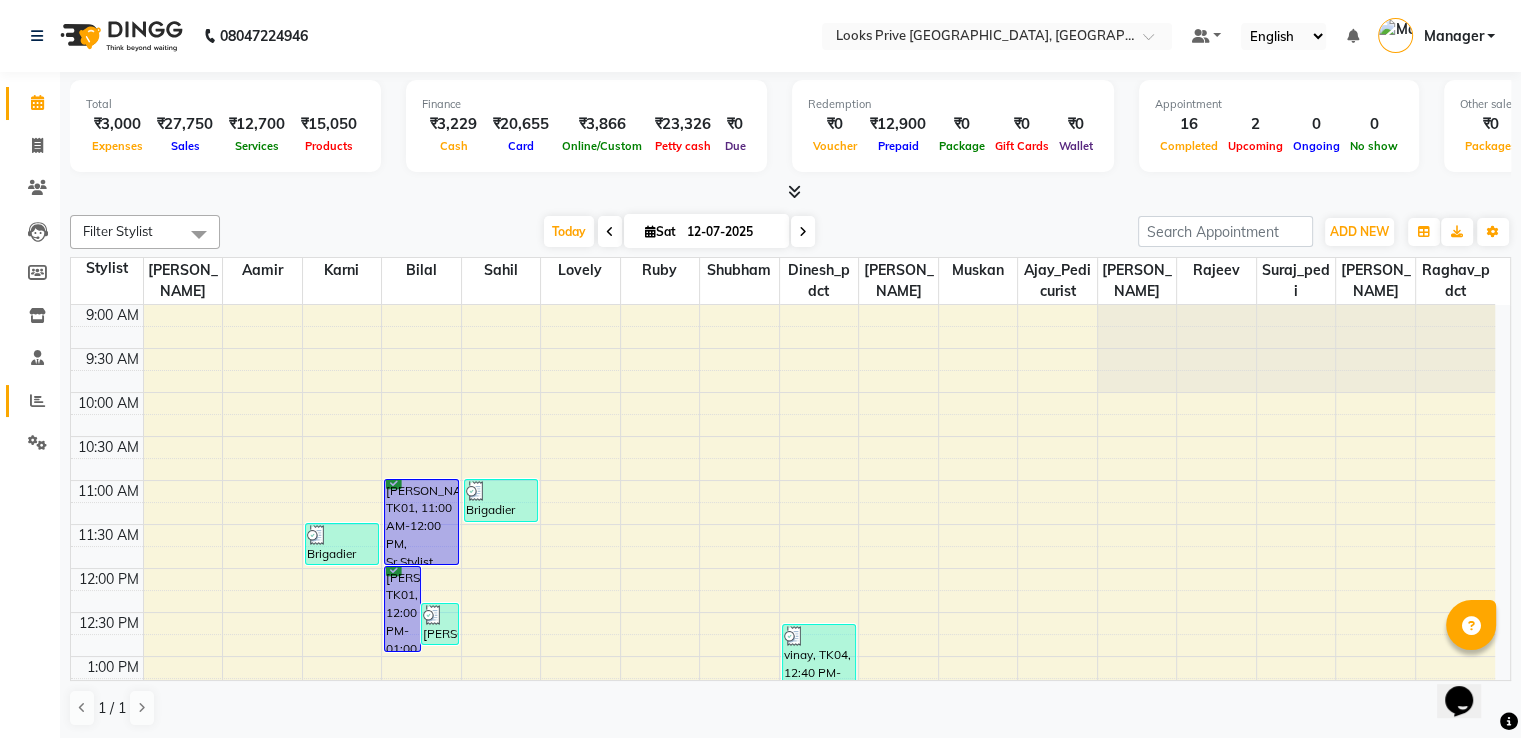 click 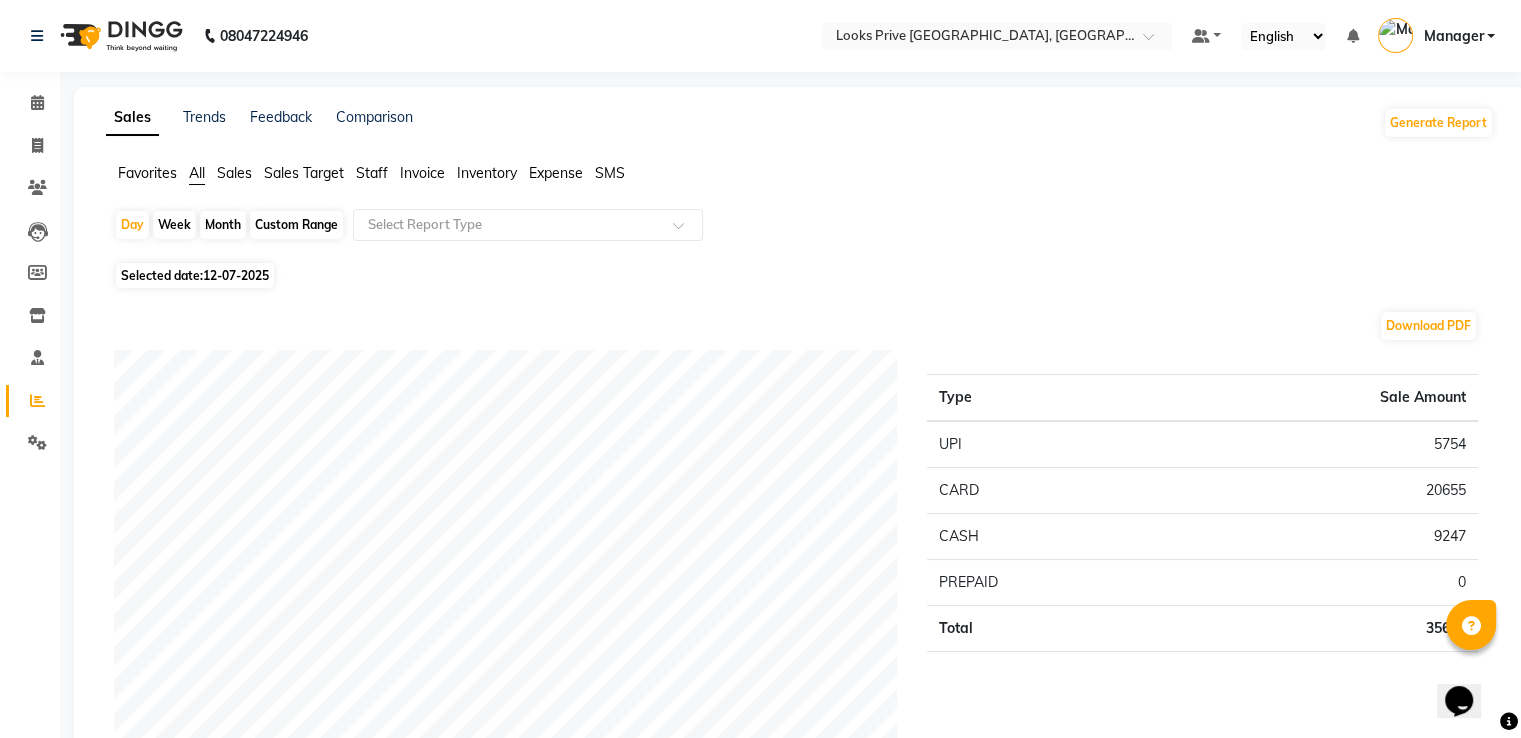 click on "Staff" 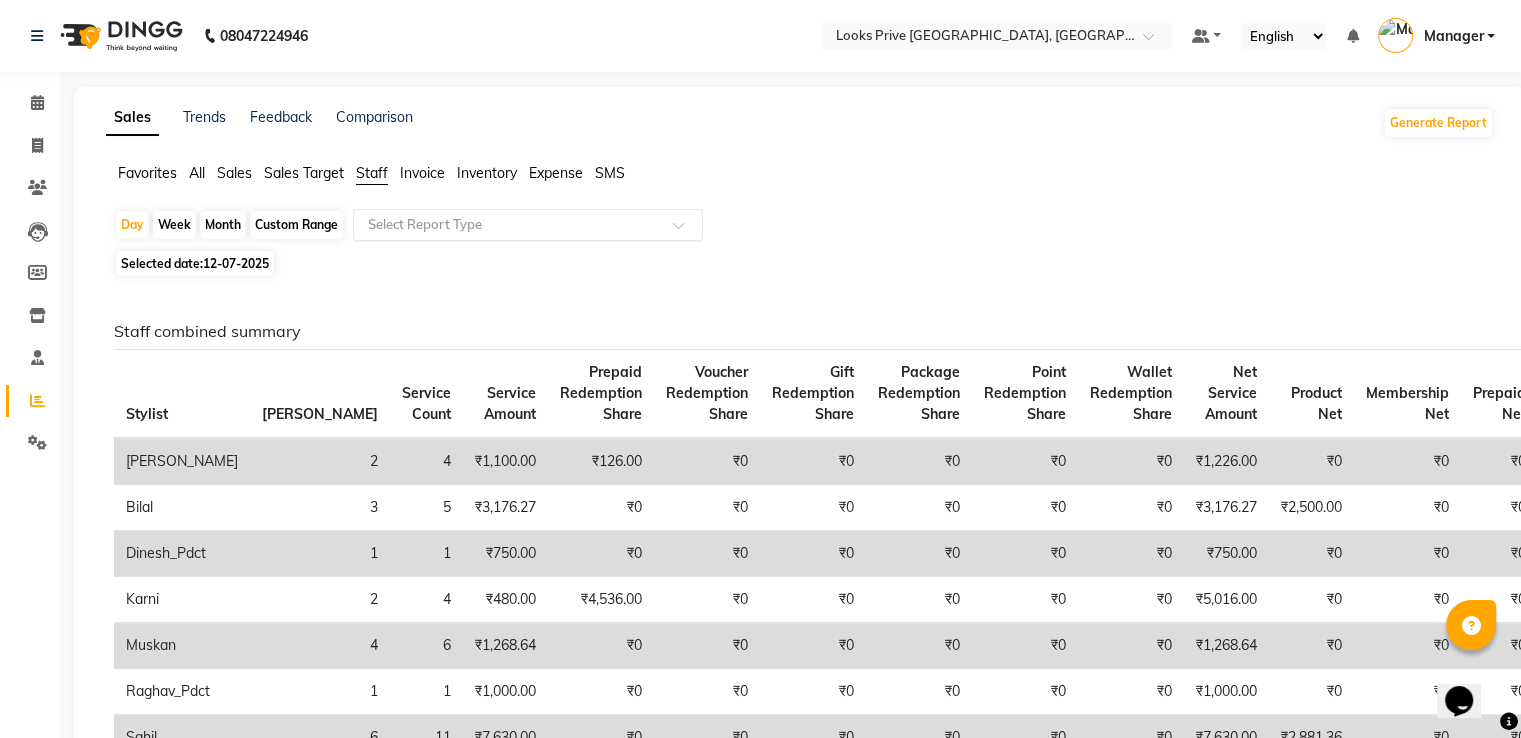 click 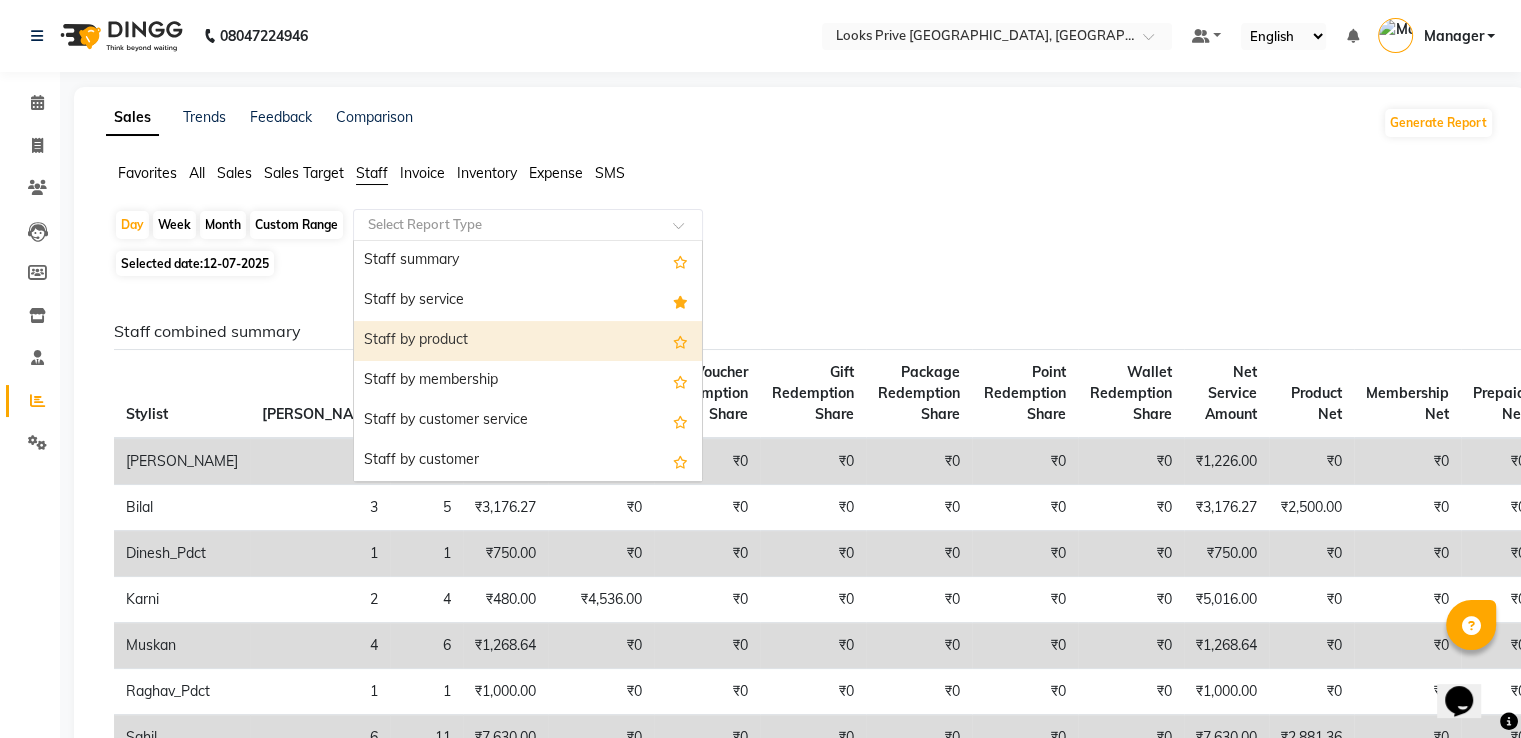 click on "Staff by product" at bounding box center (528, 341) 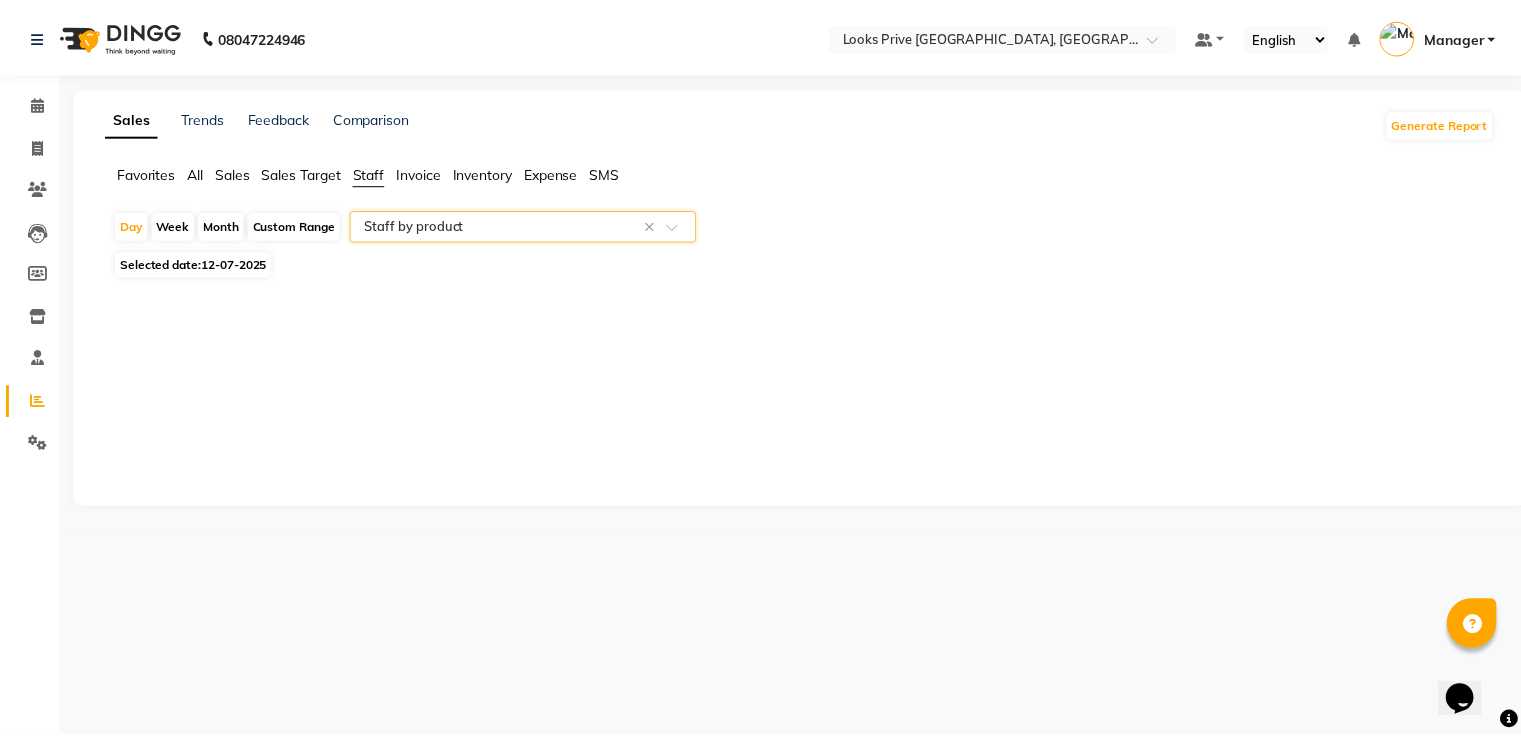 select on "full_report" 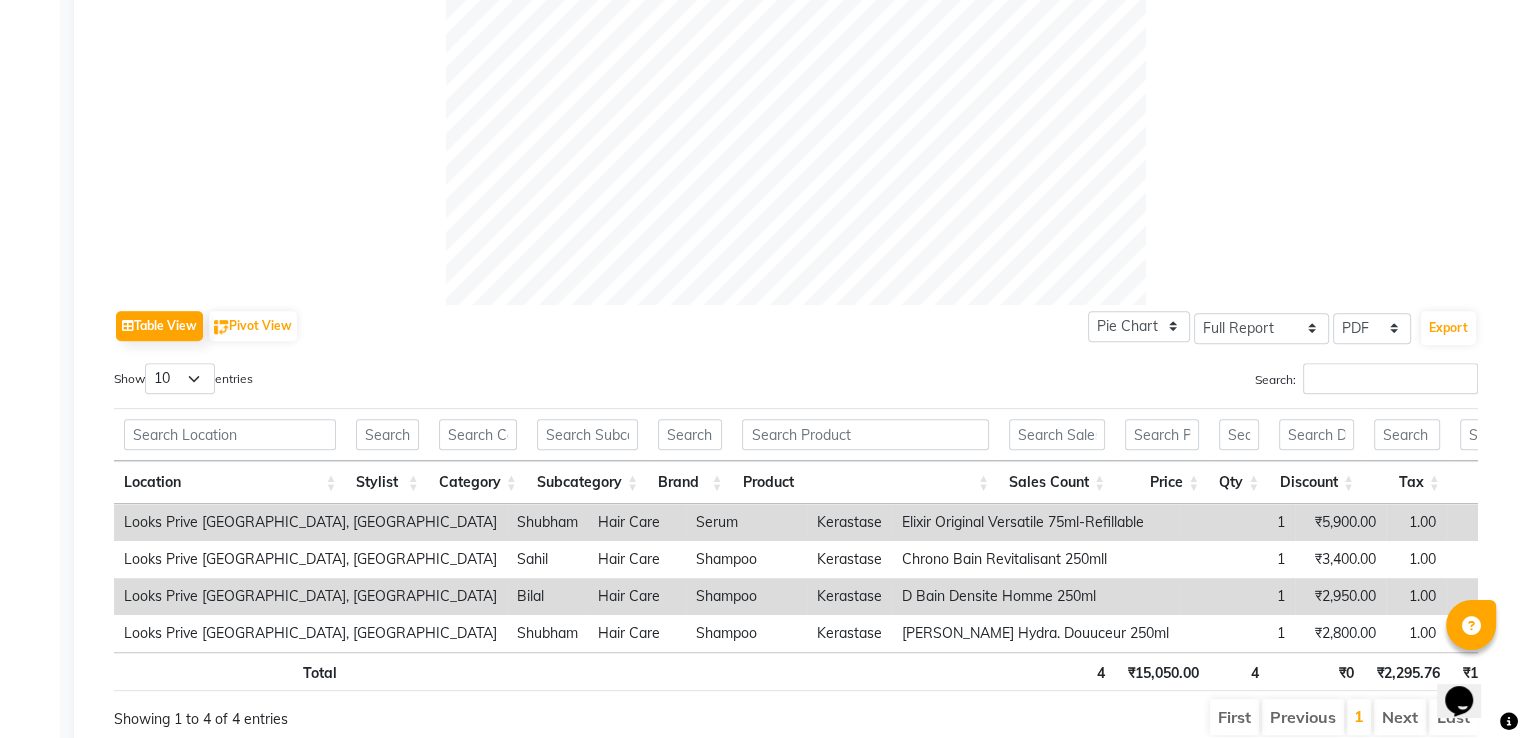 scroll, scrollTop: 811, scrollLeft: 0, axis: vertical 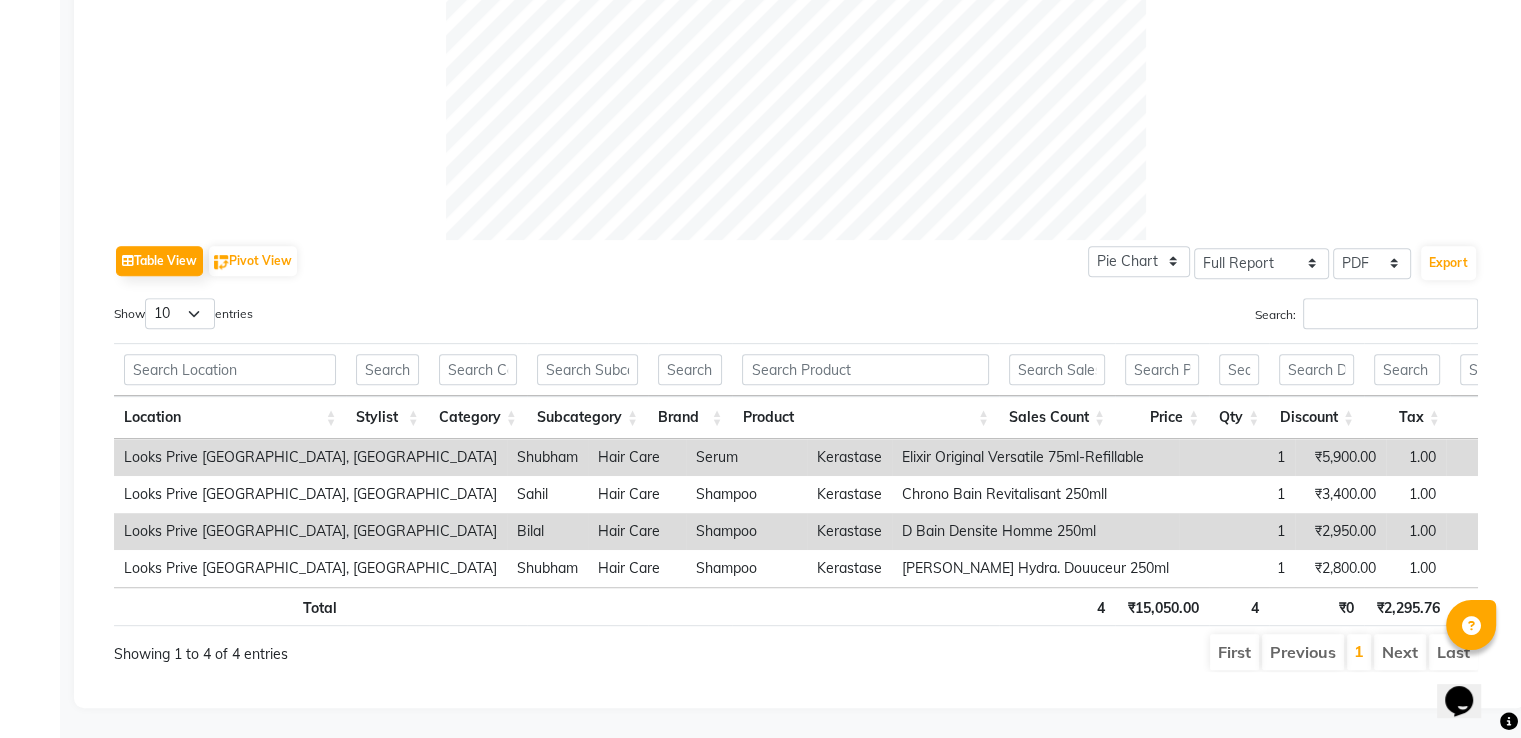 click on "₹2,950.00" at bounding box center [1340, 531] 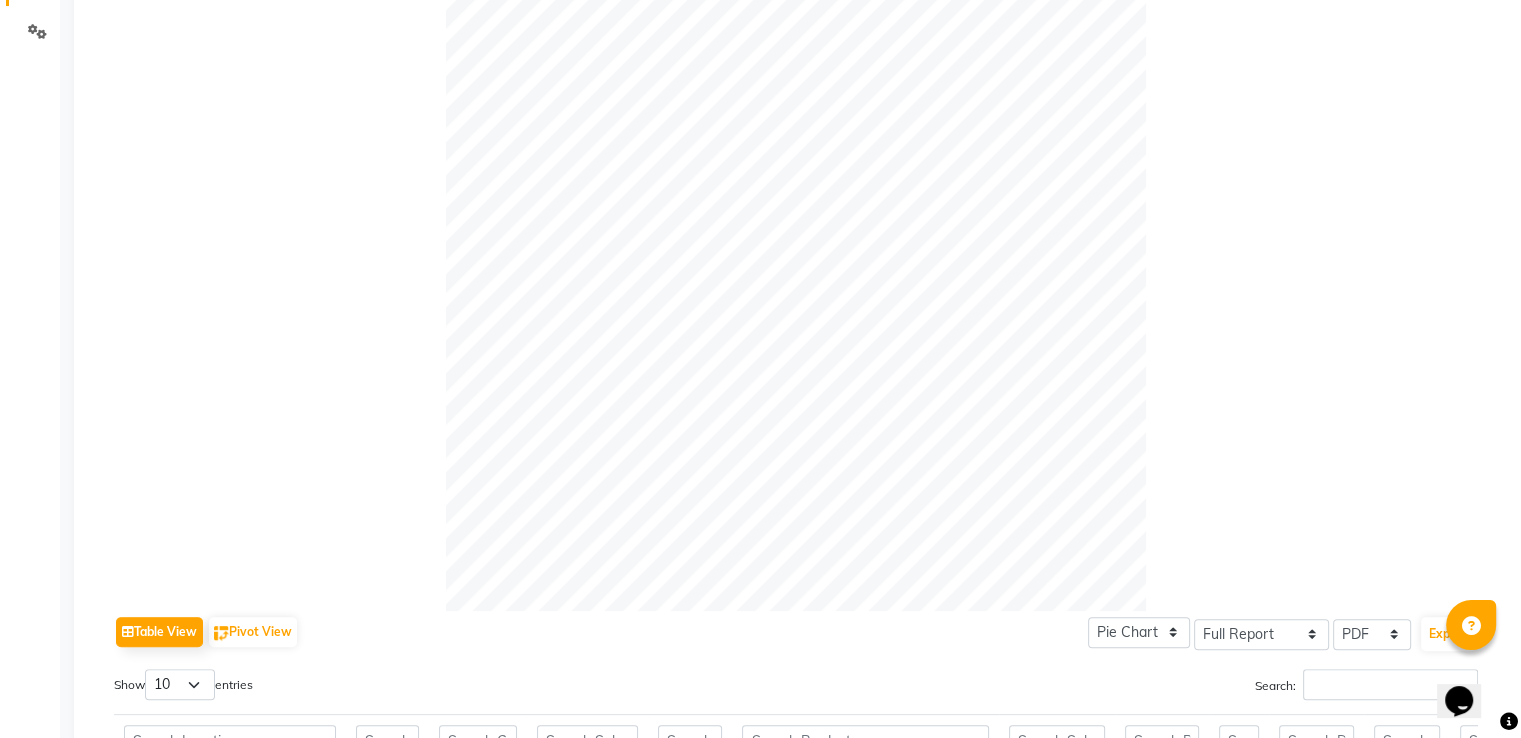 scroll, scrollTop: 11, scrollLeft: 0, axis: vertical 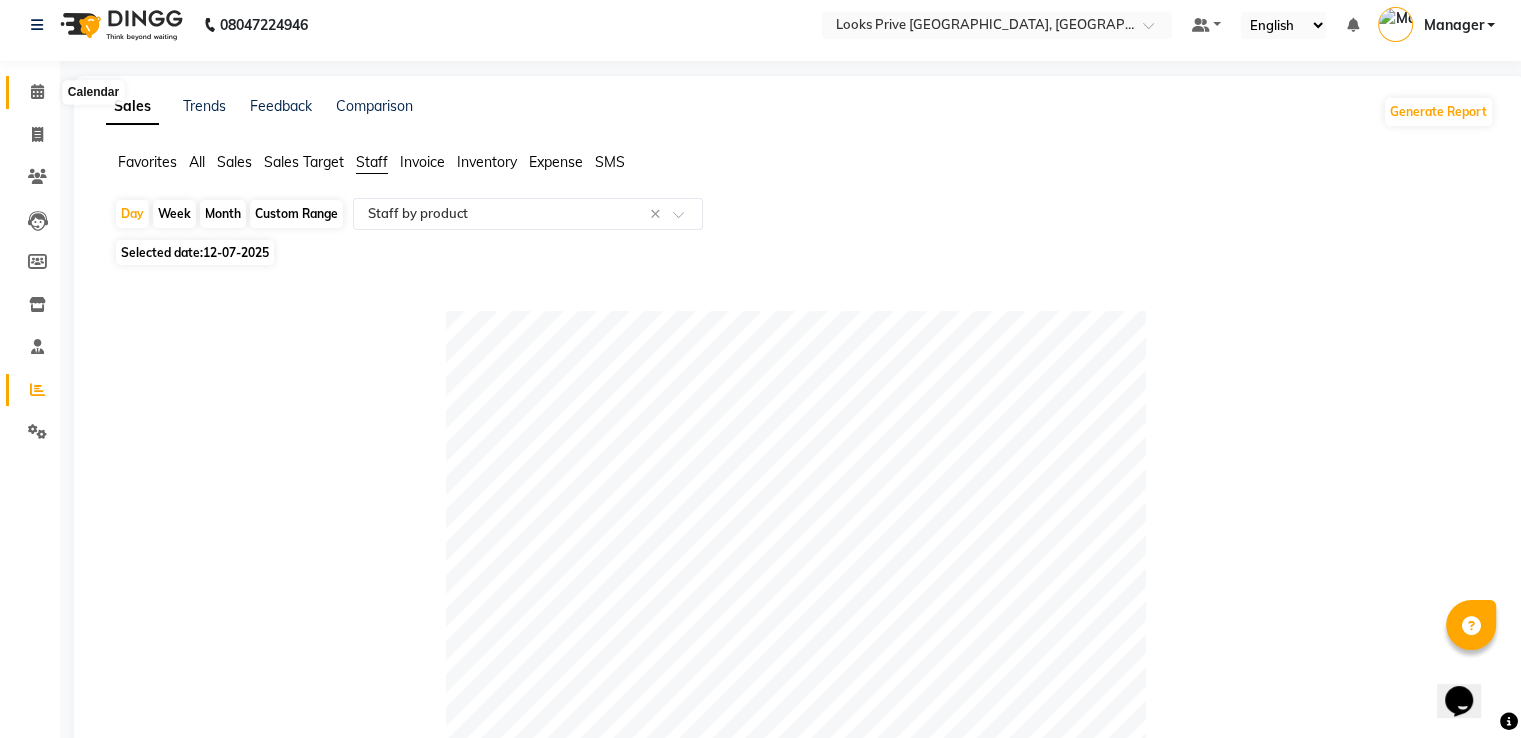 click 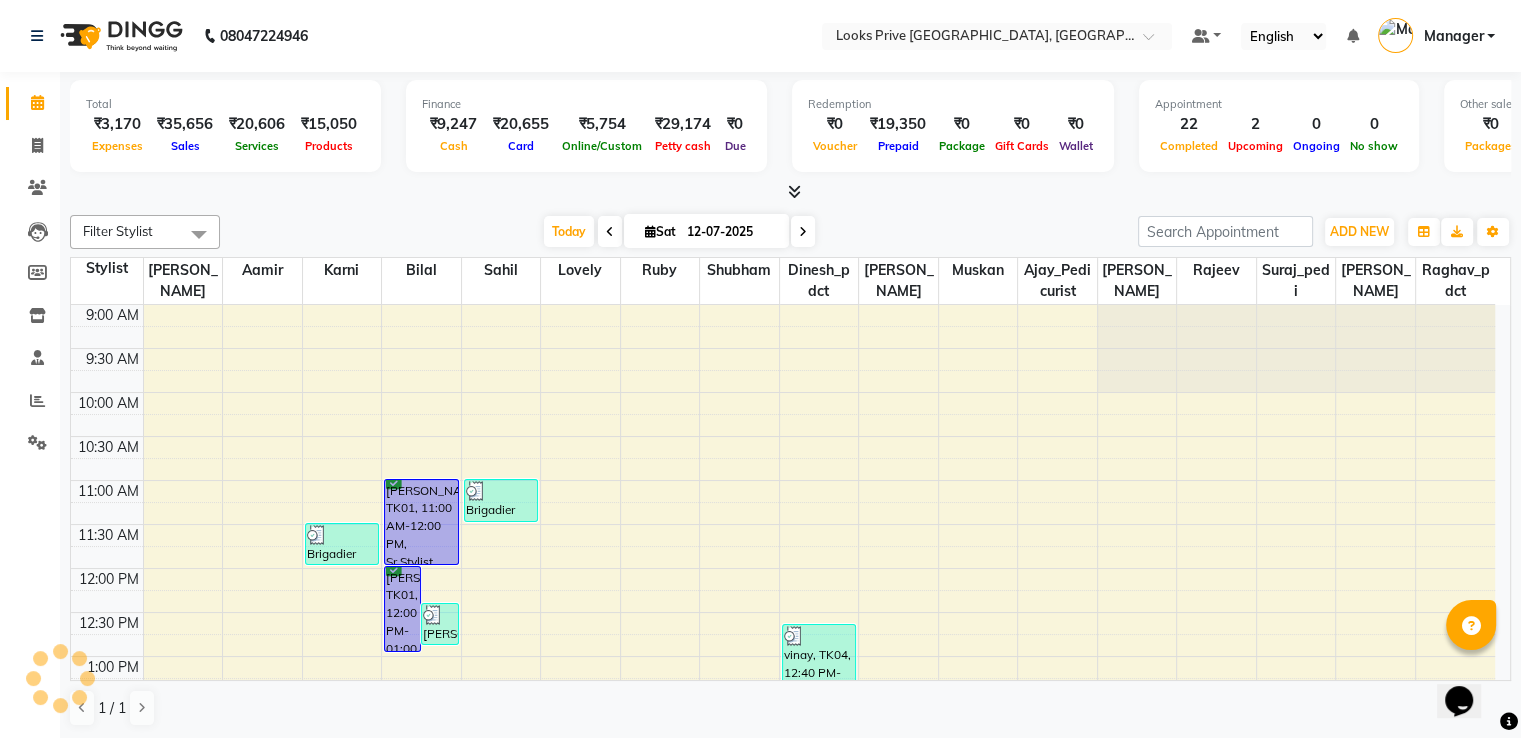 scroll, scrollTop: 670, scrollLeft: 0, axis: vertical 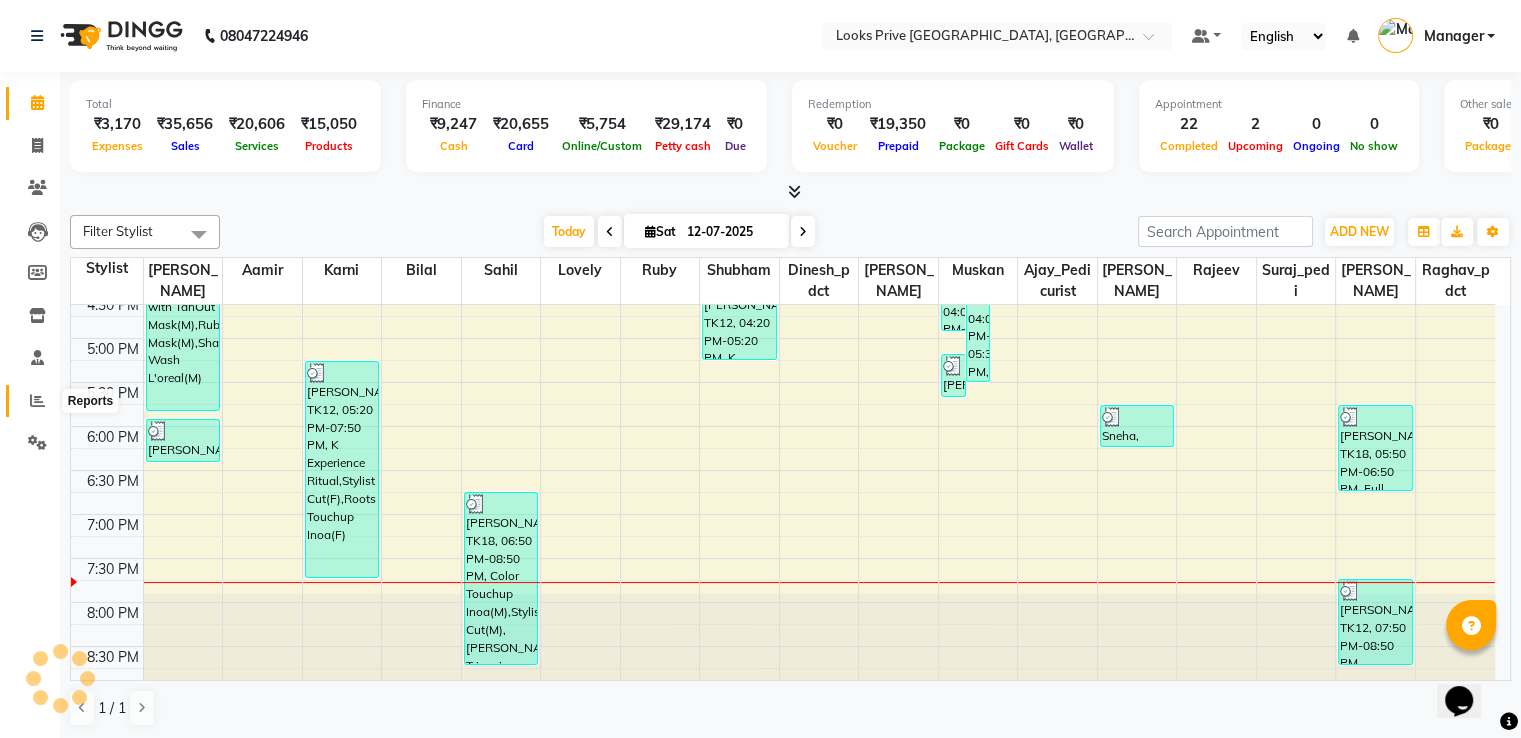click 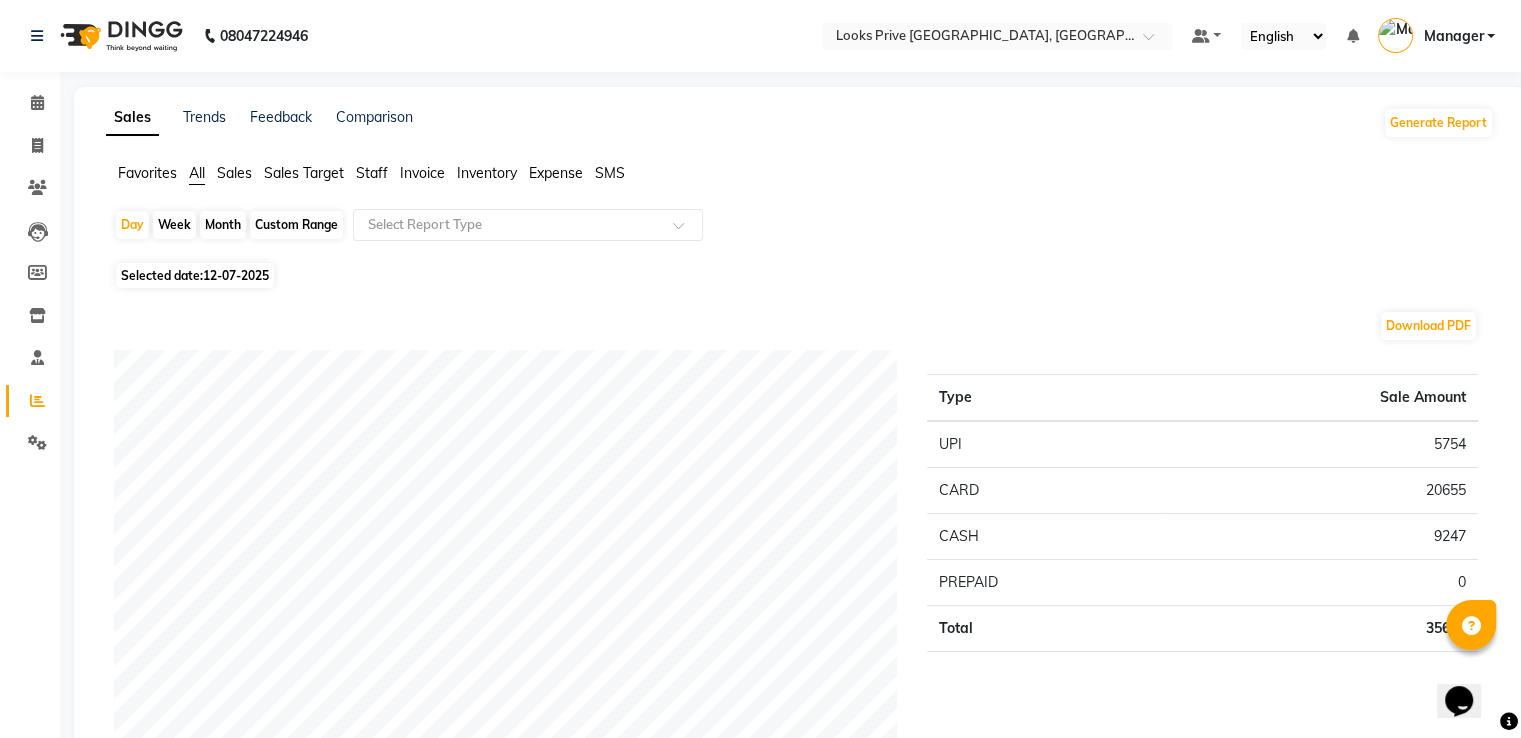 click on "Staff" 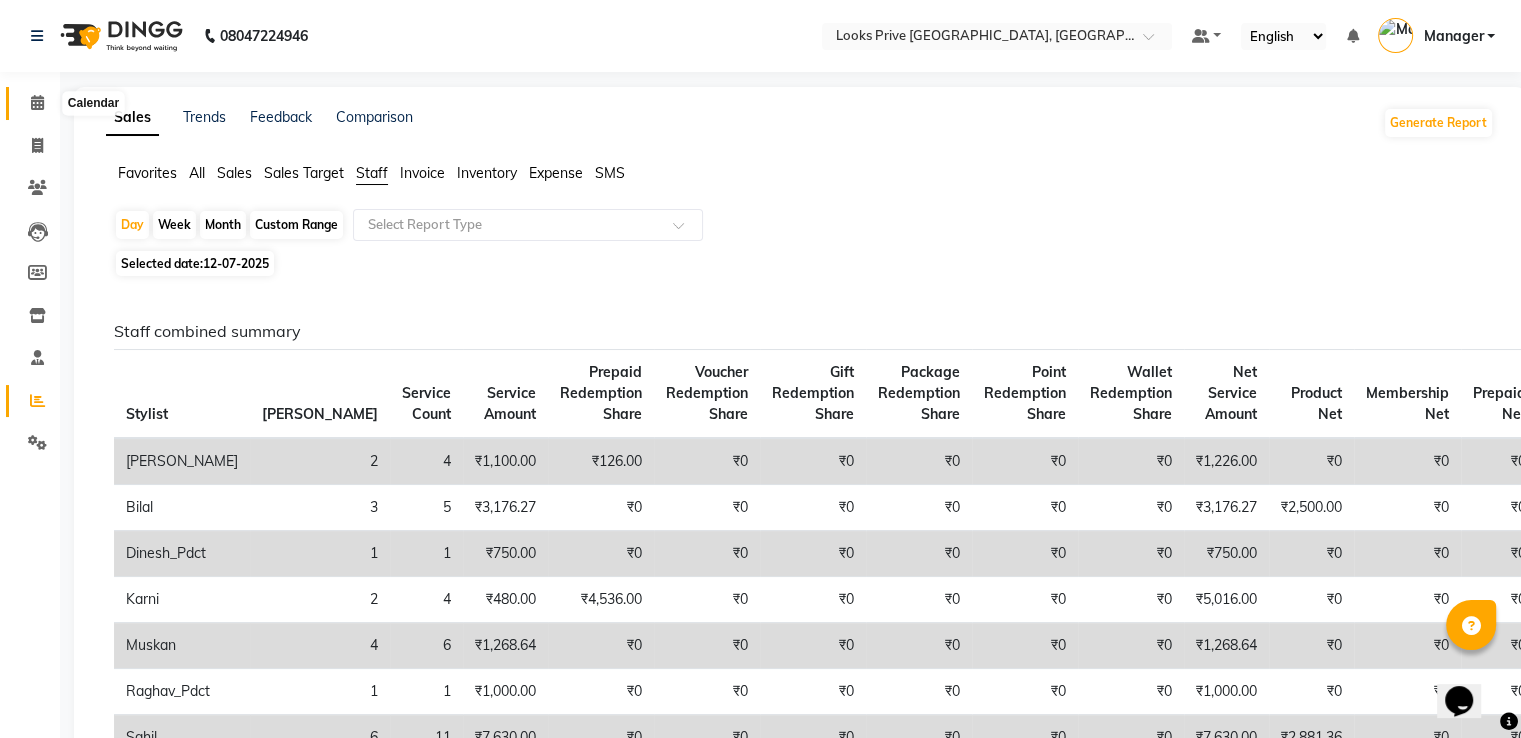 click 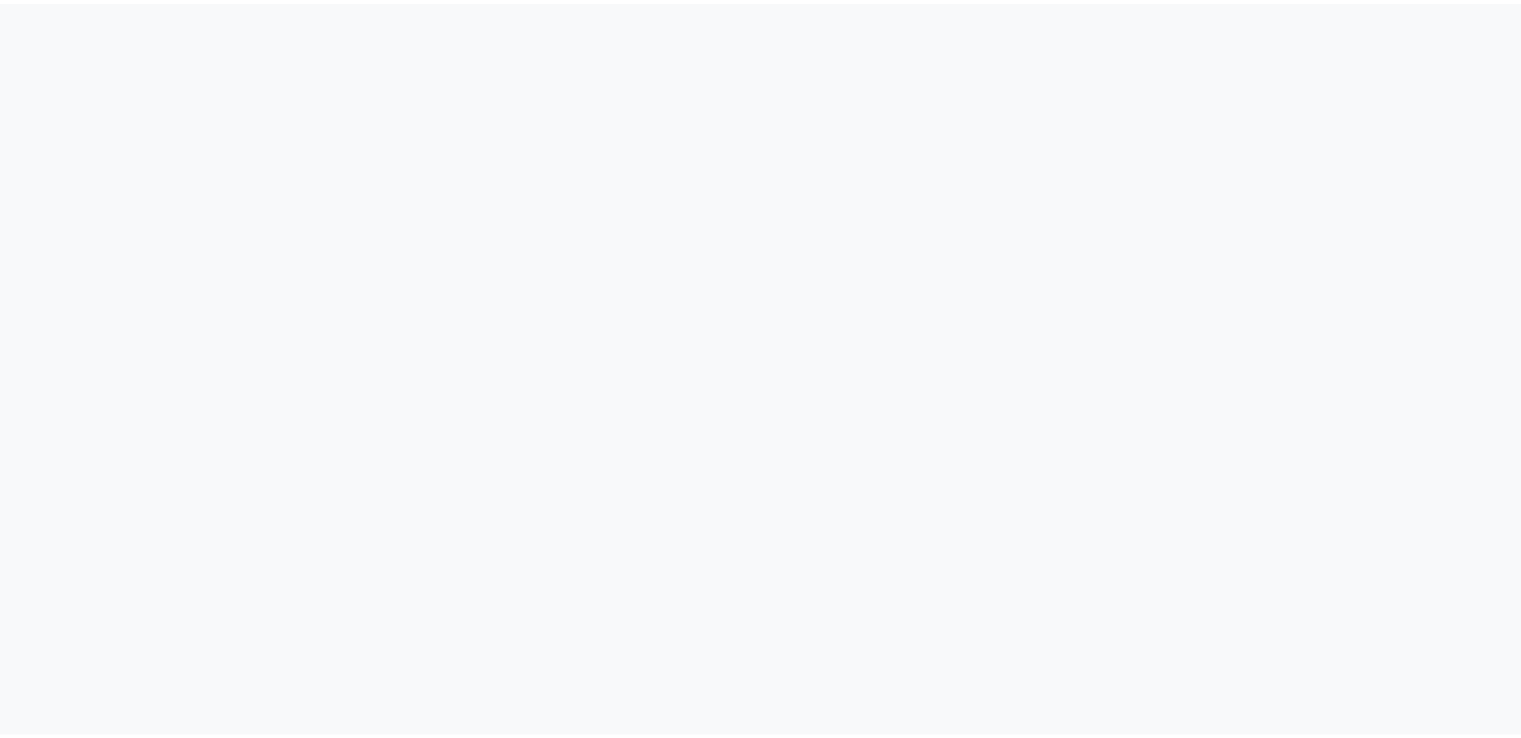 scroll, scrollTop: 0, scrollLeft: 0, axis: both 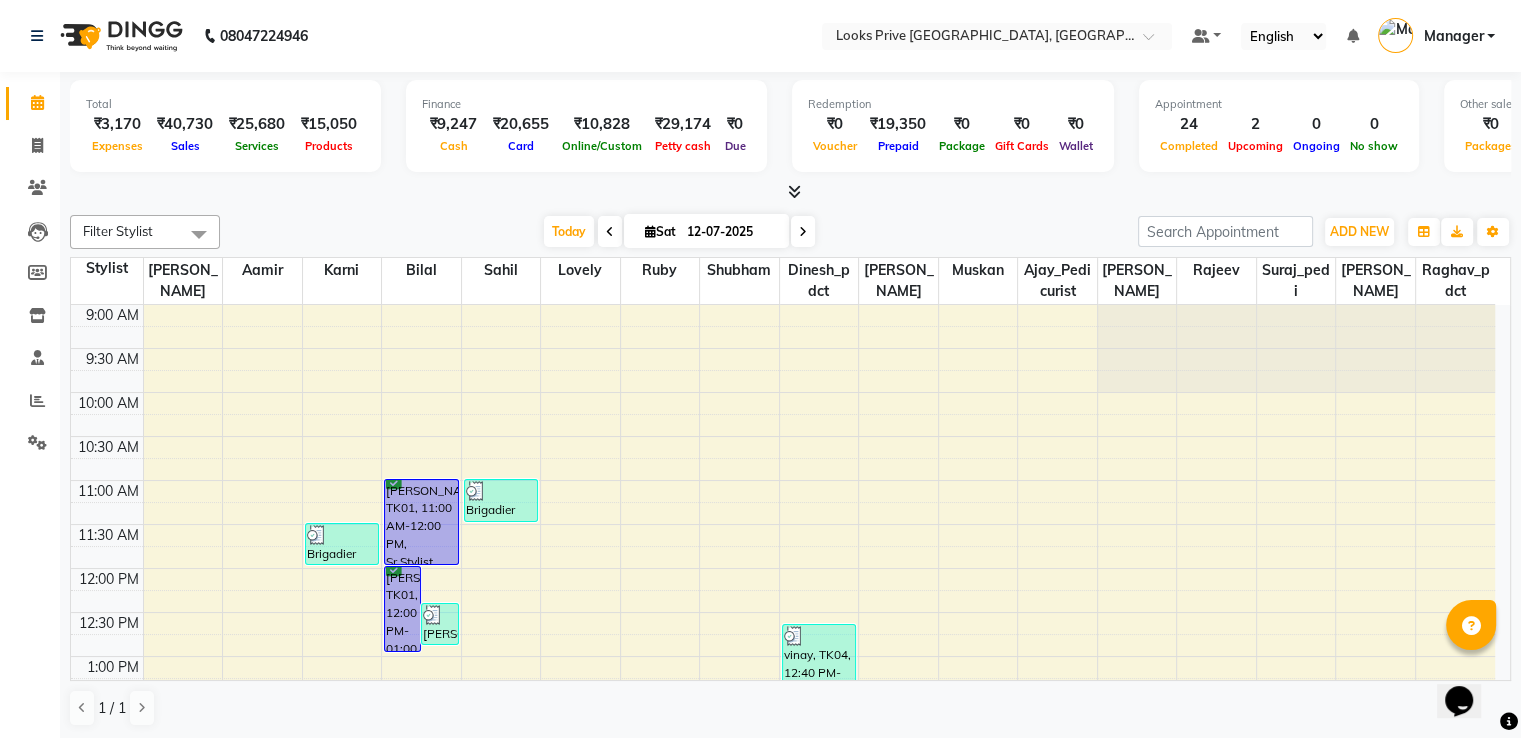 click at bounding box center (794, 191) 